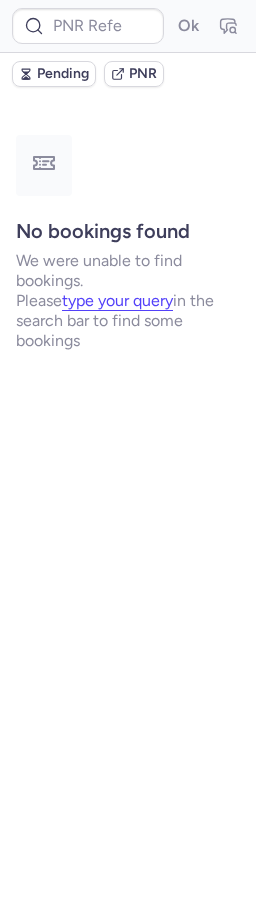 scroll, scrollTop: 0, scrollLeft: 0, axis: both 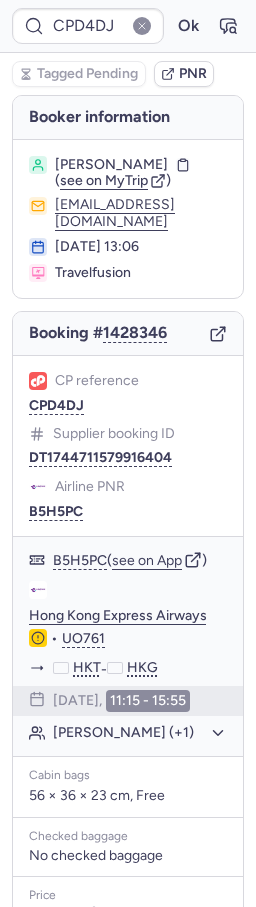type on "CPIK7D" 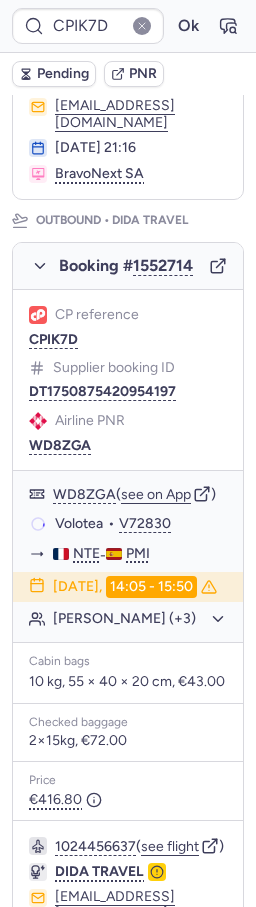 scroll, scrollTop: 1059, scrollLeft: 0, axis: vertical 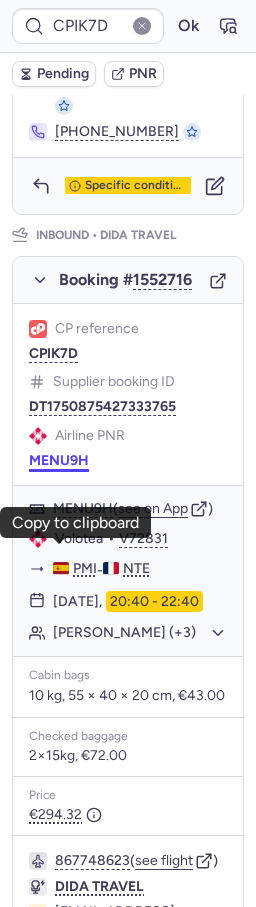 click on "MENU9H" at bounding box center (59, 461) 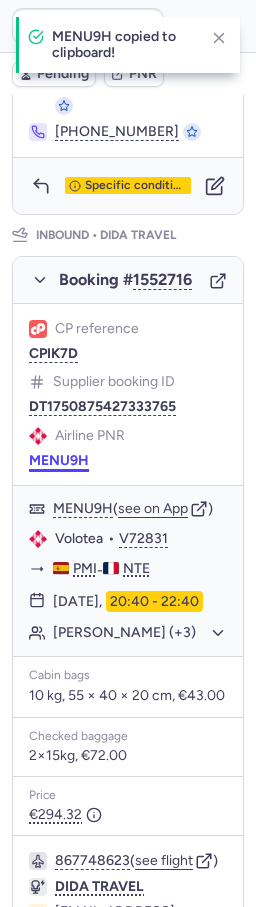 click on "MENU9H" at bounding box center [59, 461] 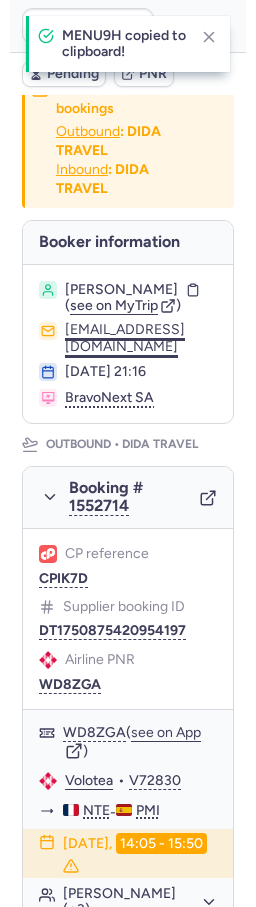 scroll, scrollTop: 0, scrollLeft: 0, axis: both 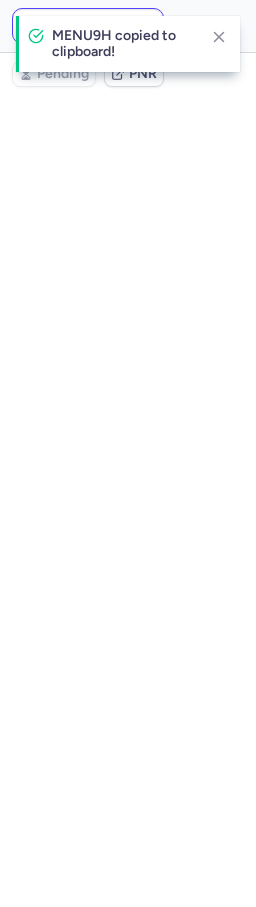 type on "CPIK7D" 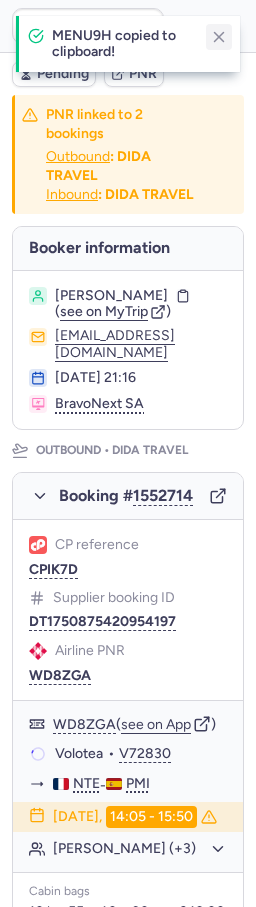 click on "MENU9H copied to clipboard!" at bounding box center (128, 44) 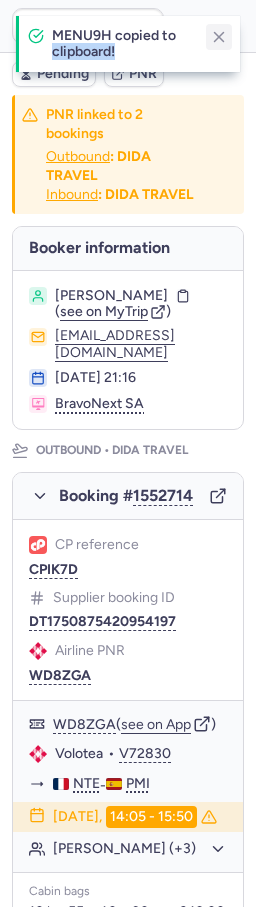 click at bounding box center (219, 37) 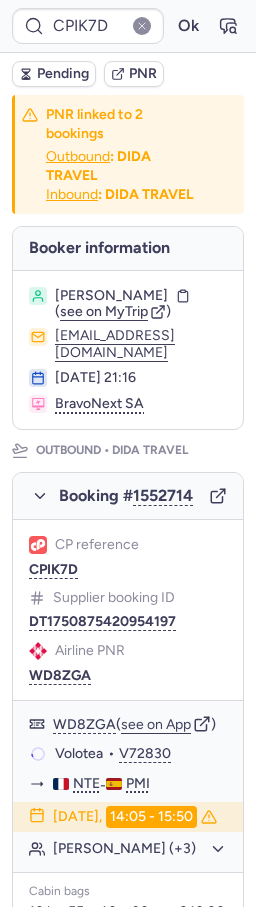 click on "PNR" at bounding box center (143, 74) 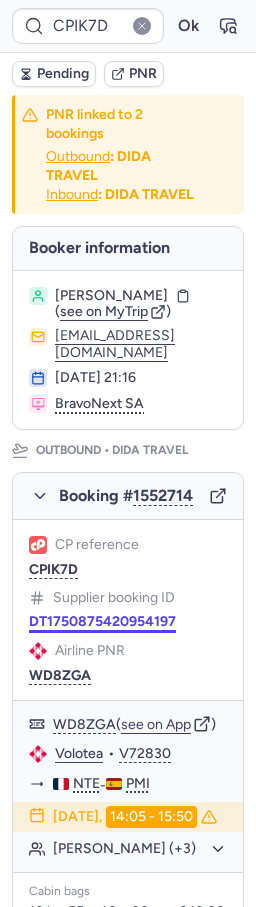 click on "DT1750875420954197" at bounding box center (102, 622) 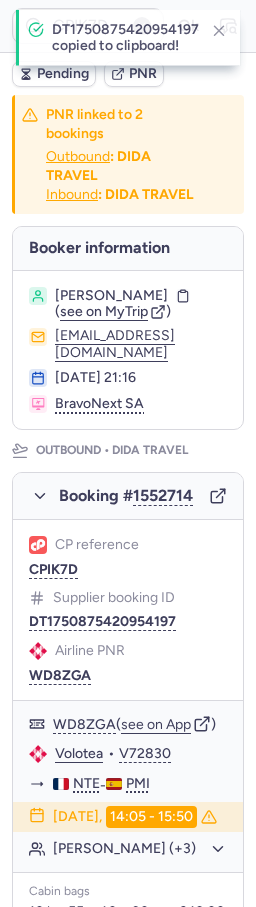 drag, startPoint x: 147, startPoint y: 656, endPoint x: 128, endPoint y: 643, distance: 23.021729 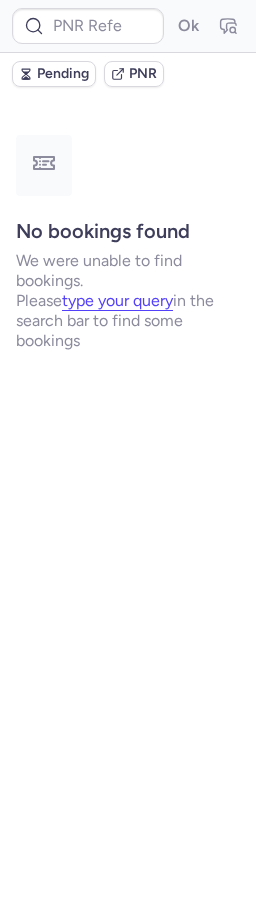 type on "CPIK7D" 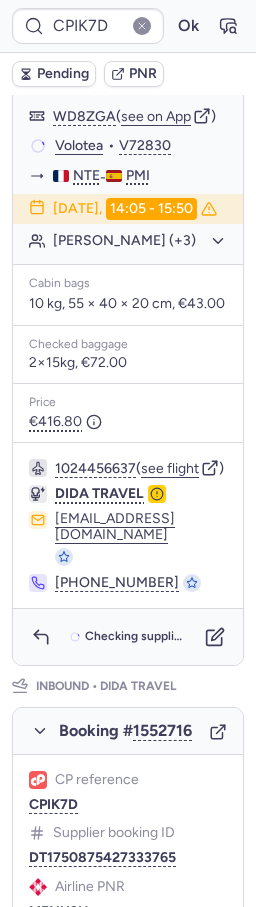 scroll, scrollTop: 714, scrollLeft: 0, axis: vertical 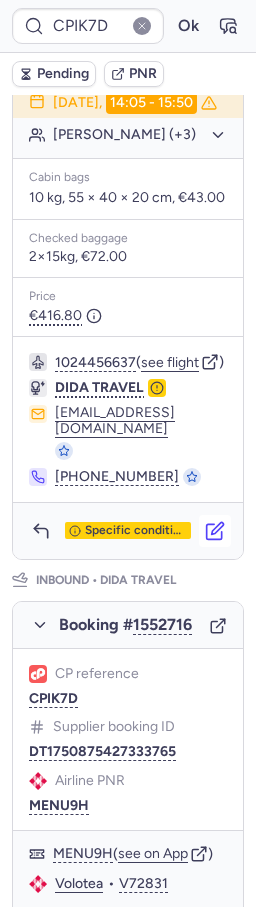 click 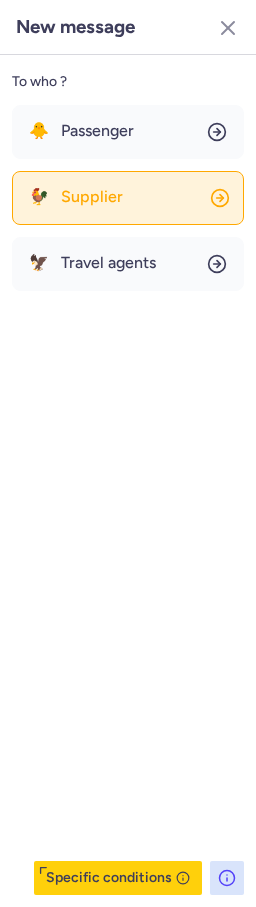 click on "Supplier" at bounding box center (92, 197) 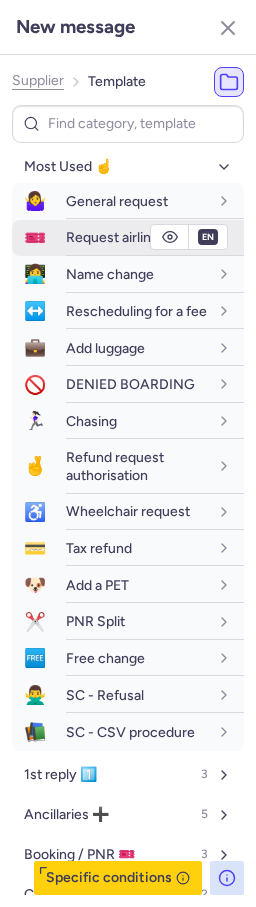click on "Request airline PNR" at bounding box center (128, 237) 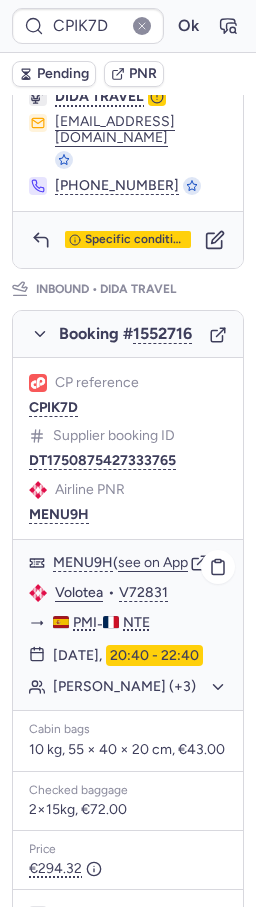 scroll, scrollTop: 1350, scrollLeft: 0, axis: vertical 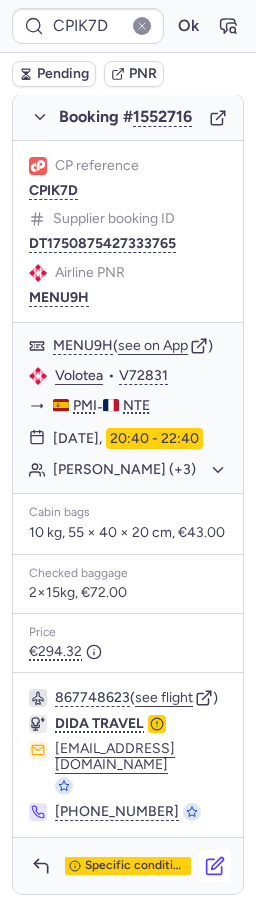click 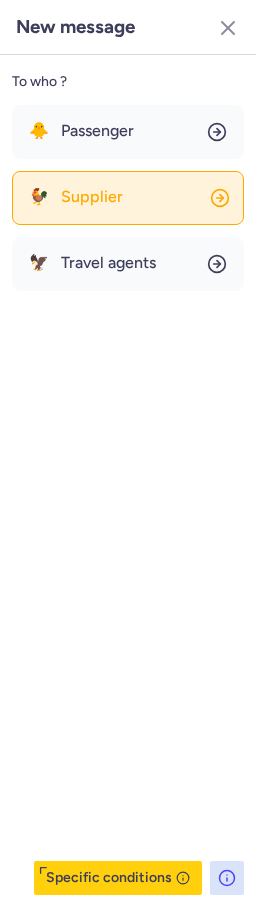 click on "🐓 Supplier" 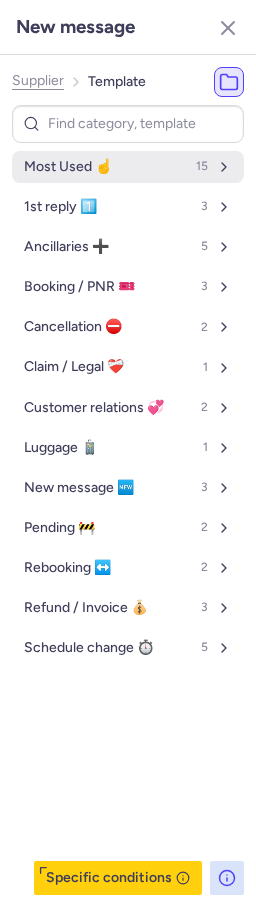 click on "Most Used ☝️" at bounding box center [68, 167] 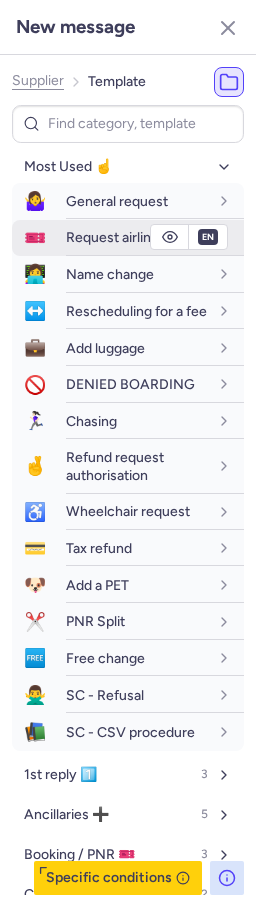 click on "Request airline PNR" at bounding box center [128, 237] 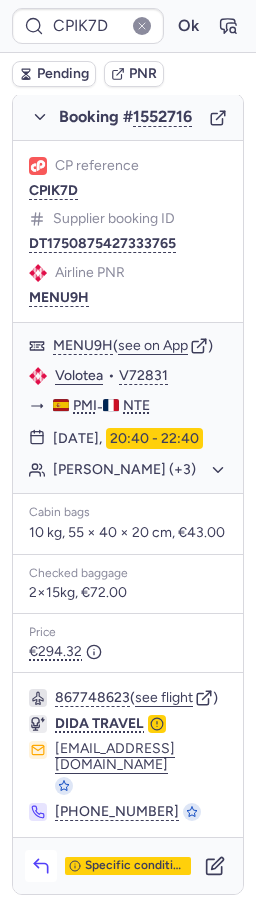 click at bounding box center [41, 866] 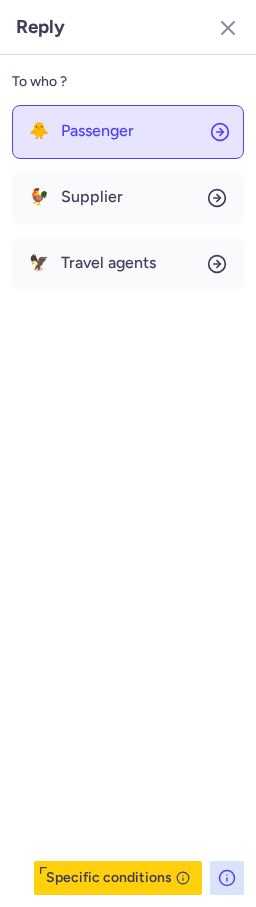 click on "Passenger" at bounding box center [97, 131] 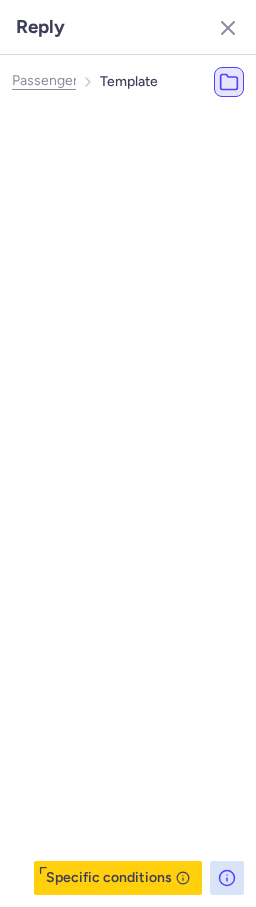 select on "en" 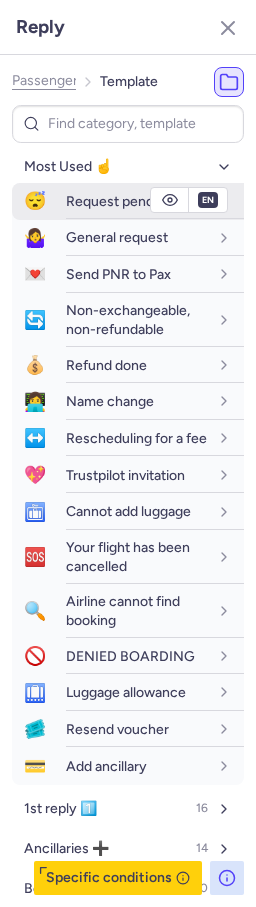 click on "Request pending" at bounding box center (119, 201) 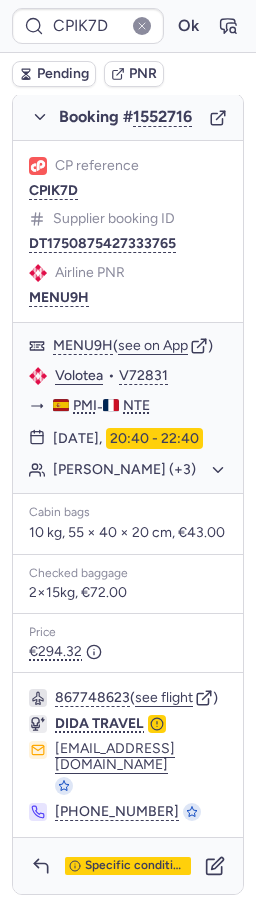 click on "Pending" at bounding box center (63, 74) 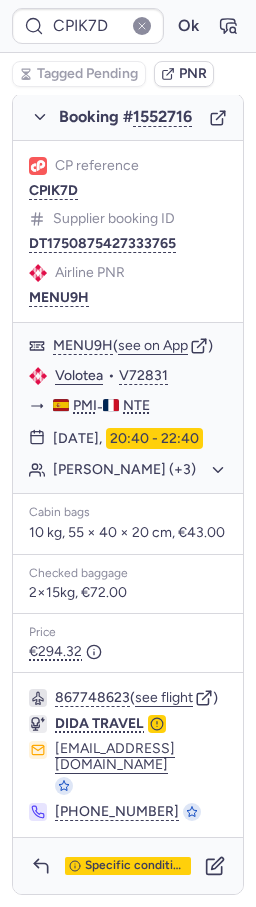 type on "CP8HQY" 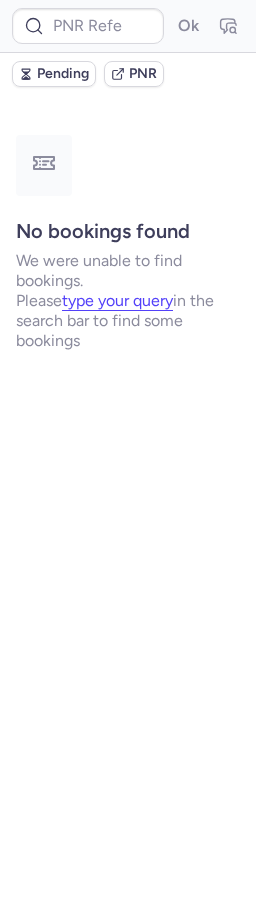 scroll, scrollTop: 0, scrollLeft: 0, axis: both 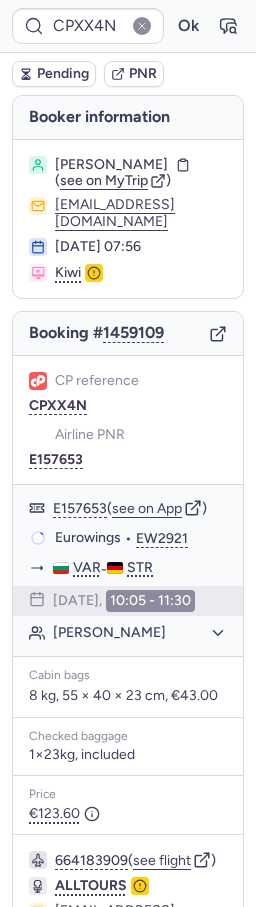 type on "CP8HQY" 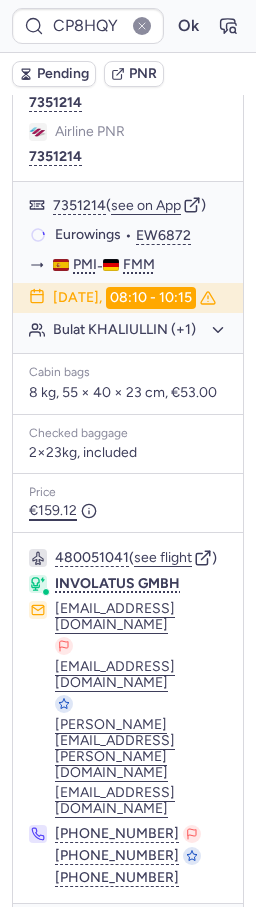 scroll, scrollTop: 406, scrollLeft: 0, axis: vertical 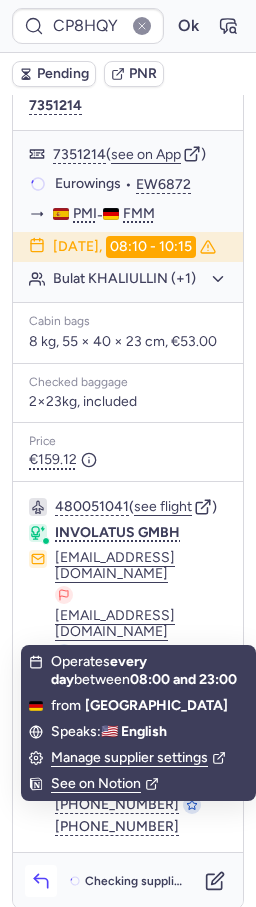 click 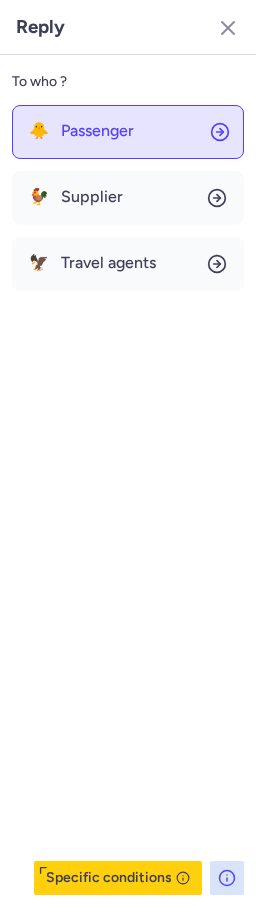 drag, startPoint x: 119, startPoint y: 119, endPoint x: 122, endPoint y: 131, distance: 12.369317 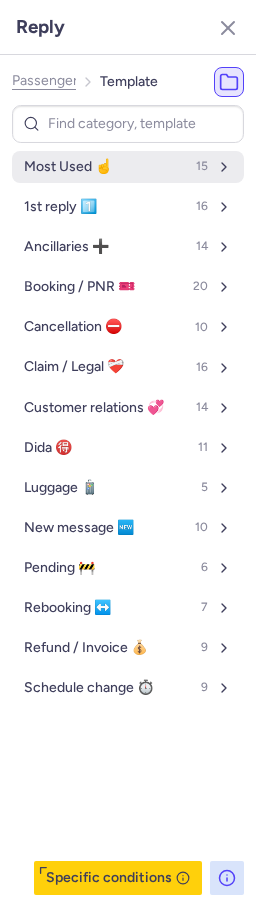 click on "Most Used ☝️" at bounding box center [68, 167] 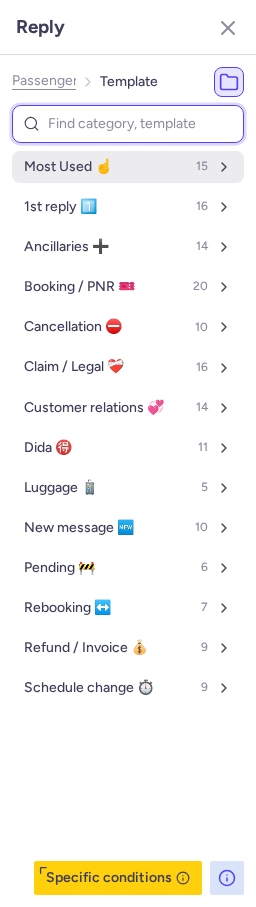 select on "ru" 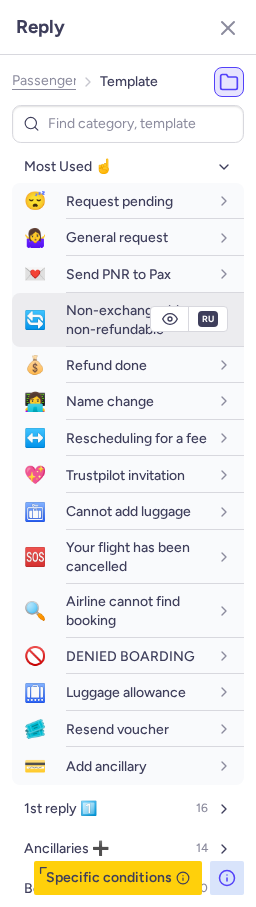 click on "🔄 Non-exchangeable, non-refundable" at bounding box center (128, 320) 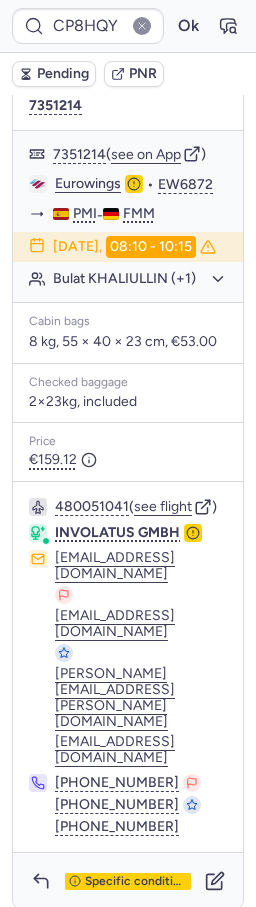 type on "CPXX4N" 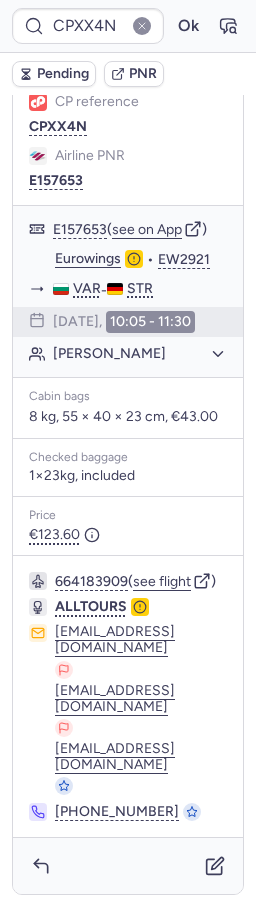 scroll, scrollTop: 356, scrollLeft: 0, axis: vertical 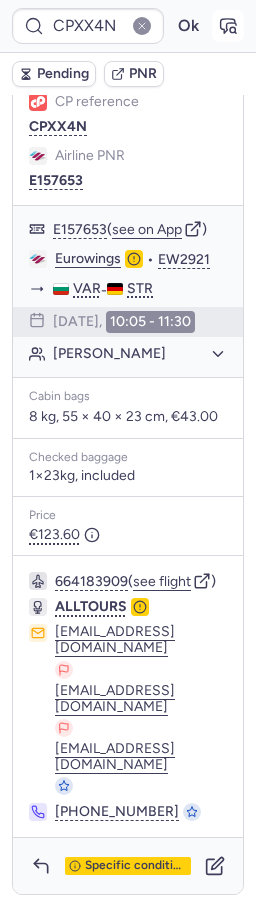 click at bounding box center (228, 26) 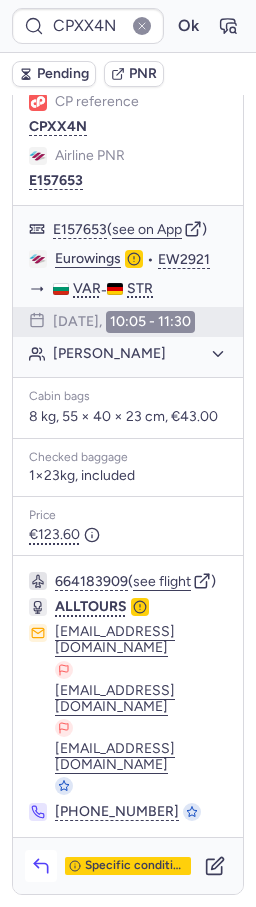 click at bounding box center (41, 866) 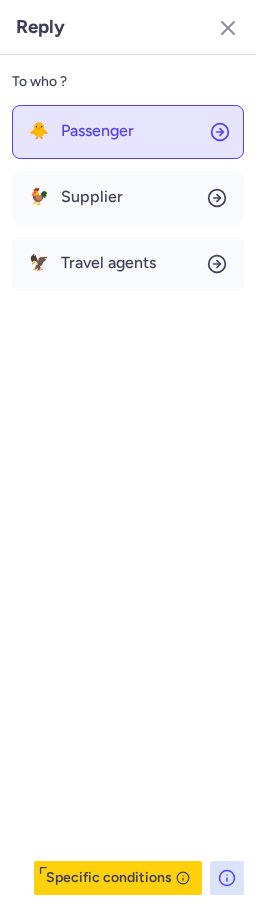 click on "🐥 Passenger" 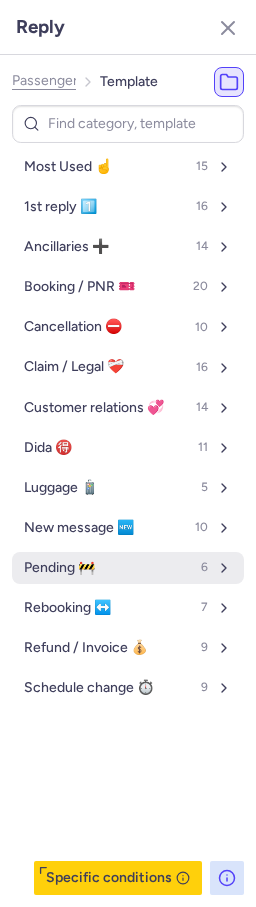 click on "Pending 🚧" at bounding box center (59, 568) 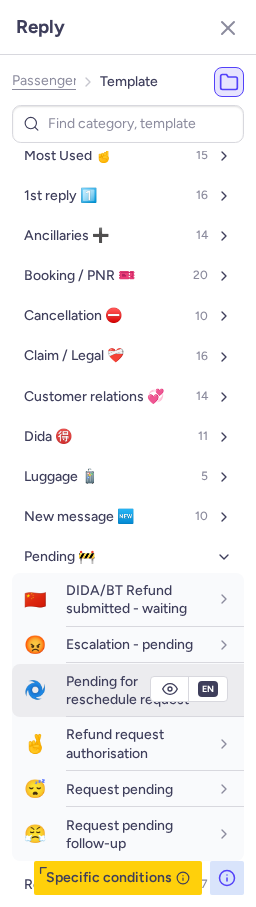 scroll, scrollTop: 12, scrollLeft: 0, axis: vertical 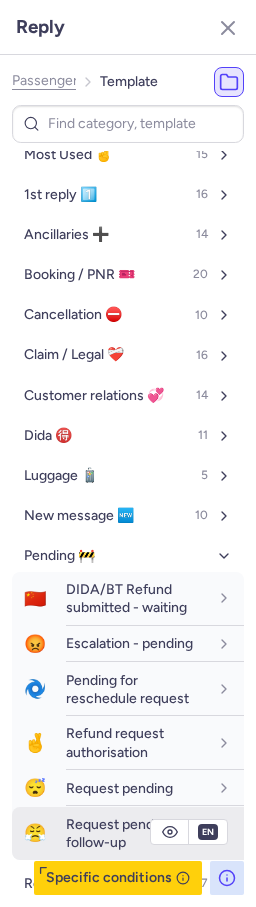 click on "Request pending  follow-up" at bounding box center [155, 833] 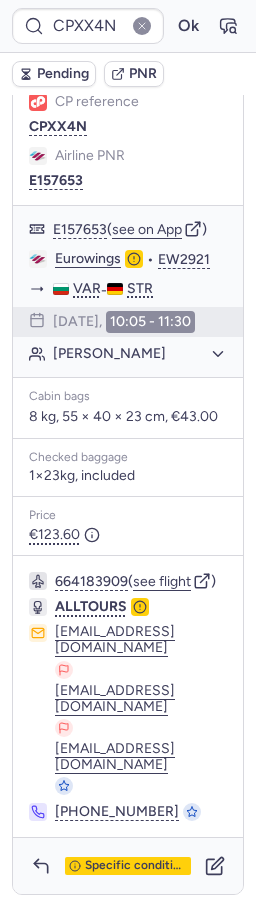 click 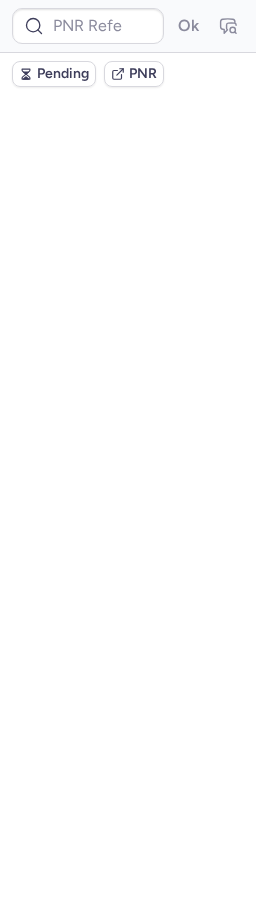 scroll, scrollTop: 0, scrollLeft: 0, axis: both 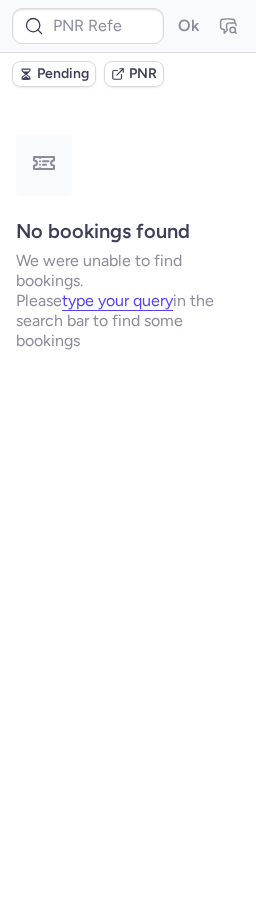 type on "CPH98A" 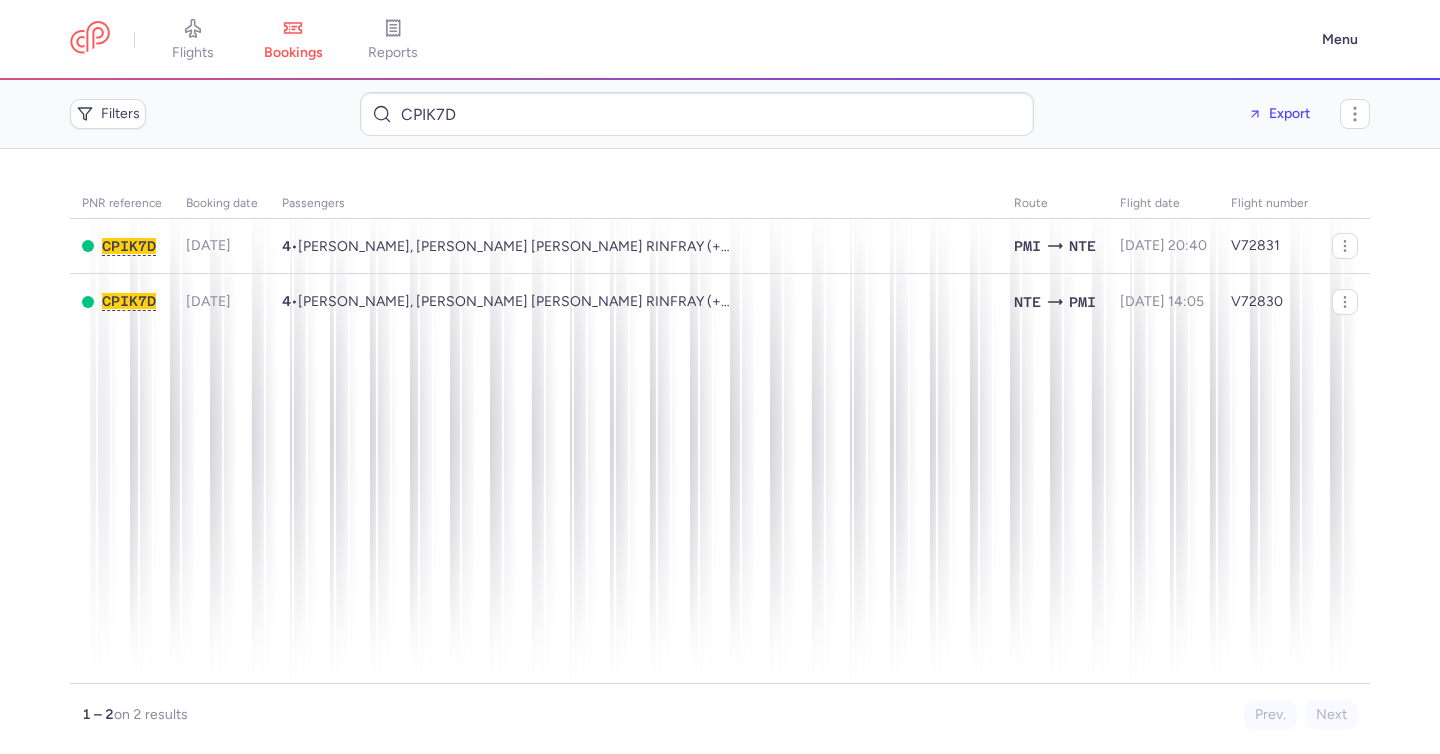 scroll, scrollTop: 0, scrollLeft: 0, axis: both 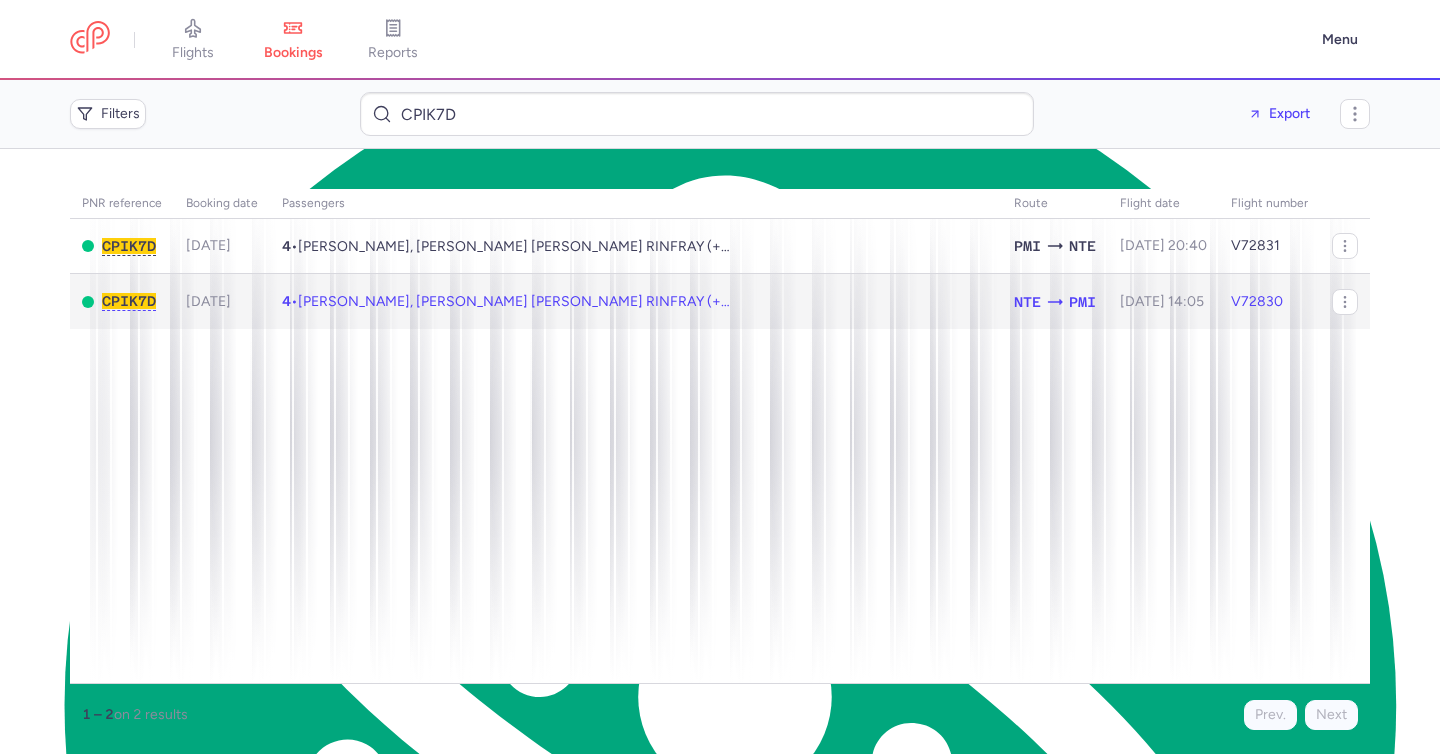 click on "4  •  David RINFRAY, Anne Helene RINFRAY (+2)" at bounding box center (636, 301) 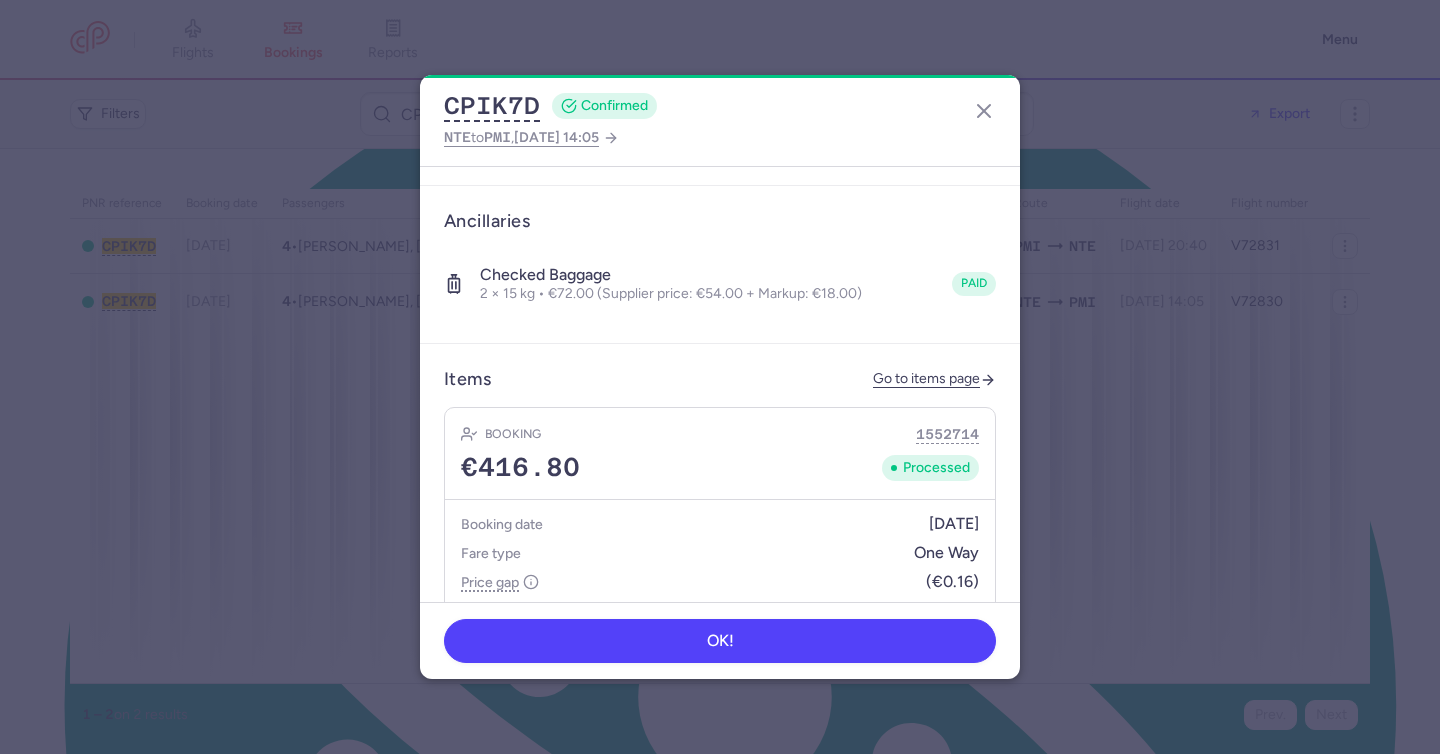 scroll, scrollTop: 800, scrollLeft: 0, axis: vertical 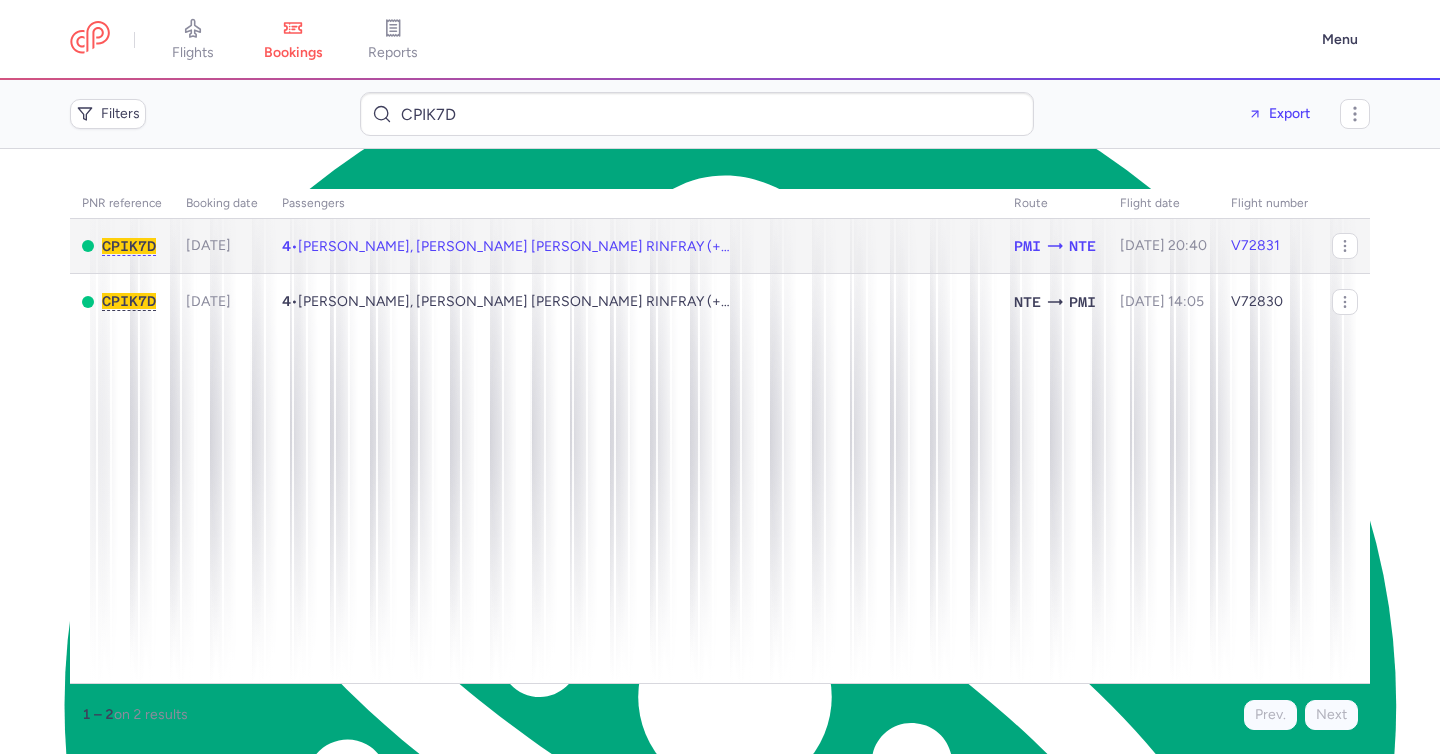 click on "4  •  David RINFRAY, Anne Helene RINFRAY (+2)" at bounding box center (636, 246) 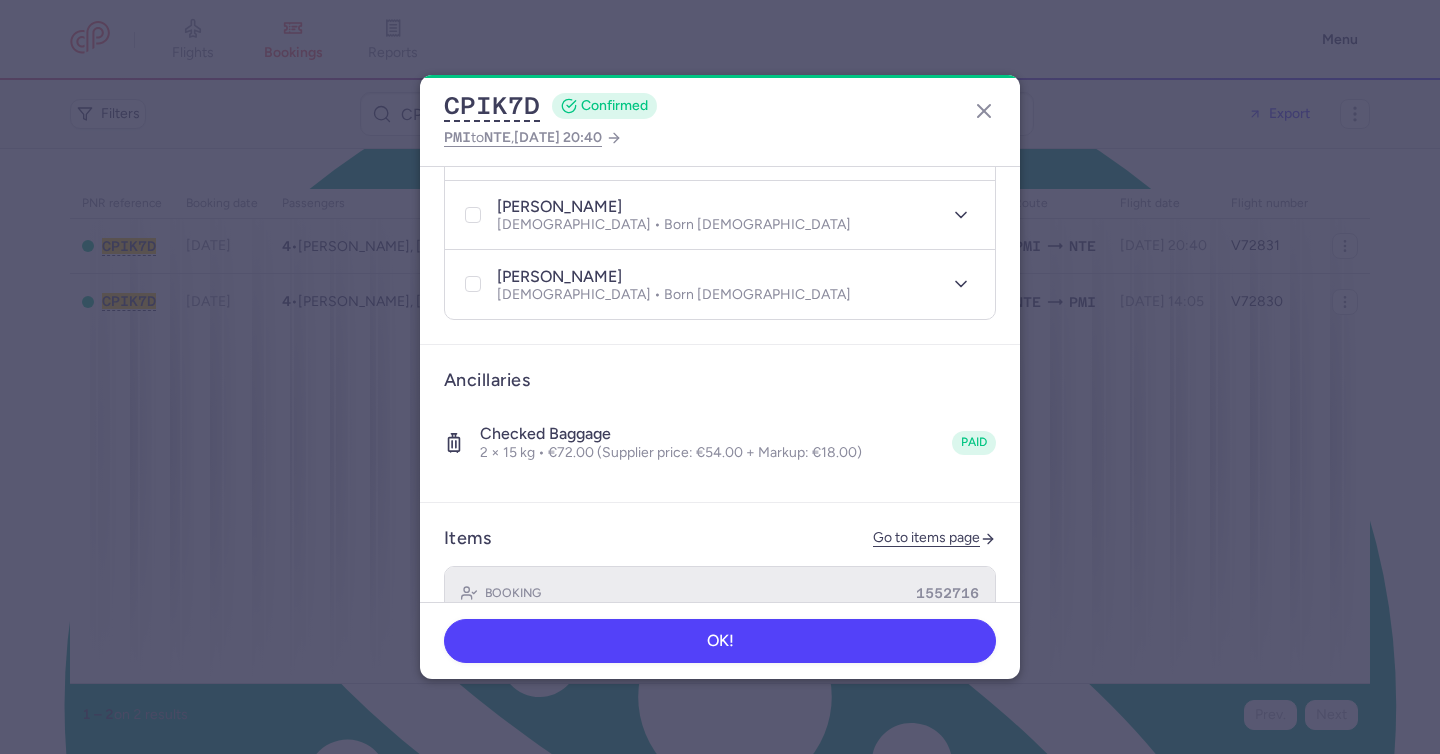 scroll, scrollTop: 1017, scrollLeft: 0, axis: vertical 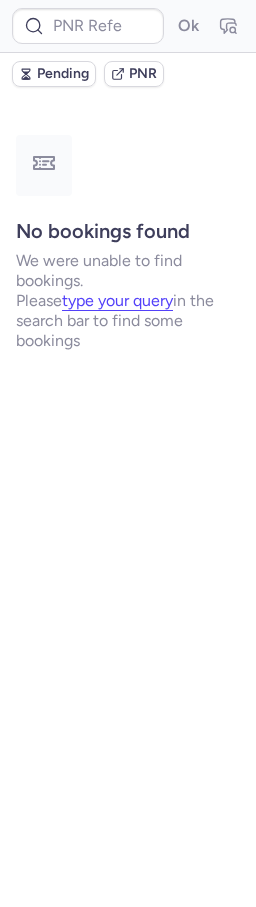 type on "CP43PJ" 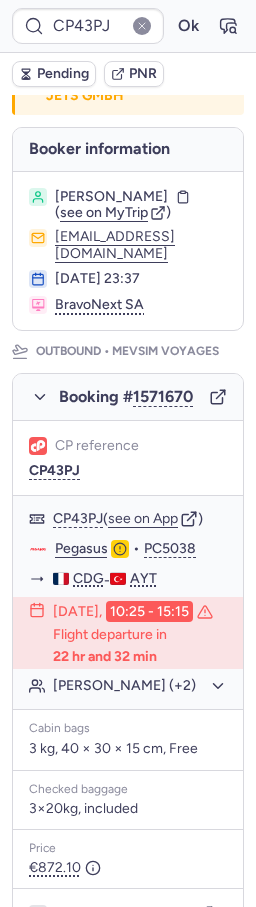 scroll, scrollTop: 422, scrollLeft: 0, axis: vertical 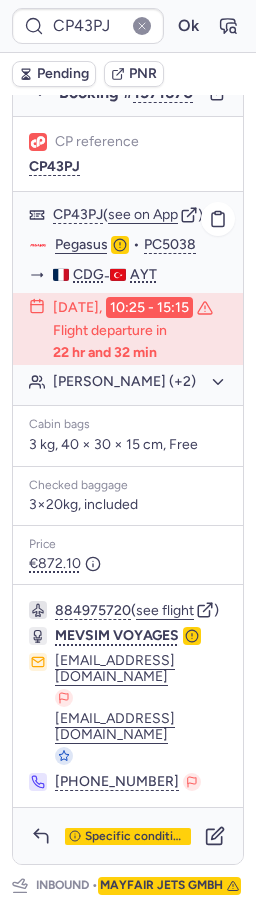 click on "[PERSON_NAME] (+2)" 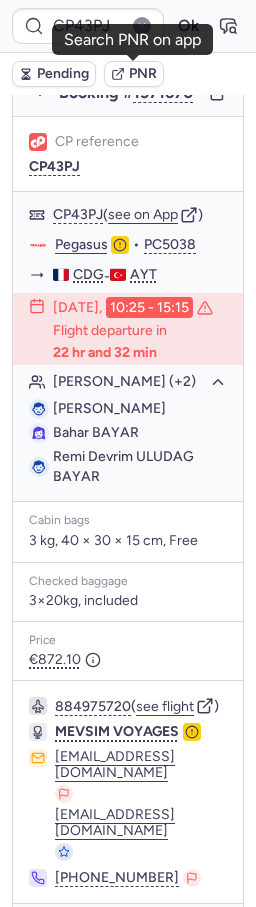click on "PNR" at bounding box center [143, 74] 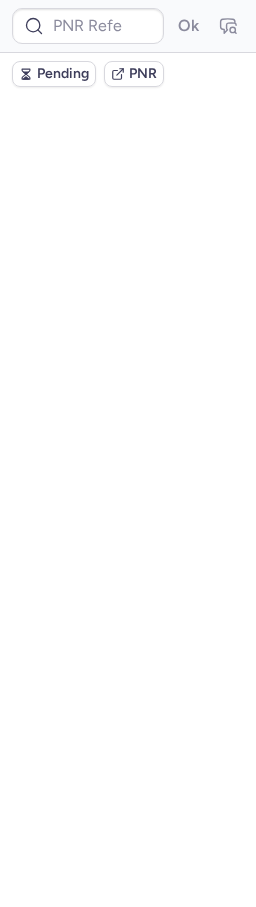 scroll, scrollTop: 0, scrollLeft: 0, axis: both 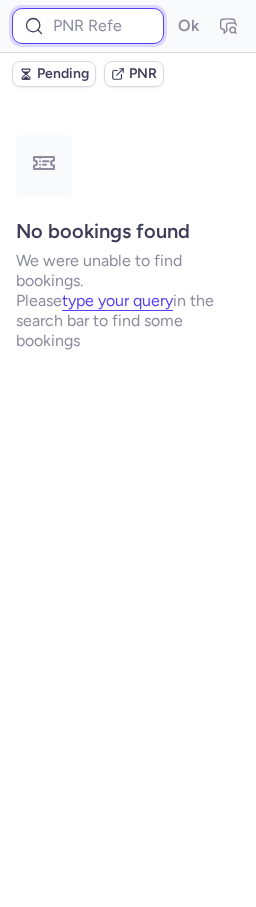 click at bounding box center (88, 26) 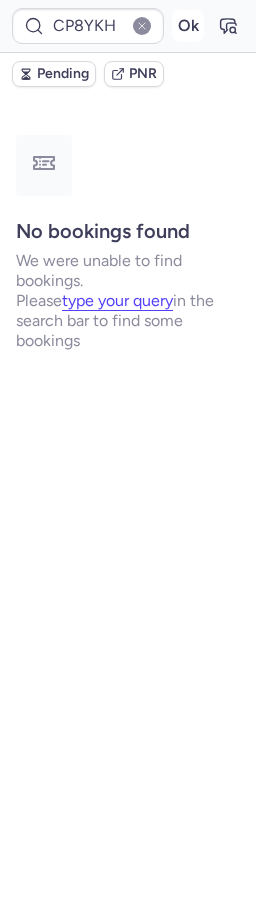 click on "Ok" at bounding box center [188, 26] 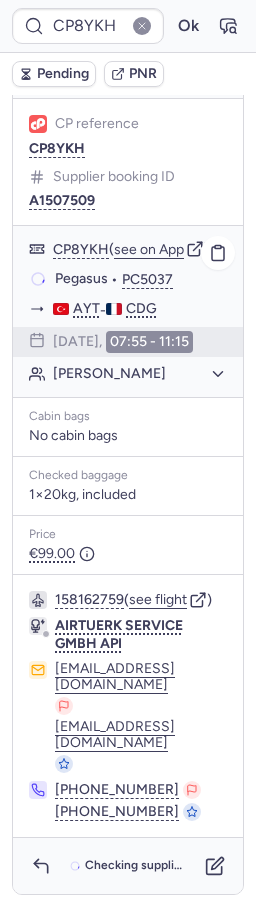scroll, scrollTop: 1452, scrollLeft: 0, axis: vertical 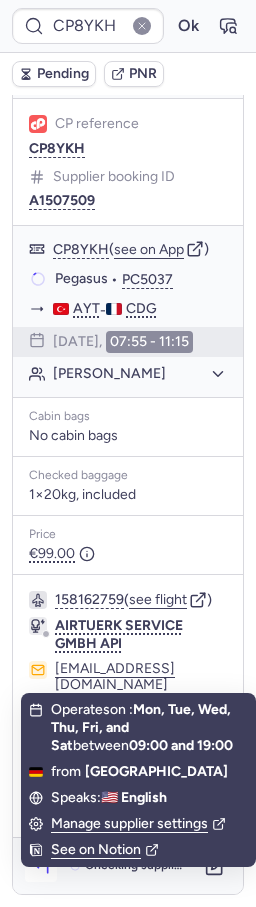 click 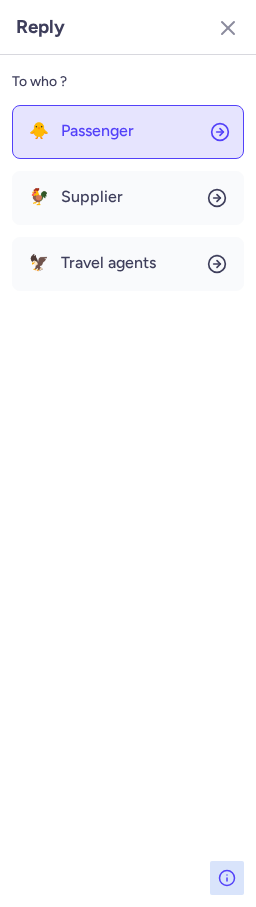 click on "Passenger" at bounding box center (97, 131) 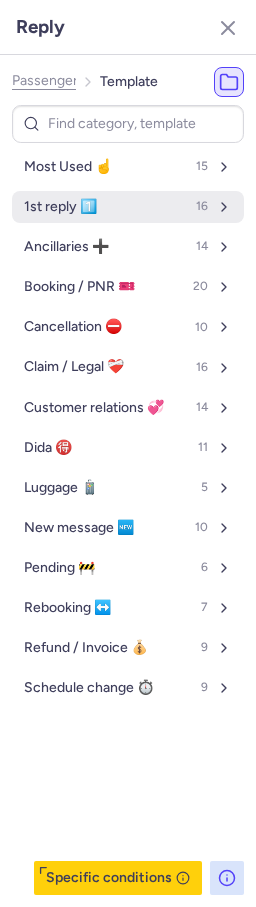 click on "1st reply 1️⃣ 16" at bounding box center [128, 207] 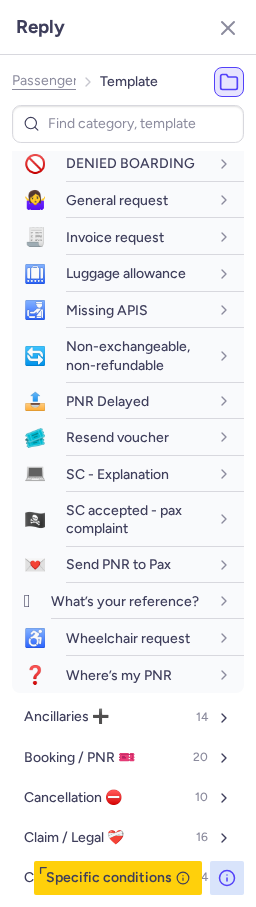 scroll, scrollTop: 493, scrollLeft: 0, axis: vertical 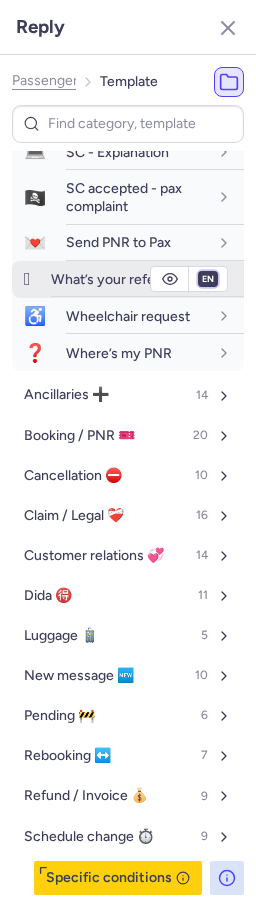 click on "fr en de nl pt es it ru" at bounding box center [208, 279] 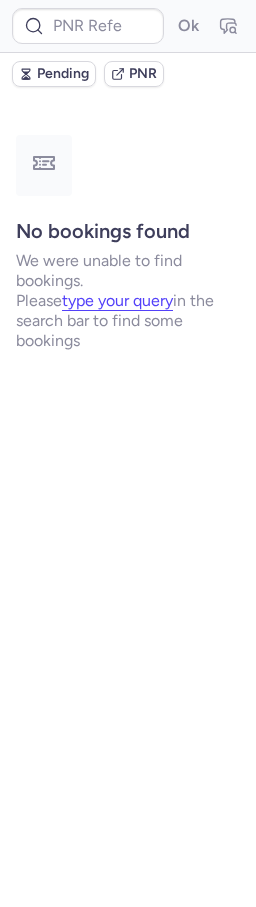 scroll, scrollTop: 0, scrollLeft: 0, axis: both 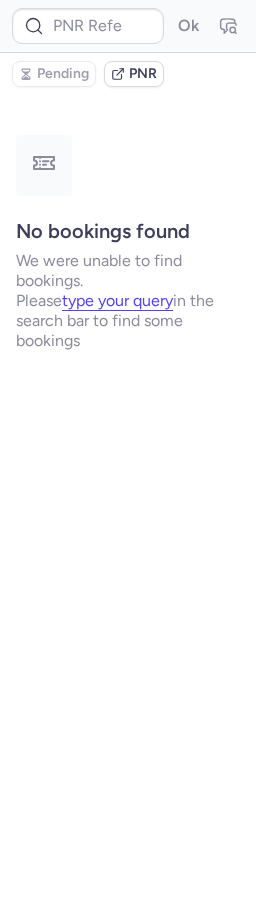 type on "CPOZEW" 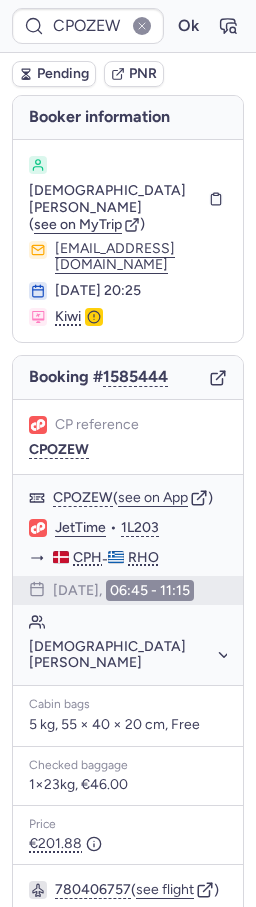 click on "Pending" at bounding box center [63, 74] 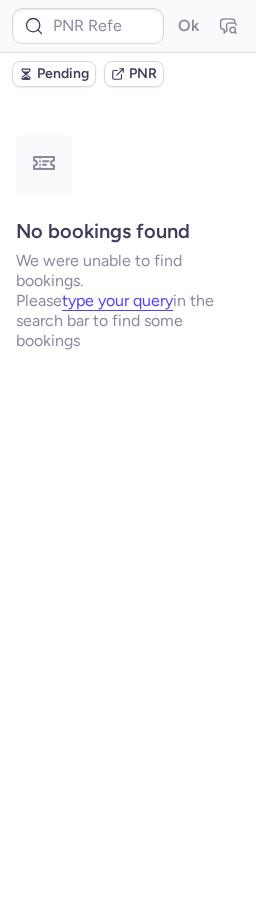 type on "1309259704" 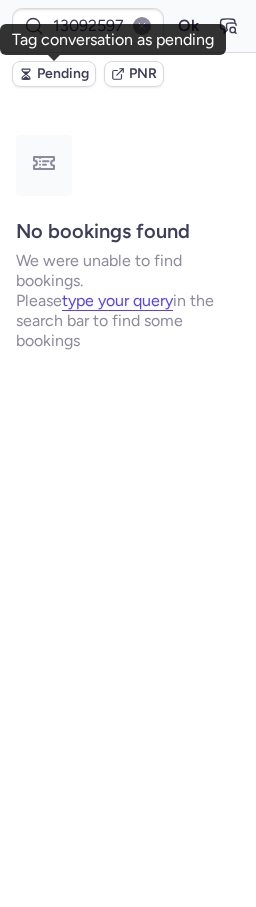 click on "Pending" at bounding box center (63, 74) 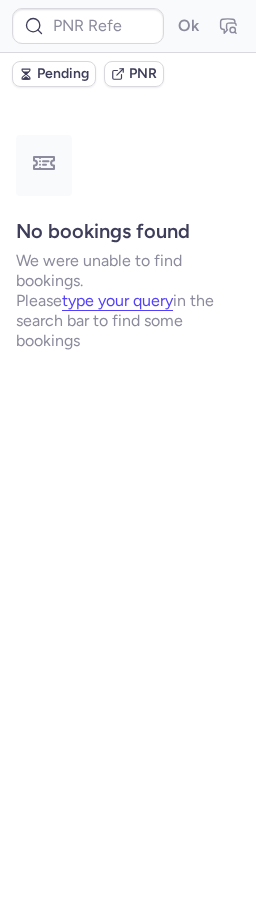 type on "CP47ZO" 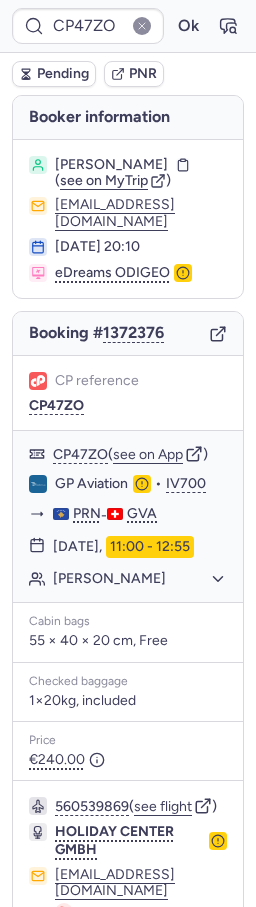 scroll, scrollTop: 221, scrollLeft: 0, axis: vertical 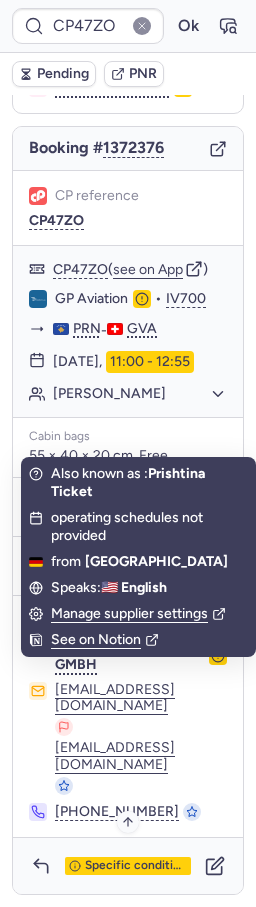 click on "Specific conditions" at bounding box center [136, 866] 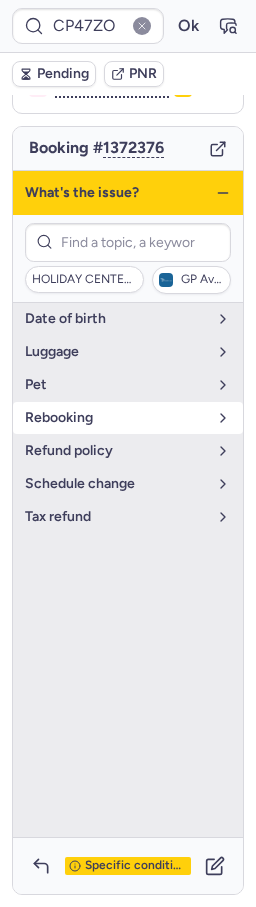click on "rebooking" at bounding box center (116, 418) 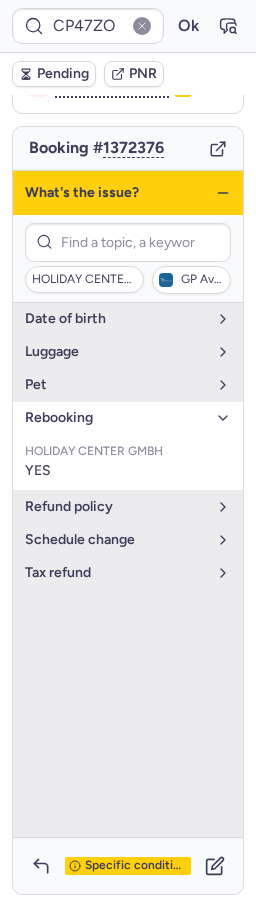 click on "Specific conditions" at bounding box center [136, 866] 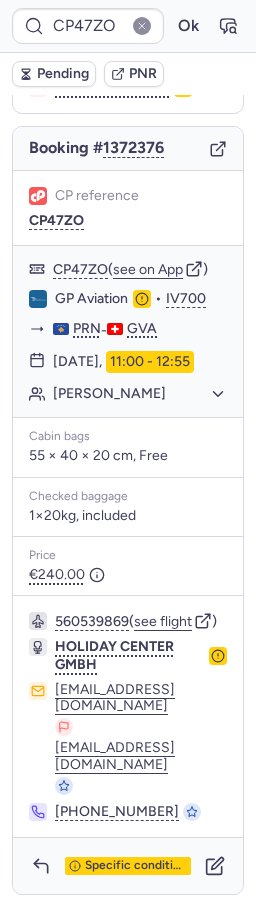 click on "Specific conditions" at bounding box center (128, 866) 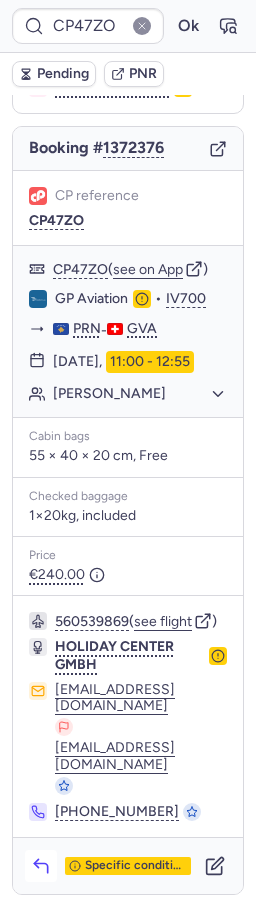 click 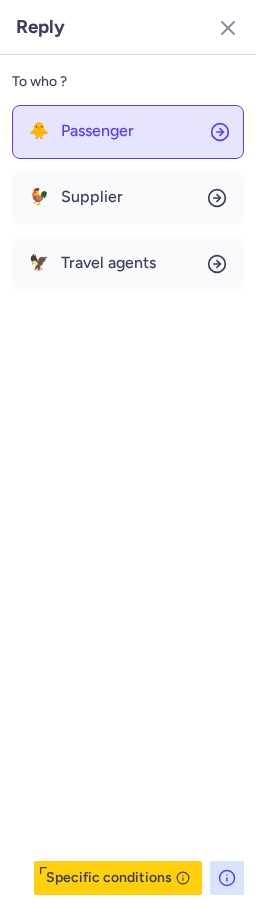 click on "Passenger" at bounding box center (97, 131) 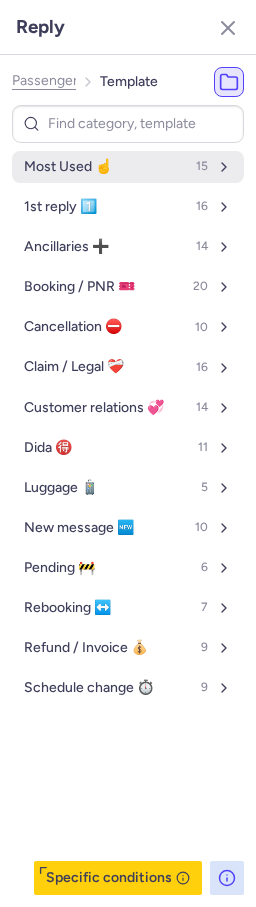 click on "Most Used ☝️" at bounding box center (68, 167) 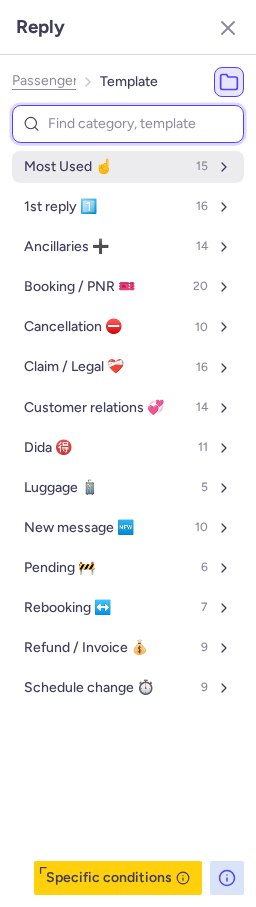 select on "en" 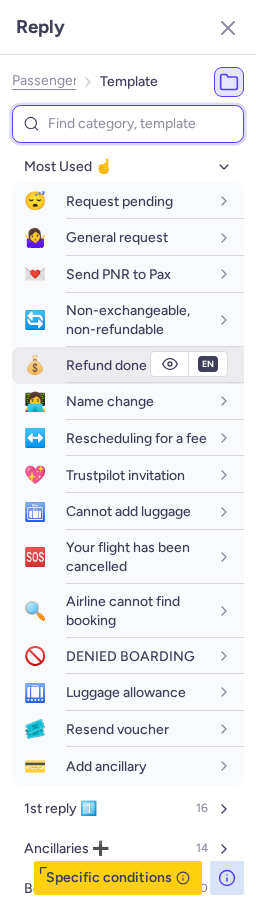 scroll, scrollTop: 136, scrollLeft: 0, axis: vertical 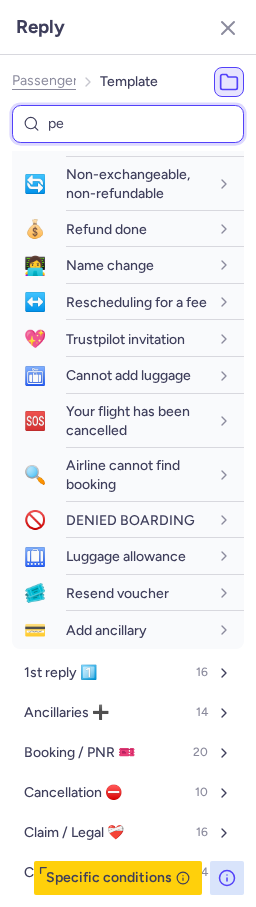 type on "pen" 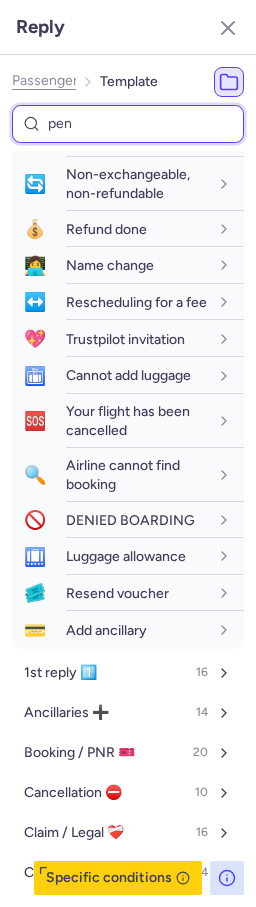 select on "en" 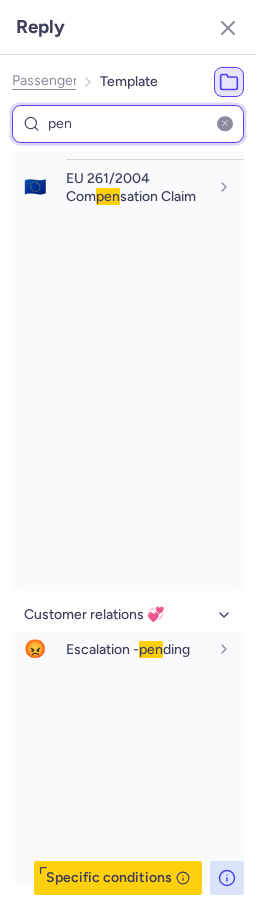 scroll, scrollTop: 0, scrollLeft: 0, axis: both 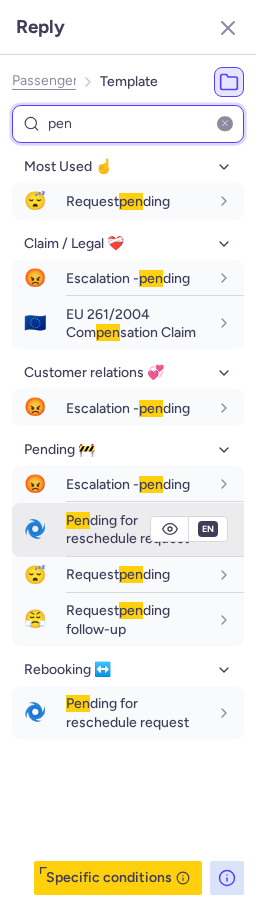 type on "pen" 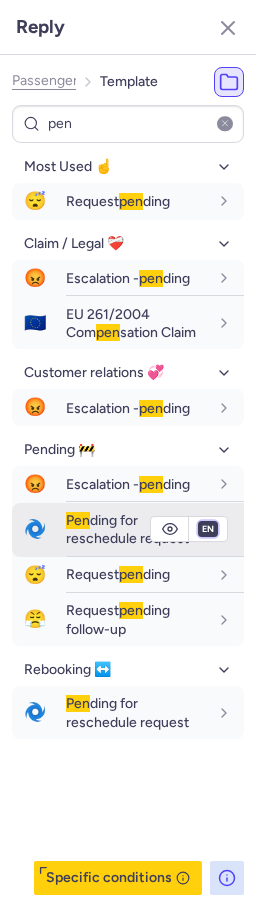 click on "fr en de nl pt es it ru" at bounding box center (208, 529) 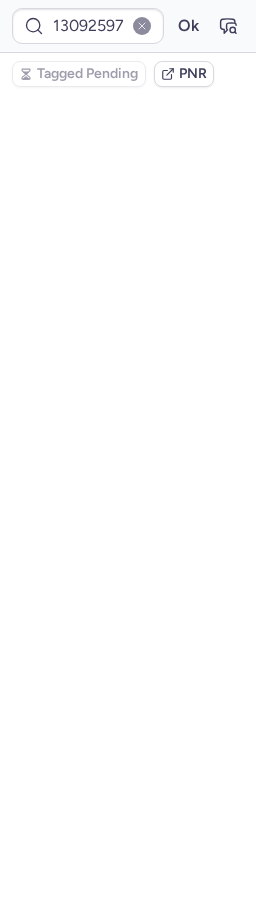 scroll, scrollTop: 0, scrollLeft: 0, axis: both 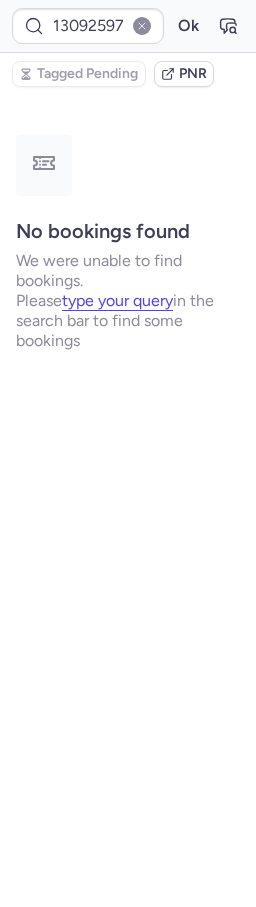 type on "CP43PJ" 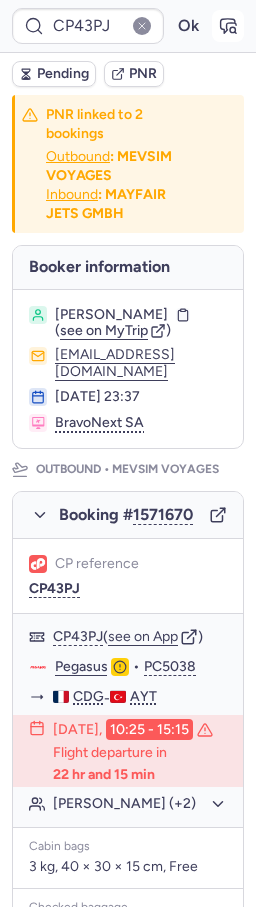 click 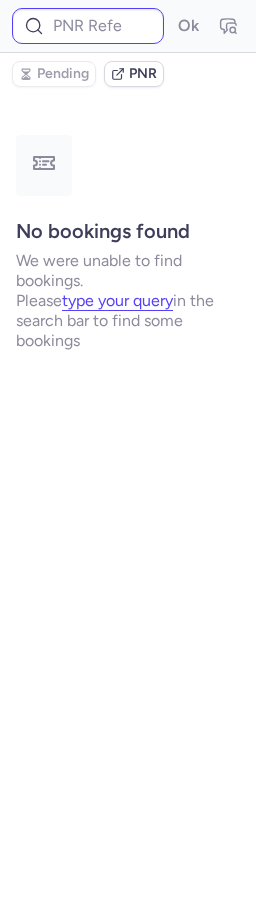 type on "CP43PJ" 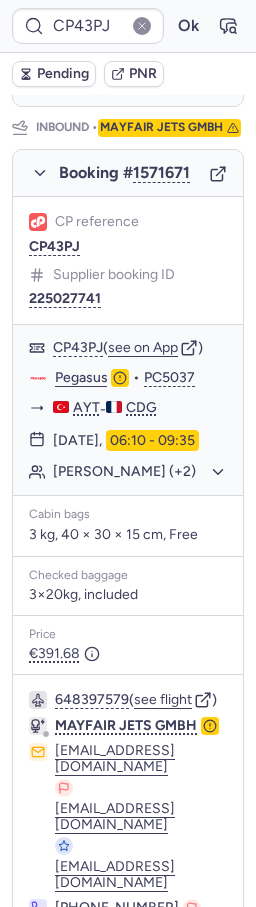 scroll, scrollTop: 1346, scrollLeft: 0, axis: vertical 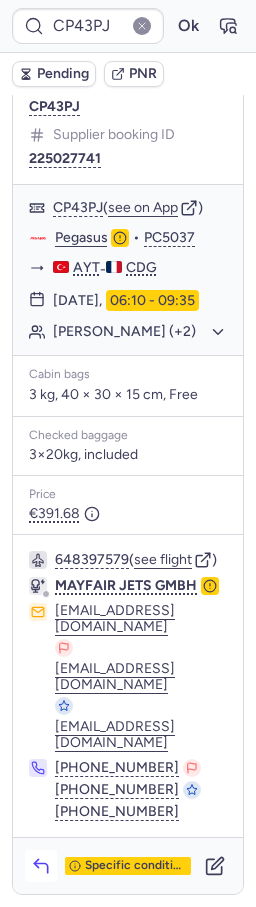 click 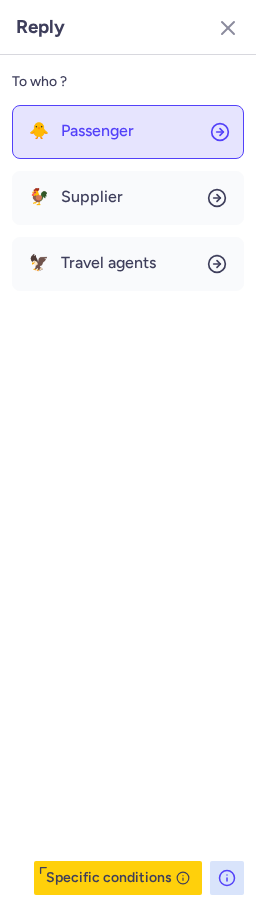 drag, startPoint x: 99, startPoint y: 92, endPoint x: 104, endPoint y: 115, distance: 23.537205 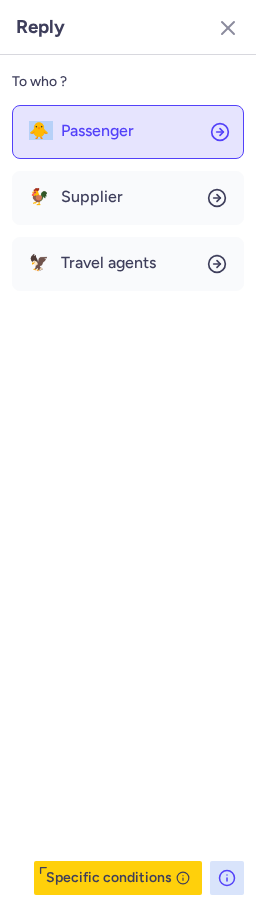 drag, startPoint x: 104, startPoint y: 115, endPoint x: 107, endPoint y: 141, distance: 26.172504 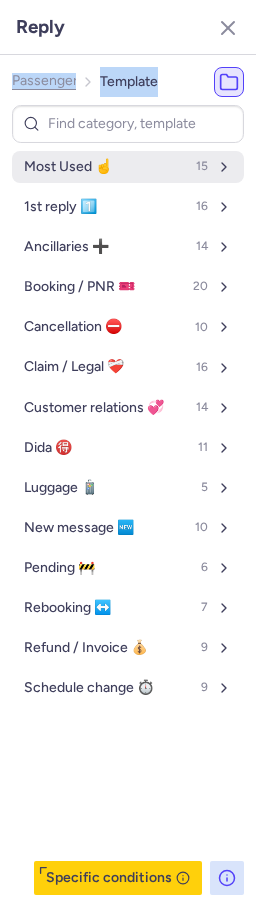 click on "Most Used ☝️" at bounding box center (68, 167) 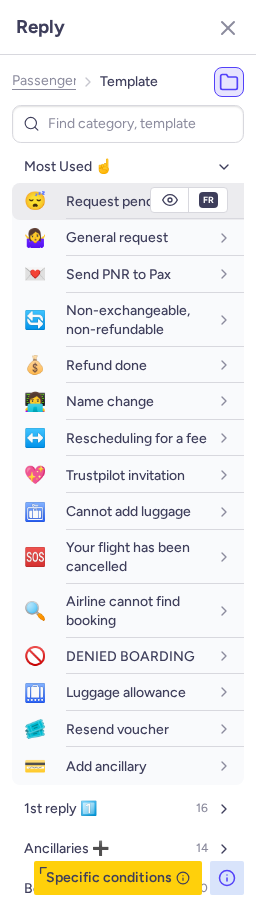 click on "Request pending" at bounding box center (155, 201) 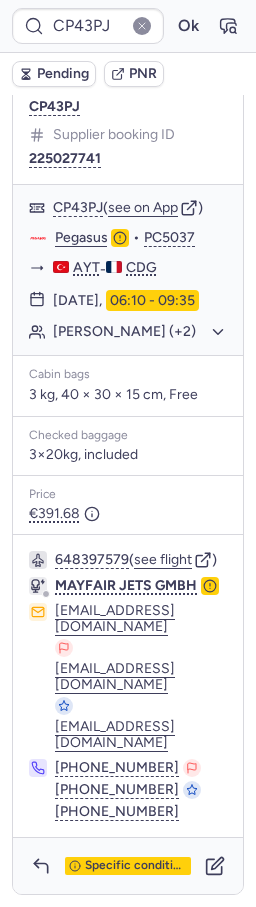 click 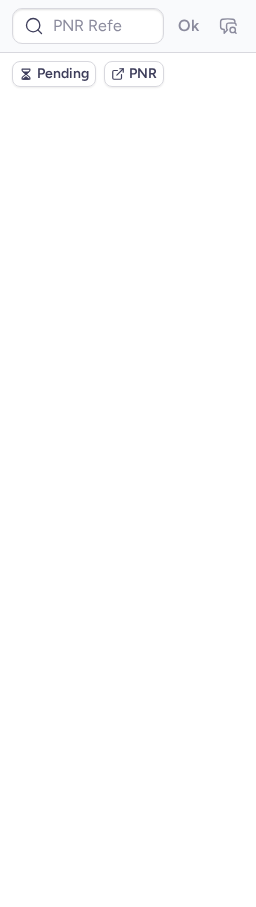 scroll, scrollTop: 0, scrollLeft: 0, axis: both 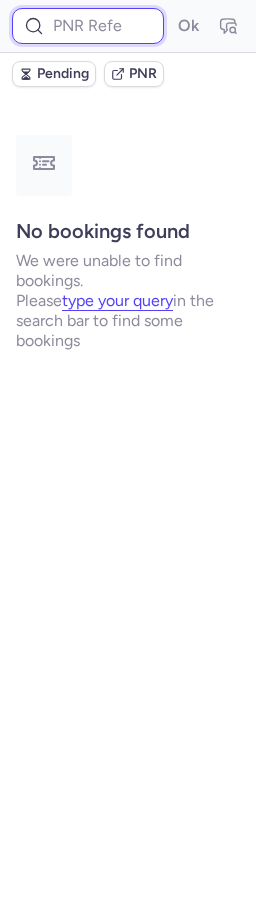 click at bounding box center (88, 26) 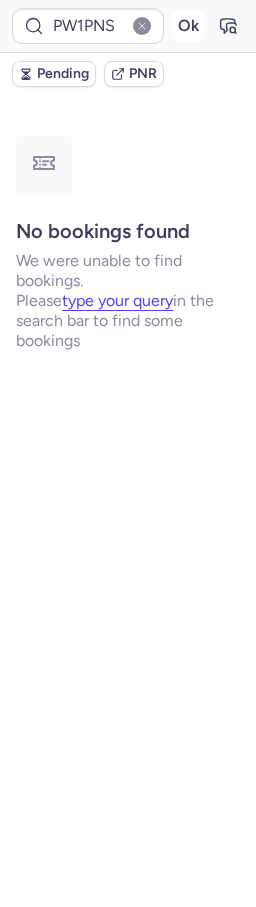 click on "Ok" at bounding box center (188, 26) 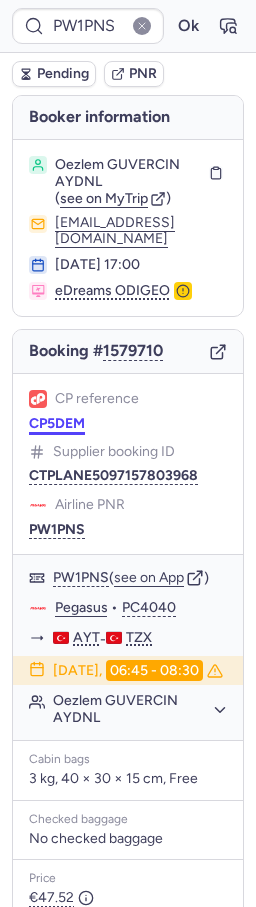 click on "CP5DEM" at bounding box center (57, 424) 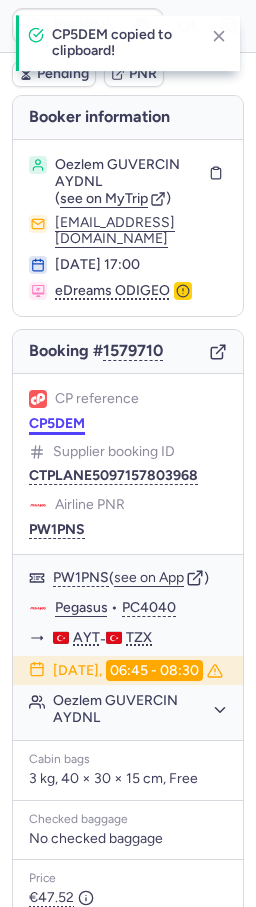 drag, startPoint x: 69, startPoint y: 434, endPoint x: 4, endPoint y: 405, distance: 71.17584 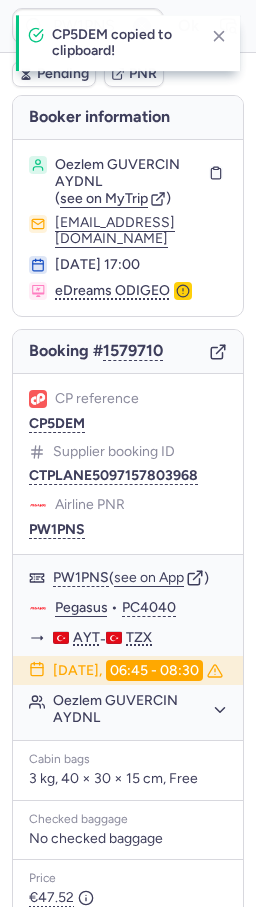 click on "CP5DEM" at bounding box center (57, 424) 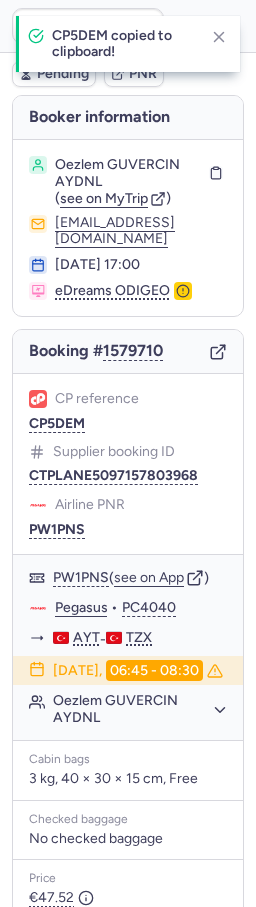 type on "CP5DEM" 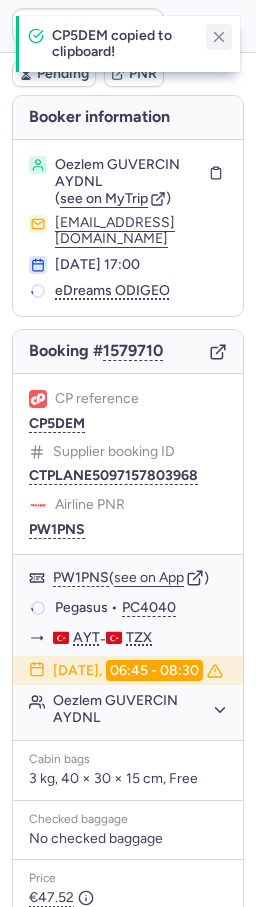 click 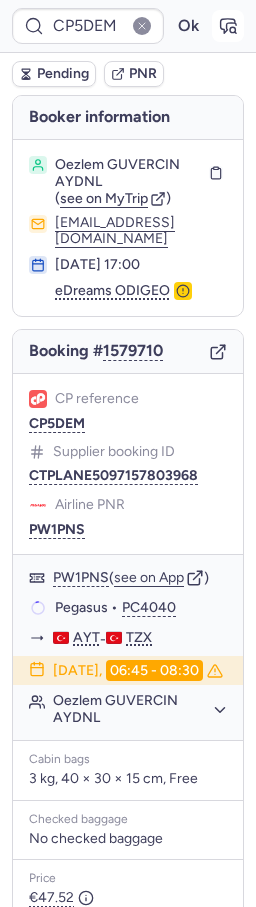 click 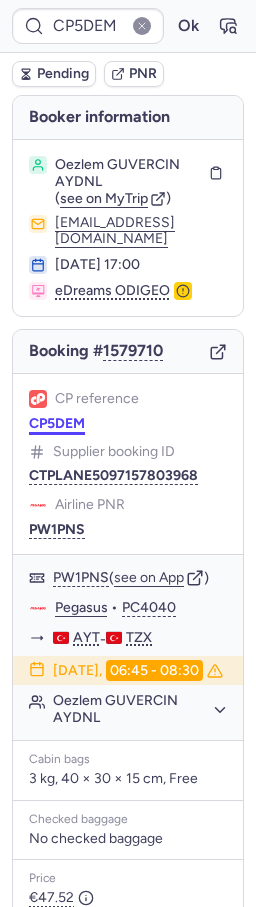 click on "CP5DEM" at bounding box center (57, 424) 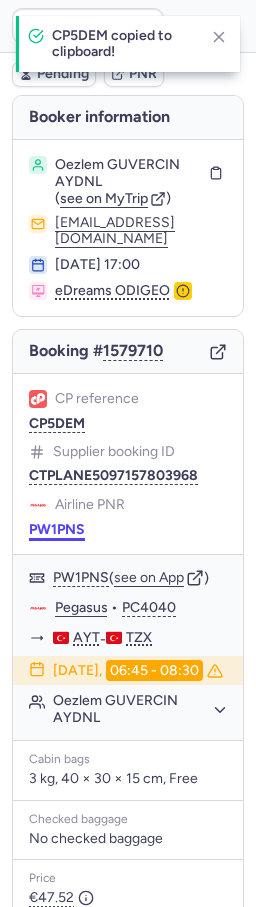 click on "PW1PNS" at bounding box center [57, 530] 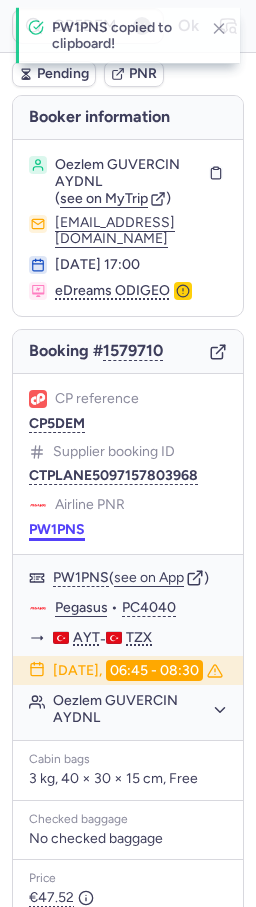 click on "PW1PNS" at bounding box center [57, 530] 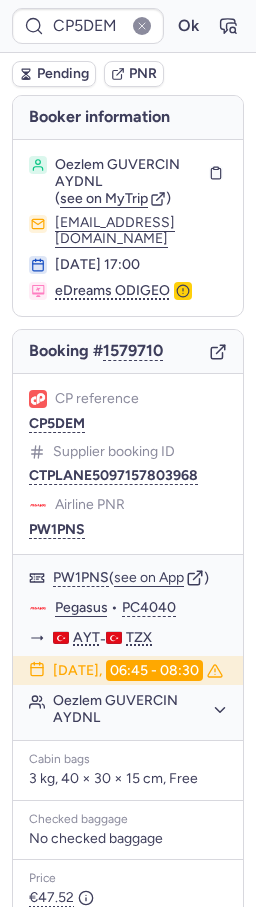 scroll, scrollTop: 273, scrollLeft: 0, axis: vertical 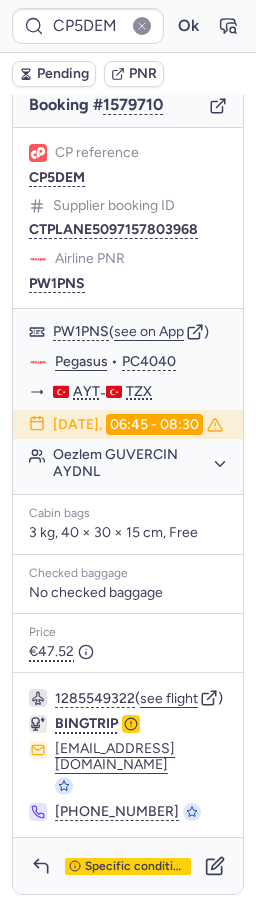 type on "CP47ZO" 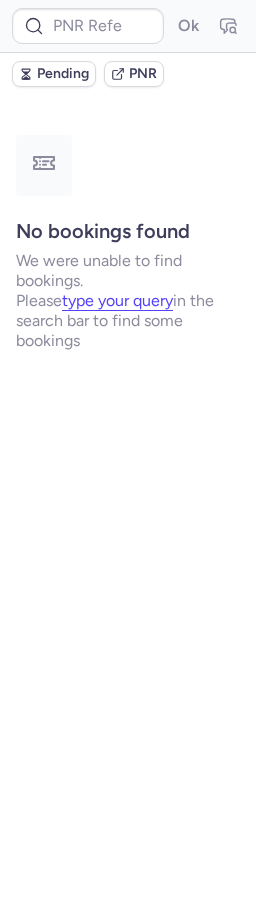 scroll, scrollTop: 0, scrollLeft: 0, axis: both 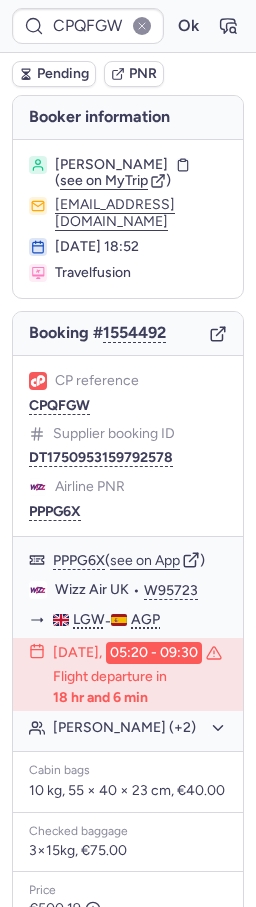 type on "1309259704" 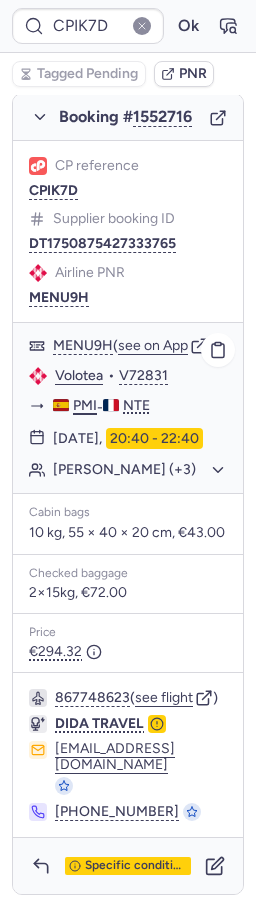 scroll, scrollTop: 1350, scrollLeft: 0, axis: vertical 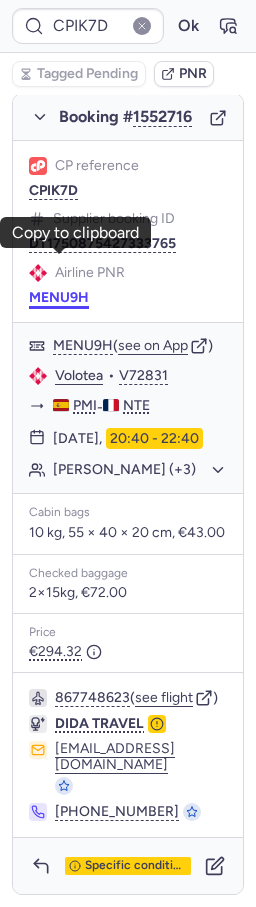 click on "MENU9H" at bounding box center [59, 298] 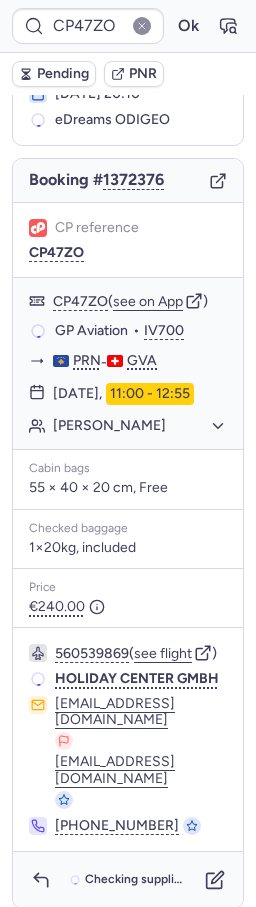 scroll, scrollTop: 152, scrollLeft: 0, axis: vertical 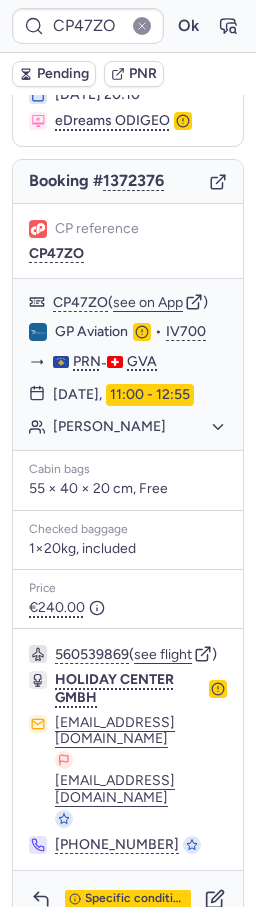 type on "1309259704" 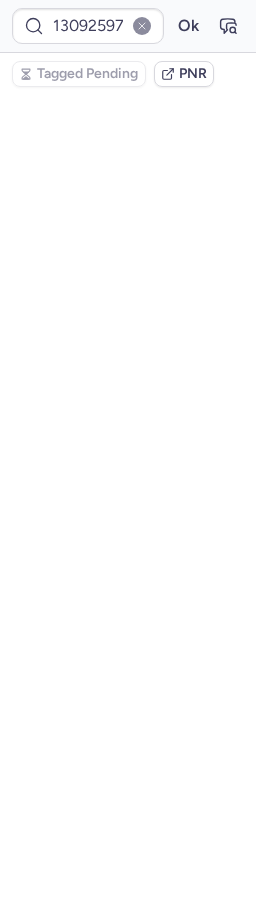 scroll, scrollTop: 0, scrollLeft: 0, axis: both 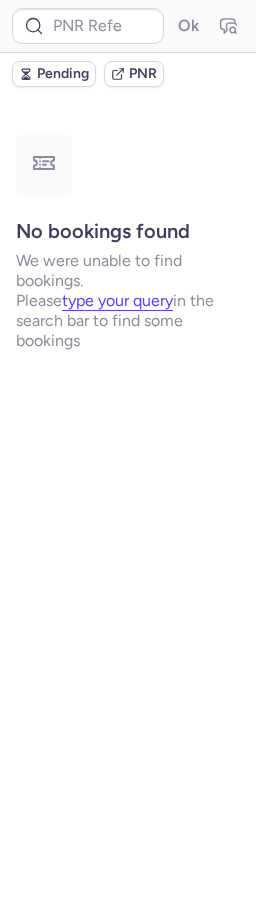 type on "1309259704" 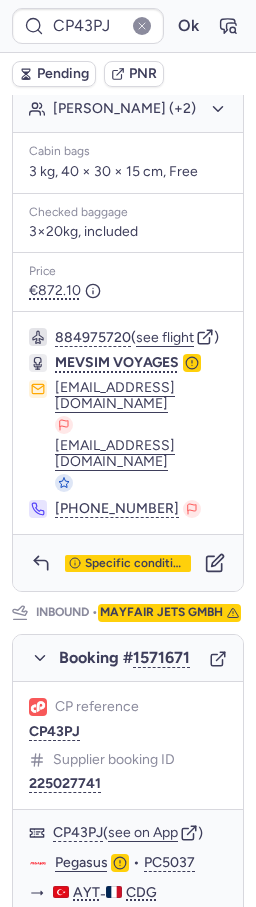 scroll, scrollTop: 657, scrollLeft: 0, axis: vertical 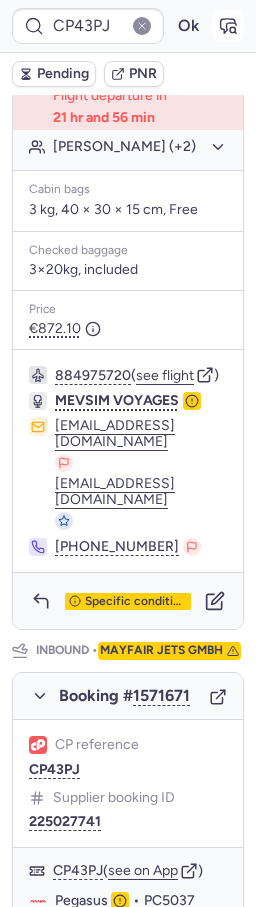 click at bounding box center (228, 26) 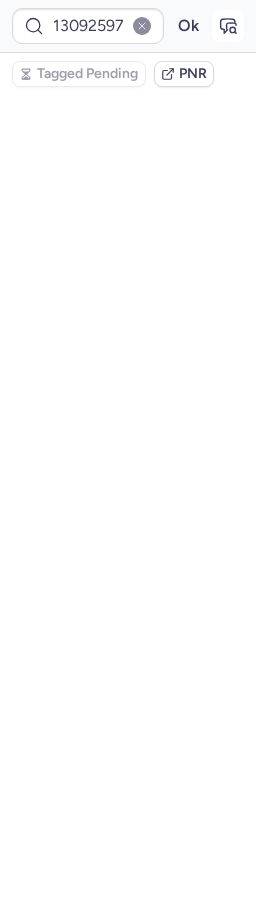 scroll, scrollTop: 0, scrollLeft: 0, axis: both 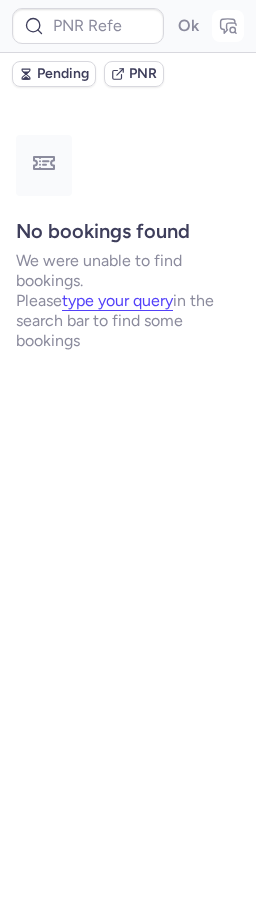 type on "CP43PJ" 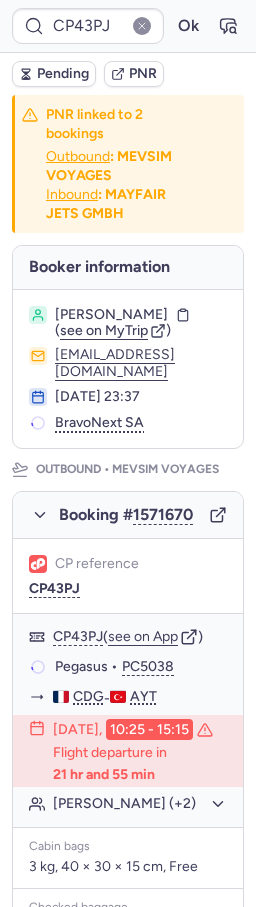 click on "Pending" at bounding box center [63, 74] 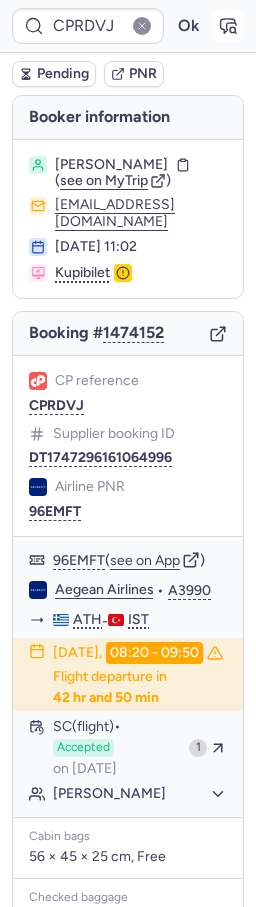click 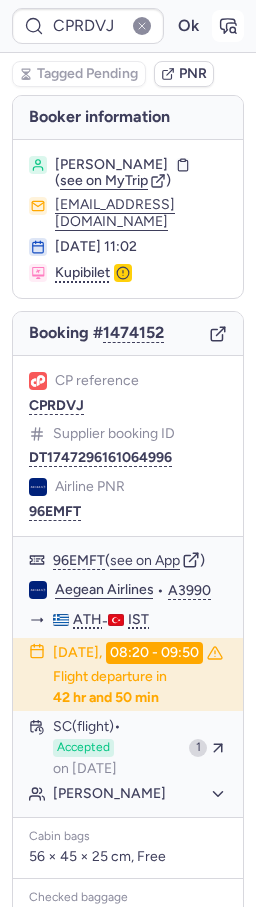 click 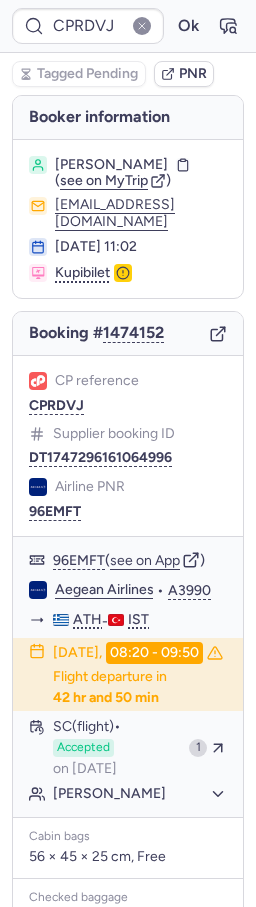 type on "0CC0B9" 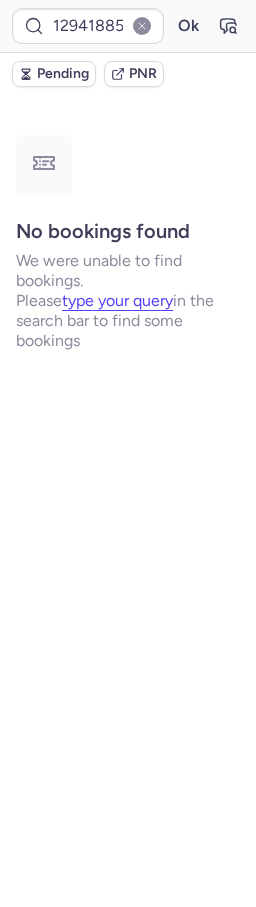 type on "CPY3FM" 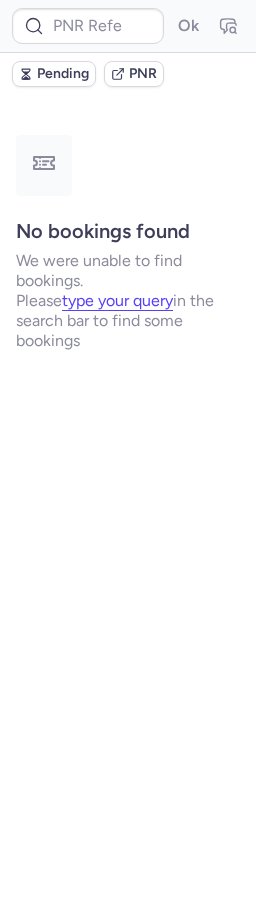 type on "CPRDVJ" 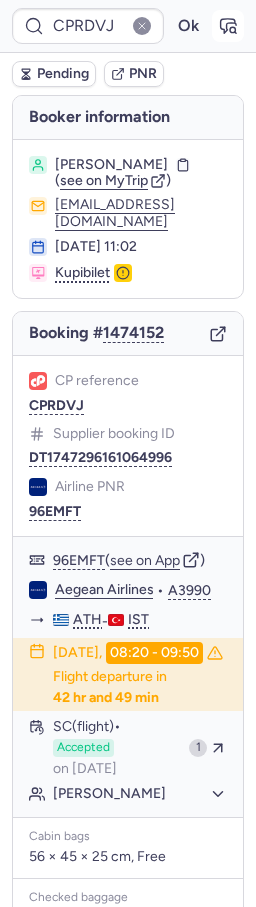 click 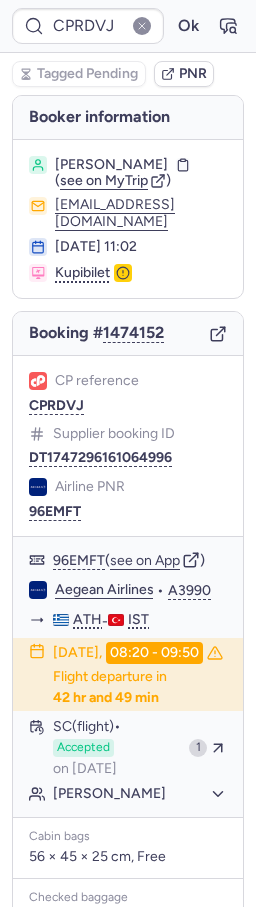 type 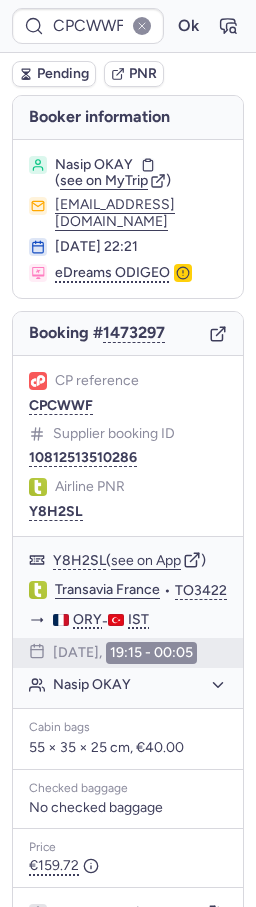 type on "CPRDVJ" 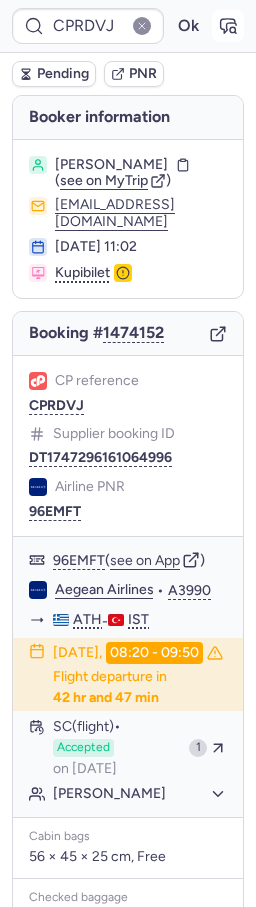 click 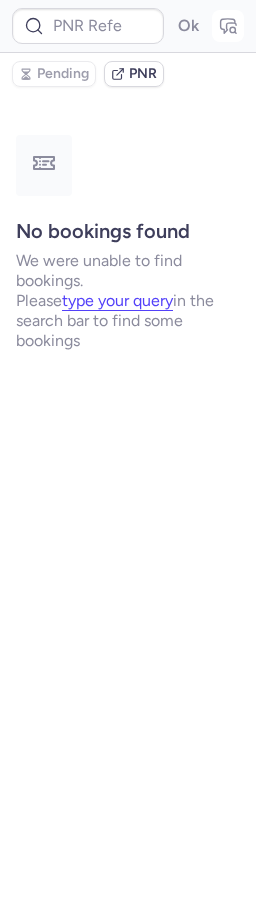 type on "CPRDVJ" 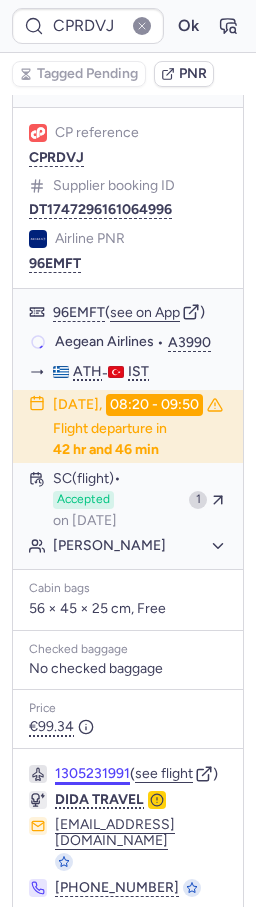 scroll, scrollTop: 346, scrollLeft: 0, axis: vertical 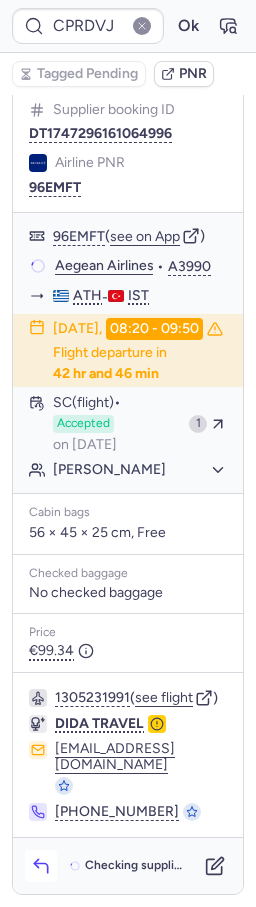 click 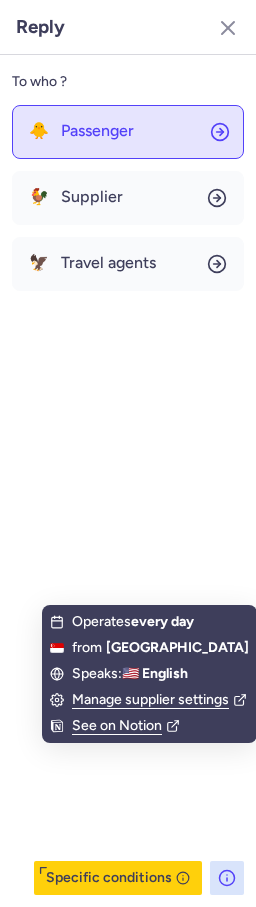 click on "🐥 Passenger" 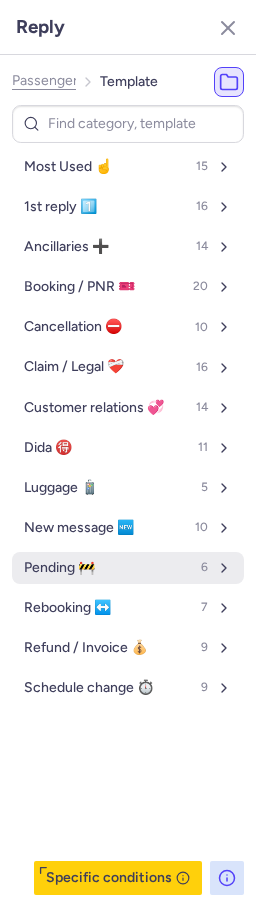click on "Pending 🚧" at bounding box center [59, 568] 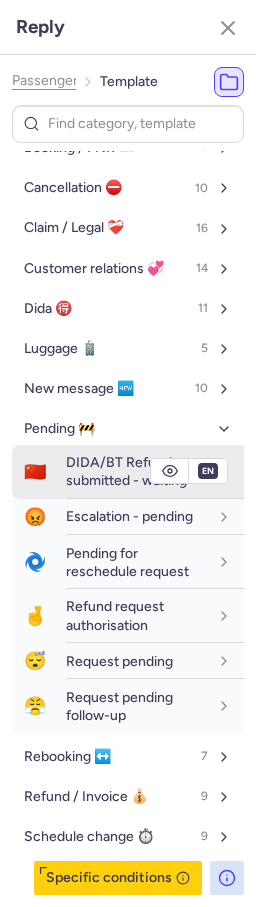 scroll, scrollTop: 154, scrollLeft: 0, axis: vertical 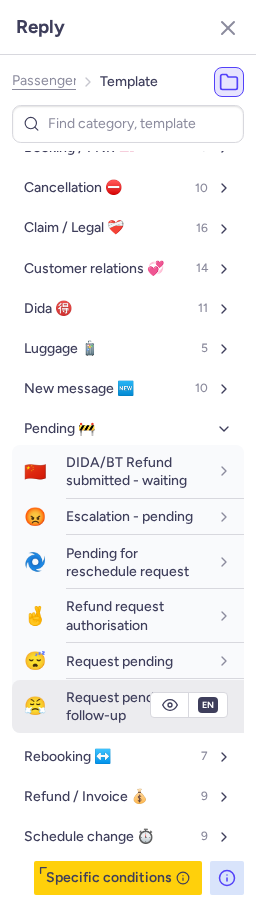 click on "Request pending  follow-up" at bounding box center [119, 706] 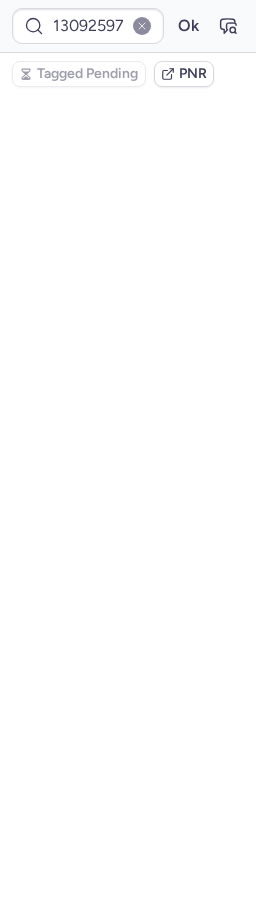 scroll, scrollTop: 0, scrollLeft: 0, axis: both 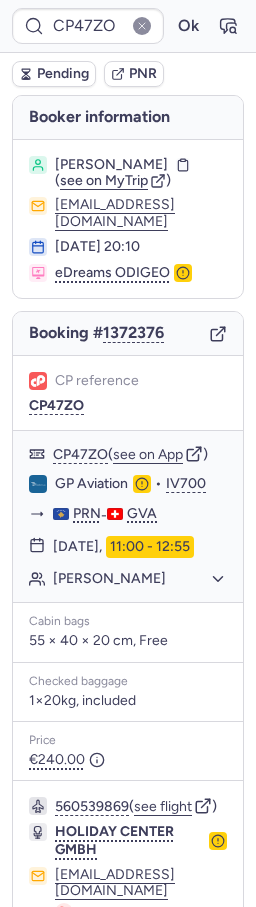 type on "1309259704" 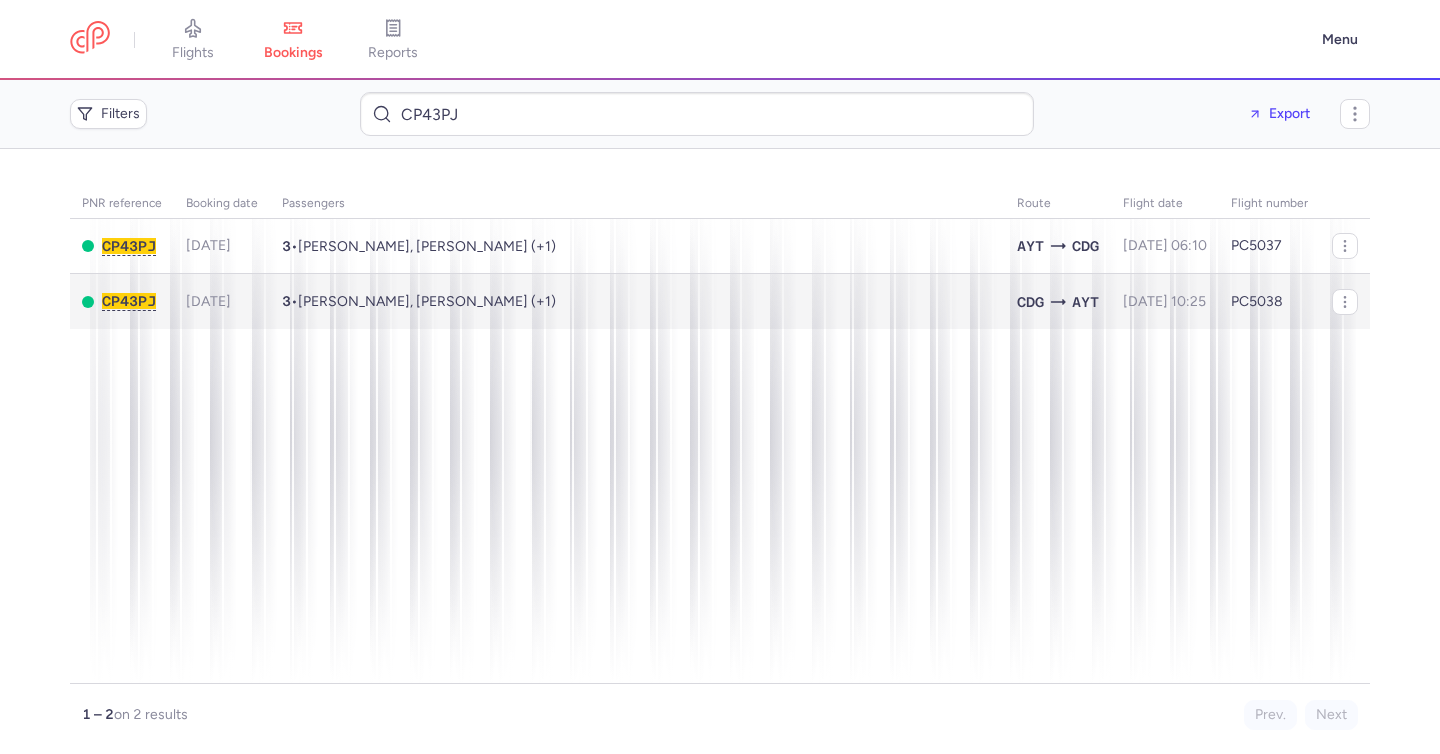 scroll, scrollTop: 0, scrollLeft: 0, axis: both 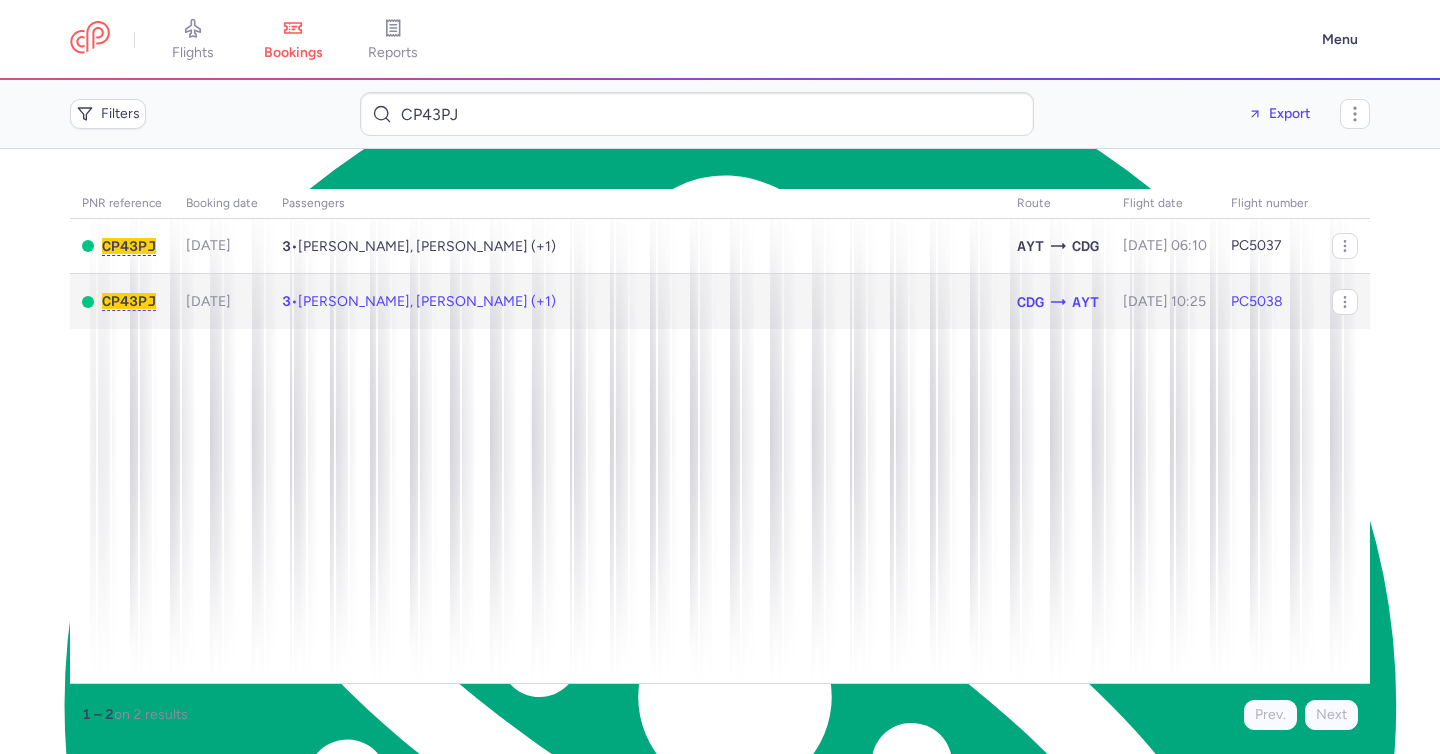 click on "3  •  [PERSON_NAME], [PERSON_NAME] (+1)" at bounding box center (637, 301) 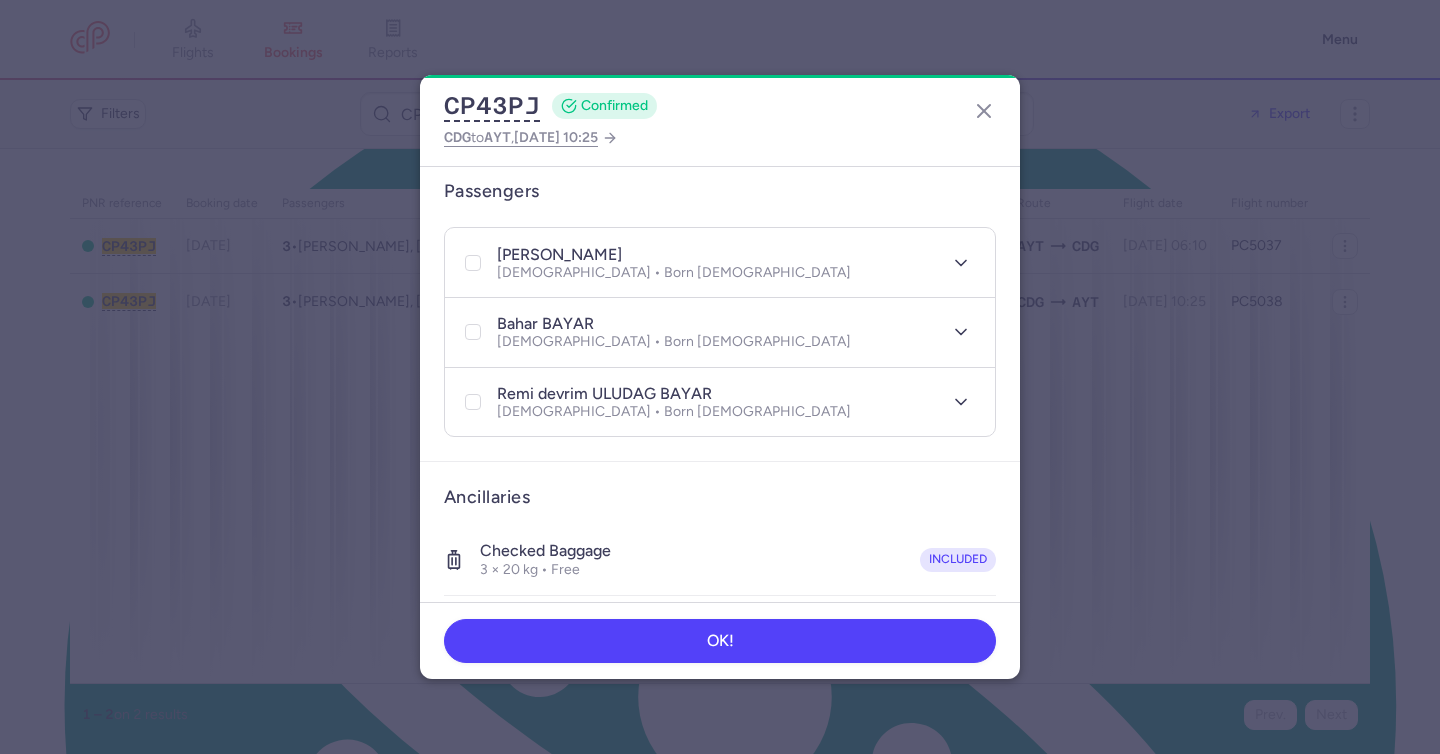 scroll, scrollTop: 406, scrollLeft: 0, axis: vertical 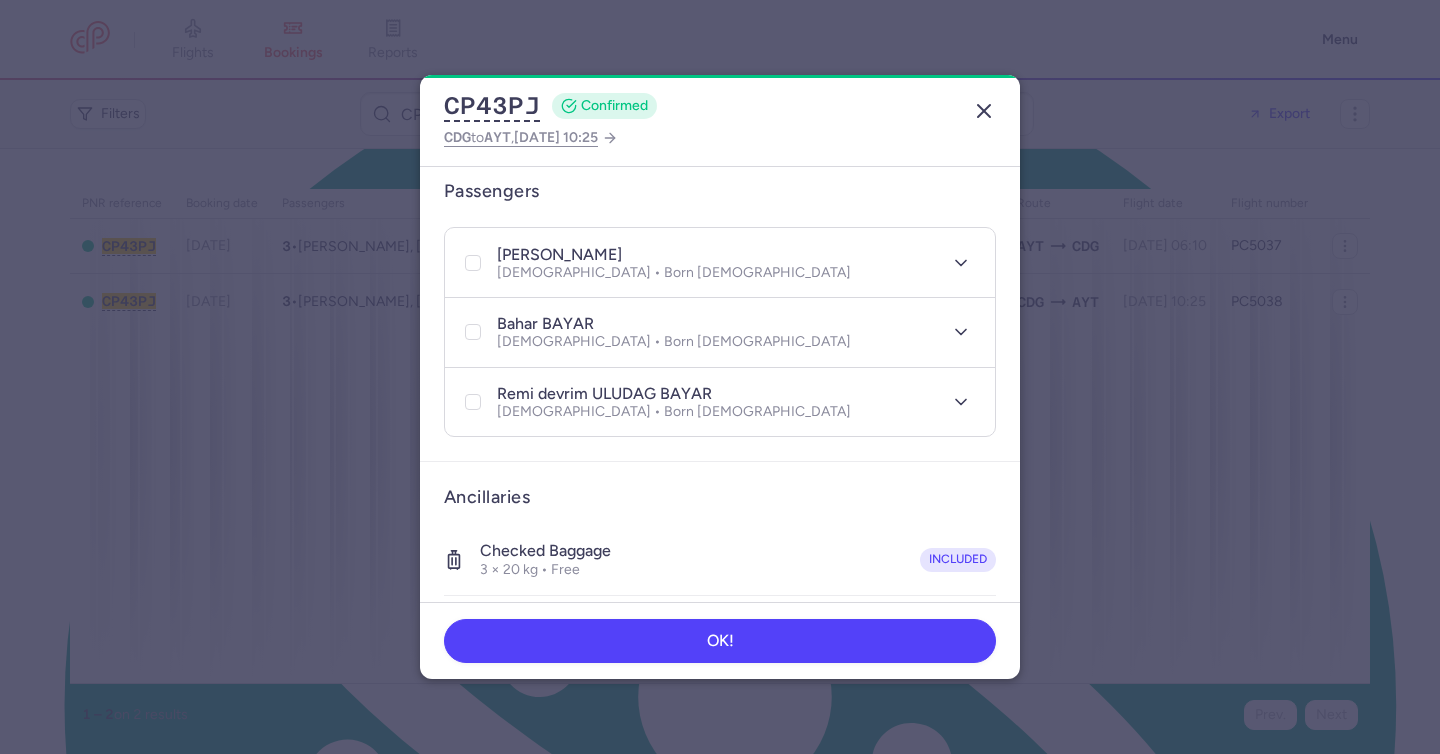 click 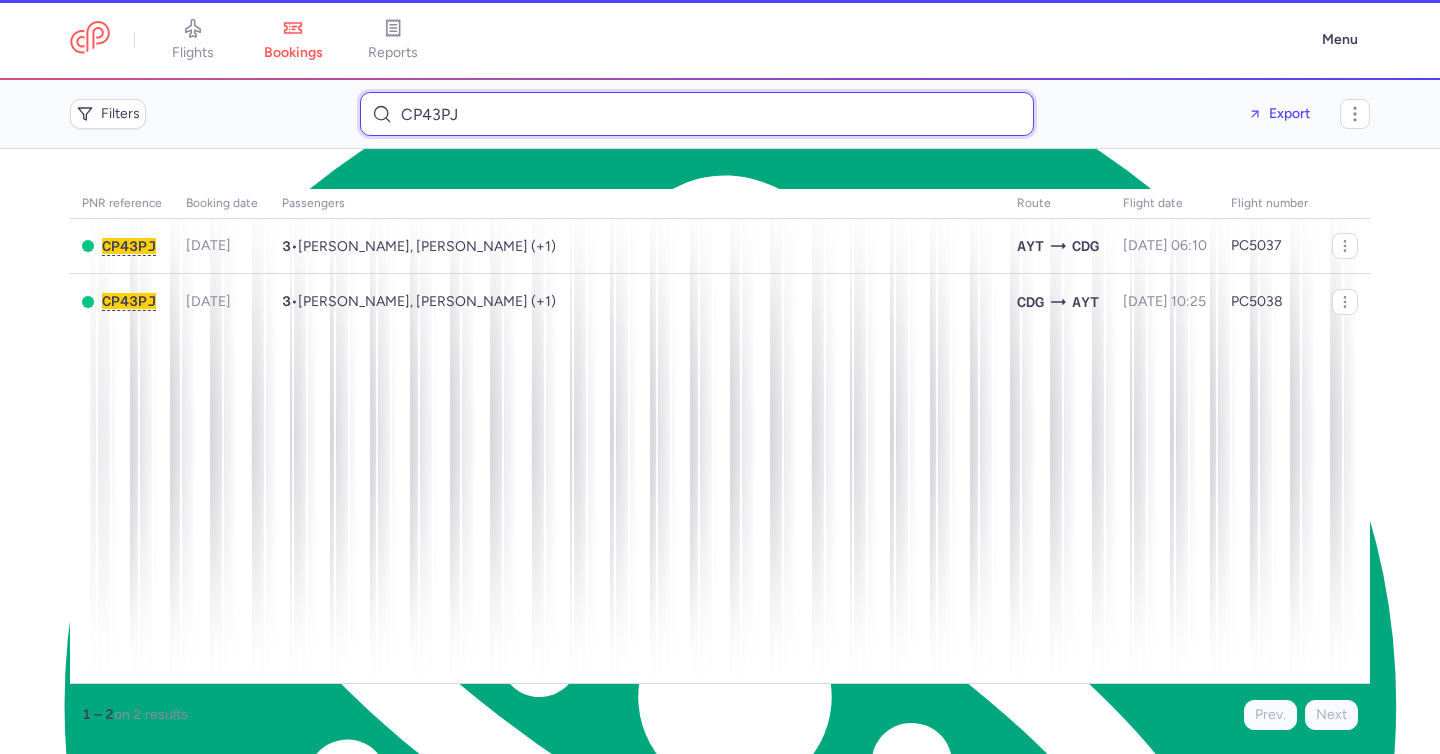 click on "CP43PJ" at bounding box center (697, 114) 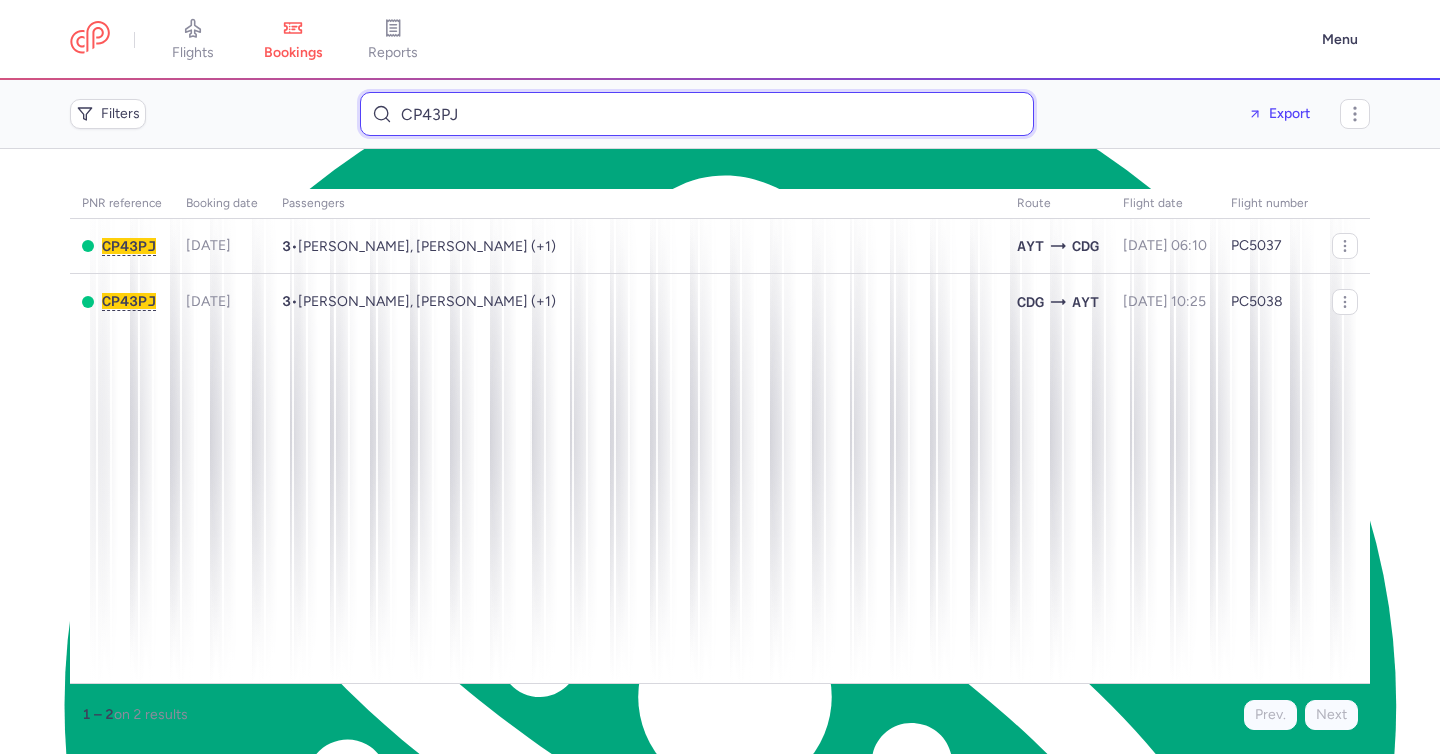 click on "CP43PJ" at bounding box center (697, 114) 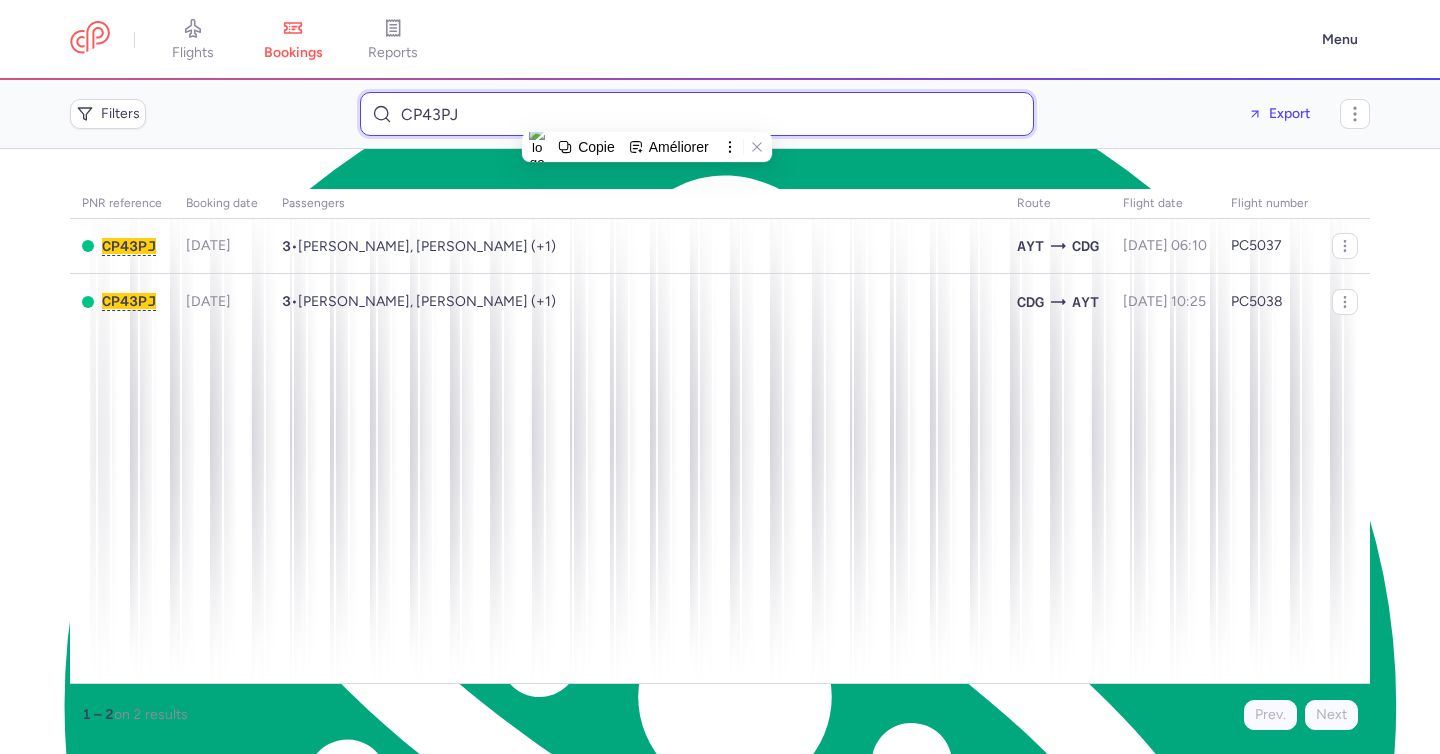 paste on "[EMAIL_ADDRESS][DOMAIN_NAME]" 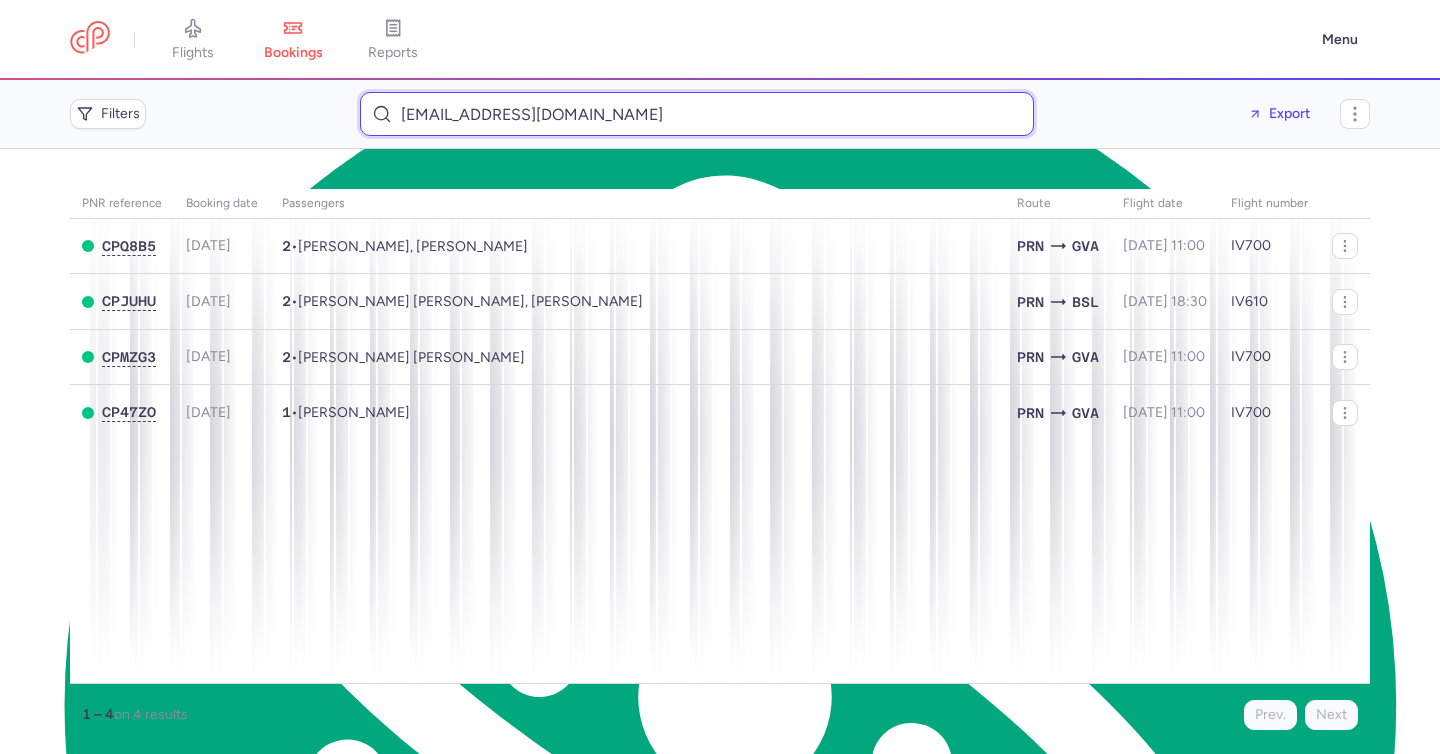 type on "[EMAIL_ADDRESS][DOMAIN_NAME]" 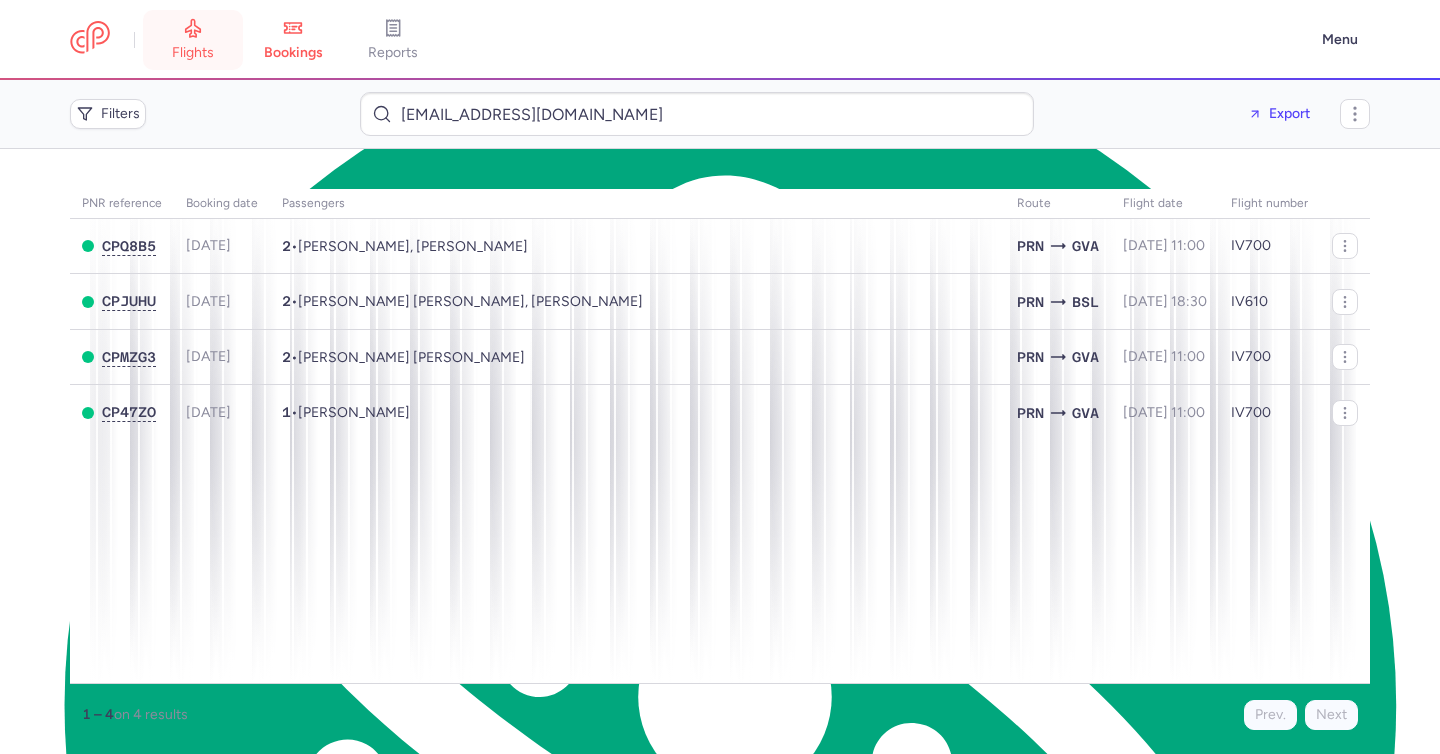 click 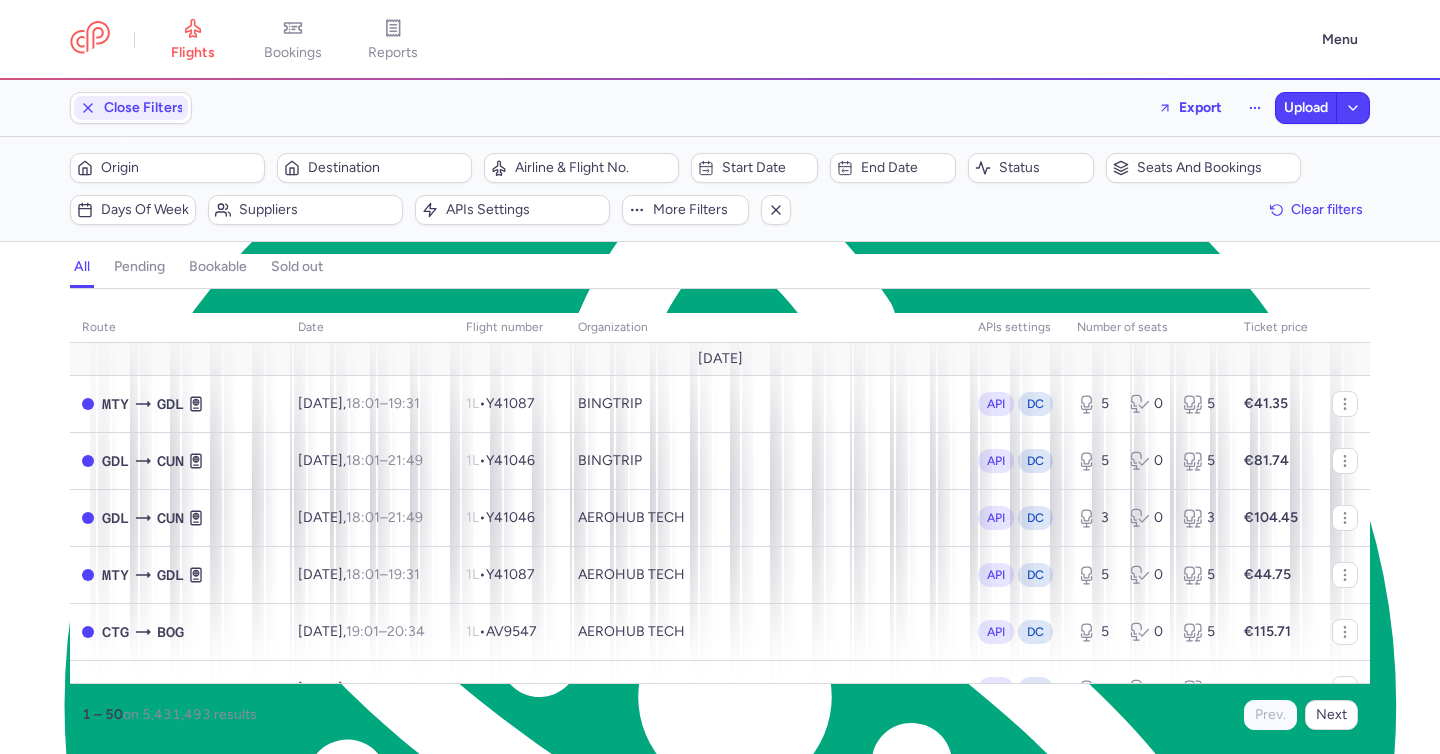 scroll, scrollTop: 0, scrollLeft: 0, axis: both 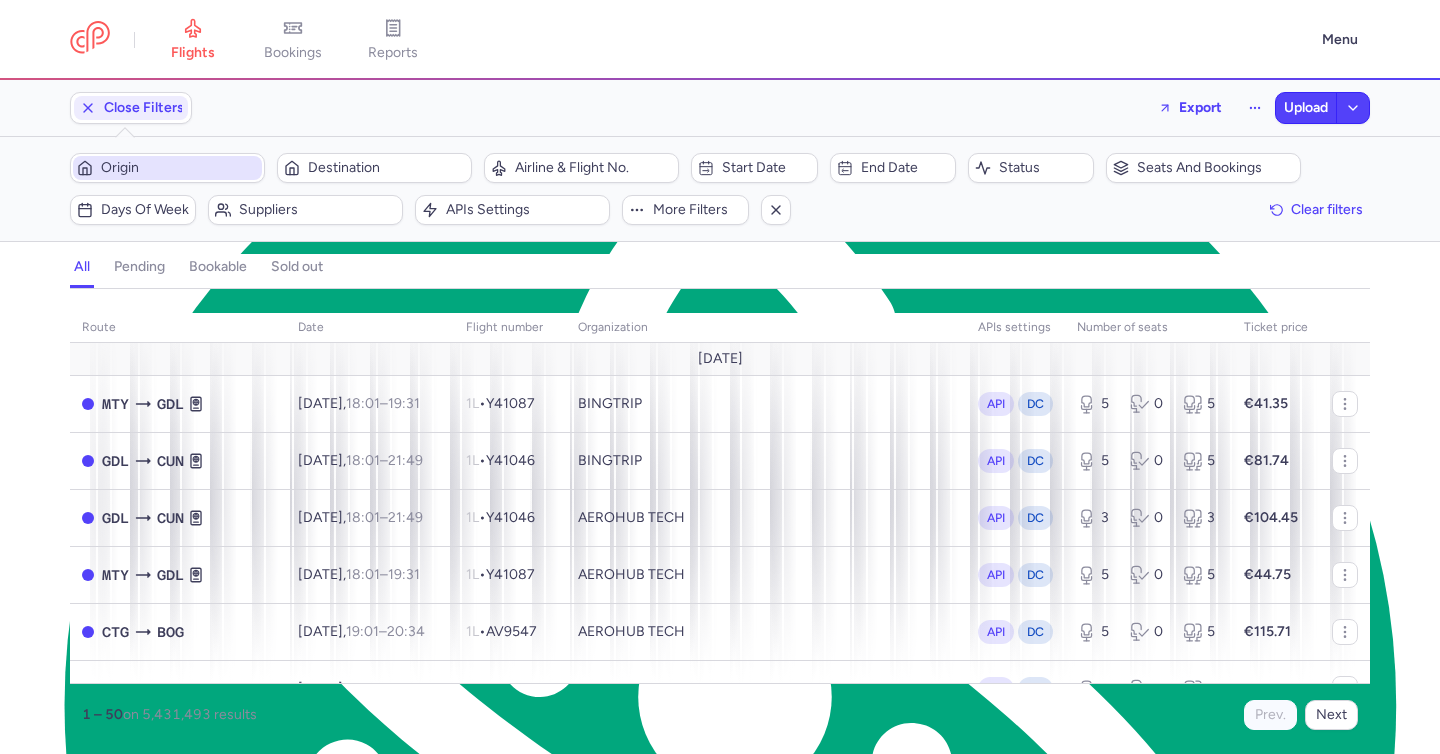 click on "Origin" 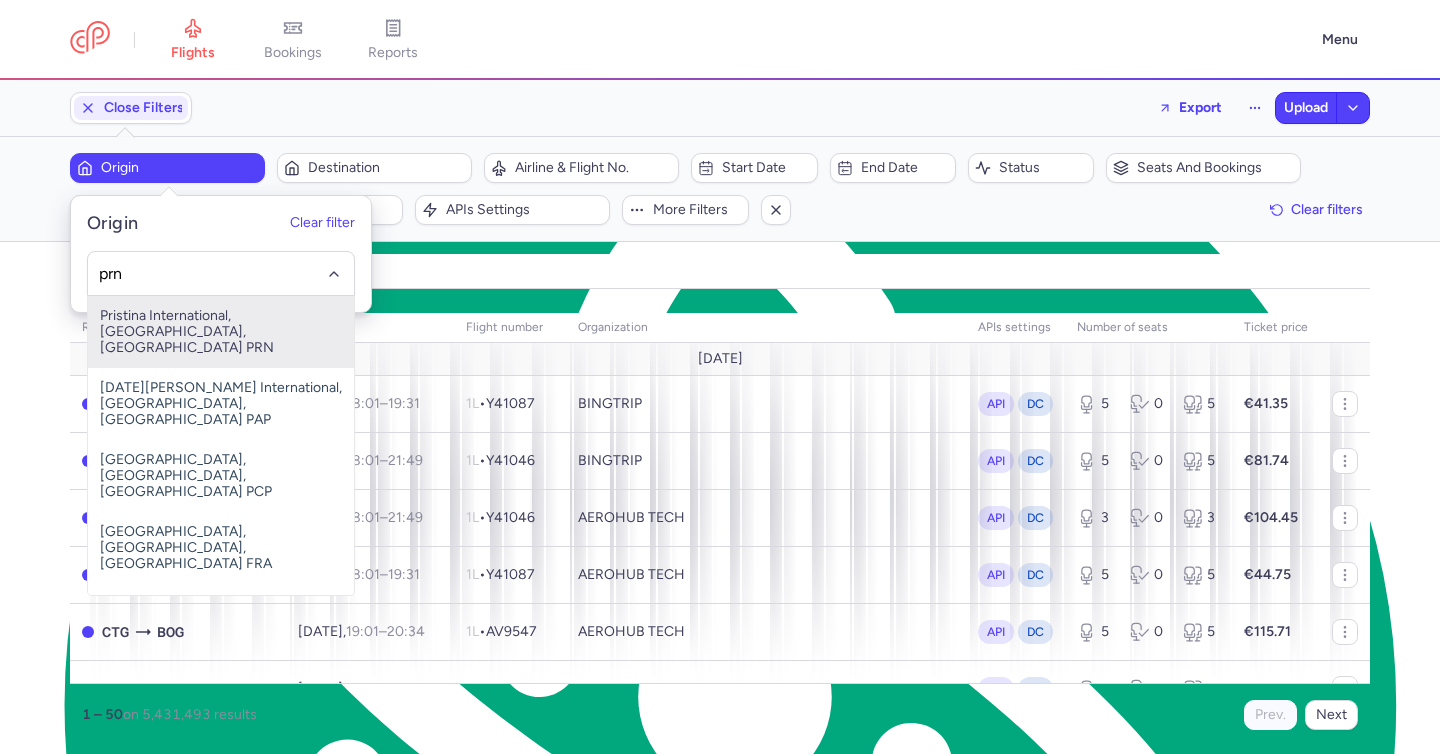 click on "Pristina International, Pristina, Kosovo PRN" at bounding box center [221, 332] 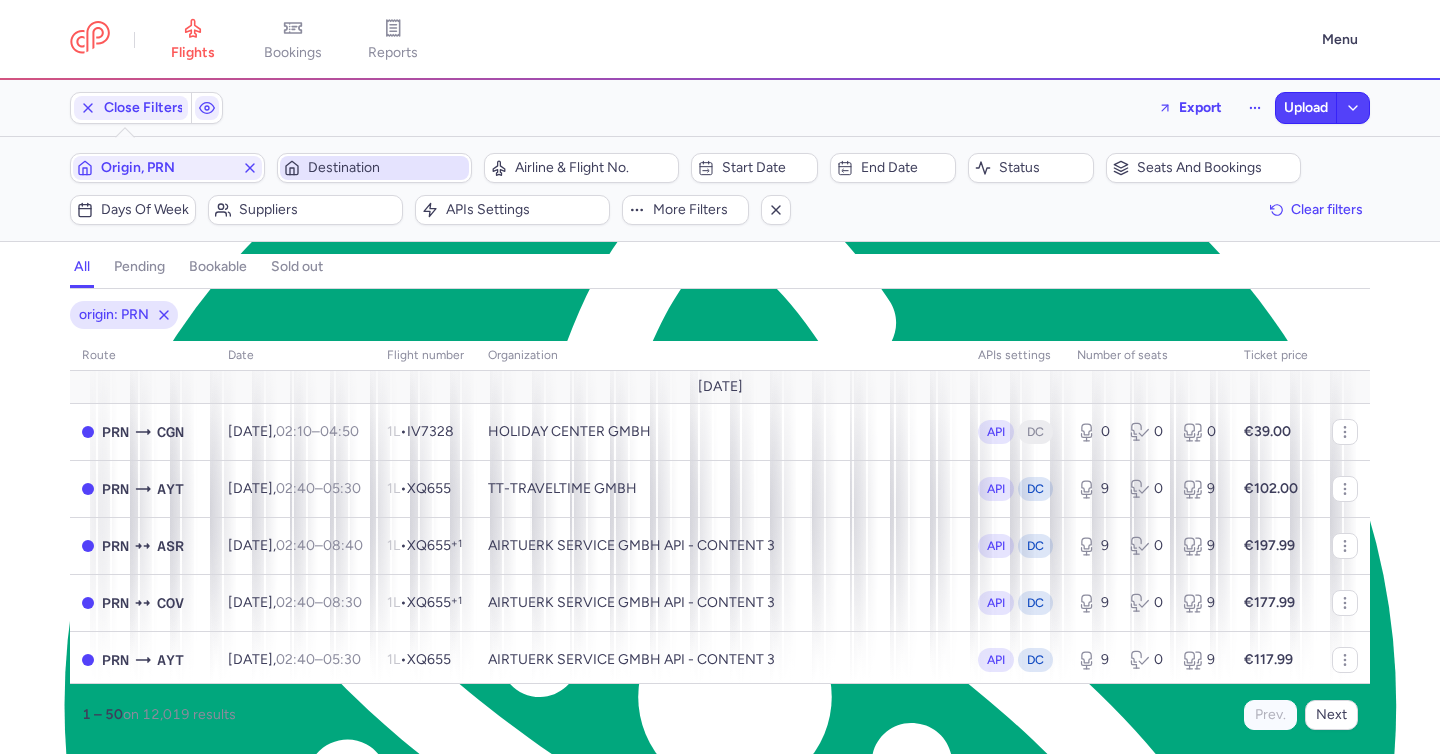 click on "Destination" at bounding box center (386, 168) 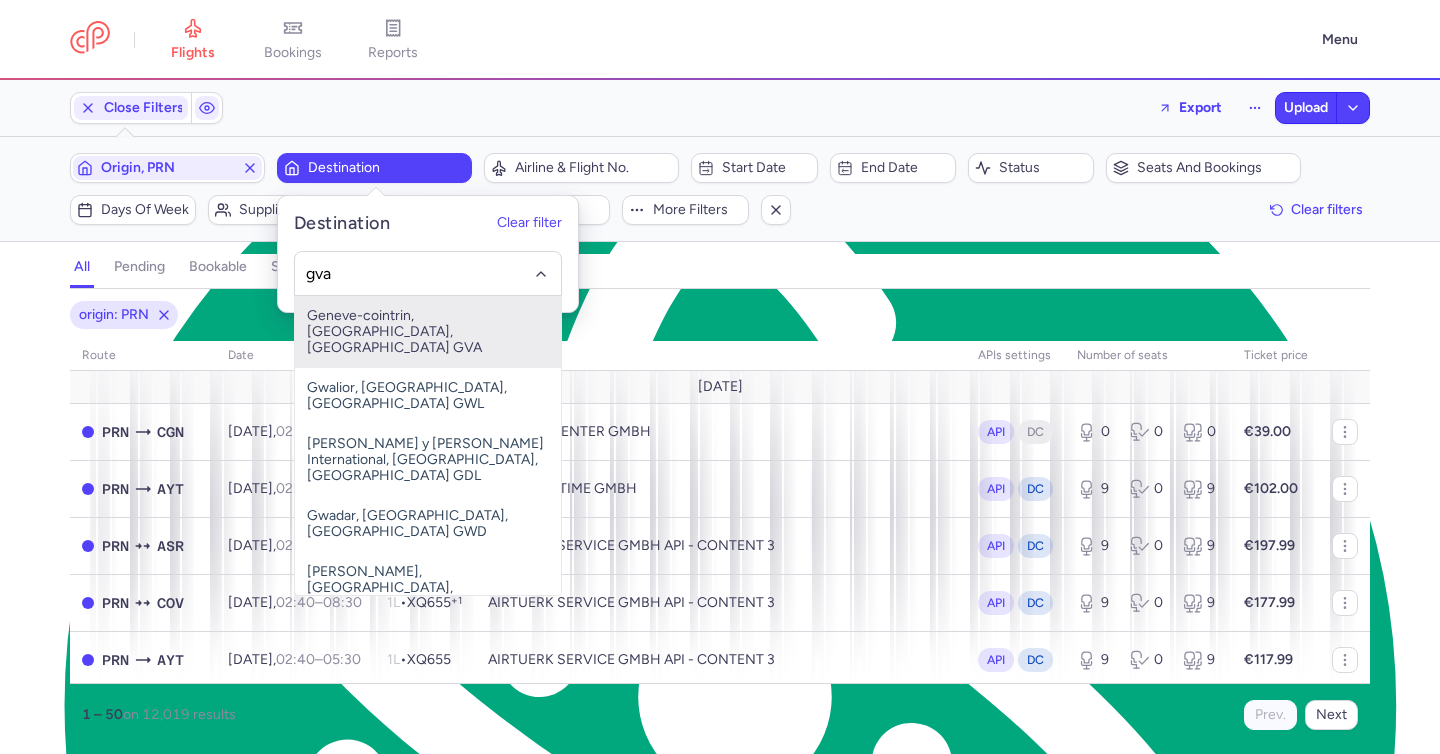 click on "Geneve-cointrin, Genève, Switzerland GVA" at bounding box center (428, 332) 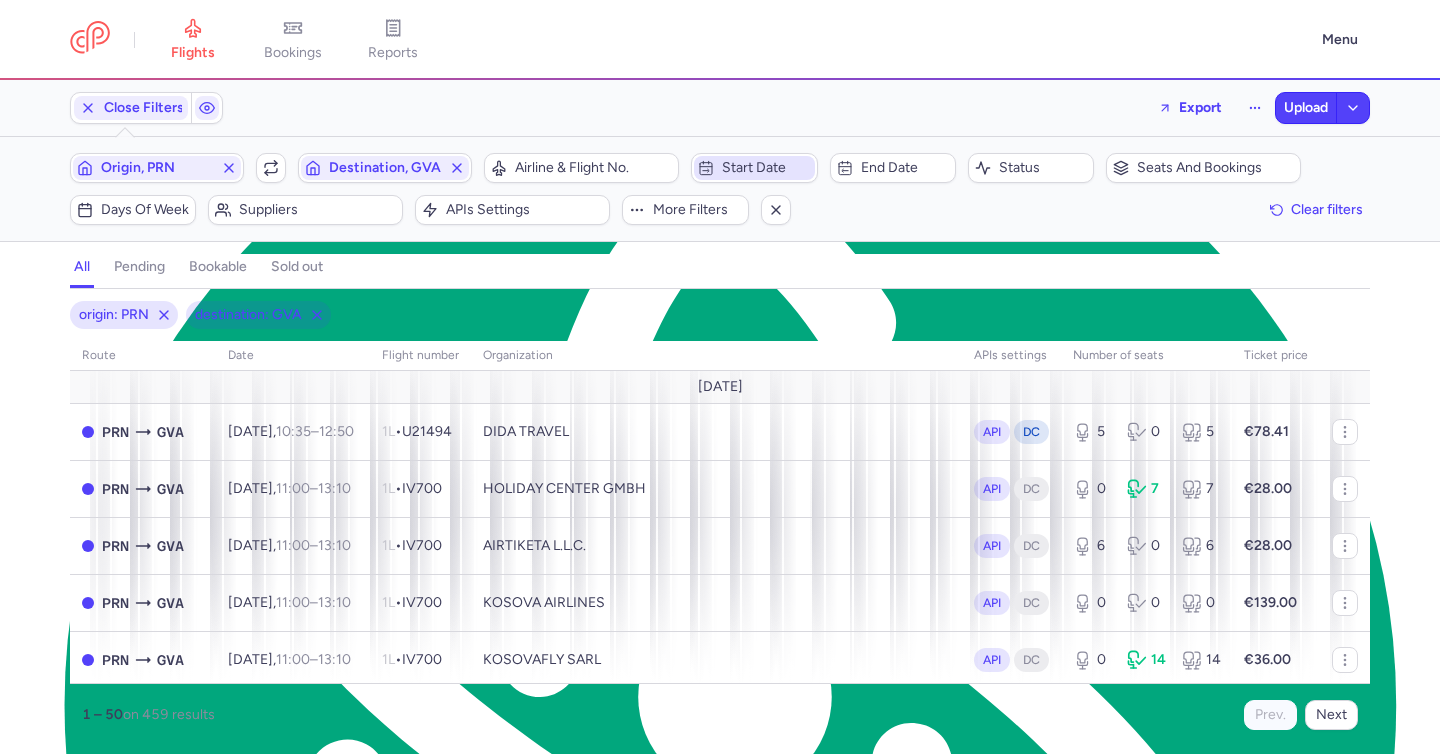 click on "Start date" at bounding box center (754, 168) 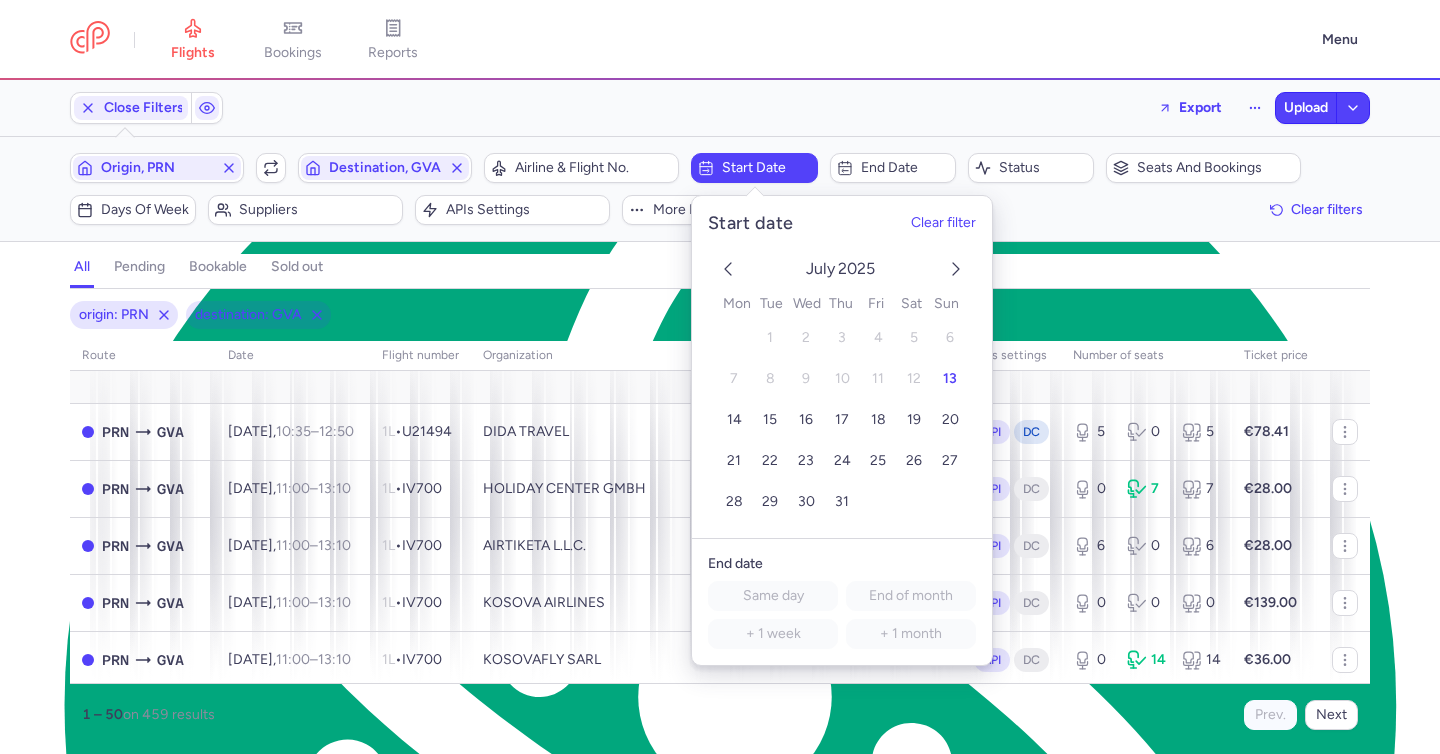 click 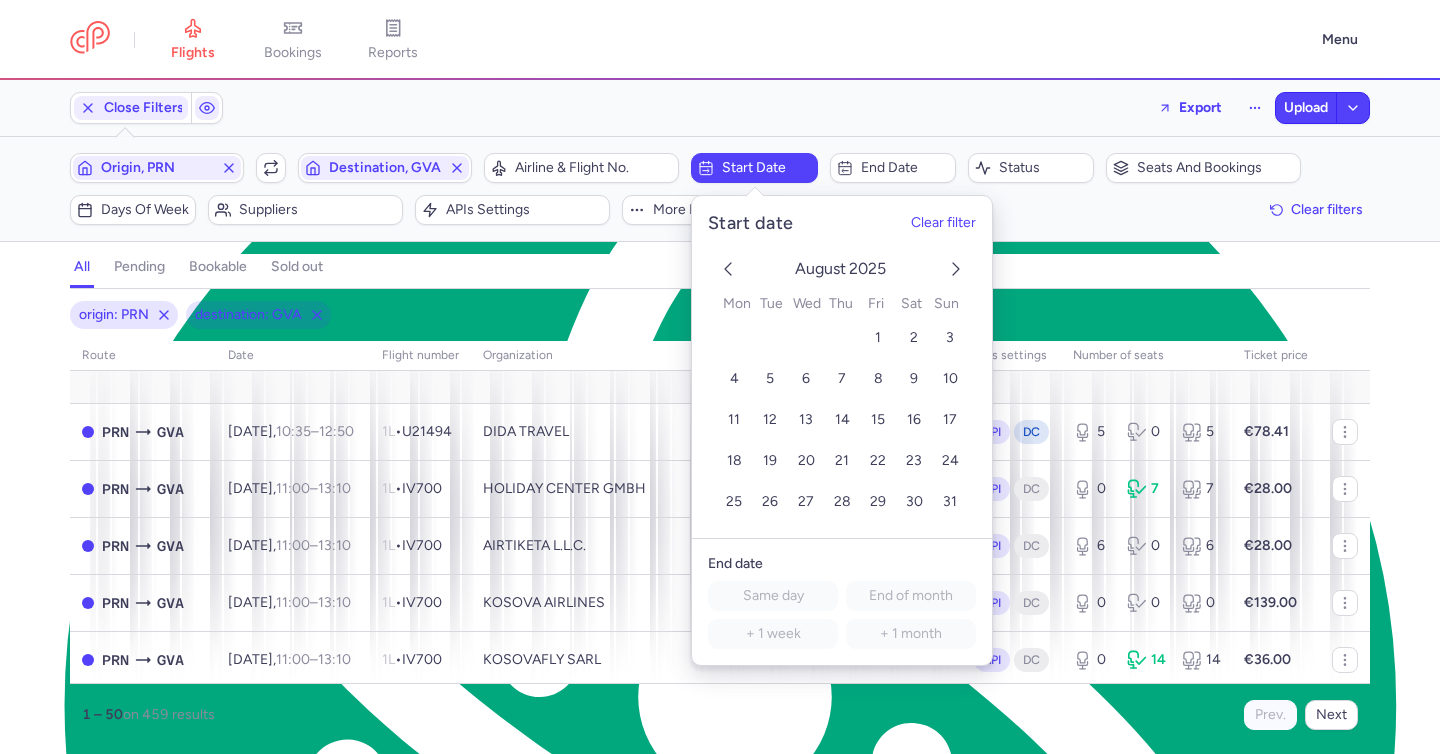 click 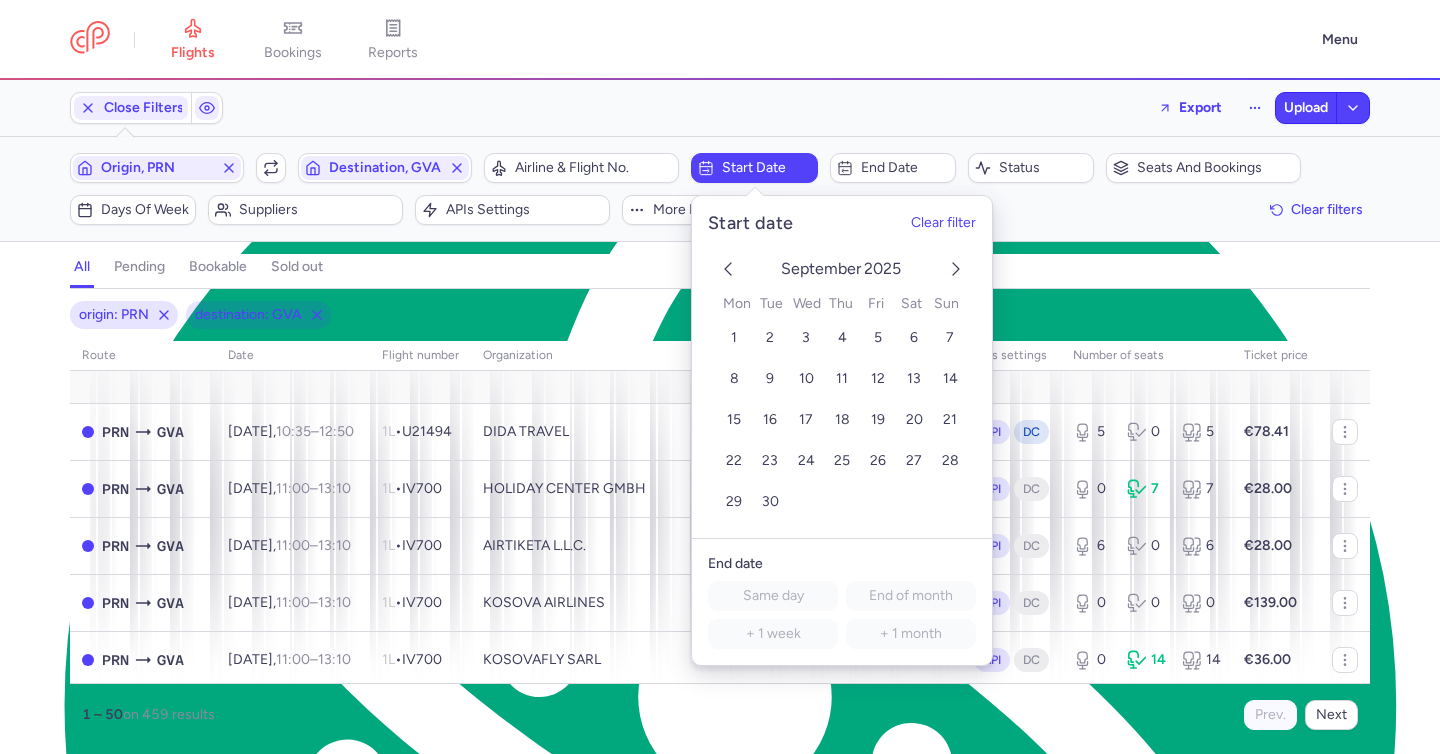 click 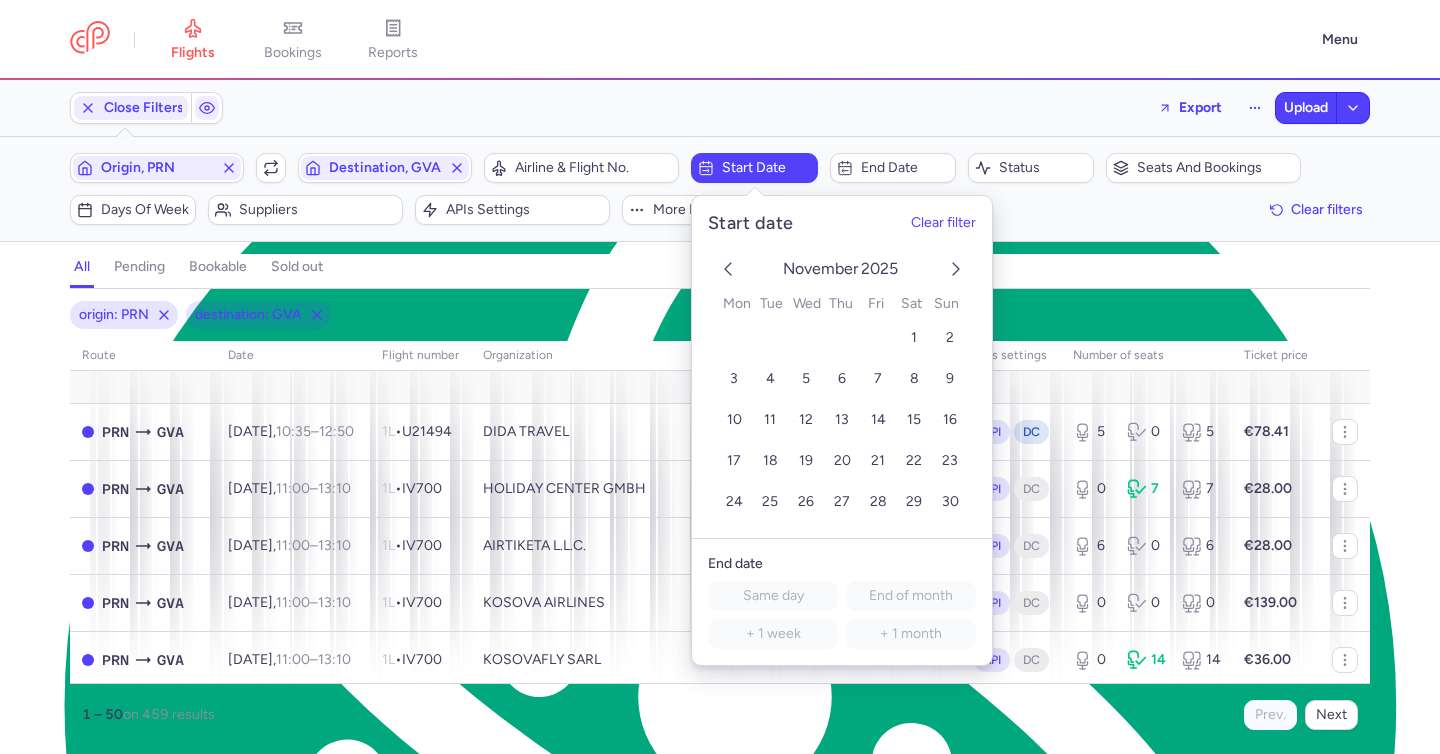 click 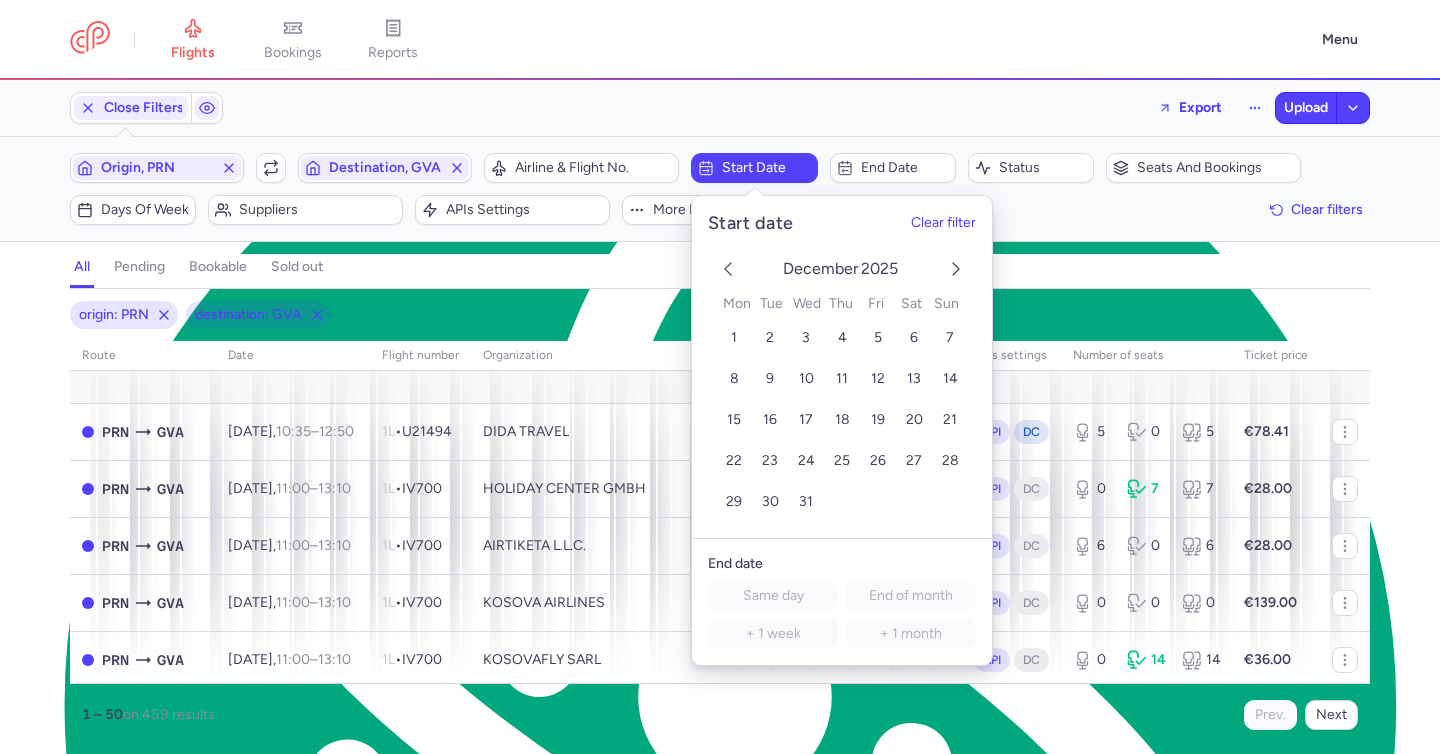 click 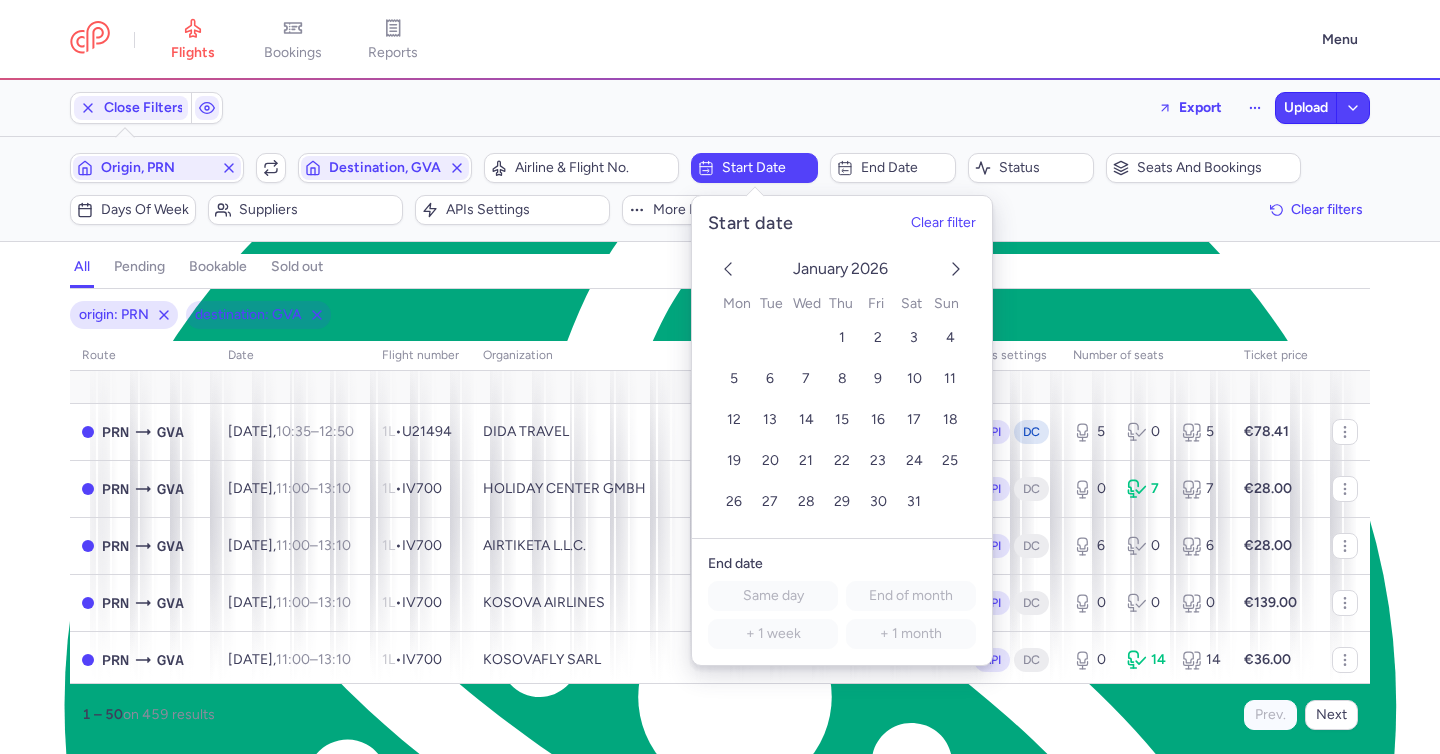 click 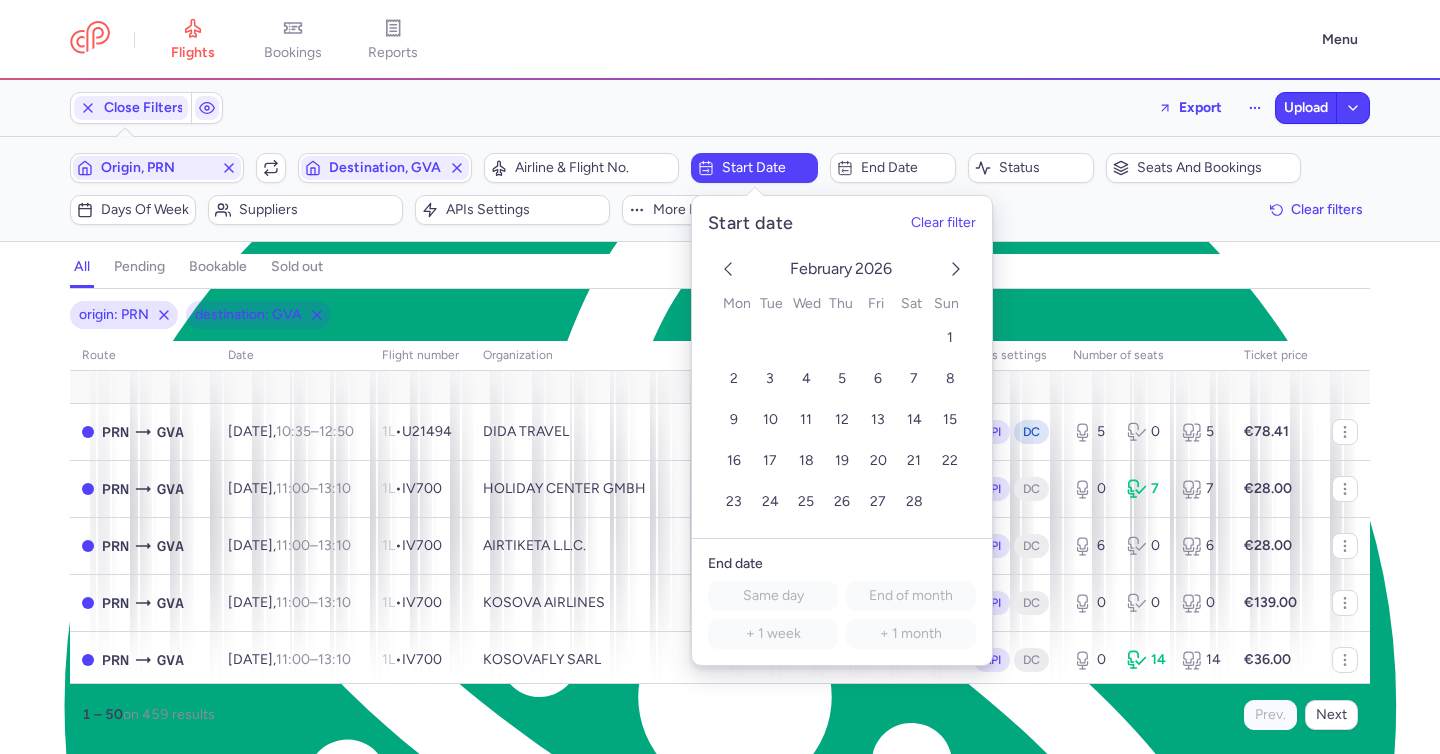click 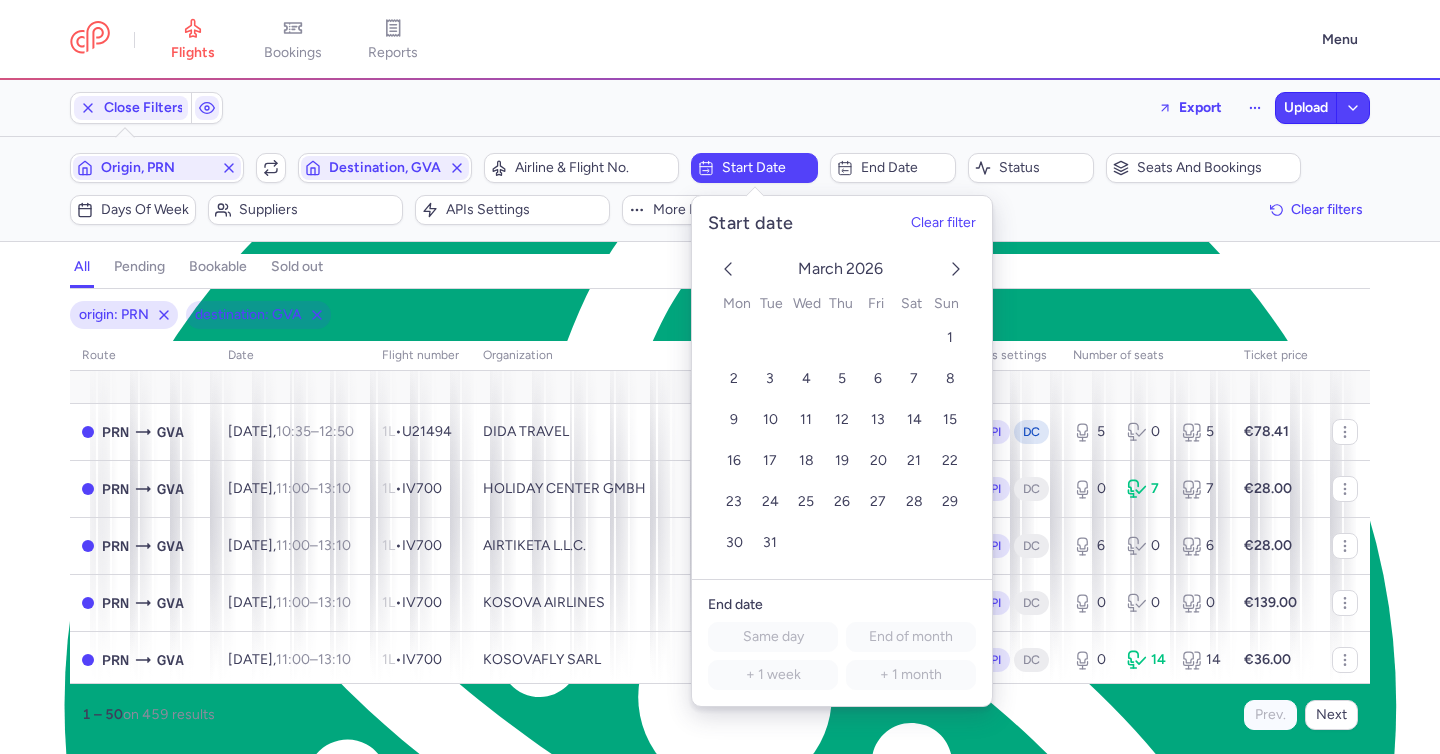 click 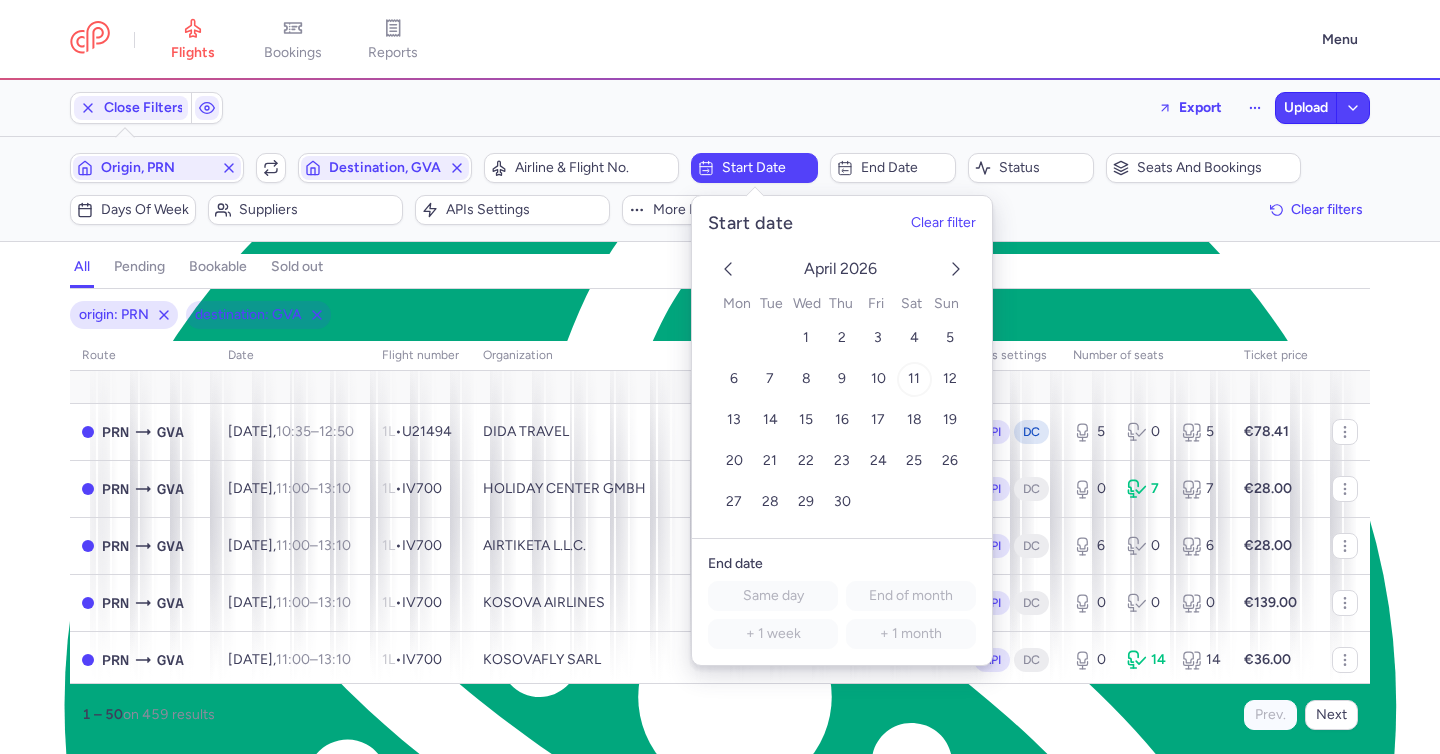 click on "11" at bounding box center (914, 379) 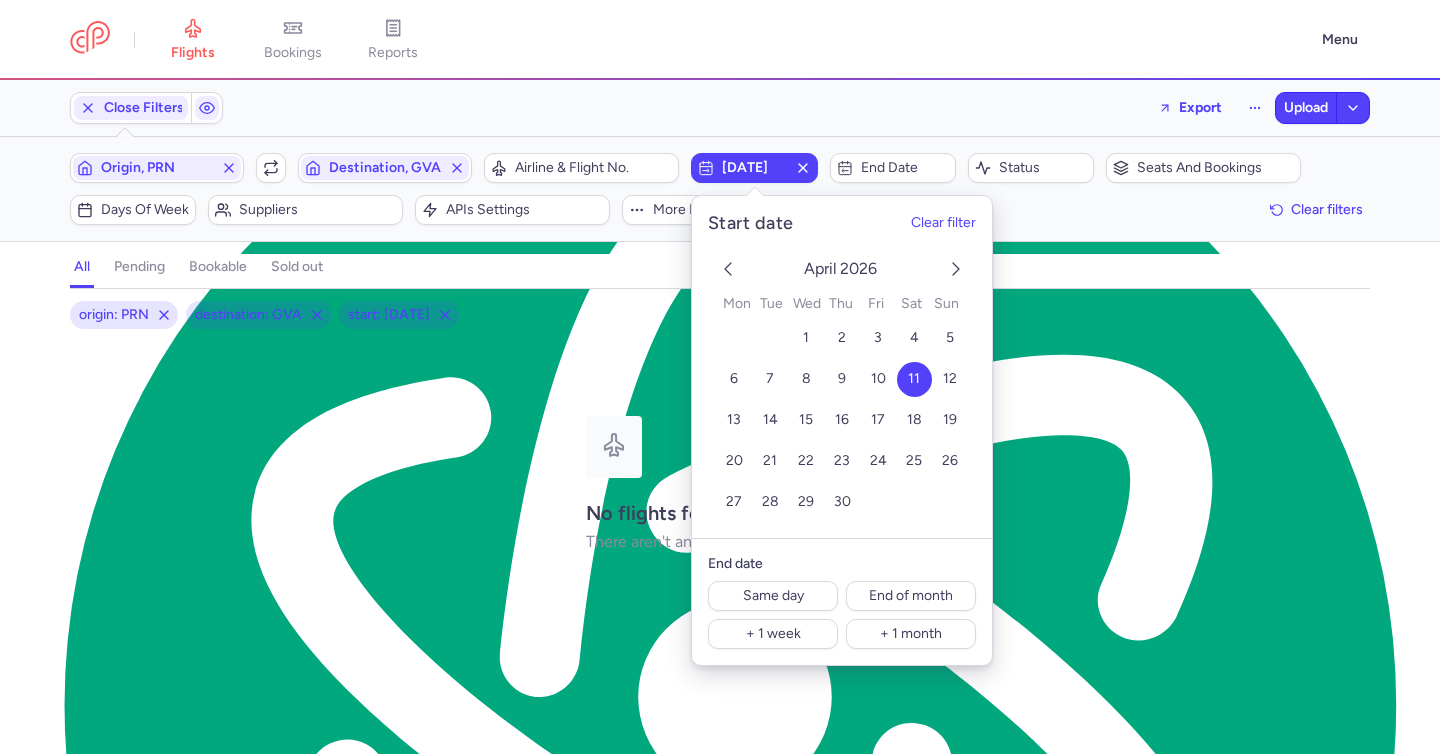 click 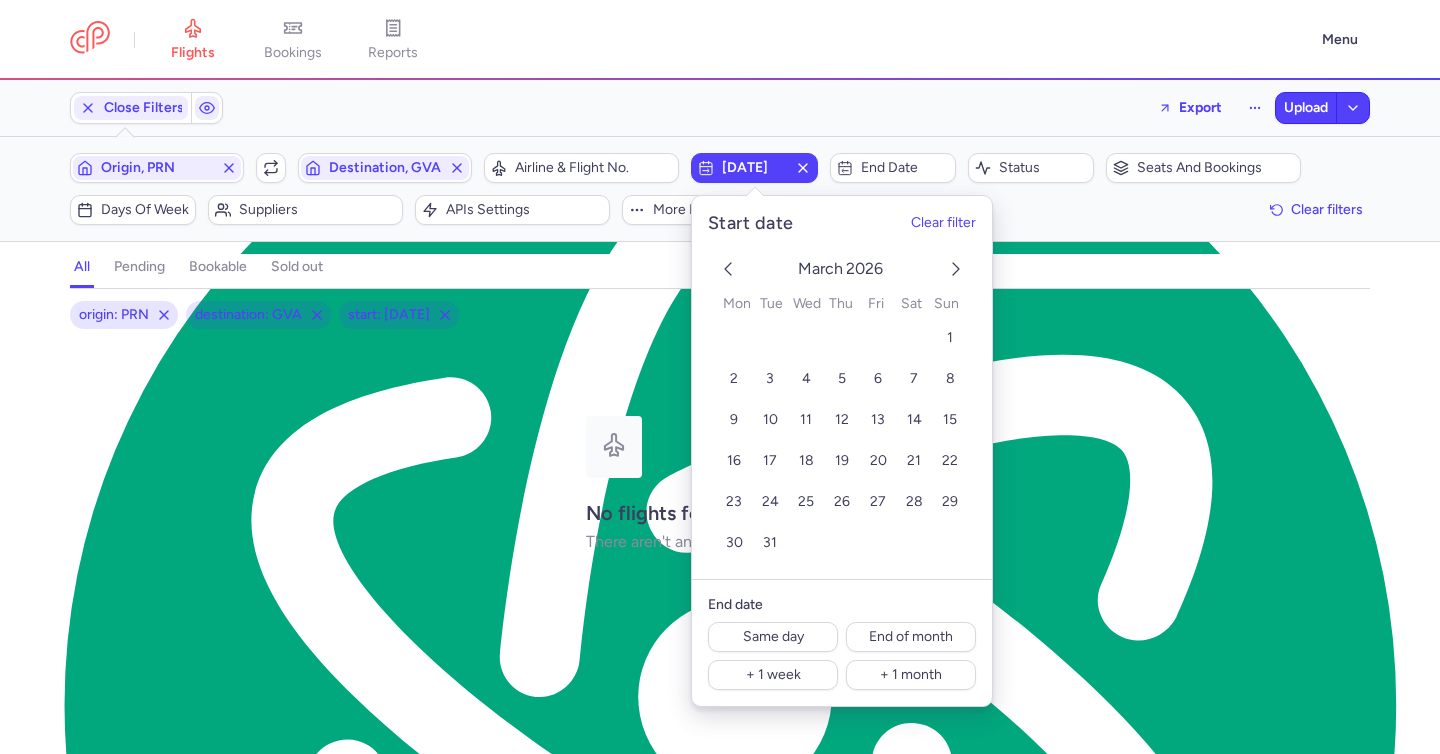click 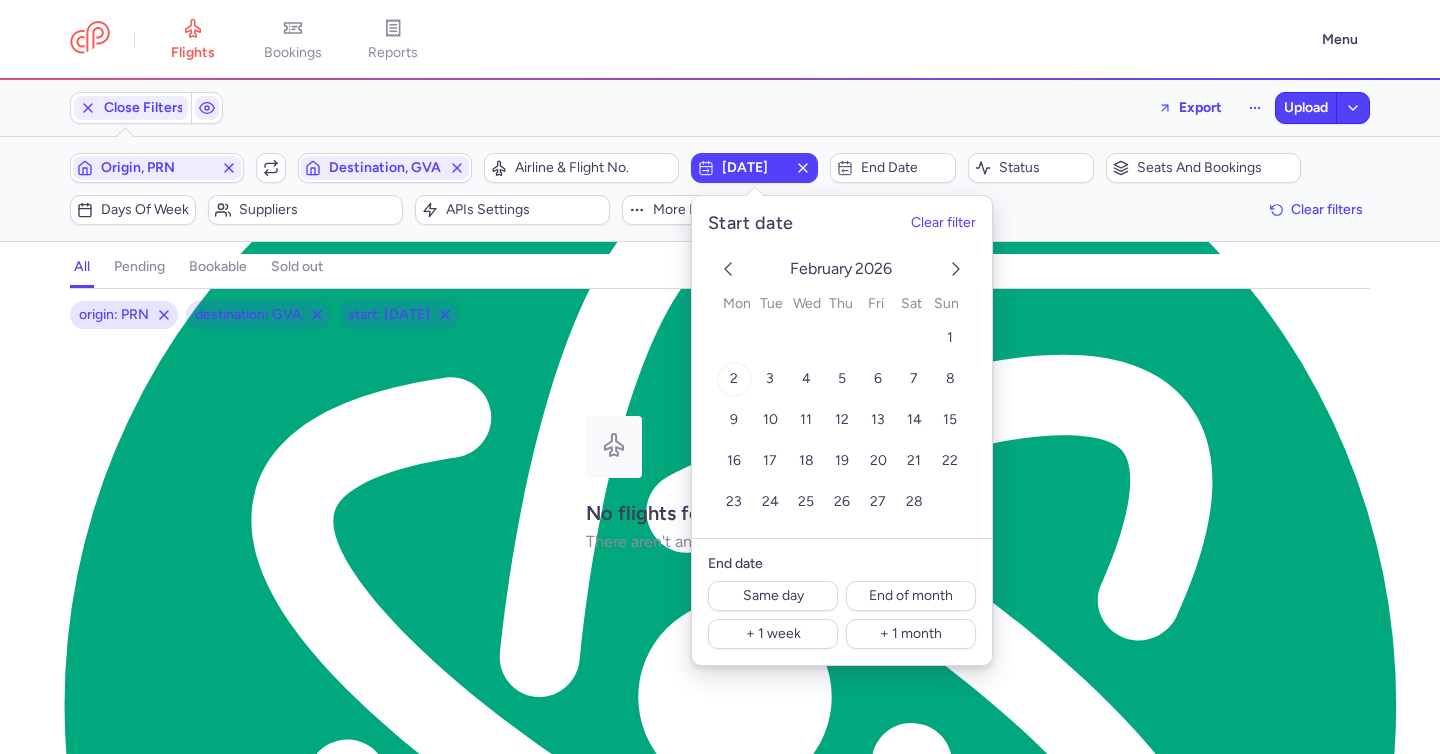 click on "2" at bounding box center (734, 379) 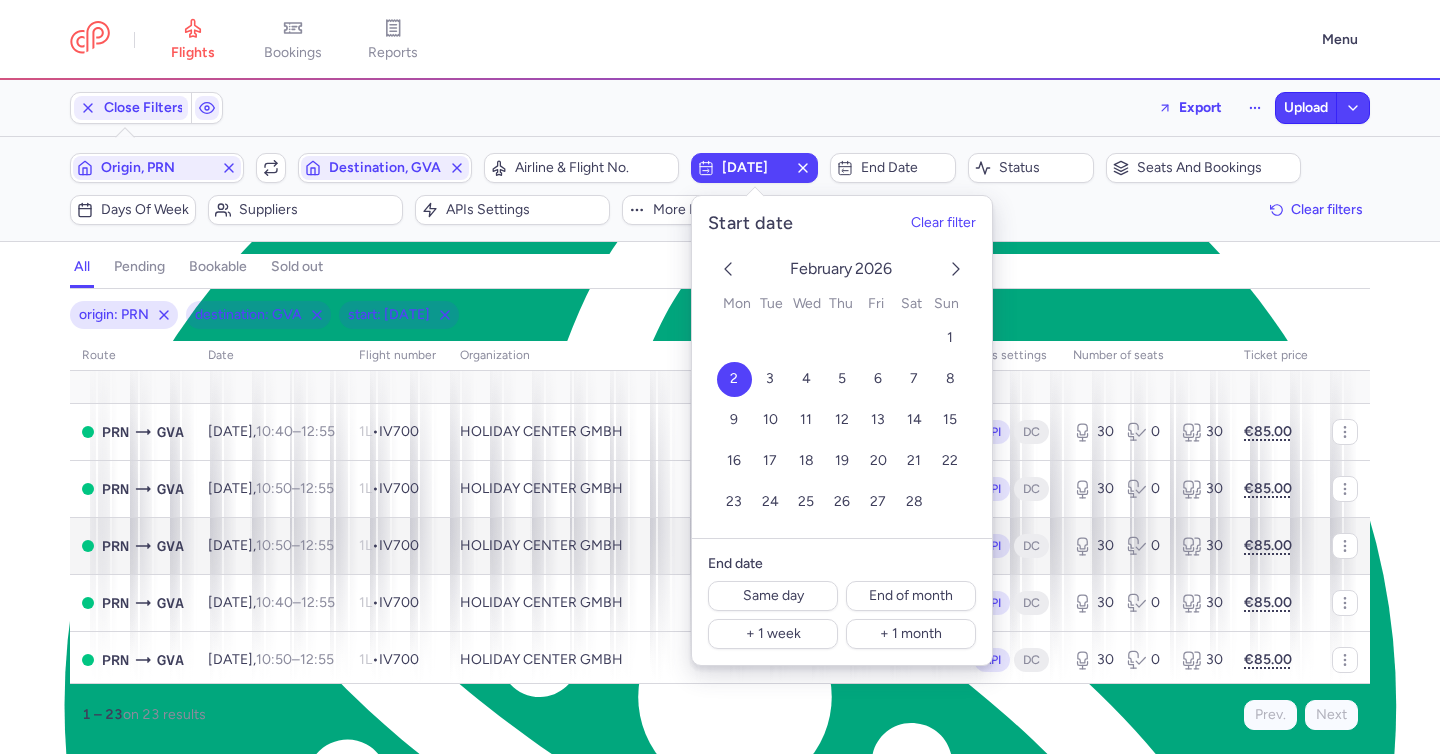 scroll, scrollTop: 1069, scrollLeft: 0, axis: vertical 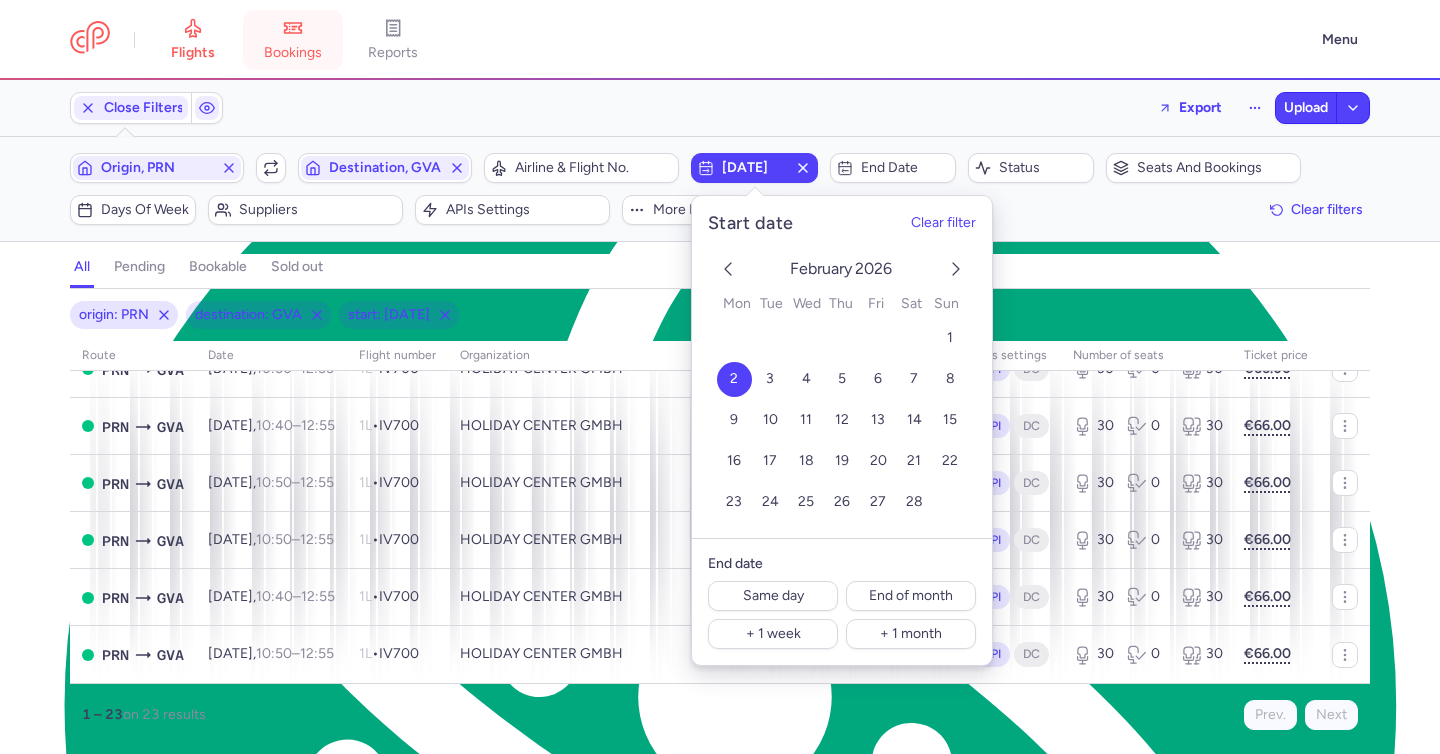 click on "bookings" at bounding box center (293, 53) 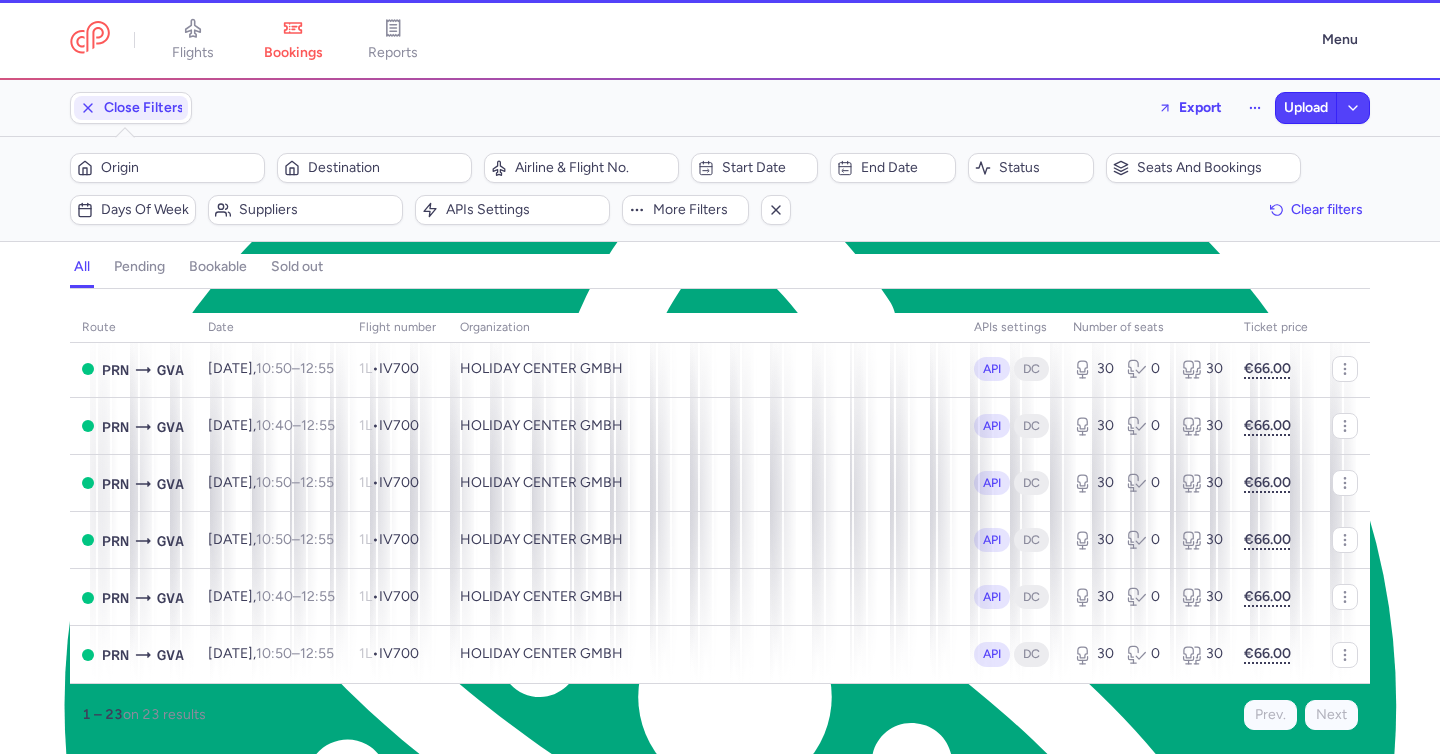 scroll, scrollTop: 1041, scrollLeft: 0, axis: vertical 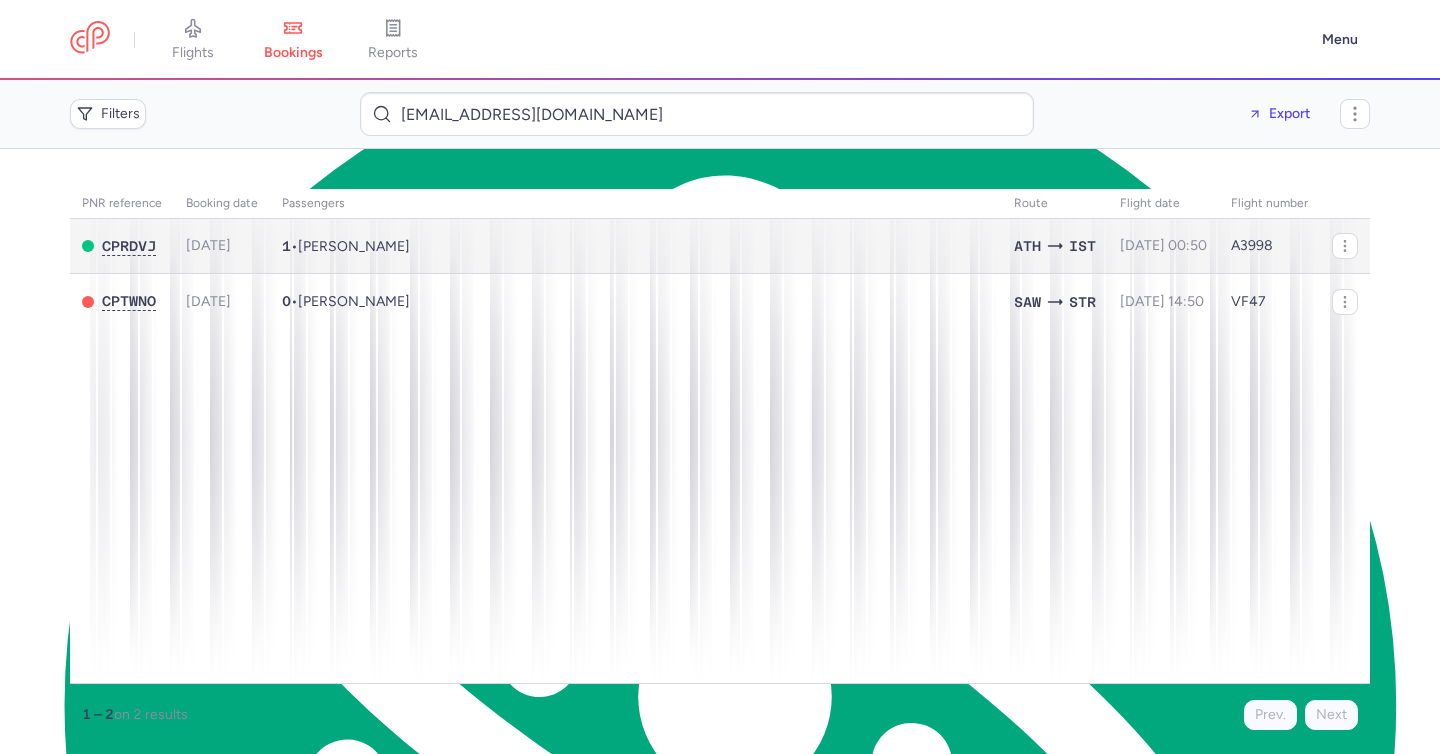type on "n.naftalieva@gmail.com" 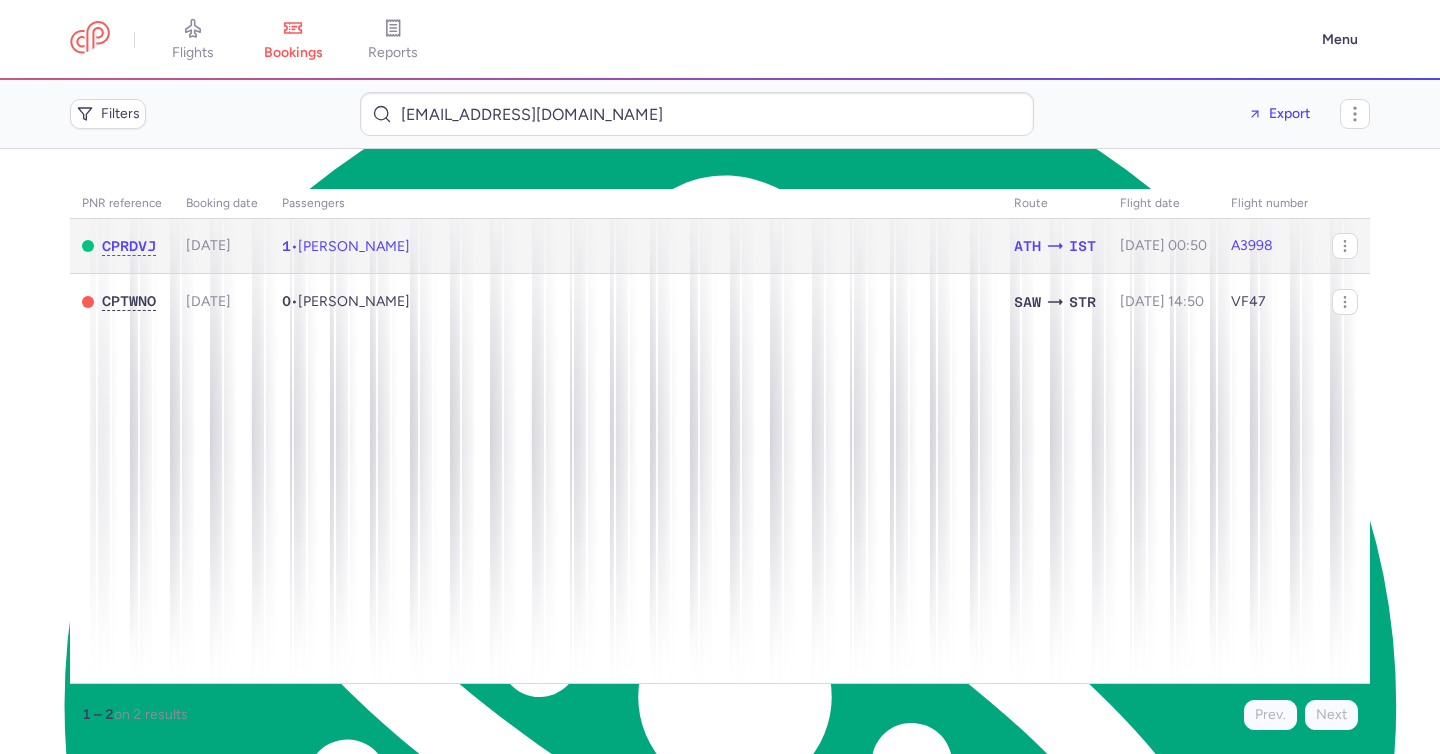 click on "Liliia MARKOVA" at bounding box center [354, 246] 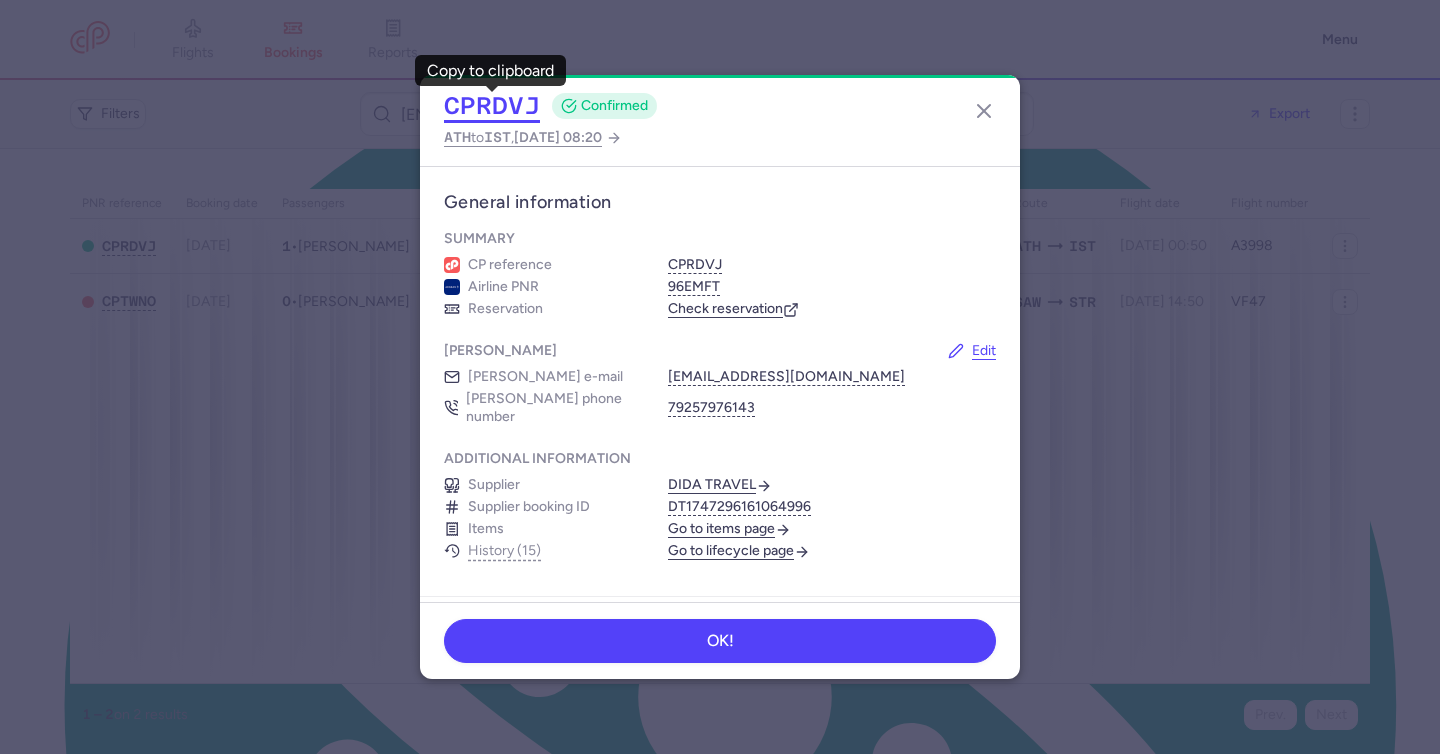 click on "CPRDVJ" 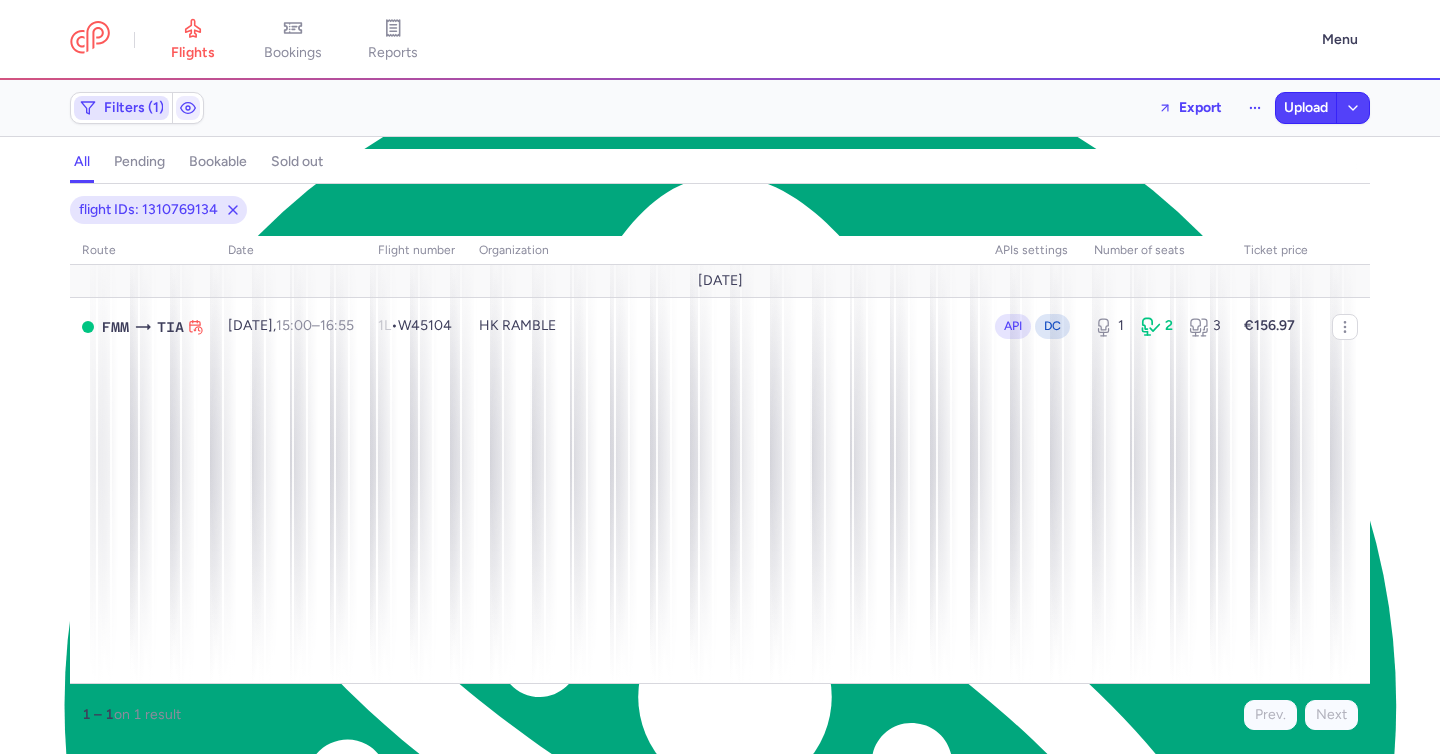 scroll, scrollTop: 0, scrollLeft: 0, axis: both 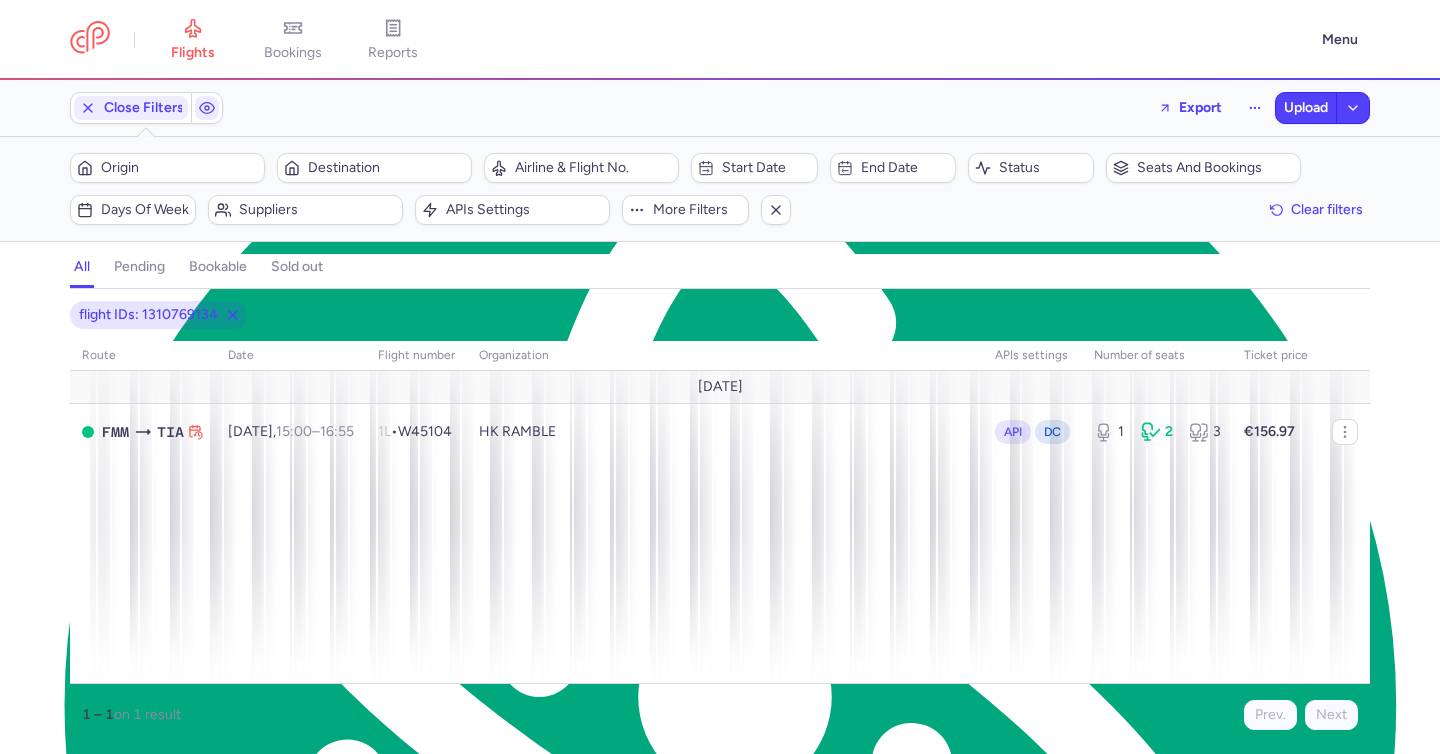 click on "bookings" at bounding box center (293, 53) 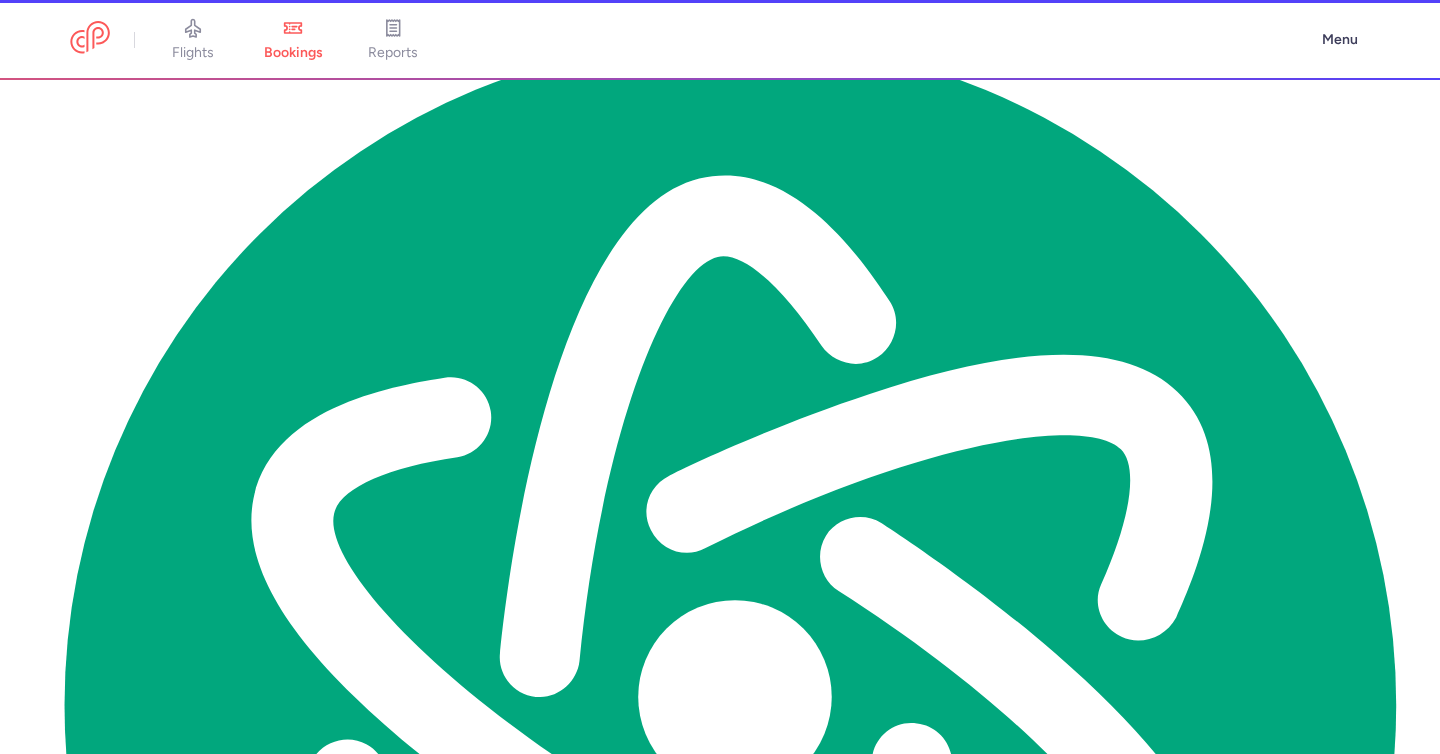 click at bounding box center (697, 152) 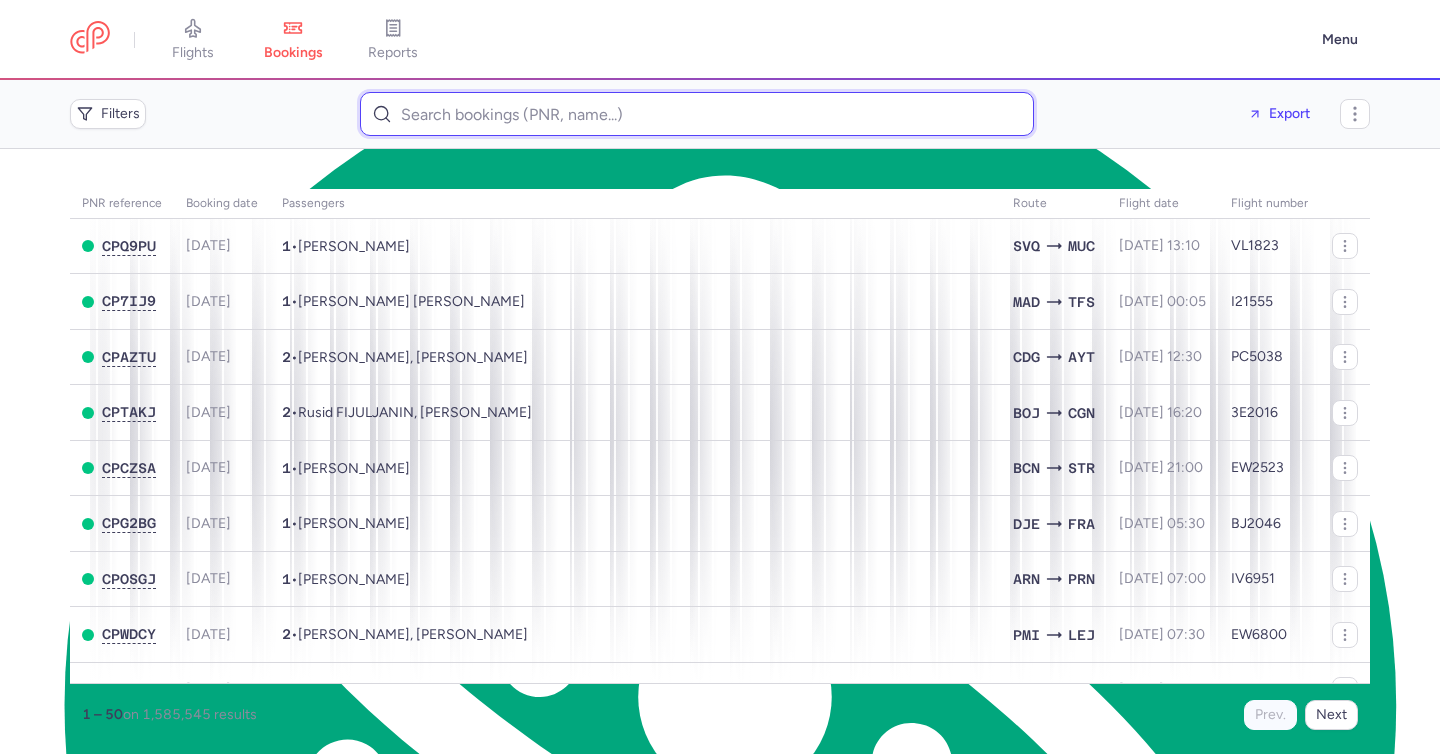 paste on "1309259704" 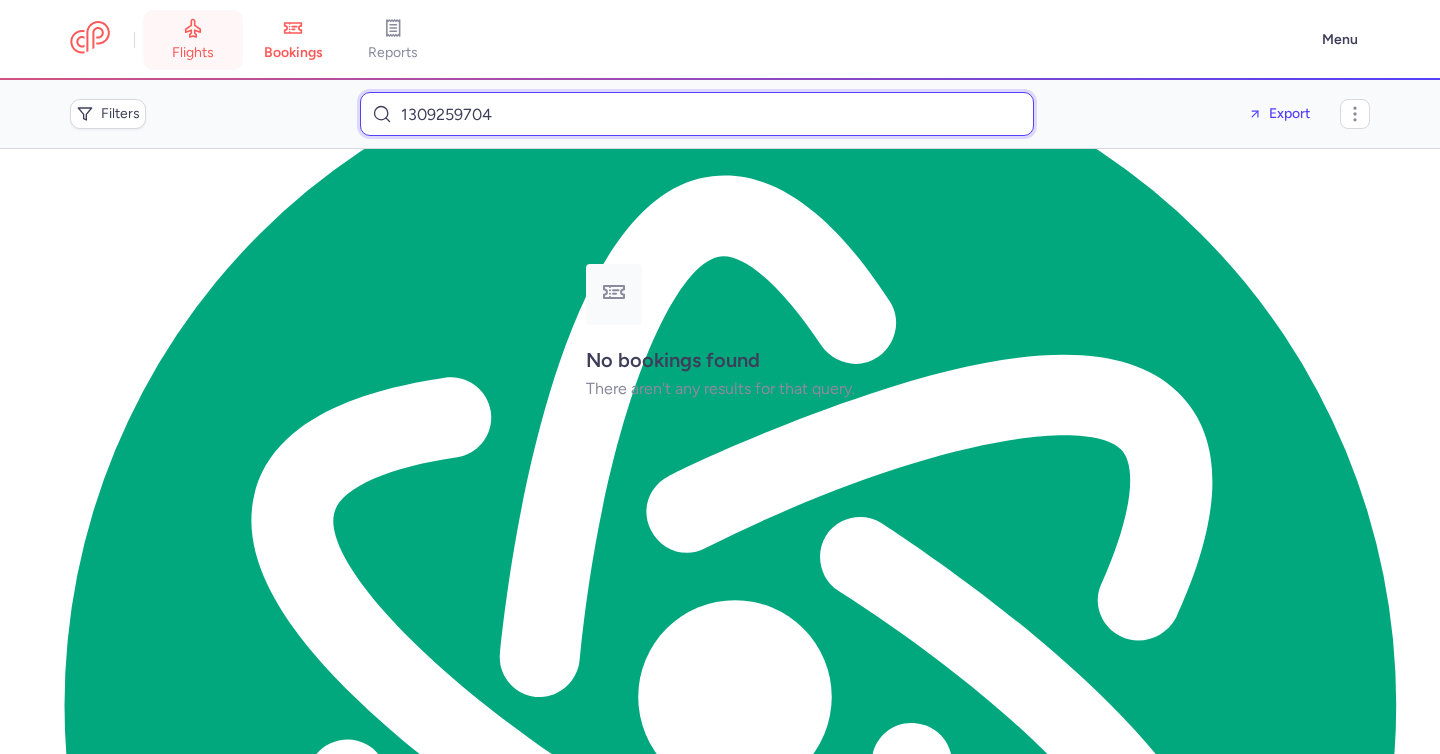 type on "1309259704" 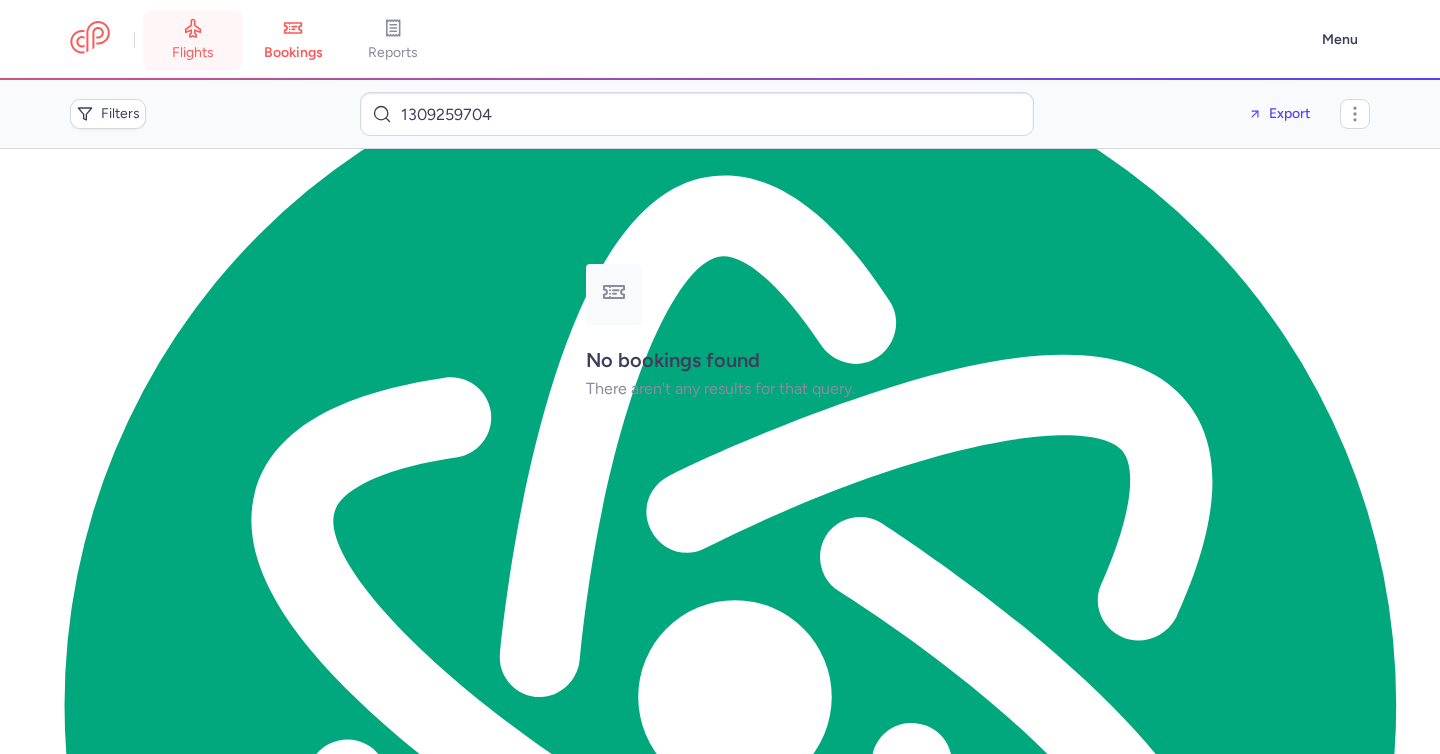 click on "flights" at bounding box center [193, 53] 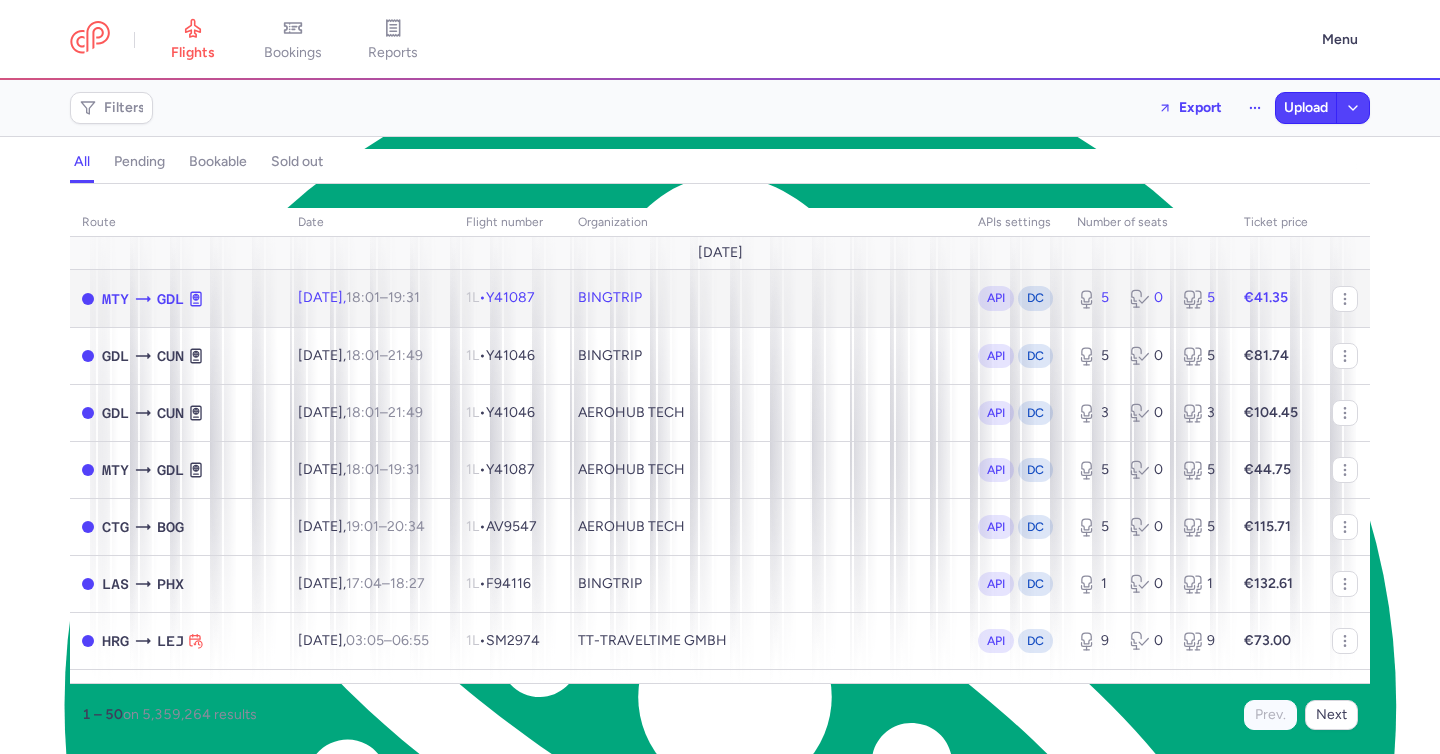 click on "[DATE]  18:01  –  19:31  +0" 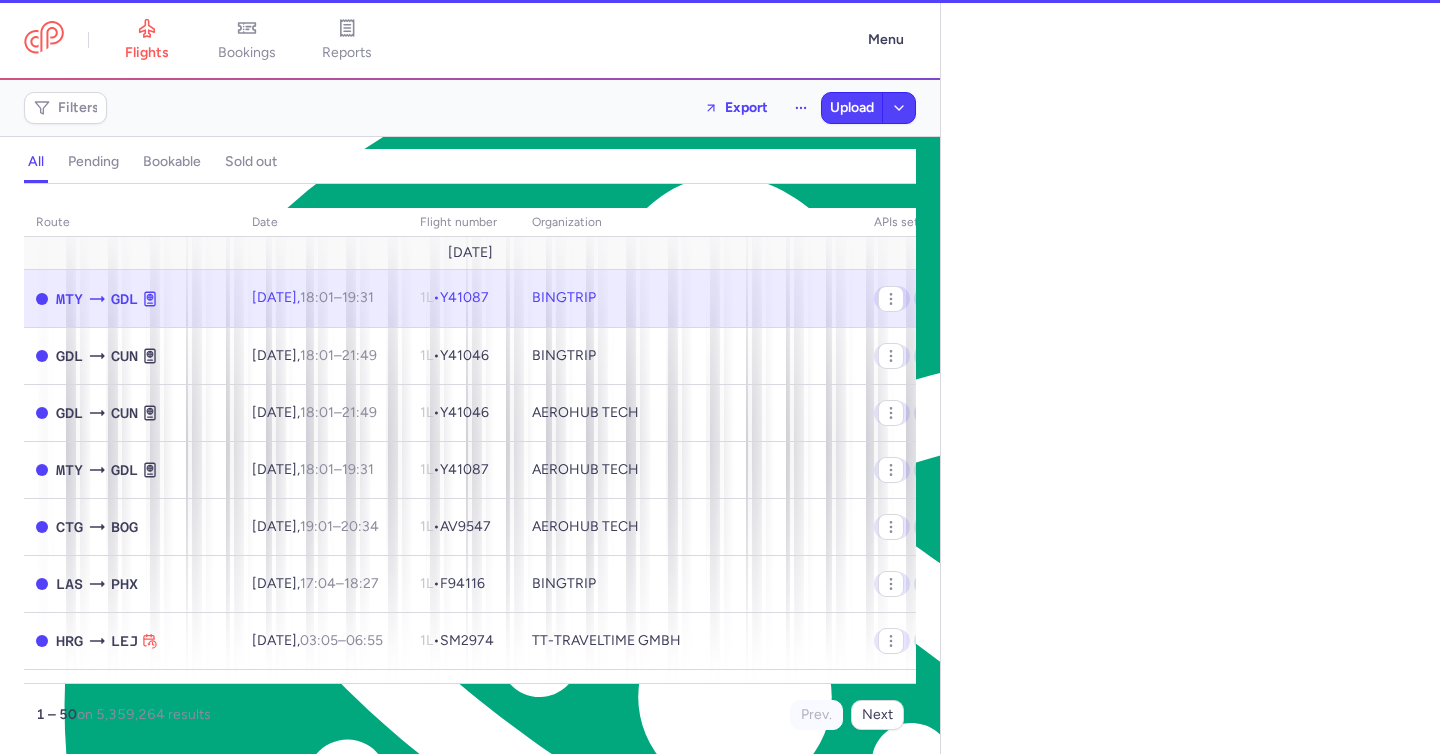 select on "days" 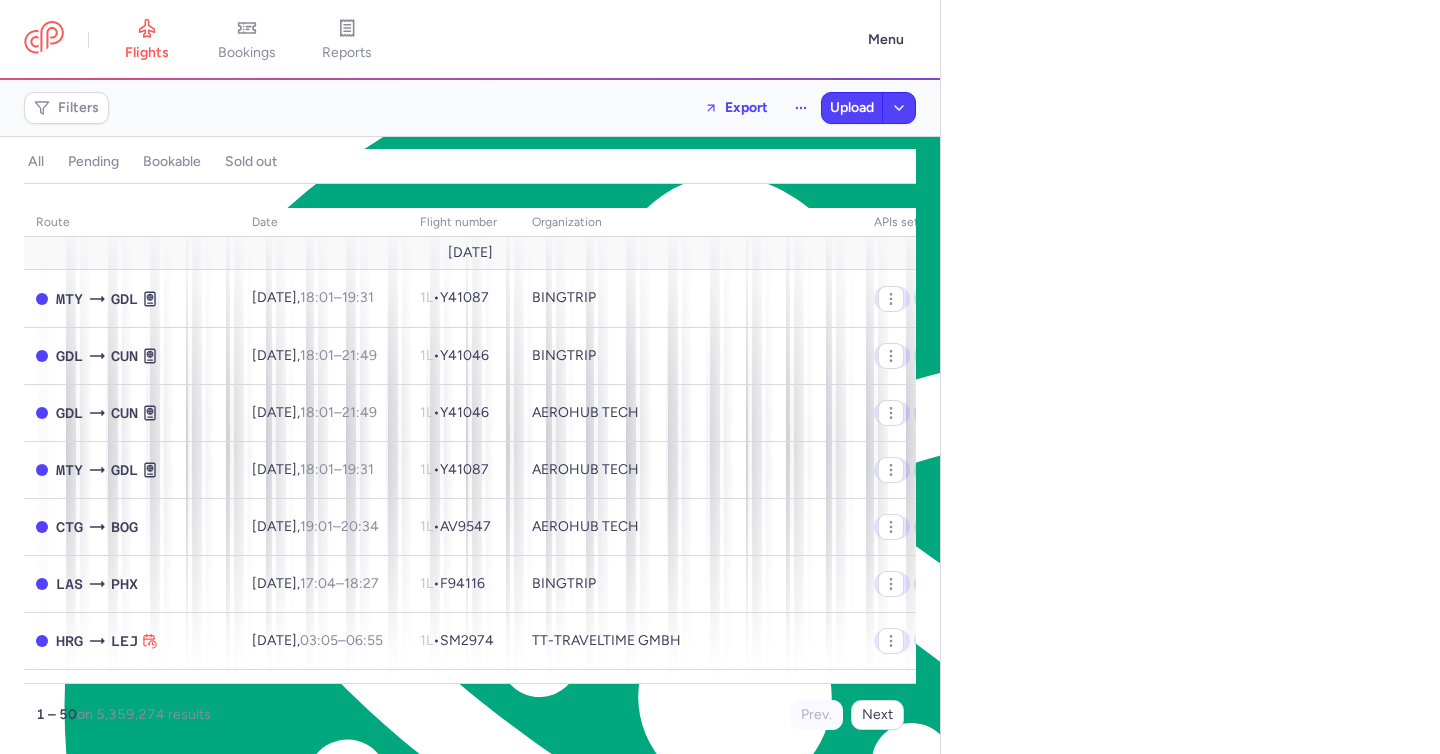 select on "hours" 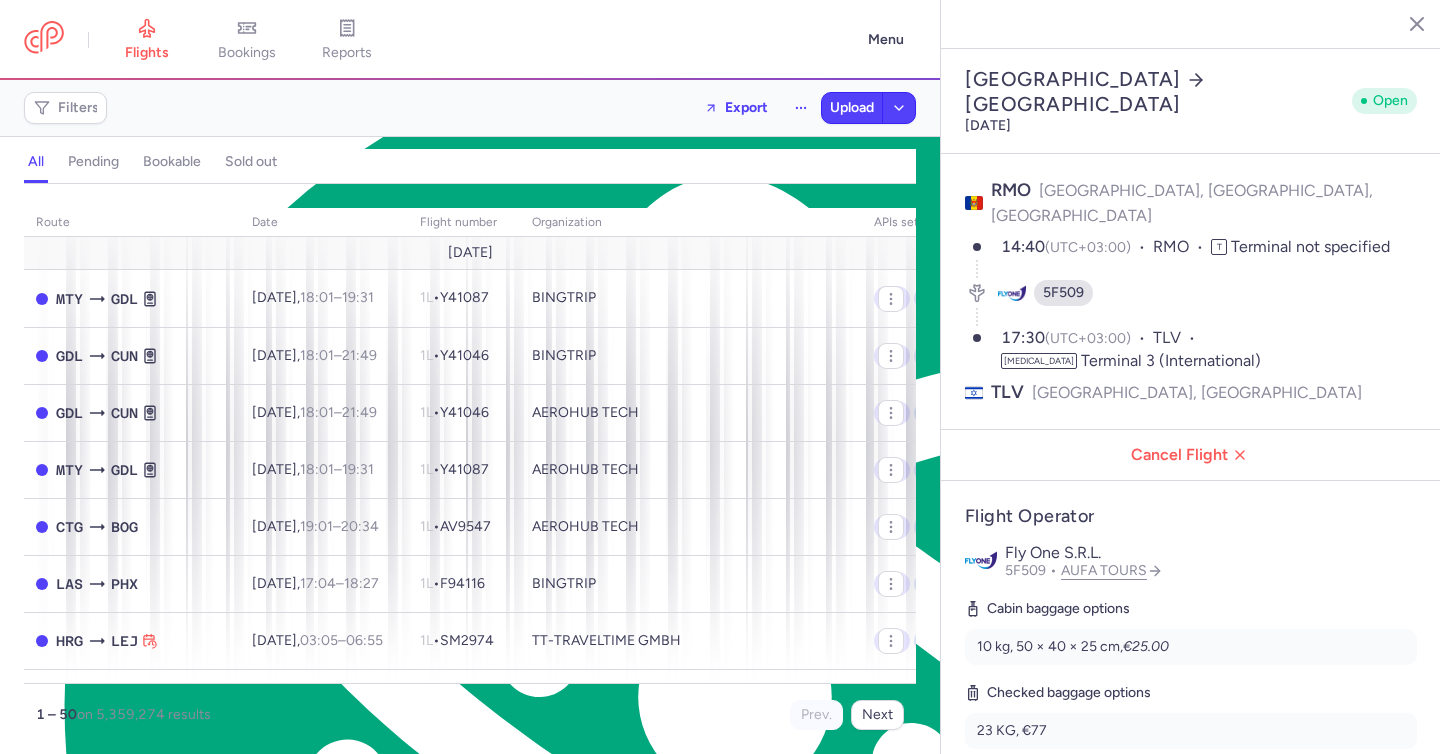 scroll, scrollTop: 0, scrollLeft: 0, axis: both 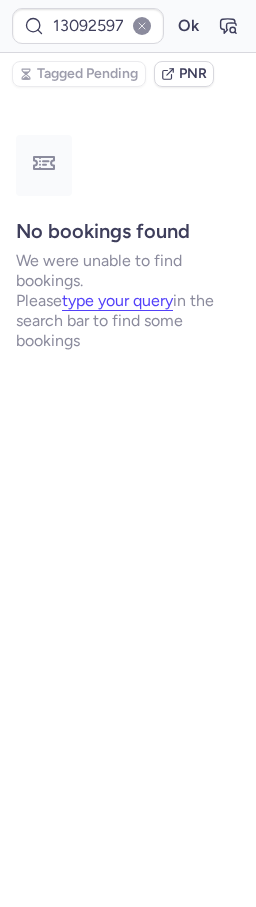 type on "CPY3FM" 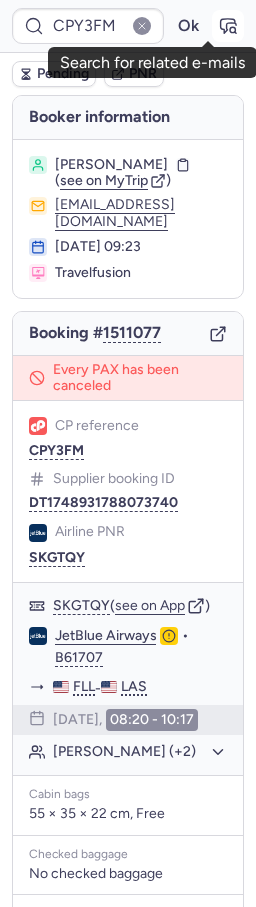 click 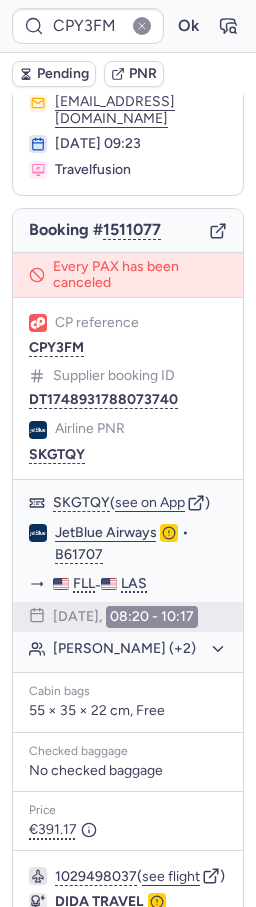 scroll, scrollTop: 314, scrollLeft: 0, axis: vertical 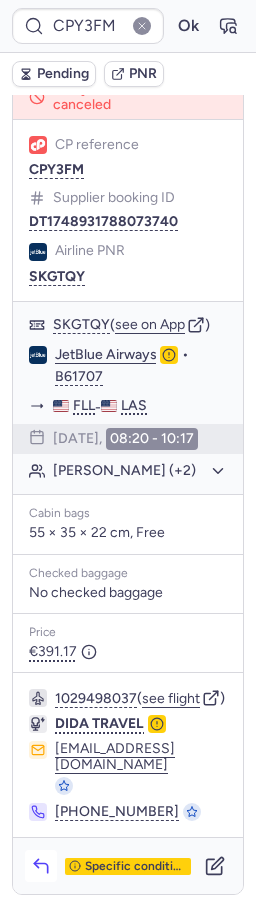 click 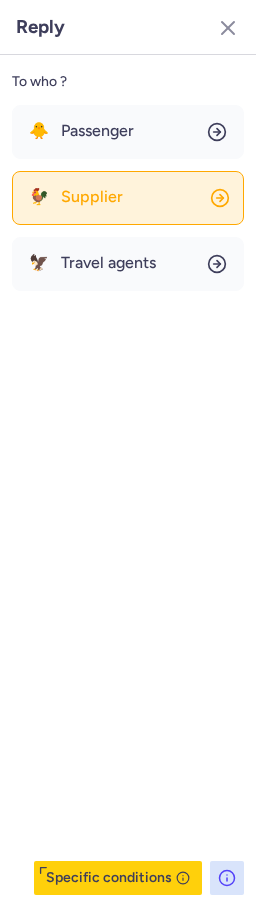 click on "Supplier" at bounding box center [92, 197] 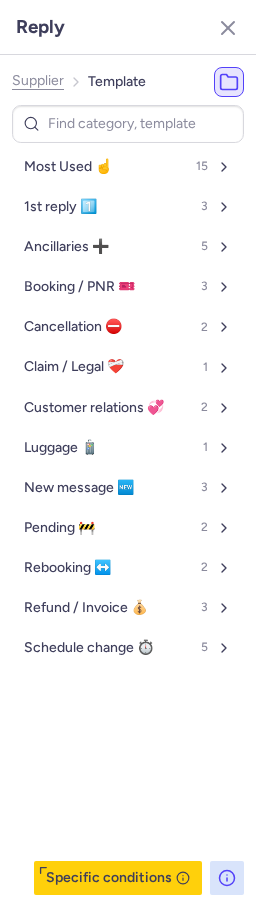 click on "Most Used ☝️ 15 1st reply 1️⃣ 3 Ancillaries ➕ 5 Booking / PNR 🎫 3 Cancellation ⛔️ 2 Claim / Legal ❤️‍🩹 1 Customer relations 💞 2 Luggage 🧳 1 New message 🆕 3 Pending 🚧 2 Rebooking ↔️ 2 Refund / Invoice 💰 3 Schedule change ⏱️ 5" at bounding box center [128, 407] 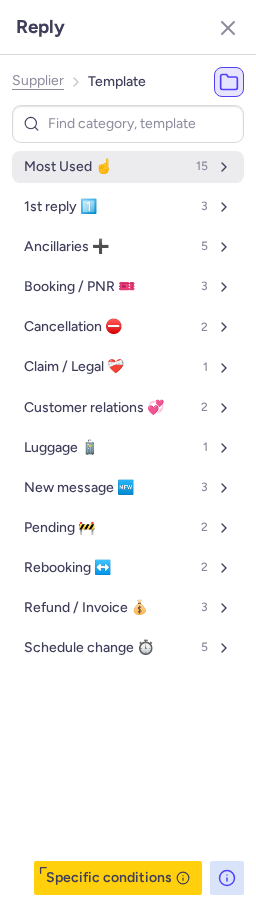 click on "Most Used ☝️" at bounding box center (68, 167) 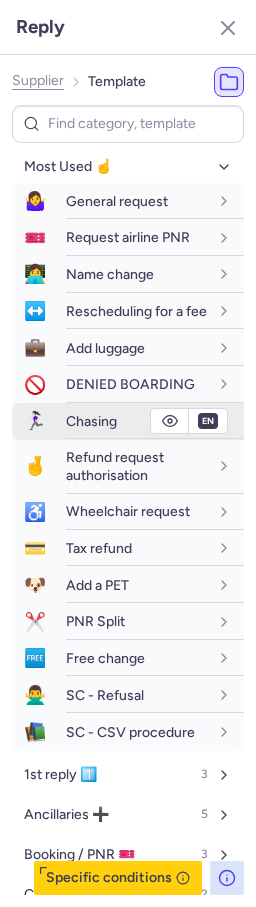 click on "Chasing" at bounding box center (91, 421) 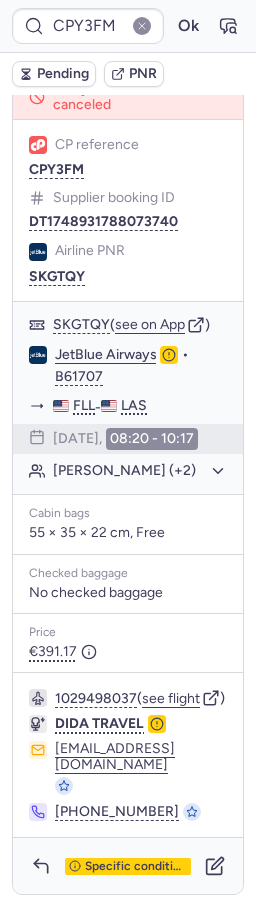 scroll, scrollTop: 314, scrollLeft: 0, axis: vertical 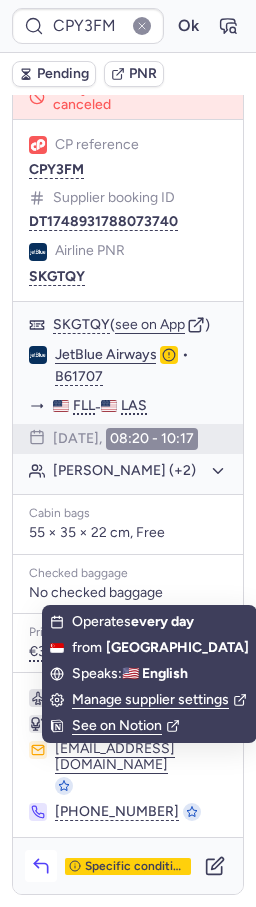 click 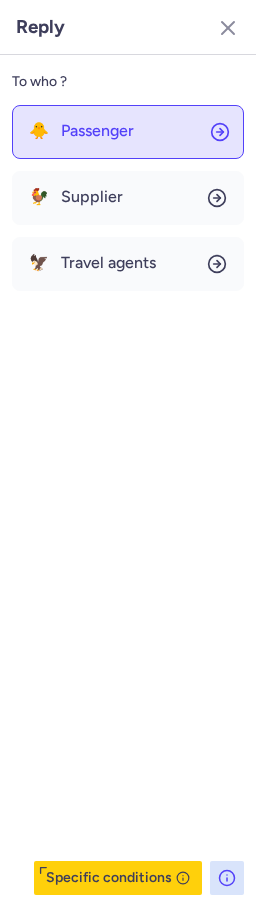 click on "🐥 Passenger" 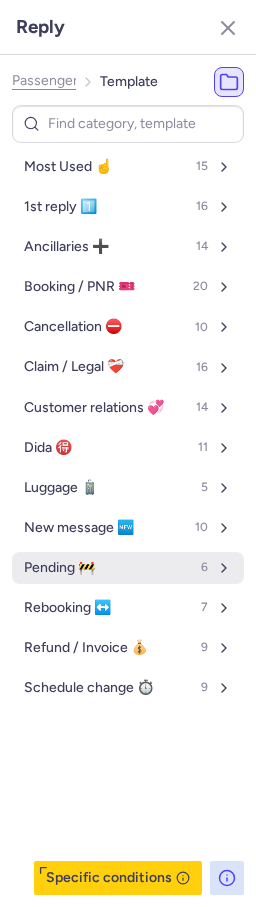 click on "Pending 🚧 6" at bounding box center (128, 568) 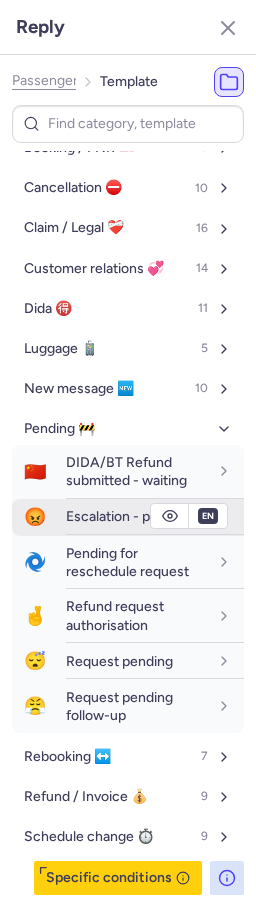 scroll, scrollTop: 154, scrollLeft: 0, axis: vertical 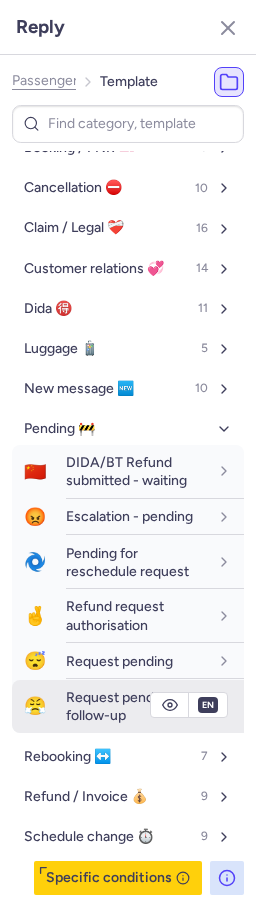 click on "Request pending  follow-up" at bounding box center (119, 706) 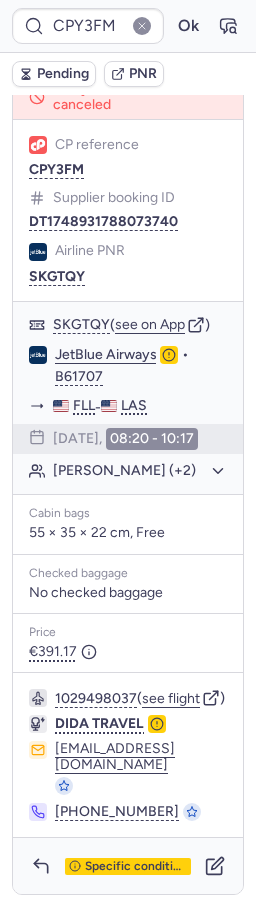 click on "Pending" at bounding box center (54, 74) 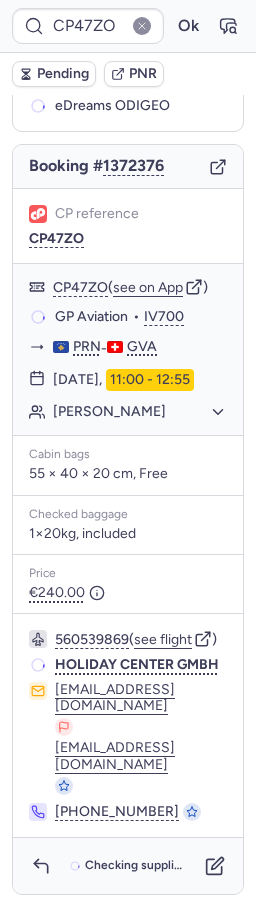 scroll, scrollTop: 221, scrollLeft: 0, axis: vertical 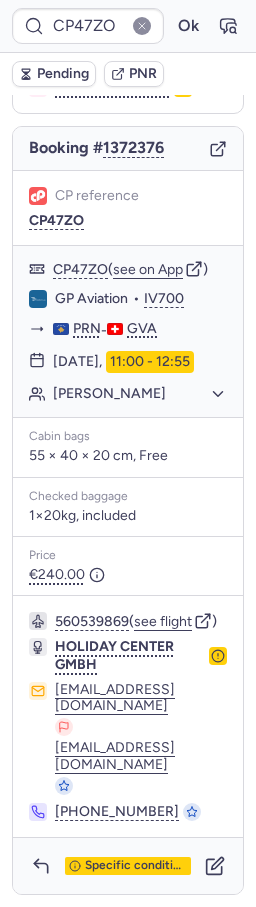 type on "CP43PJ" 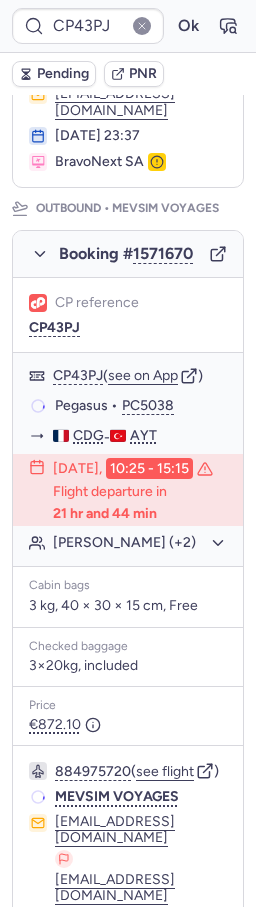 scroll, scrollTop: 371, scrollLeft: 0, axis: vertical 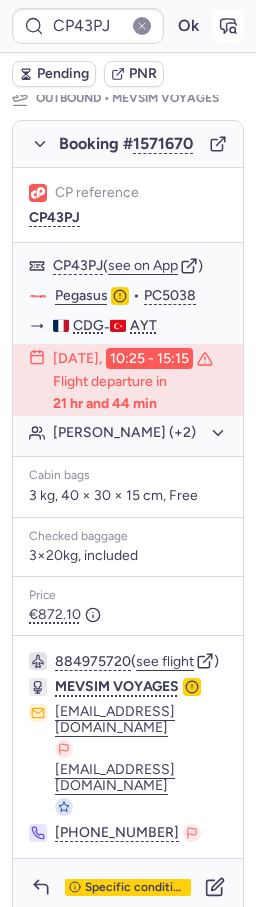 click 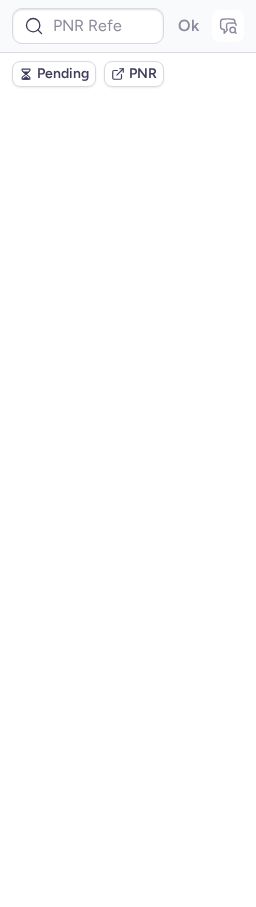 scroll, scrollTop: 0, scrollLeft: 0, axis: both 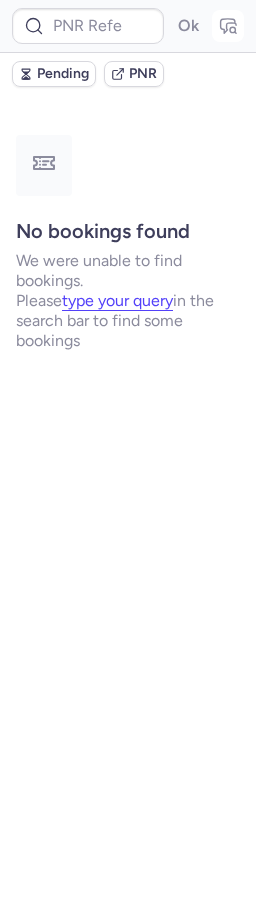 type on "CP47ZO" 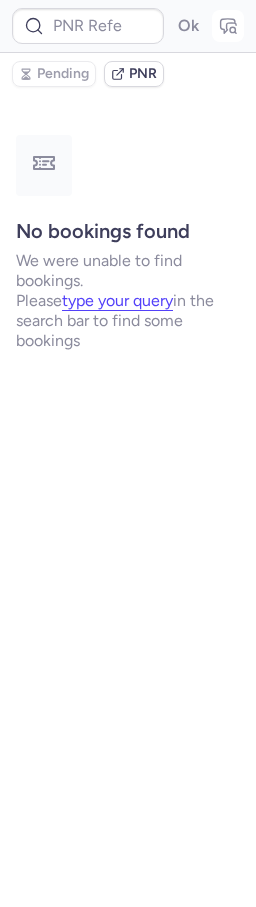 type on "CPH98A" 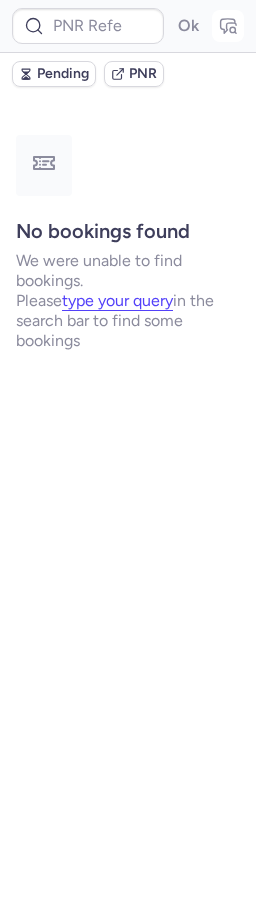type on "CPH98A" 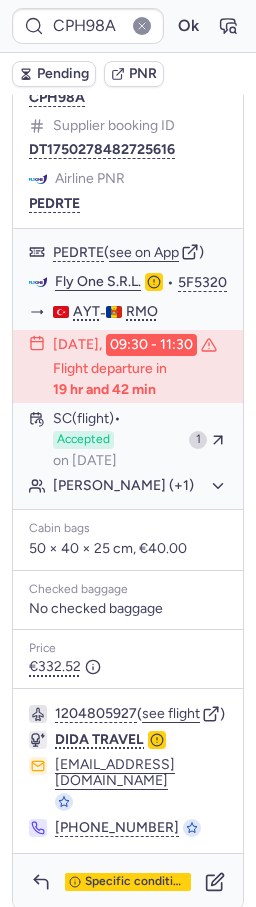scroll, scrollTop: 360, scrollLeft: 0, axis: vertical 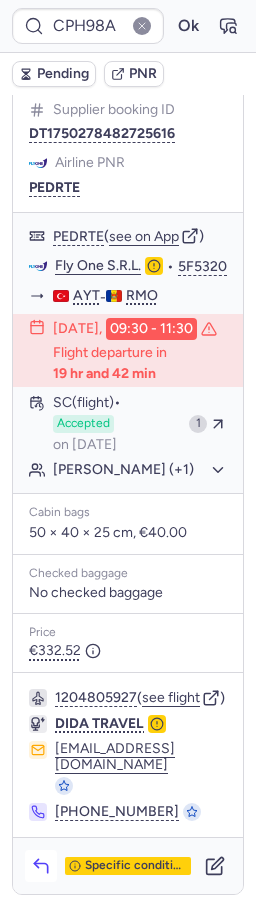 click 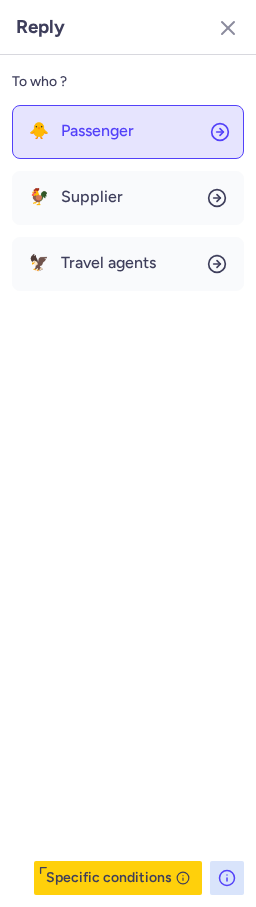 click on "Passenger" at bounding box center [97, 131] 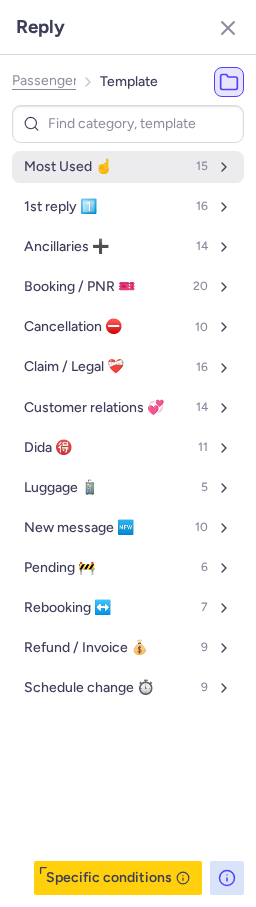click on "Most Used ☝️" at bounding box center [68, 167] 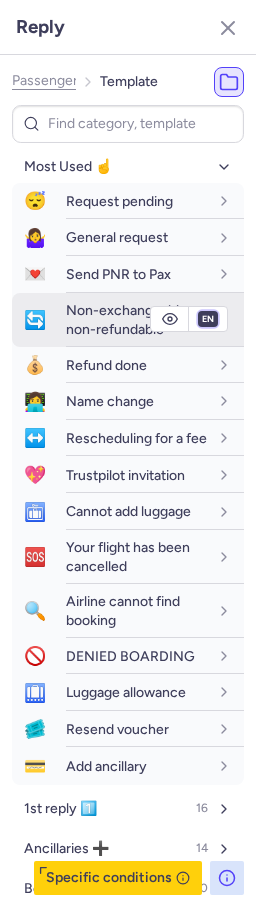 click on "fr en de nl pt es it ru" at bounding box center [208, 319] 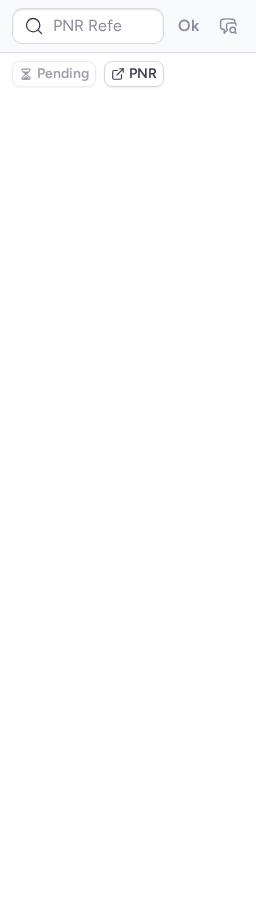 scroll, scrollTop: 0, scrollLeft: 0, axis: both 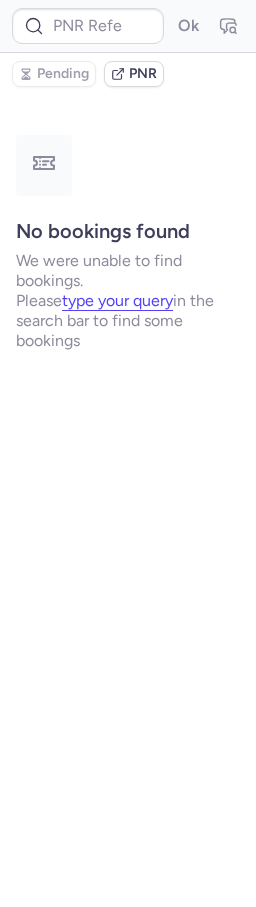 type on "CP43PJ" 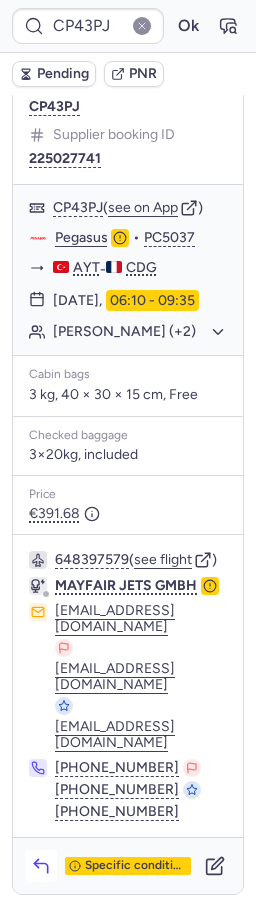 scroll, scrollTop: 1346, scrollLeft: 0, axis: vertical 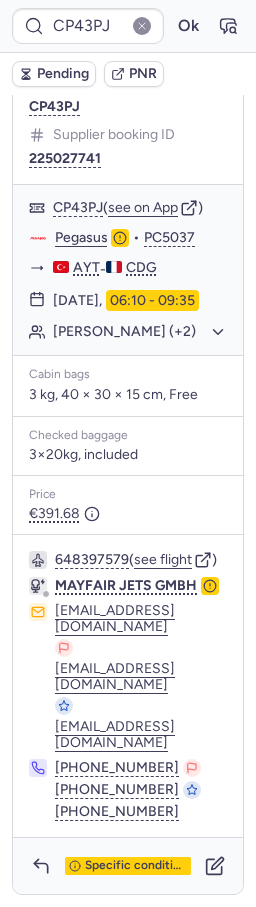 click on "Specific conditions" at bounding box center [128, 866] 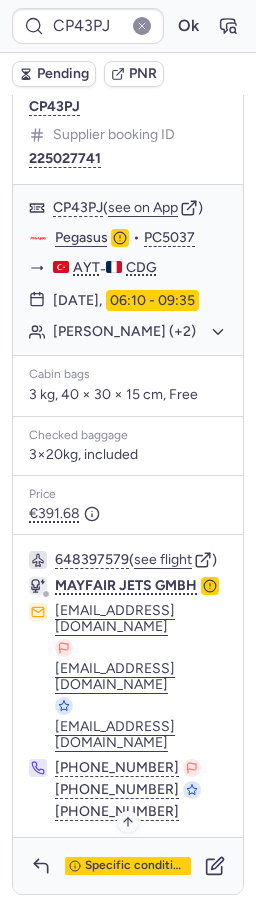 click on "Specific conditions" at bounding box center (136, 866) 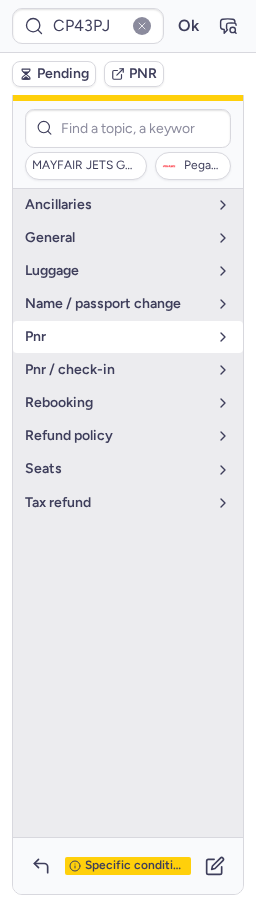 click on "pnr" at bounding box center [116, 337] 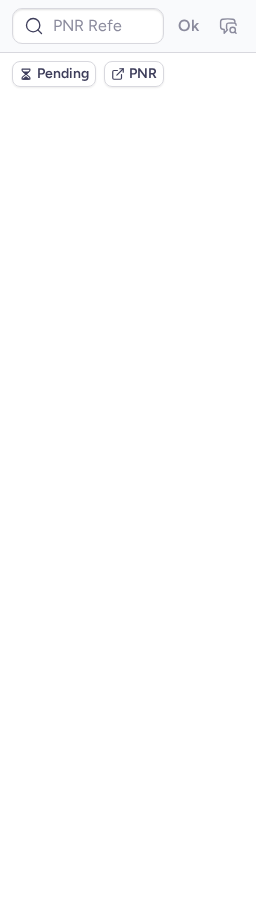scroll, scrollTop: 0, scrollLeft: 0, axis: both 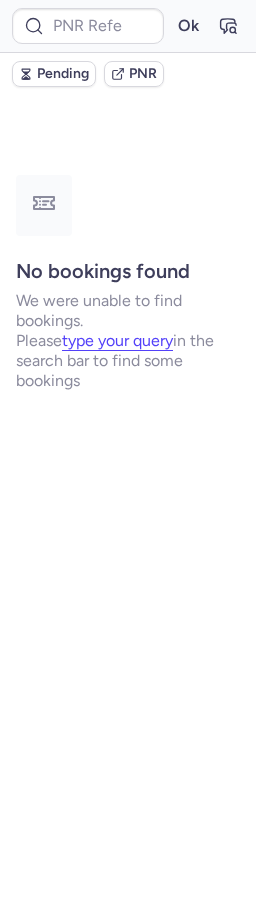 type on "CP43PJ" 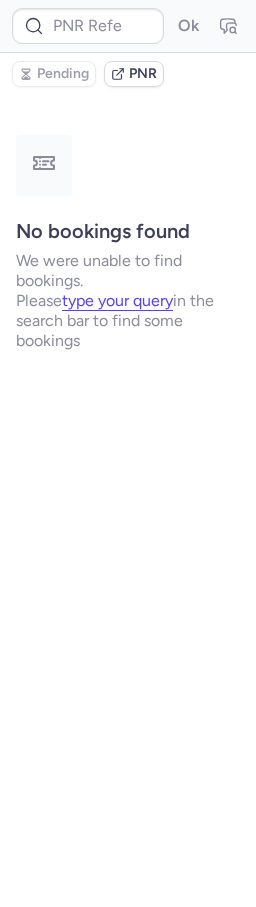 type on "CP43PJ" 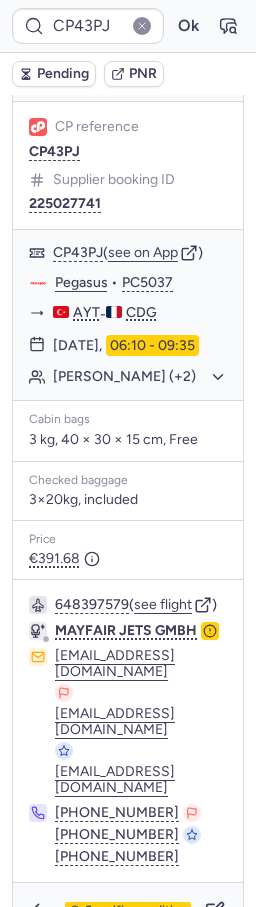 scroll, scrollTop: 1346, scrollLeft: 0, axis: vertical 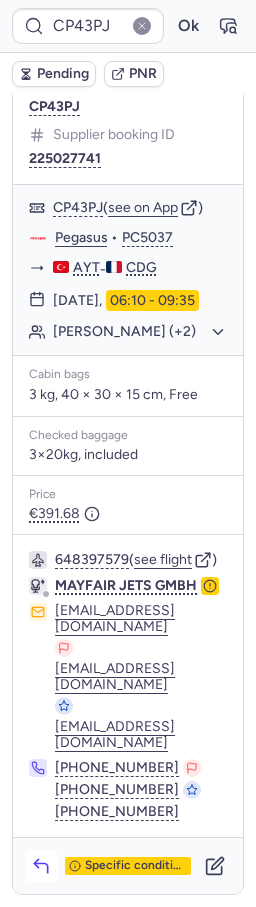 click 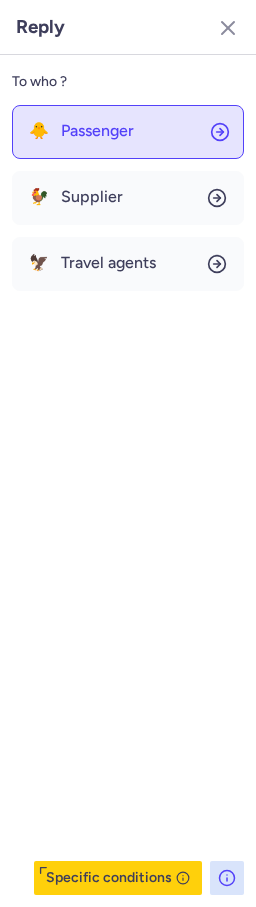 click on "🐥 Passenger" 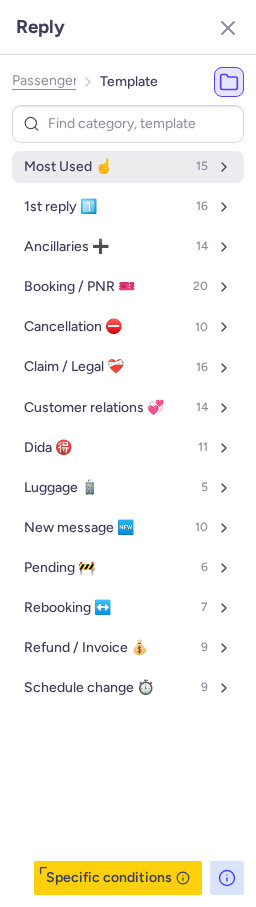click on "Most Used ☝️" at bounding box center (68, 167) 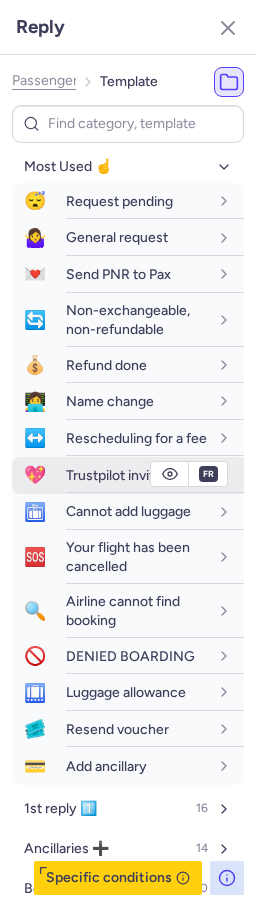 click on "Trustpilot invitation" at bounding box center [125, 475] 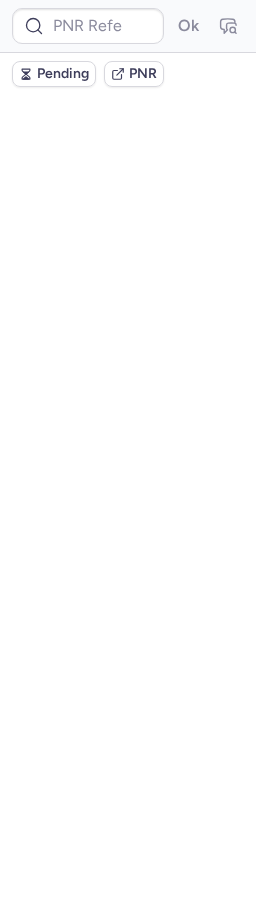 scroll, scrollTop: 0, scrollLeft: 0, axis: both 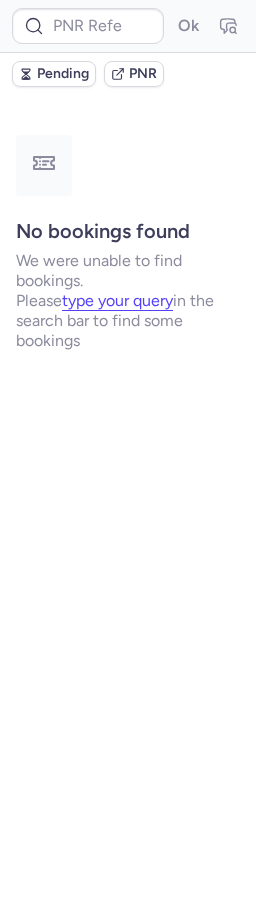 type on "CPH98A" 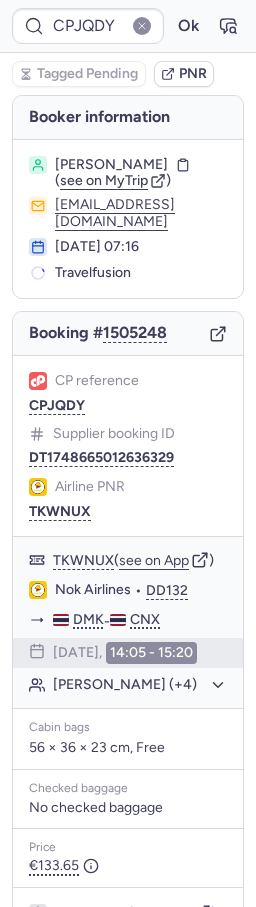 type on "CPH98A" 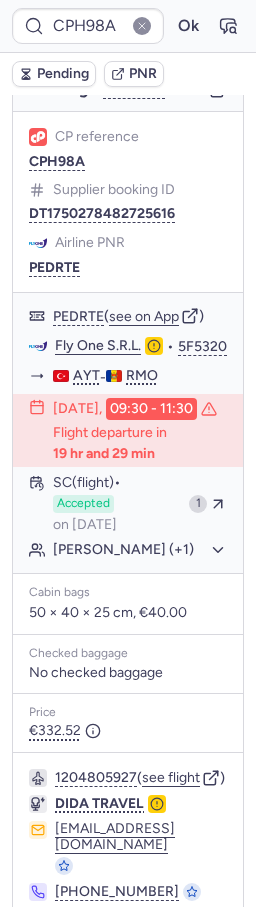 scroll, scrollTop: 360, scrollLeft: 0, axis: vertical 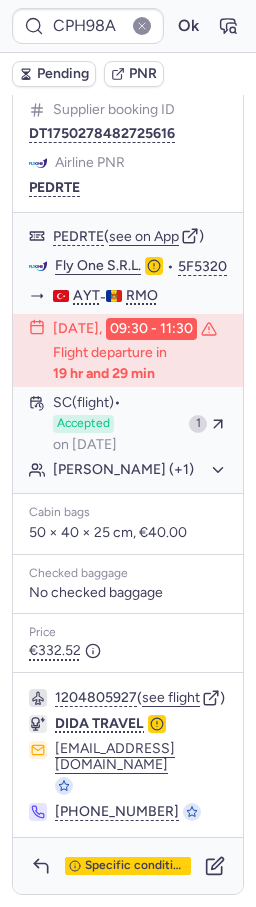 click on "PNR" at bounding box center (143, 74) 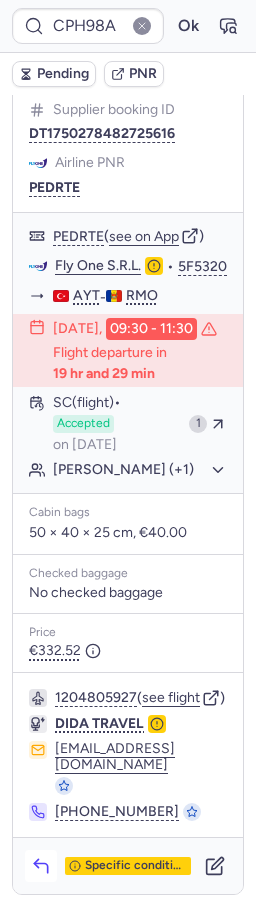 click 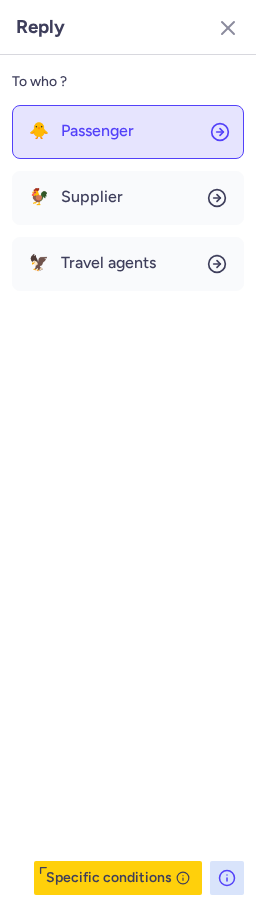 click on "Passenger" at bounding box center (97, 131) 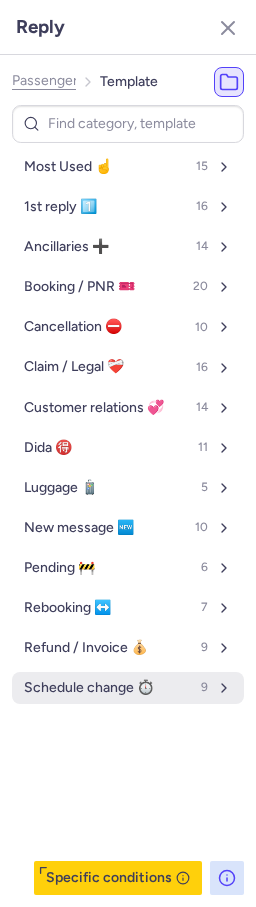 click on "Schedule change ⏱️" at bounding box center (89, 688) 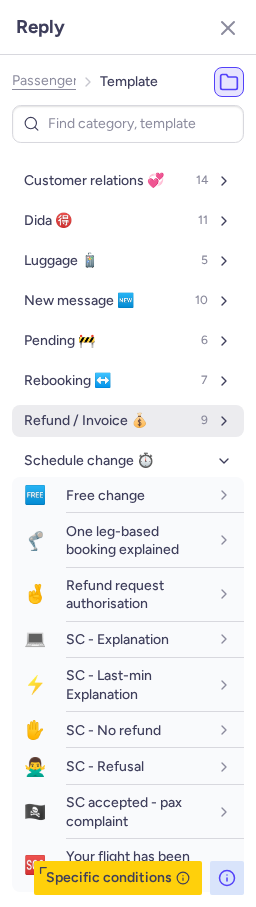 scroll, scrollTop: 228, scrollLeft: 0, axis: vertical 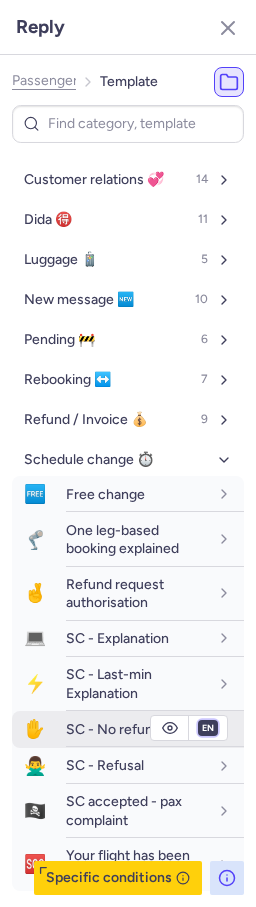 click on "fr en de nl pt es it ru" at bounding box center (208, 728) 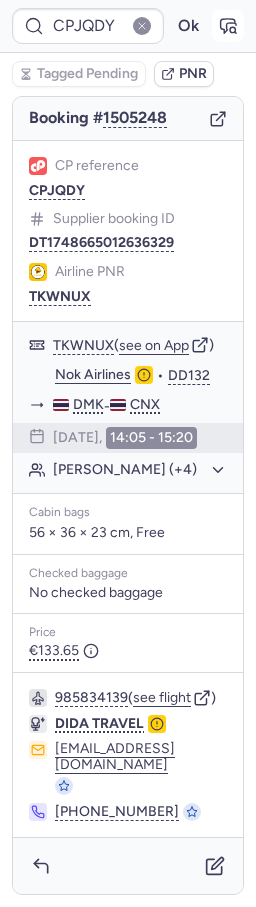 scroll, scrollTop: 262, scrollLeft: 0, axis: vertical 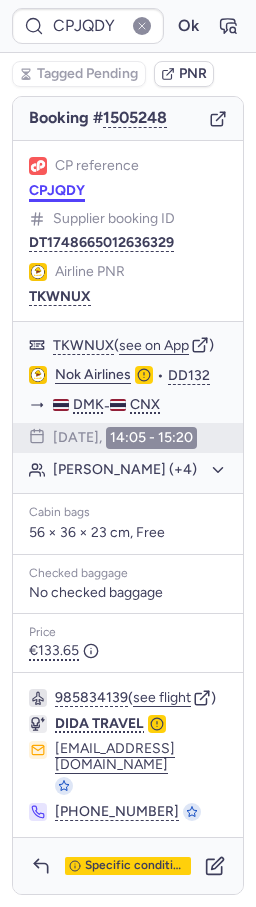 click on "CPJQDY" at bounding box center [57, 191] 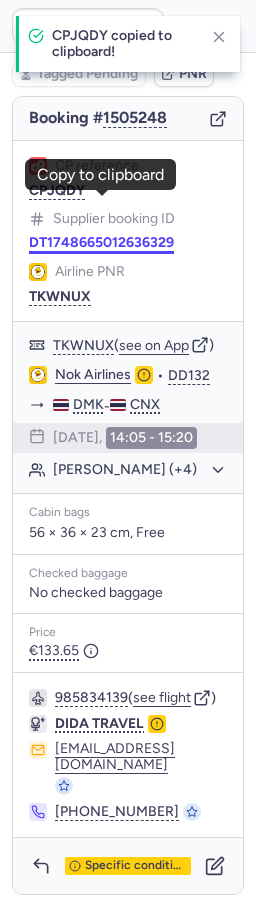 click on "DT1748665012636329" at bounding box center [101, 243] 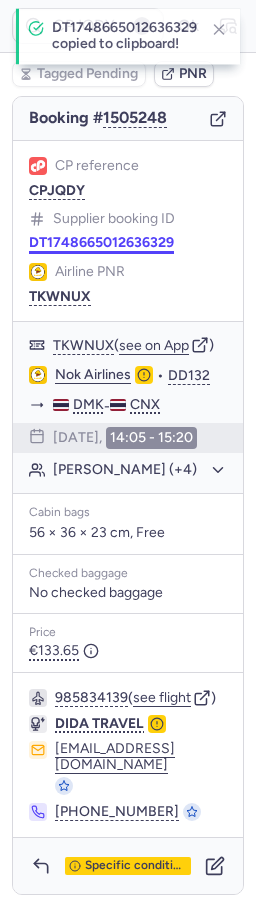 click on "DT1748665012636329" at bounding box center [101, 243] 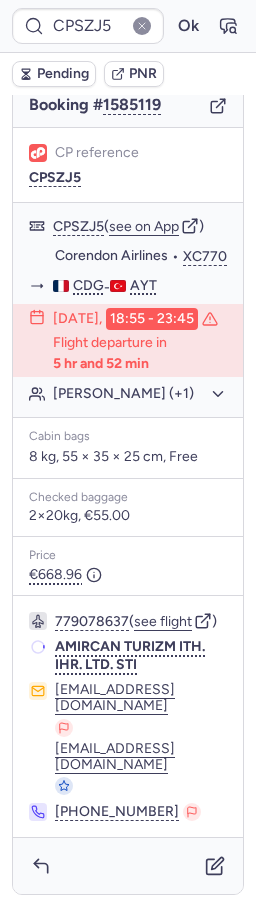scroll, scrollTop: 280, scrollLeft: 0, axis: vertical 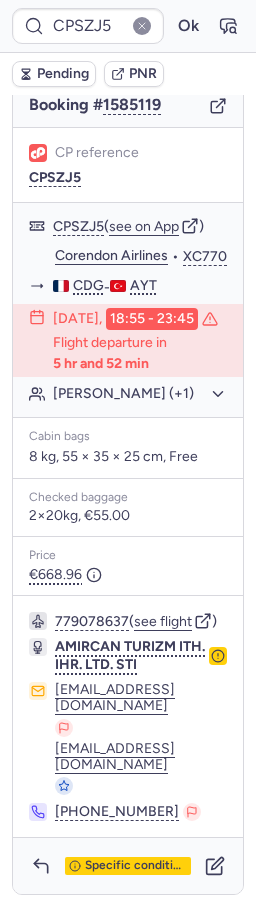 type on "CPINZB" 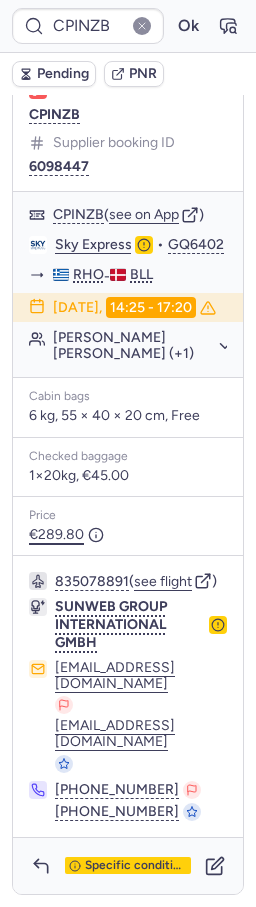 scroll, scrollTop: 369, scrollLeft: 0, axis: vertical 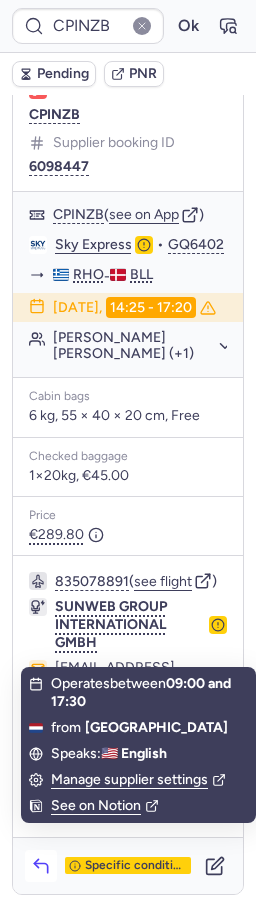 click 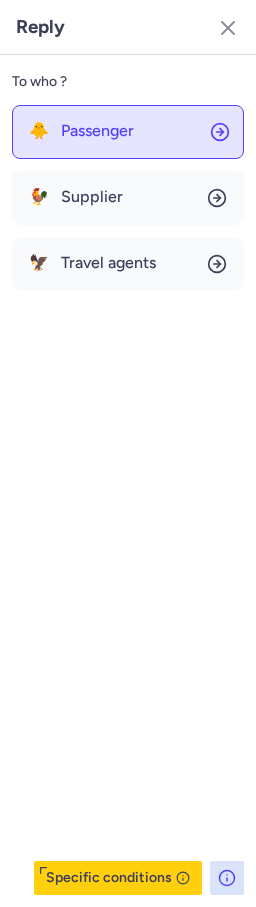 click on "🐥 Passenger" 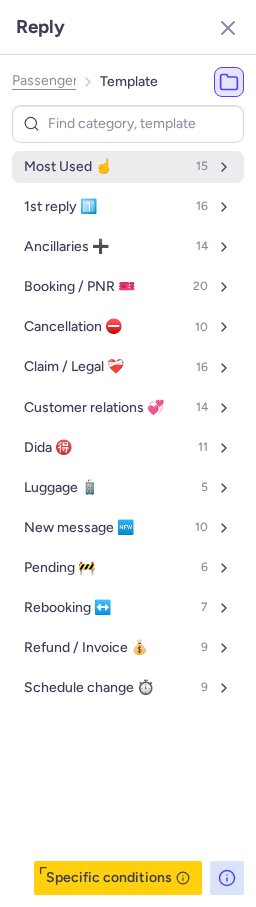 click on "Most Used ☝️ 15" at bounding box center (128, 167) 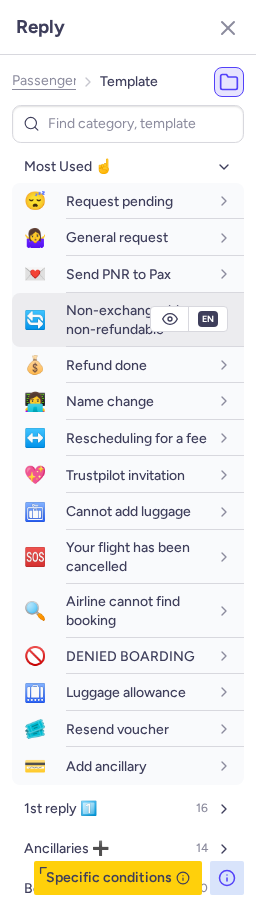 click on "🔄 Non-exchangeable, non-refundable" at bounding box center [128, 320] 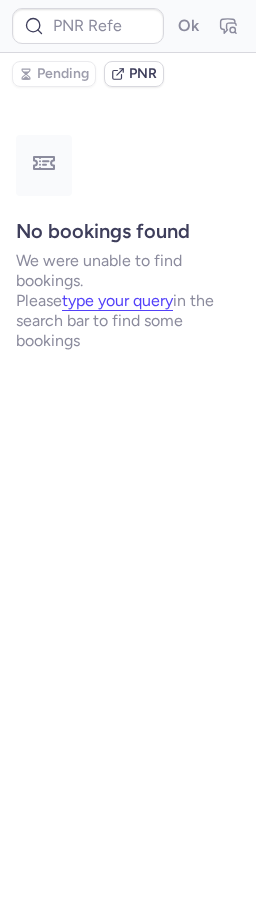 scroll, scrollTop: 0, scrollLeft: 0, axis: both 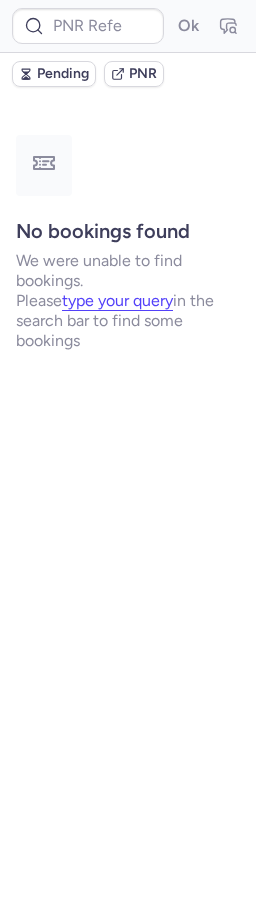 type on "13051607" 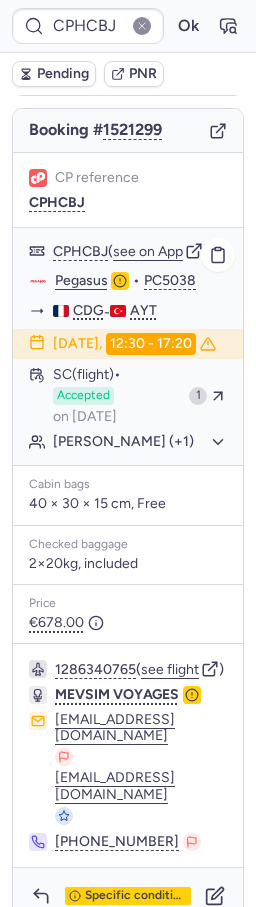 scroll, scrollTop: 223, scrollLeft: 0, axis: vertical 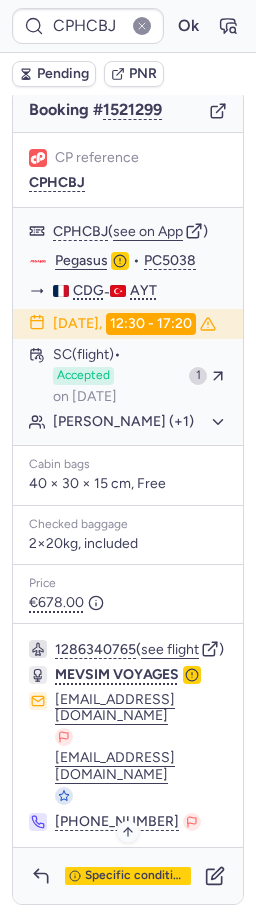 click on "Specific conditions" at bounding box center [136, 876] 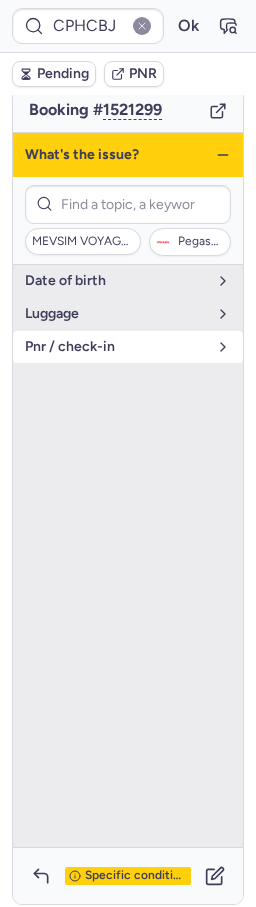 click on "pnr / check-in" at bounding box center (128, 347) 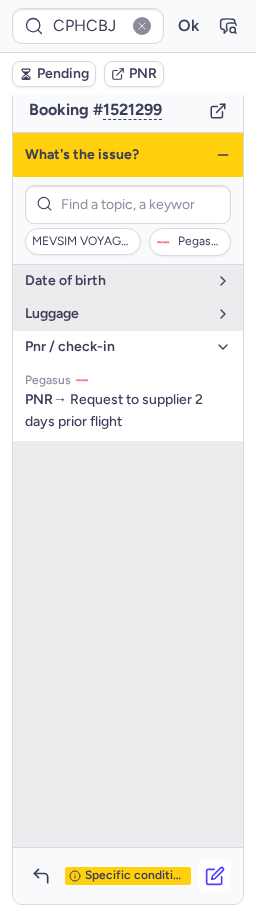 click at bounding box center [215, 876] 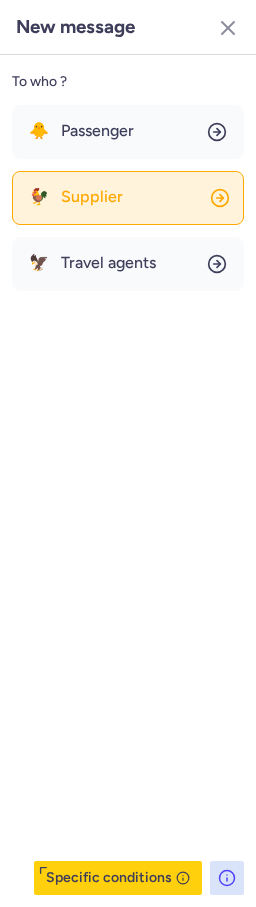 click on "🐓 Supplier" 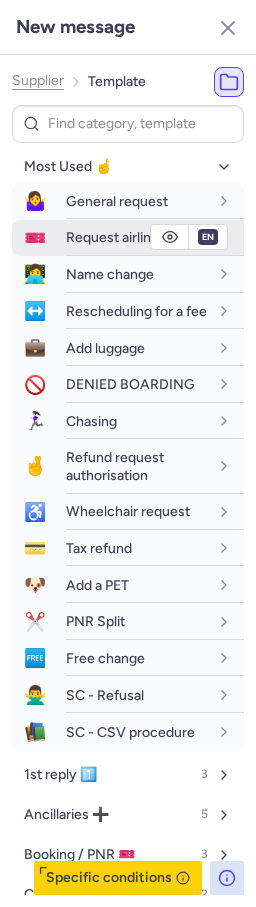 click on "Request airline PNR" at bounding box center [155, 237] 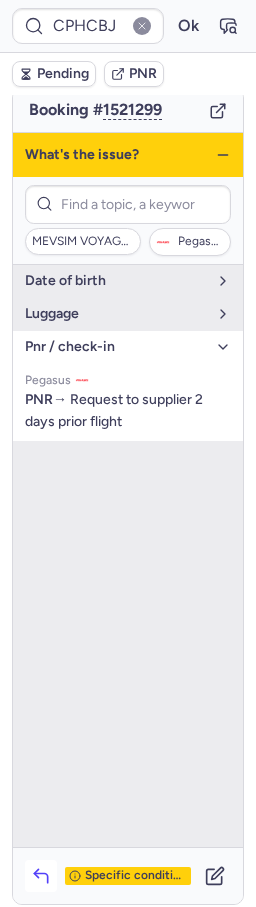 click at bounding box center [41, 876] 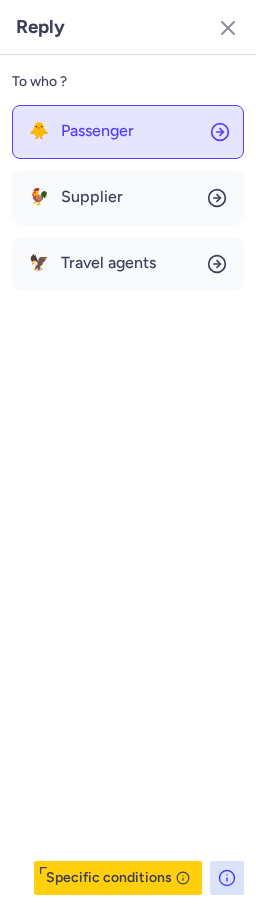 click on "Passenger" at bounding box center [97, 131] 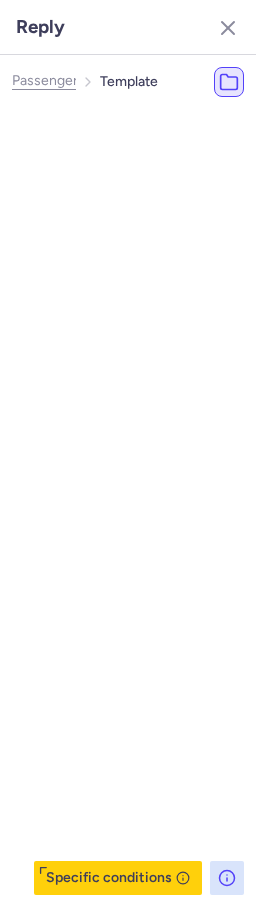 select on "en" 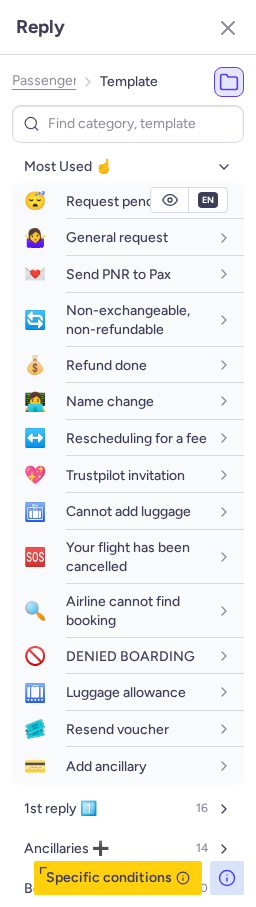 drag, startPoint x: 68, startPoint y: 205, endPoint x: 240, endPoint y: 206, distance: 172.00291 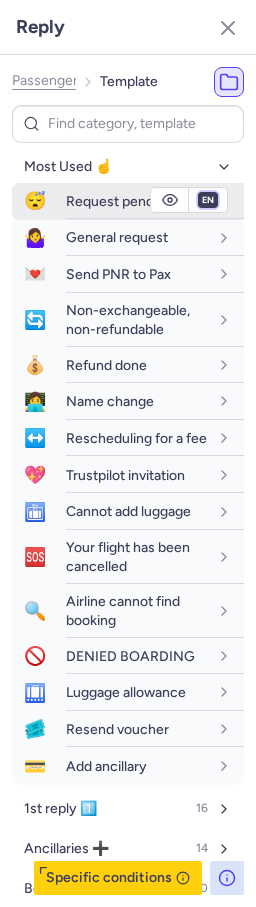 click on "fr en de nl pt es it ru" at bounding box center (208, 200) 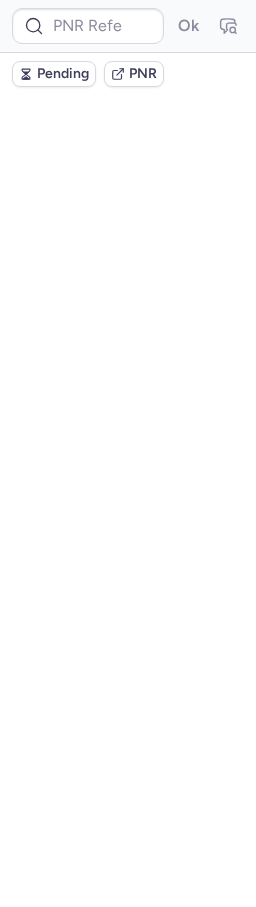 scroll, scrollTop: 0, scrollLeft: 0, axis: both 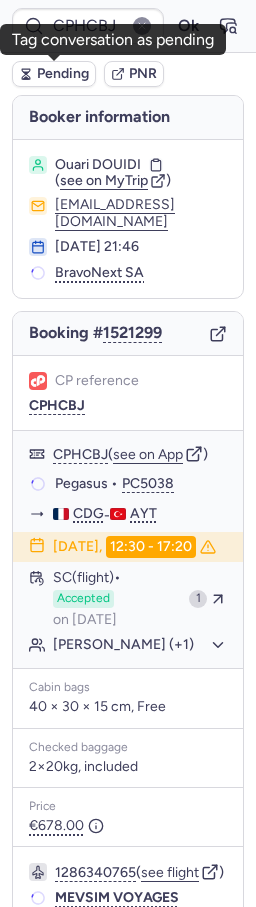 click on "Pending" at bounding box center [63, 74] 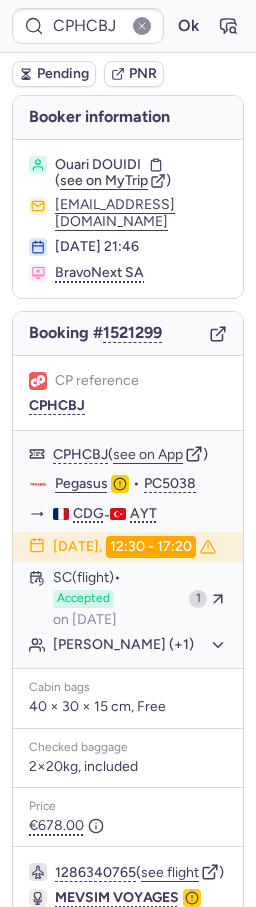 type on "13049960" 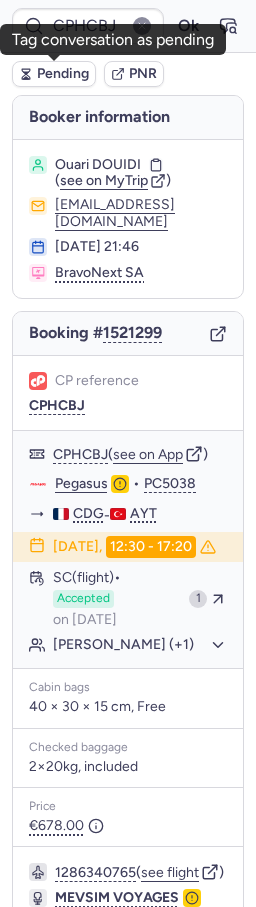 click on "Pending" at bounding box center [63, 74] 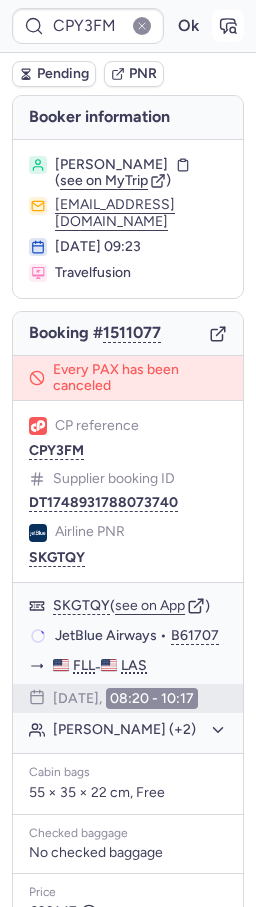 click 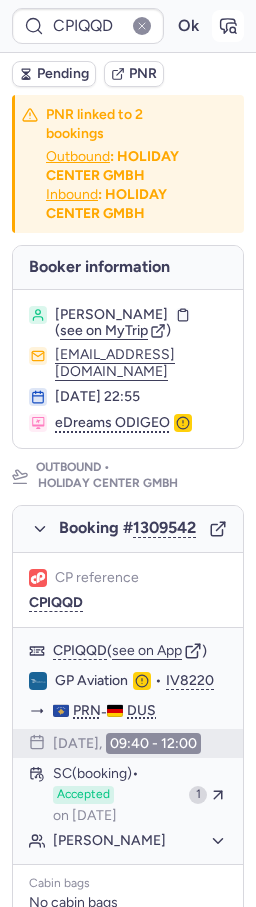 click 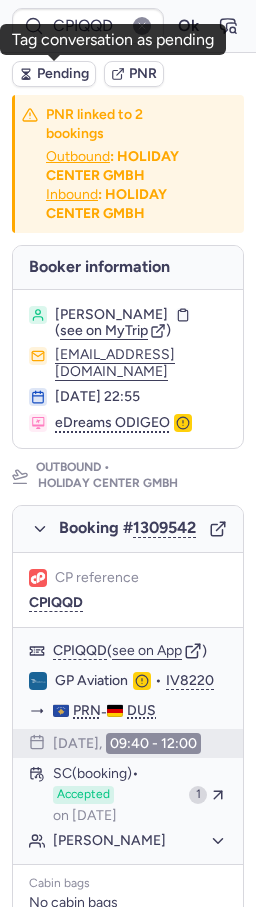 click on "Pending" at bounding box center [63, 74] 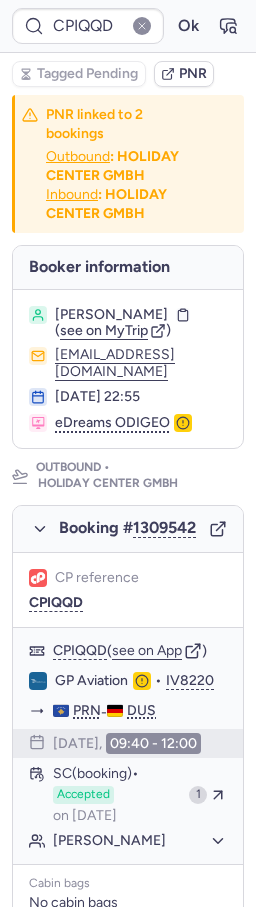 type on "CP6DCO" 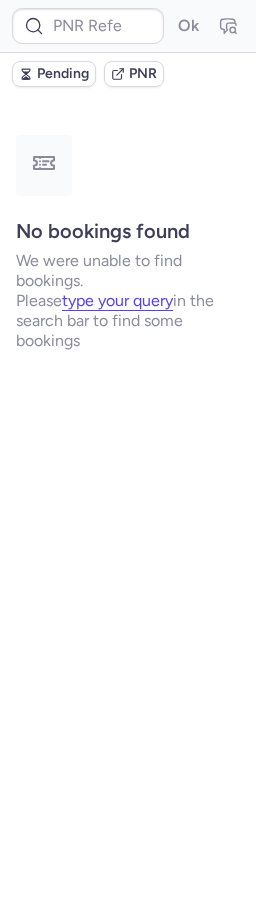 type on "CPPIAP" 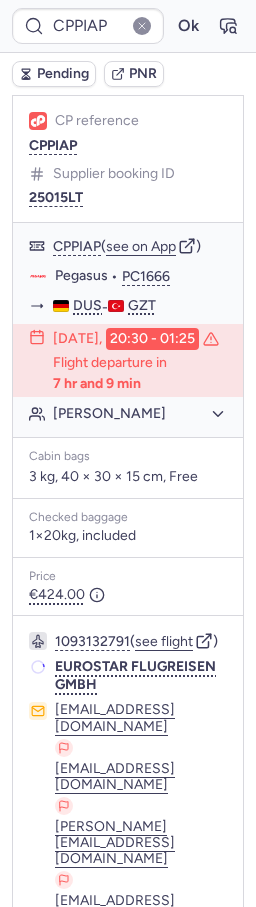 scroll, scrollTop: 448, scrollLeft: 0, axis: vertical 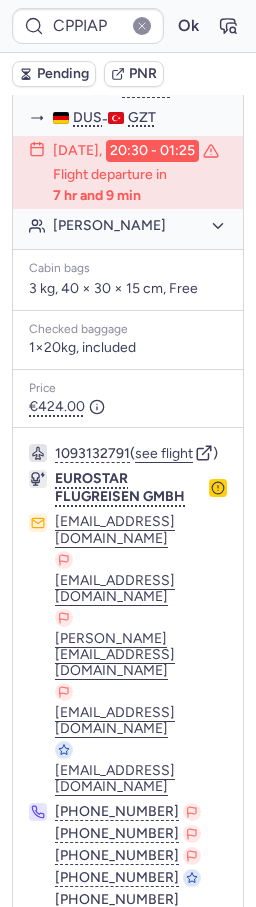 click 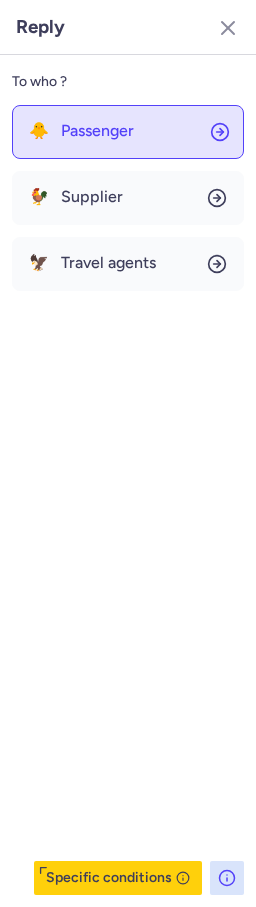 click on "🐥 Passenger" 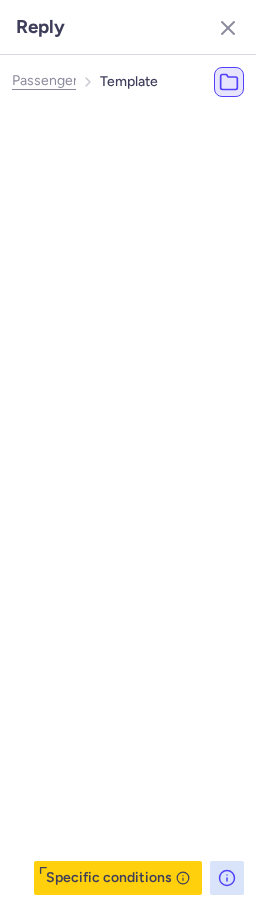 select on "en" 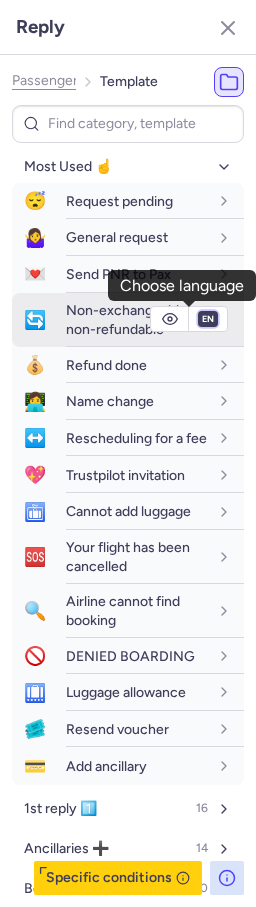click on "fr en de nl pt es it ru" at bounding box center [208, 319] 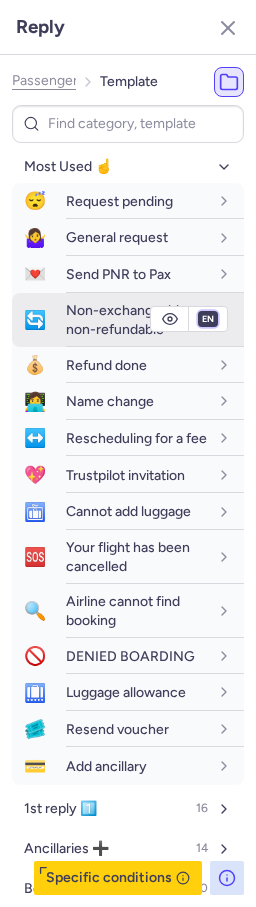 select on "de" 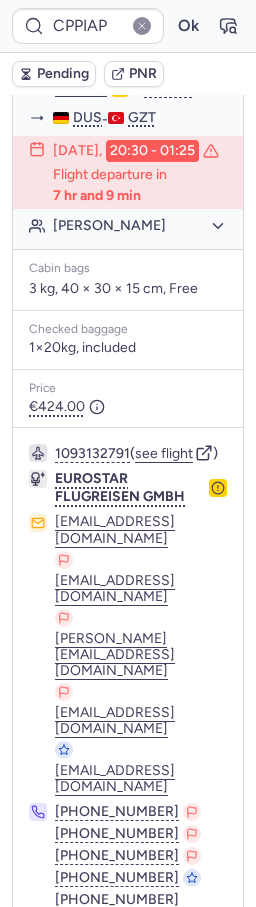 type on "CP6DCO" 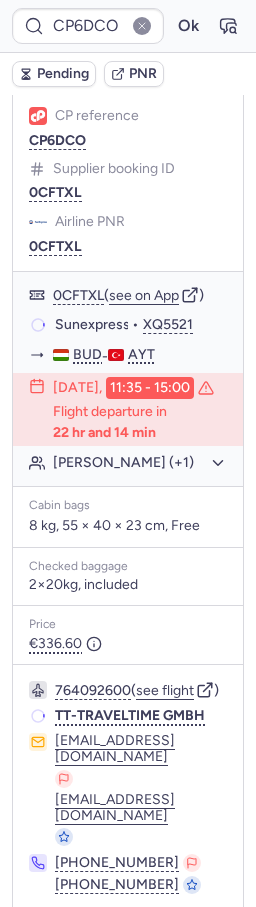 scroll, scrollTop: 448, scrollLeft: 0, axis: vertical 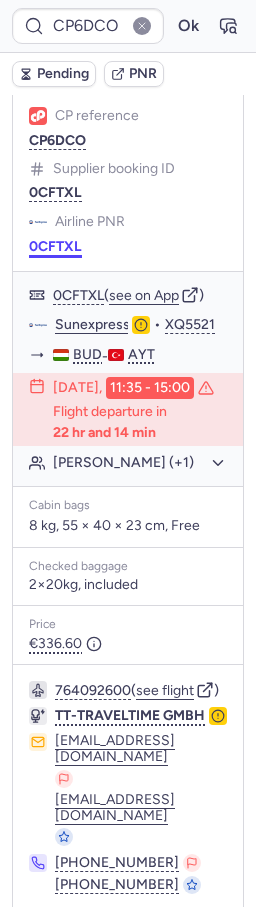 click on "0CFTXL" at bounding box center [55, 247] 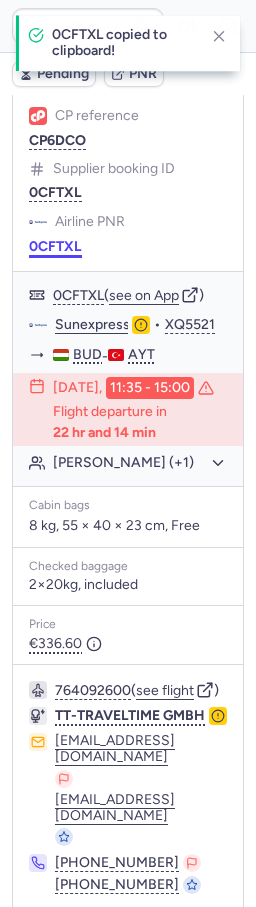 click on "0CFTXL" at bounding box center (55, 247) 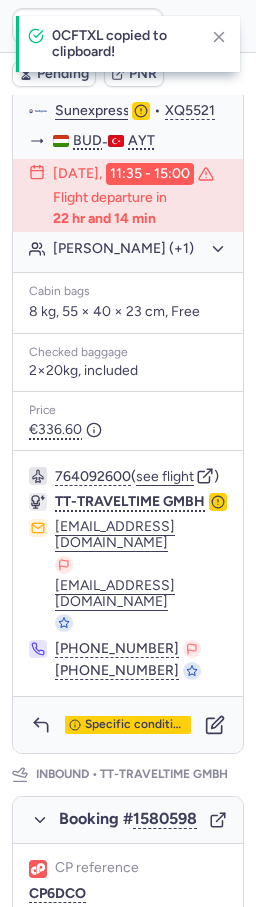 scroll, scrollTop: 667, scrollLeft: 0, axis: vertical 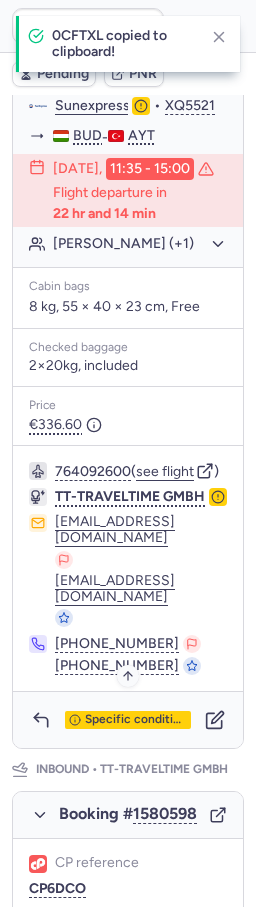 click on "Specific conditions" at bounding box center (136, 720) 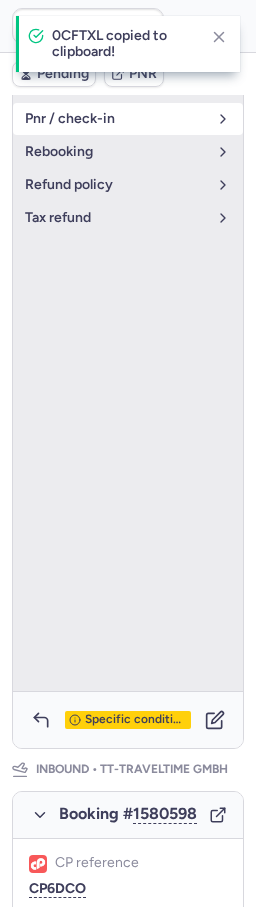 click on "pnr / check-in" at bounding box center (116, 119) 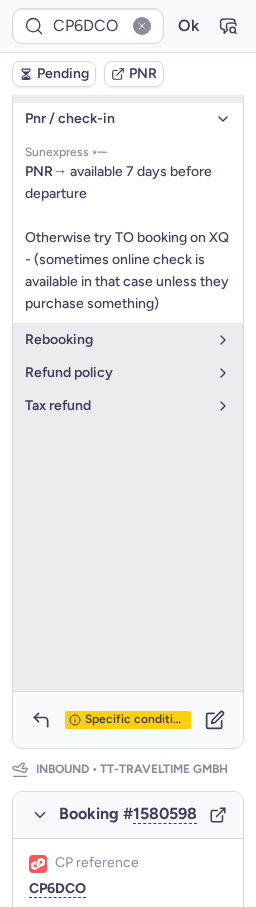 click on "Specific conditions" at bounding box center [136, 720] 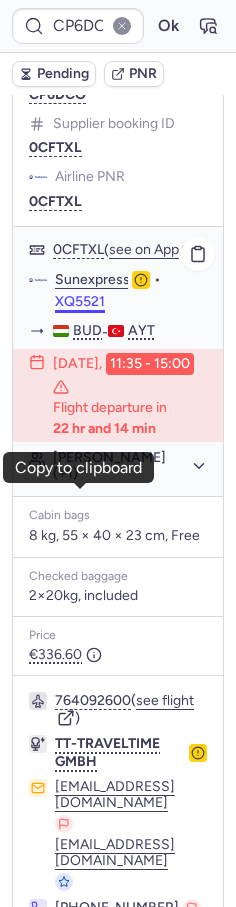 scroll, scrollTop: 379, scrollLeft: 0, axis: vertical 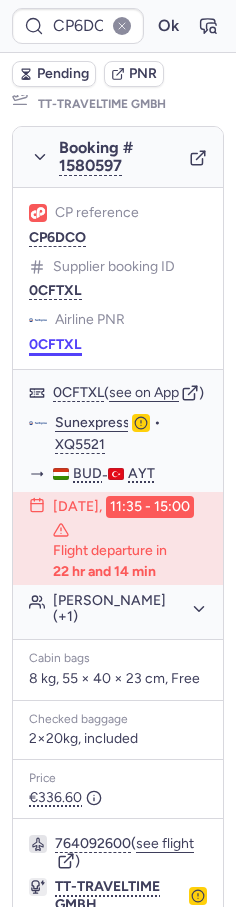click on "0CFTXL" at bounding box center [55, 345] 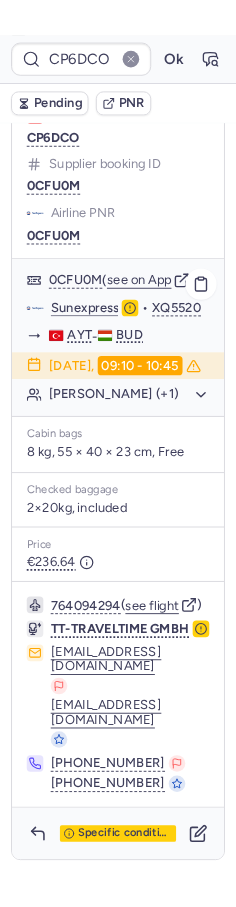 scroll, scrollTop: 1425, scrollLeft: 0, axis: vertical 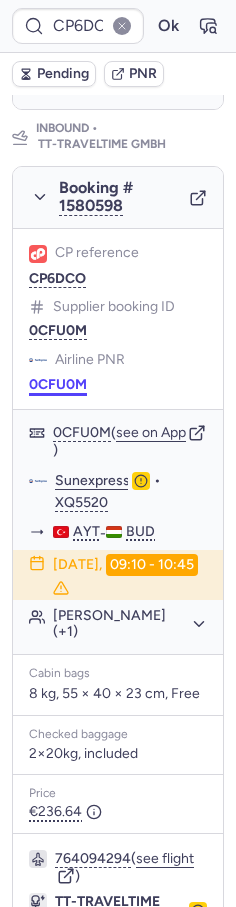 click on "0CFU0M" at bounding box center [58, 385] 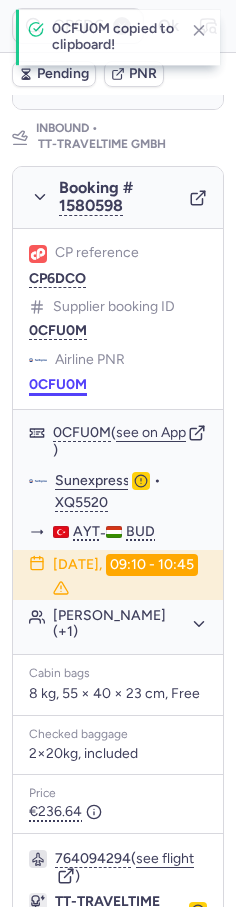 click on "0CFU0M" at bounding box center [58, 385] 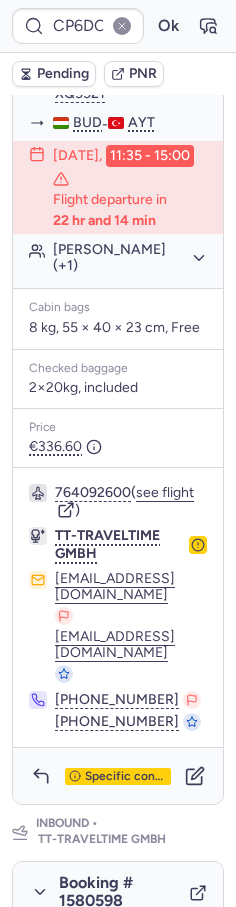 scroll, scrollTop: 596, scrollLeft: 0, axis: vertical 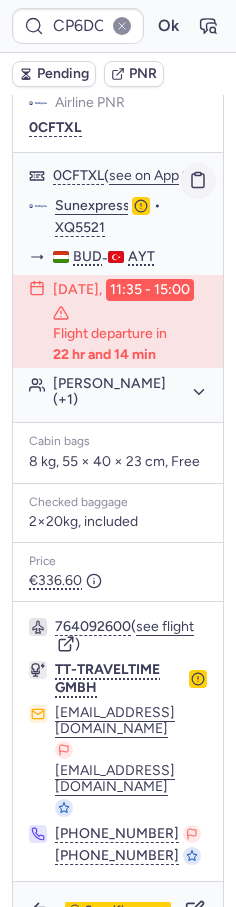 click 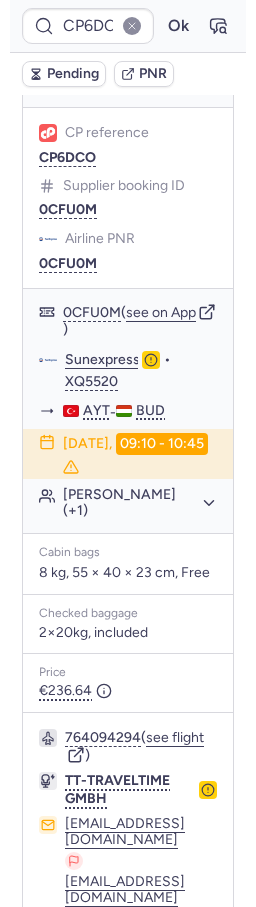 scroll, scrollTop: 1573, scrollLeft: 0, axis: vertical 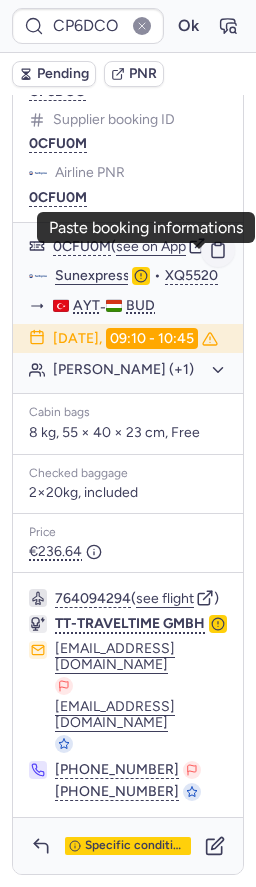 click 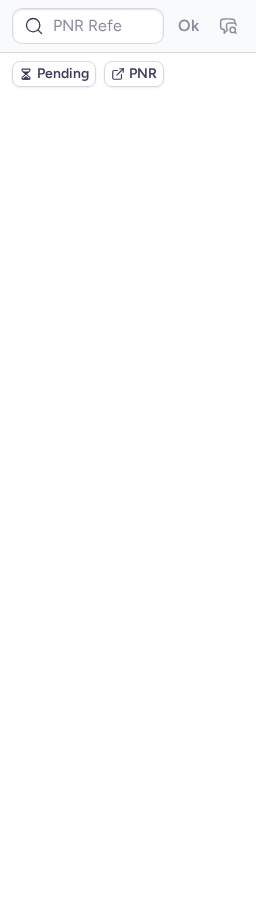 scroll, scrollTop: 0, scrollLeft: 0, axis: both 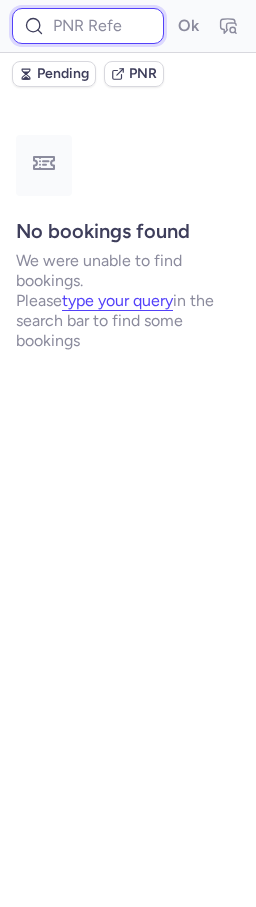click at bounding box center (88, 26) 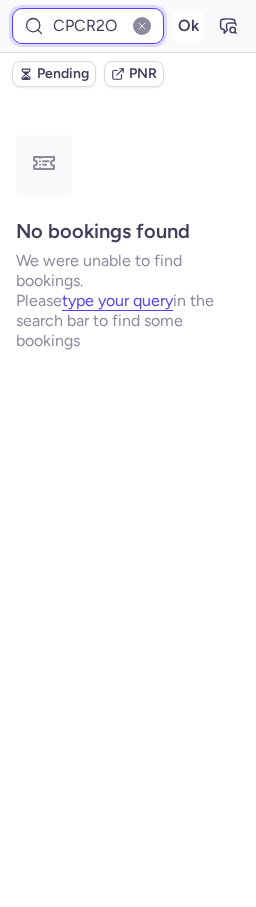 type on "CPCR2O" 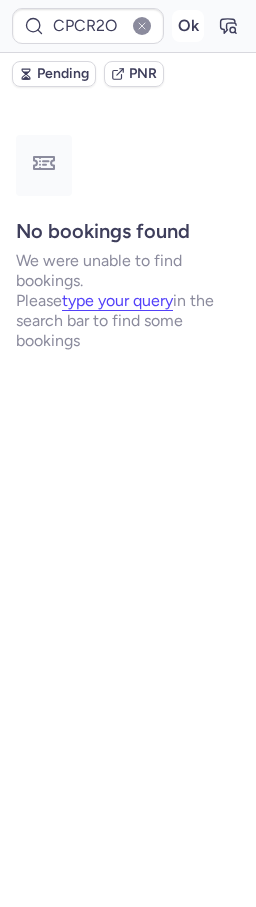 click on "Ok" at bounding box center [188, 26] 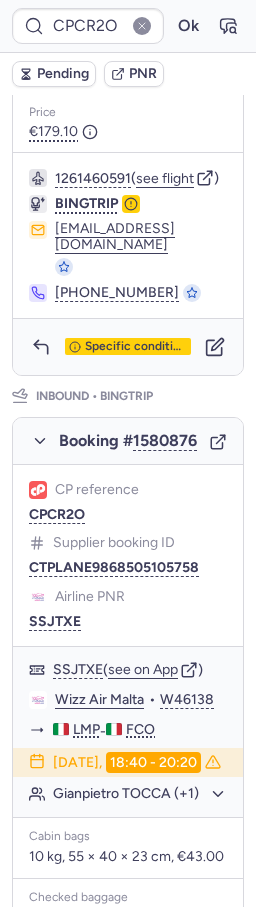 scroll, scrollTop: 1428, scrollLeft: 0, axis: vertical 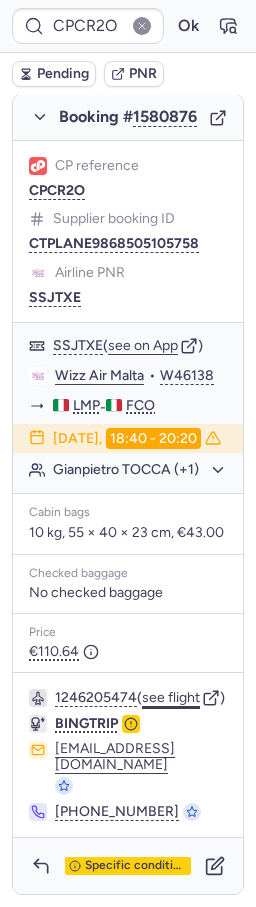 click on "see flight" 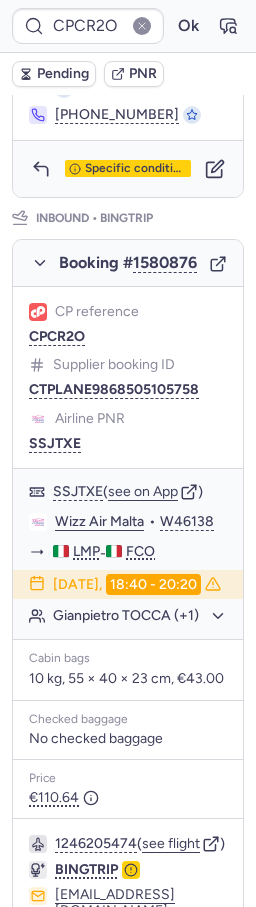 scroll, scrollTop: 552, scrollLeft: 0, axis: vertical 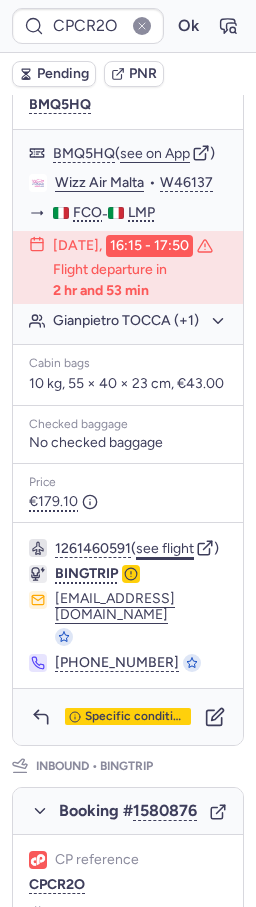 click on "see flight" 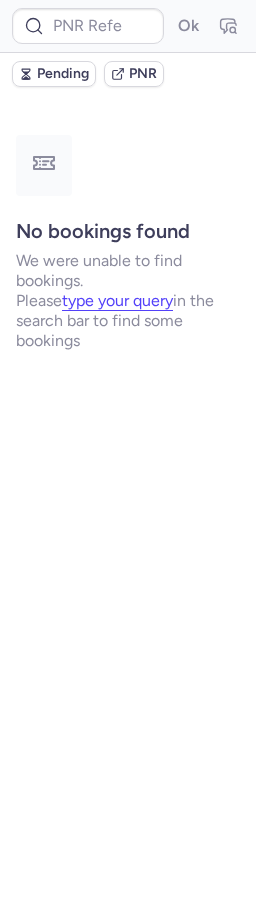 scroll, scrollTop: 0, scrollLeft: 0, axis: both 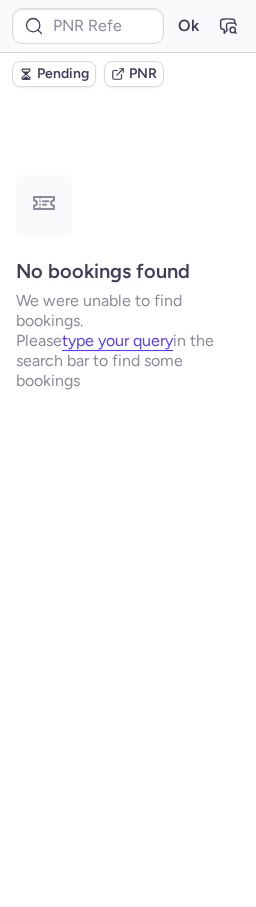 type on "CPJM3U" 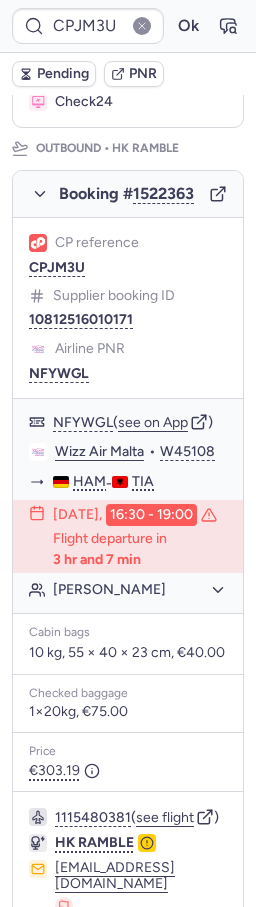 scroll, scrollTop: 353, scrollLeft: 0, axis: vertical 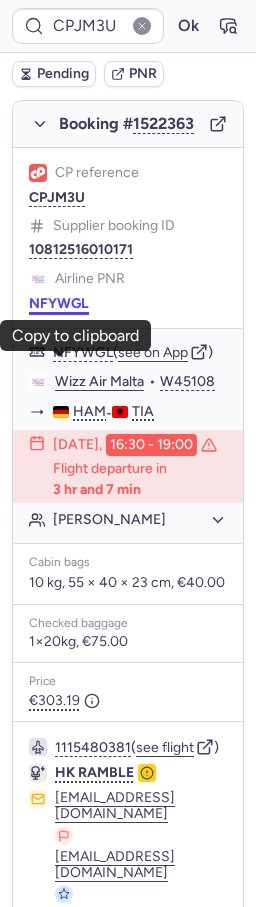click on "NFYWGL" at bounding box center [59, 304] 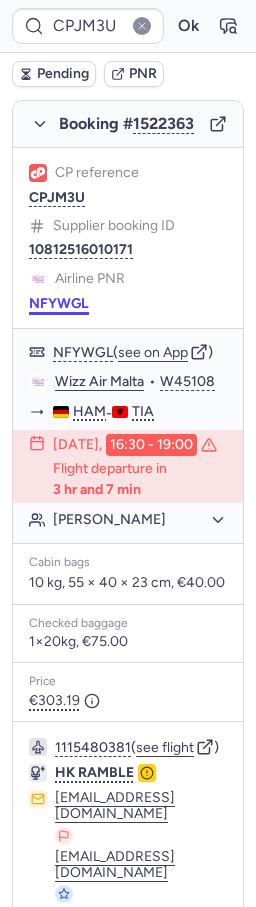 click on "NFYWGL" at bounding box center (59, 304) 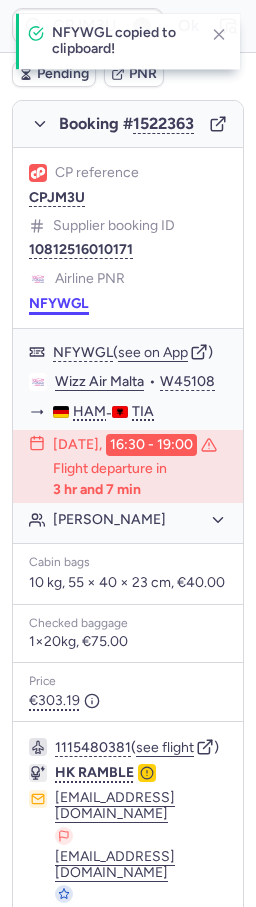 click on "NFYWGL" at bounding box center [59, 304] 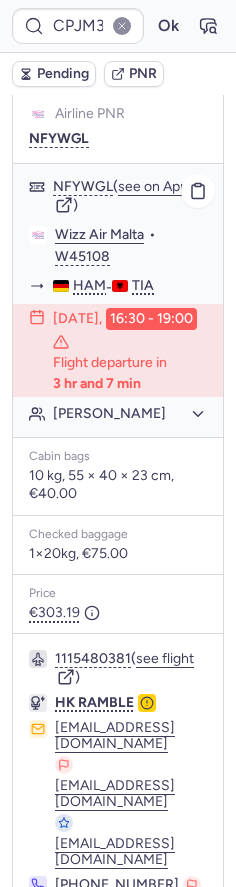 scroll, scrollTop: 373, scrollLeft: 0, axis: vertical 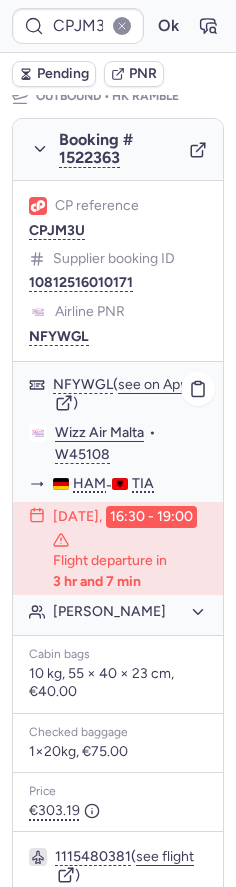 click on "Wizz Air Malta" 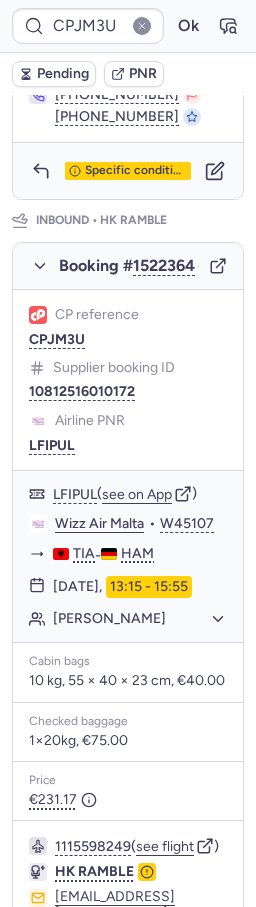 scroll, scrollTop: 1060, scrollLeft: 0, axis: vertical 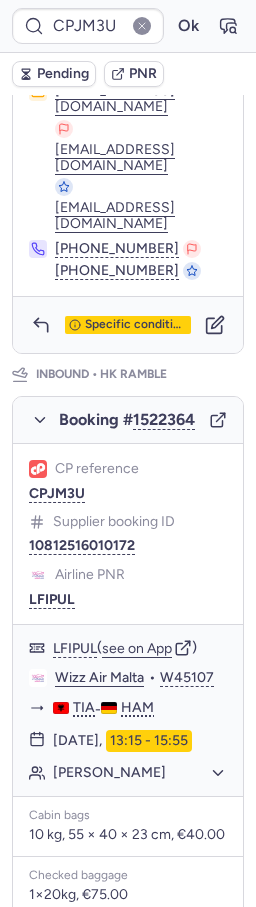 click on "Specific conditions" at bounding box center (128, 325) 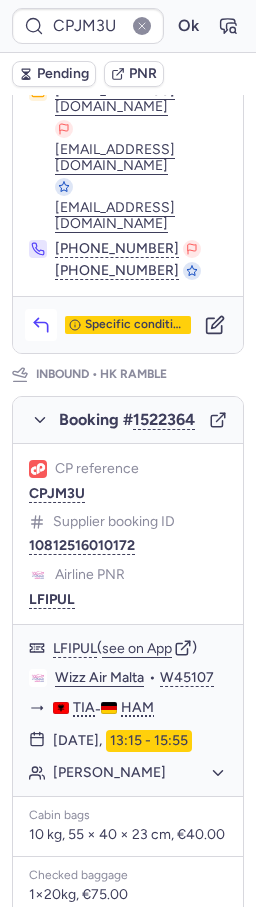 click 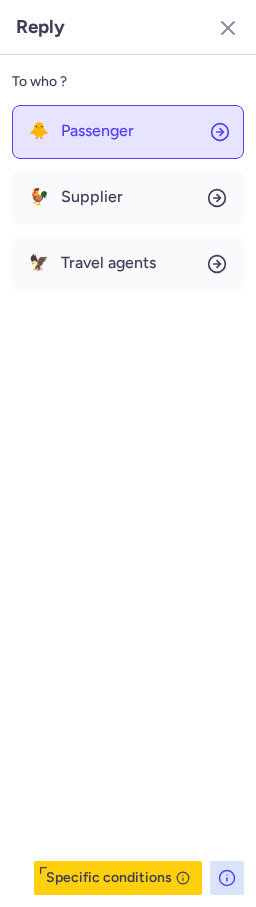 click on "Passenger" at bounding box center [97, 131] 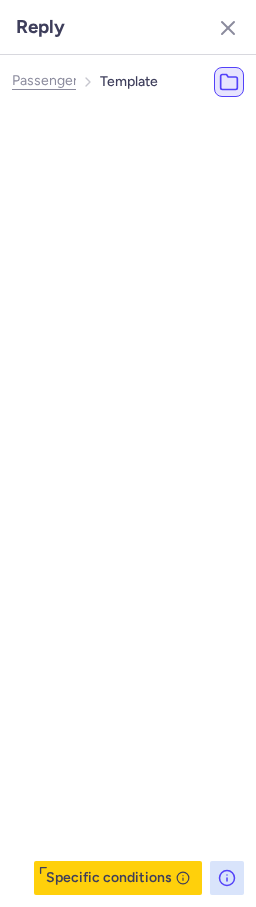 select on "de" 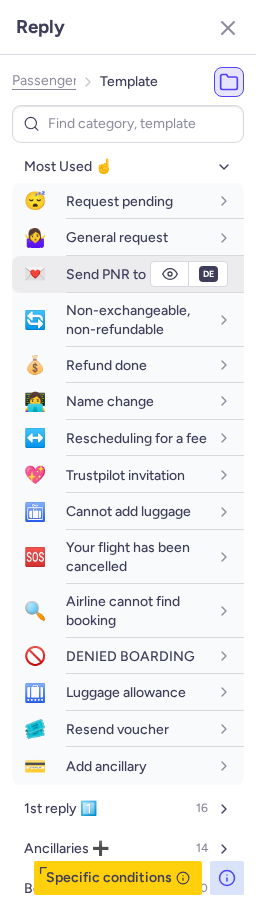 click on "💌 Send PNR to Pax" at bounding box center [128, 274] 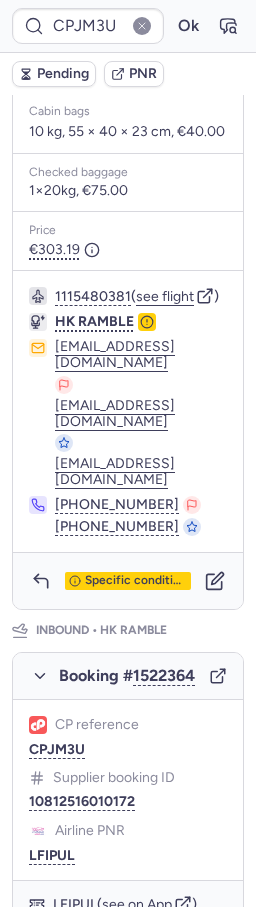 scroll, scrollTop: 582, scrollLeft: 0, axis: vertical 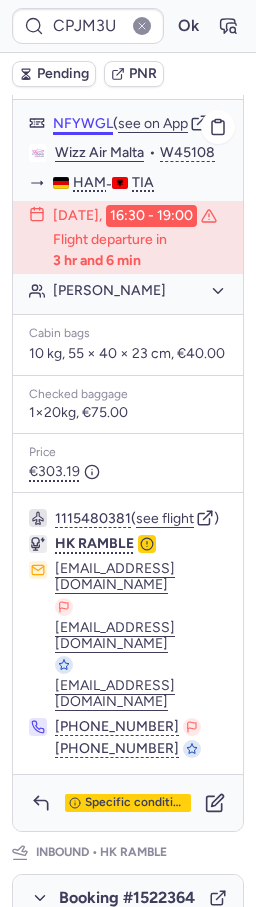 click on "NFYWGL" 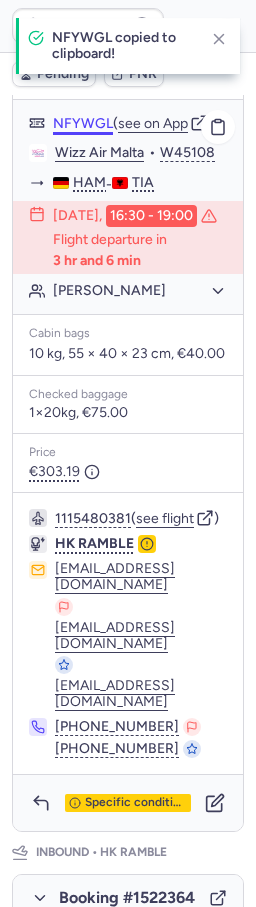 click on "NFYWGL" 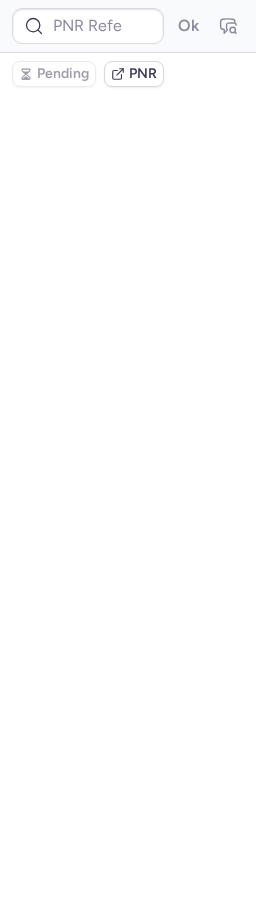 scroll, scrollTop: 0, scrollLeft: 0, axis: both 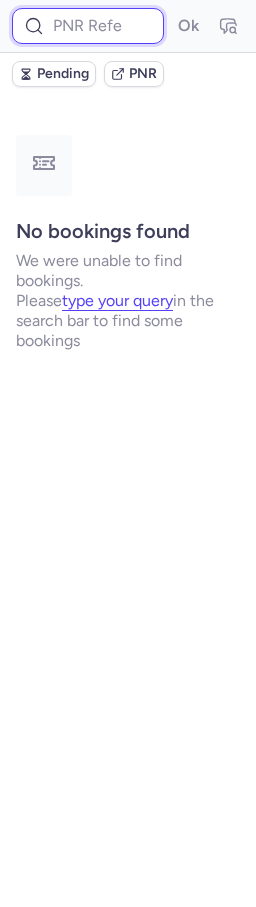 click at bounding box center (88, 26) 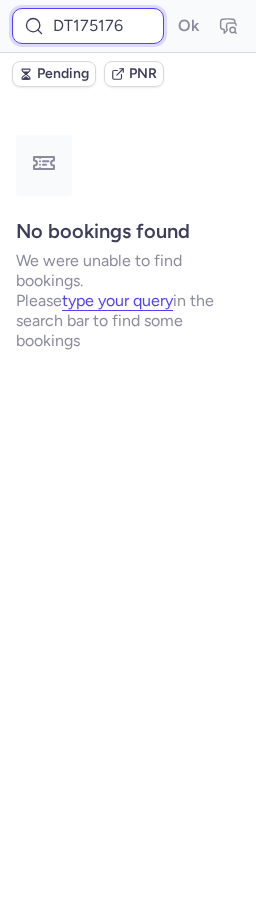 scroll, scrollTop: 0, scrollLeft: 90, axis: horizontal 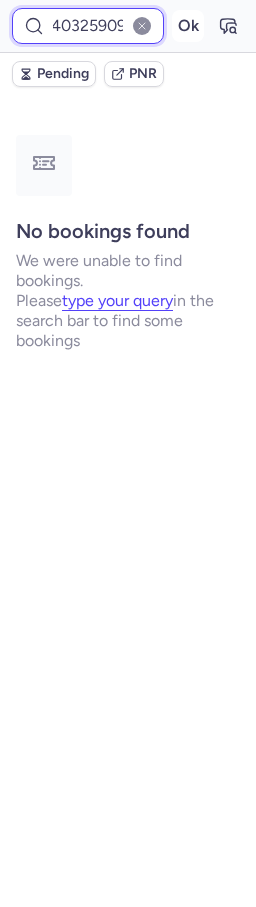 type on "DT1751769740325909" 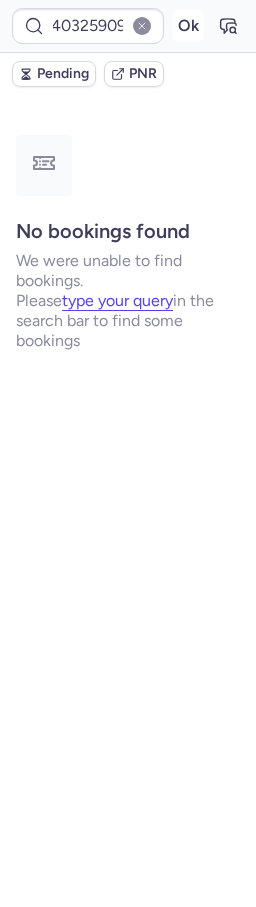 click on "Ok" at bounding box center (188, 26) 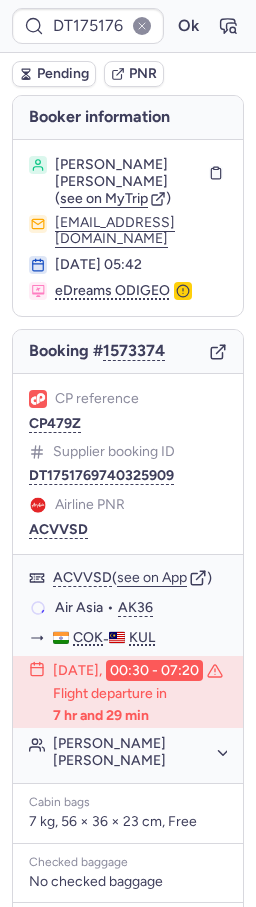 scroll, scrollTop: 224, scrollLeft: 0, axis: vertical 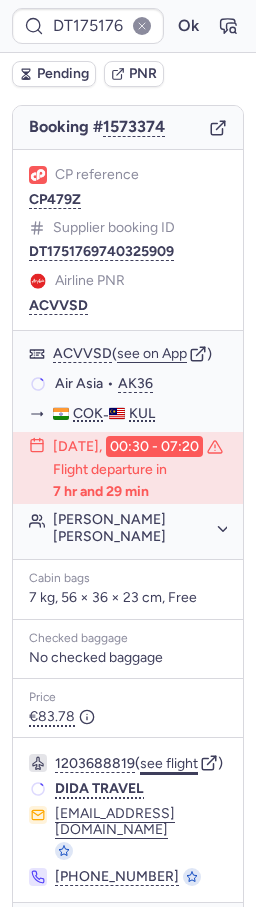 click on "see flight" 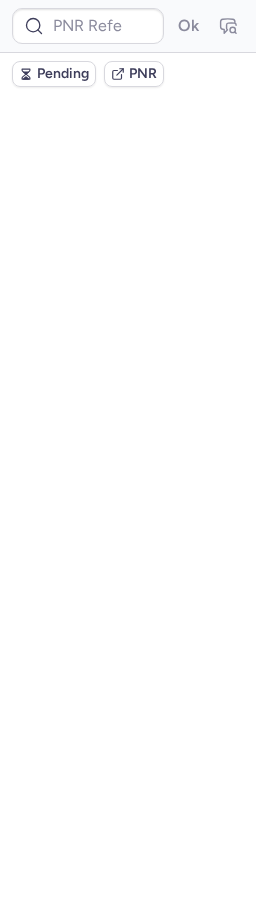scroll, scrollTop: 0, scrollLeft: 0, axis: both 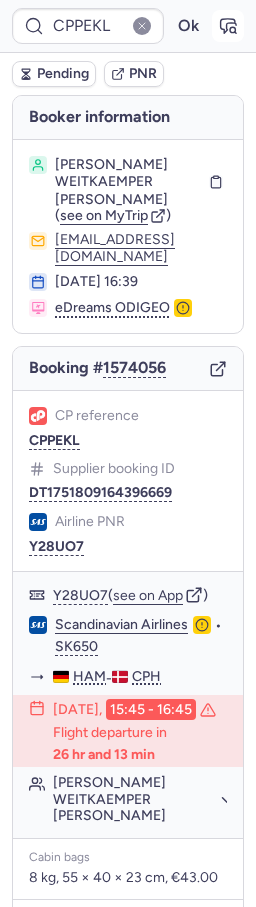 click at bounding box center [228, 26] 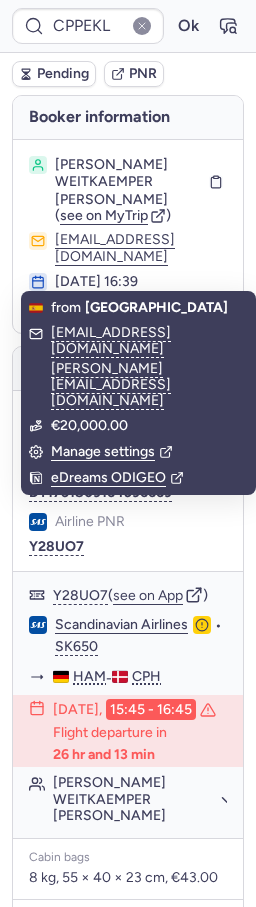 click on "Pending" at bounding box center [63, 74] 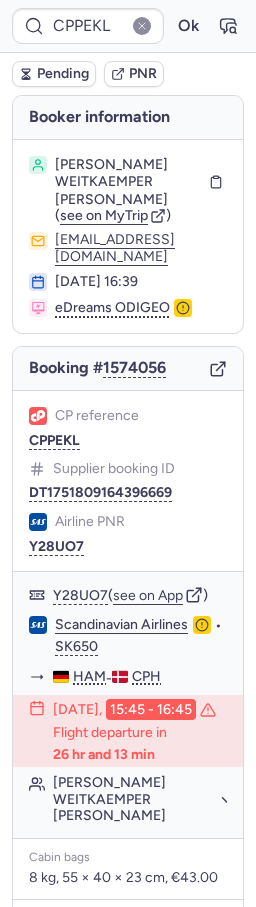 type on "10812518610288" 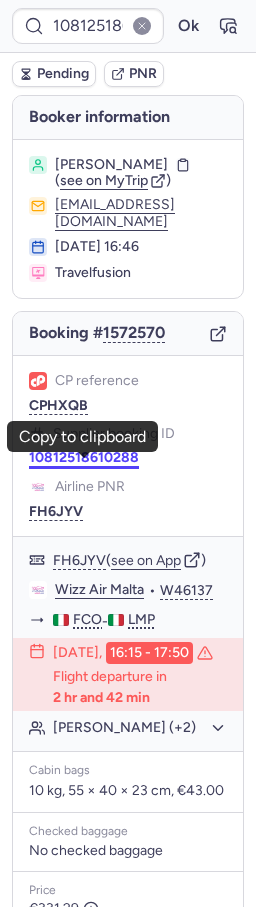scroll, scrollTop: 378, scrollLeft: 0, axis: vertical 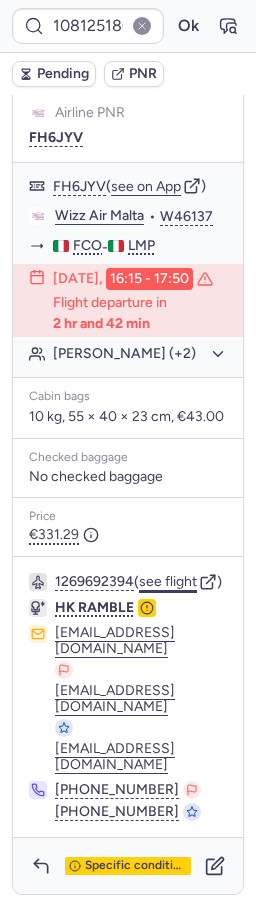 click on "see flight" 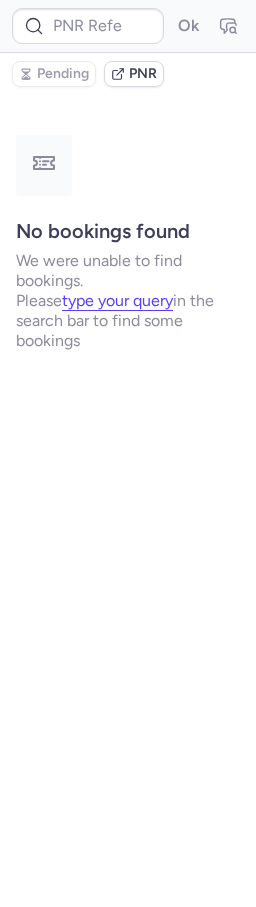 scroll, scrollTop: 0, scrollLeft: 0, axis: both 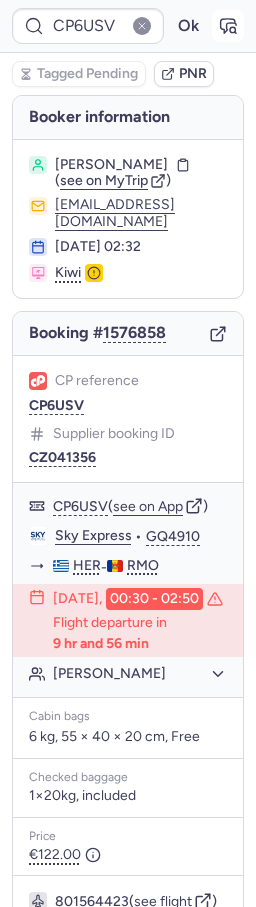 click 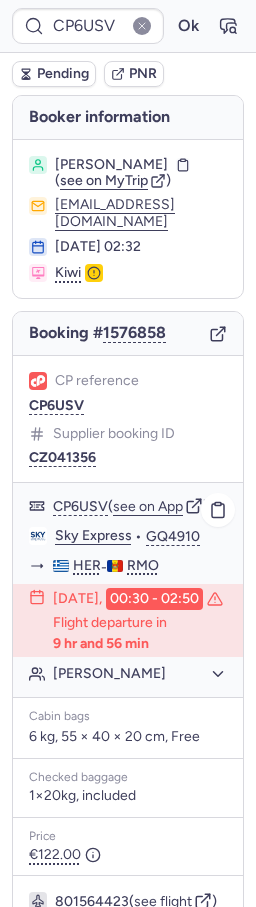 scroll, scrollTop: 259, scrollLeft: 0, axis: vertical 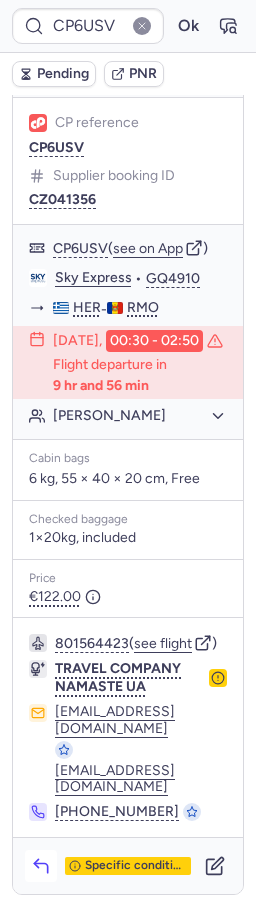 click 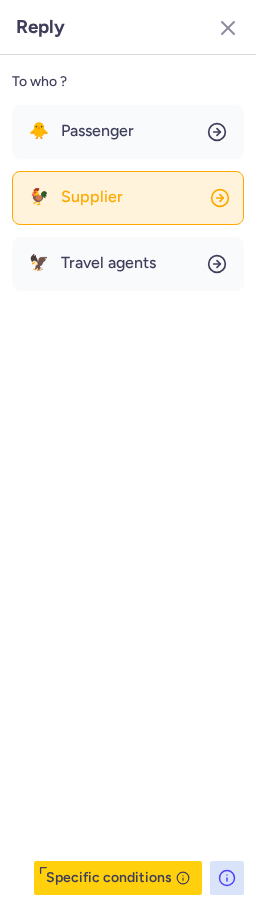 click on "Supplier" at bounding box center [92, 197] 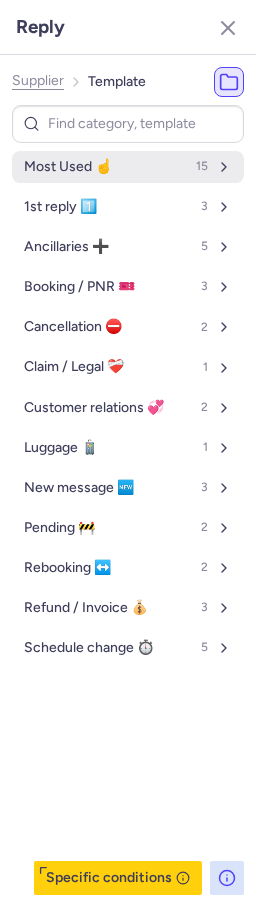 click on "Most Used ☝️" at bounding box center (68, 167) 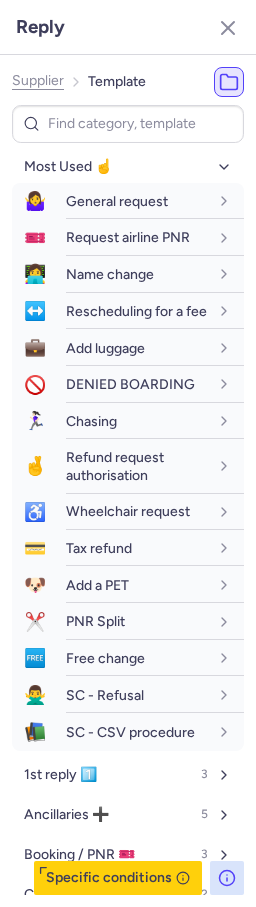 type on "CPF84D" 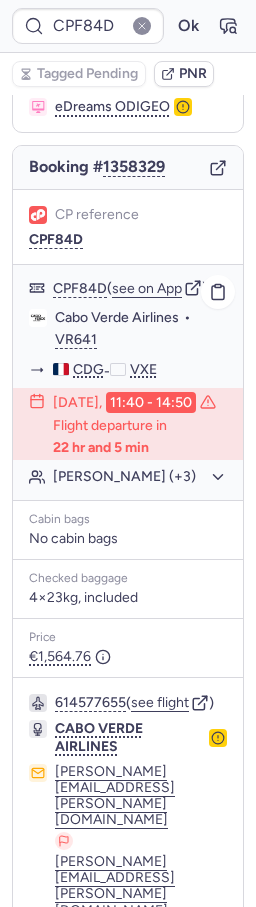 scroll, scrollTop: 146, scrollLeft: 0, axis: vertical 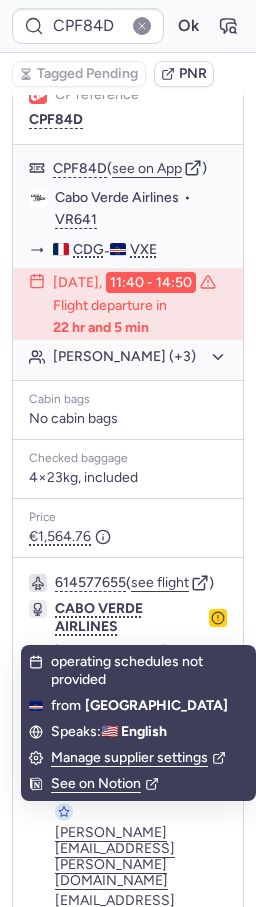 click on "Specific conditions" at bounding box center [136, 1056] 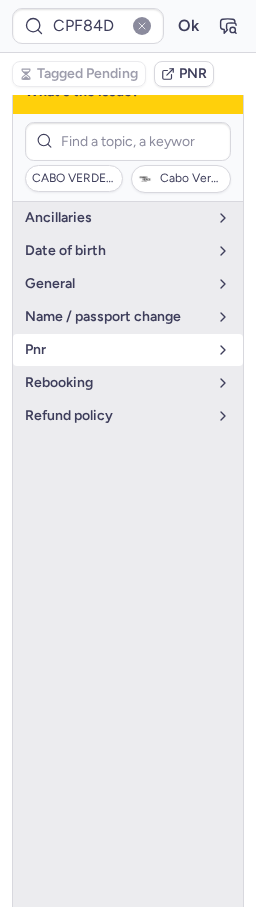 click on "pnr" at bounding box center [116, 350] 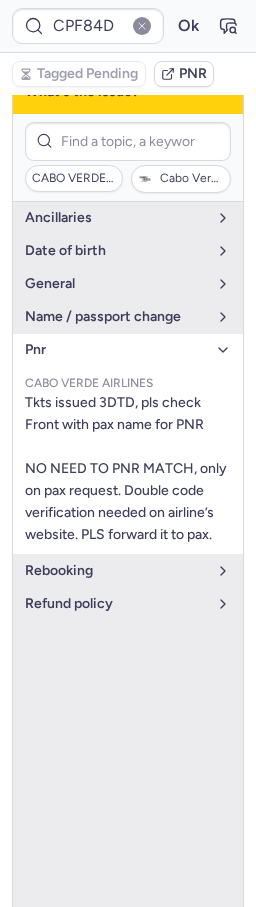 click on "Specific conditions" at bounding box center (136, 1056) 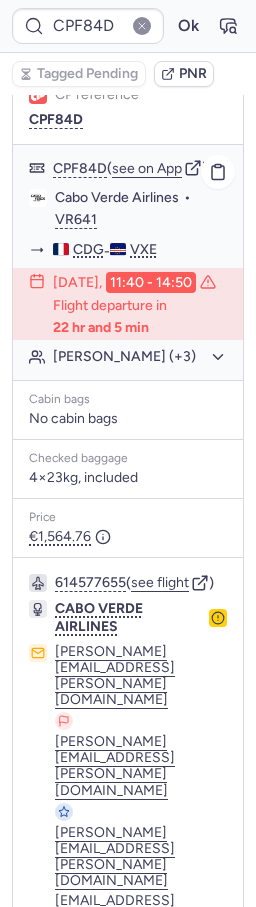 click on "Fabien LE SAUX (+3)" 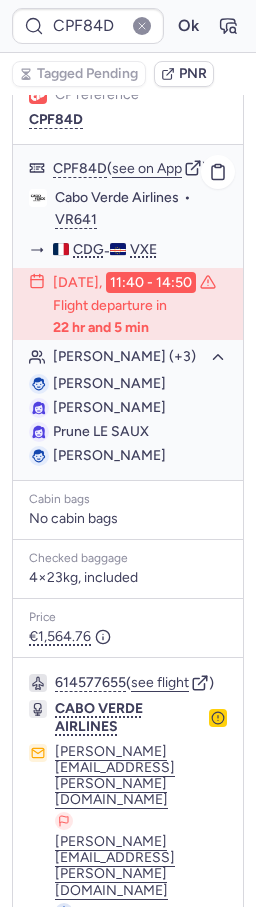 click on "Fabien LE SAUX" at bounding box center [109, 383] 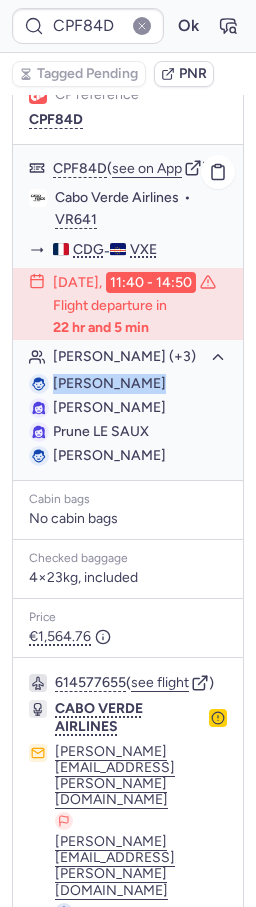 click on "Fabien LE SAUX" at bounding box center (109, 383) 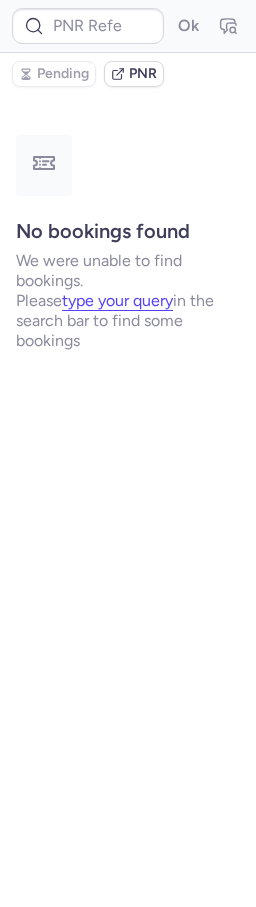scroll, scrollTop: 0, scrollLeft: 0, axis: both 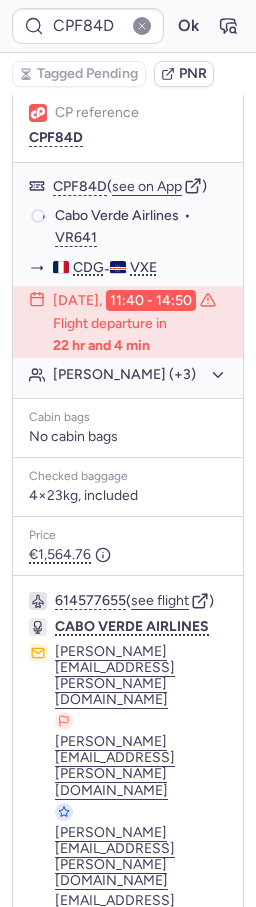 click 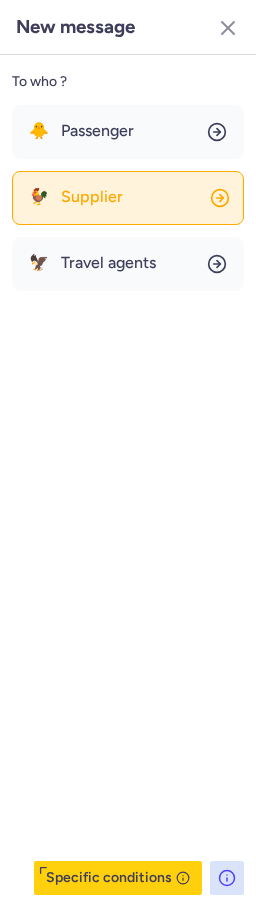click on "🐓 Supplier" 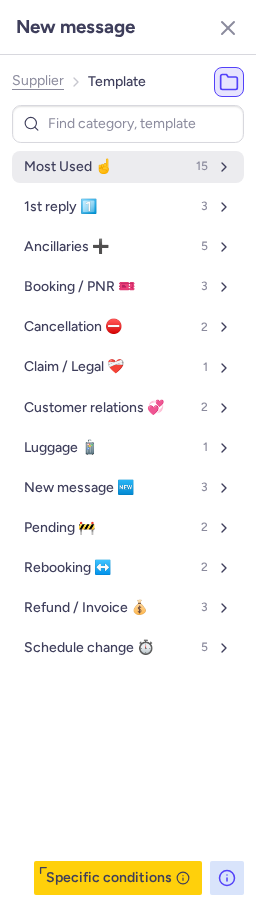 click on "Most Used ☝️ 15" at bounding box center [128, 167] 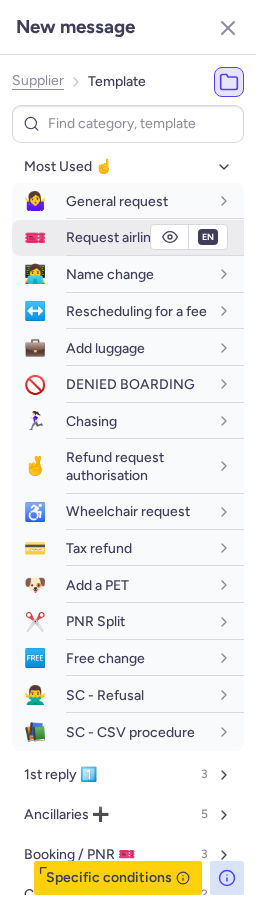 click on "Request airline PNR" at bounding box center (155, 237) 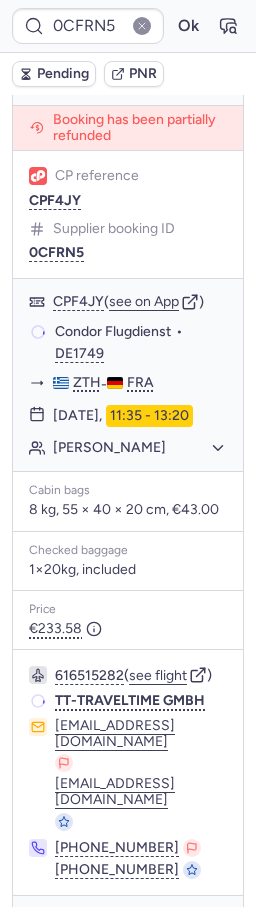 scroll, scrollTop: 241, scrollLeft: 0, axis: vertical 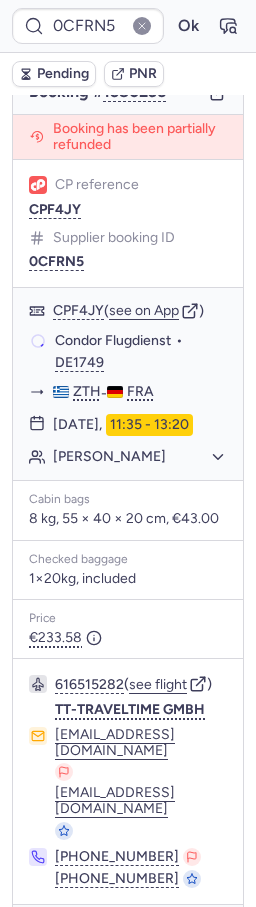 type on "CPF84D" 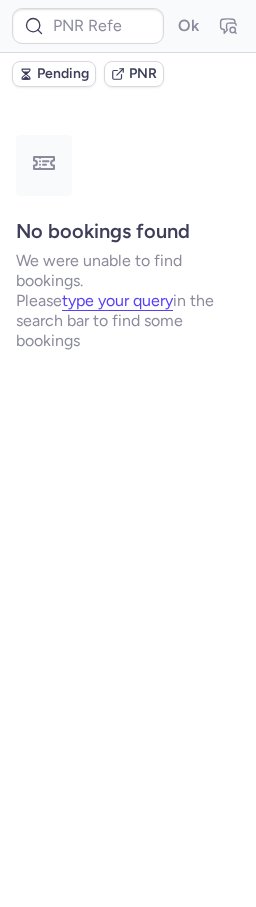 scroll, scrollTop: 0, scrollLeft: 0, axis: both 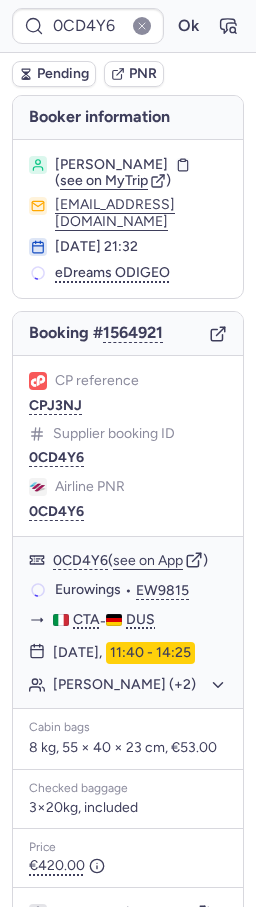 type on "AT1347" 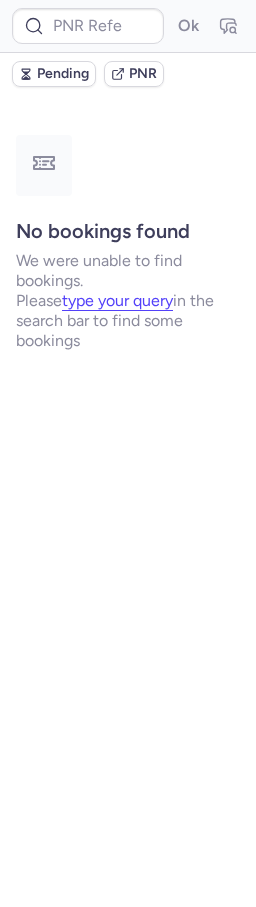 type on "CP77N6" 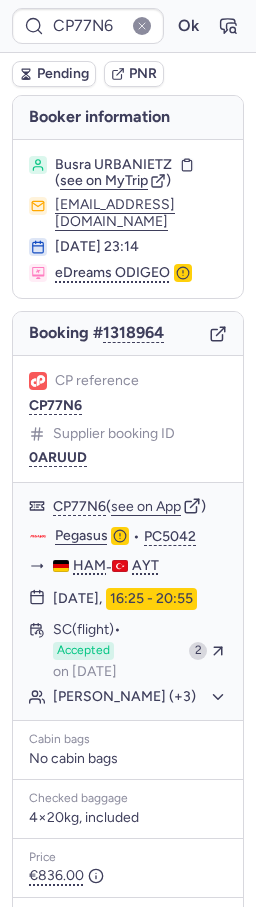 scroll, scrollTop: 21, scrollLeft: 0, axis: vertical 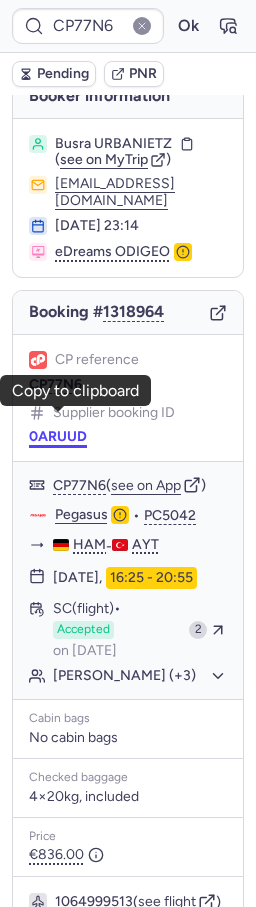 click on "0ARUUD" at bounding box center (58, 437) 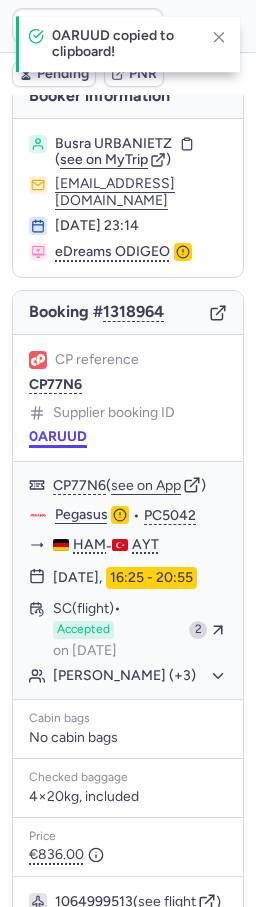 scroll, scrollTop: 213, scrollLeft: 0, axis: vertical 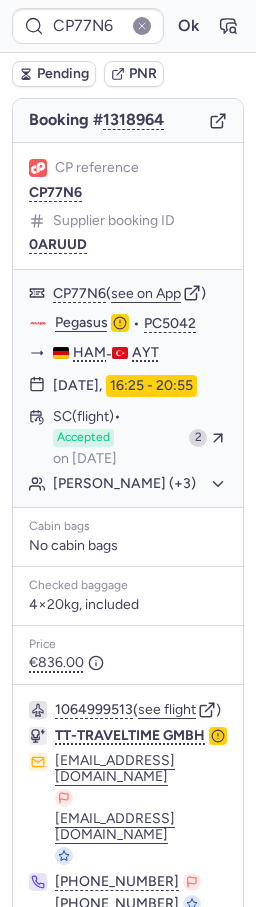click 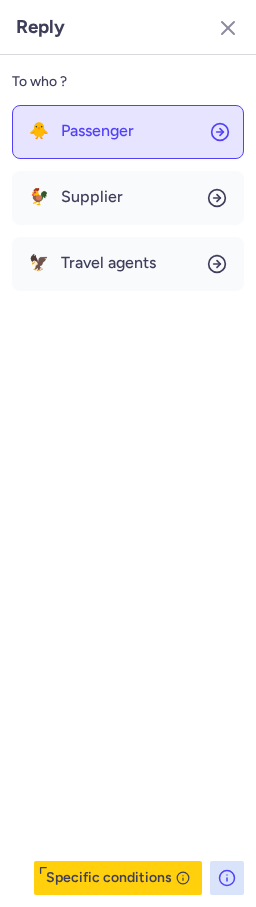 click on "🐥 Passenger" 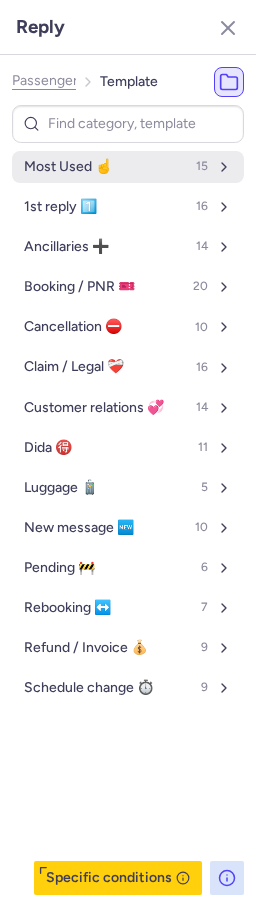 click on "Most Used ☝️ 15" at bounding box center (128, 167) 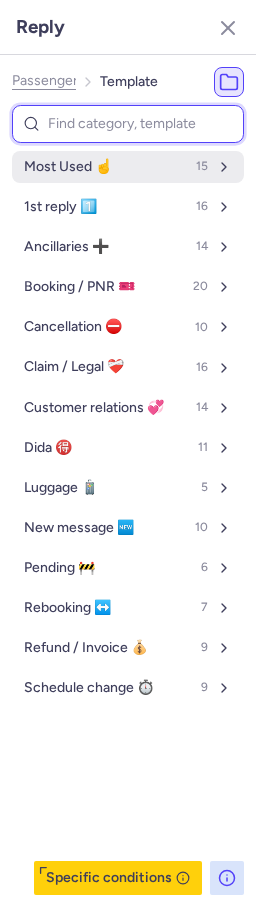 select on "en" 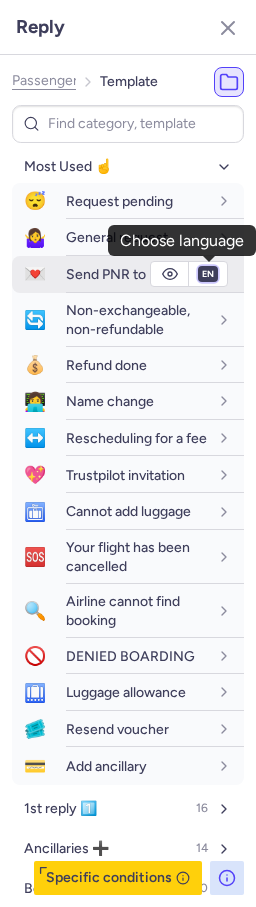 click on "fr en de nl pt es it ru" at bounding box center [208, 274] 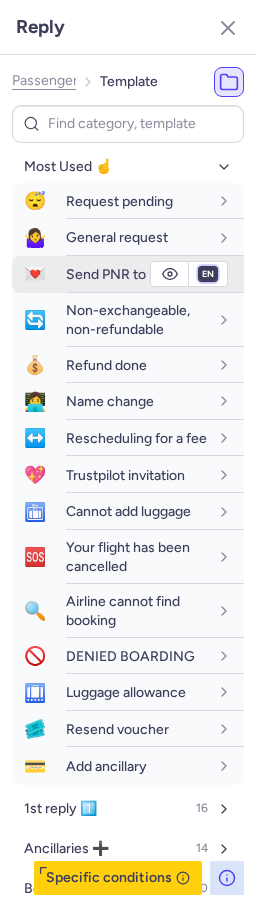 select on "de" 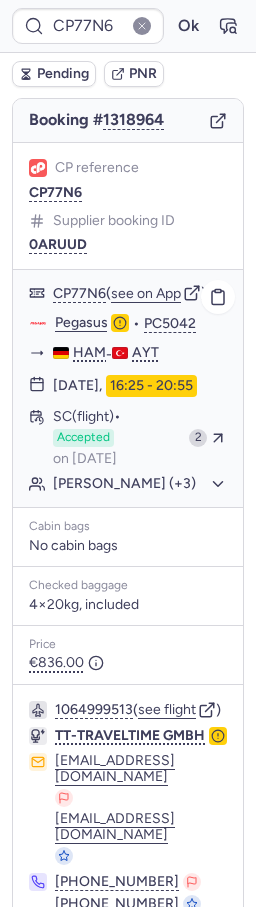 click on "Pegasus" 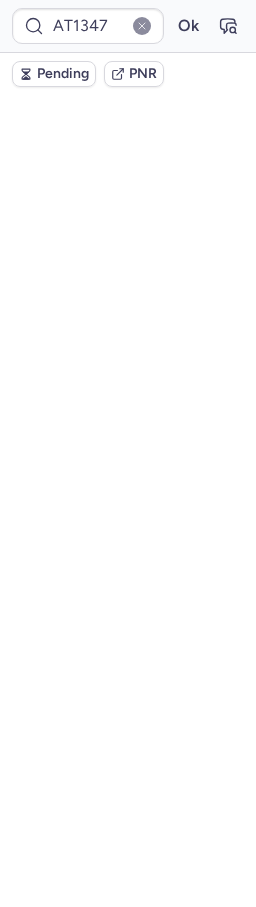 scroll, scrollTop: 0, scrollLeft: 0, axis: both 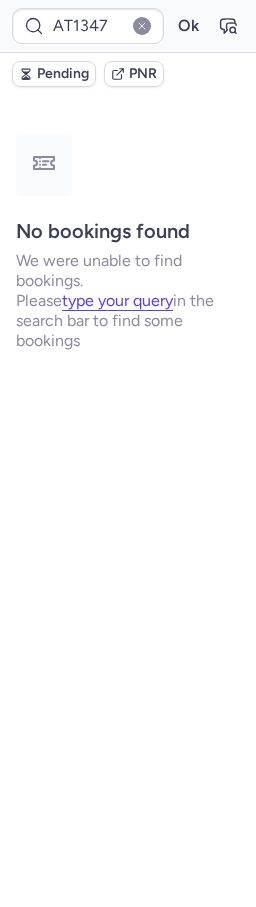 type on "CPKOFL" 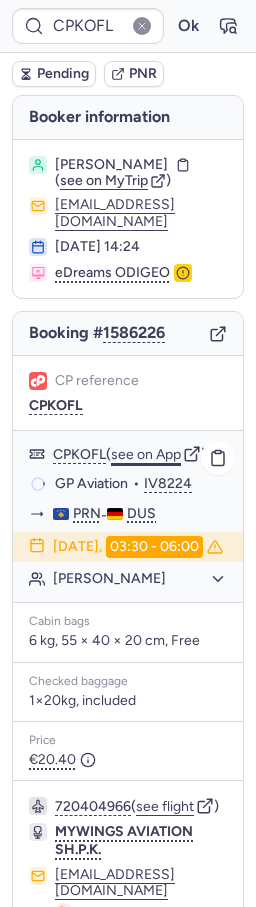 scroll, scrollTop: 182, scrollLeft: 0, axis: vertical 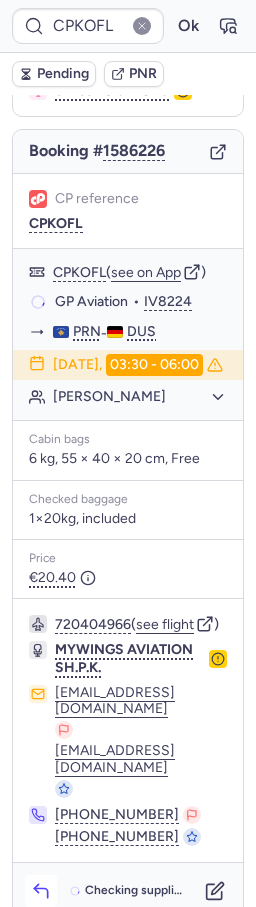 click 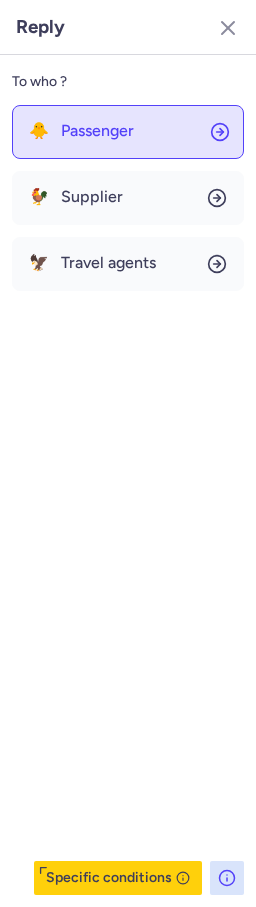 click on "Passenger" at bounding box center (97, 131) 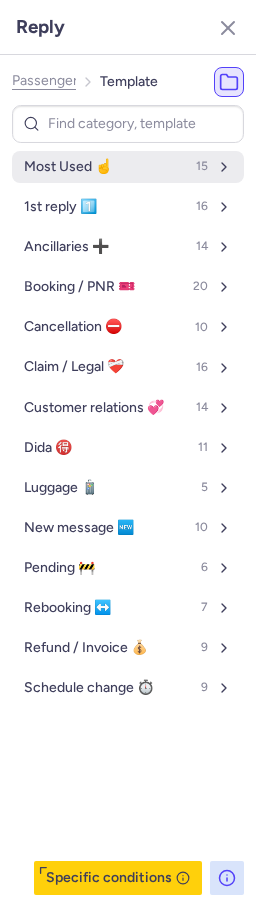 click on "Most Used ☝️" at bounding box center (68, 167) 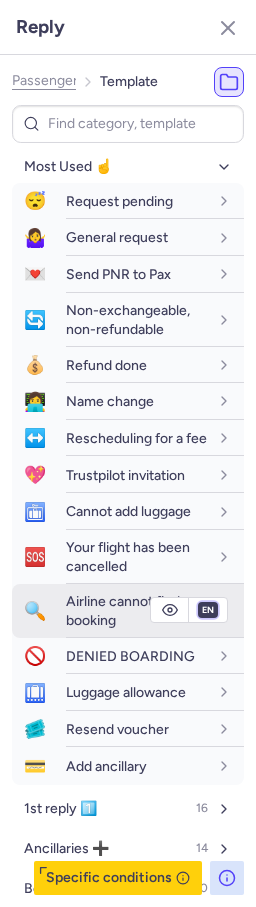 click on "fr en de nl pt es it ru" at bounding box center (208, 610) 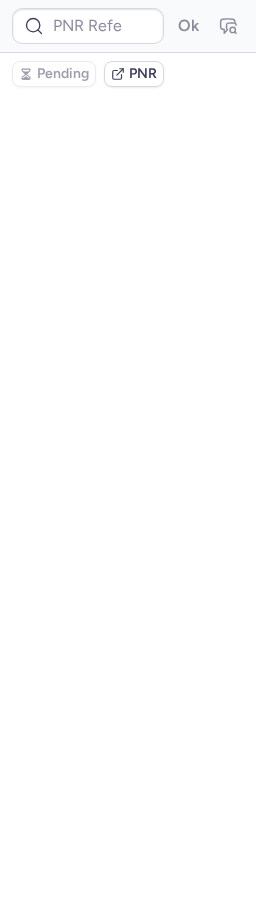 scroll, scrollTop: 0, scrollLeft: 0, axis: both 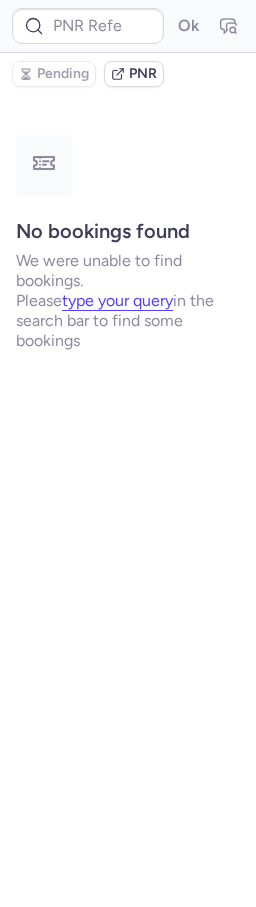 type on "CPJCCH" 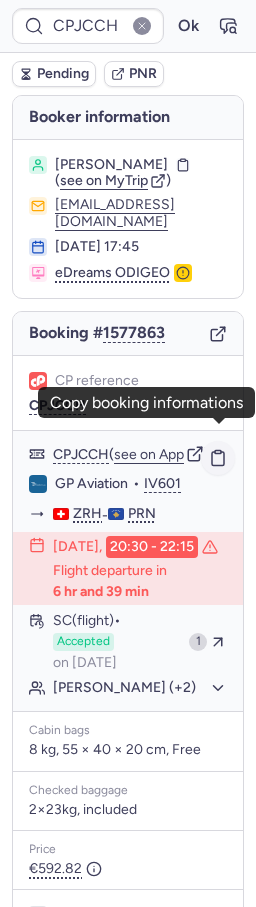 click 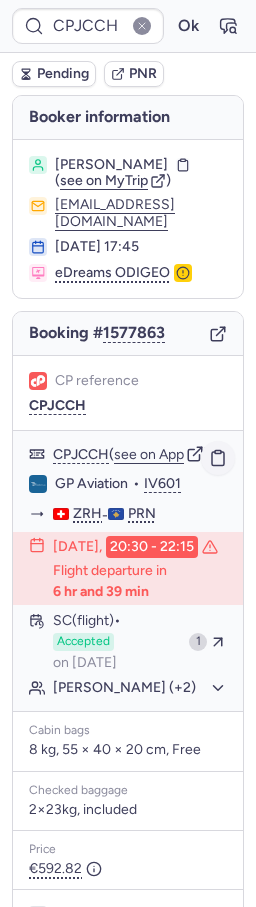 click 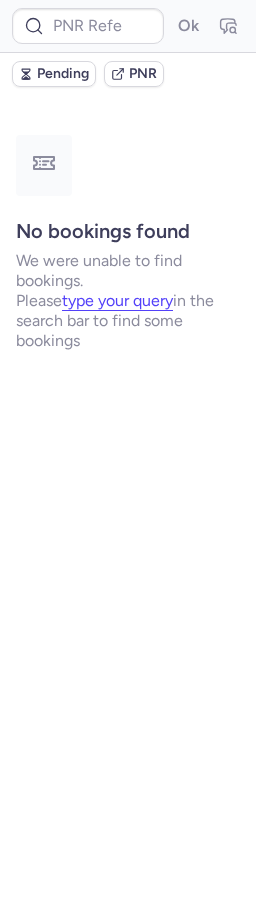 type on "CPMQCP" 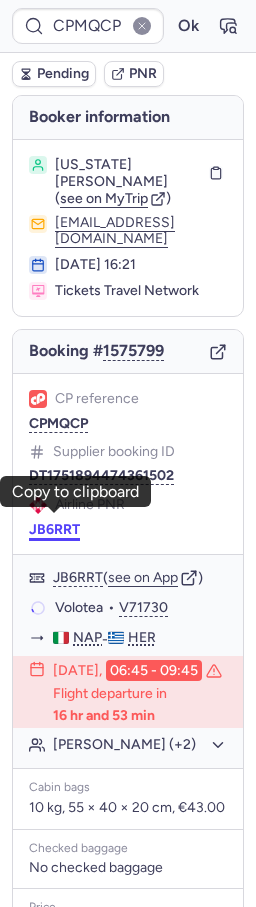 click on "JB6RRT" at bounding box center [54, 530] 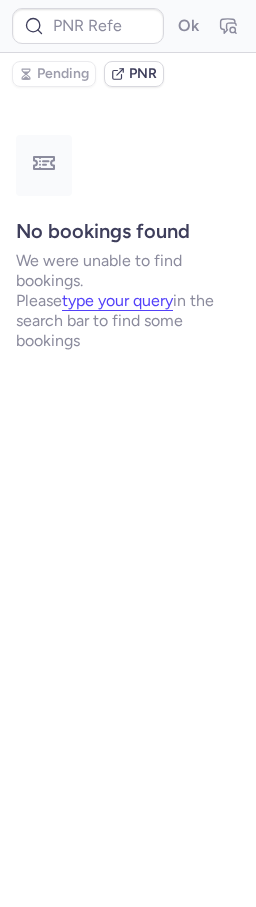 type on "CPRE8Z" 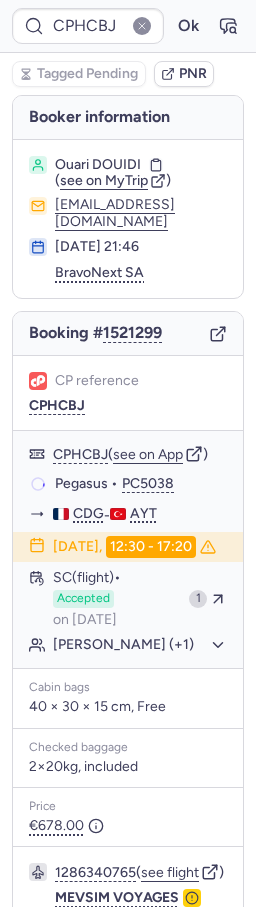 type on "CPRE8Z" 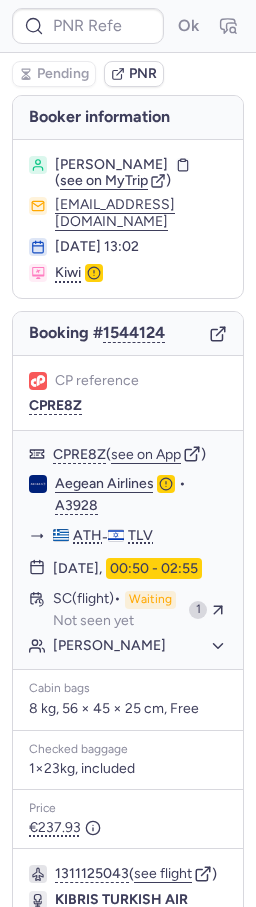 type on "0CAULT" 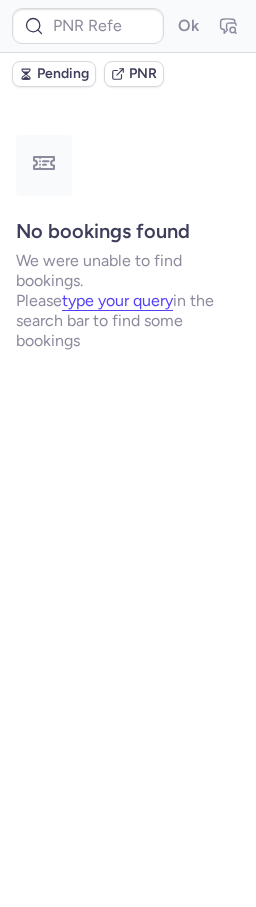 type on "0CBAWK" 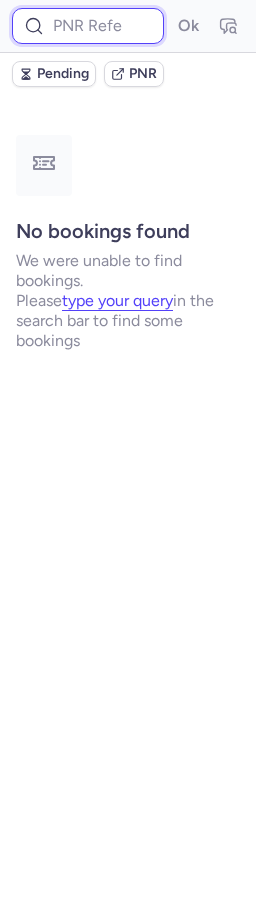 click at bounding box center (88, 26) 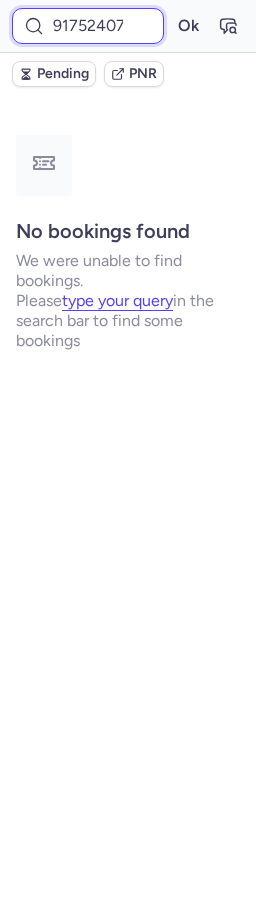 scroll, scrollTop: 0, scrollLeft: 90, axis: horizontal 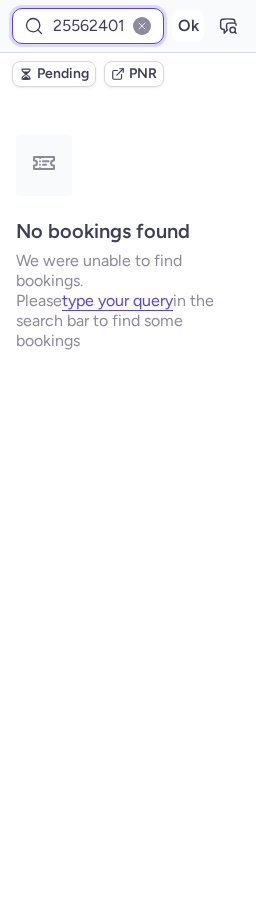 type on "917524076725562401" 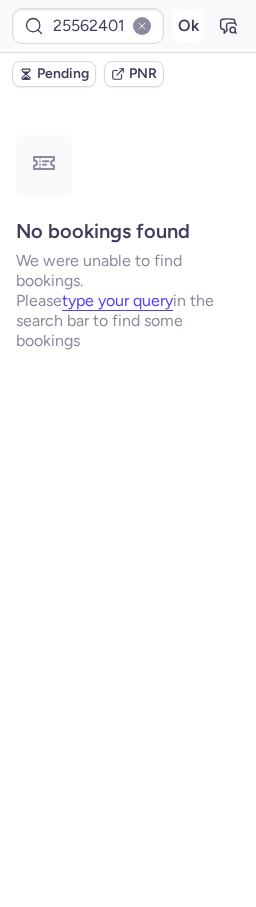 click on "Ok" at bounding box center (188, 26) 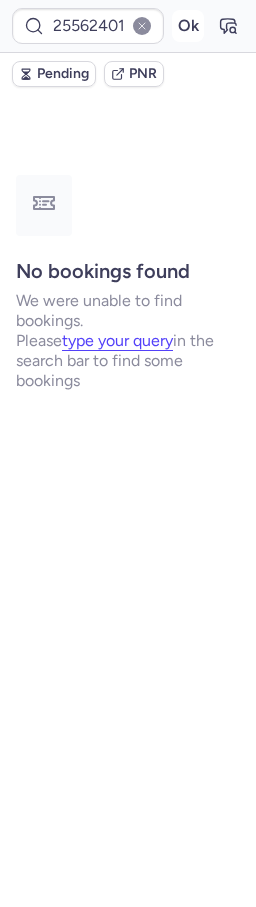 scroll, scrollTop: 0, scrollLeft: 0, axis: both 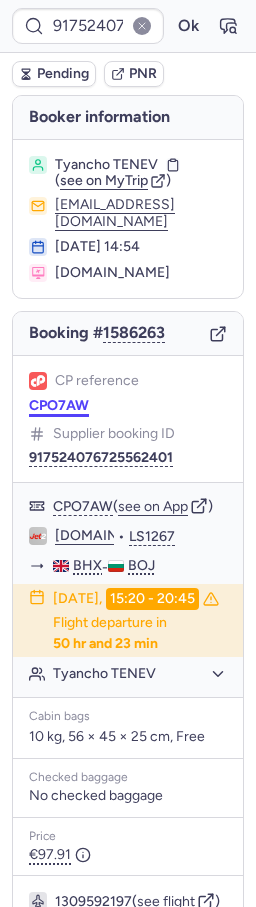 click on "CPO7AW" at bounding box center (59, 406) 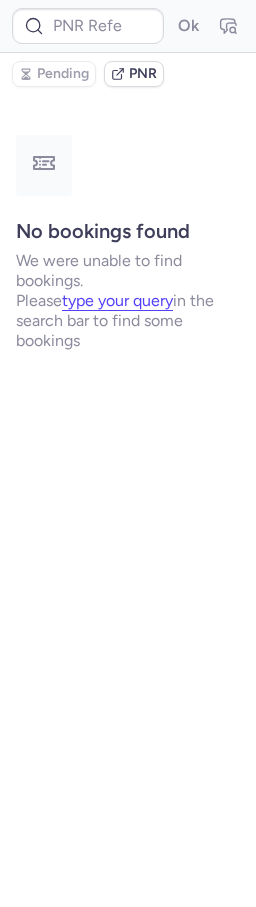 type on "CPHCBJ" 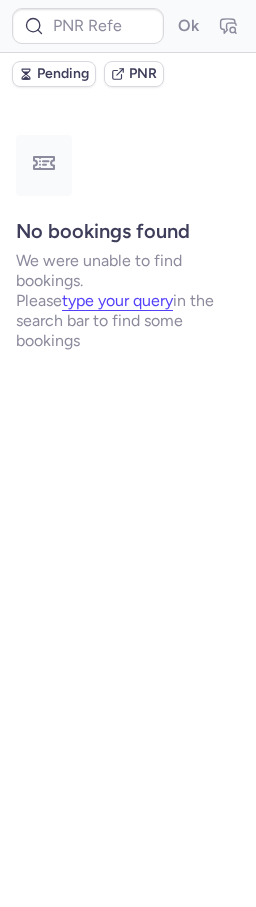 type on "7243857" 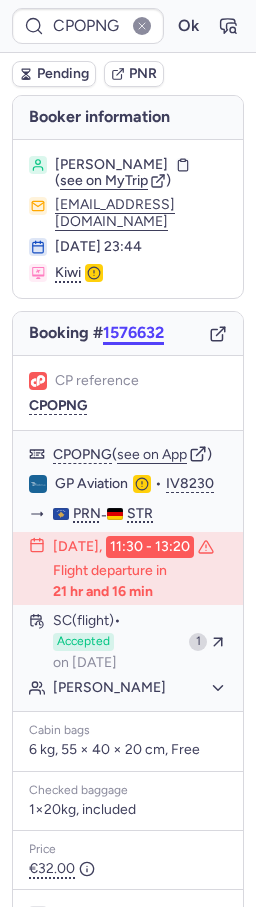 scroll, scrollTop: 316, scrollLeft: 0, axis: vertical 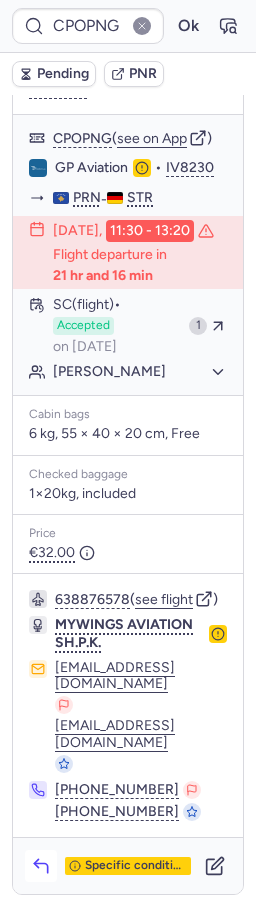 click 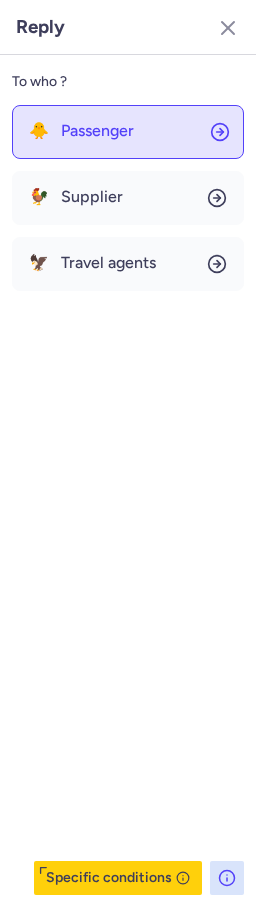 click on "Passenger" at bounding box center [97, 131] 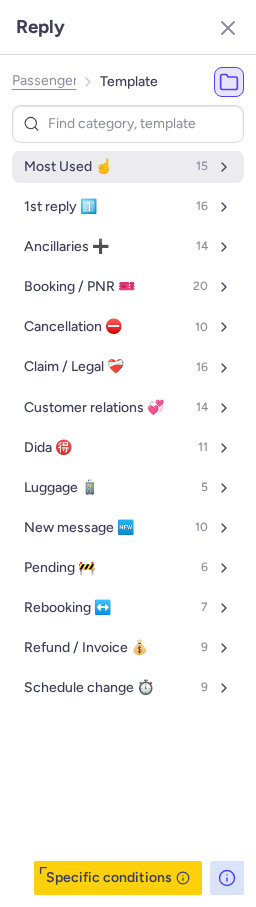 click on "Most Used ☝️" at bounding box center (68, 167) 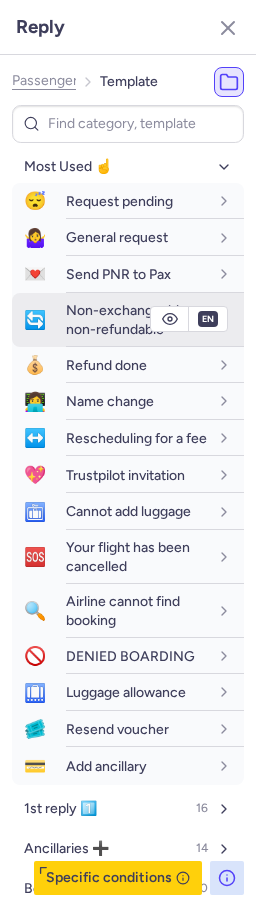 click on "🔄" at bounding box center [35, 320] 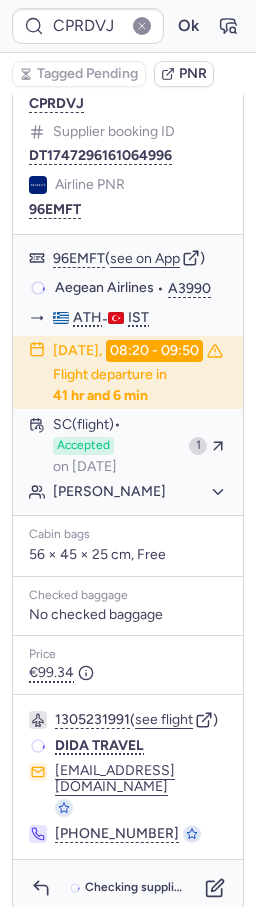 scroll, scrollTop: 290, scrollLeft: 0, axis: vertical 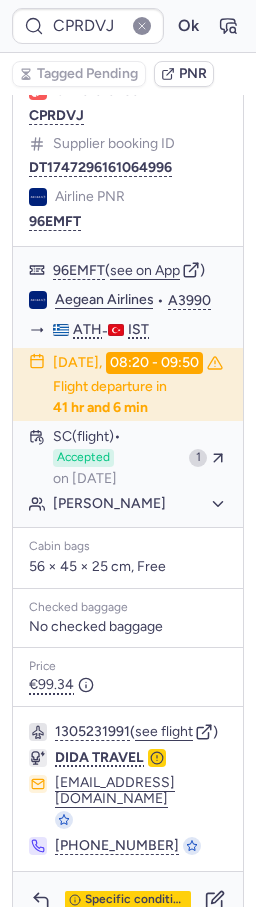 type on "6095597" 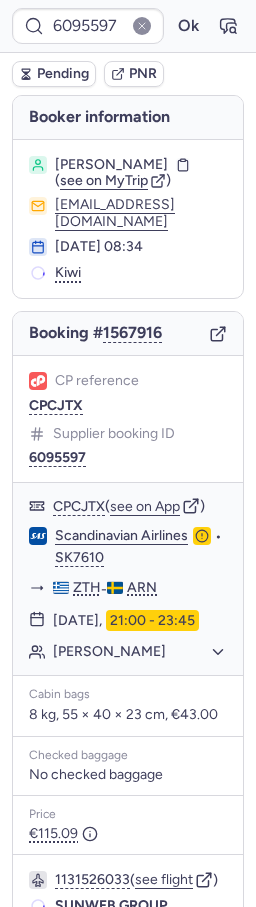 scroll, scrollTop: 268, scrollLeft: 0, axis: vertical 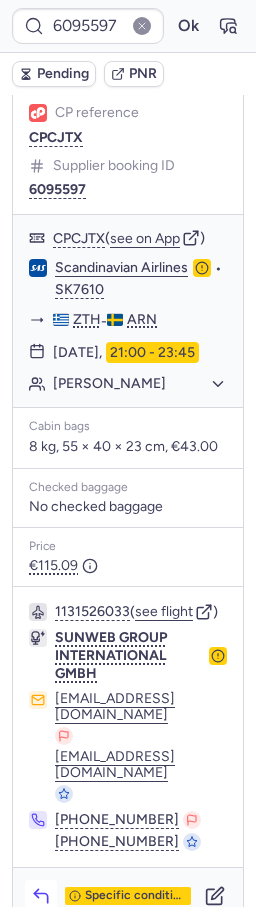 click 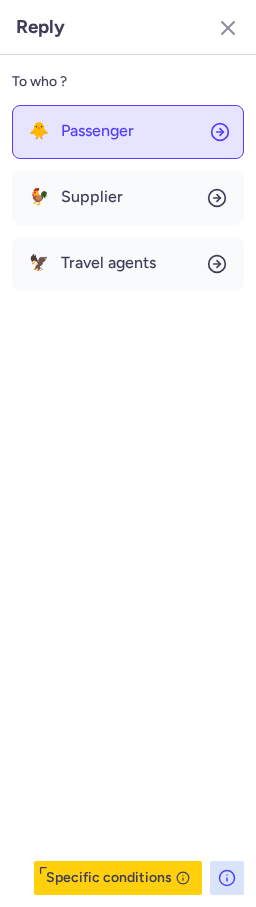 click on "🐥 Passenger" 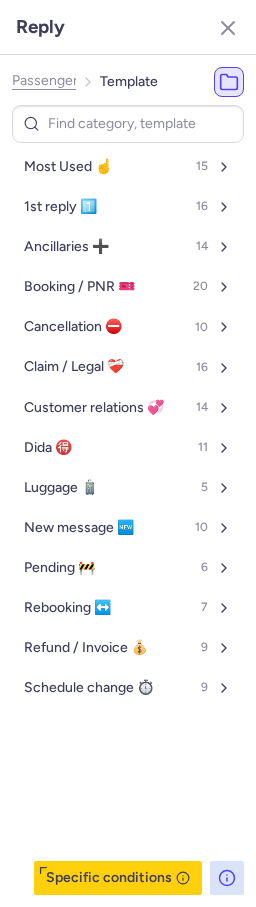 click on "Most Used ☝️" at bounding box center [68, 167] 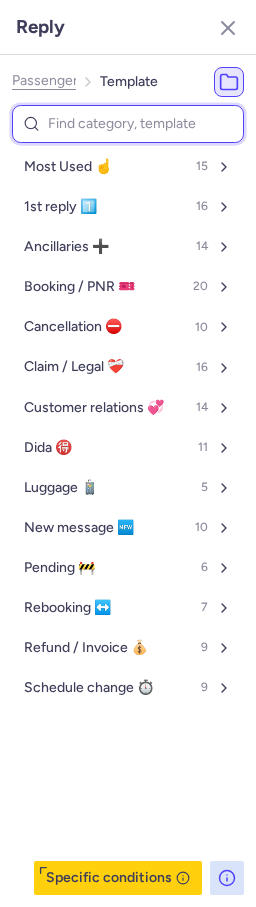 select on "en" 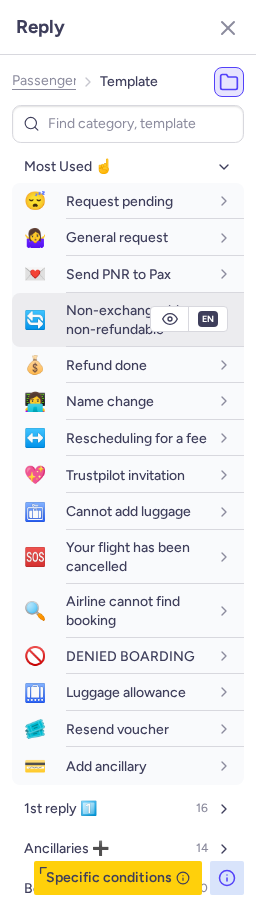 click on "Non-exchangeable, non-refundable" at bounding box center (128, 319) 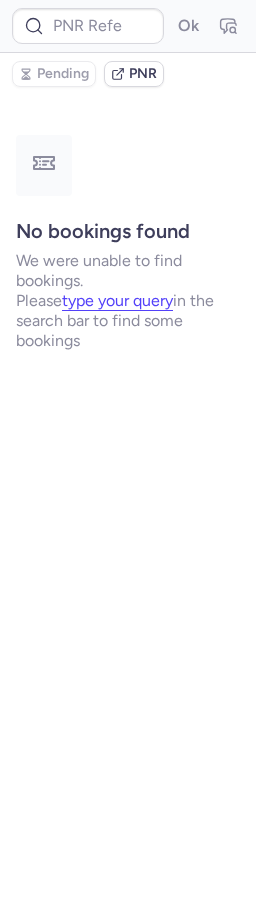 scroll, scrollTop: 0, scrollLeft: 0, axis: both 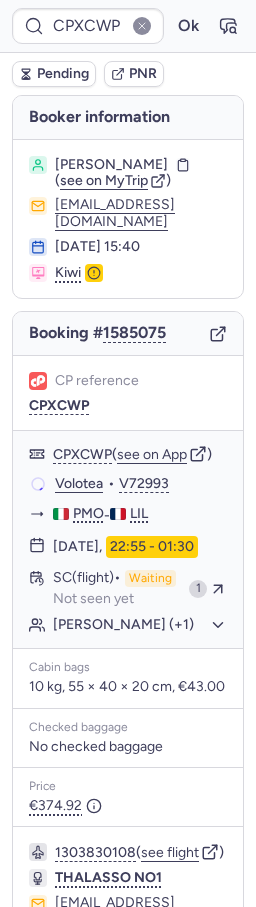 type on "6095596" 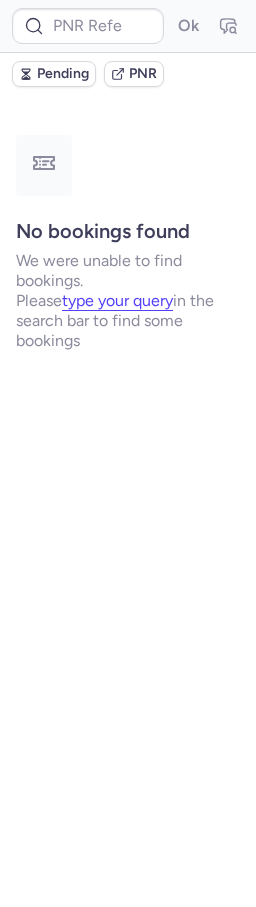 type on "6095596" 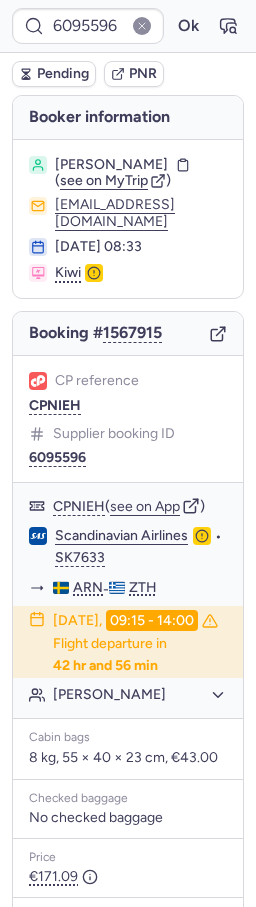 scroll, scrollTop: 310, scrollLeft: 0, axis: vertical 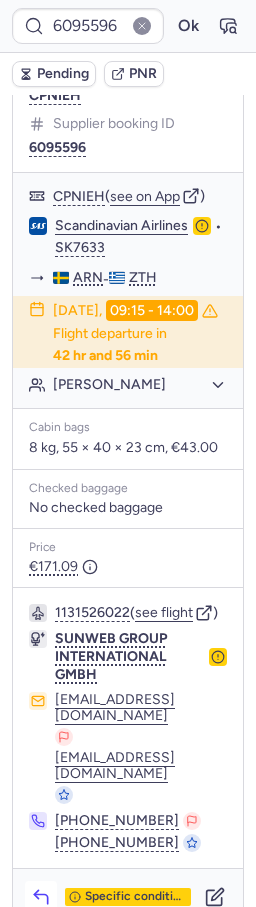 click 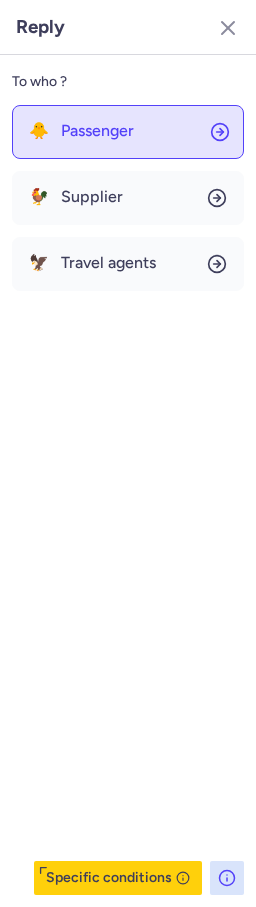 click on "🐥 Passenger" 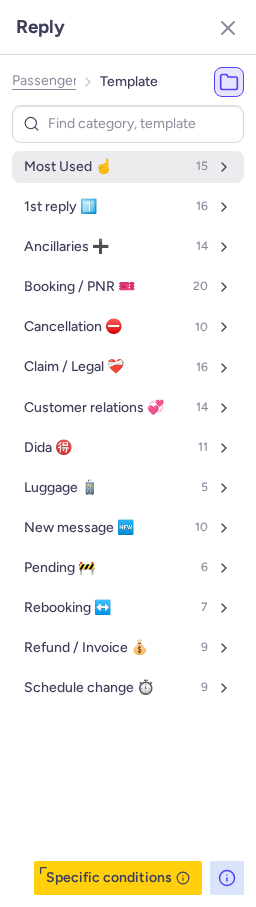 click on "Most Used ☝️ 15" at bounding box center [128, 167] 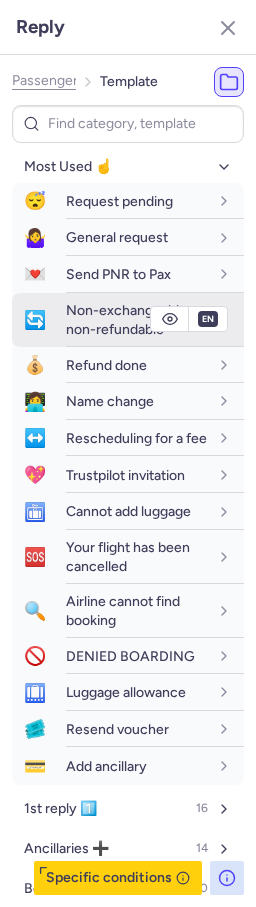 click on "🔄" at bounding box center [35, 320] 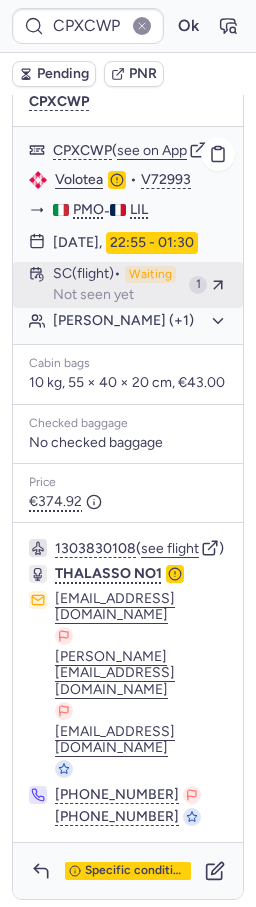 scroll, scrollTop: 0, scrollLeft: 0, axis: both 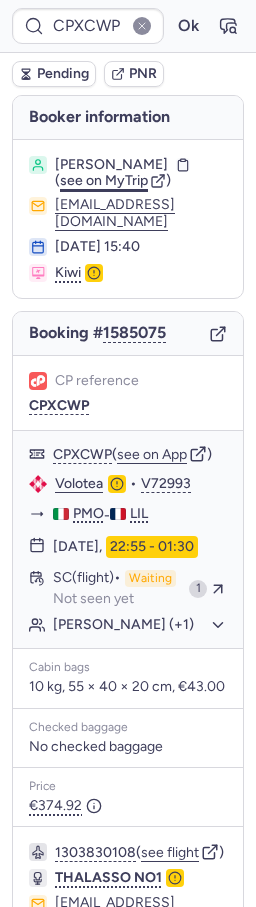 click on "see on MyTrip" at bounding box center (104, 180) 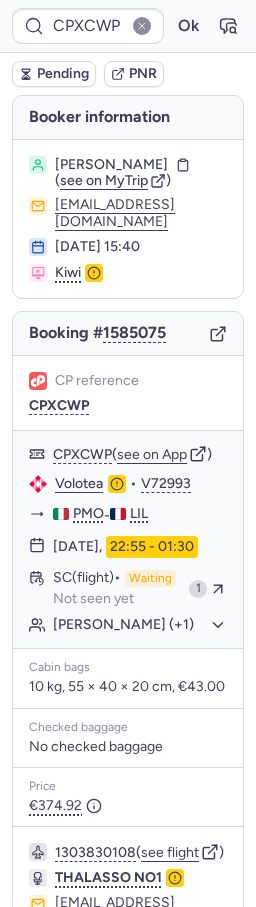 scroll, scrollTop: 304, scrollLeft: 0, axis: vertical 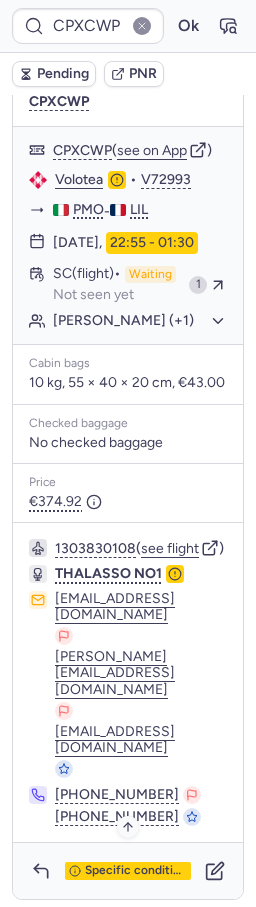 click on "Specific conditions" at bounding box center [136, 871] 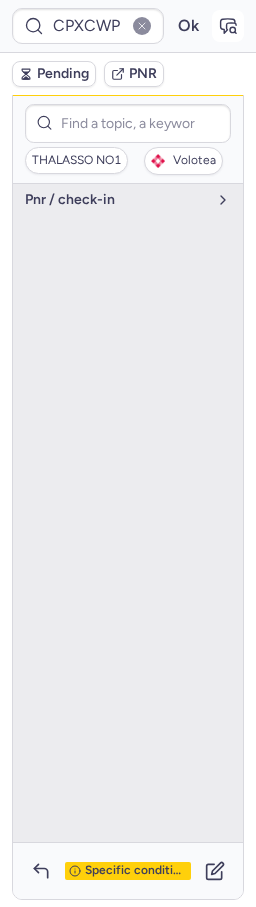 click 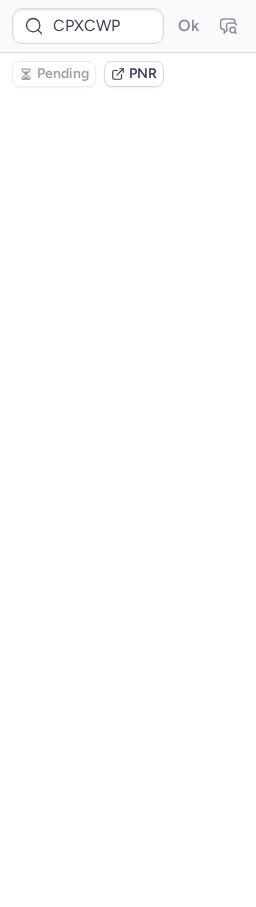 scroll, scrollTop: 0, scrollLeft: 0, axis: both 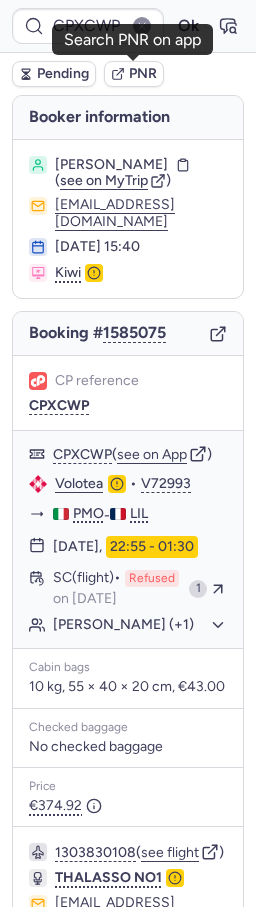 click 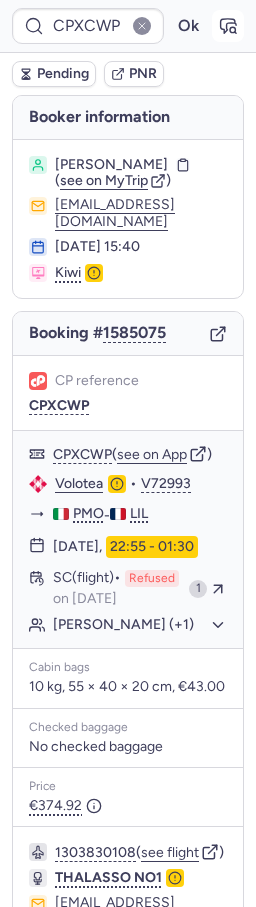 click 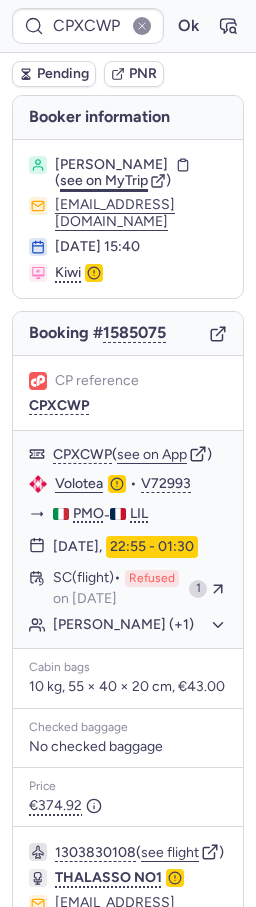 scroll, scrollTop: 324, scrollLeft: 0, axis: vertical 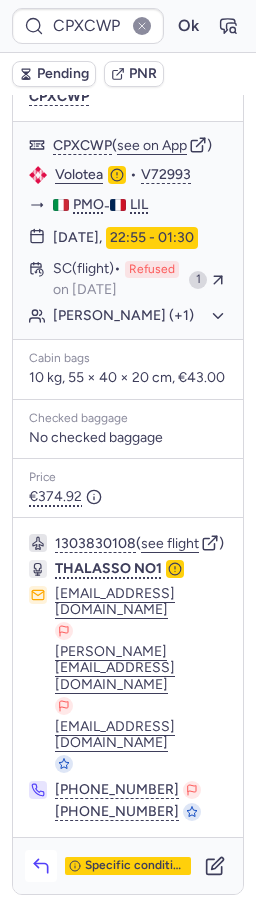 click 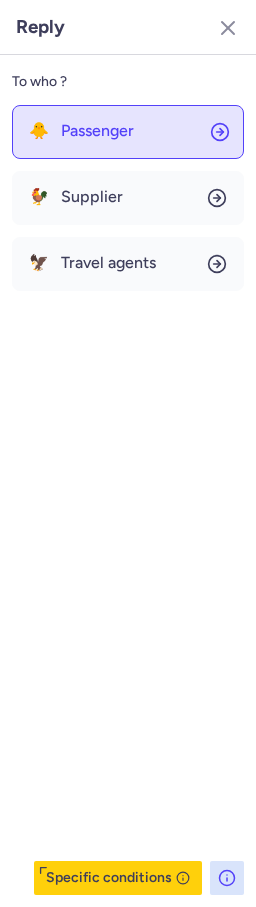 click on "🐥 Passenger" 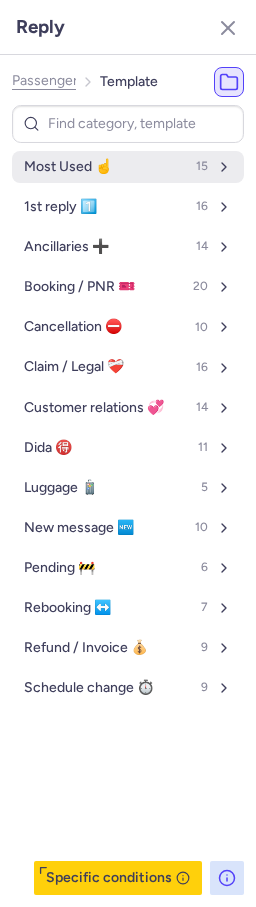 click on "Most Used ☝️ 15" at bounding box center [128, 167] 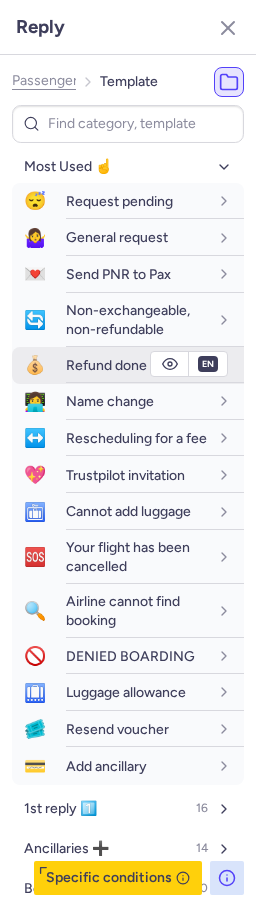click on "Refund done" at bounding box center [106, 365] 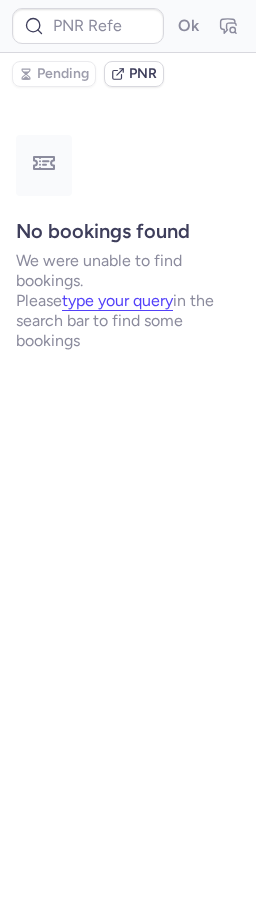 scroll, scrollTop: 0, scrollLeft: 0, axis: both 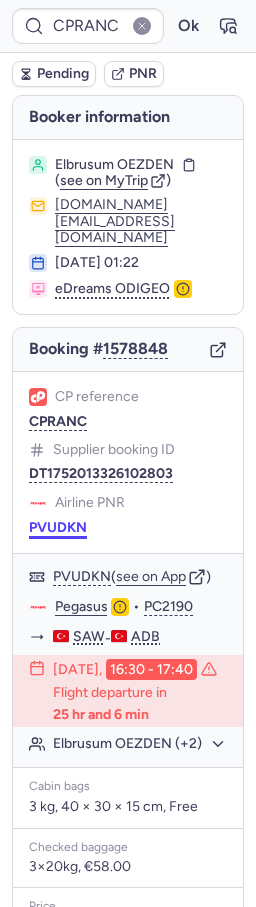 click on "PVUDKN" at bounding box center (58, 528) 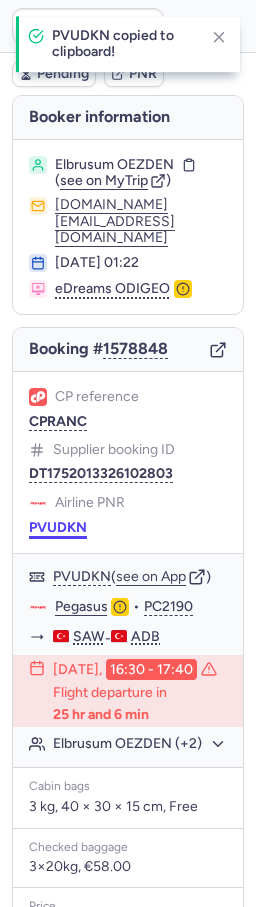 scroll, scrollTop: 222, scrollLeft: 0, axis: vertical 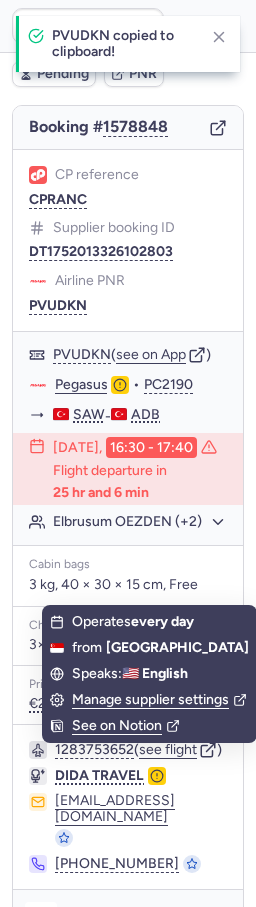 click 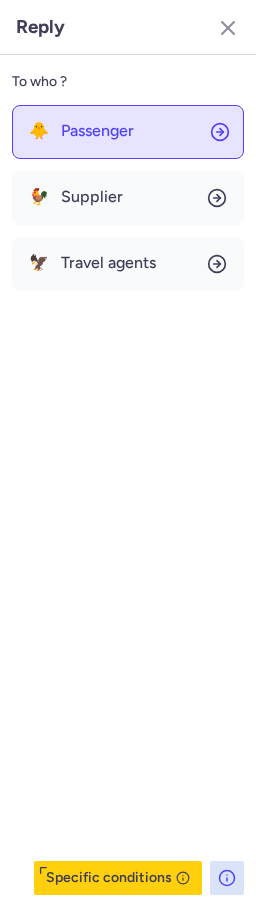 click on "Passenger" at bounding box center [97, 131] 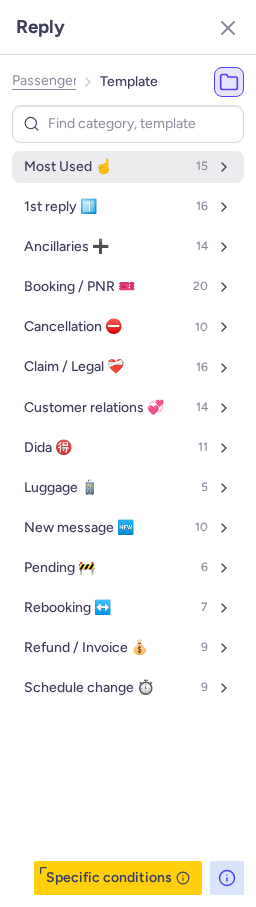 click on "Most Used ☝️ 15" at bounding box center [128, 167] 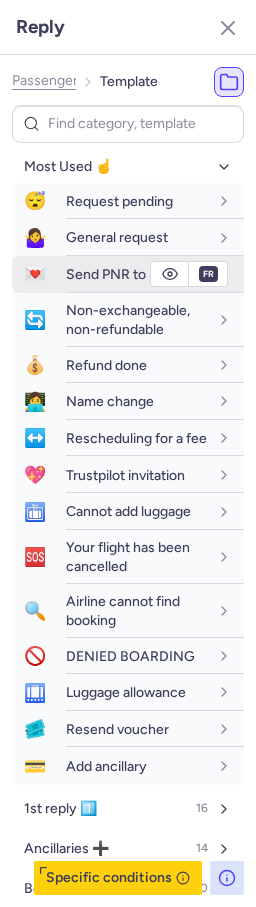 click on "Send PNR to Pax" at bounding box center (118, 274) 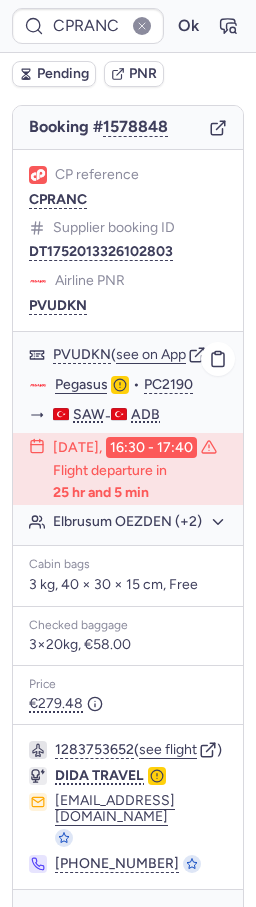 click on "Pegasus" 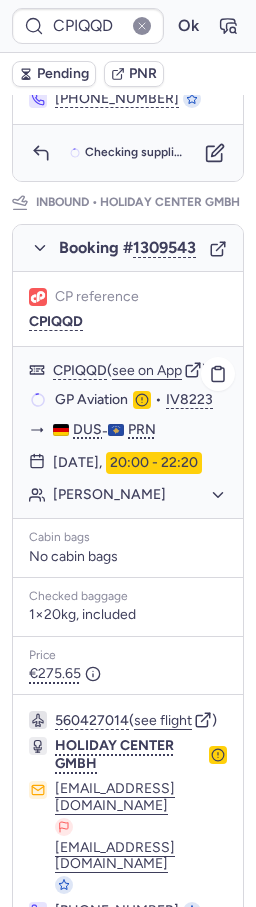 scroll, scrollTop: 1176, scrollLeft: 0, axis: vertical 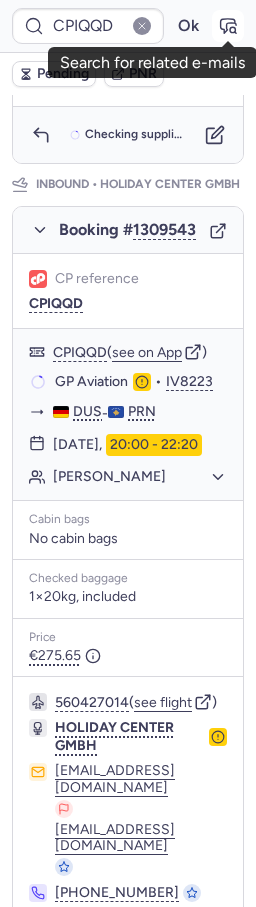 click 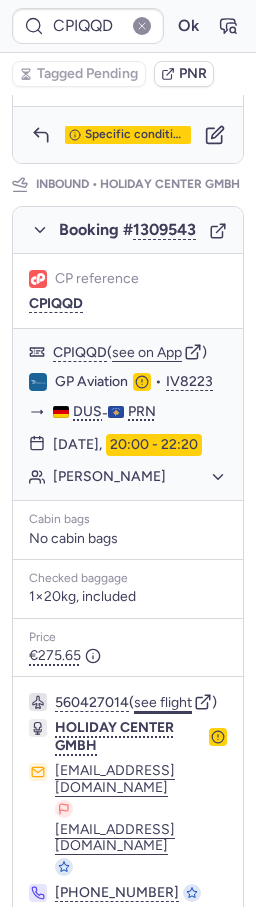 click on "see flight" 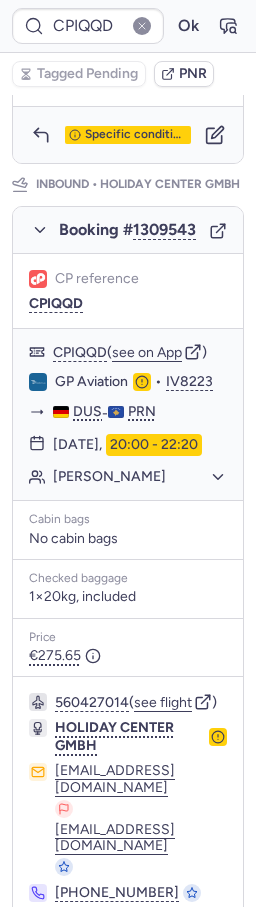 click 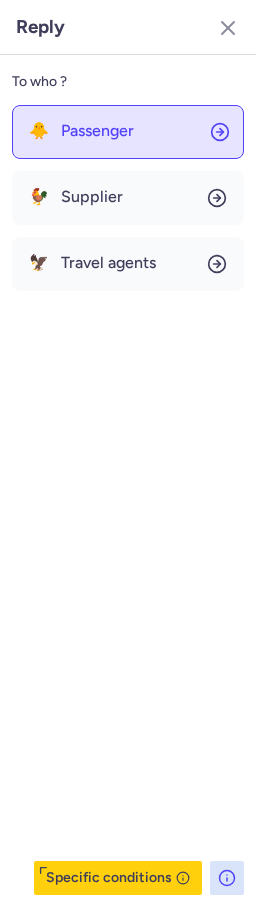 click on "🐥 Passenger" 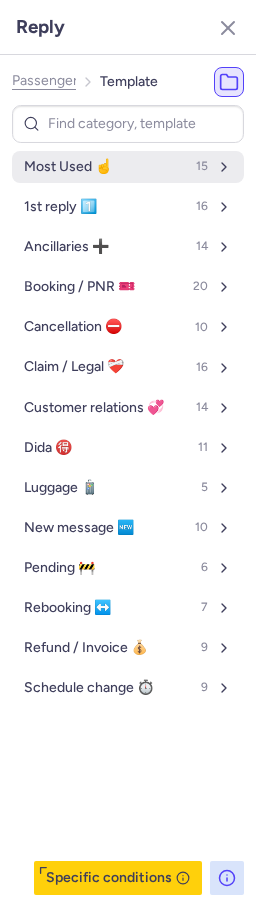 click on "Most Used ☝️" at bounding box center (68, 167) 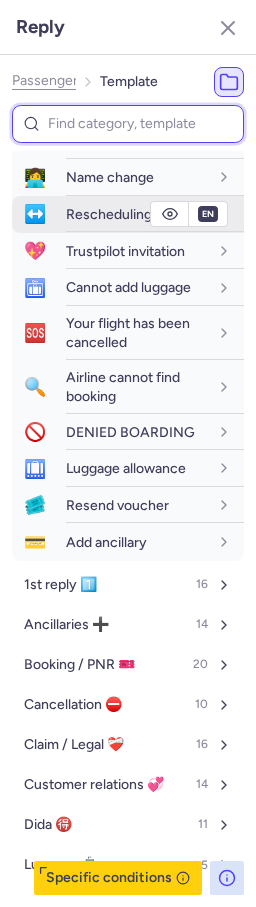scroll, scrollTop: 328, scrollLeft: 0, axis: vertical 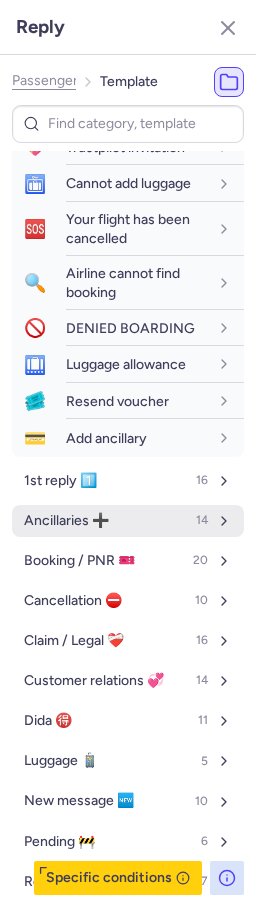 click on "Ancillaries ➕" at bounding box center (66, 521) 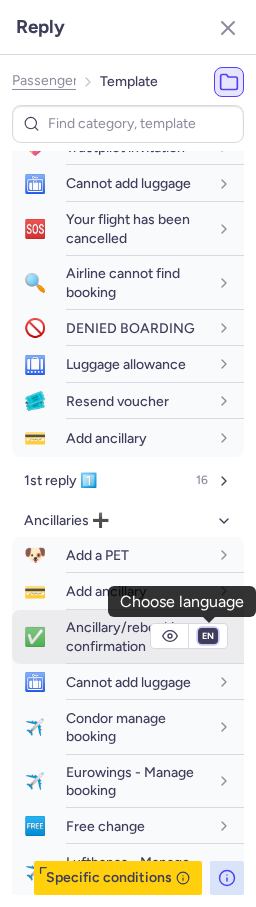 click on "fr en de nl pt es it ru" at bounding box center (208, 636) 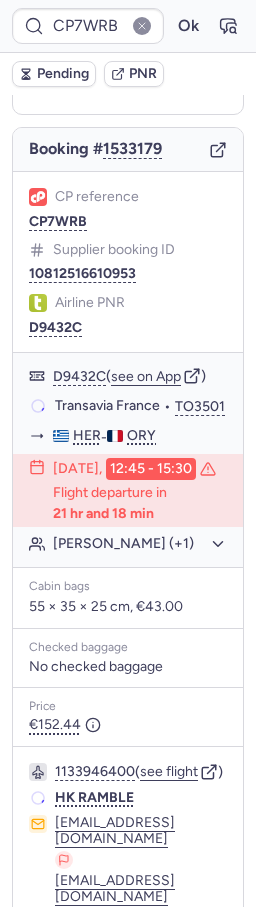 scroll, scrollTop: 184, scrollLeft: 0, axis: vertical 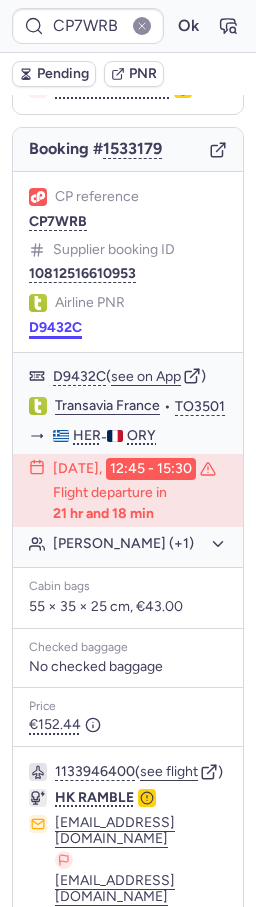 click on "D9432C" at bounding box center [55, 328] 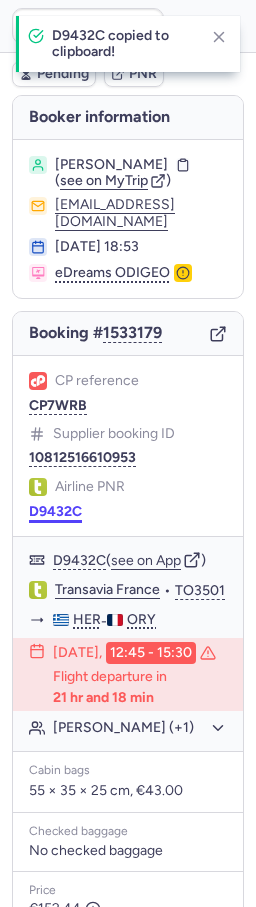 scroll, scrollTop: 352, scrollLeft: 0, axis: vertical 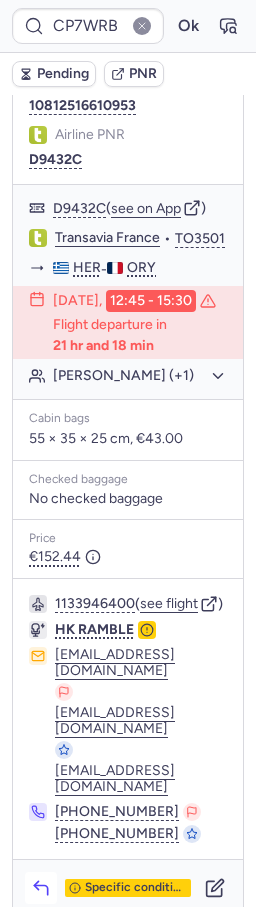 click 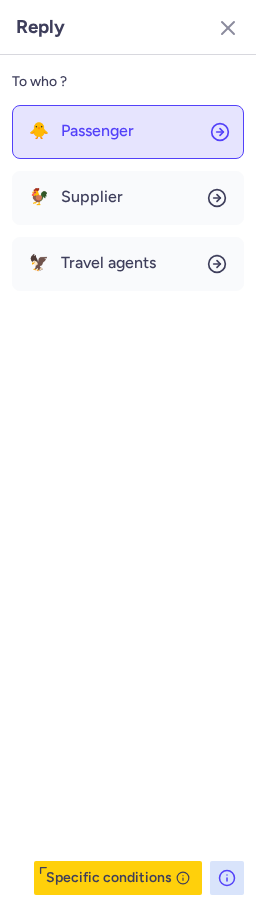 click on "🐥 Passenger" 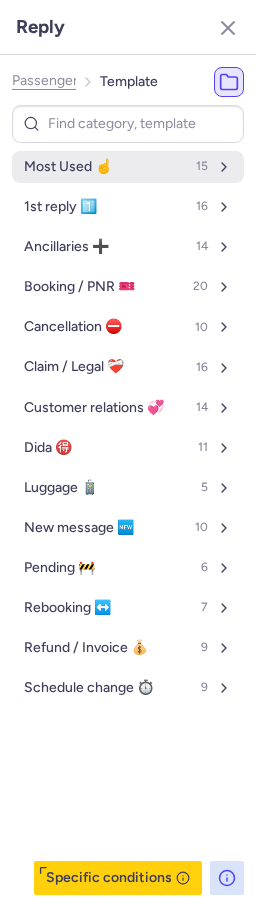 click on "Most Used ☝️ 15" at bounding box center (128, 167) 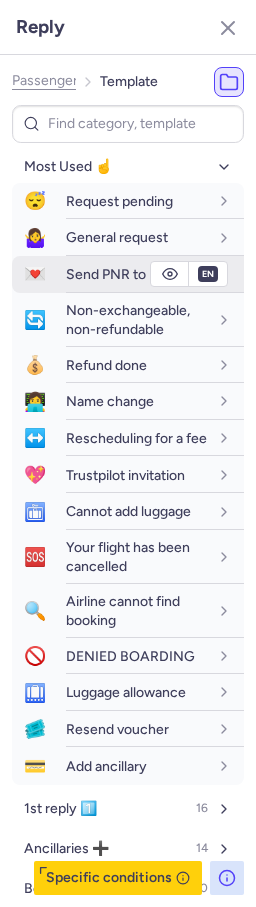 click on "Send PNR to Pax" at bounding box center (155, 274) 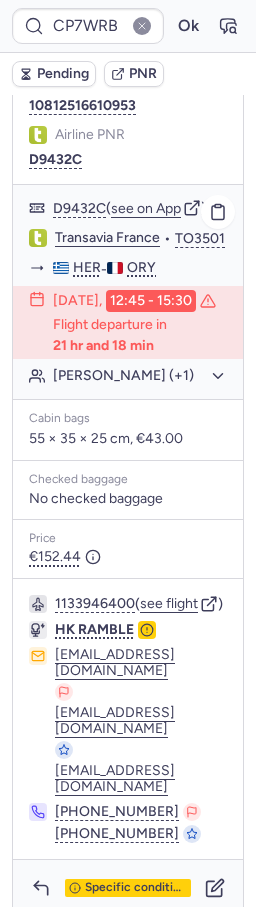 click on "Transavia France" 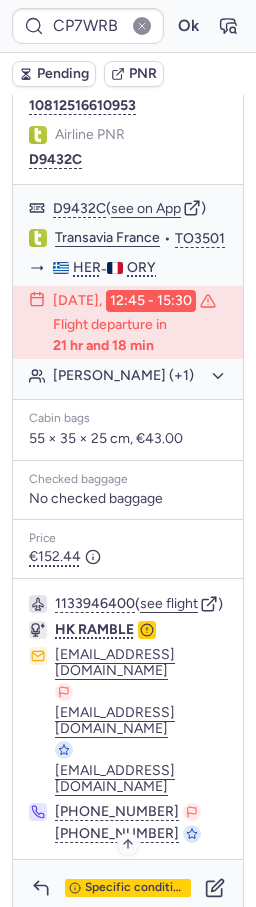 click on "Specific conditions" at bounding box center [136, 888] 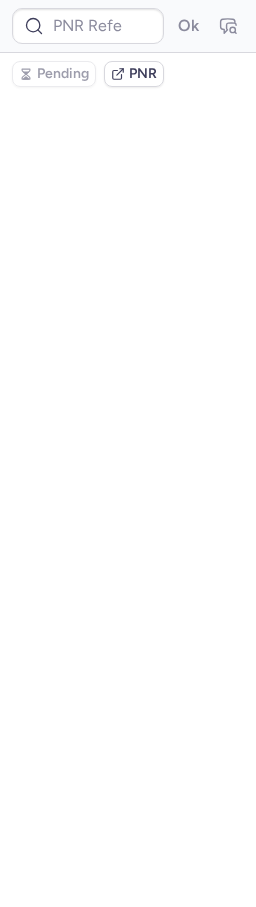 scroll, scrollTop: 0, scrollLeft: 0, axis: both 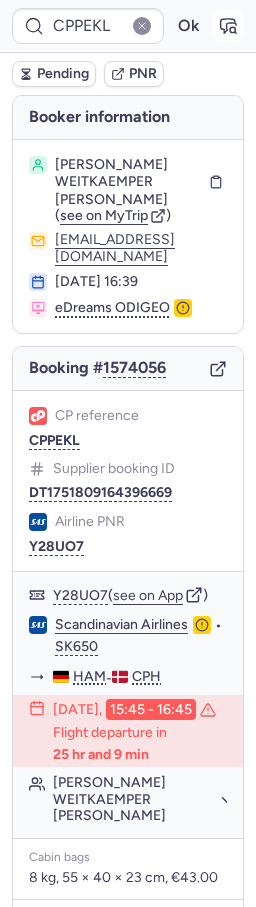 click at bounding box center (228, 26) 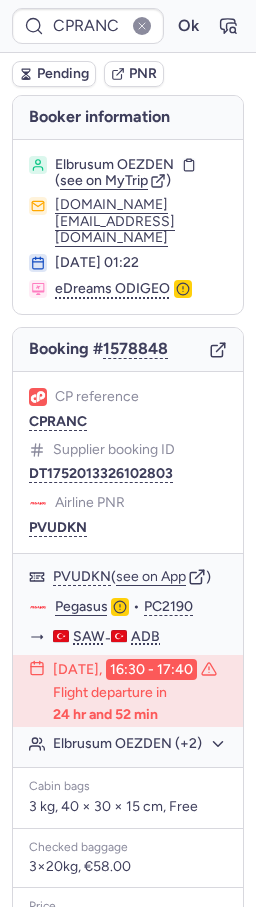 scroll, scrollTop: 222, scrollLeft: 0, axis: vertical 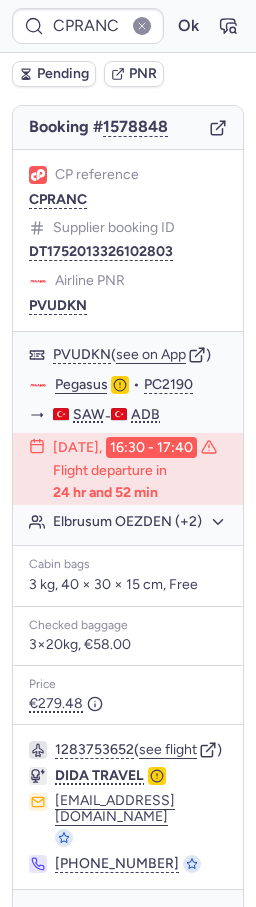 click on "Specific conditions" at bounding box center [128, 918] 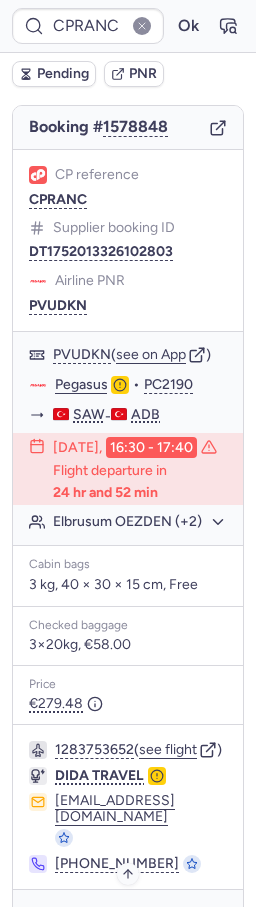 click on "Specific conditions" at bounding box center (136, 918) 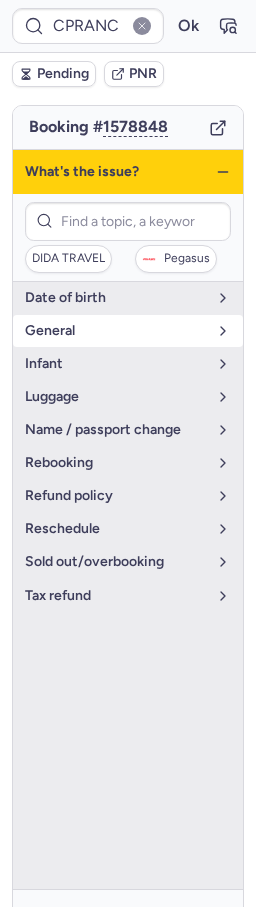 click on "general" at bounding box center (128, 331) 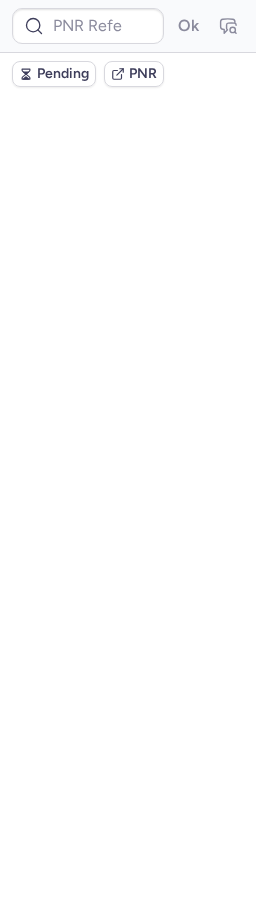 scroll, scrollTop: 0, scrollLeft: 0, axis: both 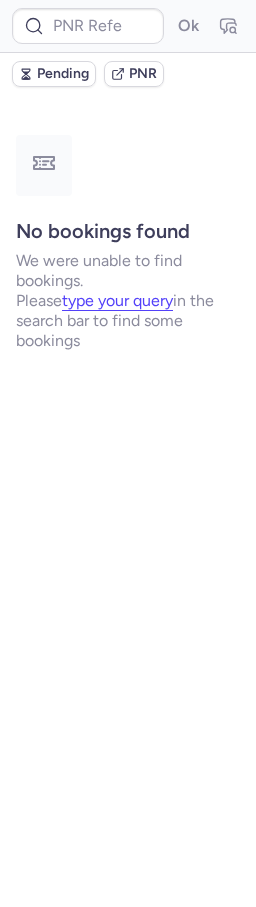 click at bounding box center (142, 26) 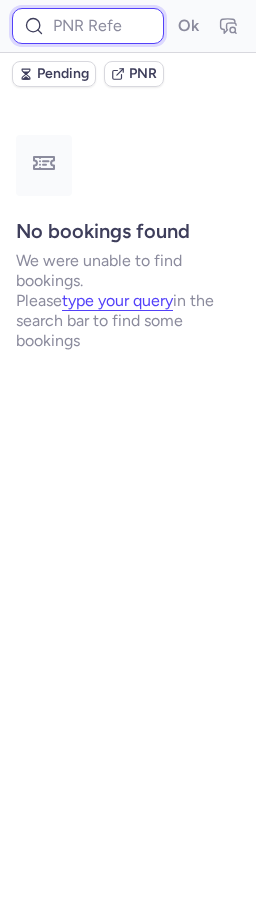 click at bounding box center [88, 26] 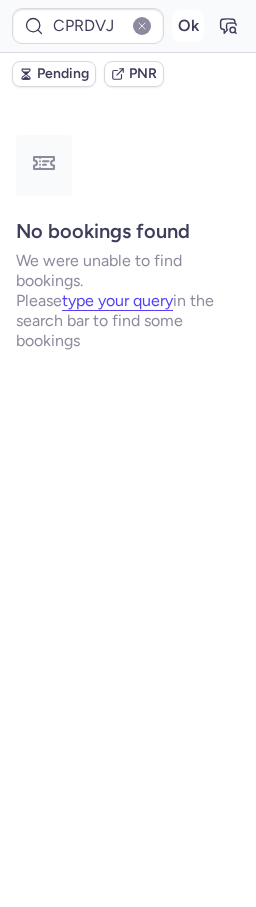 click on "Ok" at bounding box center (188, 26) 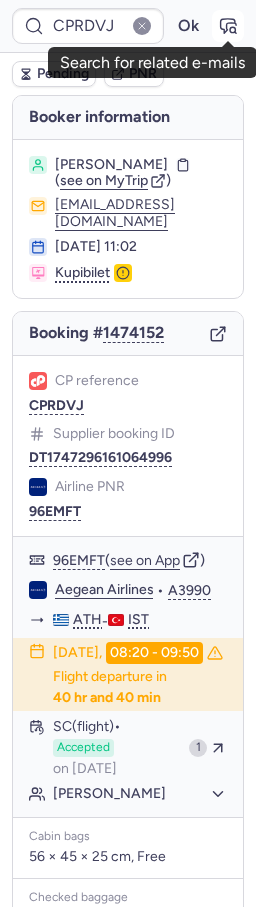 click 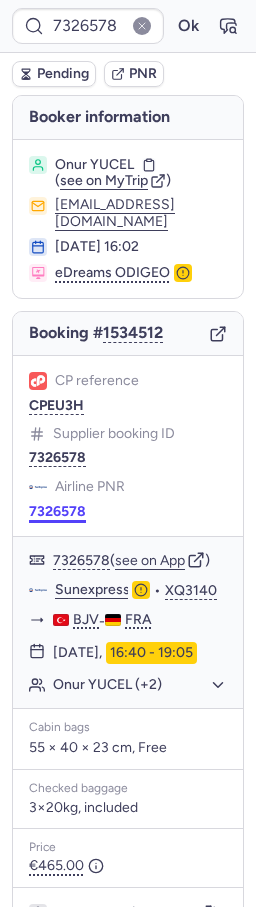 click on "7326578" at bounding box center (57, 512) 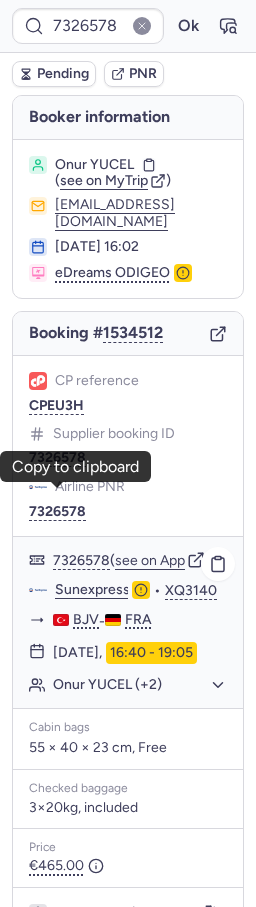 scroll, scrollTop: 313, scrollLeft: 0, axis: vertical 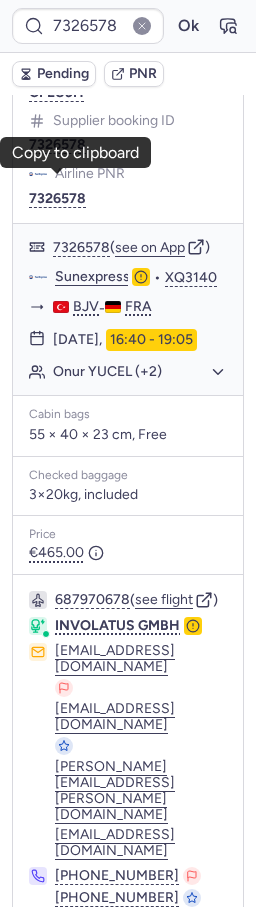 click on "Specific conditions" at bounding box center (136, 975) 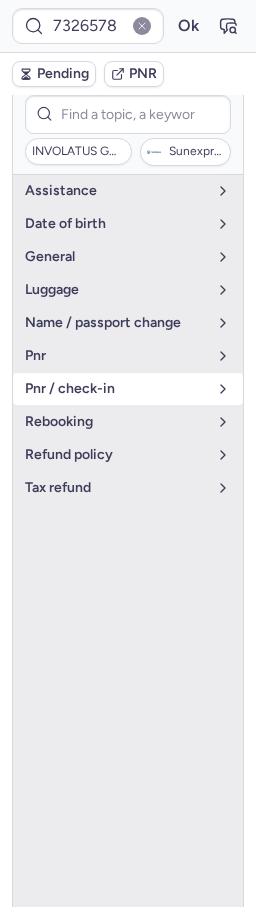 click on "pnr / check-in" at bounding box center [116, 389] 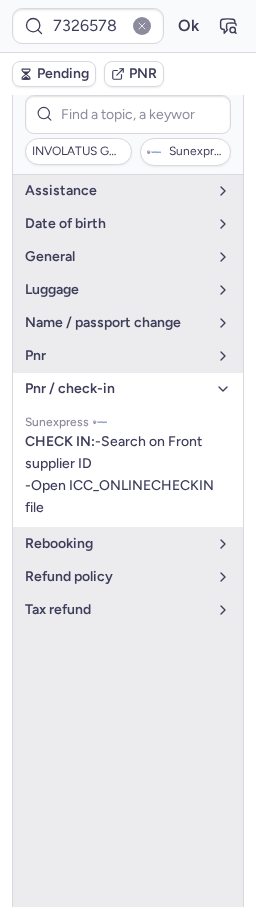 click on "Specific conditions" at bounding box center (136, 975) 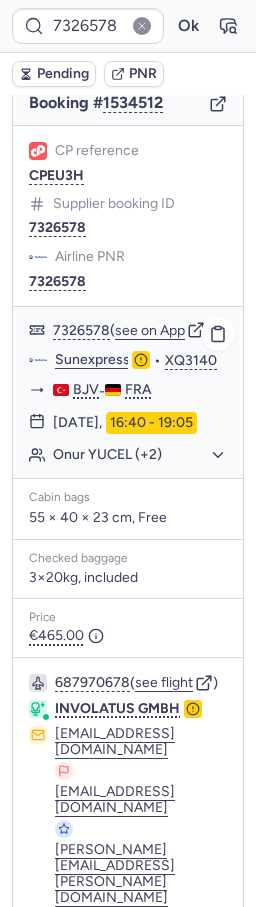 scroll, scrollTop: 206, scrollLeft: 0, axis: vertical 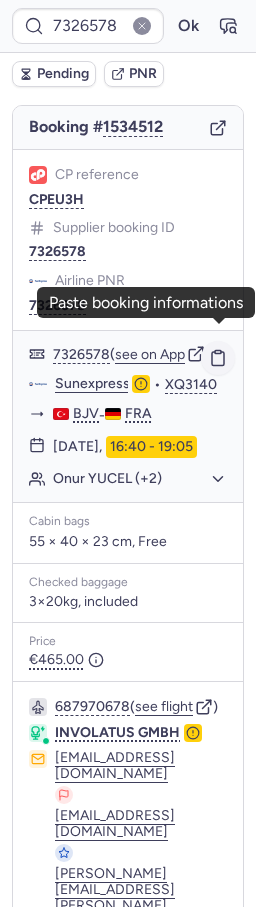 click 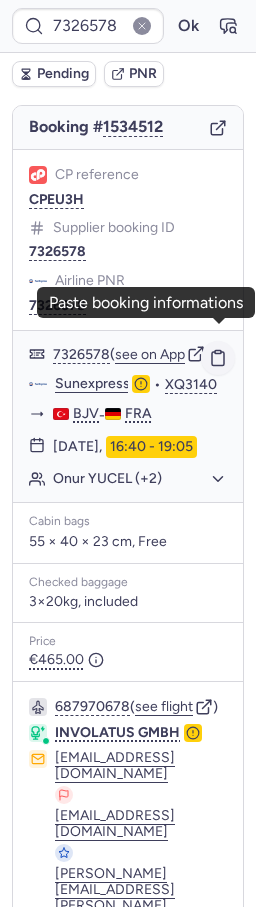 click 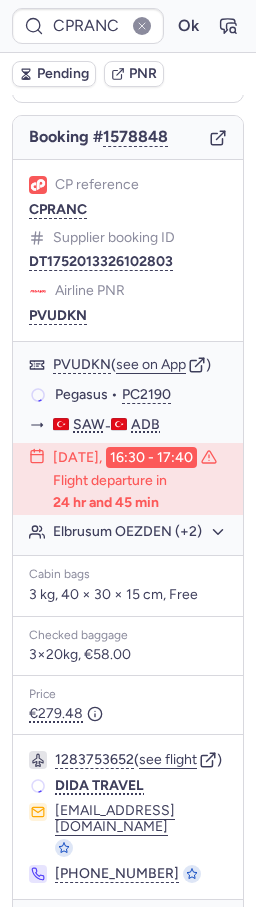scroll, scrollTop: 206, scrollLeft: 0, axis: vertical 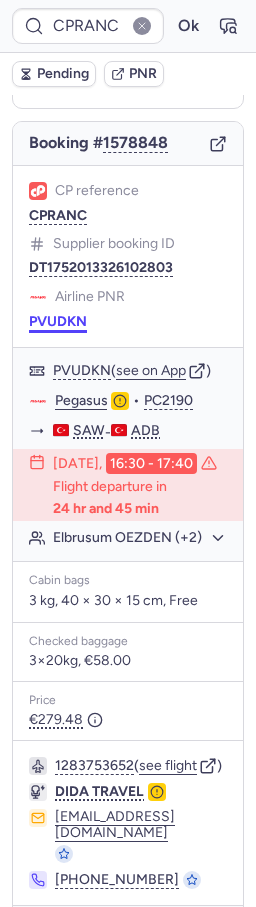 click on "PVUDKN" at bounding box center [58, 322] 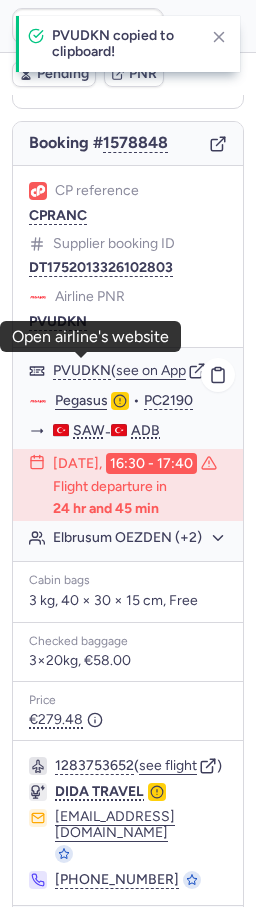 click on "Pegasus" 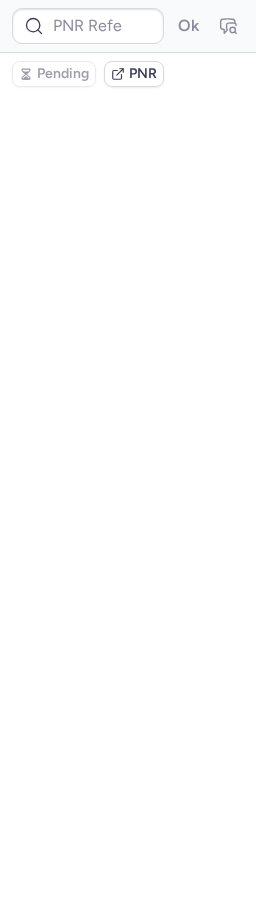 scroll, scrollTop: 0, scrollLeft: 0, axis: both 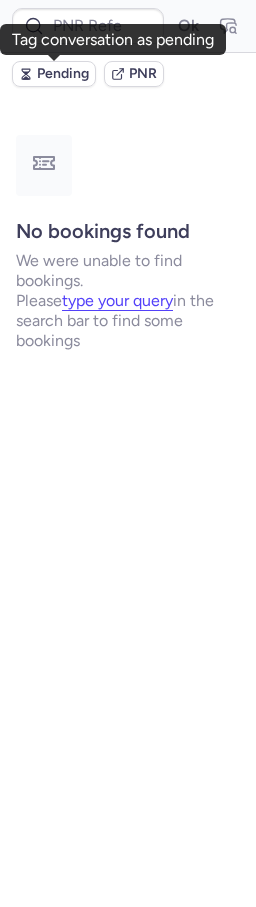 click on "Pending" at bounding box center (63, 74) 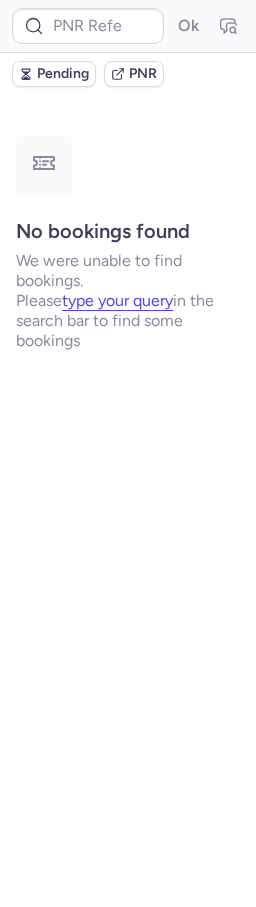 click on "Pending" at bounding box center (63, 74) 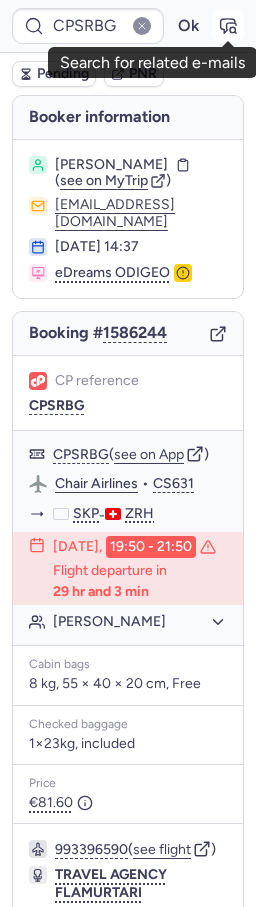 click 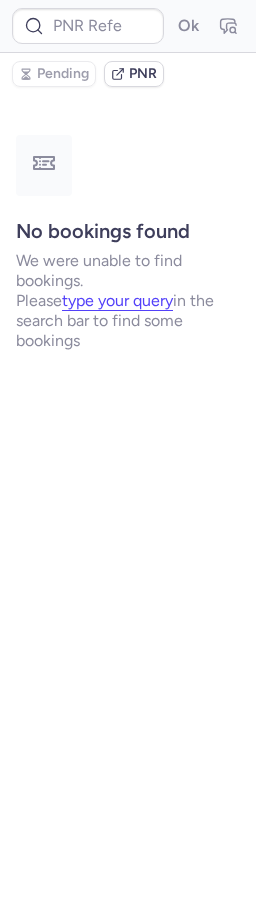 scroll, scrollTop: 0, scrollLeft: 0, axis: both 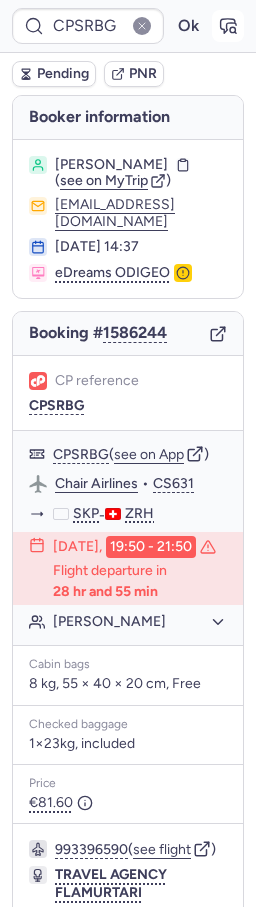 click 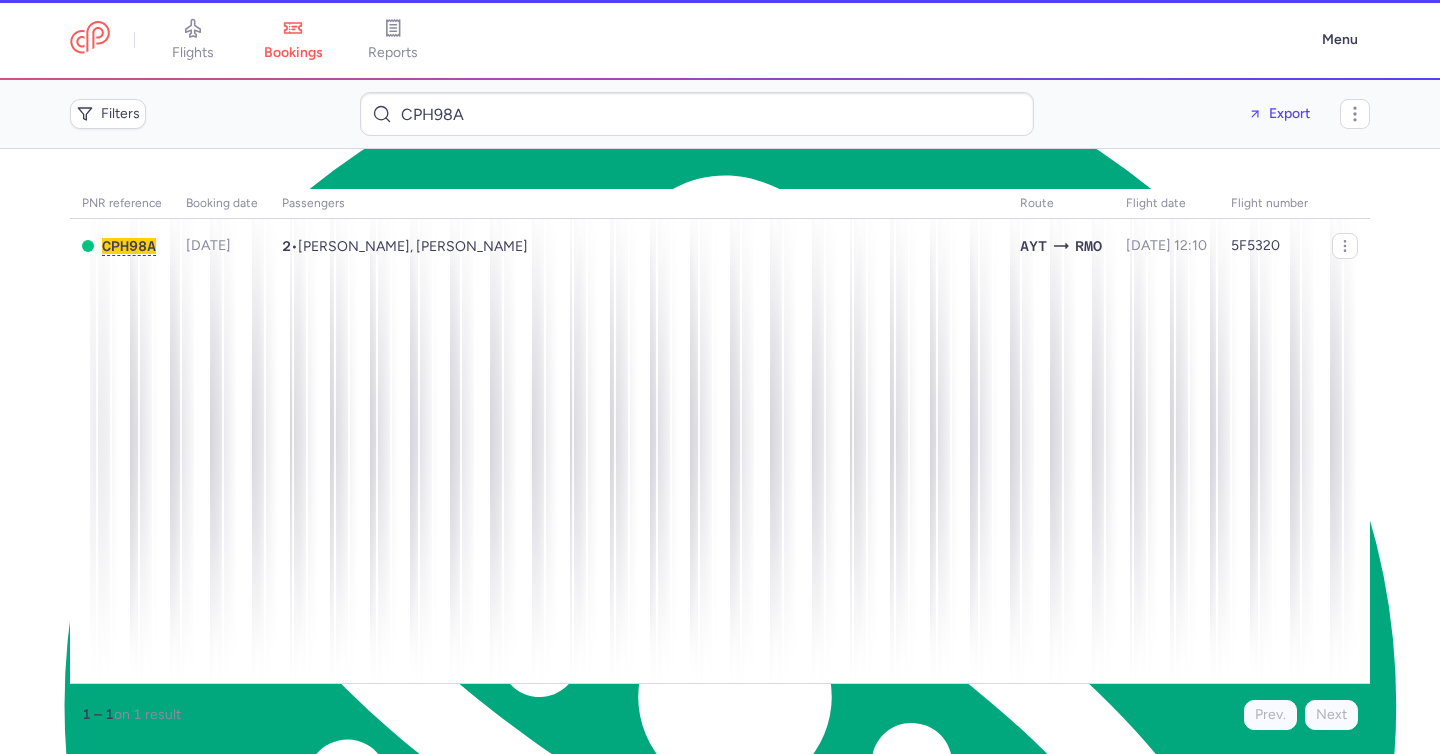 scroll, scrollTop: 0, scrollLeft: 0, axis: both 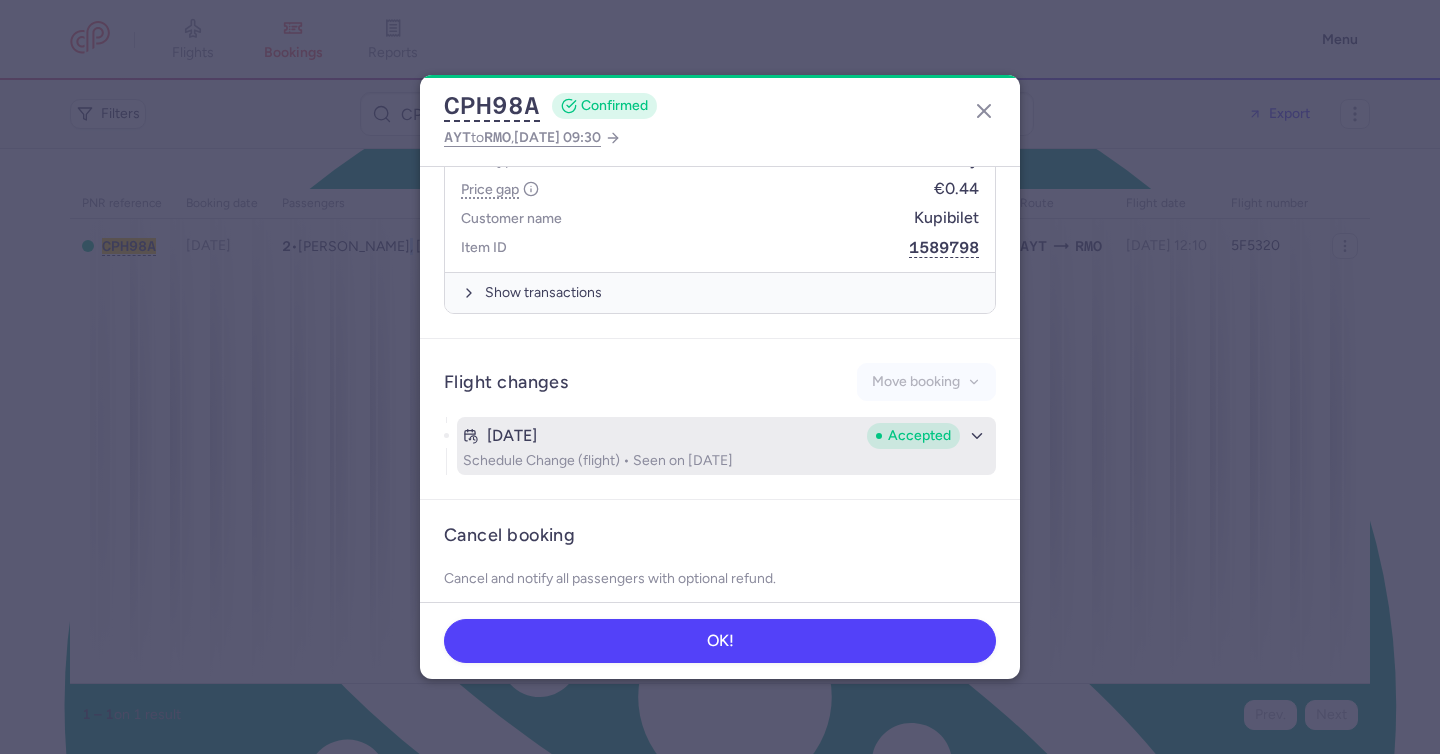 click on "[DATE] Accepted" at bounding box center (726, 436) 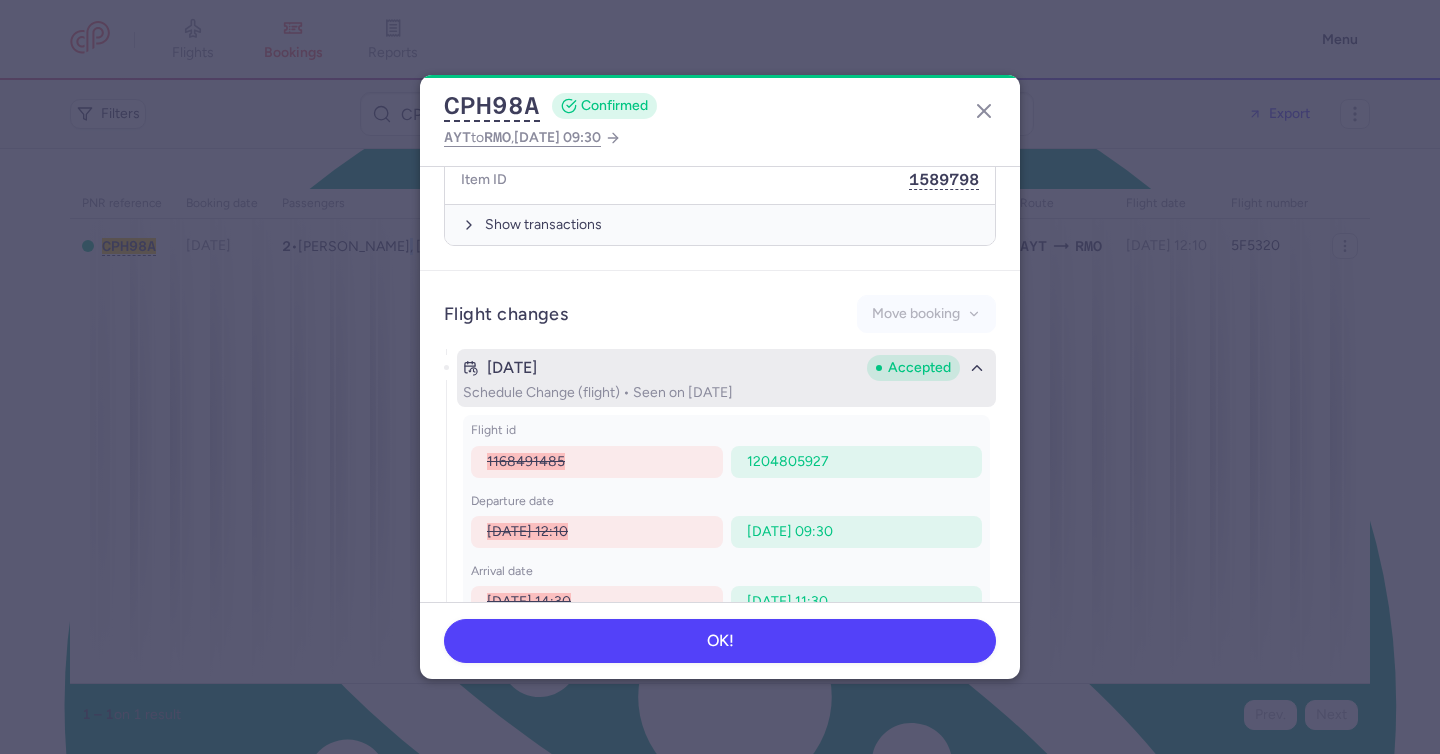 scroll, scrollTop: 1104, scrollLeft: 0, axis: vertical 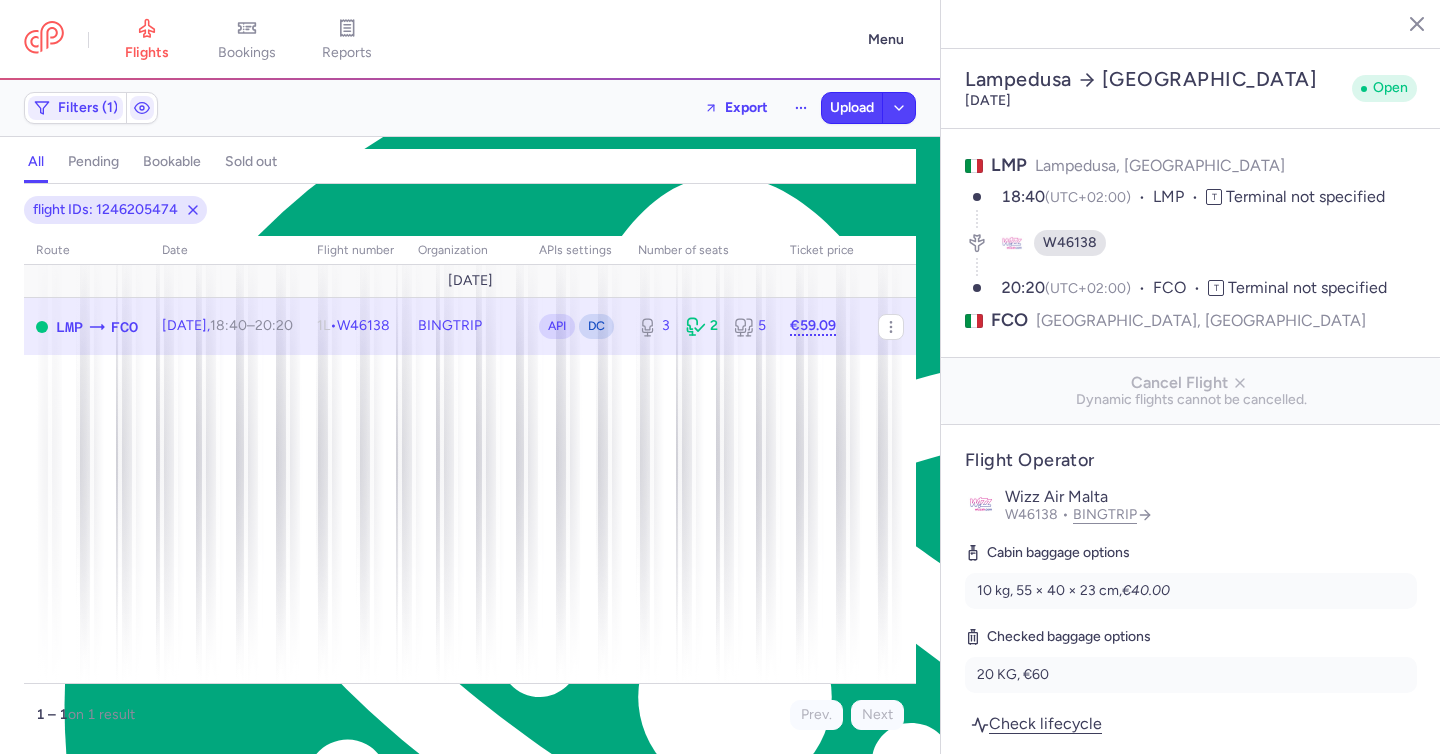 select on "days" 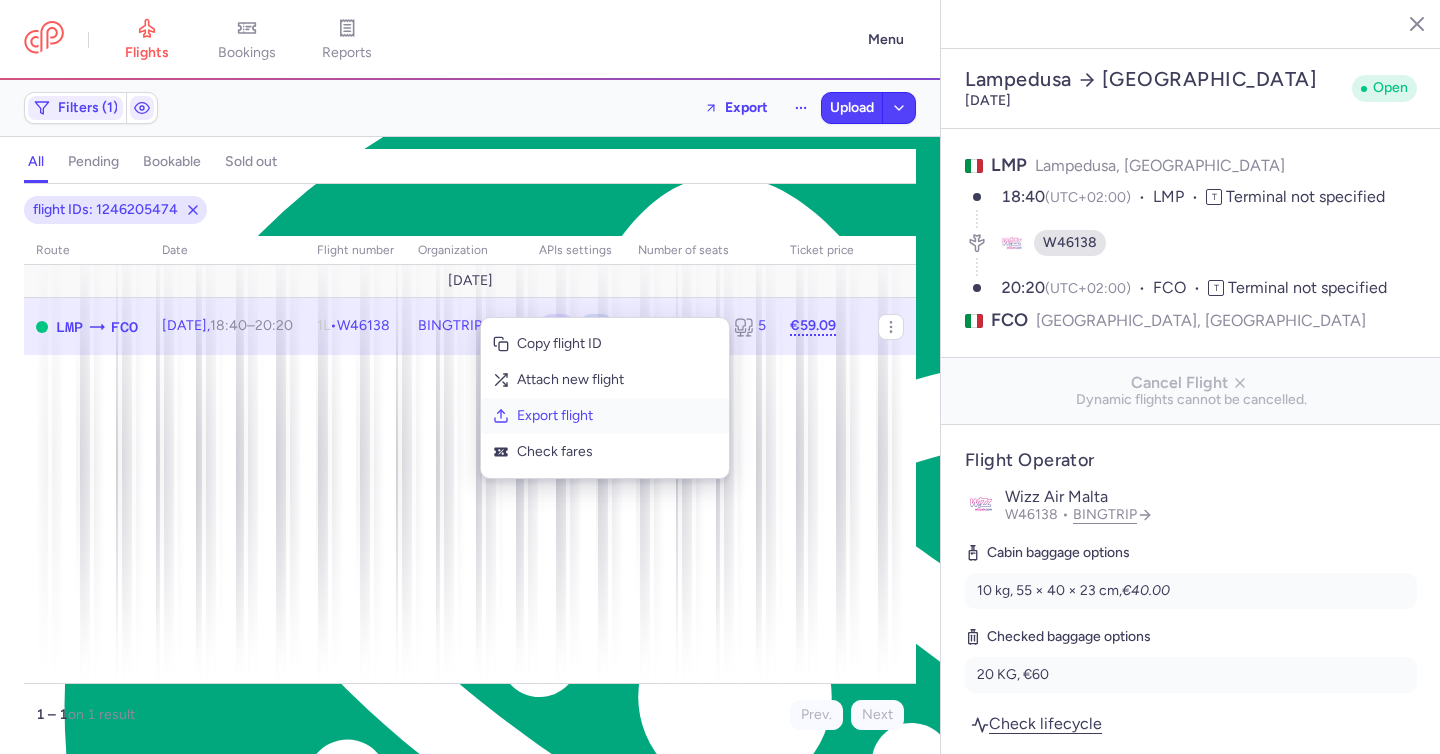 click on "Export flight" at bounding box center (617, 416) 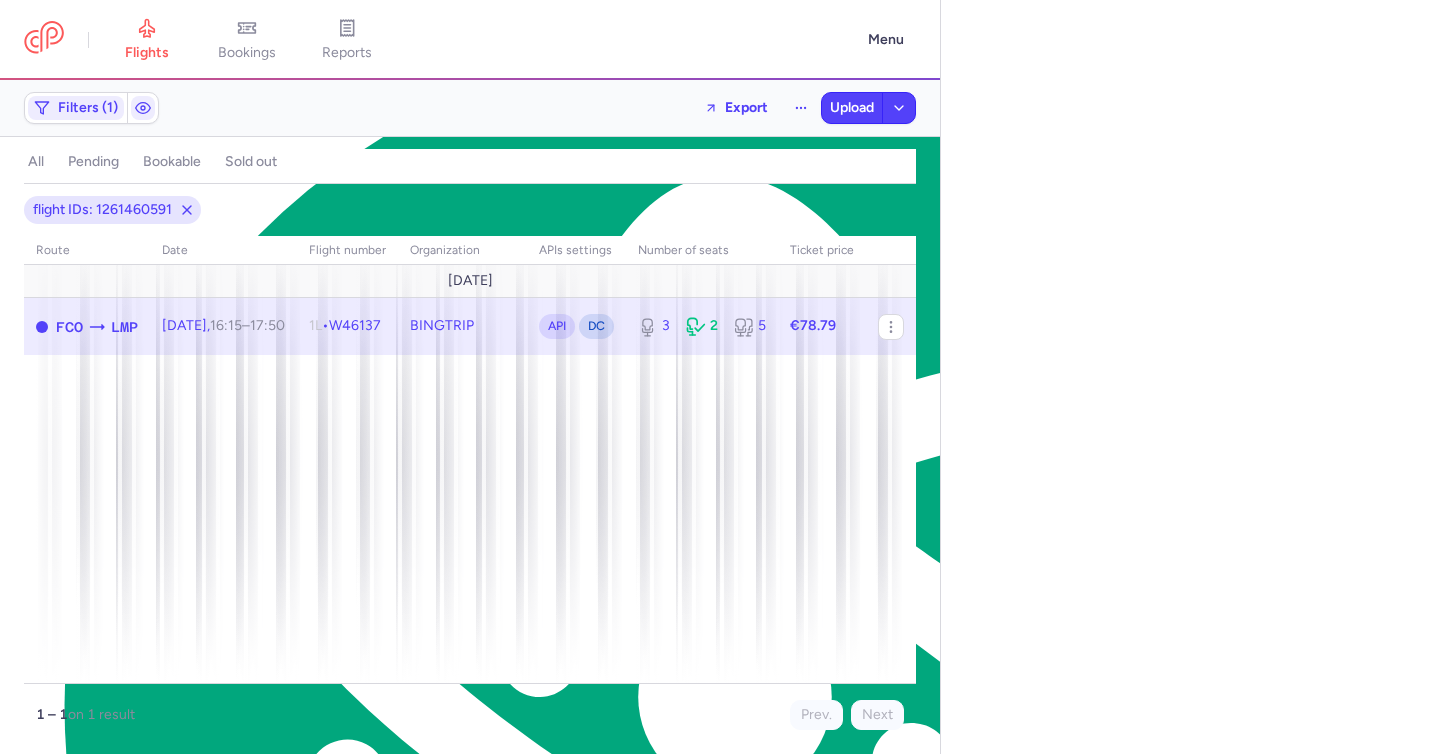 scroll, scrollTop: 0, scrollLeft: 0, axis: both 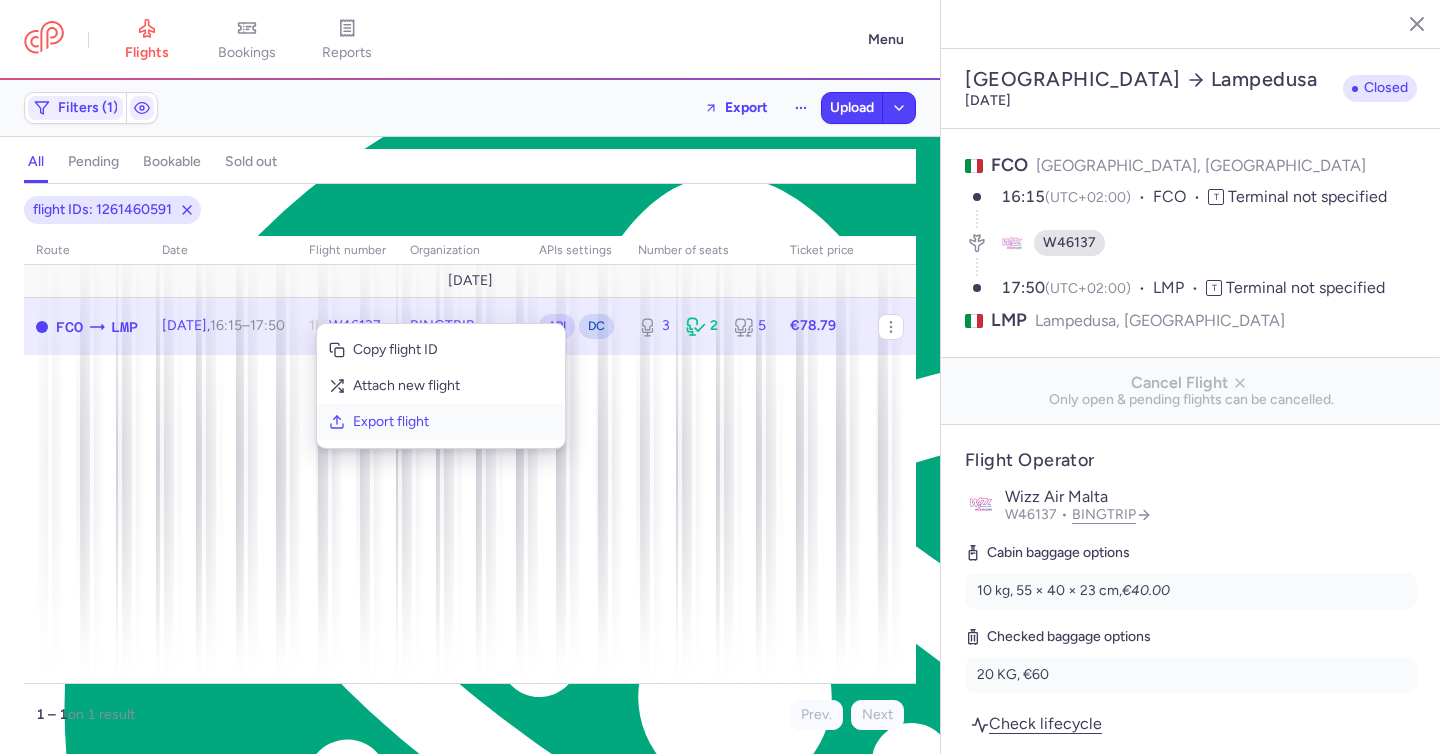 click on "Export flight" at bounding box center (453, 422) 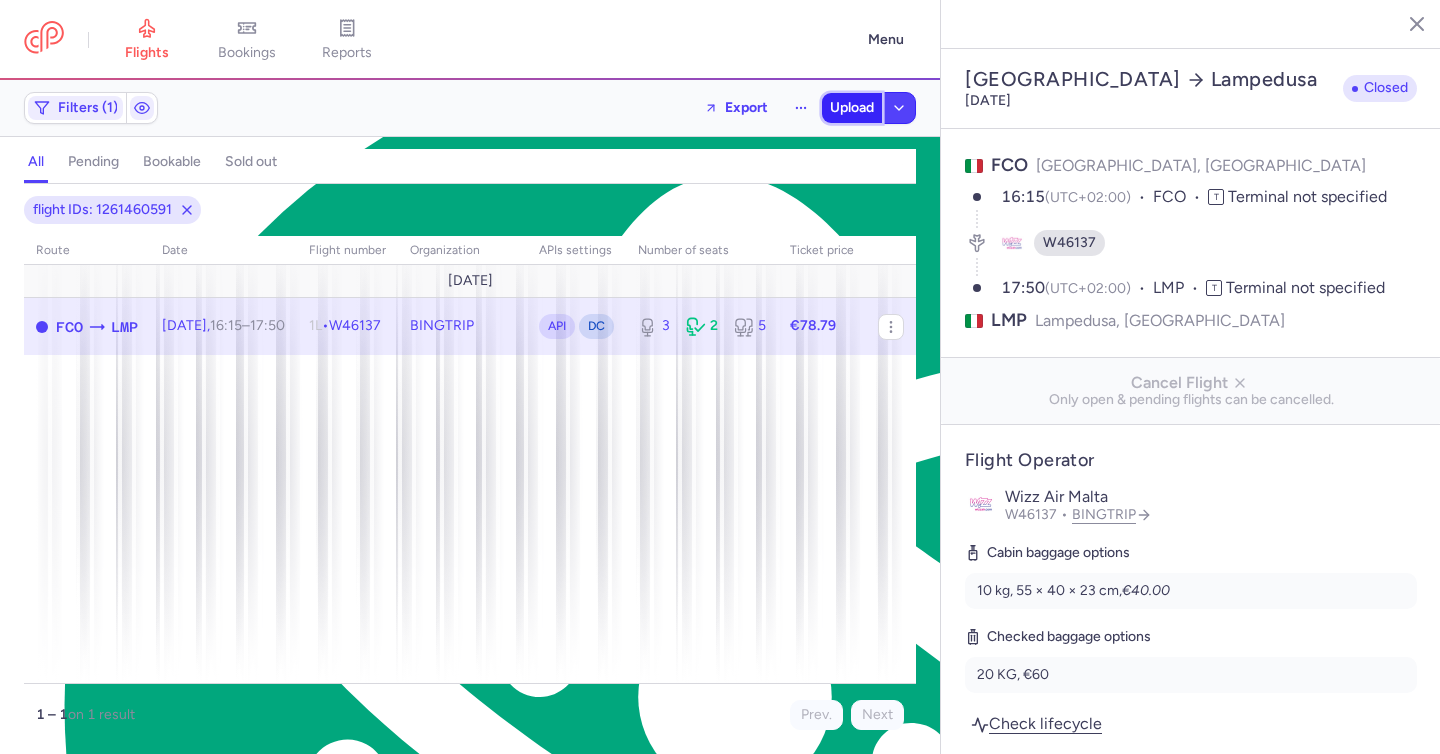 click on "Upload" at bounding box center [852, 108] 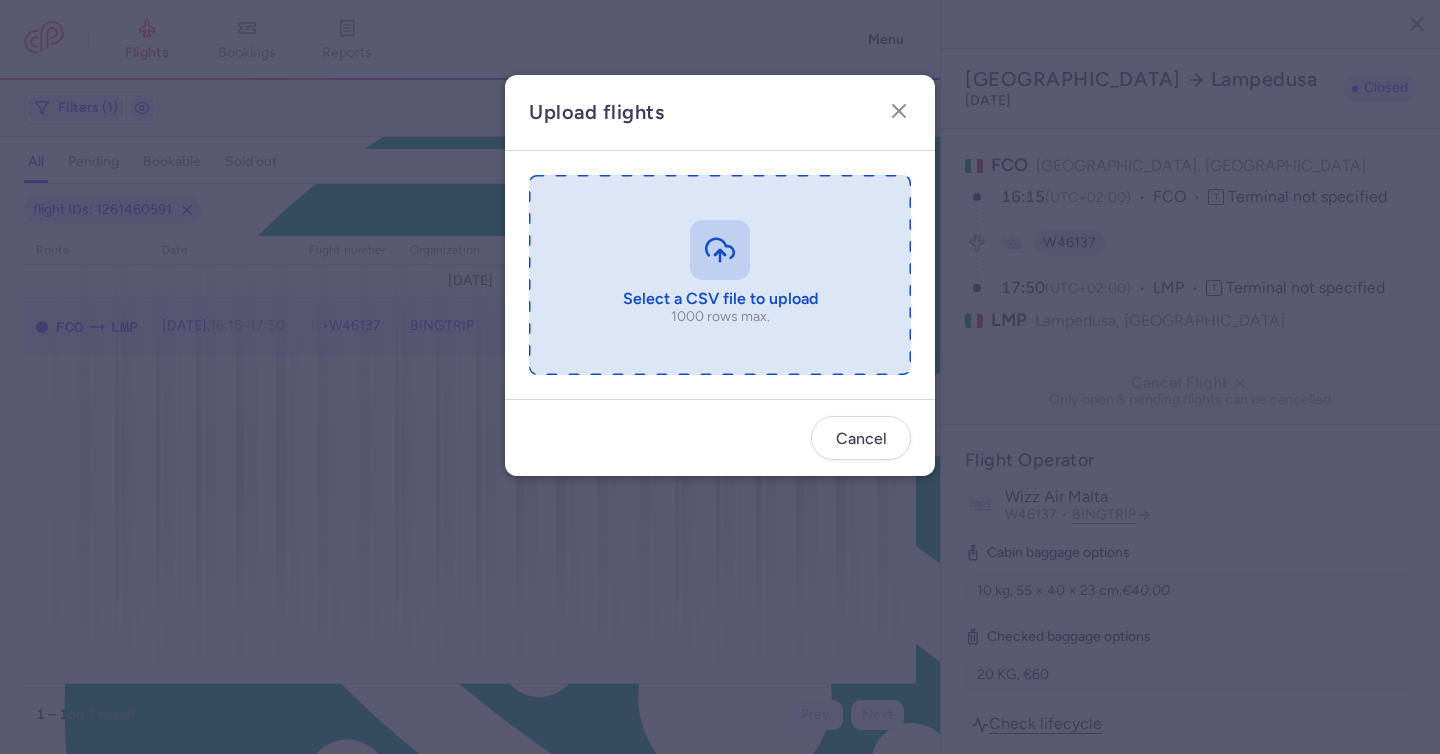 drag, startPoint x: 772, startPoint y: 230, endPoint x: 728, endPoint y: 242, distance: 45.607018 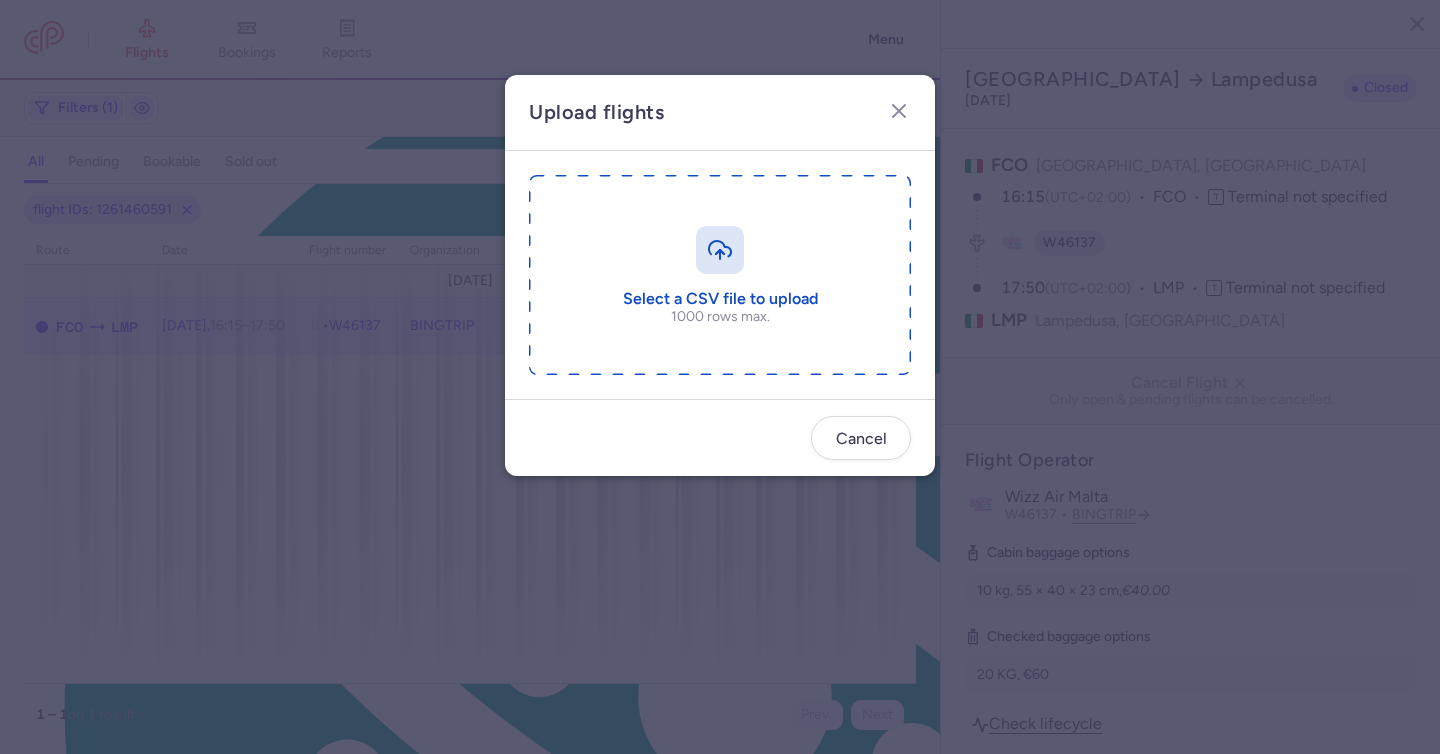 type on "C:\fakepath\export_flight_W46137_20250713,1422.csv" 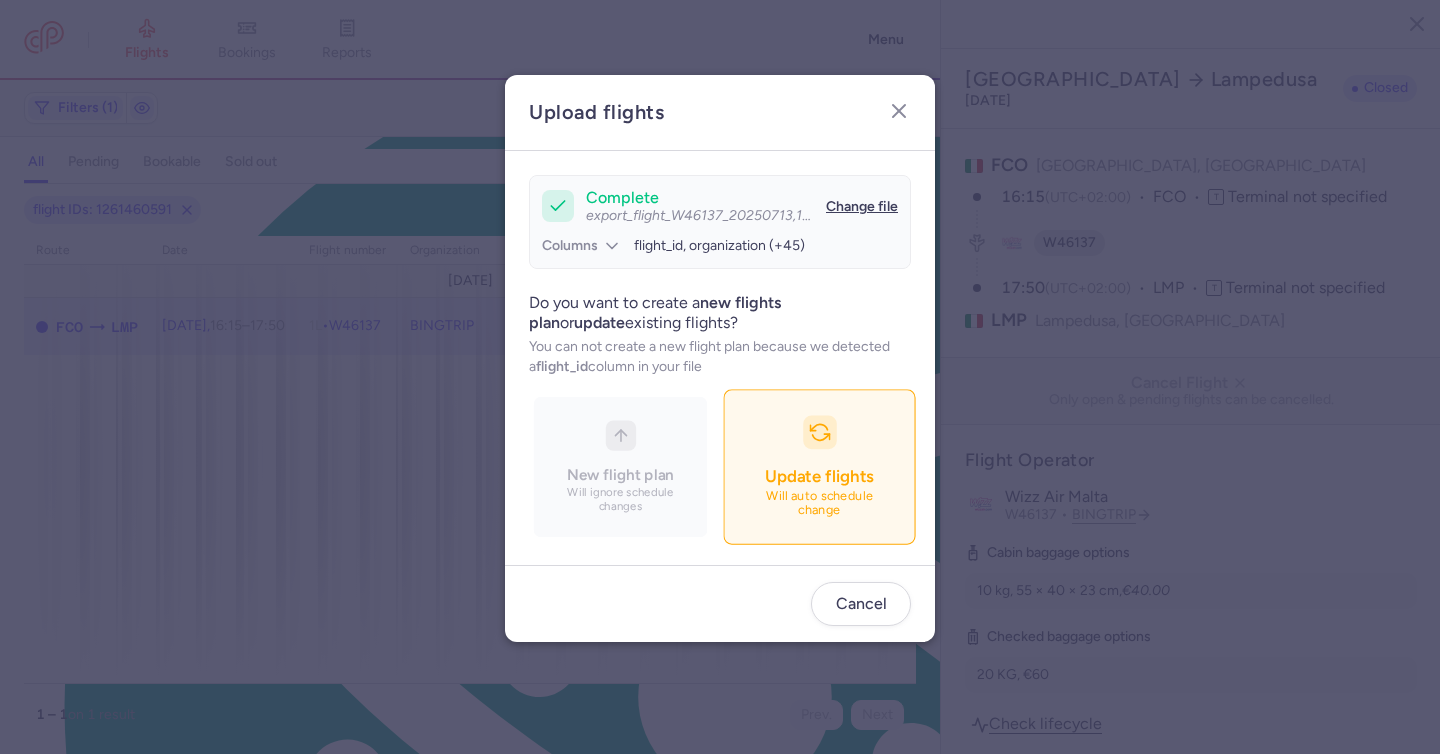 click on "Update flights Will auto schedule change" at bounding box center [819, 467] 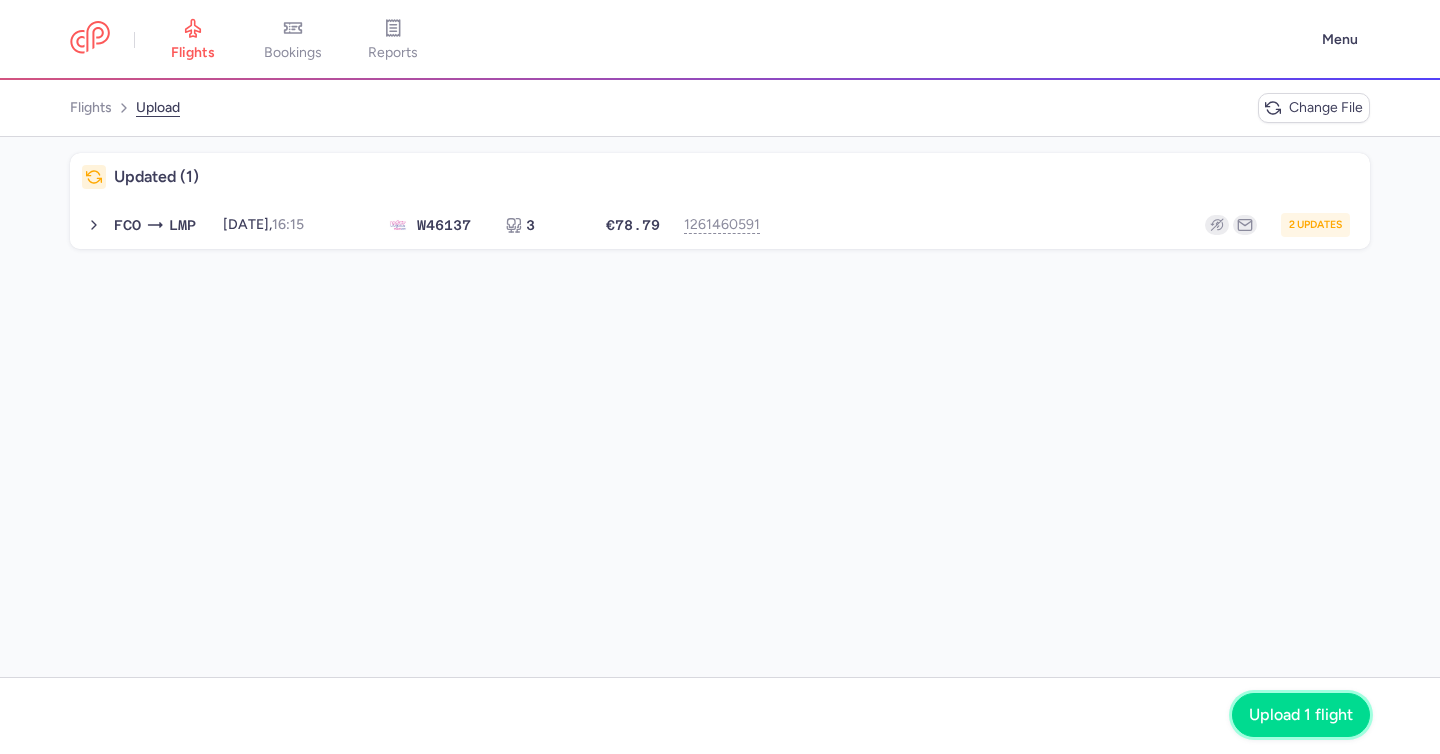 click on "Upload 1 flight" at bounding box center (1301, 715) 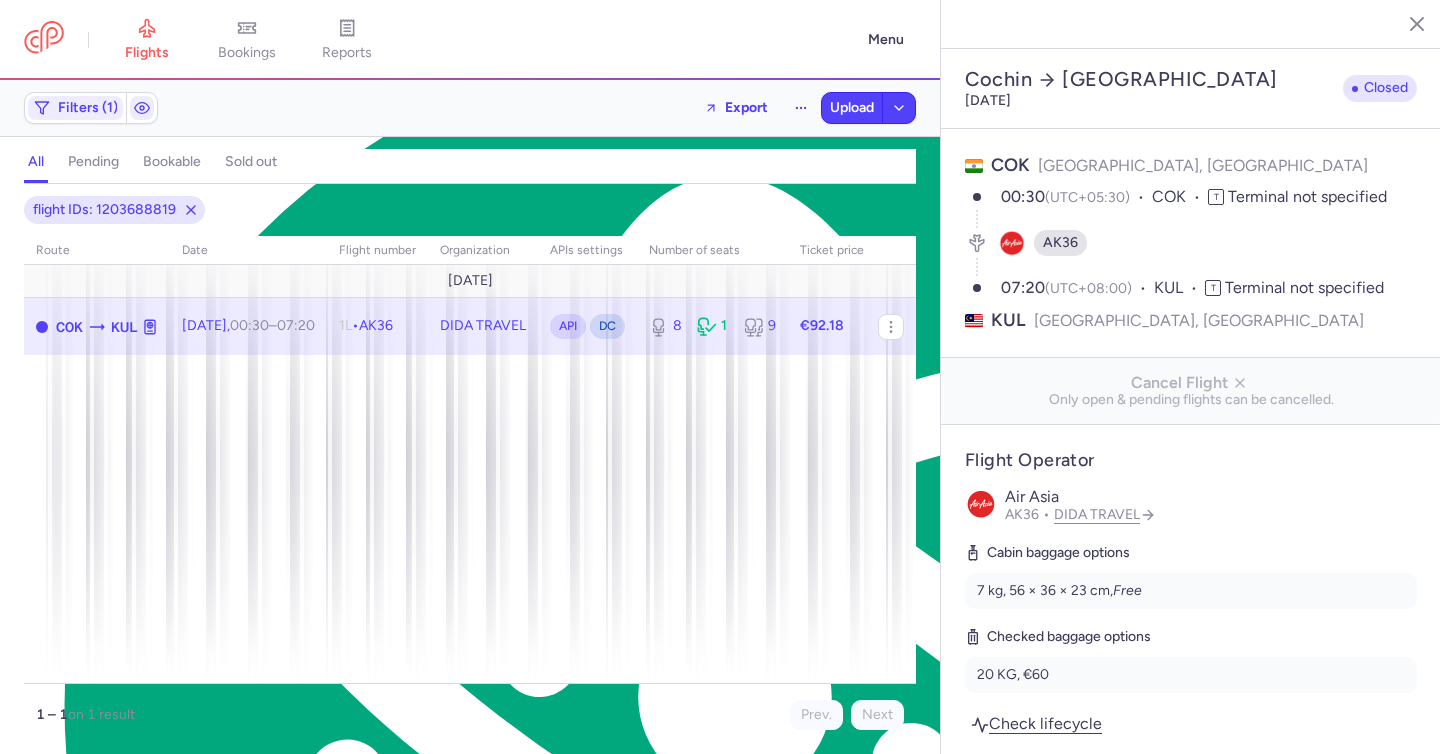 select on "days" 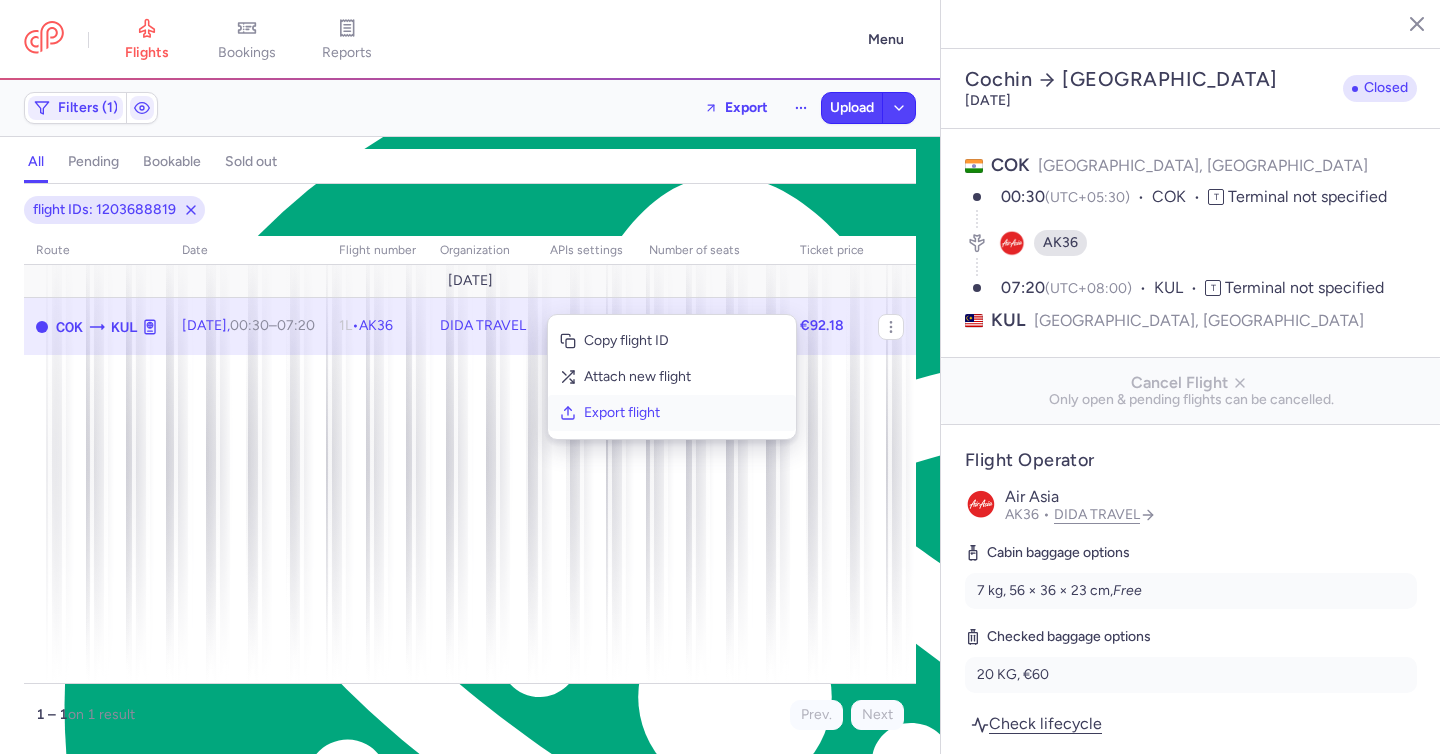 click on "Export flight" at bounding box center (684, 413) 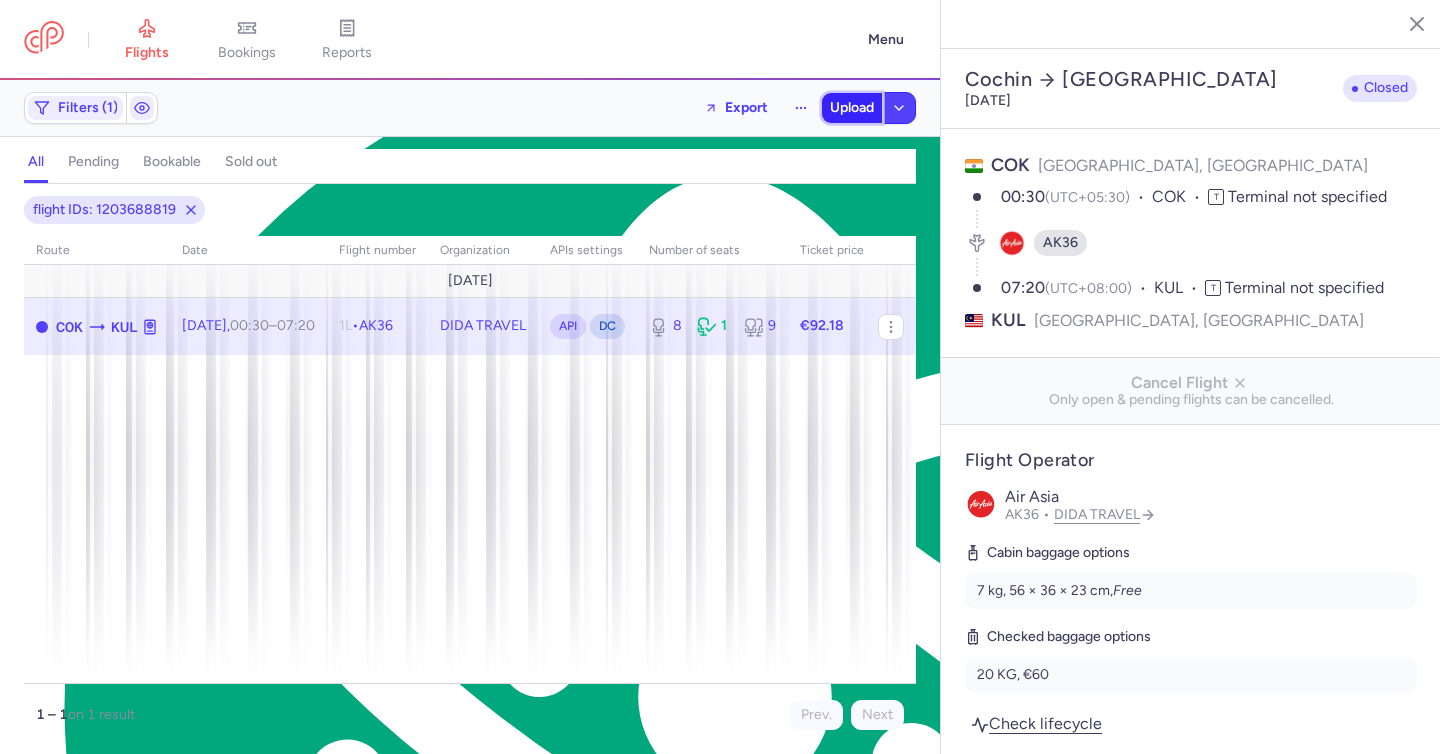 click on "Upload" at bounding box center (852, 108) 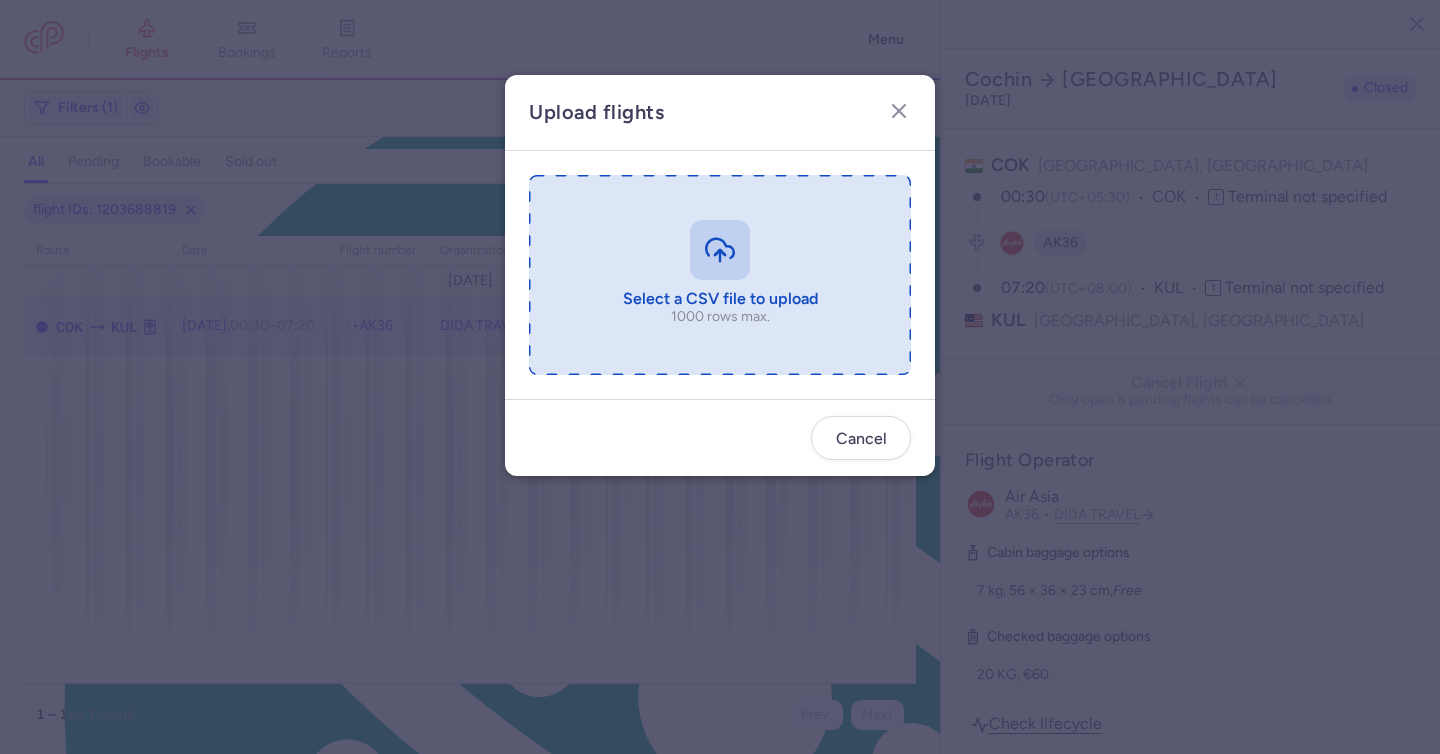 click at bounding box center (720, 275) 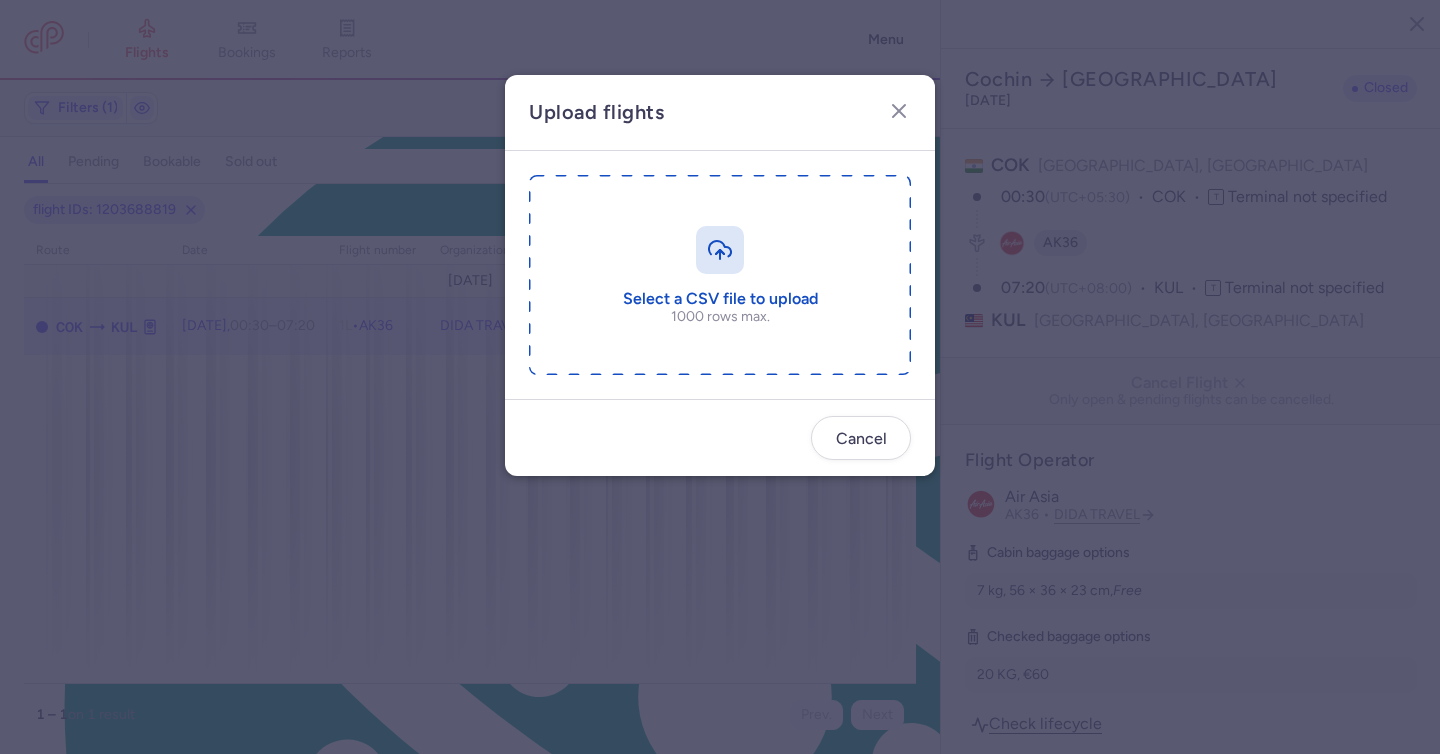 type on "C:\fakepath\export_flight_AK36_20250713,1430.csv" 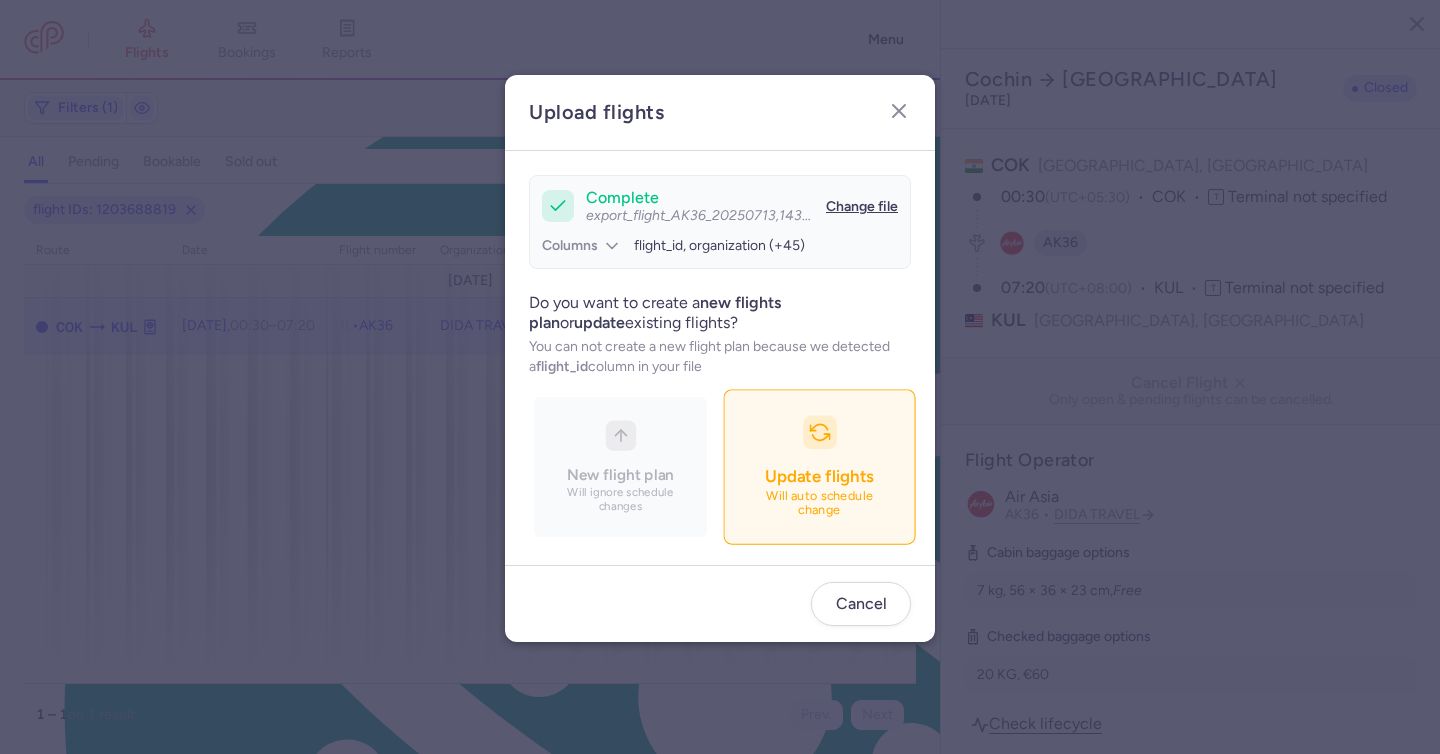 click on "Update flights" at bounding box center (819, 476) 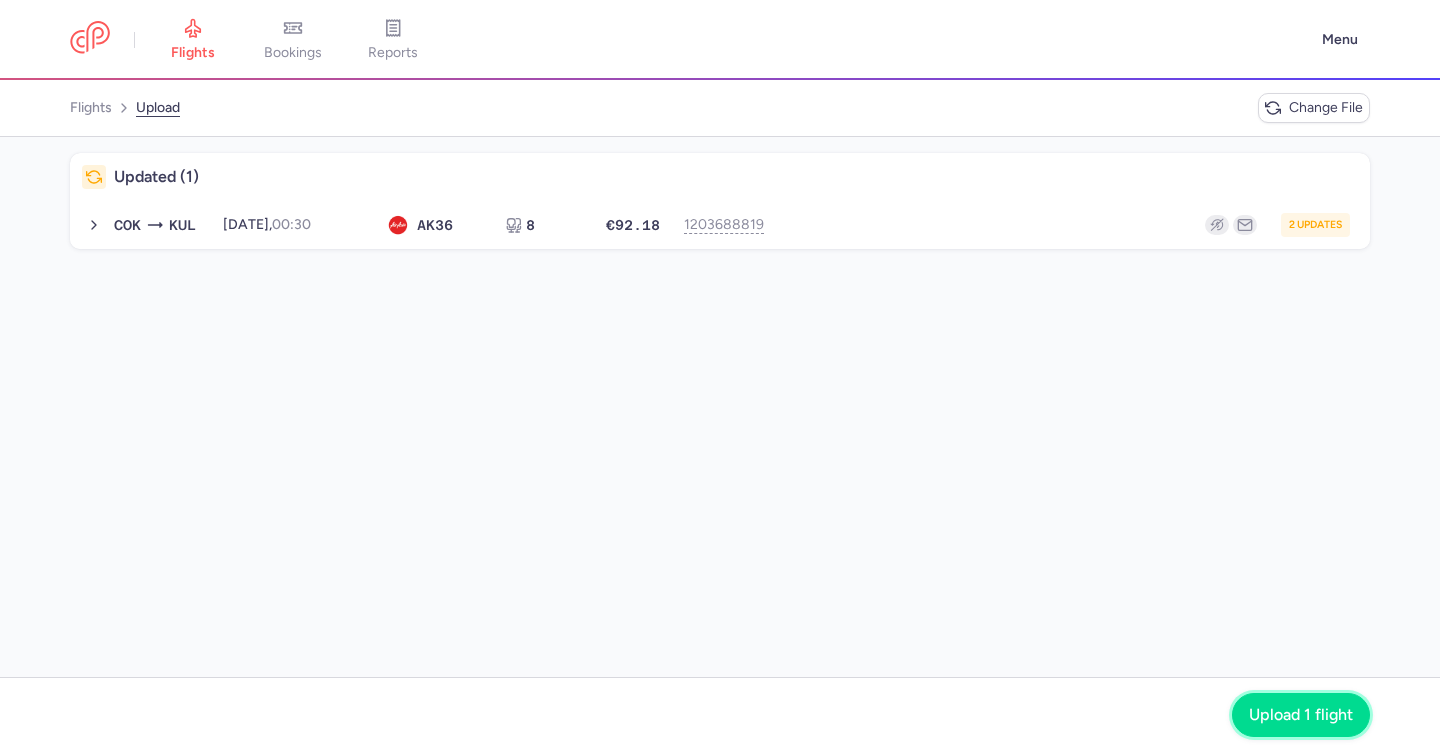 click on "Upload 1 flight" at bounding box center [1301, 715] 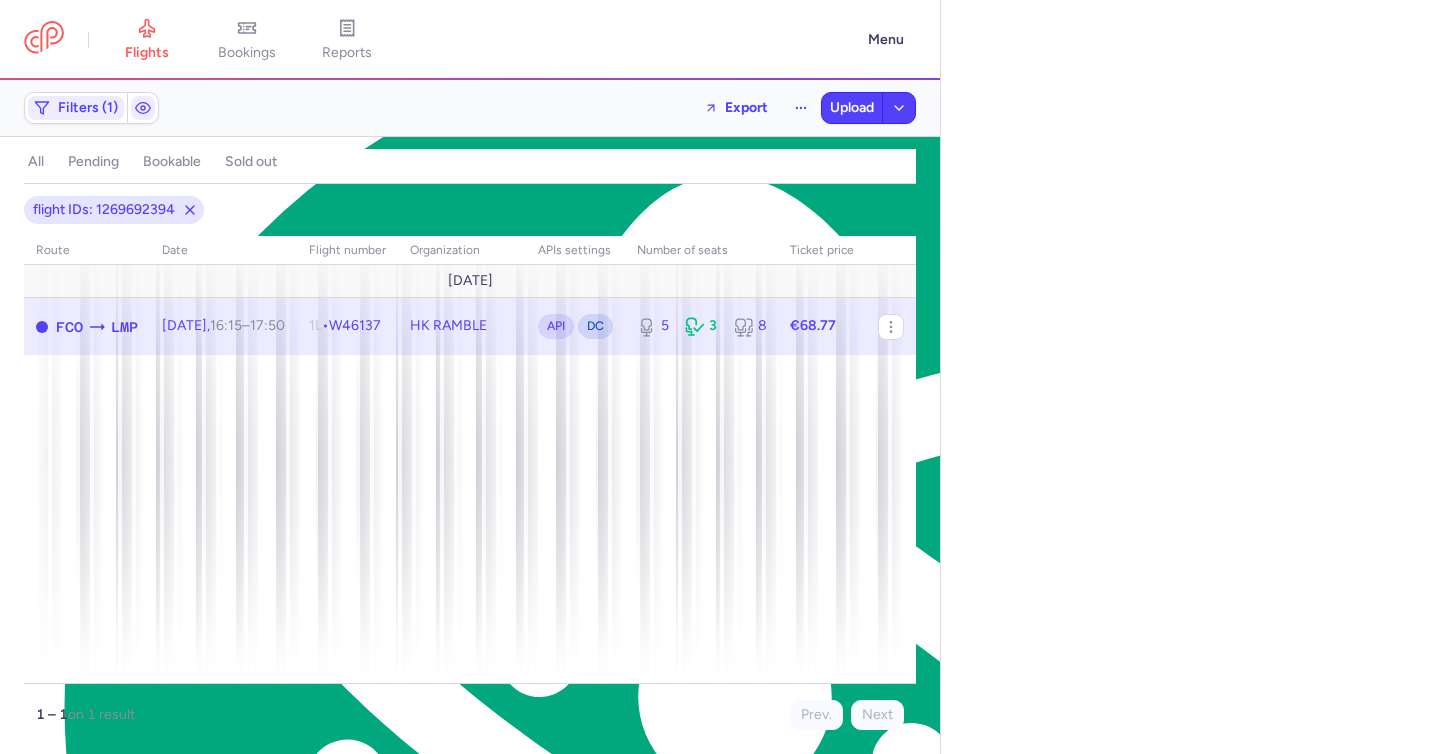 scroll, scrollTop: 0, scrollLeft: 0, axis: both 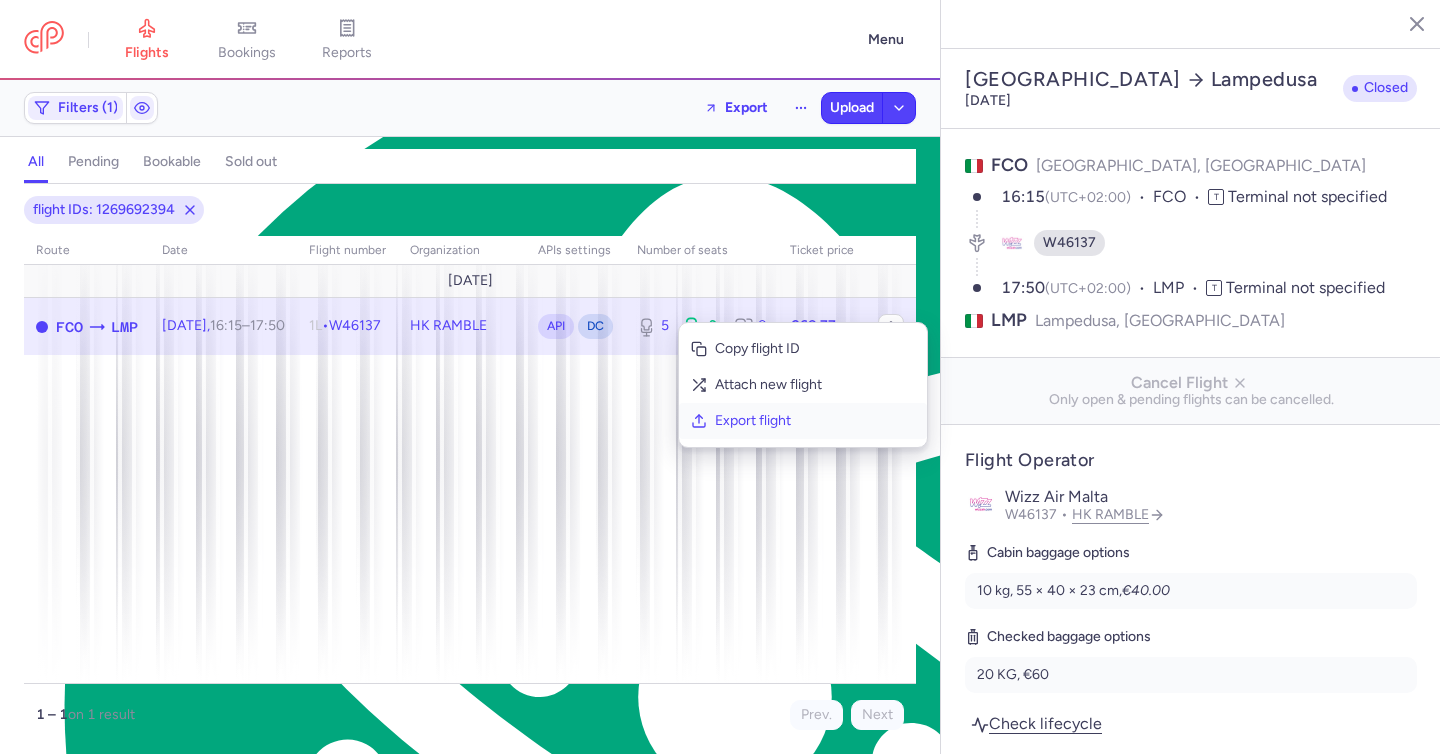 click on "Export flight" at bounding box center [815, 421] 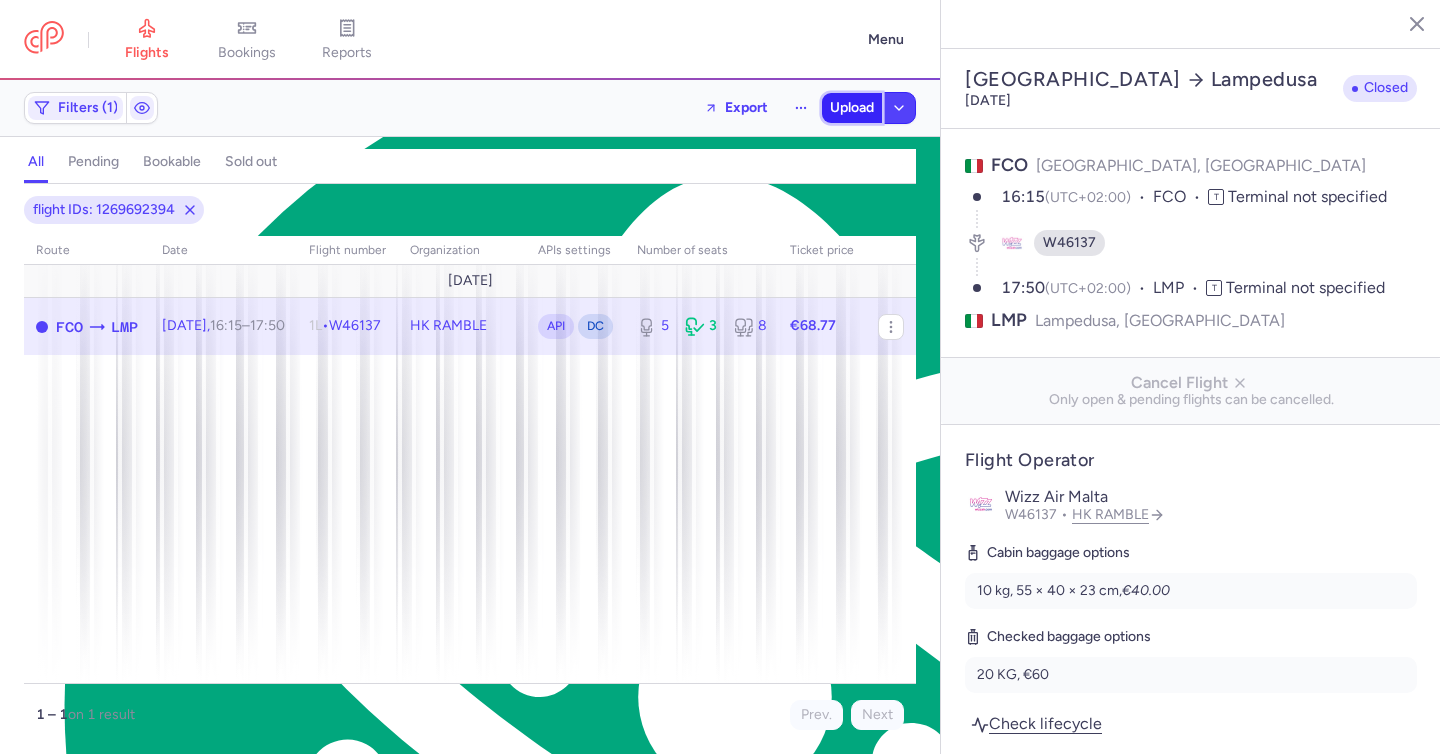 click on "Upload" at bounding box center (852, 108) 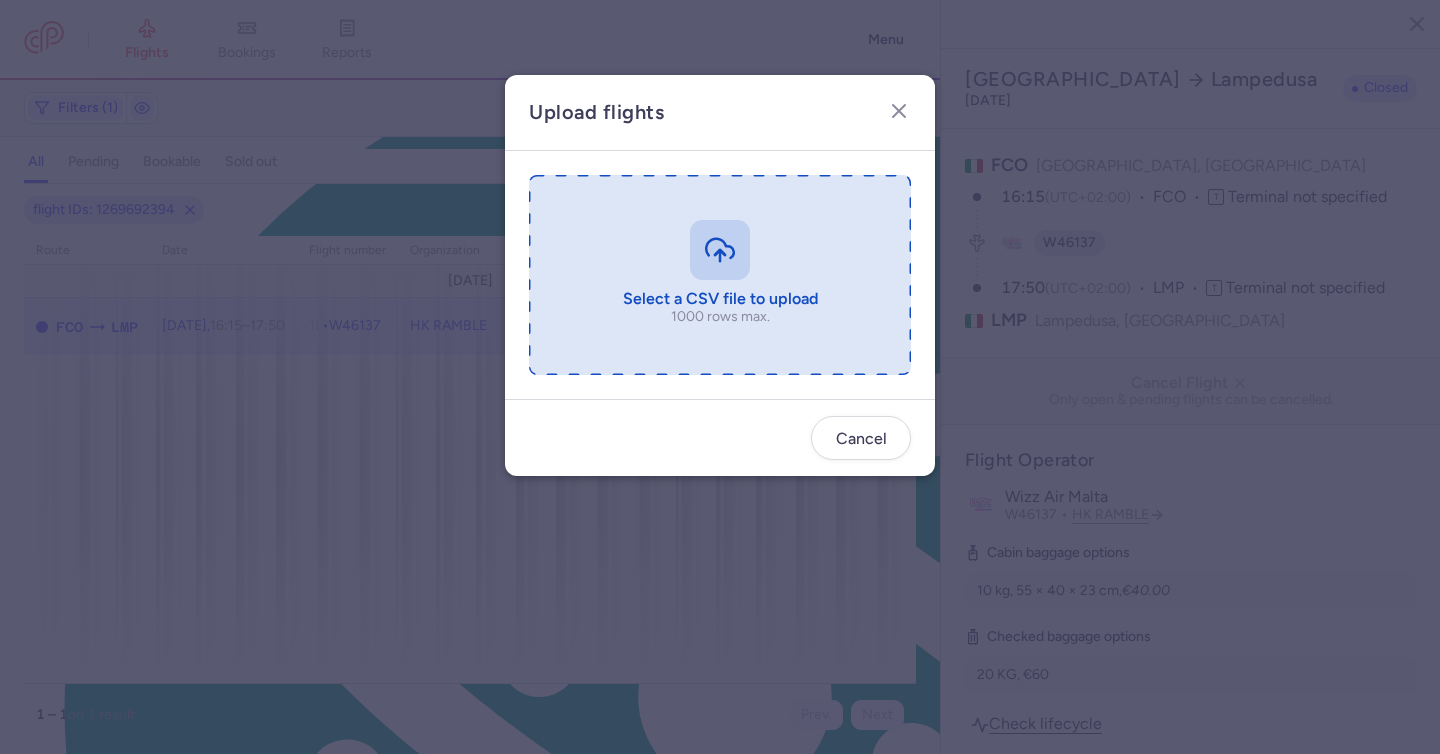click at bounding box center (720, 275) 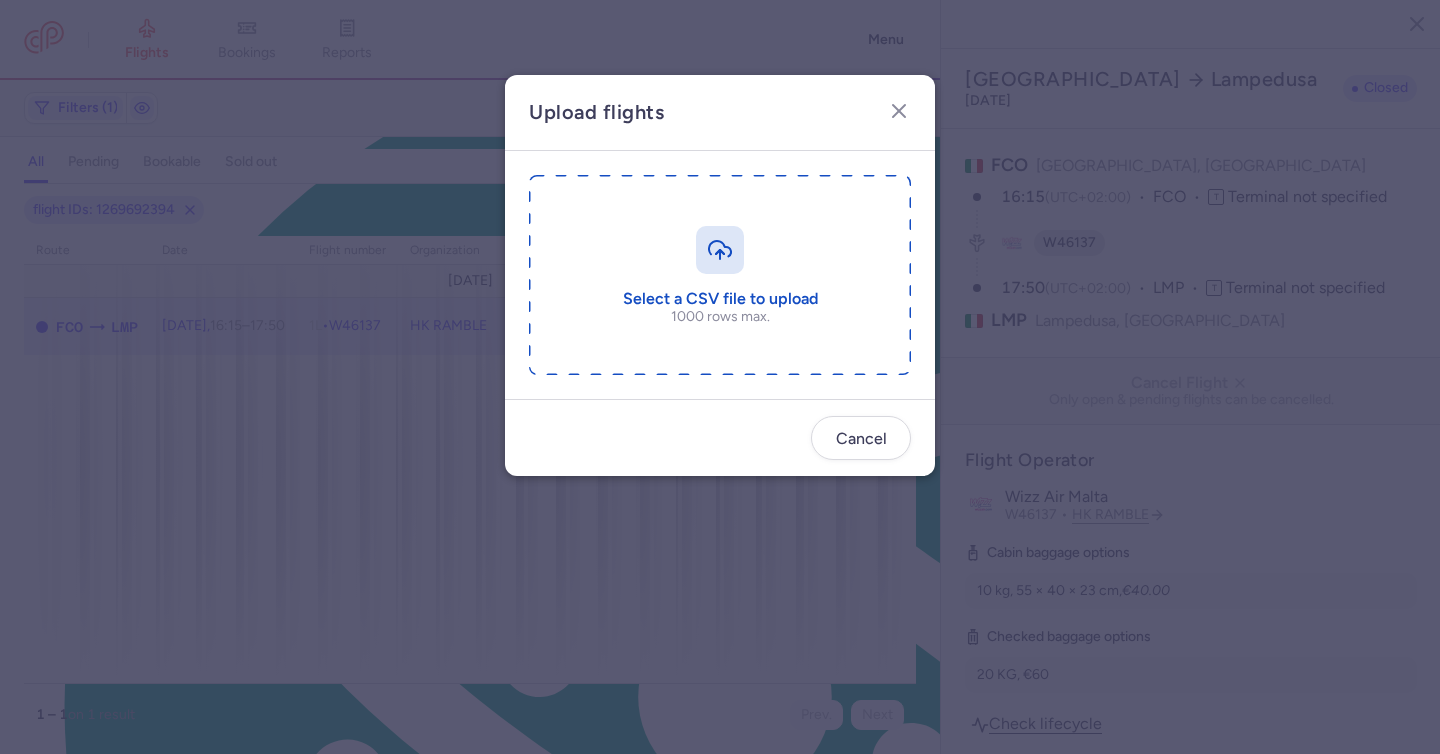 type on "C:\fakepath\export_flight_W46137_20250713,1432.csv" 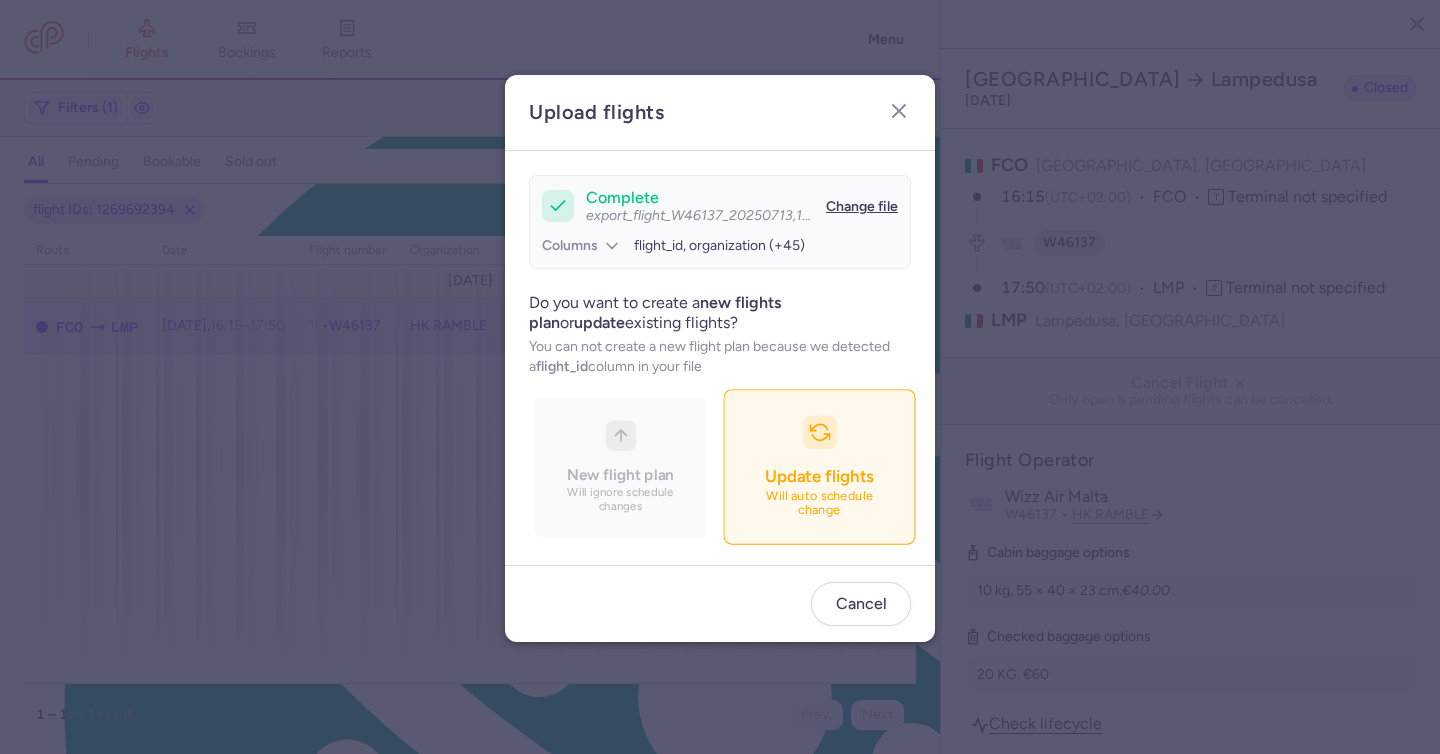 click on "Update flights Will auto schedule change" at bounding box center [819, 467] 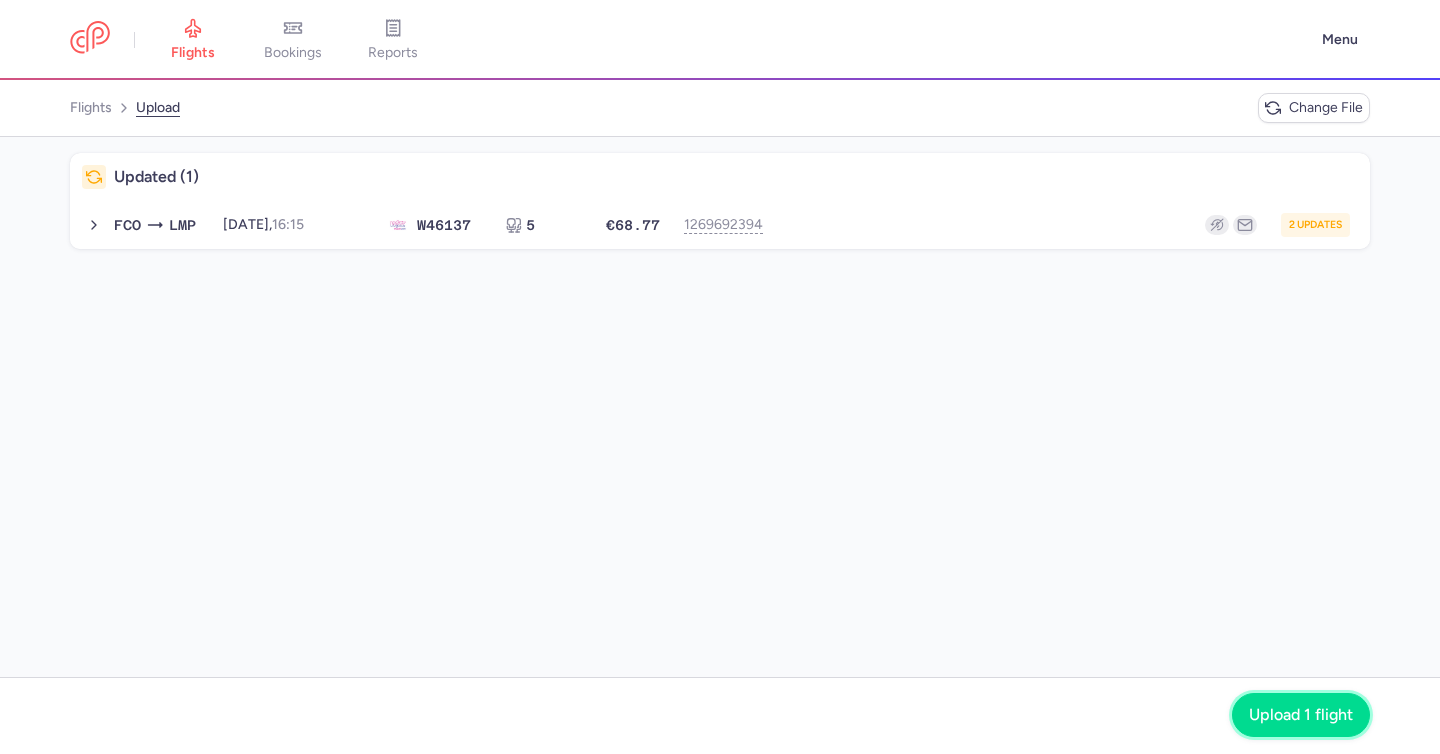 click on "Upload 1 flight" 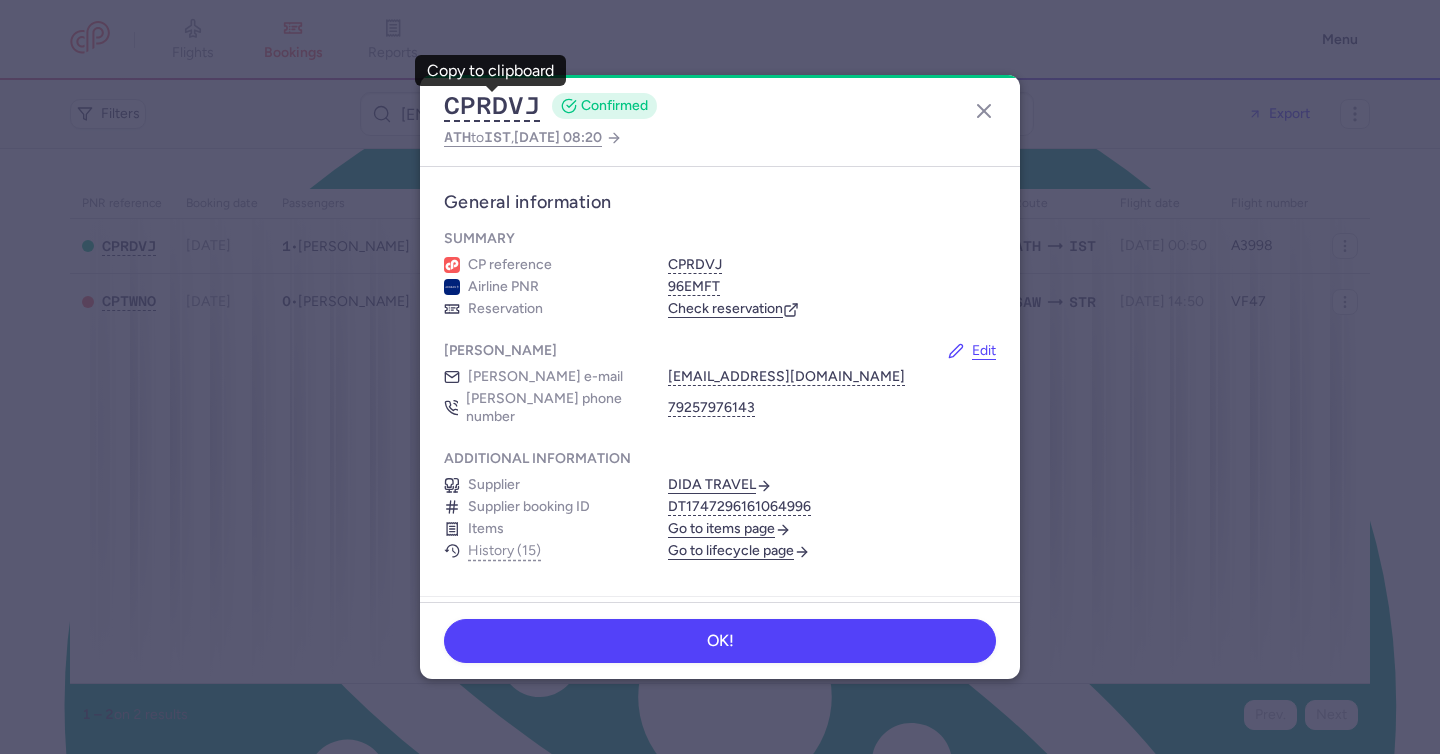 click on "CPRDVJ  CONFIRMED ATH  to  IST ,  [DATE] 08:20" at bounding box center [720, 121] 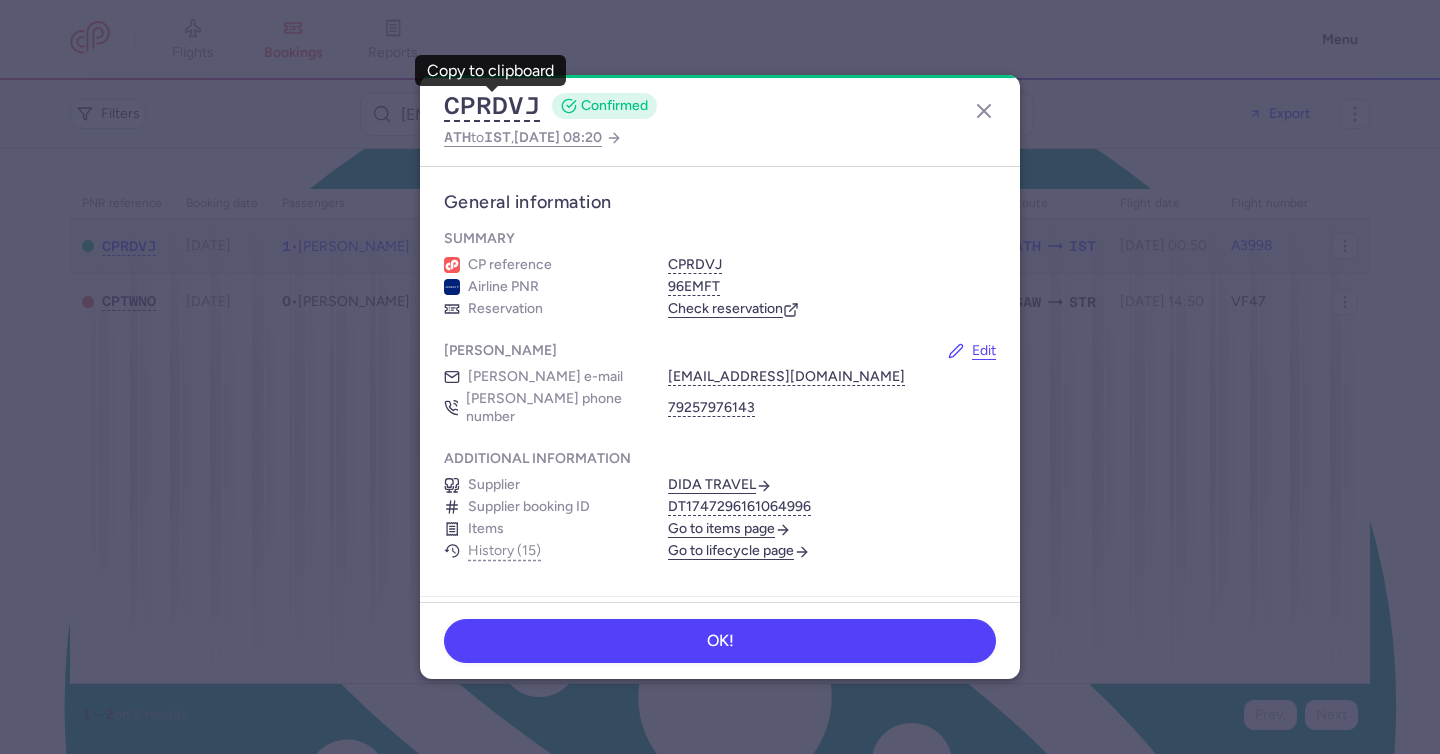scroll, scrollTop: 159, scrollLeft: 0, axis: vertical 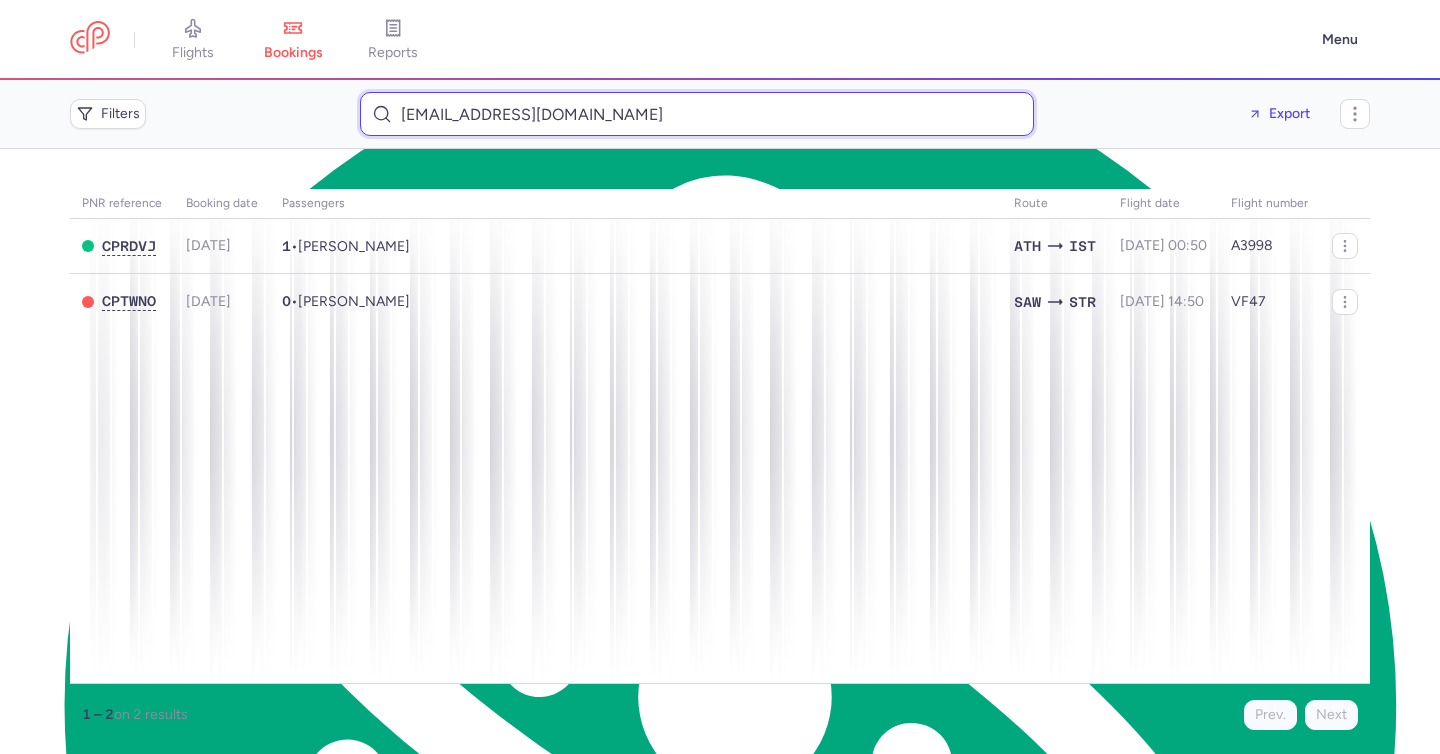 click on "n.naftalieva@gmail.com" at bounding box center [697, 114] 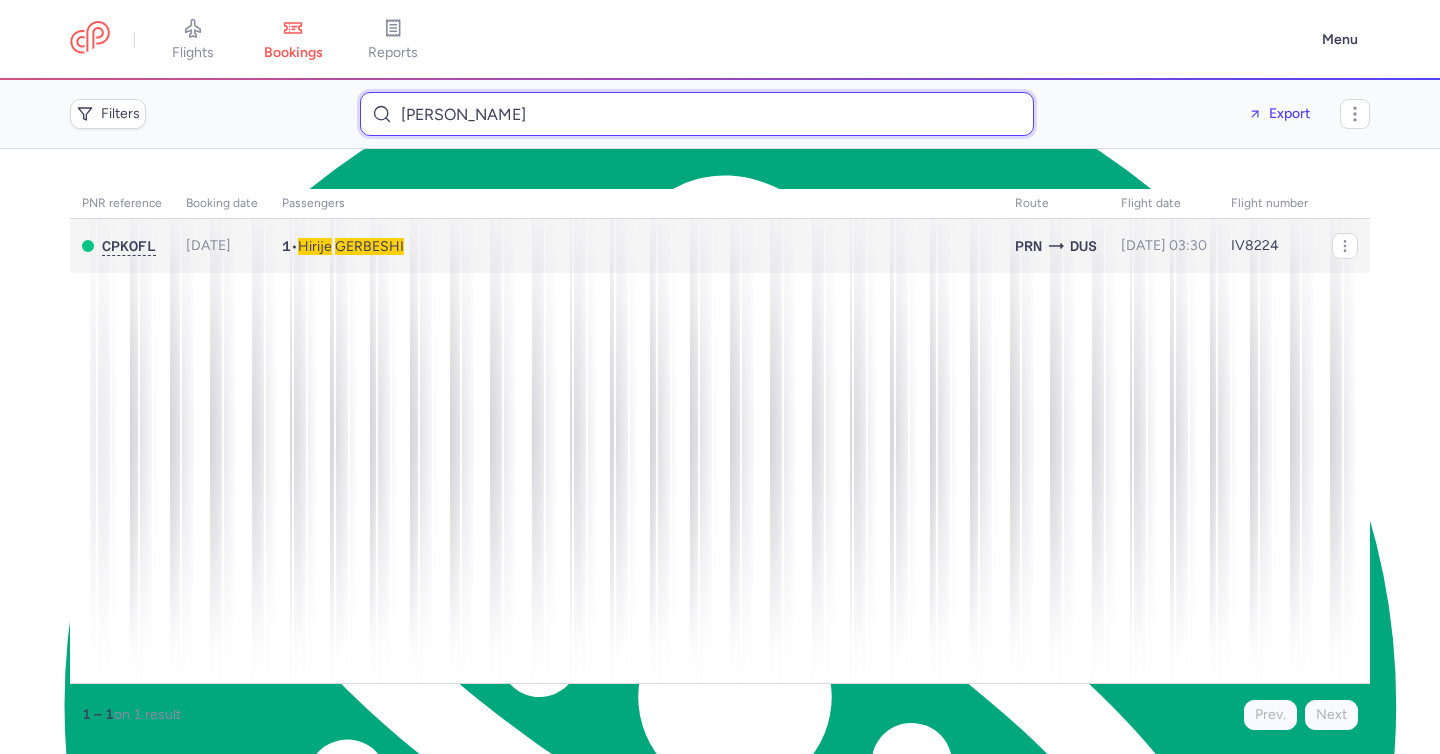 type on "Hirije Gerbeshi" 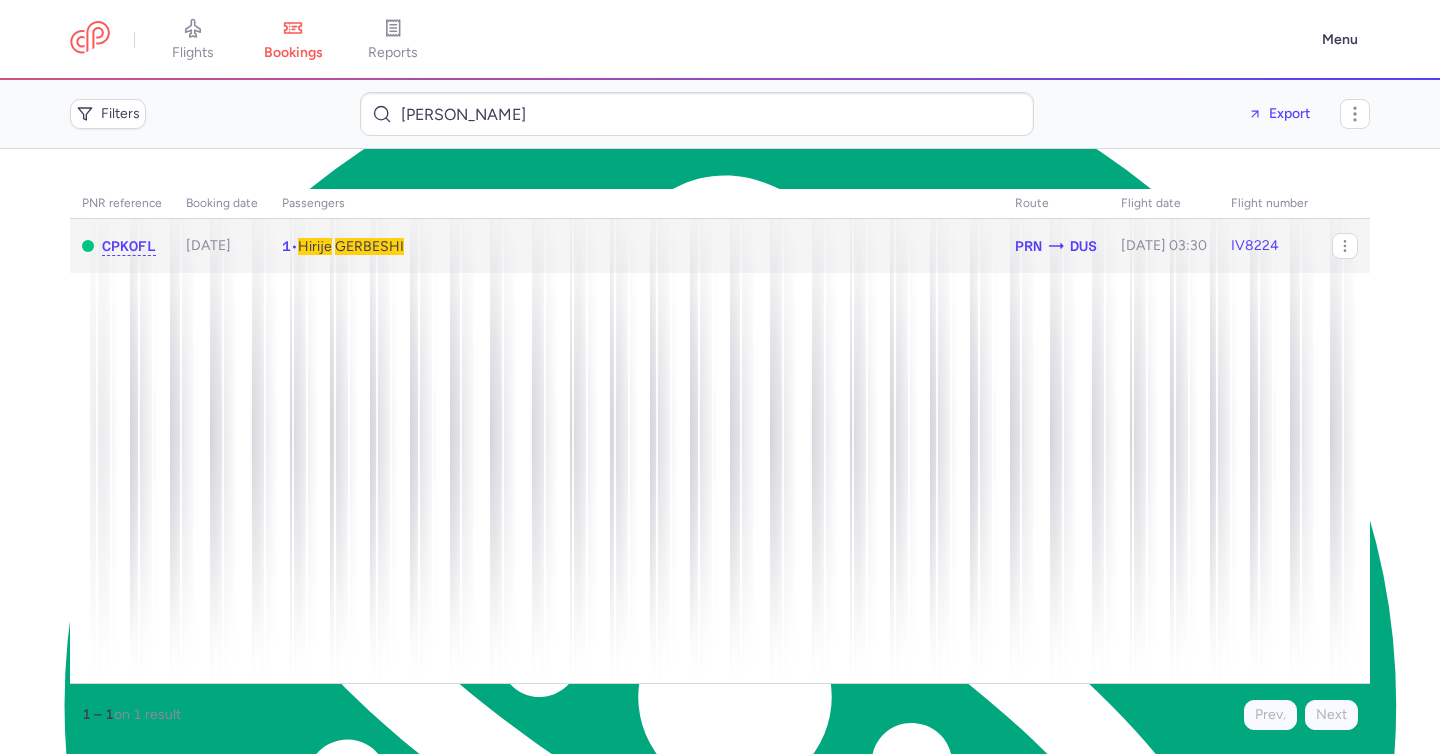 click on "GERBESHI" at bounding box center [369, 246] 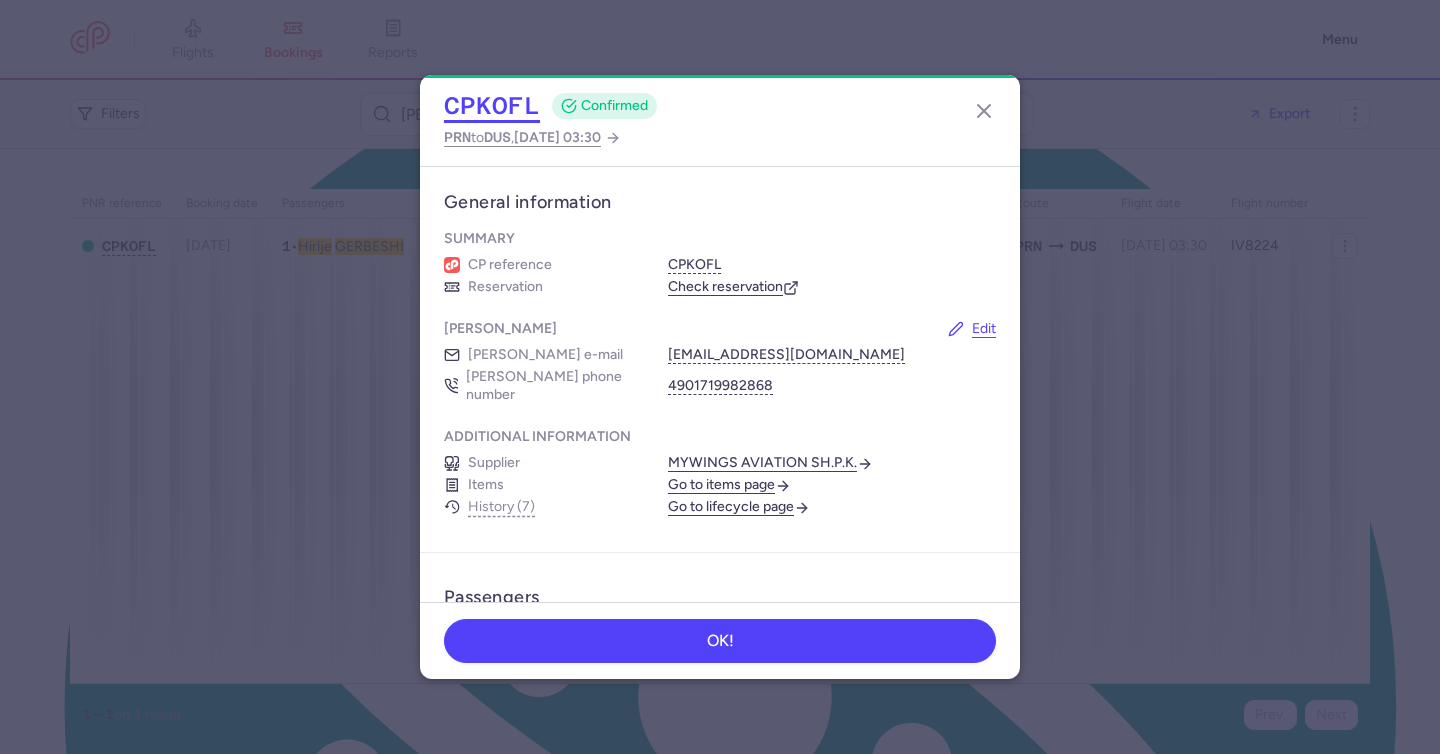 click on "CPKOFL" 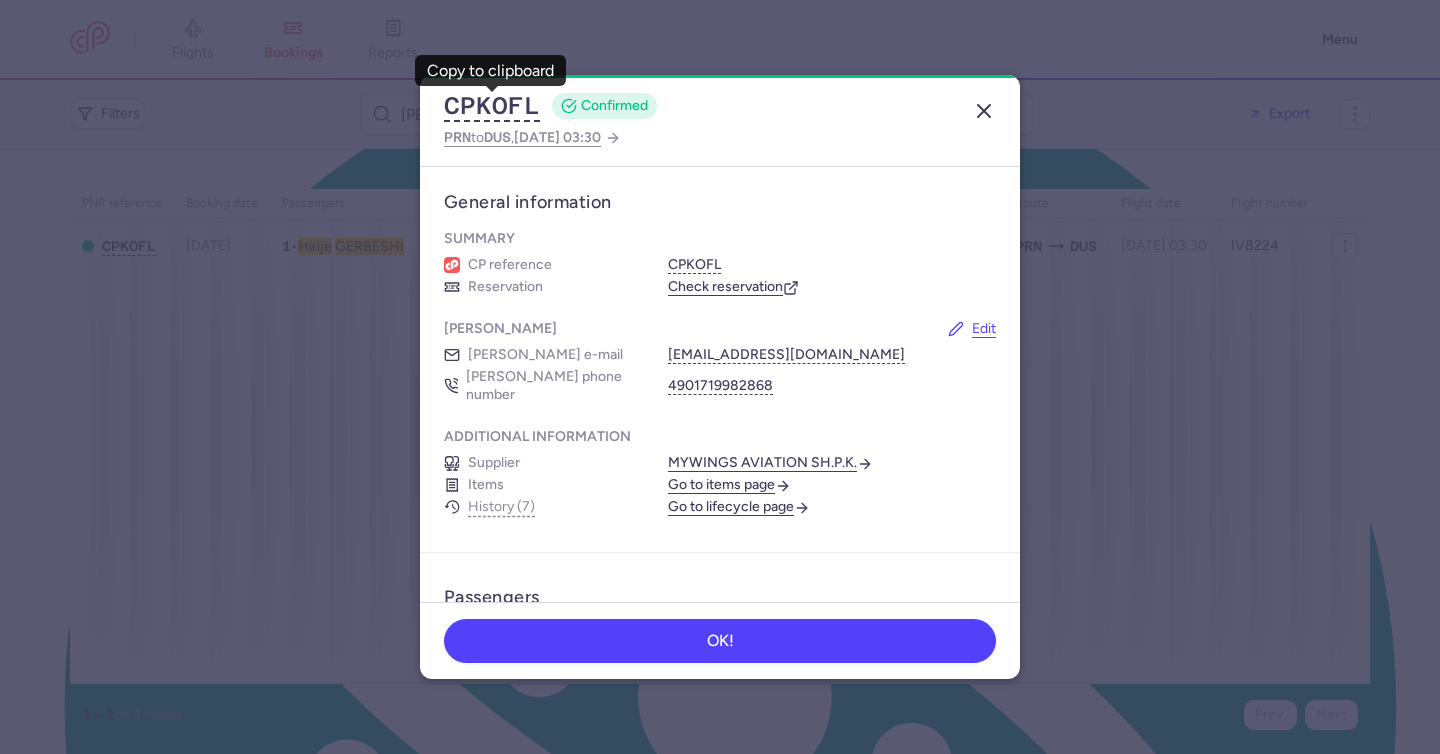 click 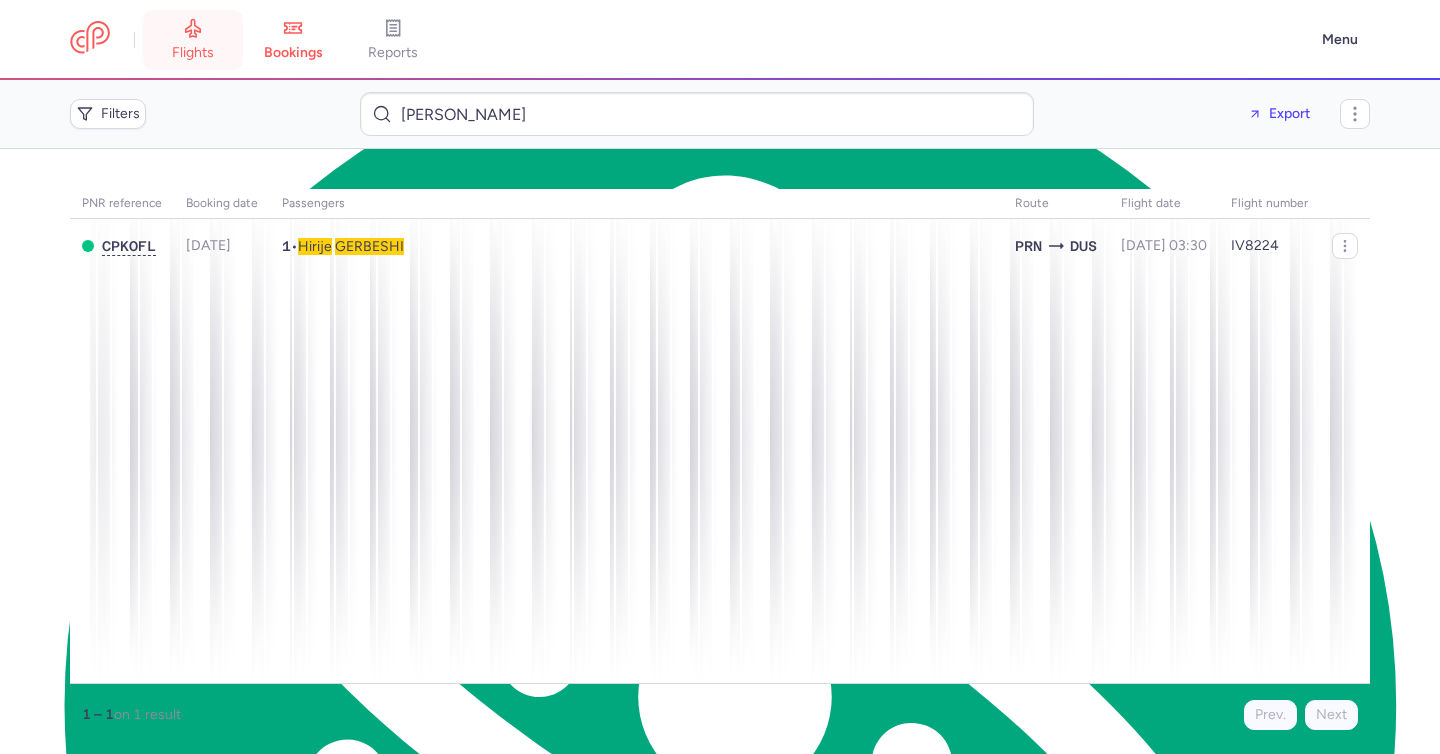 click on "flights" at bounding box center (193, 53) 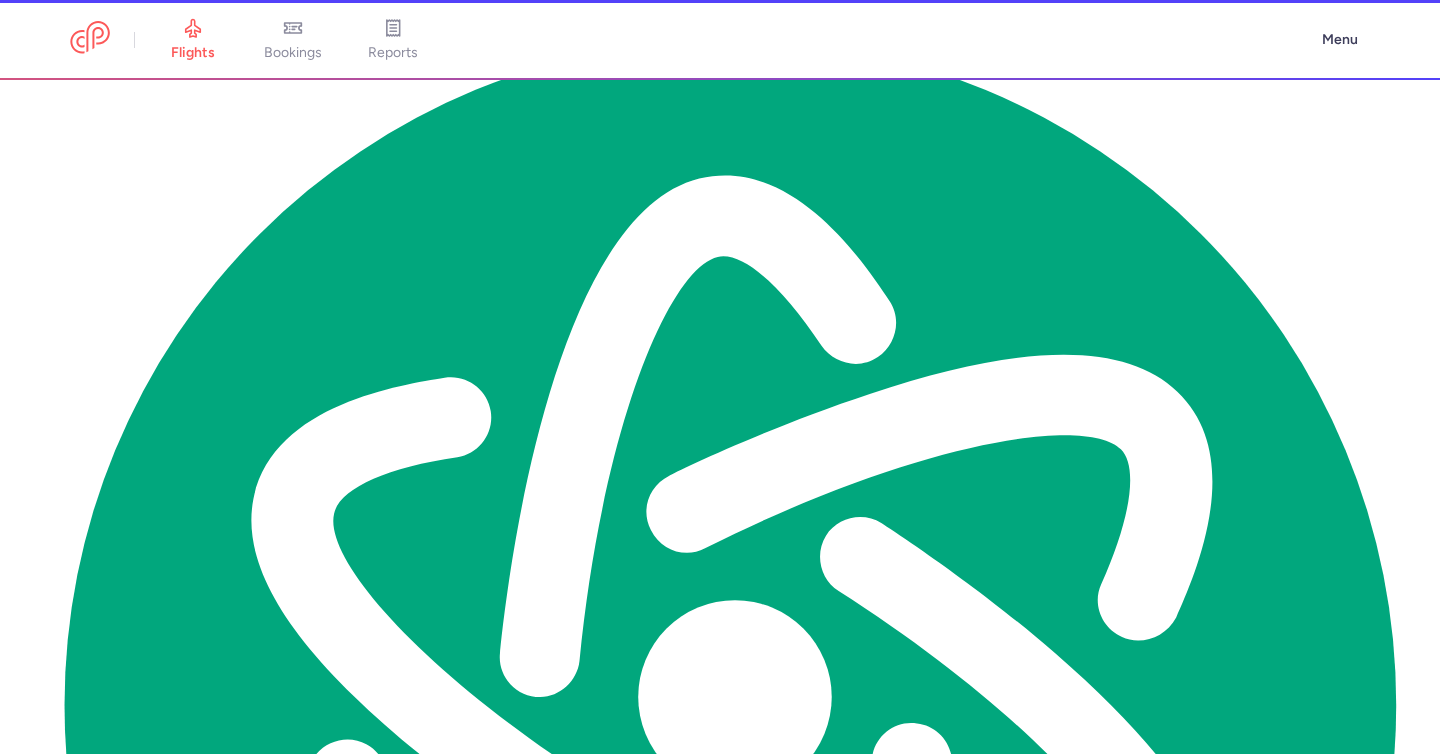 click on "Filters Hirije Gerbeshi  Export  PNR reference Booking date Passengers Route flight date Flight number CPKOFL 2025-07-13 1  •  Hirije   GERBESHI  PRN  DUS 2025-07-16, 03:30  IV8224  1 – 1  on 1 result Prev. Next Copy reference Move booking Check items Check reservation on MyTrip Cancel booking" at bounding box center [720, 417] 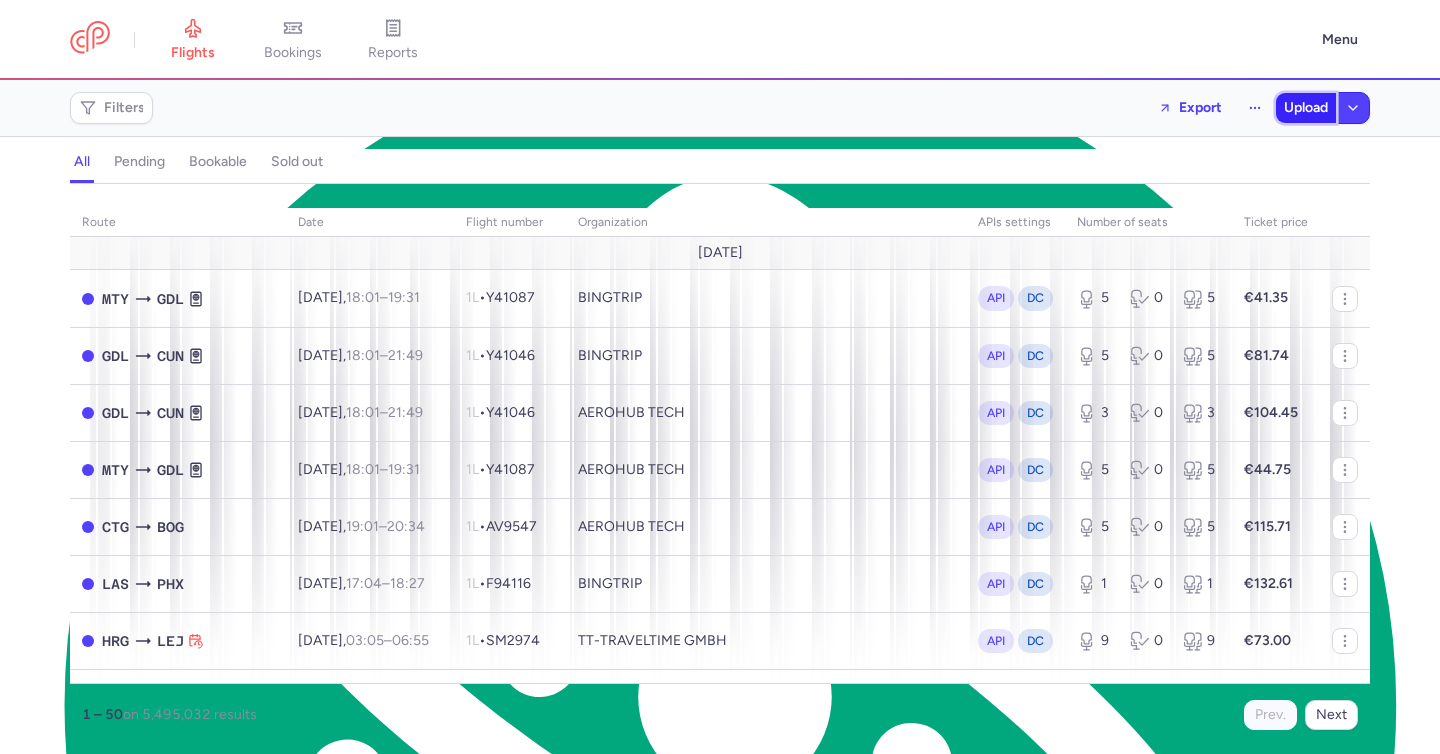 click on "Upload" at bounding box center [1306, 108] 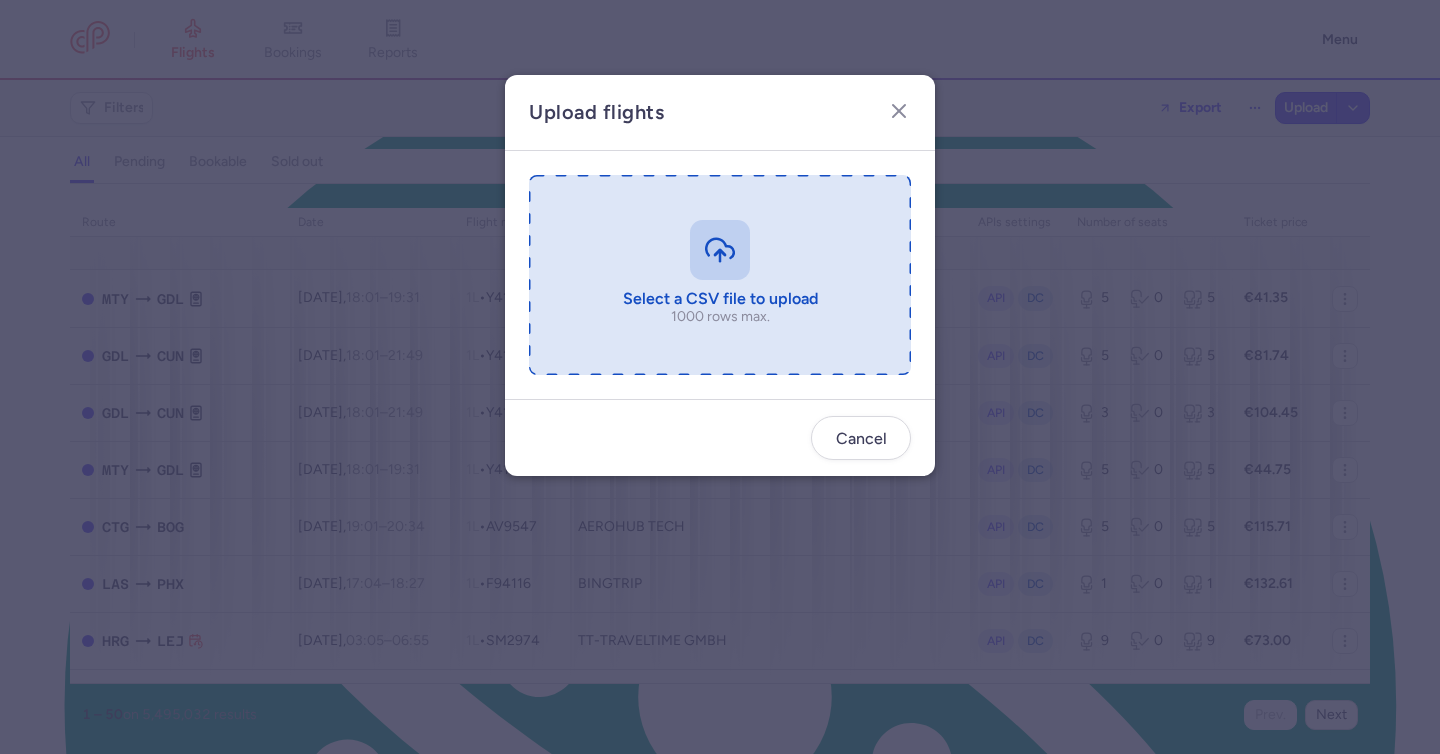 click at bounding box center (720, 275) 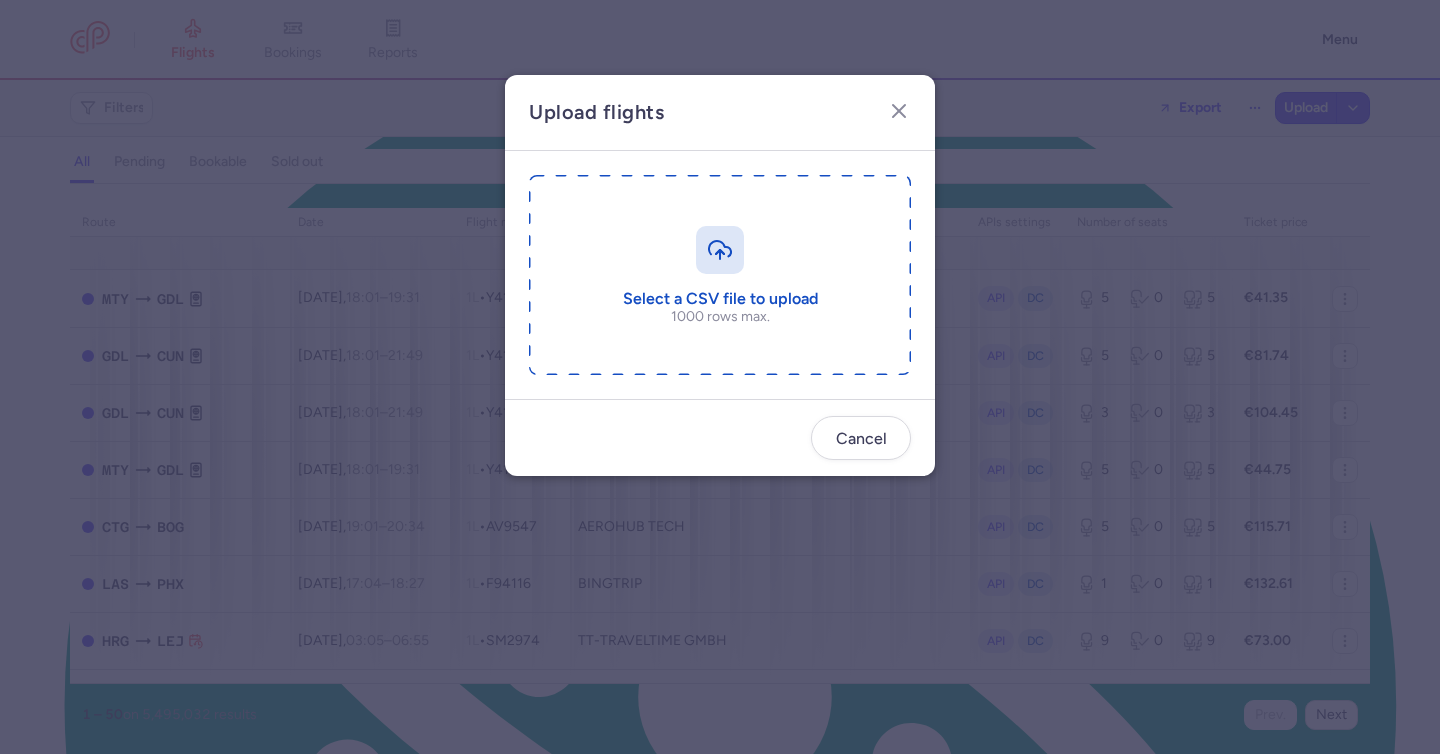 type on "C:\fakepath\export_flights_20250713,1439 (1).csv" 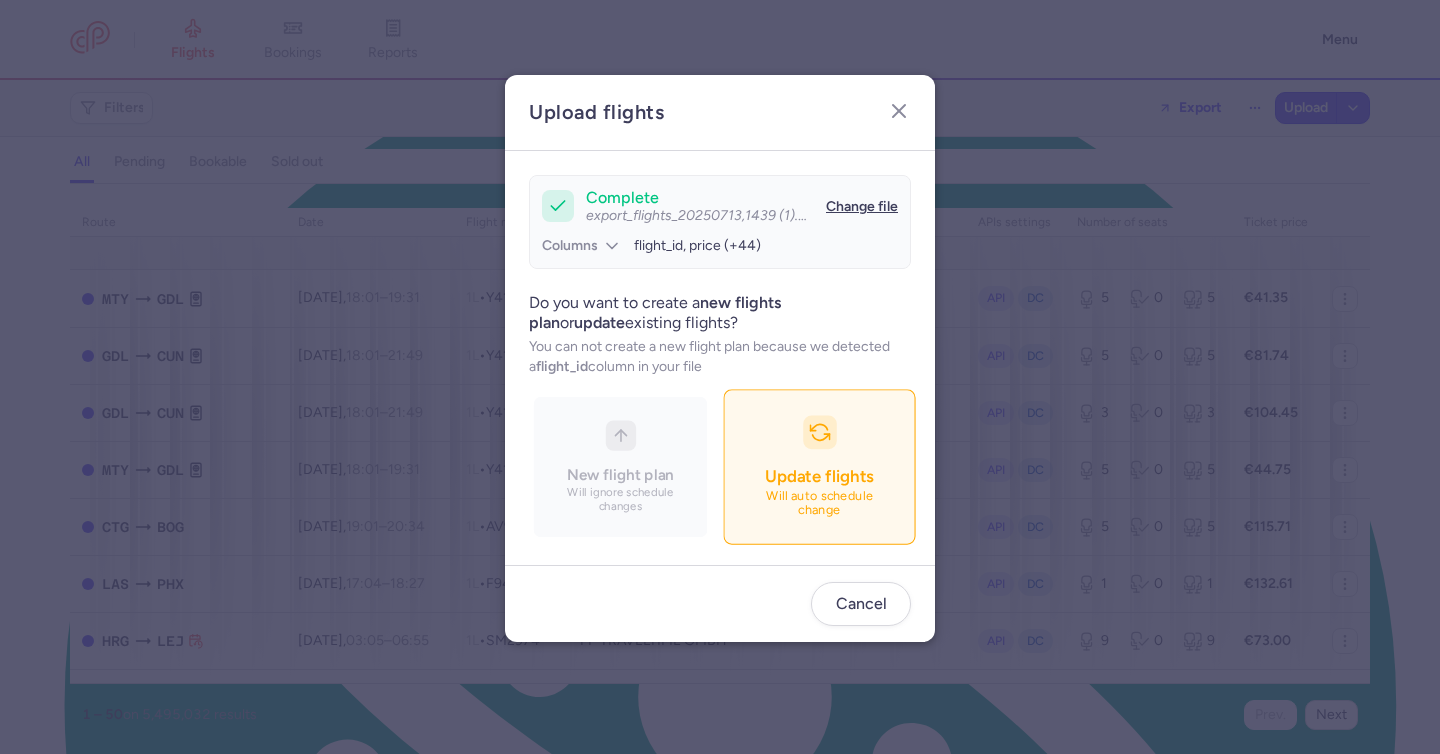 click on "Update flights Will auto schedule change" at bounding box center [819, 467] 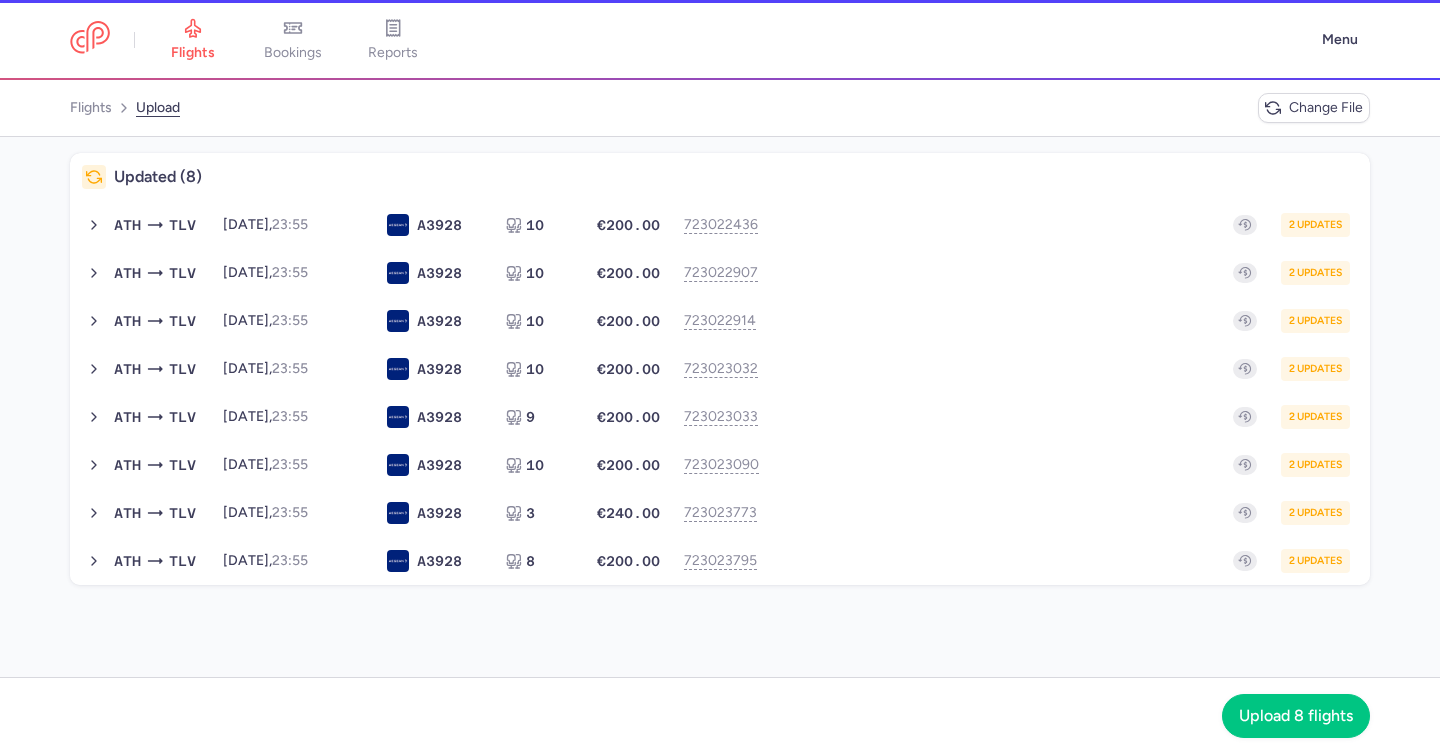 click on "Updated (8)   ATH  TLV 2025-09-25,  23:55 A3  928 10 €200.00 723022436 2 updates 2025-09-25, 23:55 A3928 10 seats €200.00  ATH  TLV 2025-09-28,  23:55 A3  928 10 €200.00 723022907 2 updates 2025-09-28, 23:55 A3928 10 seats €200.00  ATH  TLV 2025-10-04,  23:55 A3  928 10 €200.00 723022914 2 updates 2025-10-04, 23:55 A3928 10 seats €200.00  ATH  TLV 2025-10-08,  23:55 A3  928 10 €200.00 723023032 2 updates 2025-10-08, 23:55 A3928 10 seats €200.00  ATH  TLV 2025-10-11,  23:55 A3  928 9 €200.00 723023033 2 updates 2025-10-11, 23:55 A3928 9 seats €200.00  ATH  TLV 2025-10-12,  23:55 A3  928 10 €200.00 723023090 2 updates 2025-10-12, 23:55 A3928 10 seats €200.00  ATH  TLV 2025-10-13,  23:55 A3  928 3 €240.00 723023773 2 updates 2025-10-13, 23:55 A3928 3 seats €240.00  ATH  TLV 2025-10-14,  23:55 A3  928 8 €200.00 723023795 2 updates 2025-10-14, 23:55 A3928 8 seats €200.00" 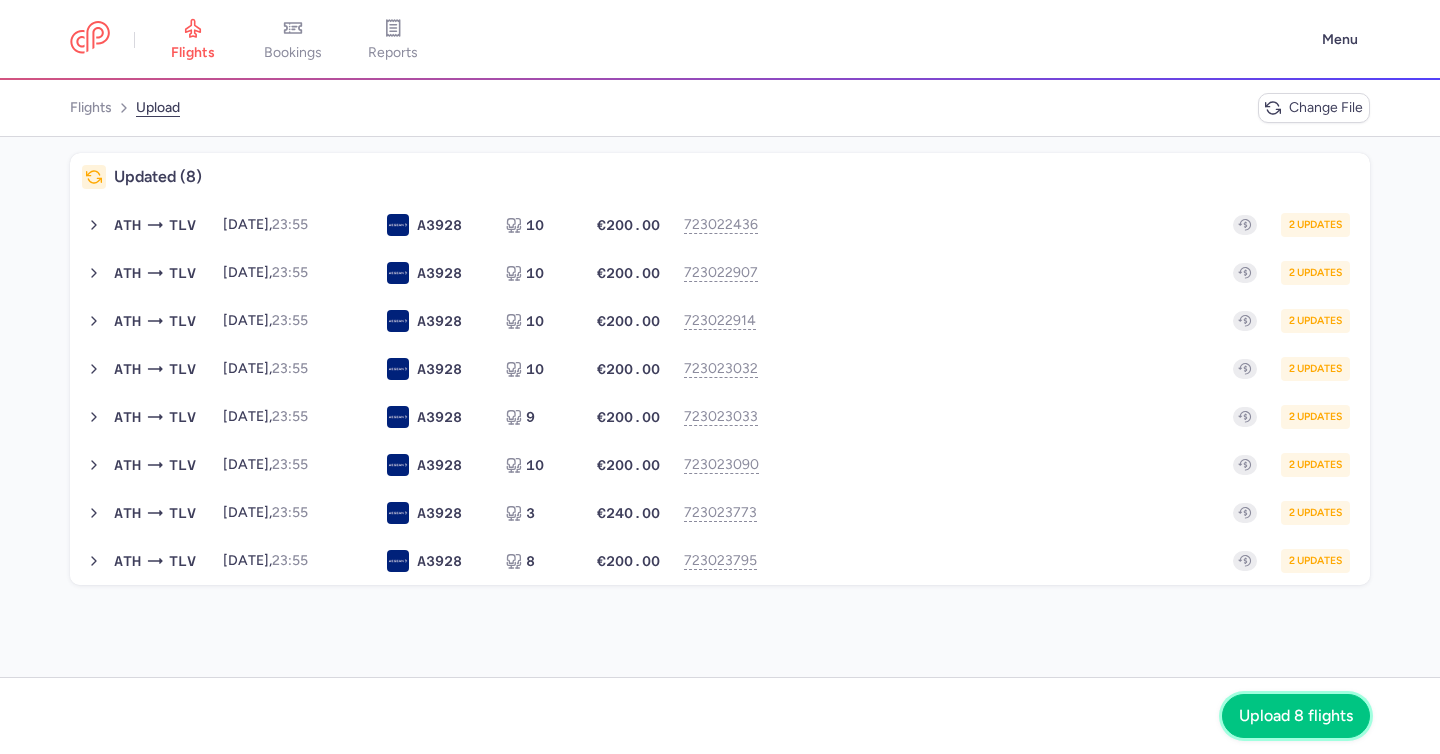 click on "Upload 8 flights" 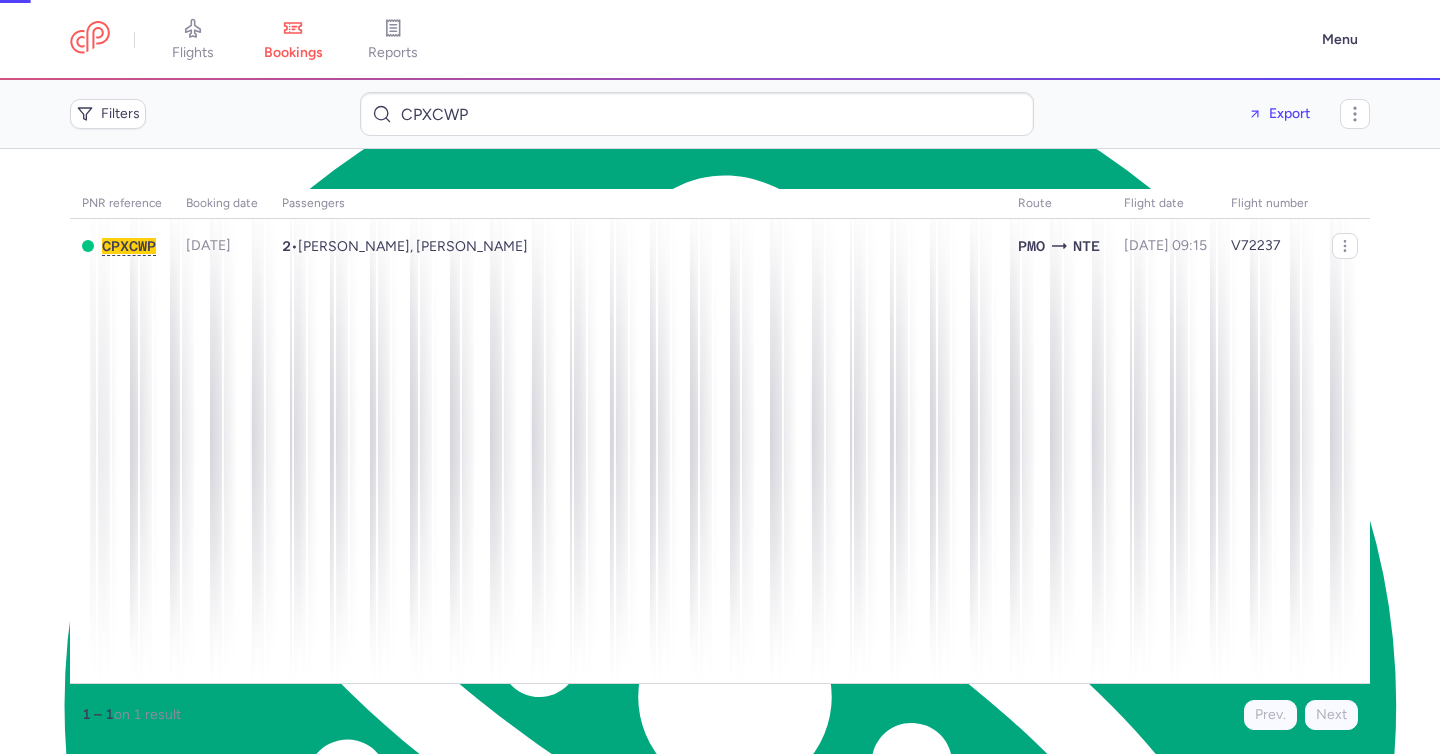 scroll, scrollTop: 0, scrollLeft: 0, axis: both 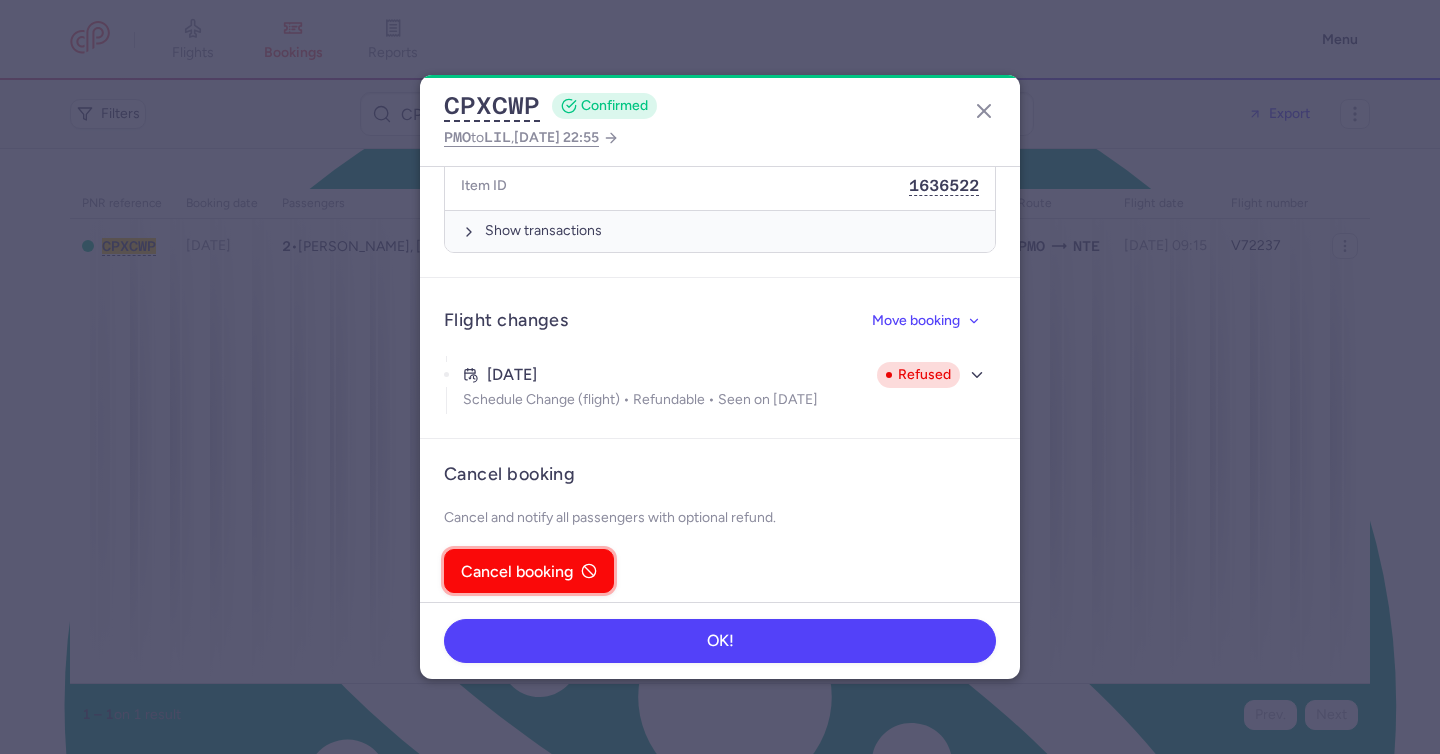 click on "Cancel booking" at bounding box center (517, 572) 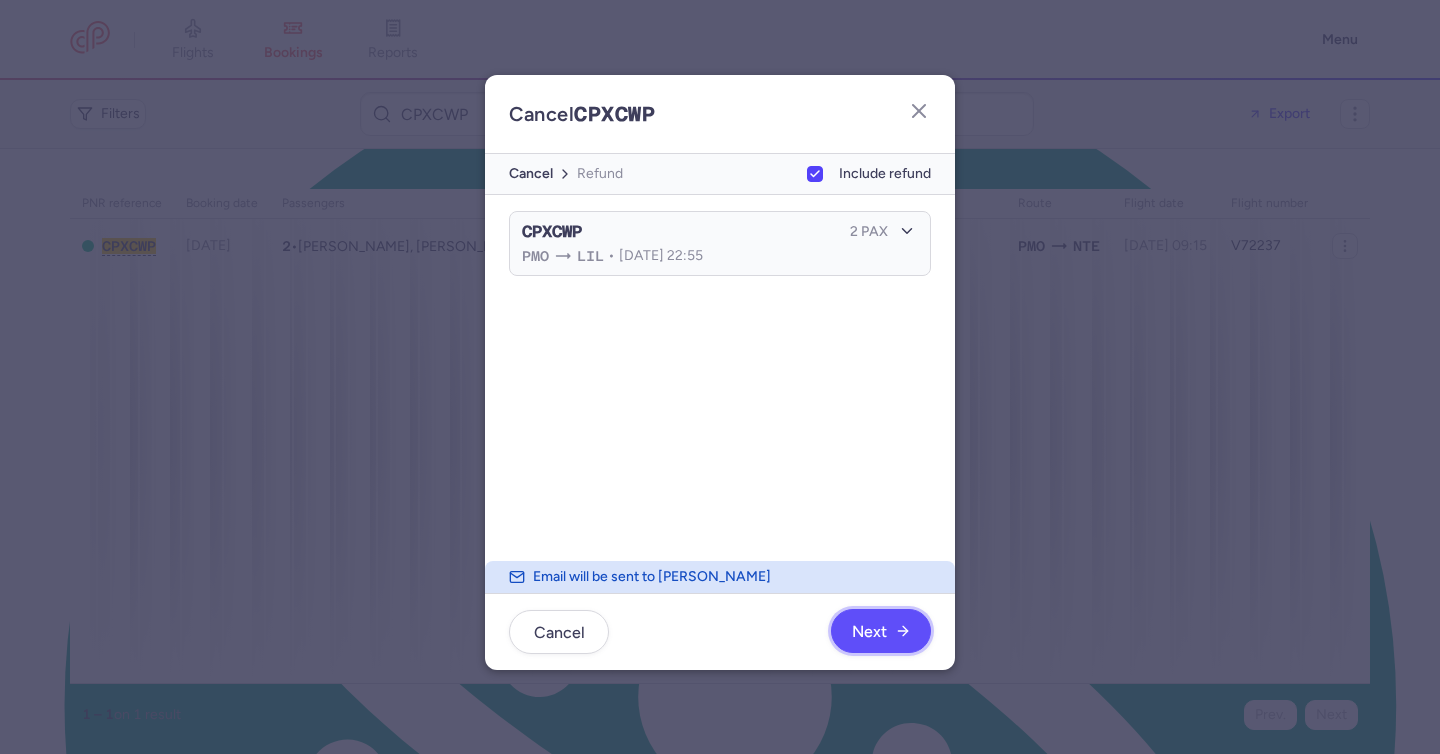 click on "Next" 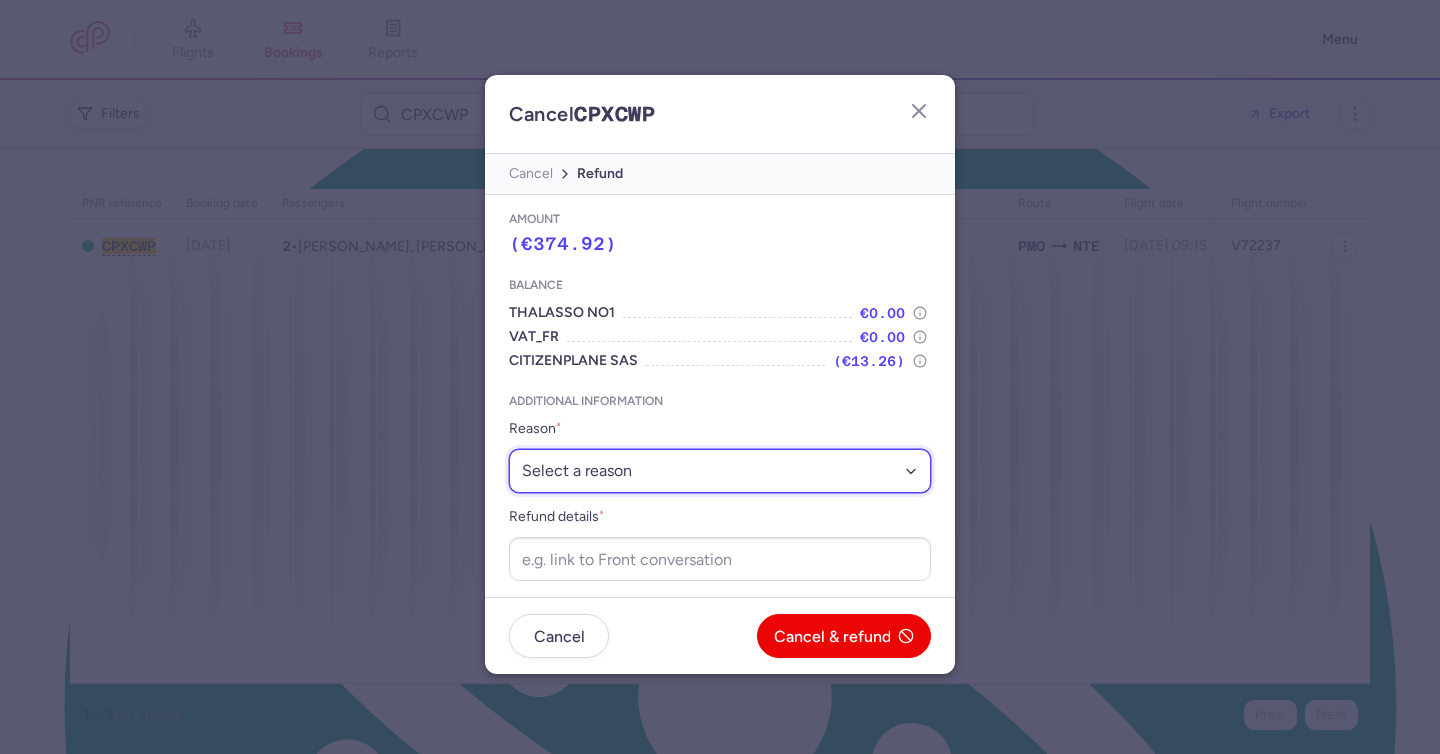 click on "Select a reason ⛔️ Unconfirmed booking ❌ Flight canceled 🙅 Schedule change not accepted" at bounding box center (720, 471) 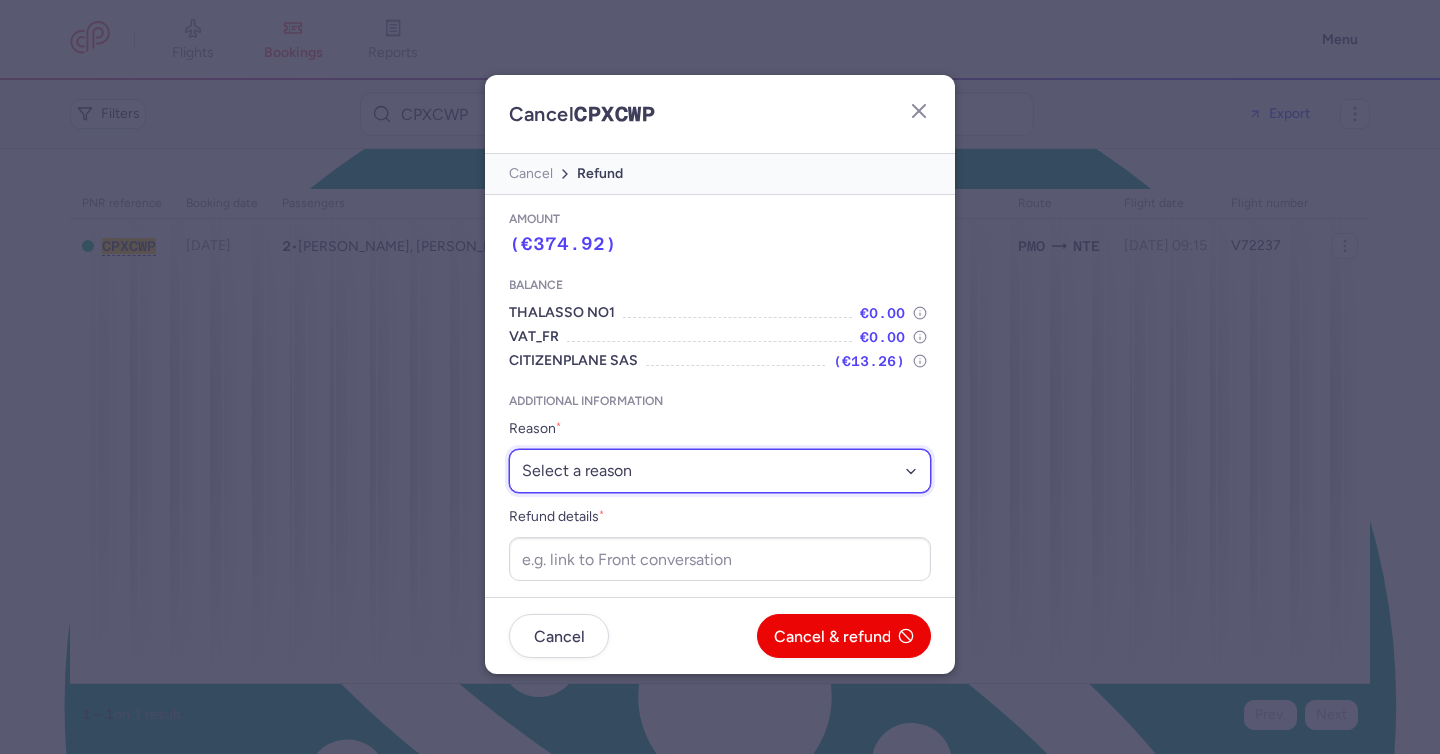 select on "refused_sc" 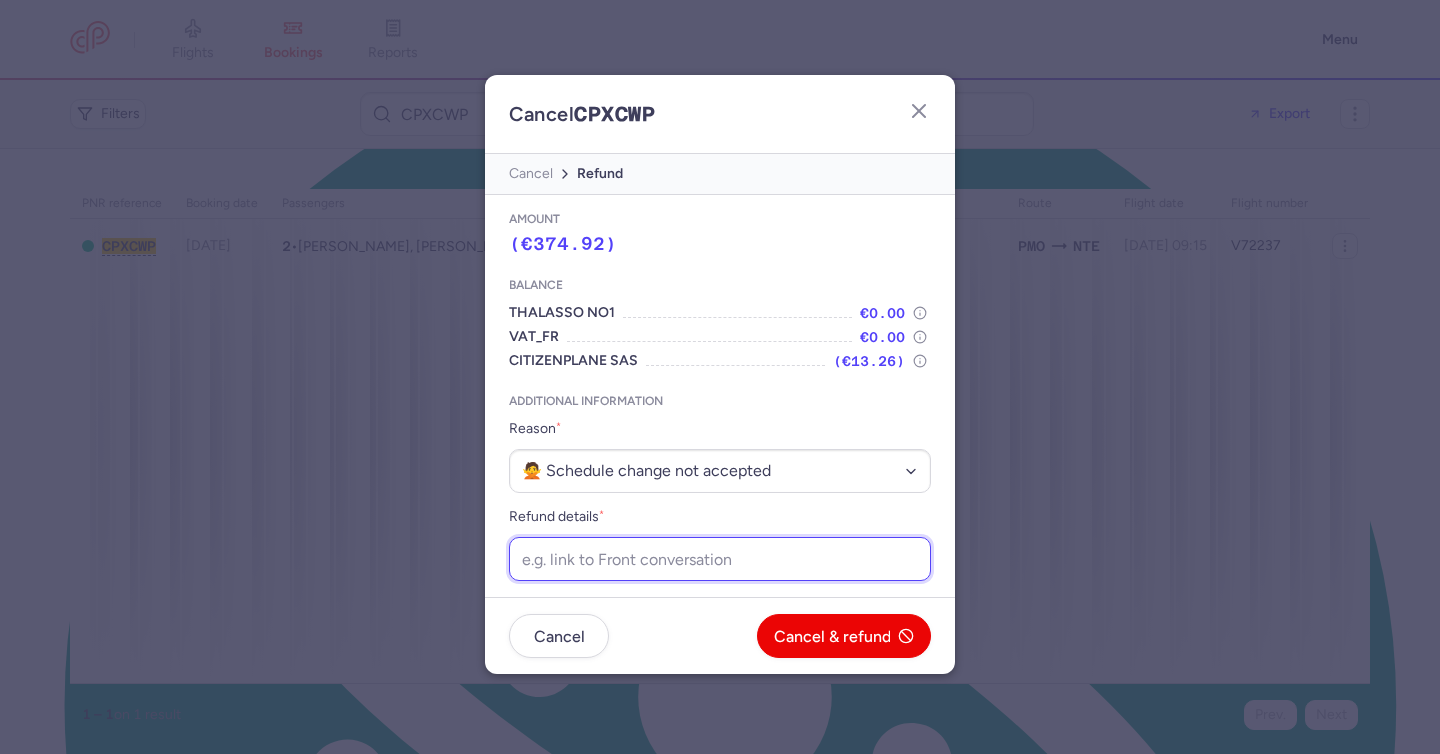 click on "Refund details  *" at bounding box center [720, 559] 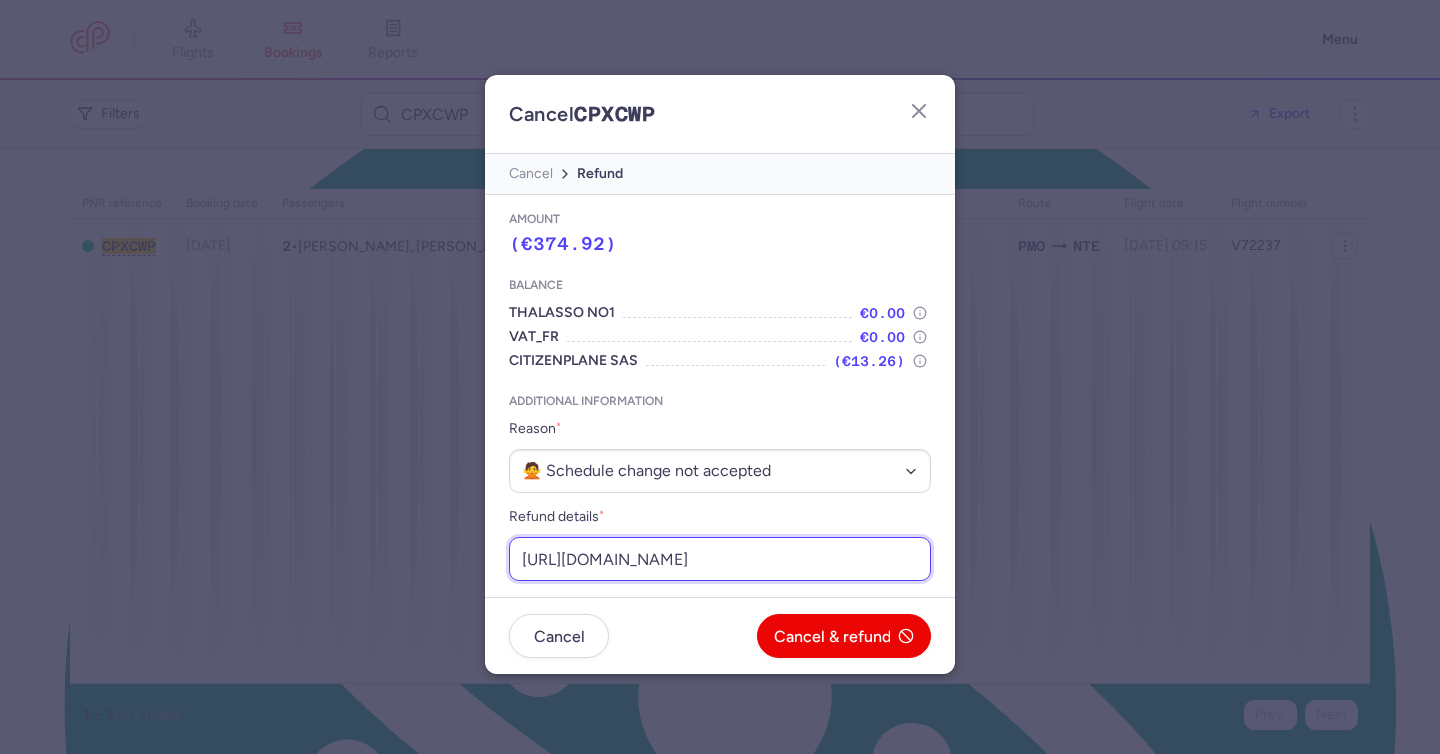 scroll, scrollTop: 0, scrollLeft: 284, axis: horizontal 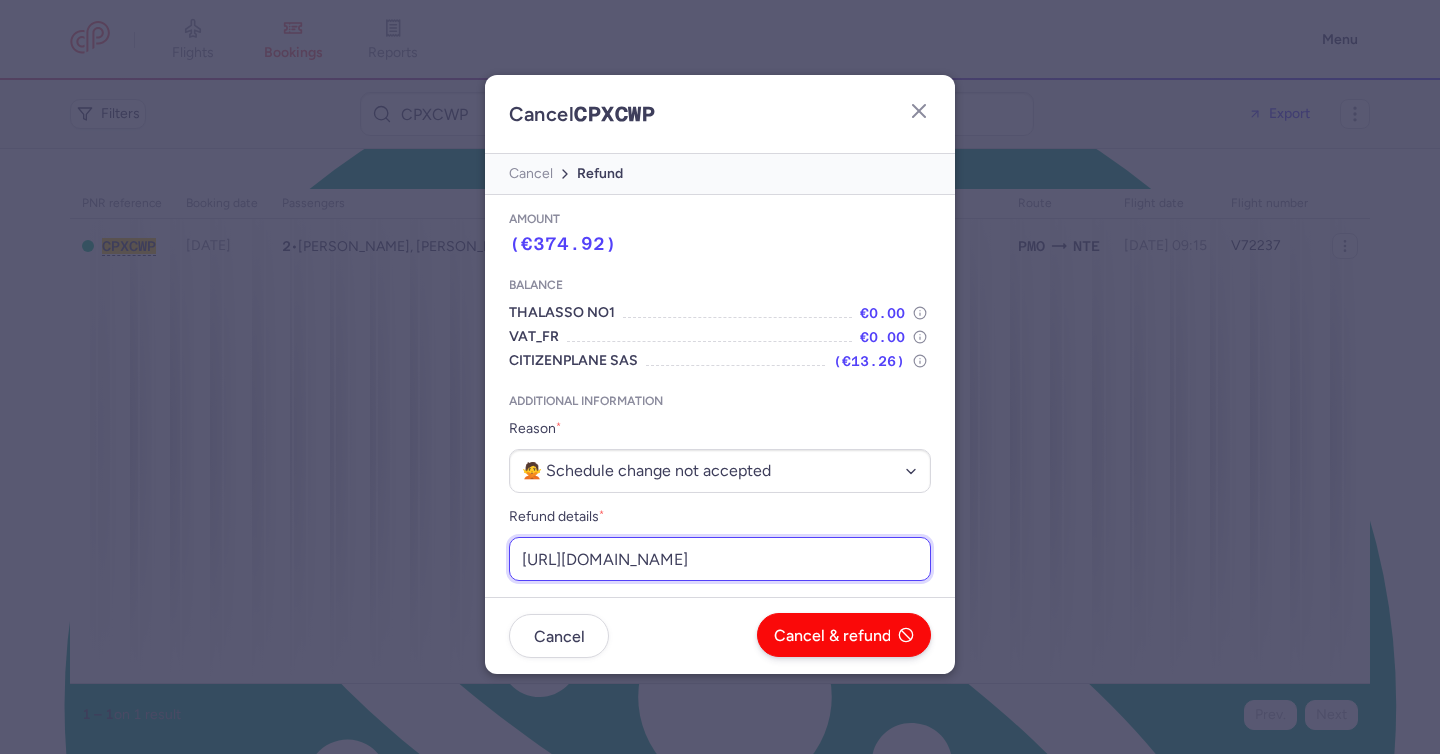 type on "https://app.frontapp.com/open/cnv_eybi70i?key=UaW1LppJM8W5OqqwWB6hQYrfVCQiaU28" 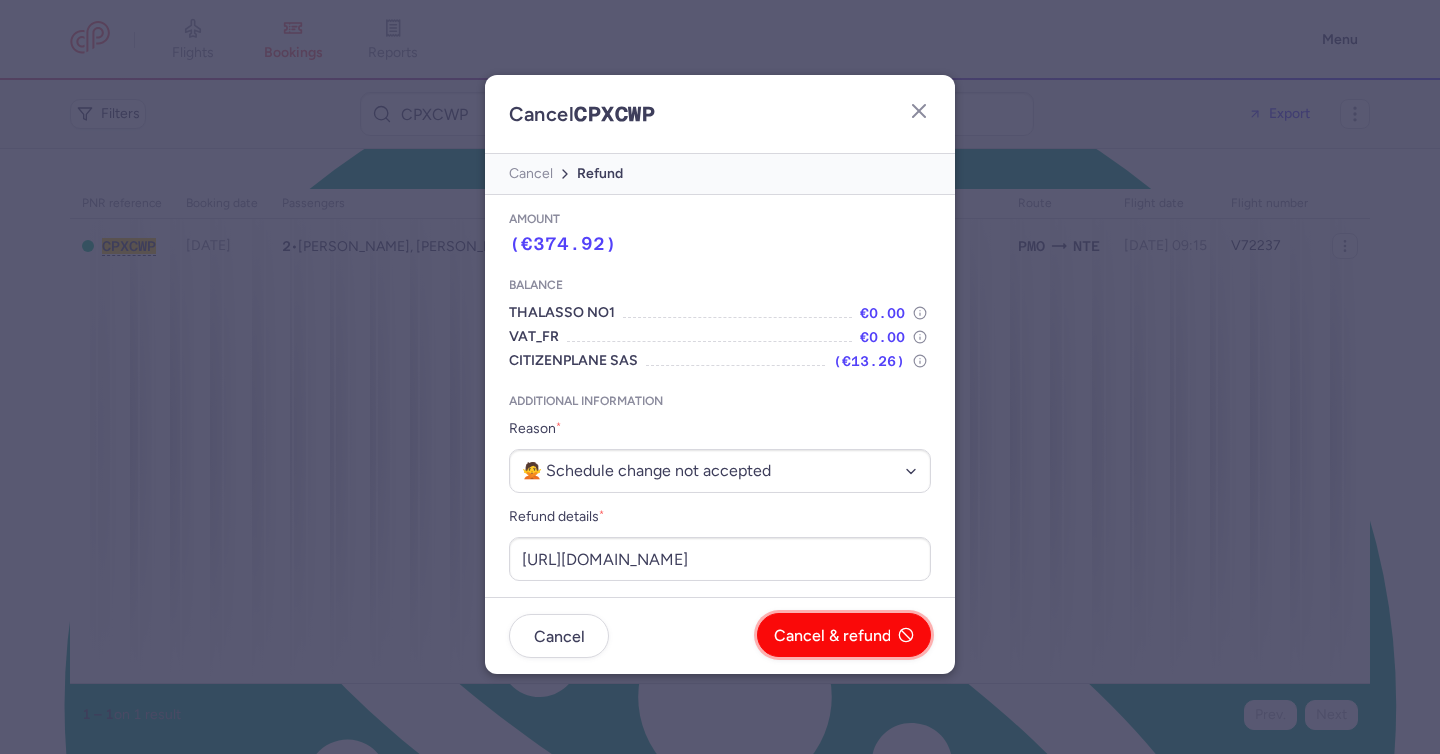 click on "Cancel & refund" 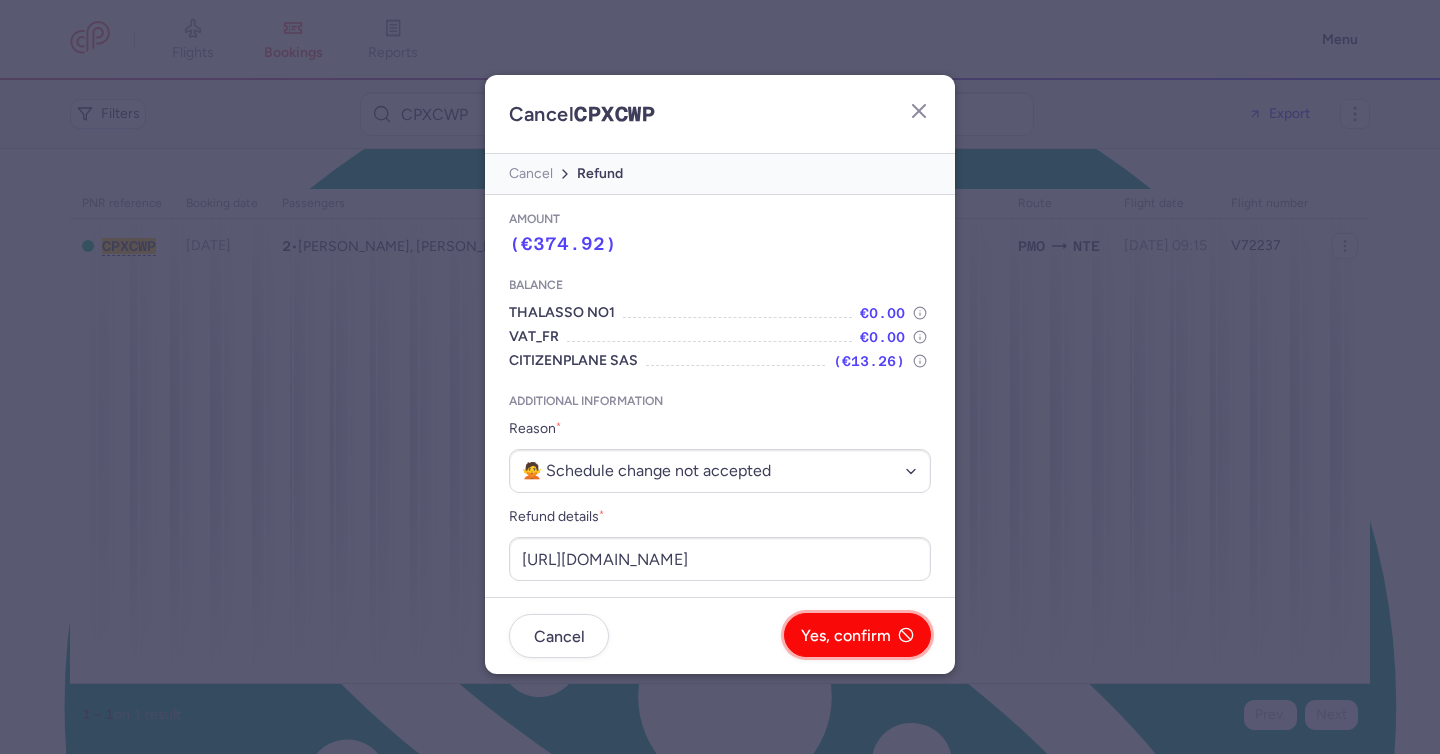 scroll, scrollTop: 0, scrollLeft: 0, axis: both 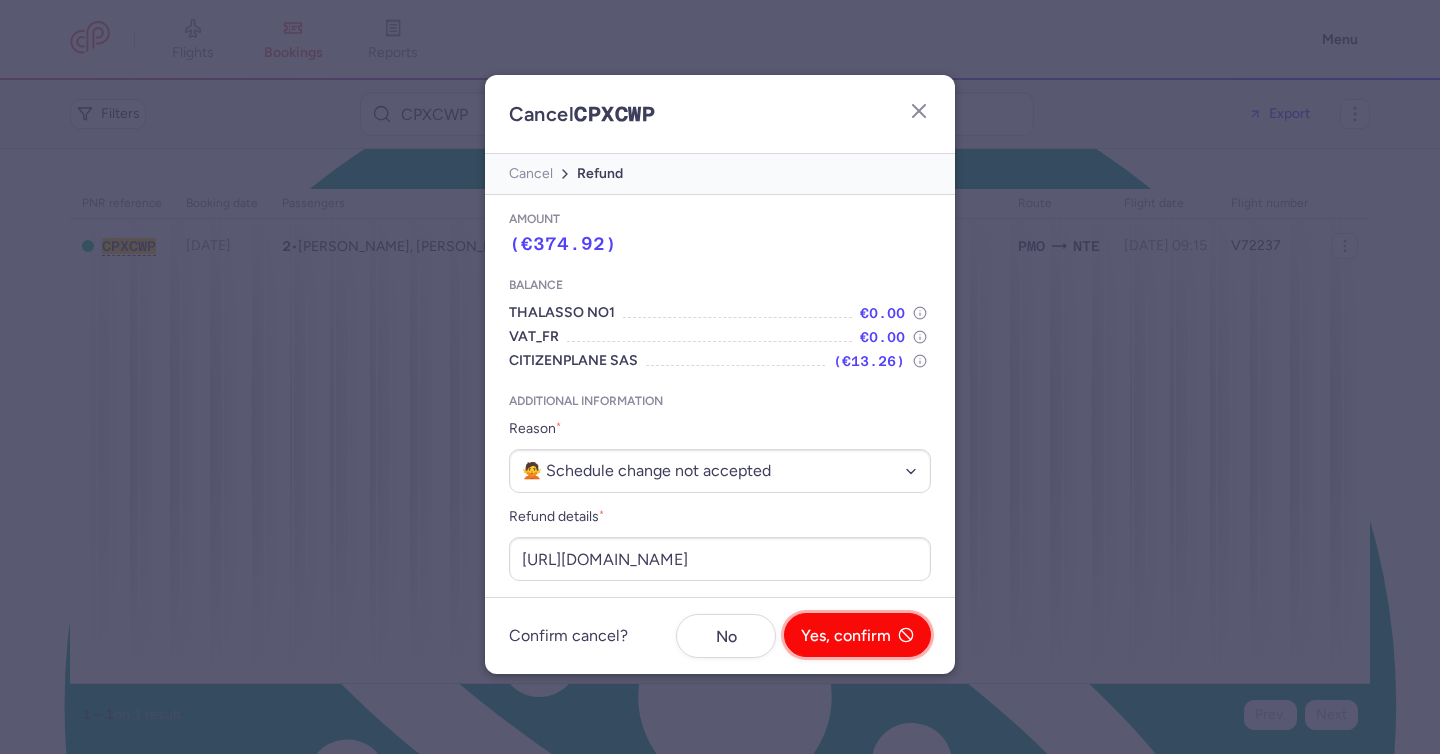 click on "Yes, confirm" 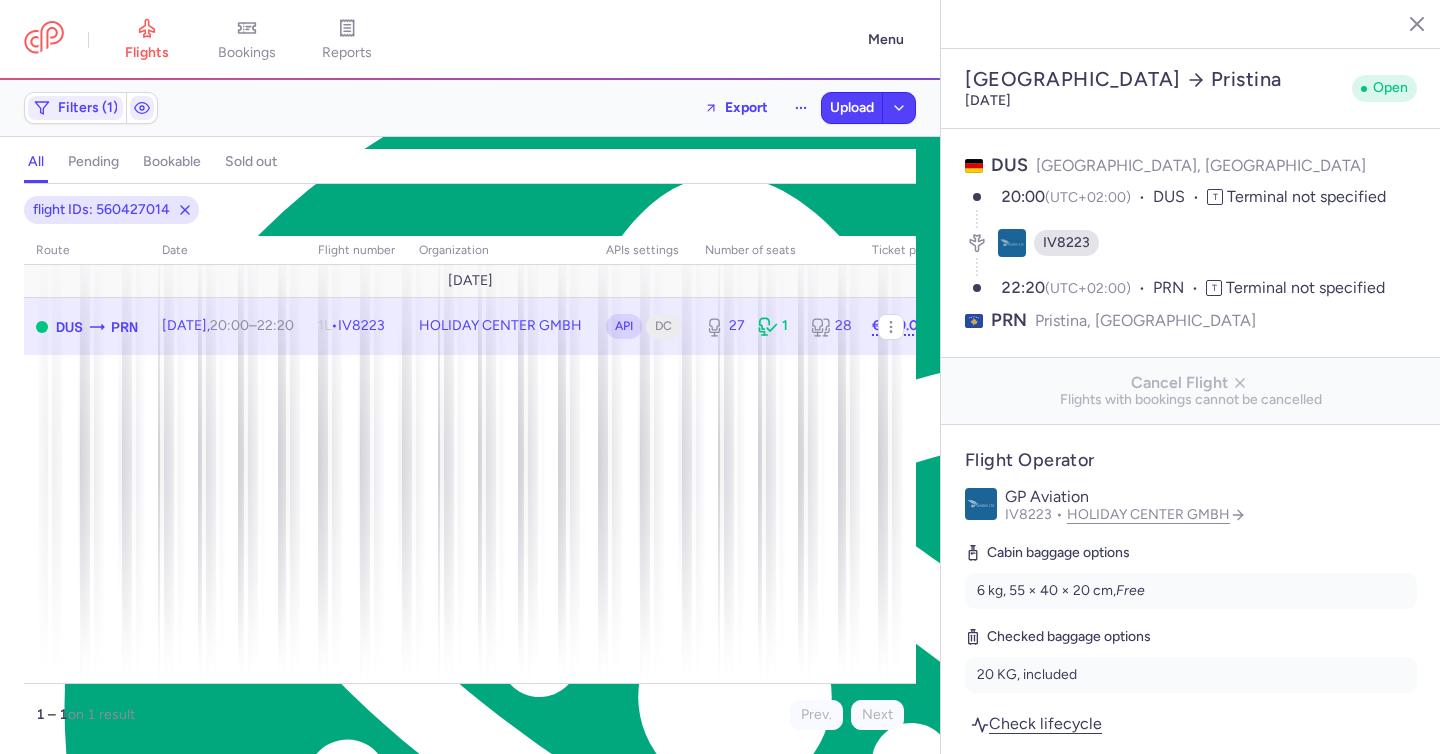 select on "hours" 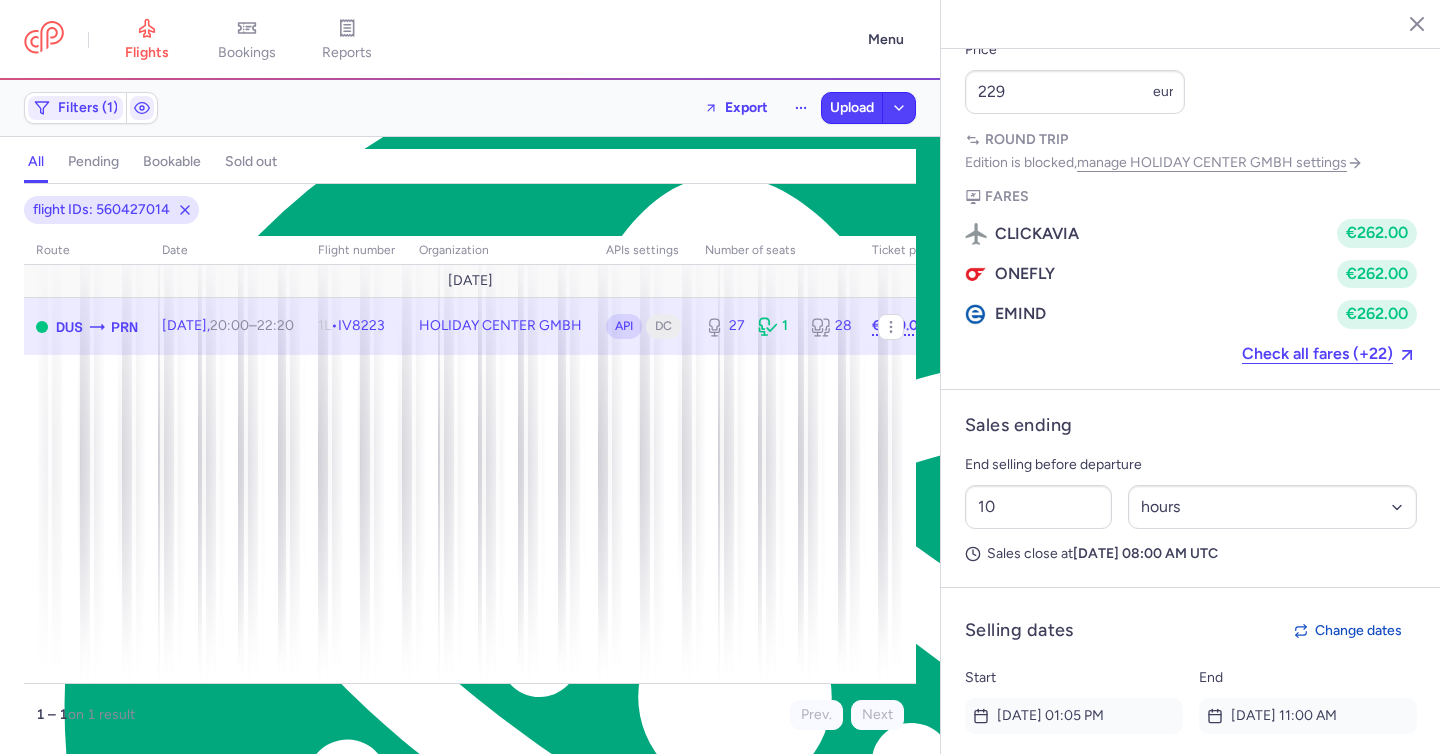 scroll, scrollTop: 1428, scrollLeft: 0, axis: vertical 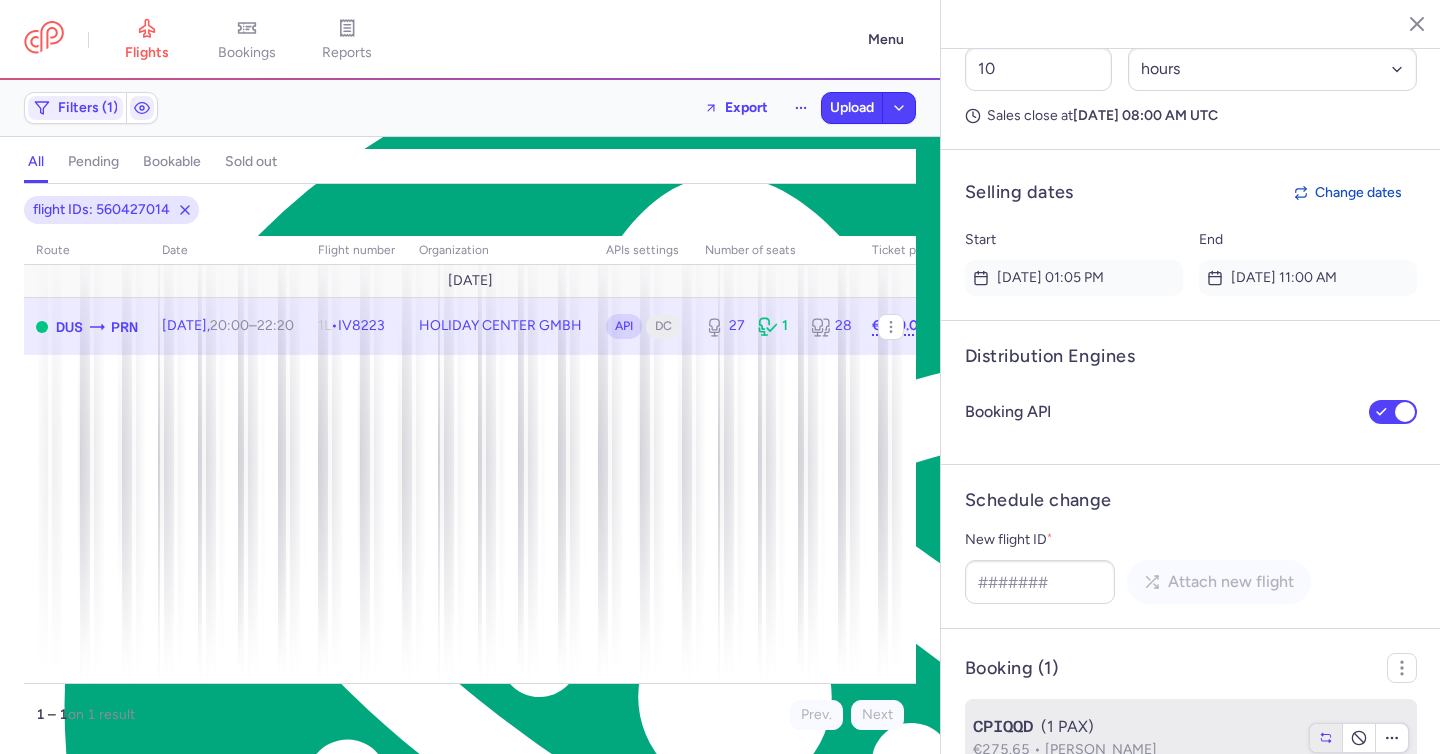 click 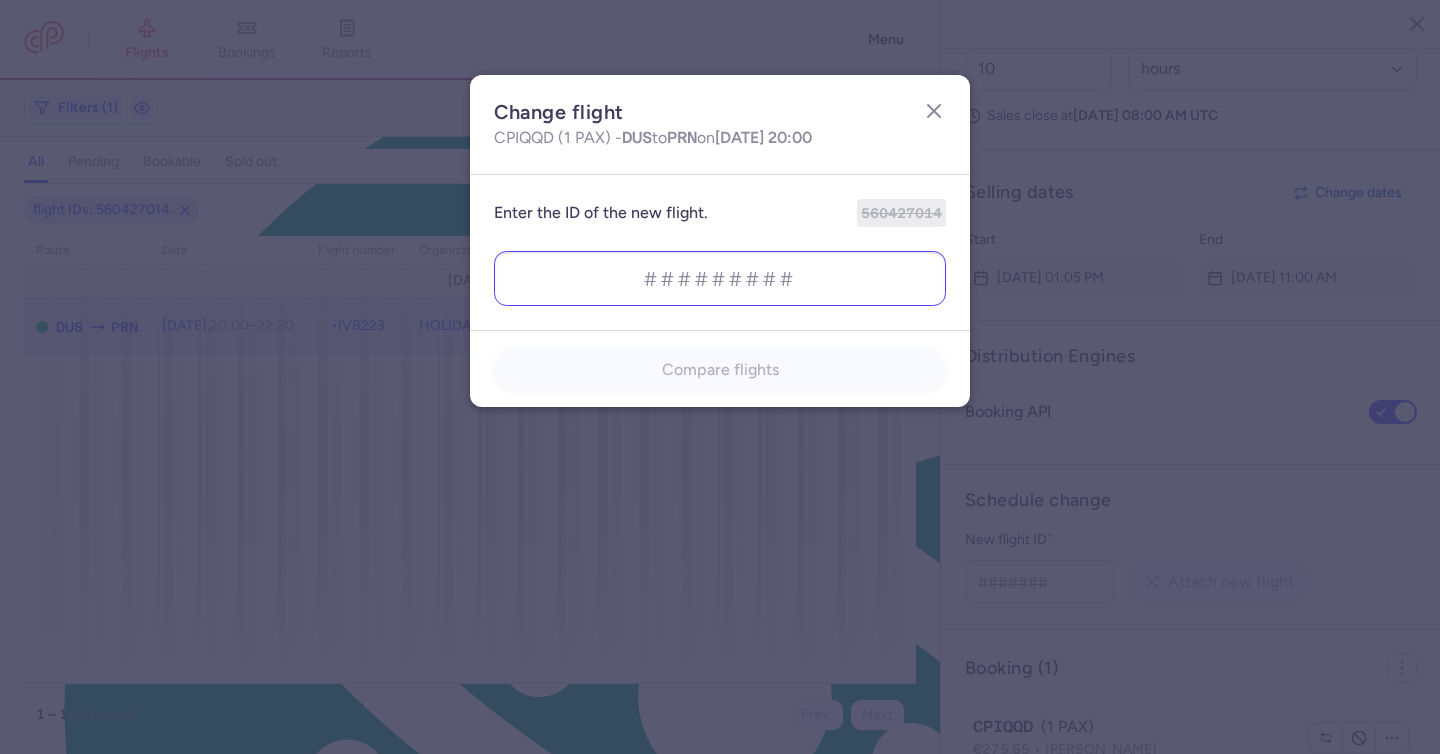 click at bounding box center (720, 278) 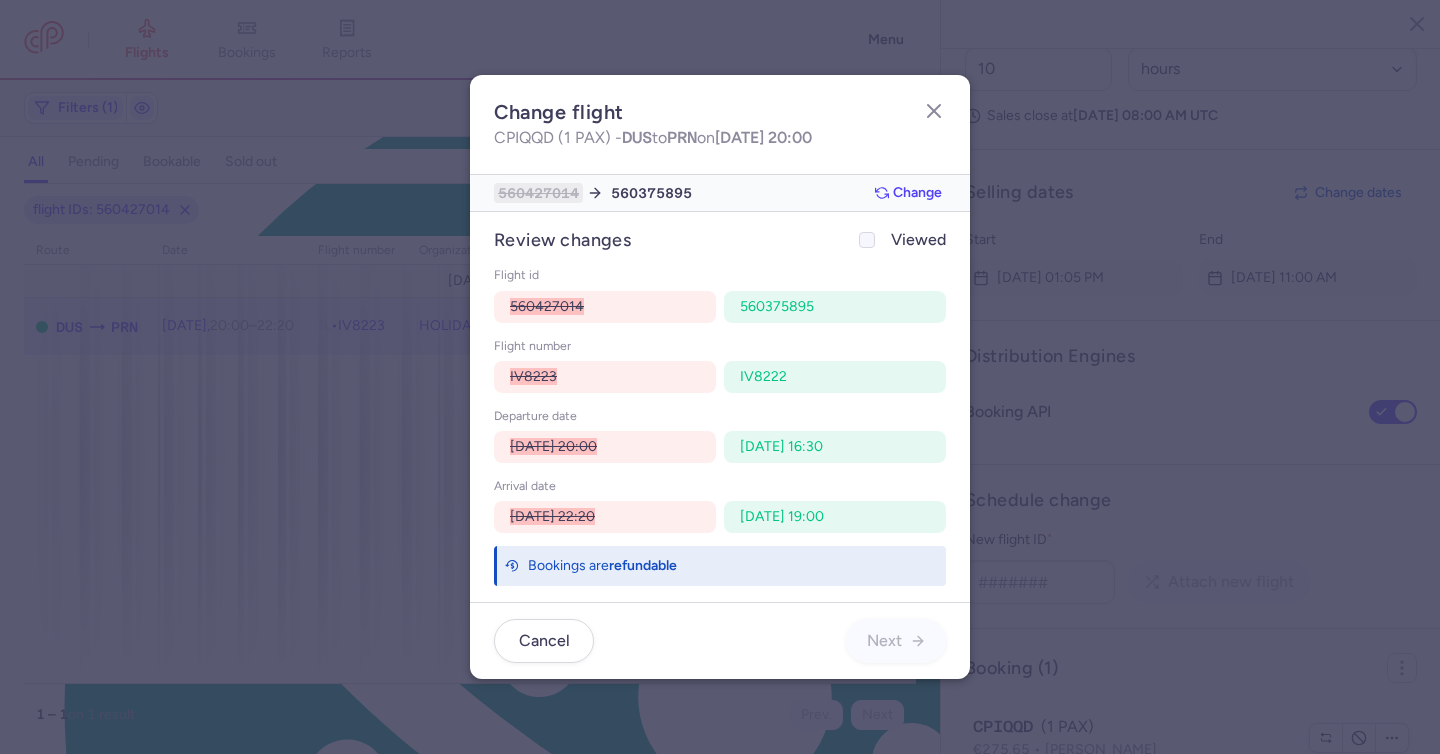 click on "Viewed" 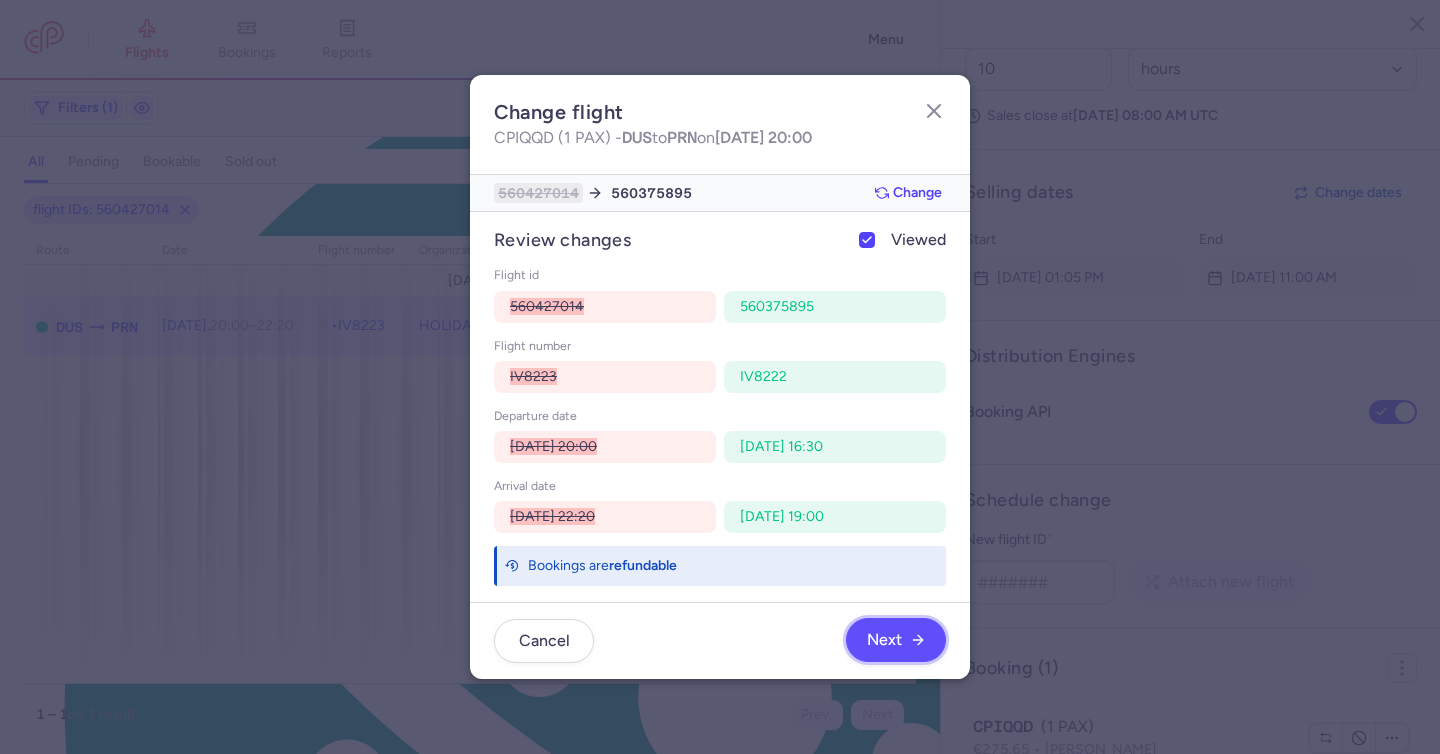 click on "Next" at bounding box center (884, 640) 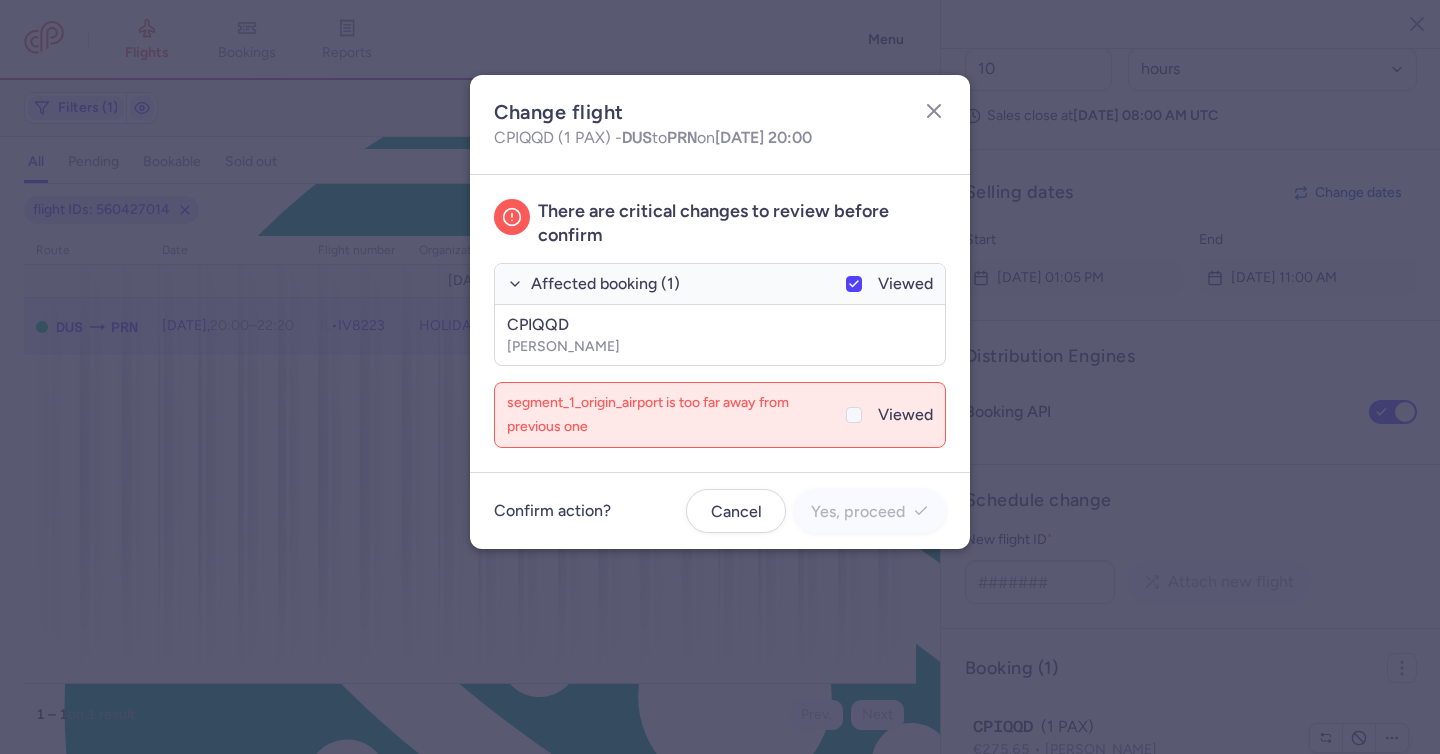 click 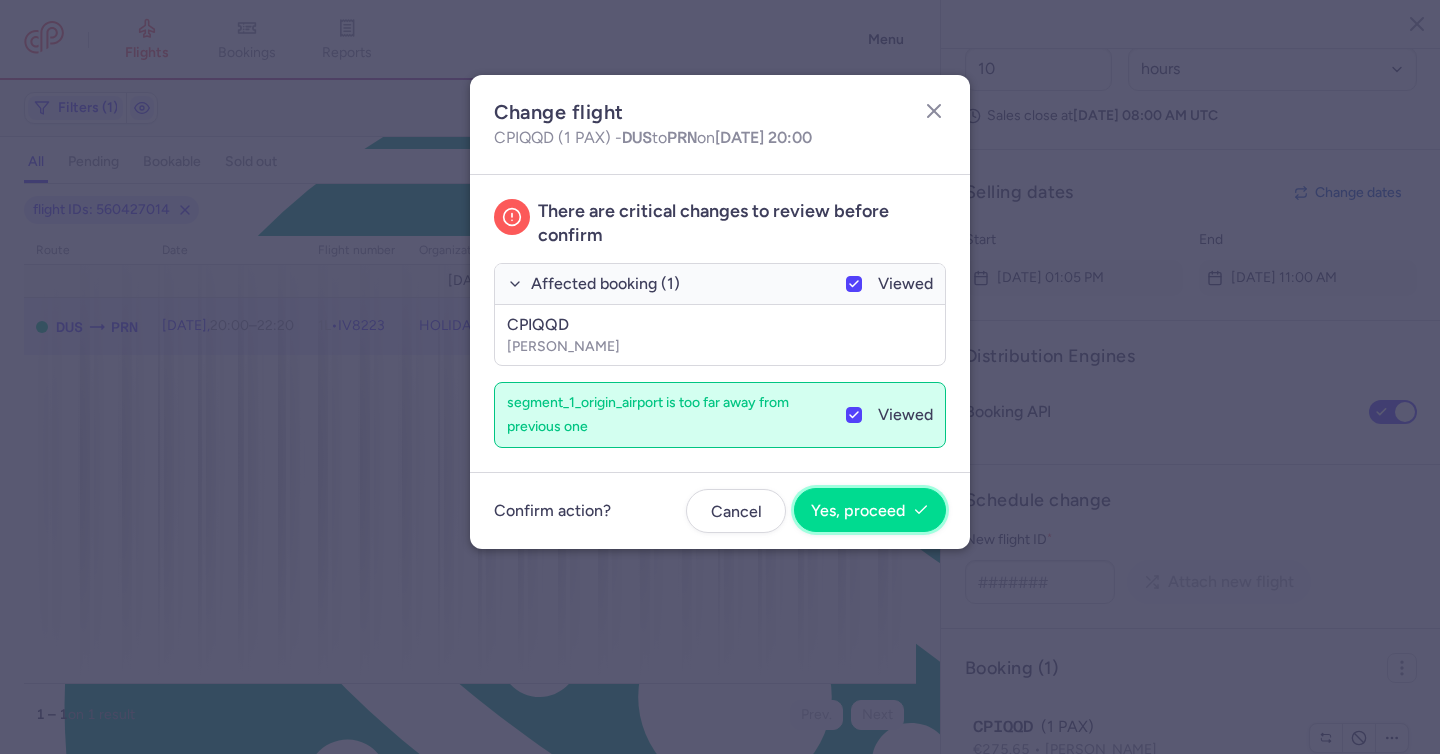 click on "Yes, proceed" at bounding box center [858, 511] 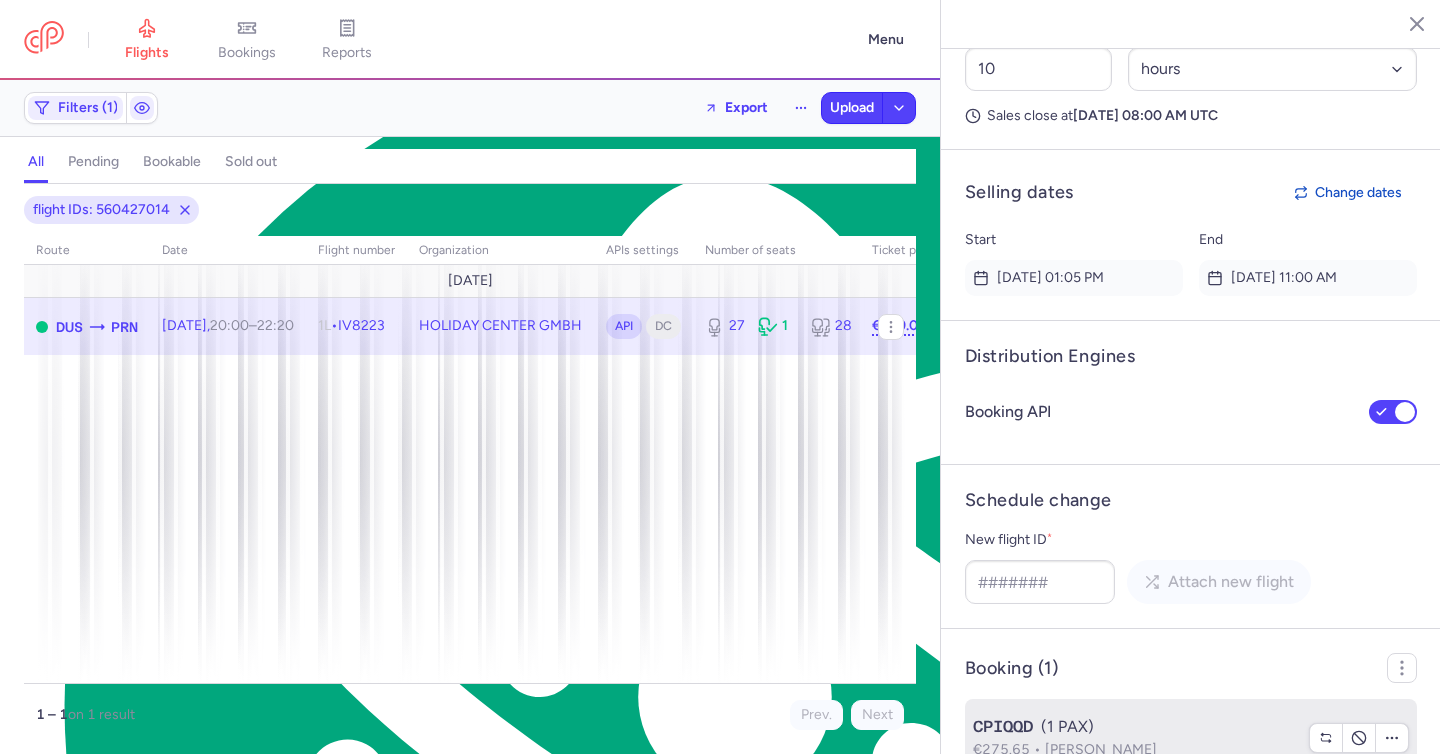 click on "CPIQQD  (1 PAX)" at bounding box center [1135, 727] 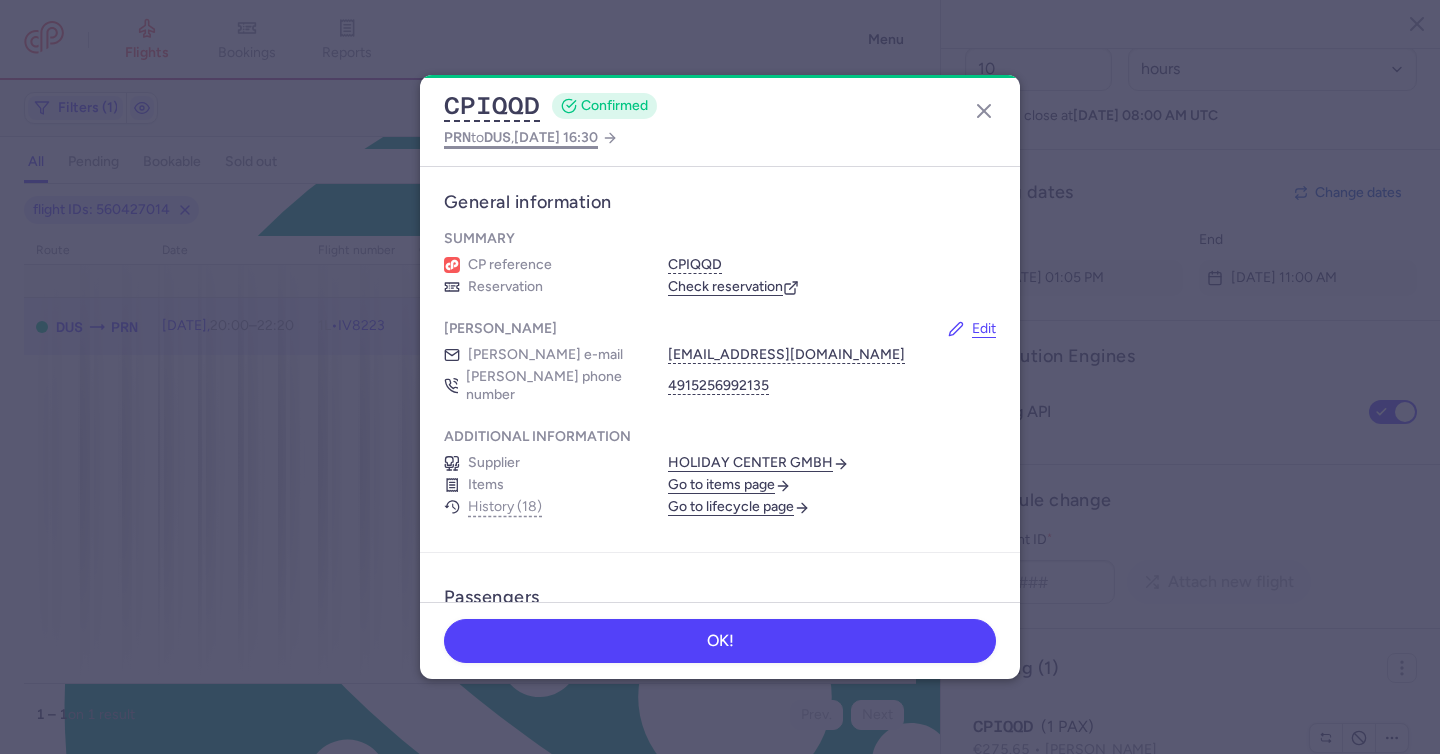 click on "[DATE] 16:30" at bounding box center (556, 137) 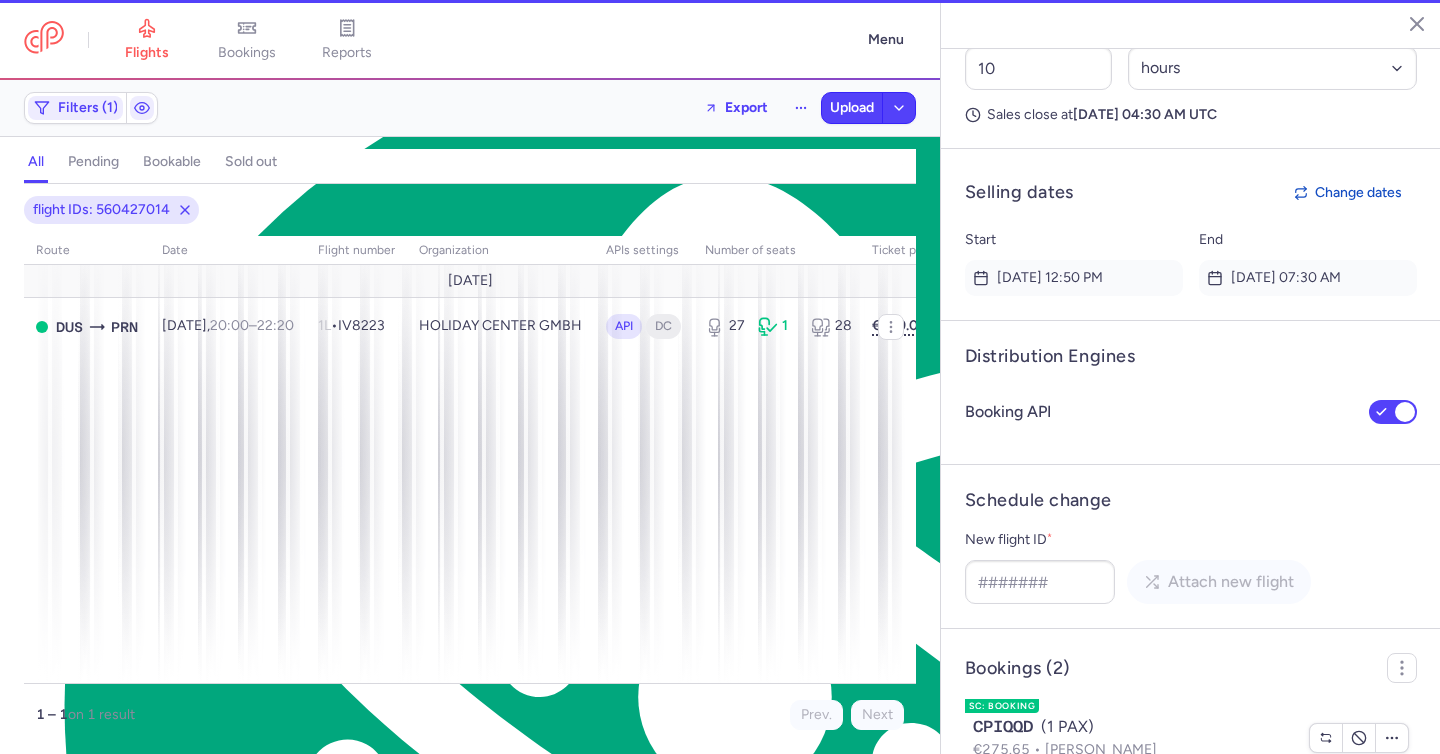 scroll, scrollTop: 1428, scrollLeft: 0, axis: vertical 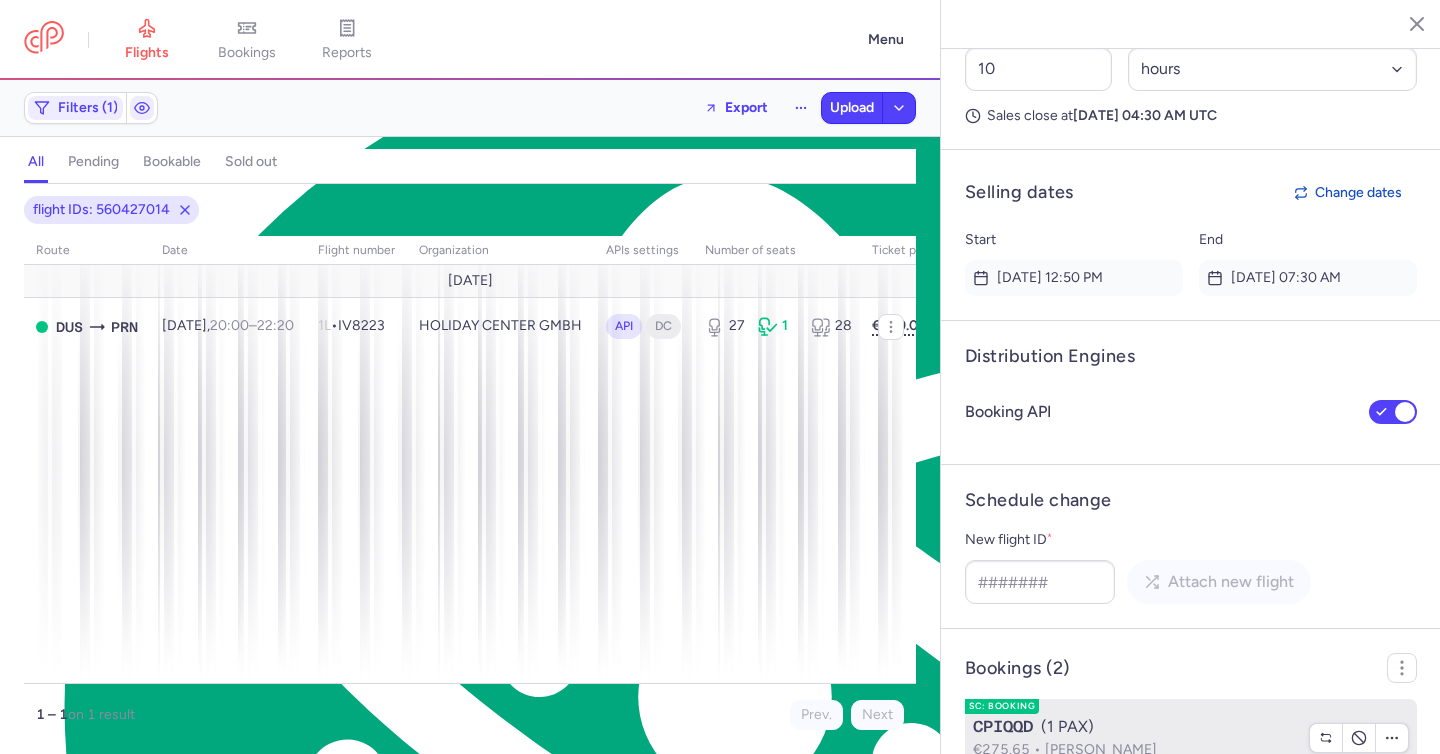 click on "€275.65  [PERSON_NAME]" at bounding box center [1135, 750] 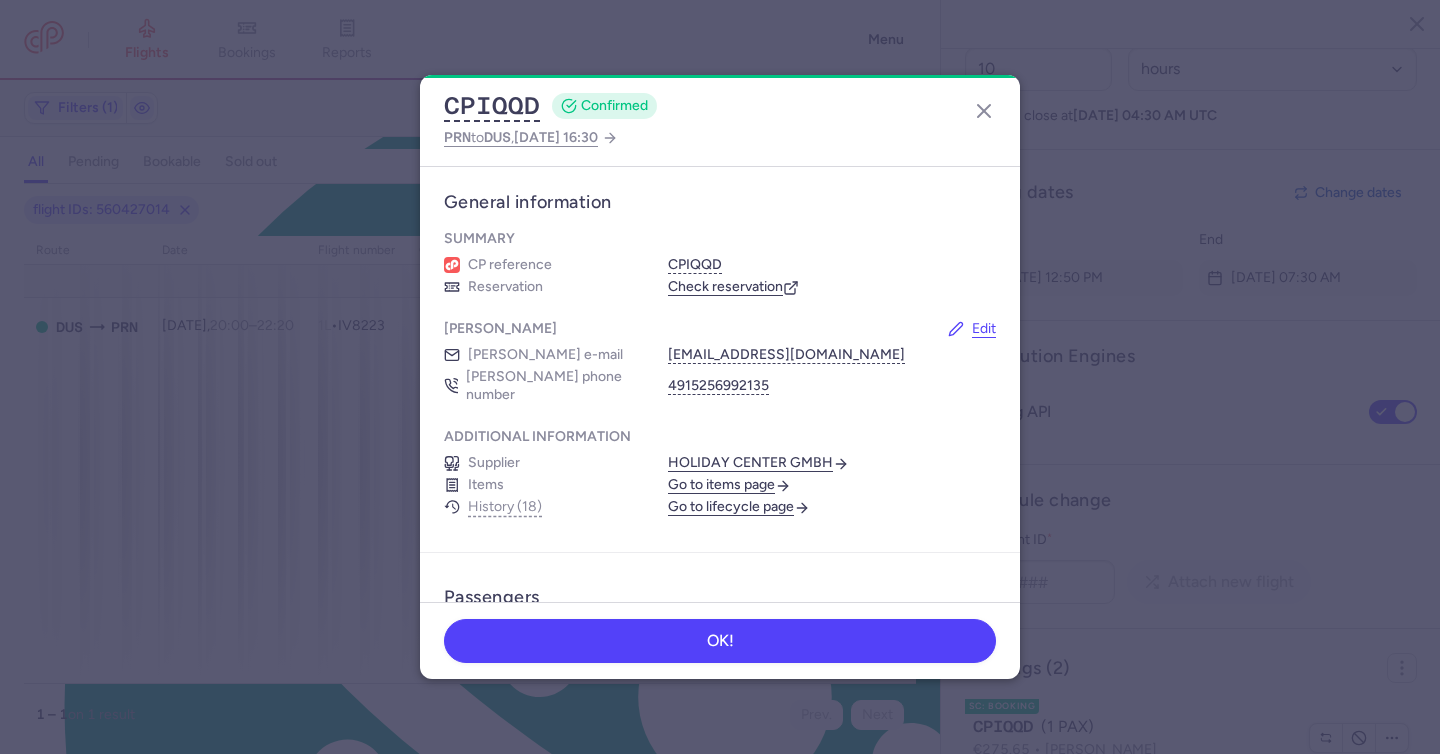 click on "Check reservation" at bounding box center [733, 287] 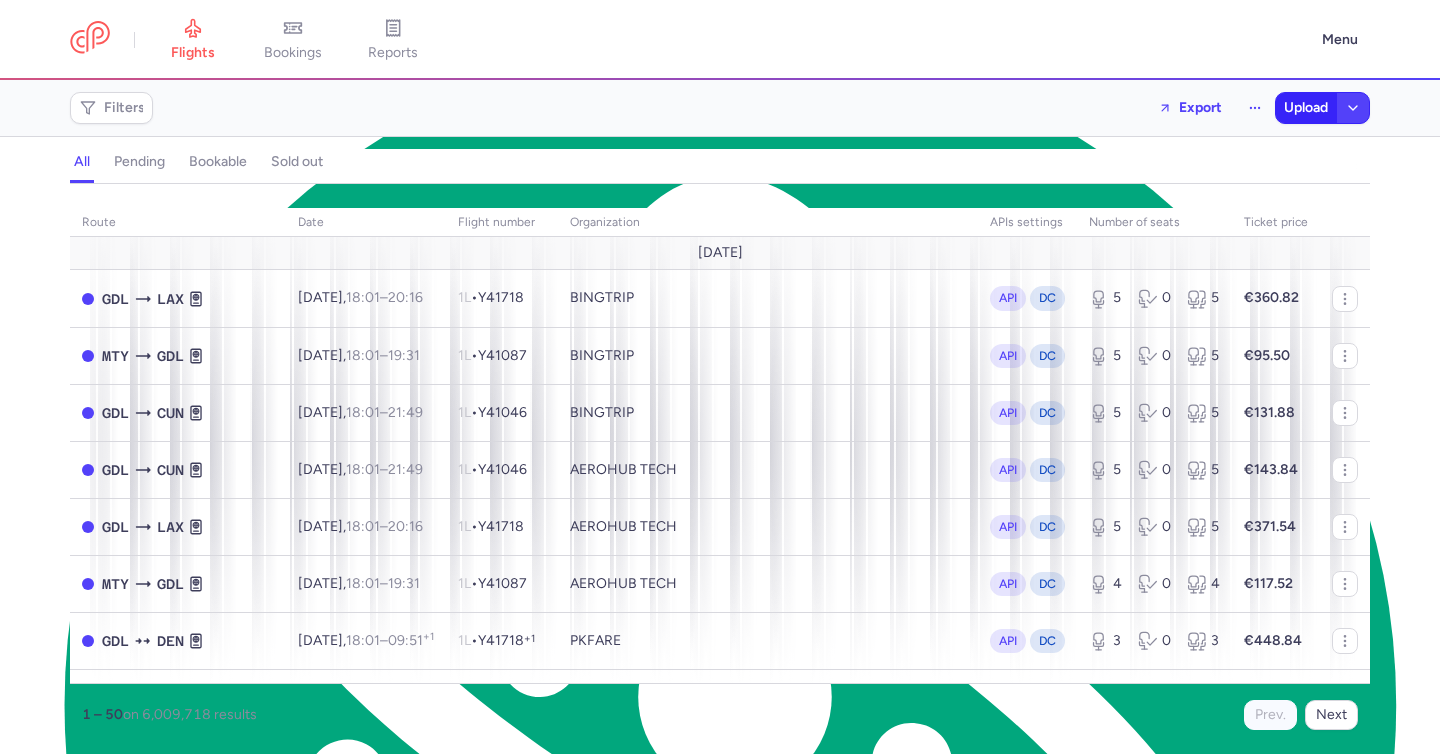 scroll, scrollTop: 0, scrollLeft: 0, axis: both 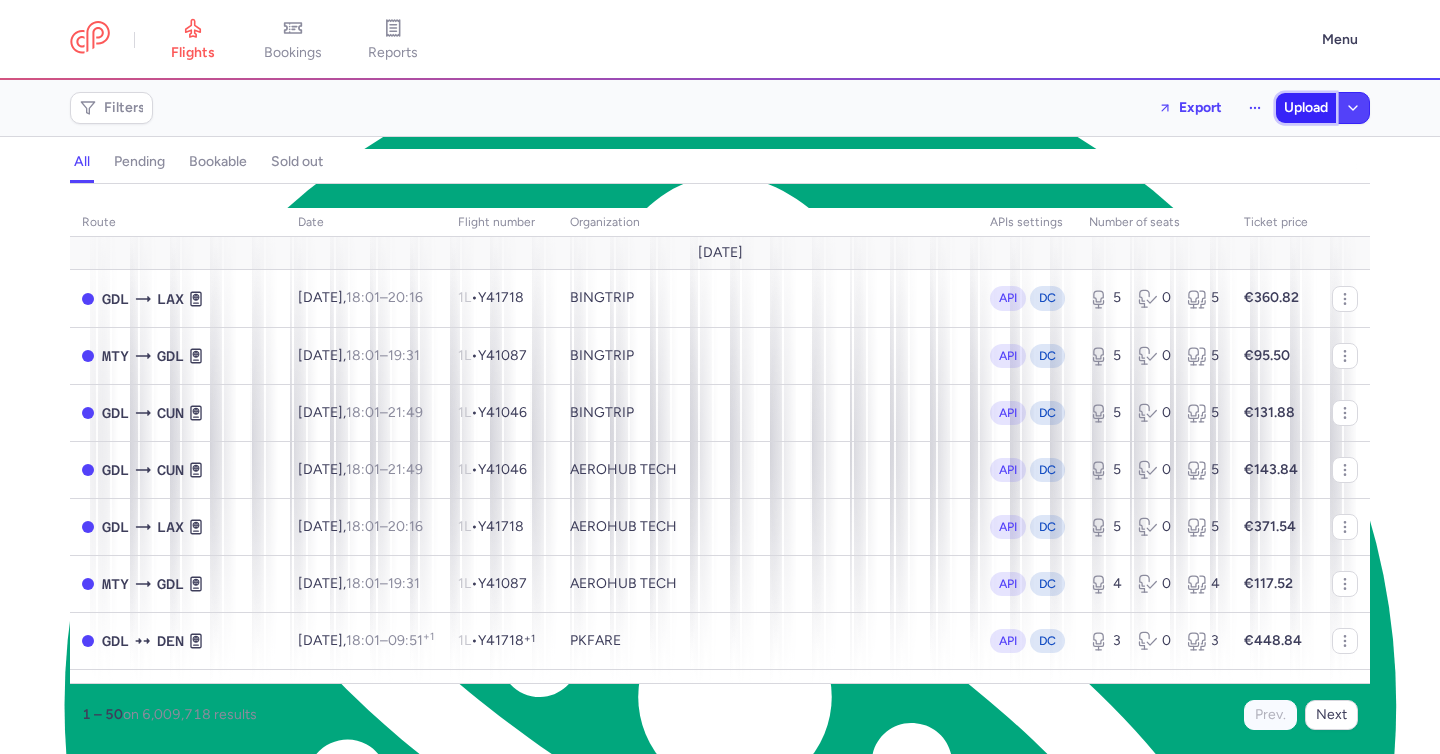 click on "Upload" at bounding box center (1306, 108) 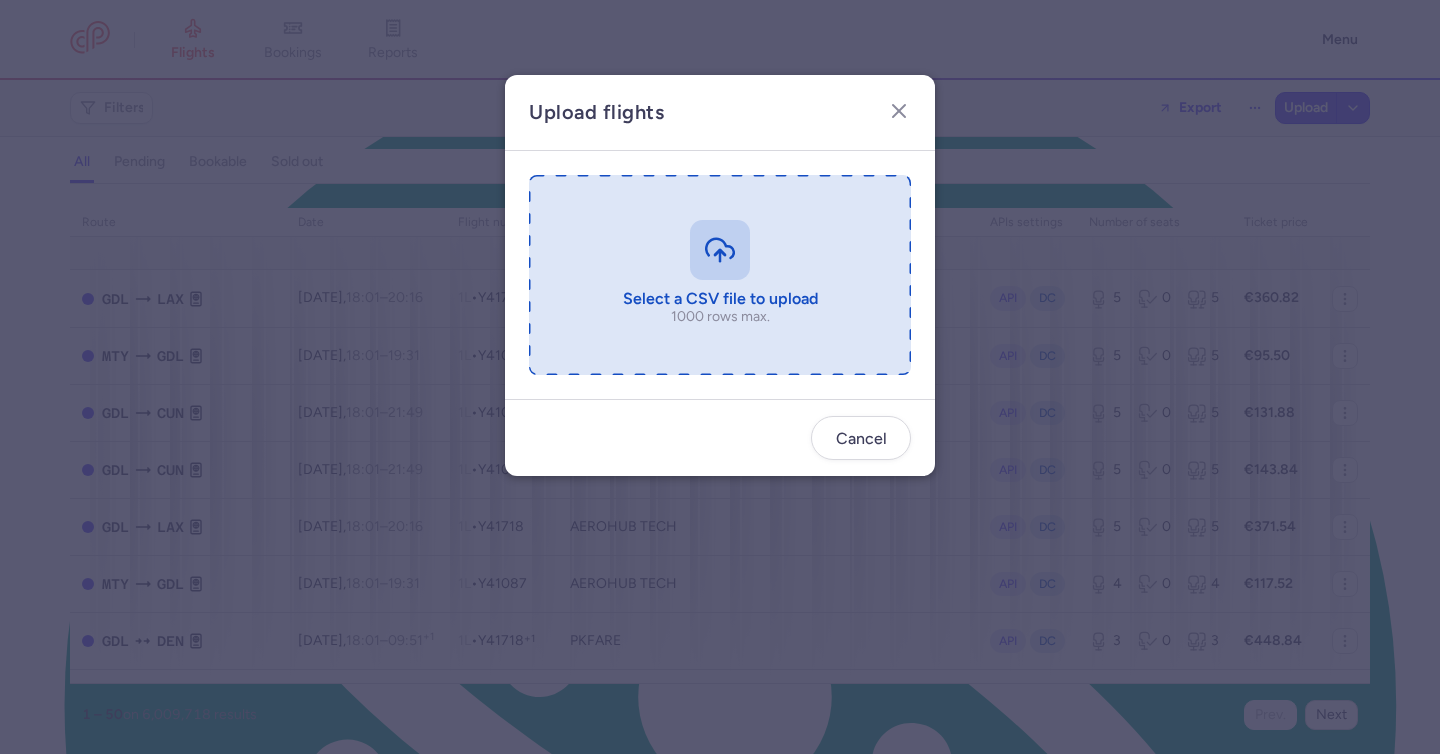 click at bounding box center (720, 275) 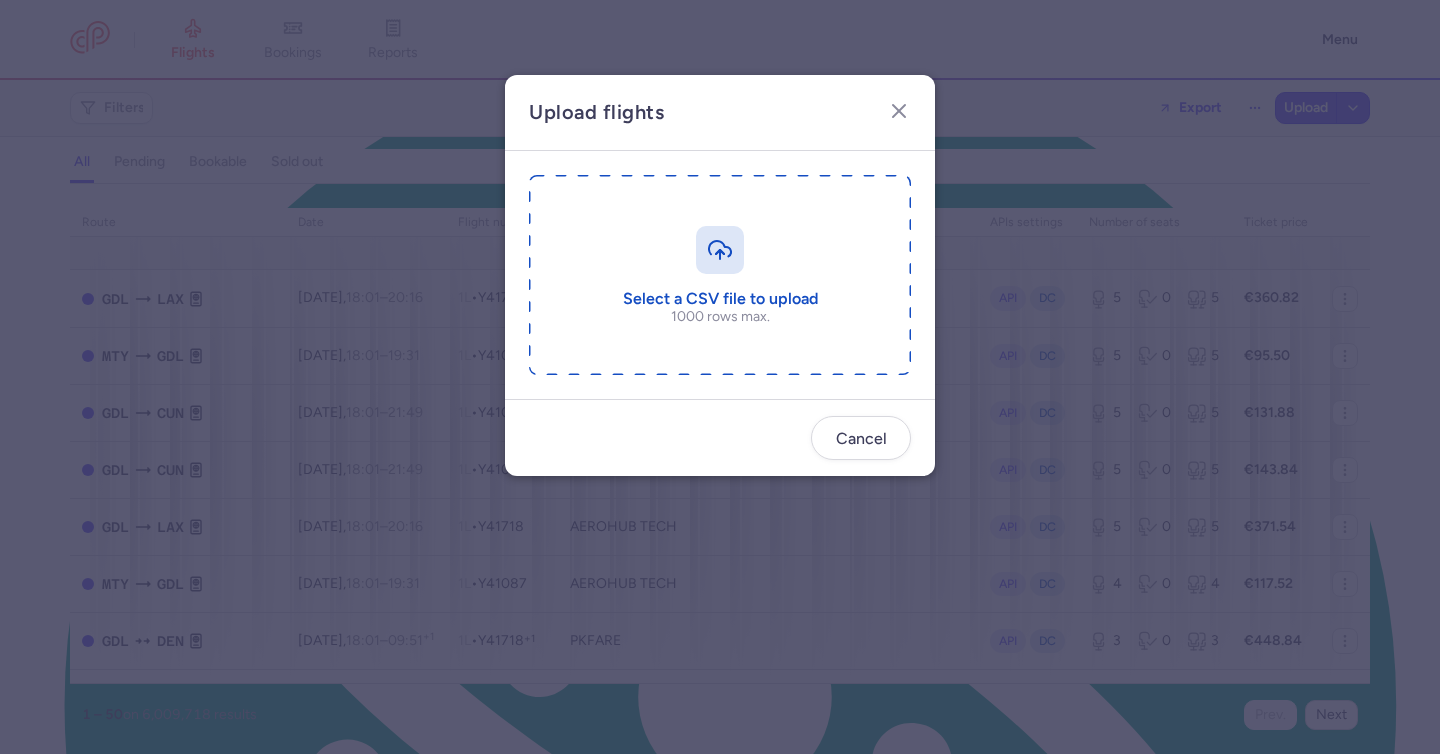 type on "C:\fakepath\export_flights_20250713,1439 (1) (1).csv" 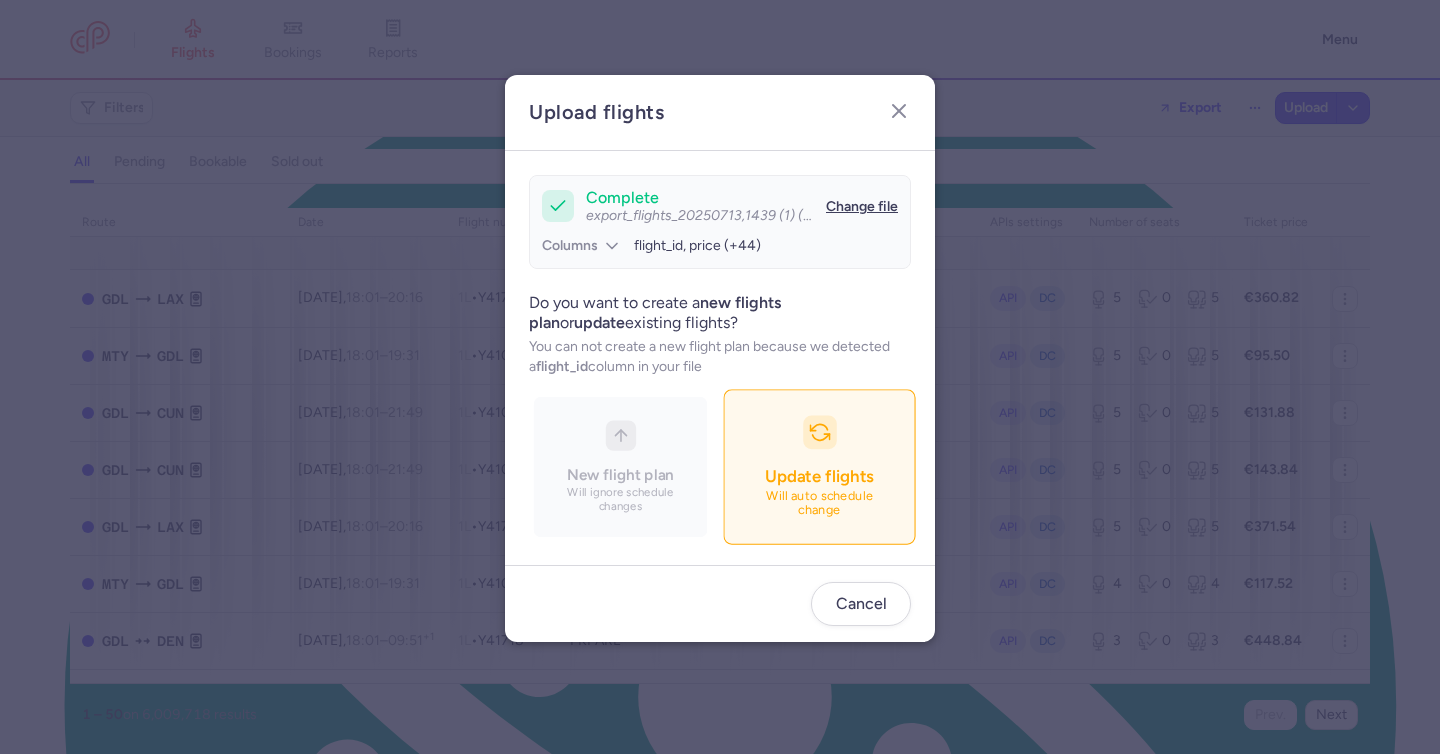click on "Update flights" at bounding box center [819, 476] 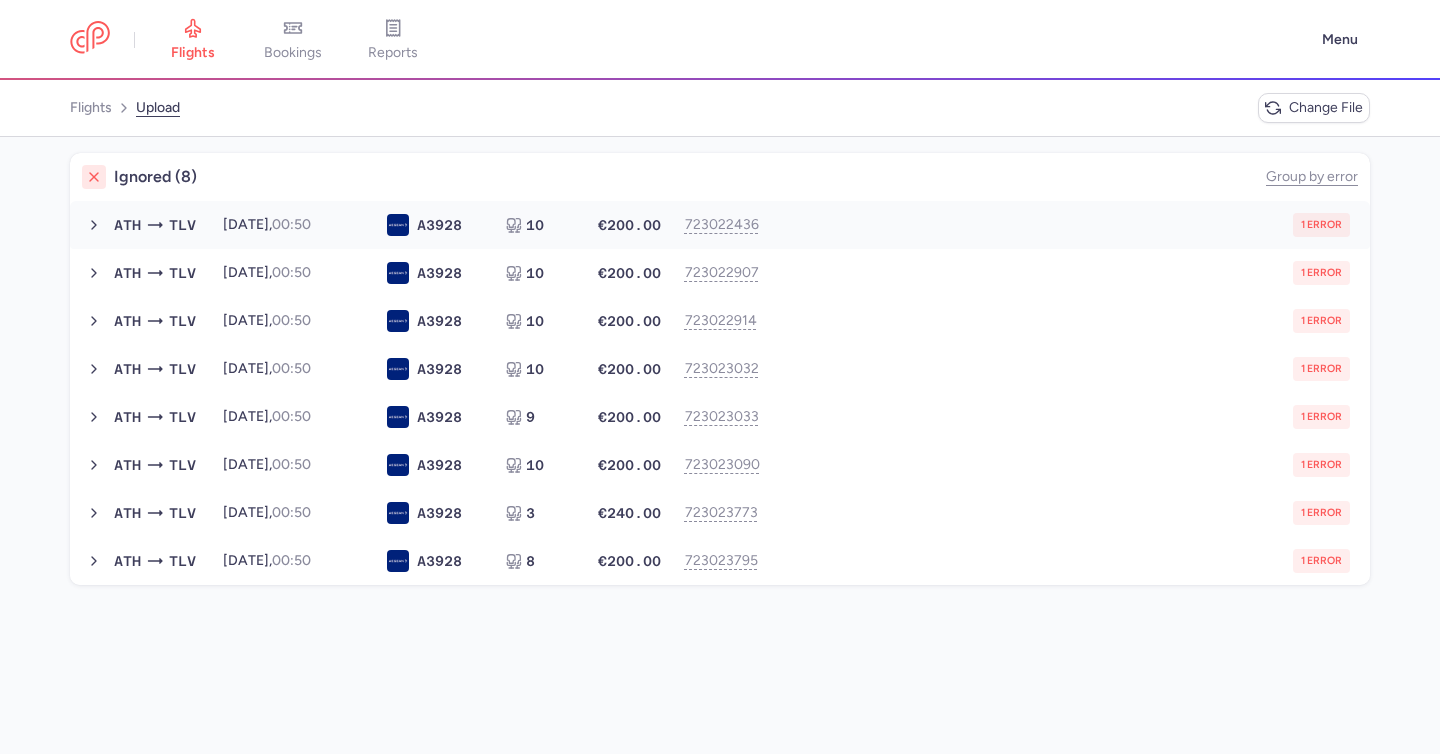 click on "1 error" at bounding box center [1064, 225] 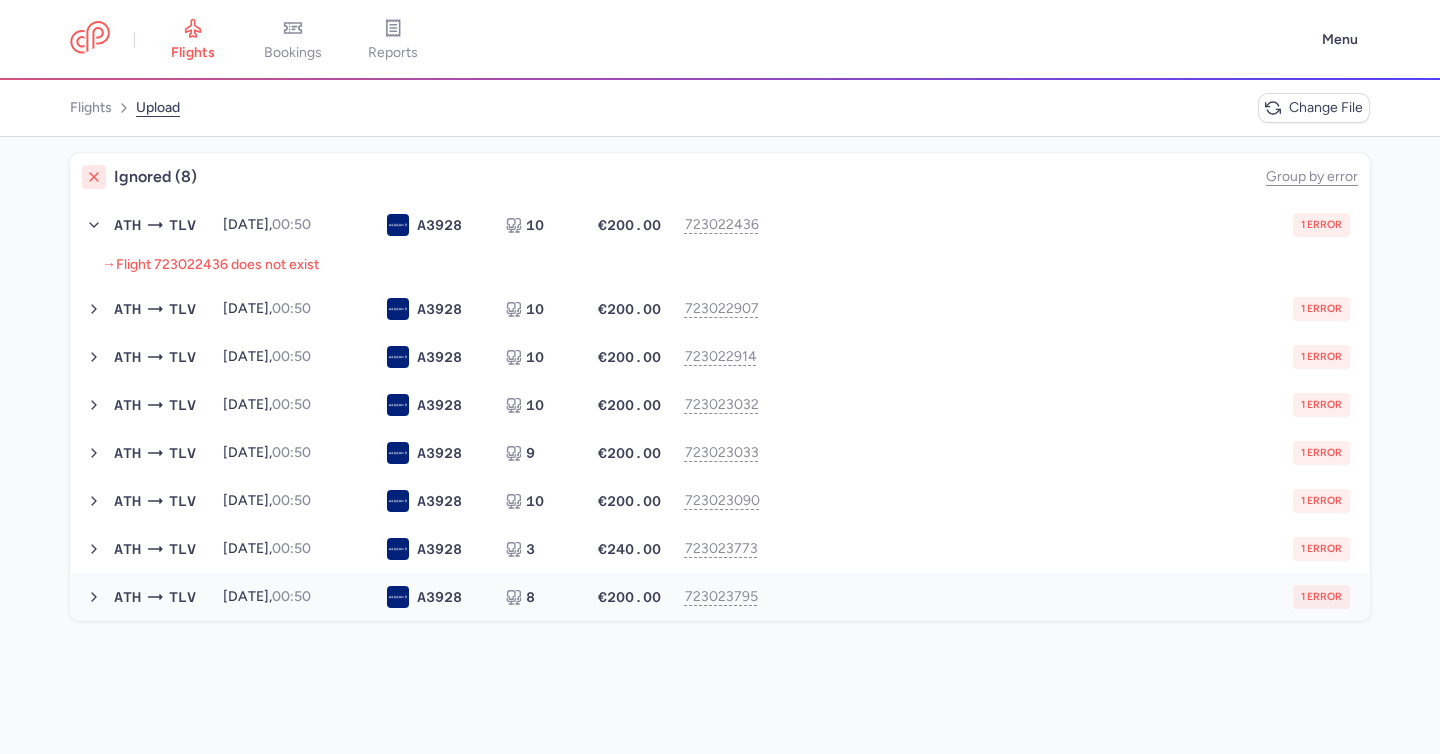 click on "1 error" at bounding box center (1064, 597) 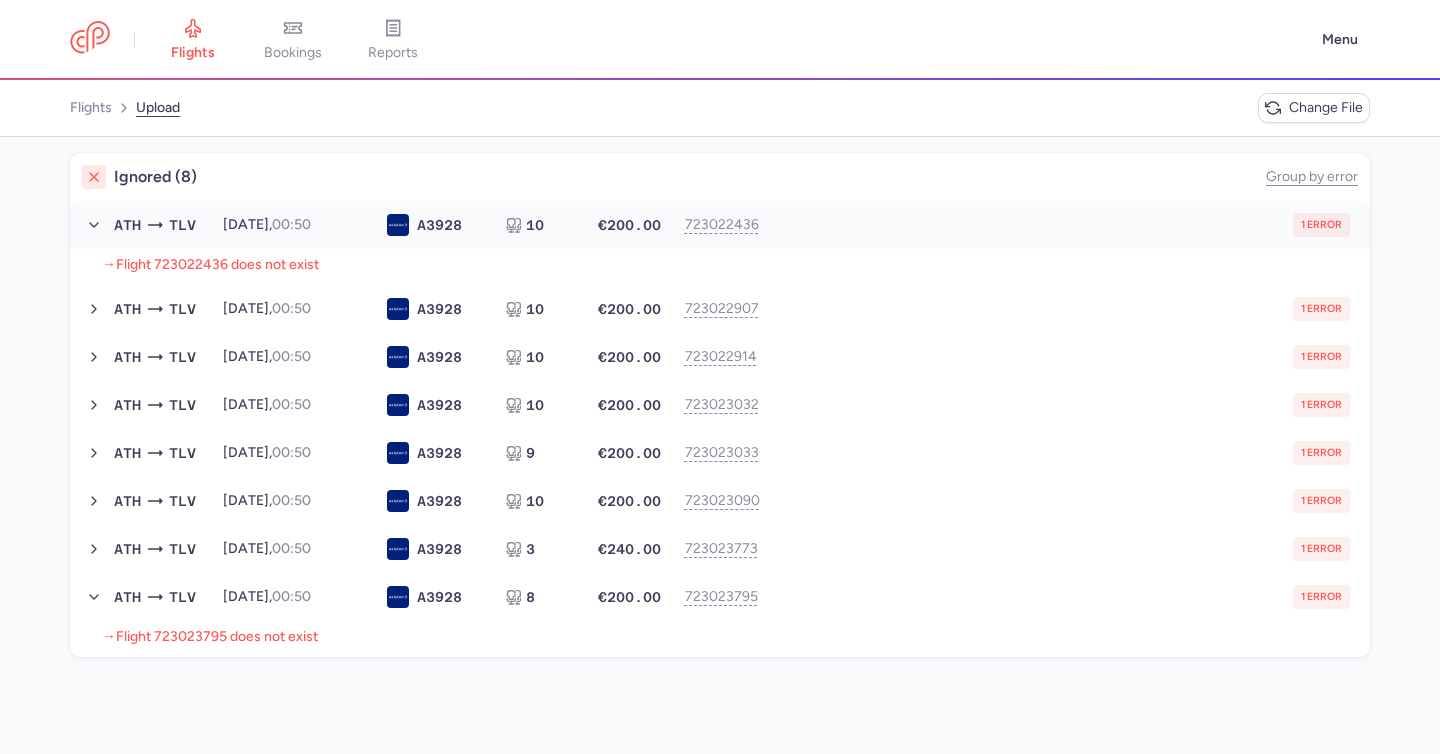 click on "ATH  TLV 2025-09-26,  00:50 A3  928 10 €200.00 723022436 1 error 2025-09-26, 00:50 A3928 10 seats €200.00" at bounding box center (720, 225) 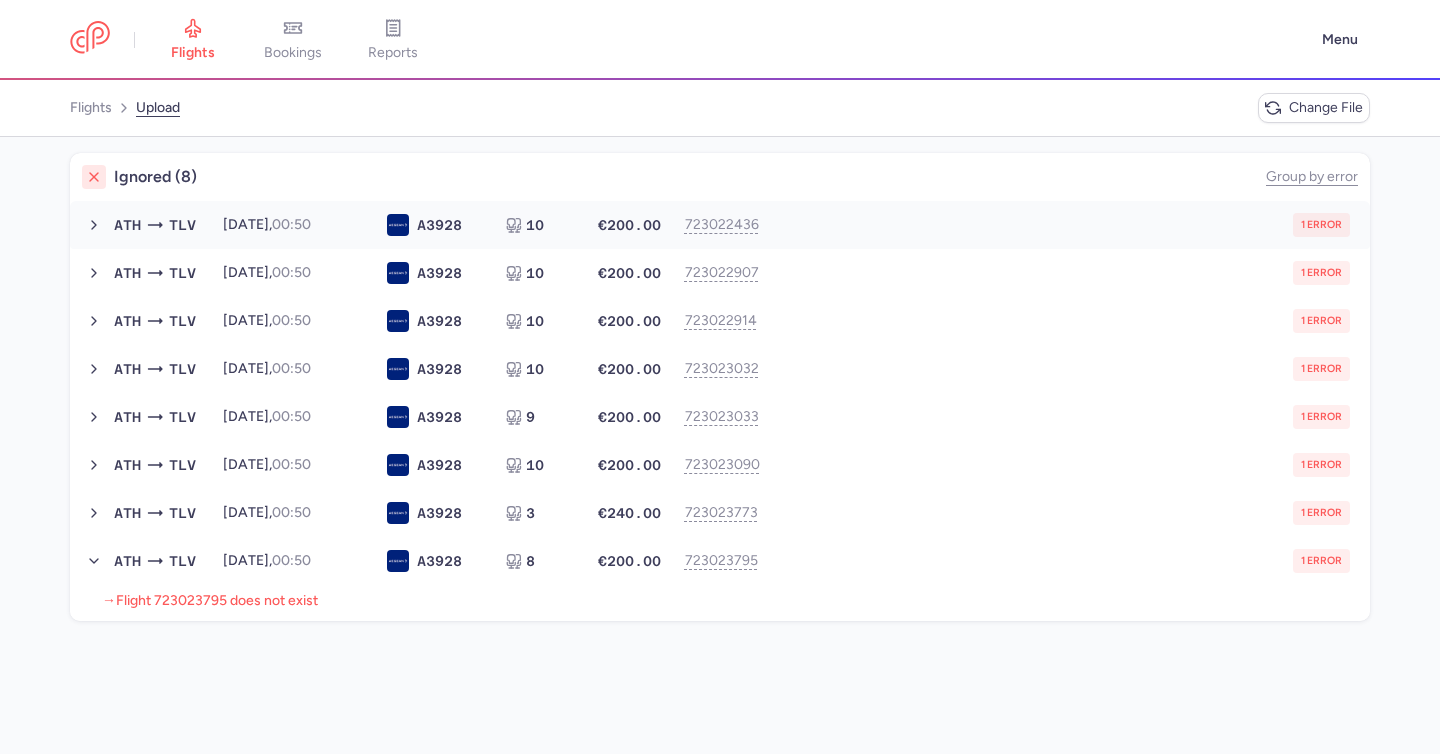 click on "ATH  TLV 2025-09-26,  00:50 A3  928 10 €200.00 723022436 1 error 2025-09-26, 00:50 A3928 10 seats €200.00" at bounding box center (720, 225) 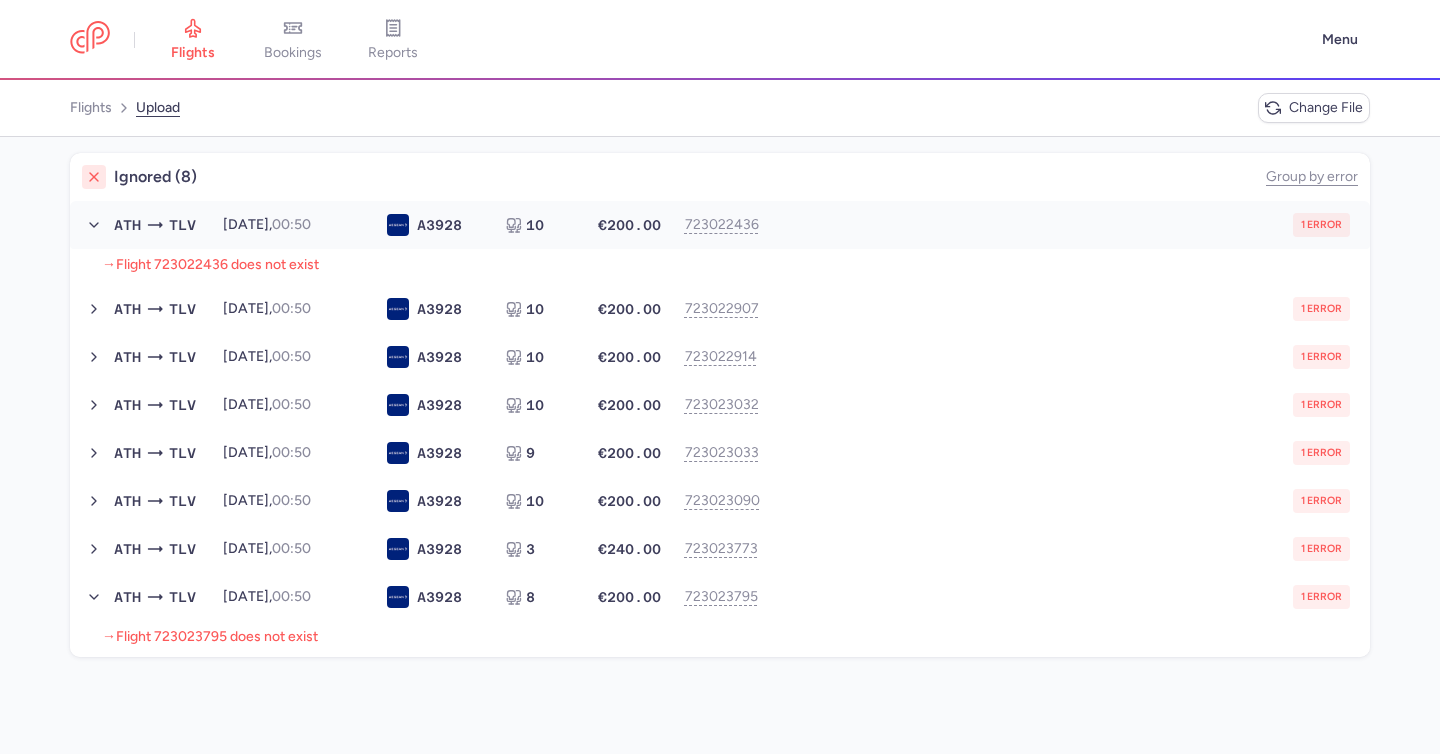 click on "ATH  TLV 2025-09-26,  00:50 A3  928 10 €200.00 723022436 1 error 2025-09-26, 00:50 A3928 10 seats €200.00" at bounding box center [720, 225] 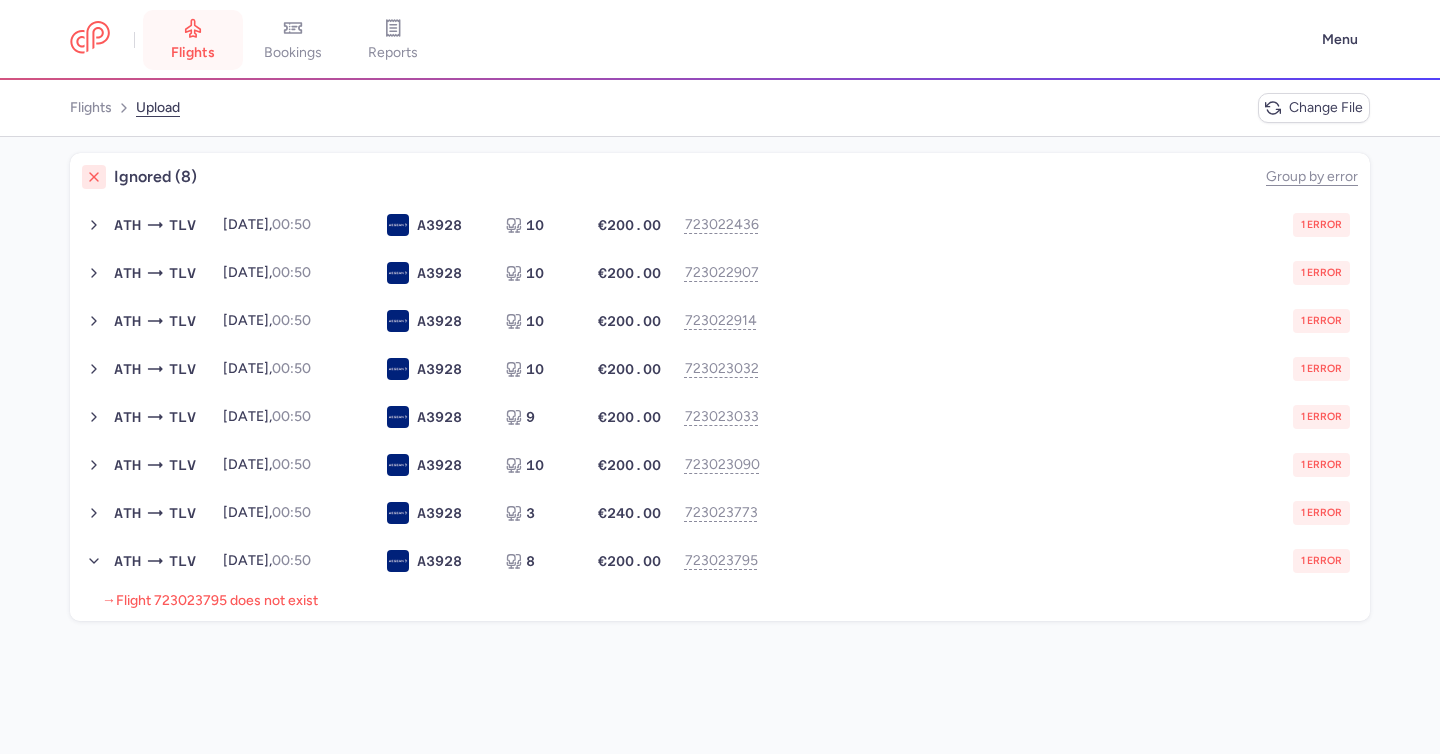 click on "flights" at bounding box center [193, 40] 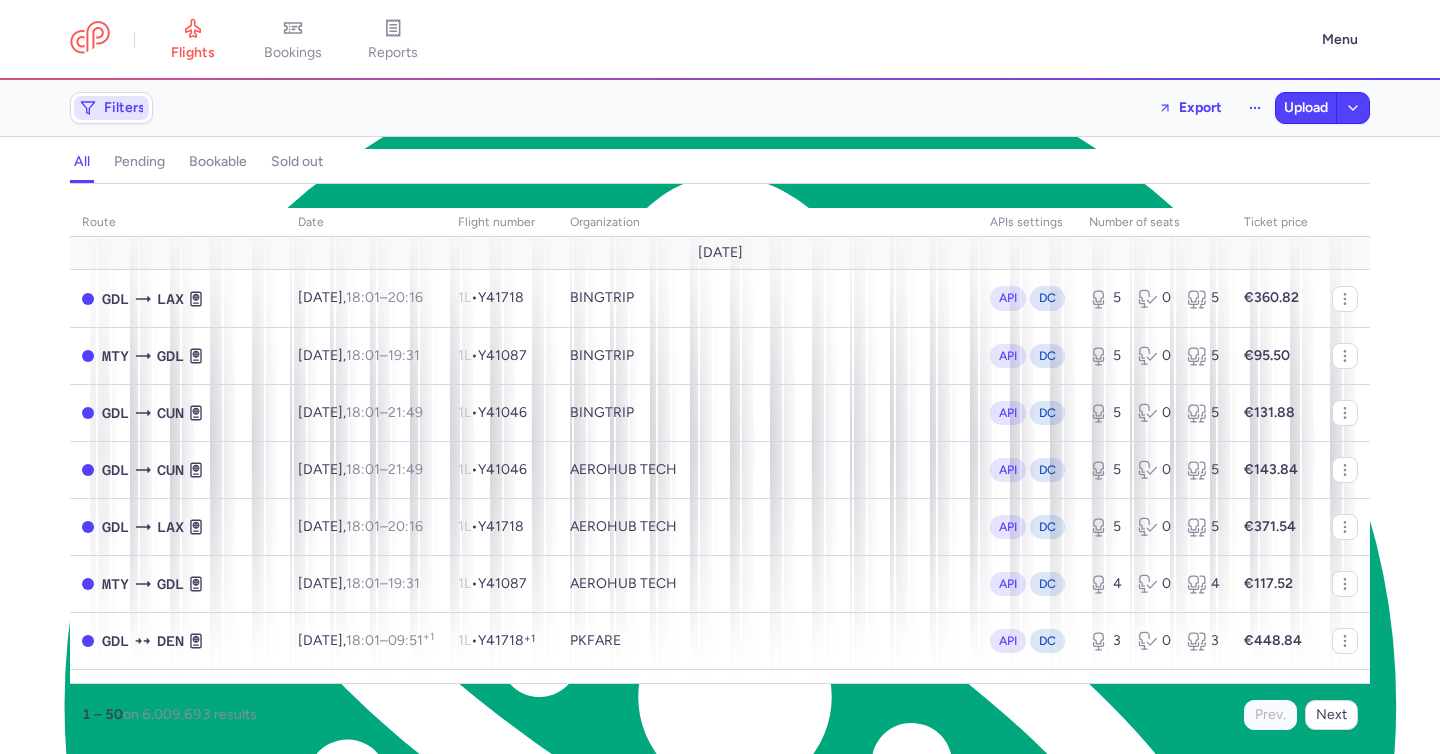 click on "Filters" at bounding box center [111, 108] 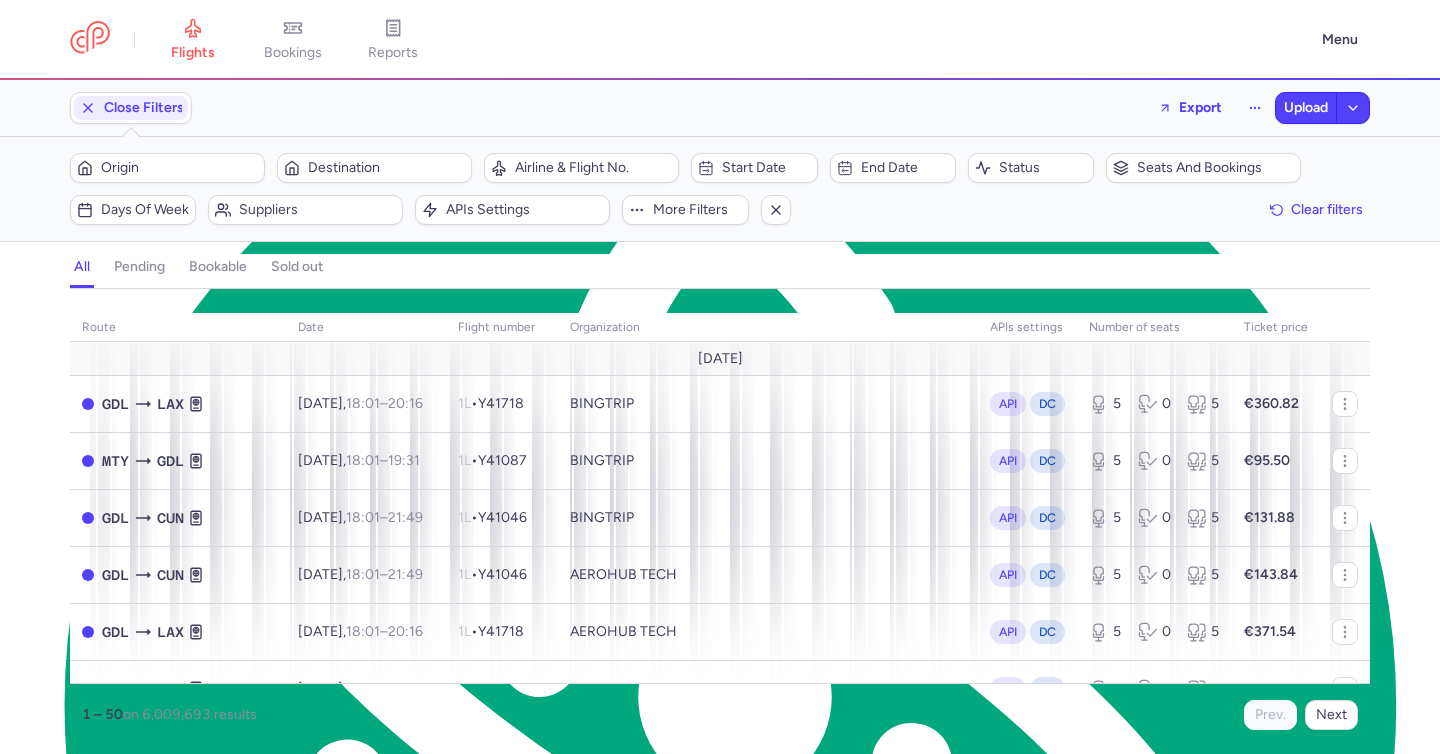 scroll, scrollTop: 0, scrollLeft: 0, axis: both 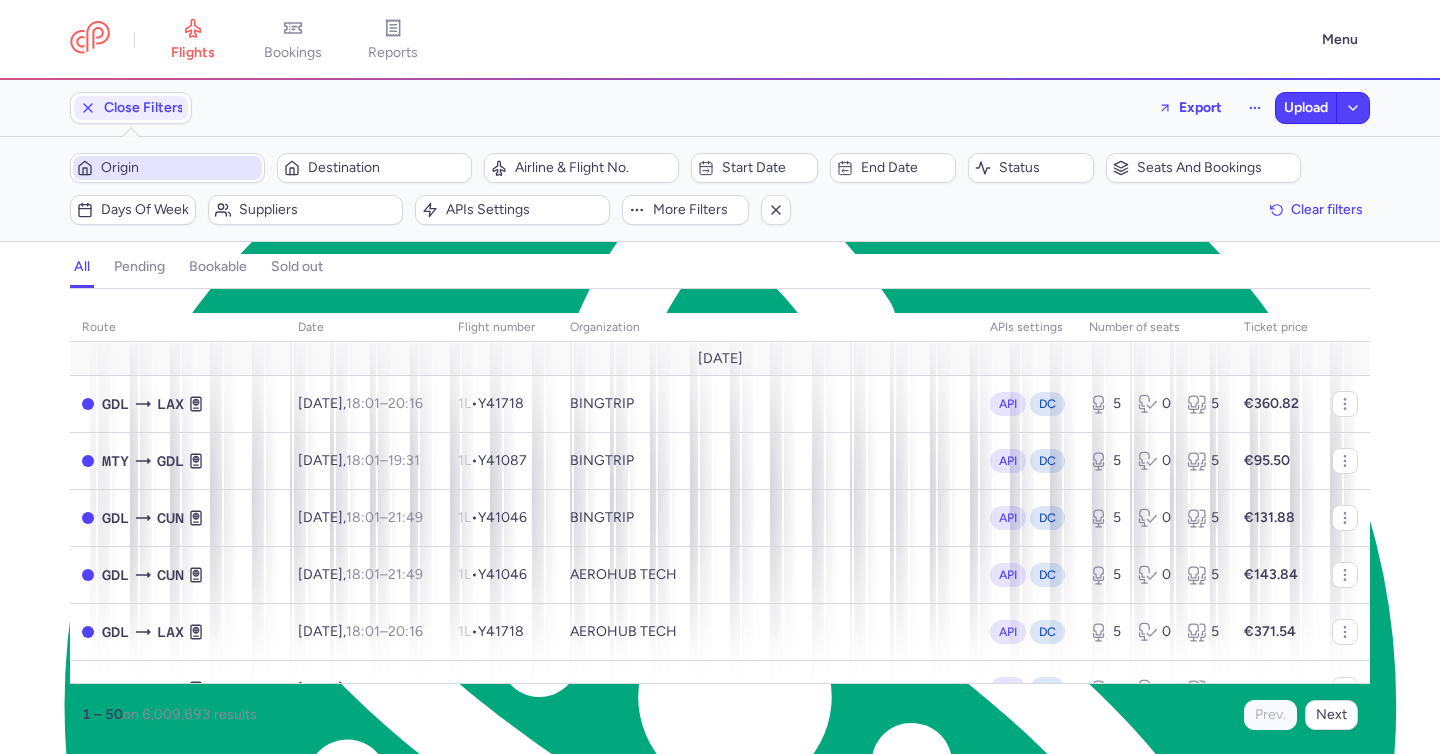 click on "Origin" at bounding box center [179, 168] 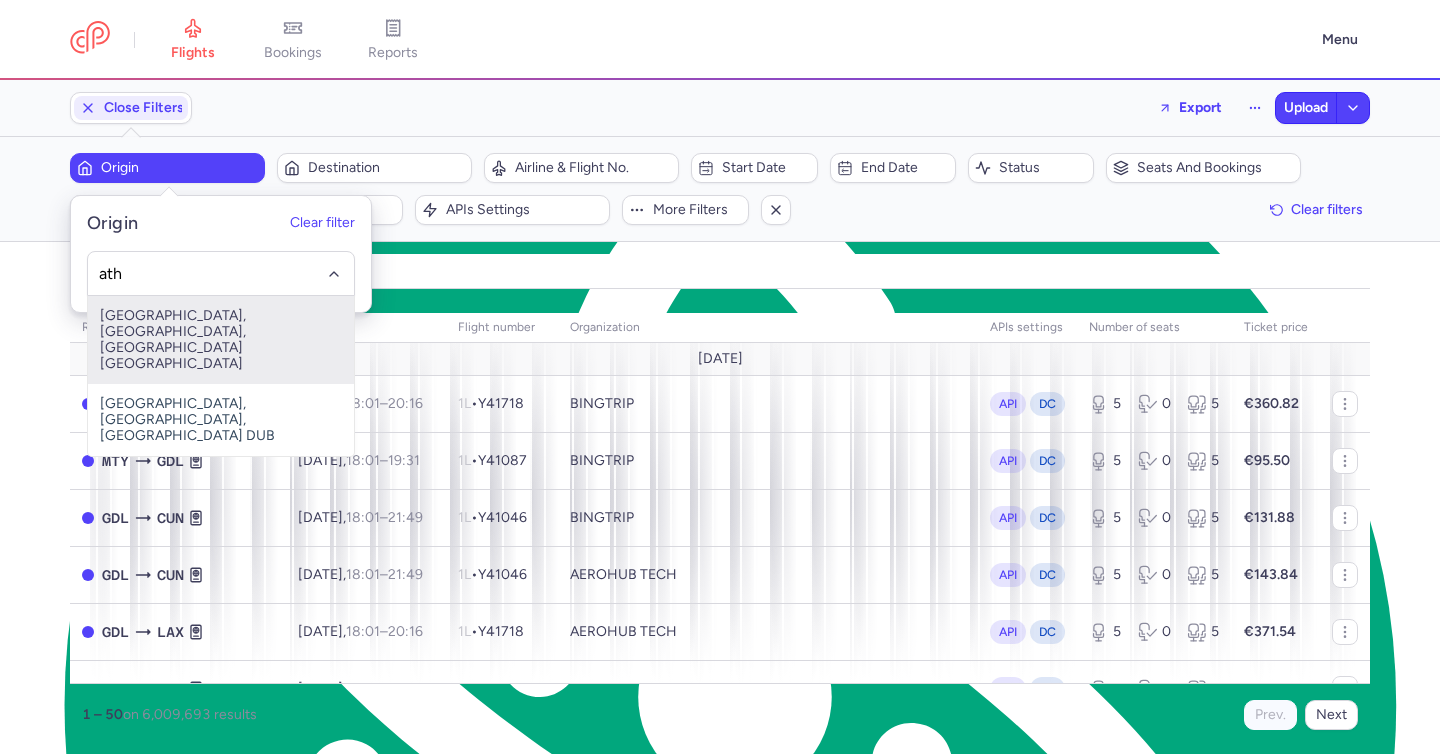 click on "Athens International Airport, Athens, Greece ATH" at bounding box center (221, 340) 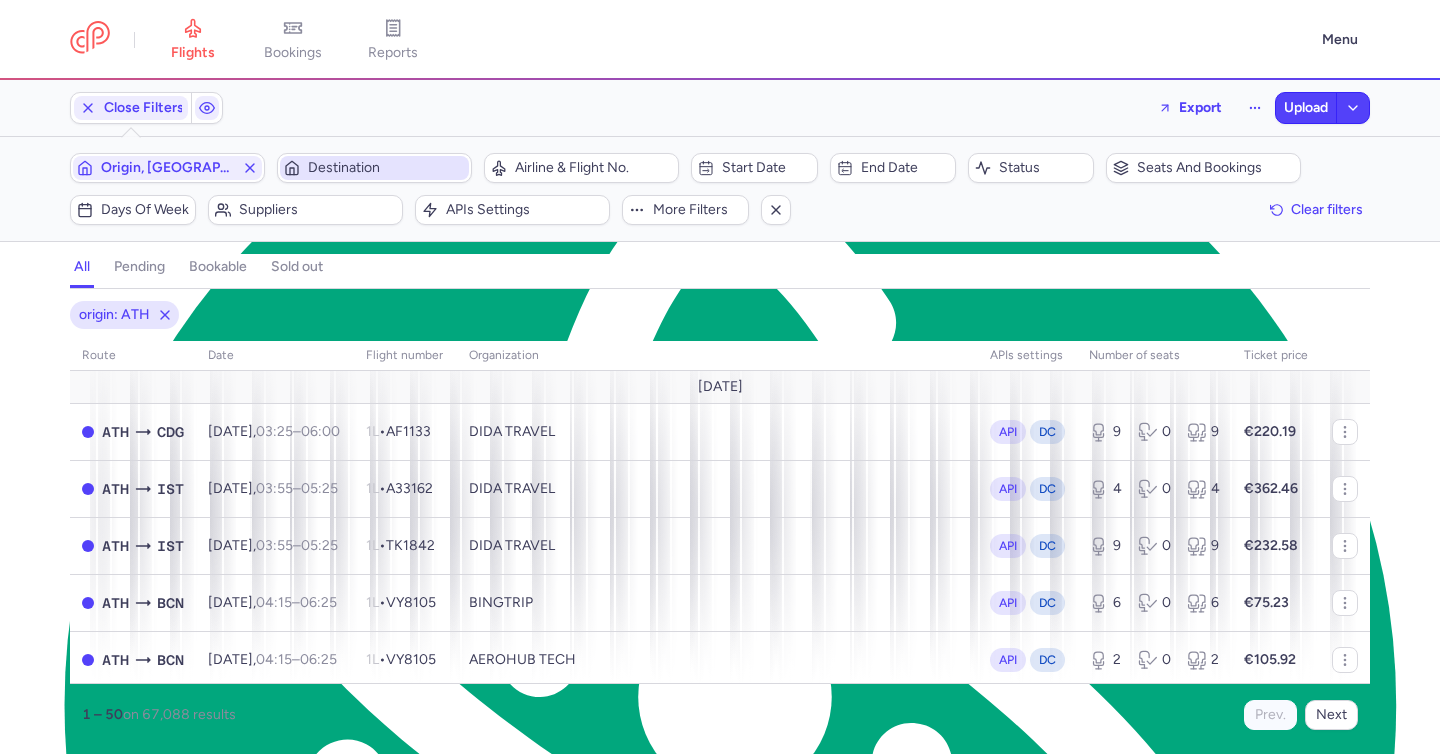click on "Destination" at bounding box center (386, 168) 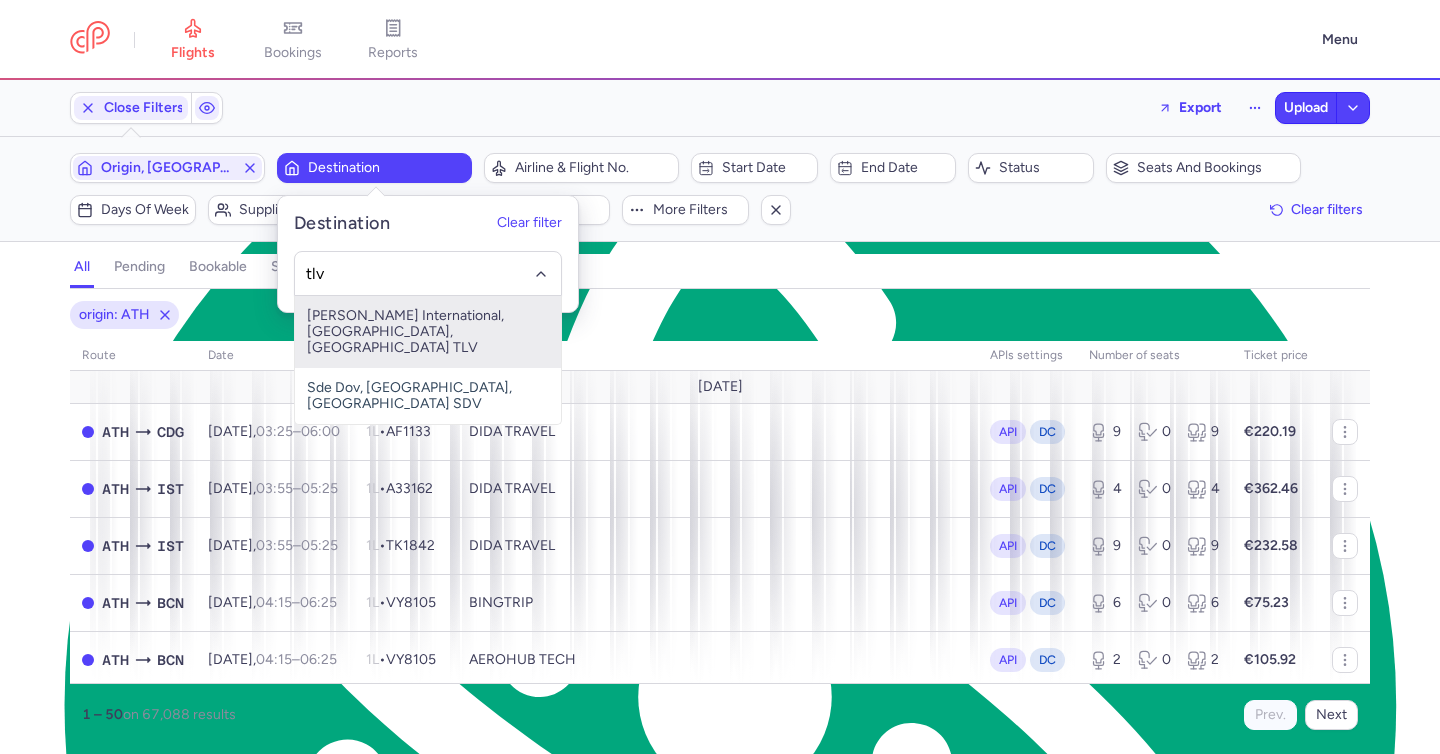 click on "Ben Gurion International, Tel Aviv, Israel TLV" at bounding box center (428, 332) 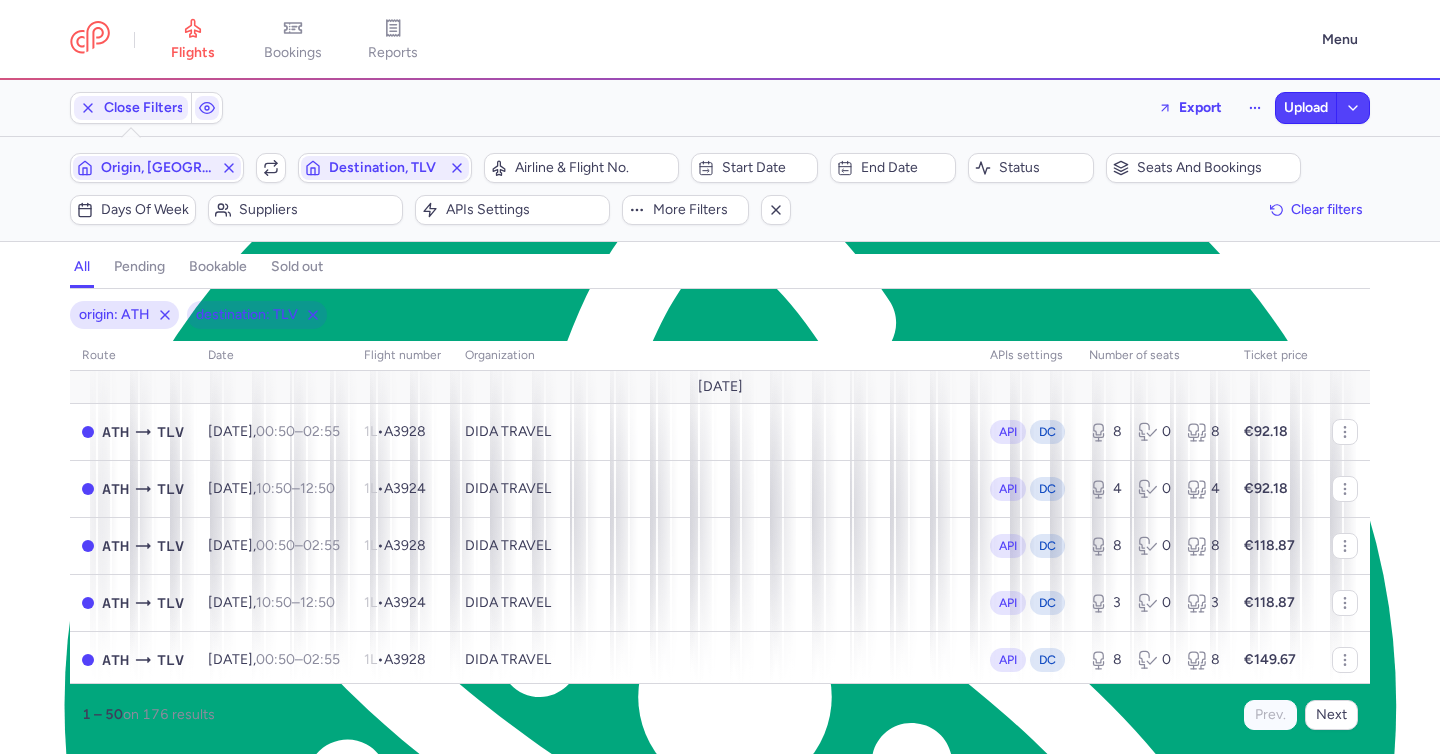 type 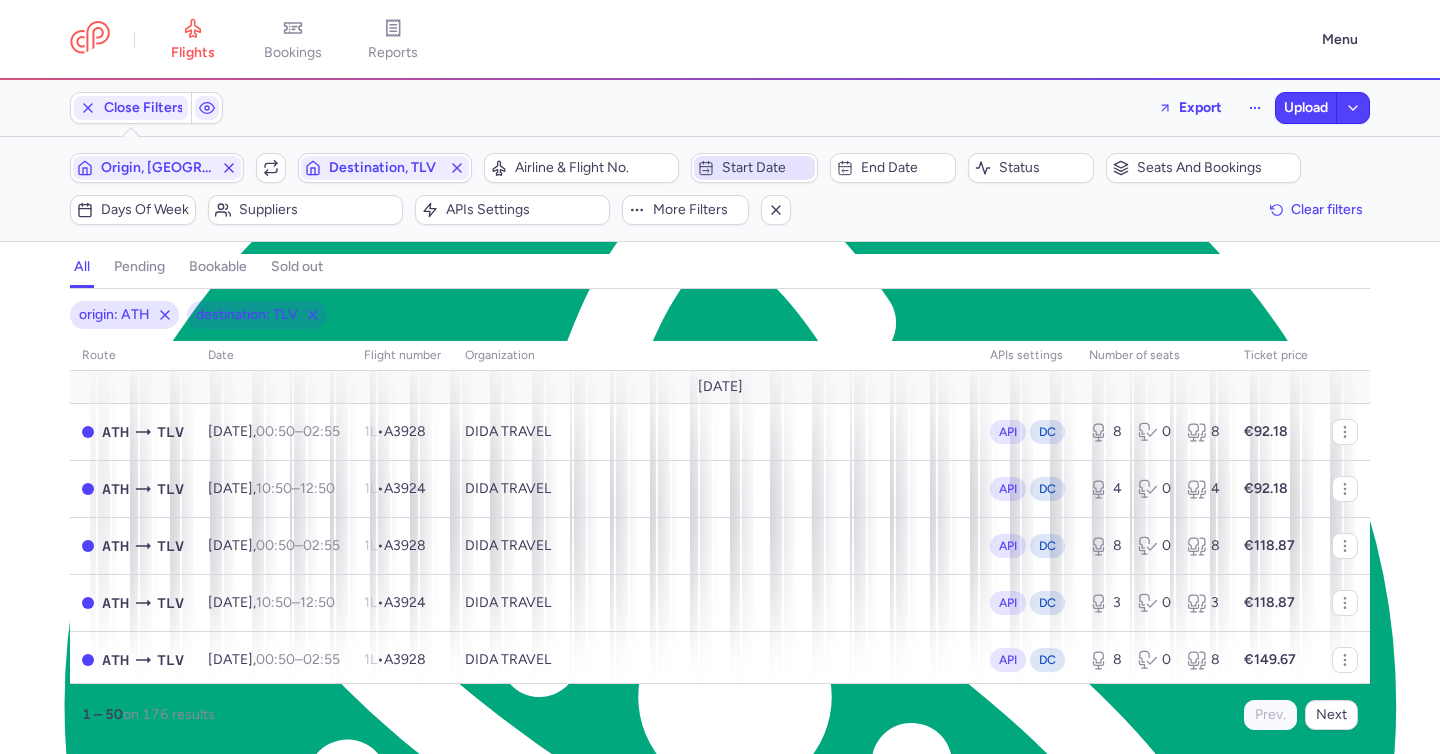 click on "Start date" at bounding box center [766, 168] 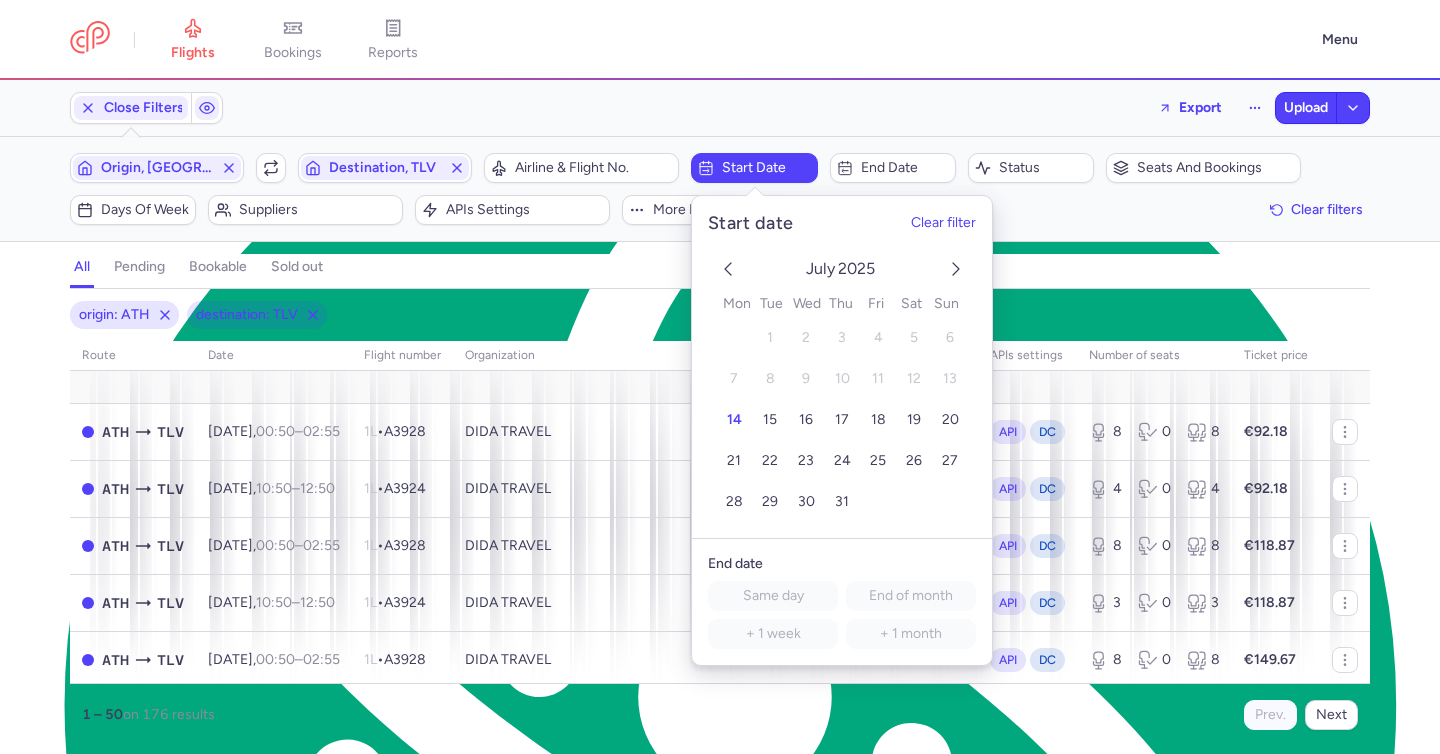 click 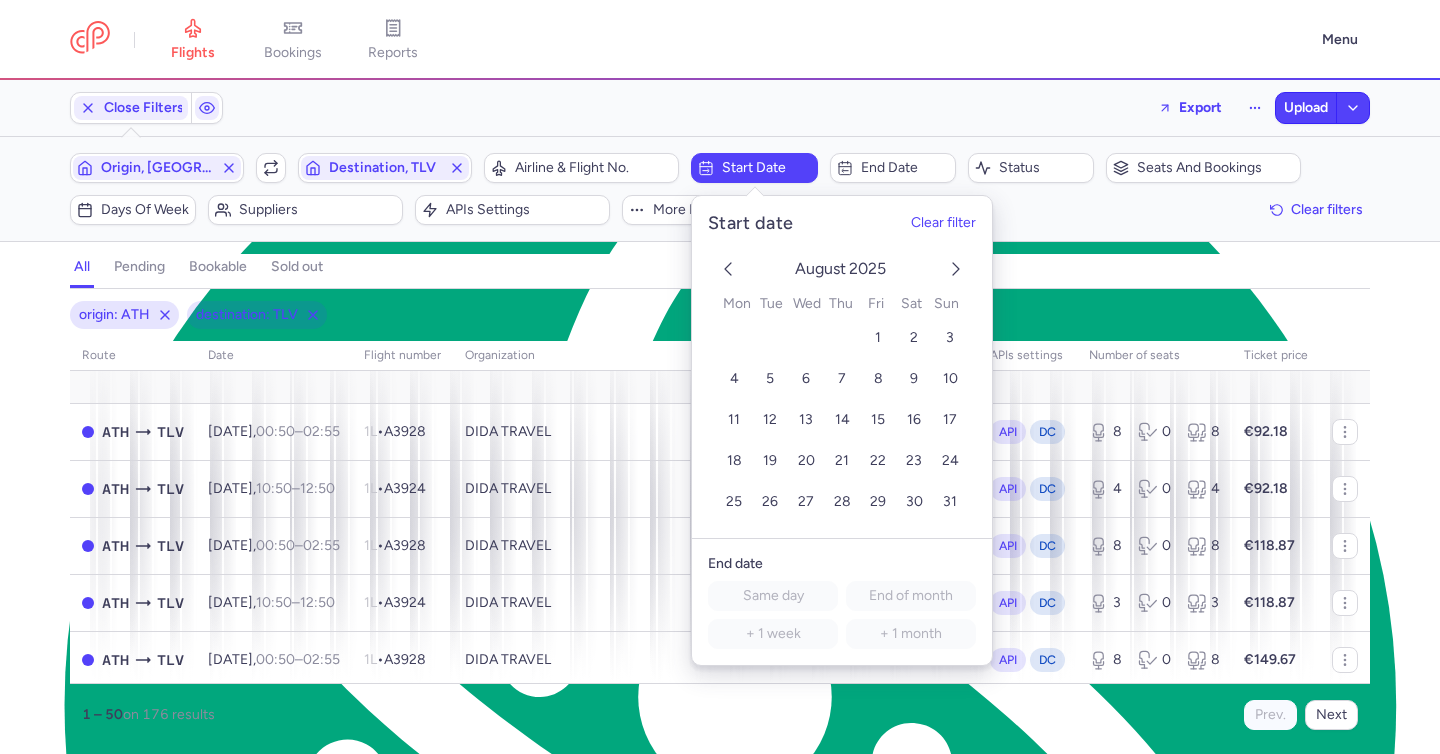 click 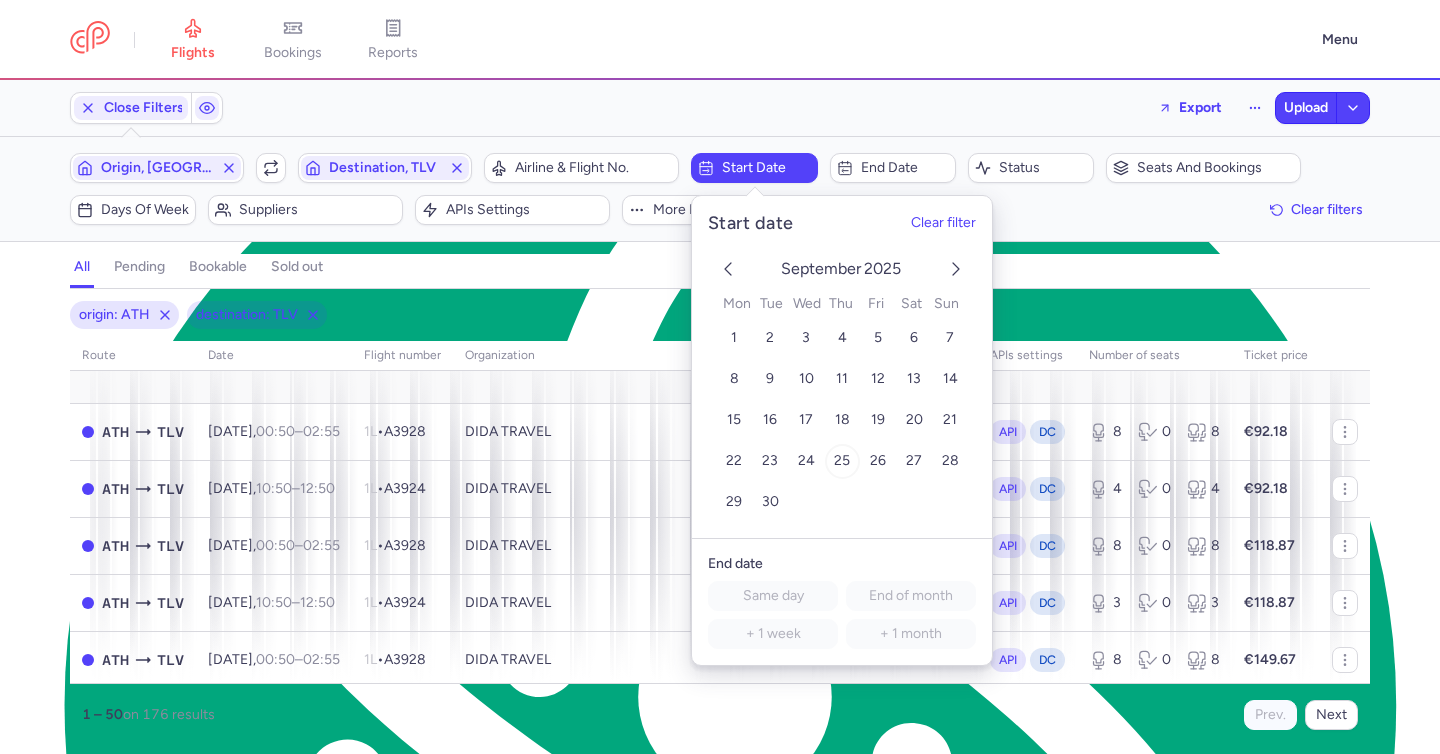 click on "25" at bounding box center (842, 461) 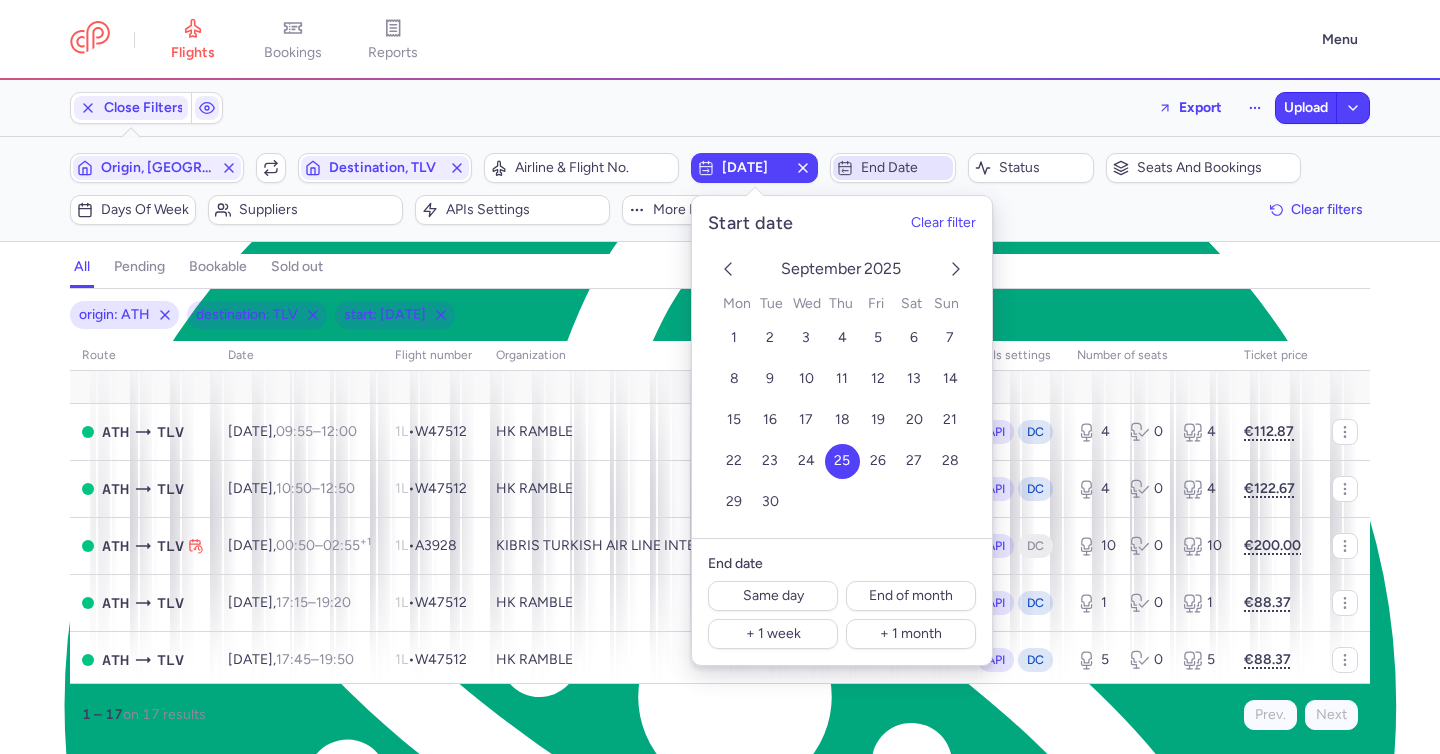 click on "End date" at bounding box center [905, 168] 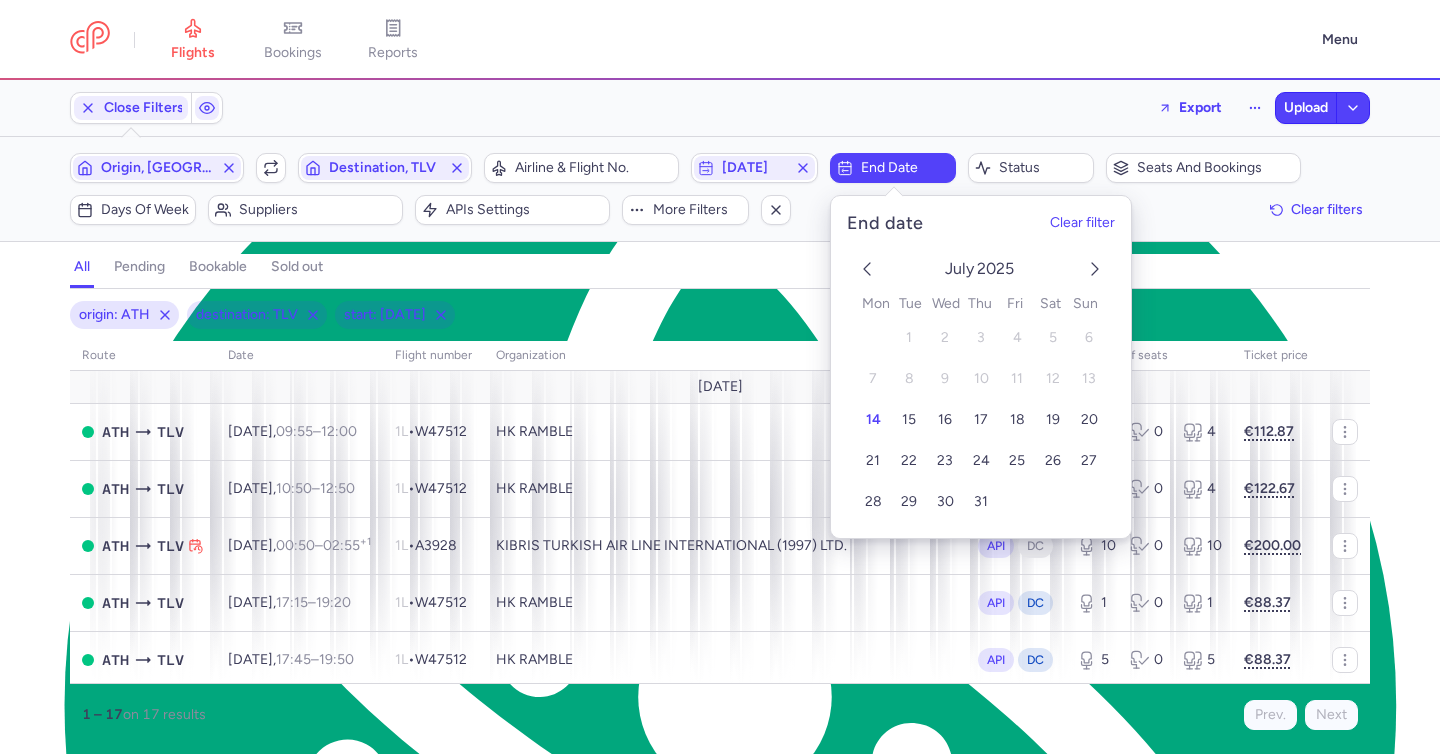 click on "July 2025 1 2 3 4 5 6 7 8 9 10 11 12 13 14 15 16 17 18 19 20 21 22 23 24 25 26 27 28 29 30 31" at bounding box center (981, 386) 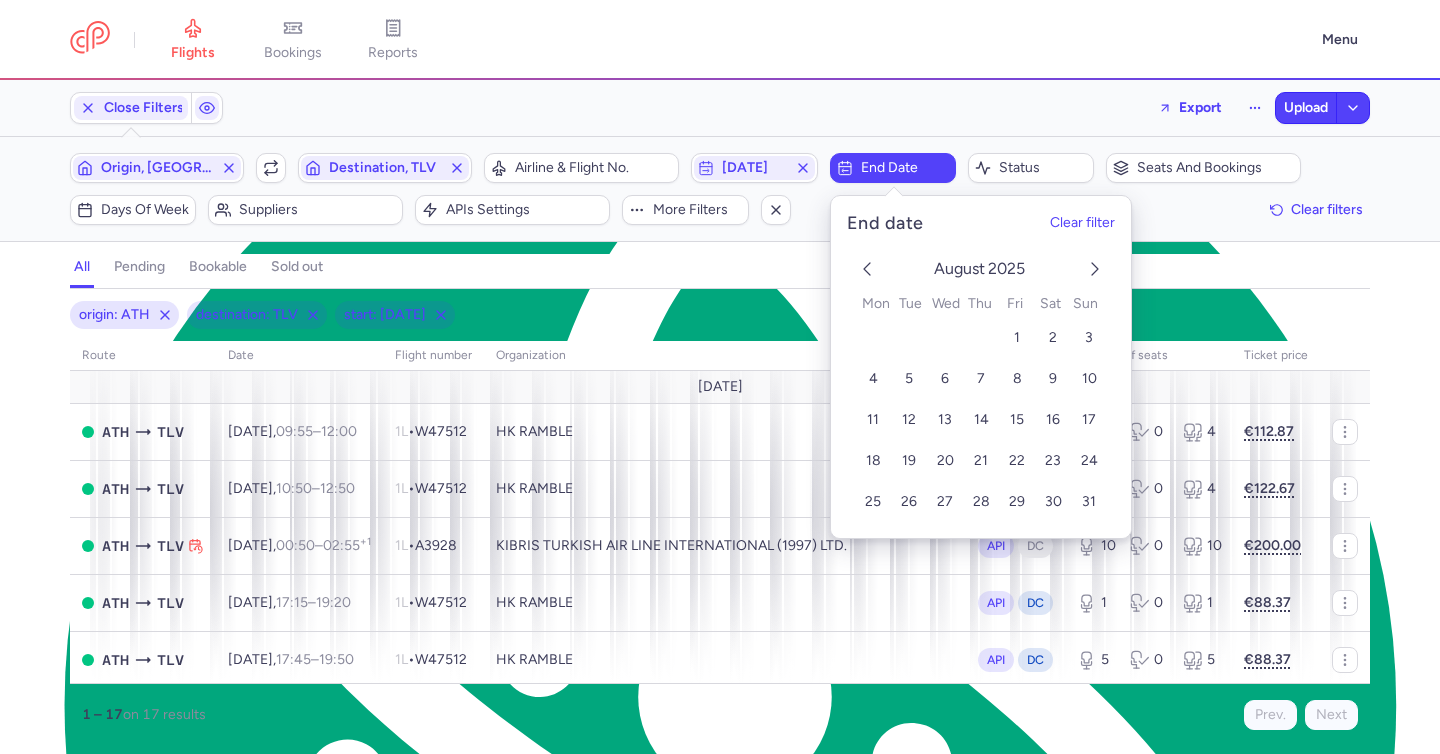 click 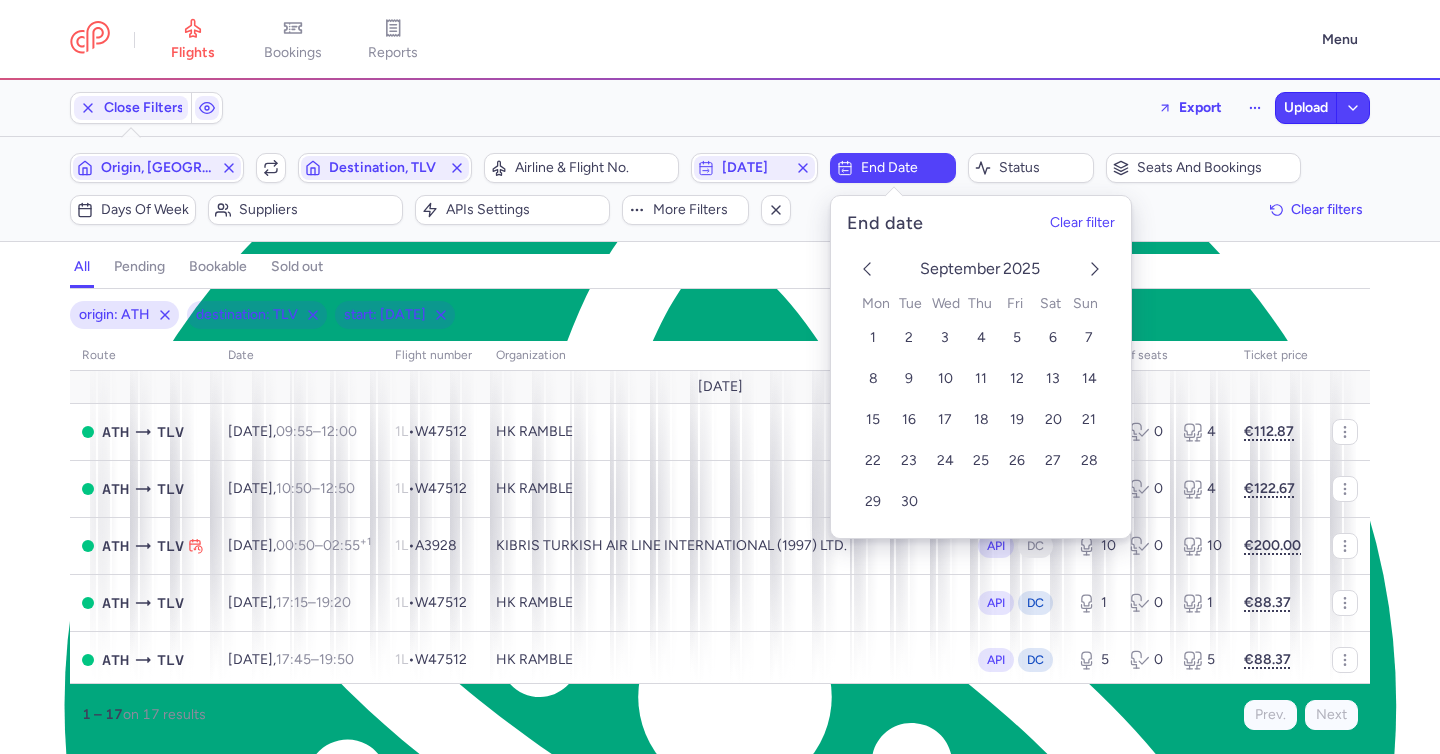 click 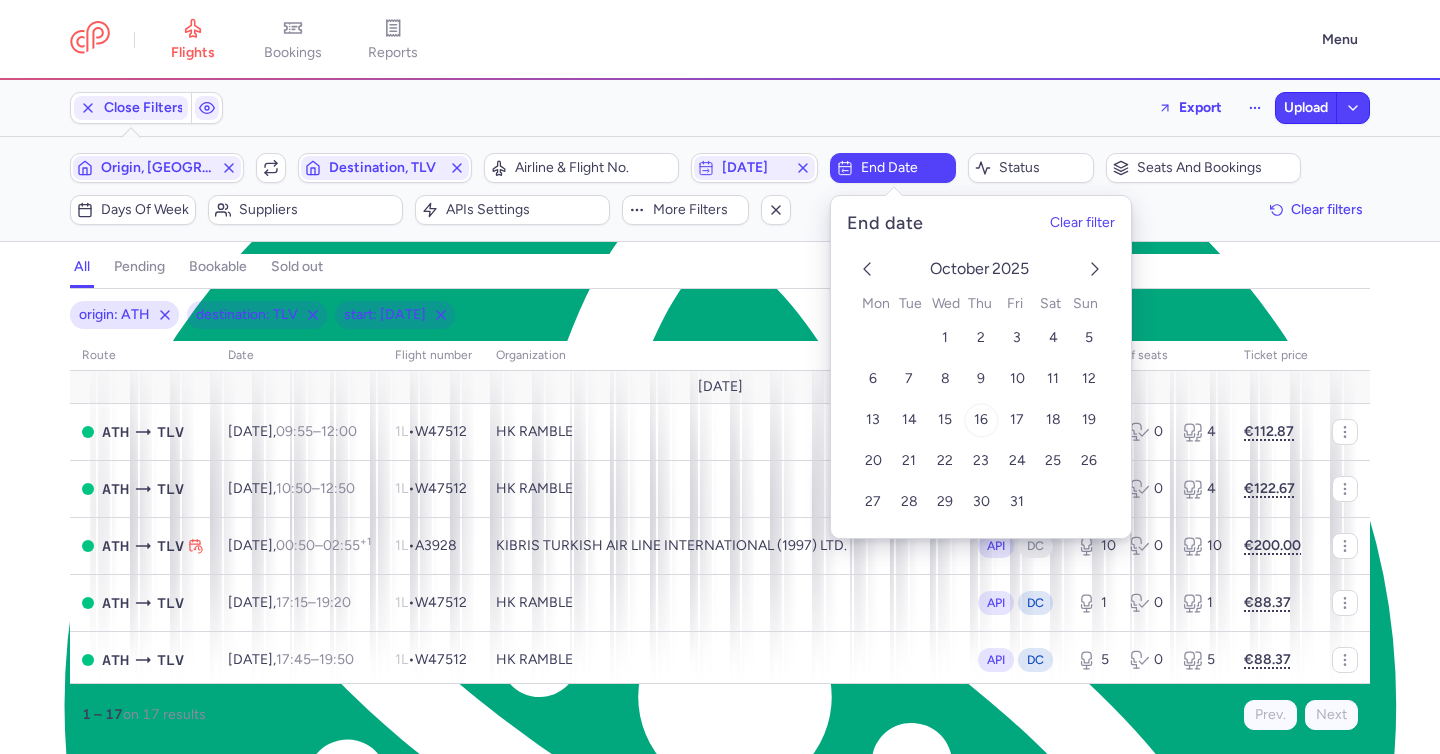 click on "16" at bounding box center (981, 420) 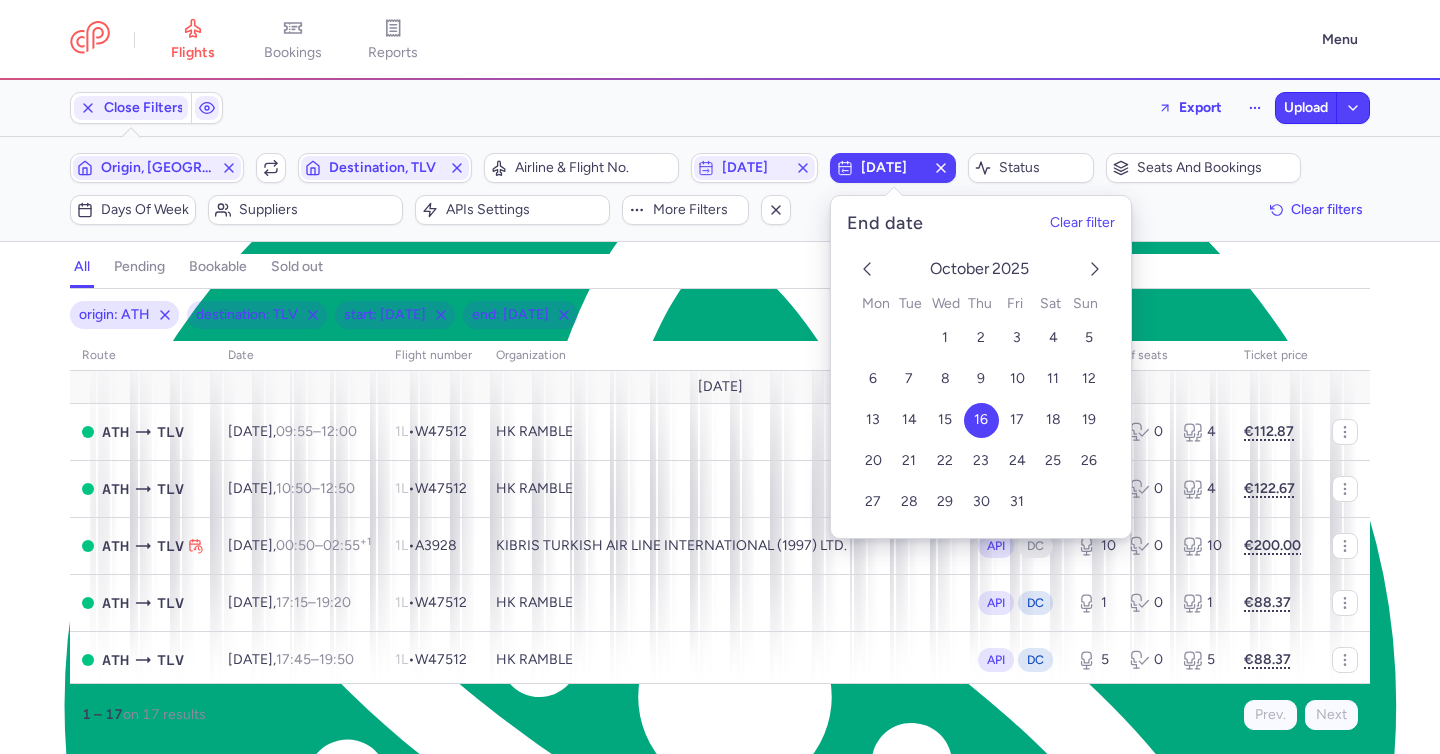 click on "all pending bookable sold out" at bounding box center [720, 271] 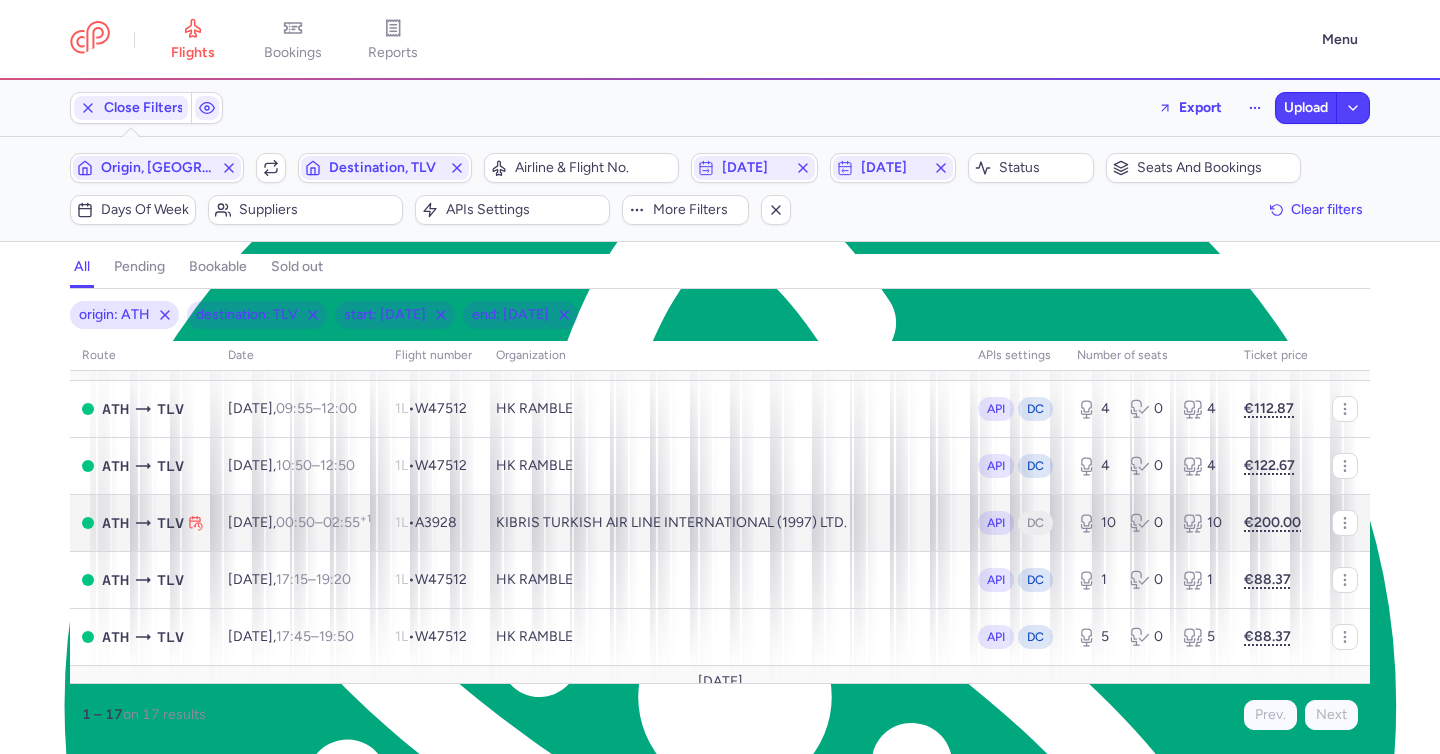 scroll, scrollTop: 0, scrollLeft: 0, axis: both 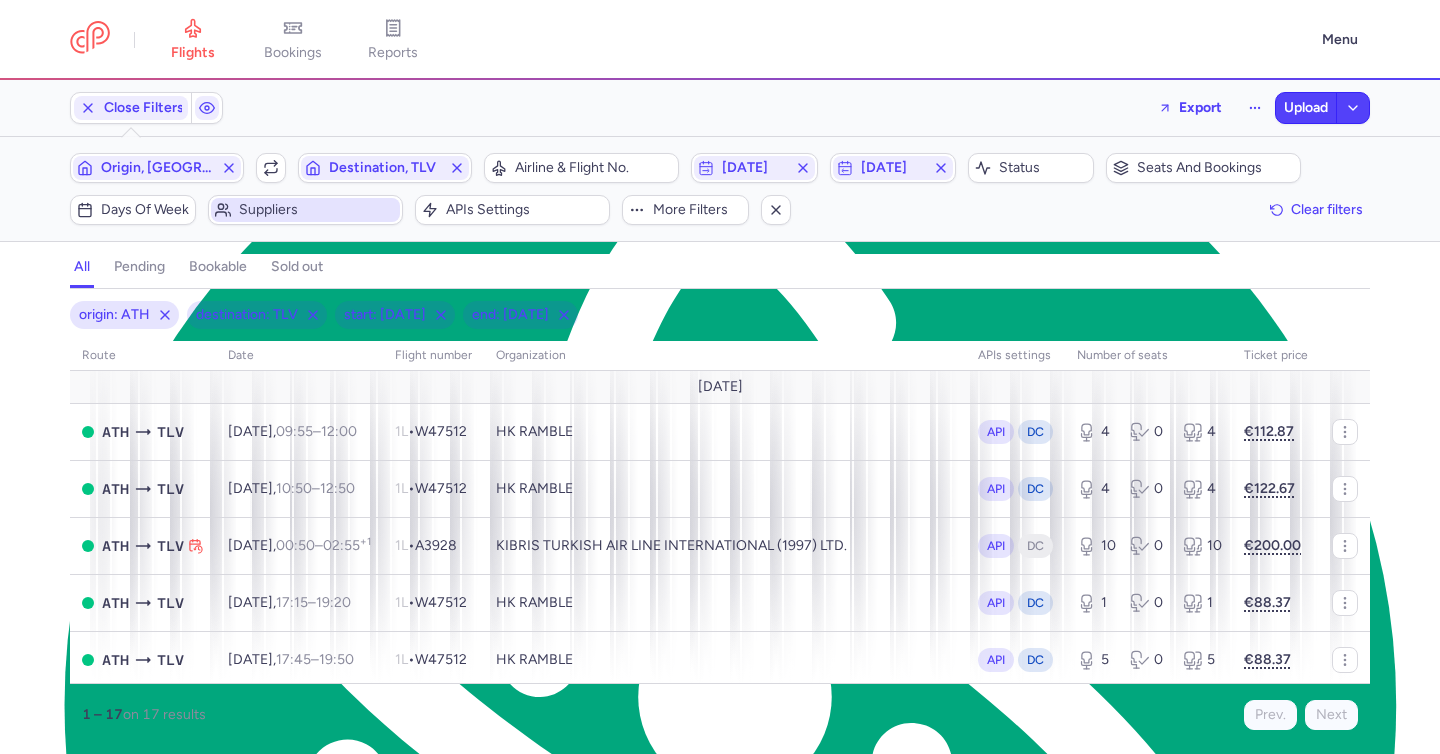 click on "Suppliers" at bounding box center (317, 210) 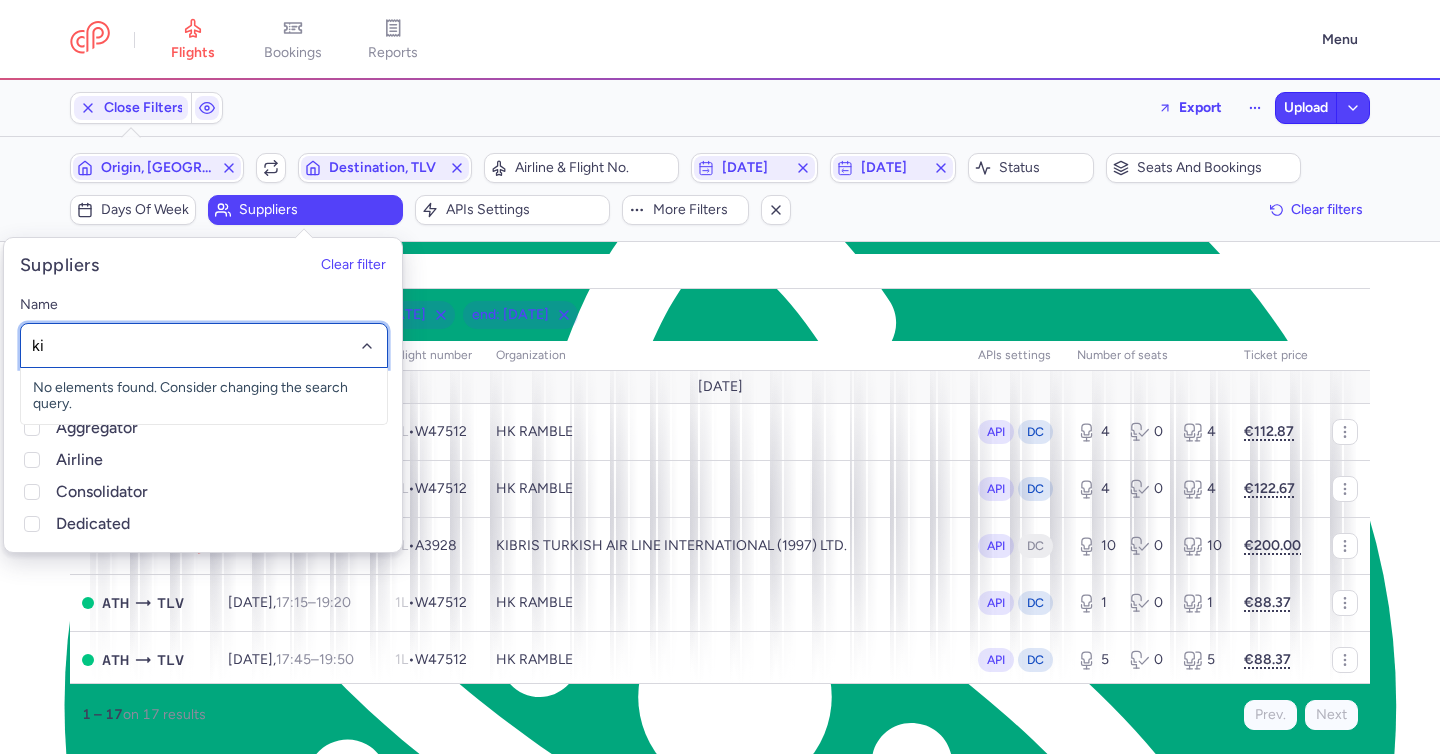 type on "kib" 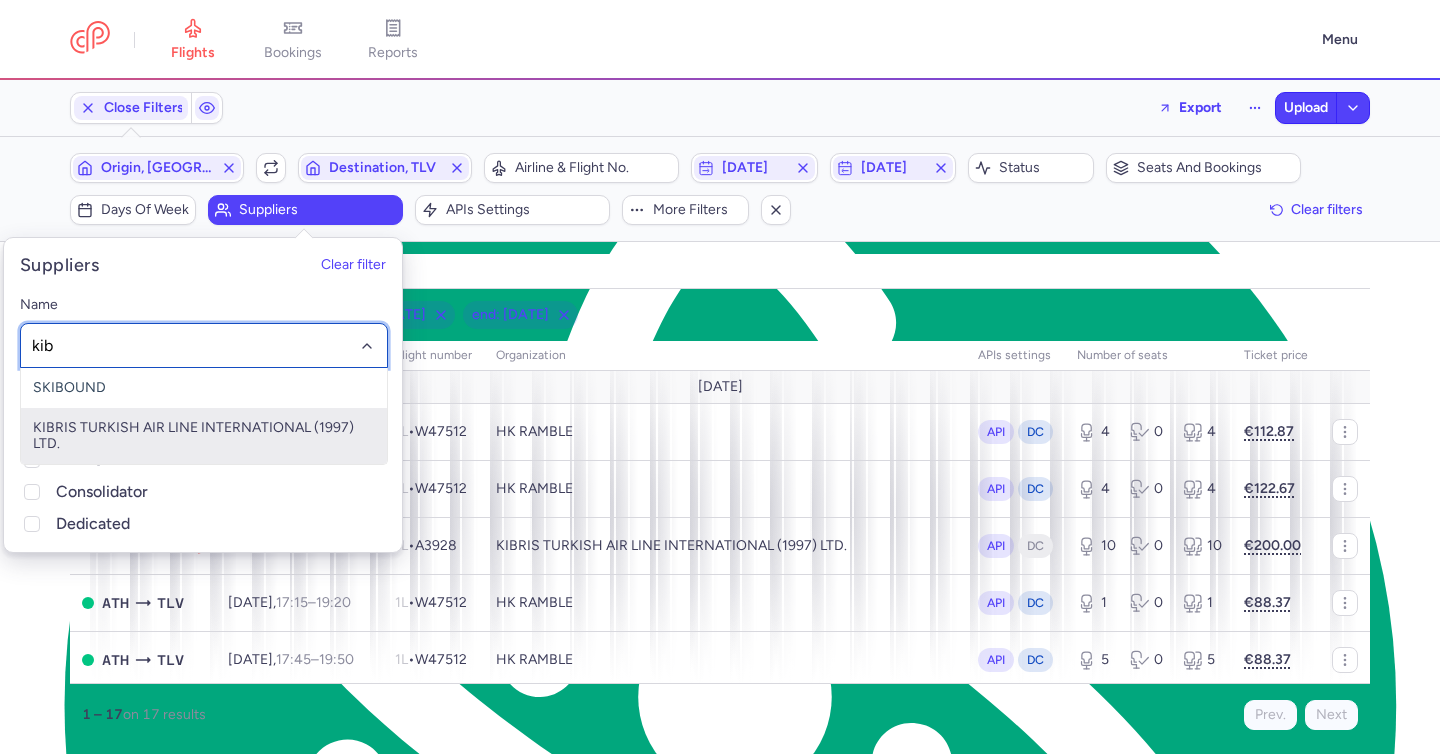 click on "KIBRIS TURKISH AIR LINE INTERNATIONAL (1997) LTD." 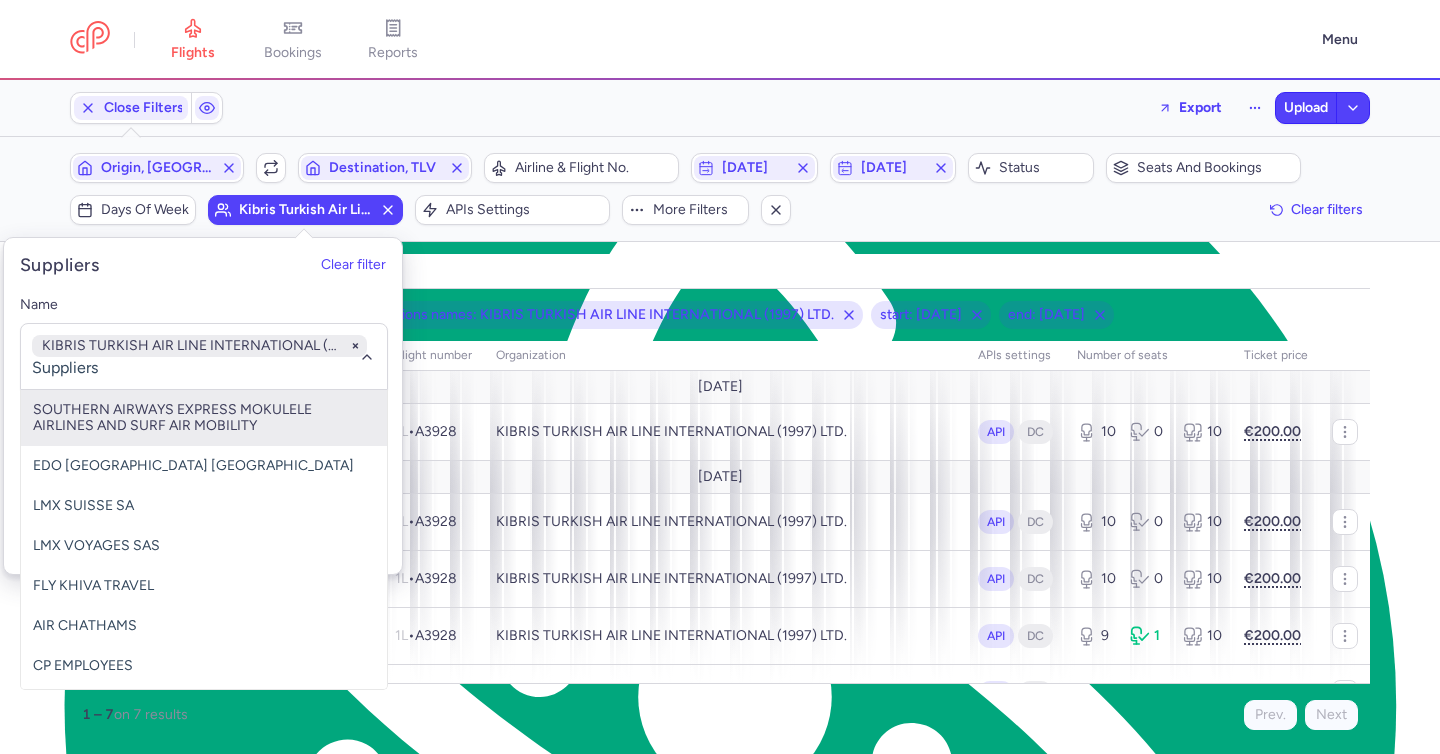 click on "all pending bookable sold out 5" at bounding box center (720, 267) 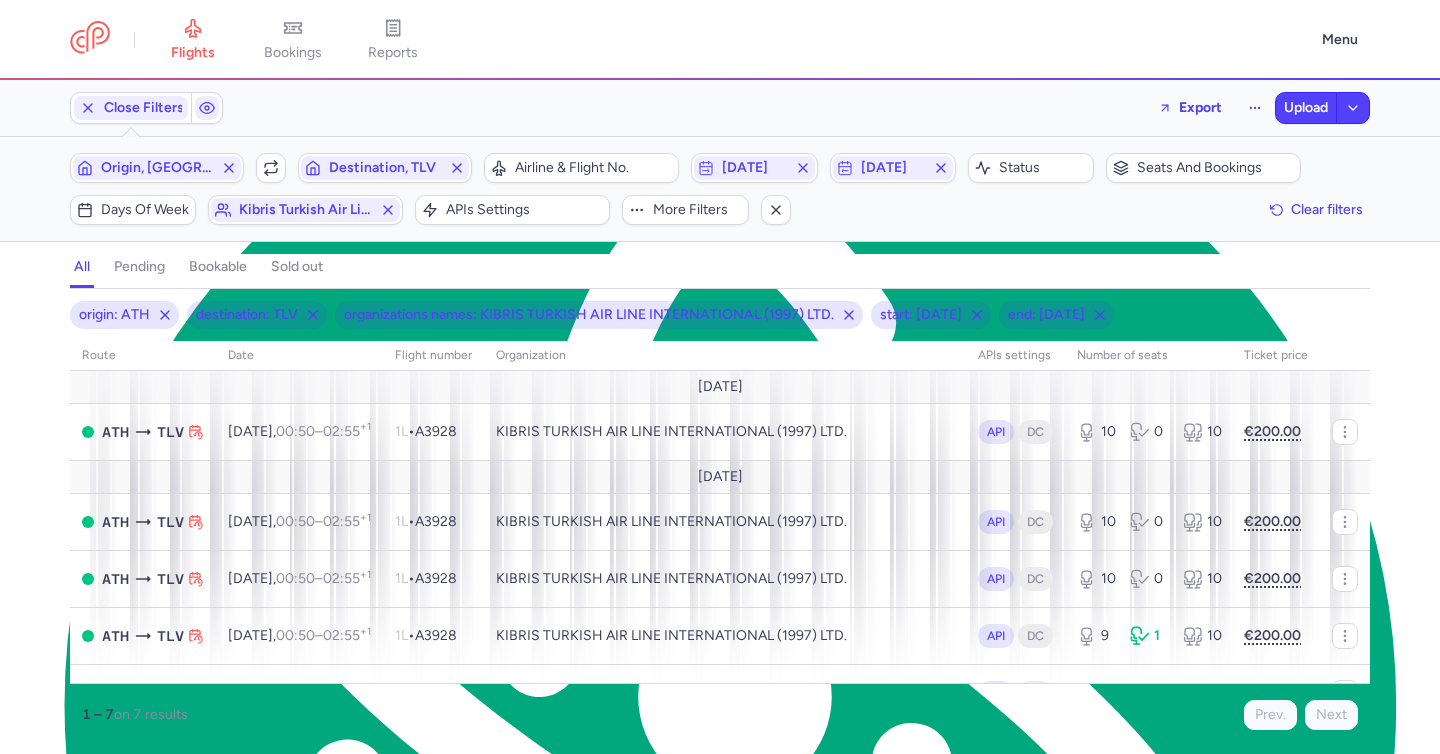 type 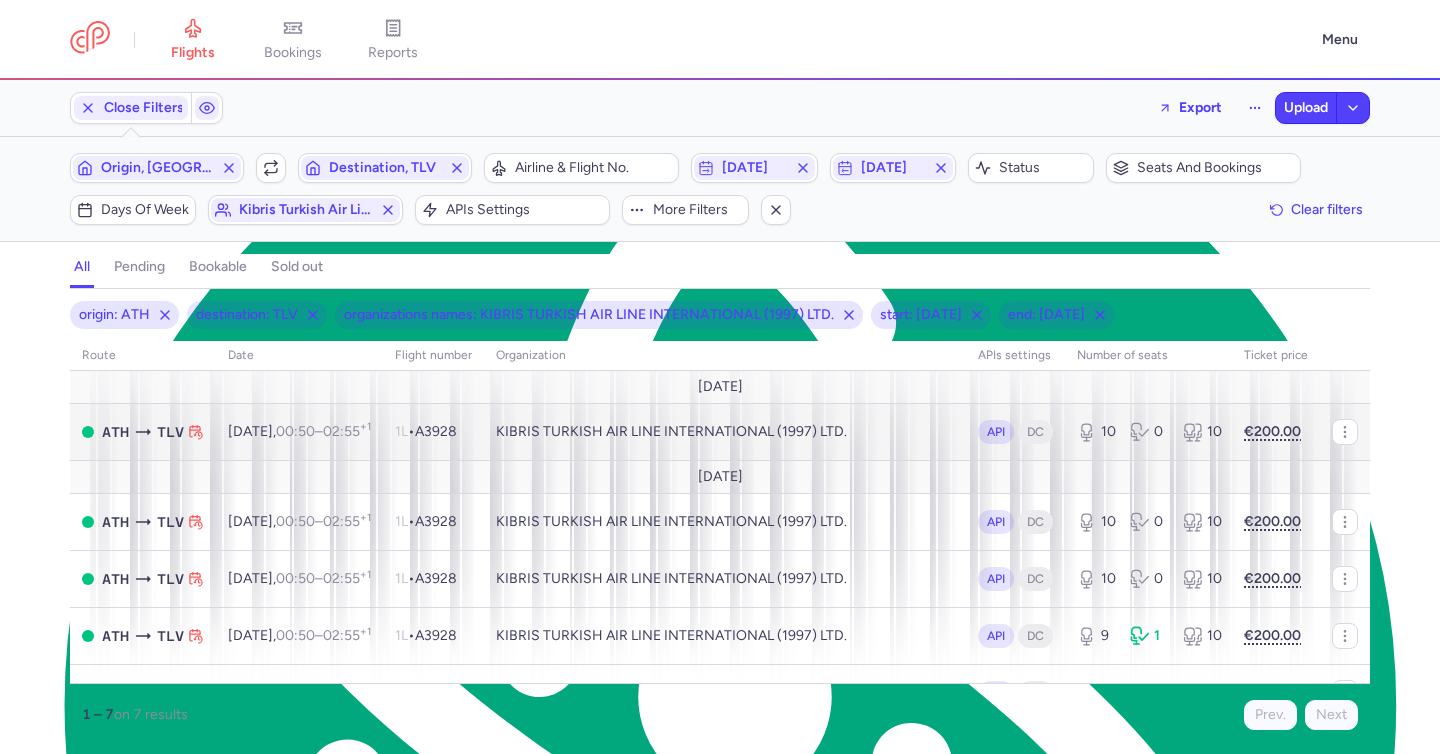 scroll, scrollTop: 153, scrollLeft: 0, axis: vertical 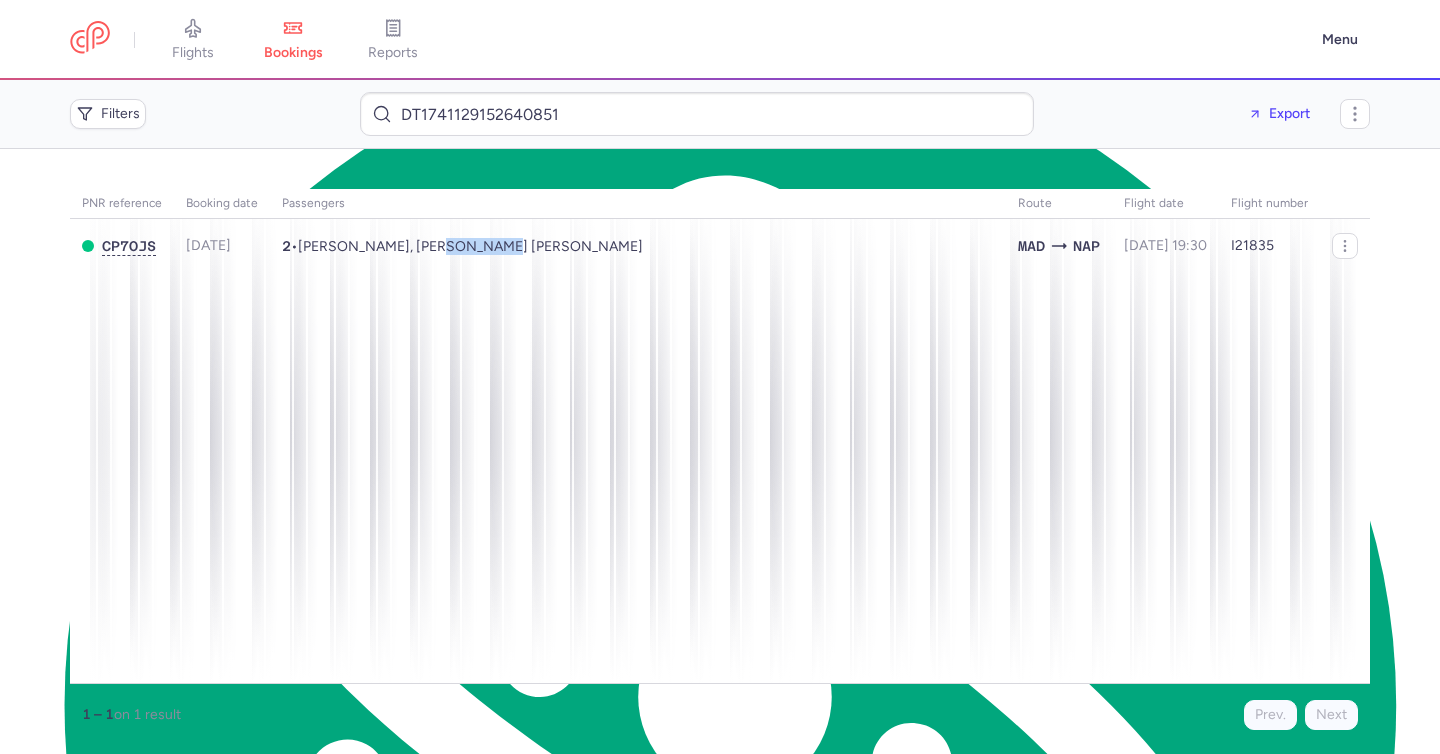 click on "Roman ALDREY LEON, Carolina LOPEZ QUINTELA" at bounding box center [470, 246] 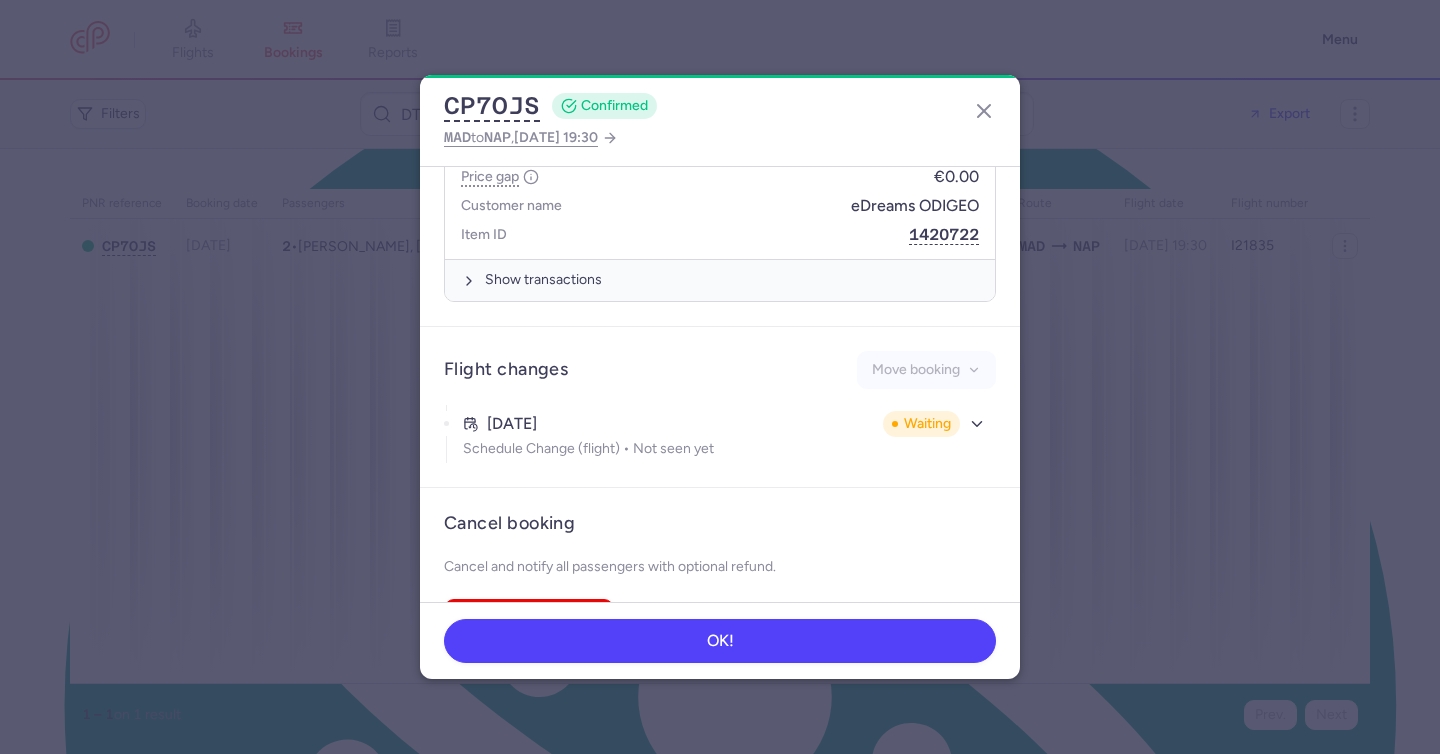 scroll, scrollTop: 1111, scrollLeft: 0, axis: vertical 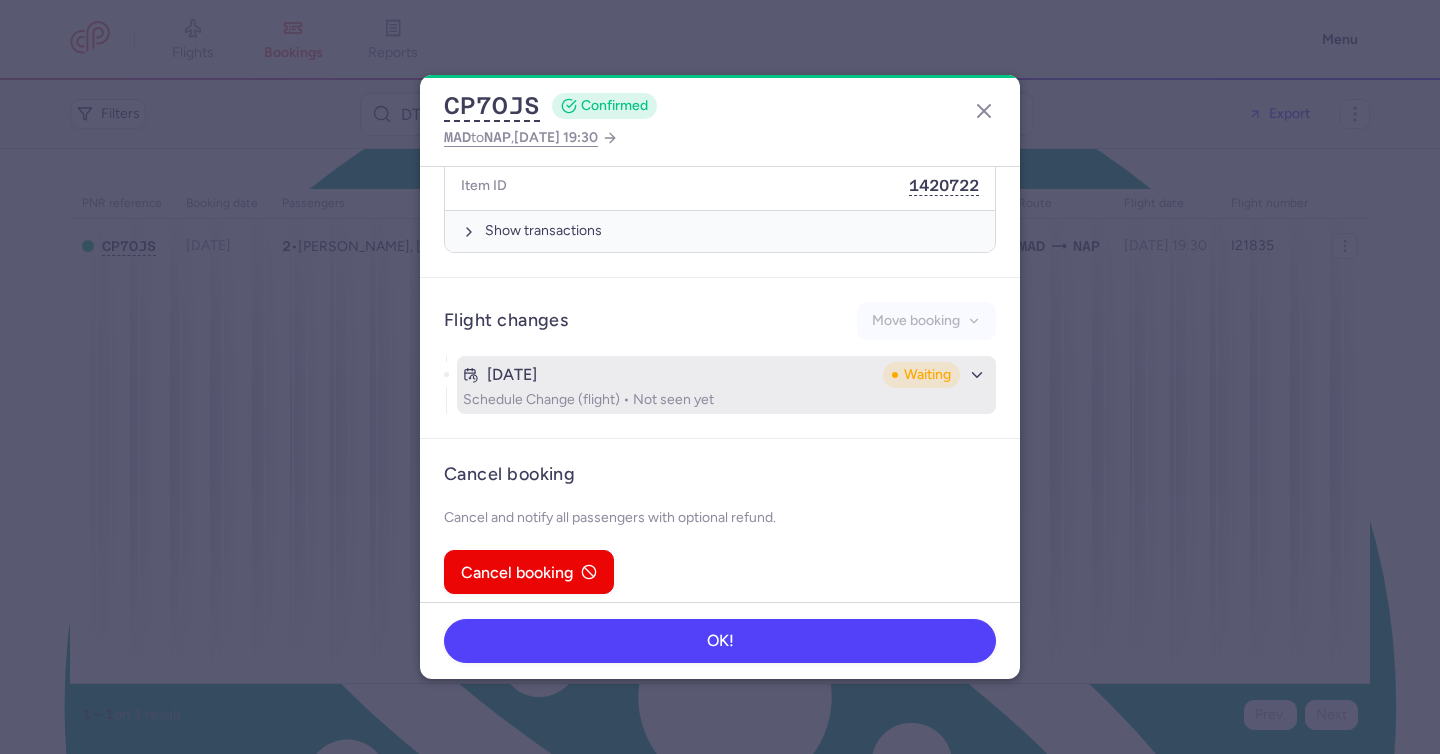 click on "Jul 14, 2025" at bounding box center [669, 375] 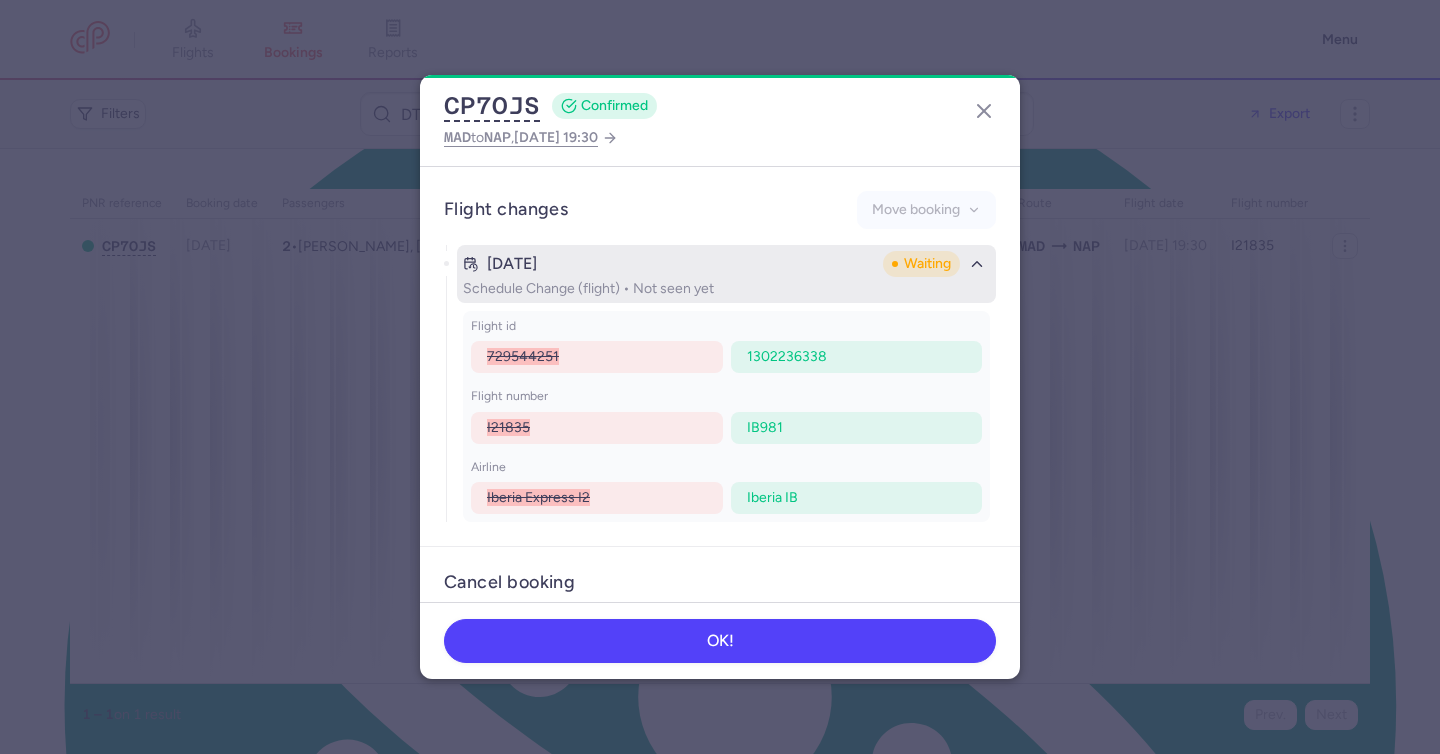scroll, scrollTop: 1247, scrollLeft: 0, axis: vertical 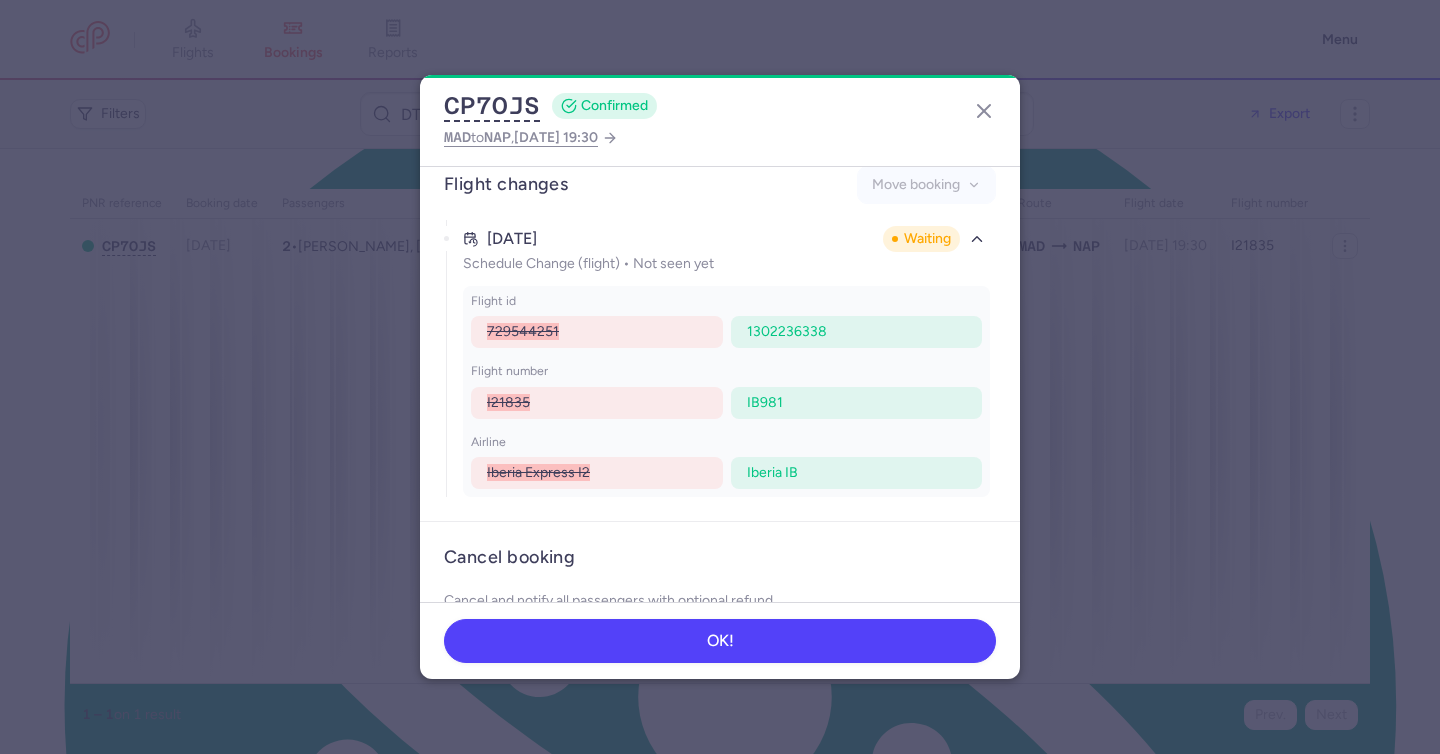 drag, startPoint x: 983, startPoint y: 118, endPoint x: 959, endPoint y: 121, distance: 24.186773 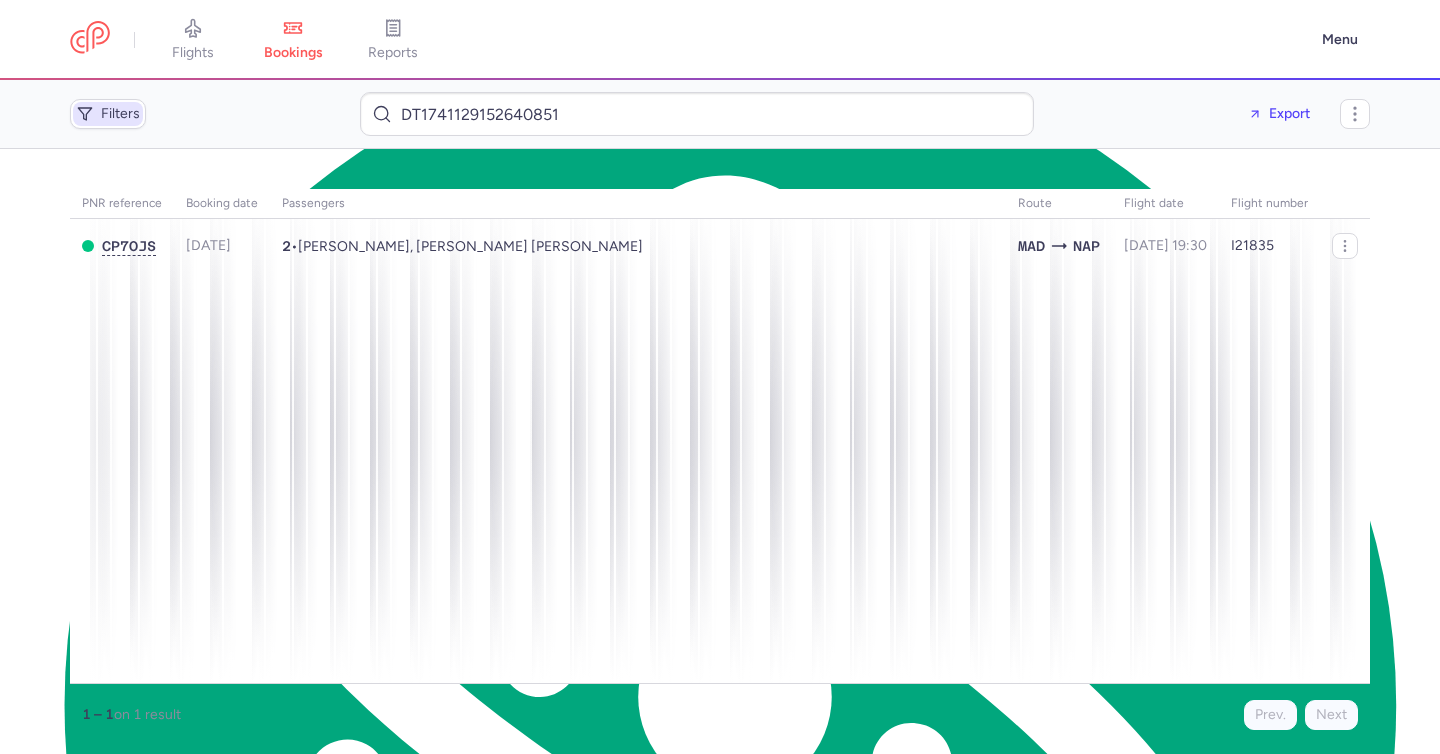click on "Filters" at bounding box center (120, 114) 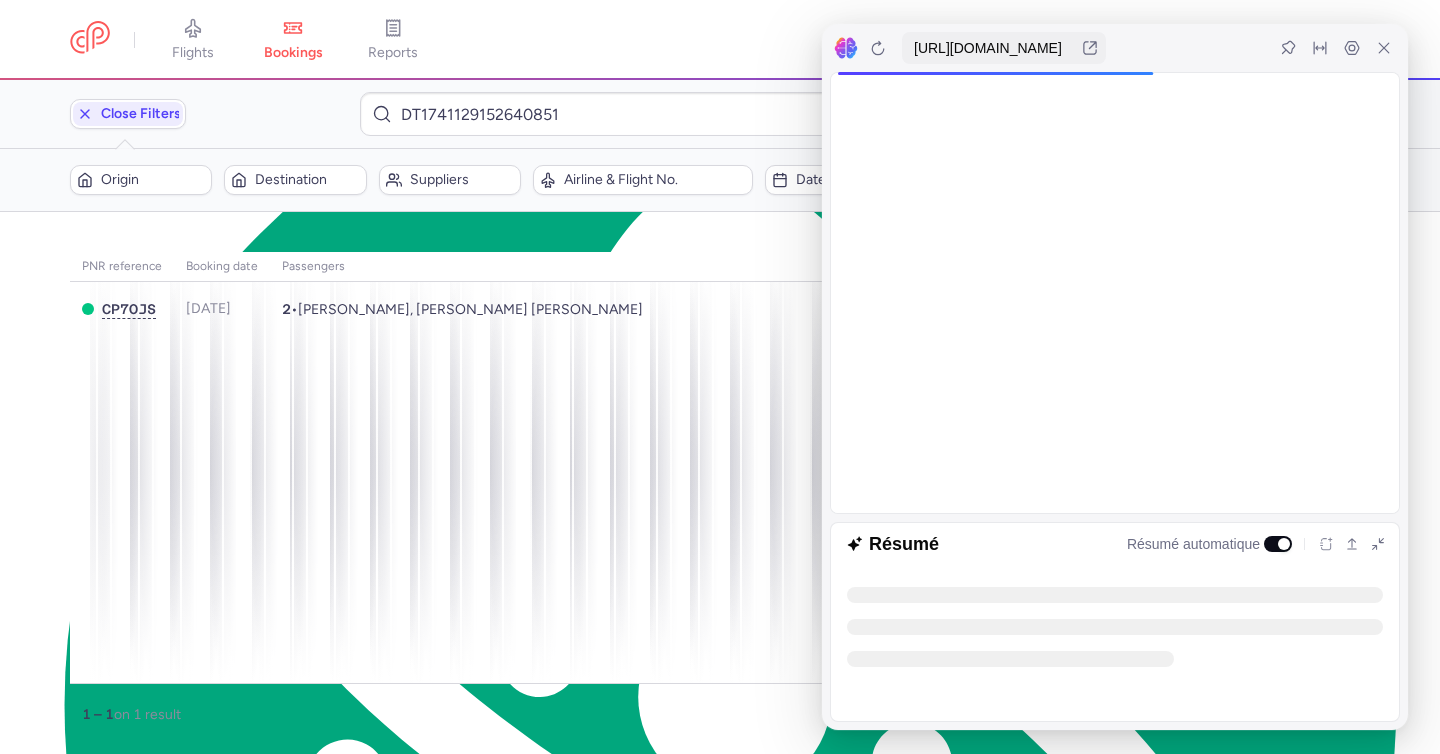click on "flights" at bounding box center (193, 40) 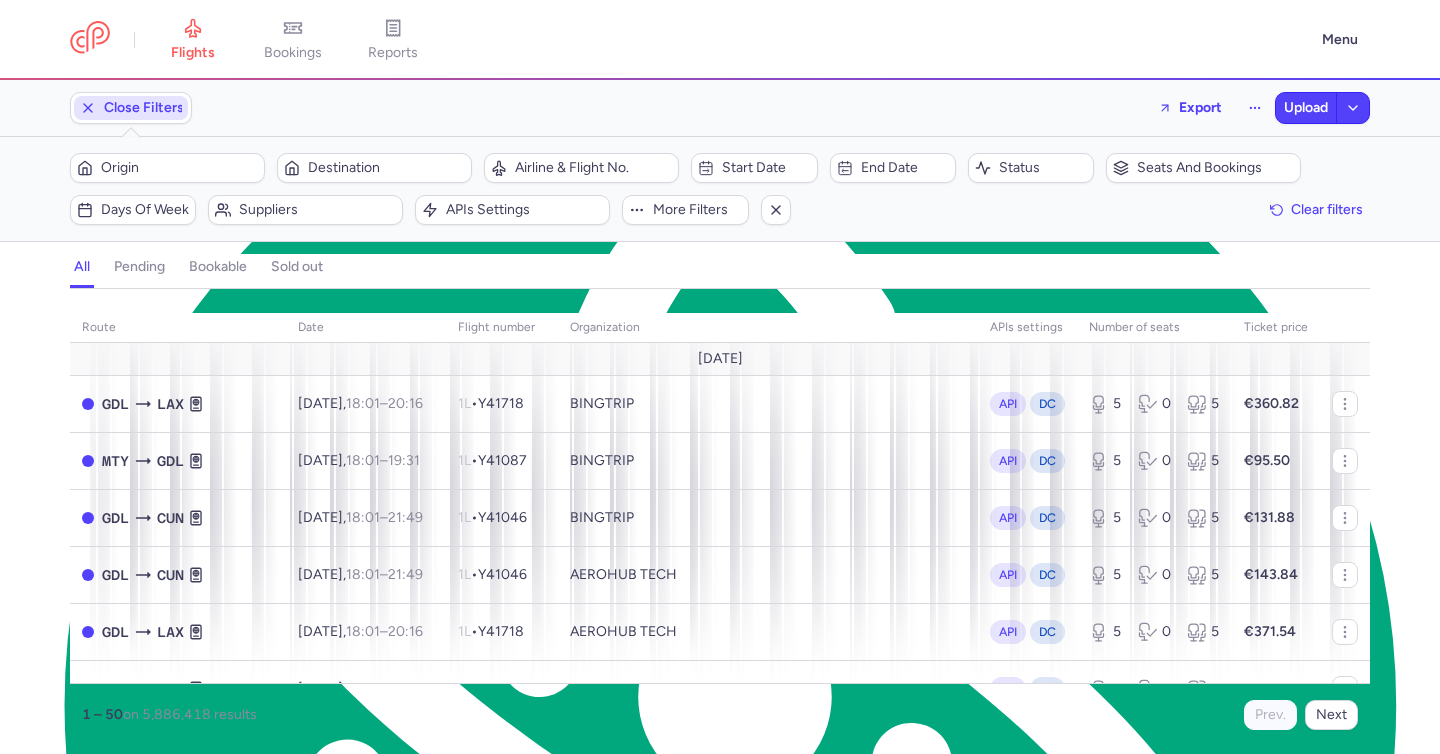 click on "Close Filters" 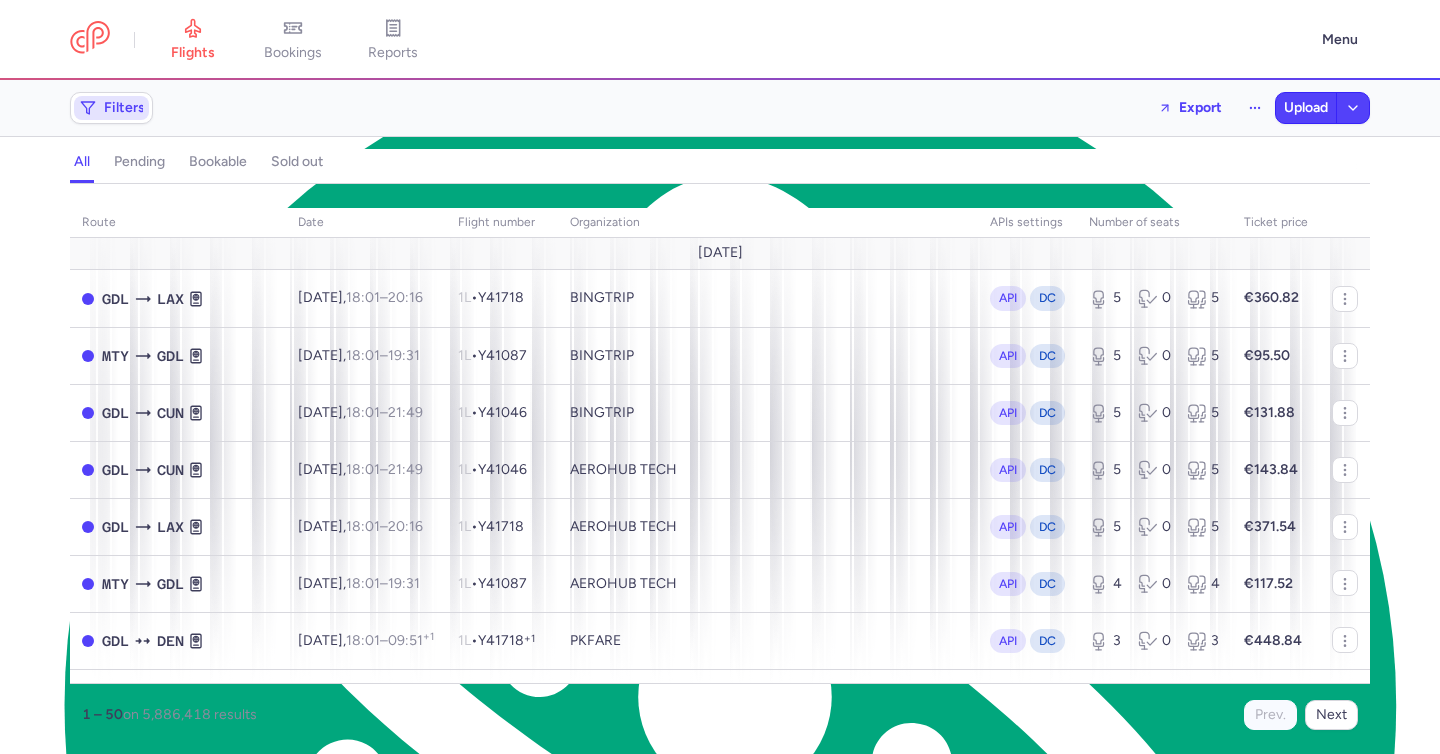 click on "Filters" 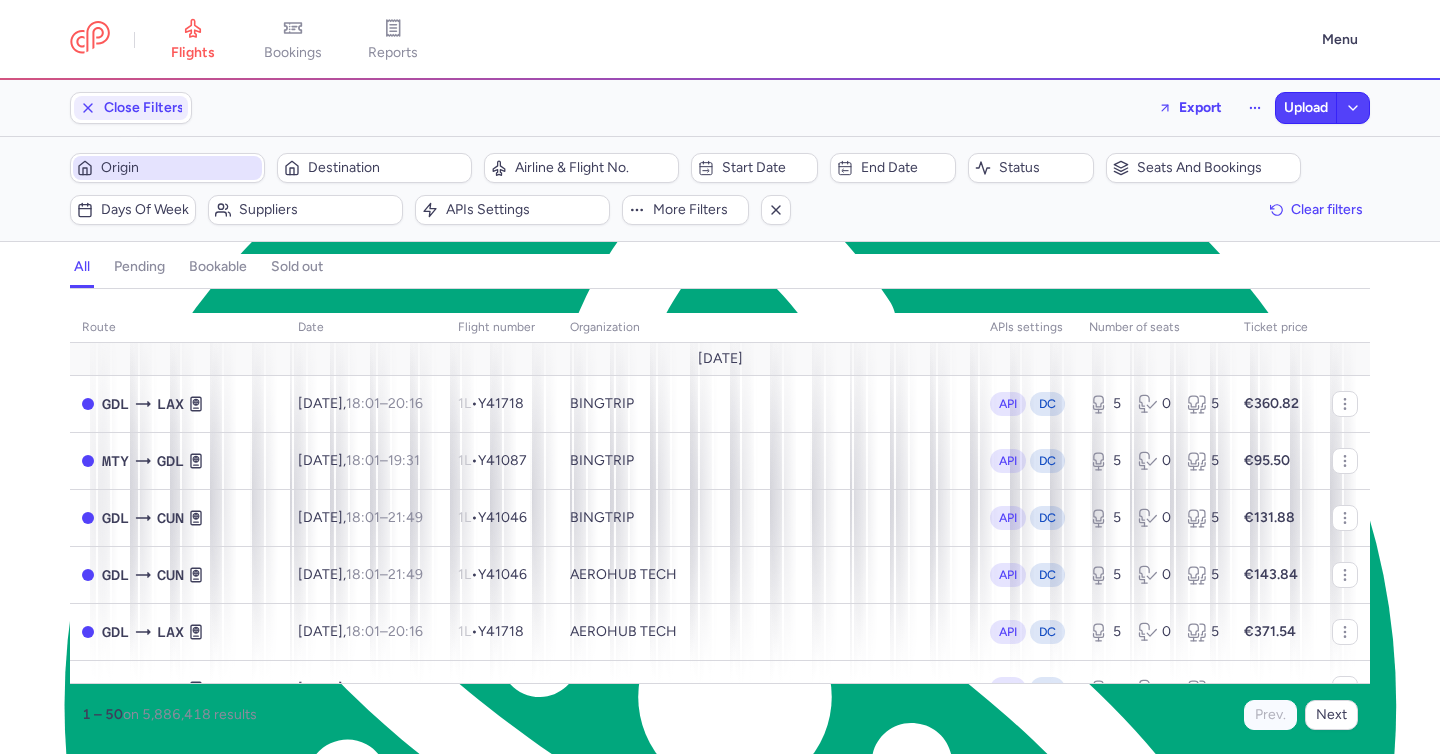 scroll, scrollTop: 0, scrollLeft: 0, axis: both 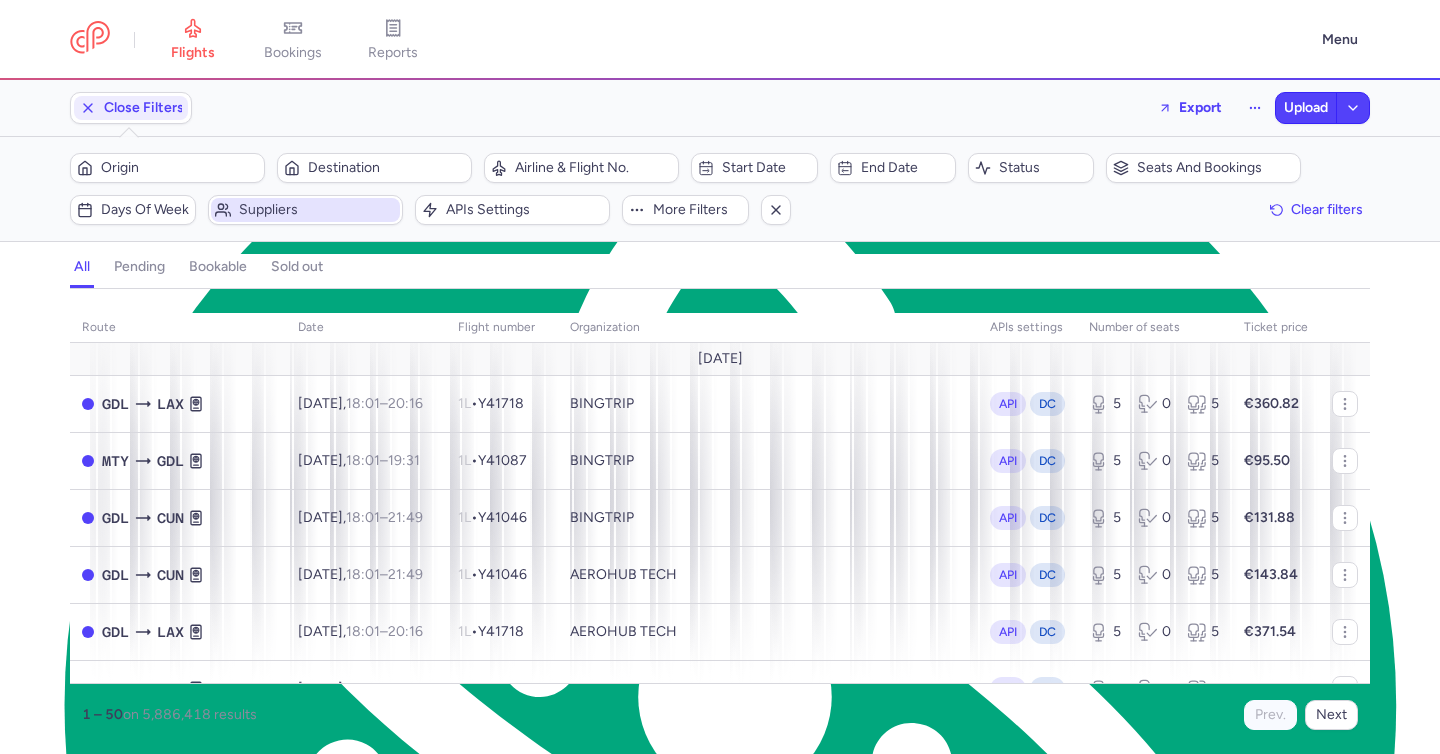 click on "Suppliers" at bounding box center [317, 210] 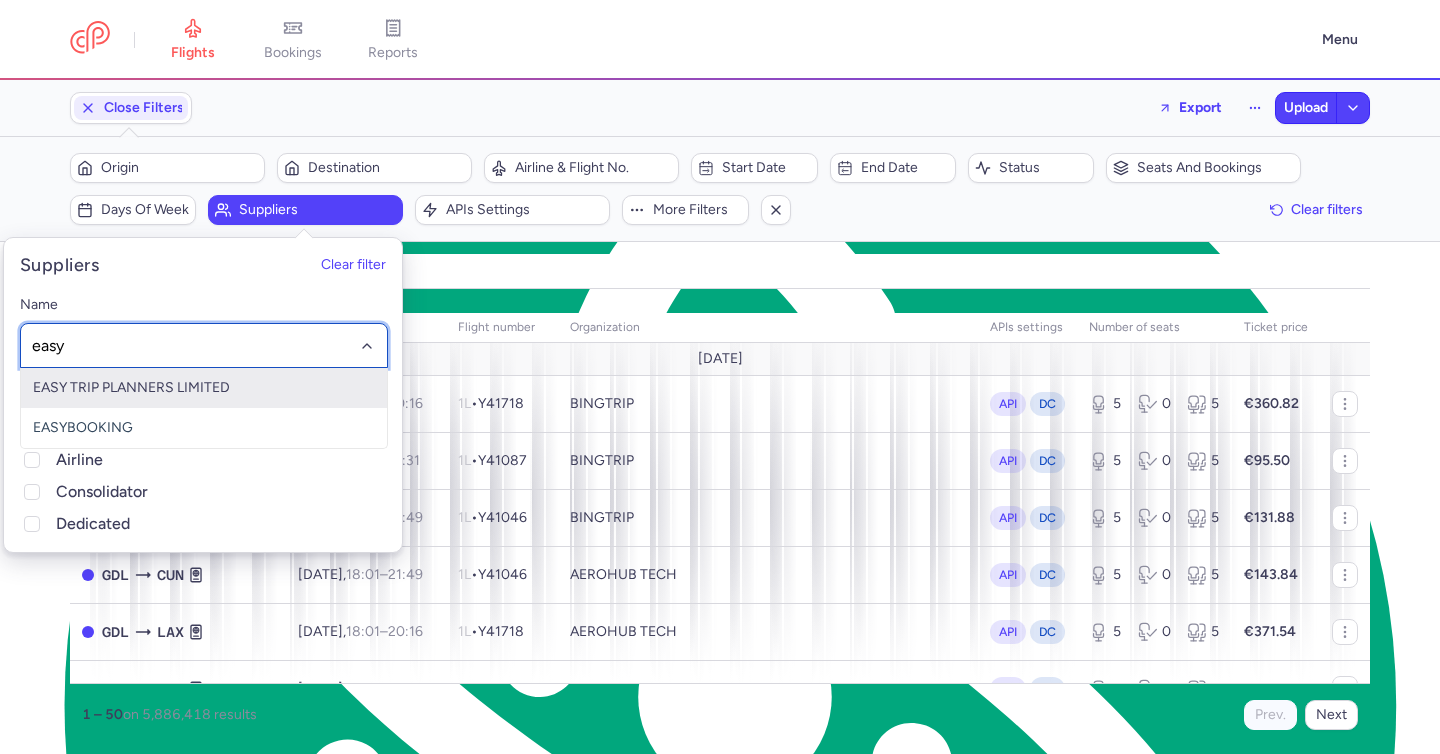 type on "easyb" 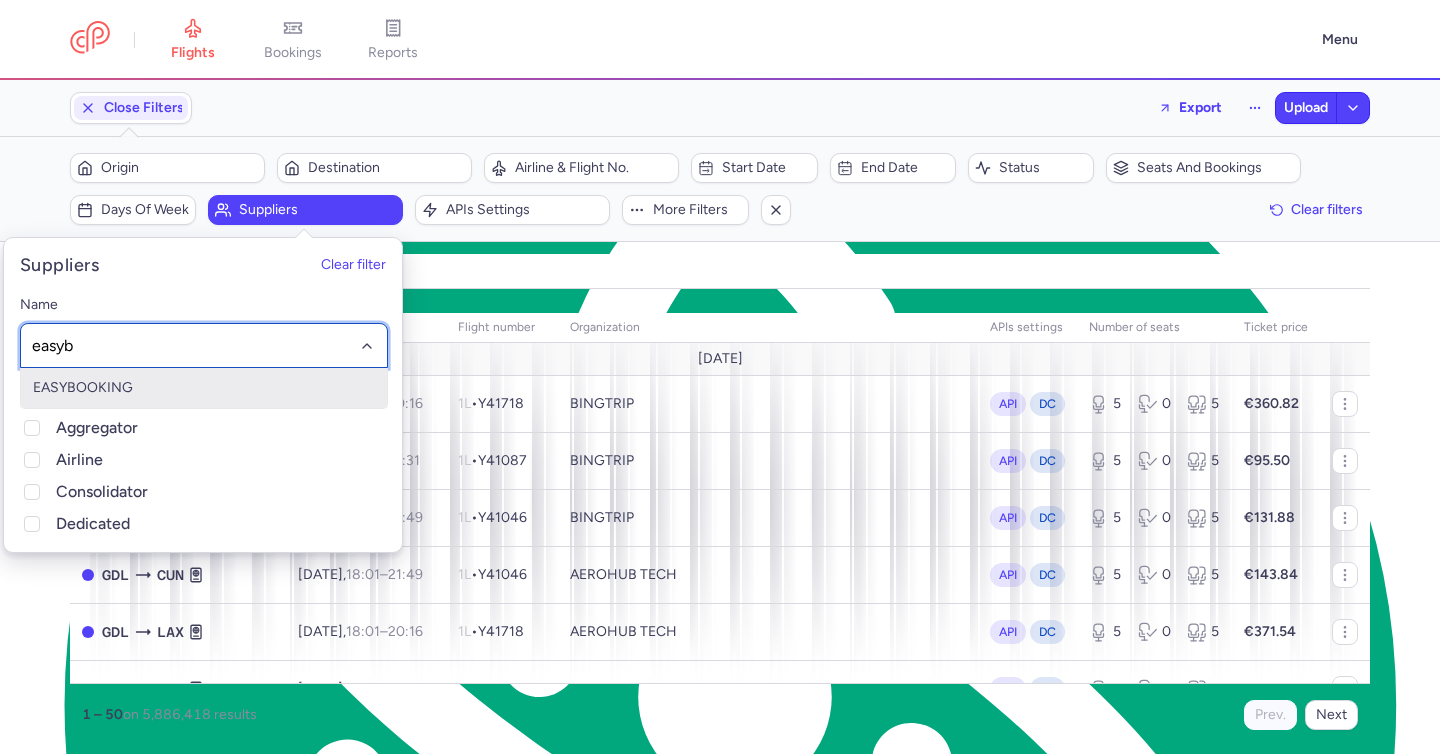 click on "EASYBOOKING" at bounding box center [204, 388] 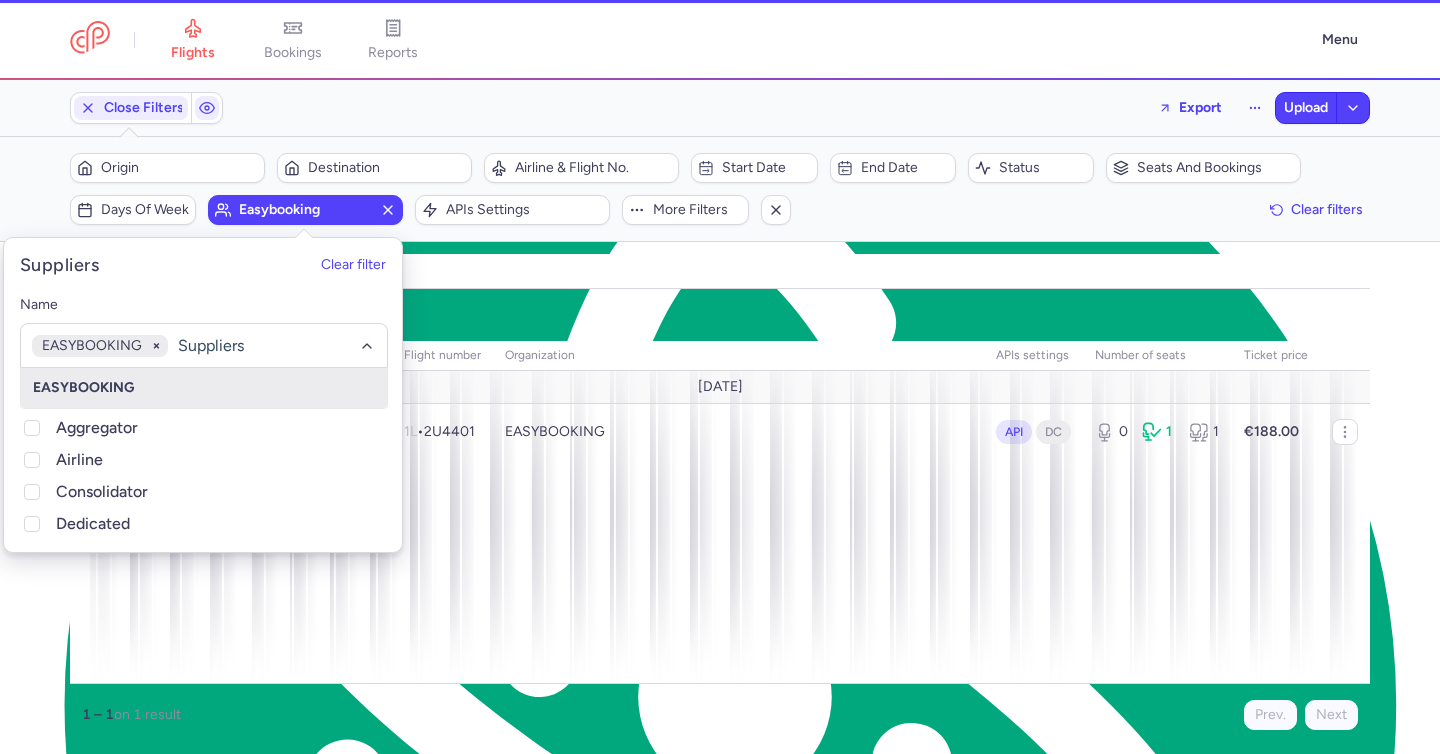 click on "all pending bookable sold out" at bounding box center (720, 271) 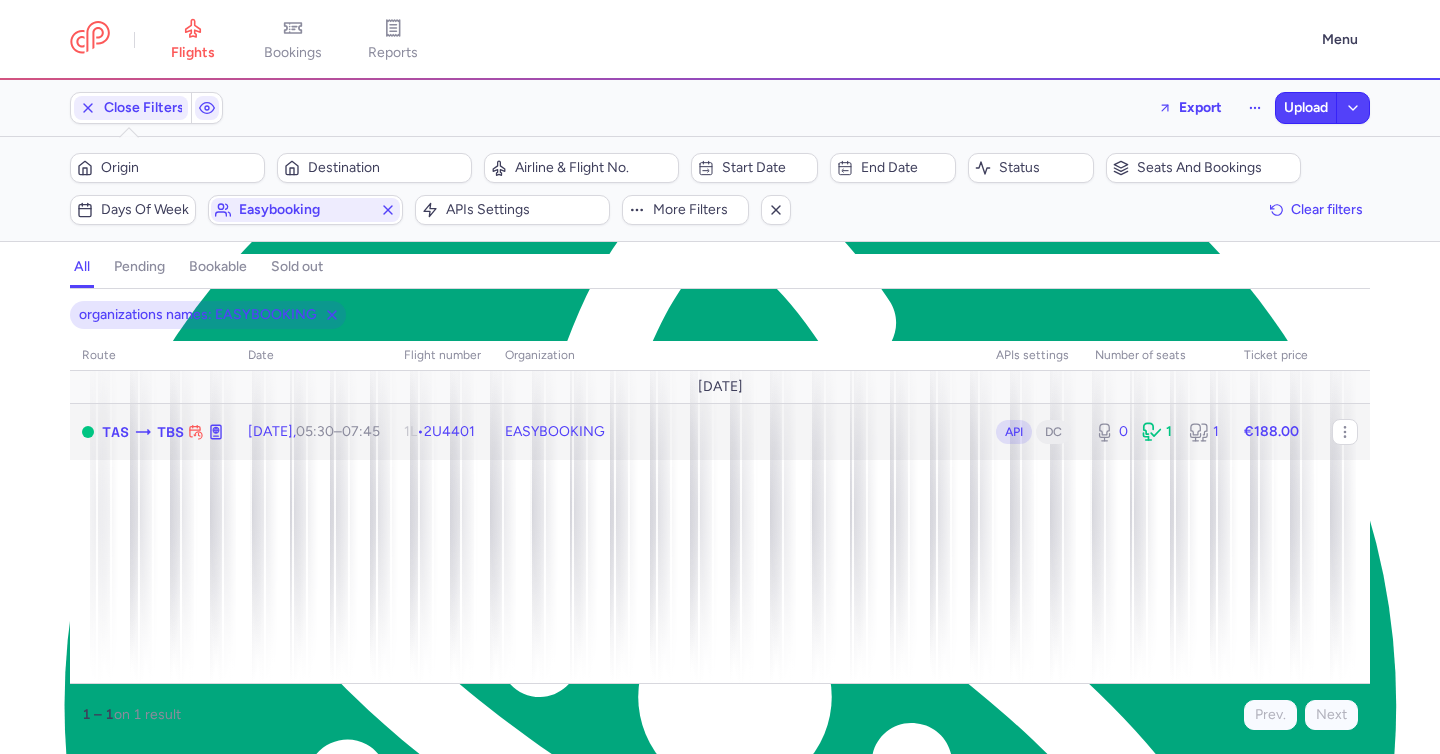 click on "1L  •   2U4401" 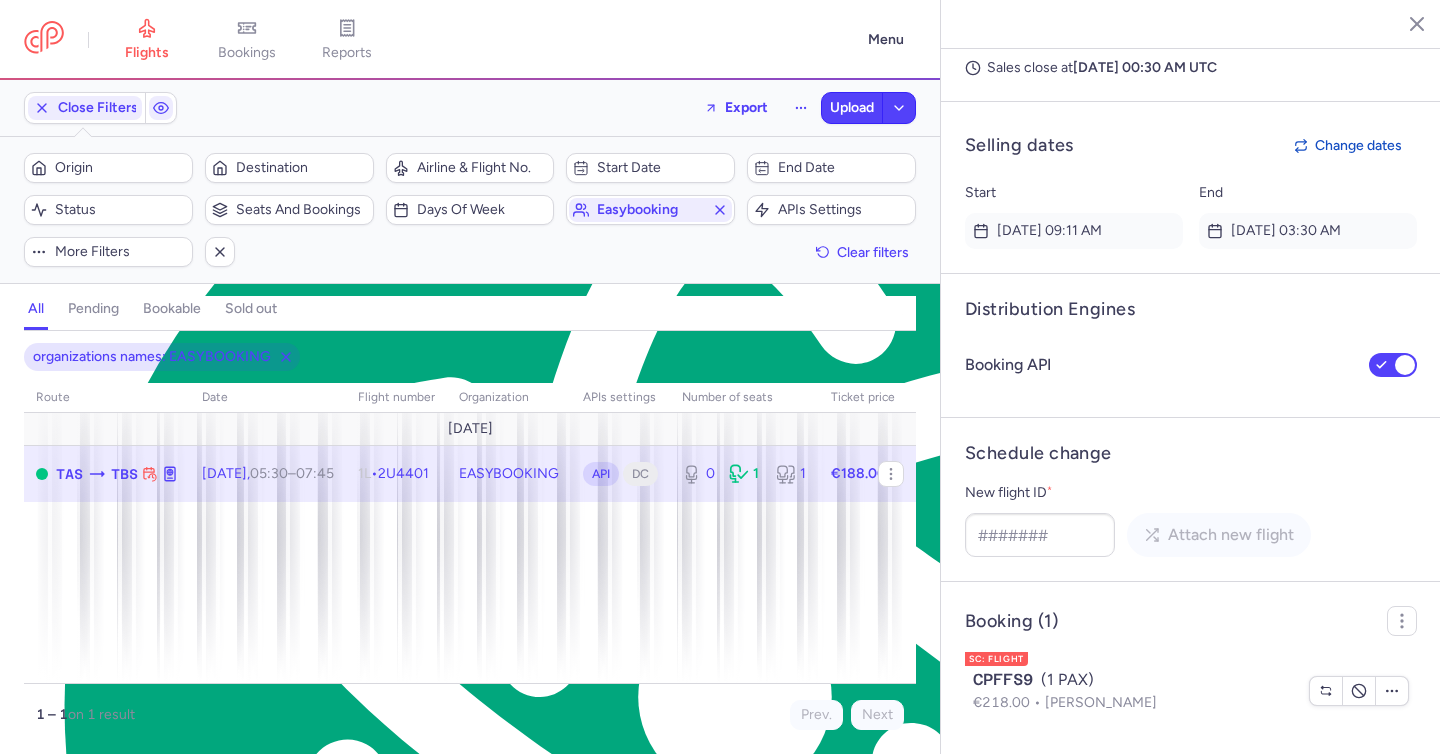 scroll, scrollTop: 1336, scrollLeft: 0, axis: vertical 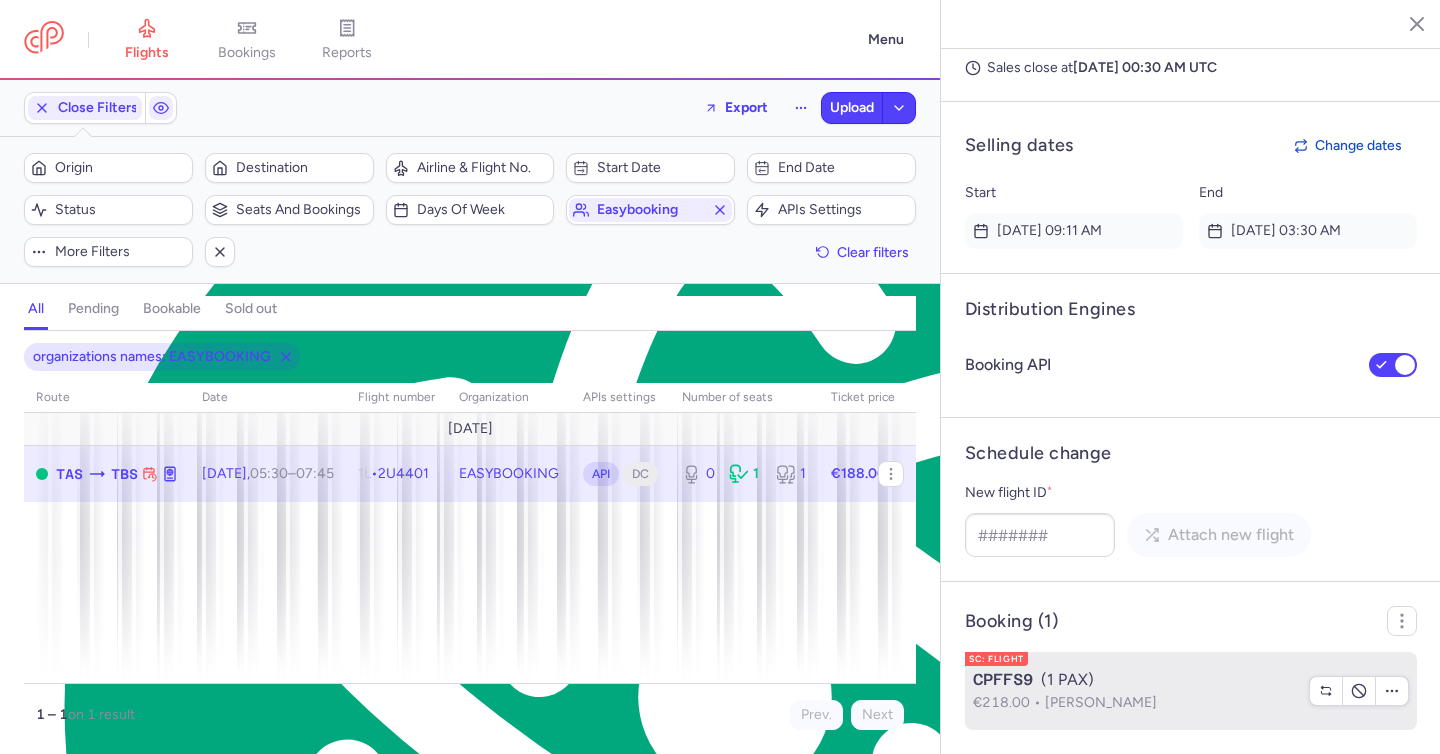 click on "€218.00" at bounding box center (1009, 702) 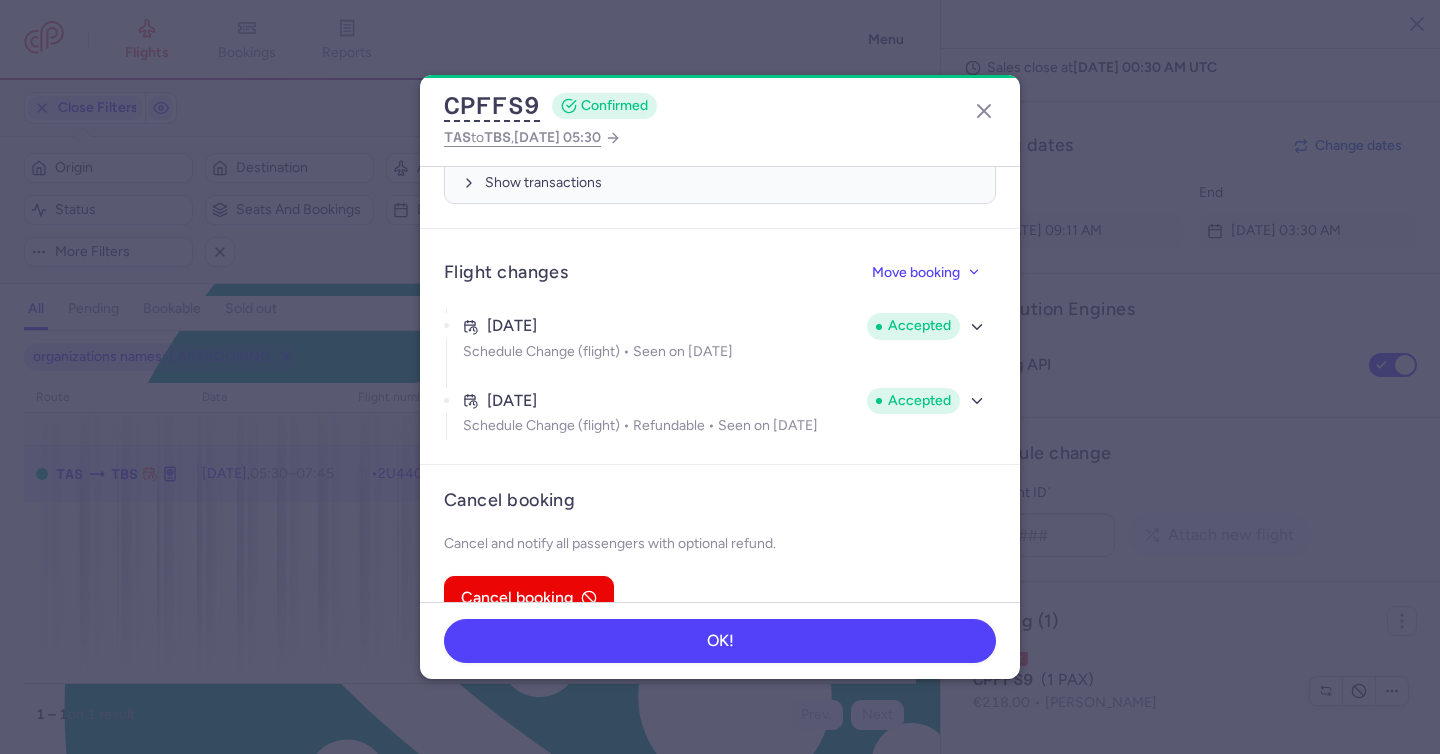 scroll, scrollTop: 1142, scrollLeft: 0, axis: vertical 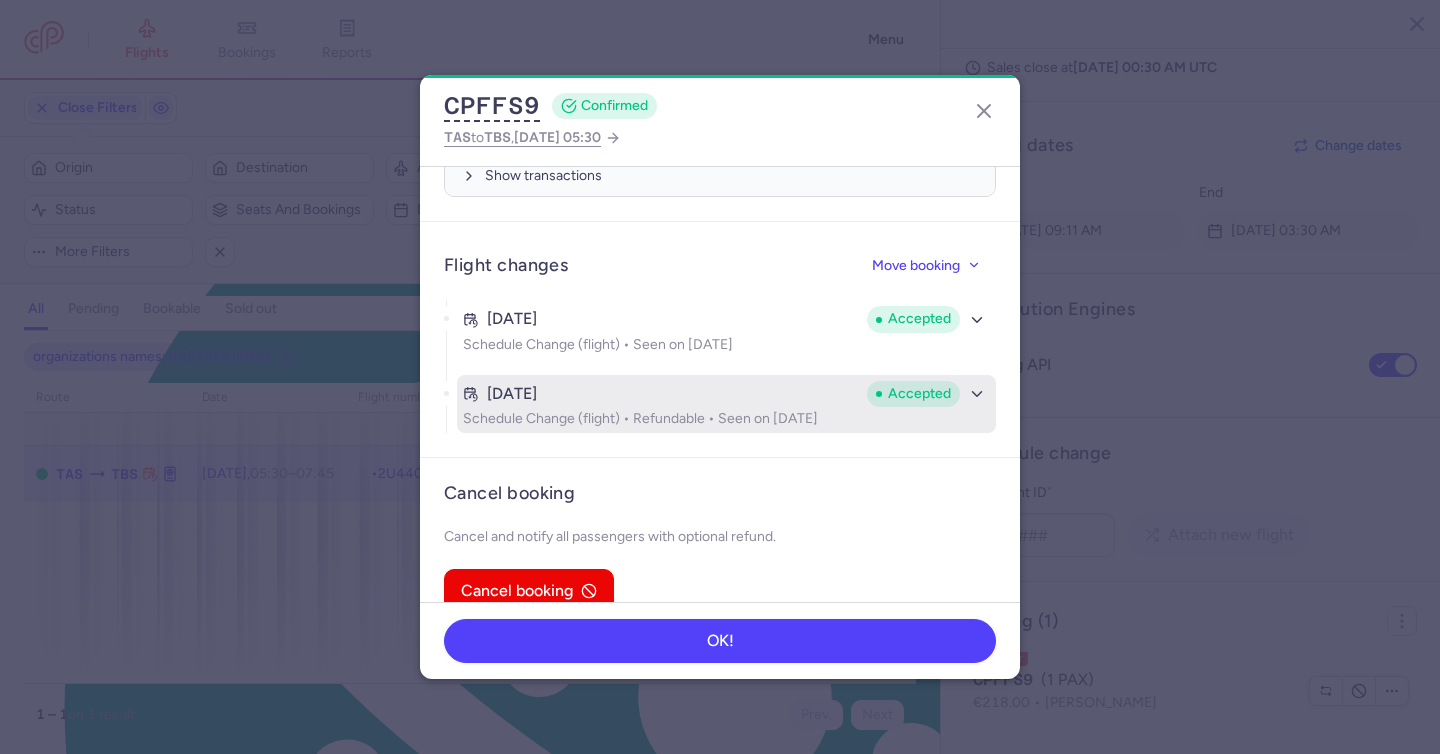 click on "Jun 26, 2025 Accepted Schedule Change (flight) • Refundable • Seen on Jun 28, 2025" at bounding box center [726, 404] 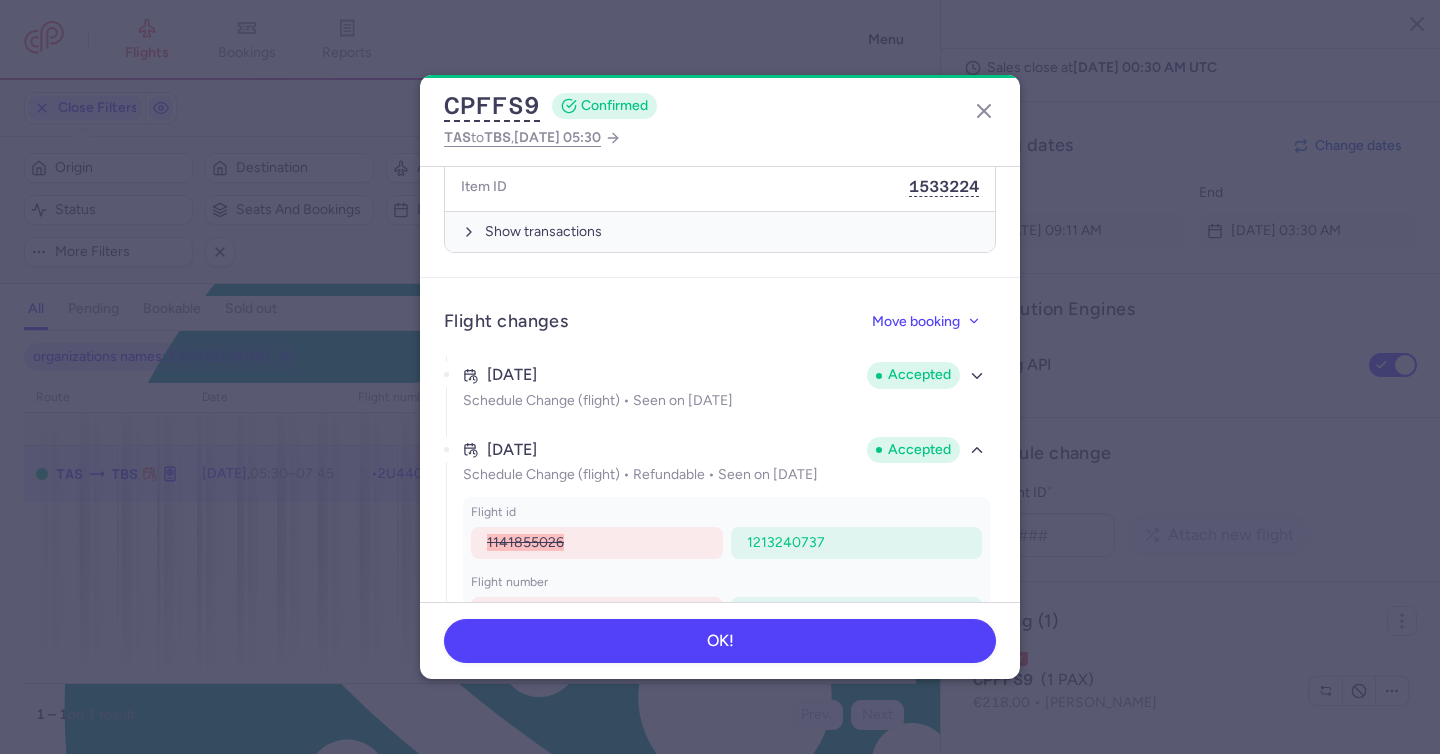 scroll, scrollTop: 1041, scrollLeft: 0, axis: vertical 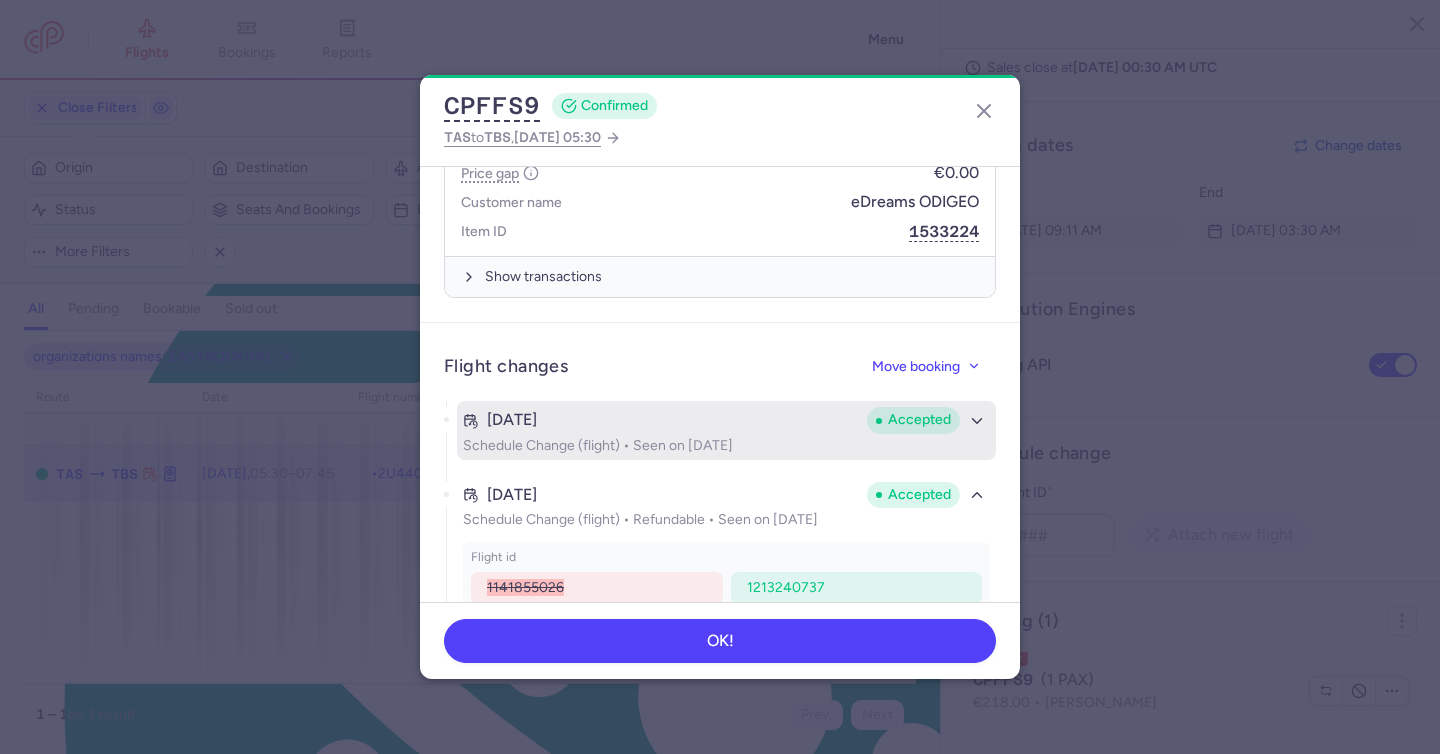 click on "Jun 14, 2025" at bounding box center [661, 420] 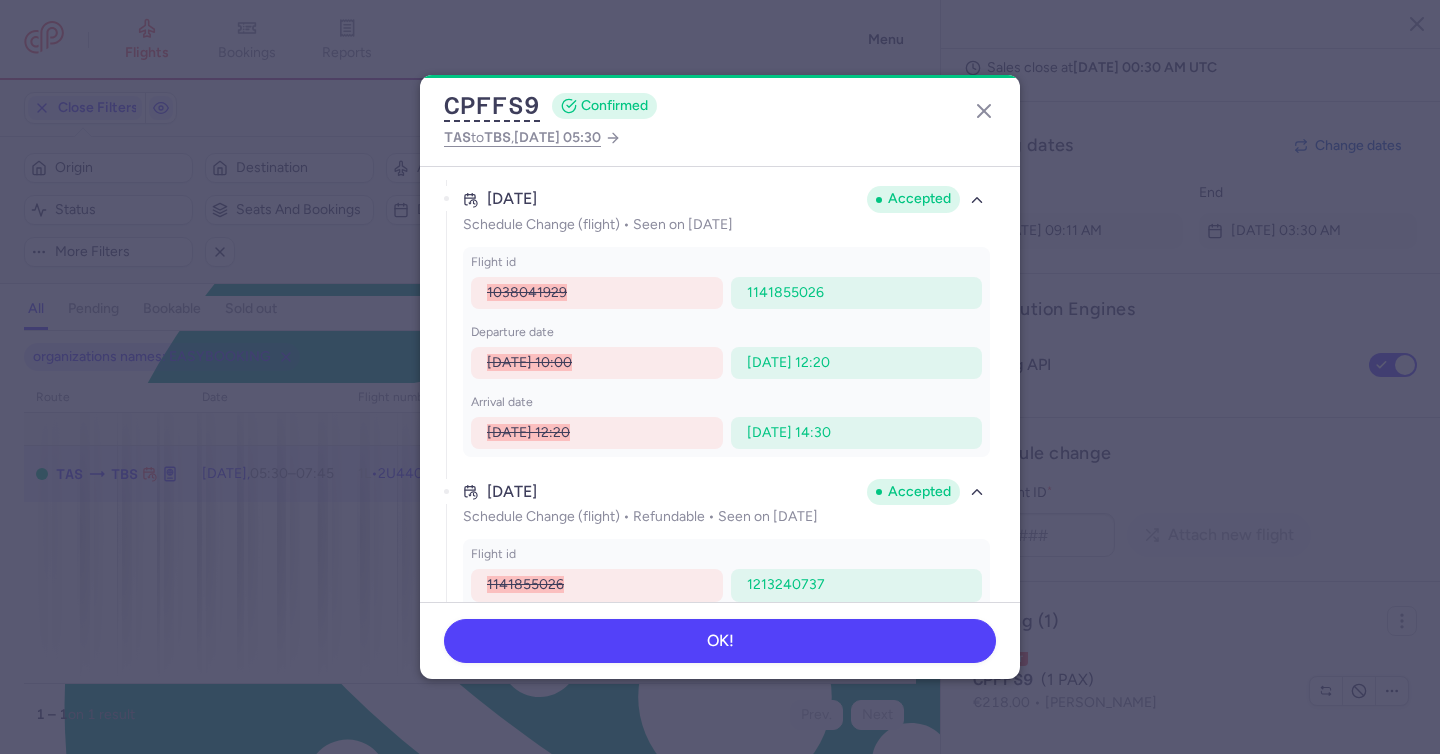scroll, scrollTop: 1271, scrollLeft: 0, axis: vertical 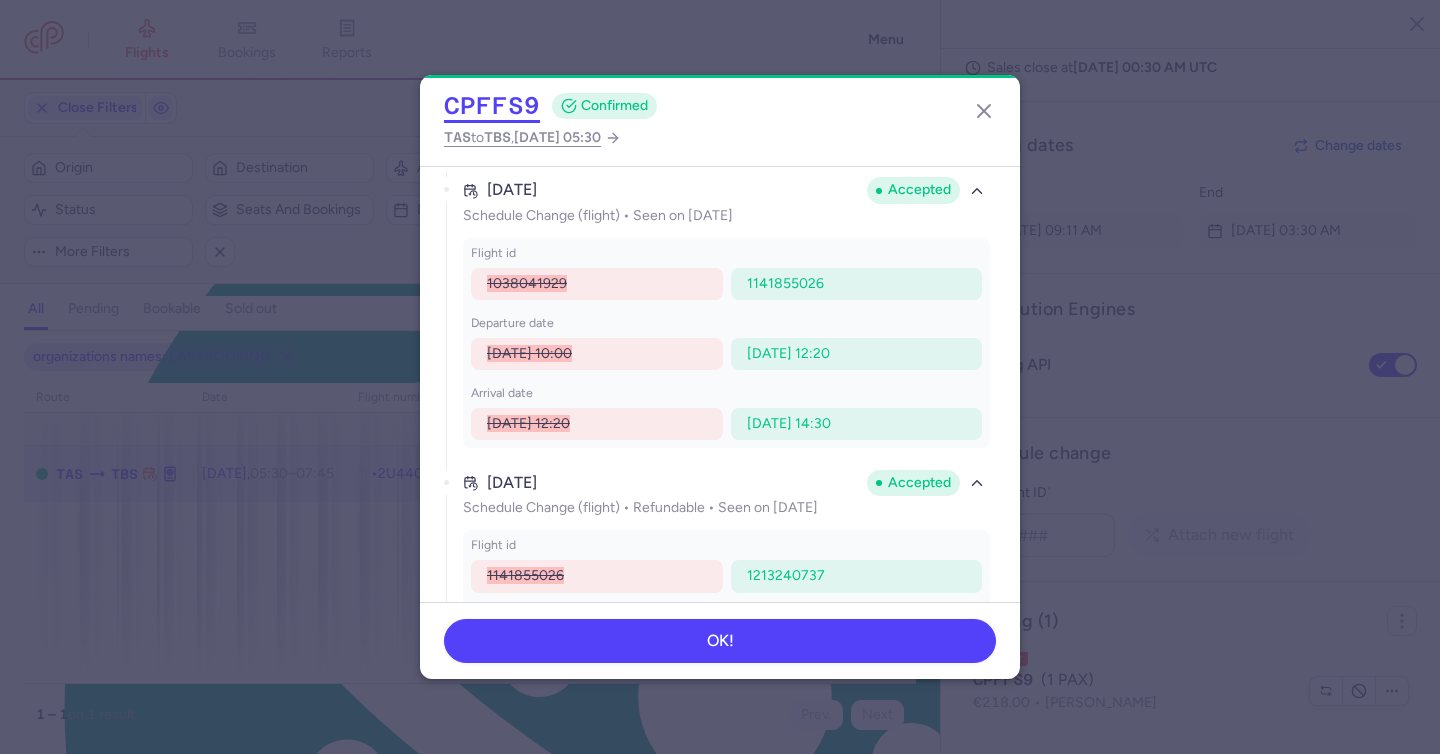 click on "CPFFS9" 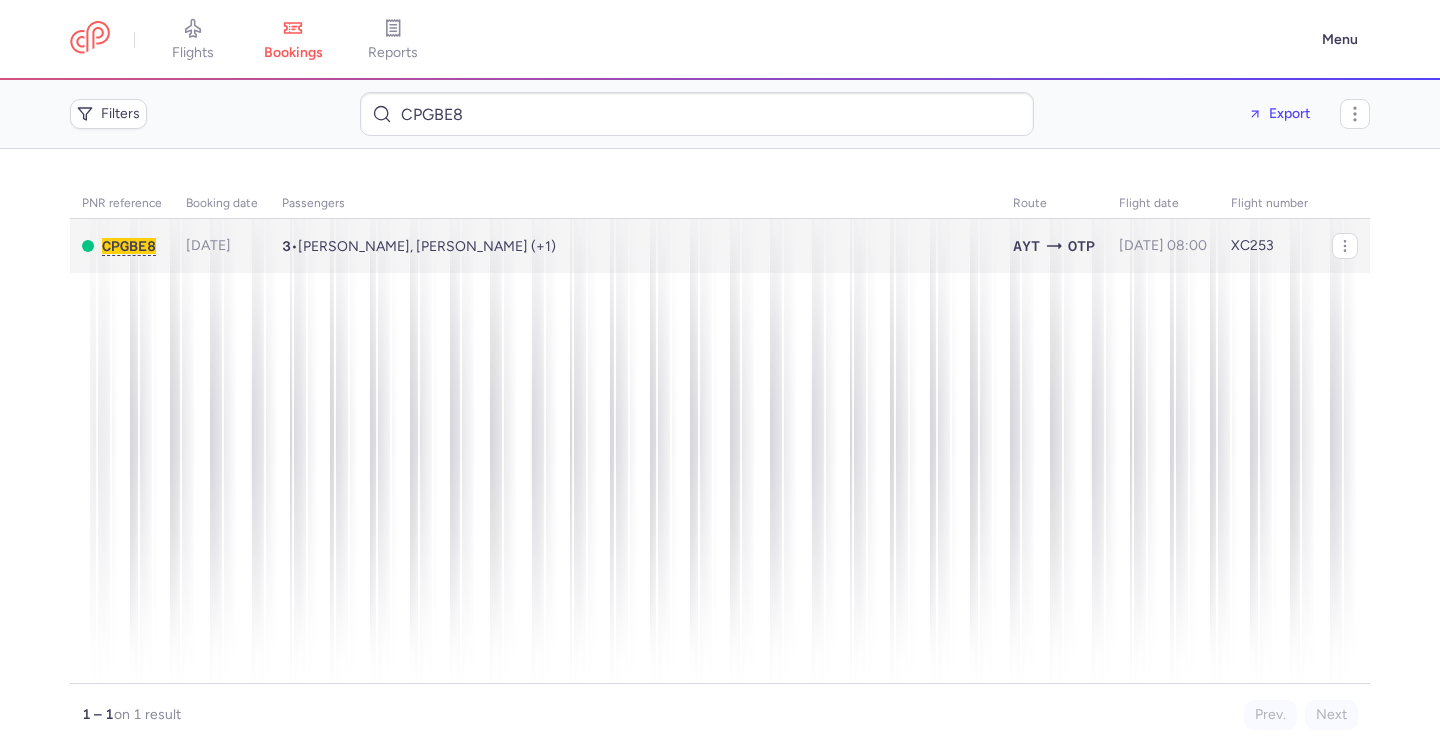 scroll, scrollTop: 0, scrollLeft: 0, axis: both 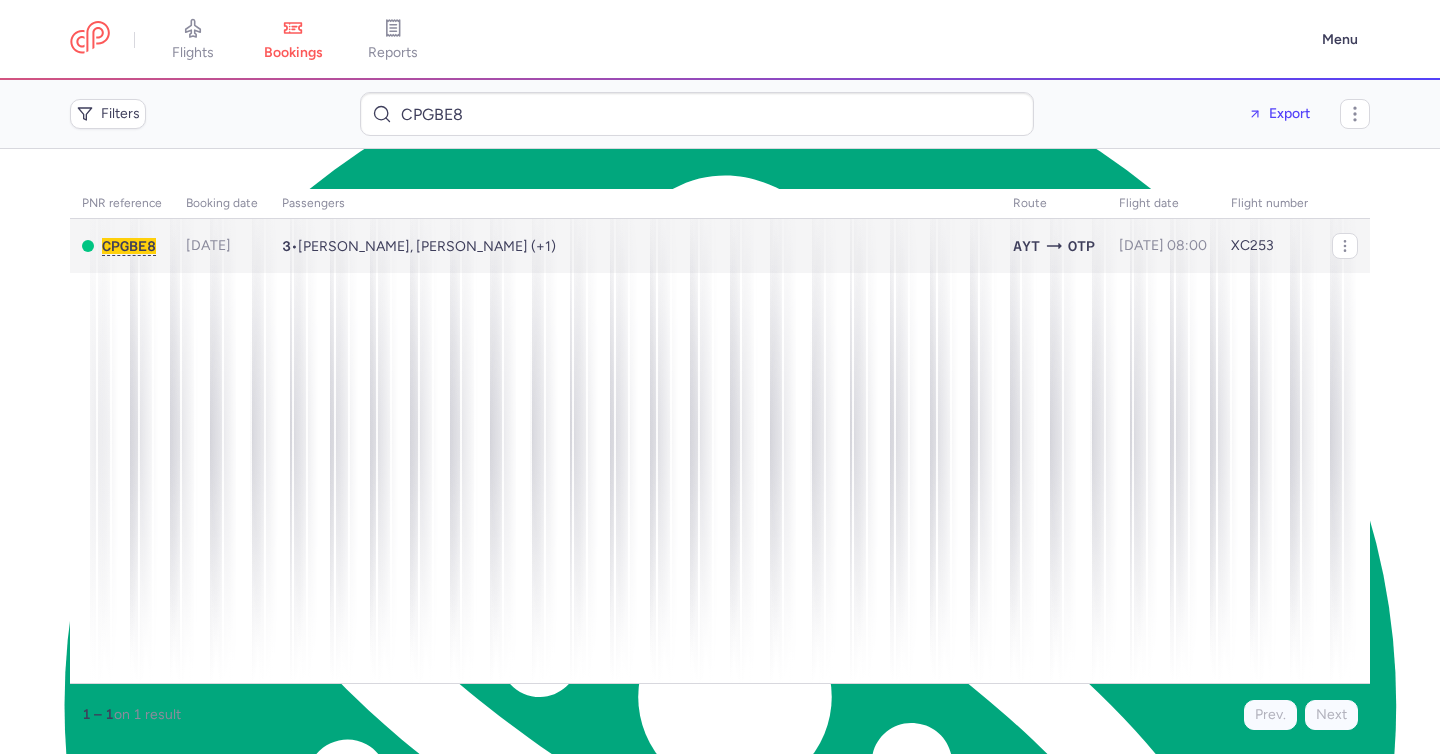 click on "[PERSON_NAME], [PERSON_NAME] (+1)" at bounding box center (427, 246) 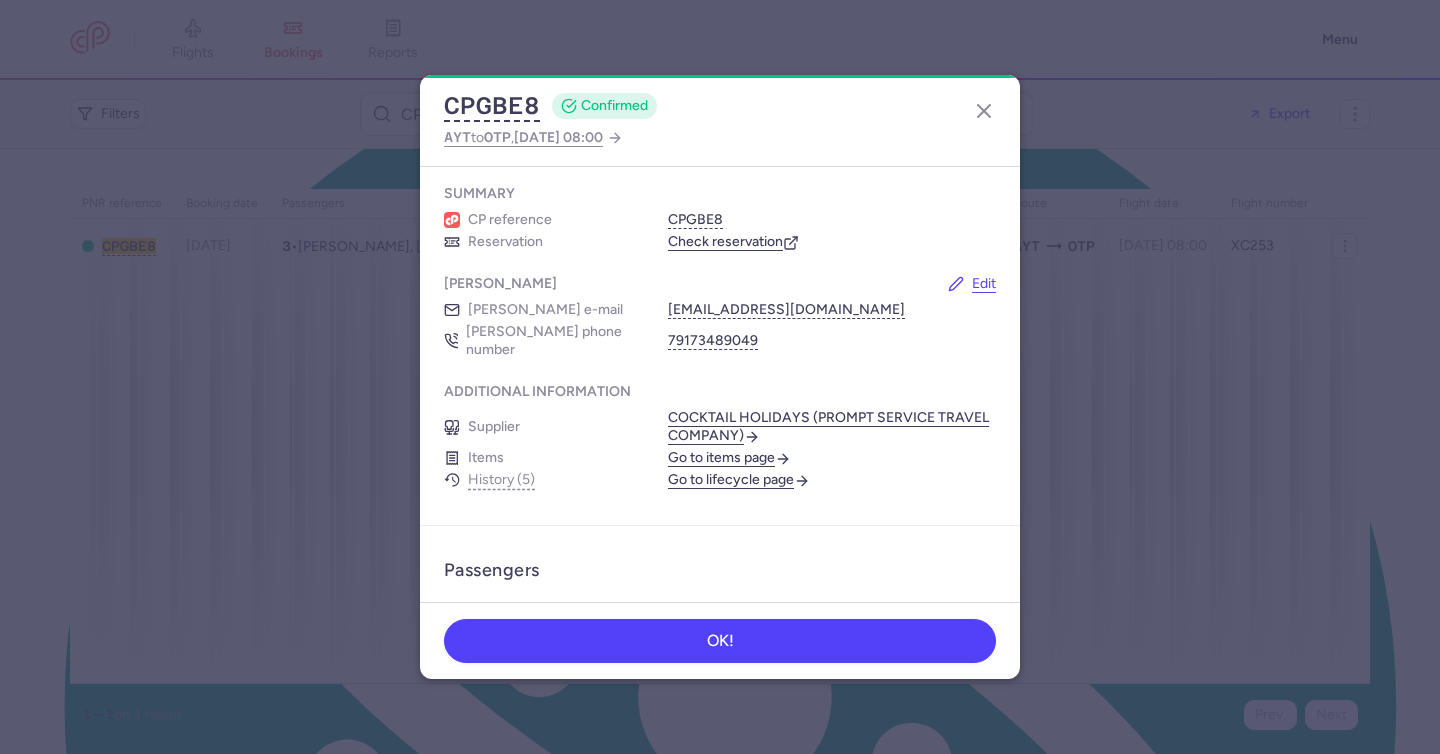 scroll, scrollTop: 283, scrollLeft: 0, axis: vertical 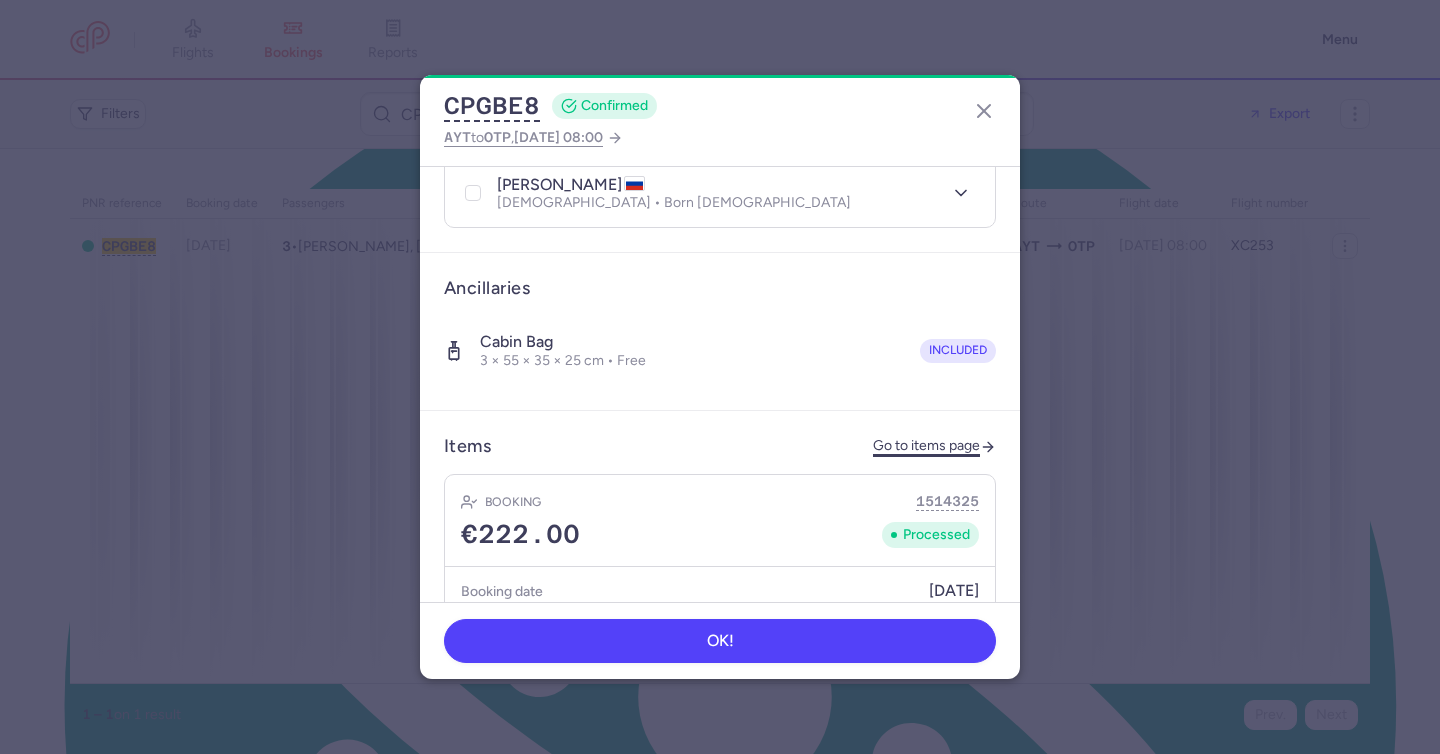 click on "Go to items page" 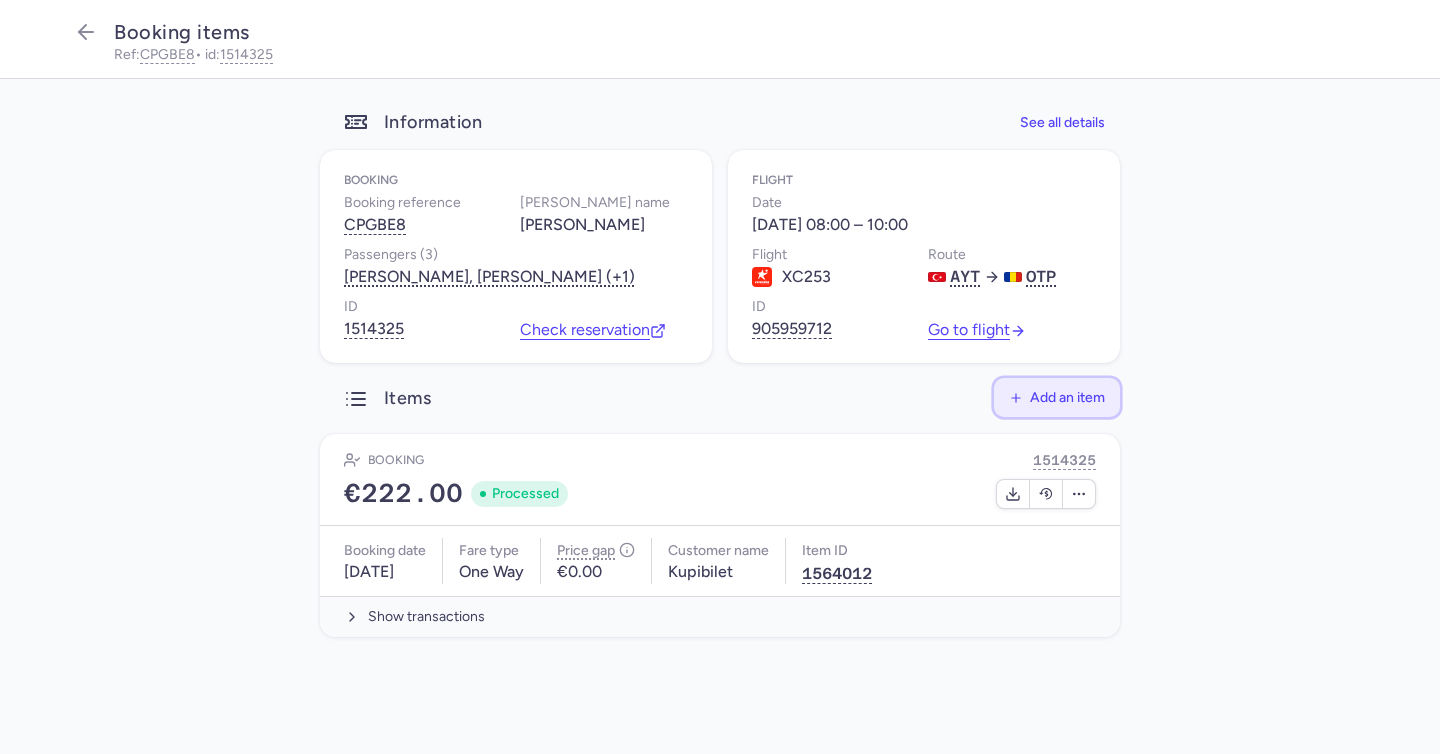 click on "Add an item" at bounding box center [1067, 397] 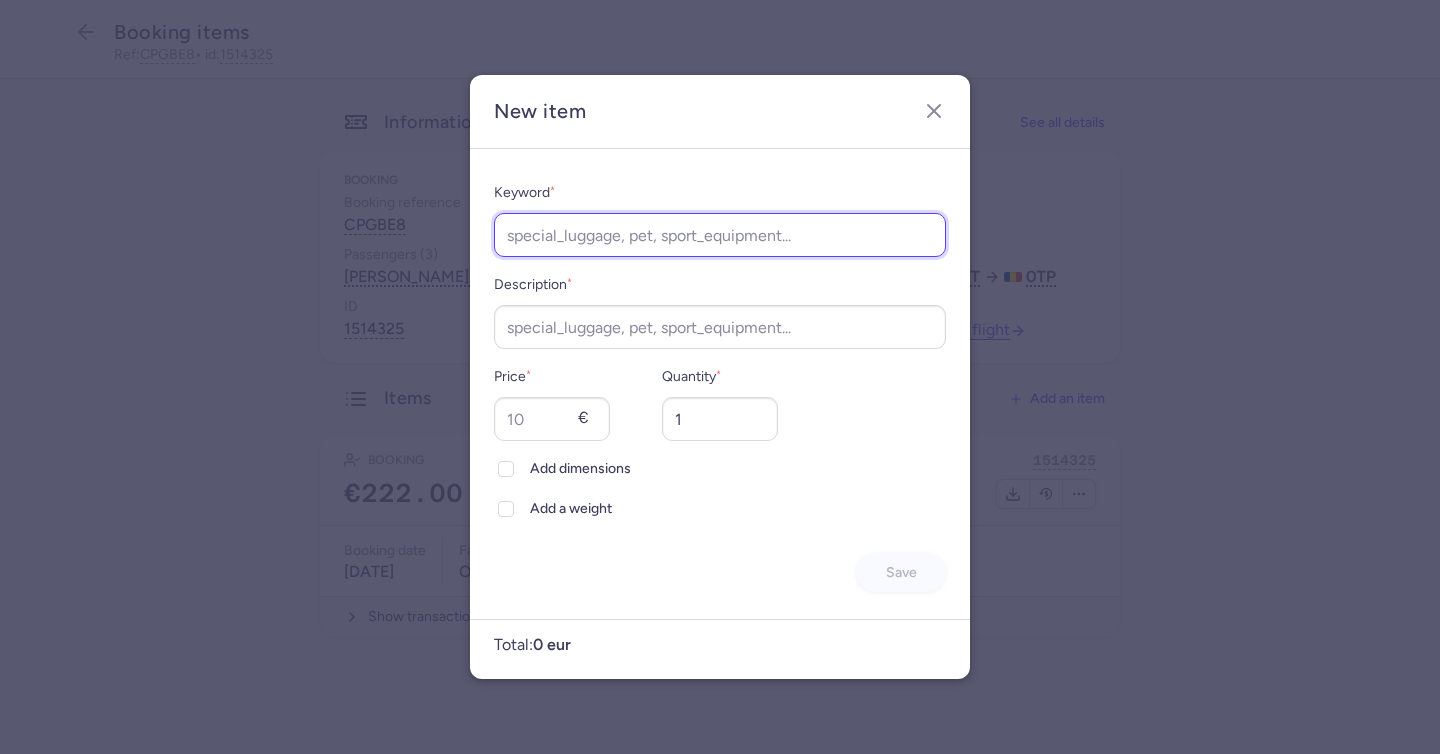 click on "Keyword  *" at bounding box center (720, 235) 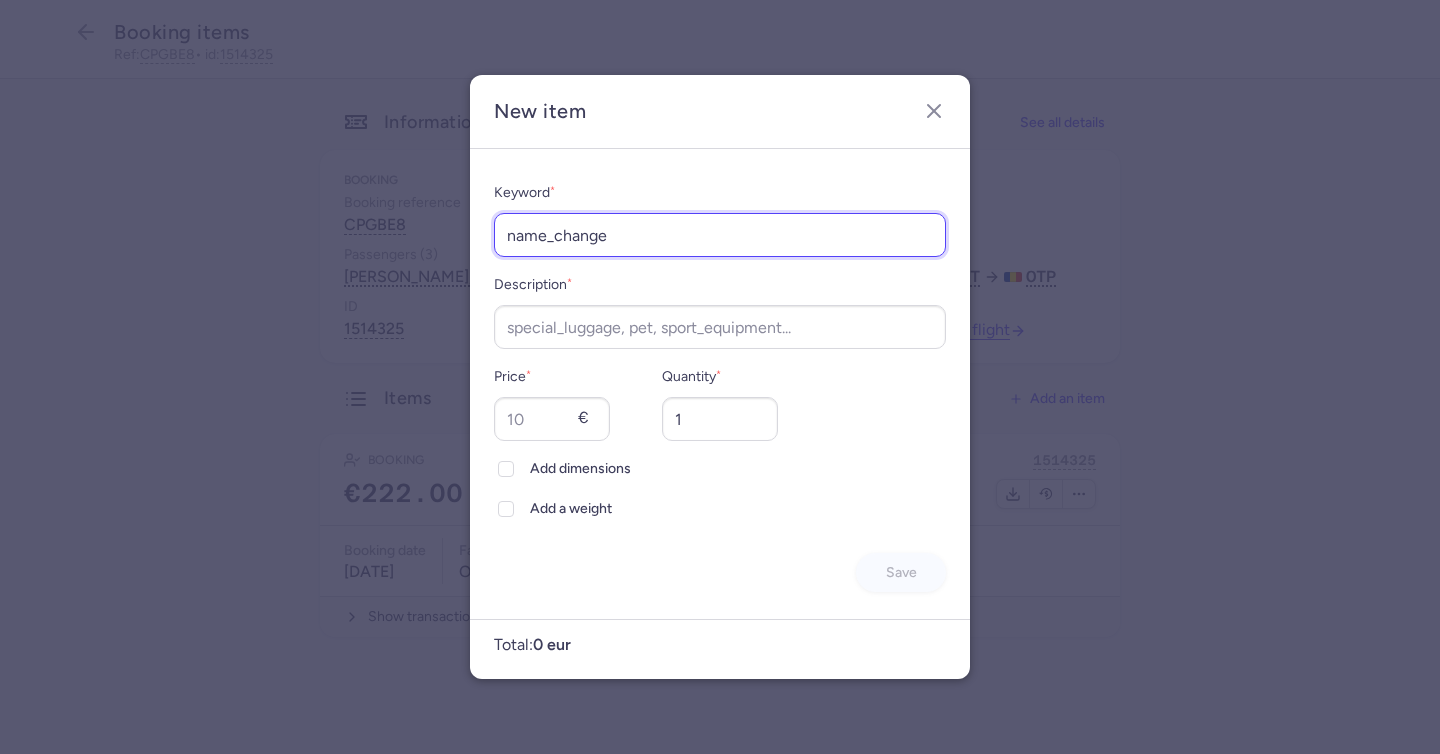 type on "name_change" 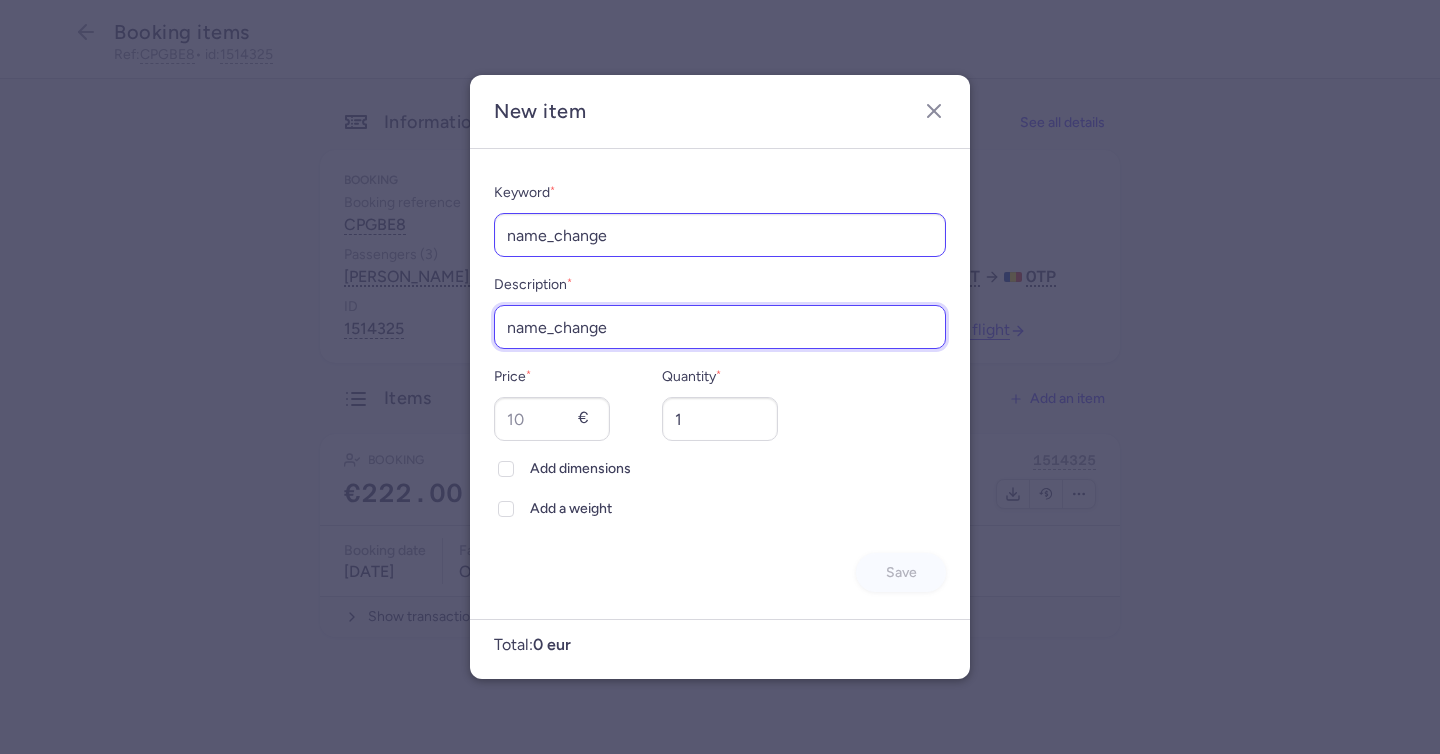 type on "name_change" 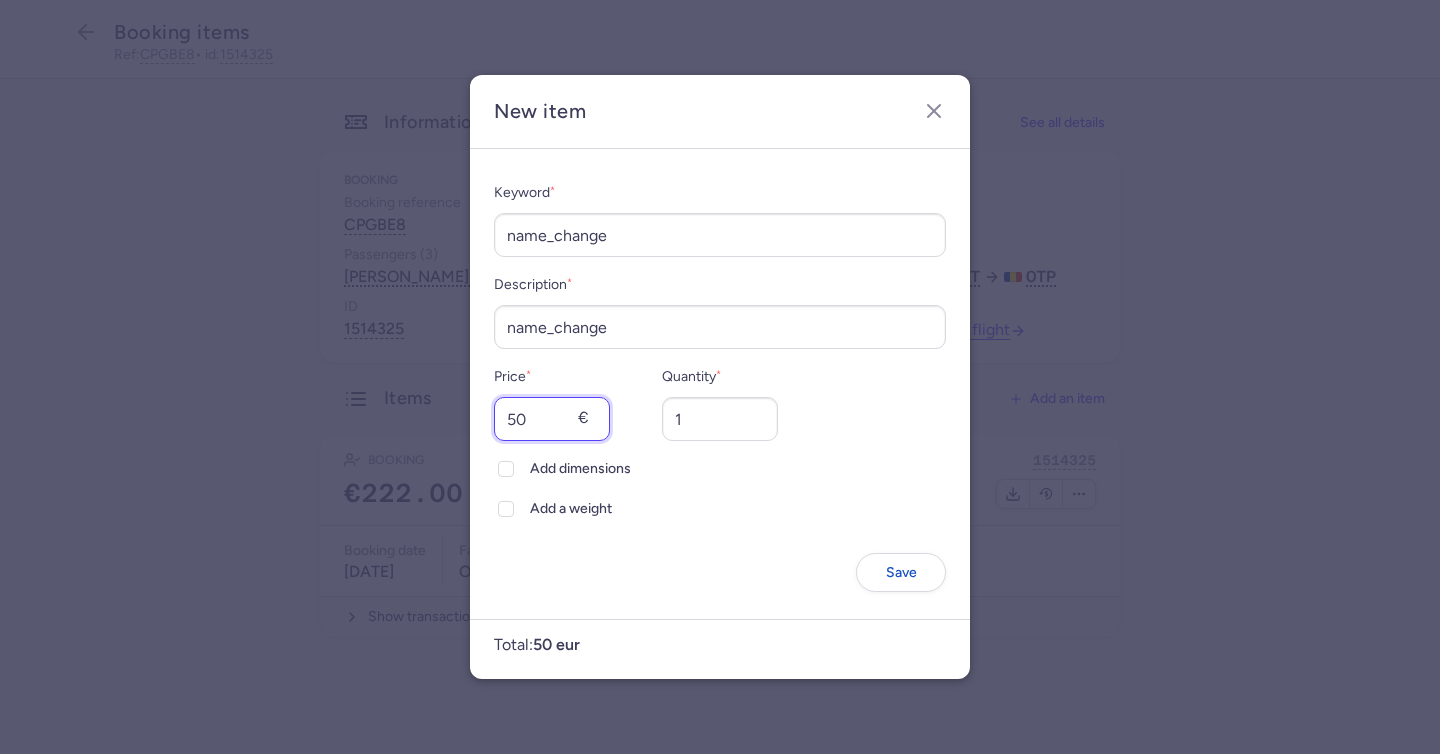type on "5" 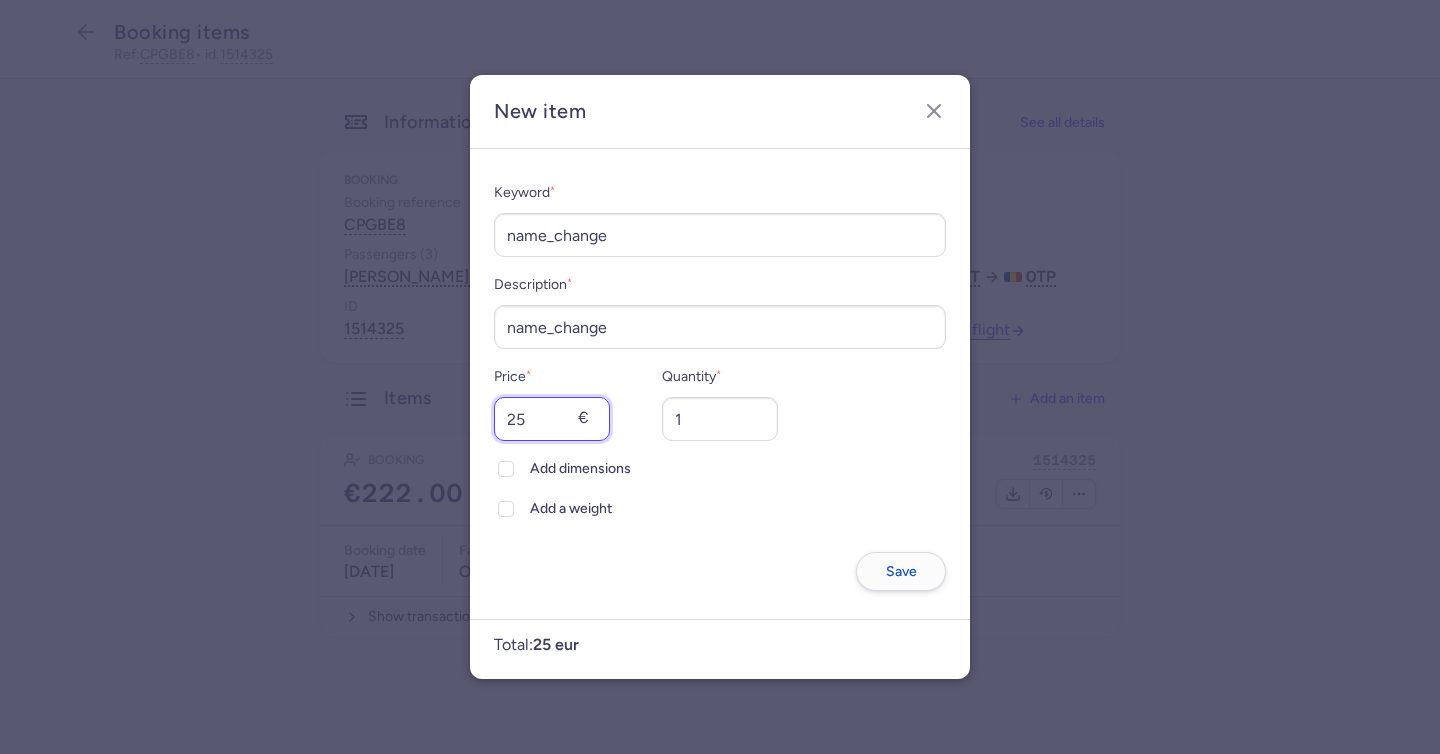 type on "25" 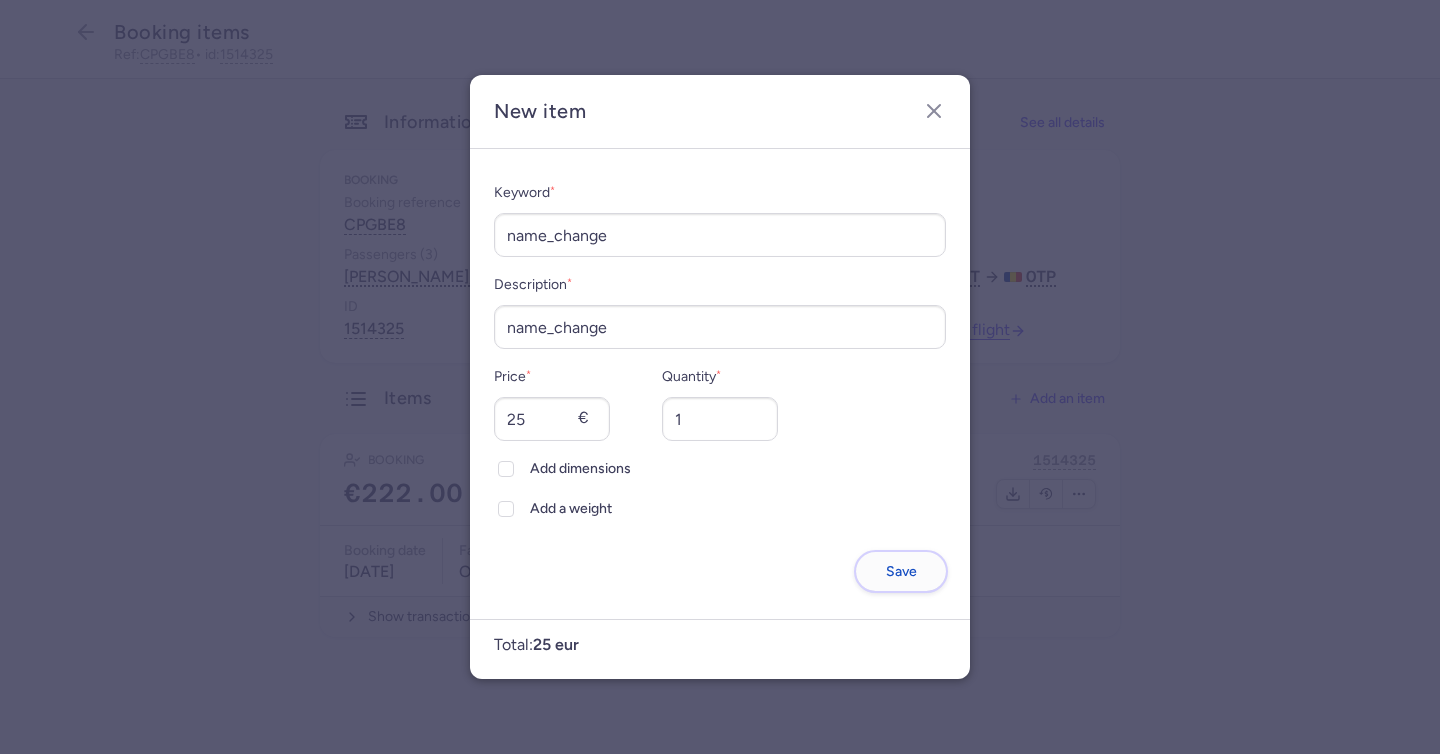 click on "Save" at bounding box center (901, 571) 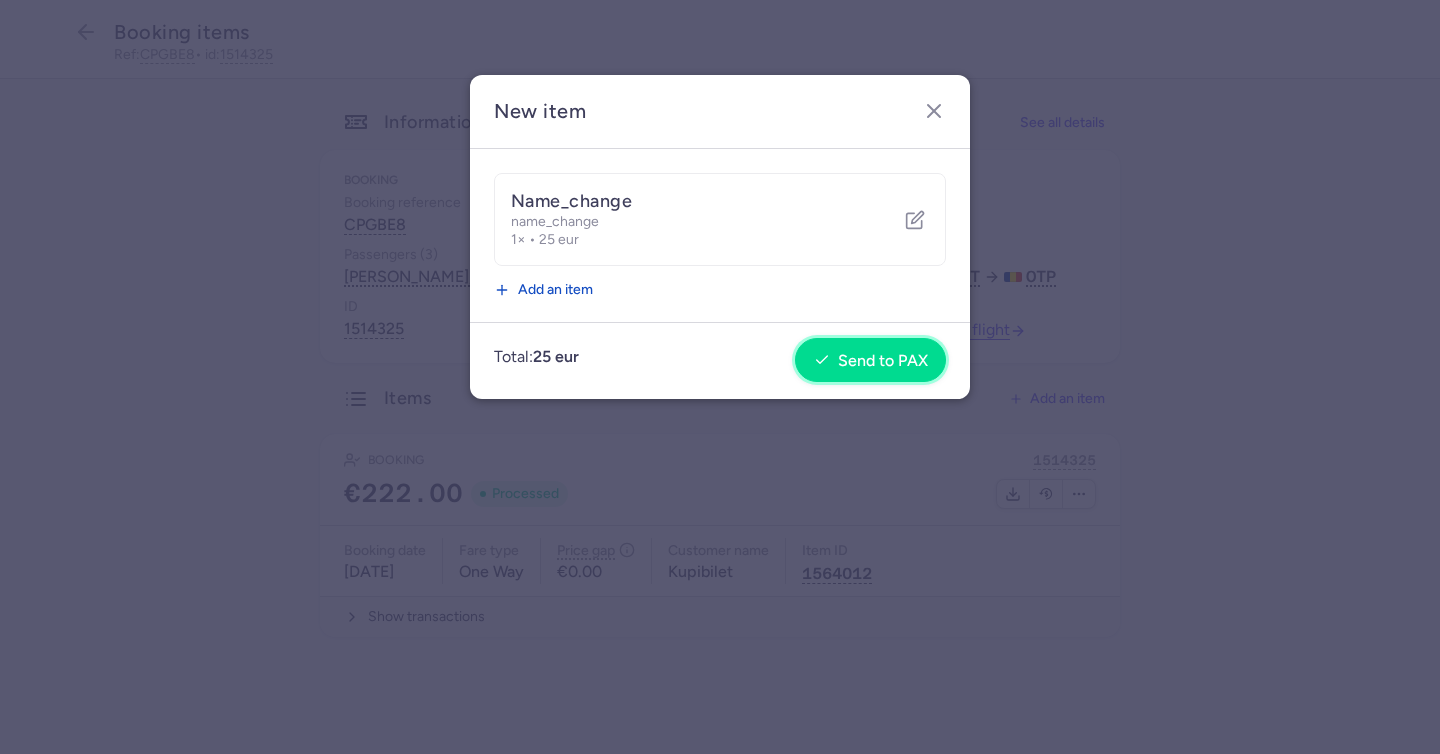 click on "Send to PAX" at bounding box center (871, 361) 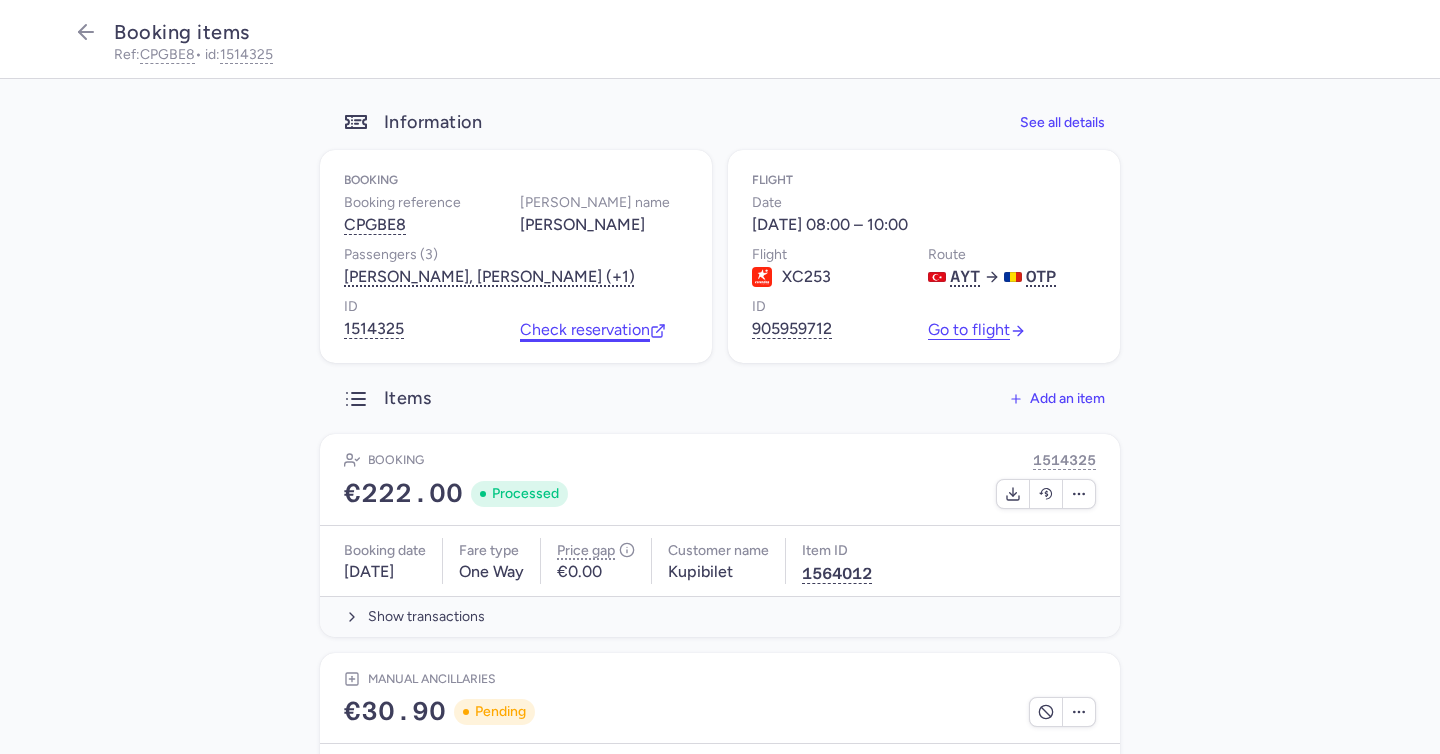 click on "Check reservation" at bounding box center (593, 330) 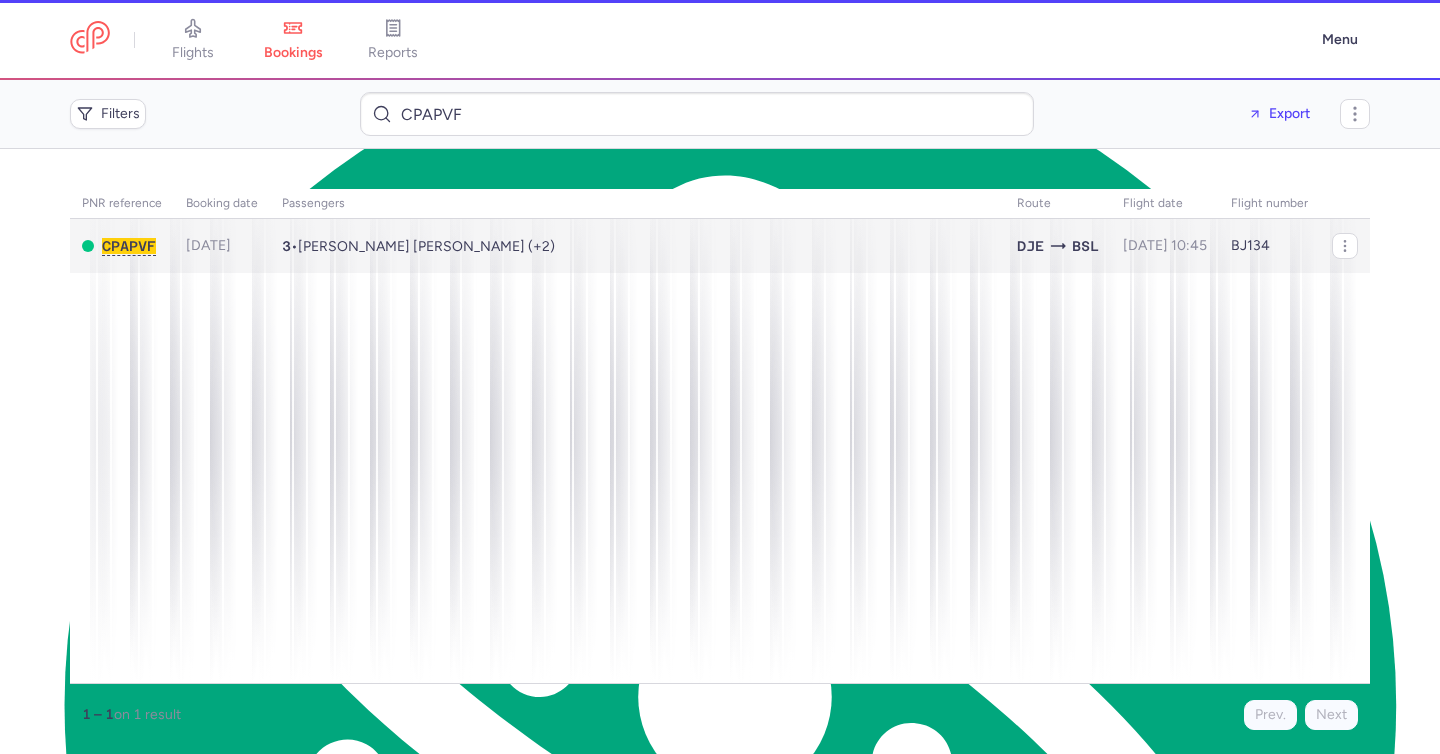 scroll, scrollTop: 0, scrollLeft: 0, axis: both 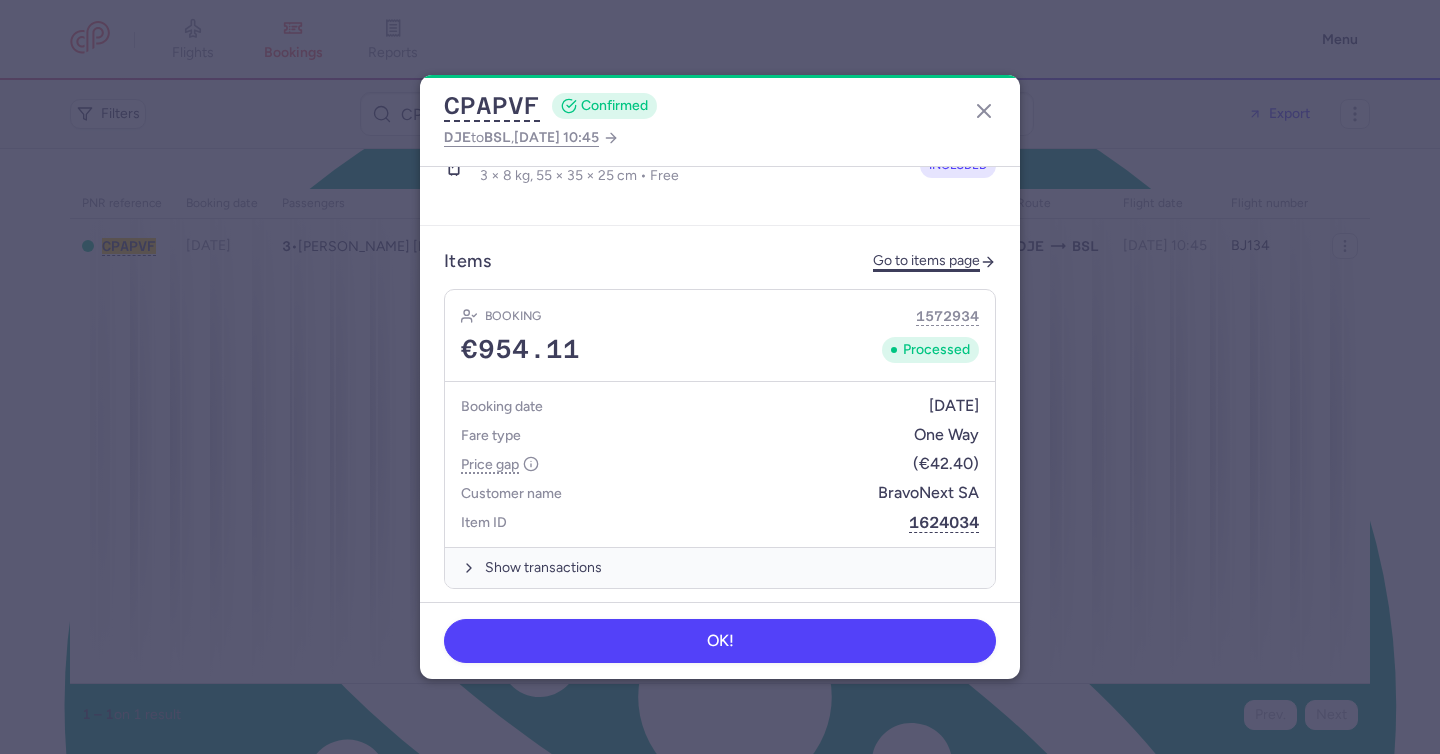 click on "Go to items page" 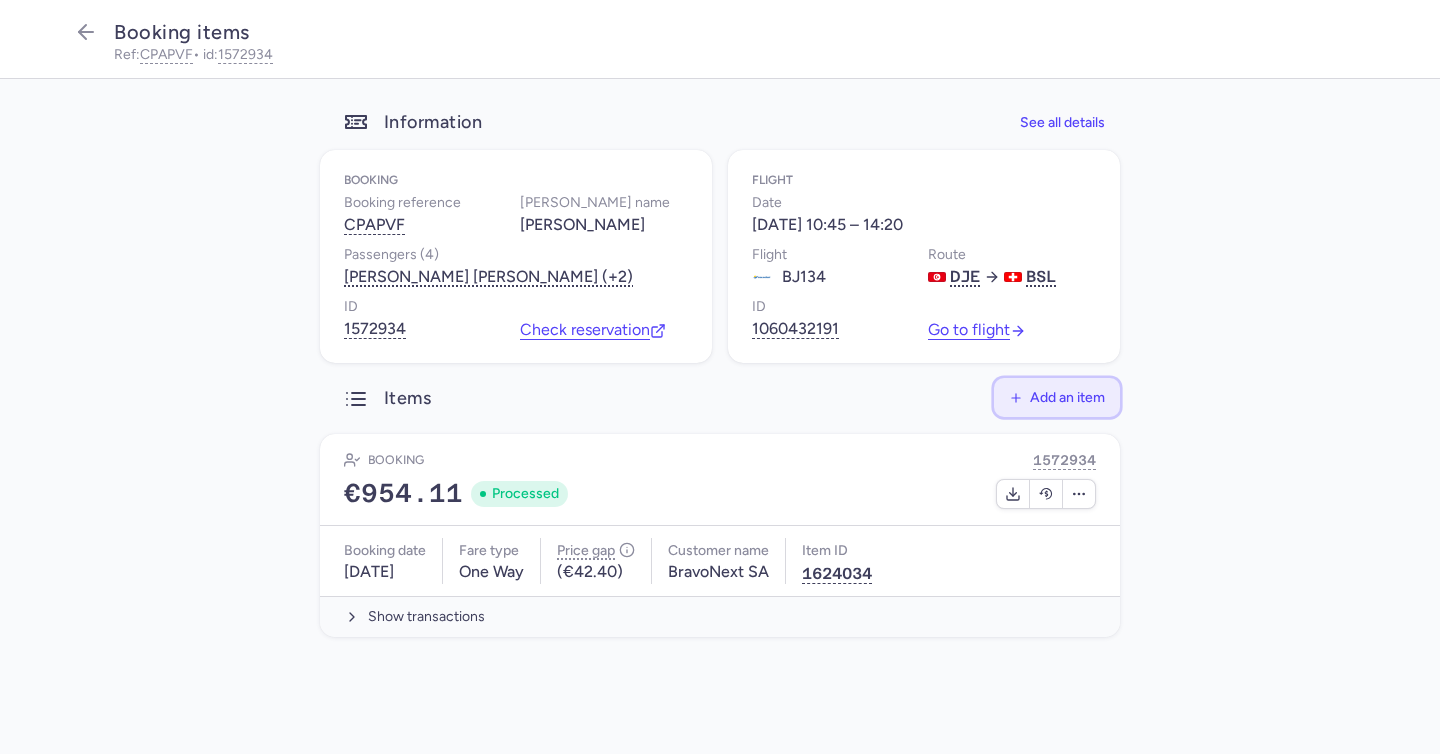 click on "Add an item" 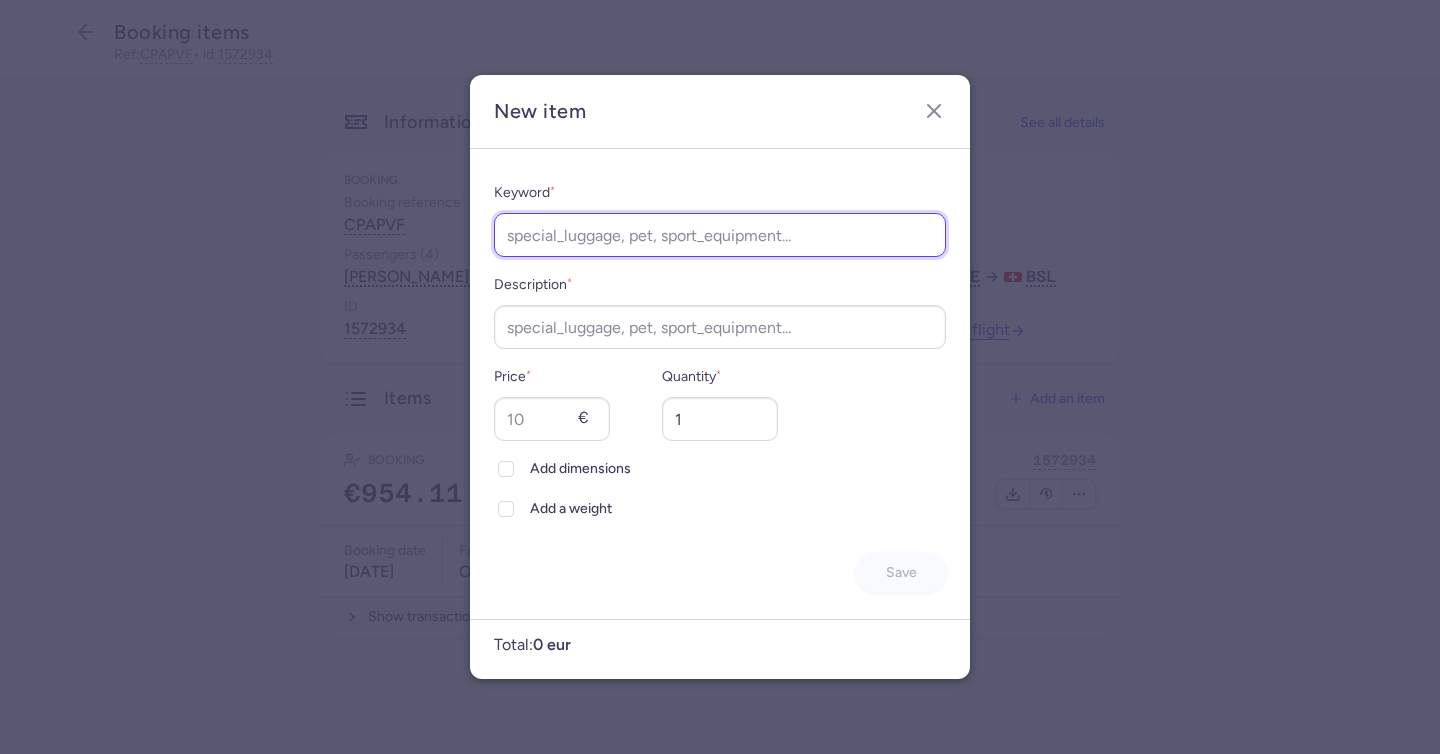 click on "Keyword  *" at bounding box center [720, 235] 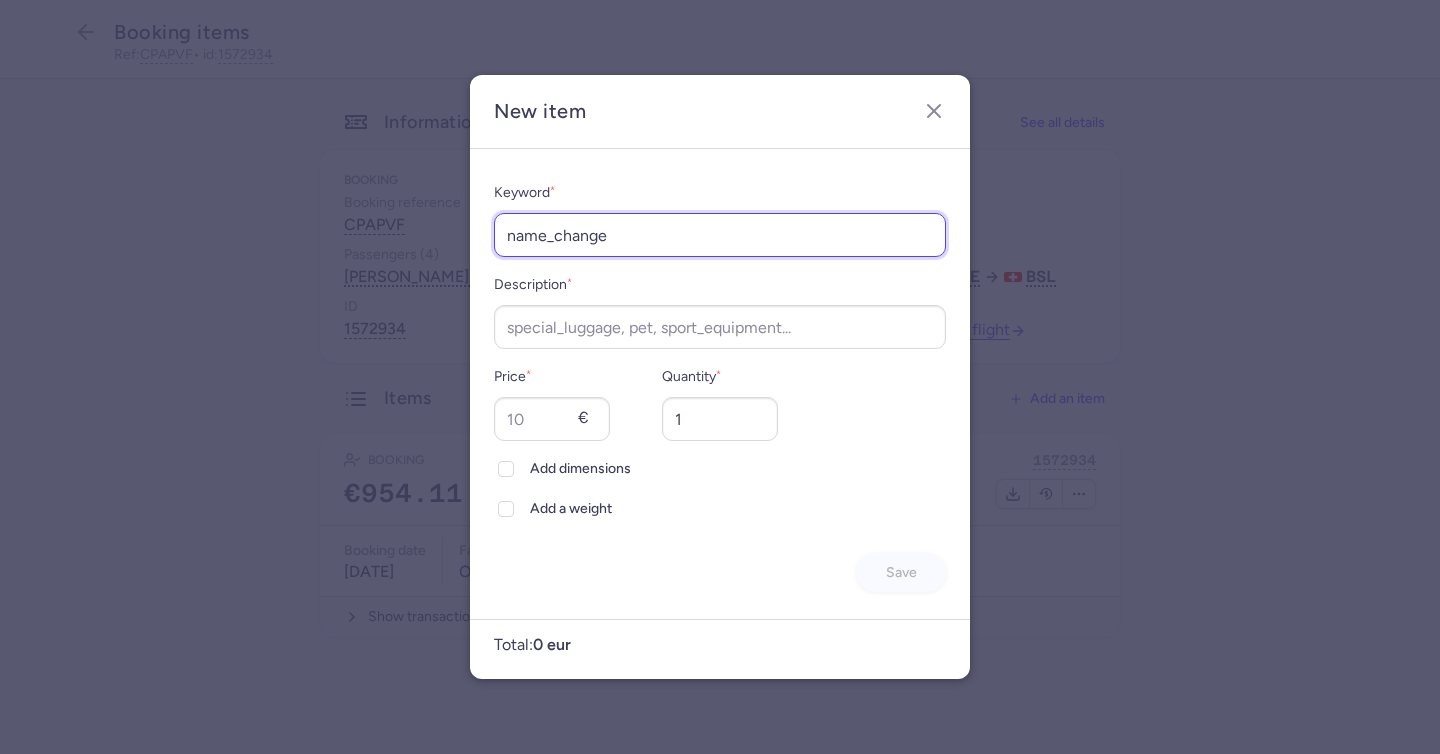 type on "name_change" 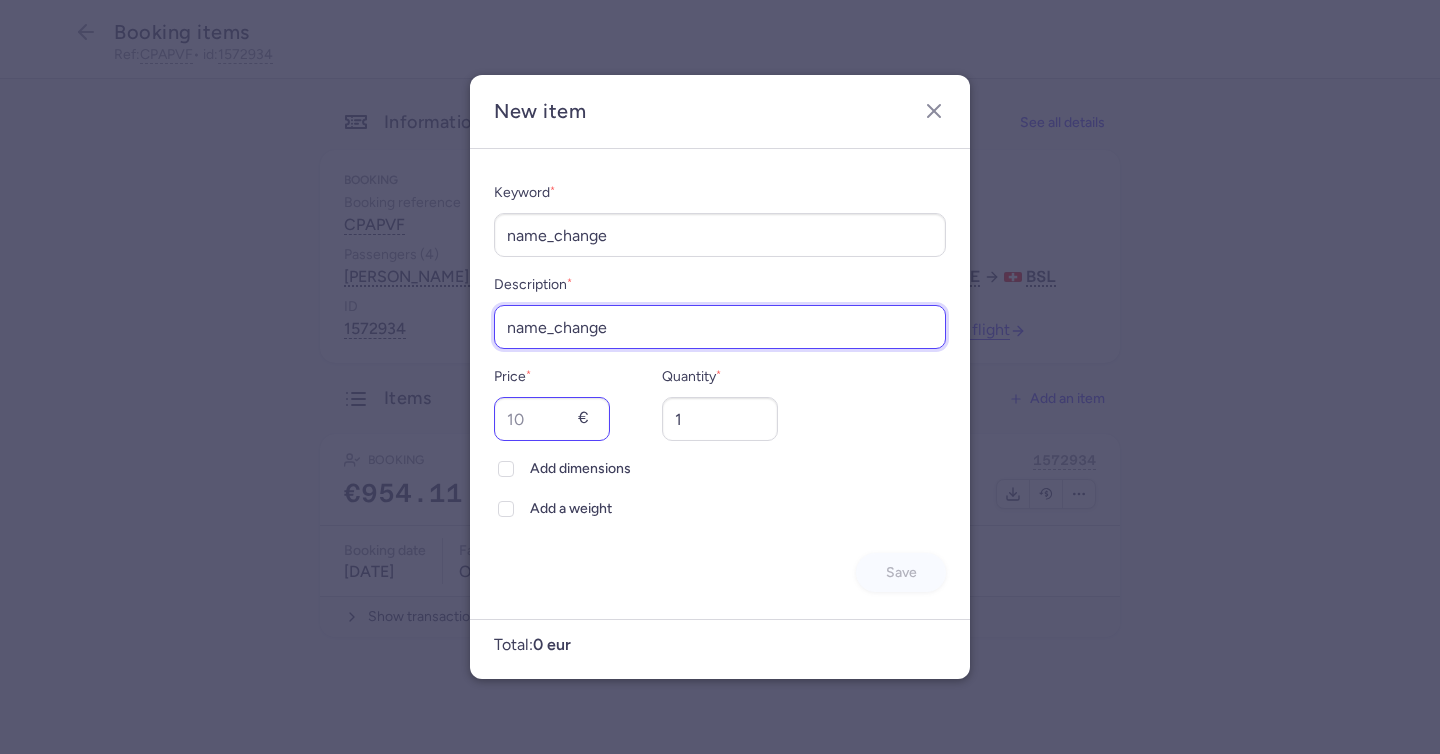 type on "name_change" 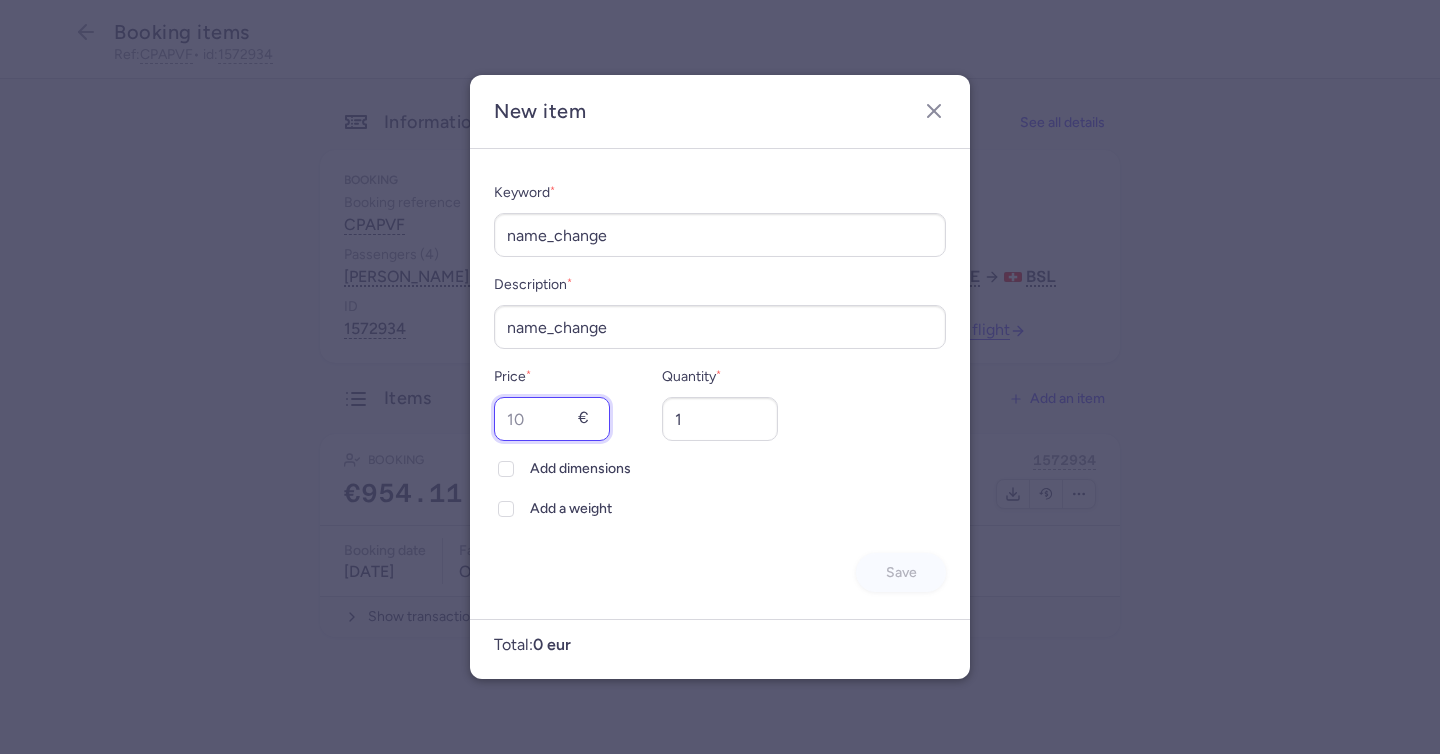 click on "Price  *" at bounding box center (552, 419) 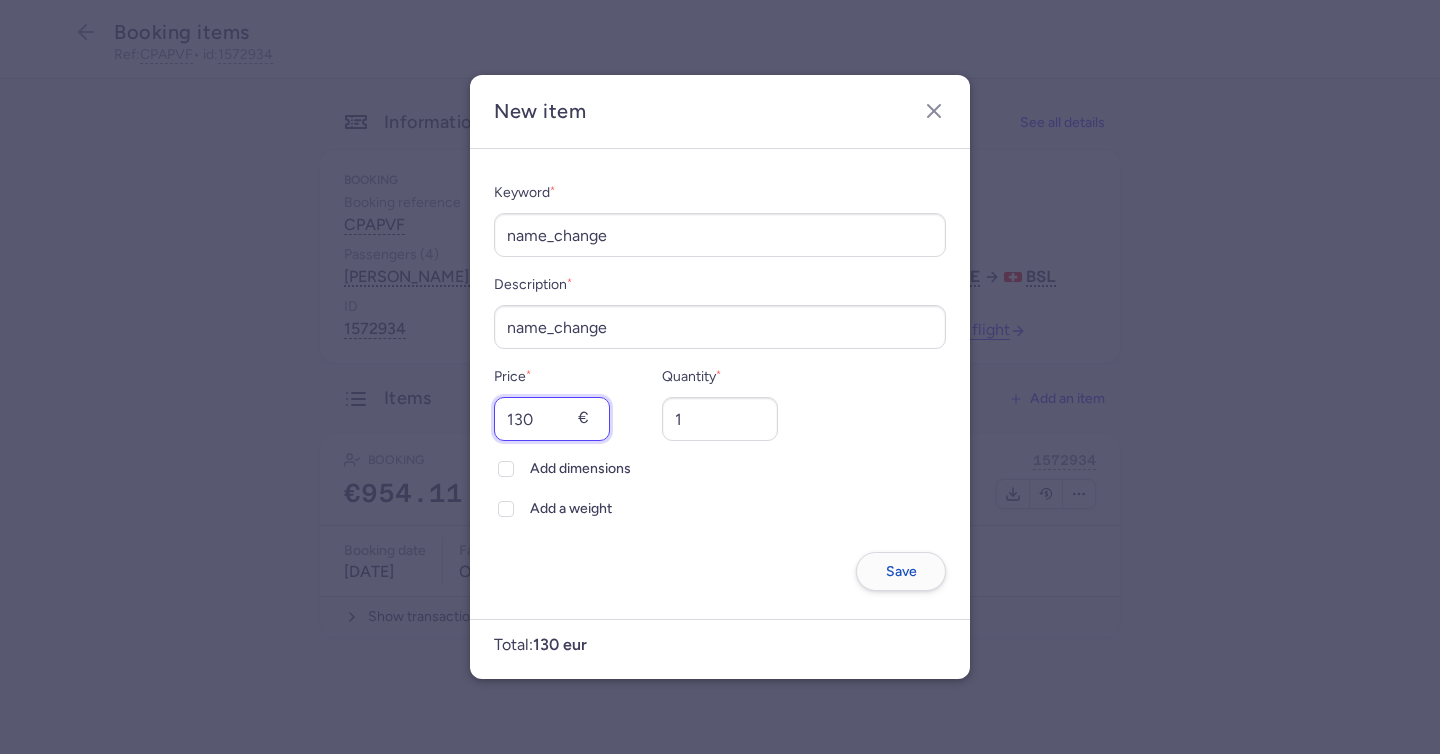 type on "130" 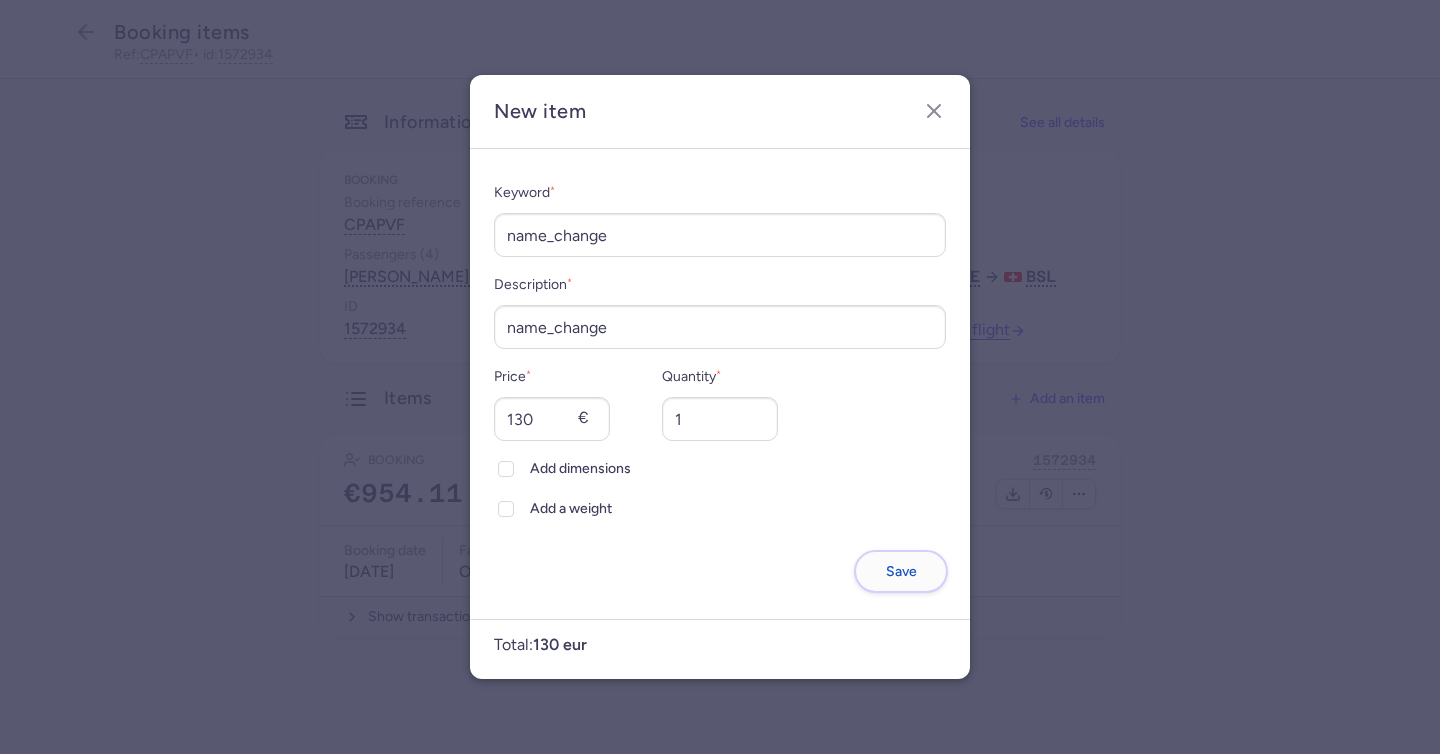 click on "Save" at bounding box center [901, 571] 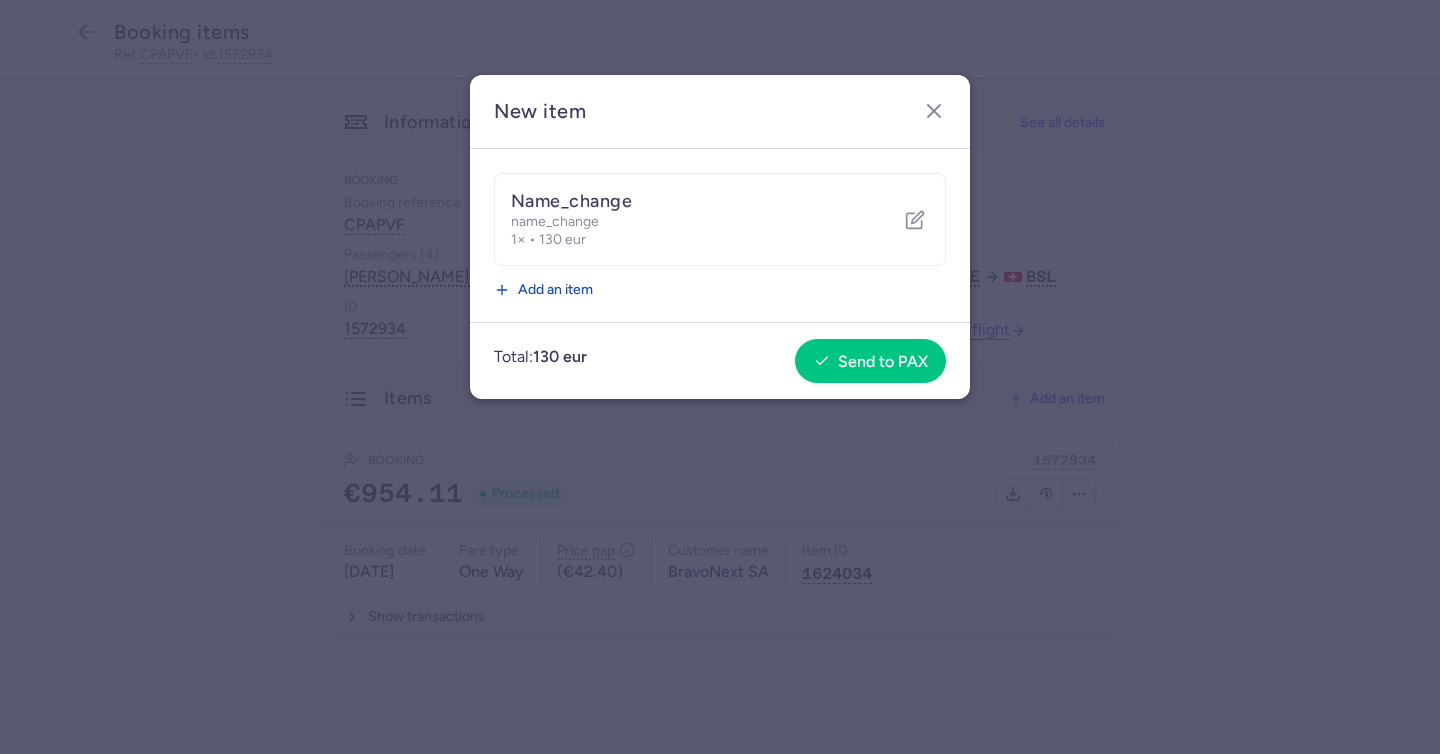 drag, startPoint x: 879, startPoint y: 330, endPoint x: 881, endPoint y: 342, distance: 12.165525 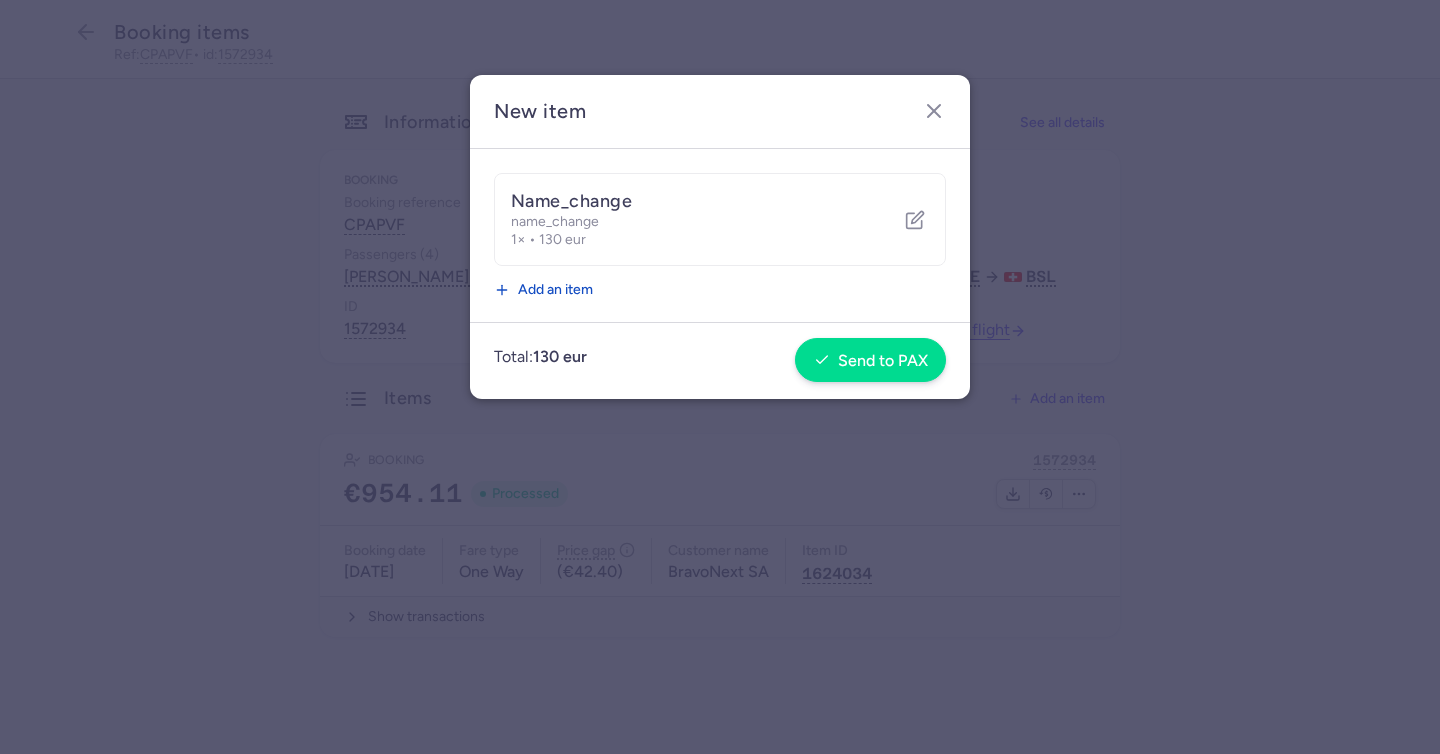 click on "Total:  130 eur  Send to PAX" 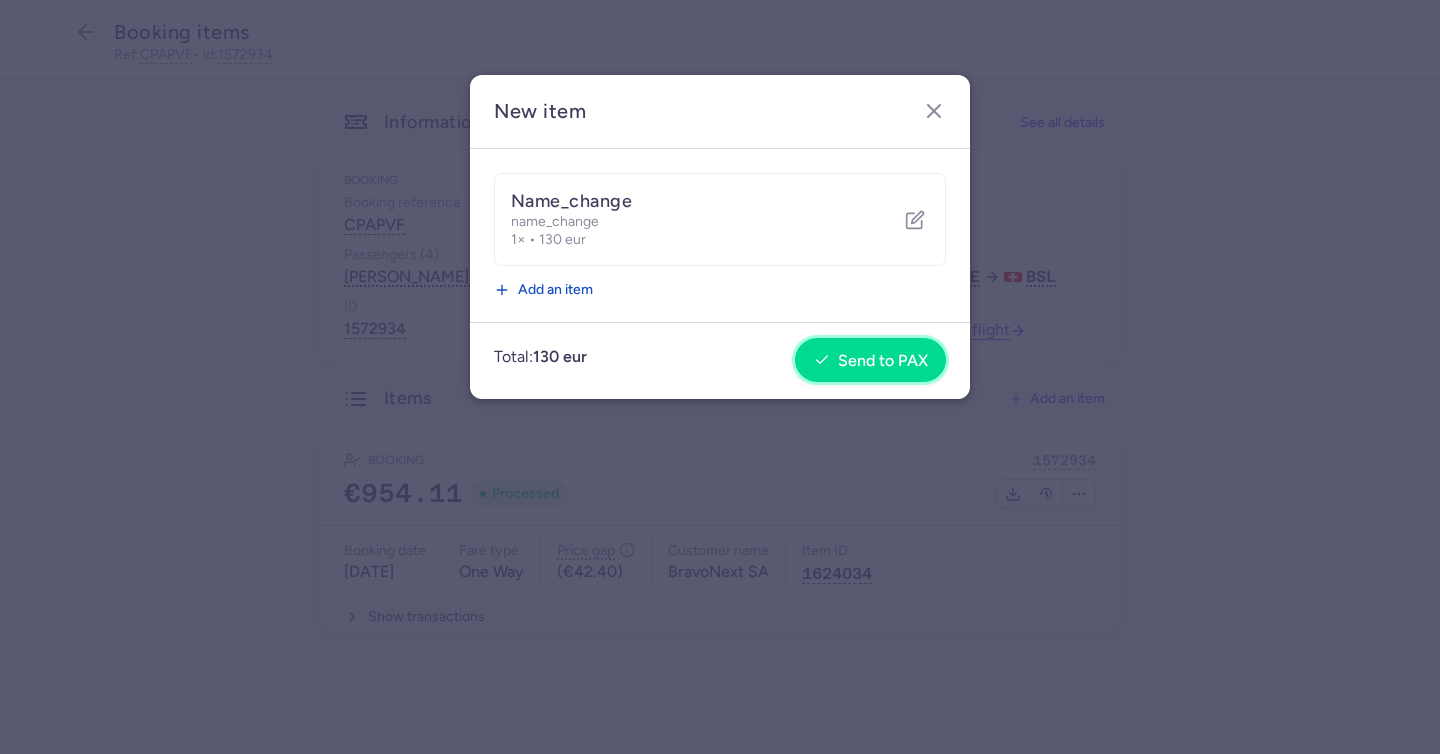click on "Send to PAX" at bounding box center [883, 361] 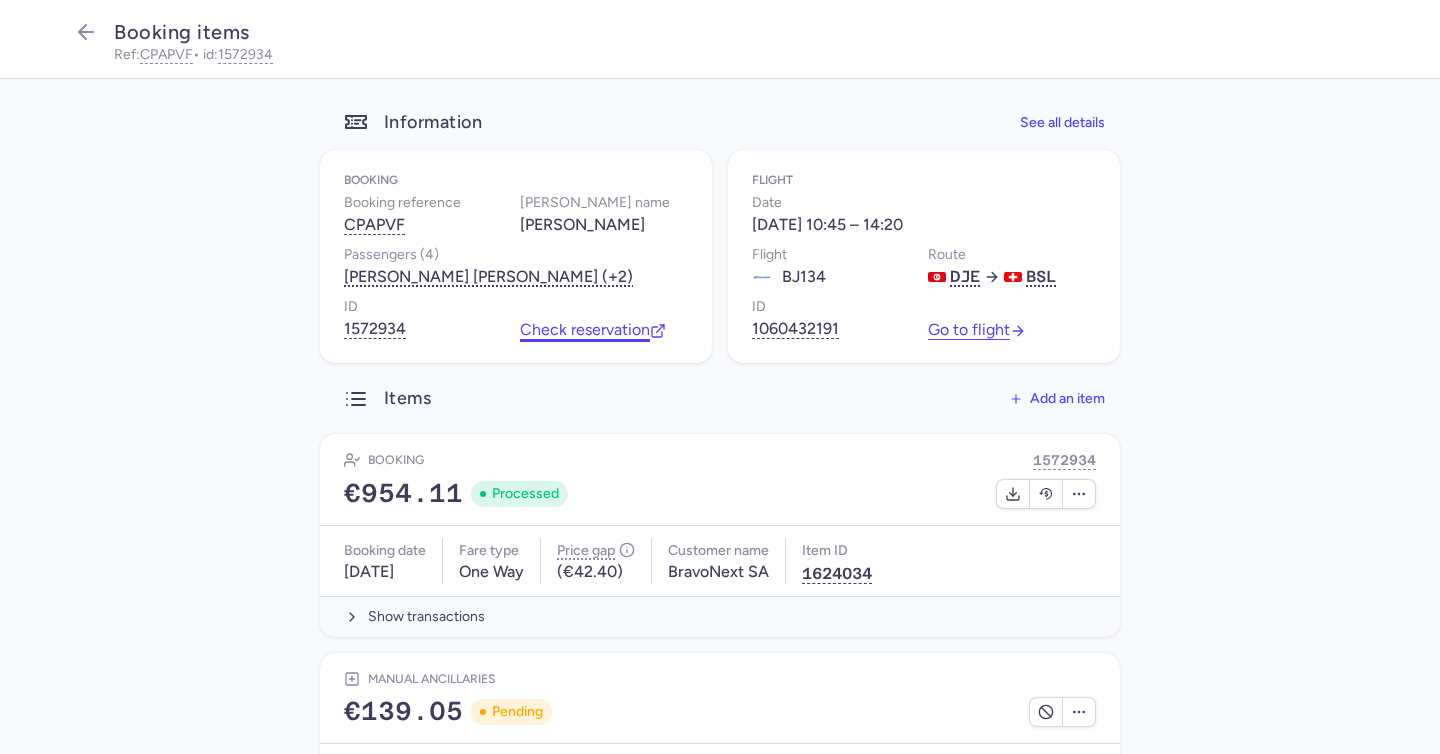click on "Check reservation" at bounding box center [593, 330] 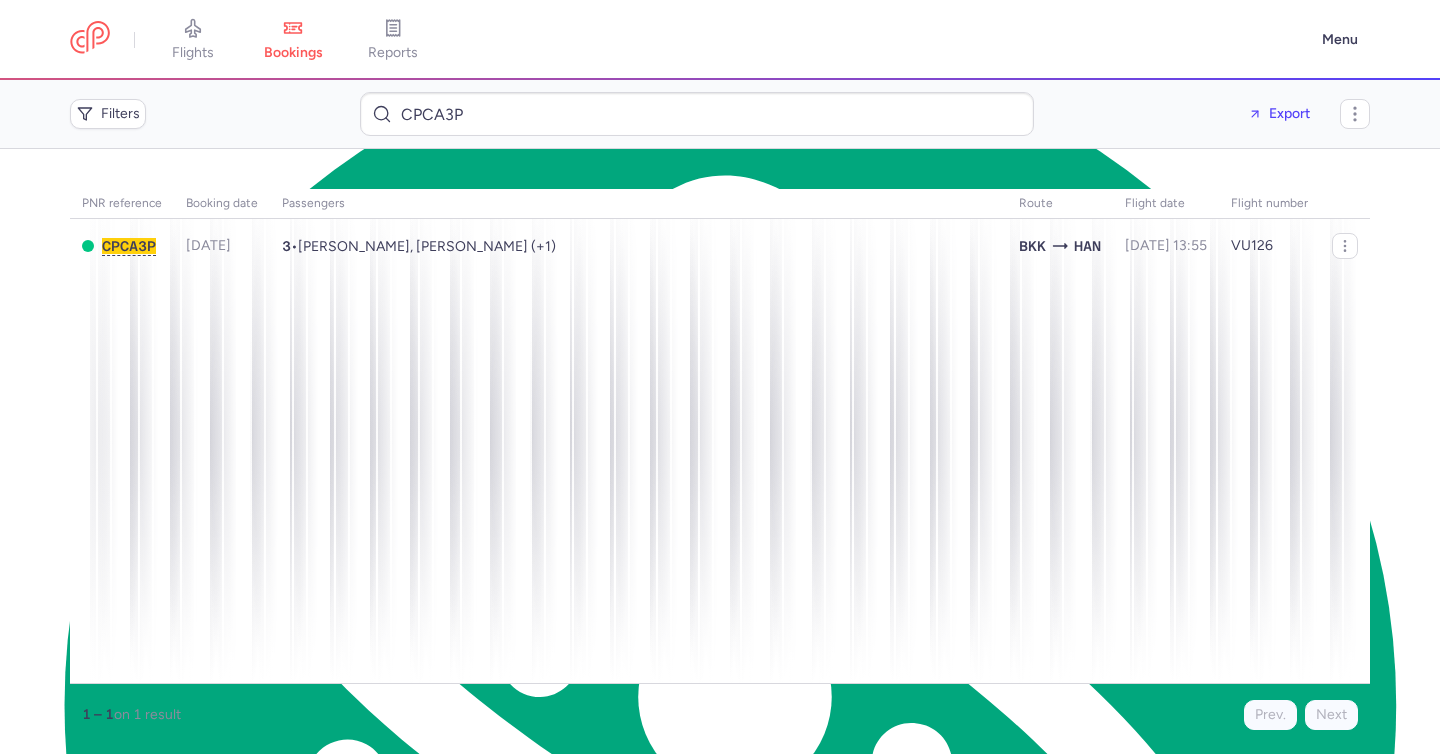 scroll, scrollTop: 0, scrollLeft: 0, axis: both 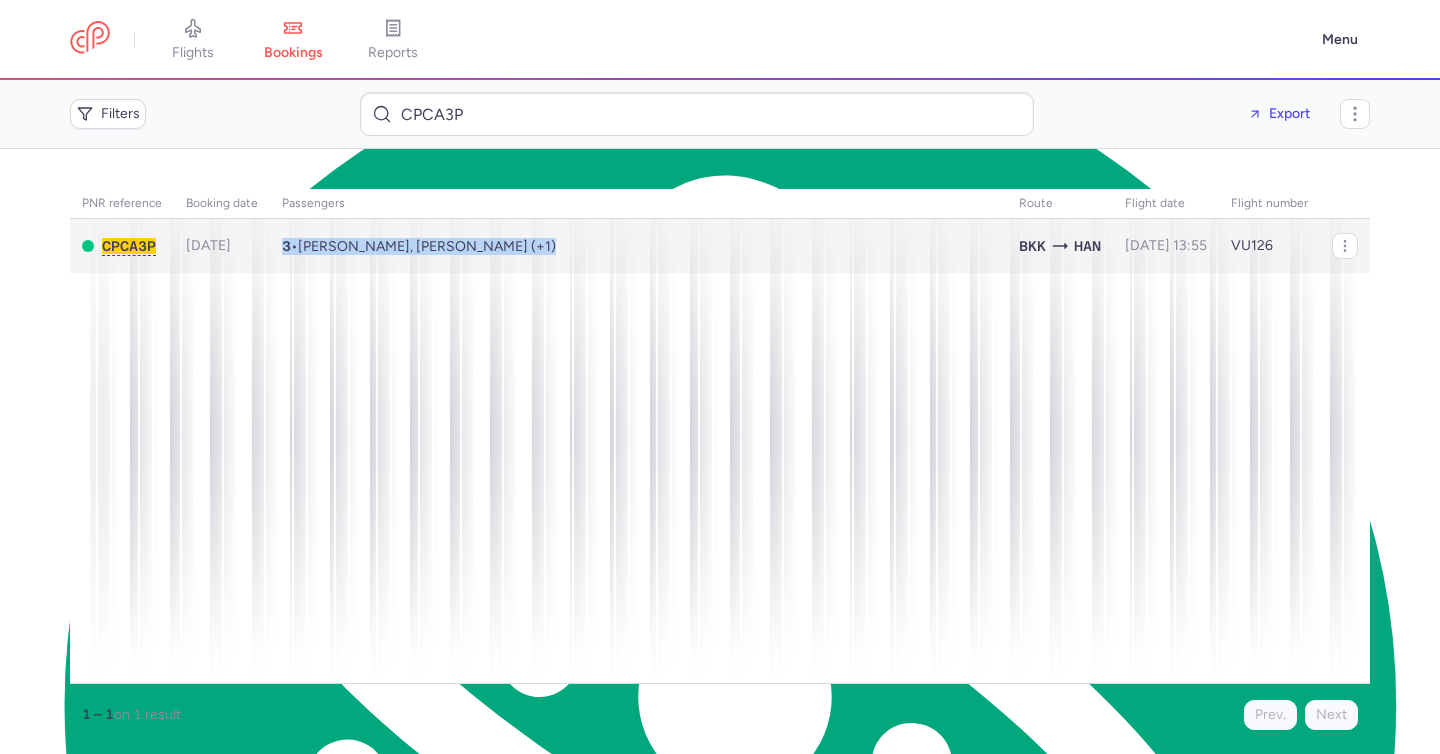 click on "Marc TANNAVONGSA, Lilas TANNAVONGSA (+1)" at bounding box center (427, 246) 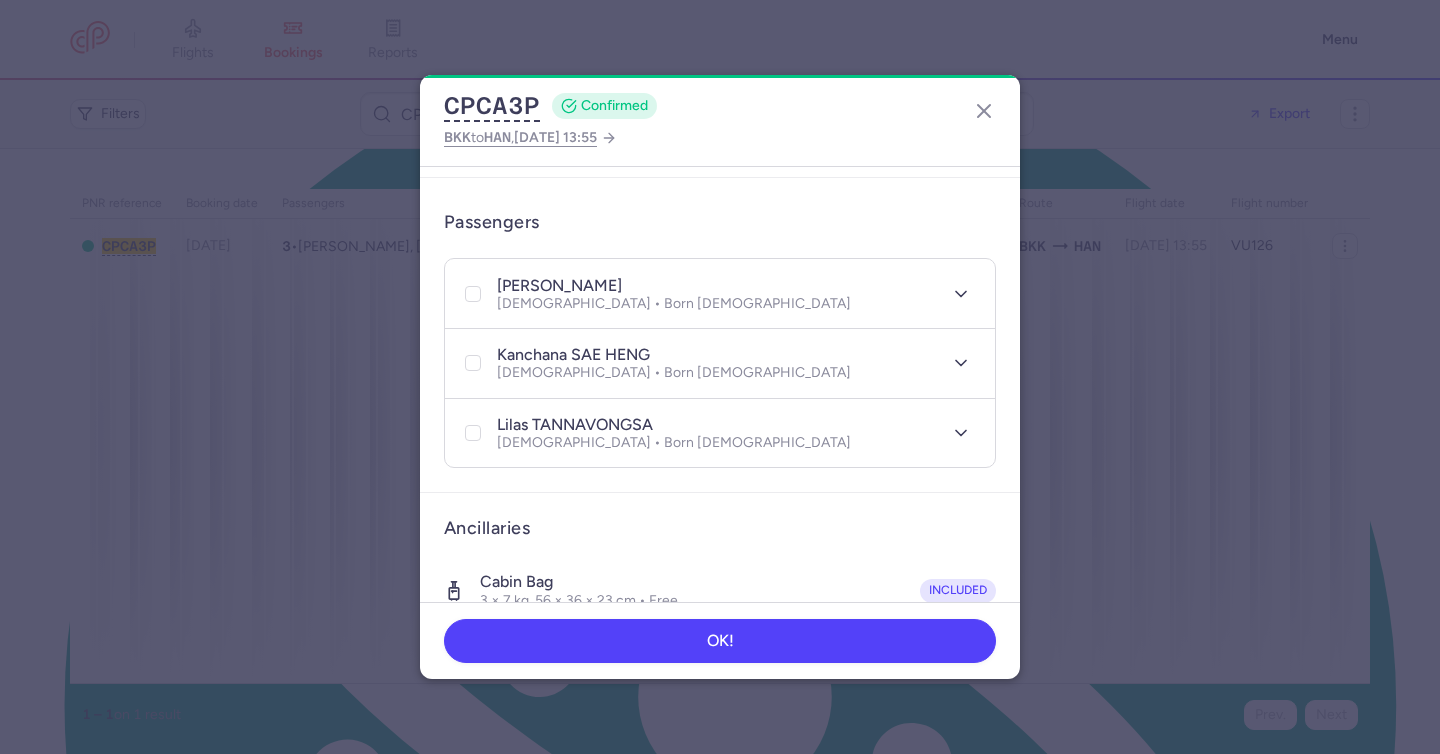 scroll, scrollTop: 378, scrollLeft: 0, axis: vertical 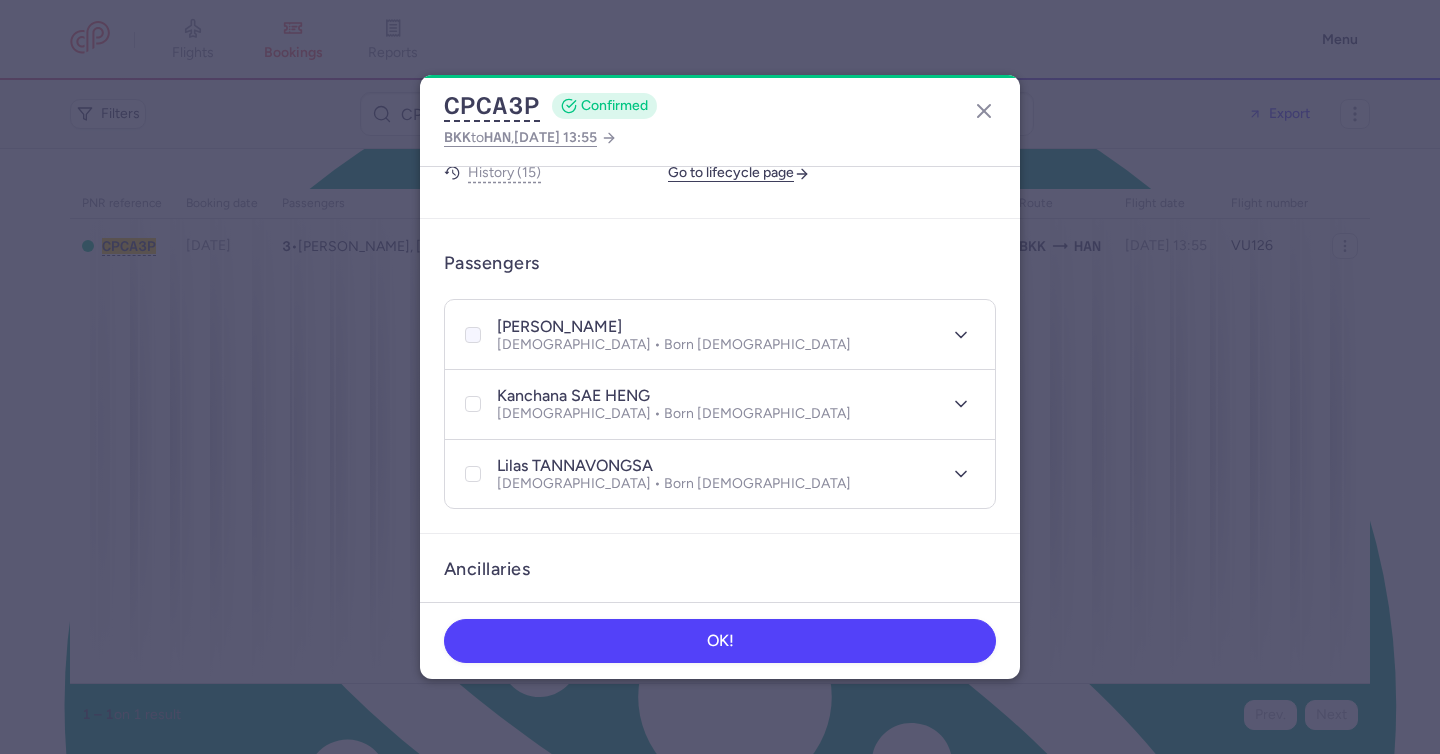 click 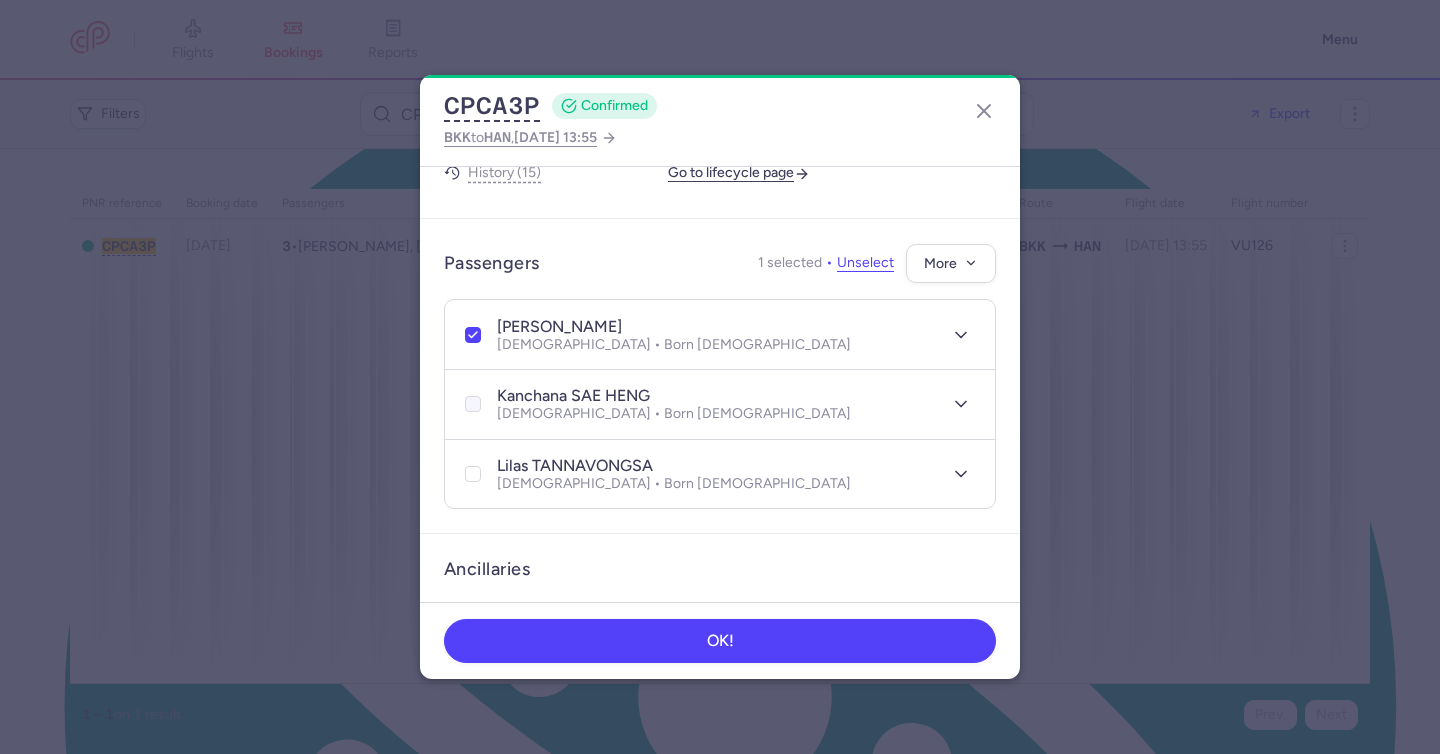 click at bounding box center (473, 404) 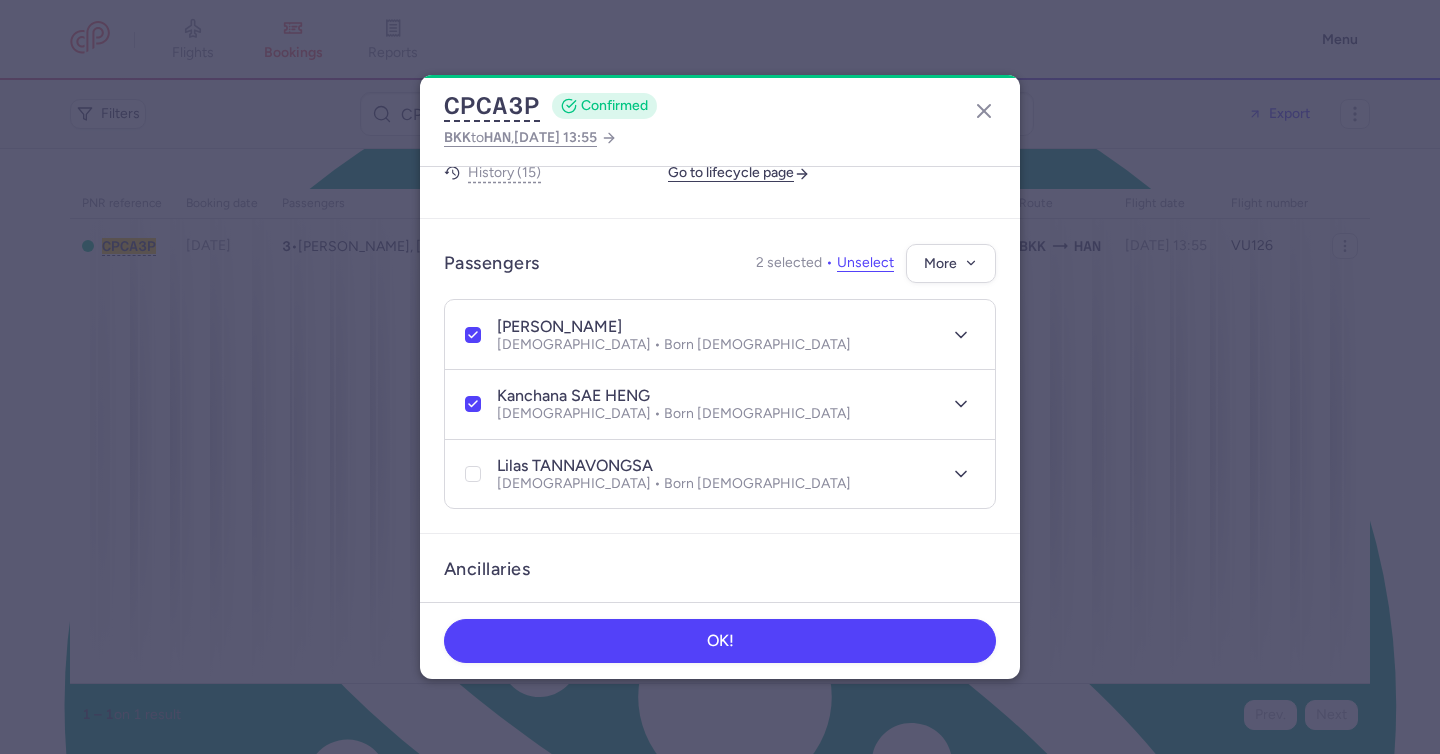 drag, startPoint x: 478, startPoint y: 446, endPoint x: 490, endPoint y: 447, distance: 12.0415945 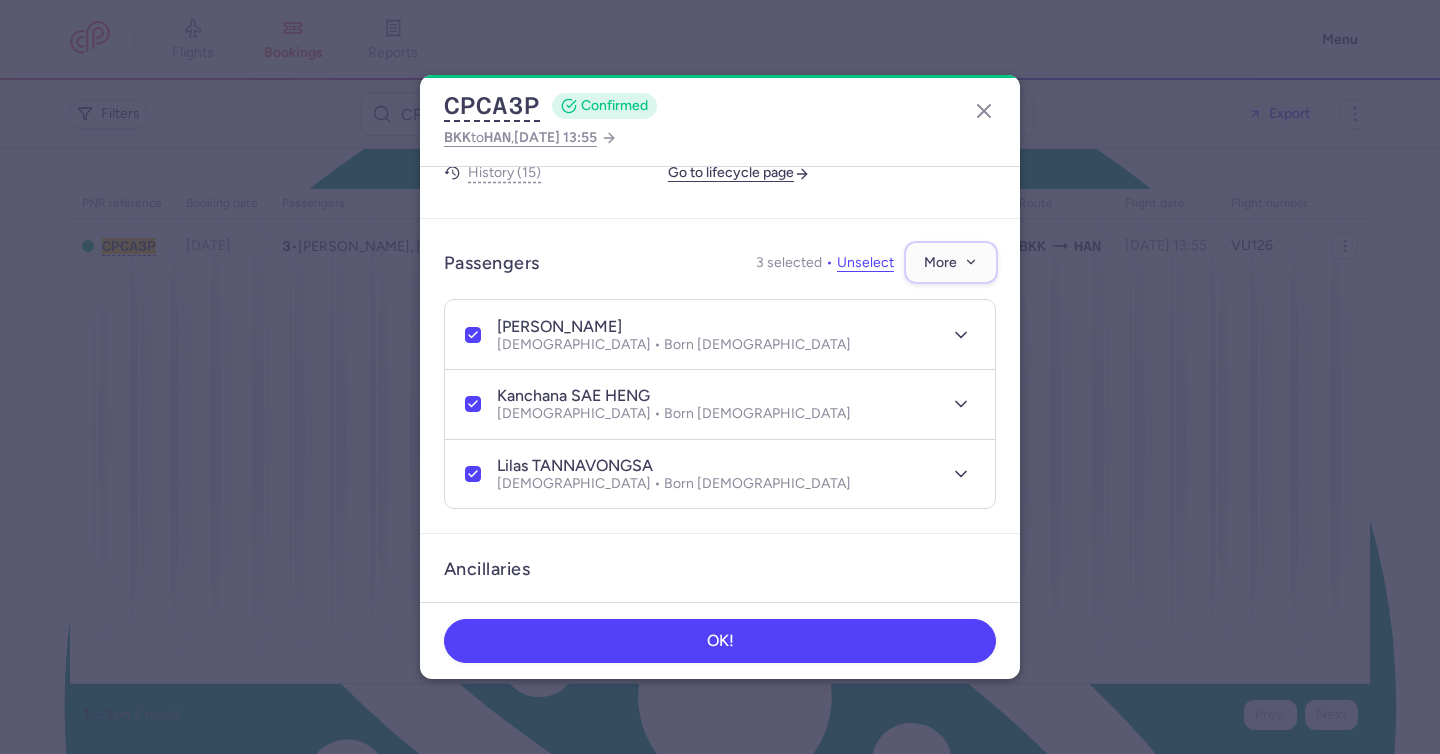 click on "More" at bounding box center [951, 262] 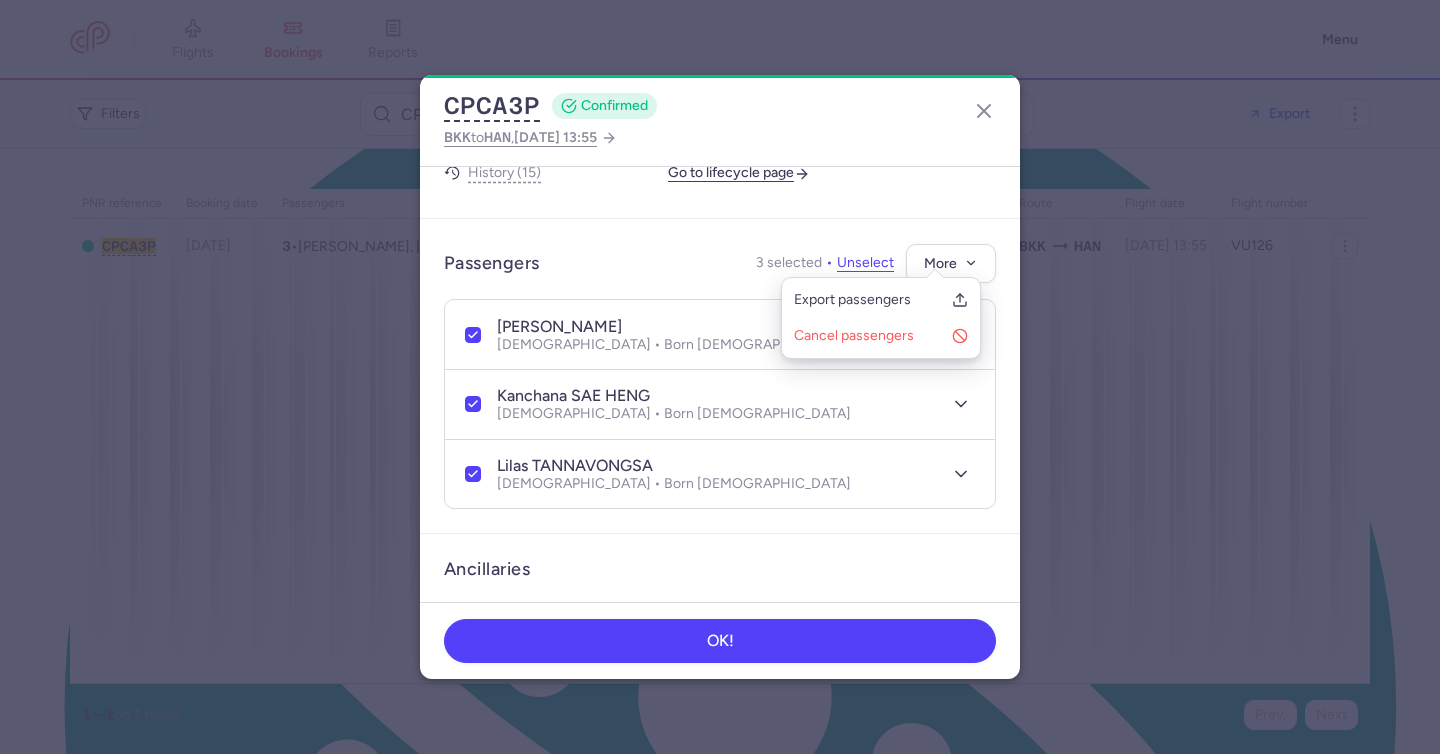 click on "Cancel passengers" at bounding box center (869, 336) 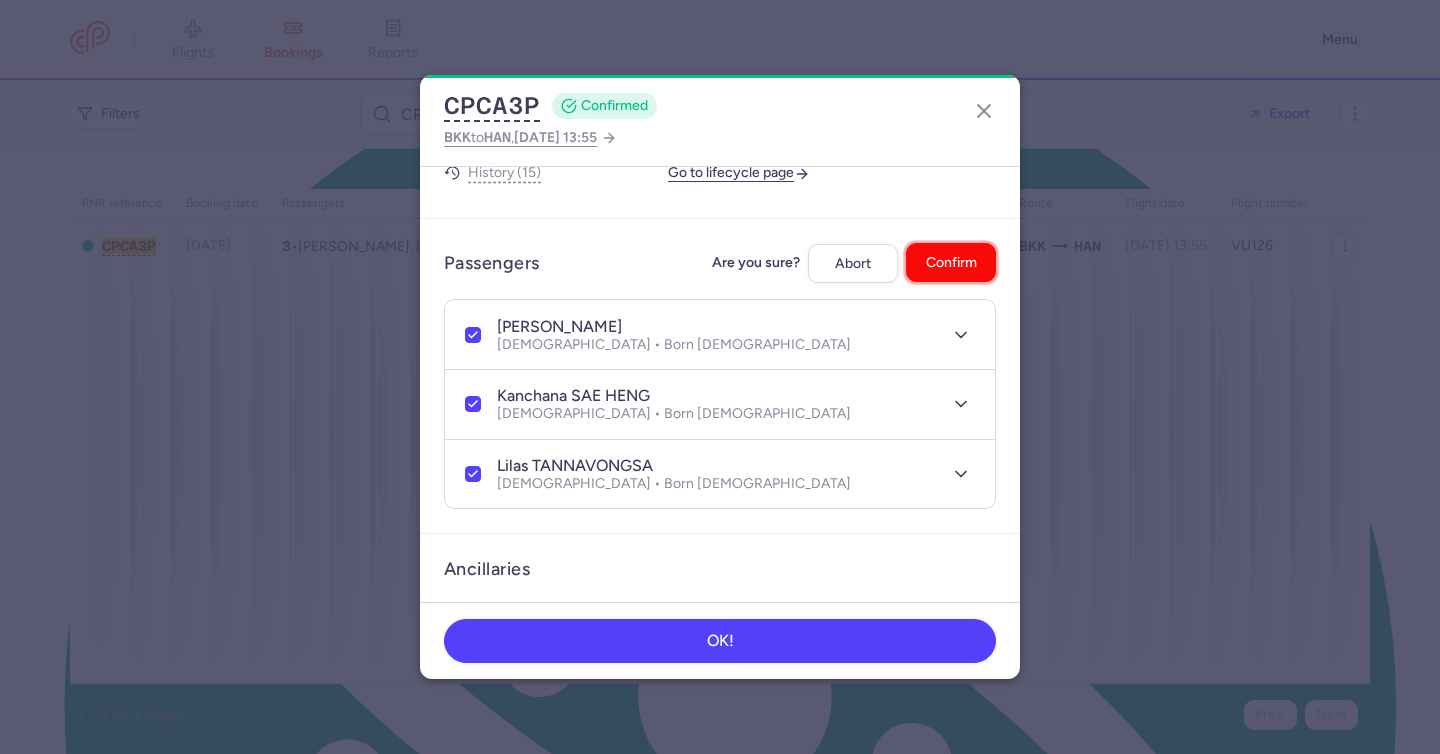 click on "Confirm" at bounding box center (951, 262) 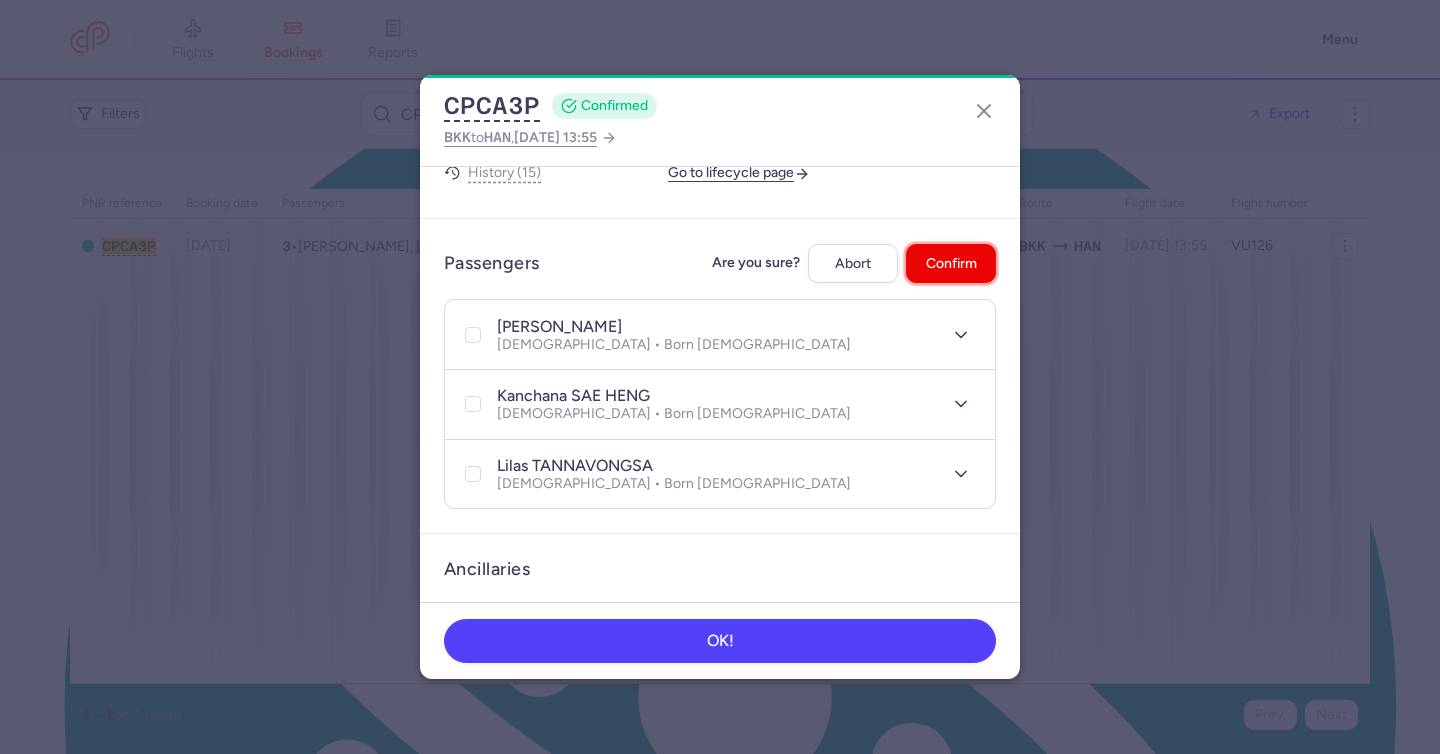 checkbox on "false" 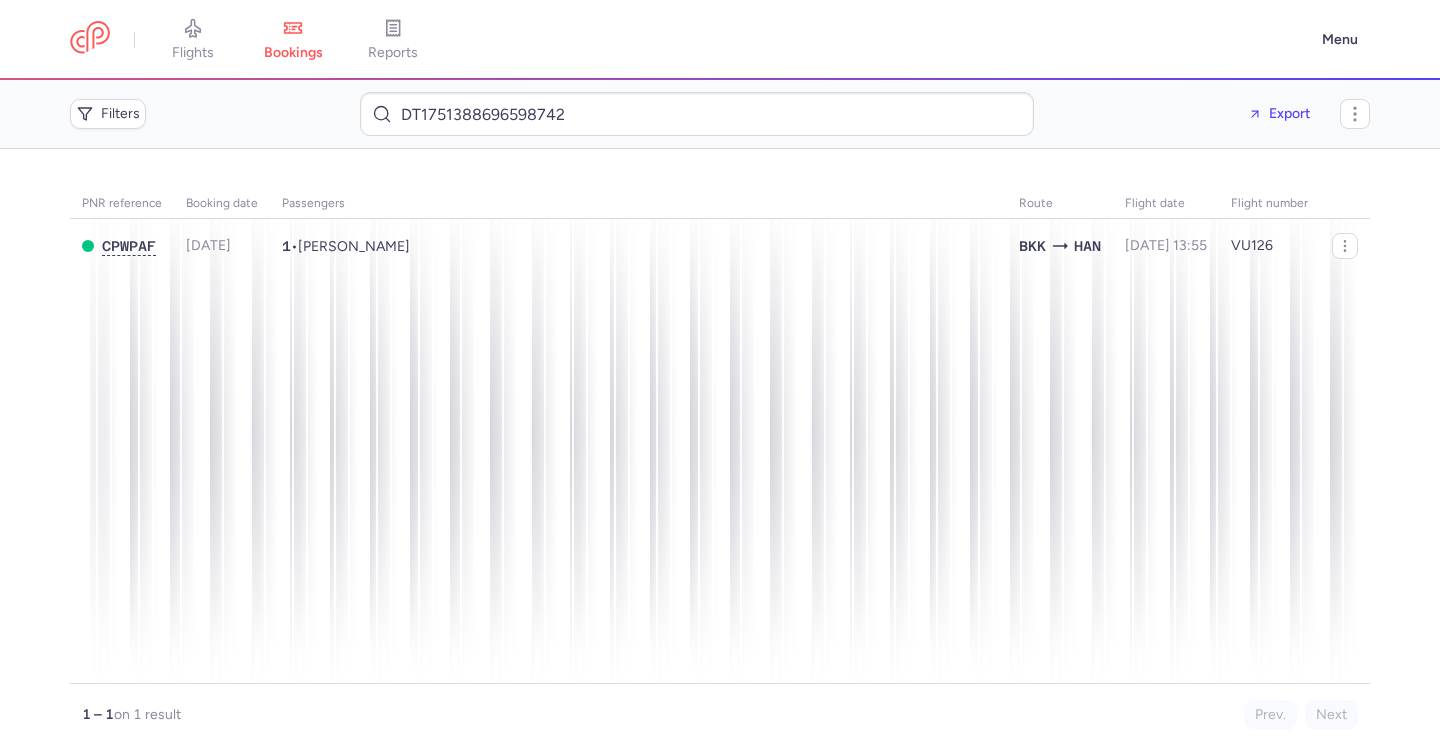 scroll, scrollTop: 0, scrollLeft: 0, axis: both 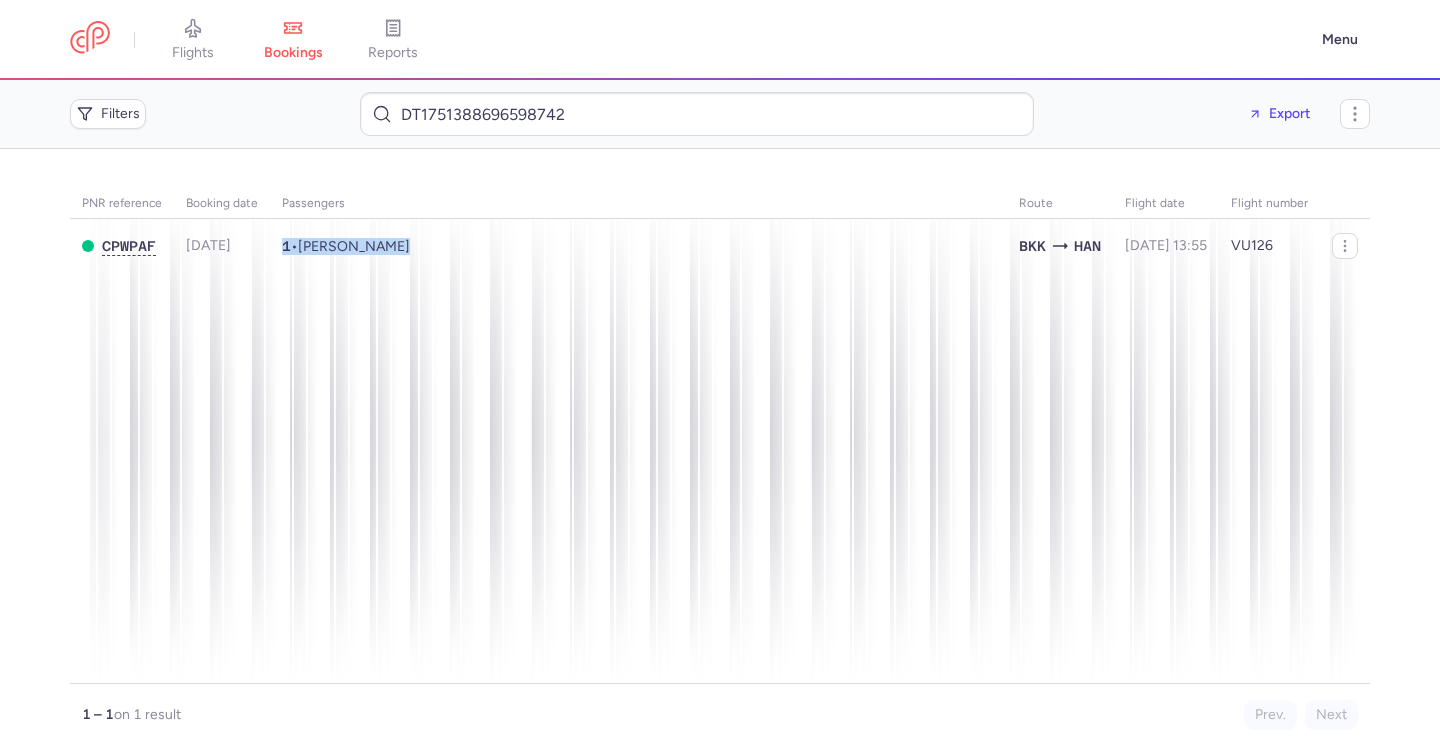 click on "[PERSON_NAME]" at bounding box center [354, 246] 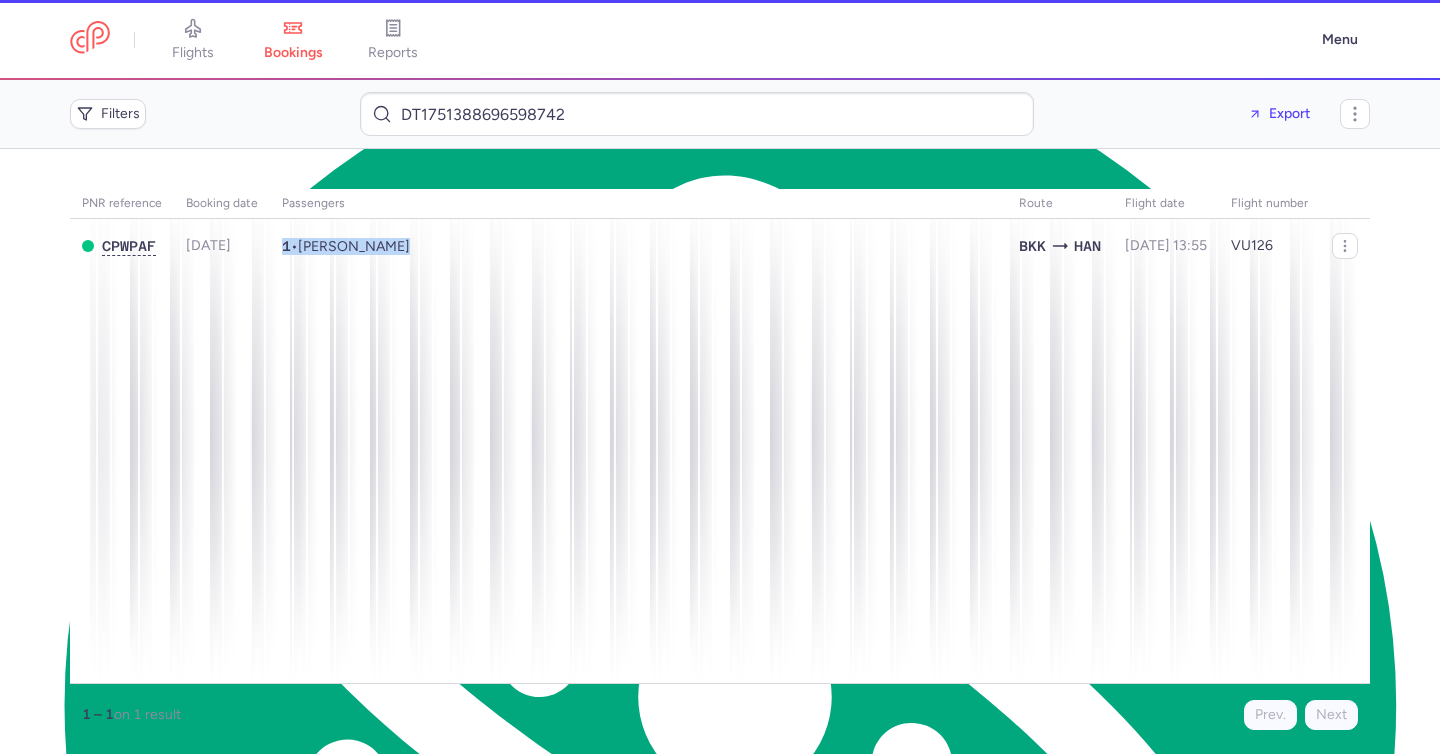 scroll, scrollTop: 159, scrollLeft: 0, axis: vertical 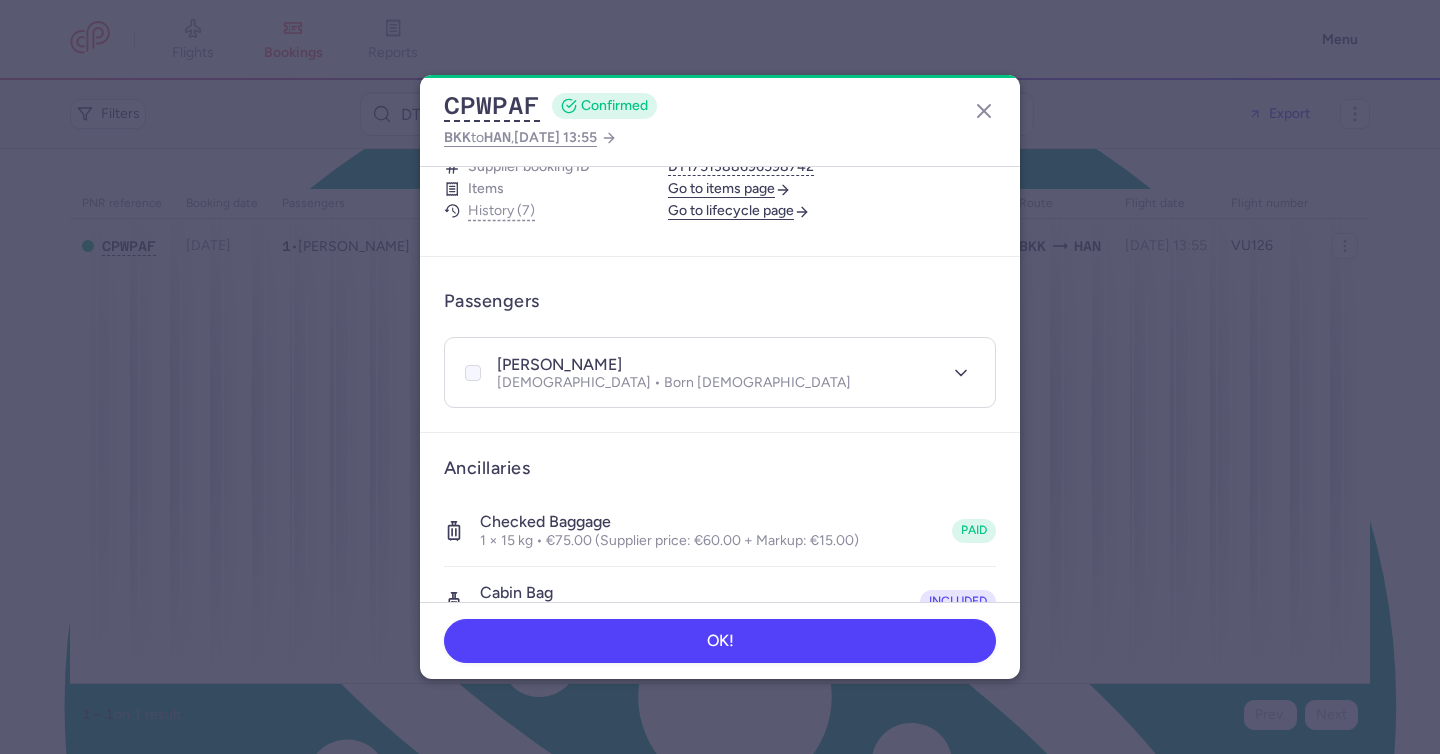 click at bounding box center [473, 373] 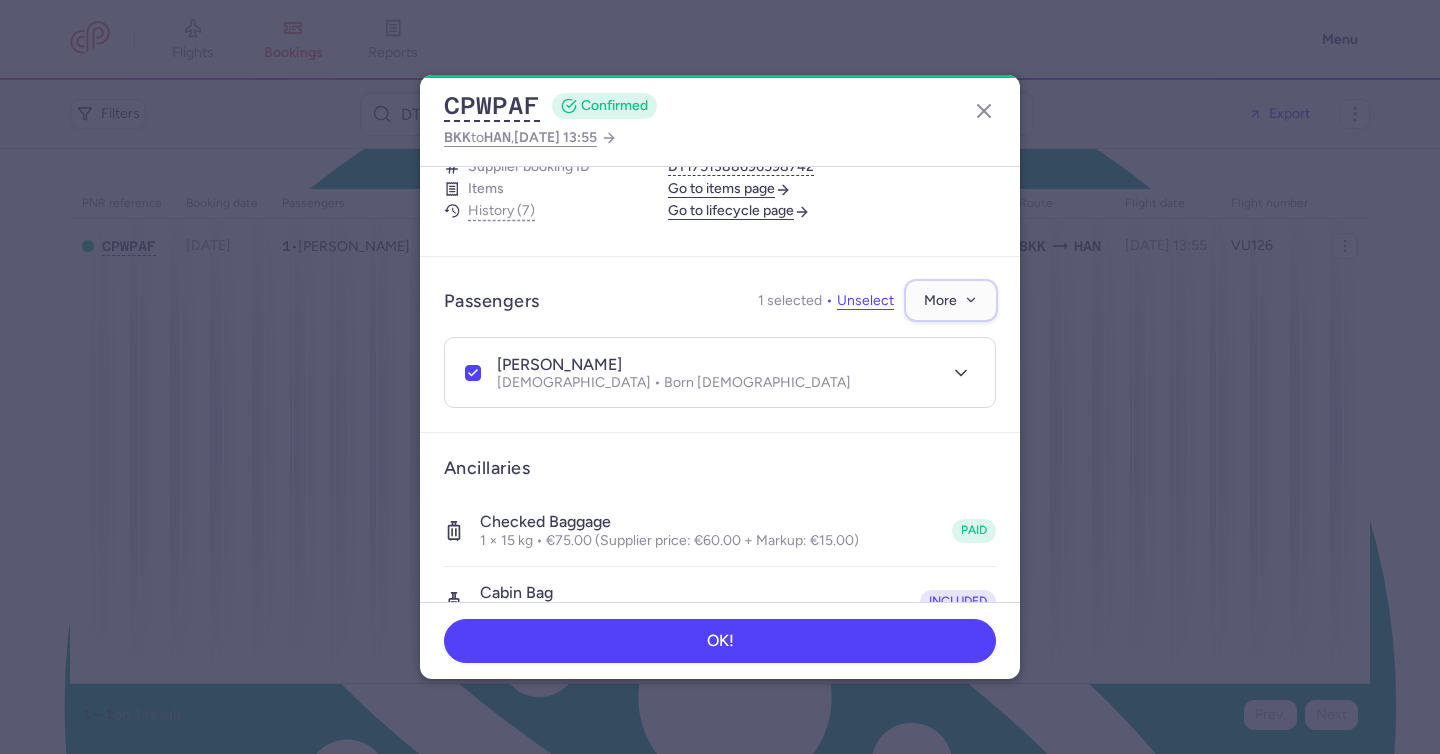 click on "More" 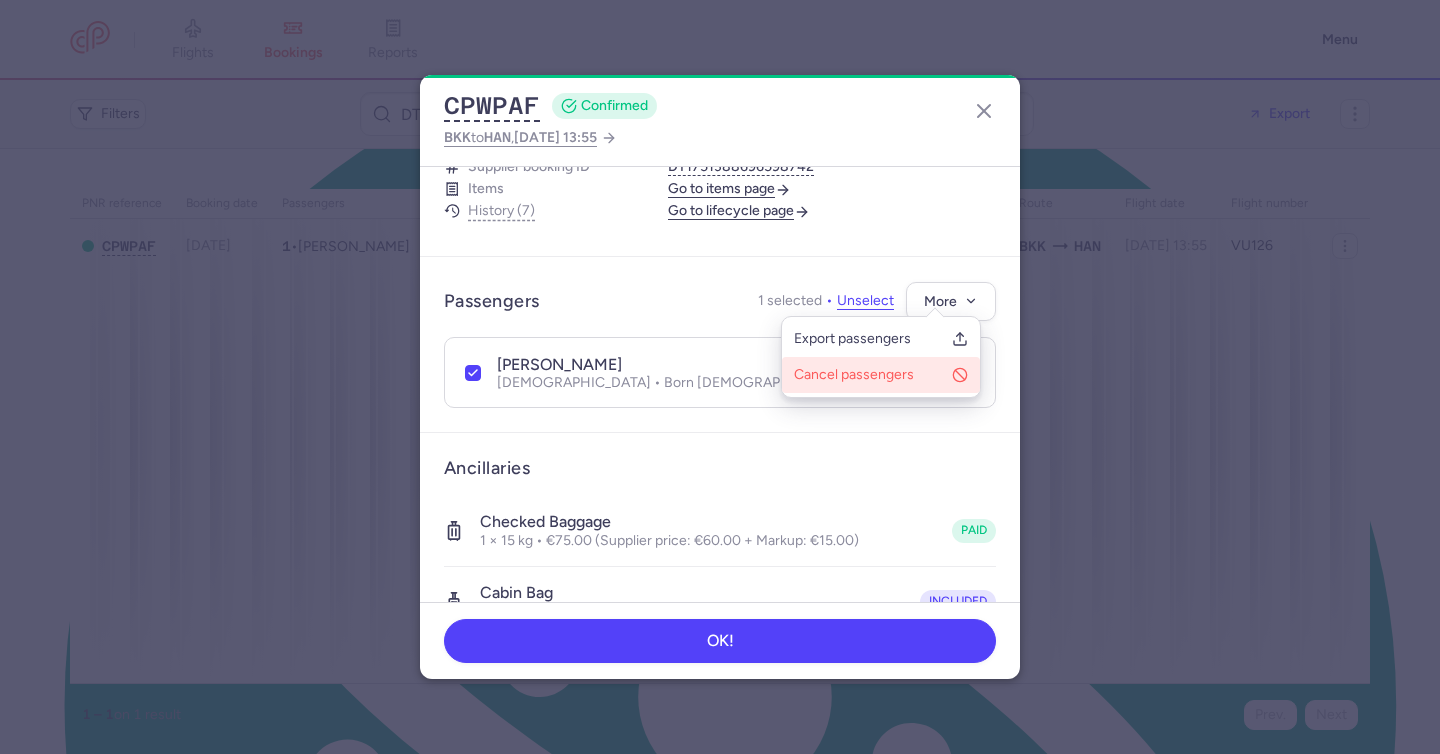 click on "Cancel passengers" at bounding box center [869, 375] 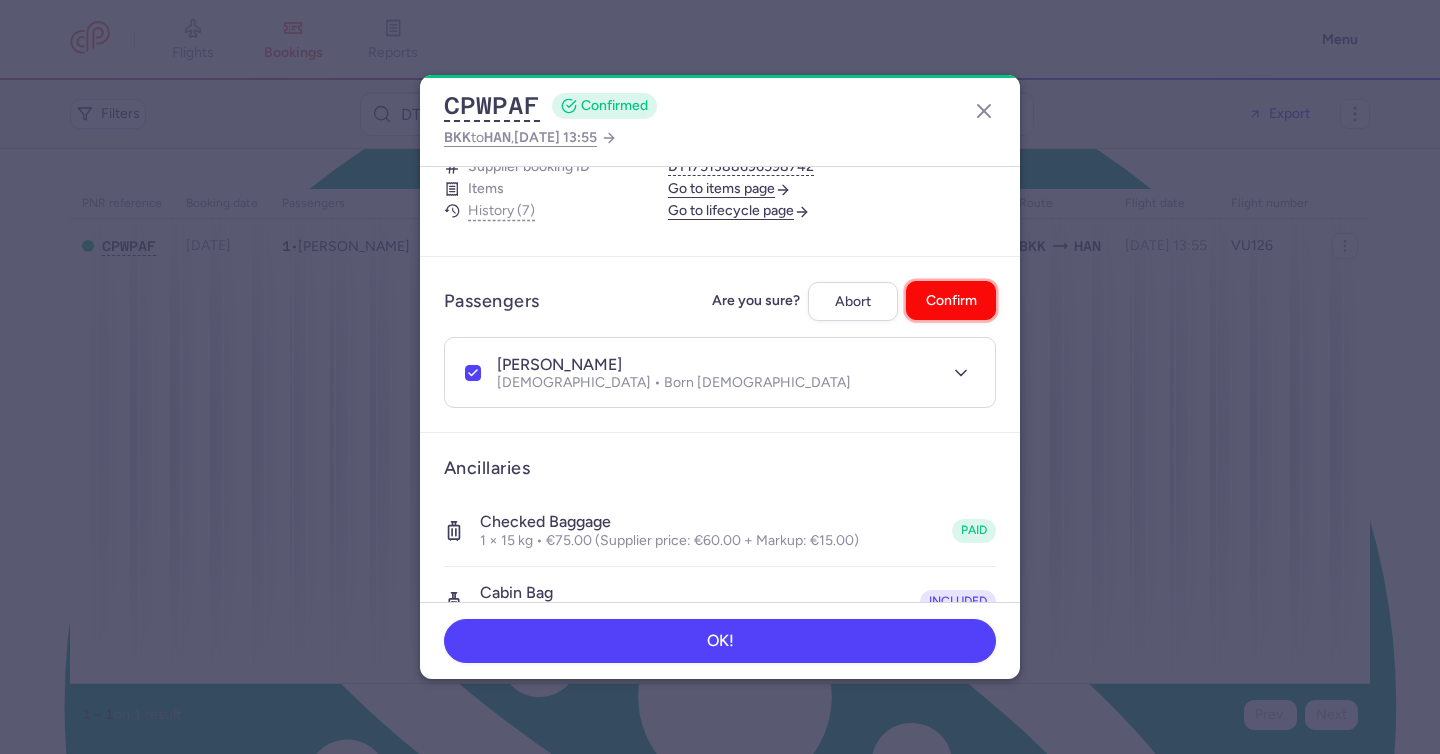 click on "Confirm" at bounding box center [951, 300] 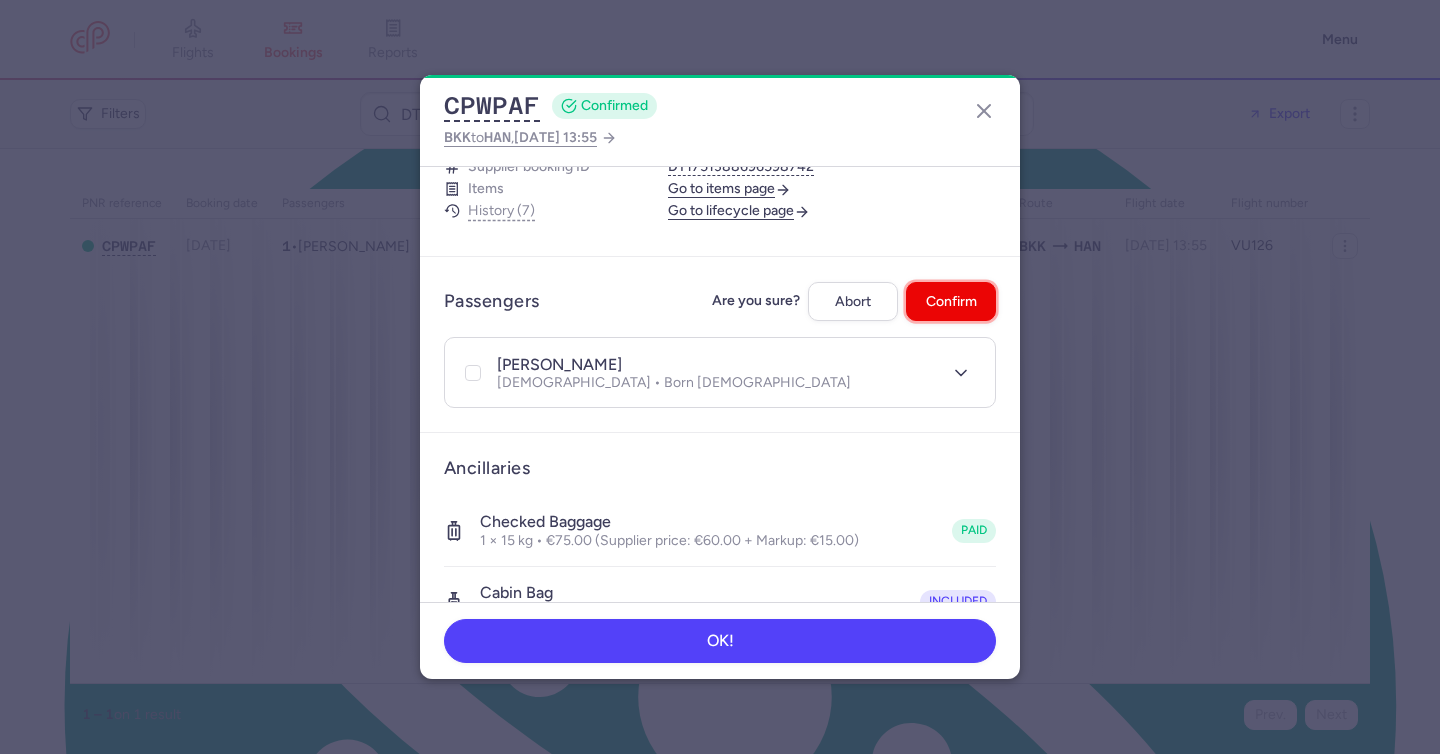 checkbox on "false" 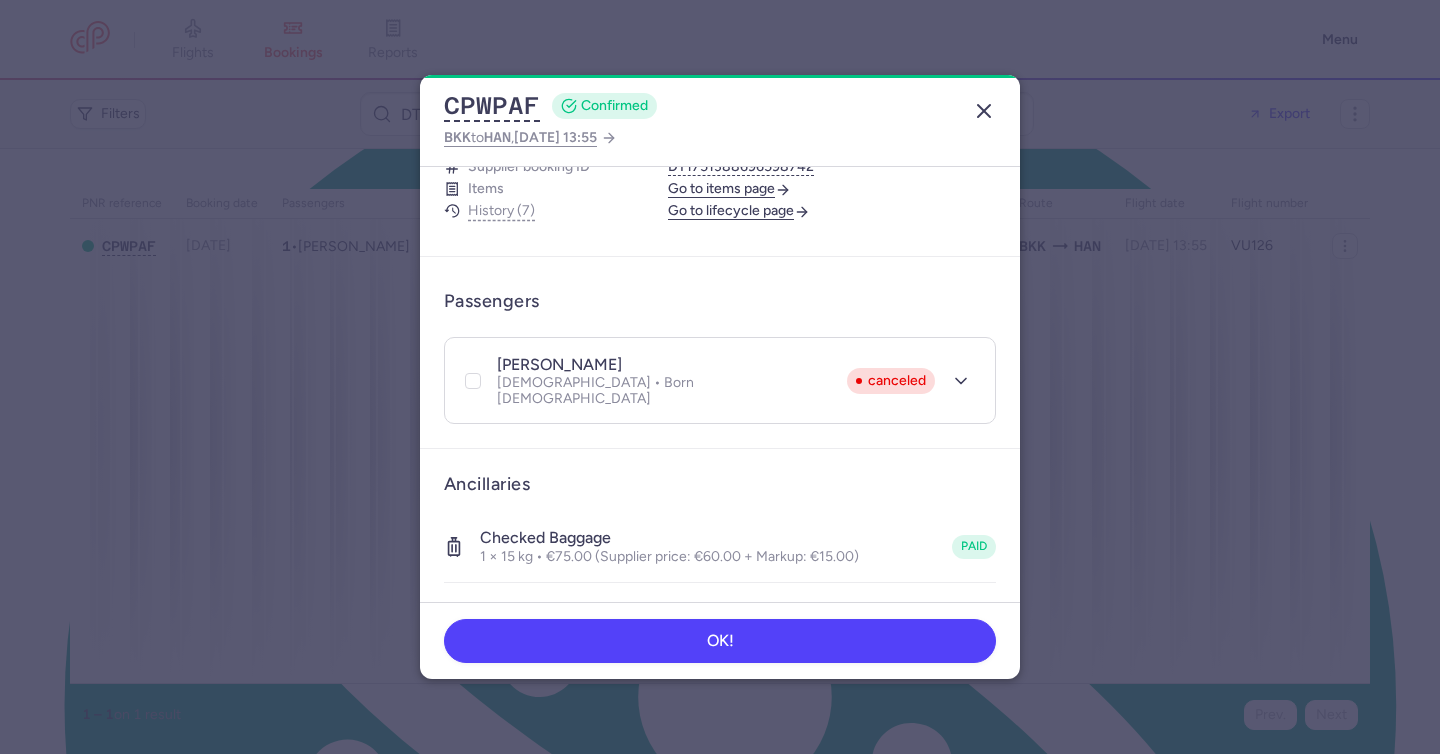 click 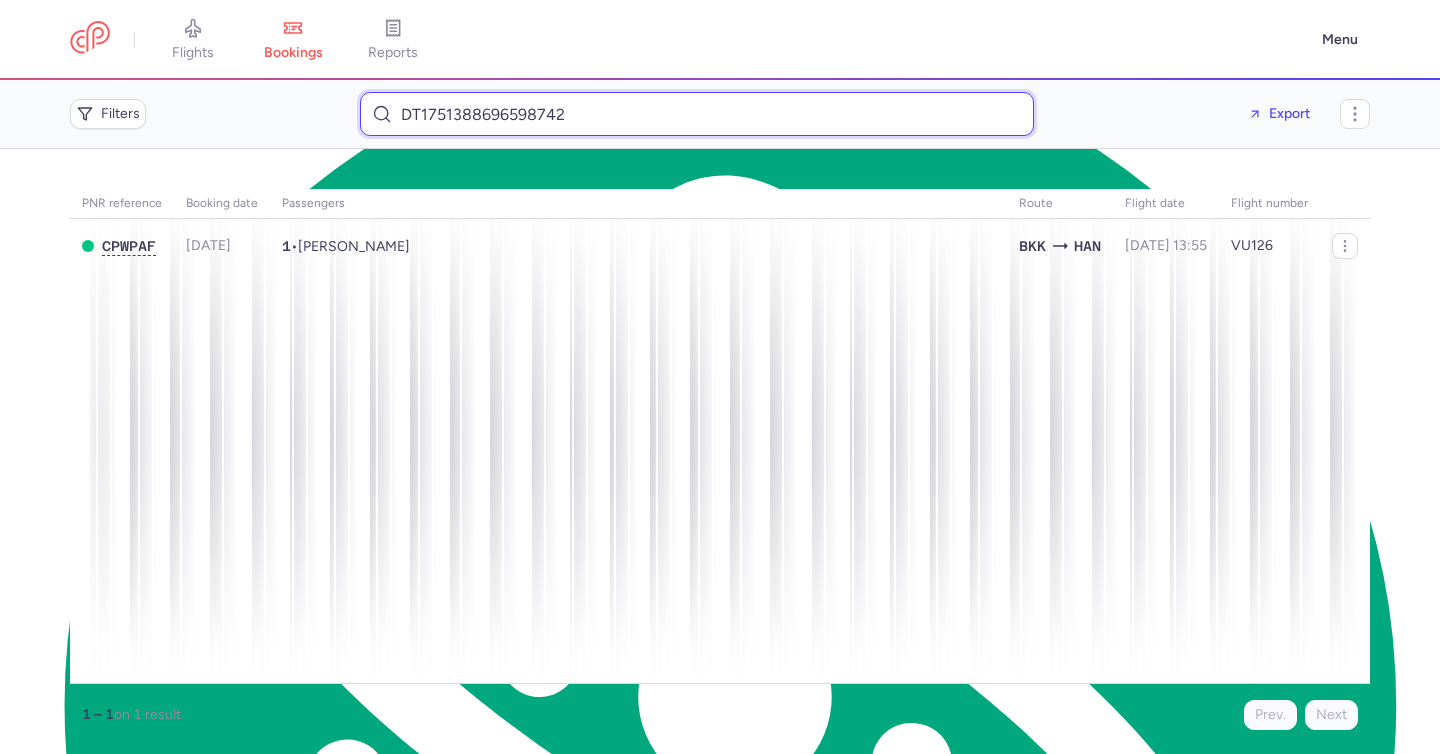 click on "DT1751388696598742" at bounding box center [697, 114] 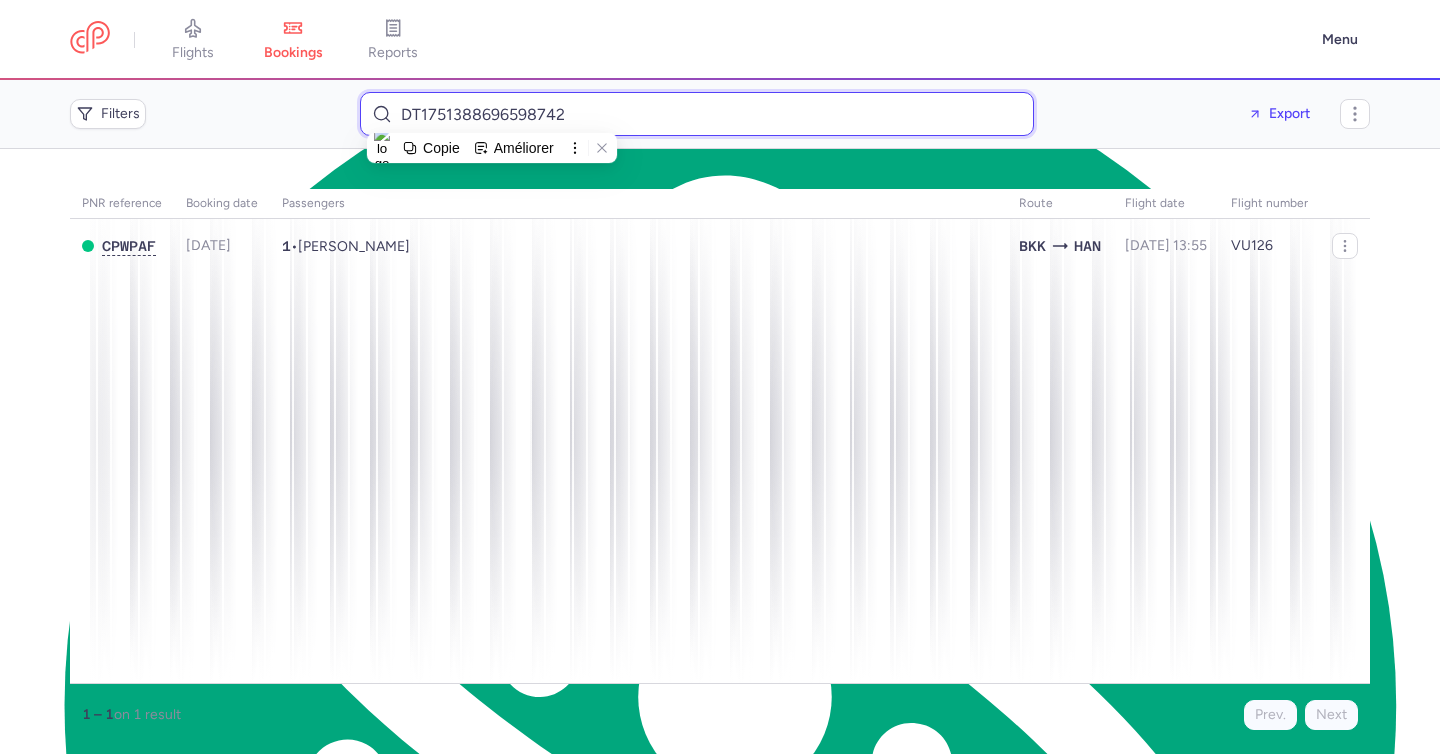 paste on "[PERSON_NAME]" 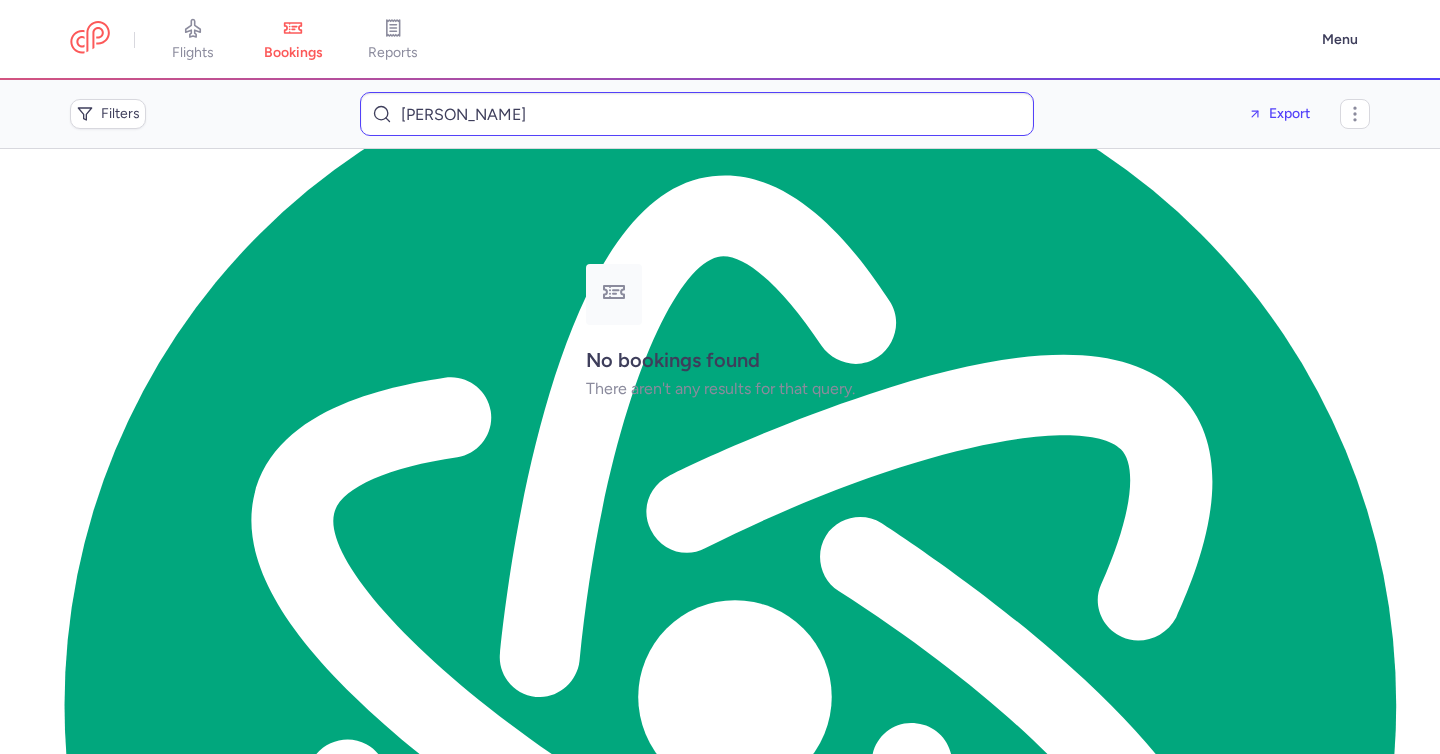 click 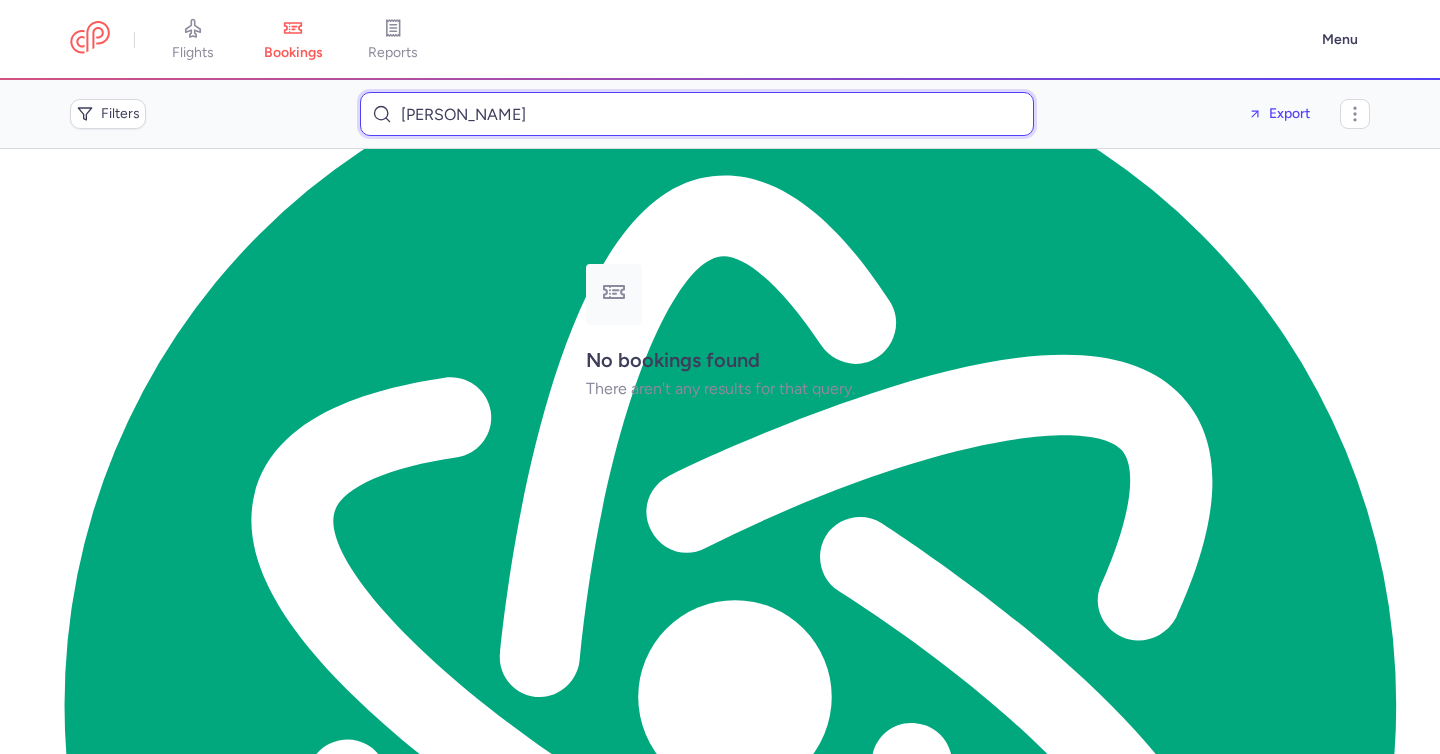 click on "[PERSON_NAME]" at bounding box center (697, 114) 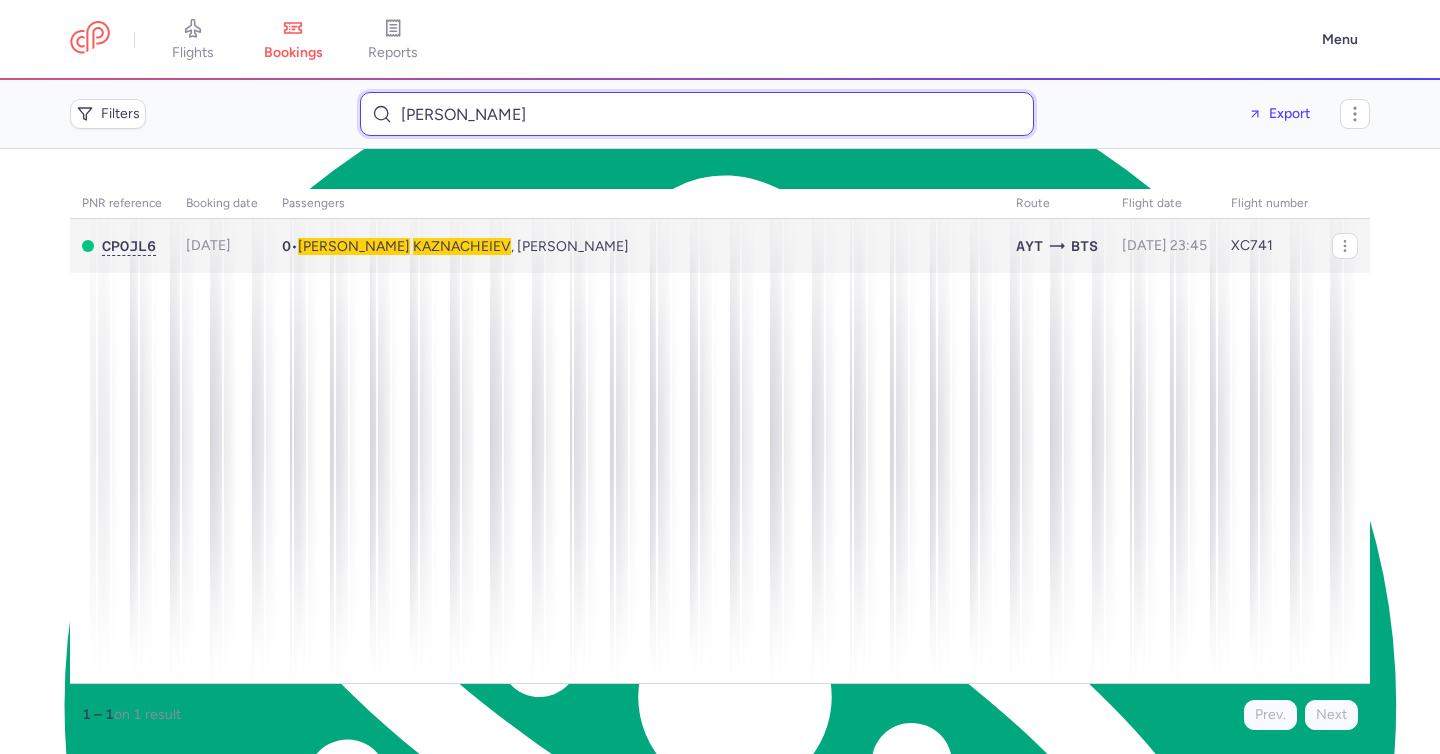 type on "[PERSON_NAME]" 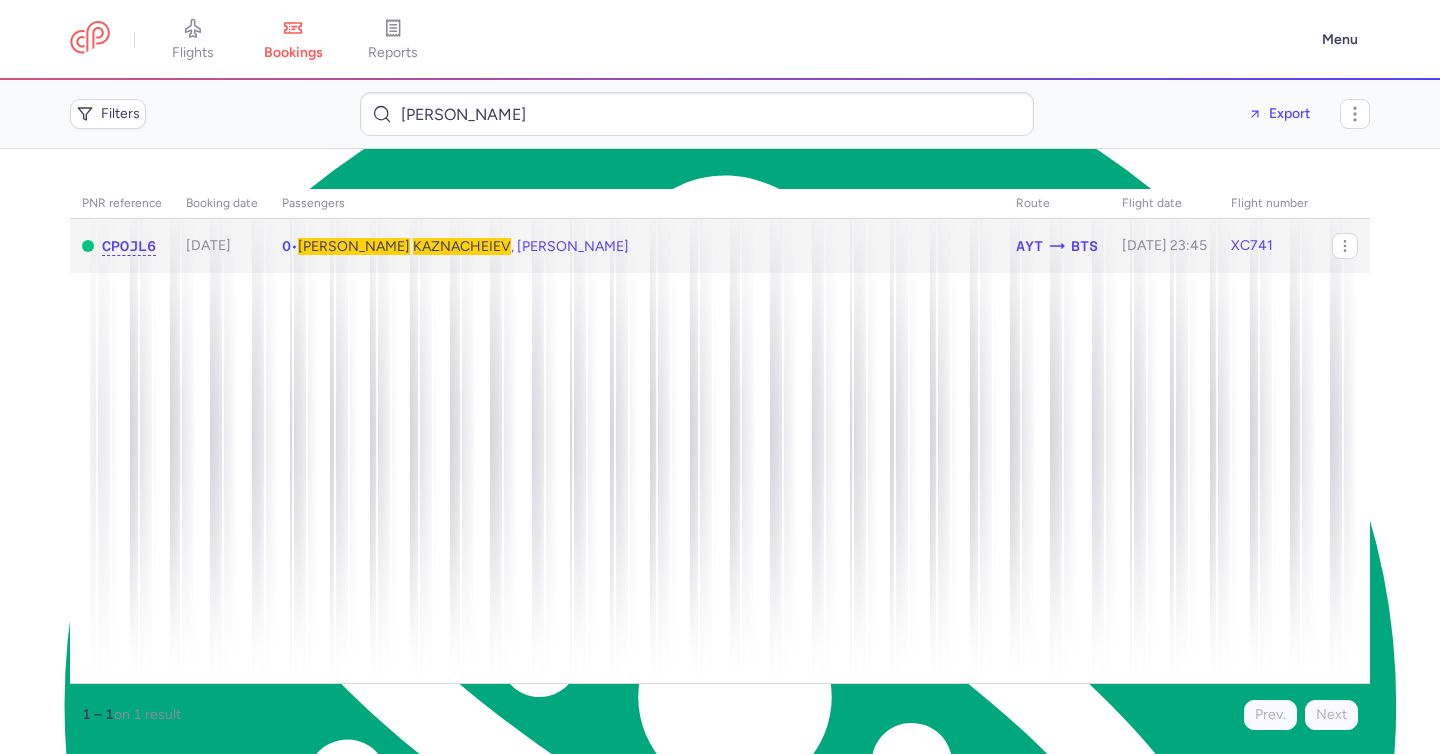 click on "[PERSON_NAME] , [PERSON_NAME]" at bounding box center [463, 246] 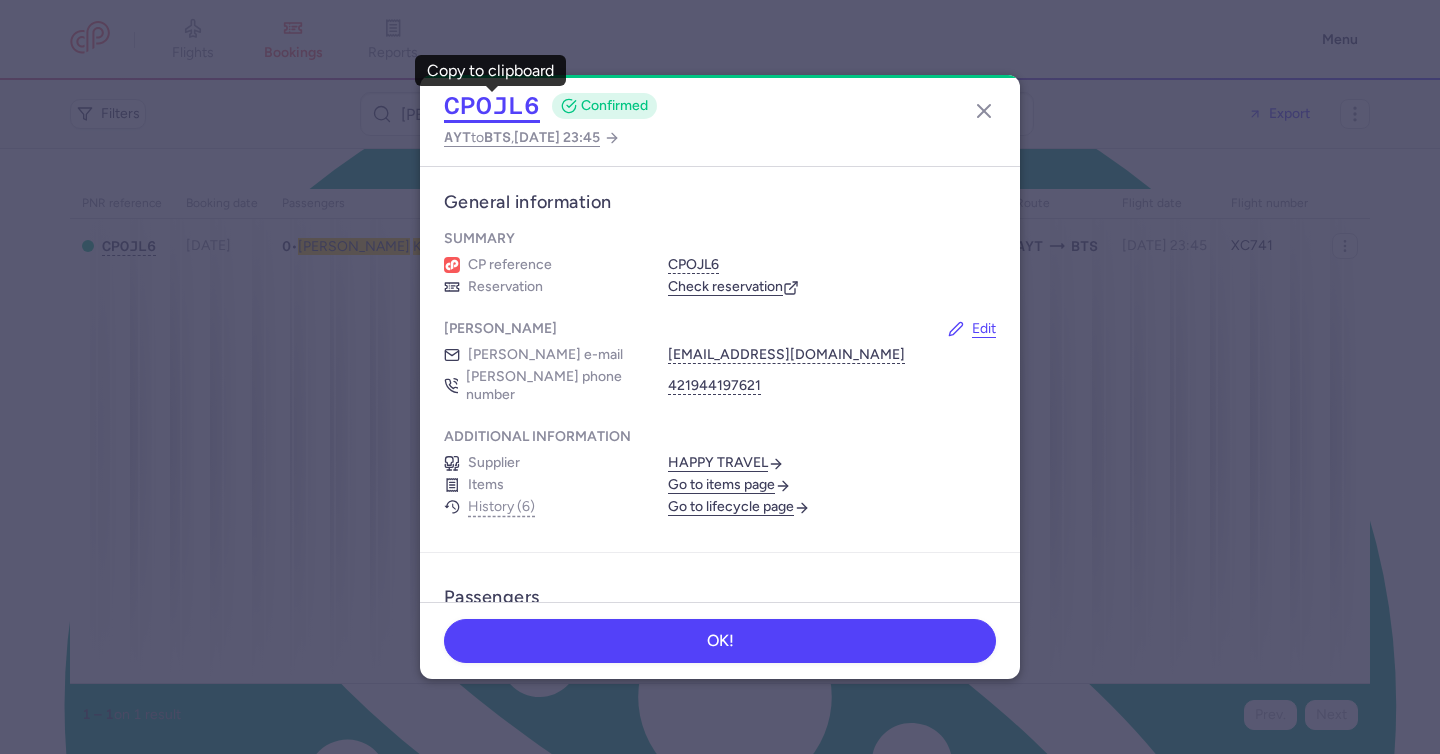 click on "CPOJL6" 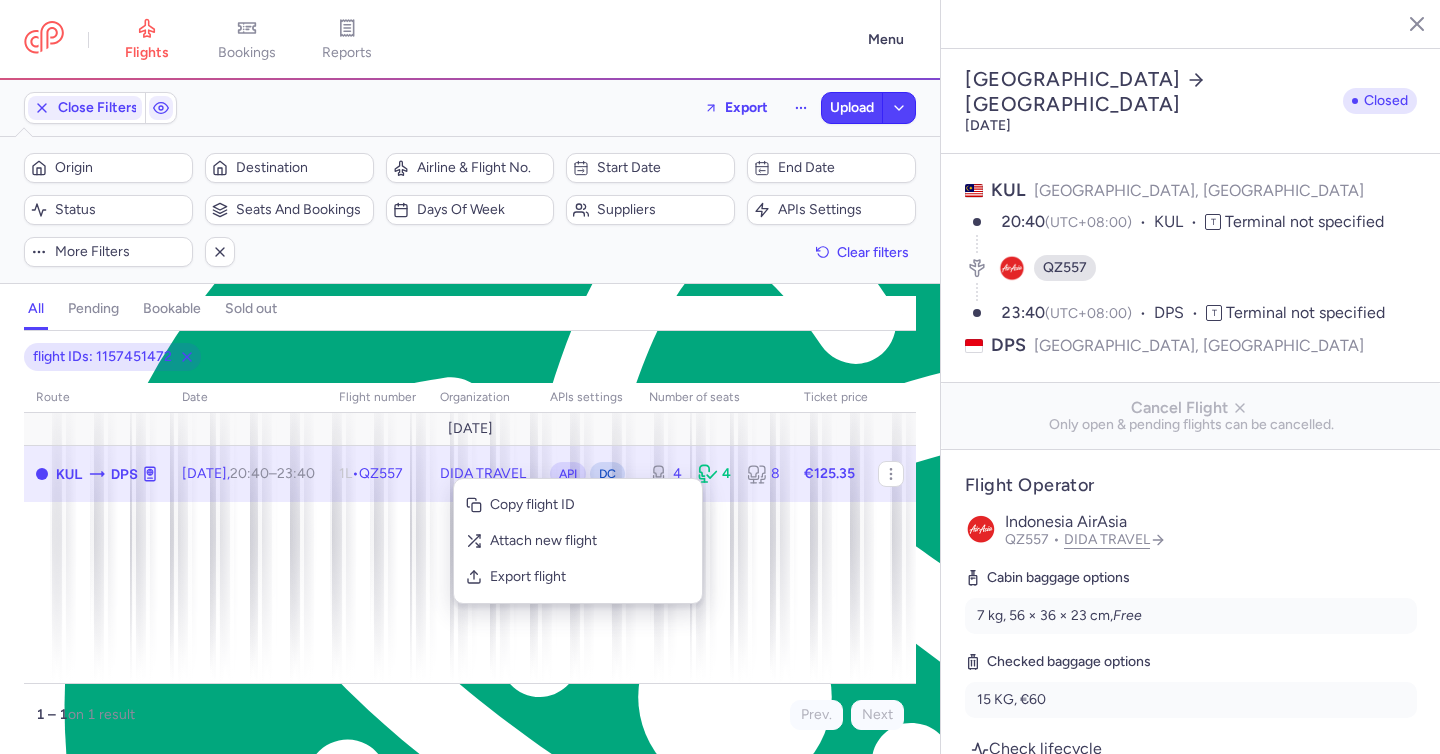 select on "days" 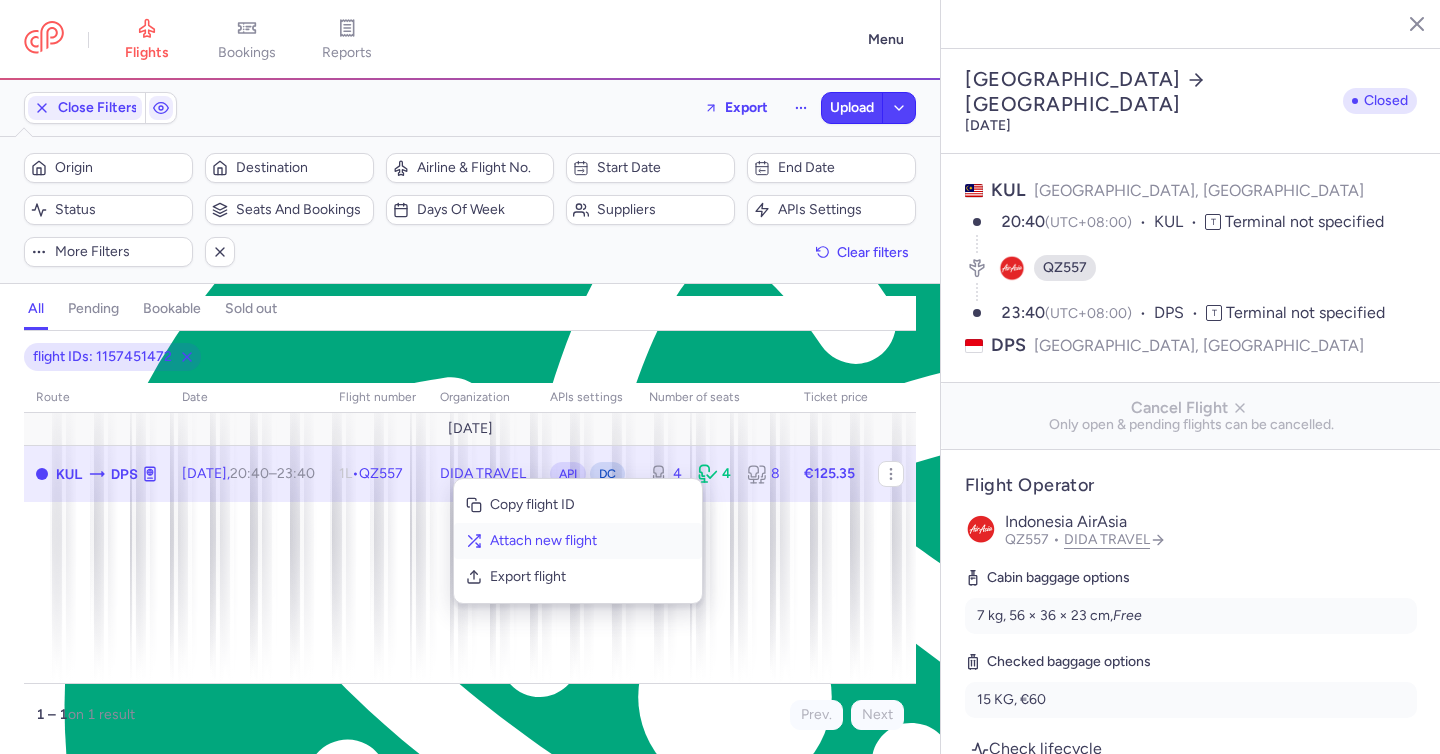 scroll, scrollTop: 159, scrollLeft: 0, axis: vertical 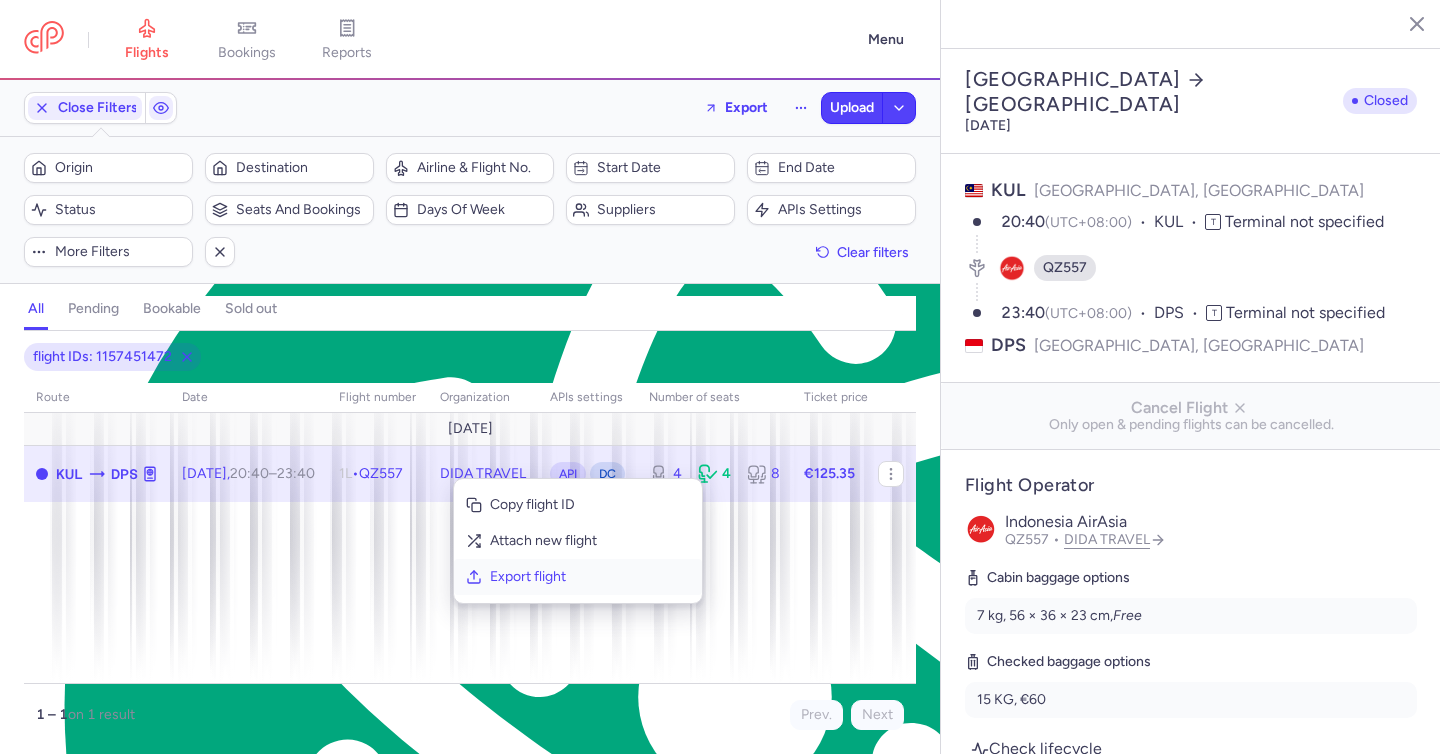 click on "Export flight" at bounding box center [590, 577] 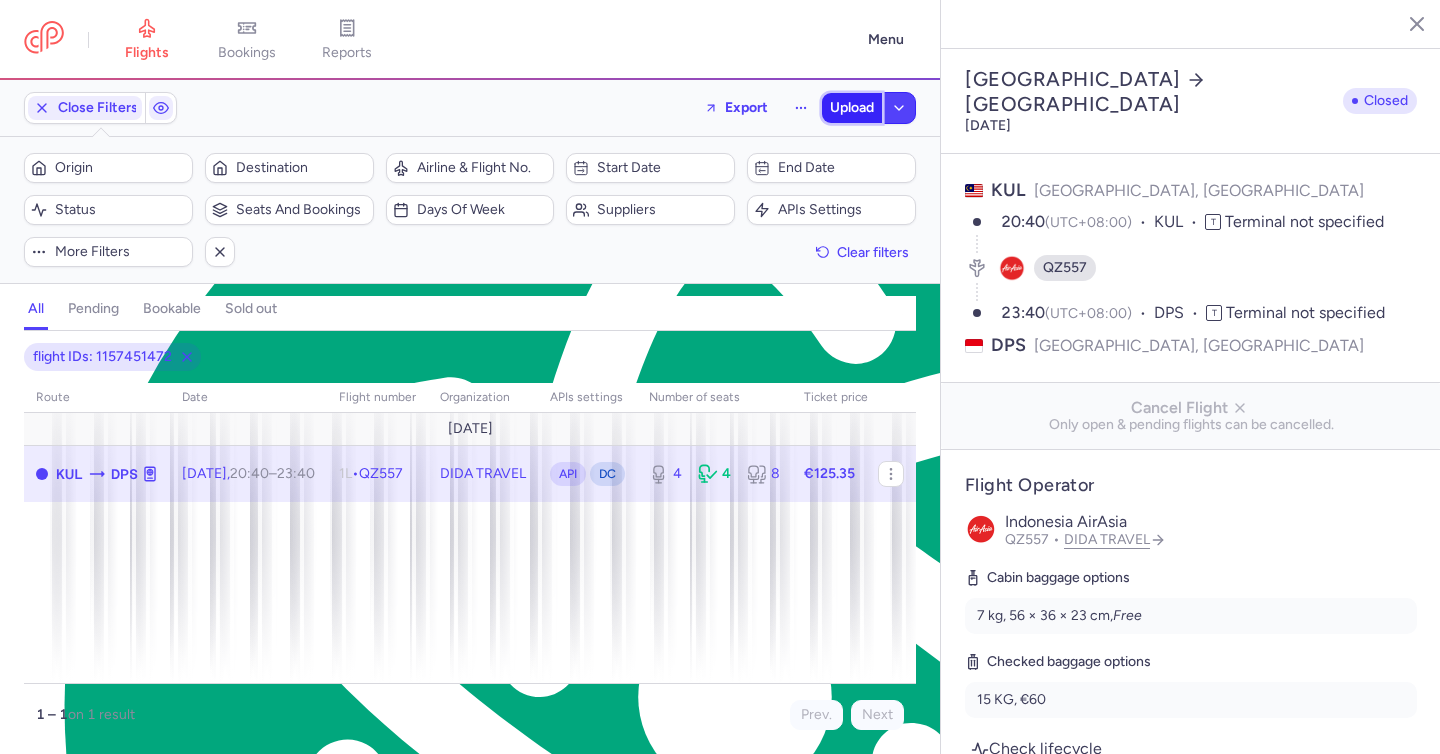 click on "Upload" at bounding box center (852, 108) 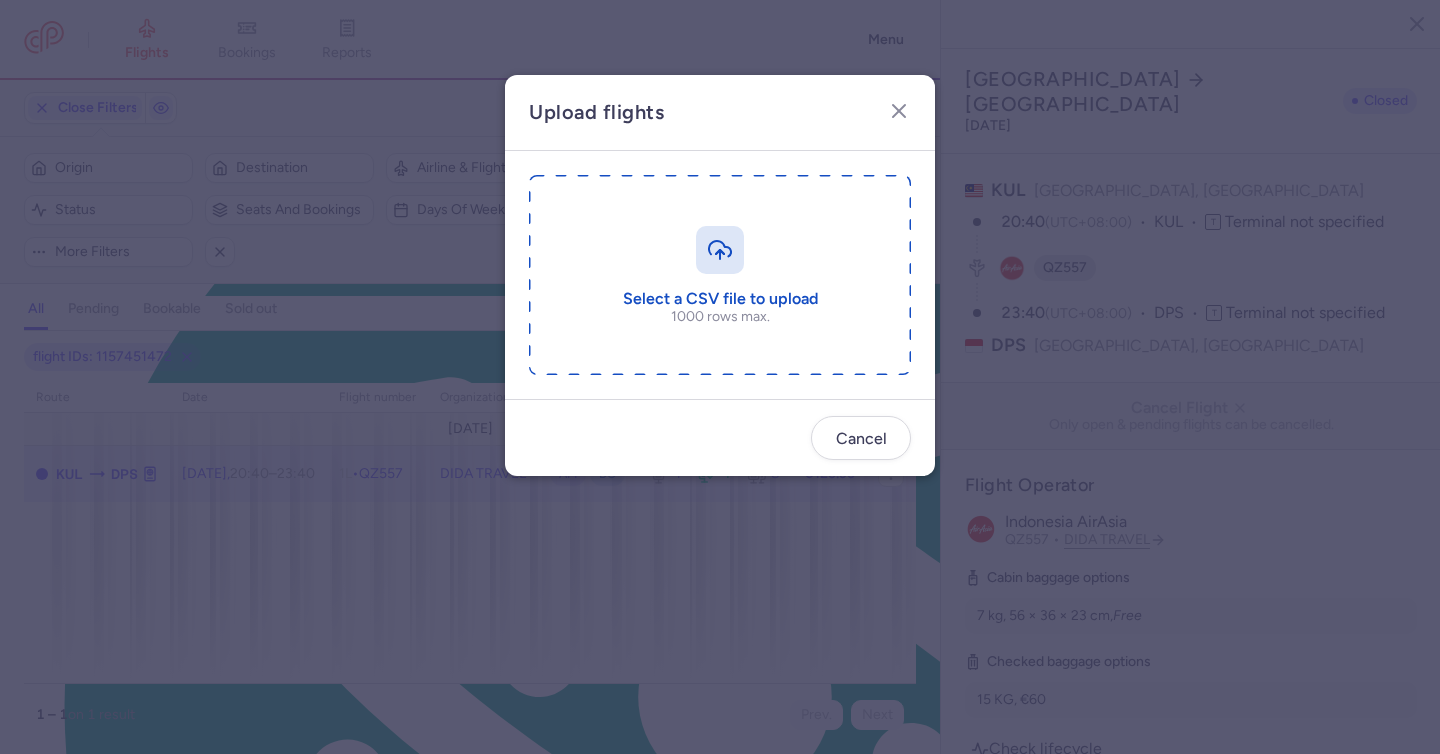 click at bounding box center [720, 275] 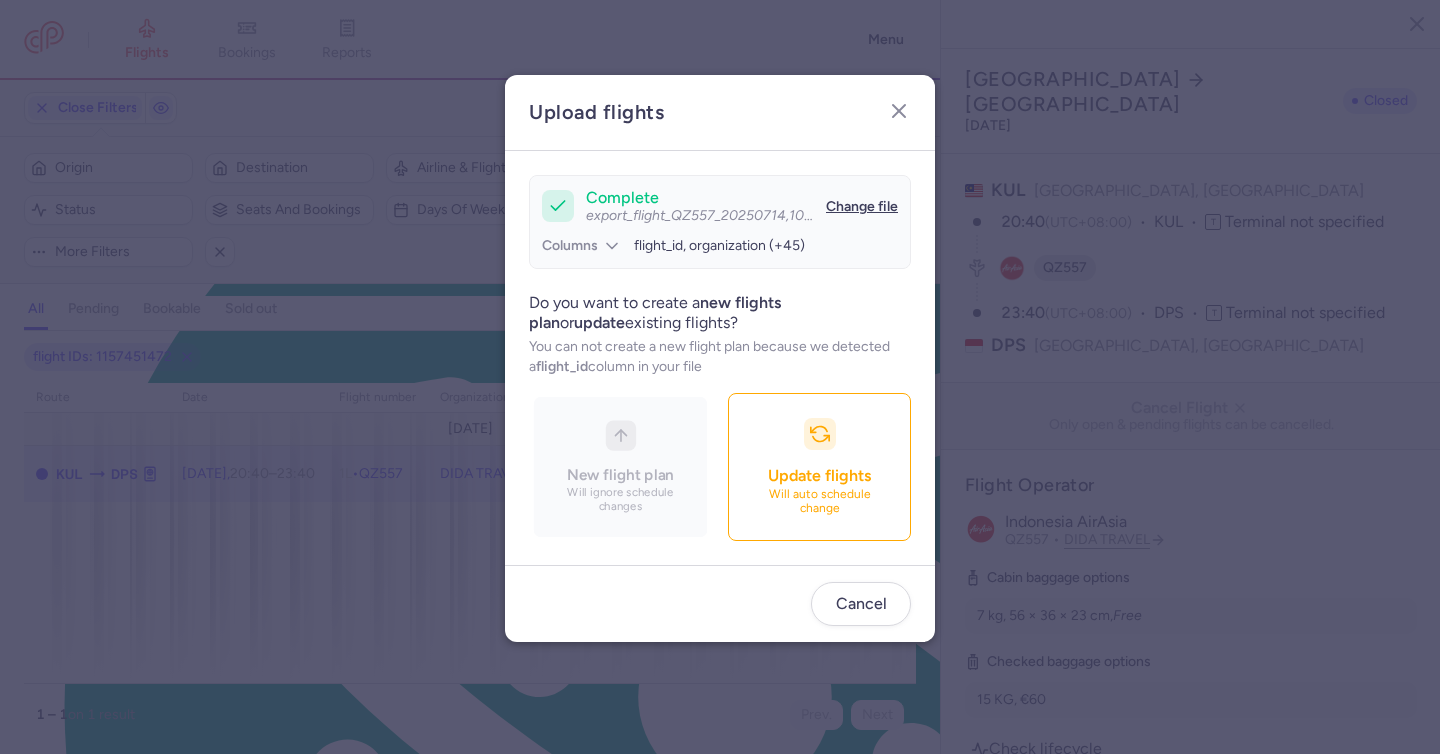 click on "Update flights Will auto schedule change" at bounding box center (819, 467) 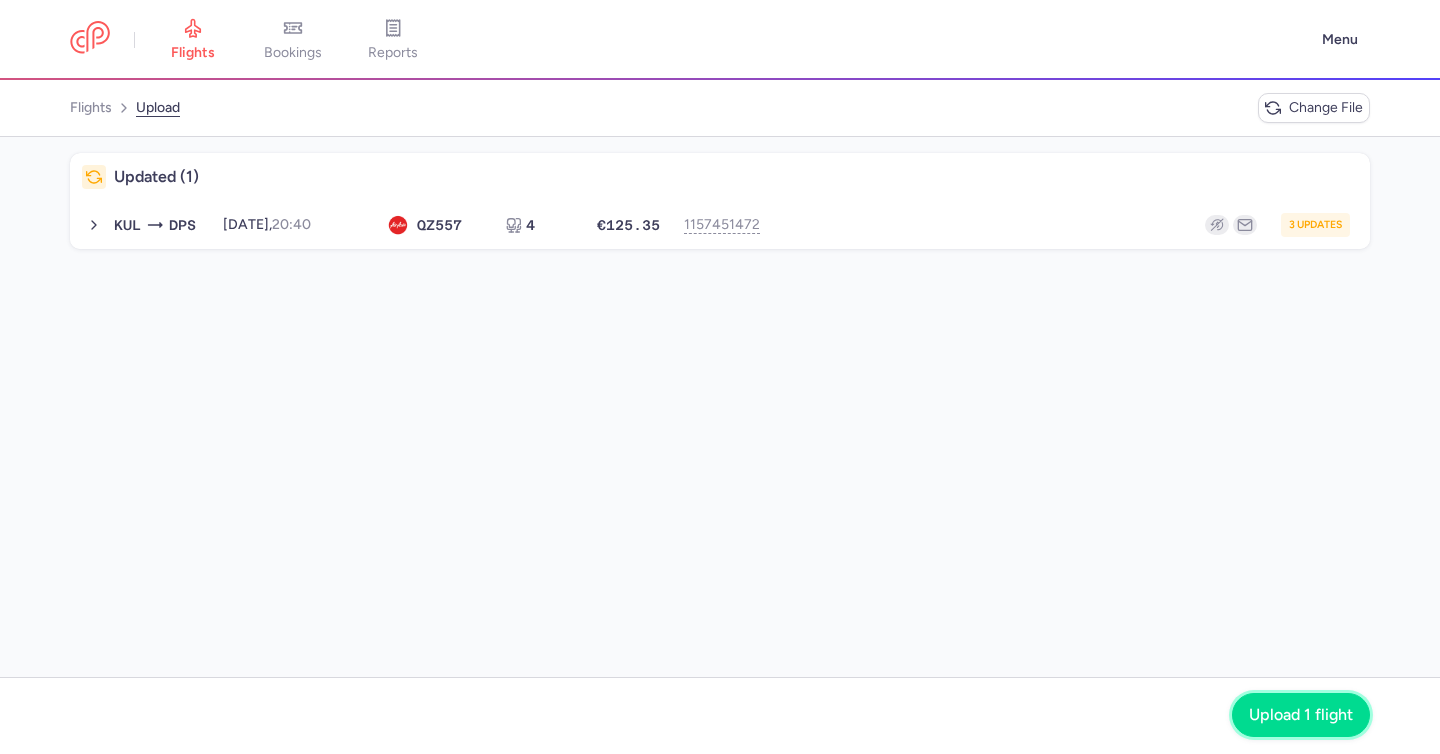 click on "Upload 1 flight" at bounding box center (1301, 715) 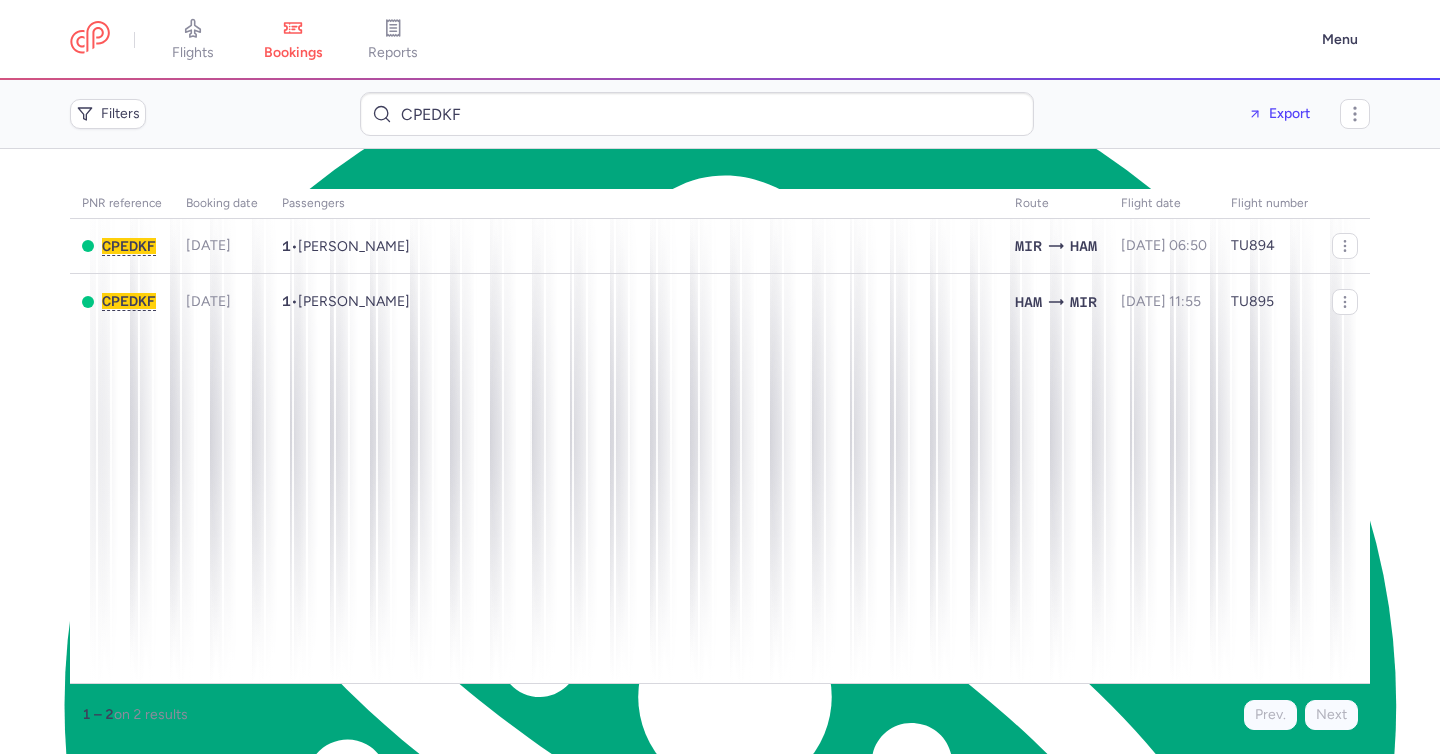 scroll, scrollTop: 0, scrollLeft: 0, axis: both 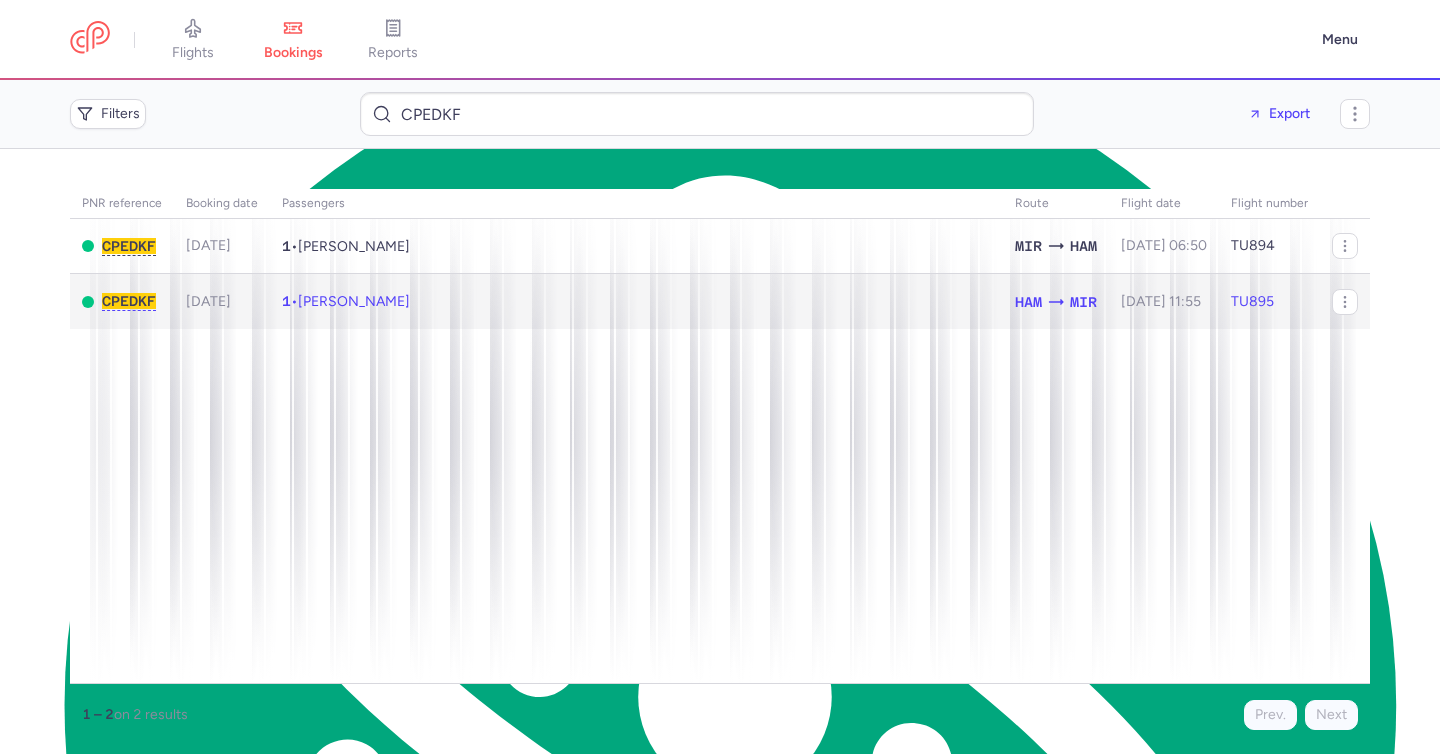 click on "1  •  [PERSON_NAME]" at bounding box center [636, 301] 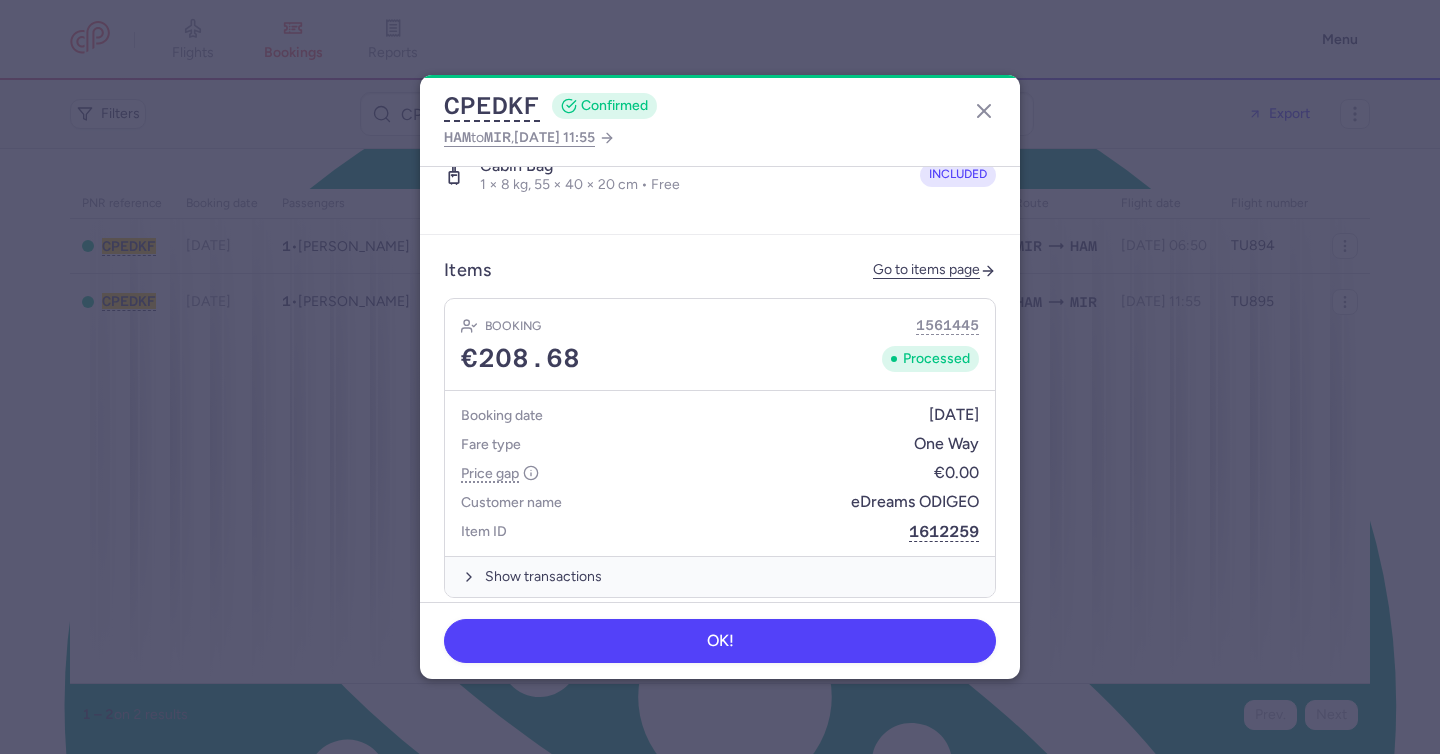 scroll, scrollTop: 758, scrollLeft: 0, axis: vertical 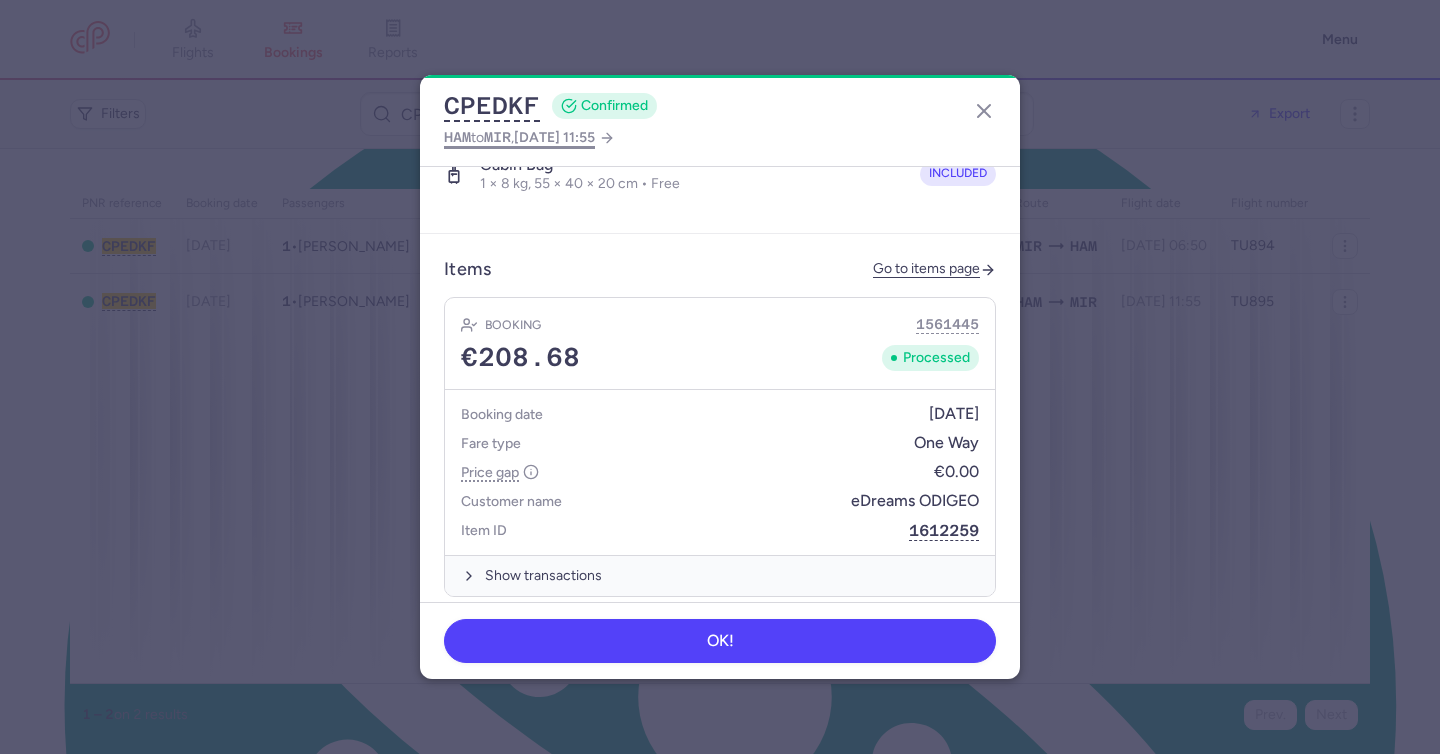click on "[DATE] 11:55" at bounding box center [554, 137] 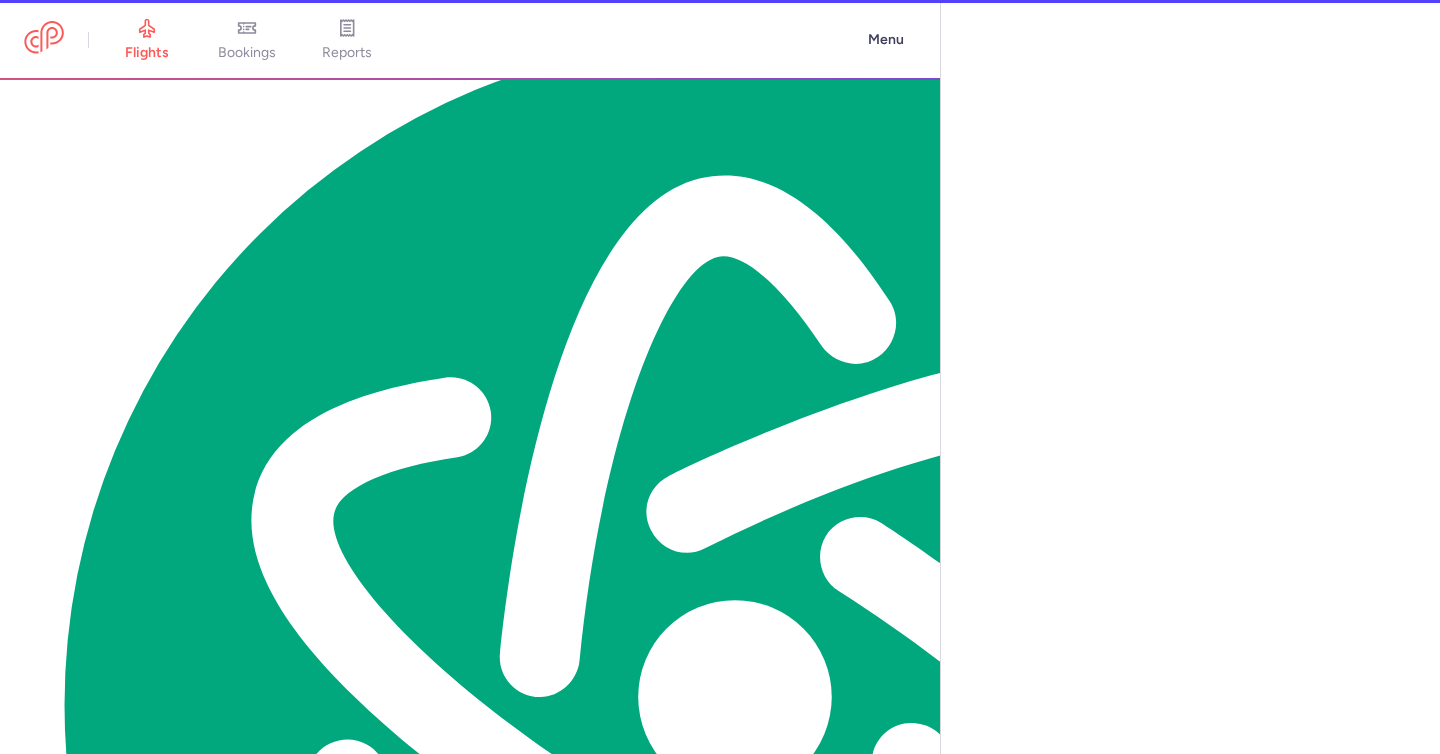select on "days" 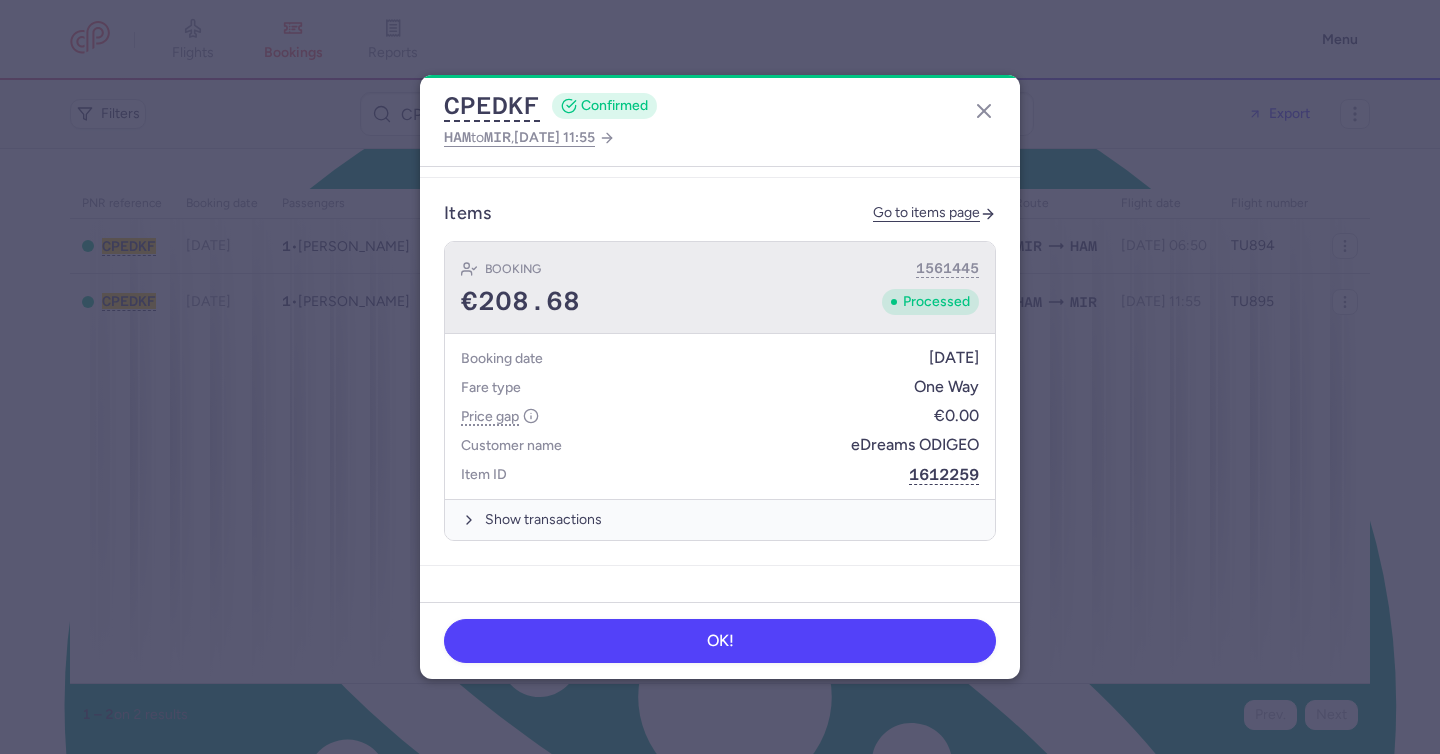 scroll, scrollTop: 669, scrollLeft: 0, axis: vertical 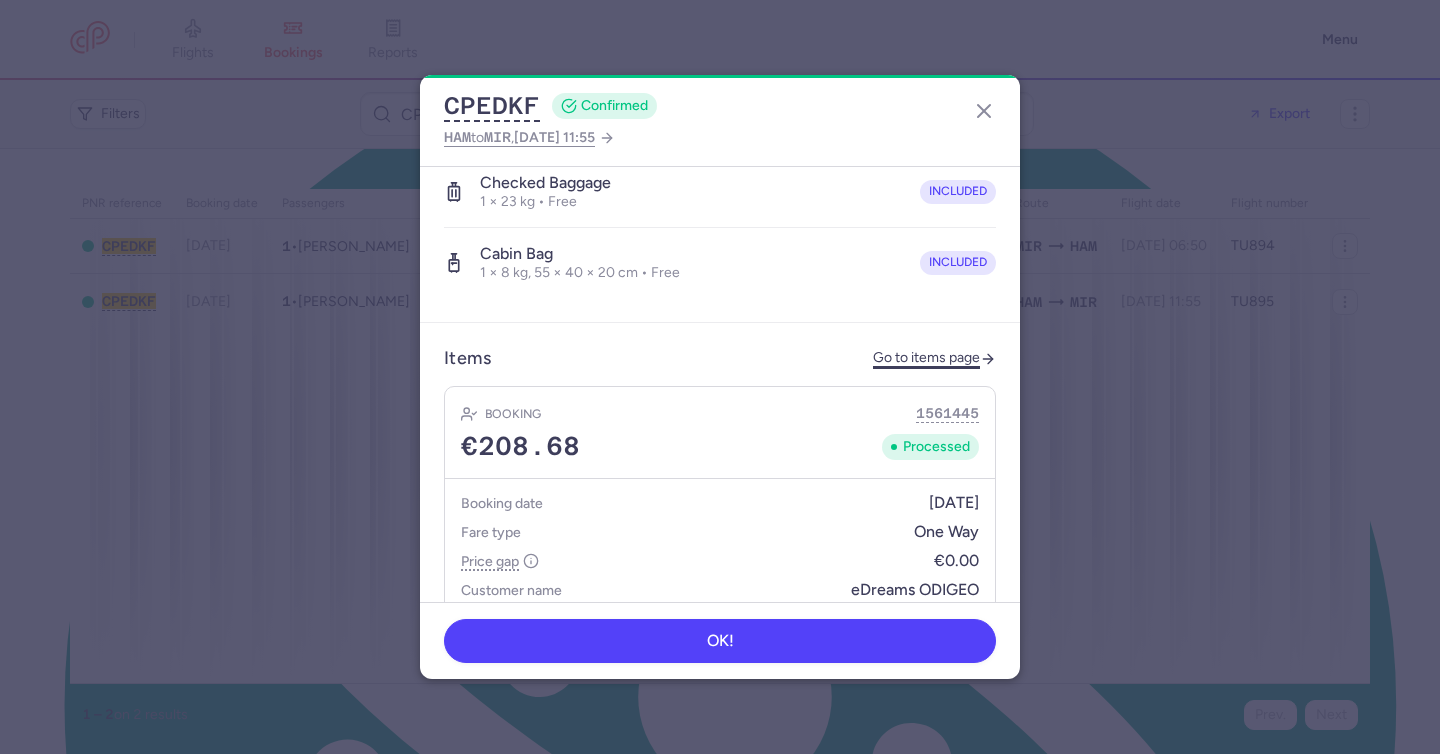 click on "Go to items page" 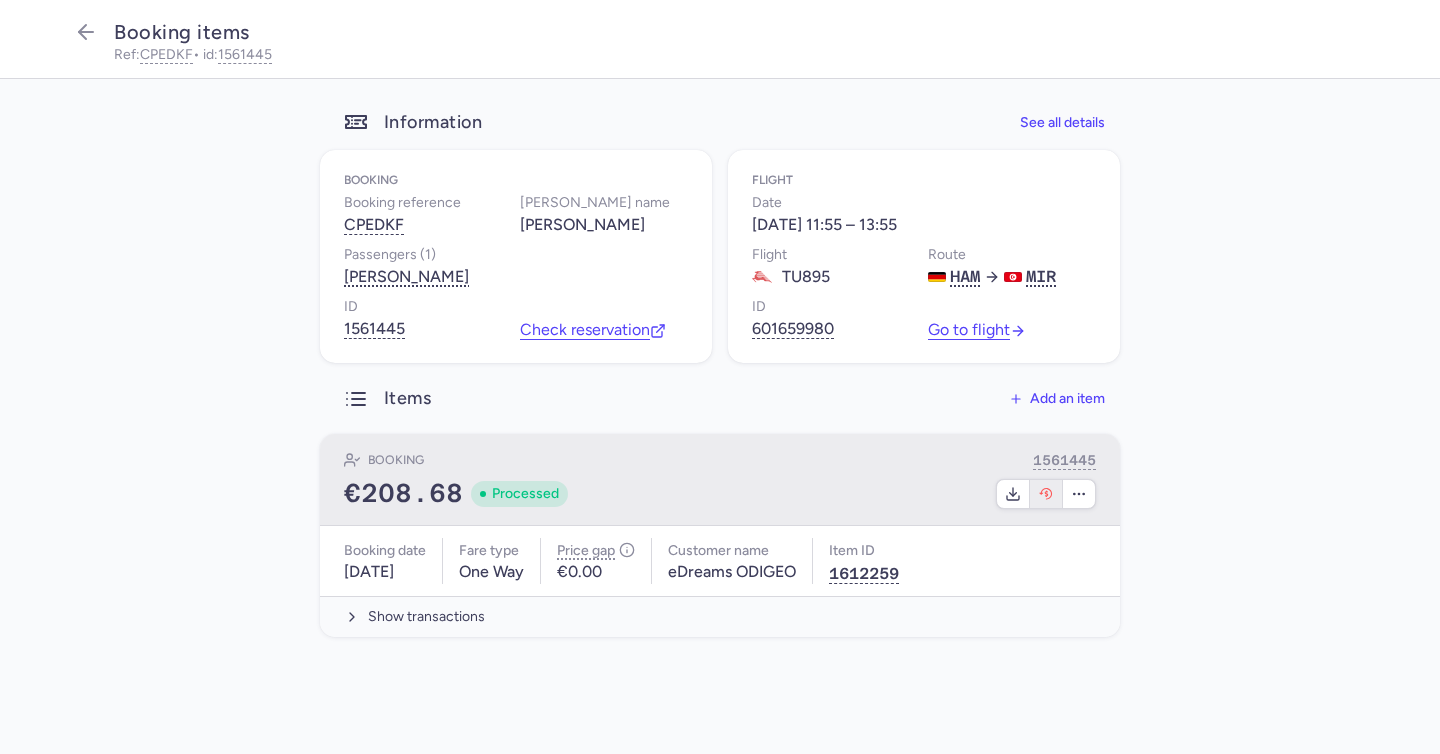 click 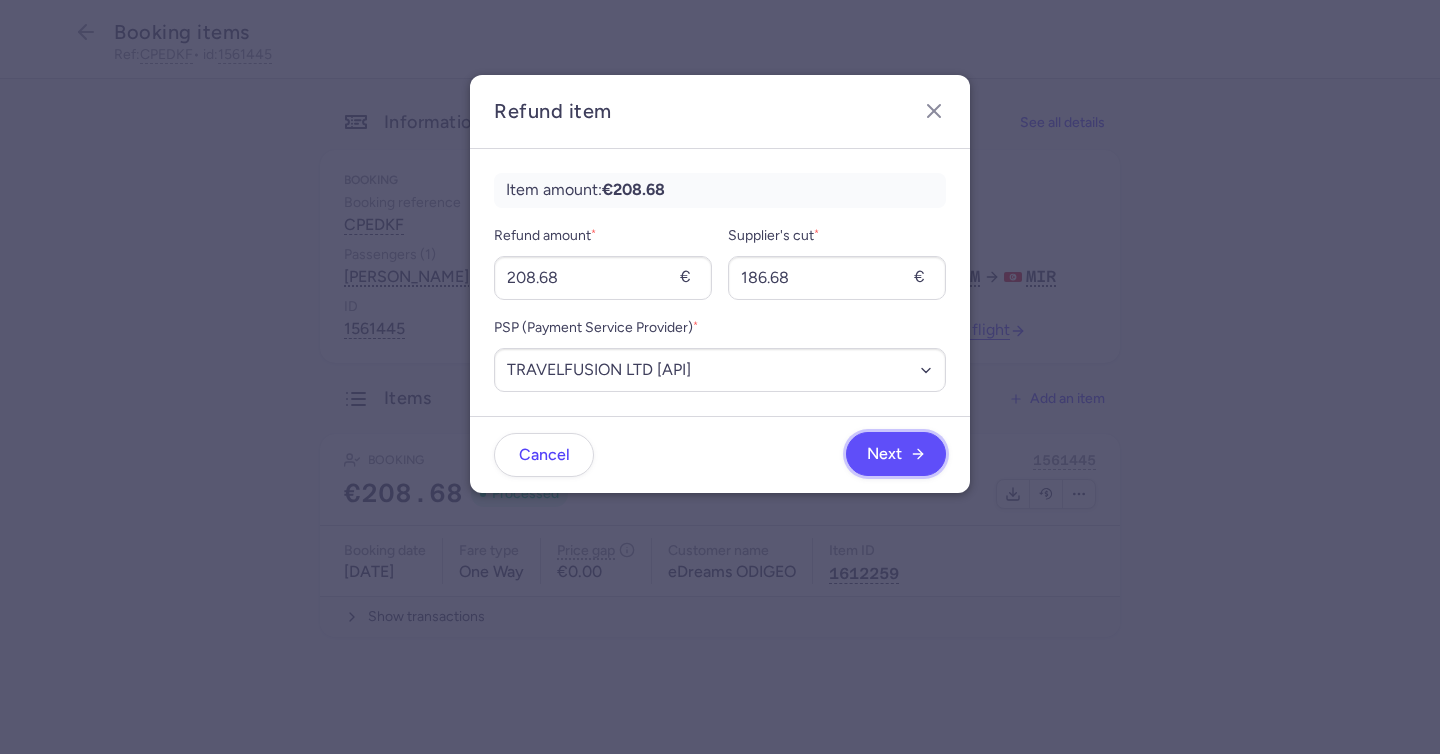 click 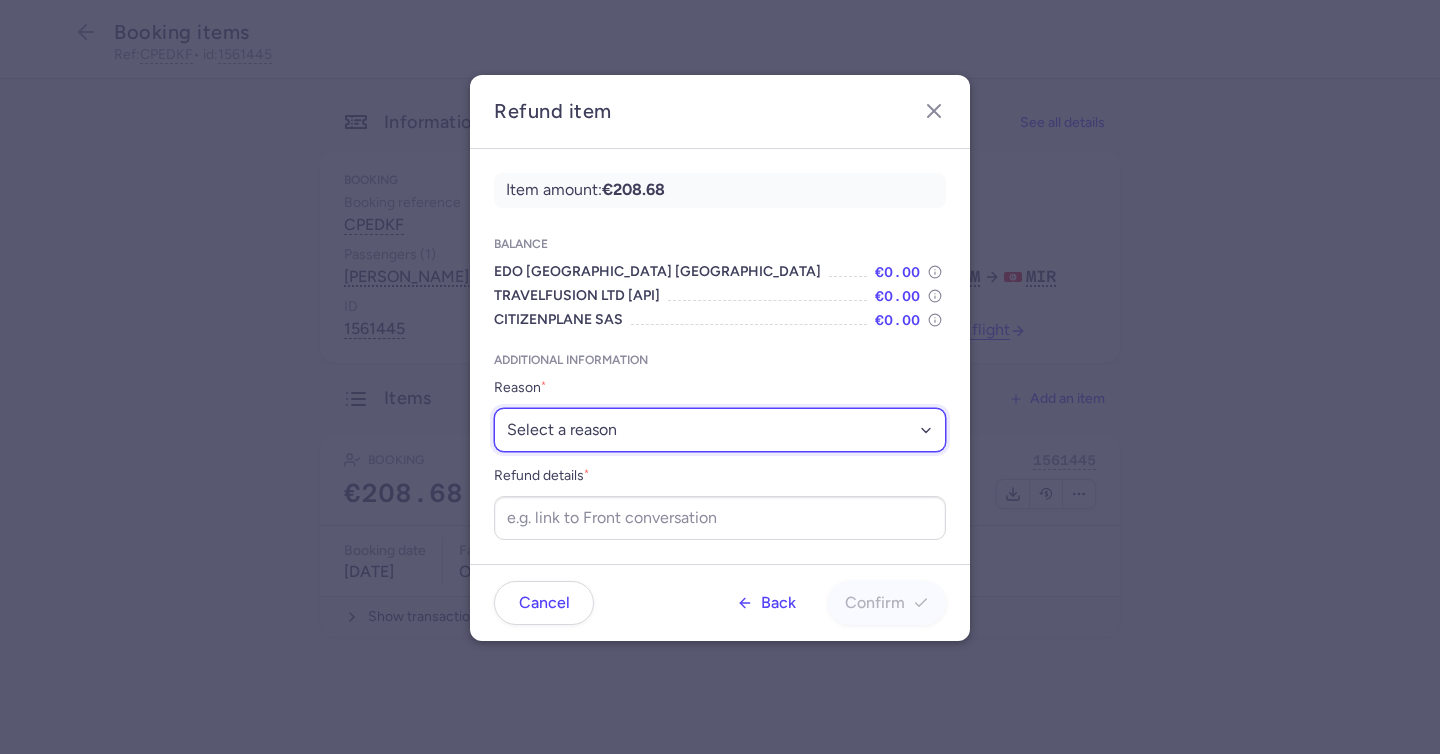 click on "Select a reason ✈️ Airline ceasing ops 💼 Ancillary issue 📄 APIS missing ⚙️ CitizenPlane error ⛔️ Denied boarding 🔁 Duplicate ❌ Flight canceled 🕵🏼‍♂️ Fraud 🎁 Goodwill 🎫 Goodwill allowance 🙃 Other 💺 Overbooking 💸 Refund with penalty 🙅 Schedule change not accepted 🤕 Supplier error 💵 Tax refund ❓ Unconfirmed booking" at bounding box center [720, 430] 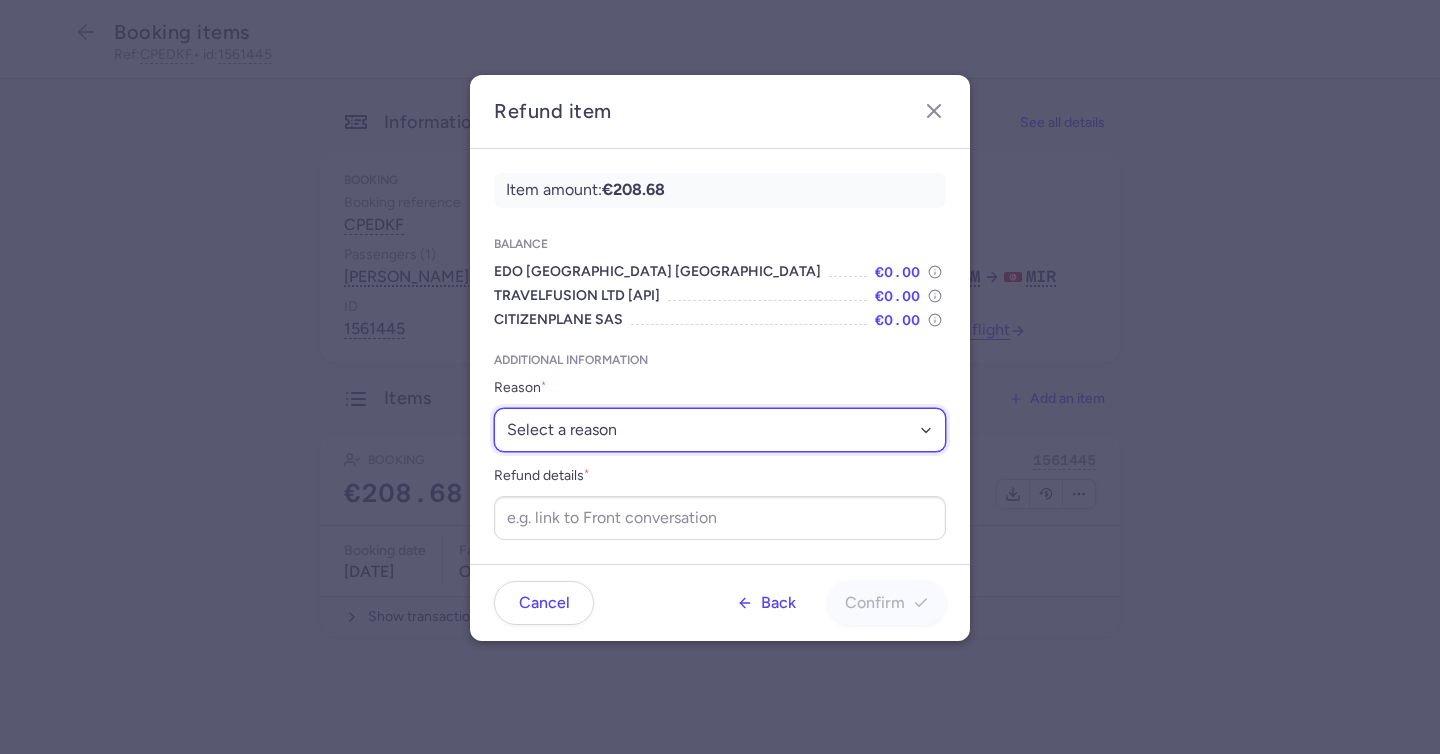 select on "GOODWILL" 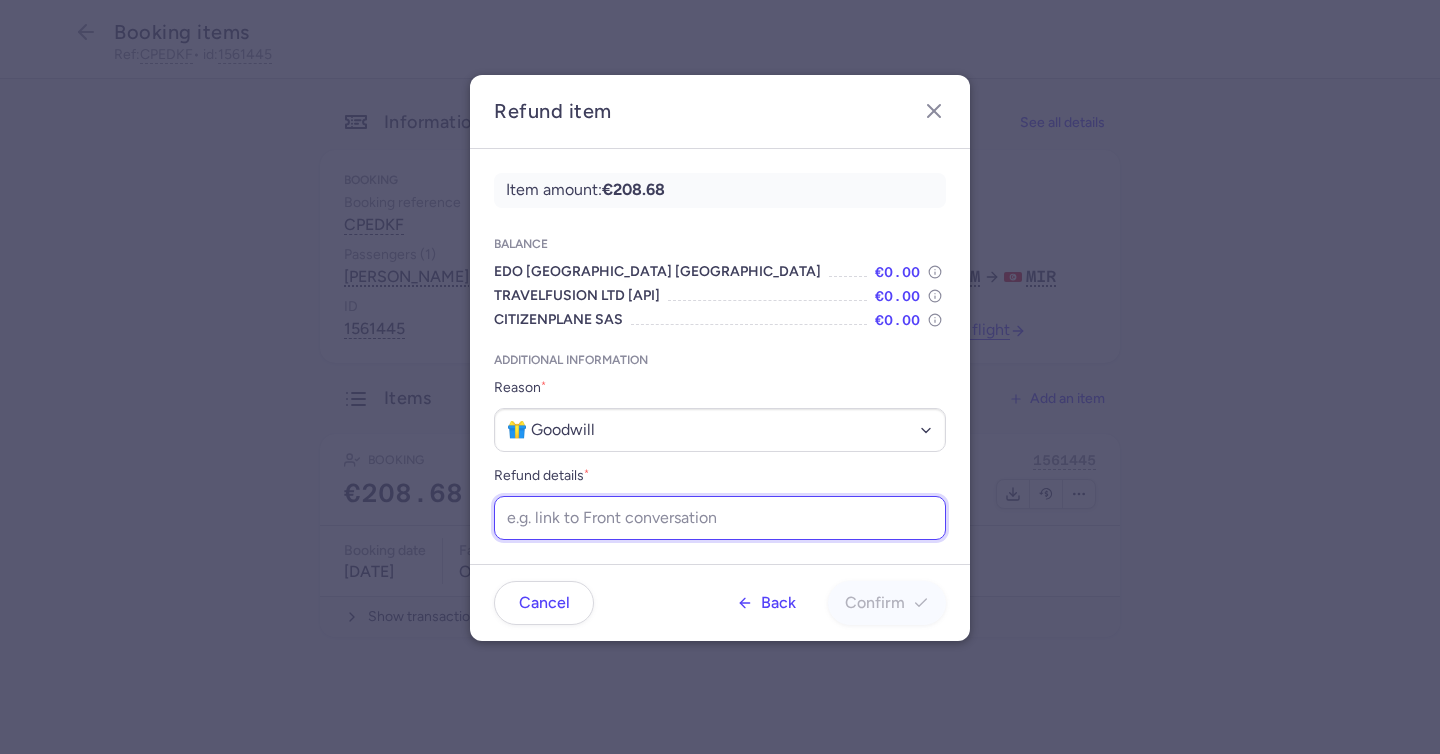 drag, startPoint x: 703, startPoint y: 537, endPoint x: 733, endPoint y: 543, distance: 30.594116 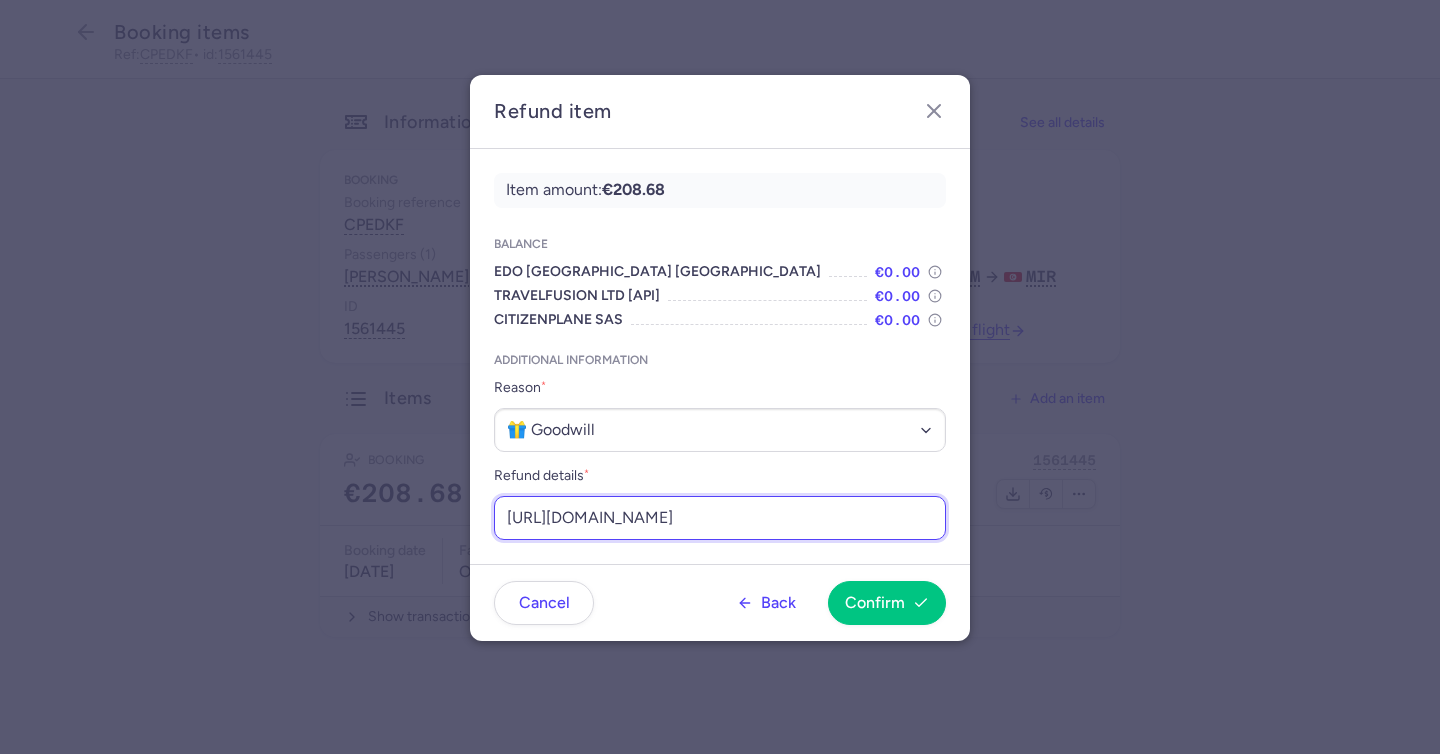scroll, scrollTop: 0, scrollLeft: 218, axis: horizontal 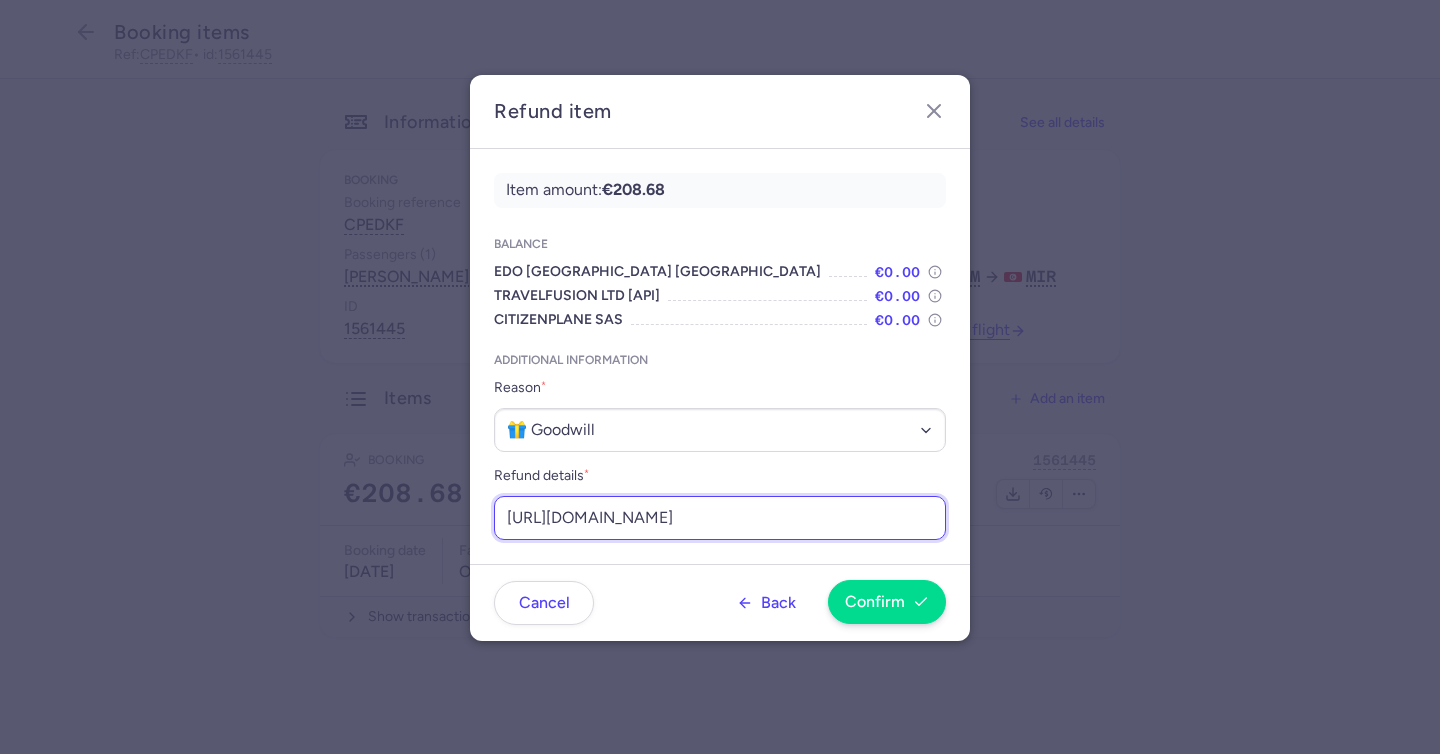 type on "[URL][DOMAIN_NAME]" 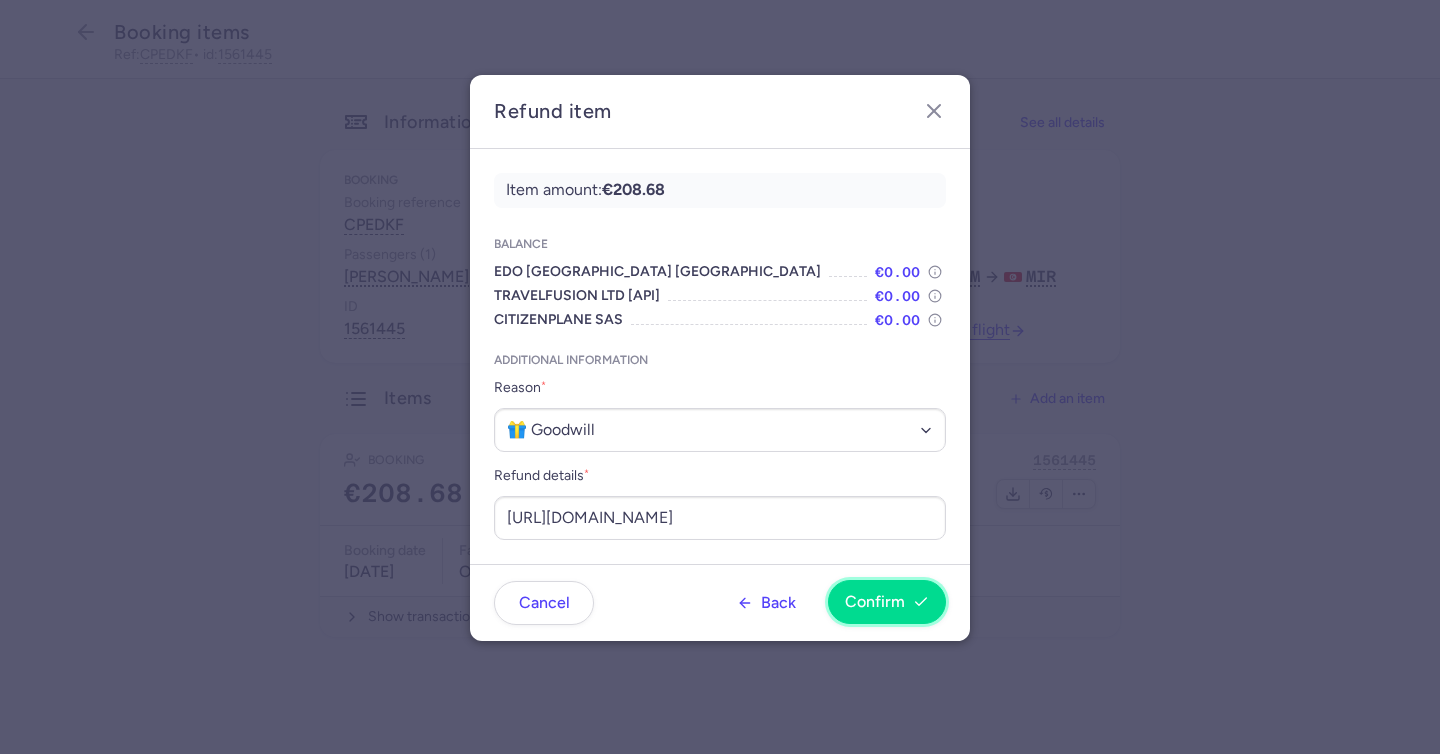 click on "Confirm" at bounding box center (887, 602) 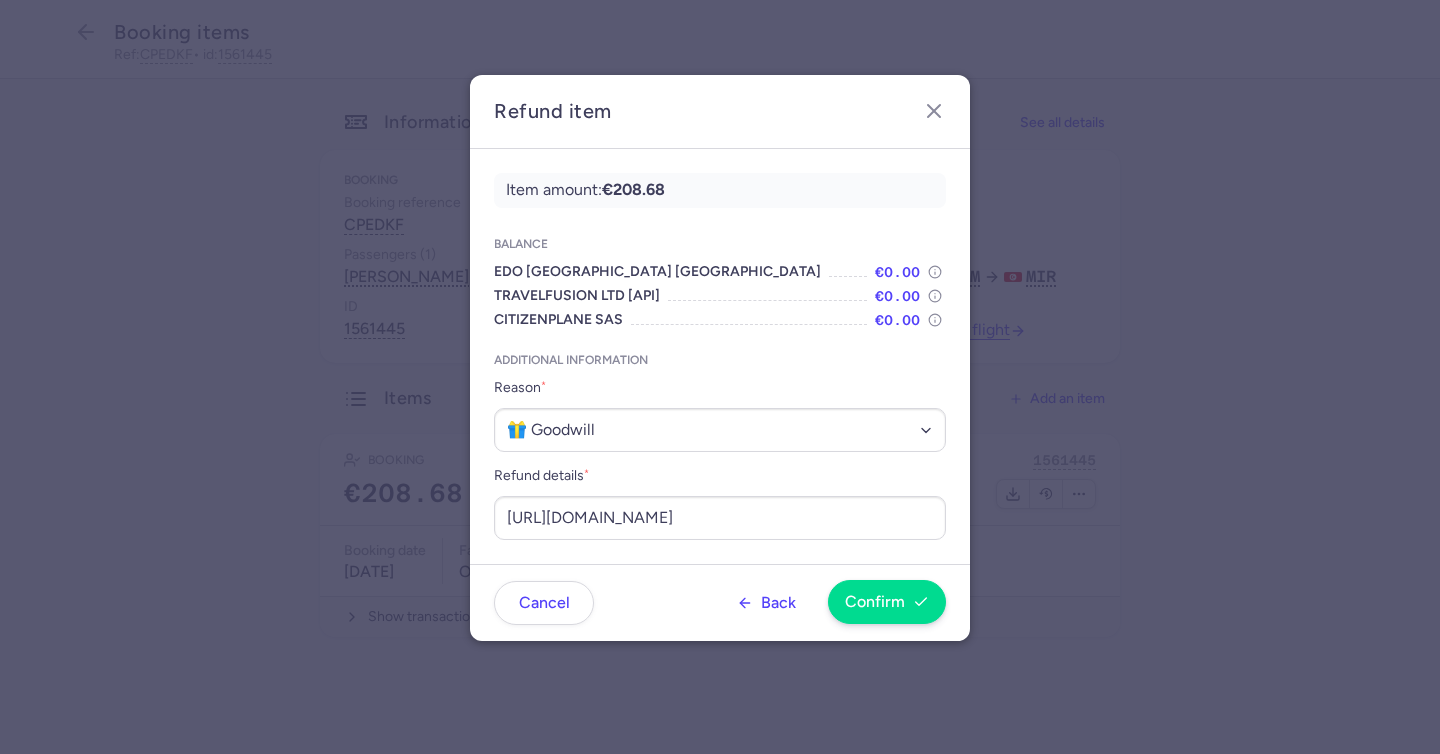 scroll, scrollTop: 0, scrollLeft: 0, axis: both 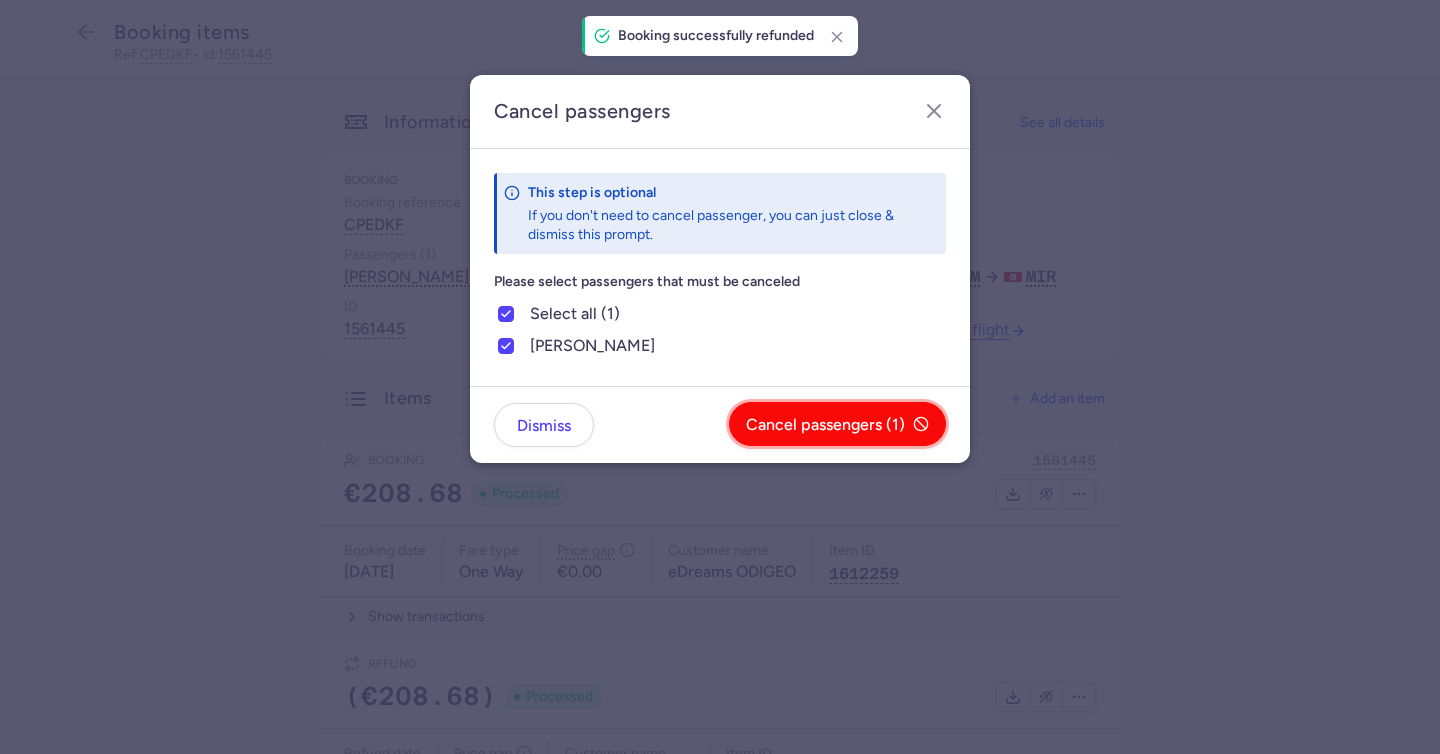 click on "Cancel passengers (1)" at bounding box center [825, 425] 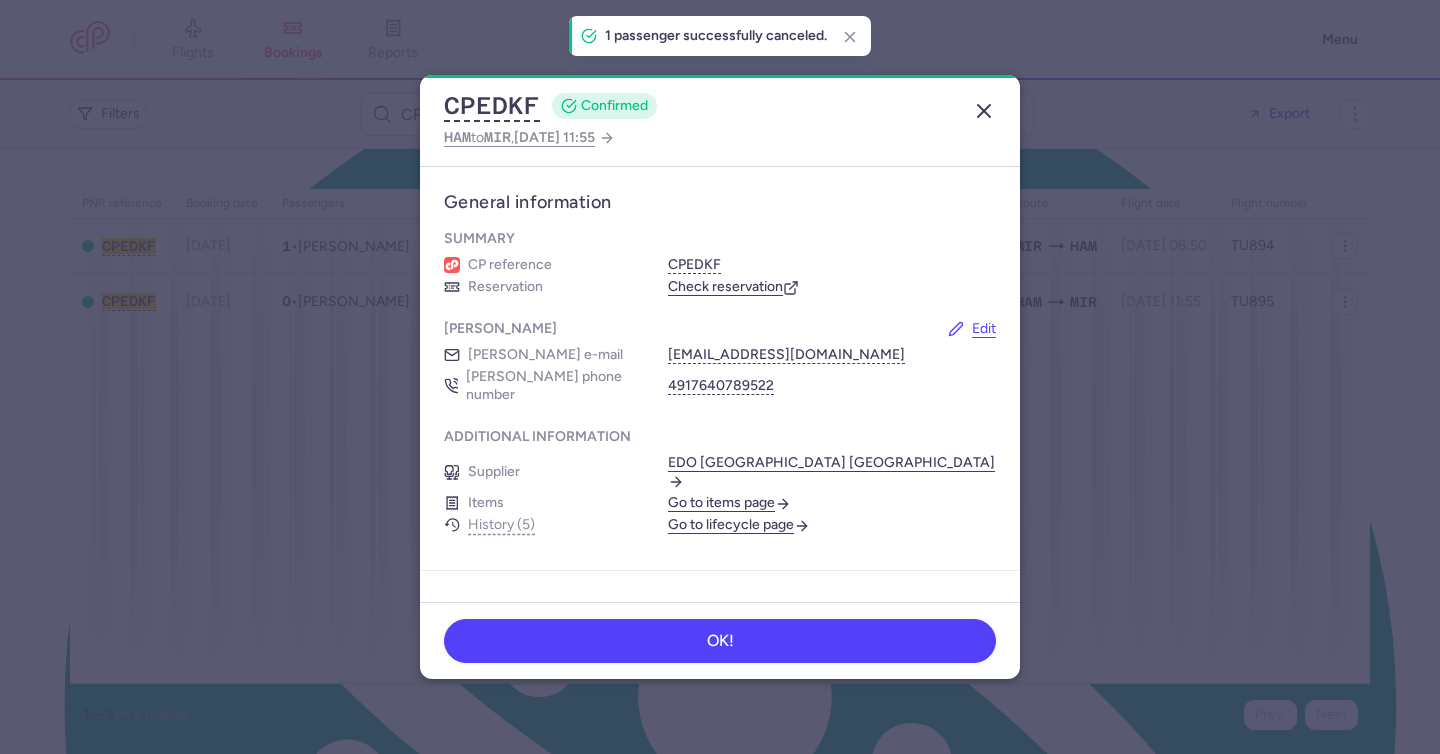 click 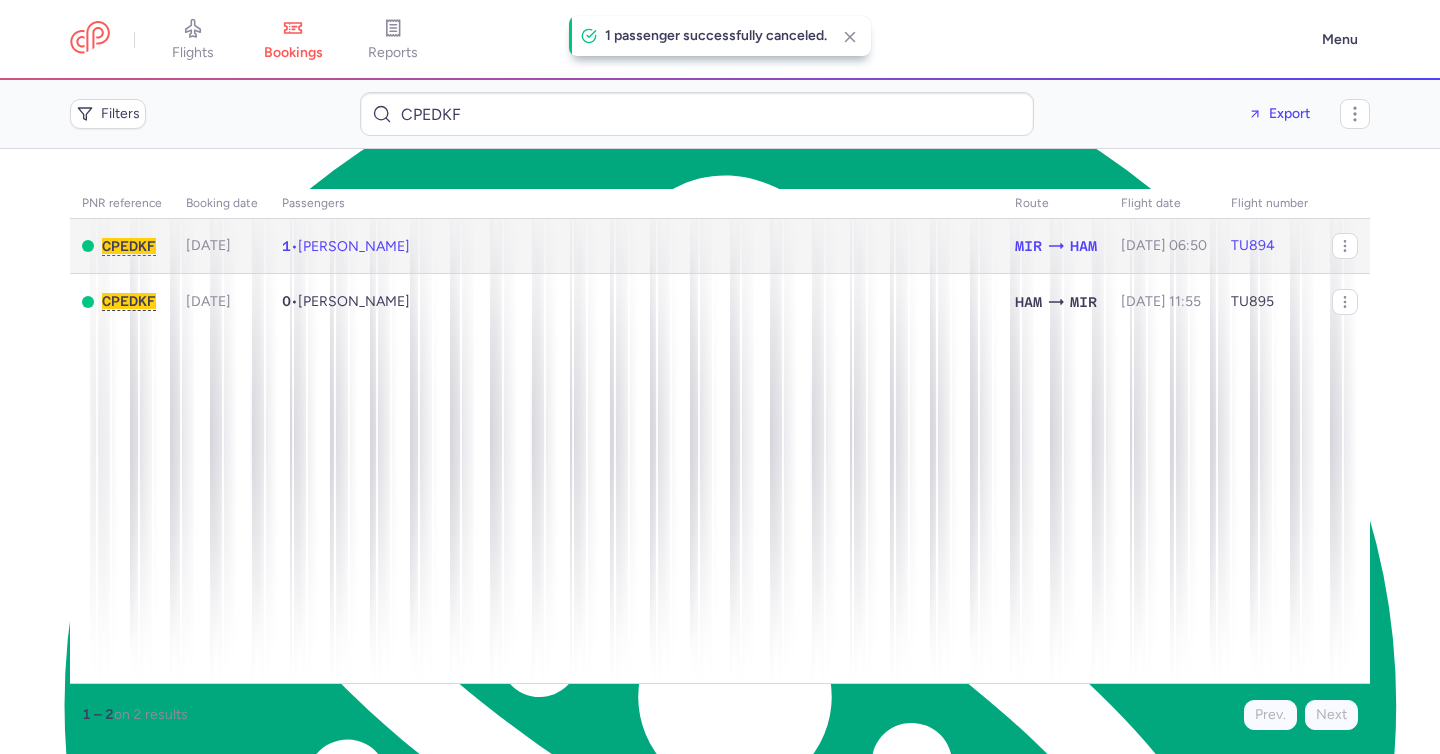 click on "1  •  Amin Elhafnawi BOUAZZI" 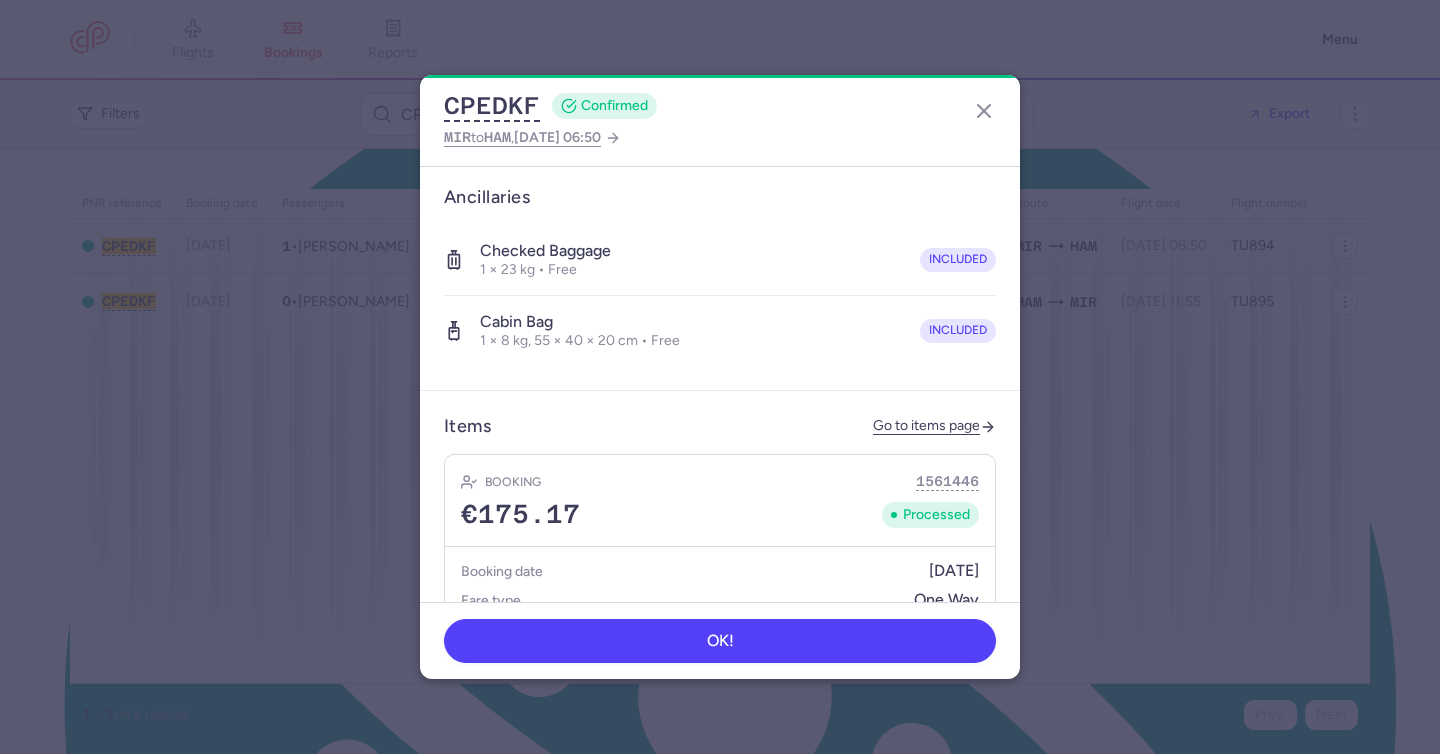 scroll, scrollTop: 600, scrollLeft: 0, axis: vertical 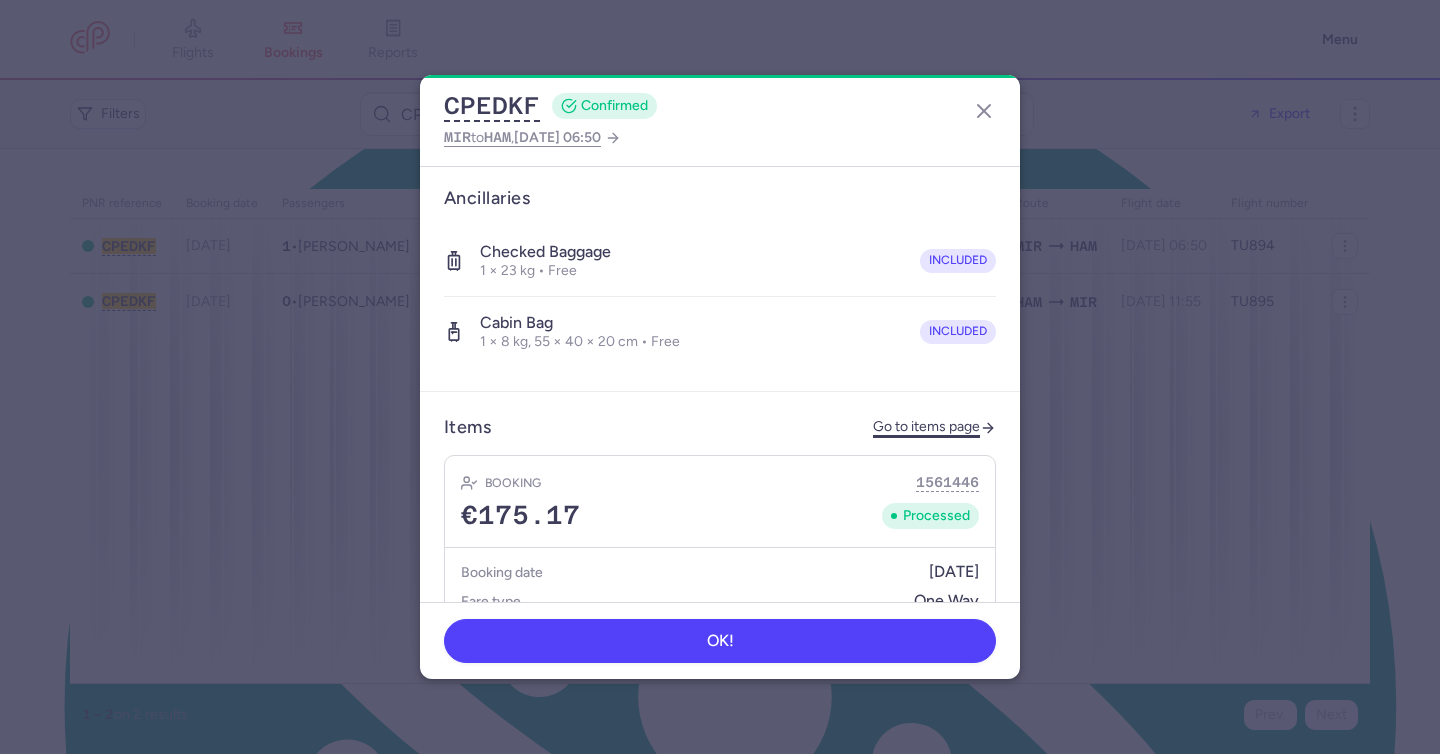 click on "Go to items page" 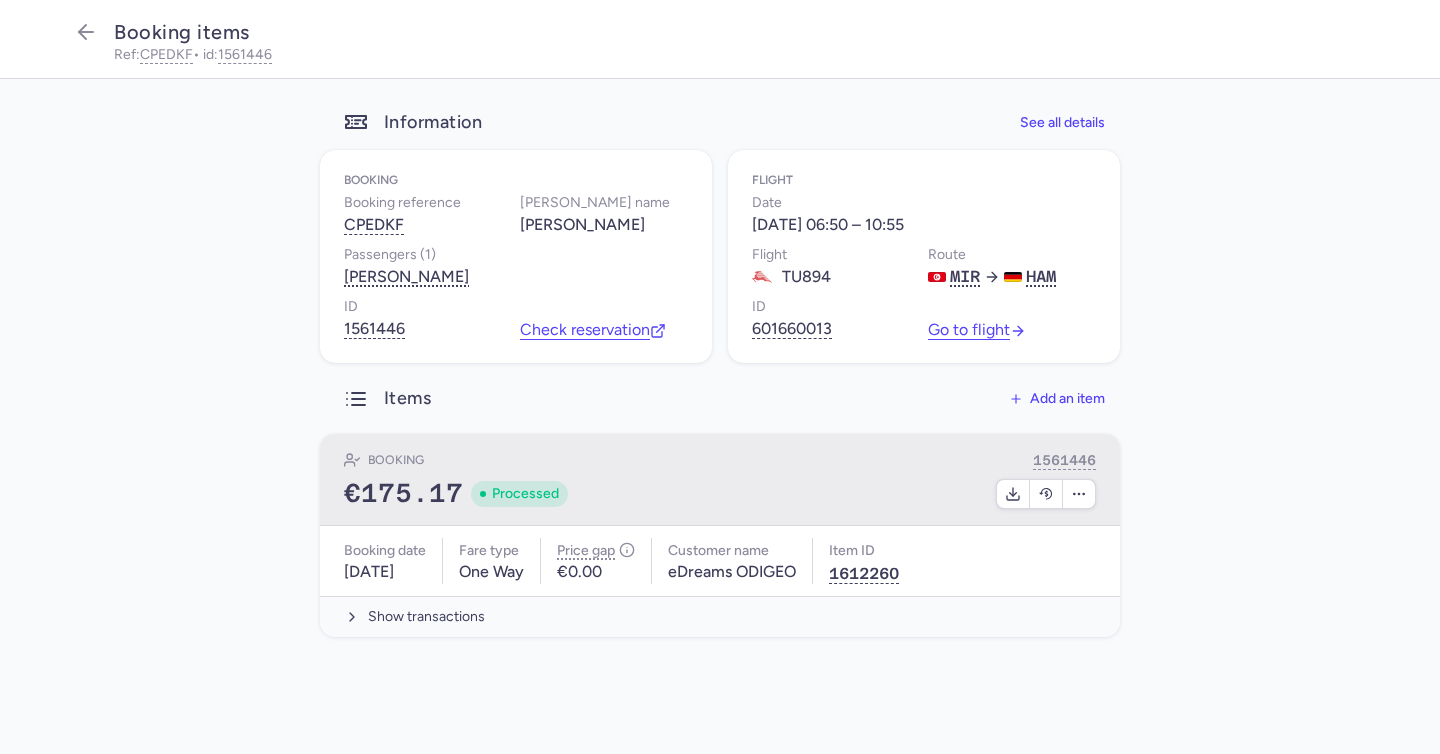 click on "Booking 1561446 €175.17 Processed" at bounding box center [720, 480] 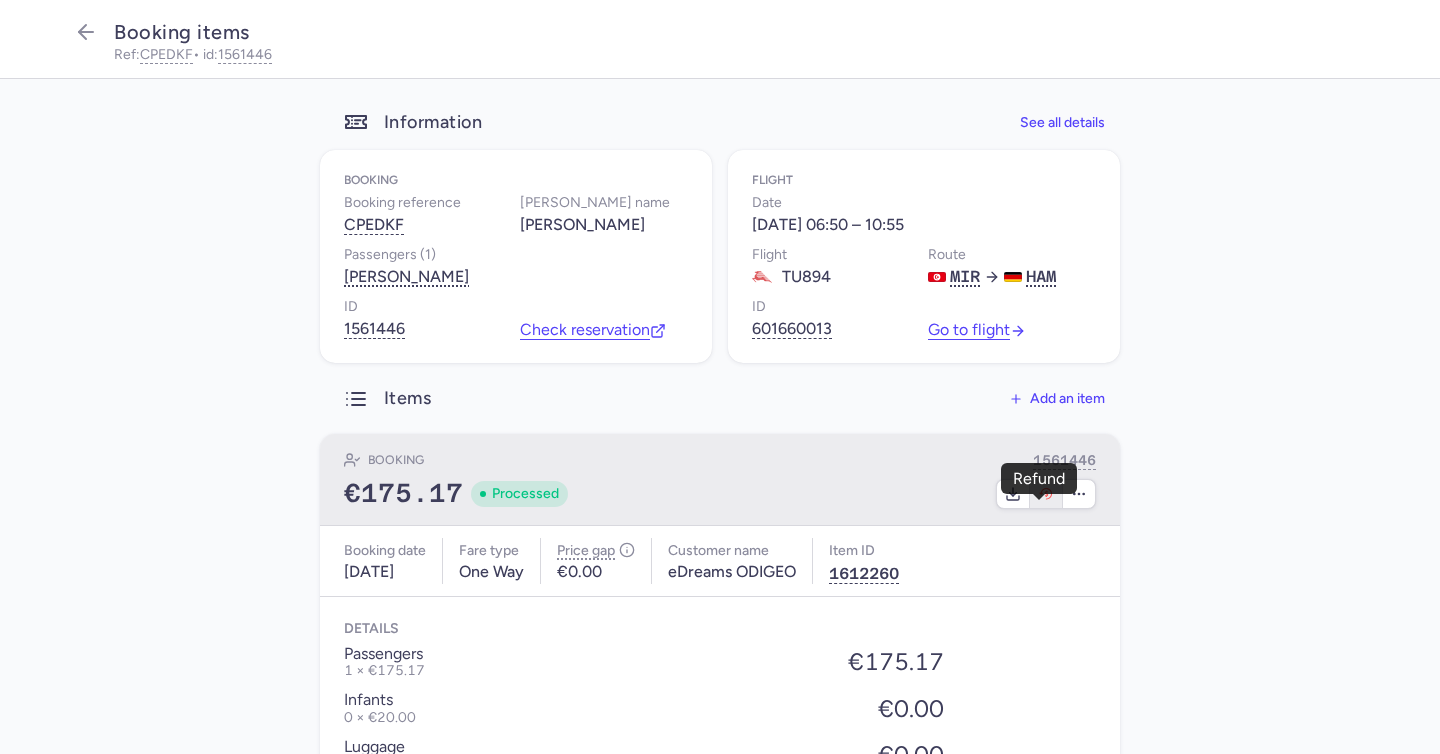 click 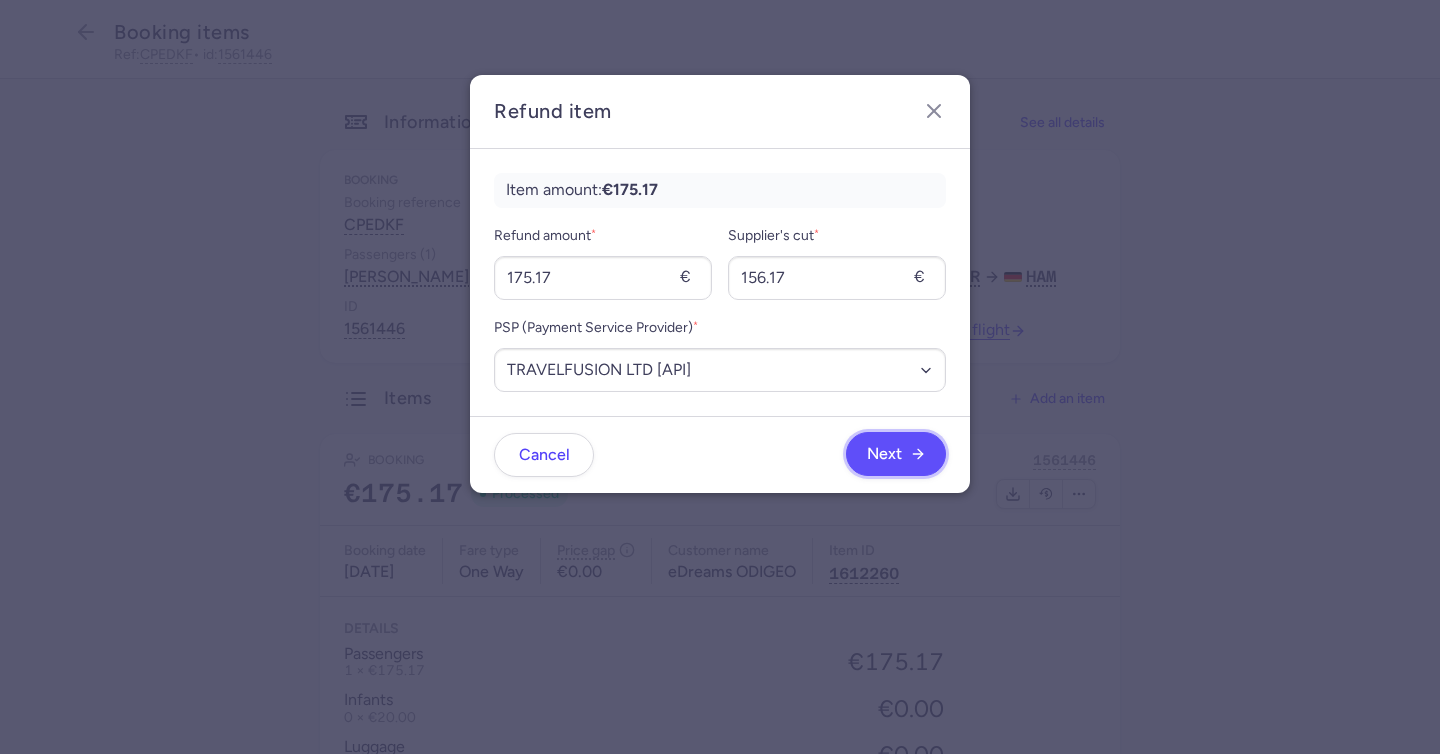 click 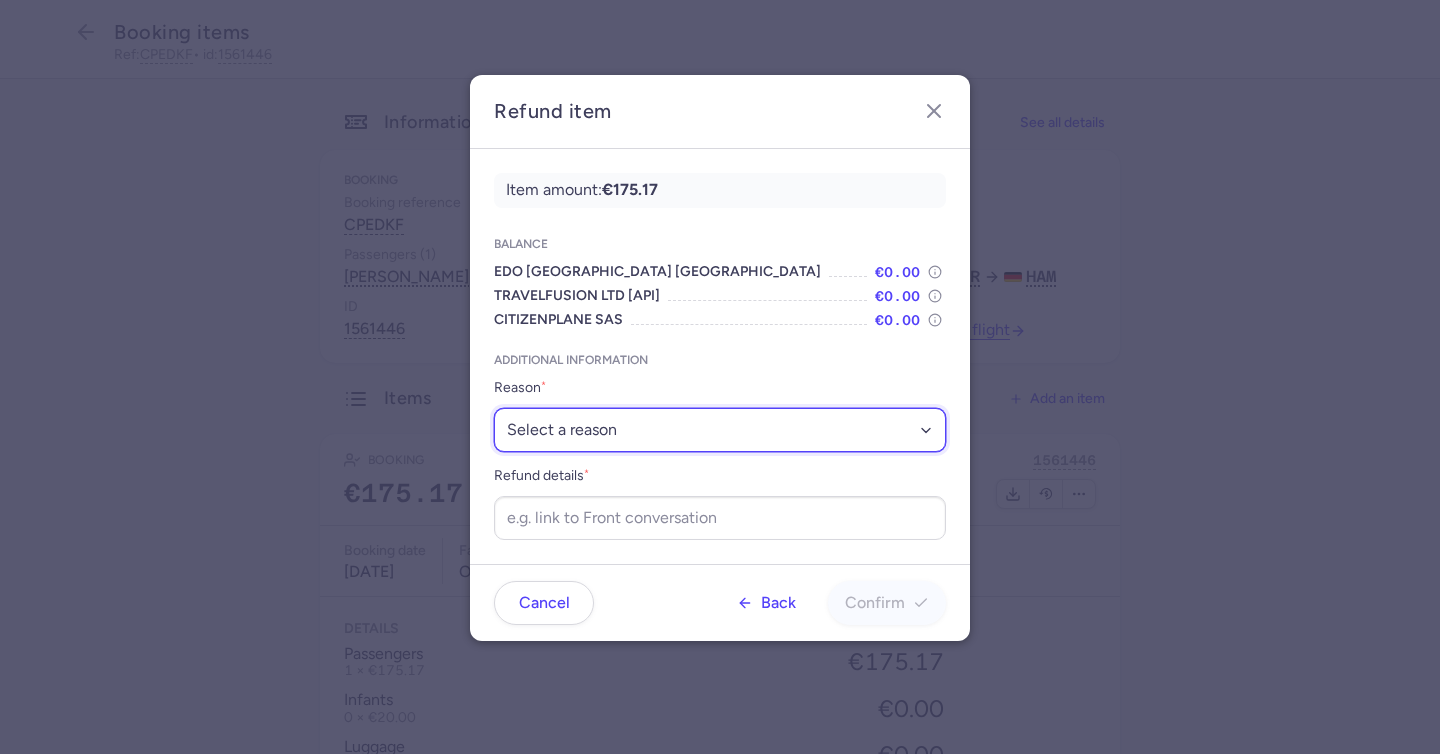 click on "Select a reason ✈️ Airline ceasing ops 💼 Ancillary issue 📄 APIS missing ⚙️ CitizenPlane error ⛔️ Denied boarding 🔁 Duplicate ❌ Flight canceled 🕵🏼‍♂️ Fraud 🎁 Goodwill 🎫 Goodwill allowance 🙃 Other 💺 Overbooking 💸 Refund with penalty 🙅 Schedule change not accepted 🤕 Supplier error 💵 Tax refund ❓ Unconfirmed booking" at bounding box center (720, 430) 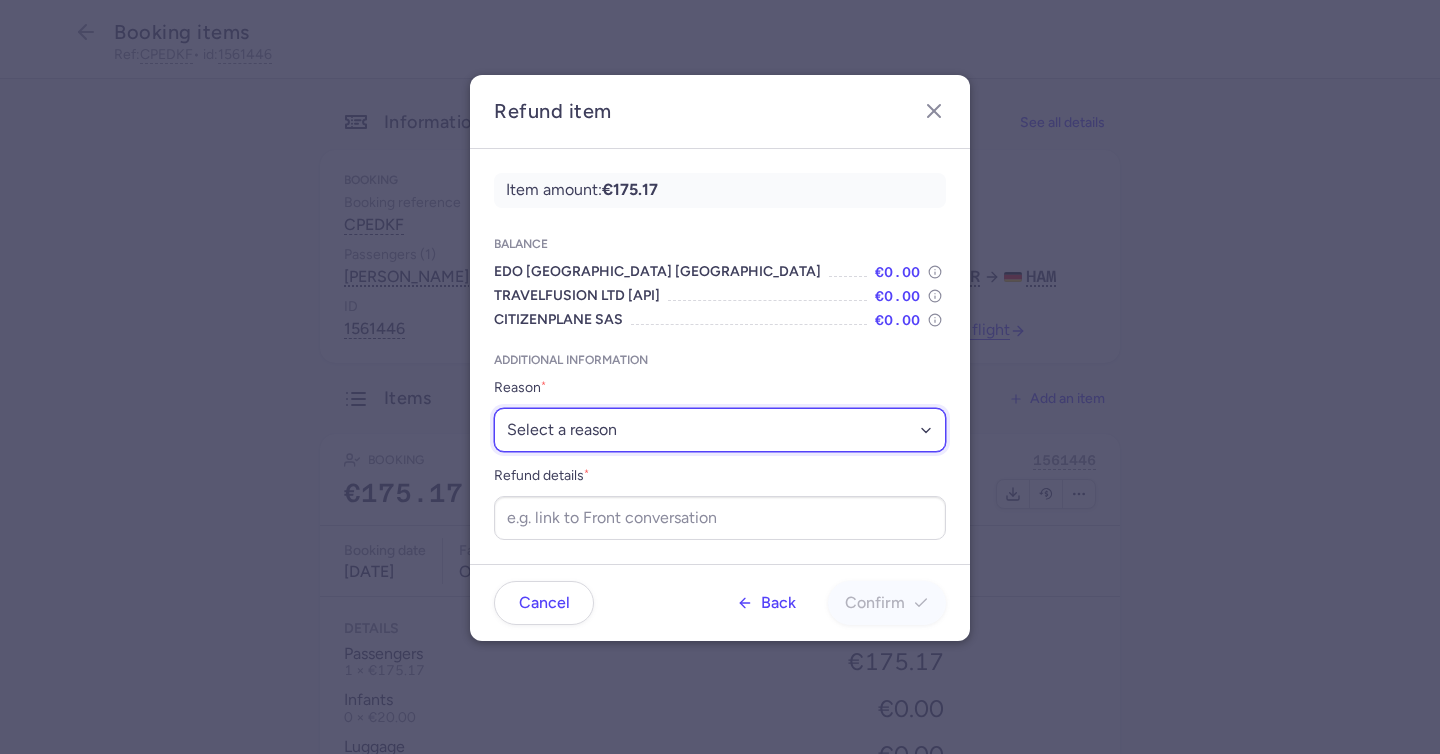 select on "GOODWILL" 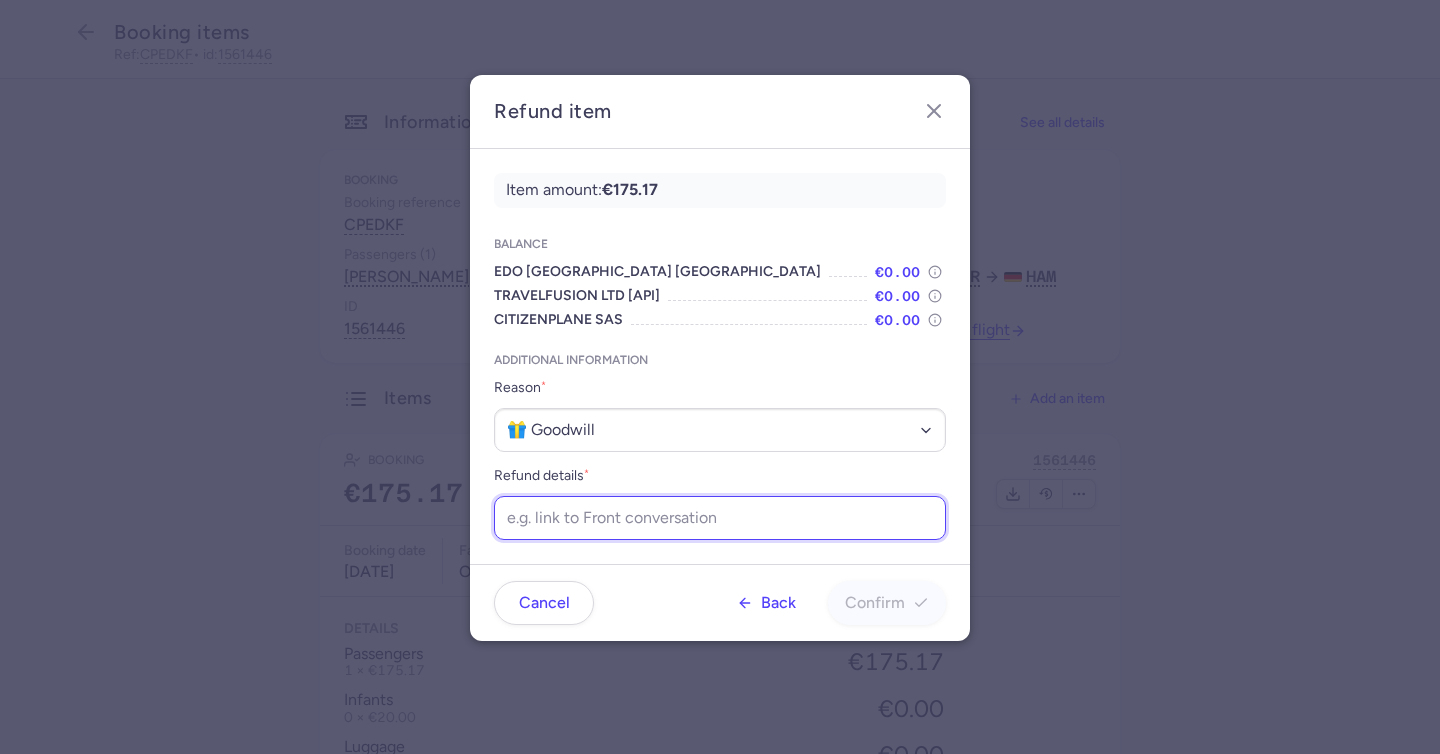 click on "Refund details  *" at bounding box center [720, 518] 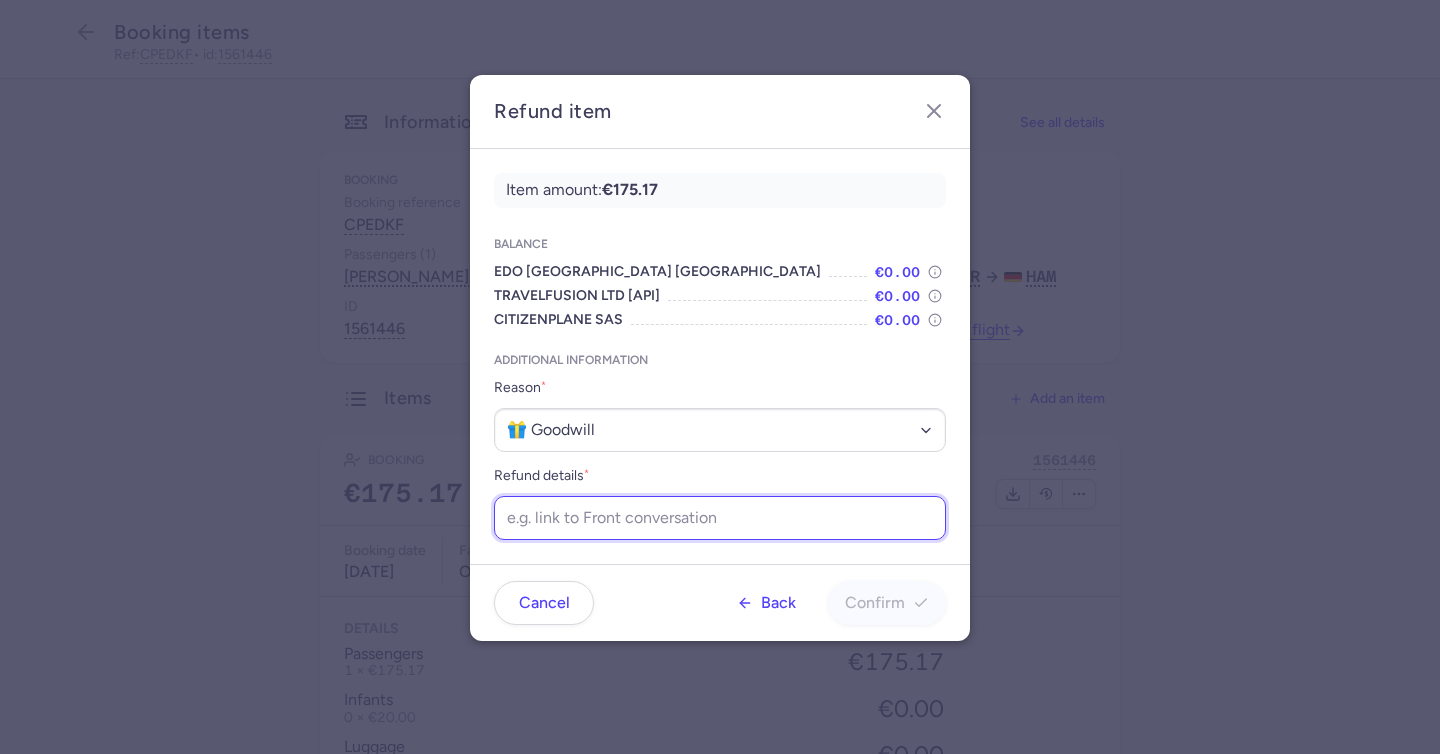 paste on "https://app.frontapp.com/open/cnv_ewnpd1e?key=ci5Oa2AH1JSah7jOfCbcjgJkhh6vCzBi" 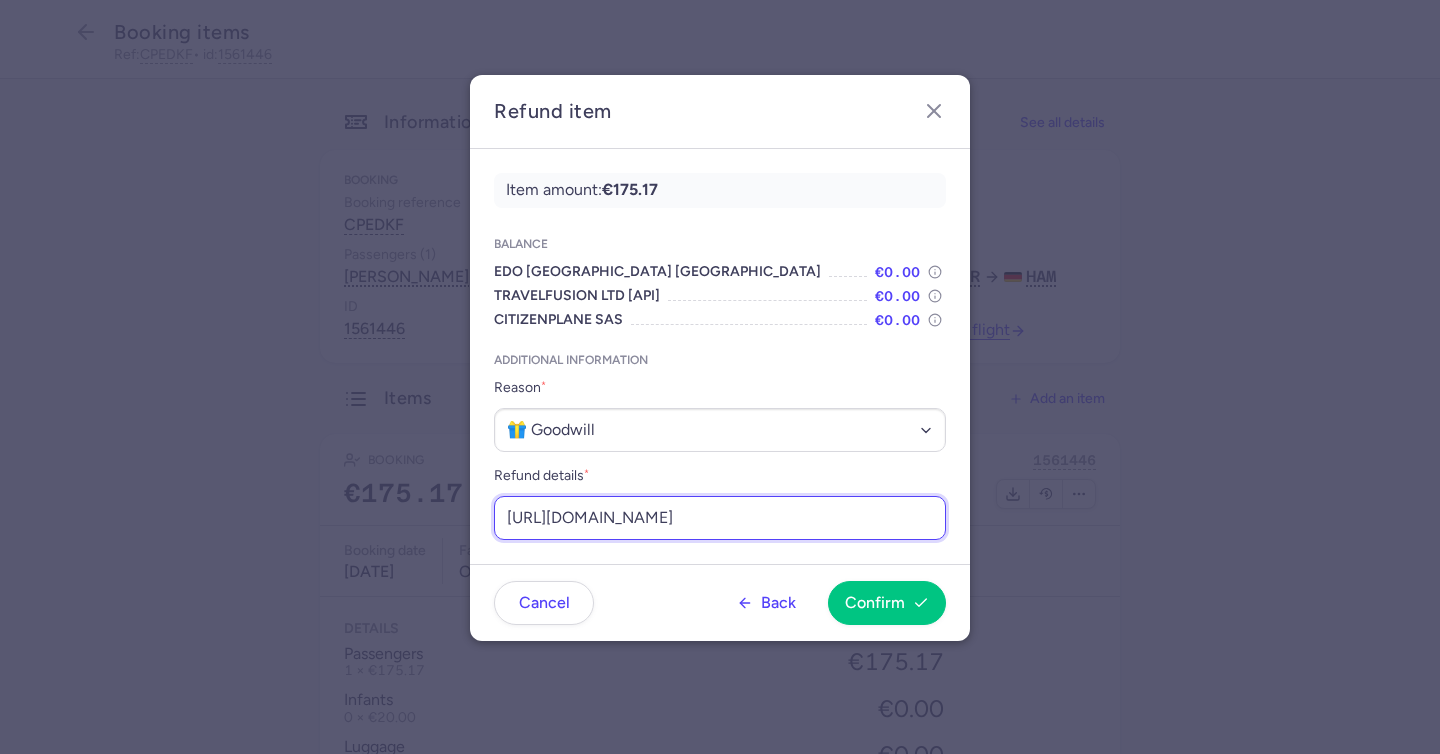 scroll, scrollTop: 0, scrollLeft: 218, axis: horizontal 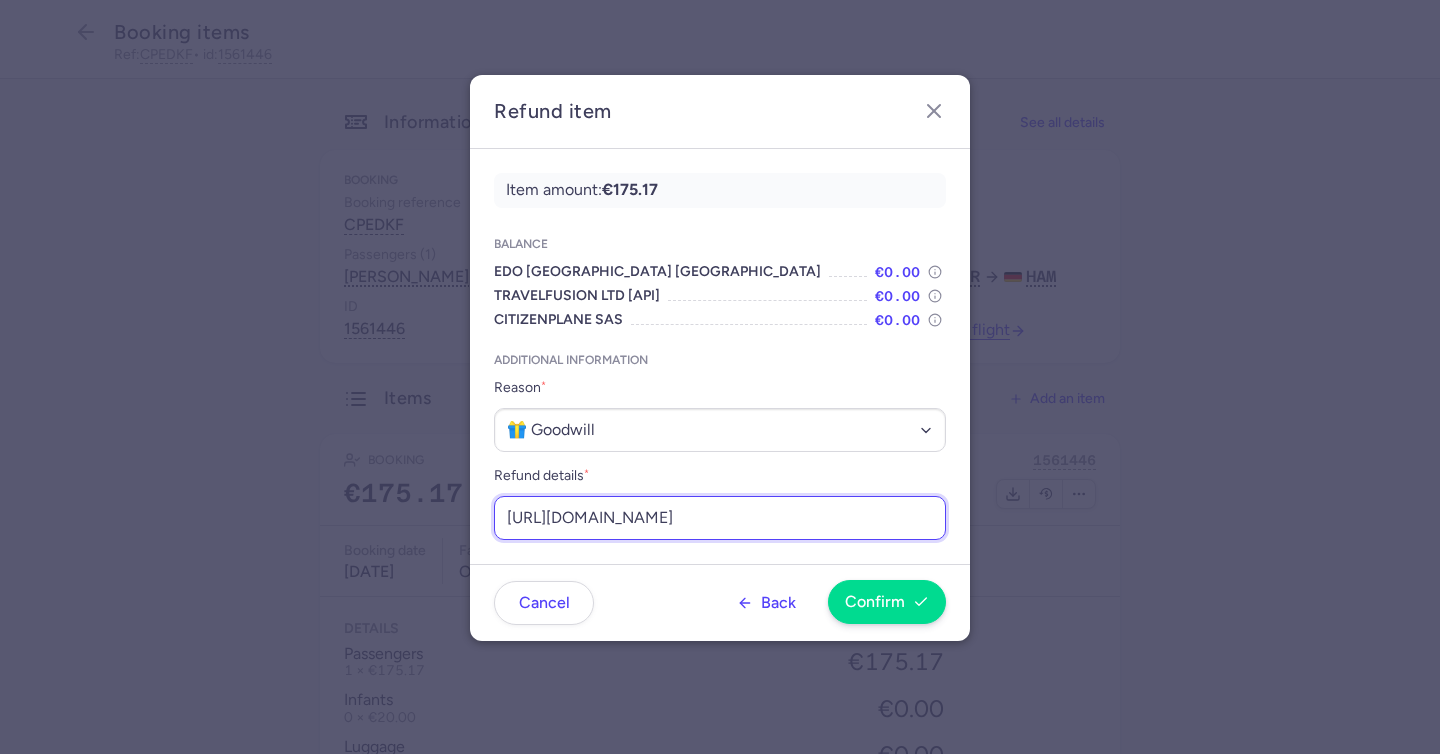 type on "https://app.frontapp.com/open/cnv_ewnpd1e?key=ci5Oa2AH1JSah7jOfCbcjgJkhh6vCzBi" 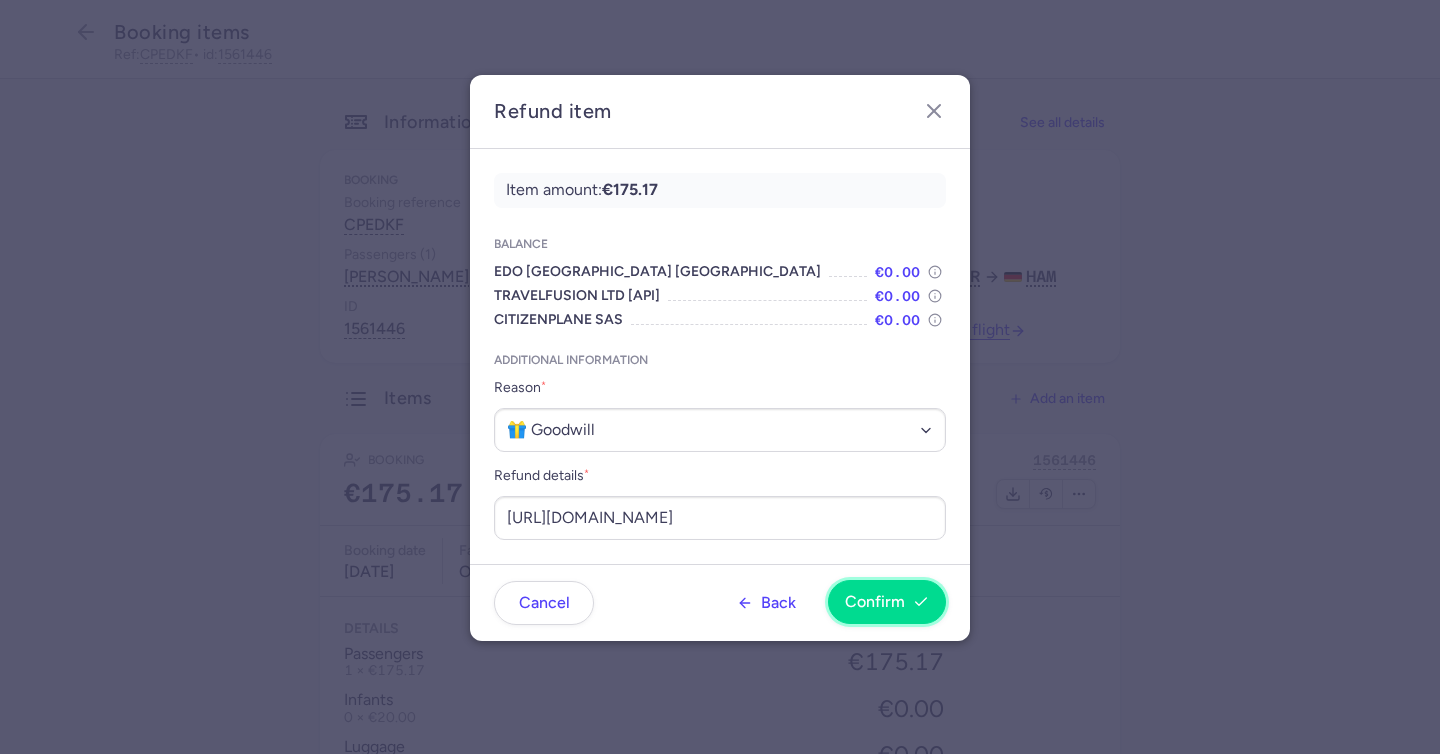 click on "Confirm" at bounding box center [887, 602] 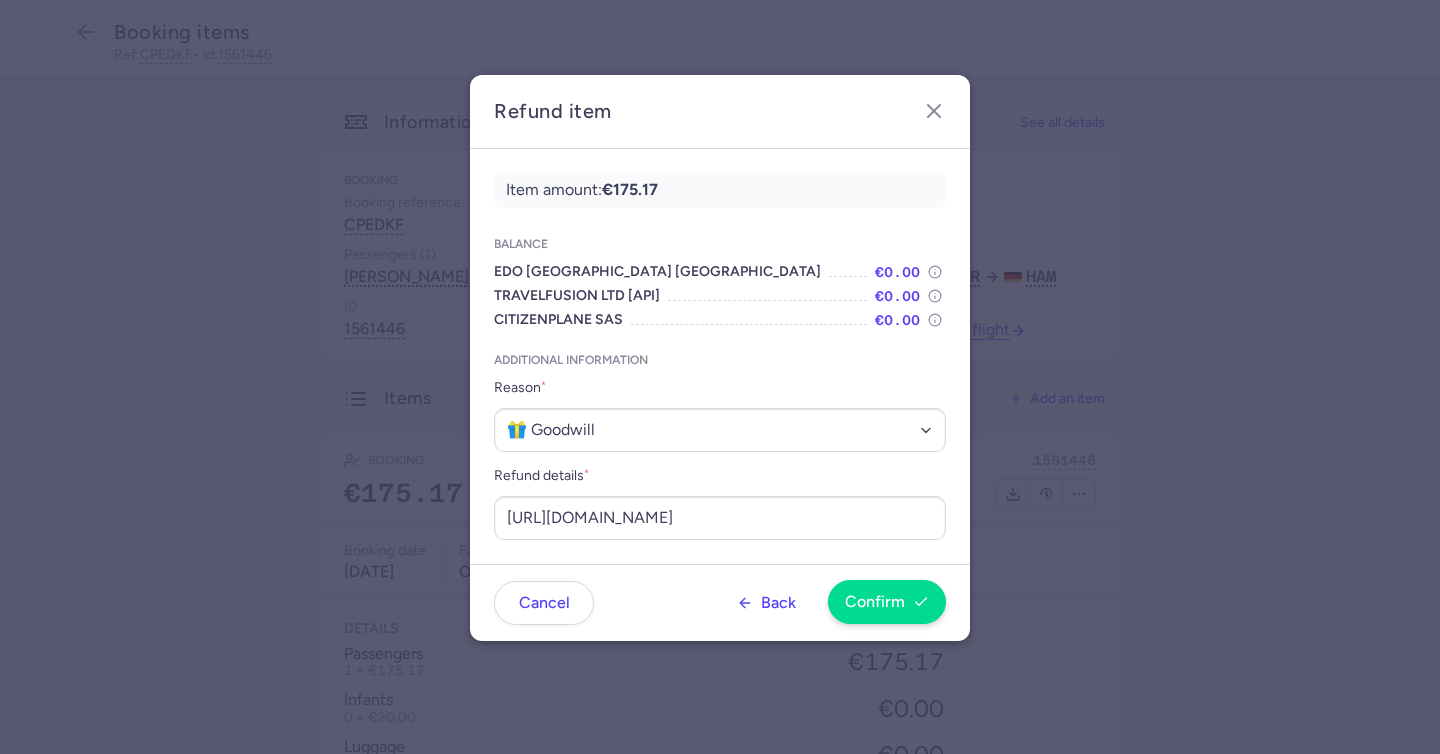 scroll, scrollTop: 0, scrollLeft: 0, axis: both 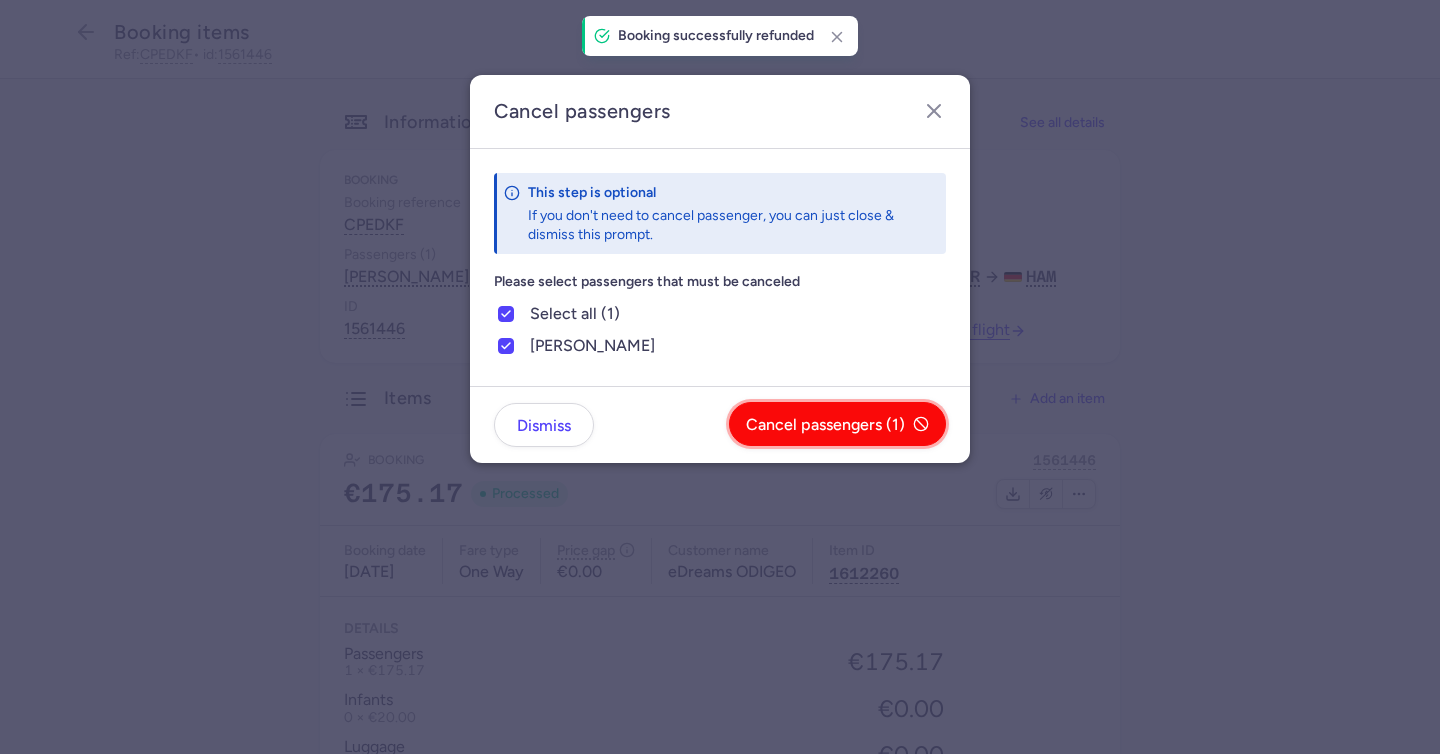click on "Cancel passengers (1)" at bounding box center (837, 424) 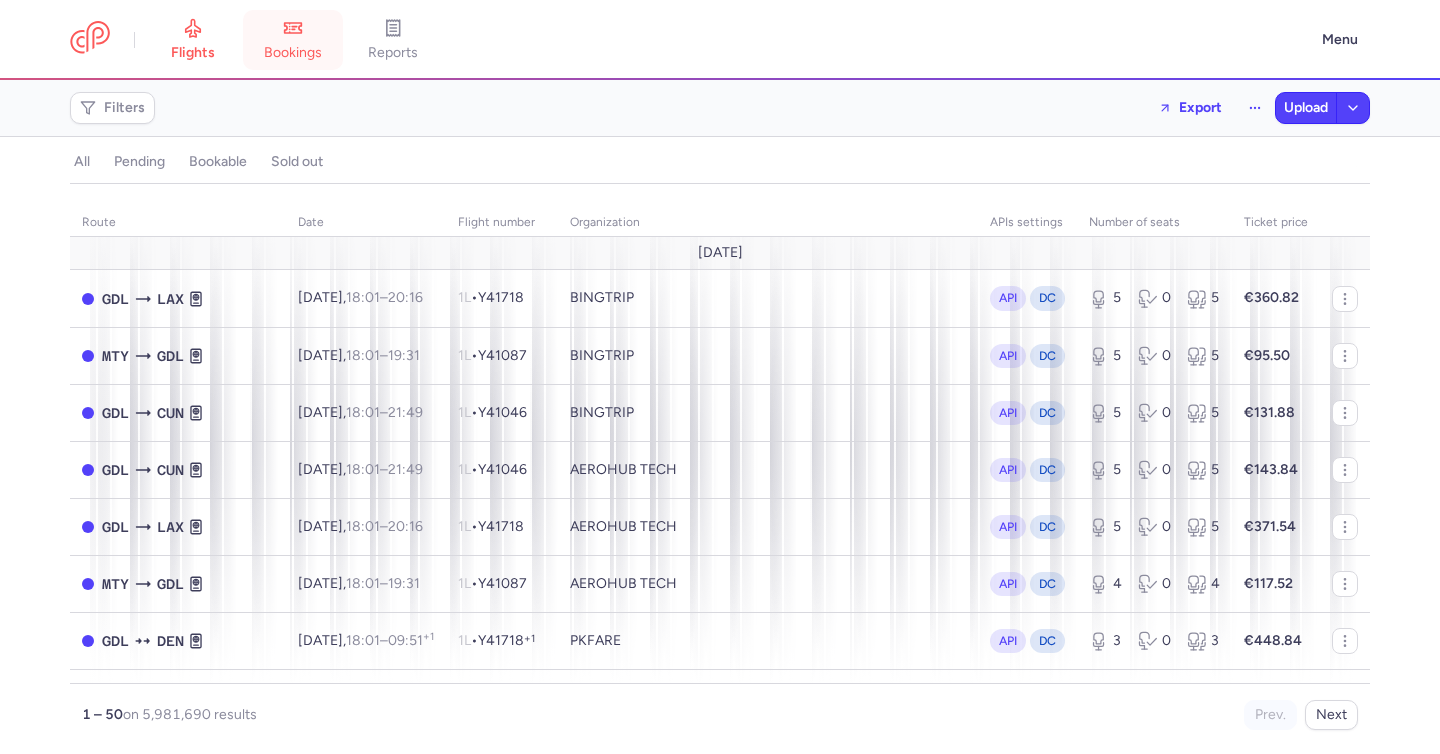 click on "bookings" at bounding box center [293, 53] 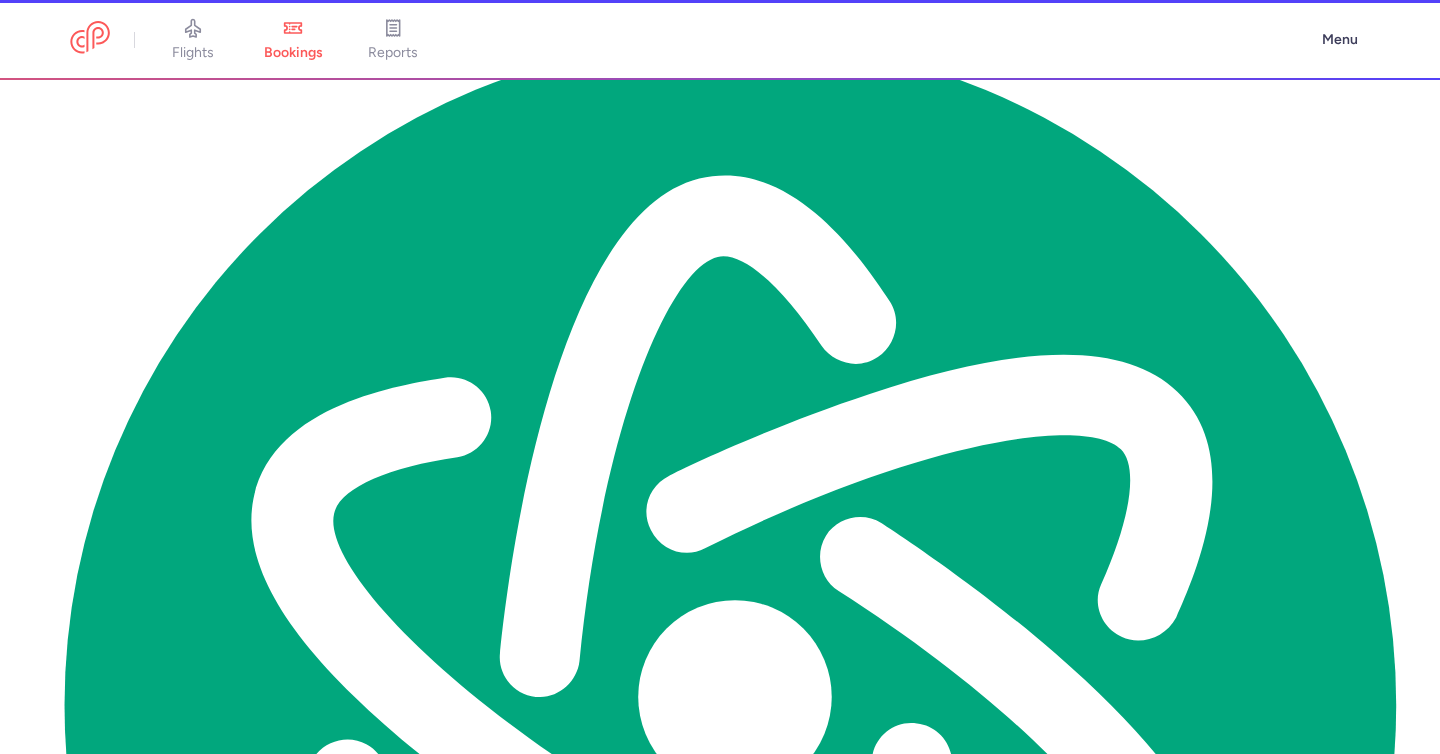 scroll, scrollTop: 159, scrollLeft: 0, axis: vertical 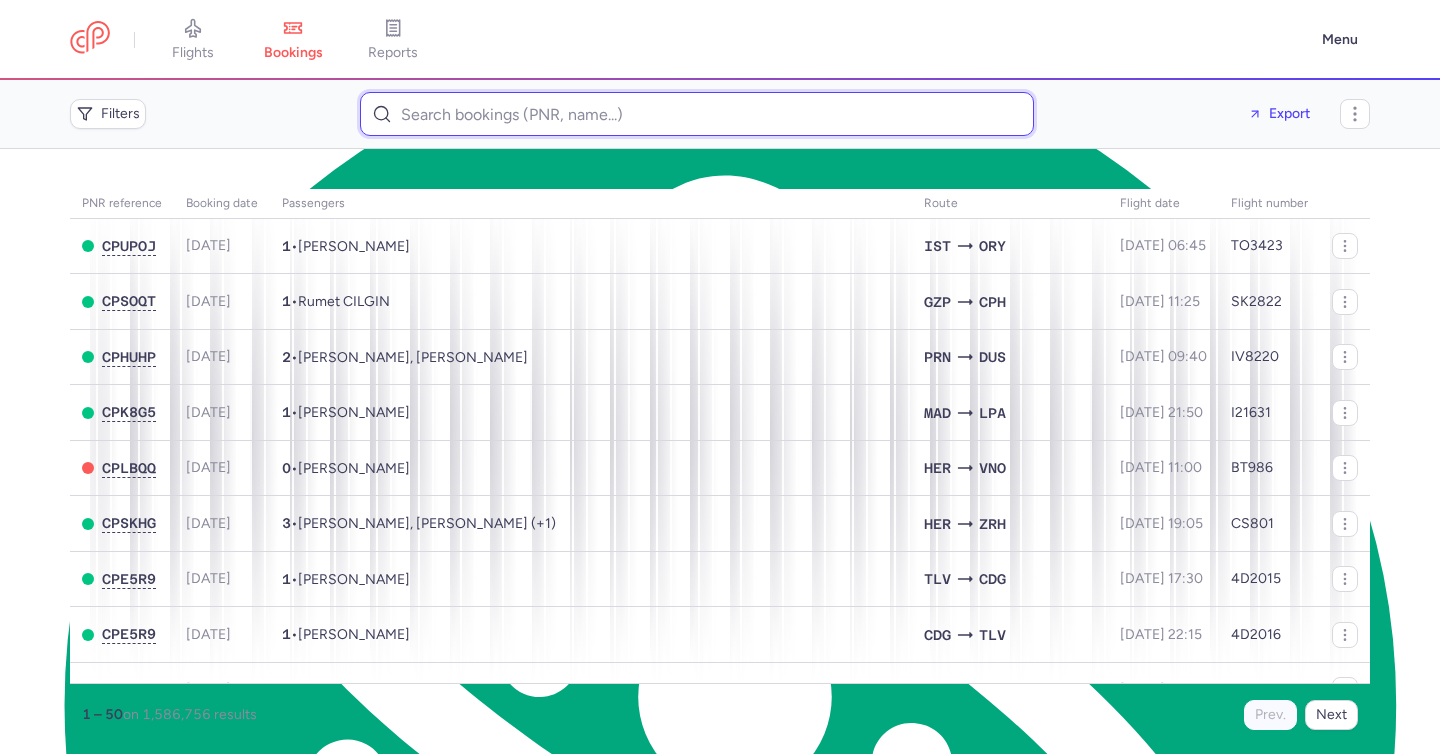 click at bounding box center [697, 114] 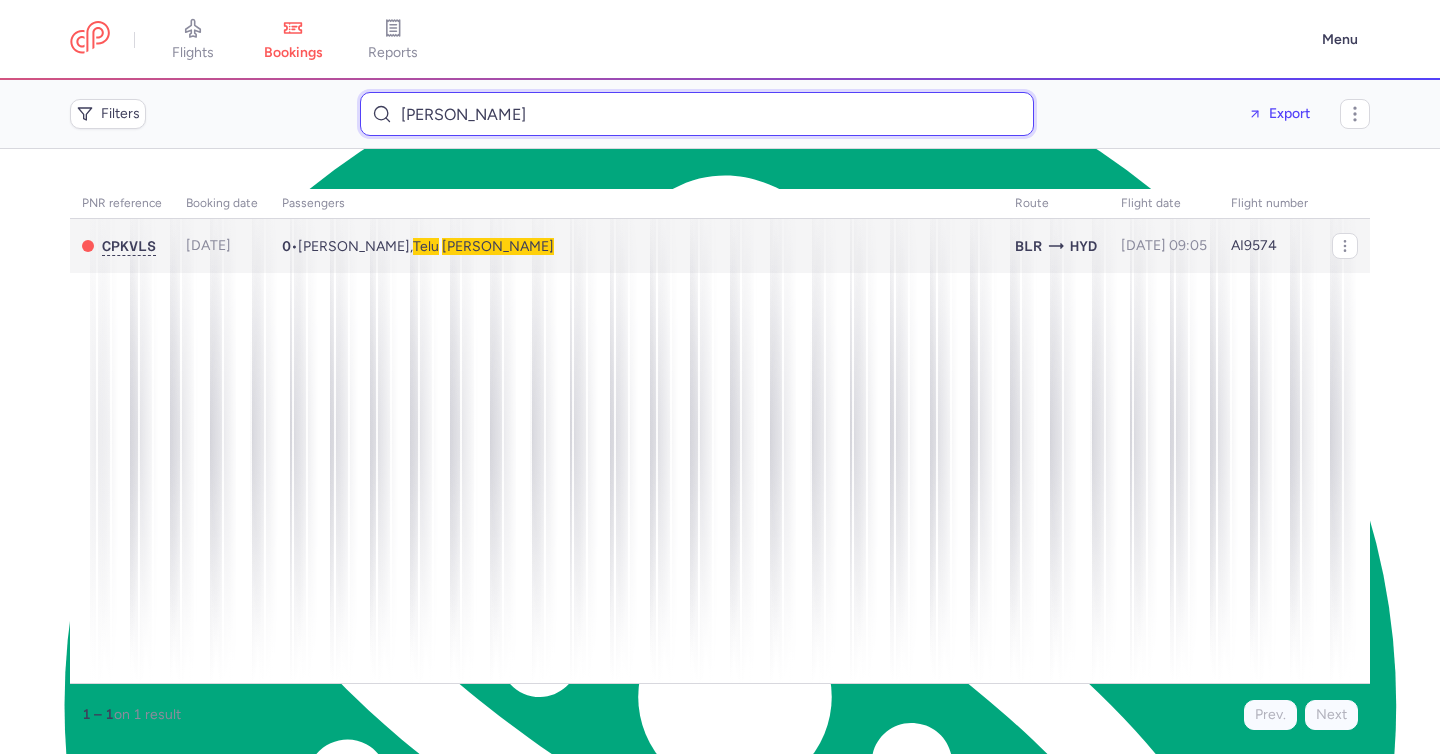 type on "TELU SATYAVATHI" 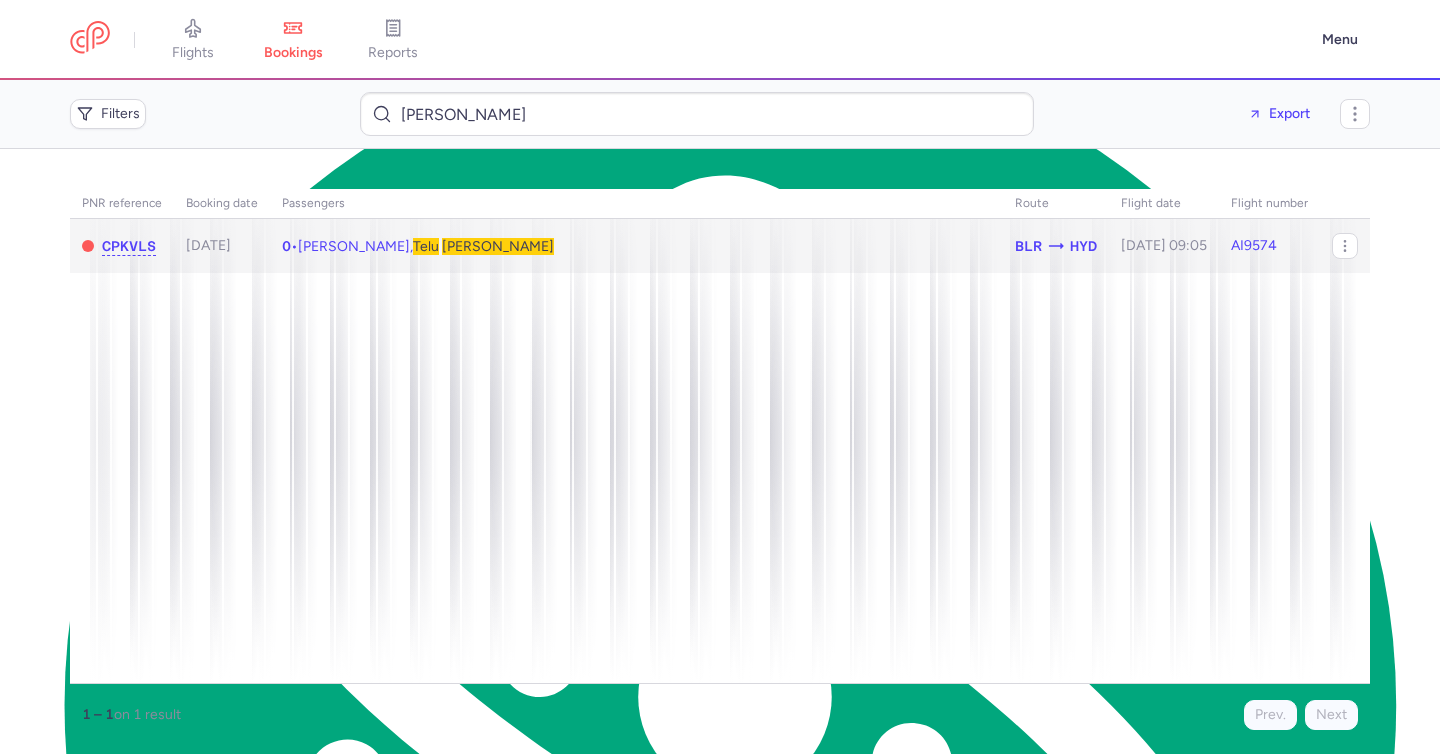 type on "SATYAVATHI" 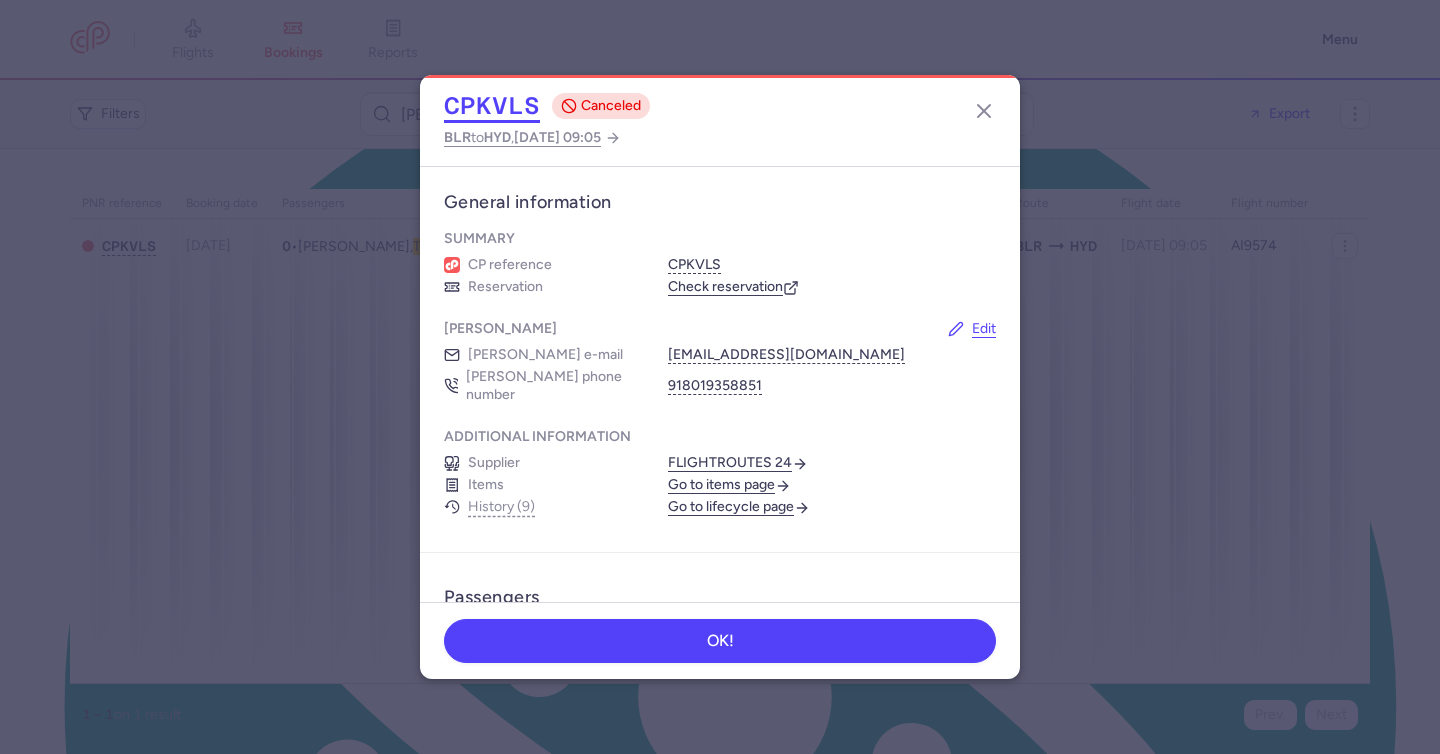 click on "CPKVLS" 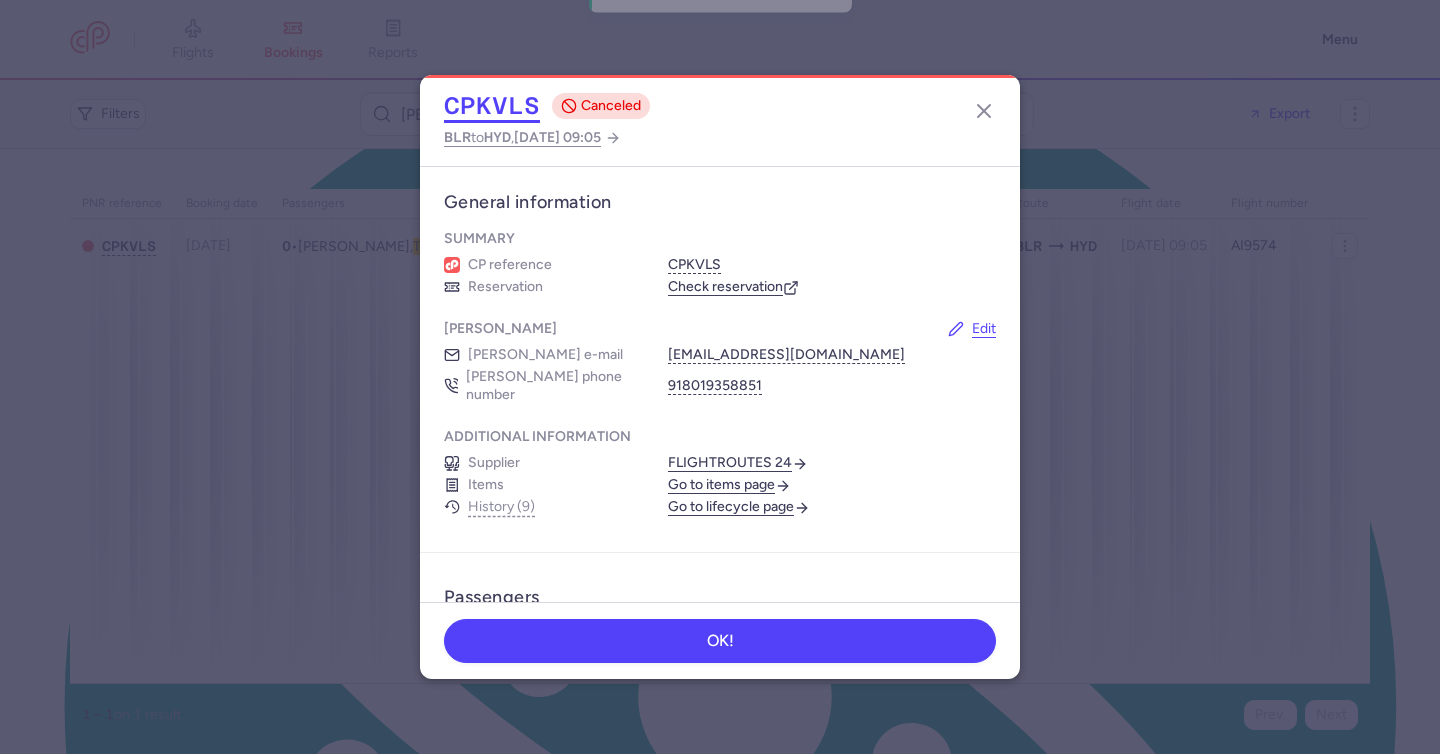 click on "CPKVLS" 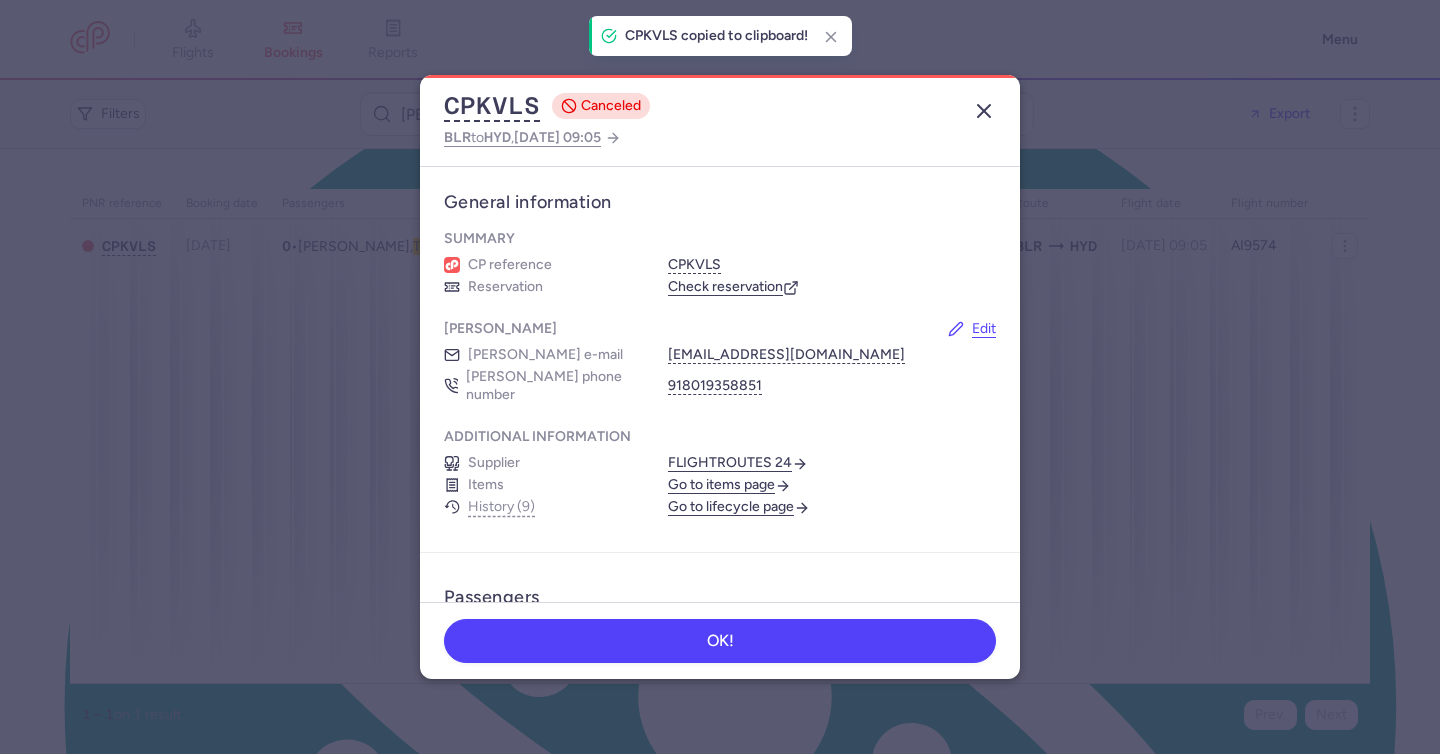 click 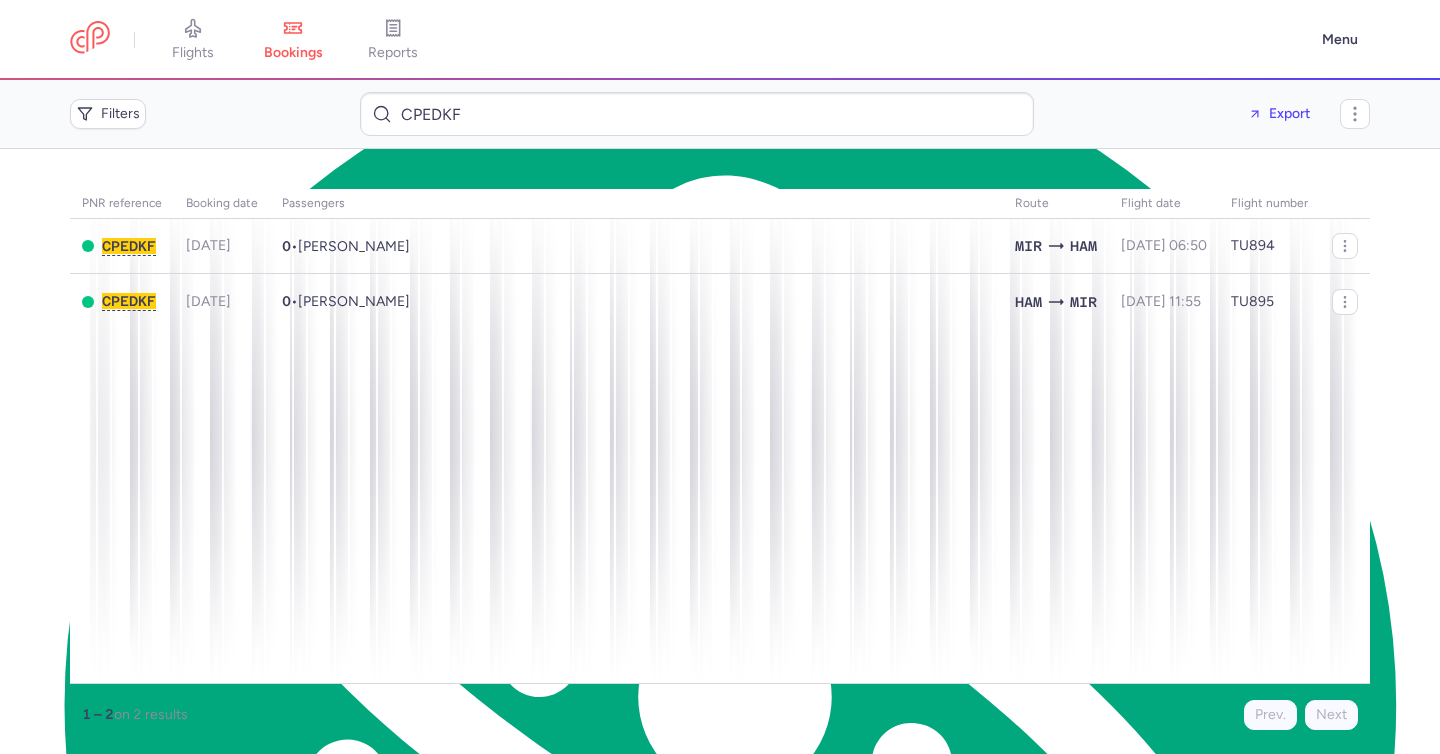 scroll, scrollTop: 0, scrollLeft: 0, axis: both 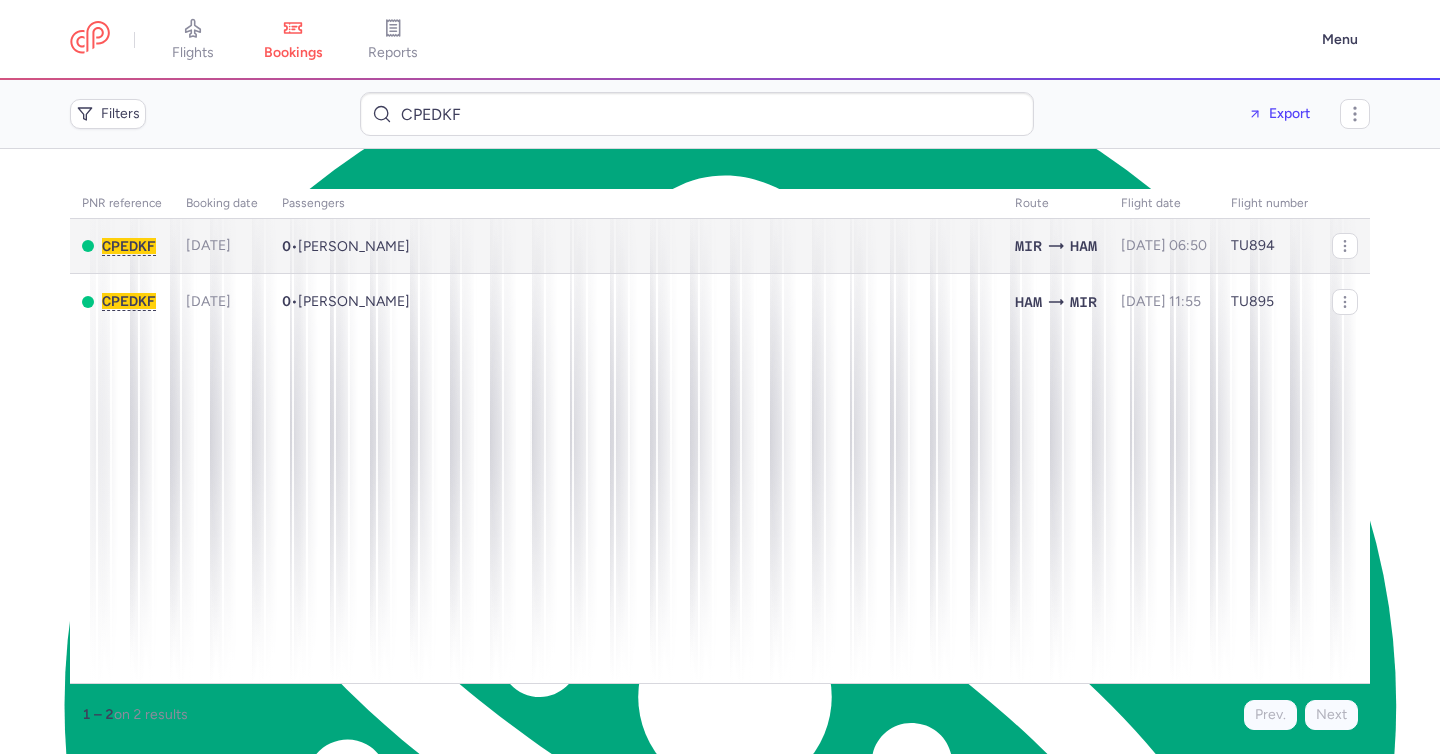 click on "[PERSON_NAME]" at bounding box center (354, 246) 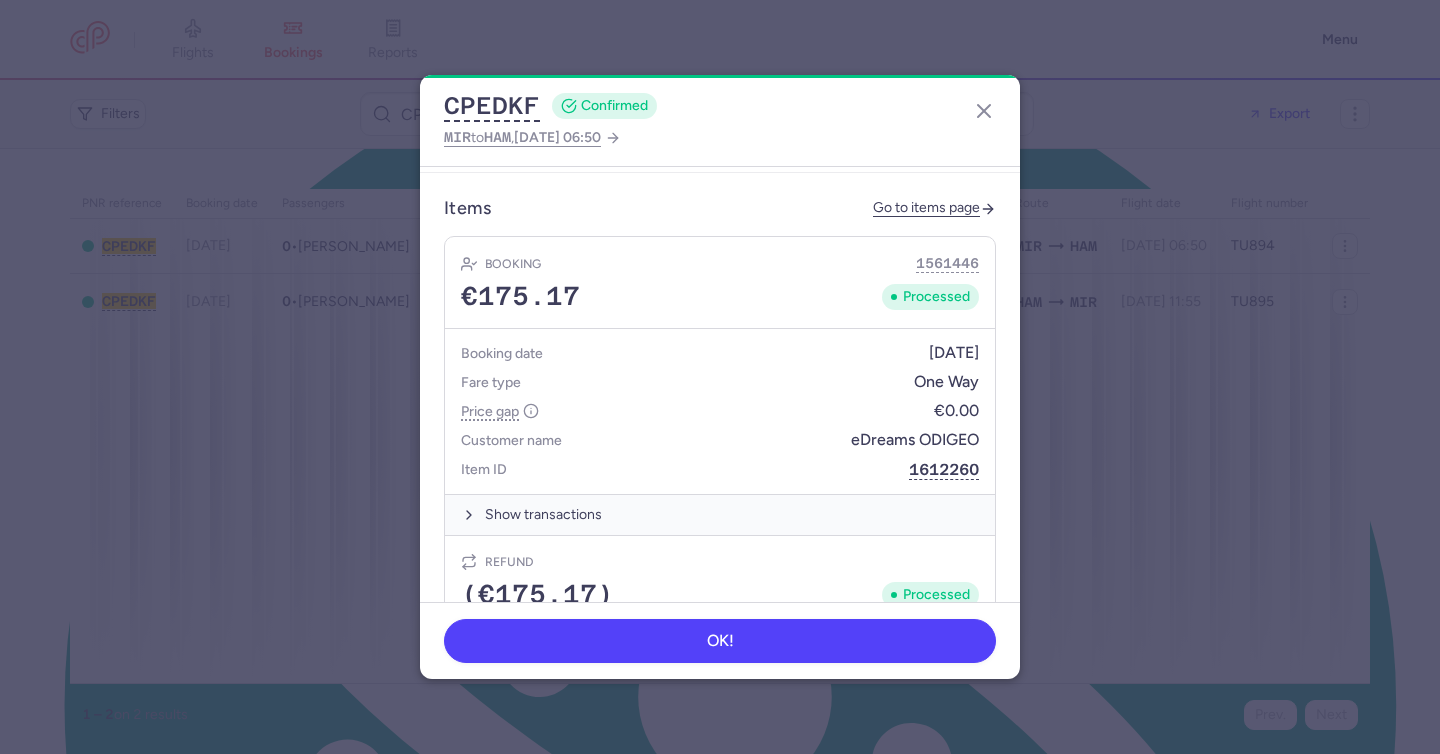 scroll, scrollTop: 821, scrollLeft: 0, axis: vertical 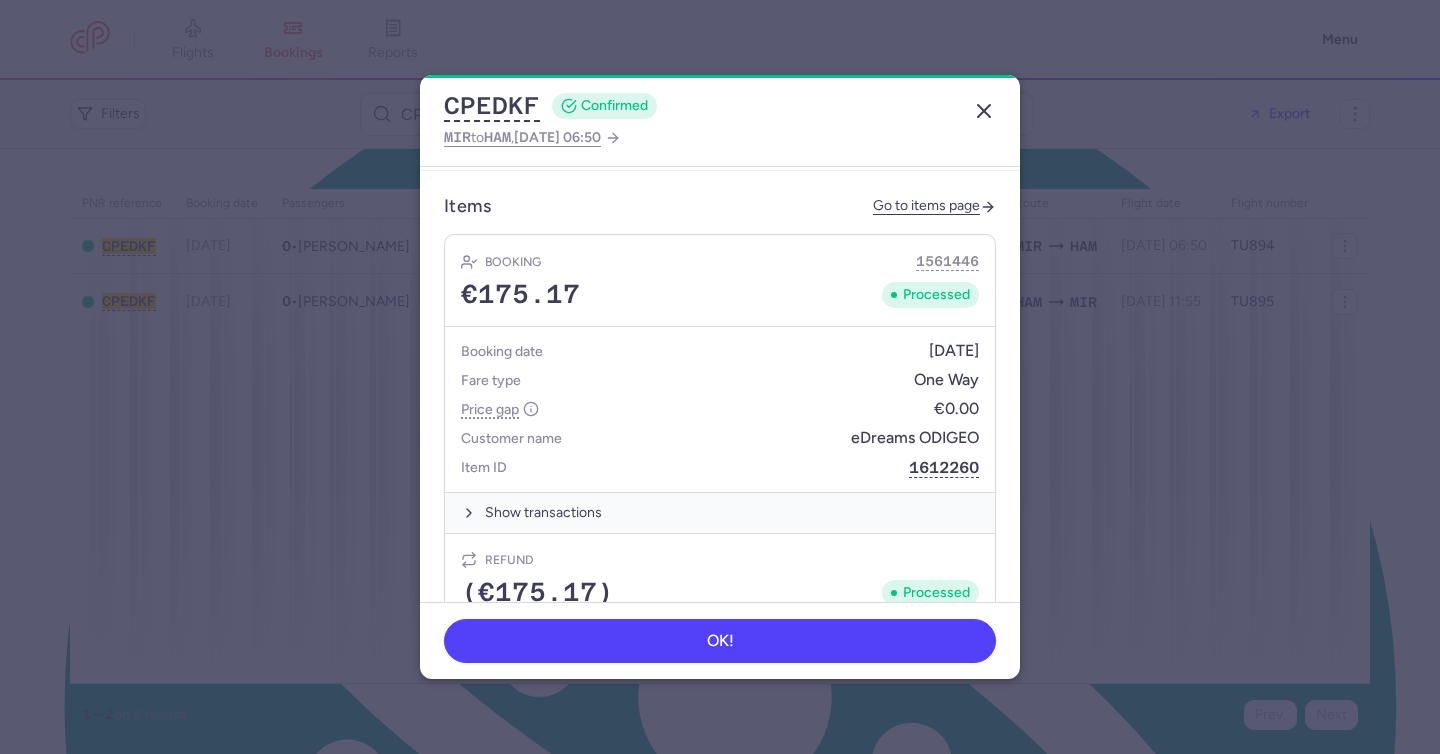 click 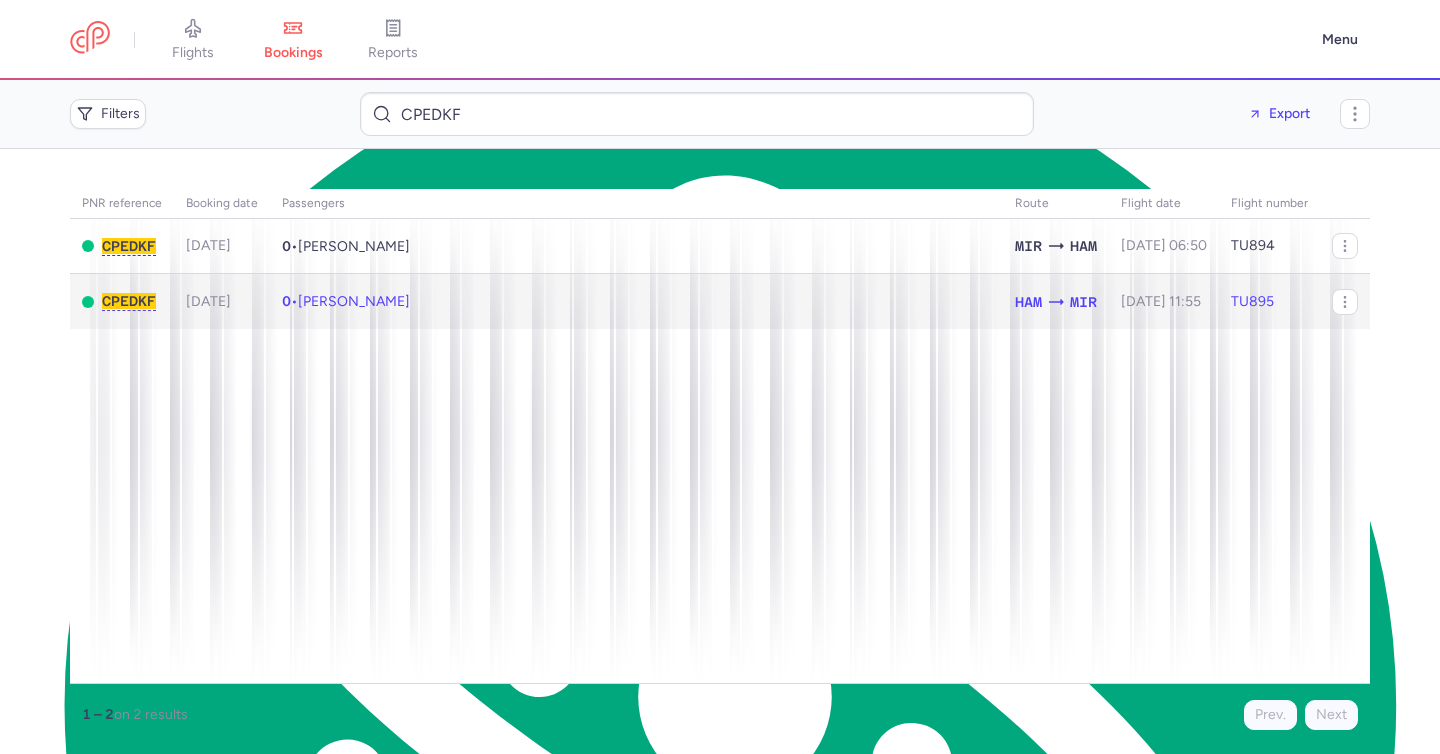 click on "[PERSON_NAME]" at bounding box center (354, 301) 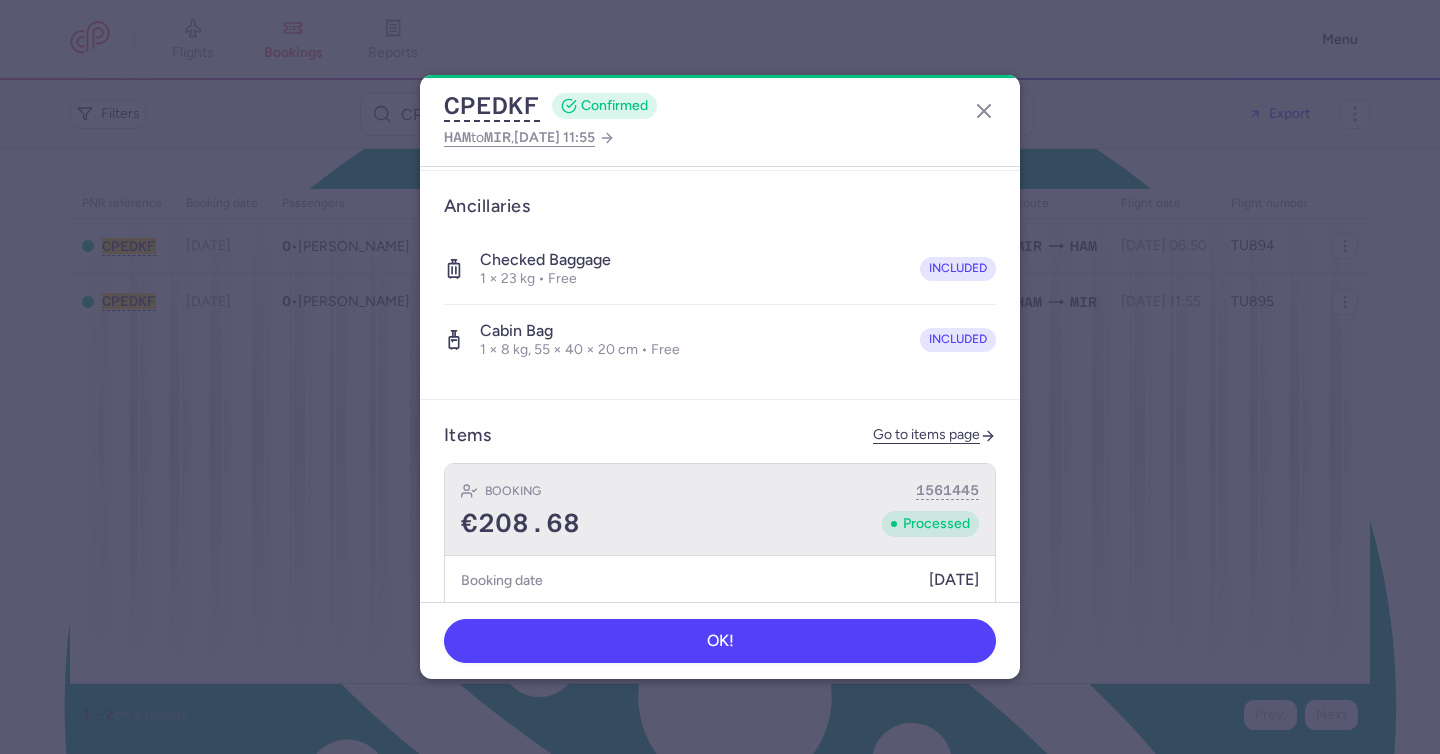 scroll, scrollTop: 772, scrollLeft: 0, axis: vertical 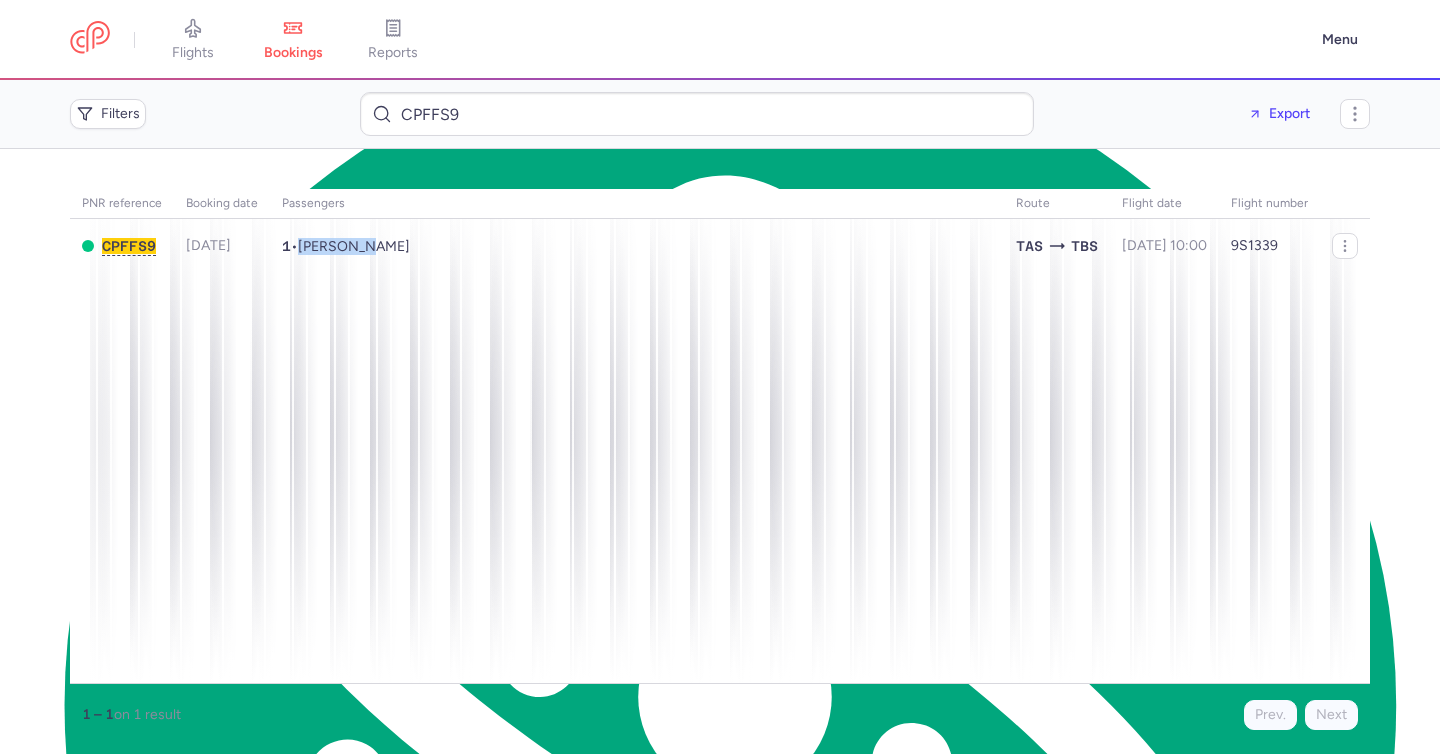 click on "[PERSON_NAME]" at bounding box center (354, 246) 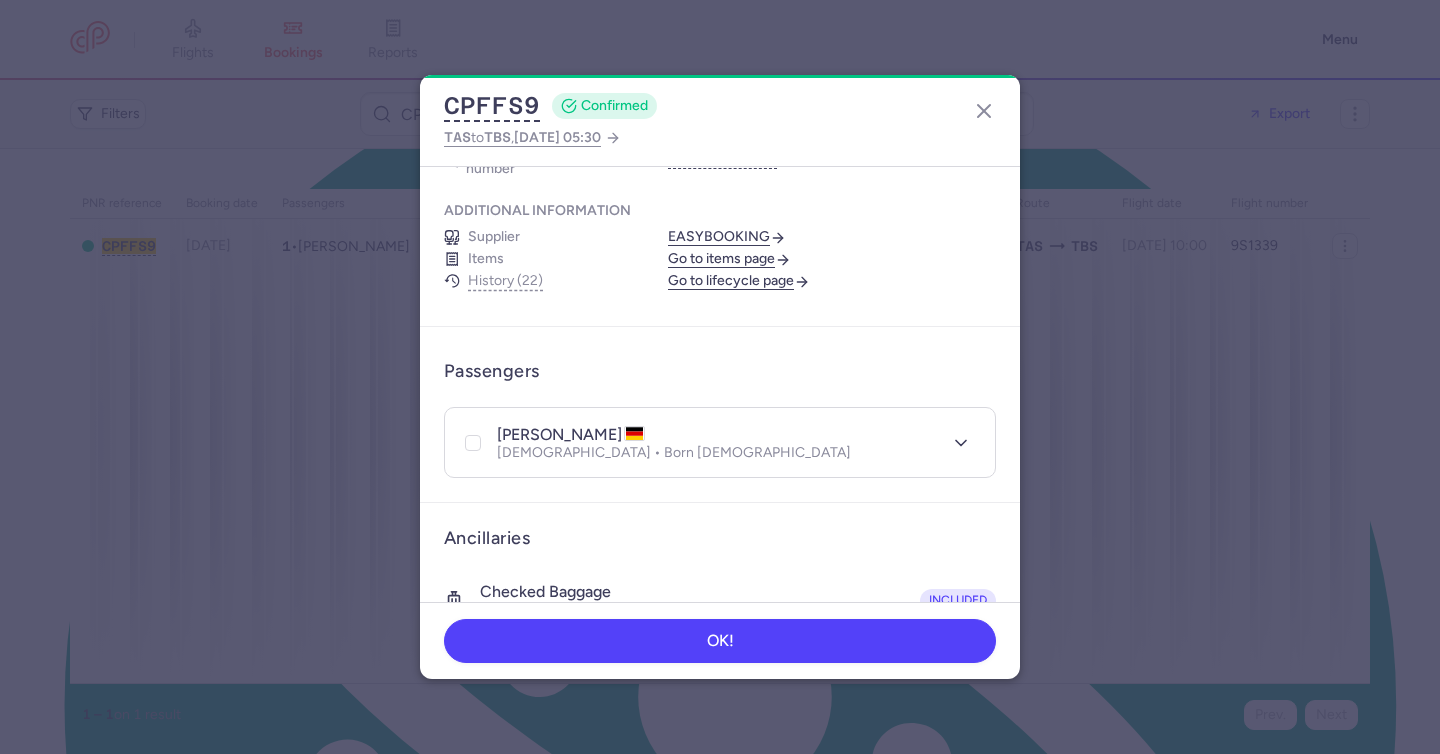 scroll, scrollTop: 293, scrollLeft: 0, axis: vertical 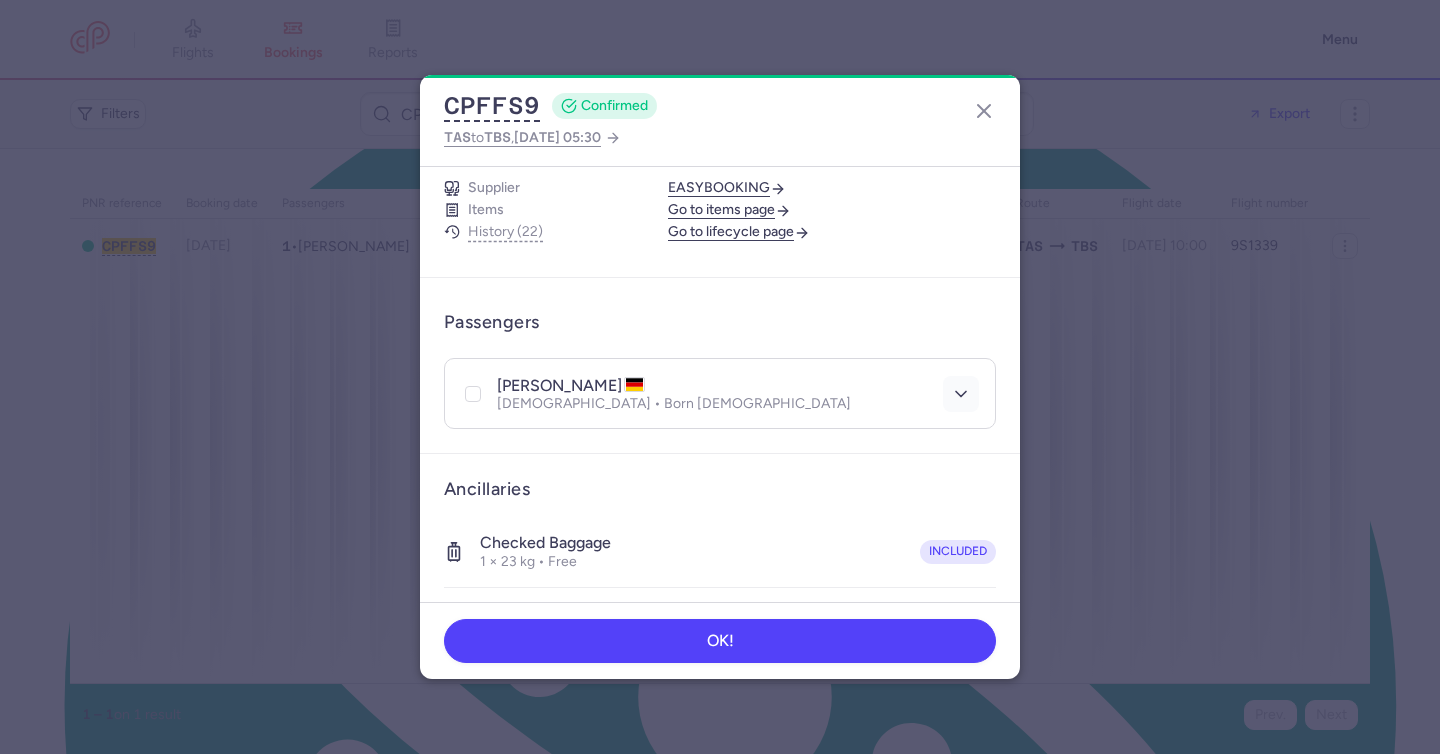 click at bounding box center (961, 394) 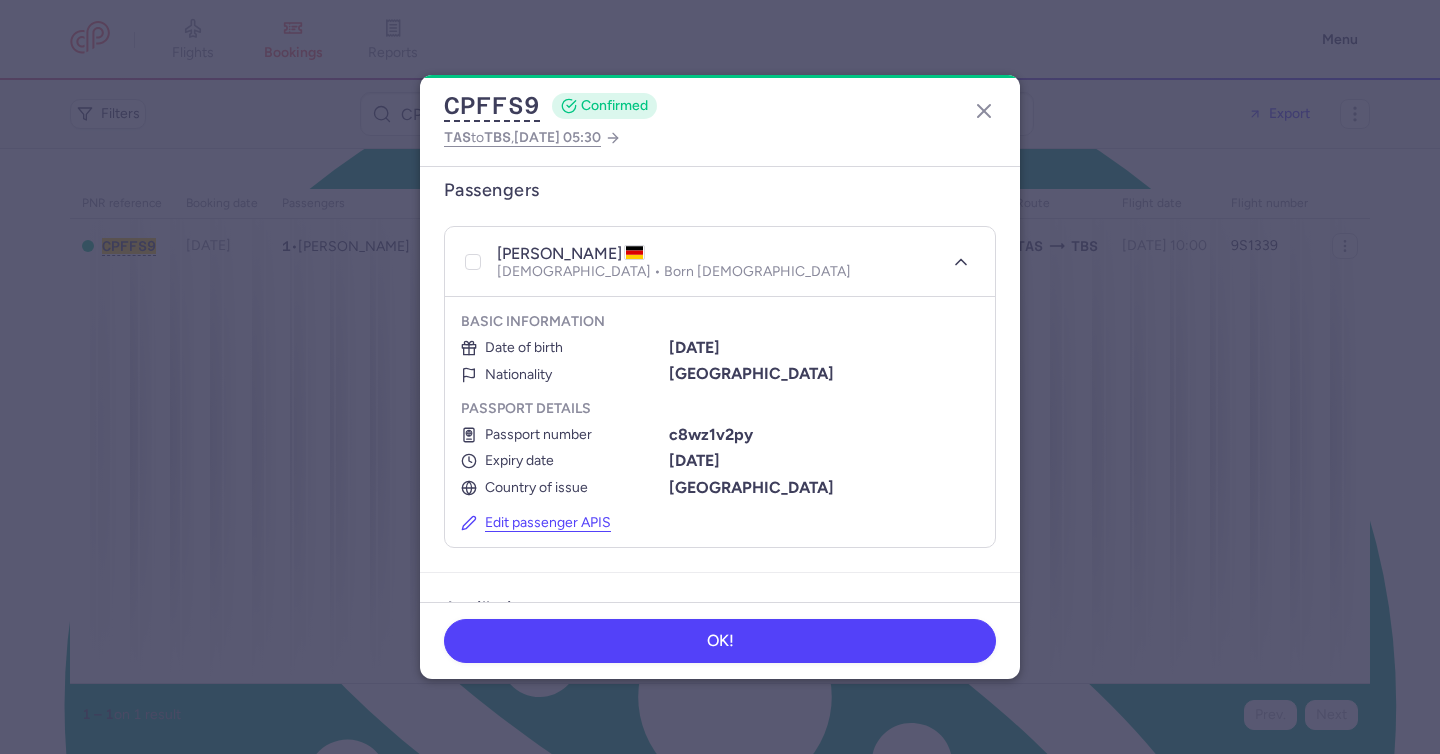 scroll, scrollTop: 430, scrollLeft: 0, axis: vertical 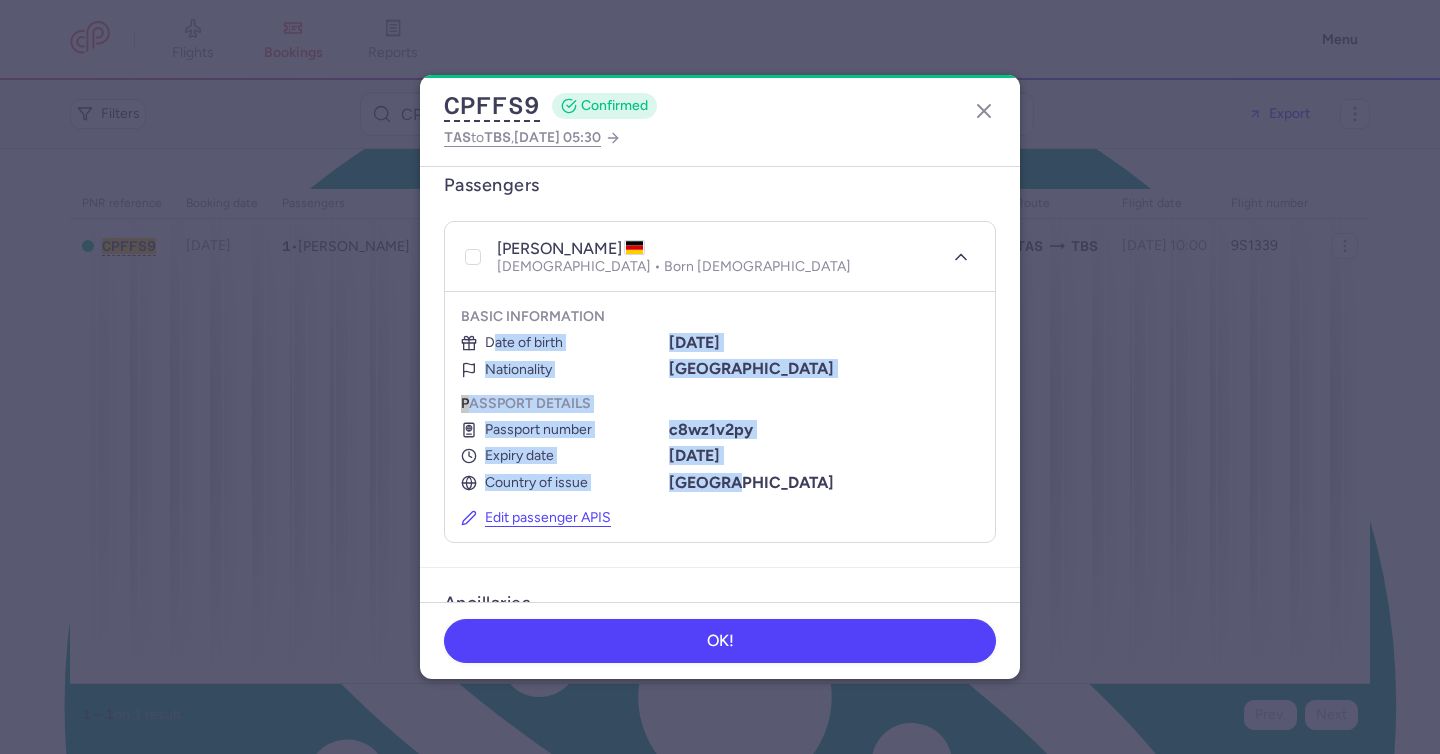 drag, startPoint x: 743, startPoint y: 447, endPoint x: 481, endPoint y: 308, distance: 296.58893 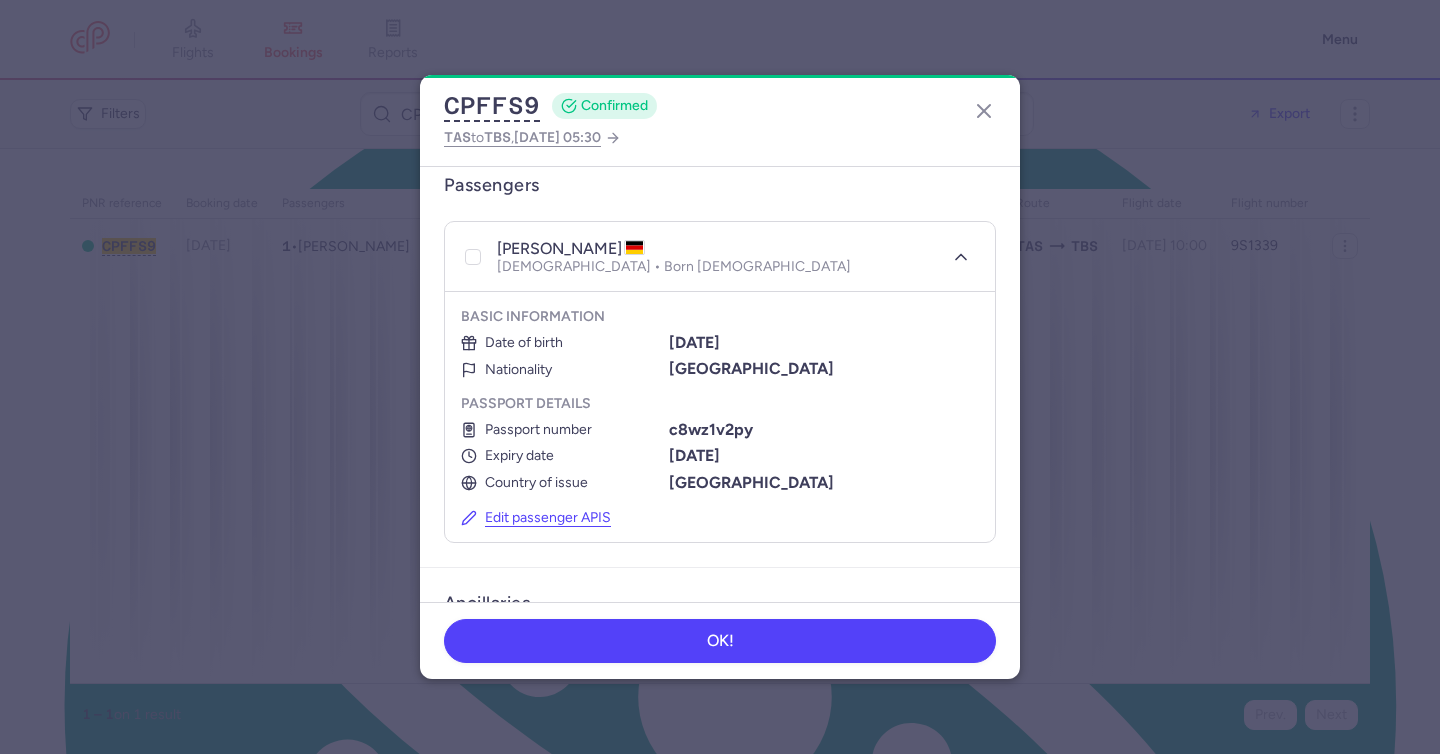 click on "Passport details   Passport number [PASSPORT]  Expiry date [DATE]  Country of issue [GEOGRAPHIC_DATA]" at bounding box center (720, 443) 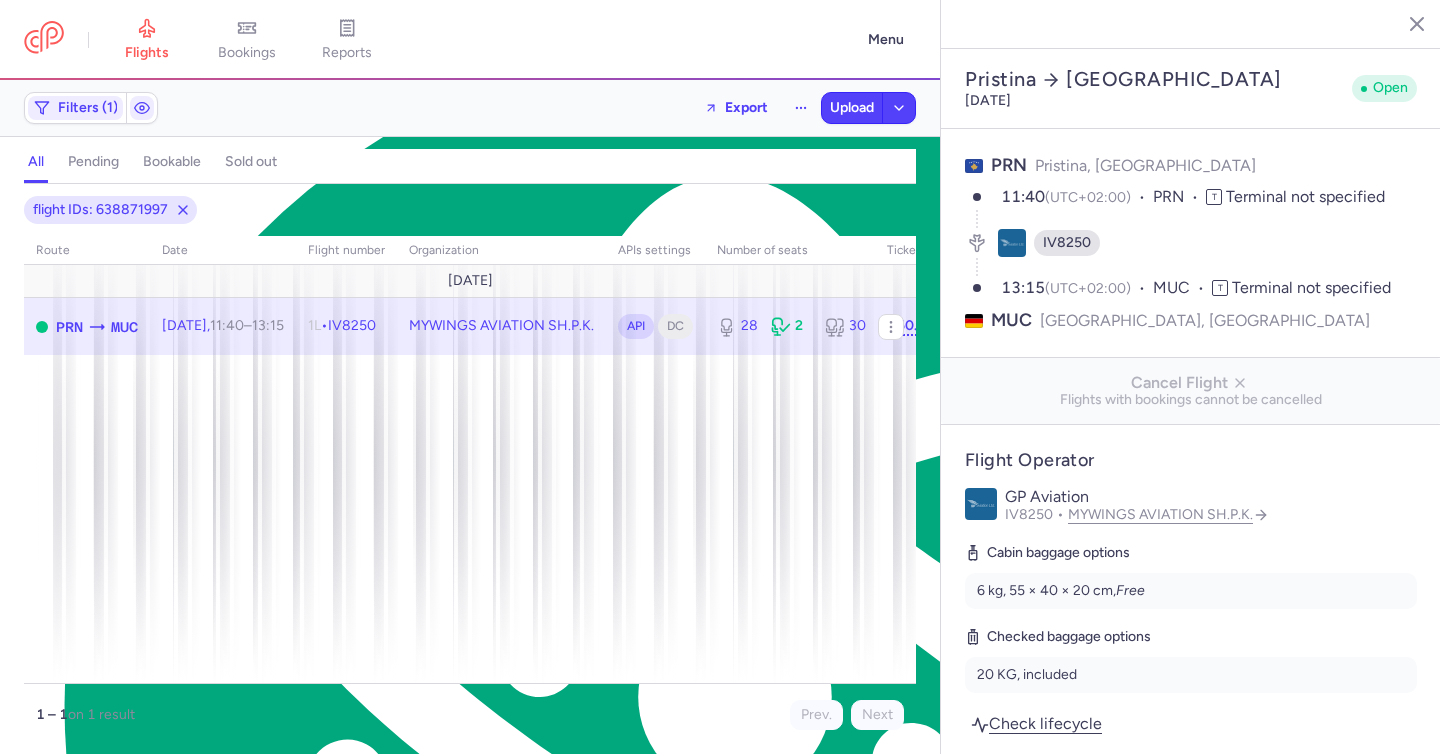 select on "hours" 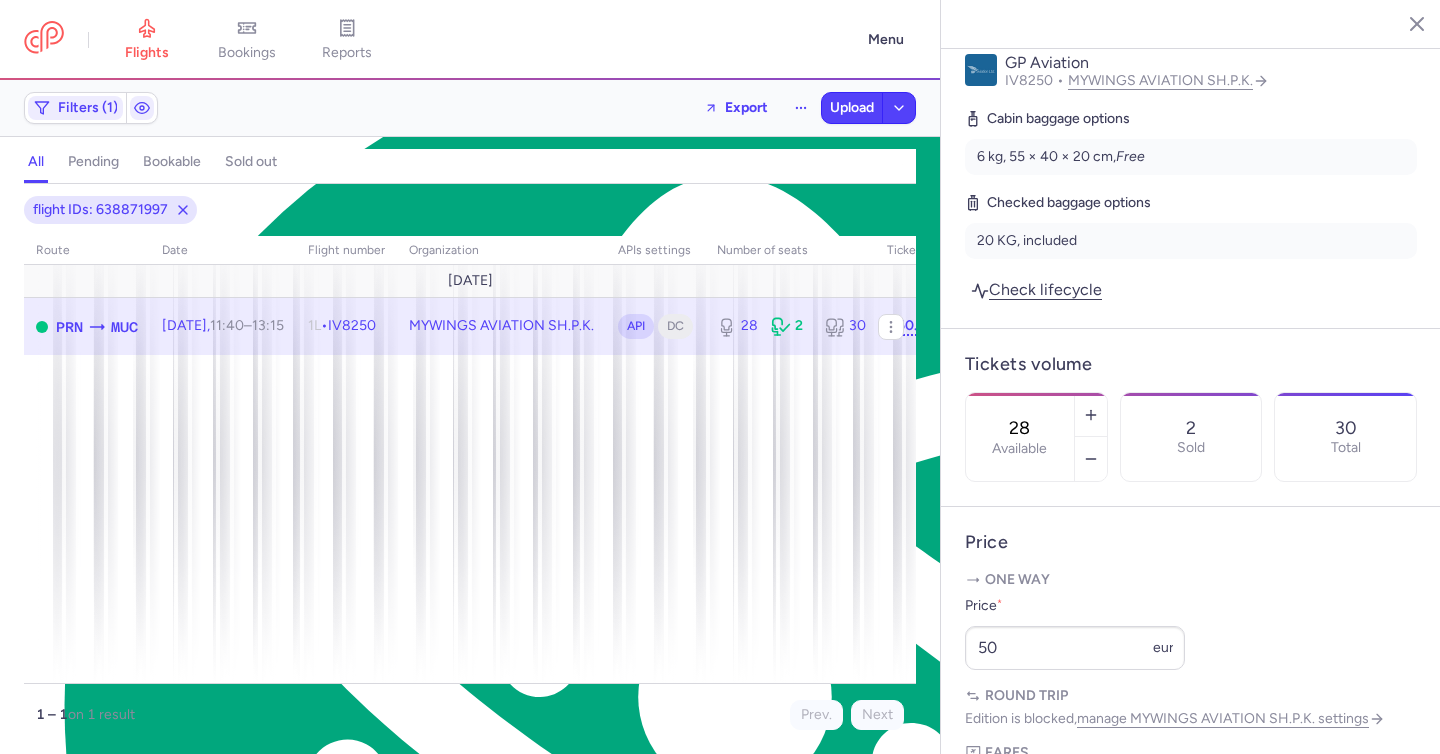 scroll, scrollTop: 1608, scrollLeft: 0, axis: vertical 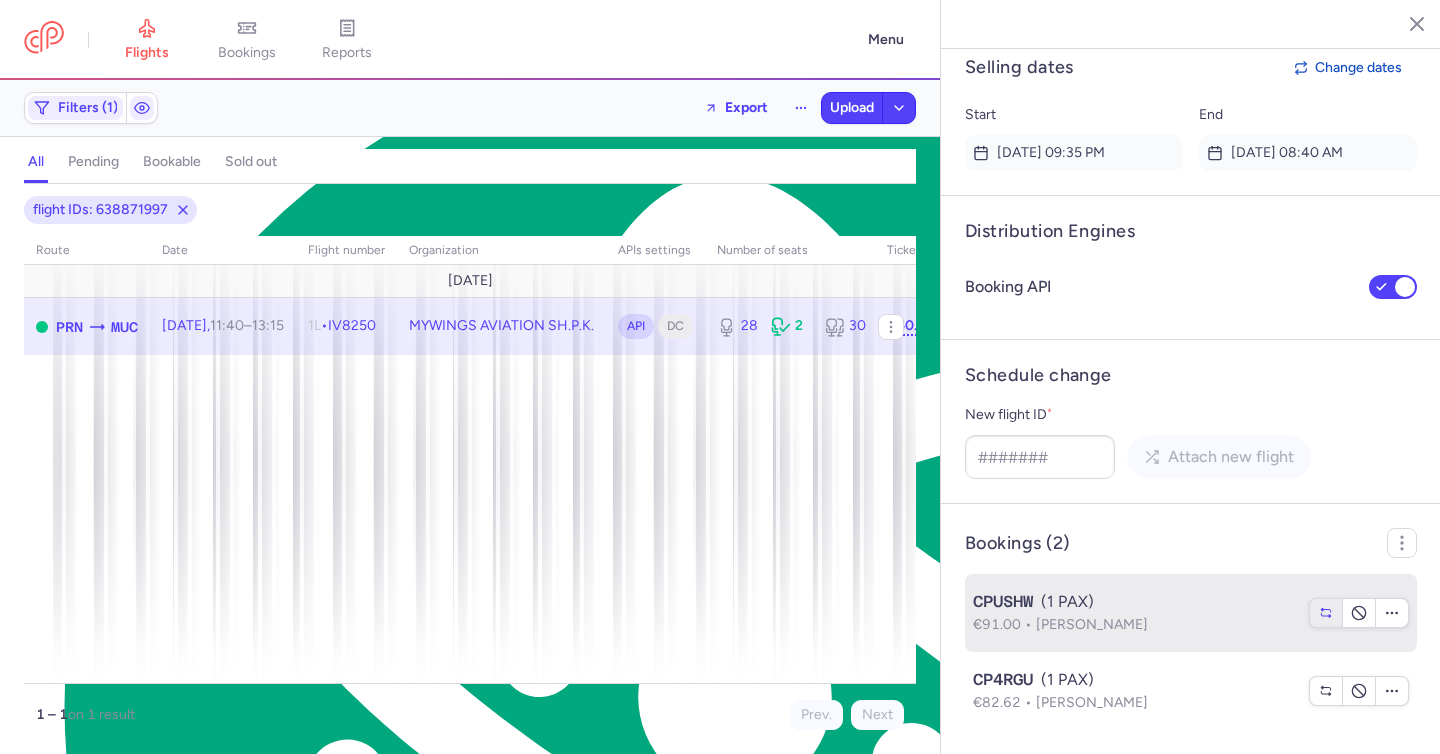 click 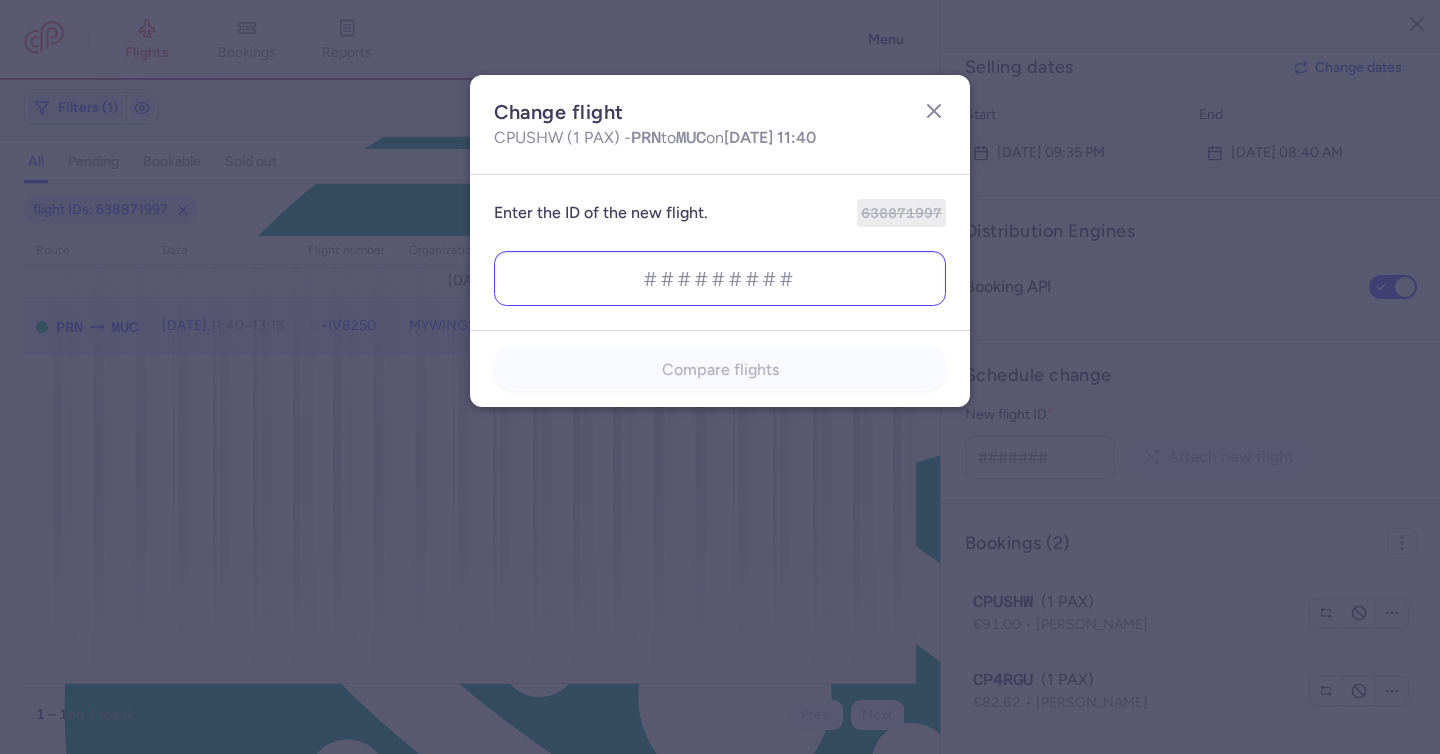 type on "638871994" 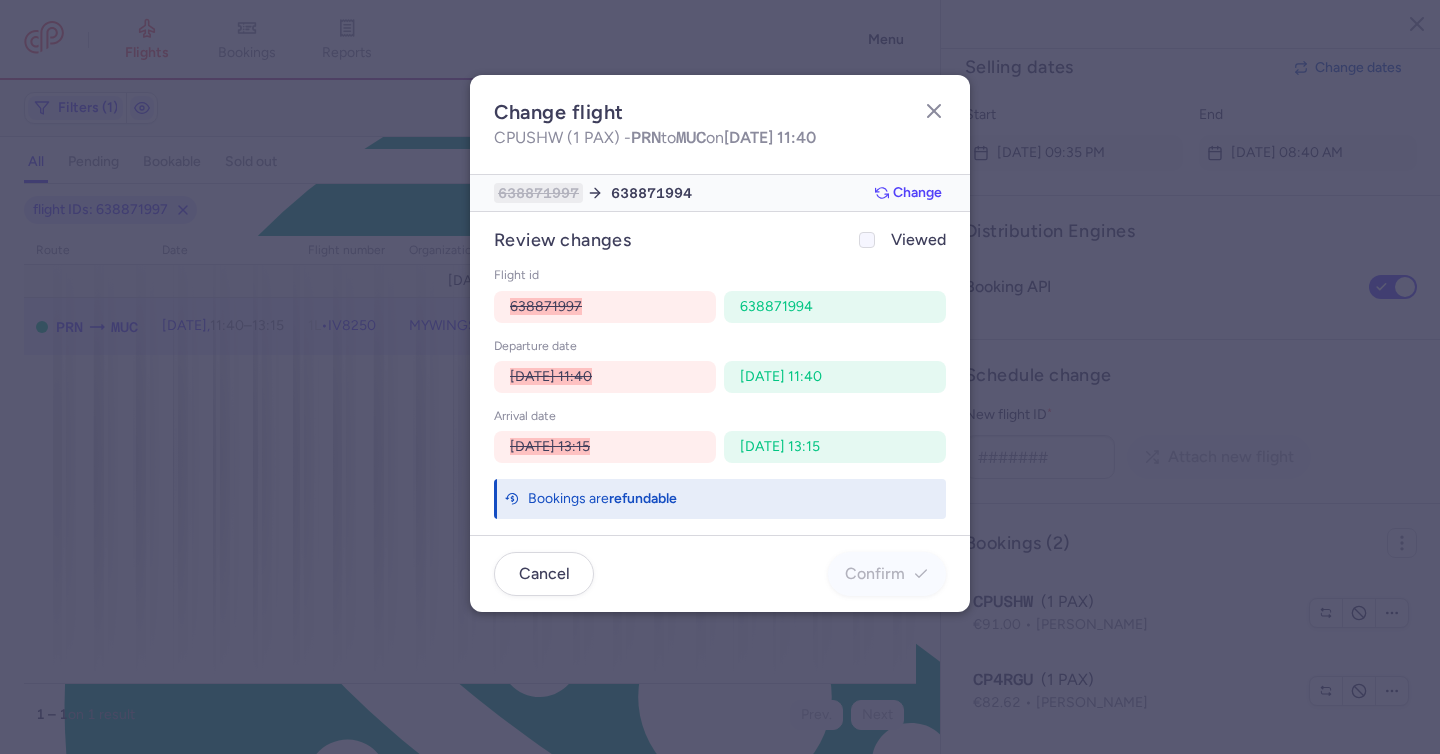 click on "Viewed" at bounding box center (900, 240) 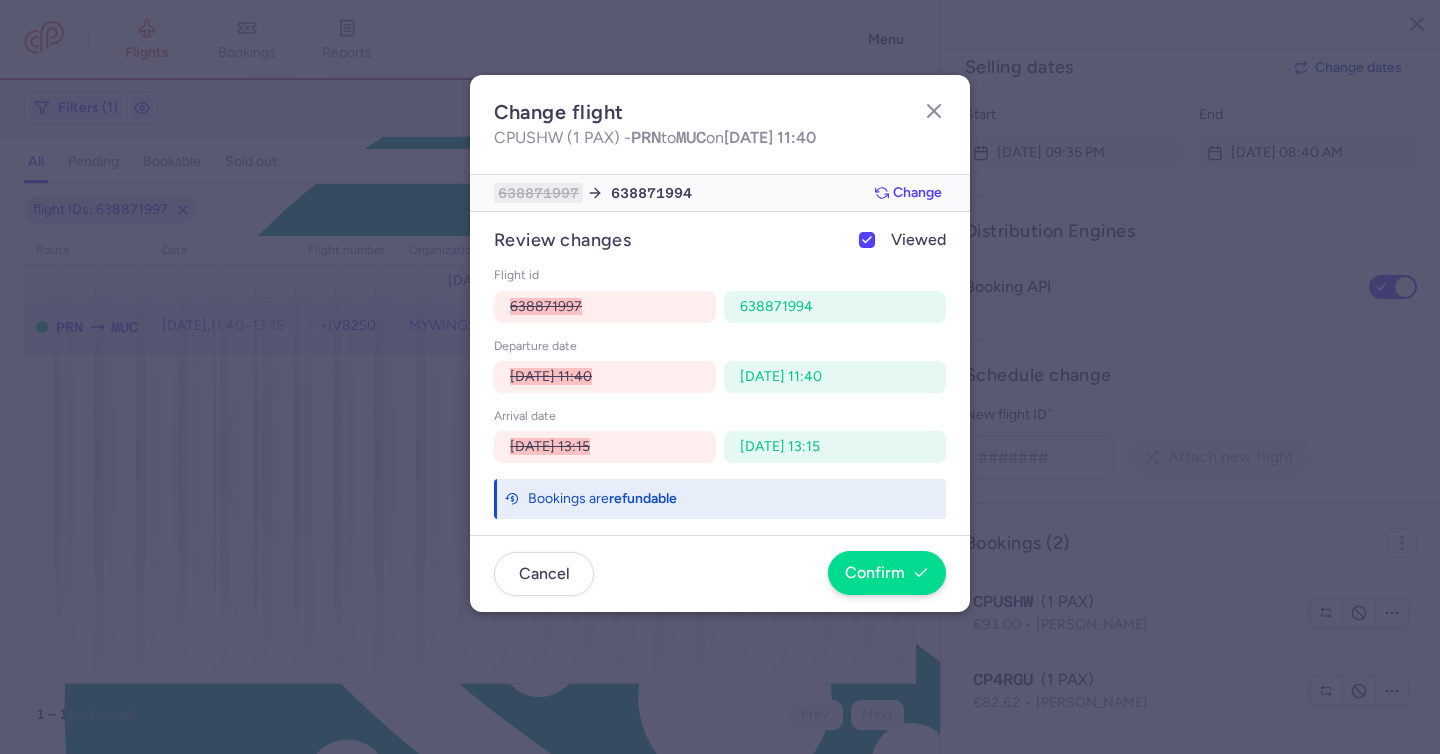 click on "Cancel  Confirm" 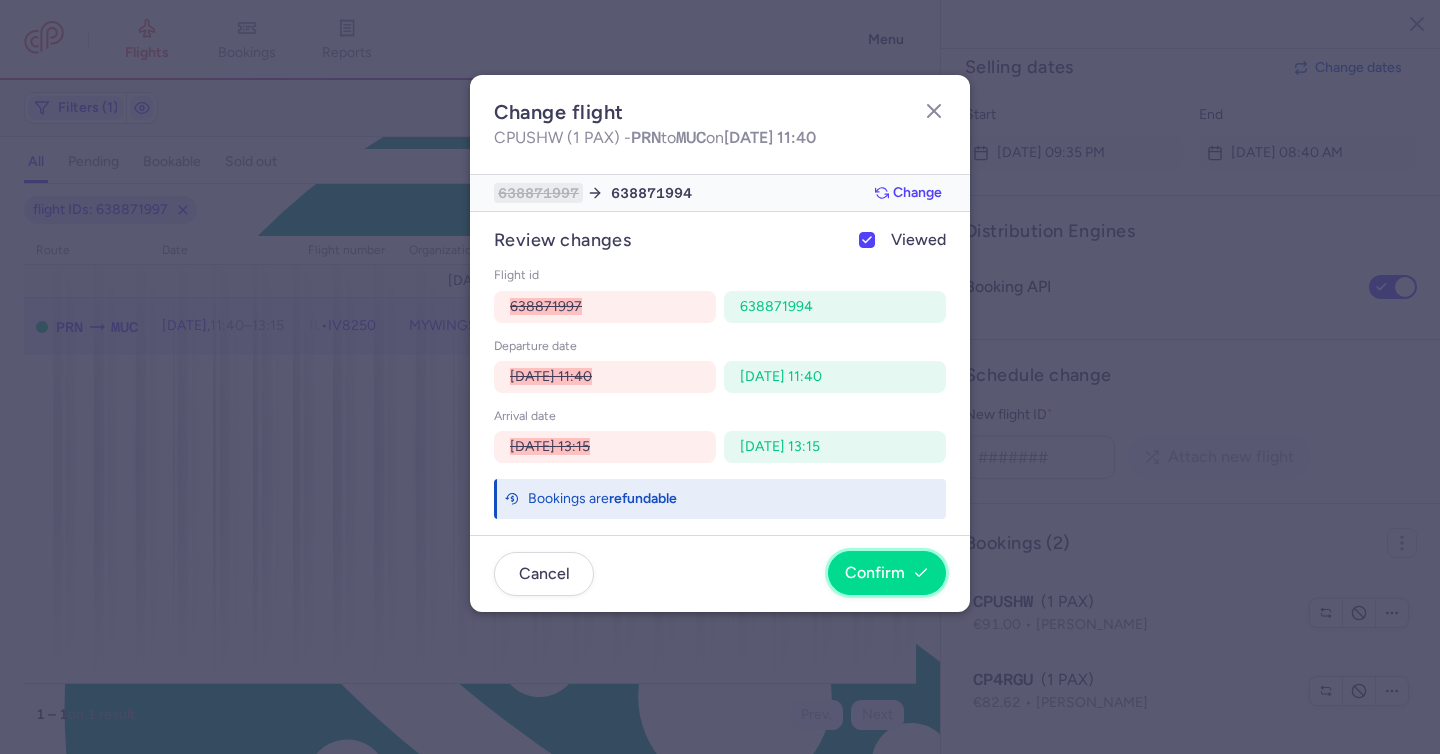 click on "Confirm" at bounding box center (887, 573) 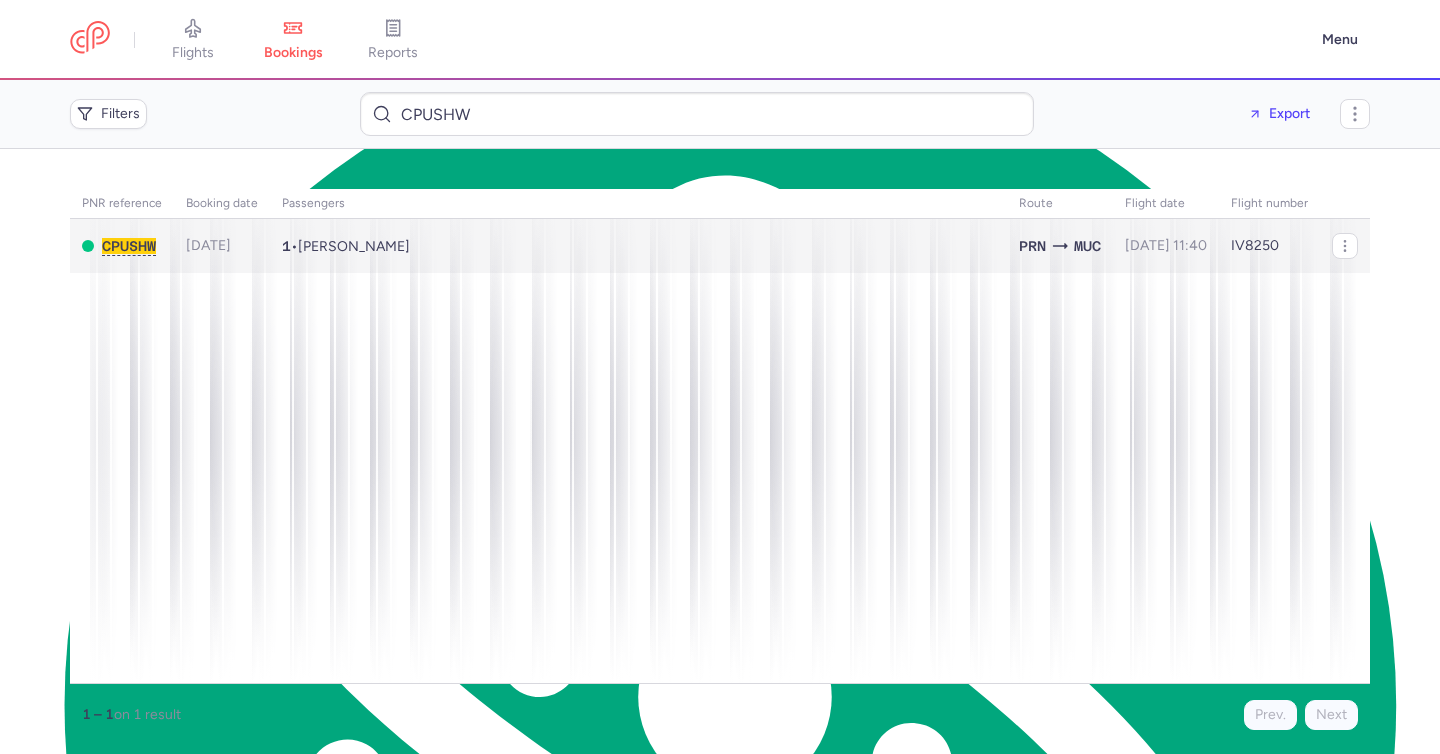 scroll, scrollTop: 0, scrollLeft: 0, axis: both 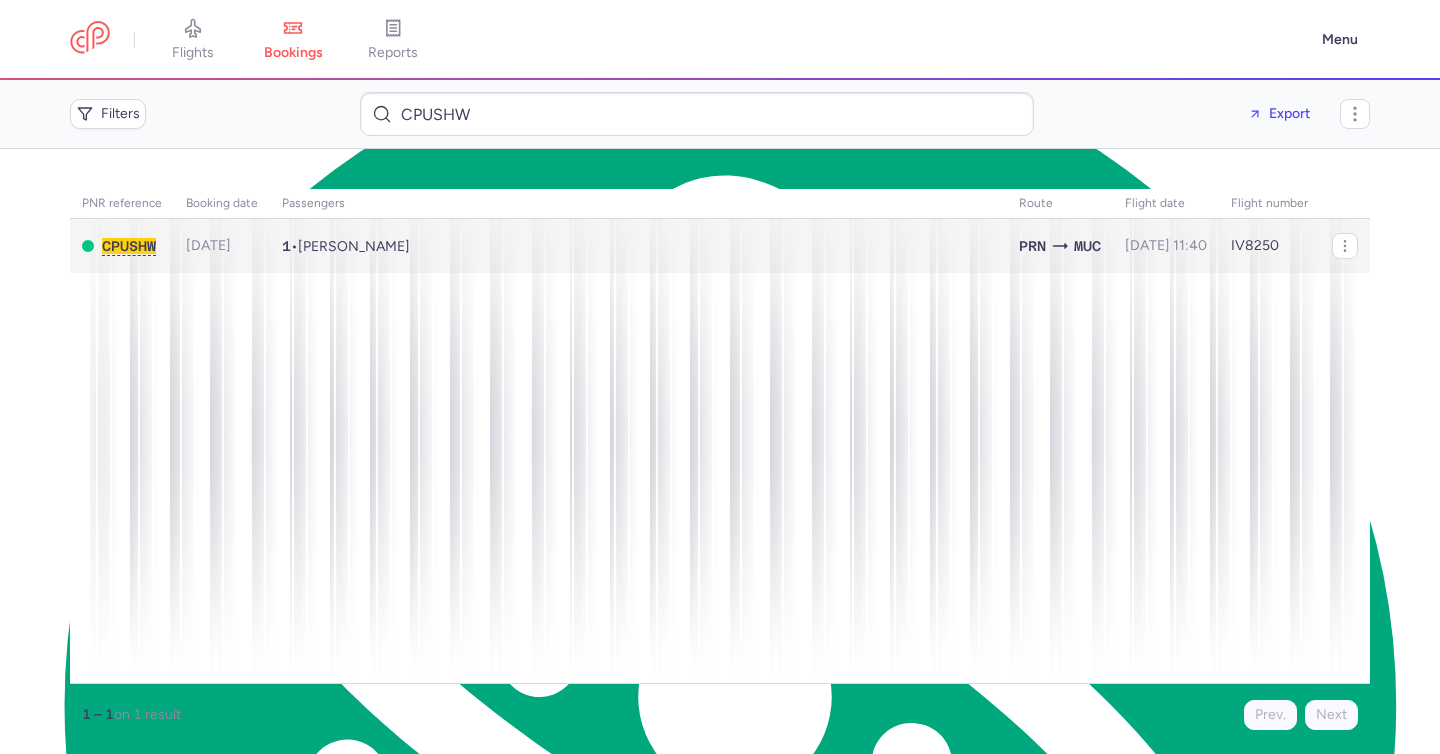 click on "Arjanit RUDI" at bounding box center [354, 246] 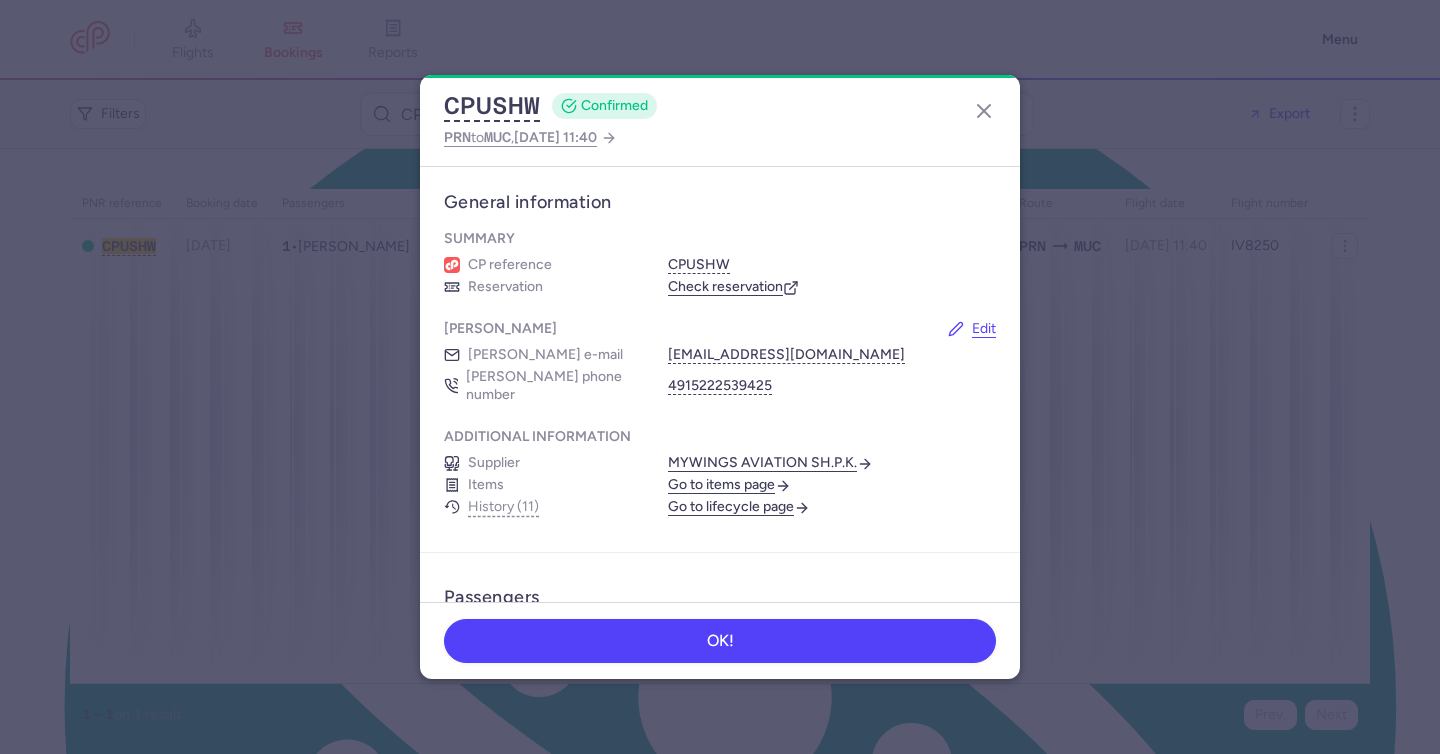 click on "Check reservation" at bounding box center (733, 287) 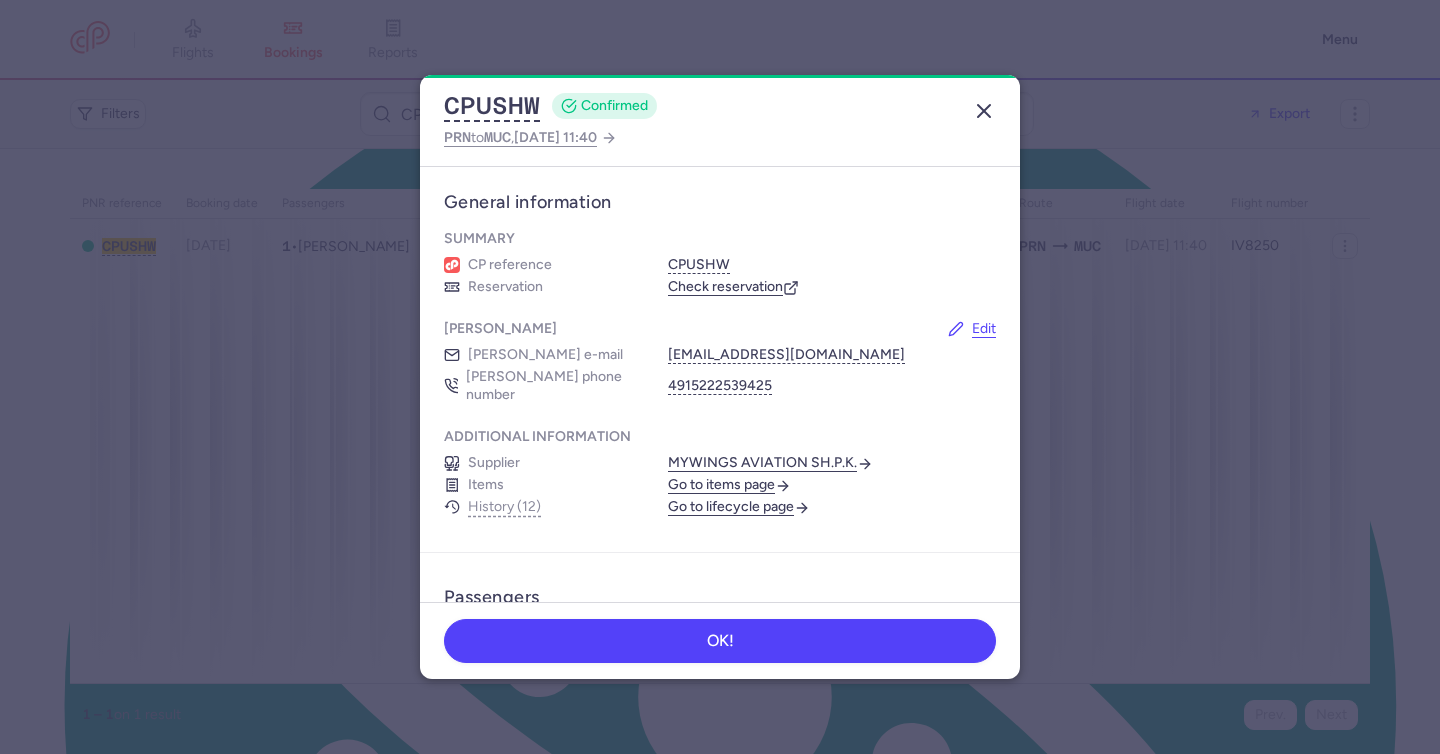 click 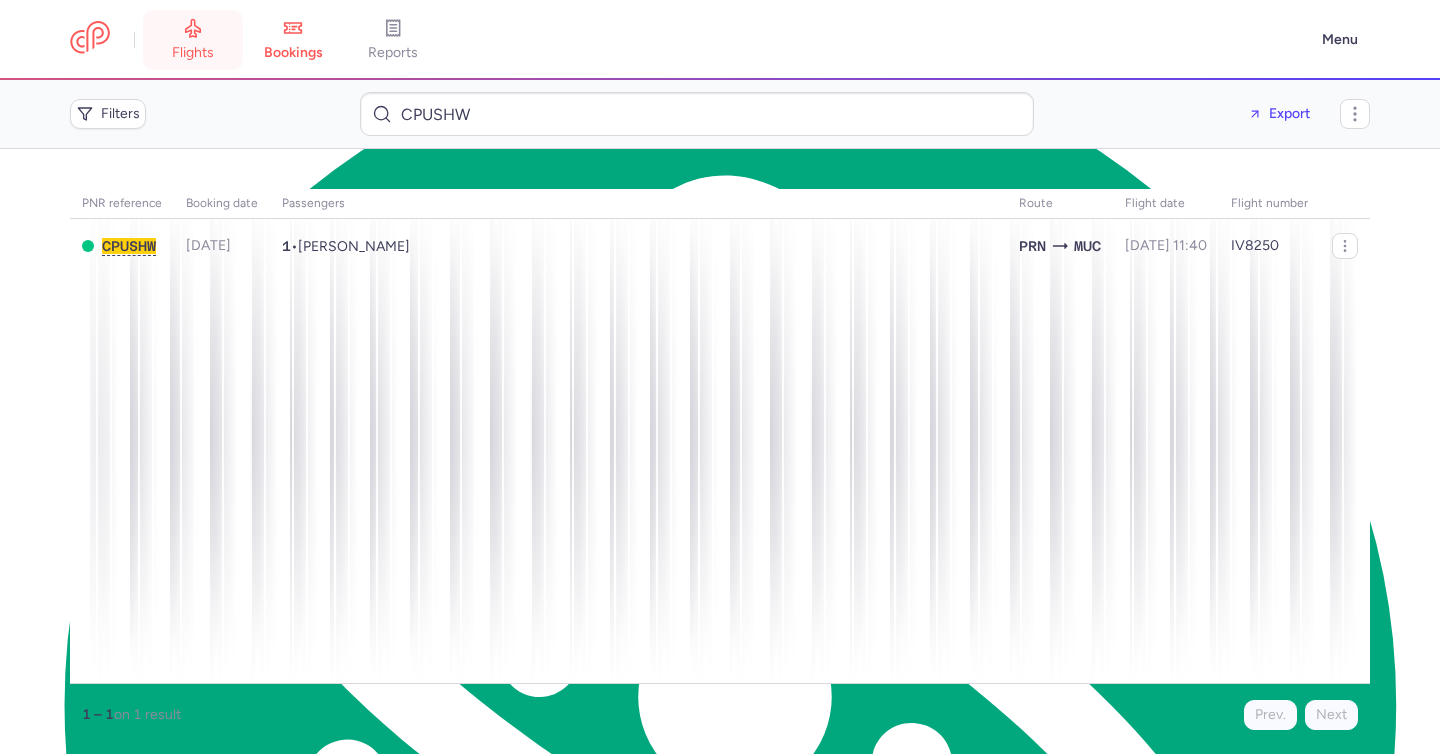 click on "flights" at bounding box center [193, 40] 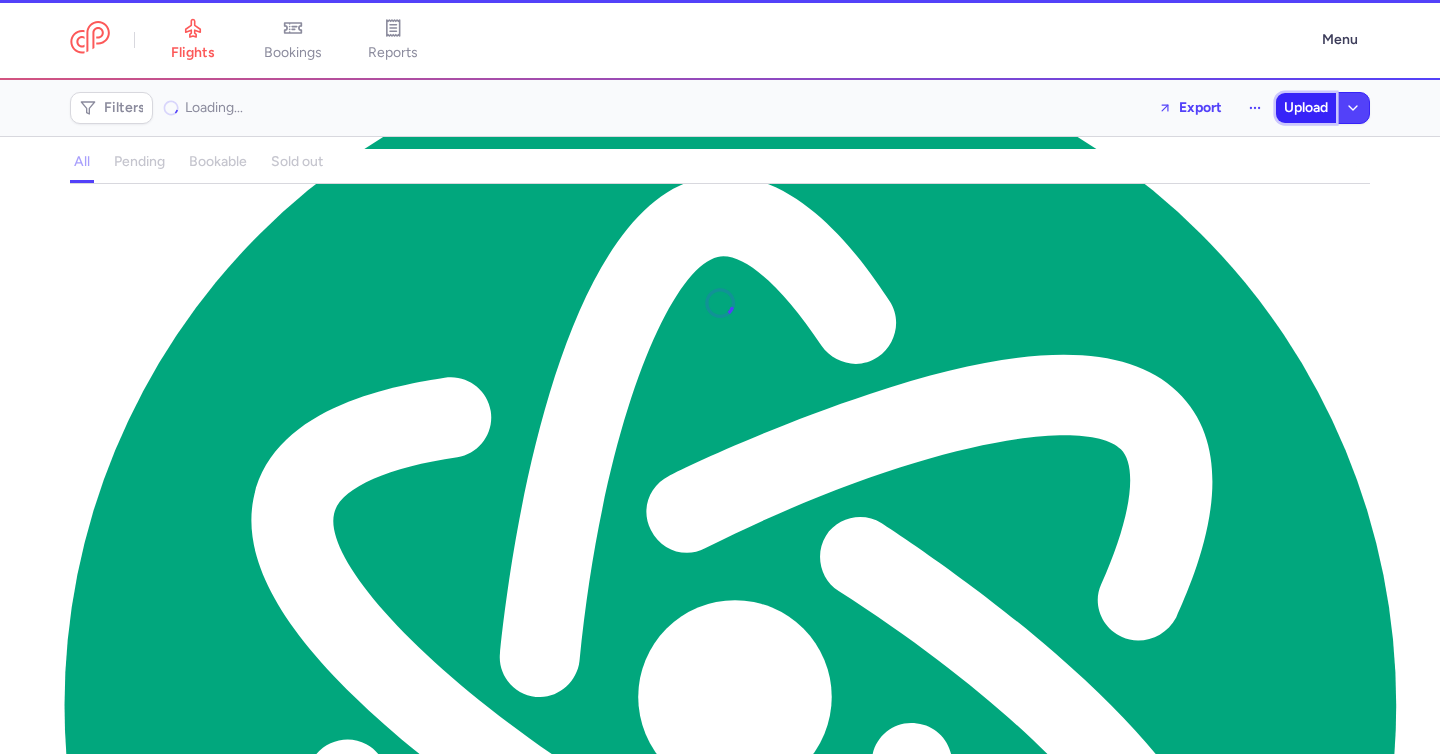 click on "Upload" at bounding box center (1306, 108) 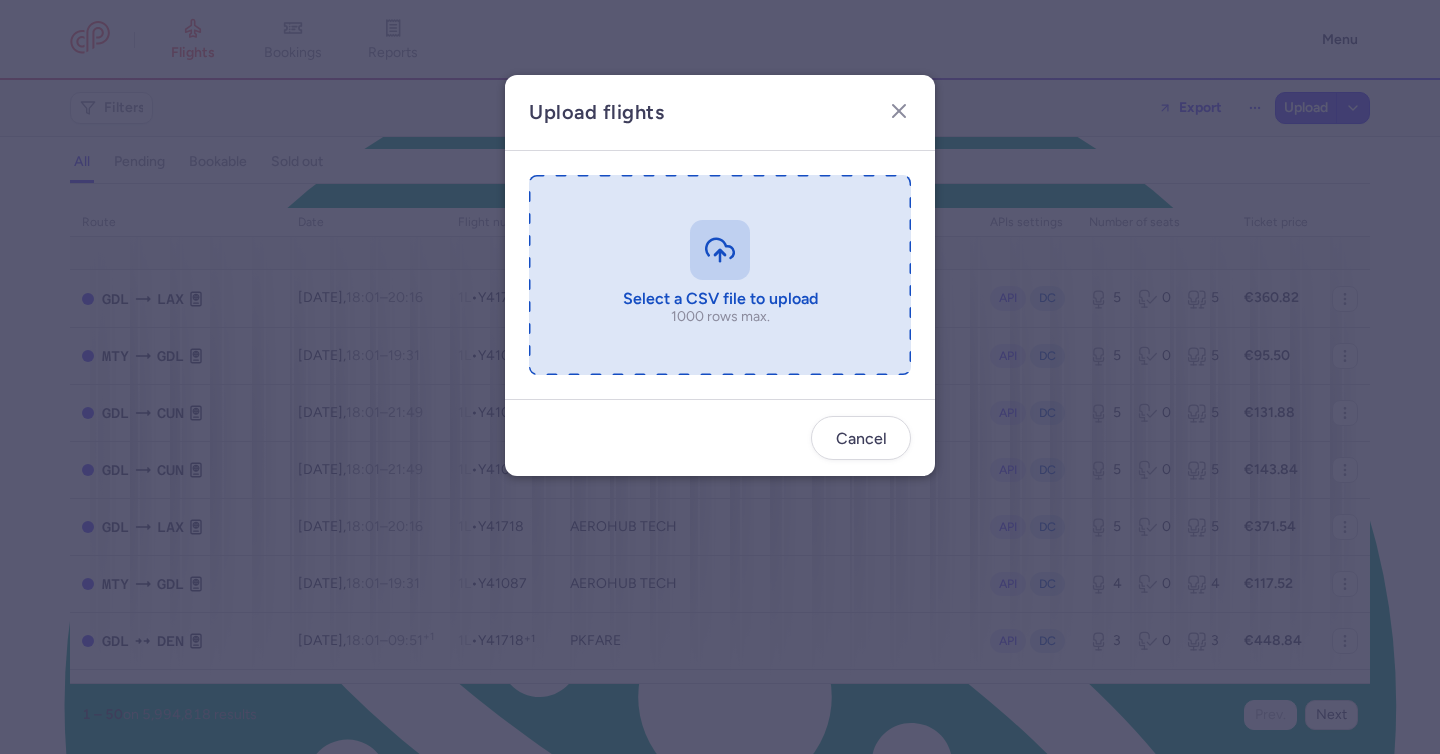 click at bounding box center [720, 275] 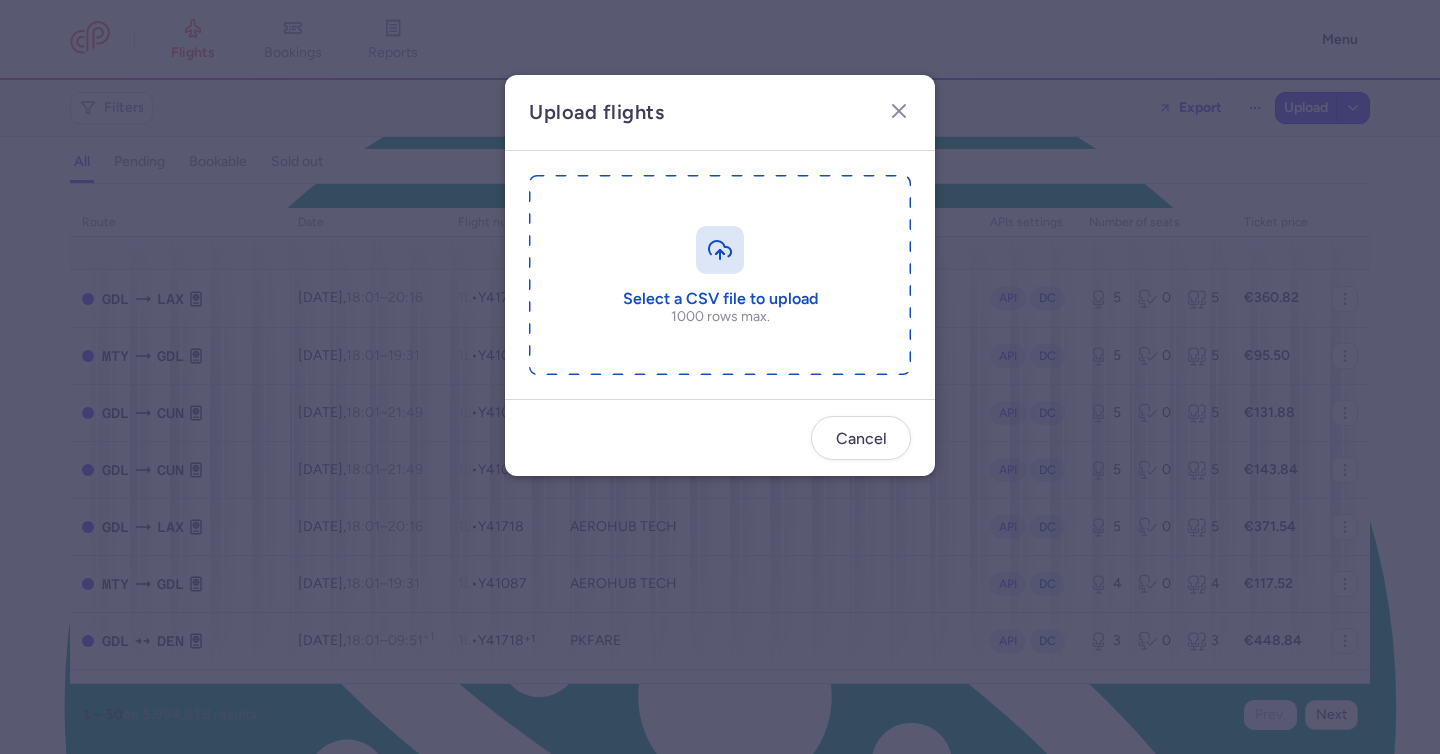 type on "C:\fakepath\export_flights_20250713,1439 (1).csv" 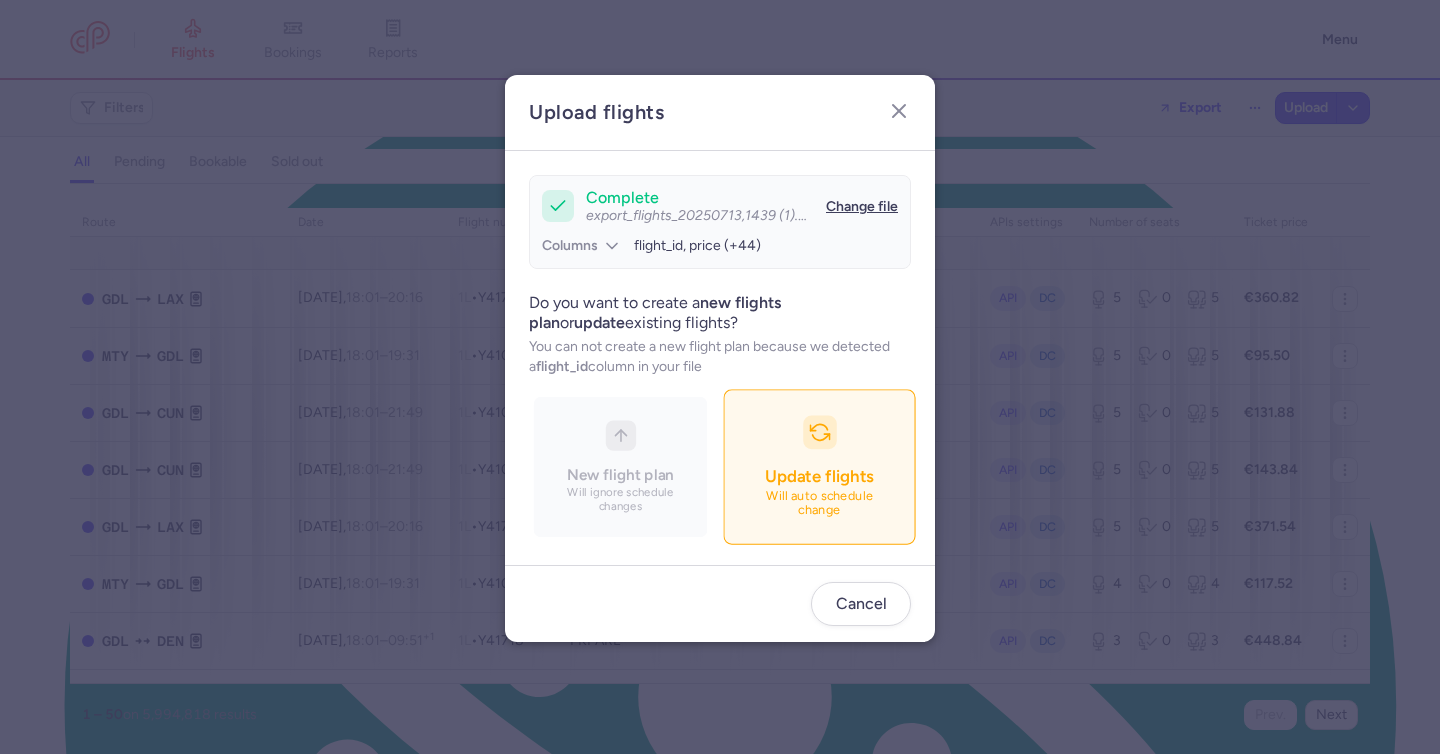 click on "Update flights Will auto schedule change" at bounding box center [819, 467] 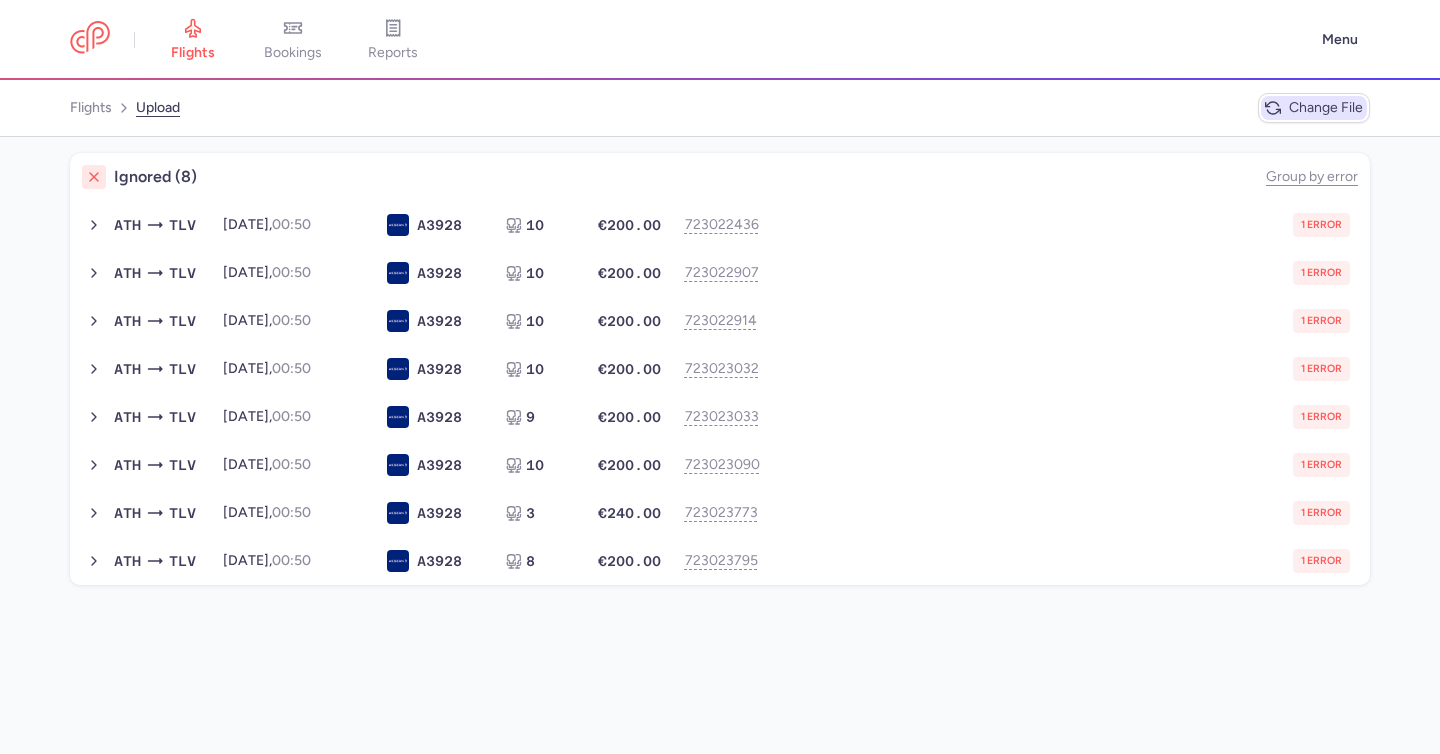 click on "Change file" at bounding box center [1326, 108] 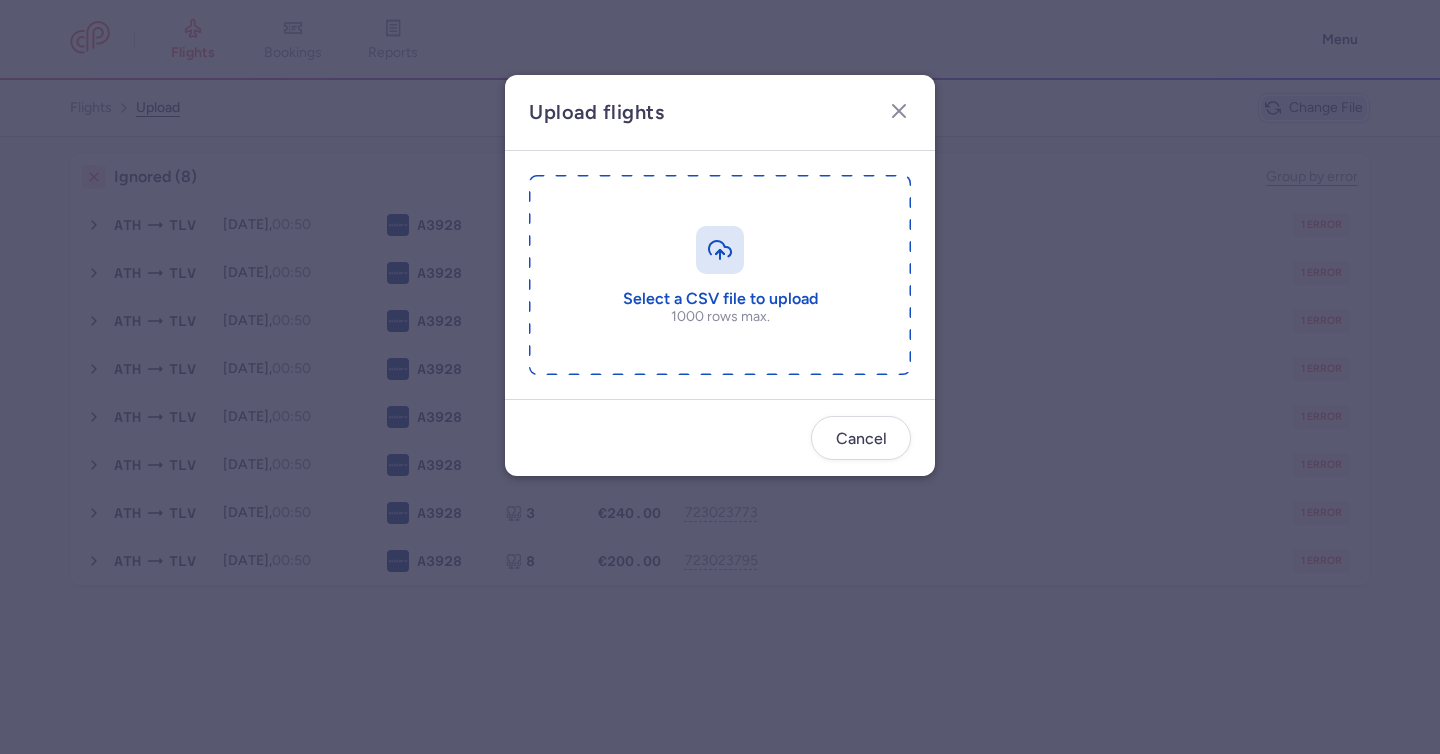 type on "C:\fakepath\export_flights_20250713,1439 (1) (1).csv" 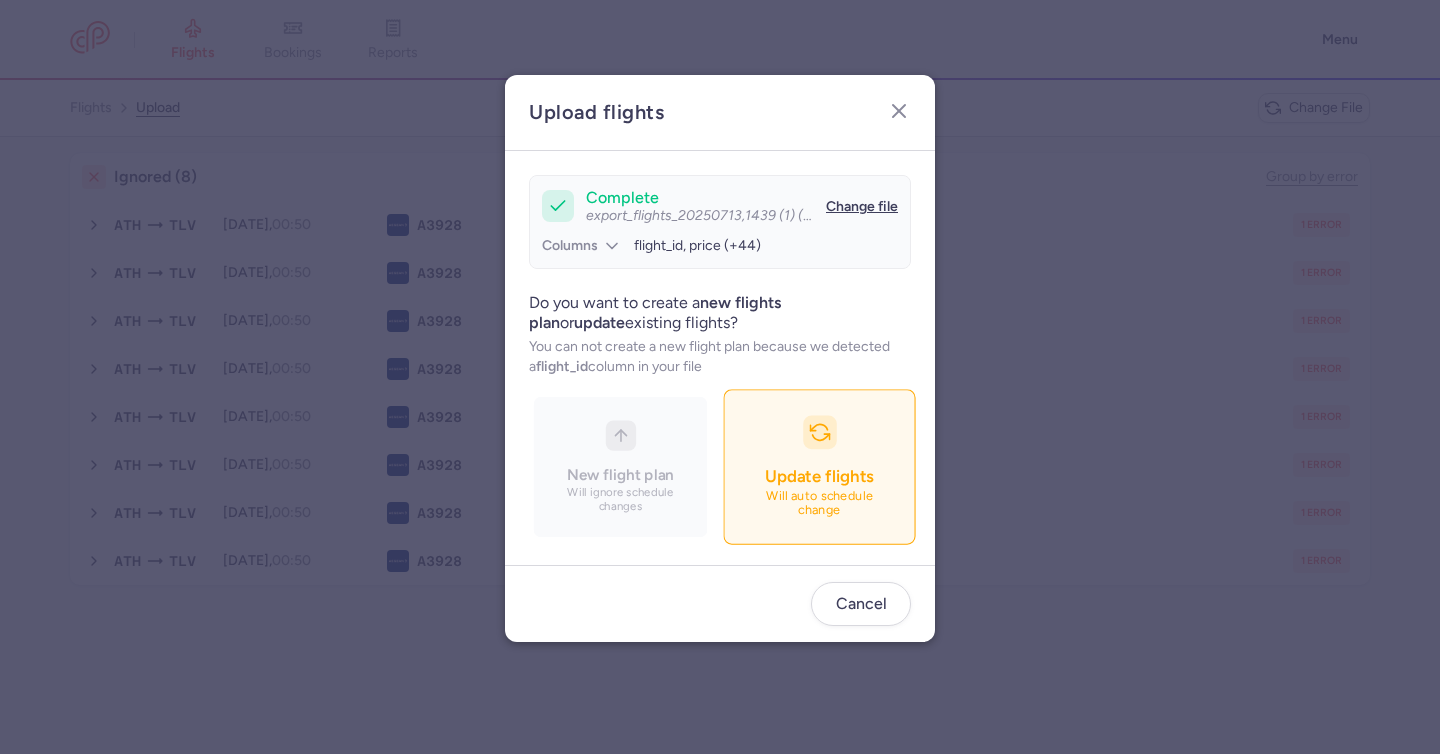 click on "Update flights Will auto schedule change" at bounding box center [819, 467] 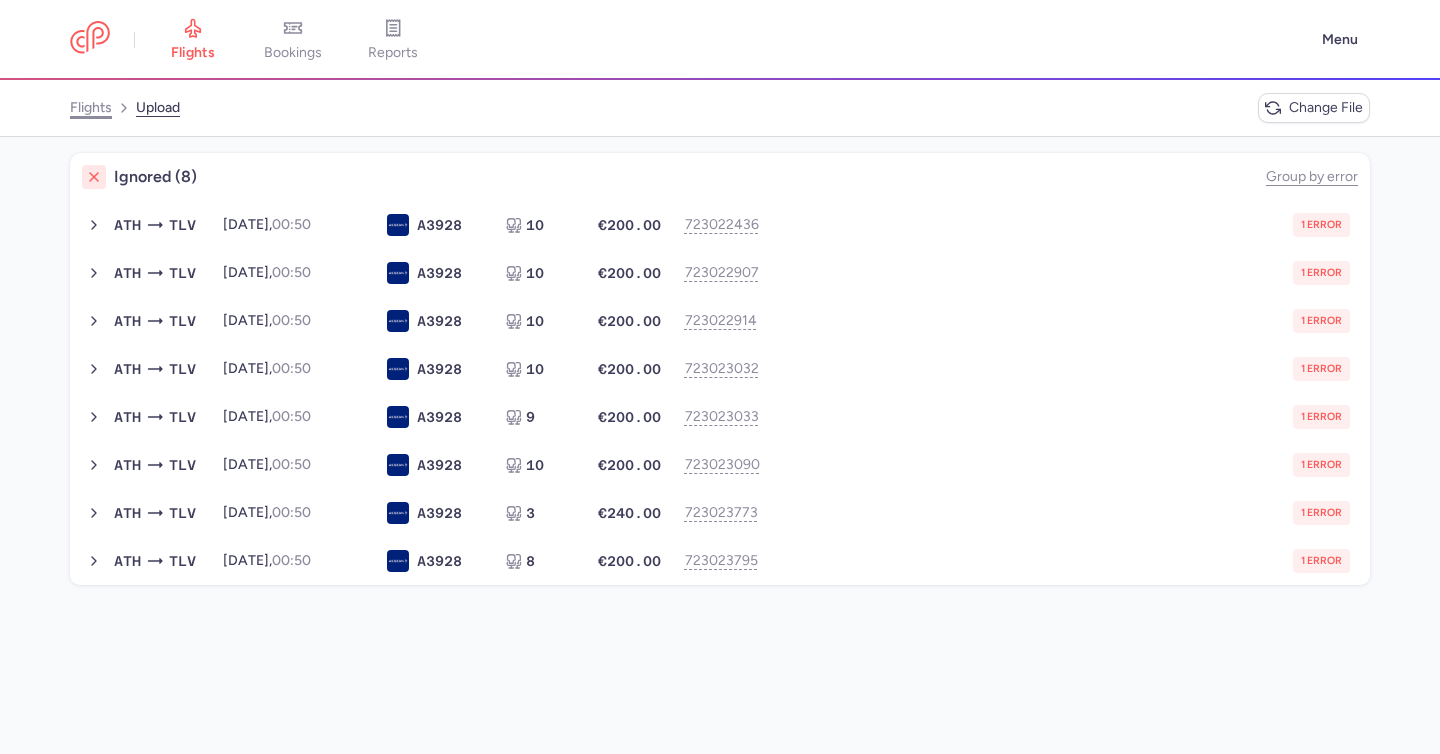 click on "flights" at bounding box center (91, 108) 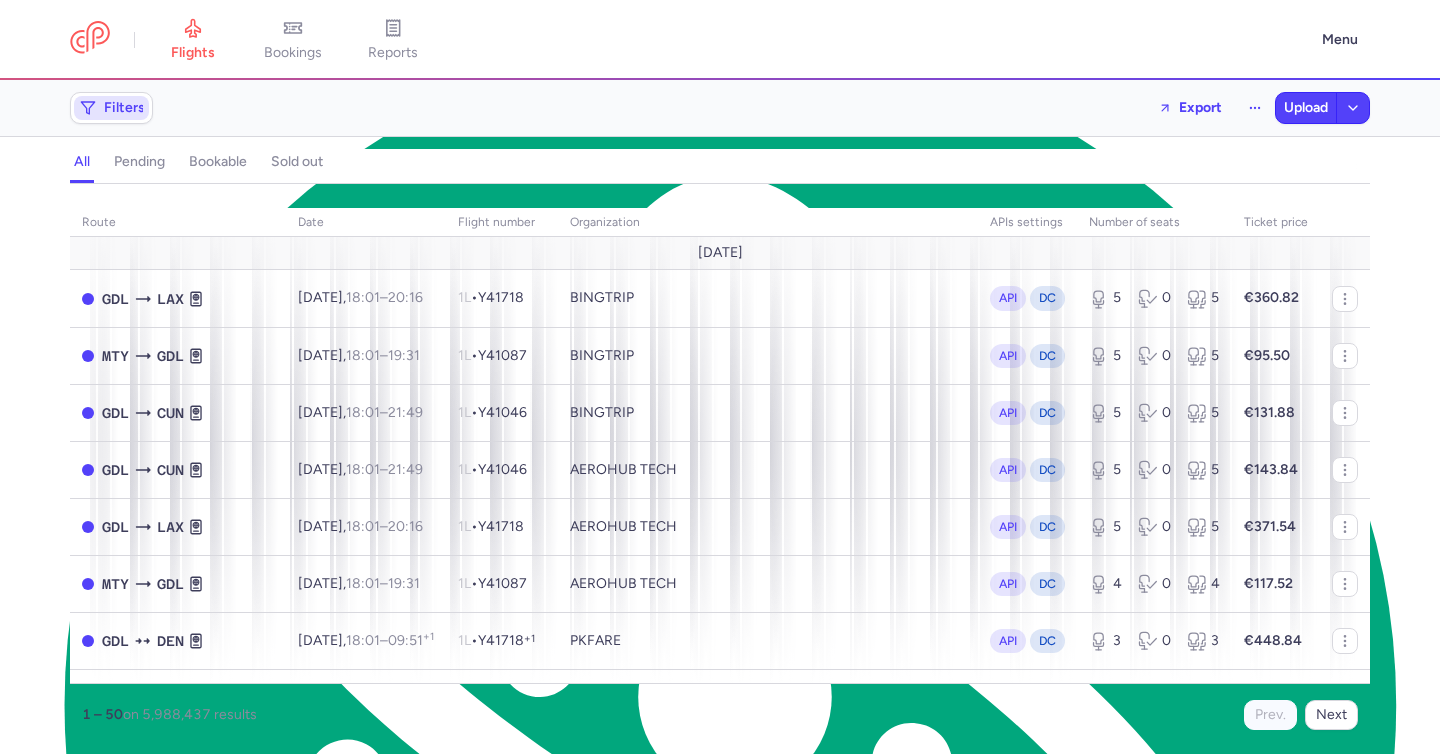 click on "Filters" at bounding box center (111, 108) 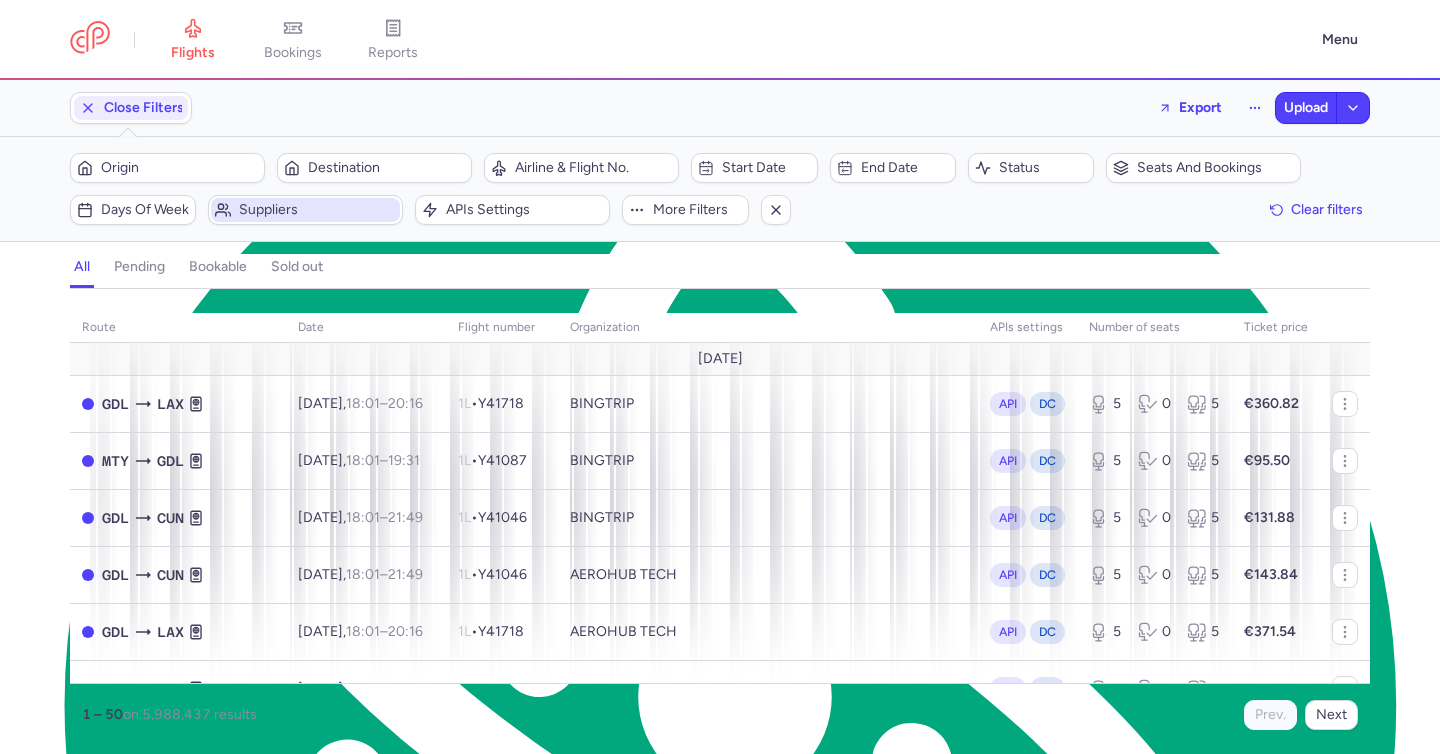 click on "Suppliers" at bounding box center [317, 210] 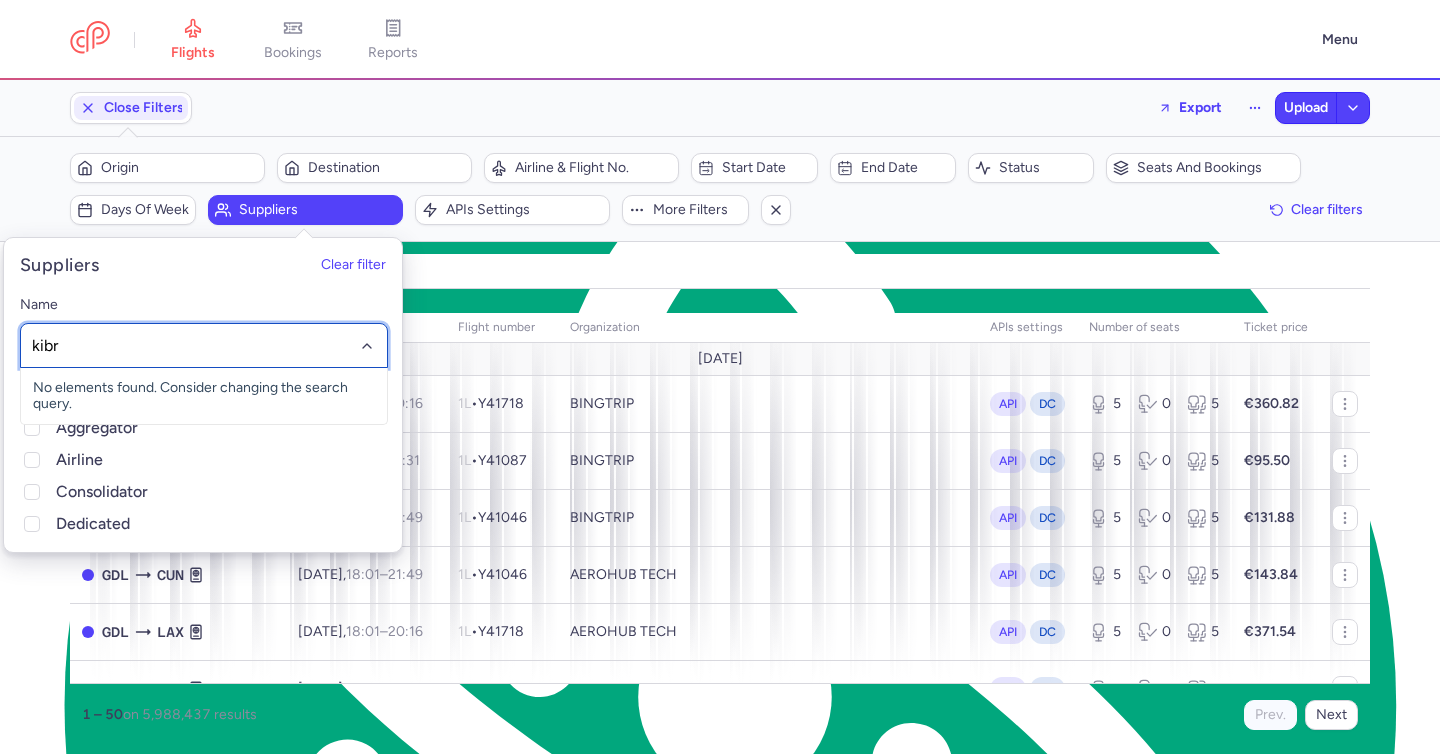 type on "kibri" 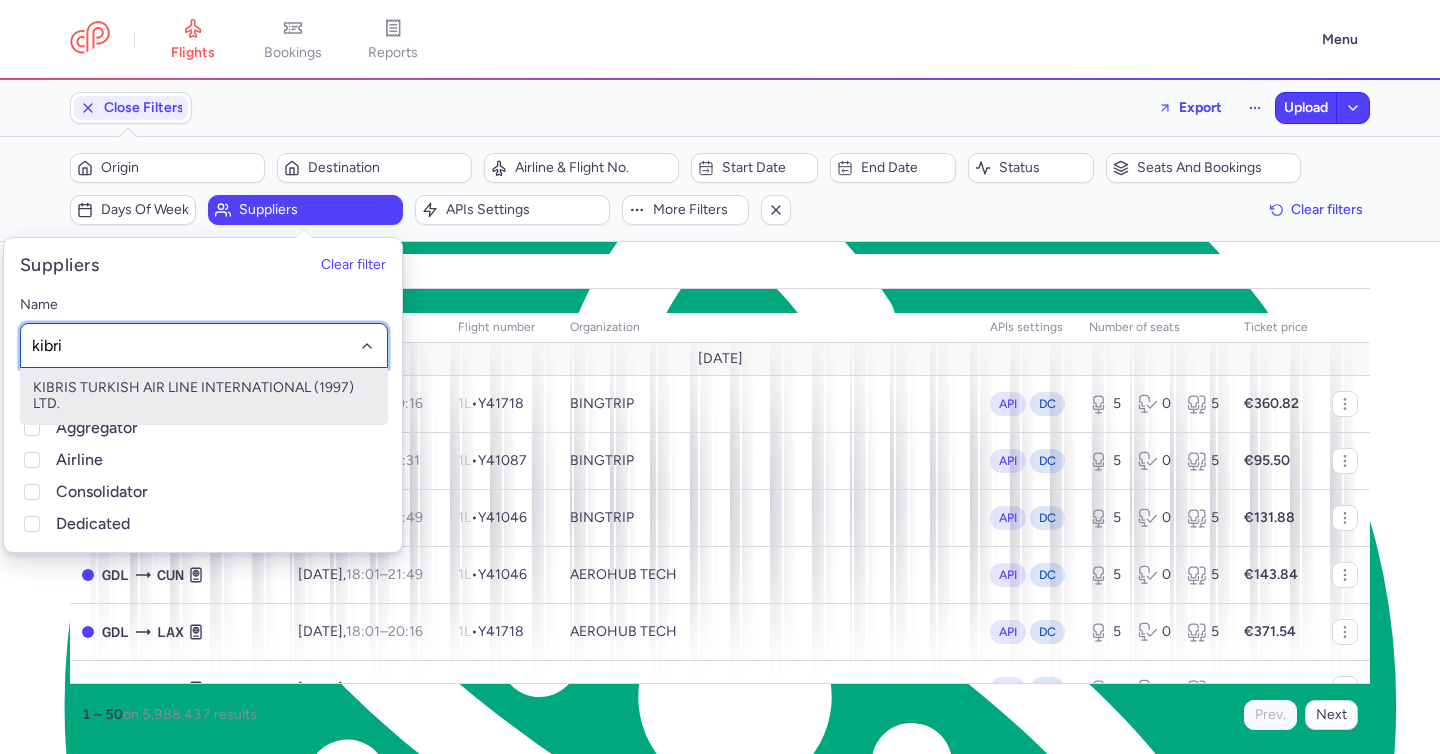 click on "KIBRIS TURKISH AIR LINE INTERNATIONAL (1997) LTD." at bounding box center (204, 396) 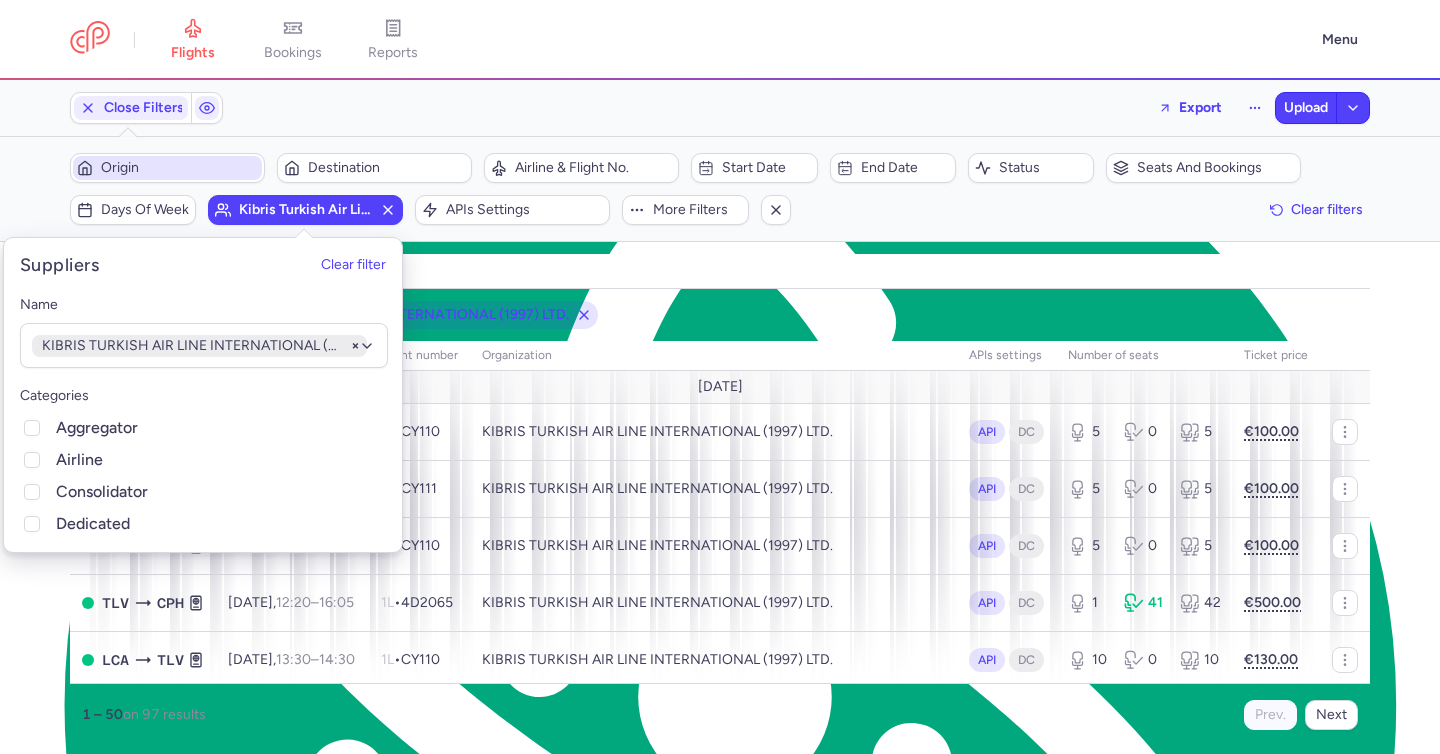 click on "Origin" at bounding box center (179, 168) 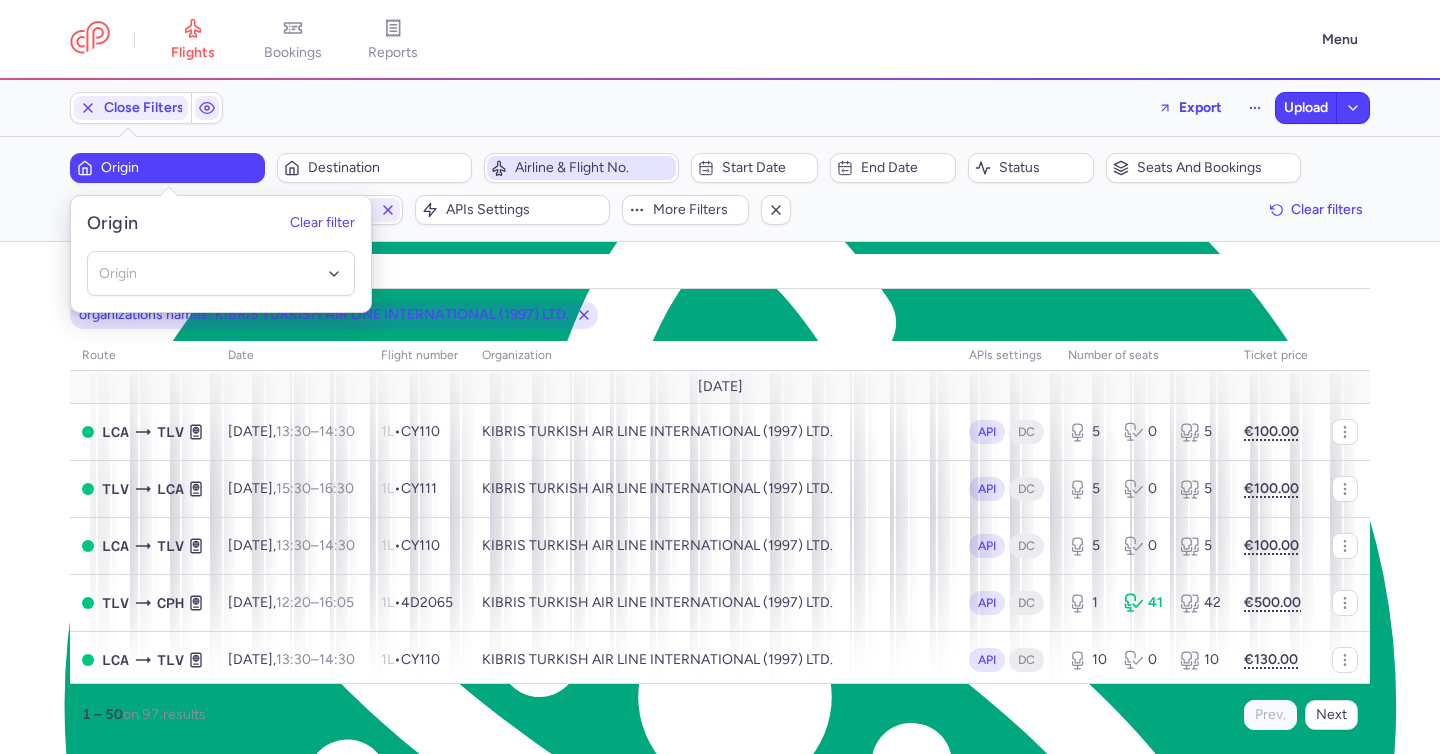 click on "Airline & Flight No." at bounding box center (581, 168) 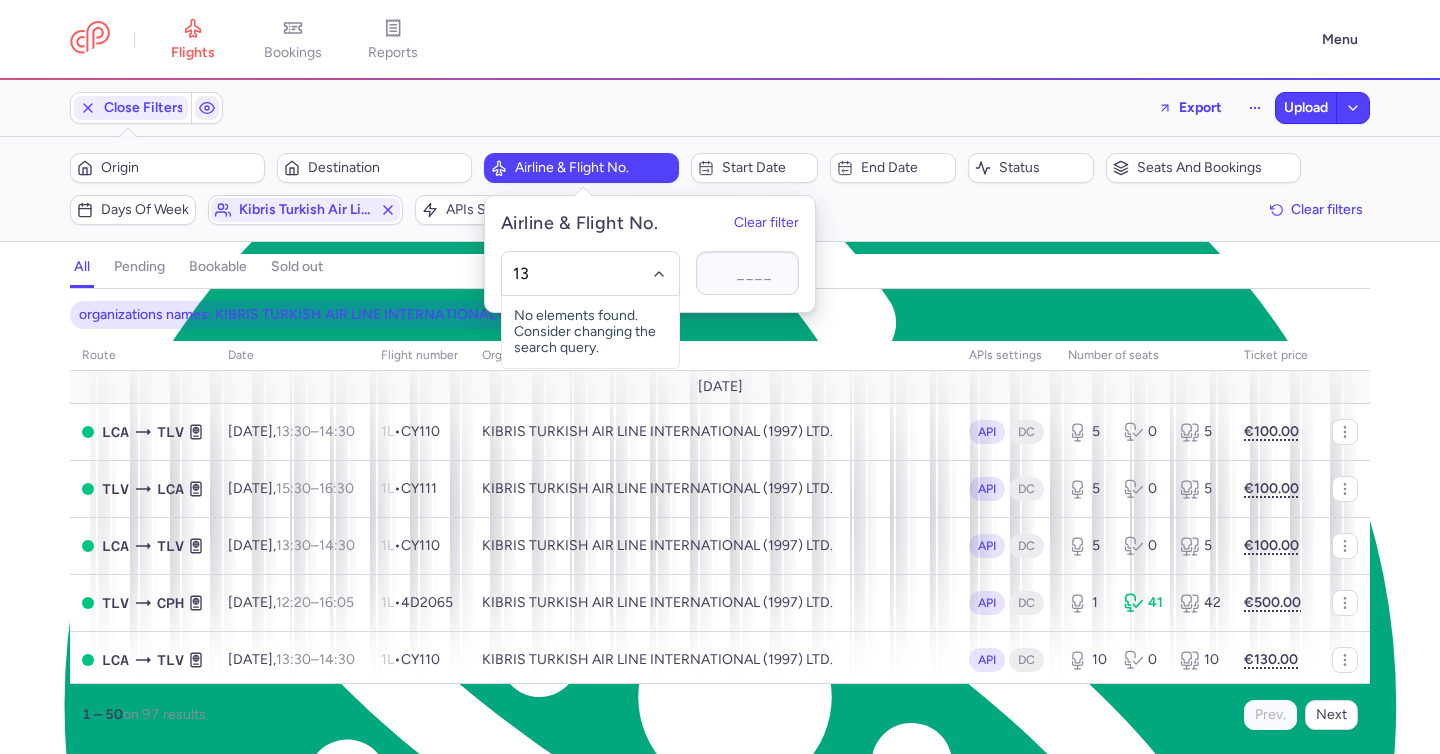 type on "1" 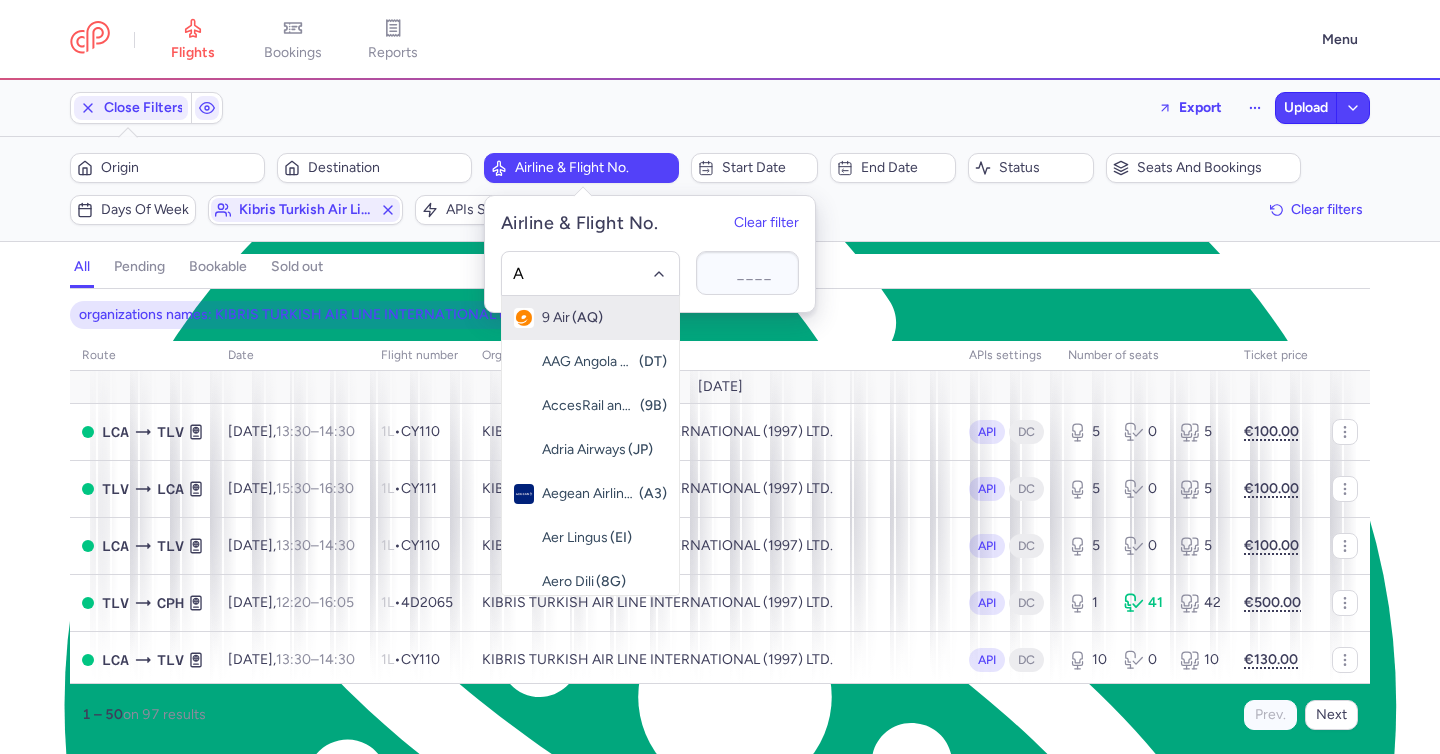 type on "A3" 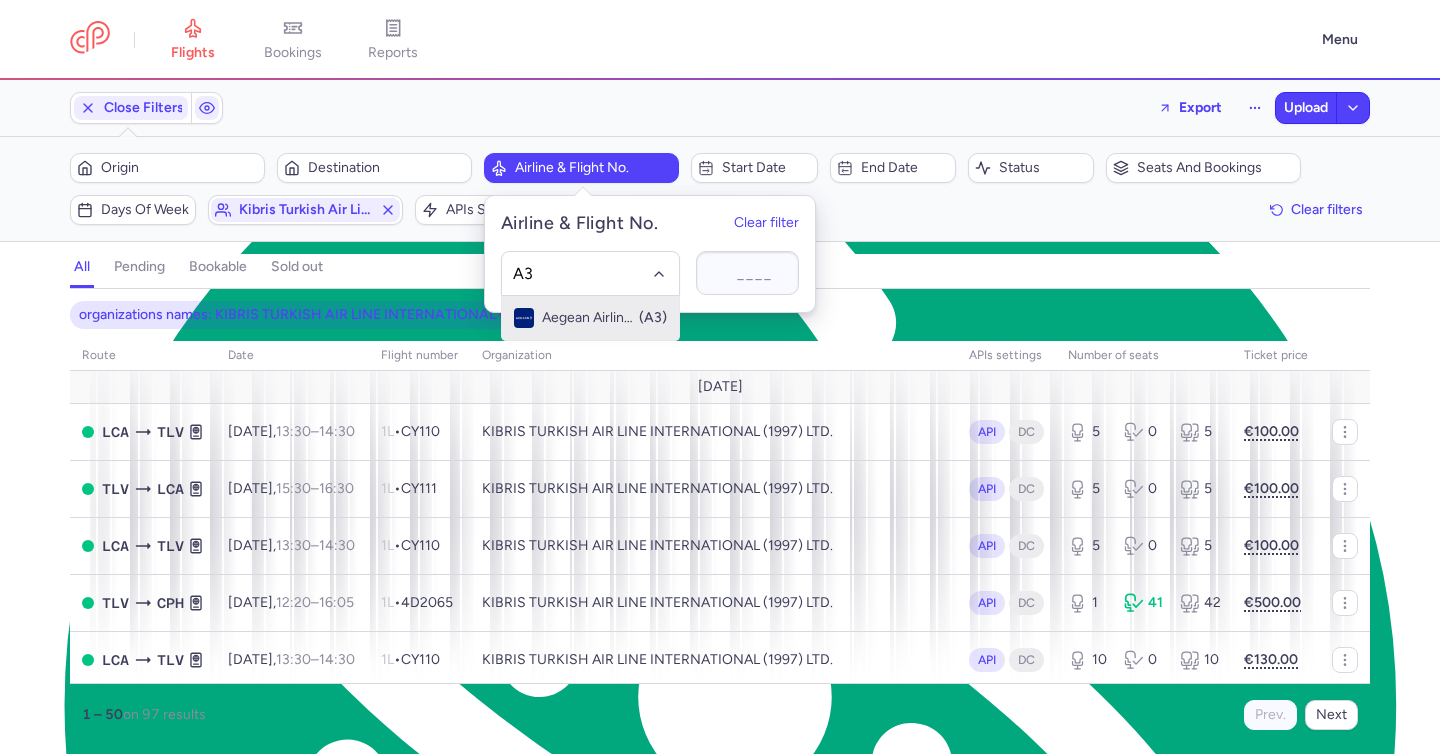 click on "Aegean Airlines (A3)" at bounding box center (590, 318) 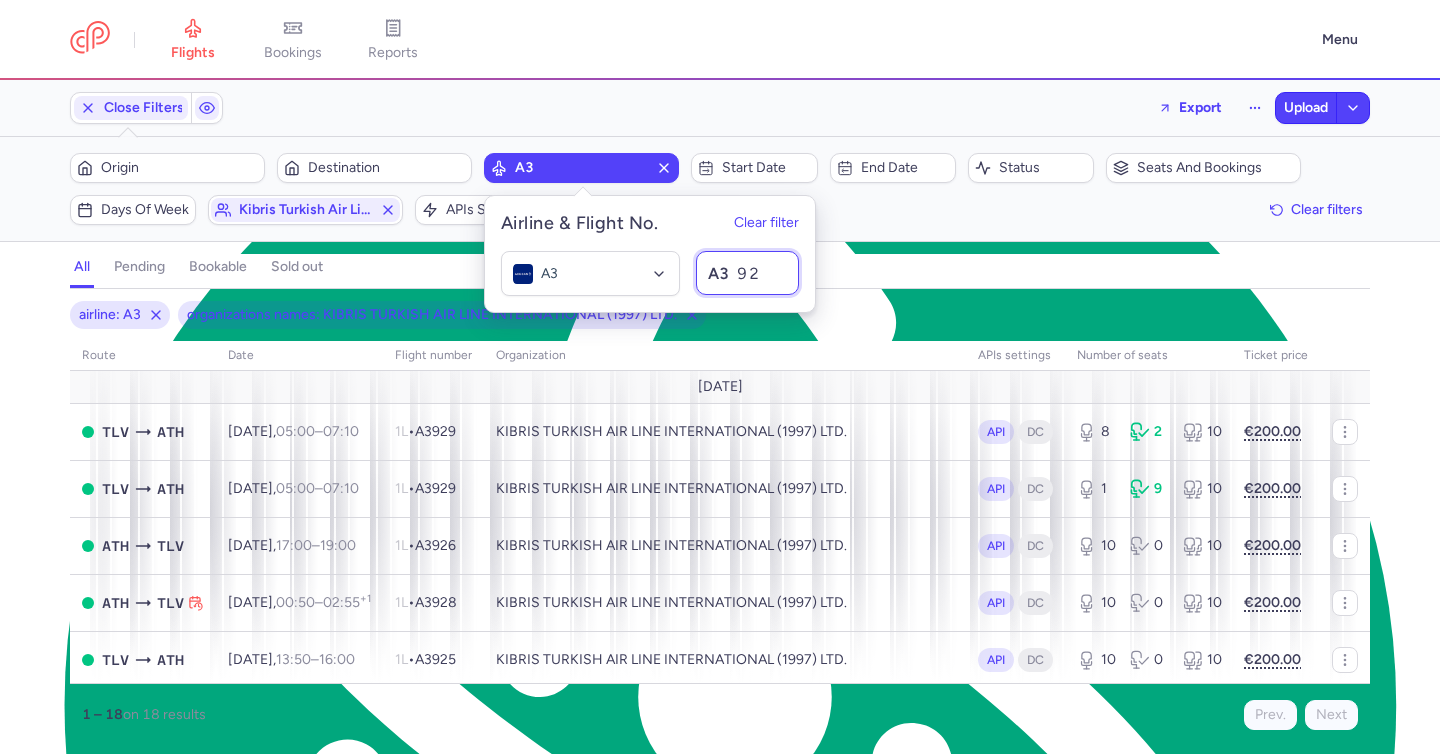 type on "928" 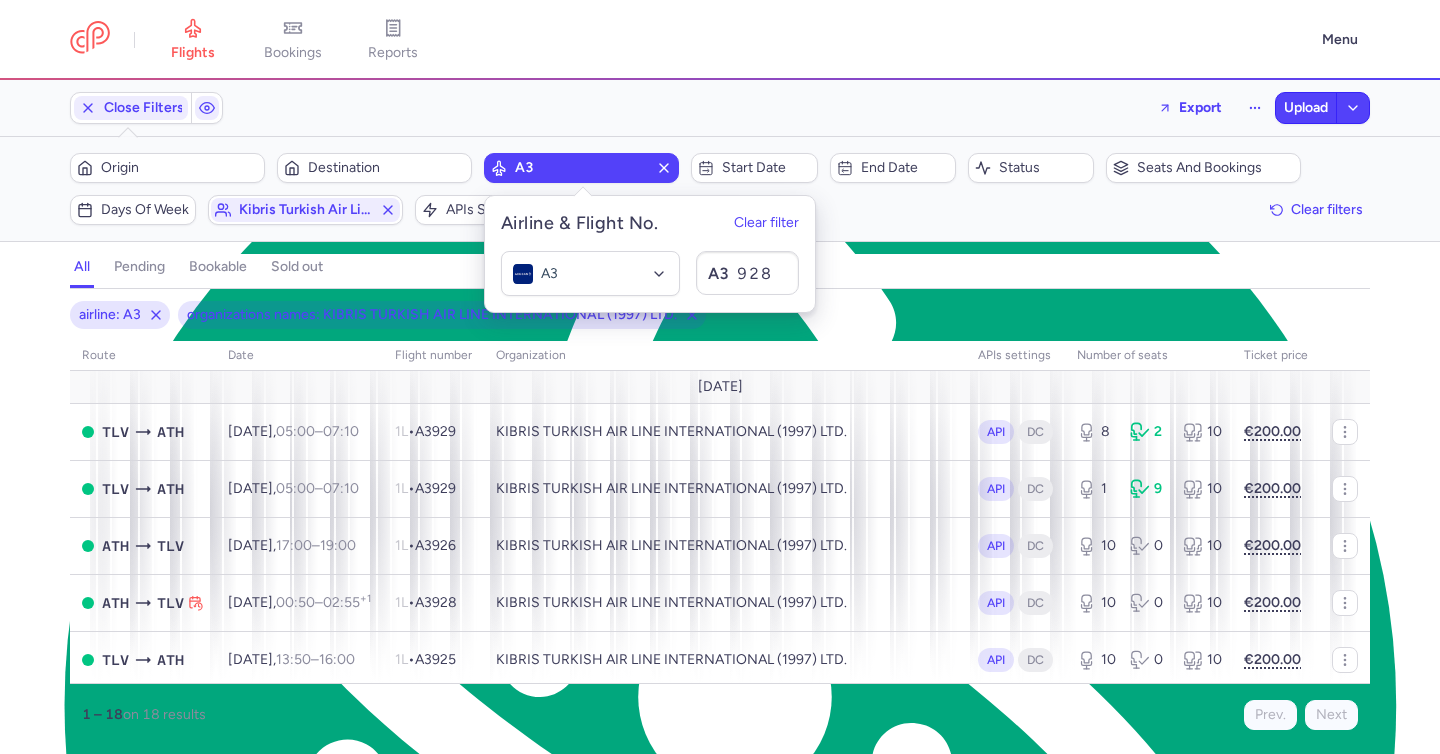 click on "all pending bookable sold out" at bounding box center (720, 271) 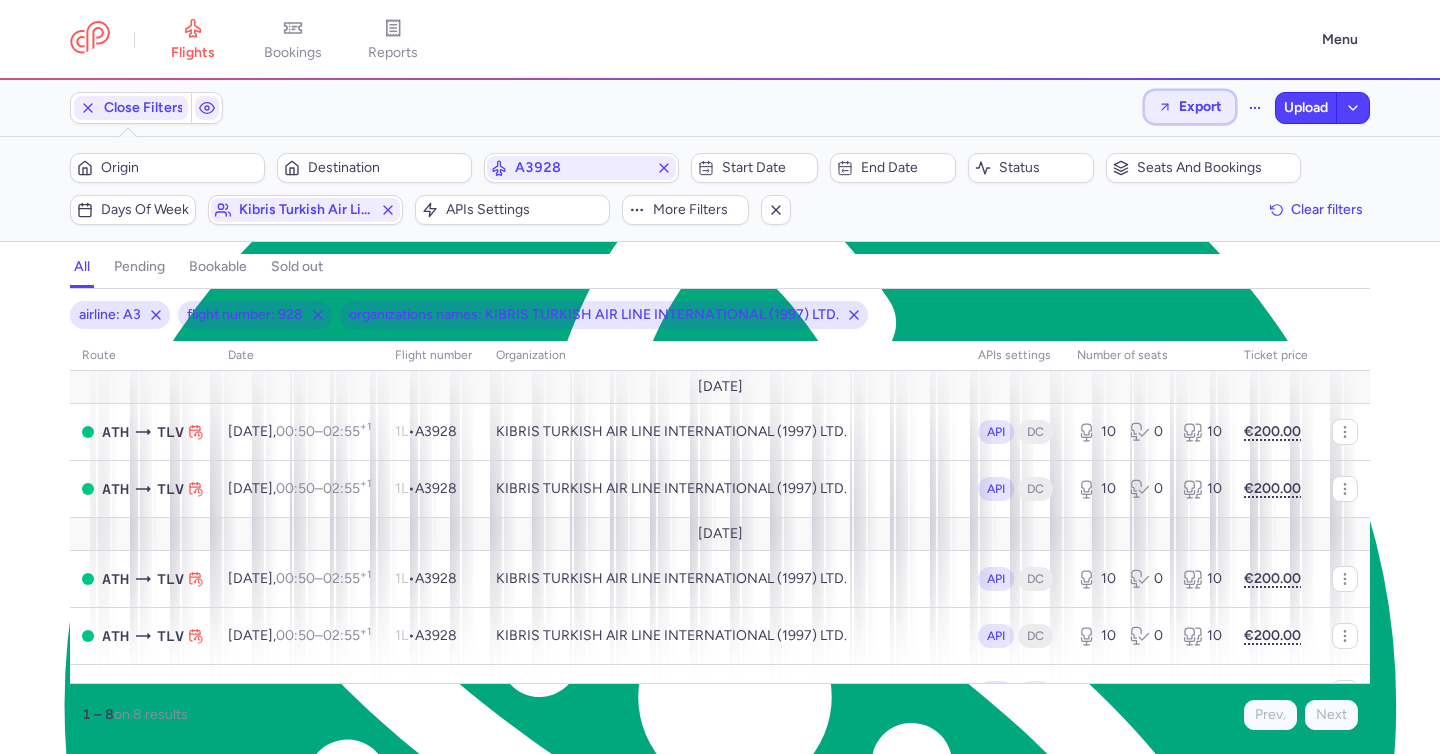 click on "Export" at bounding box center (1200, 106) 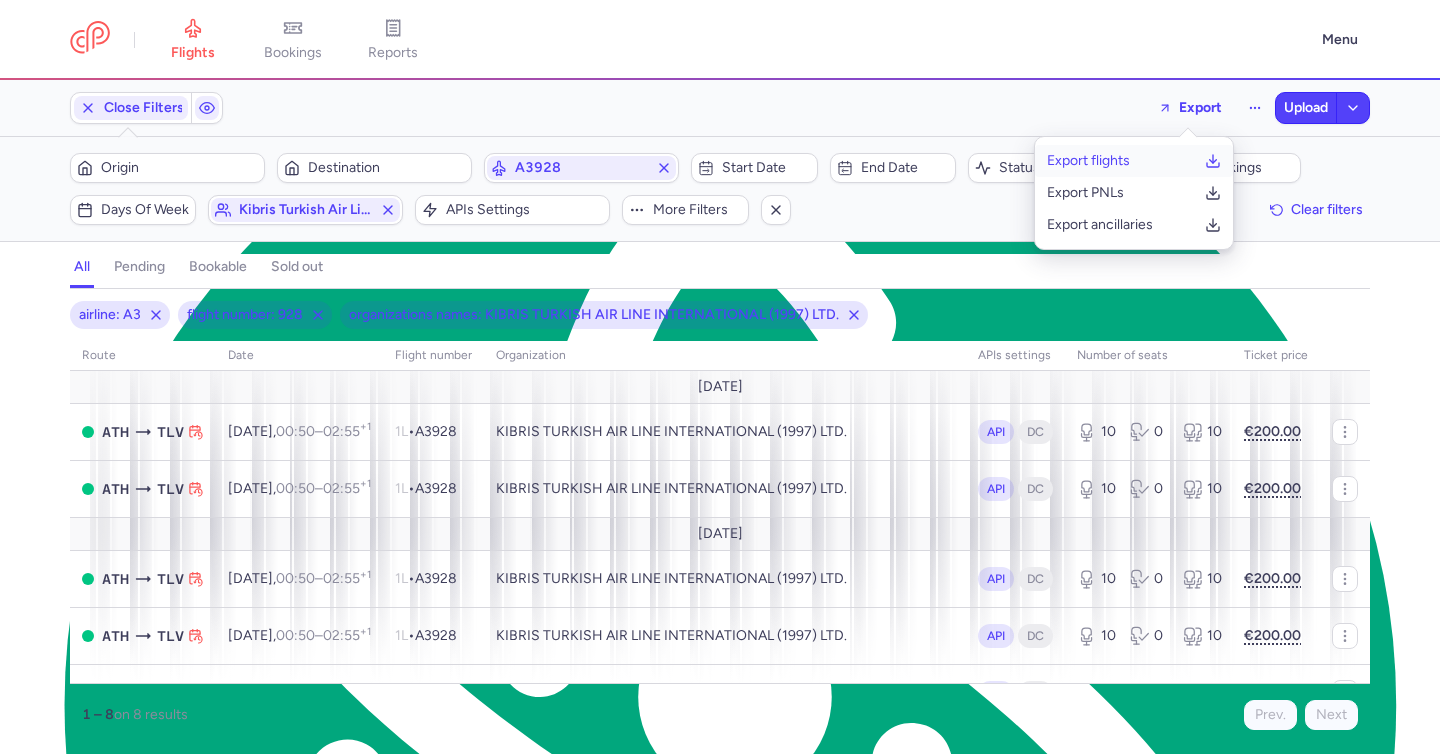 click on "Export flights" at bounding box center [1088, 161] 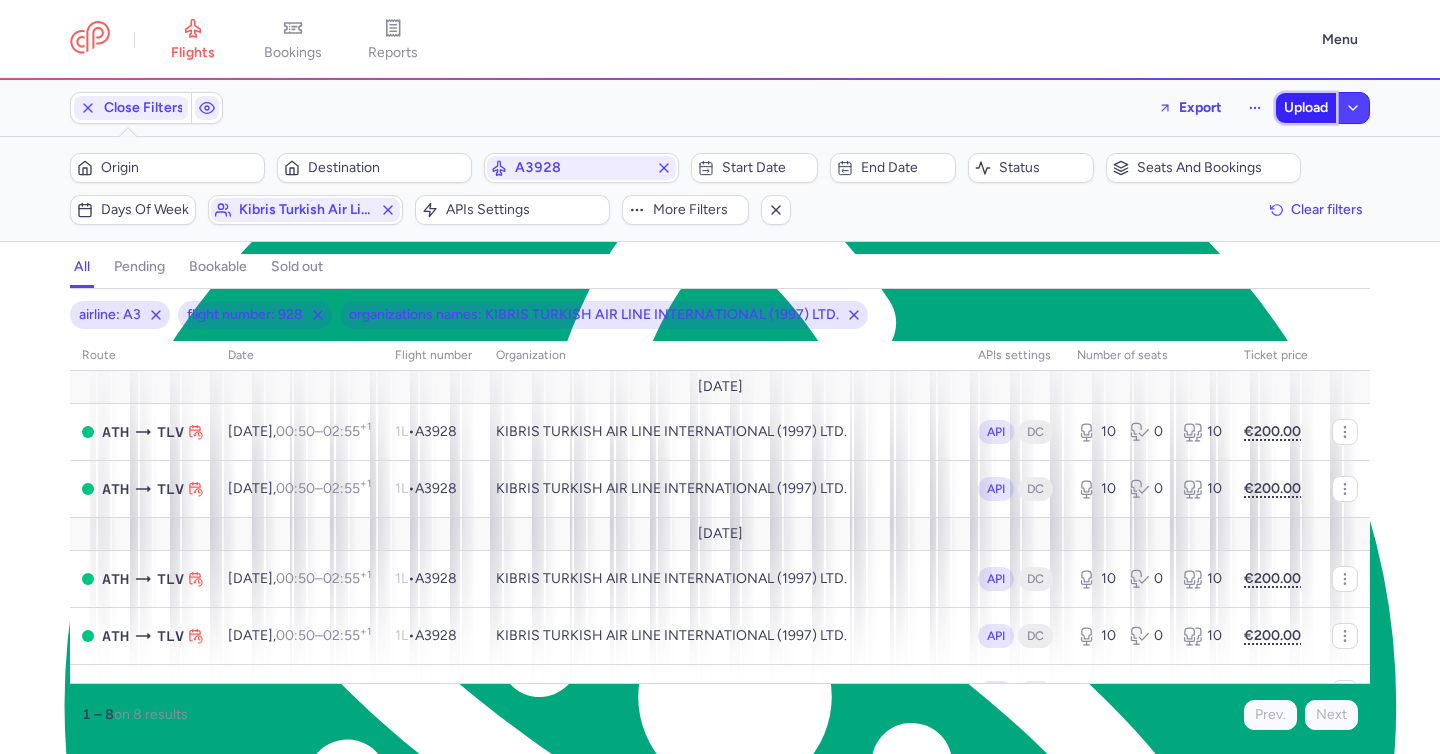 click on "Upload" at bounding box center [1306, 108] 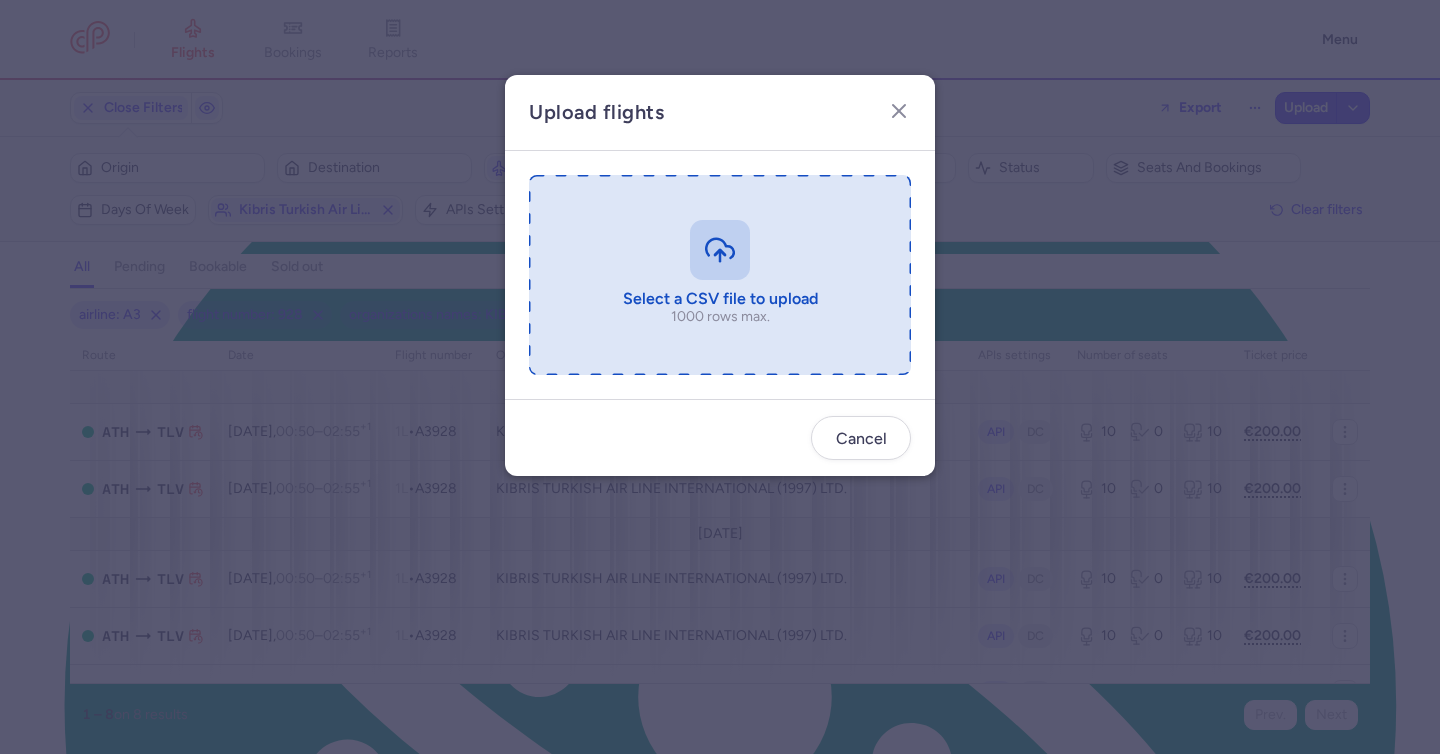 click at bounding box center (720, 275) 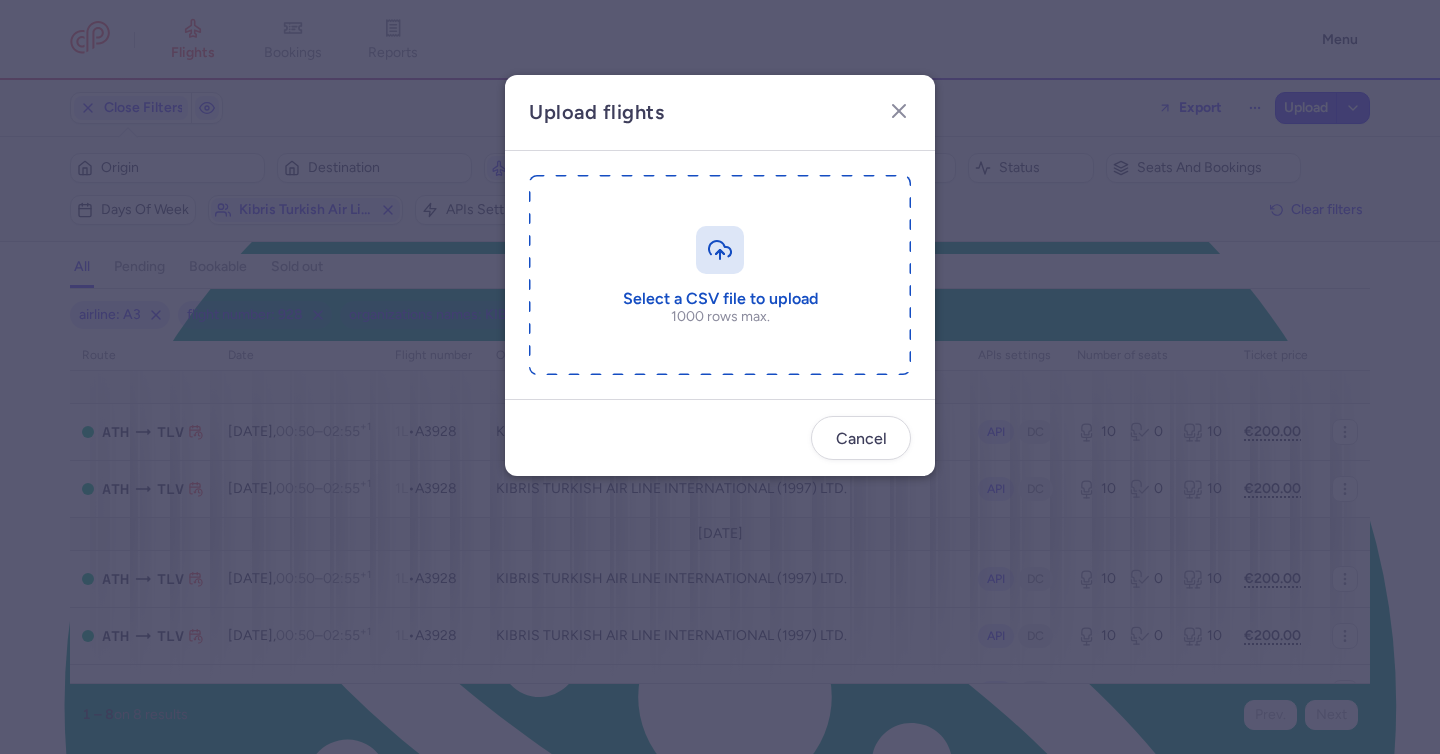type on "C:\fakepath\export_flights_20250714,1135.csv" 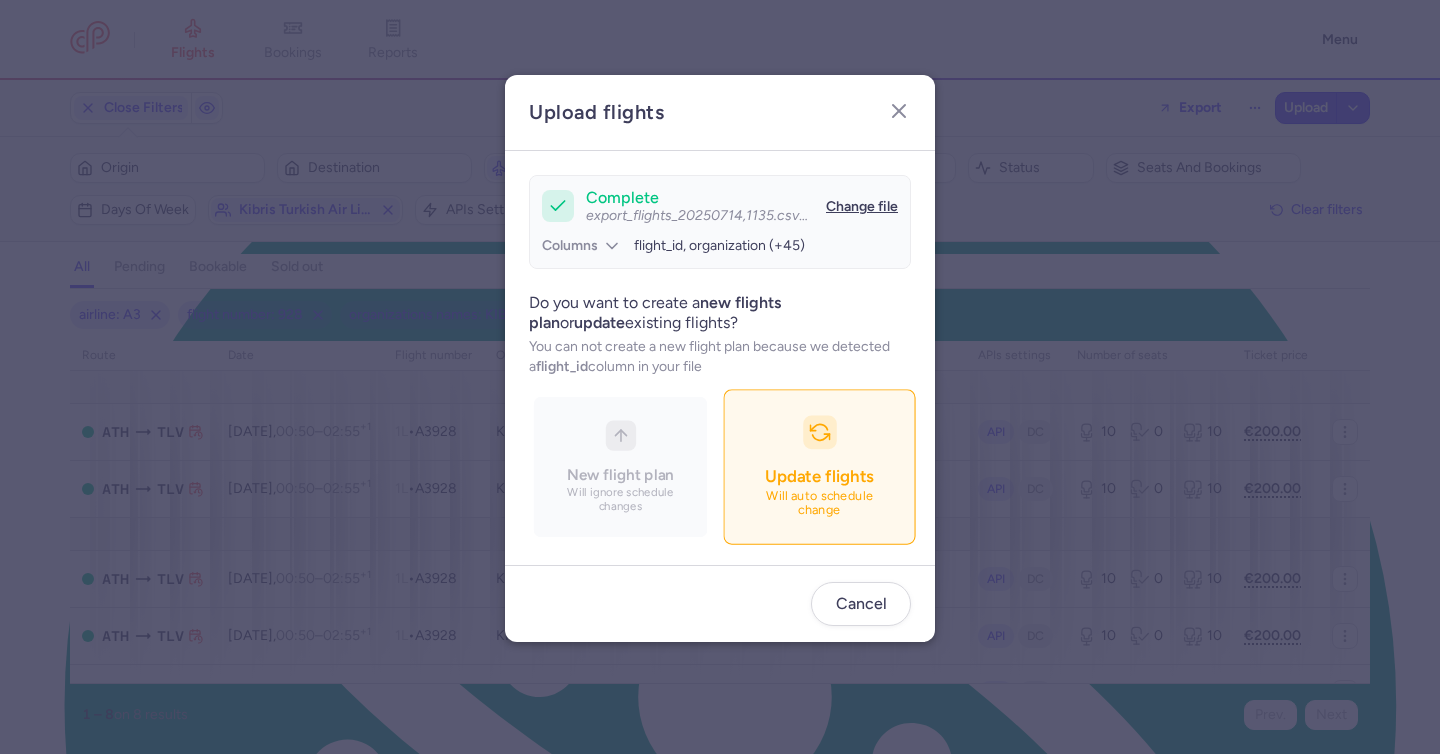 click on "Update flights Will auto schedule change" at bounding box center (819, 467) 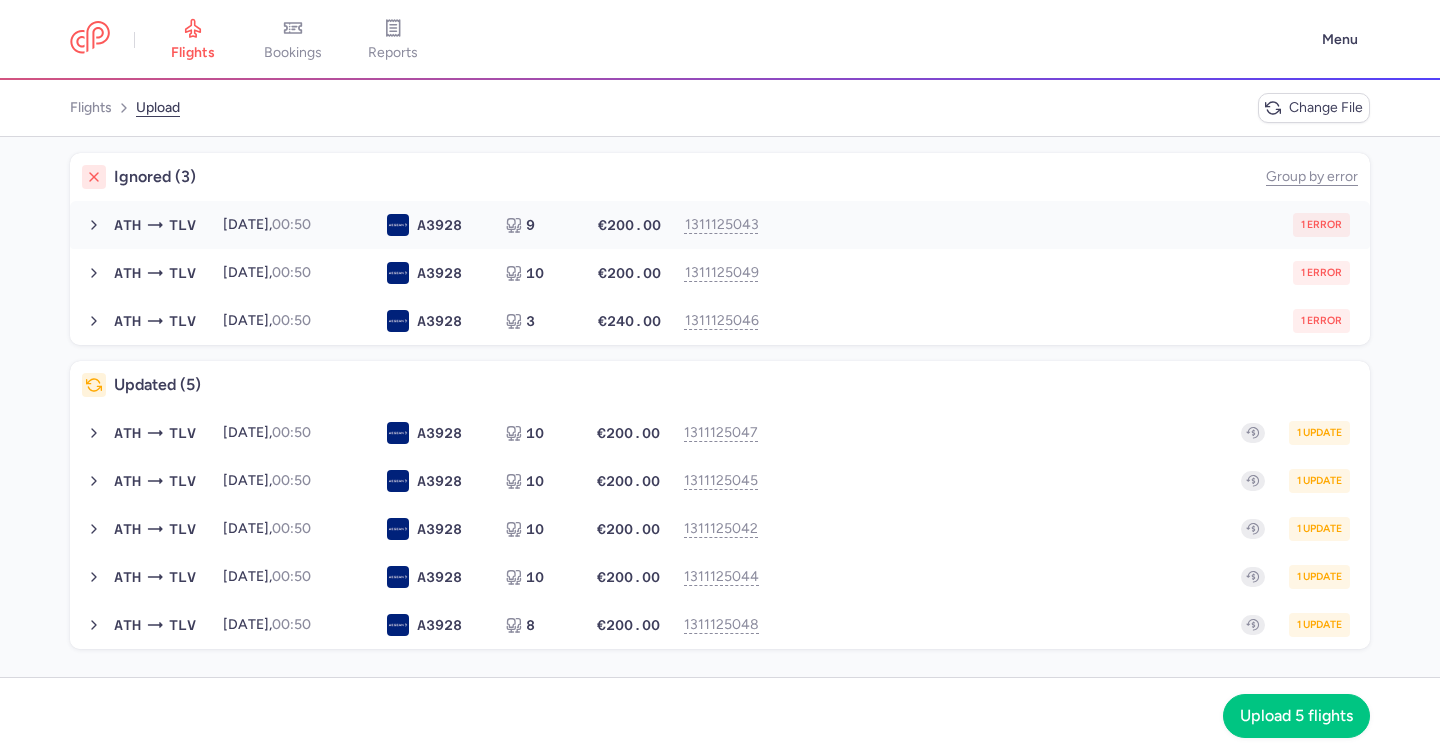 click on "1 error" at bounding box center [1064, 225] 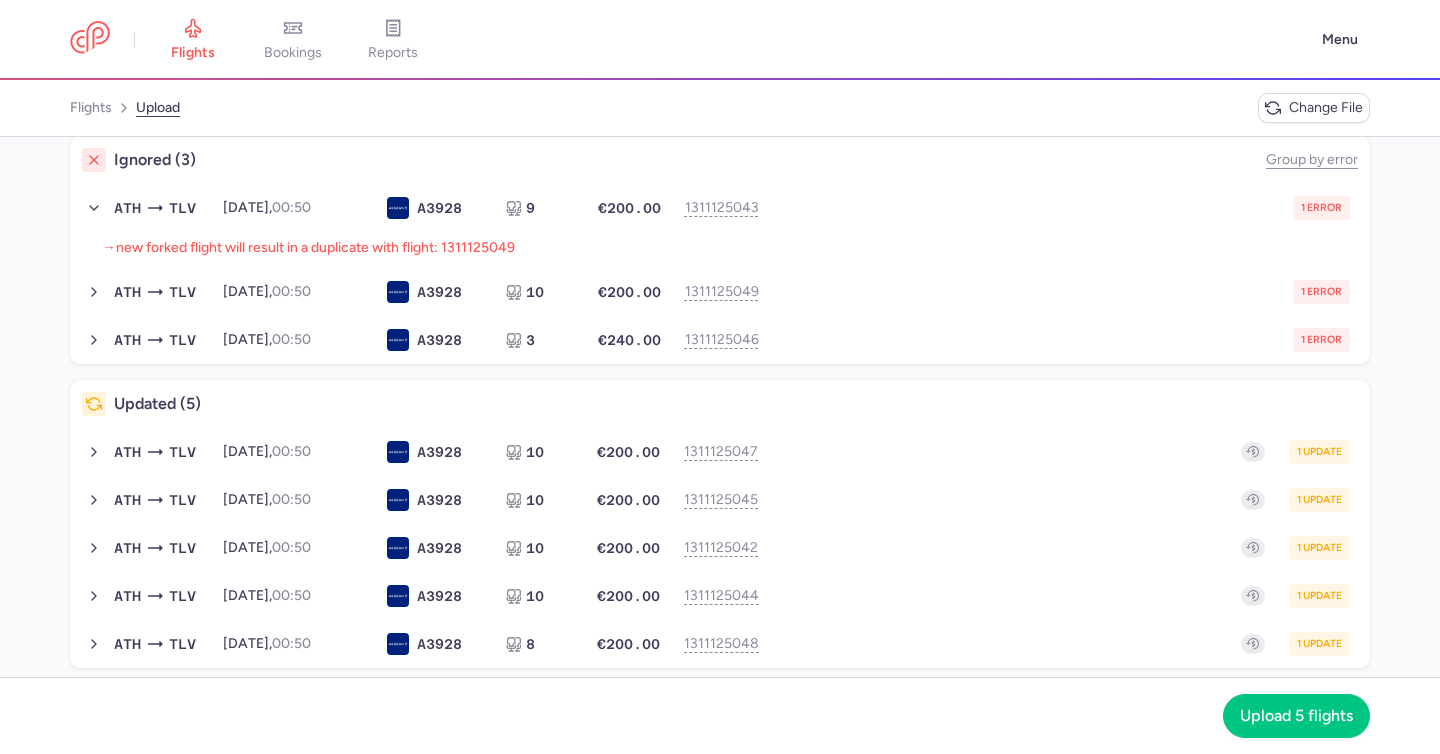 scroll, scrollTop: 0, scrollLeft: 0, axis: both 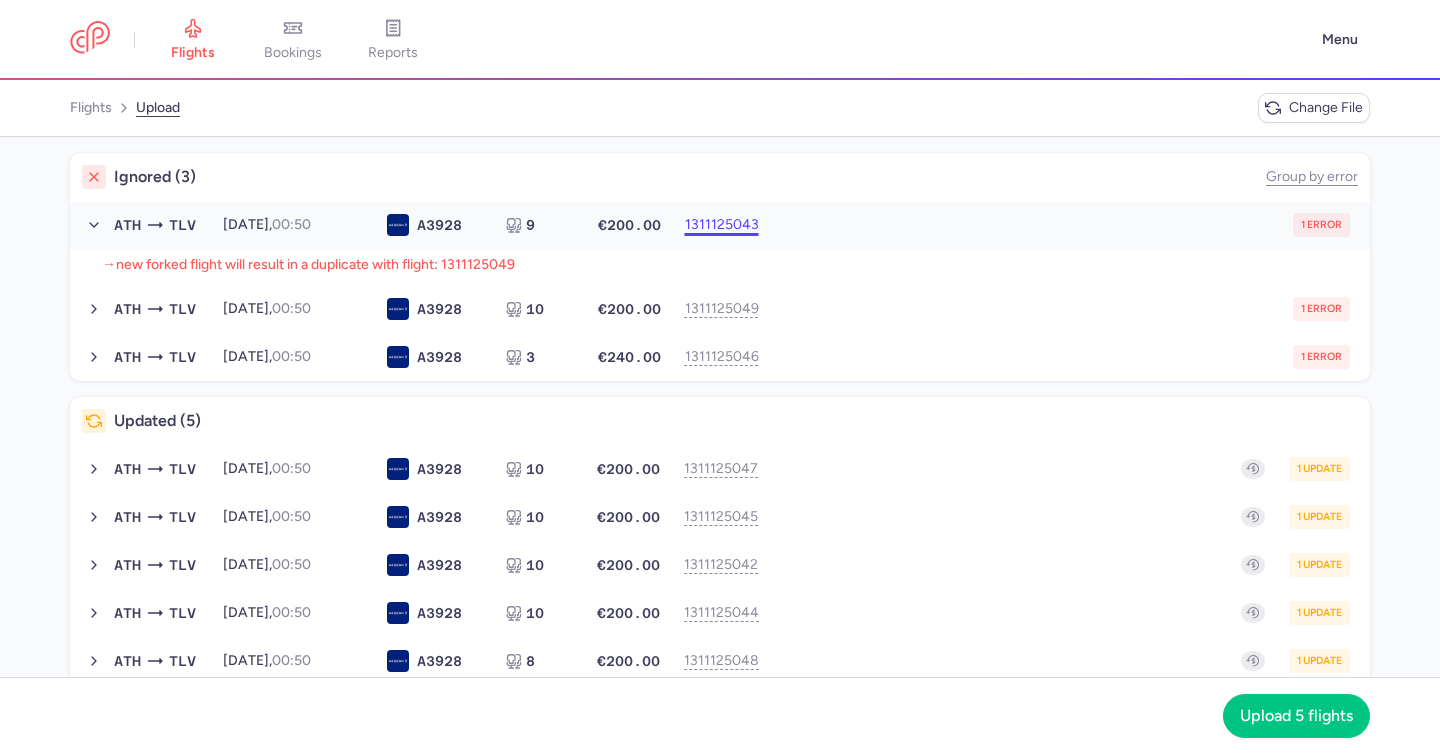 click on "1311125043" at bounding box center (720, 225) 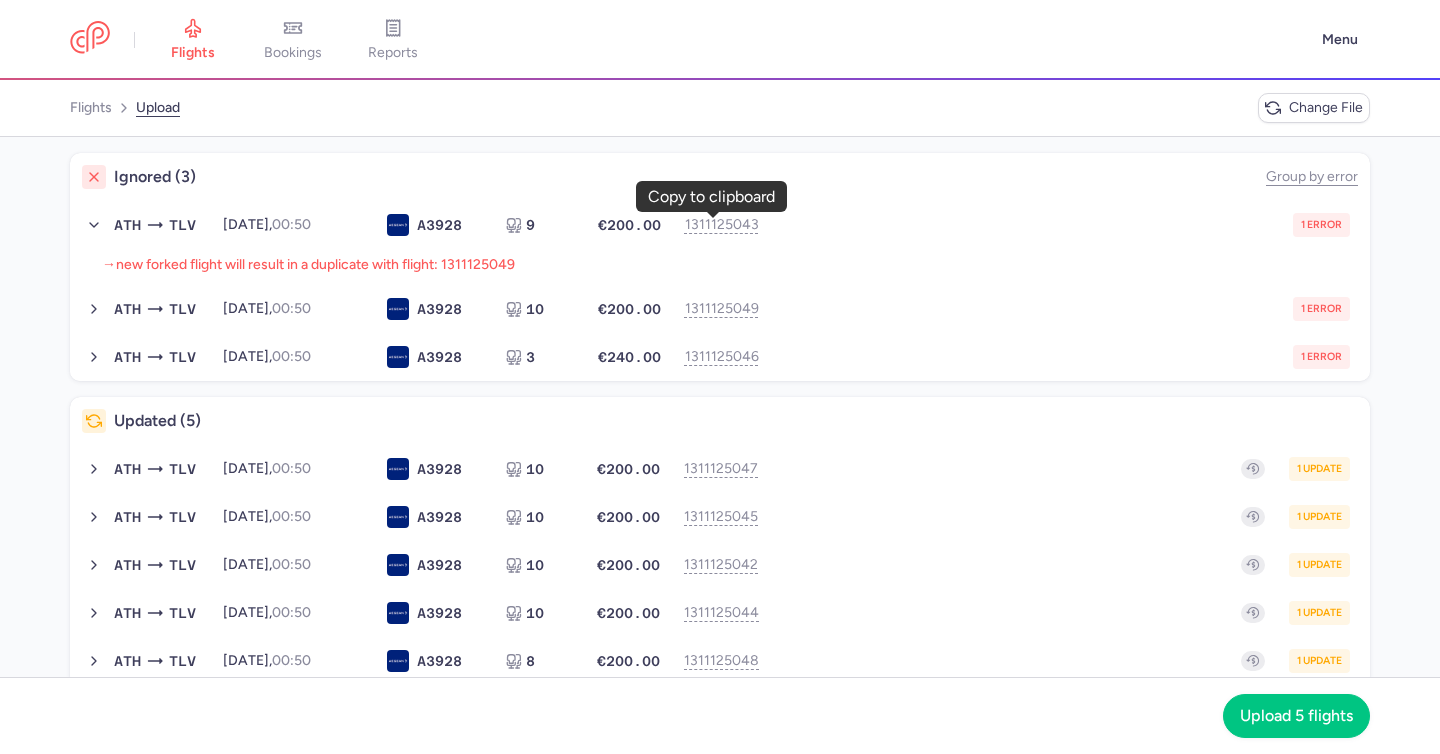 click on "new forked flight will result in a duplicate with flight: 1311125049" at bounding box center [315, 264] 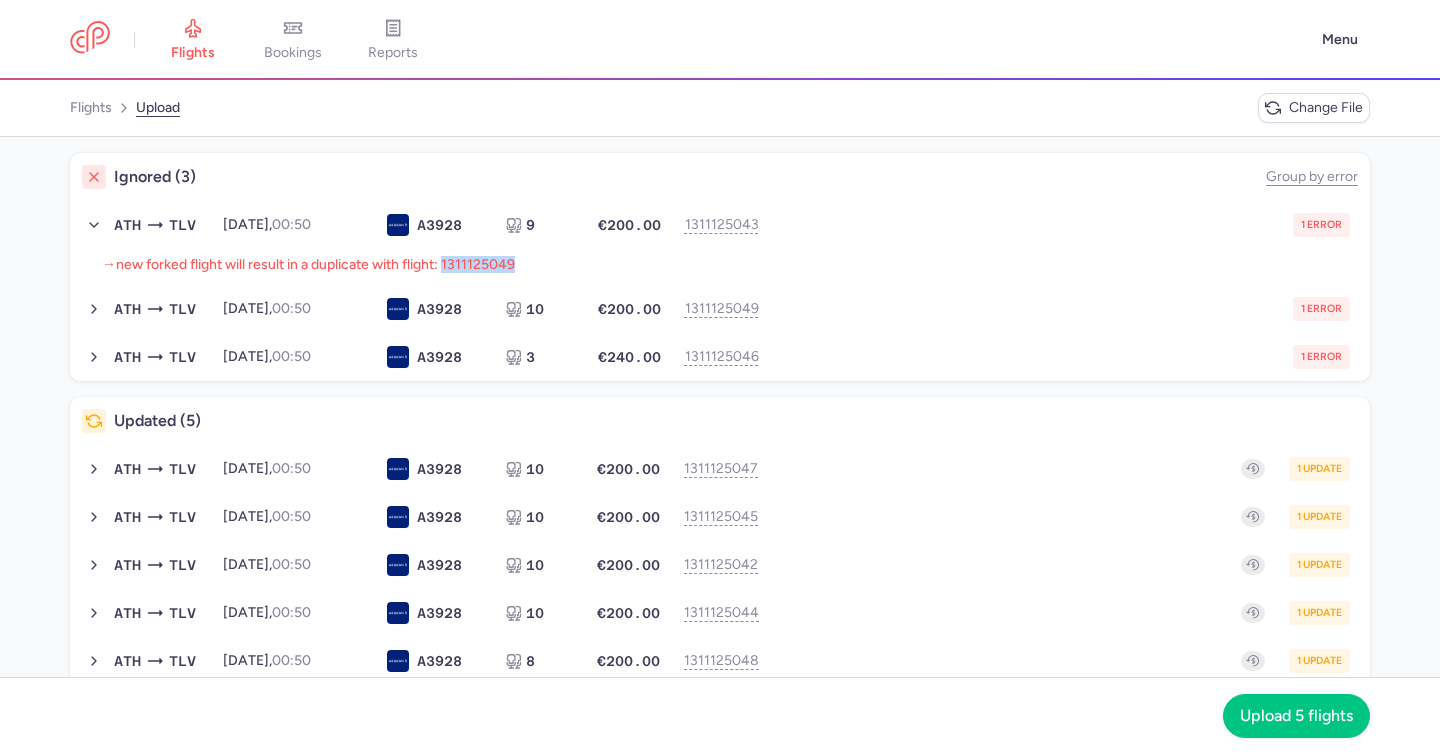 type on "1311125049" 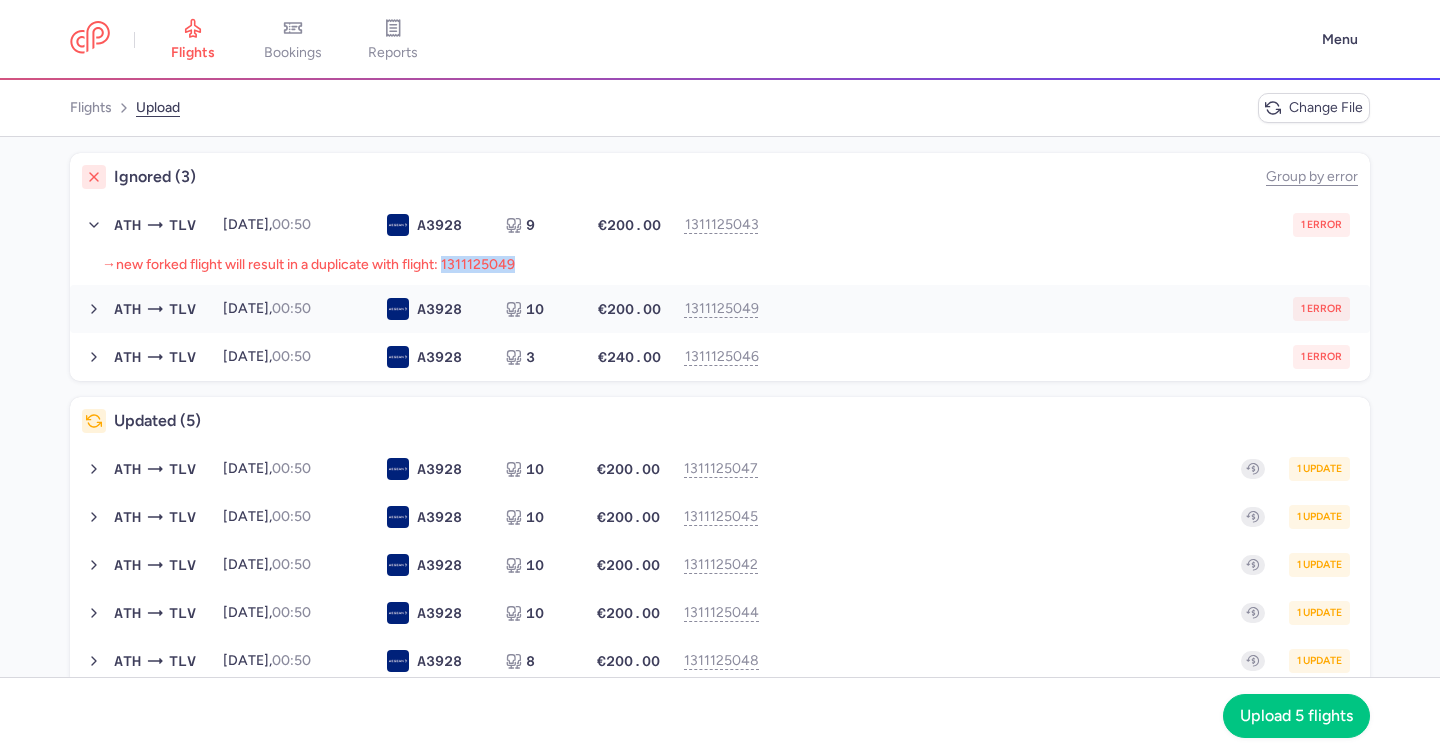 copy on "1311125049" 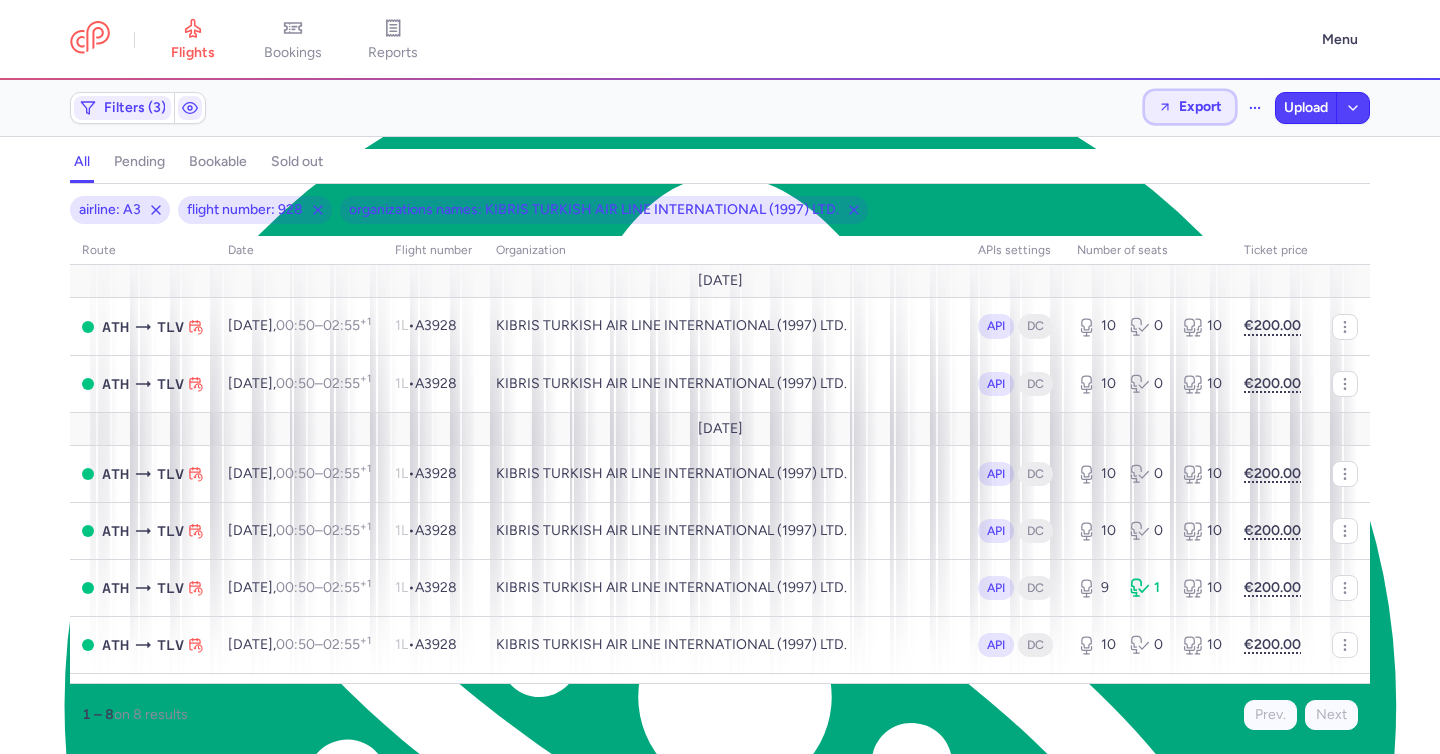 click on "Export" at bounding box center [1200, 106] 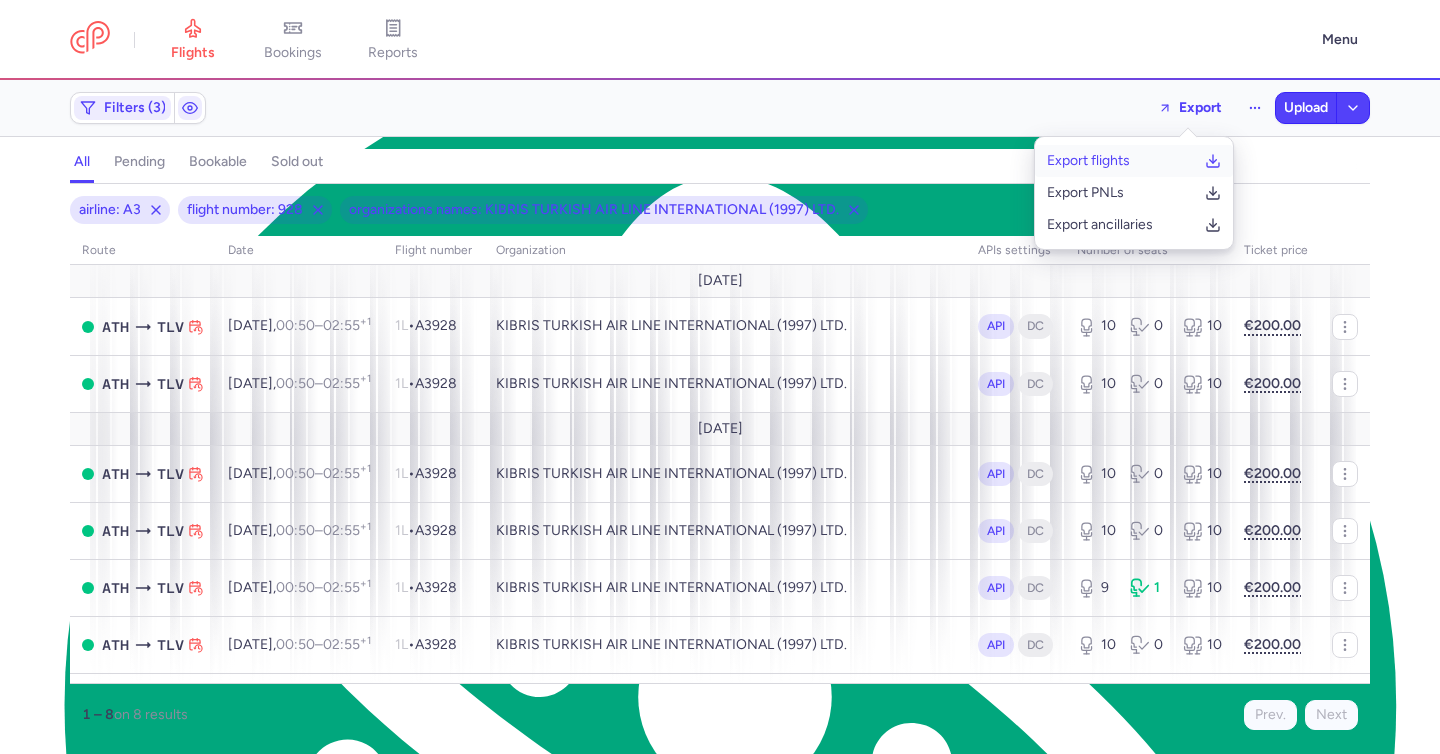click on "Export flights" at bounding box center (1088, 161) 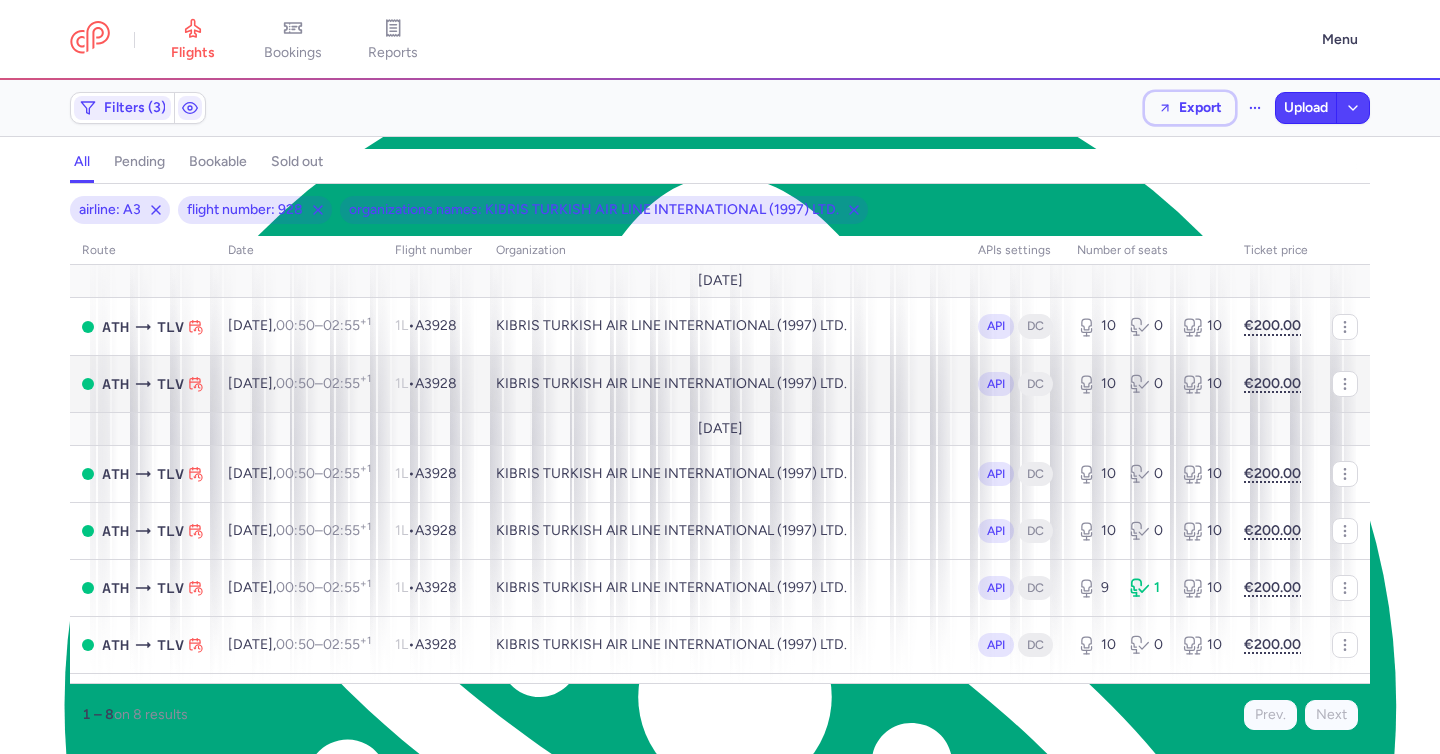 type 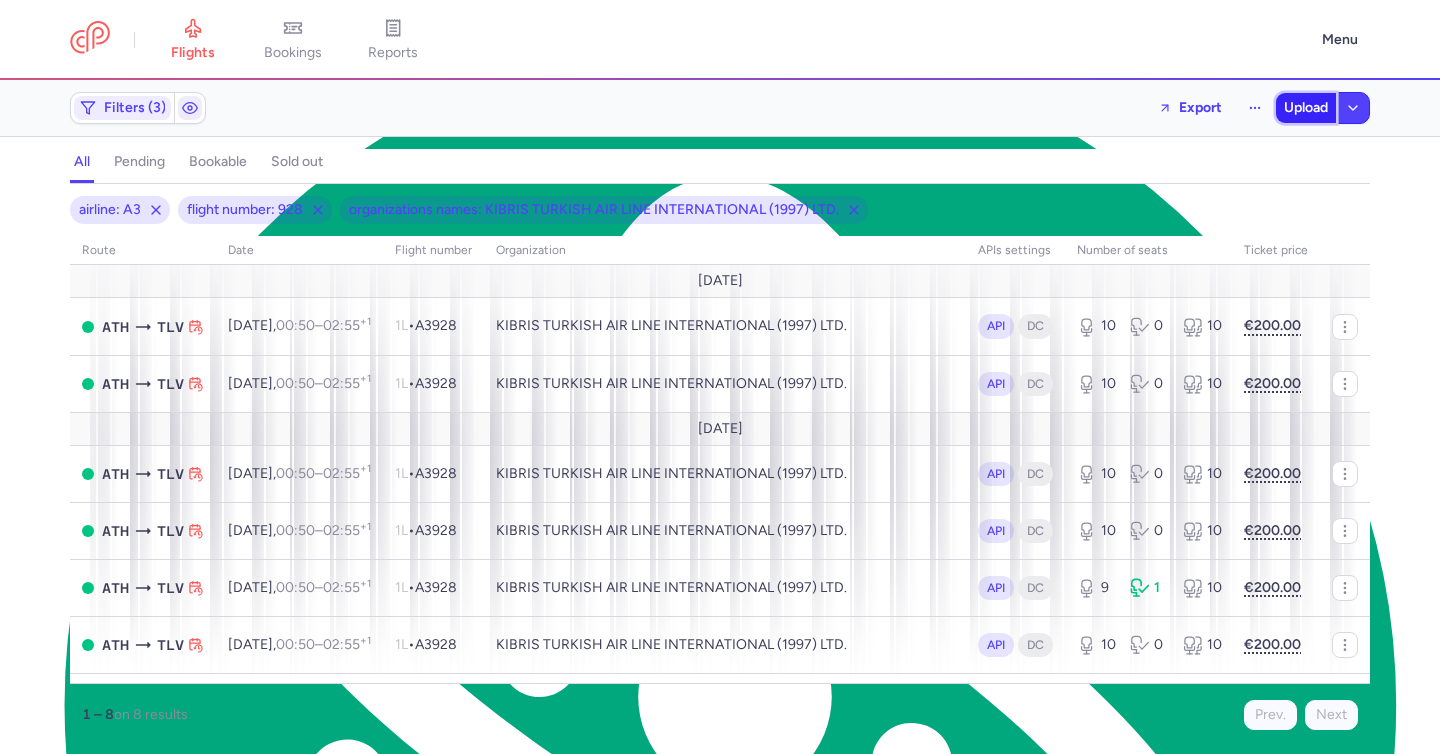 click on "Upload" at bounding box center (1306, 108) 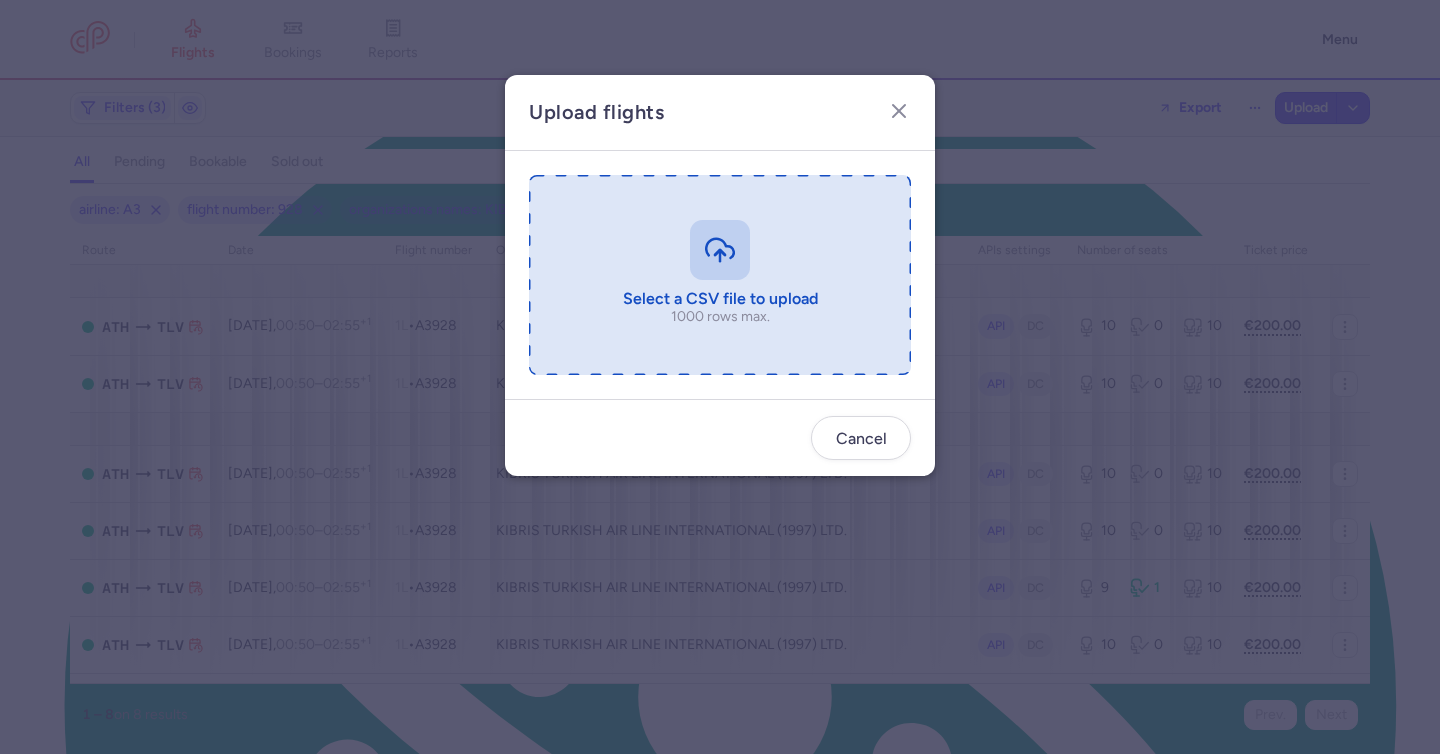 drag, startPoint x: 685, startPoint y: 246, endPoint x: 664, endPoint y: 242, distance: 21.377558 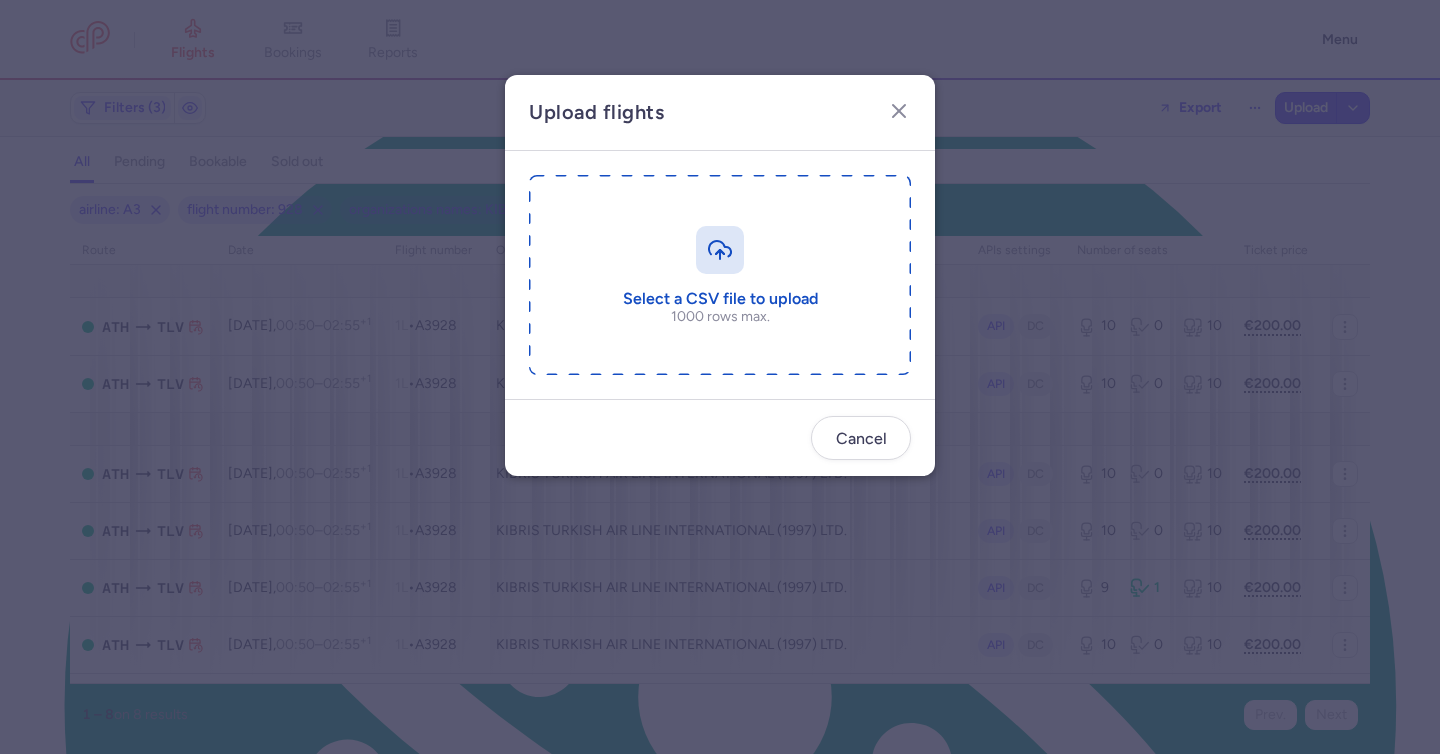 type on "C:\fakepath\export_flights_20250714,1139.csv" 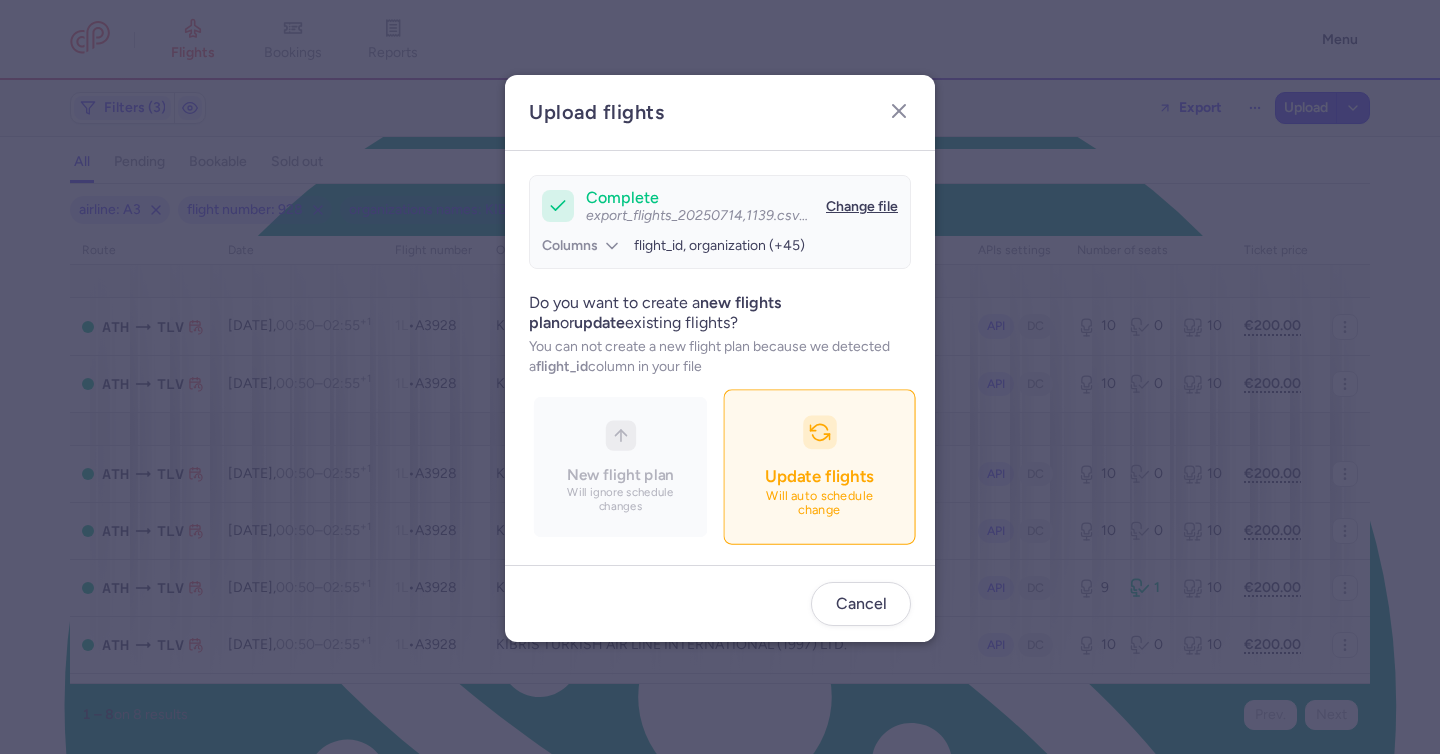 drag, startPoint x: 835, startPoint y: 415, endPoint x: 858, endPoint y: 426, distance: 25.495098 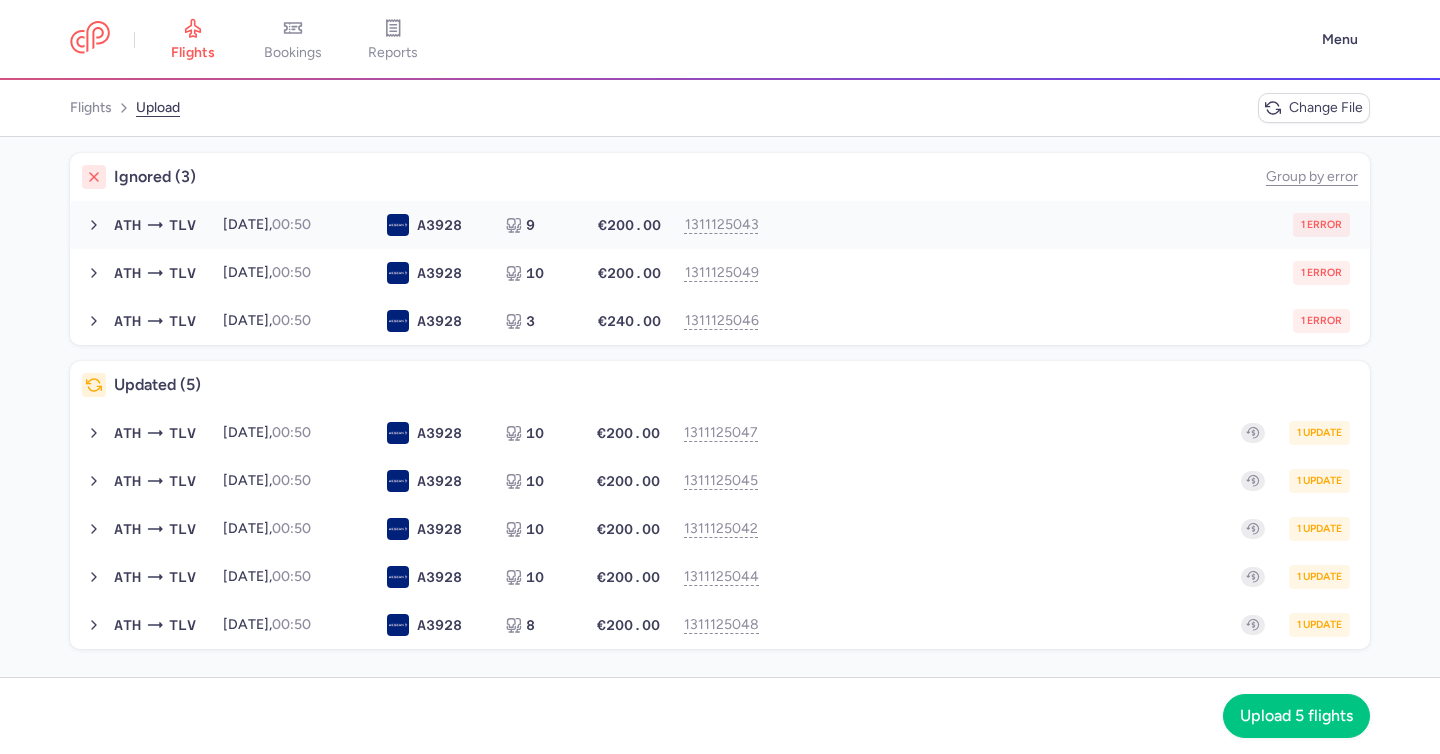 click on "1 error" at bounding box center [1064, 225] 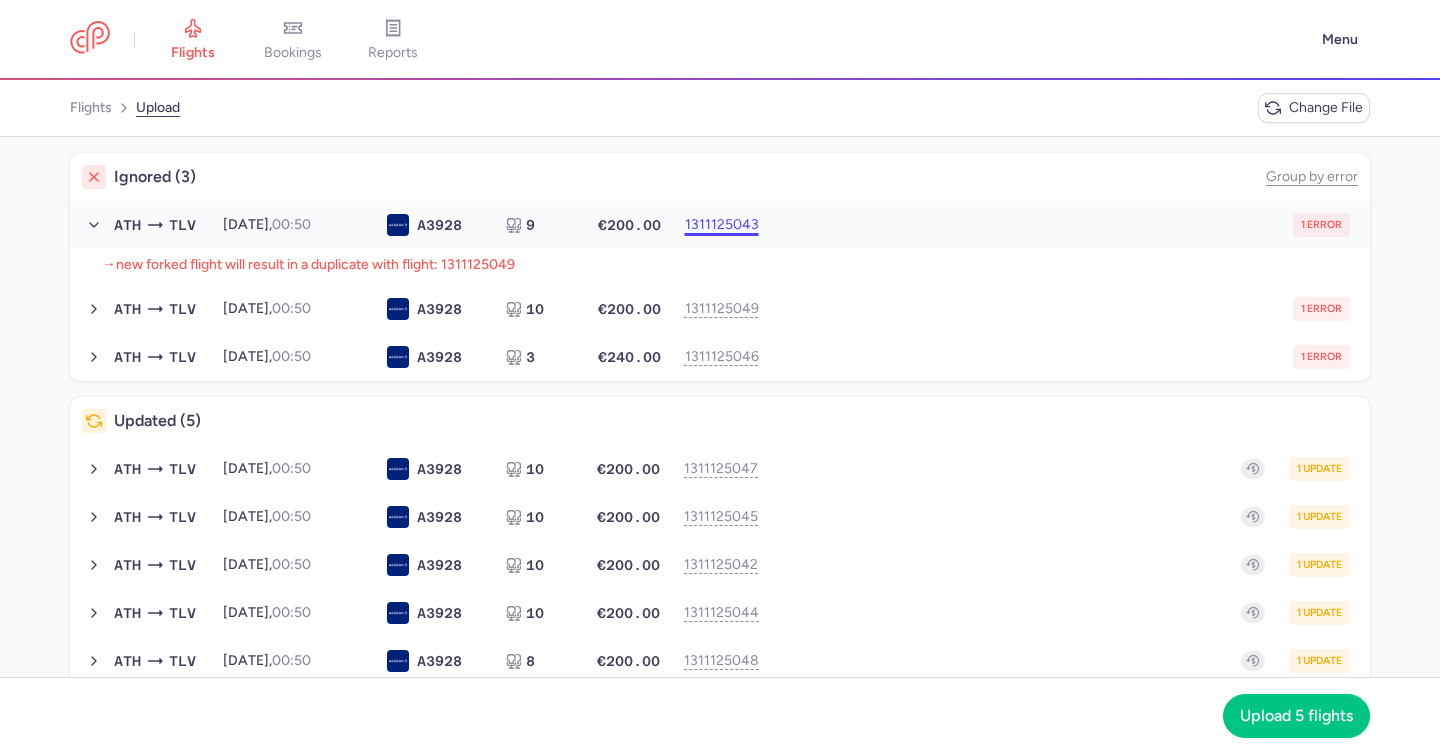 click on "1311125043" at bounding box center [720, 225] 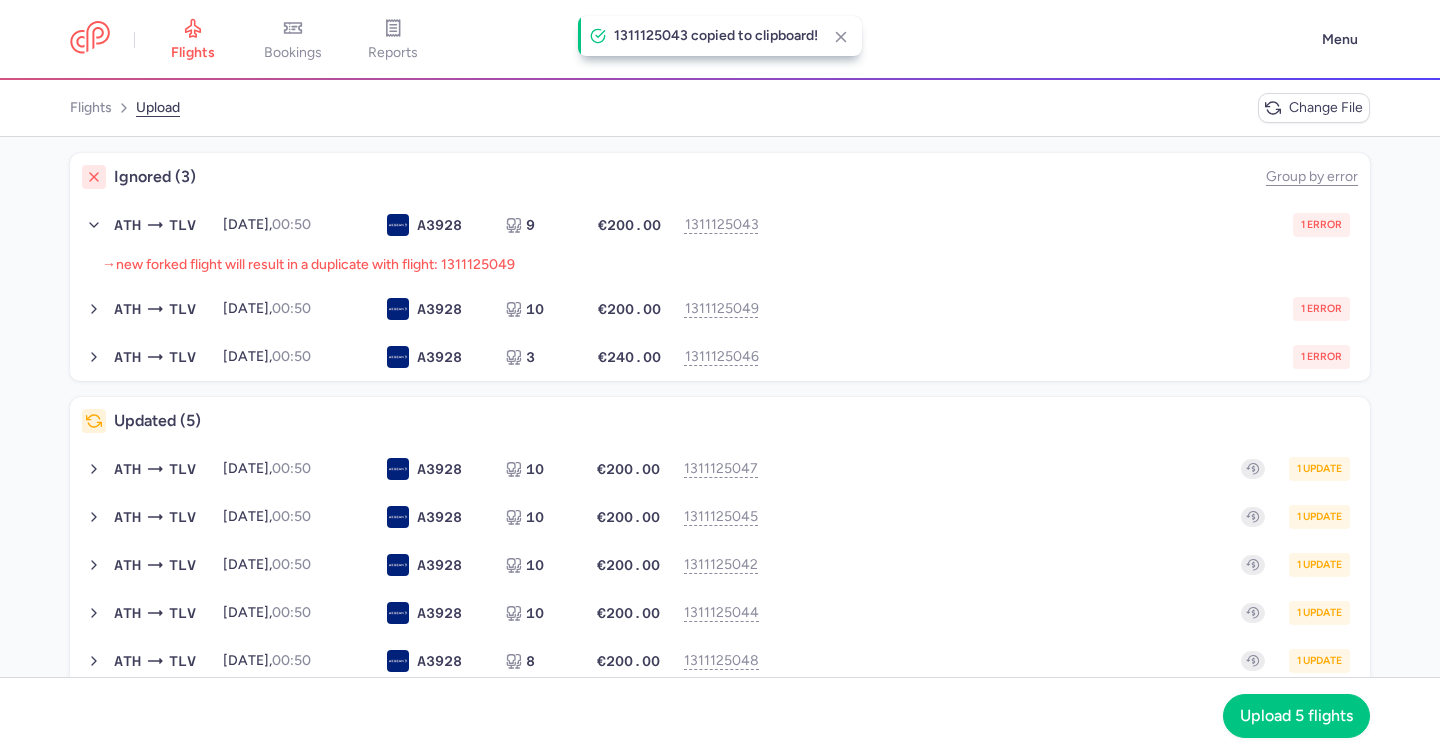 click on "new forked flight will result in a duplicate with flight: 1311125049" at bounding box center [315, 264] 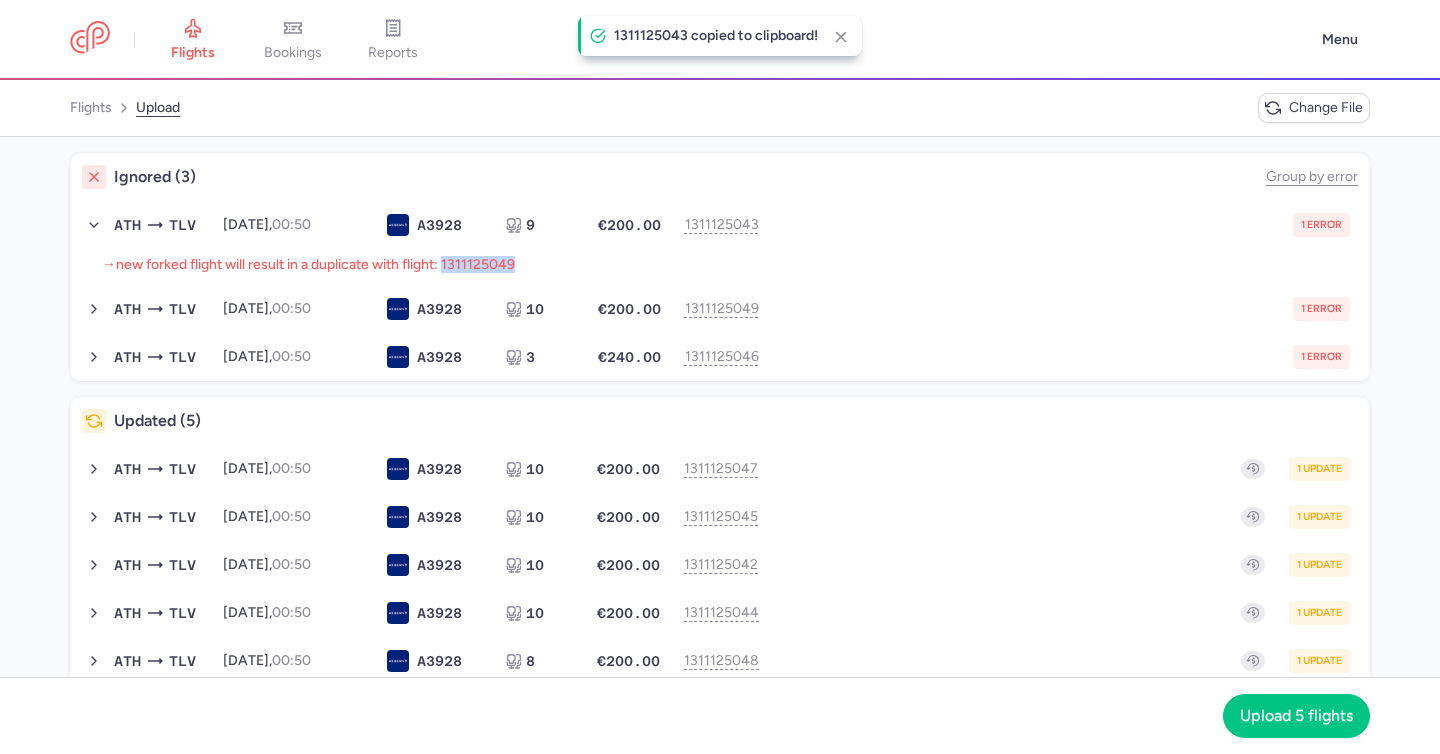 click on "new forked flight will result in a duplicate with flight: 1311125049" at bounding box center (315, 264) 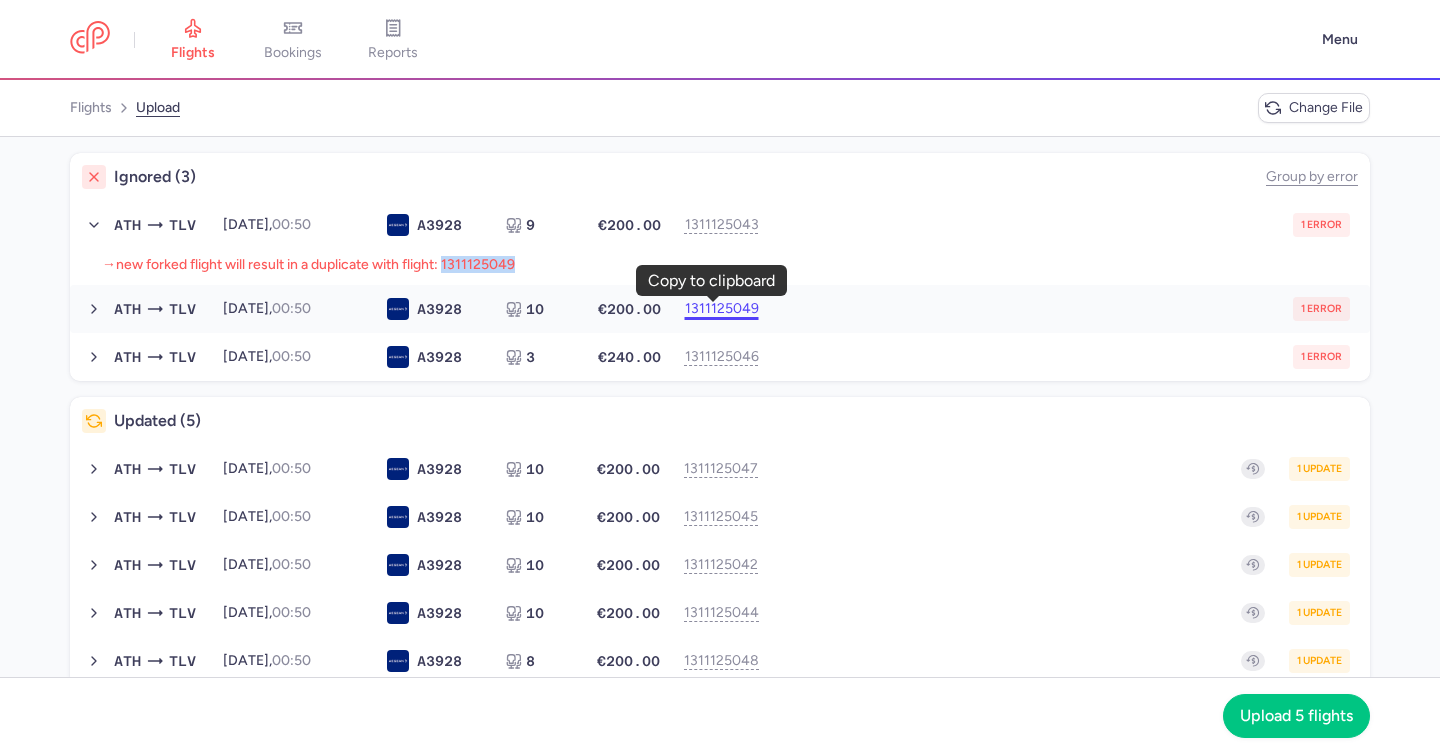 click on "1311125049" at bounding box center (720, 309) 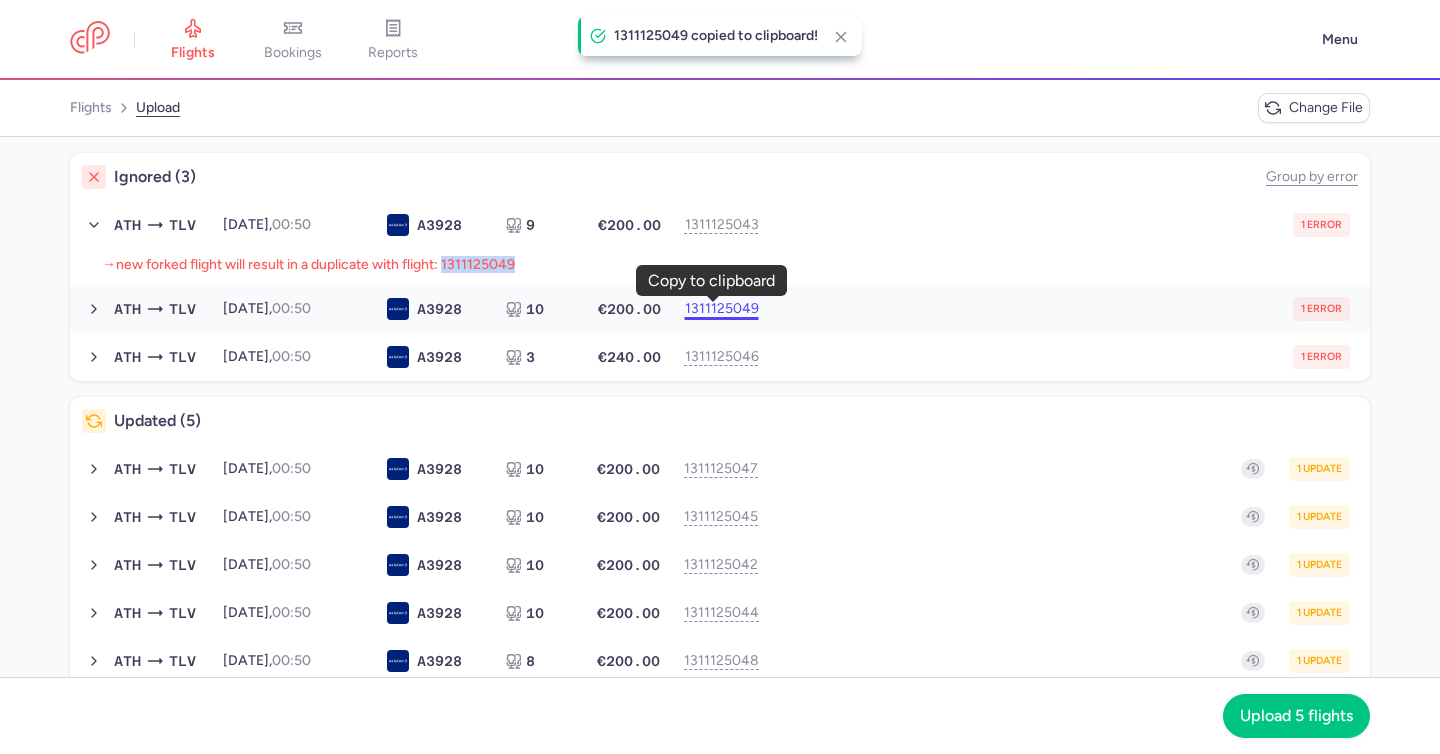 click on "1311125049" at bounding box center (720, 309) 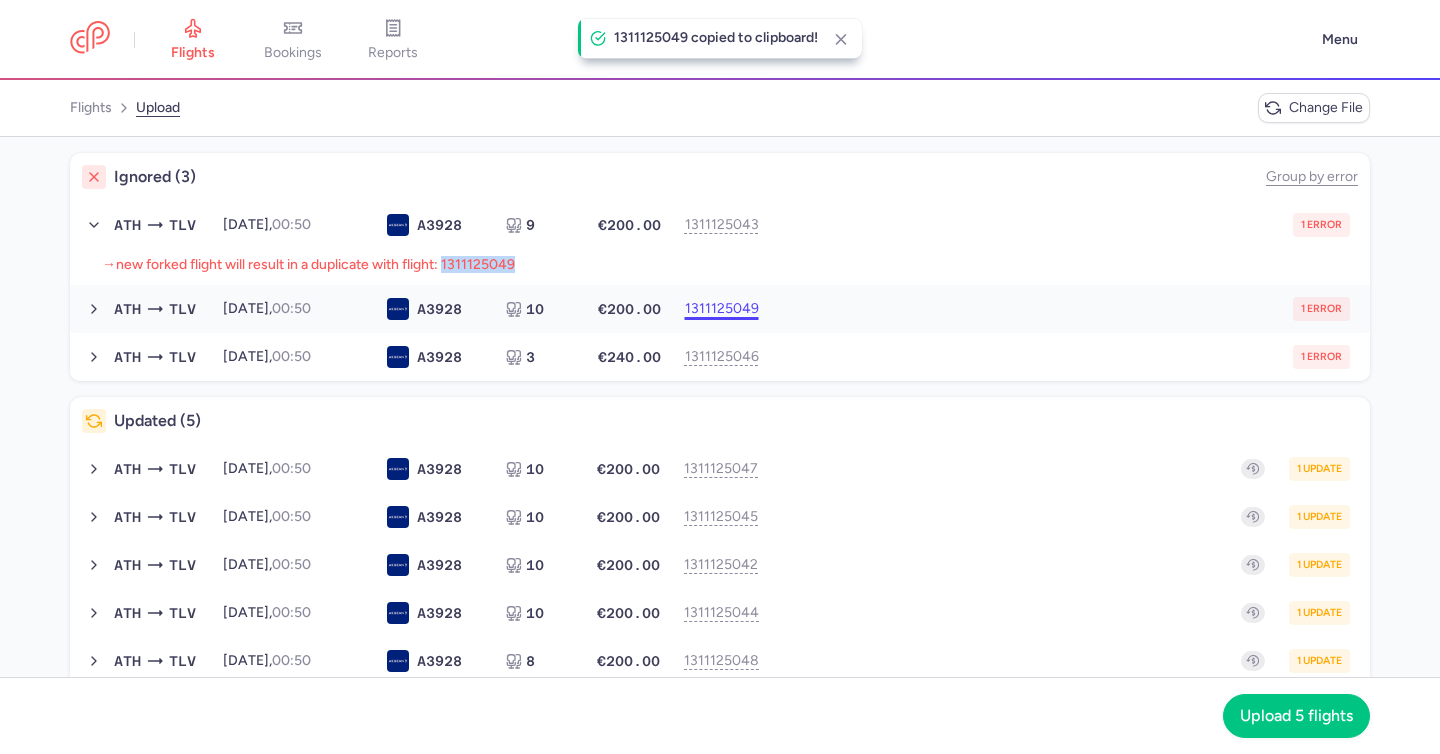 click on "1311125049" at bounding box center (720, 309) 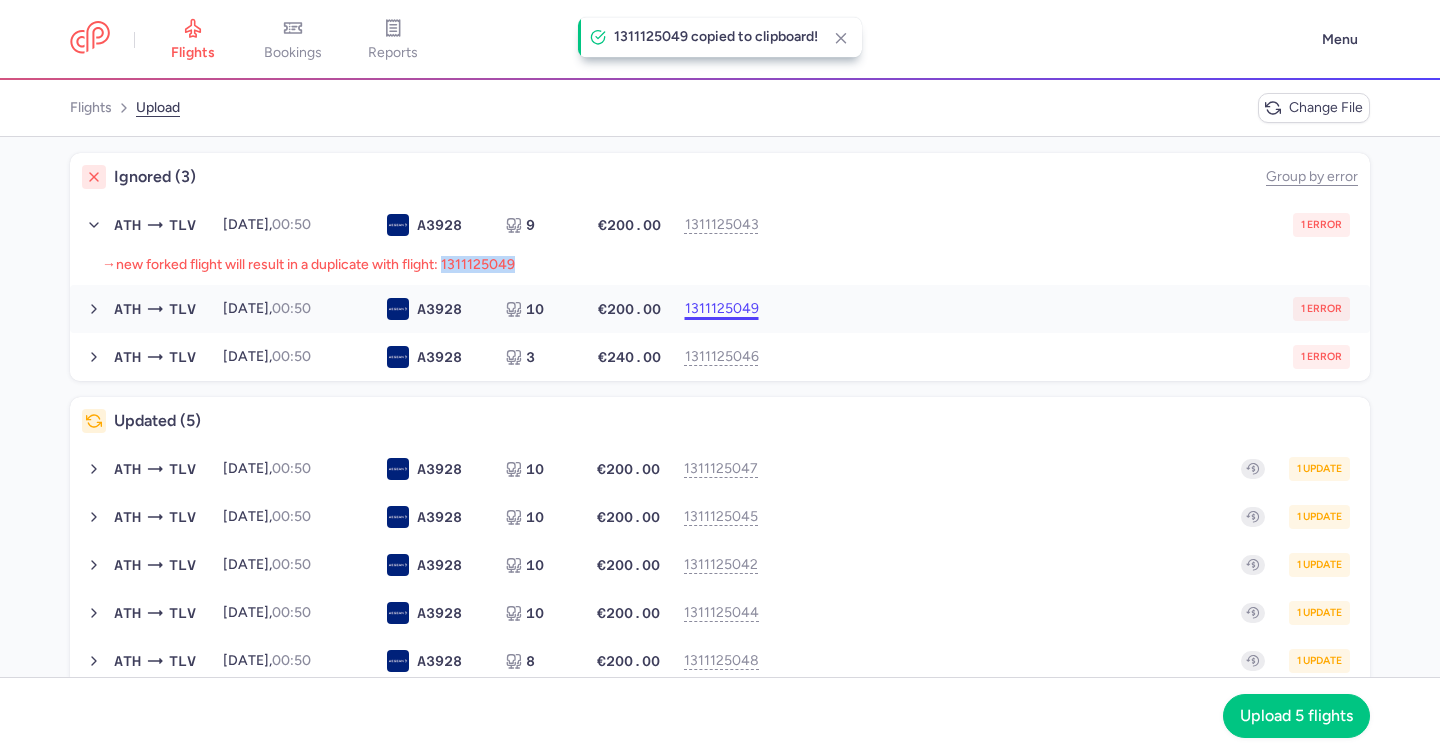 click on "1311125049" at bounding box center (720, 309) 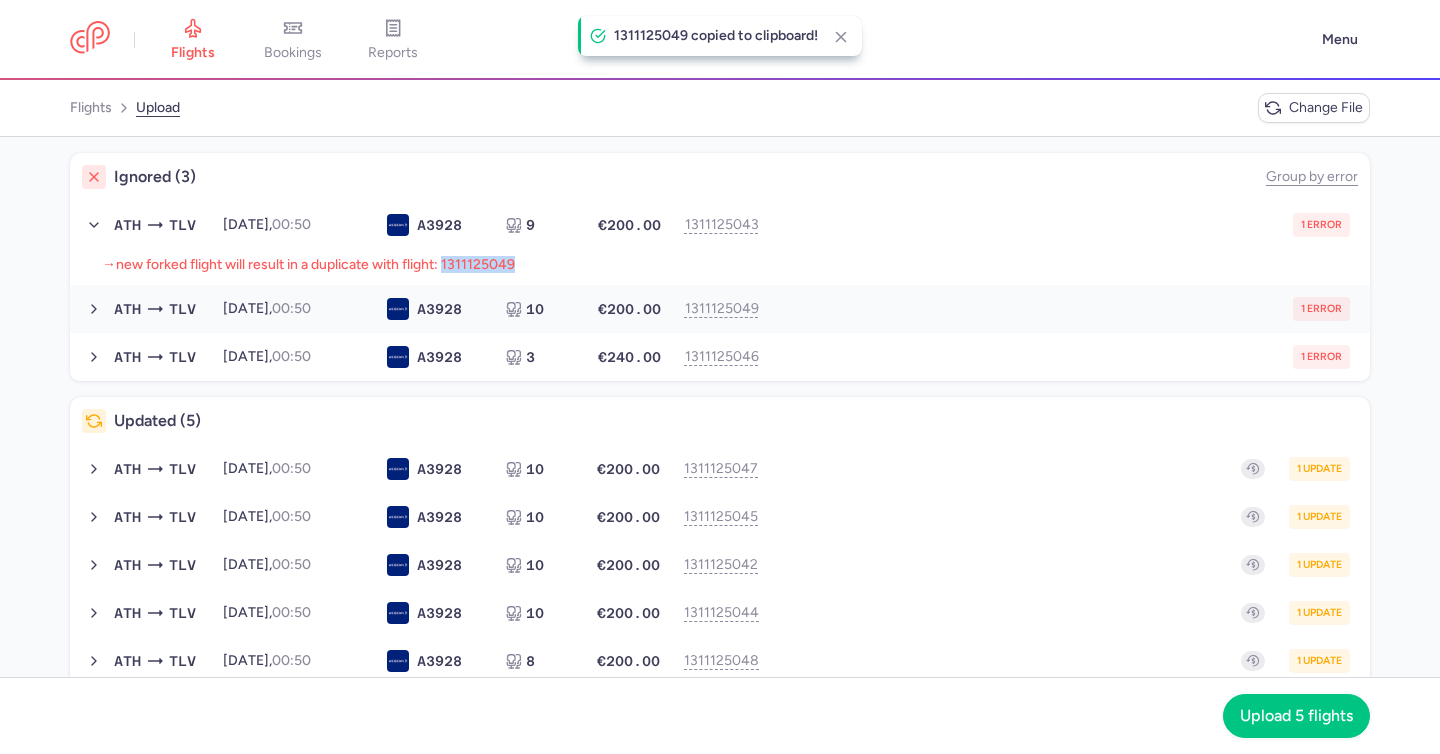 click on "1 error" at bounding box center (1064, 309) 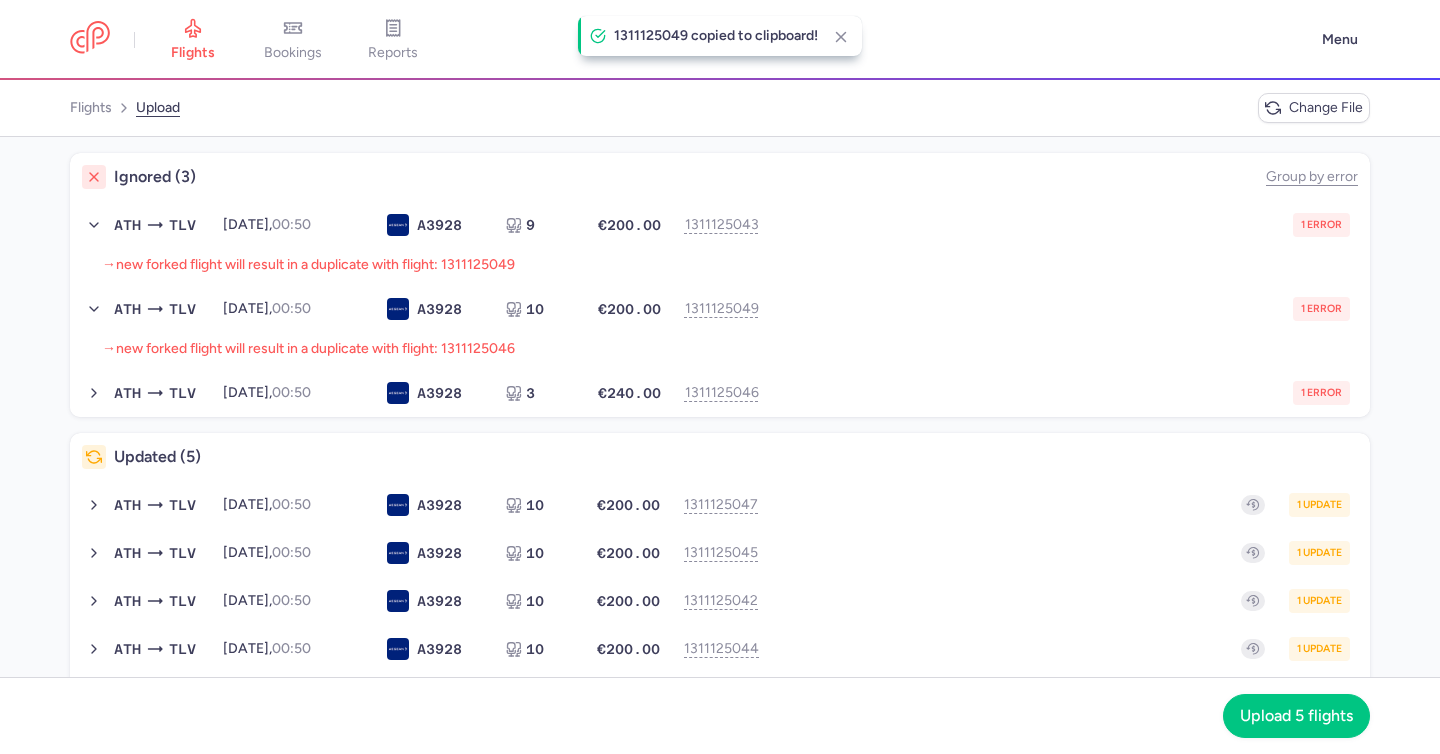click on "new forked flight will result in a duplicate with flight: 1311125046" at bounding box center [315, 348] 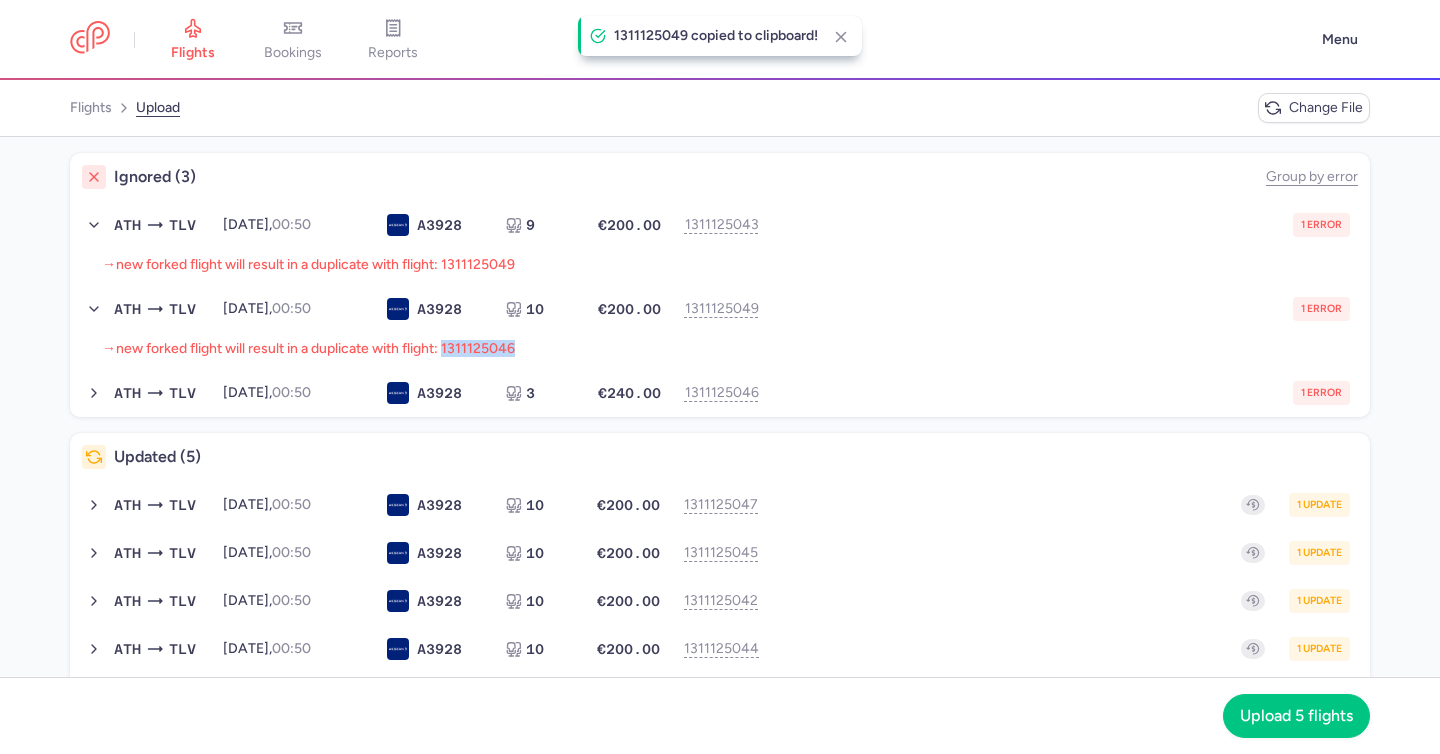 click on "new forked flight will result in a duplicate with flight: 1311125046" at bounding box center [315, 348] 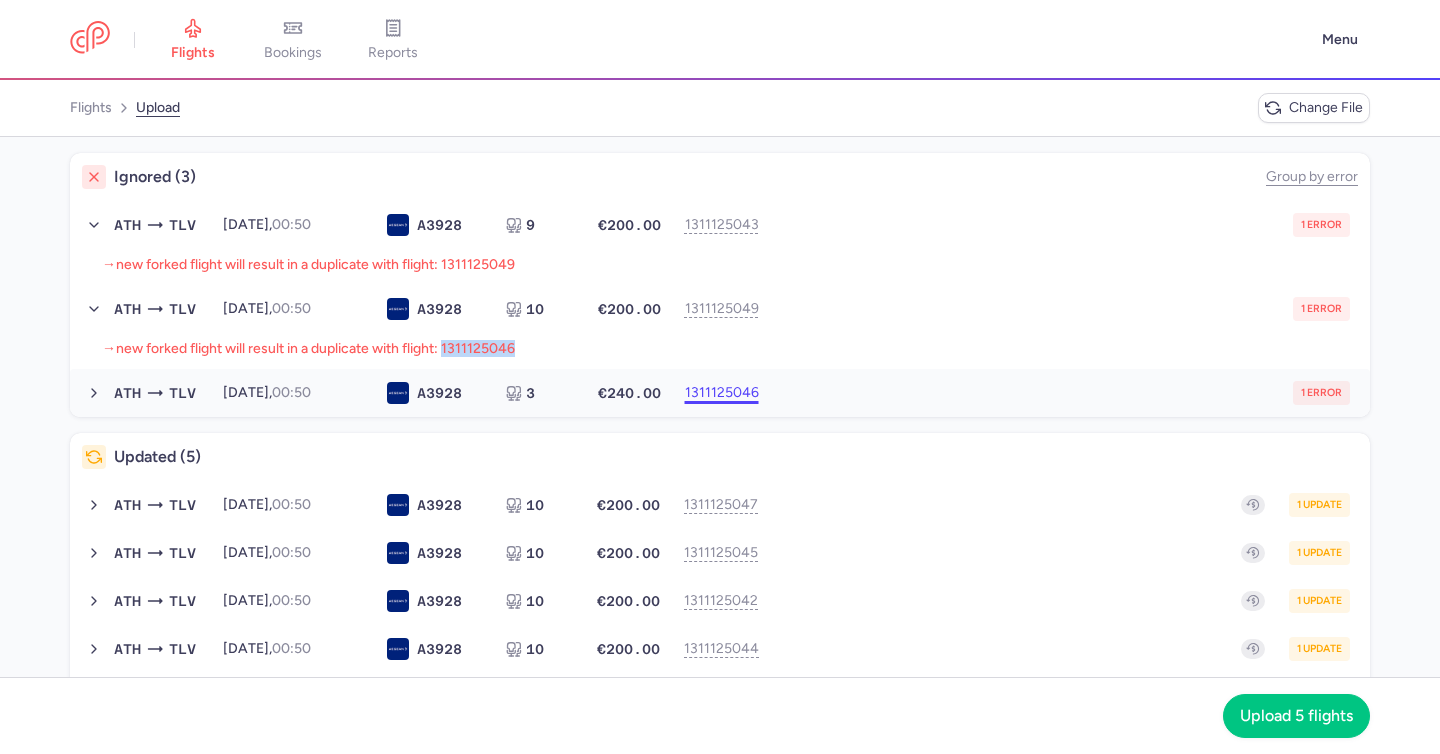 click on "1311125046" at bounding box center [720, 393] 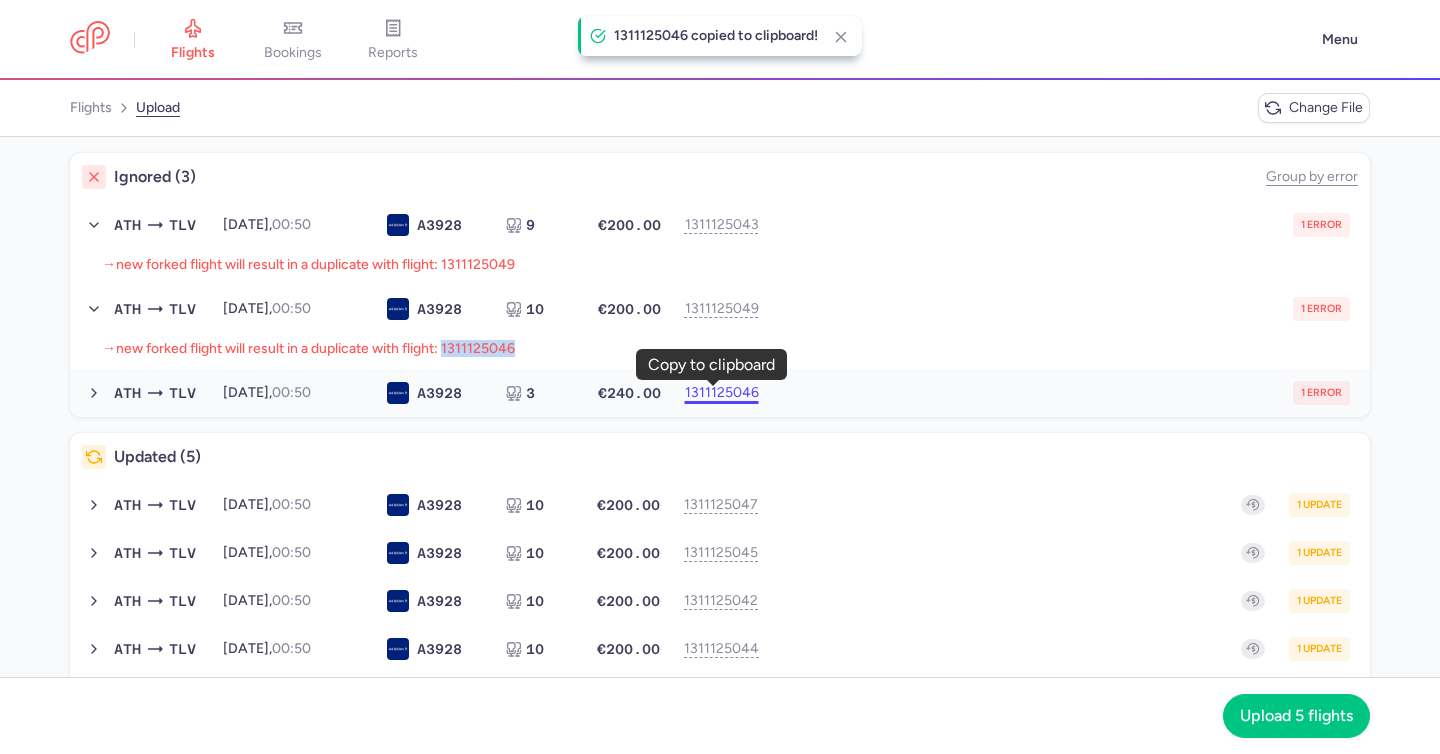 click on "1311125046" at bounding box center [720, 393] 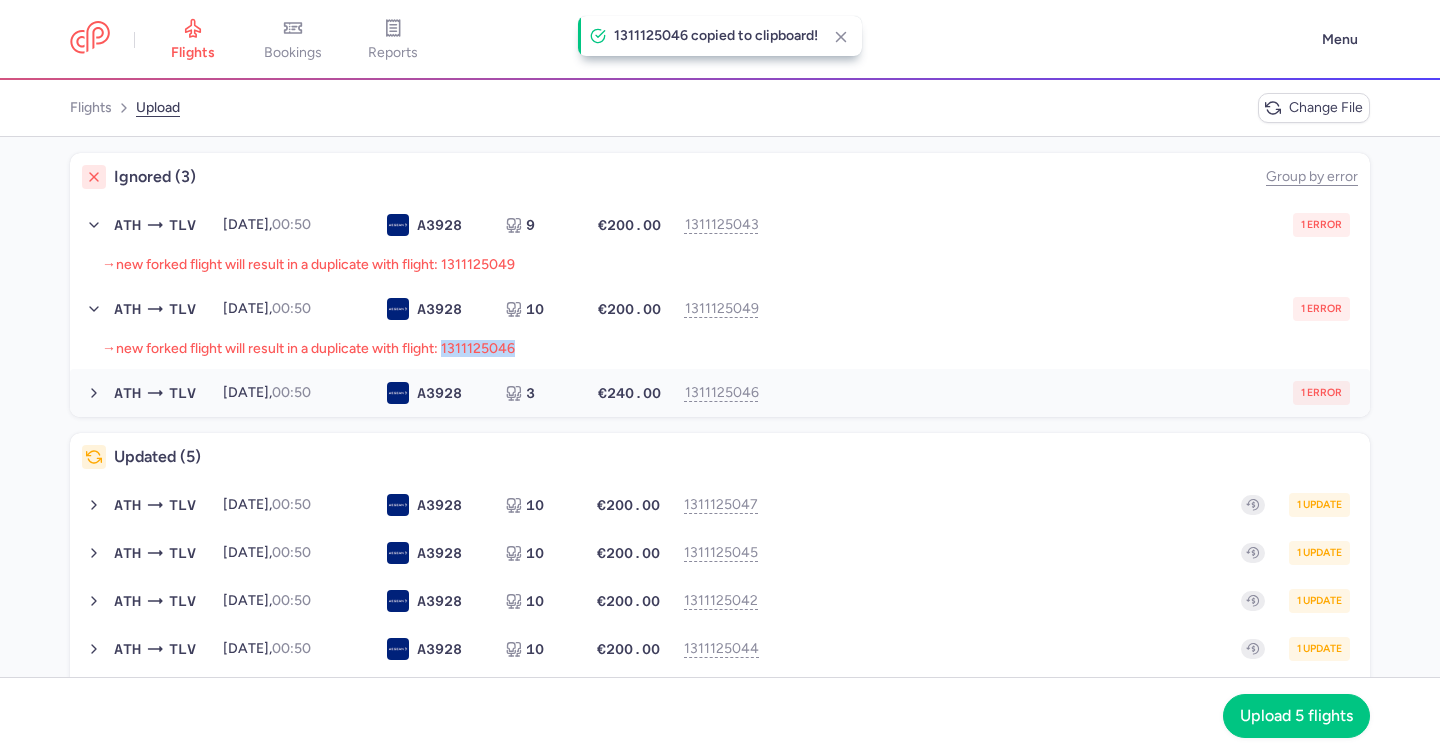 click on "1 error" at bounding box center (1064, 393) 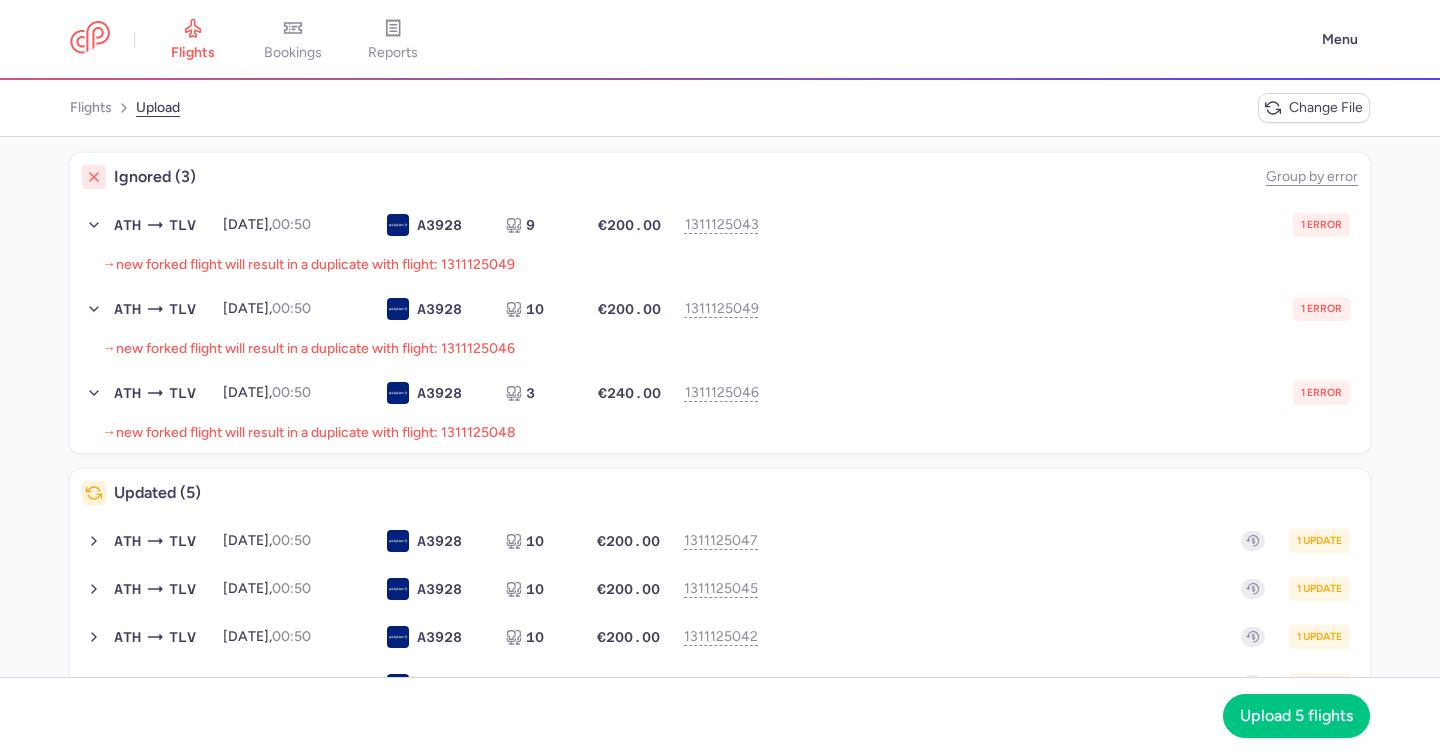 click on "new forked flight will result in a duplicate with flight: 1311125048" at bounding box center (316, 432) 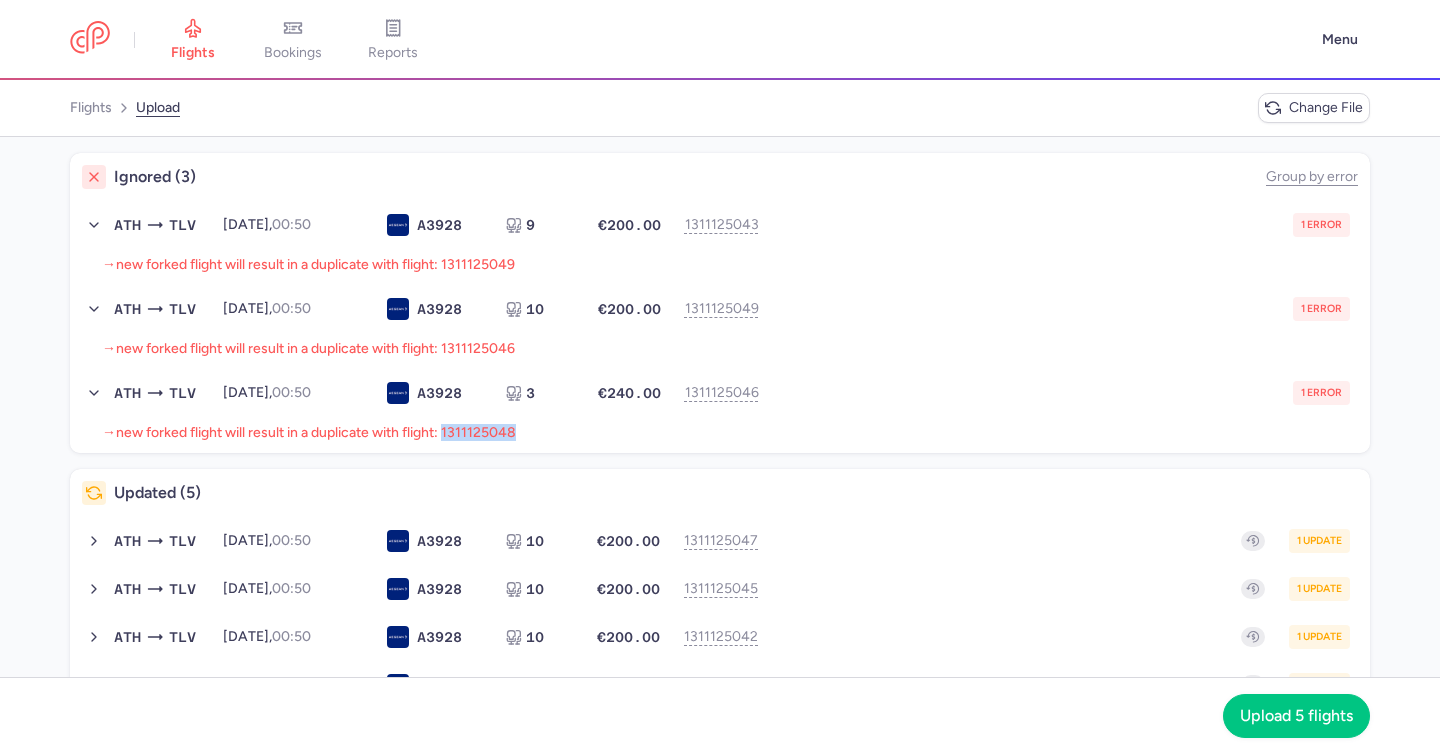 click on "new forked flight will result in a duplicate with flight: 1311125048" at bounding box center [316, 432] 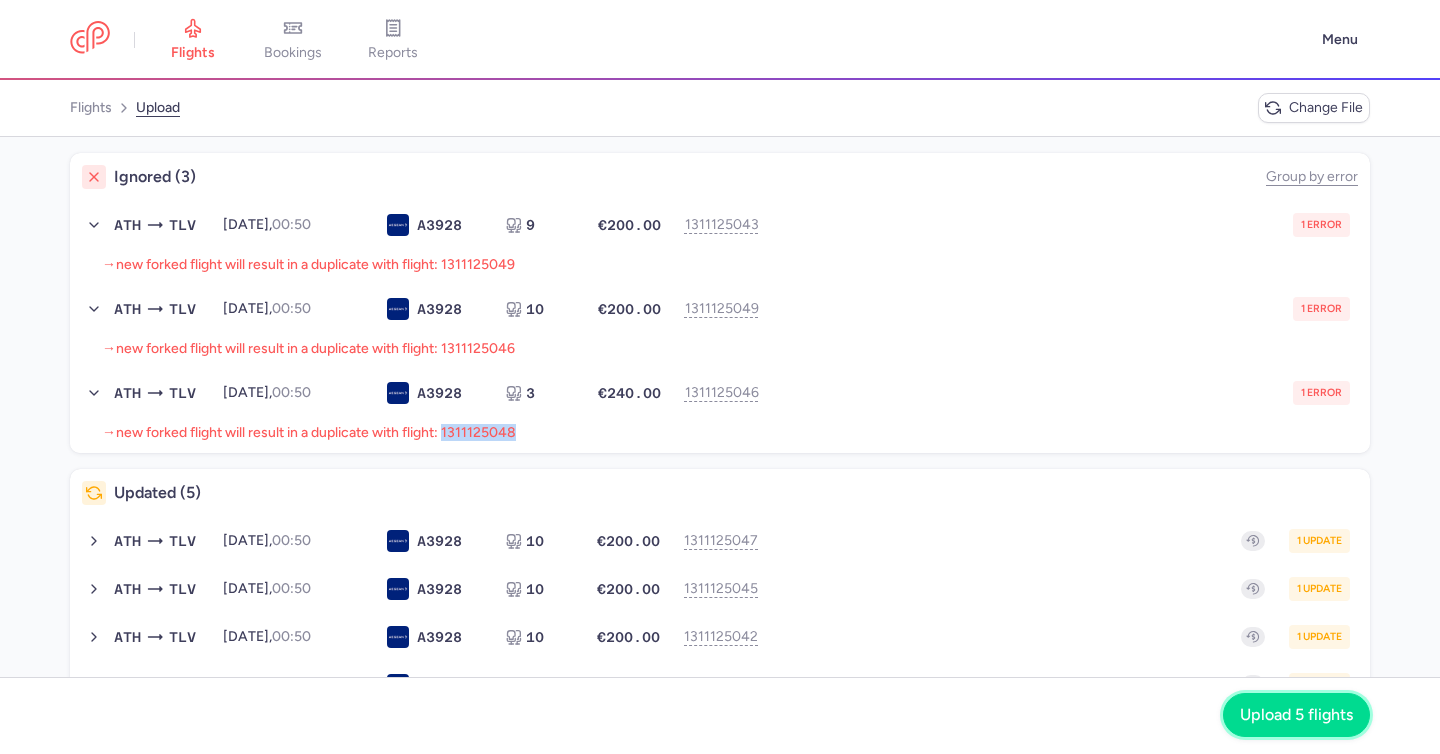 click on "Upload 5 flights" 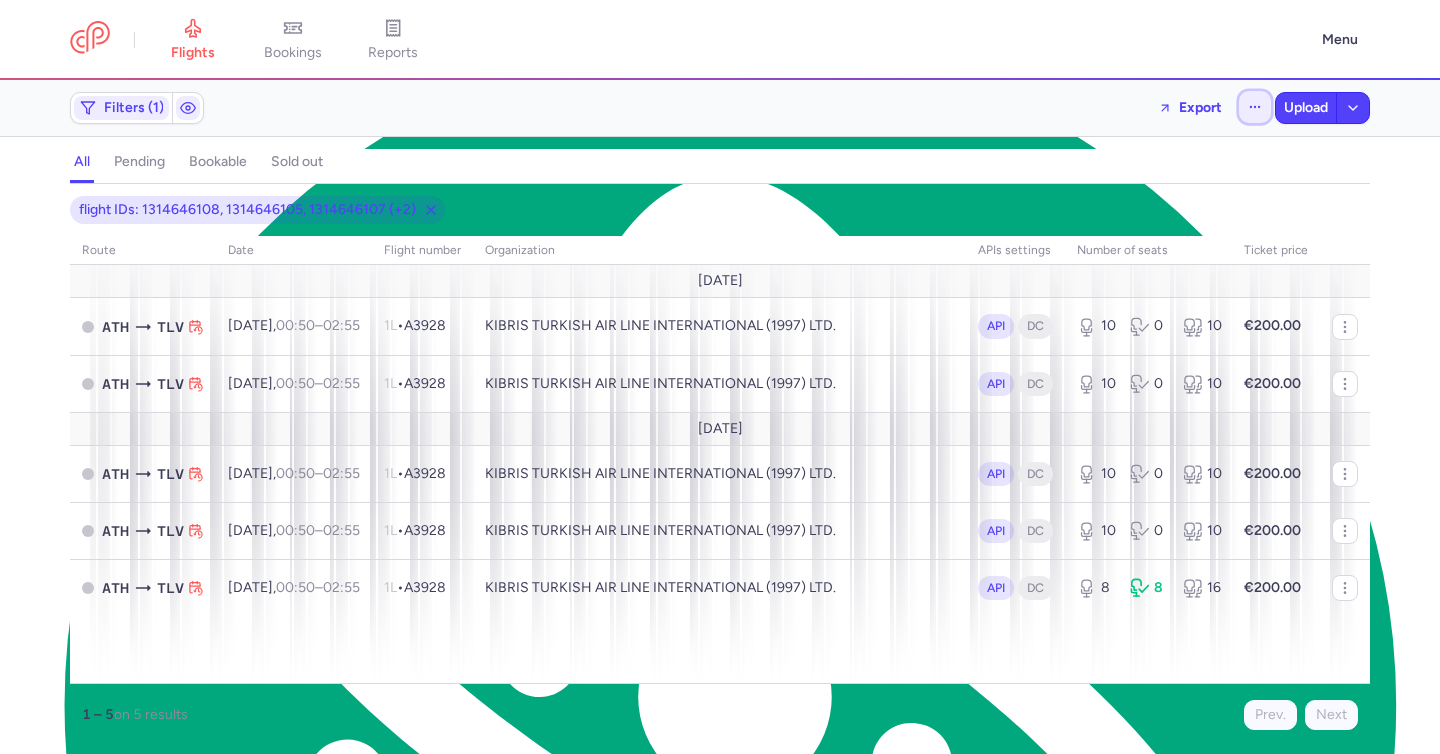 click 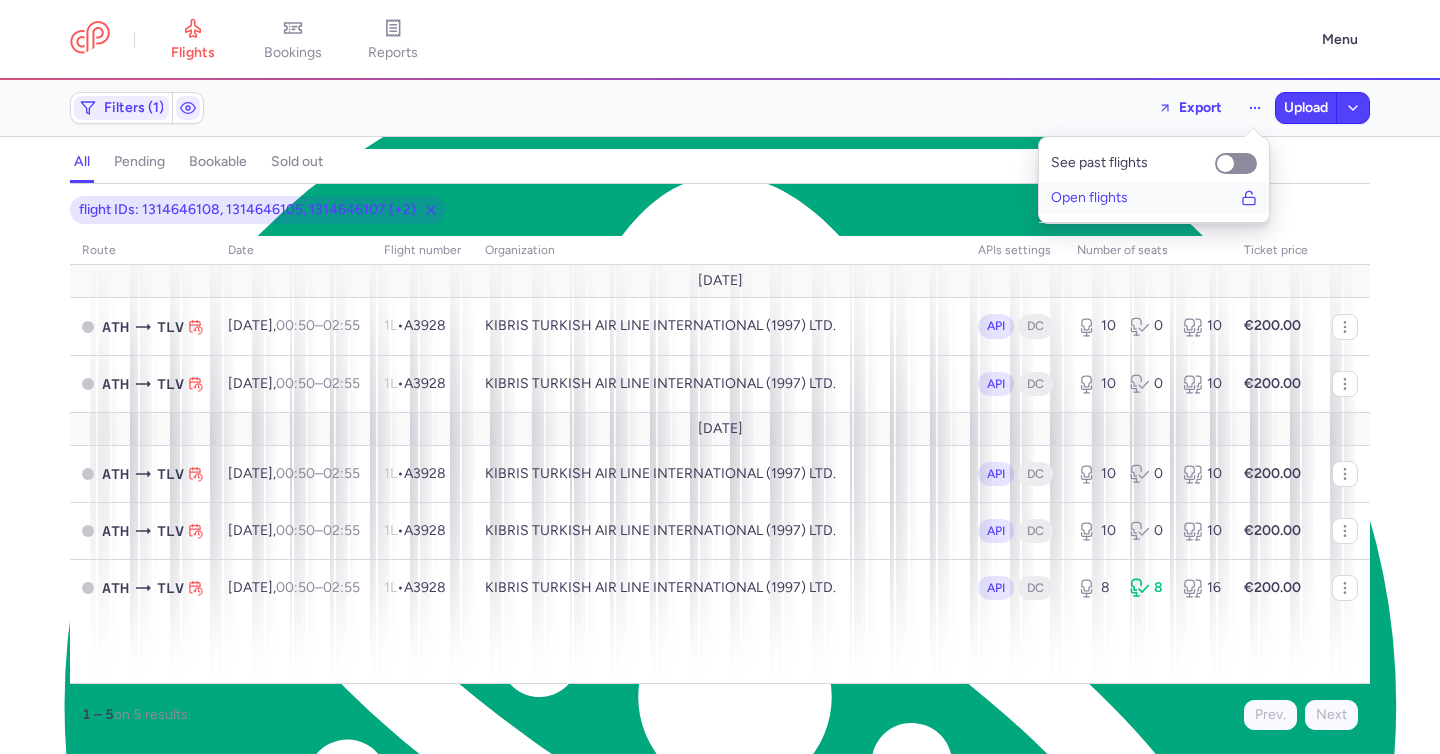 click on "Open flights" at bounding box center (1154, 198) 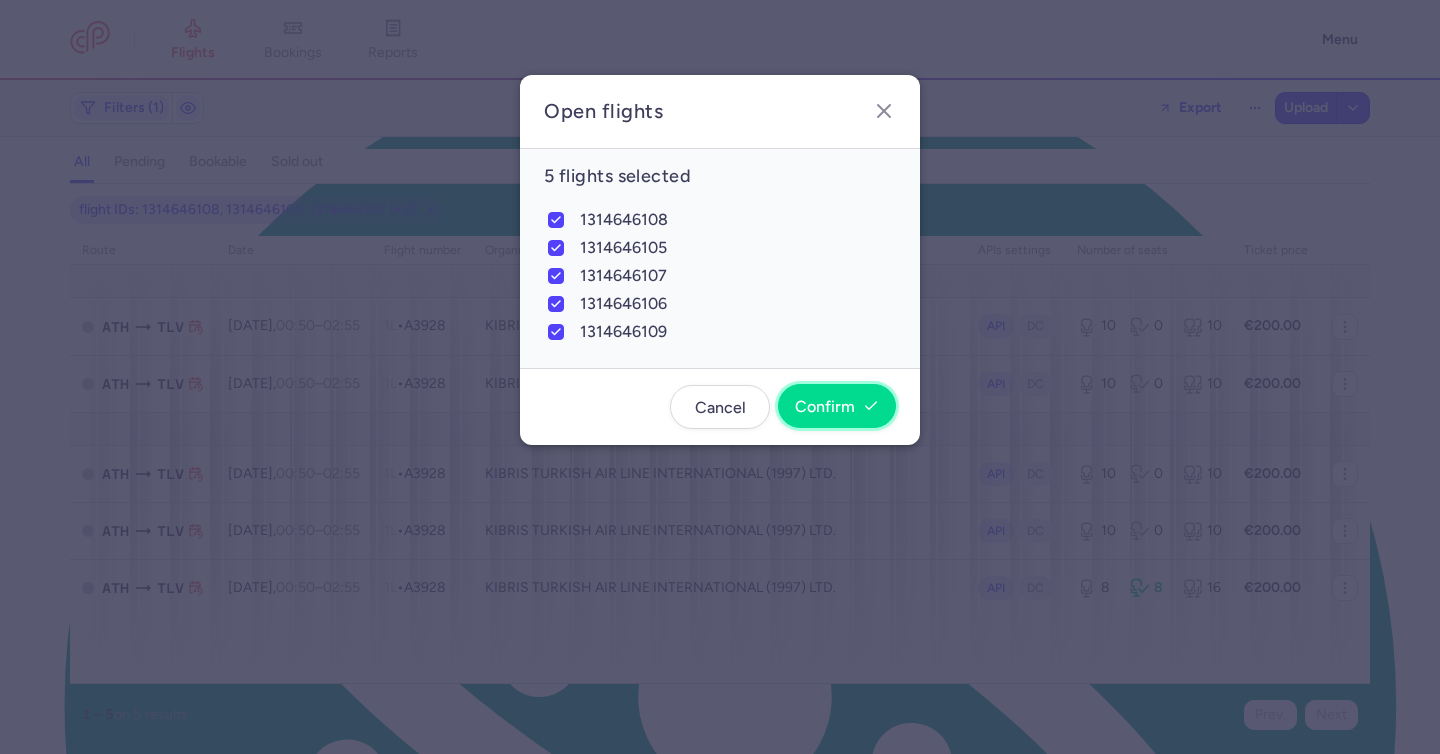 click on "Confirm" at bounding box center (825, 407) 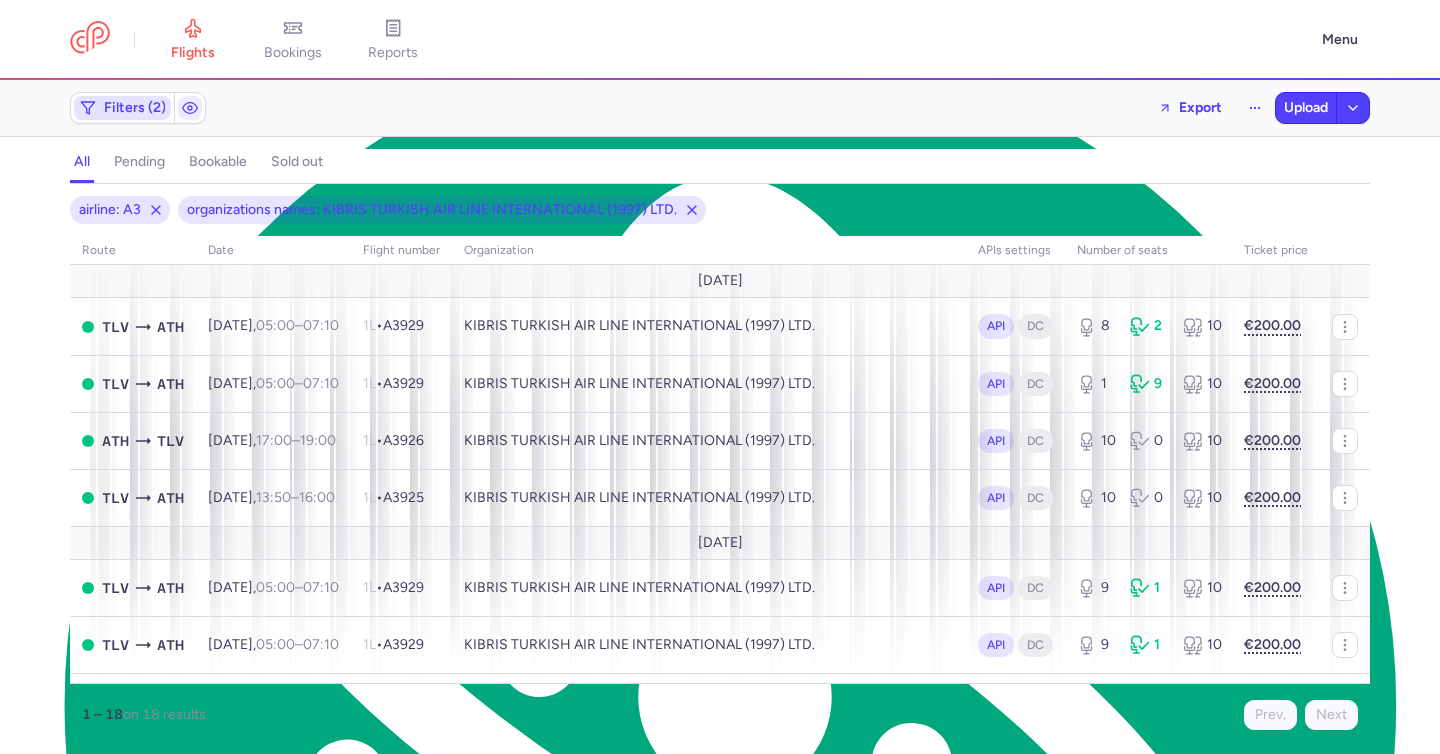 click on "Filters (2)" 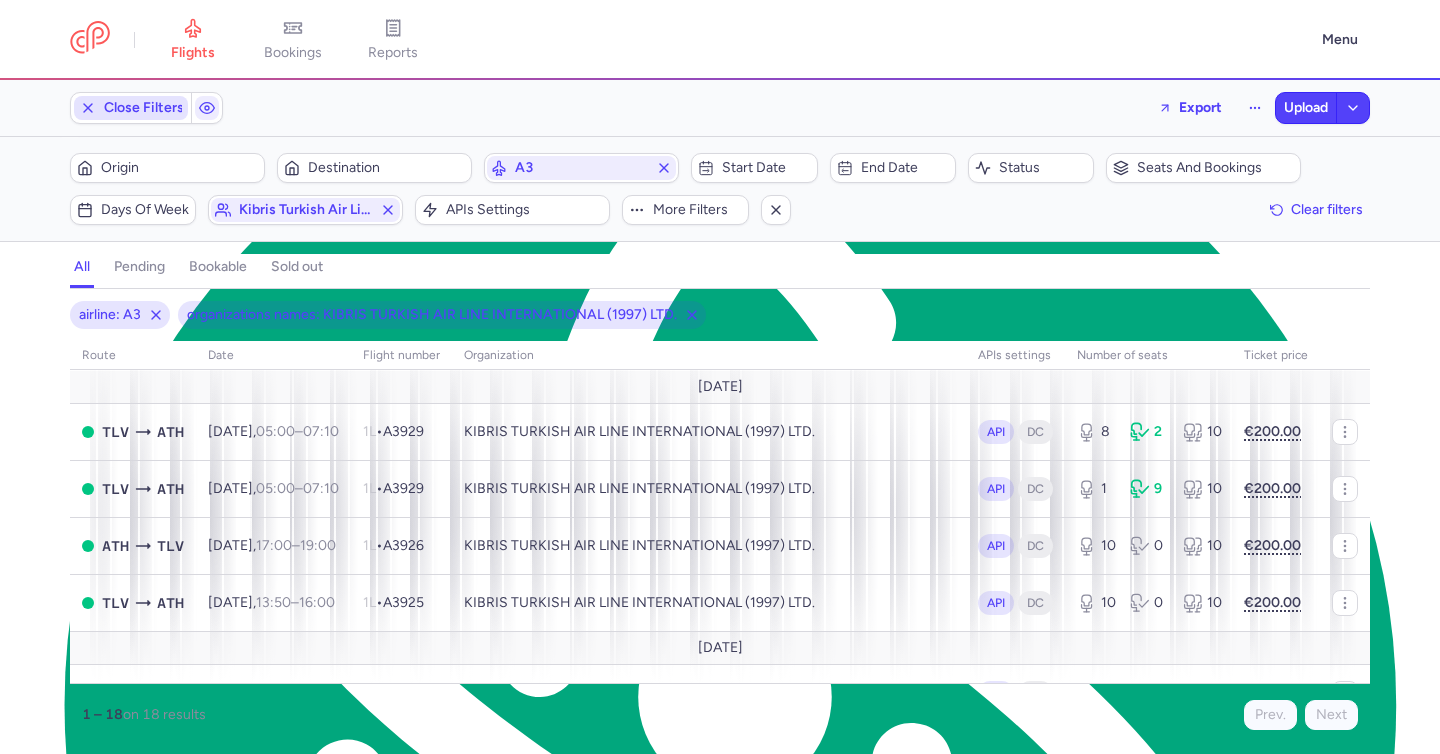 scroll, scrollTop: 0, scrollLeft: 0, axis: both 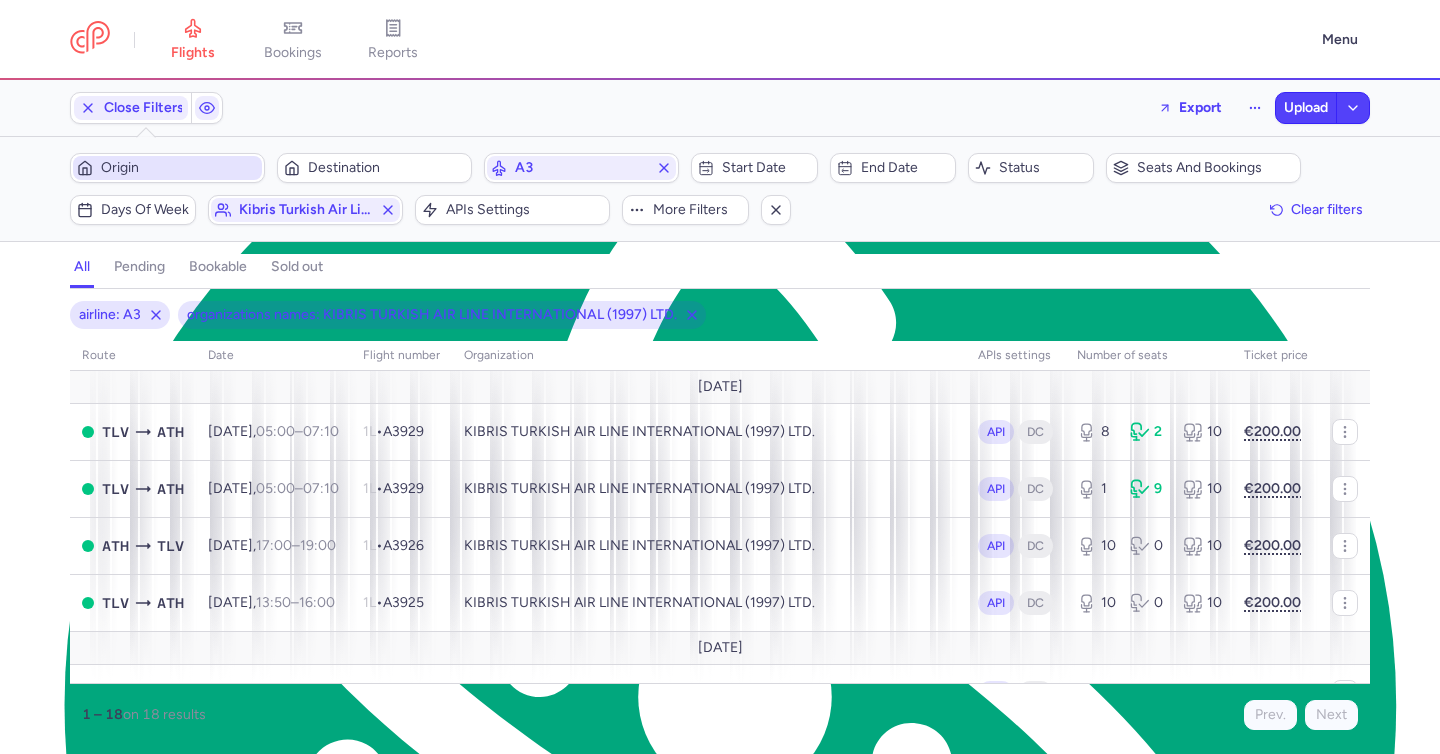 click on "Origin" at bounding box center (179, 168) 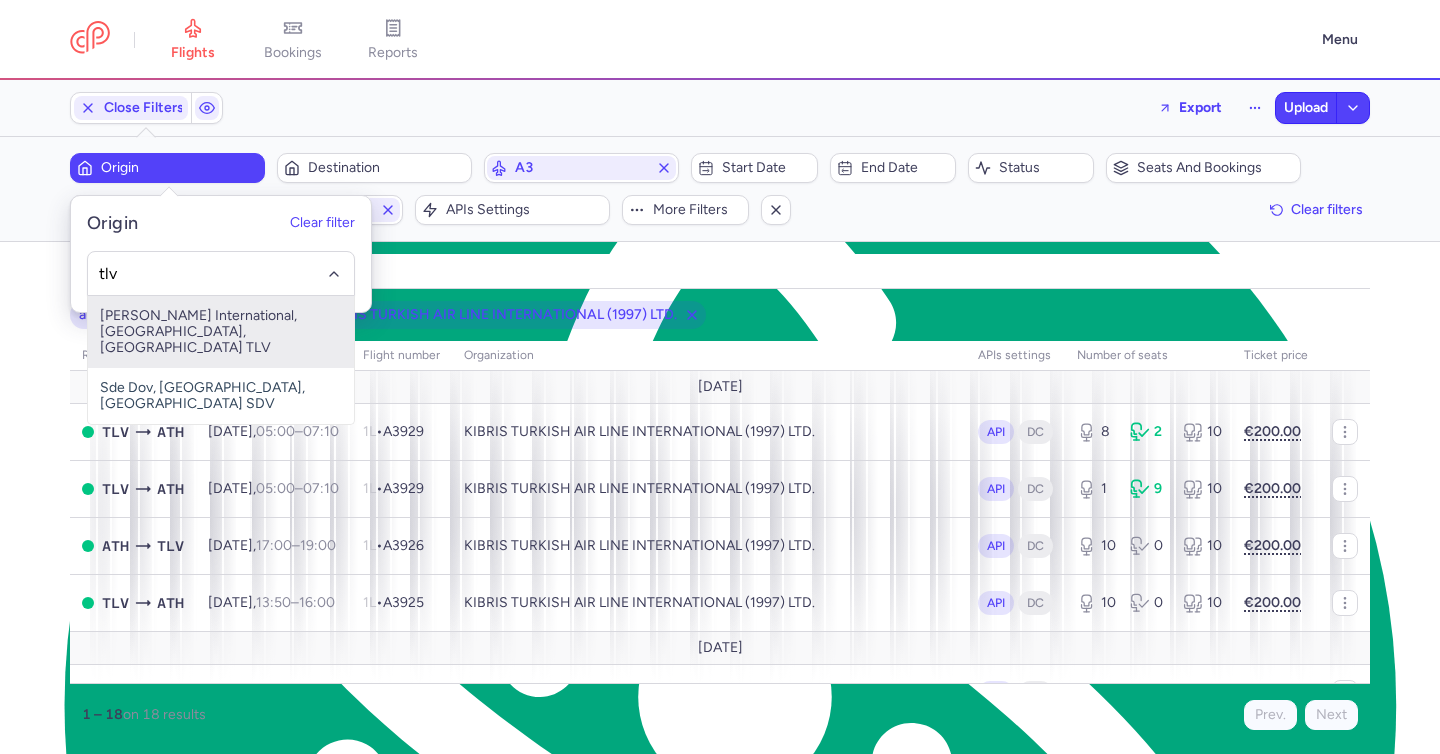 click on "[PERSON_NAME] International, [GEOGRAPHIC_DATA], [GEOGRAPHIC_DATA] TLV" at bounding box center [221, 332] 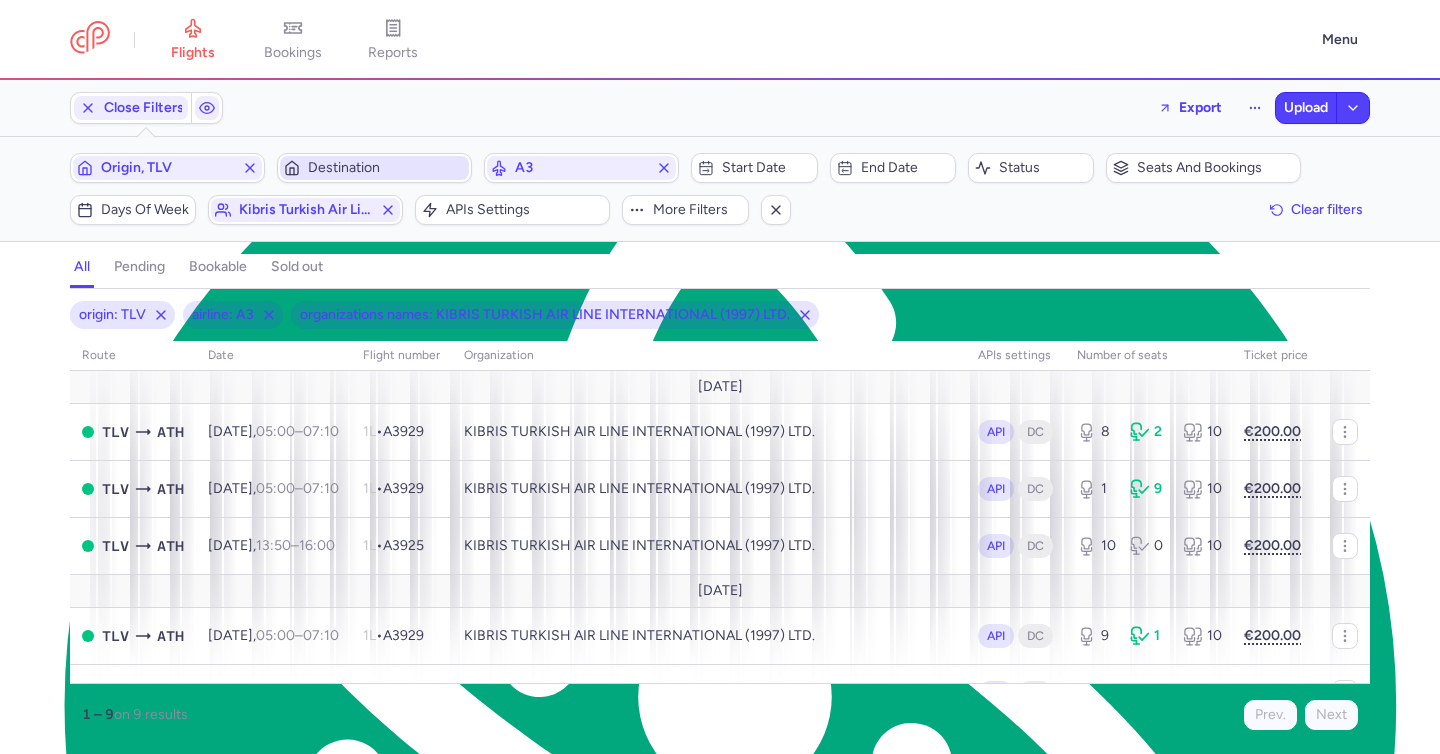 click on "Destination" at bounding box center [386, 168] 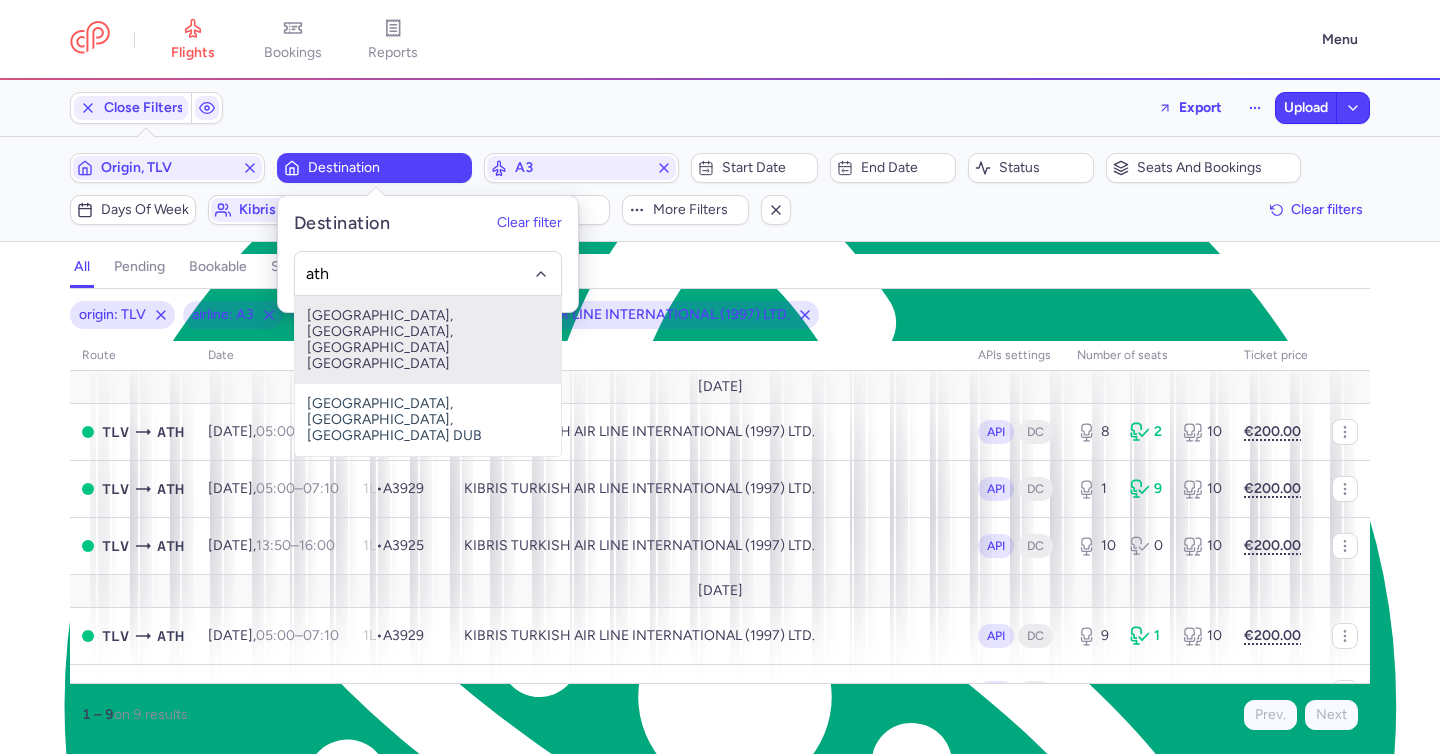 type on "ath" 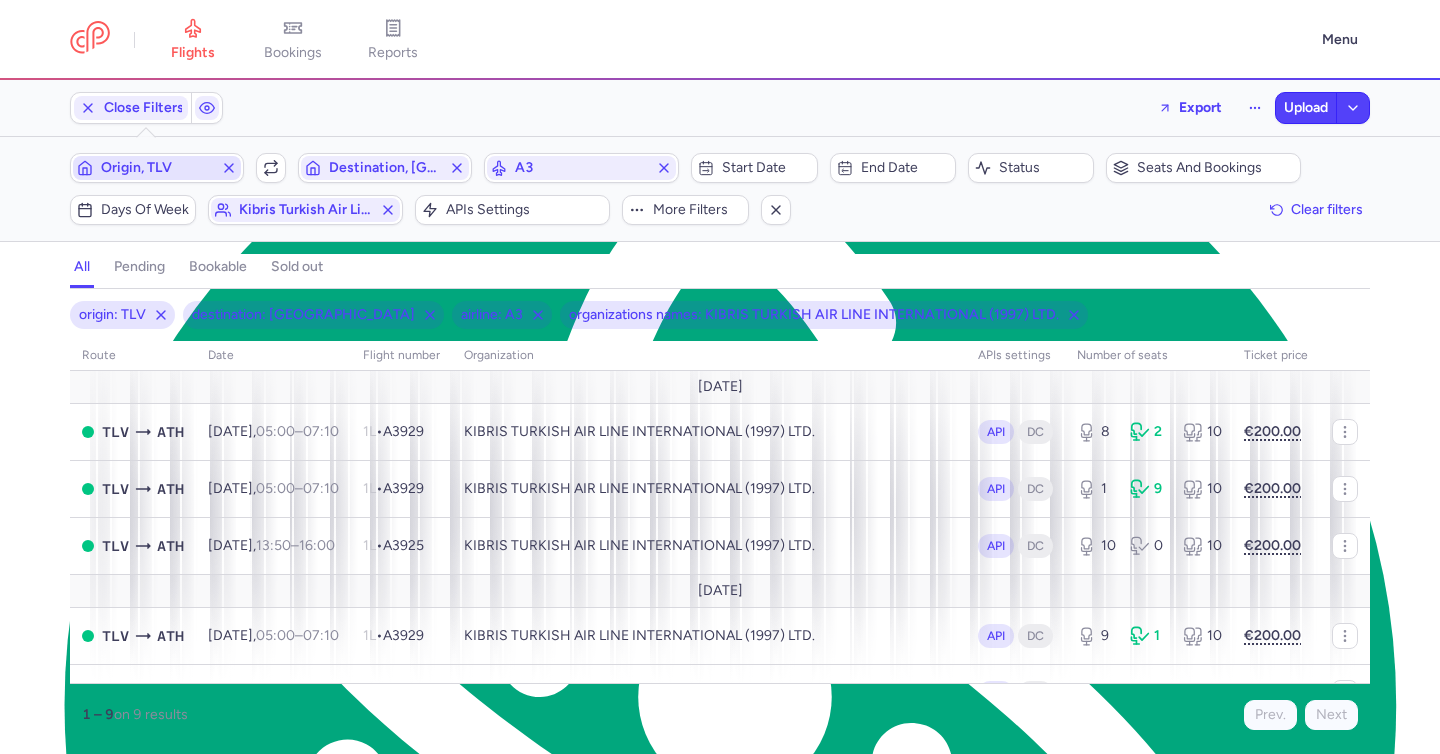 click on "Origin, TLV" at bounding box center [157, 168] 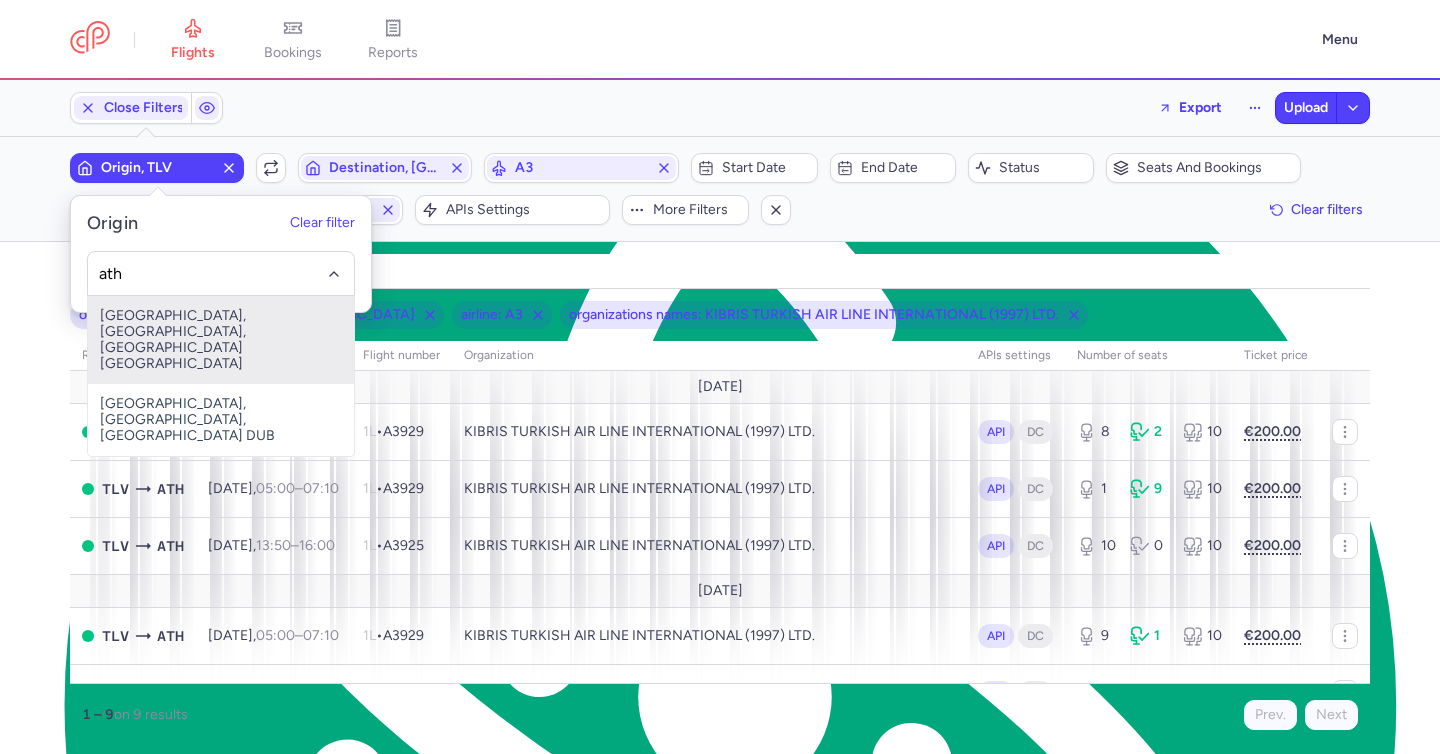 click on "[GEOGRAPHIC_DATA], [GEOGRAPHIC_DATA], [GEOGRAPHIC_DATA] [GEOGRAPHIC_DATA]" at bounding box center [221, 340] 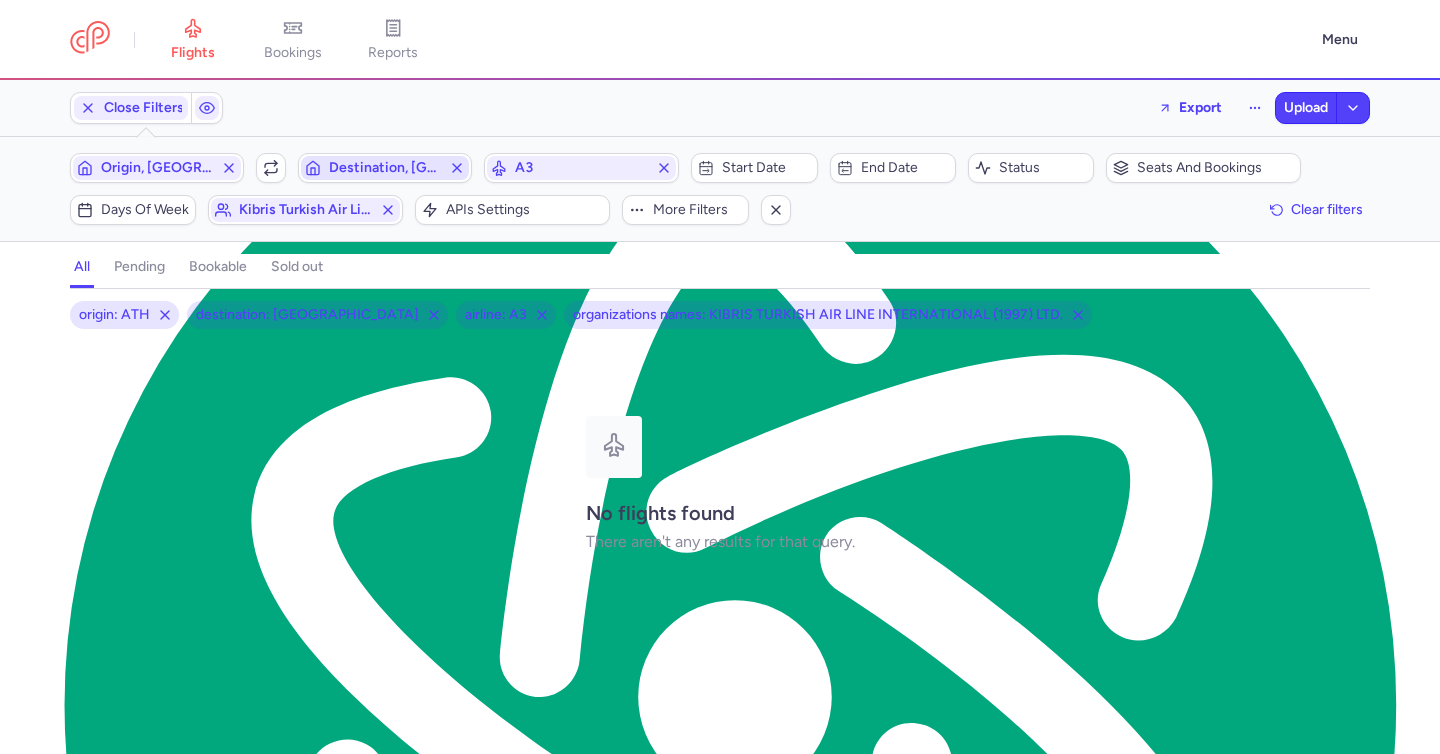 click on "Destination, ATH" at bounding box center (385, 168) 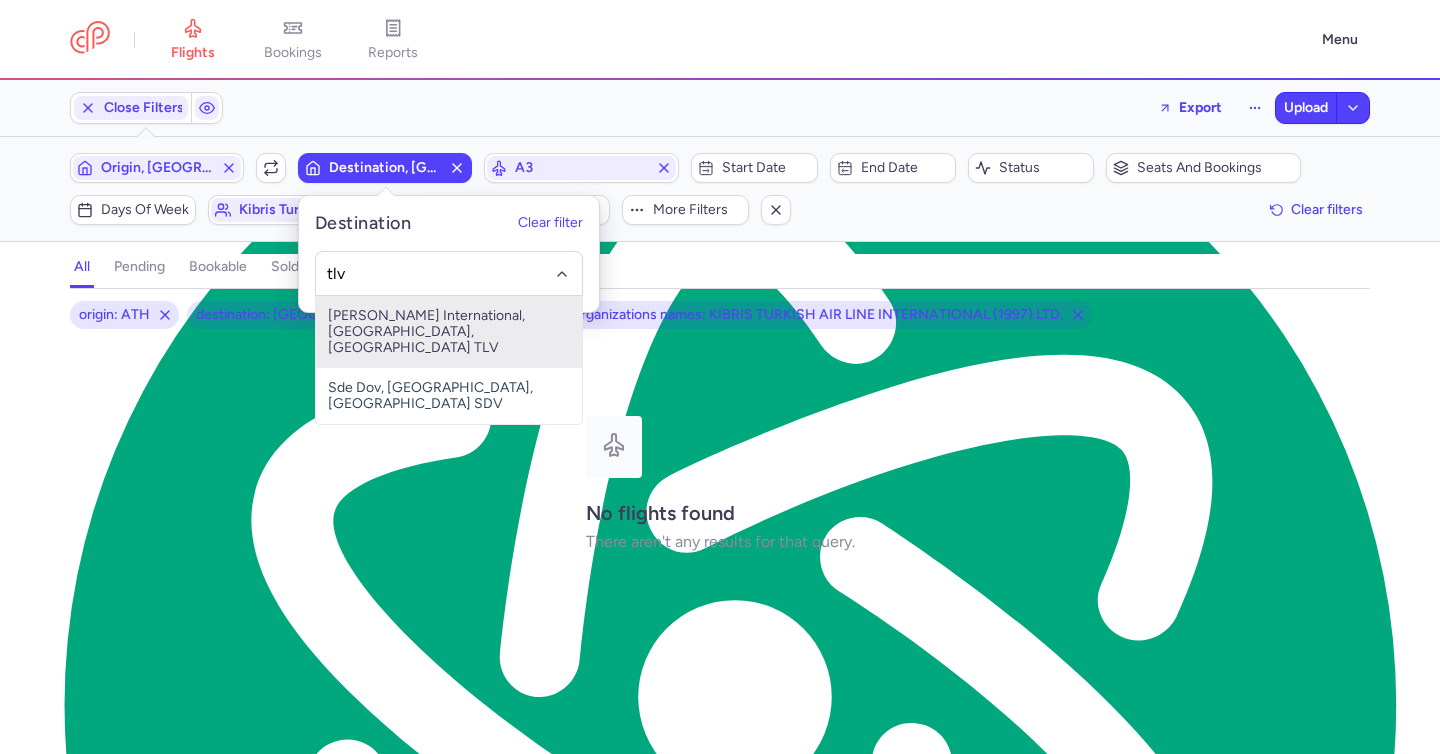 click on "[PERSON_NAME] International, [GEOGRAPHIC_DATA], [GEOGRAPHIC_DATA] TLV" at bounding box center [449, 332] 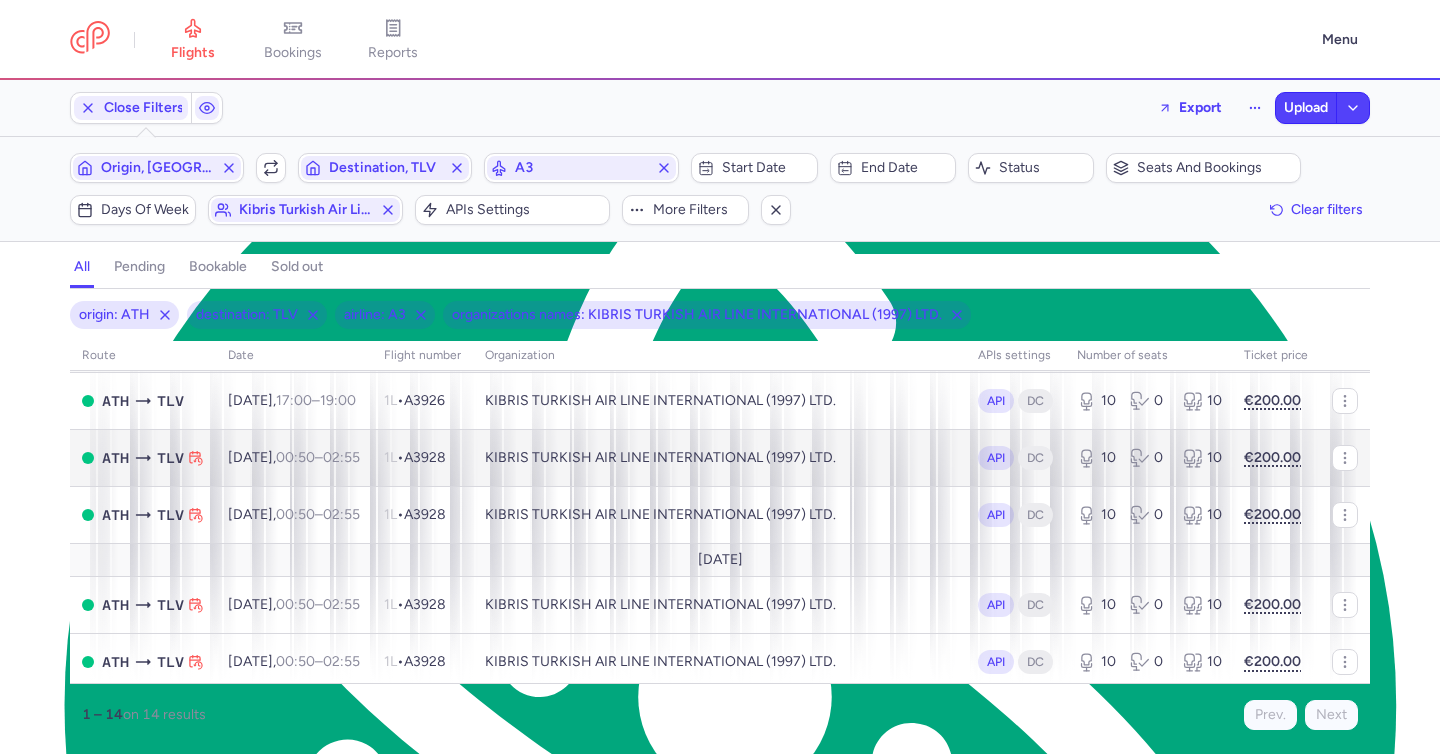scroll, scrollTop: 96, scrollLeft: 0, axis: vertical 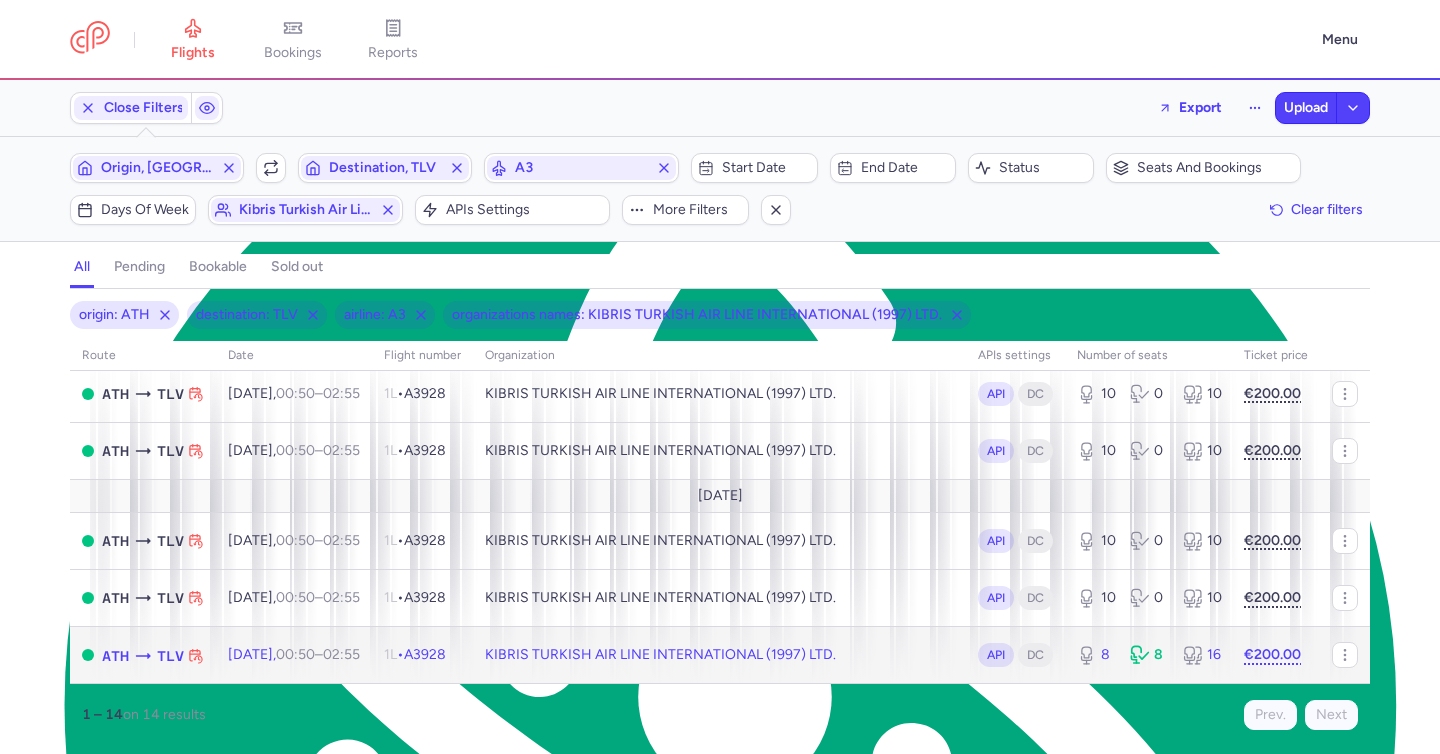 click on "00:50  –  02:55  +0" at bounding box center (318, 654) 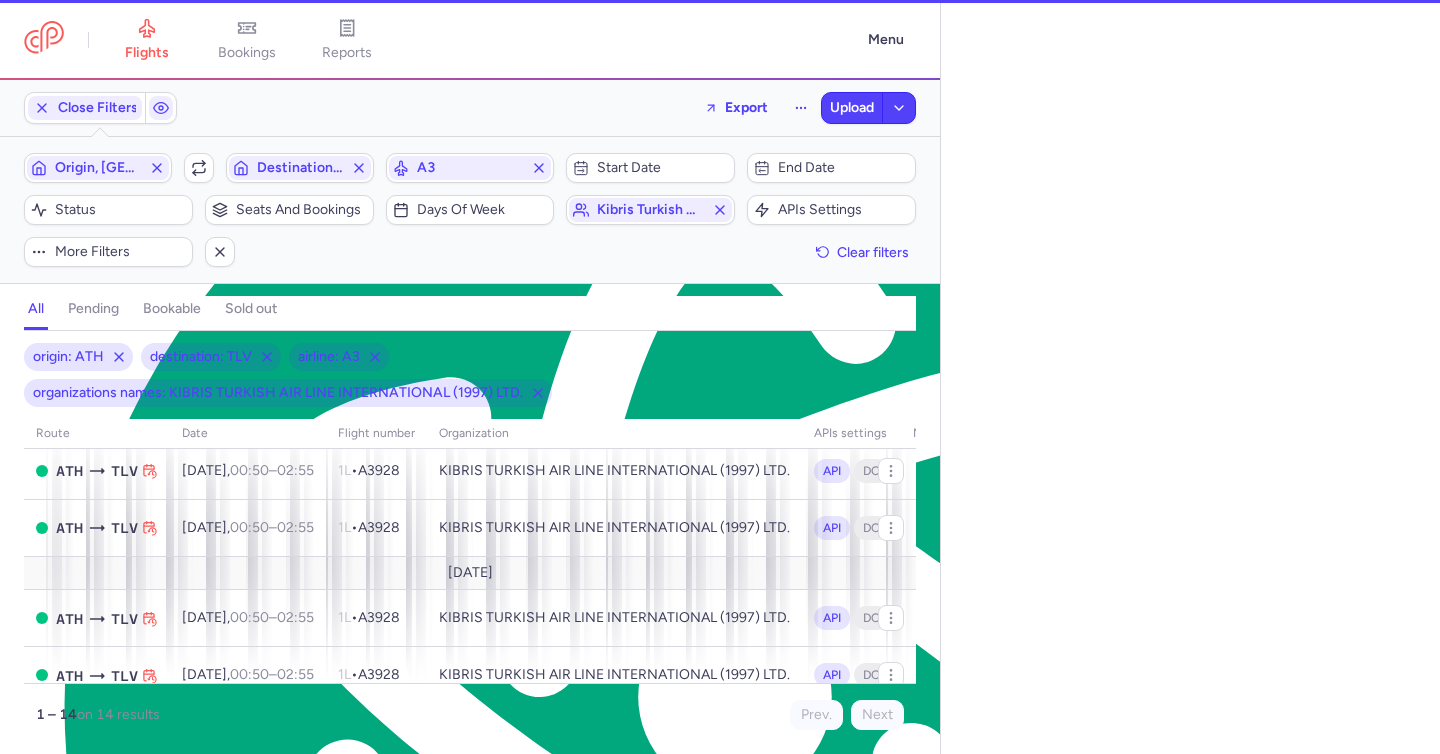 select on "days" 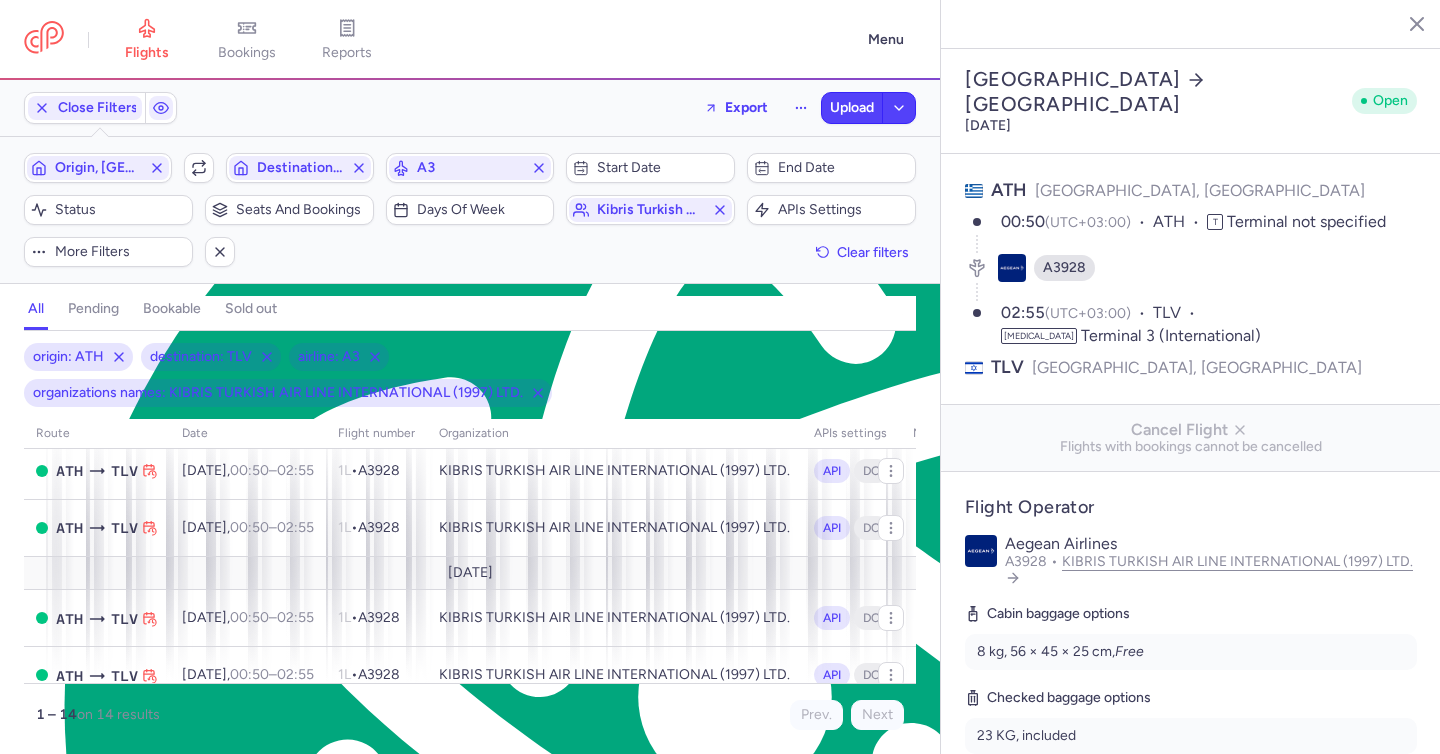 scroll, scrollTop: 1819, scrollLeft: 0, axis: vertical 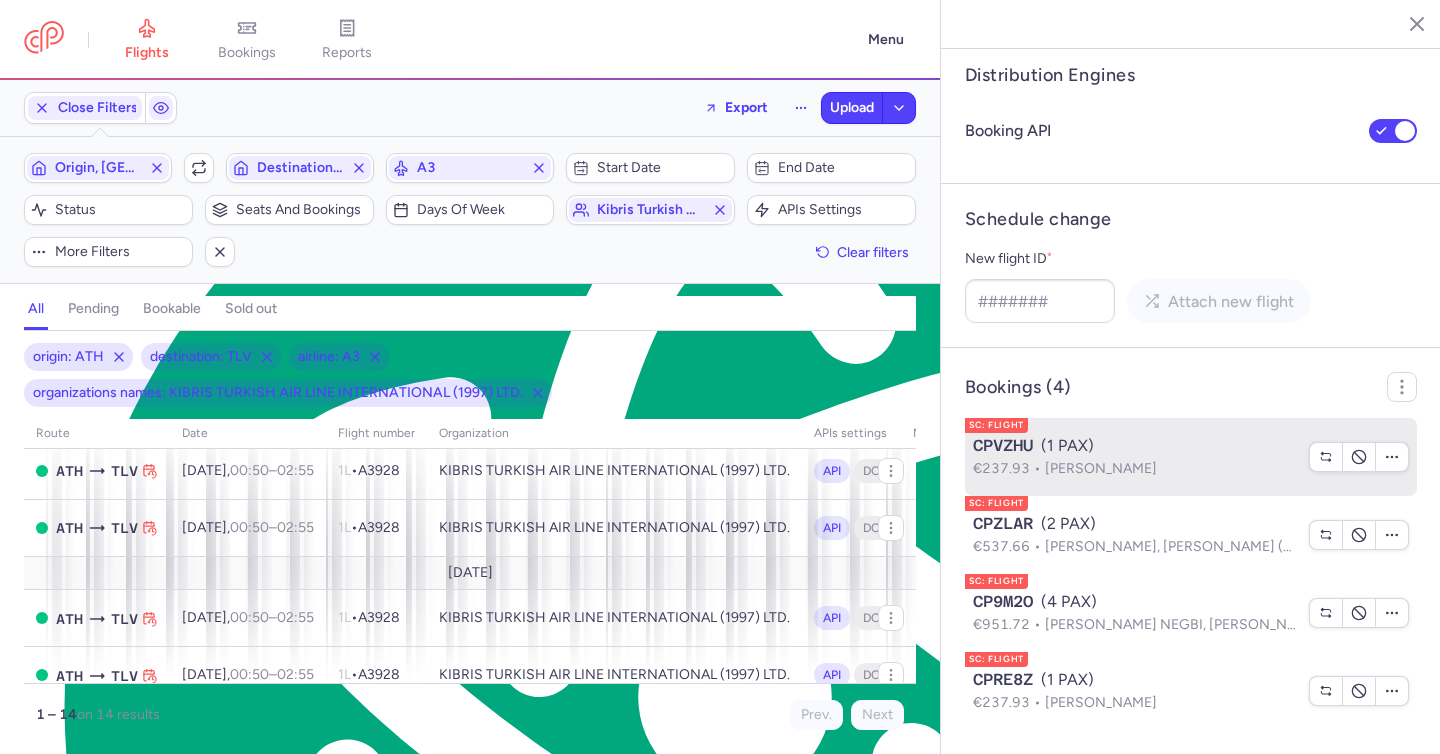 click on "CPVZHU  (1 PAX)" at bounding box center [1135, 446] 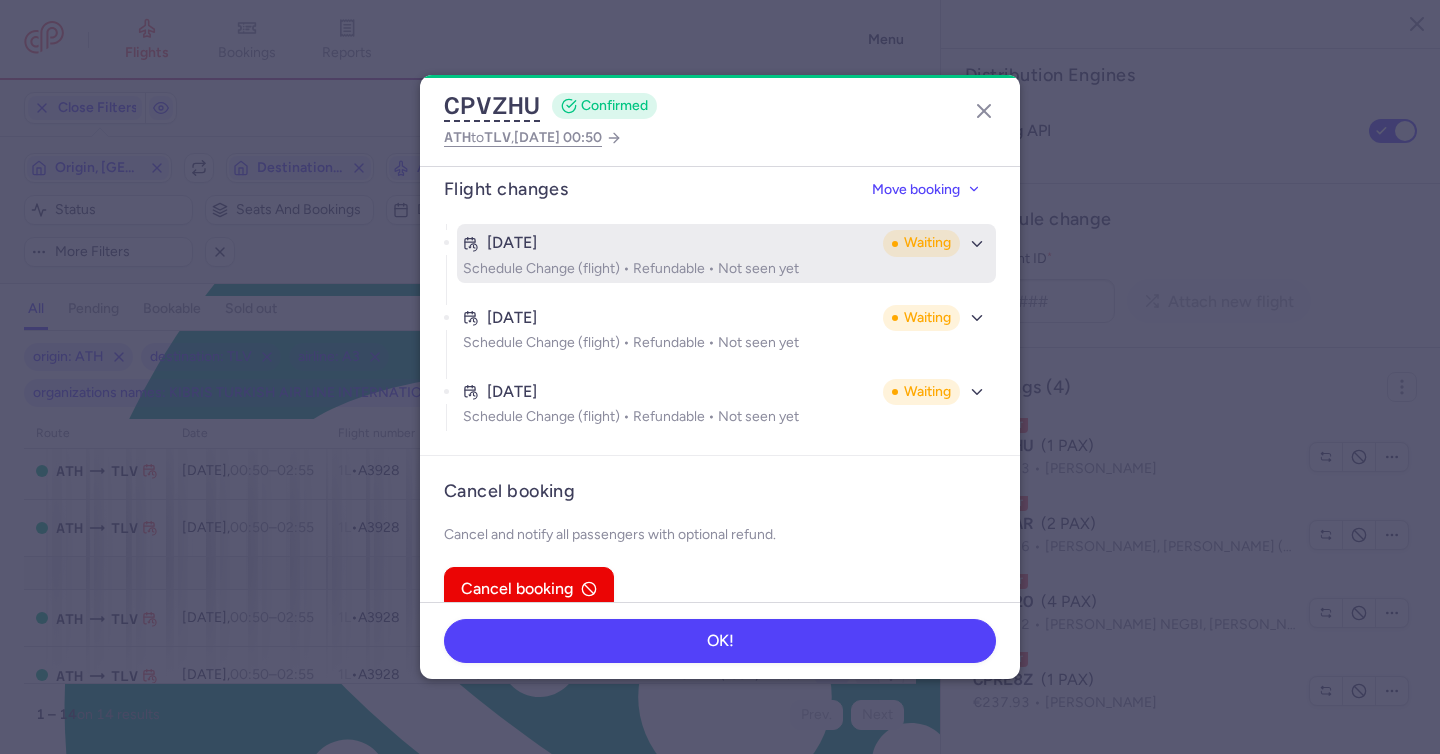 scroll, scrollTop: 1234, scrollLeft: 0, axis: vertical 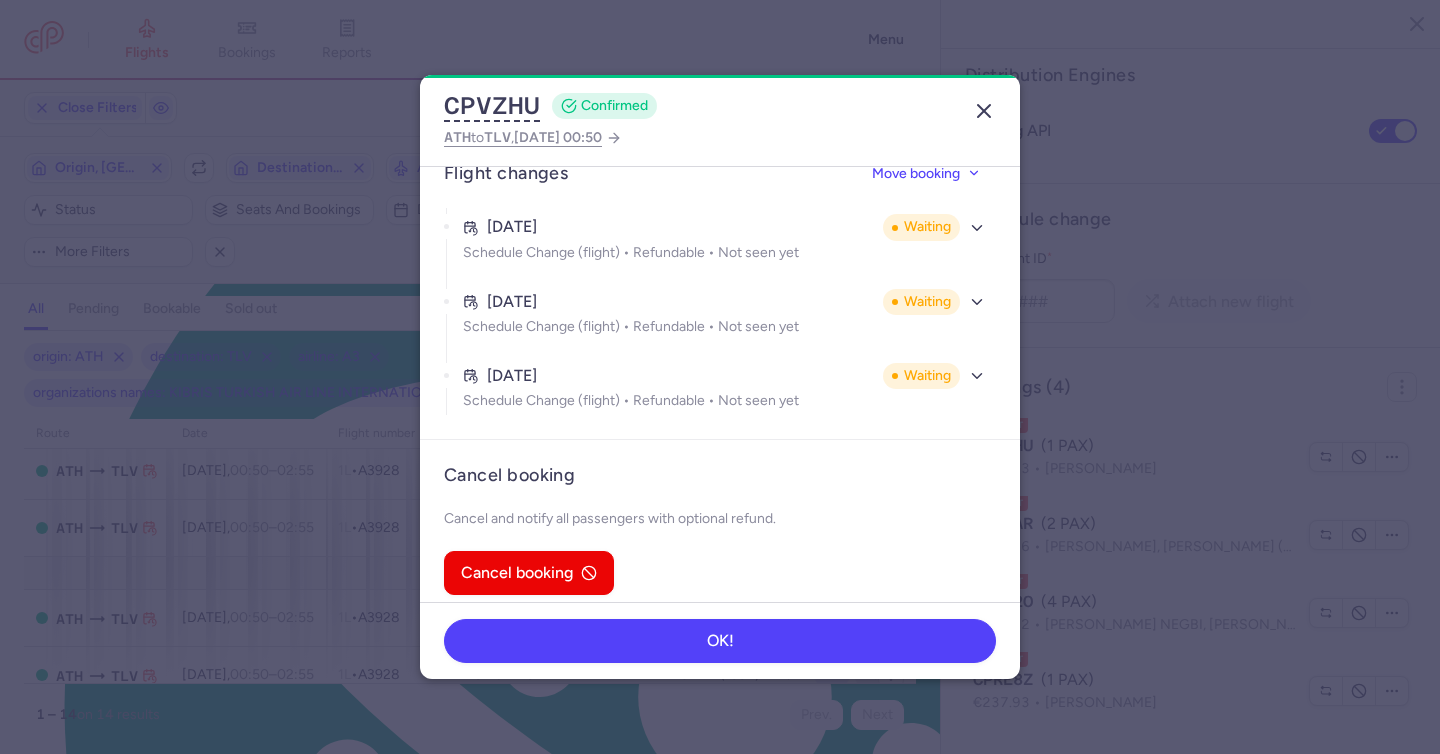 click 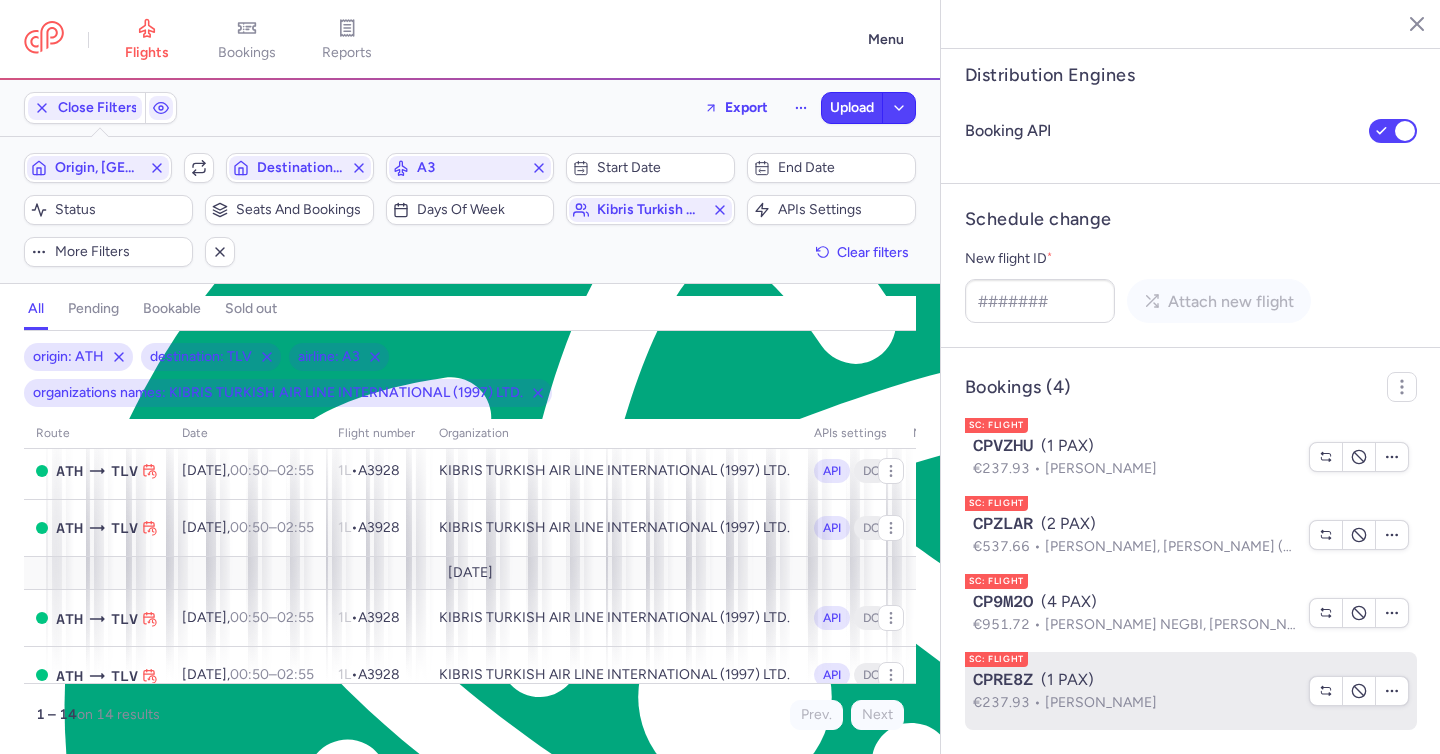 click on "CPRE8Z  (1 PAX)" at bounding box center [1135, 680] 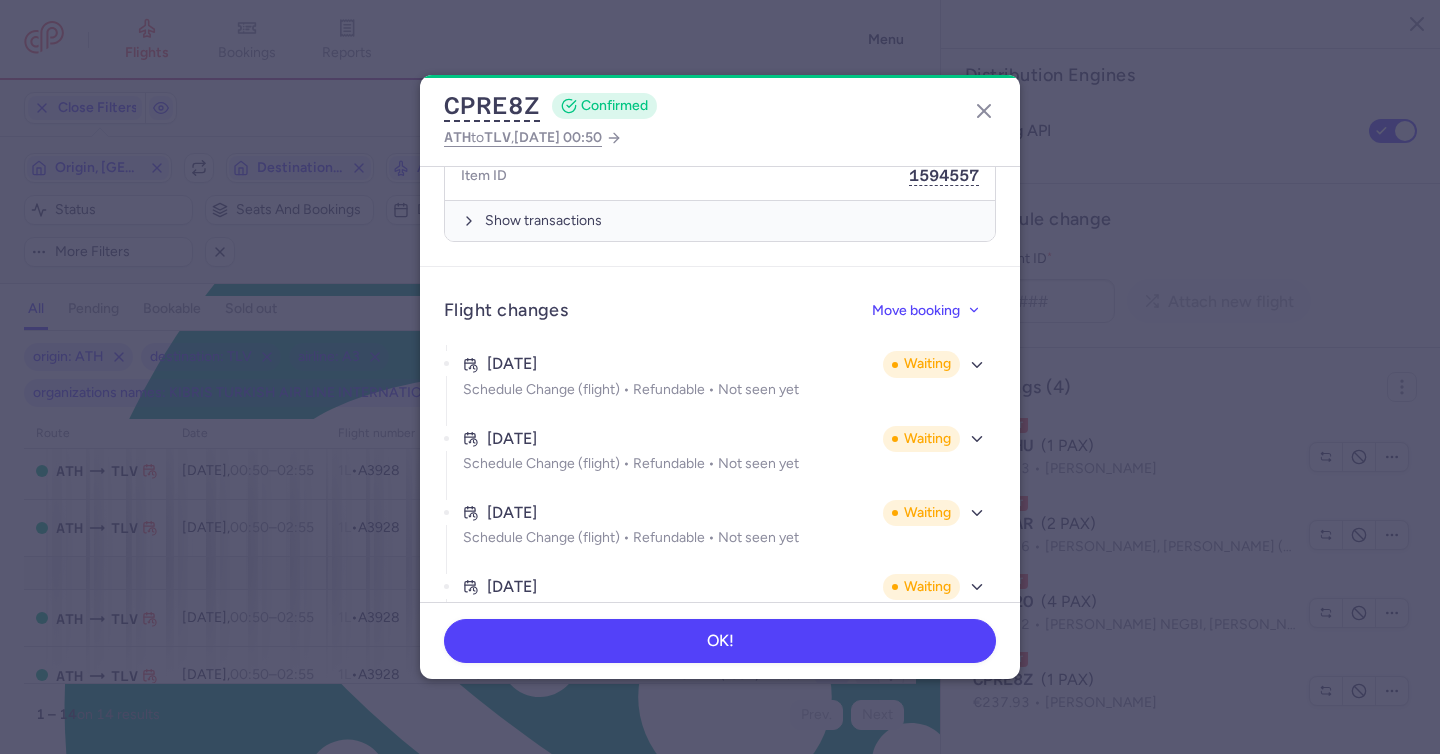 scroll, scrollTop: 1291, scrollLeft: 0, axis: vertical 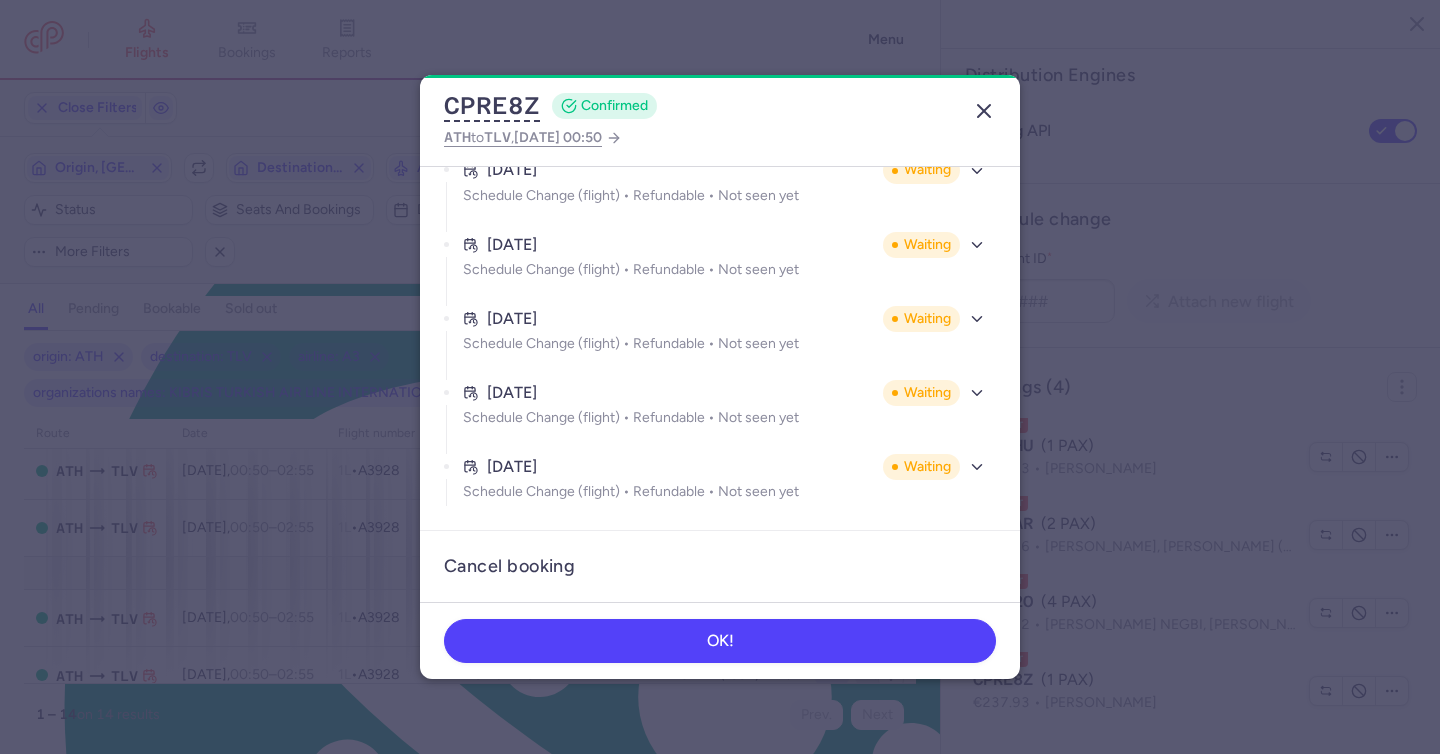 click 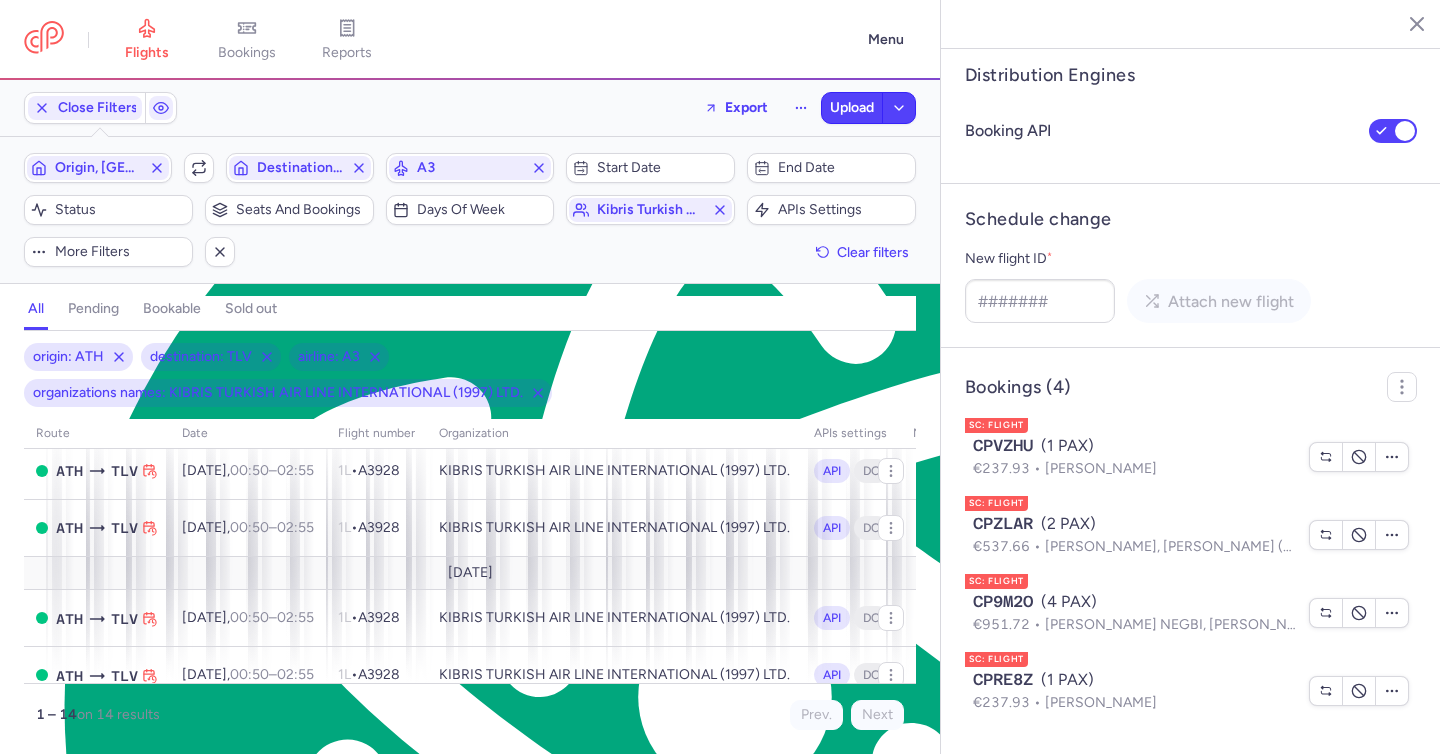 scroll, scrollTop: 189, scrollLeft: 0, axis: vertical 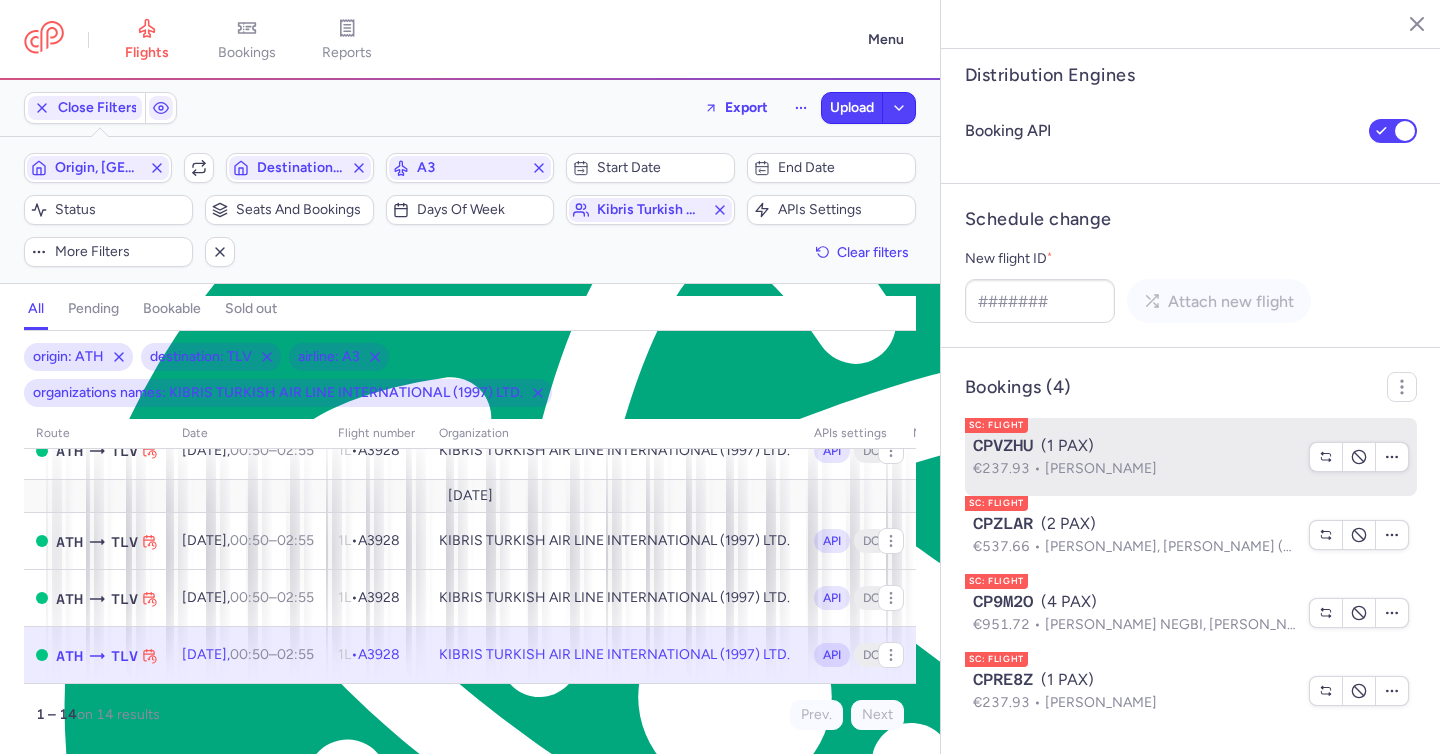click on "€237.93  Yoav BERSANO" at bounding box center [1135, 469] 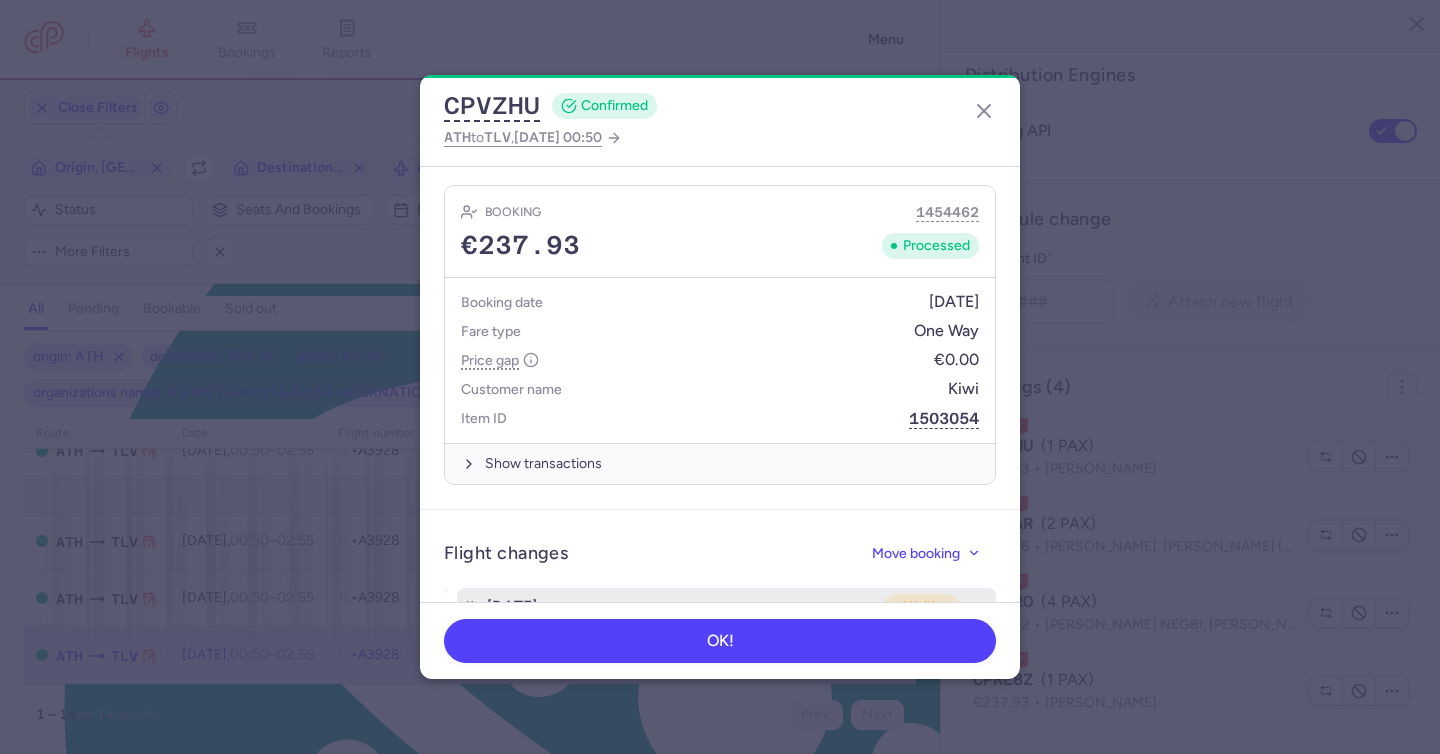 scroll, scrollTop: 1090, scrollLeft: 0, axis: vertical 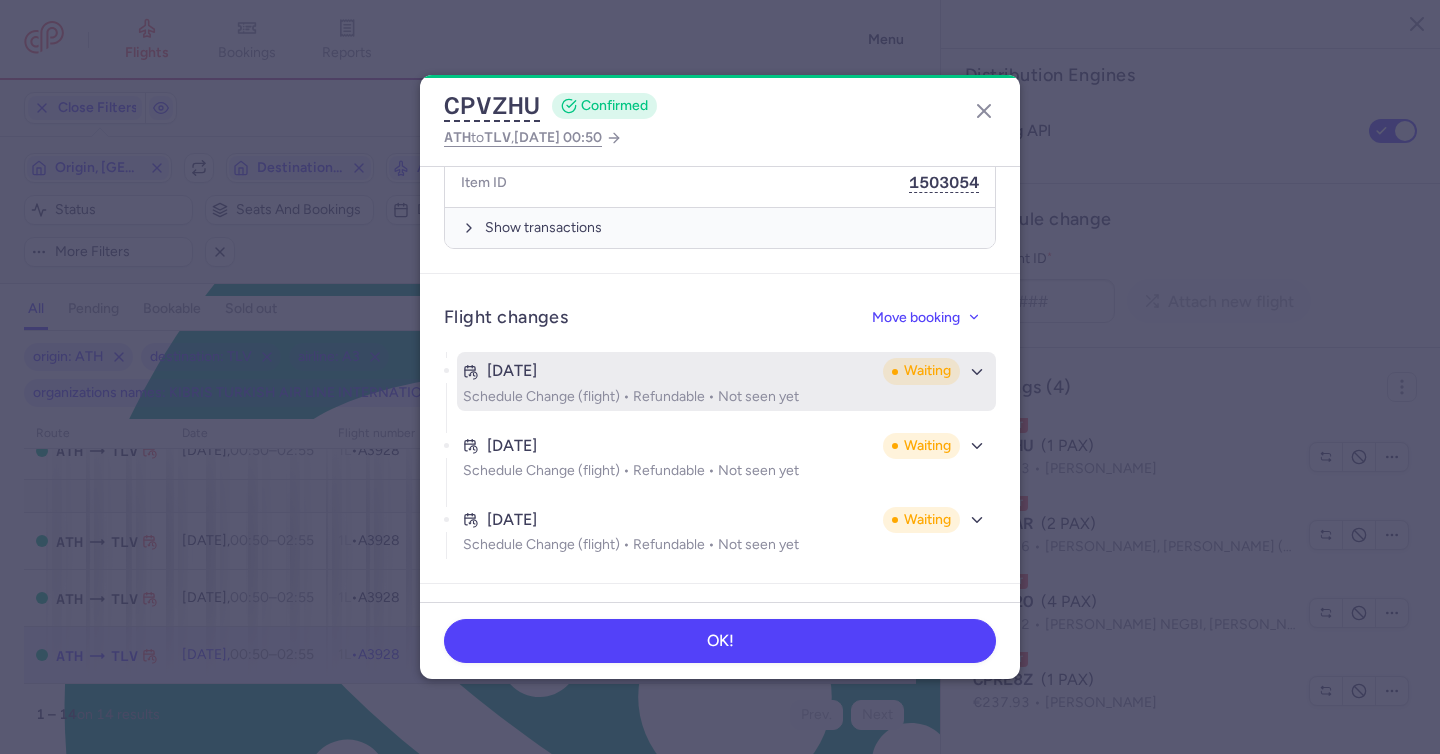 click on "Jul 13, 2025 Waiting Schedule Change (flight) • Refundable • Not seen yet" at bounding box center [726, 381] 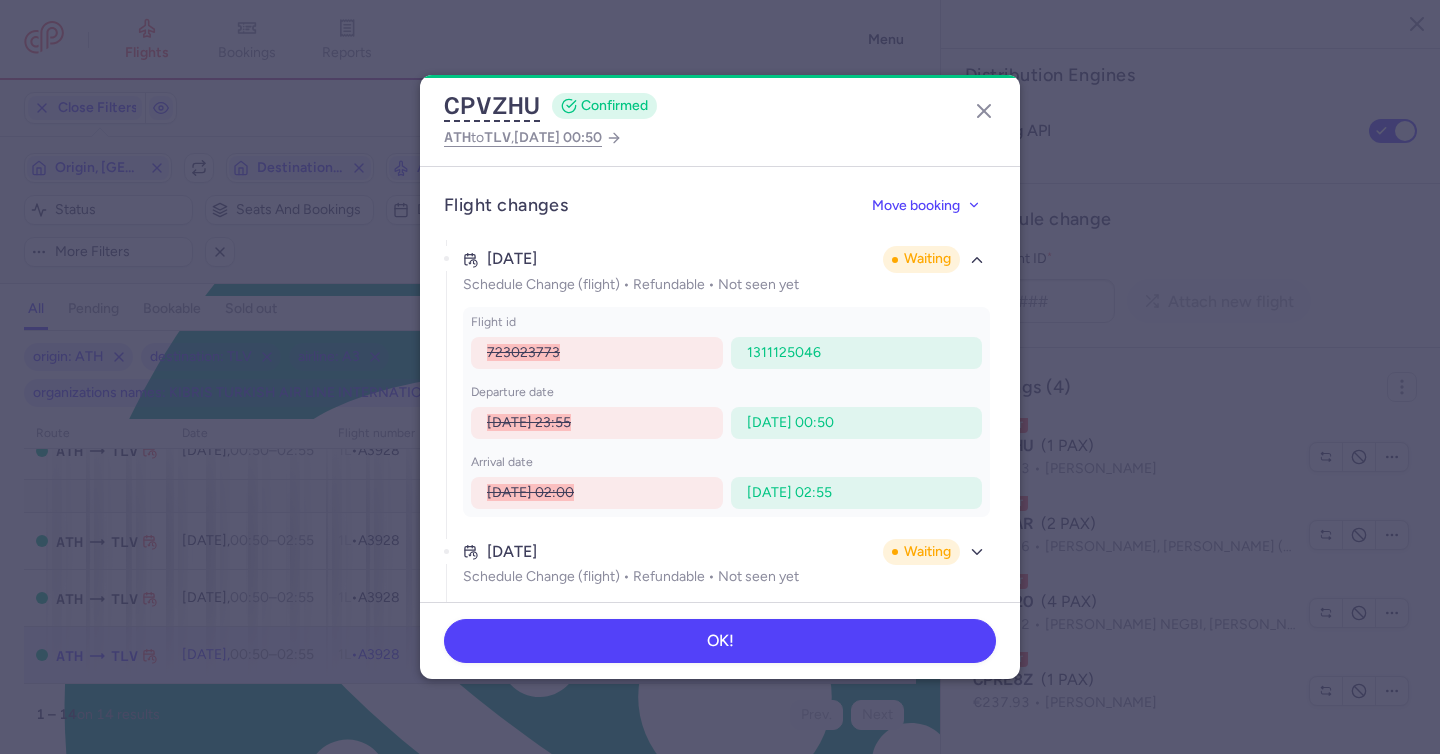 scroll, scrollTop: 1318, scrollLeft: 0, axis: vertical 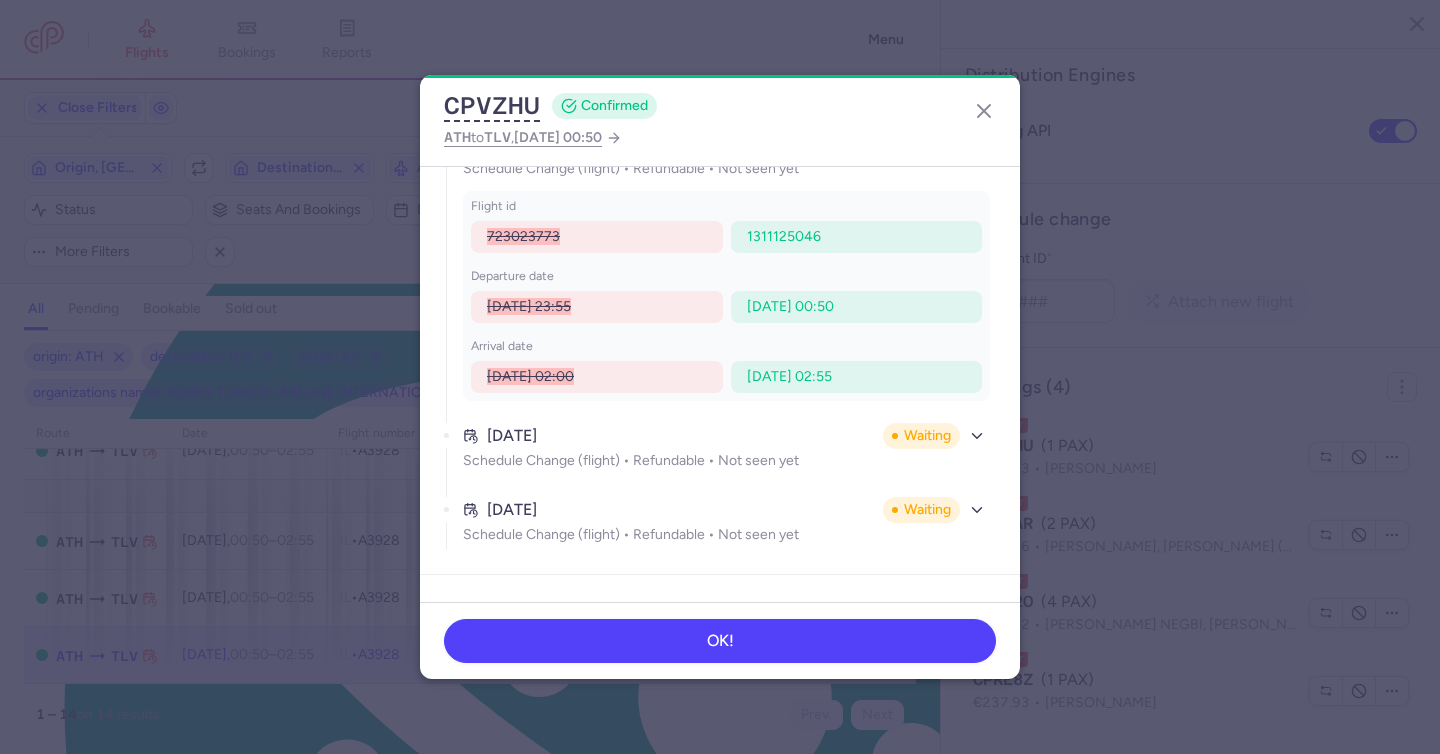 click on "Jul 14, 2025 Waiting Schedule Change (flight) • Refundable • Not seen yet" at bounding box center [726, 454] 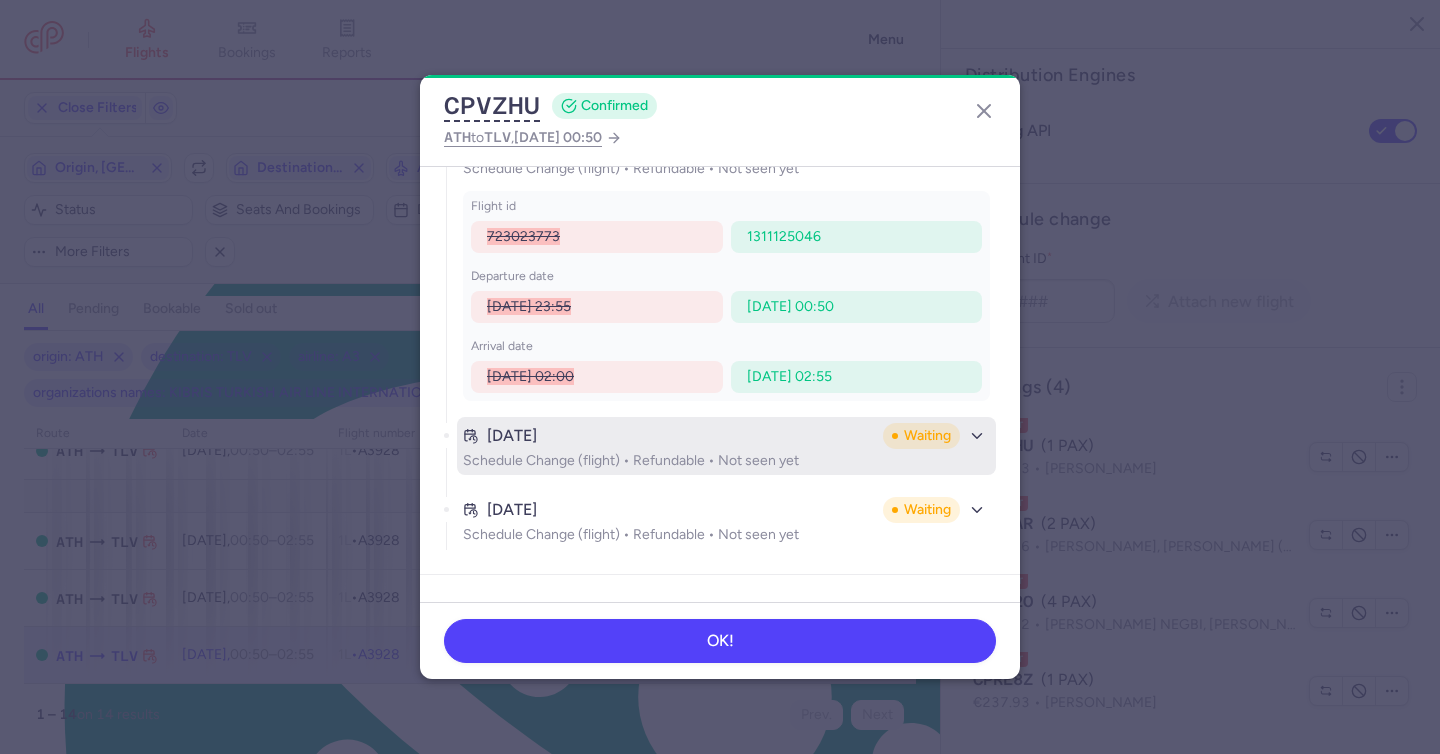 click on "Schedule Change (flight) • Refundable • Not seen yet" at bounding box center [726, 461] 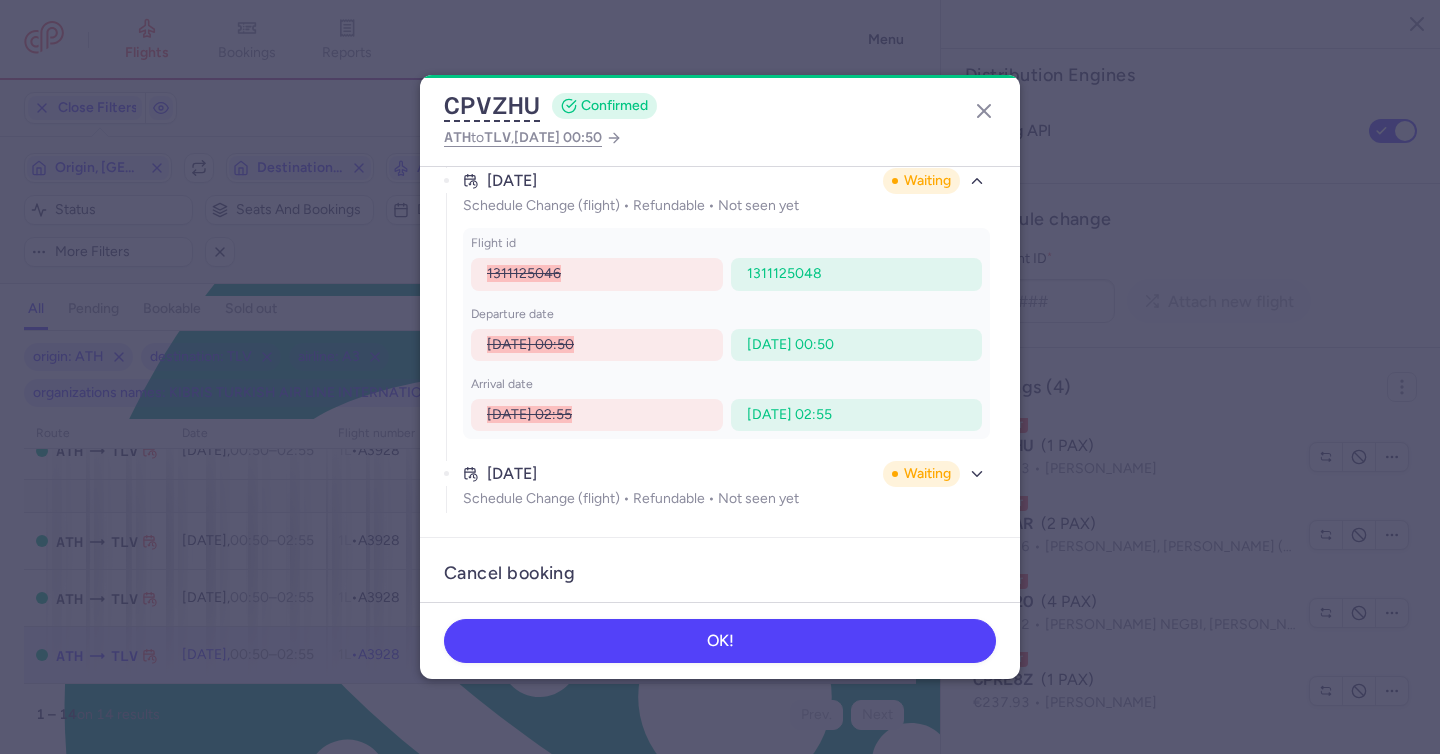 scroll, scrollTop: 1574, scrollLeft: 0, axis: vertical 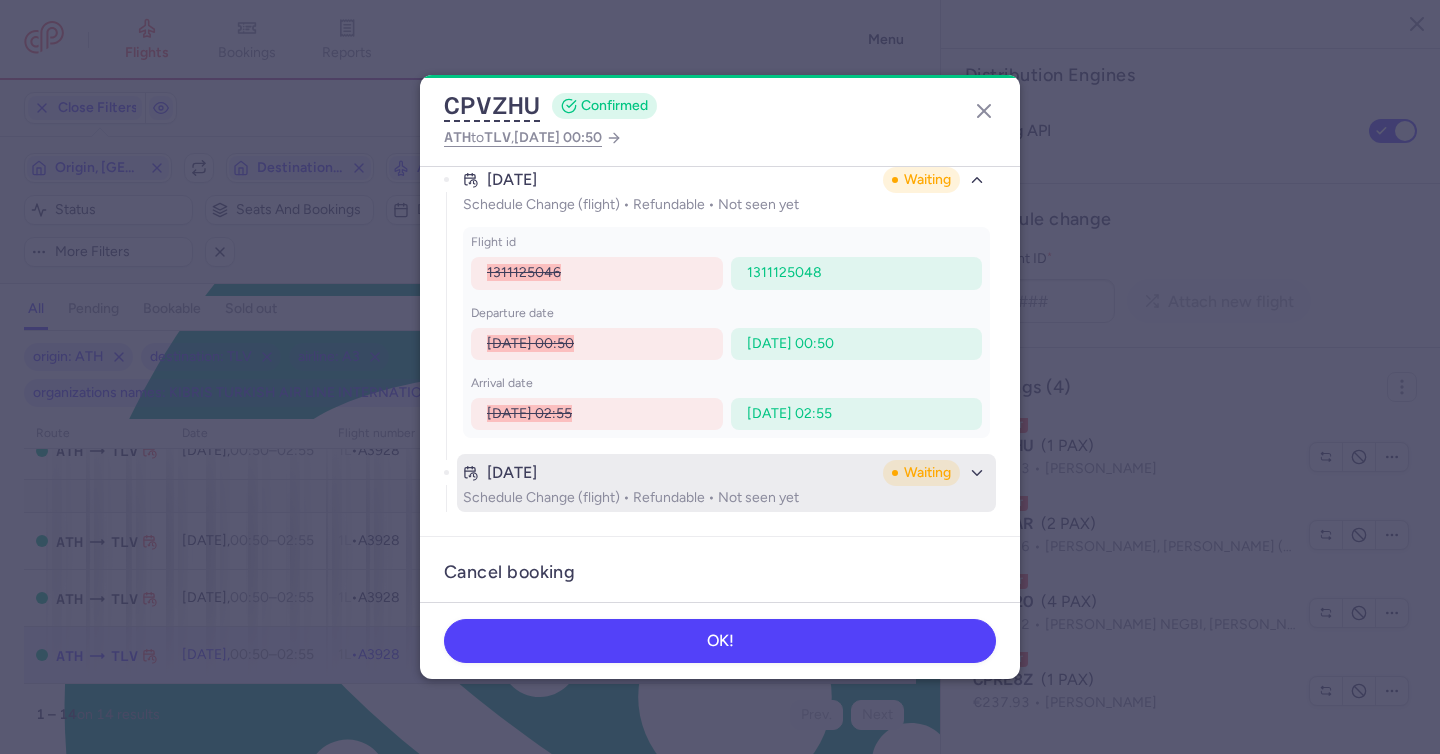 click on "Jul 14, 2025 Waiting Schedule Change (flight) • Refundable • Not seen yet" at bounding box center [726, 483] 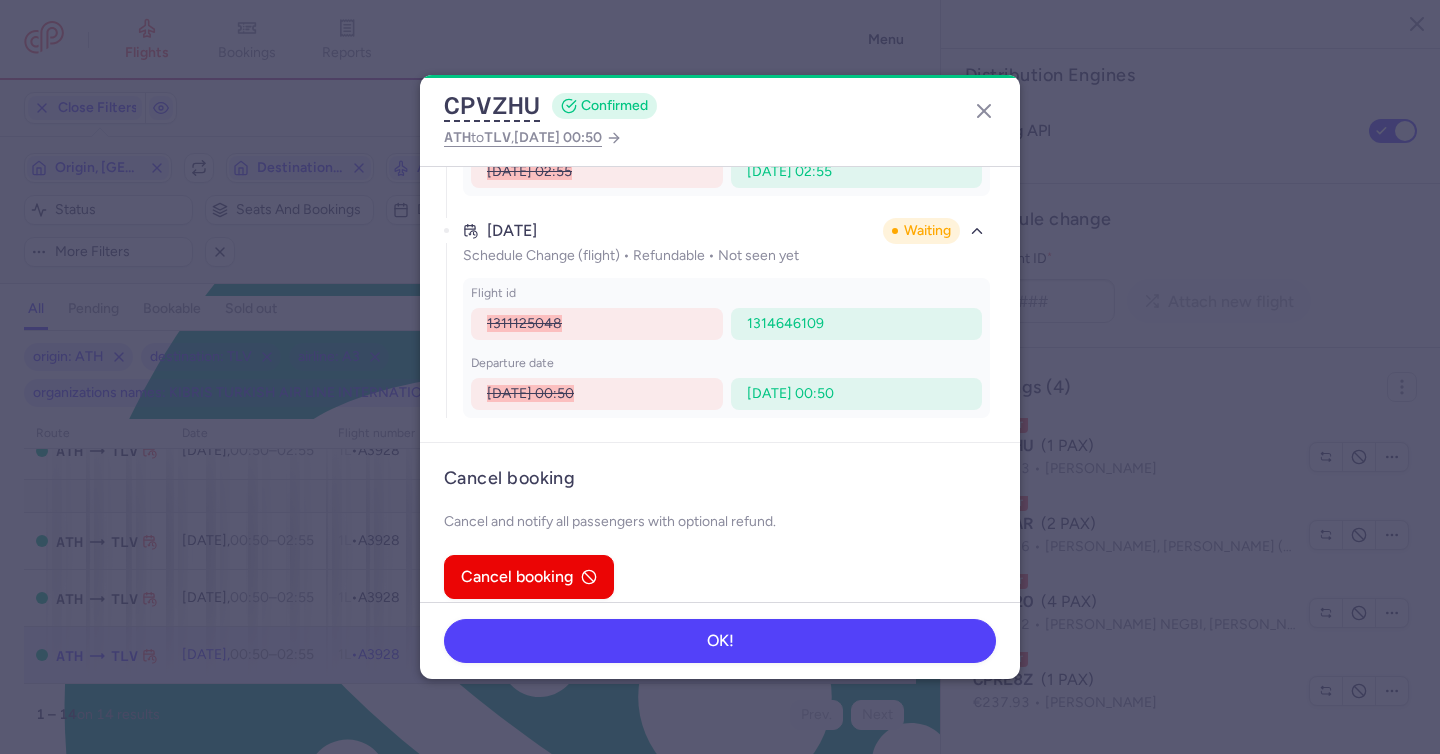scroll, scrollTop: 1816, scrollLeft: 0, axis: vertical 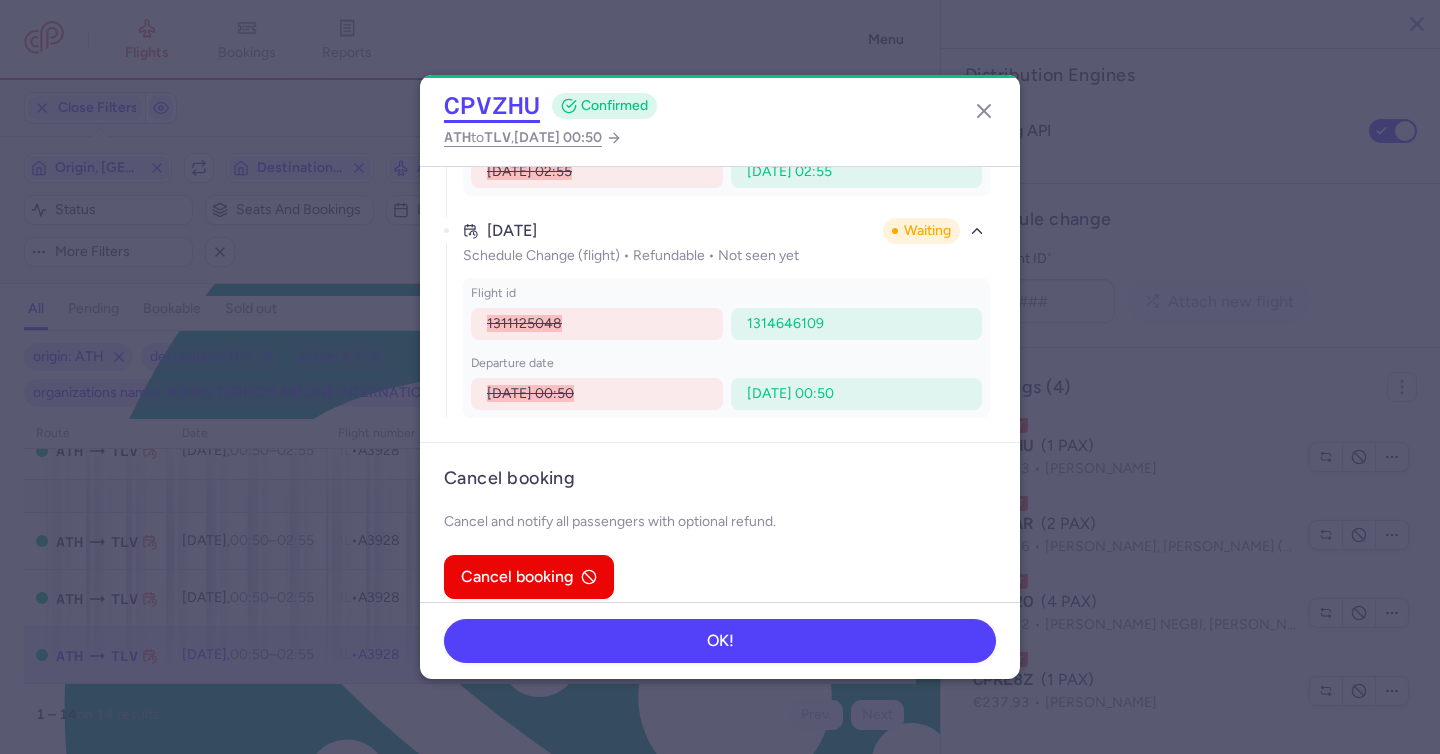click on "CPVZHU" 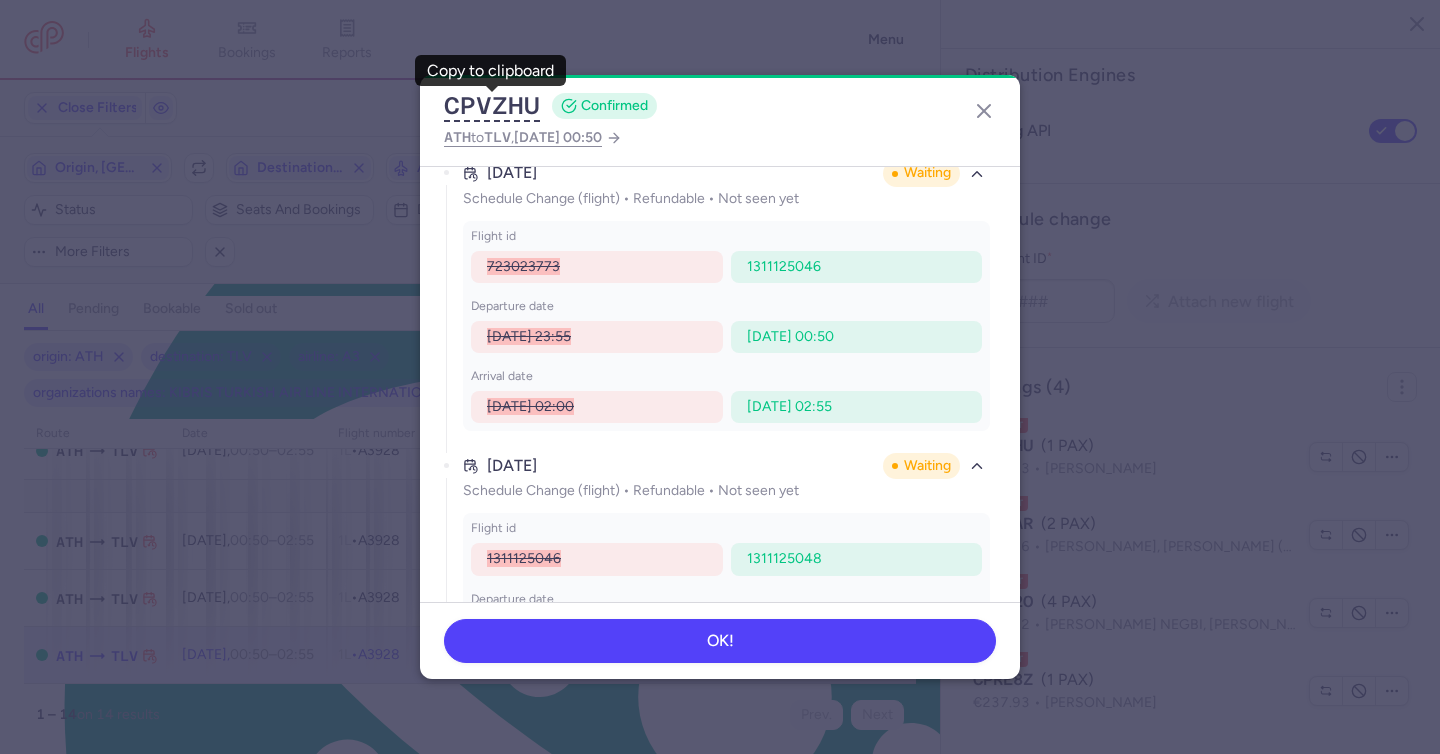 scroll, scrollTop: 1314, scrollLeft: 0, axis: vertical 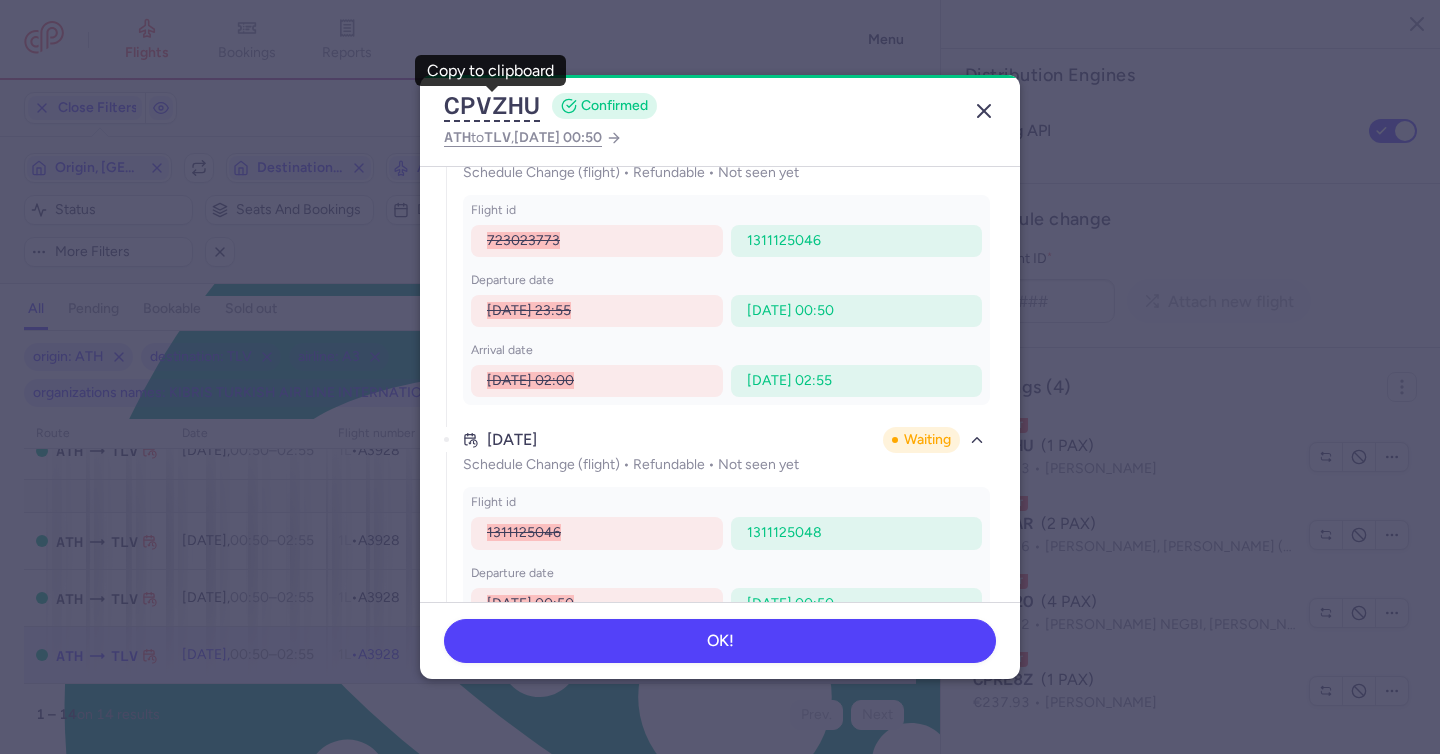 click 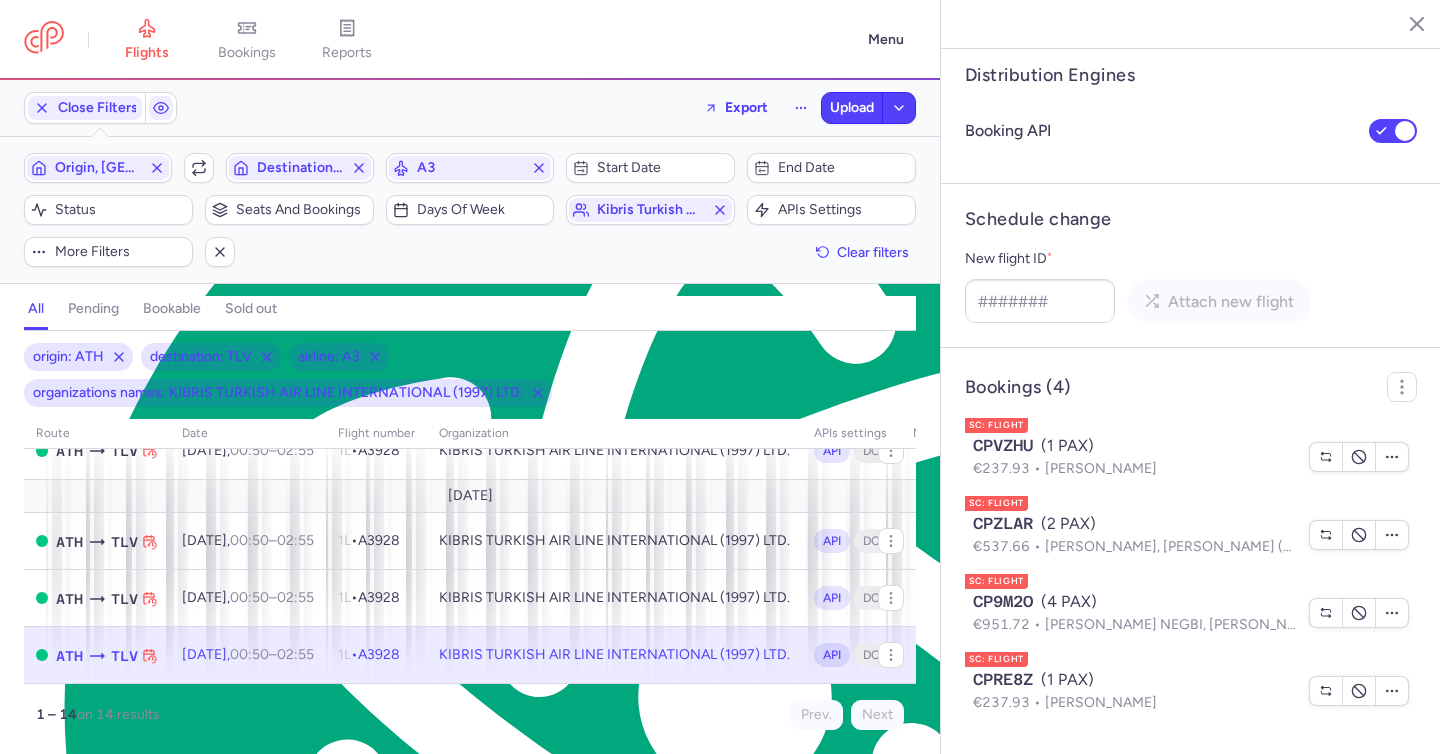 click on "1L  •   A3928" 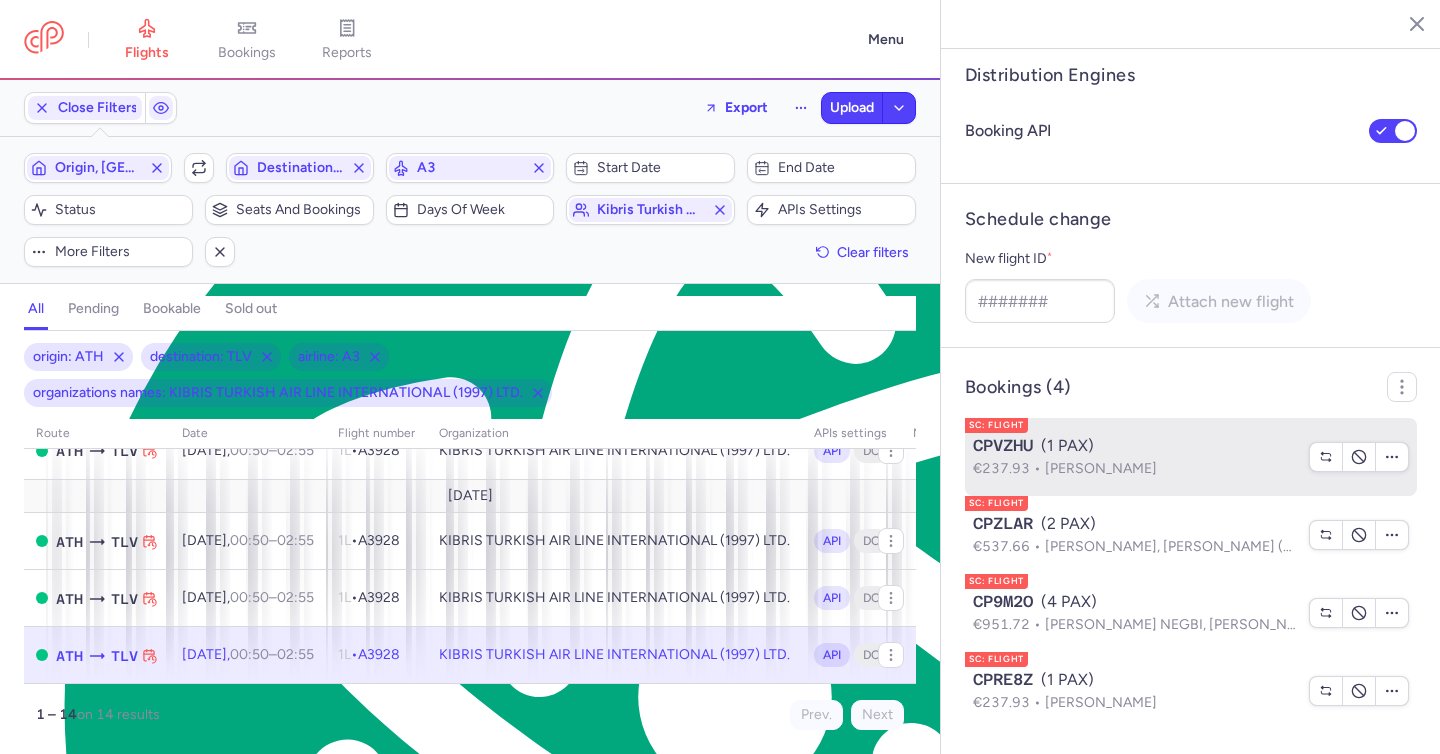 click on "Yoav BERSANO" at bounding box center (1101, 468) 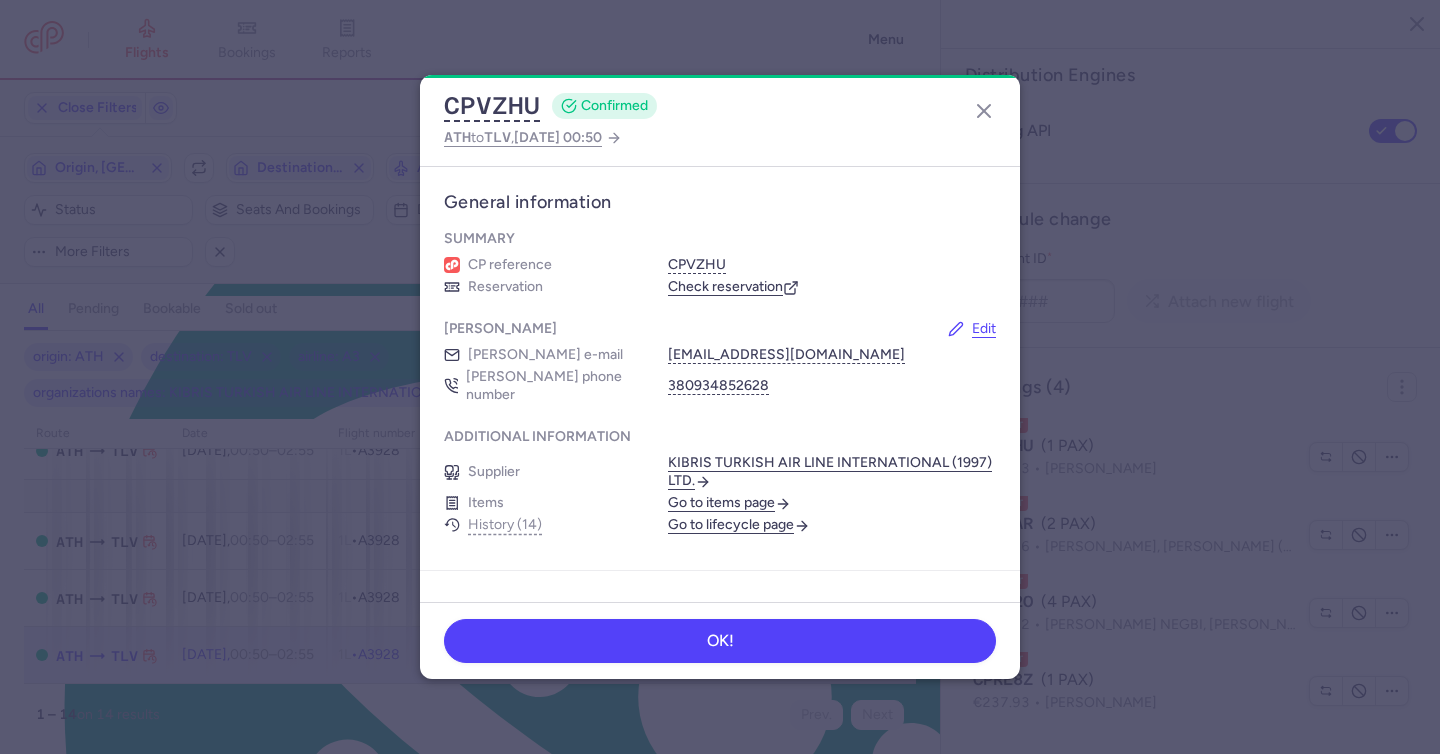 click on "Check reservation" at bounding box center [733, 287] 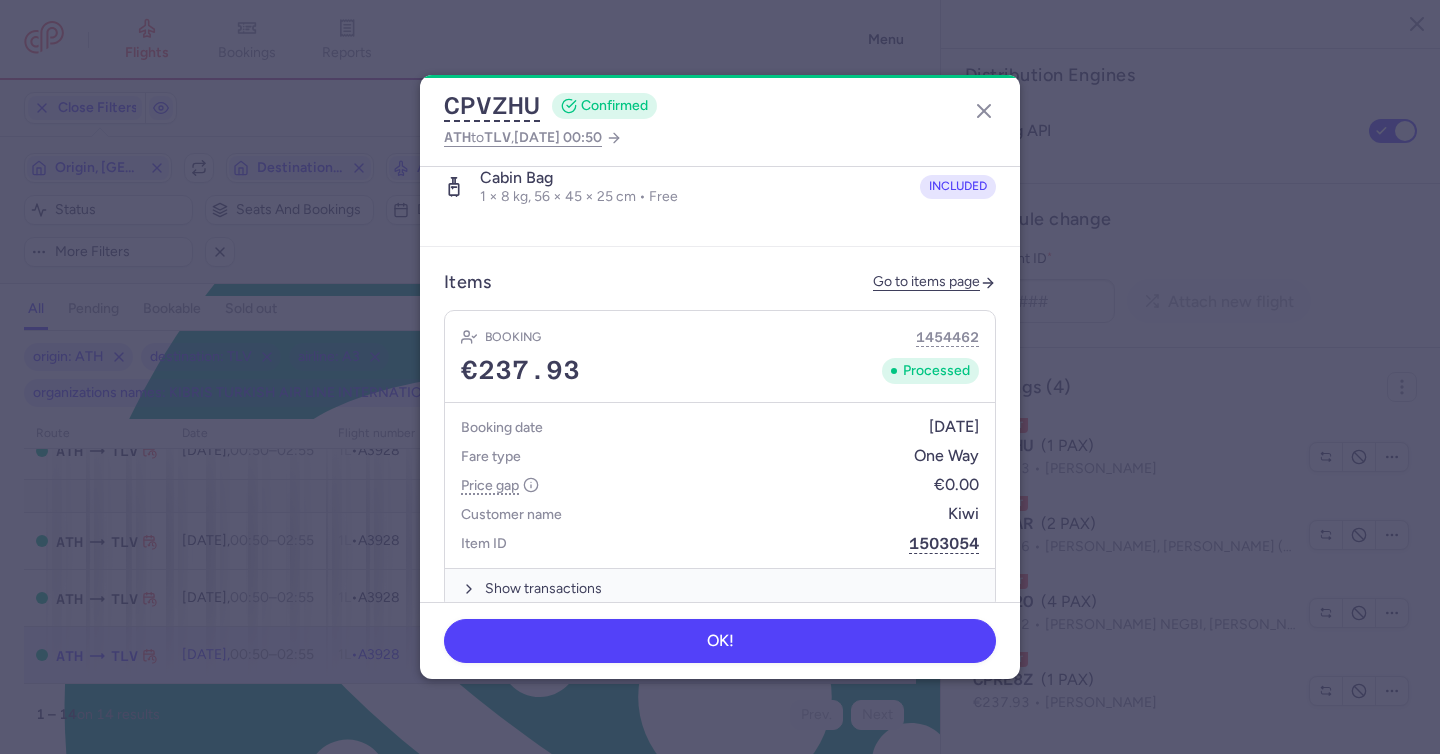 scroll, scrollTop: 734, scrollLeft: 0, axis: vertical 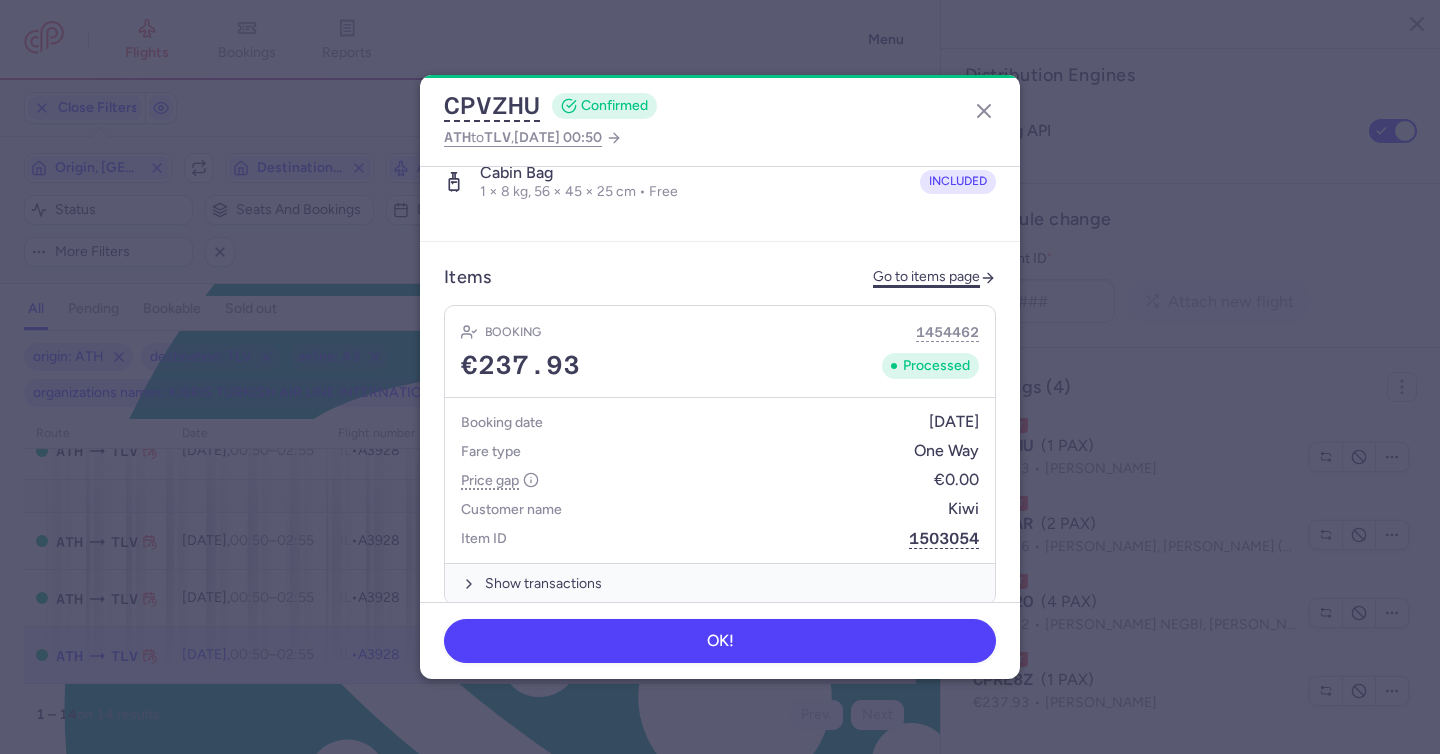 click on "Go to items page" 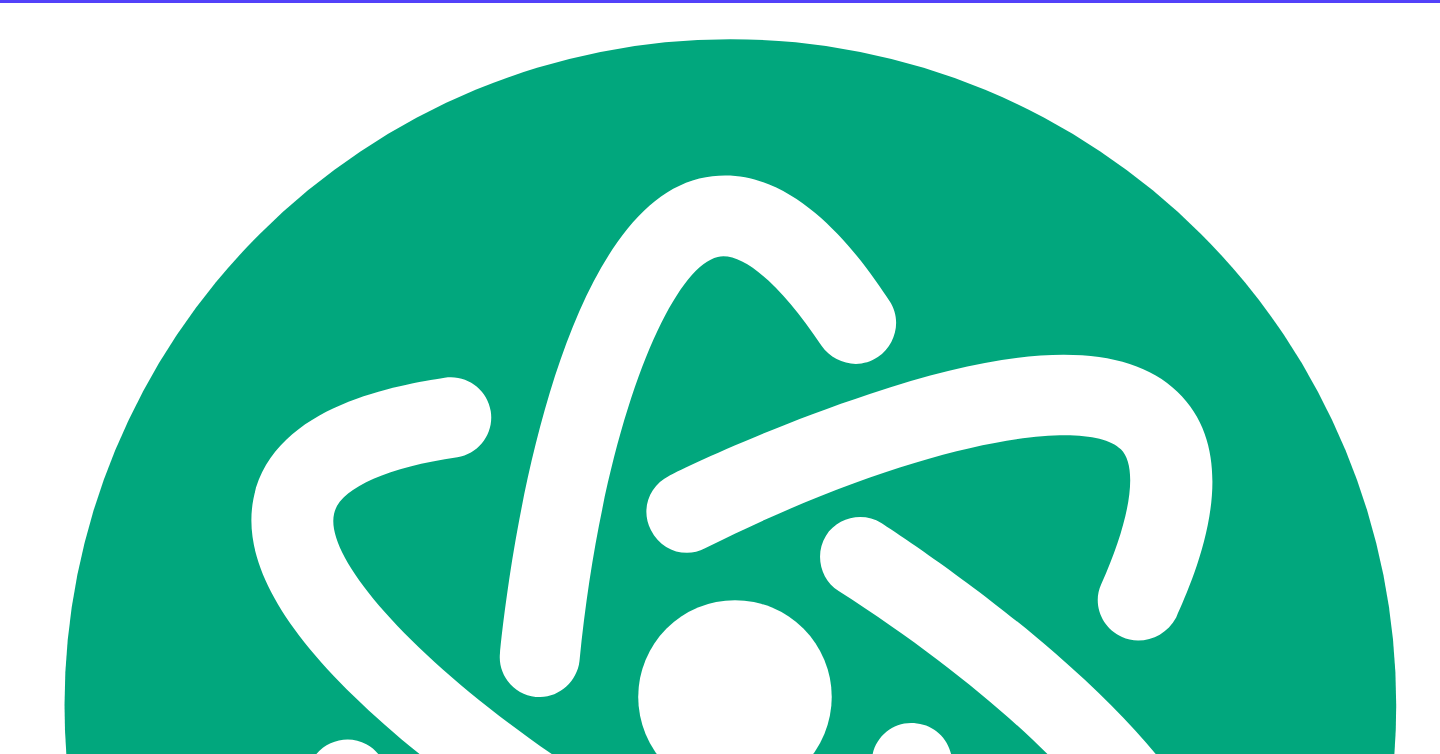 scroll, scrollTop: 125, scrollLeft: 0, axis: vertical 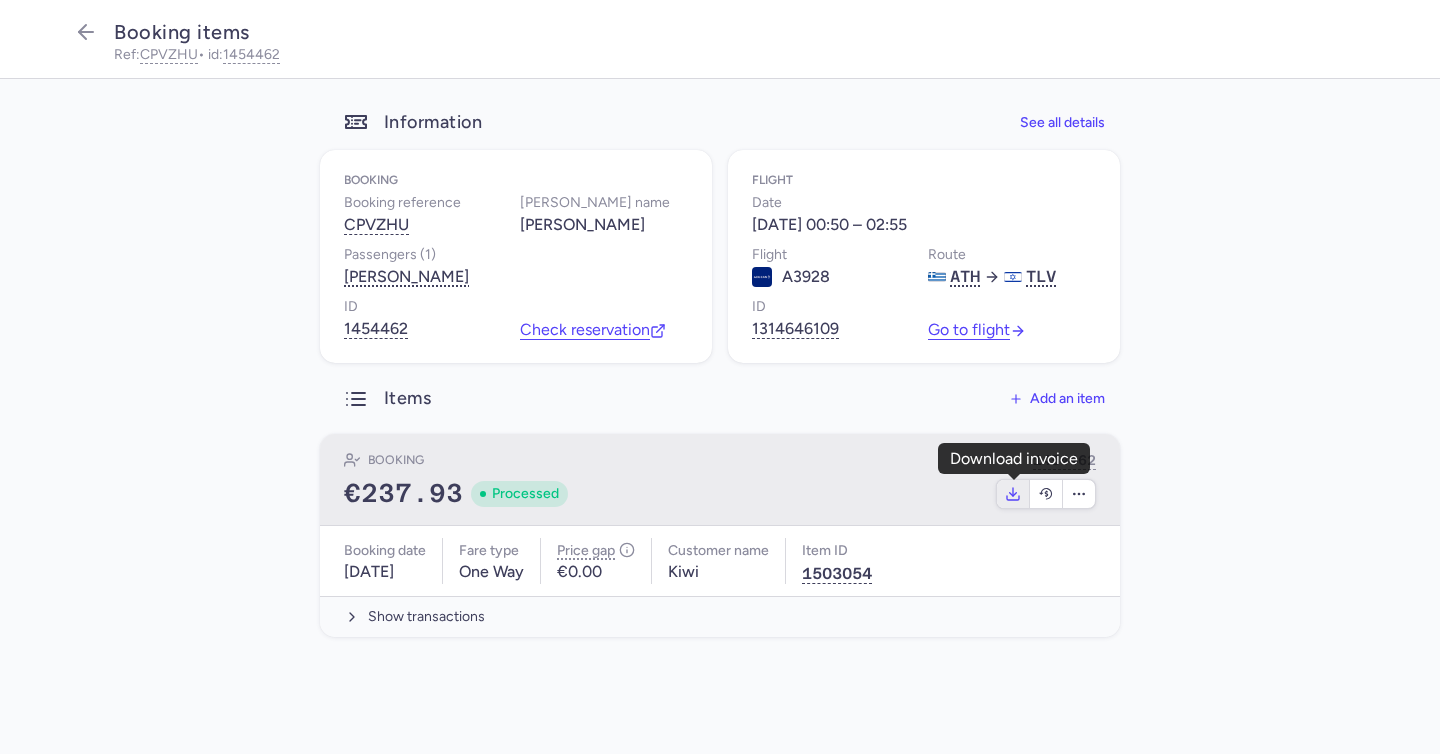 click 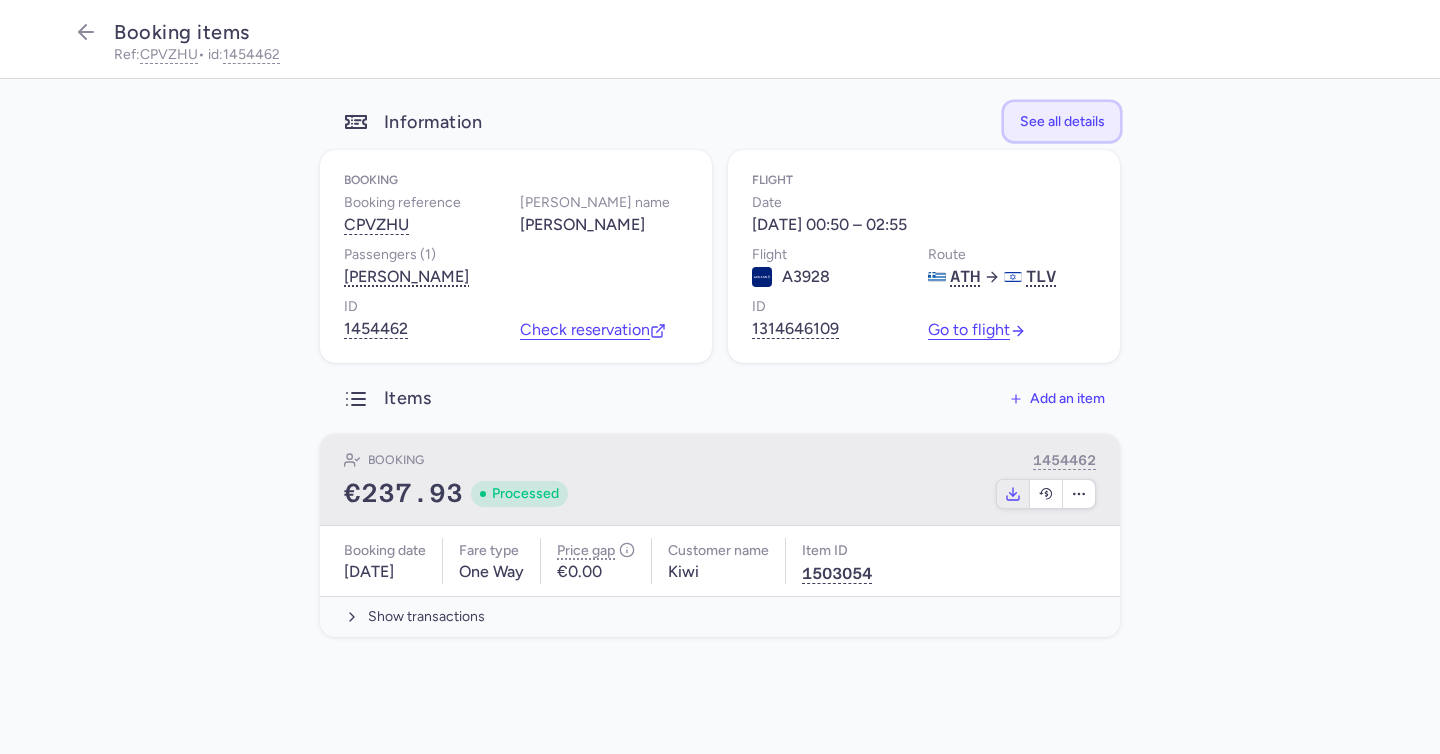 click on "See all details" at bounding box center [1062, 121] 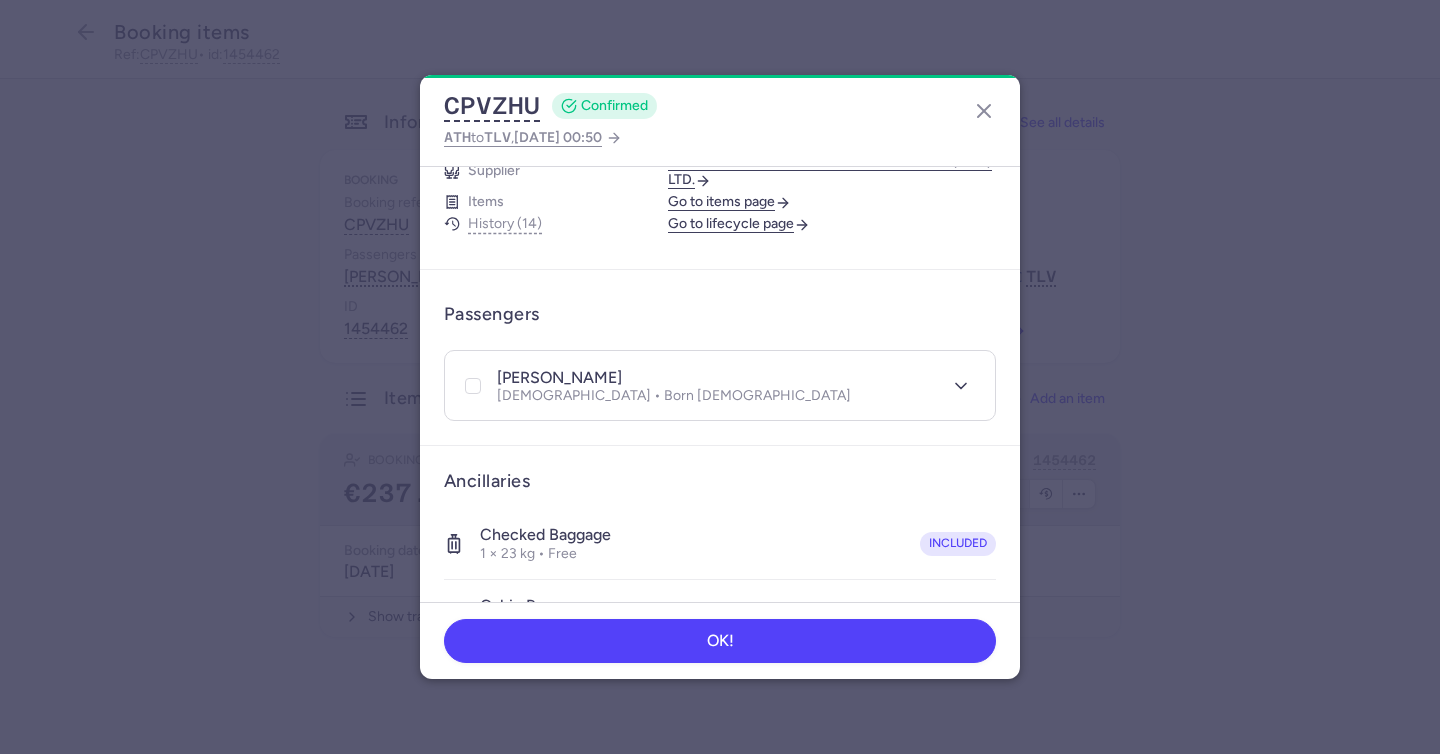 scroll, scrollTop: 328, scrollLeft: 0, axis: vertical 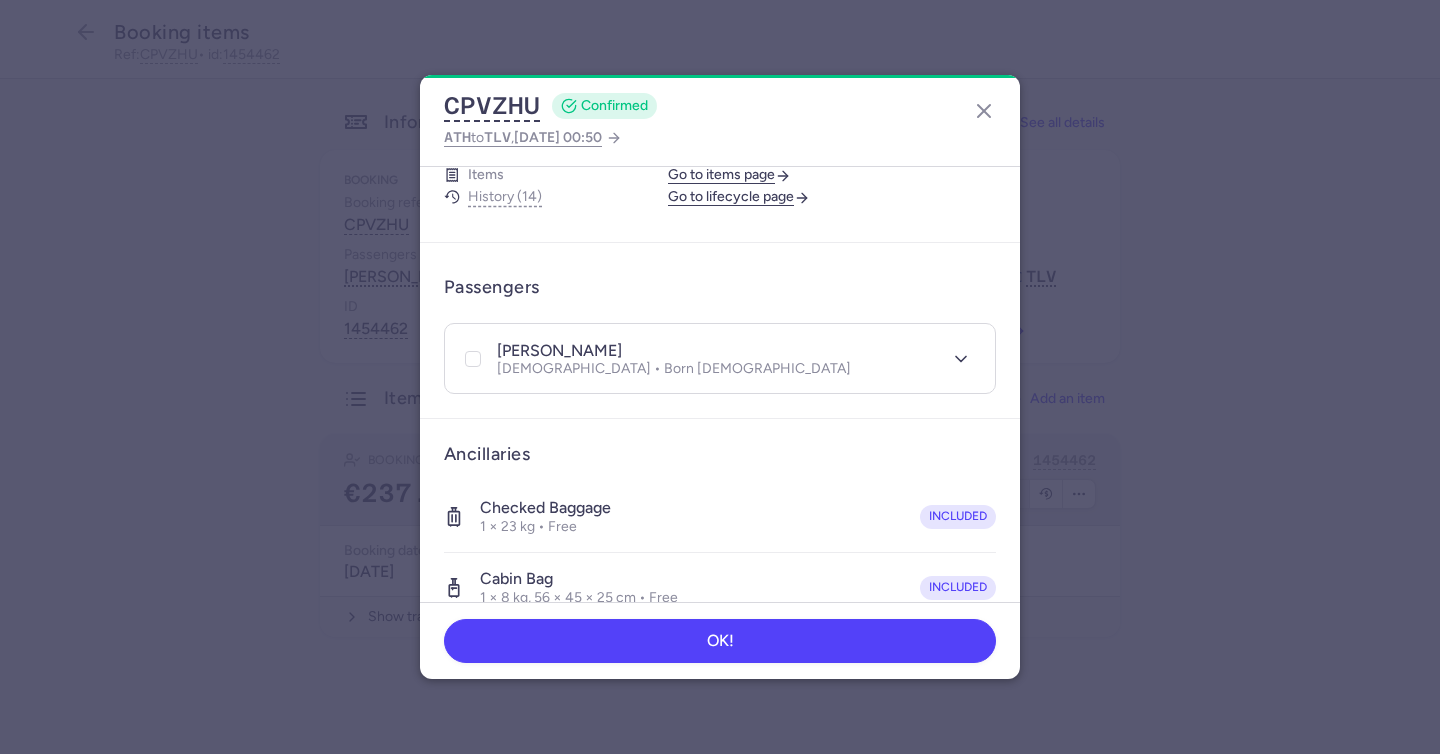 click on "Go to lifecycle page" at bounding box center (739, 197) 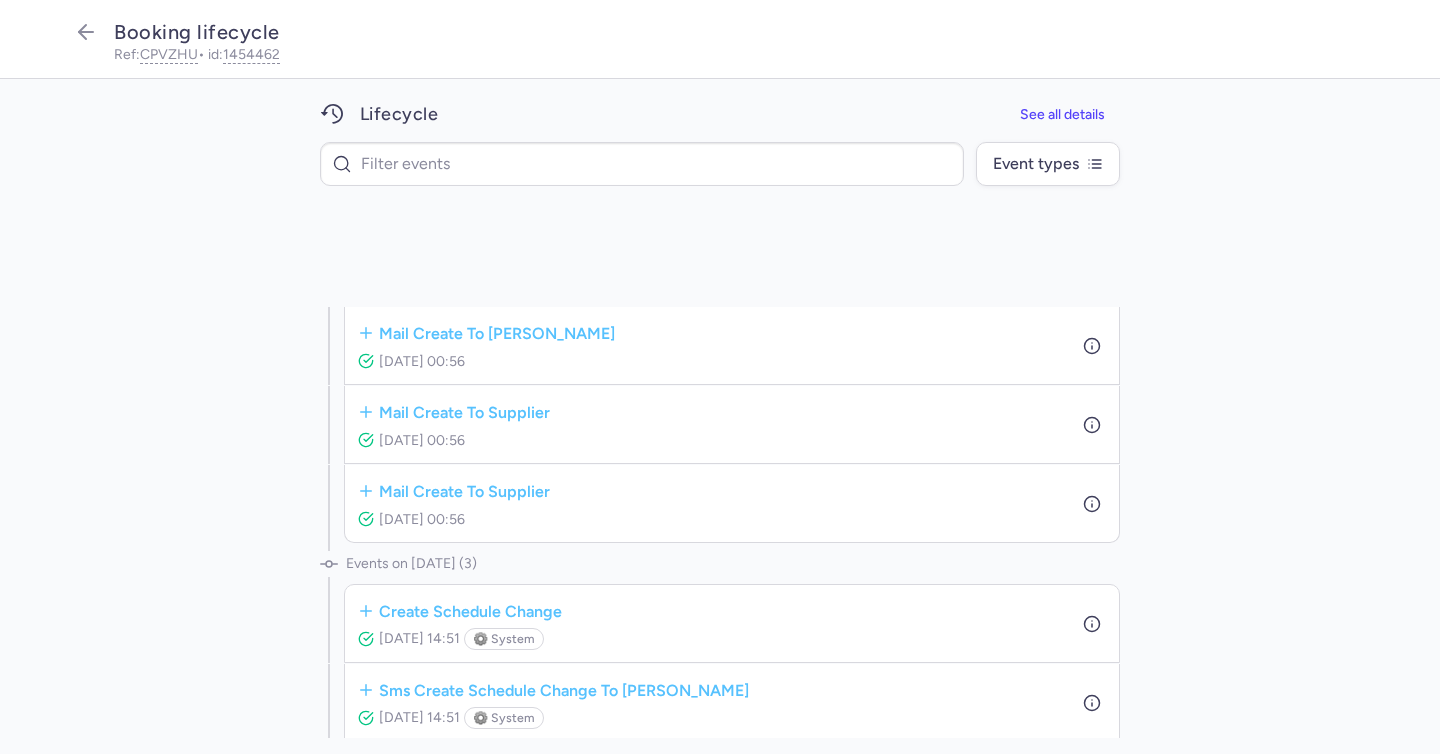 scroll, scrollTop: 0, scrollLeft: 0, axis: both 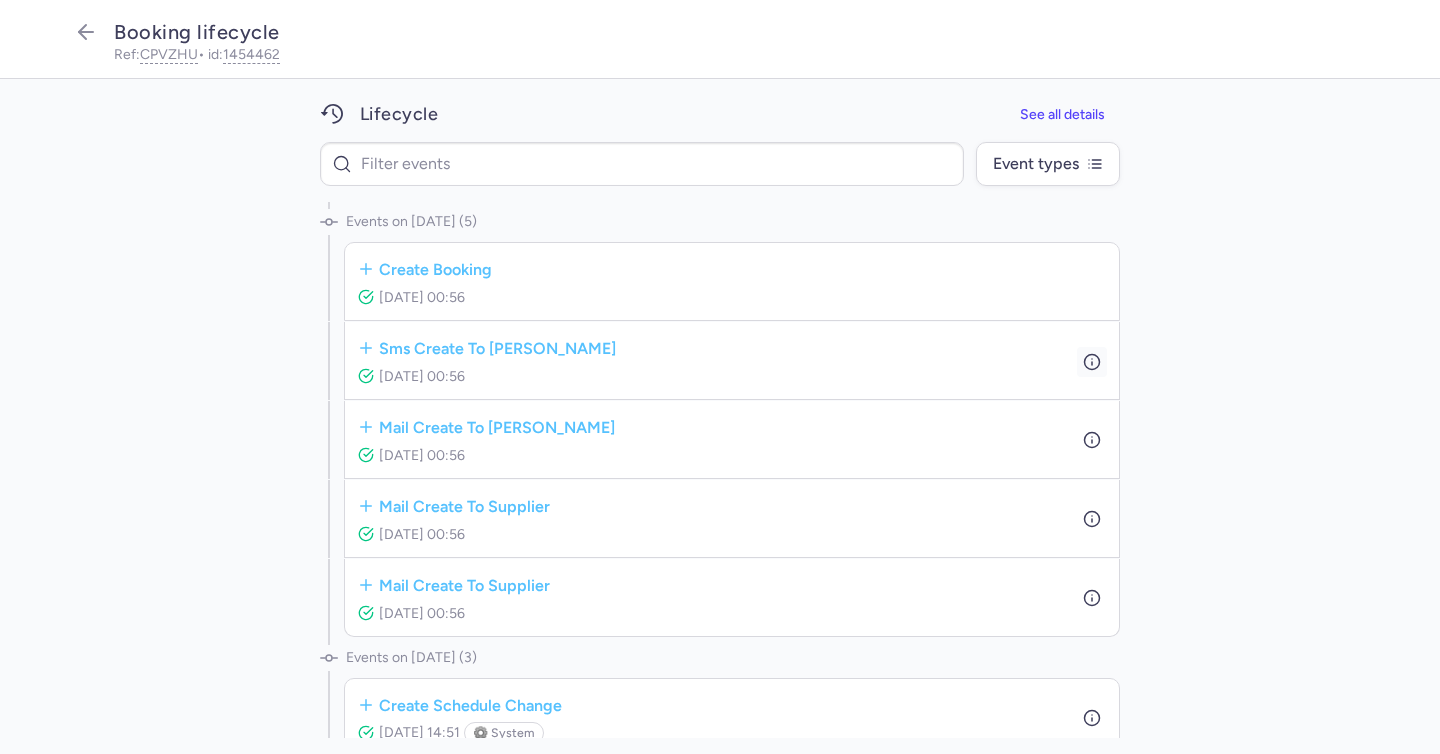 click 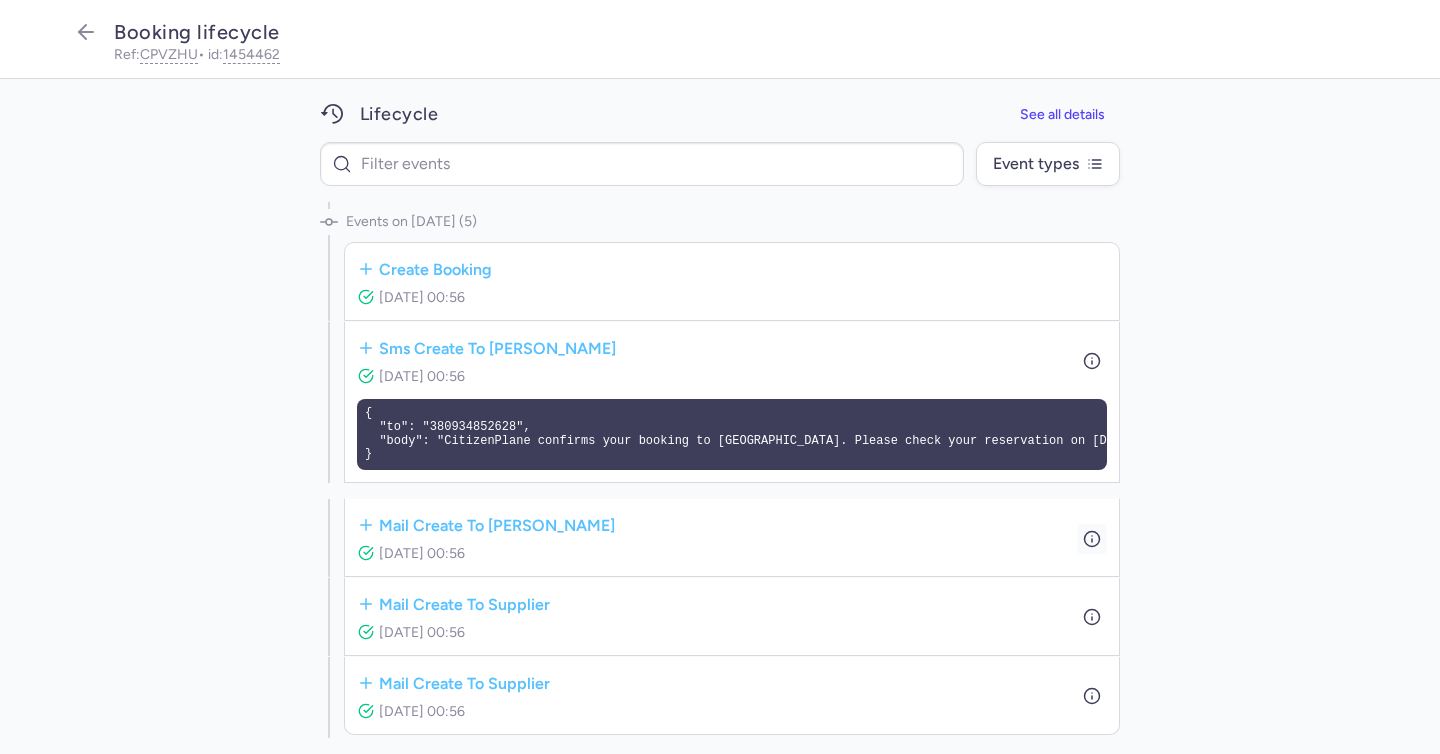 click 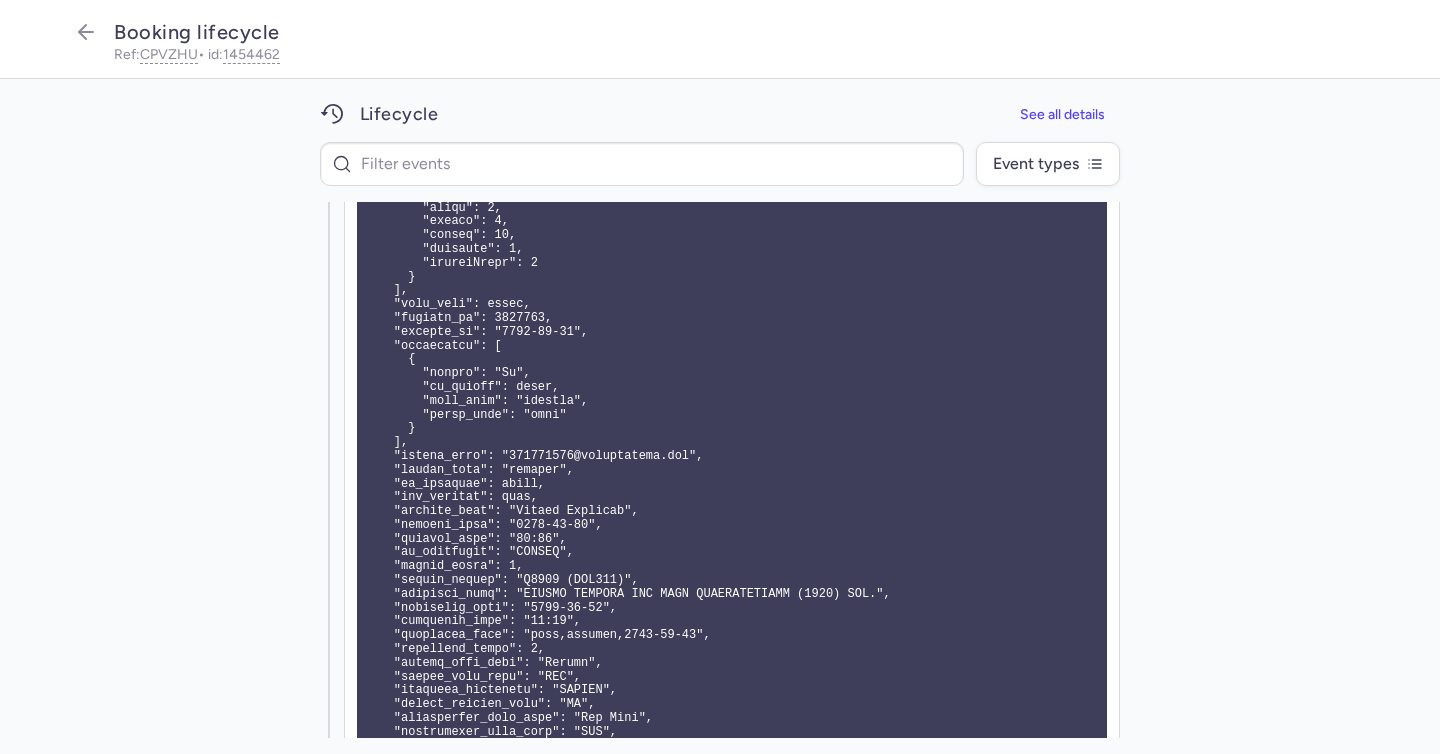 scroll, scrollTop: 650, scrollLeft: 0, axis: vertical 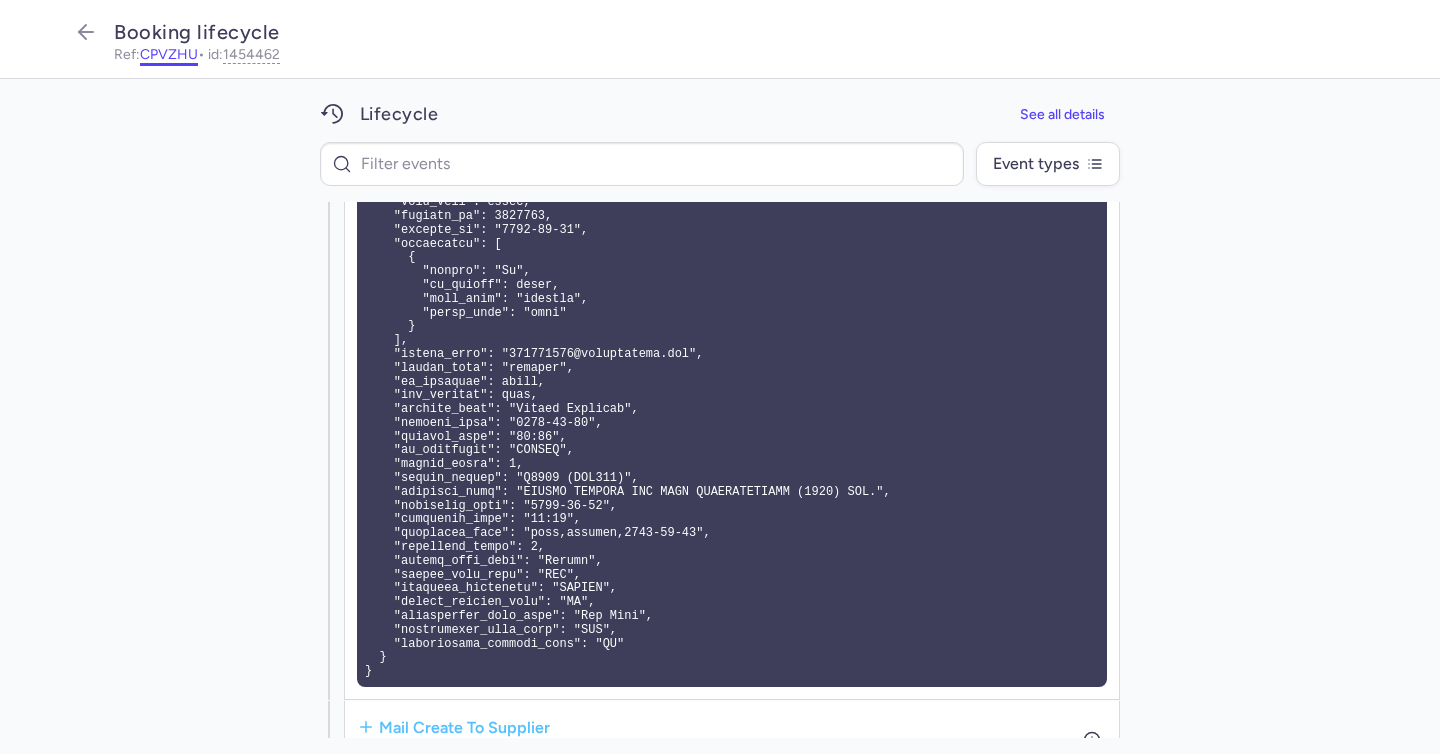 click on "CPVZHU" at bounding box center [169, 55] 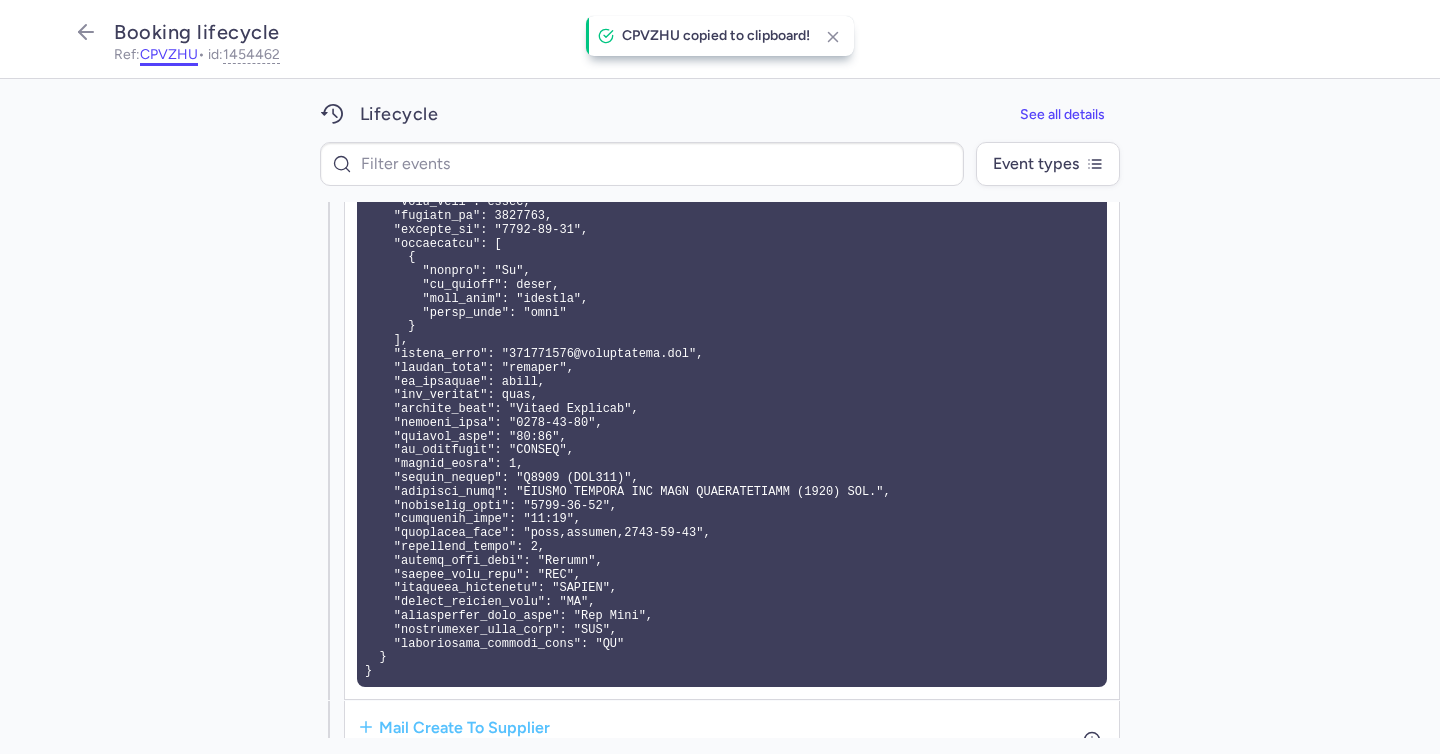 click on "CPVZHU" at bounding box center (169, 55) 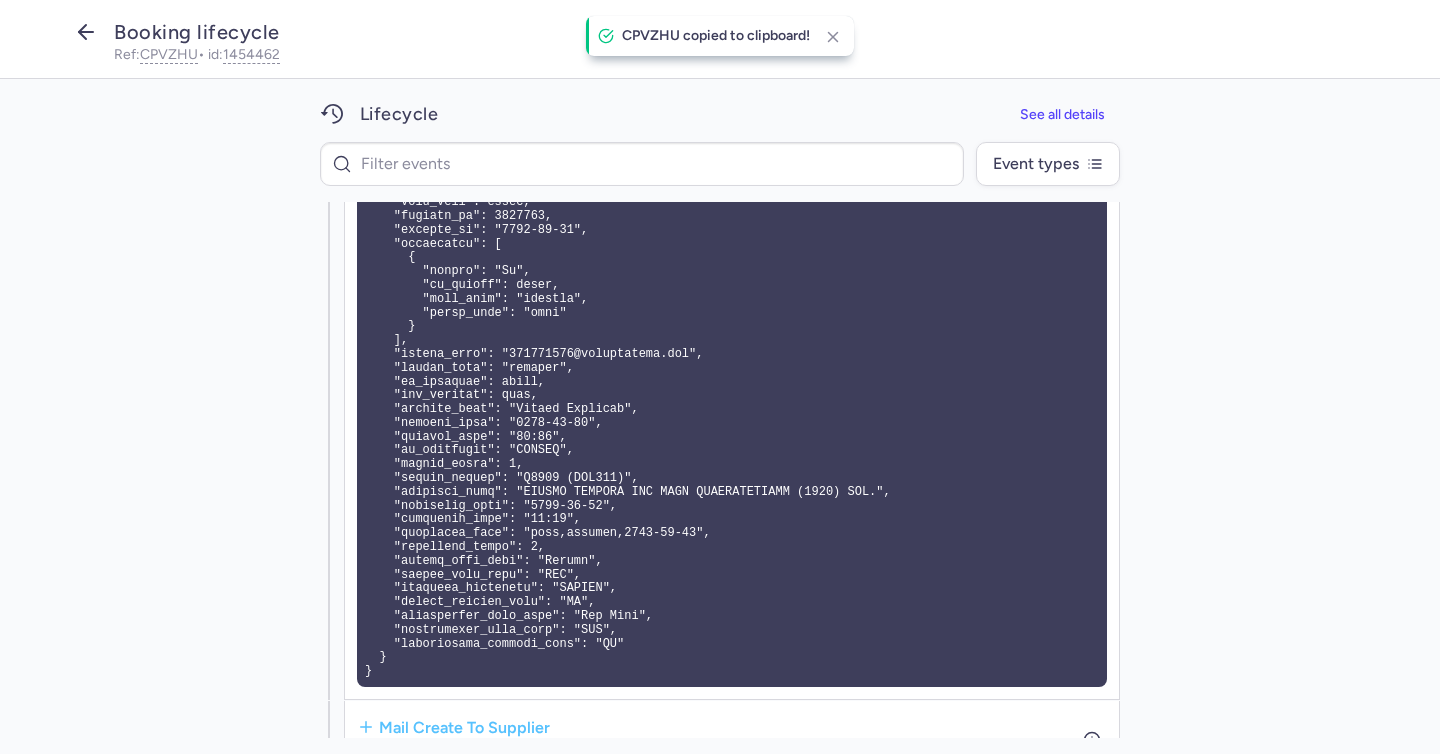 click 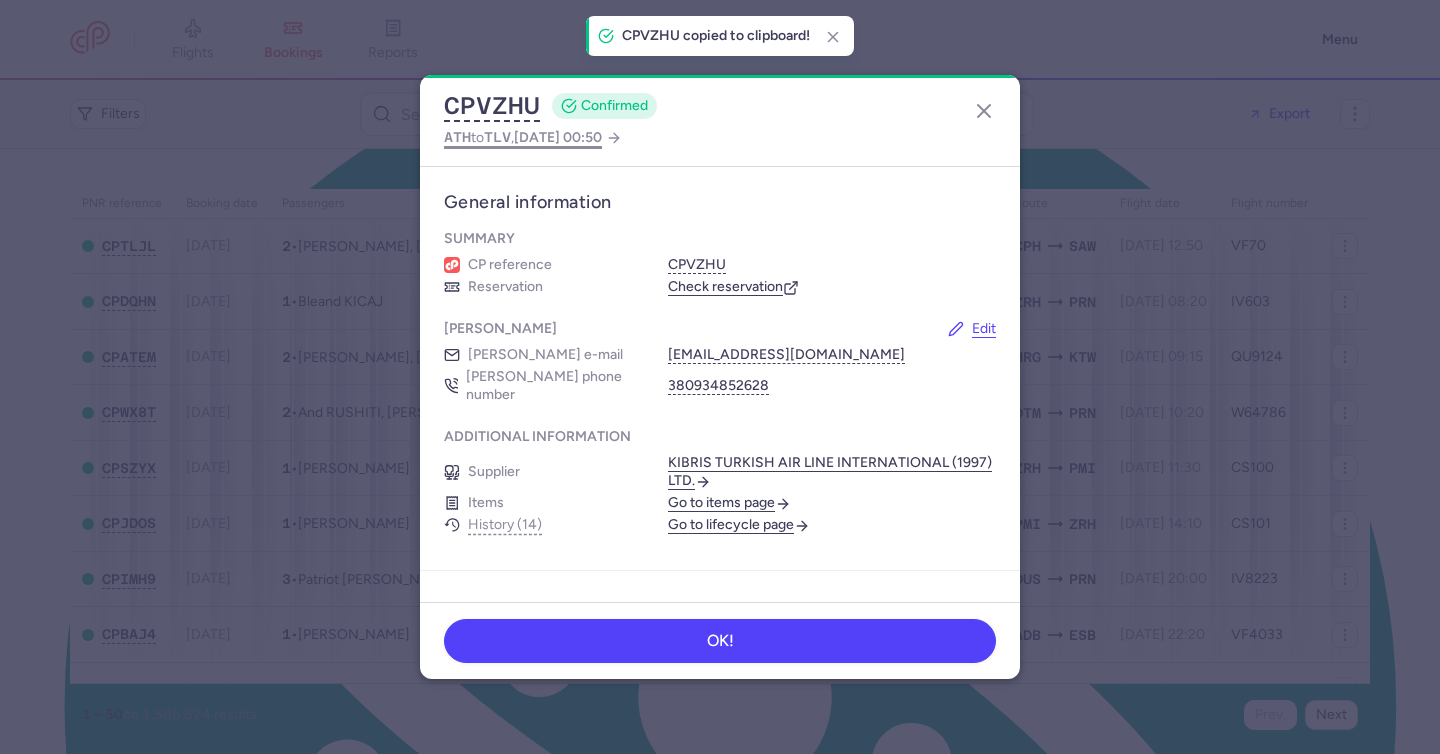click on "2025 Oct 15, 00:50" at bounding box center [558, 137] 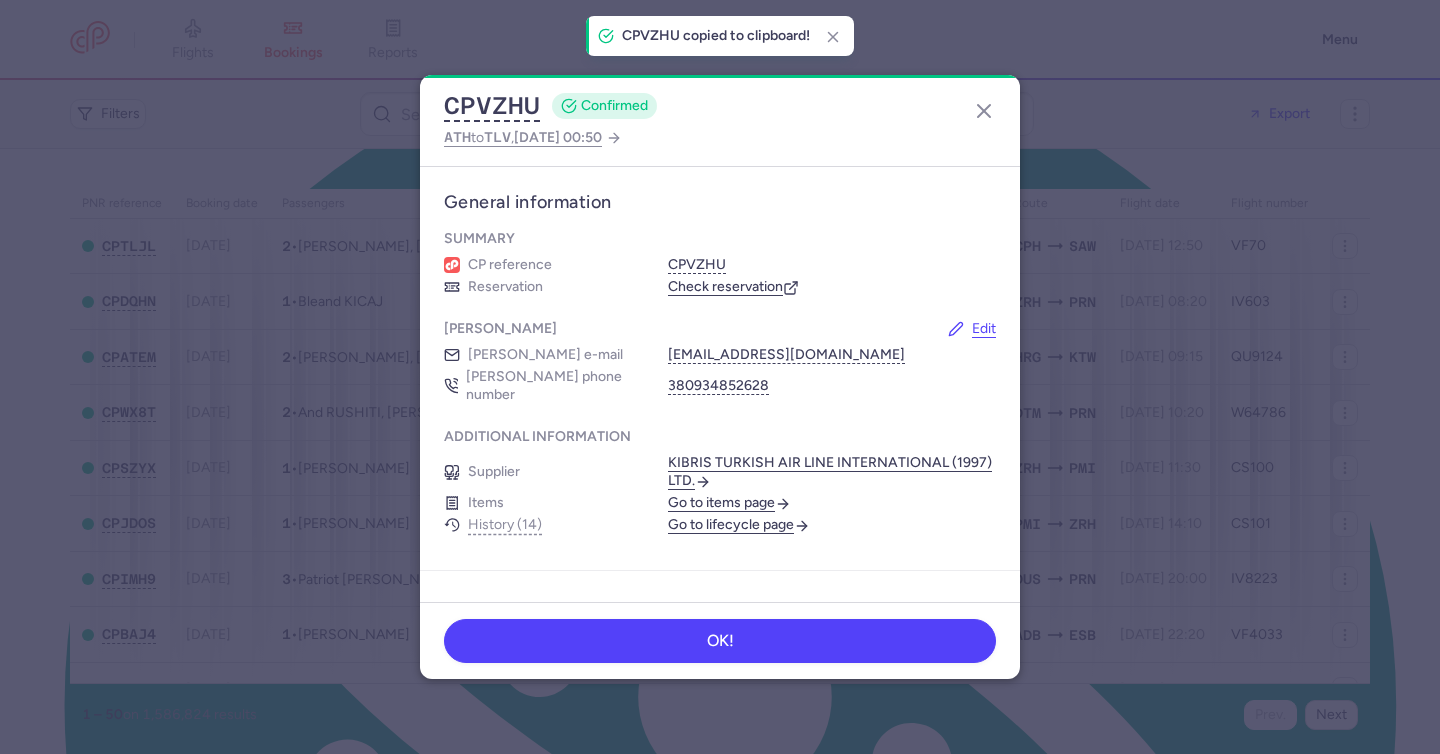 select on "days" 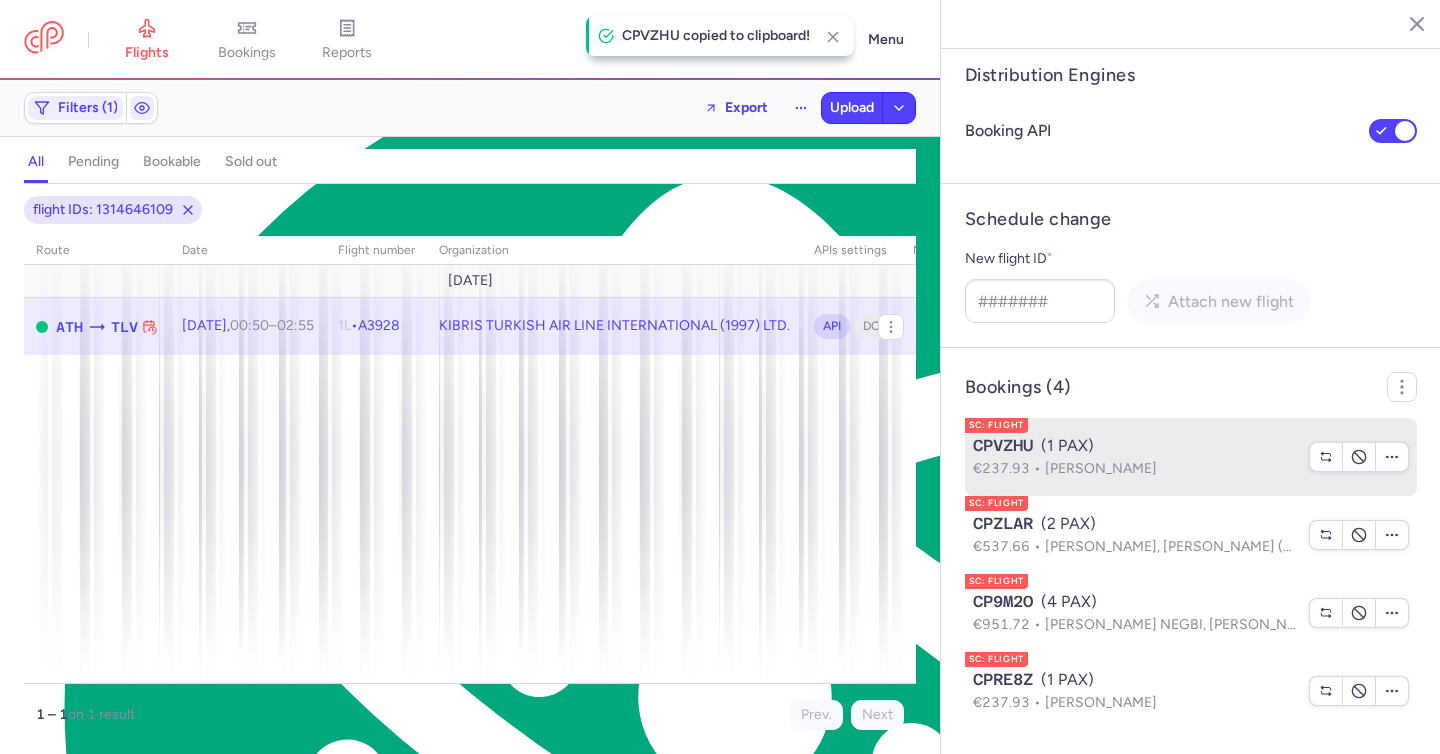 scroll, scrollTop: 1819, scrollLeft: 0, axis: vertical 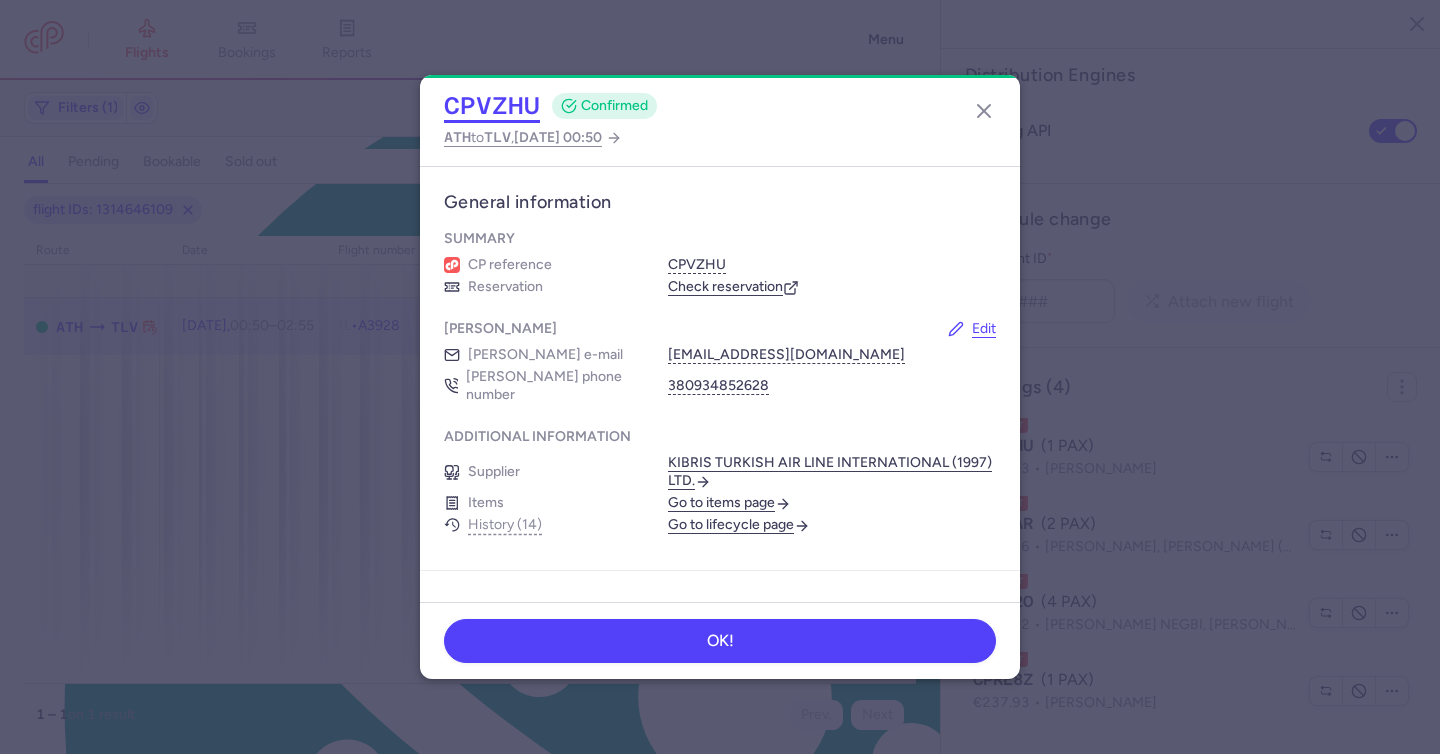click on "CPVZHU" 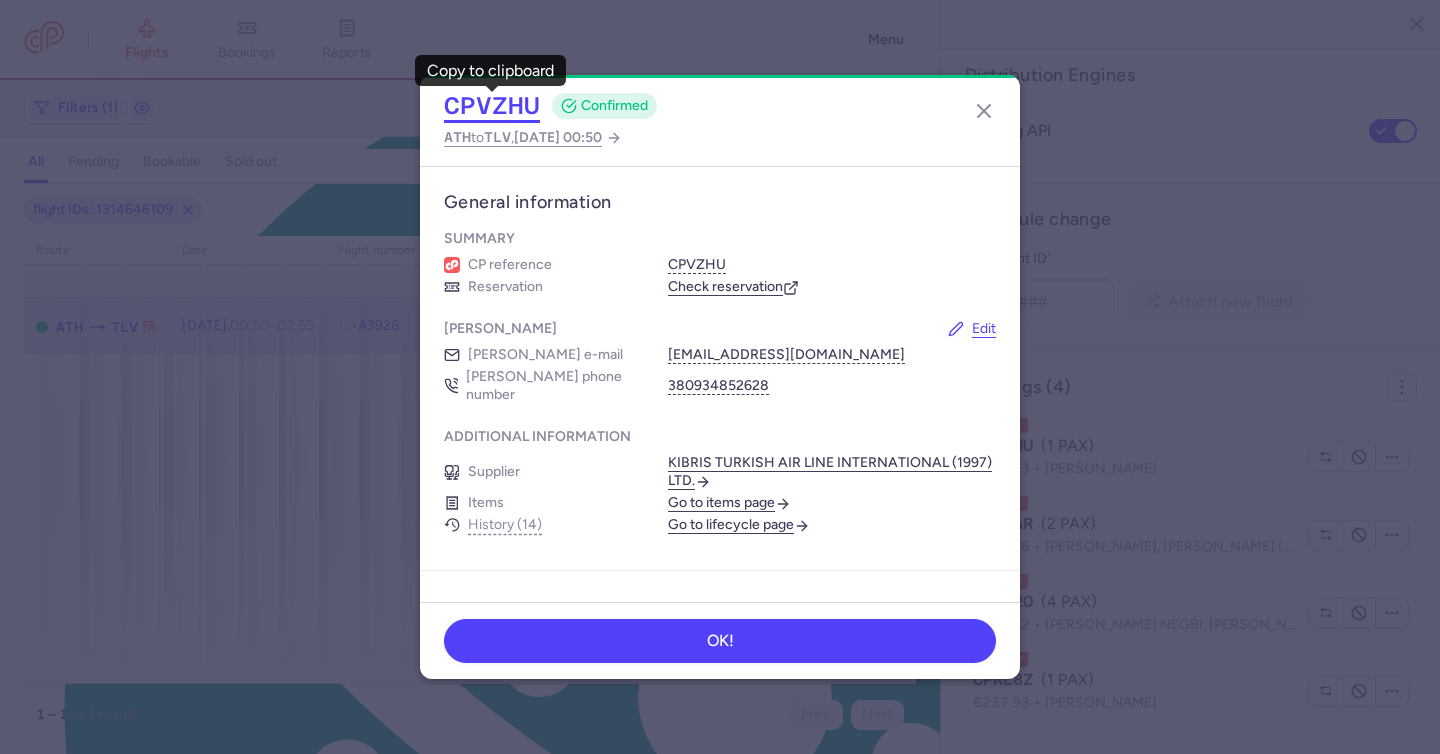 click on "CPVZHU" 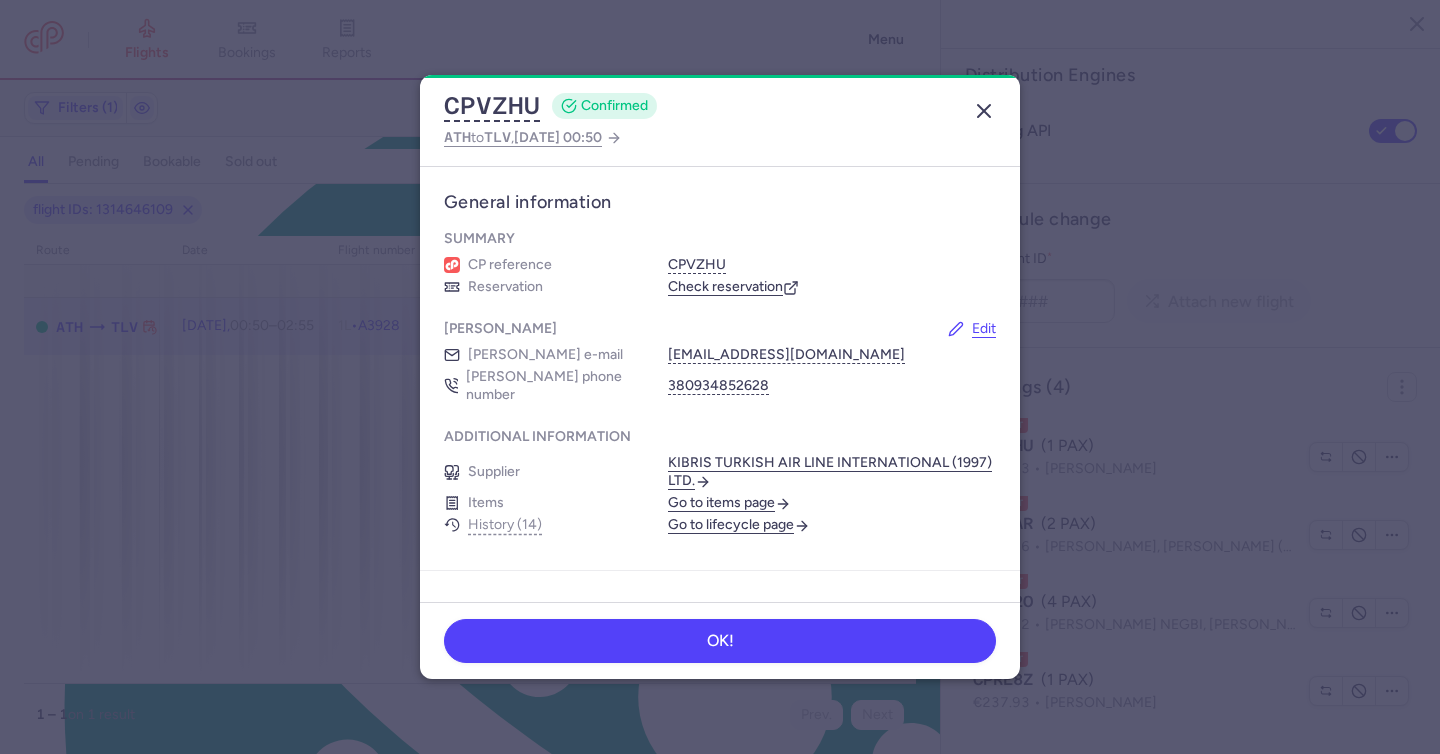 click 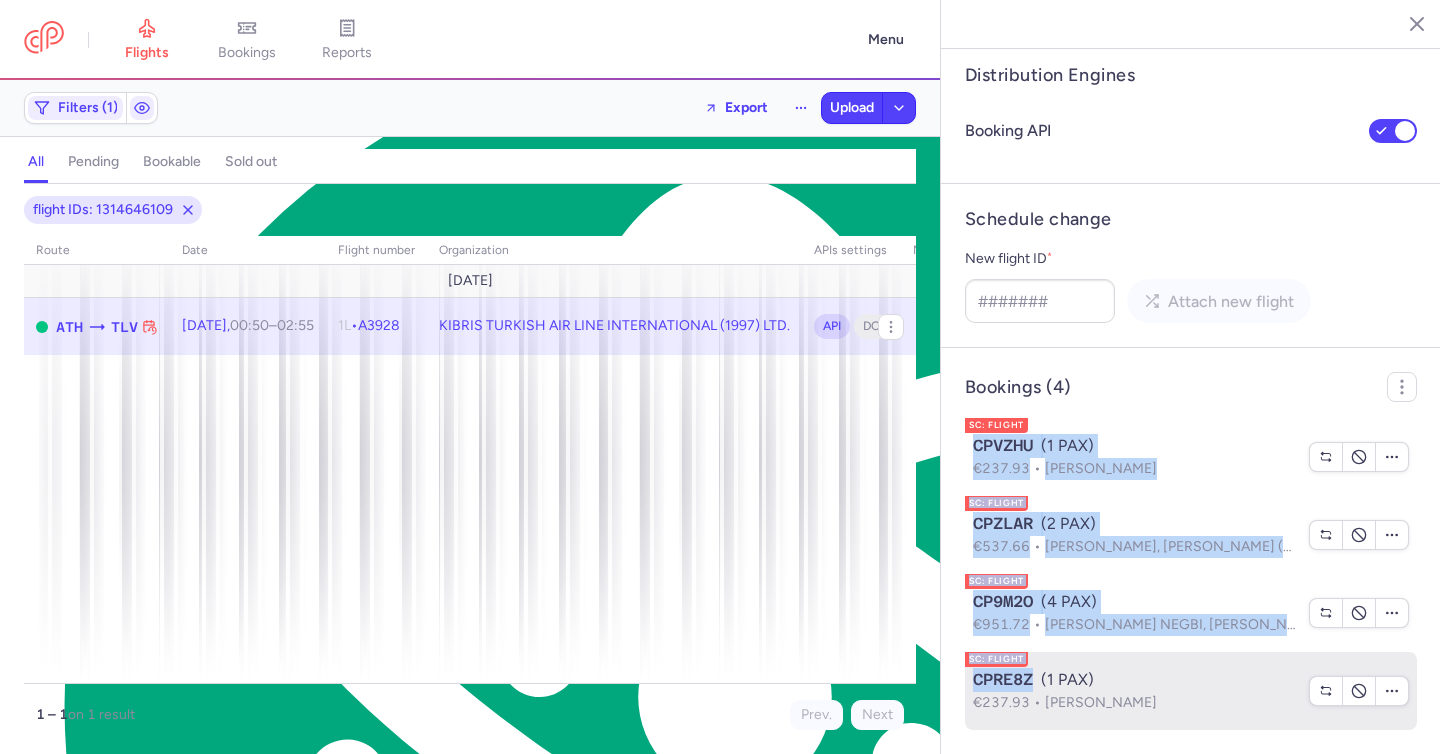 drag, startPoint x: 959, startPoint y: 438, endPoint x: 1028, endPoint y: 680, distance: 251.64459 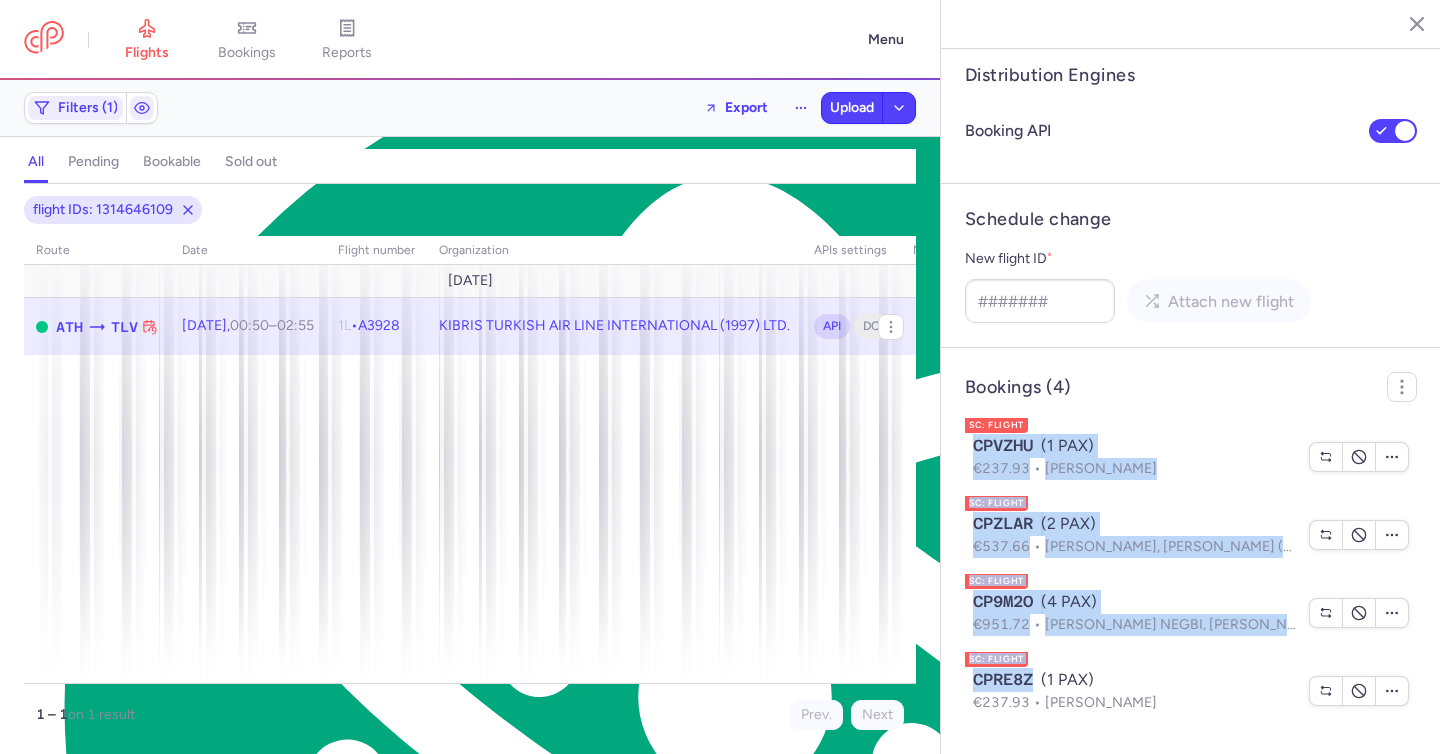 copy on "CPVZHU  (1 PAX)  €237.93  Yoav BERSANO SC: FLIGHT CPZLAR  (2 PAX)  €537.66  Adam KOTZEN, Alexa VAINSTEIN (+1) SC: FLIGHT CP9M2O  (4 PAX)  €951.72  Einav KOYFMAN NEGBI, Erez NEGBI (+2) SC: FLIGHT CPRE8Z" 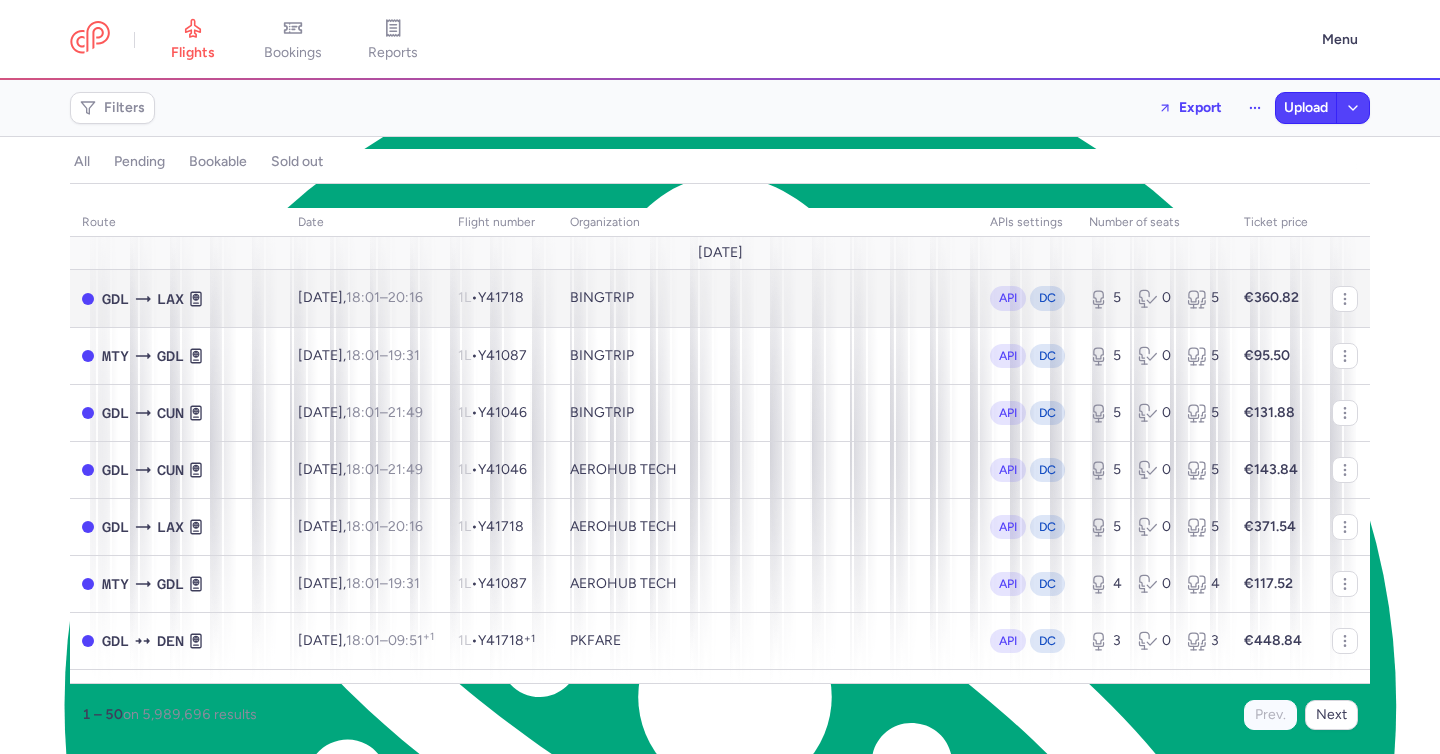 scroll, scrollTop: 0, scrollLeft: 0, axis: both 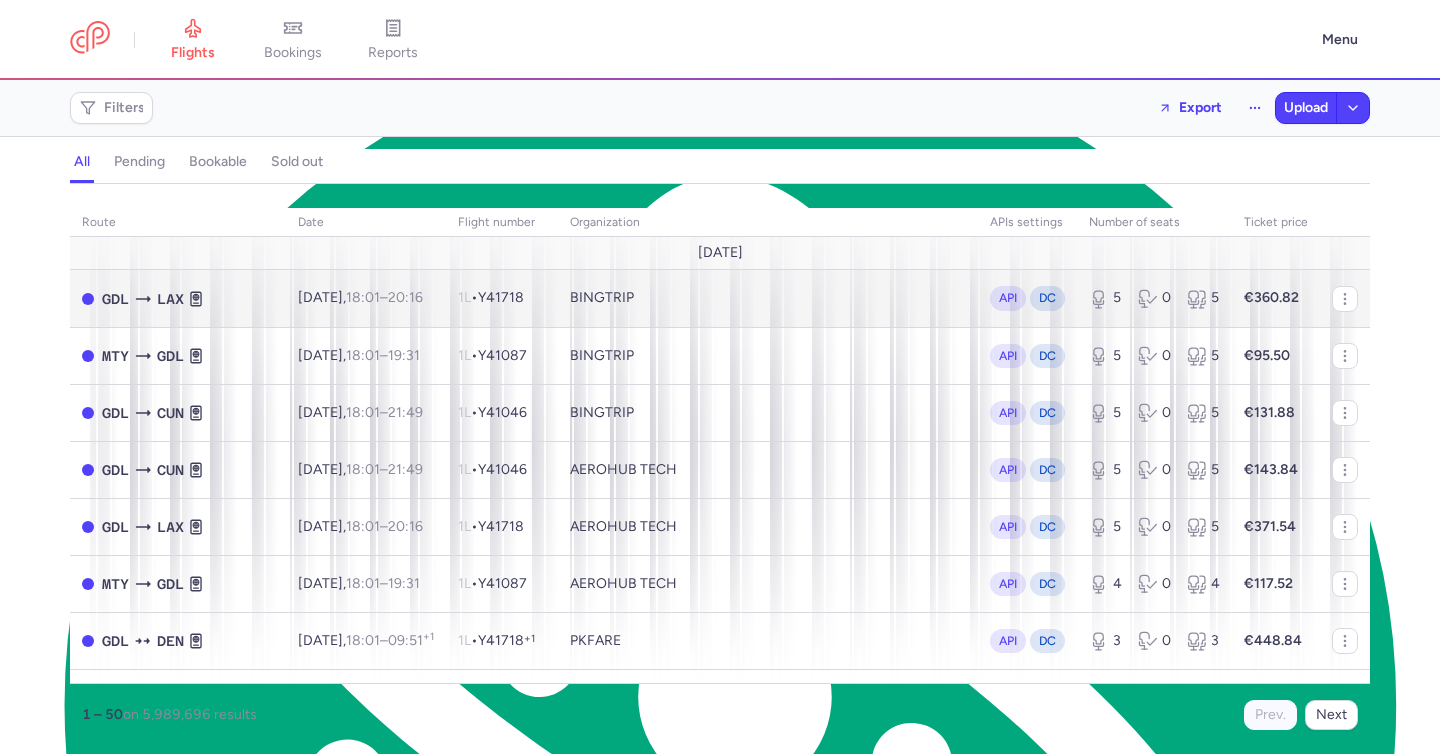 click on "[DATE]  18:01  –  20:16  +0" at bounding box center (366, 298) 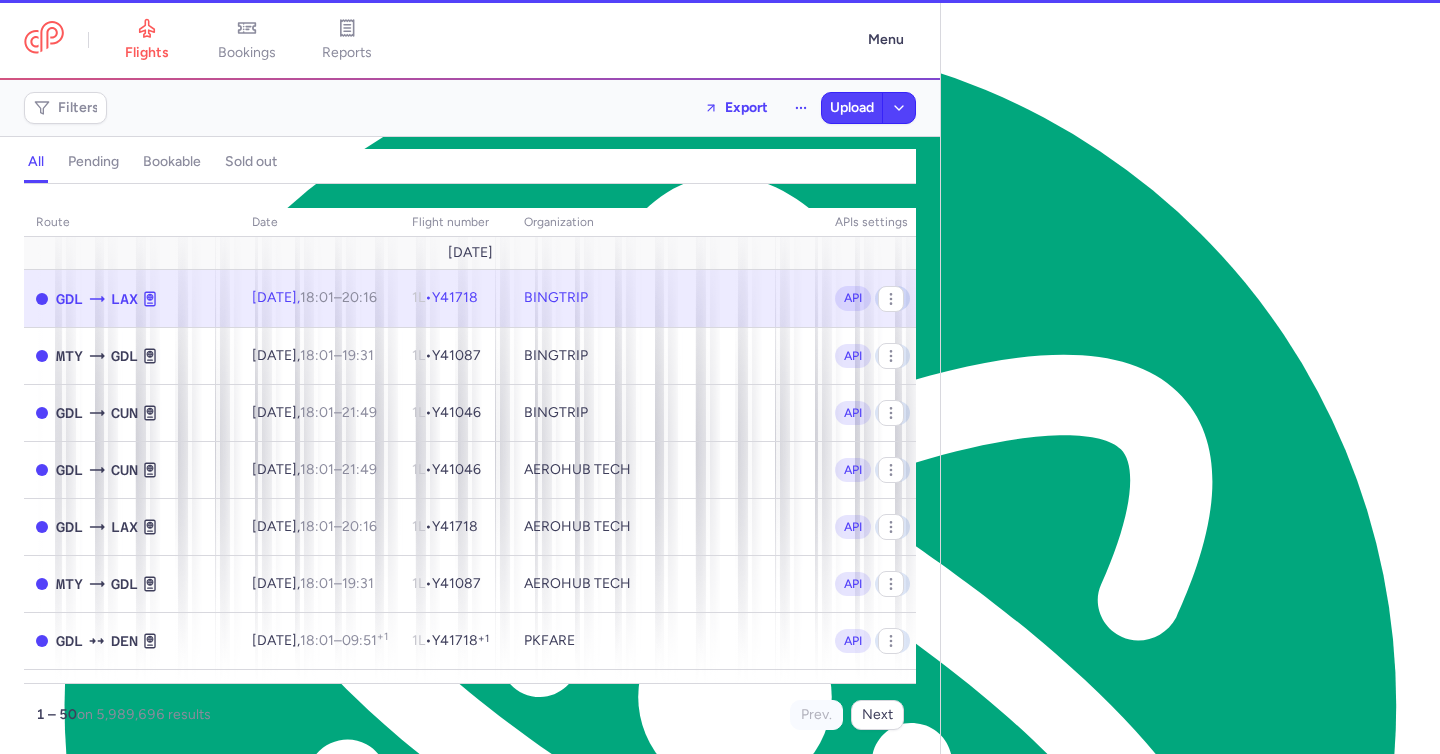 select on "days" 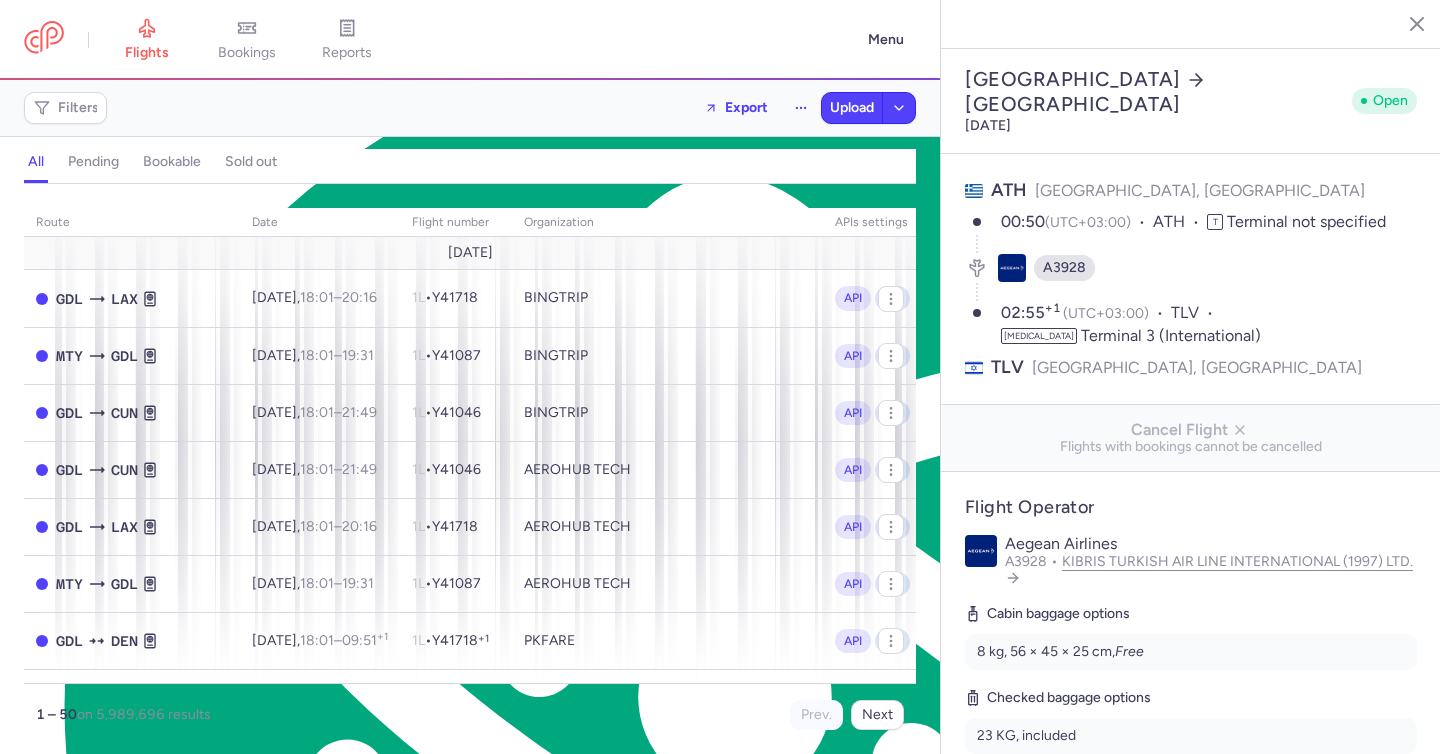 select on "days" 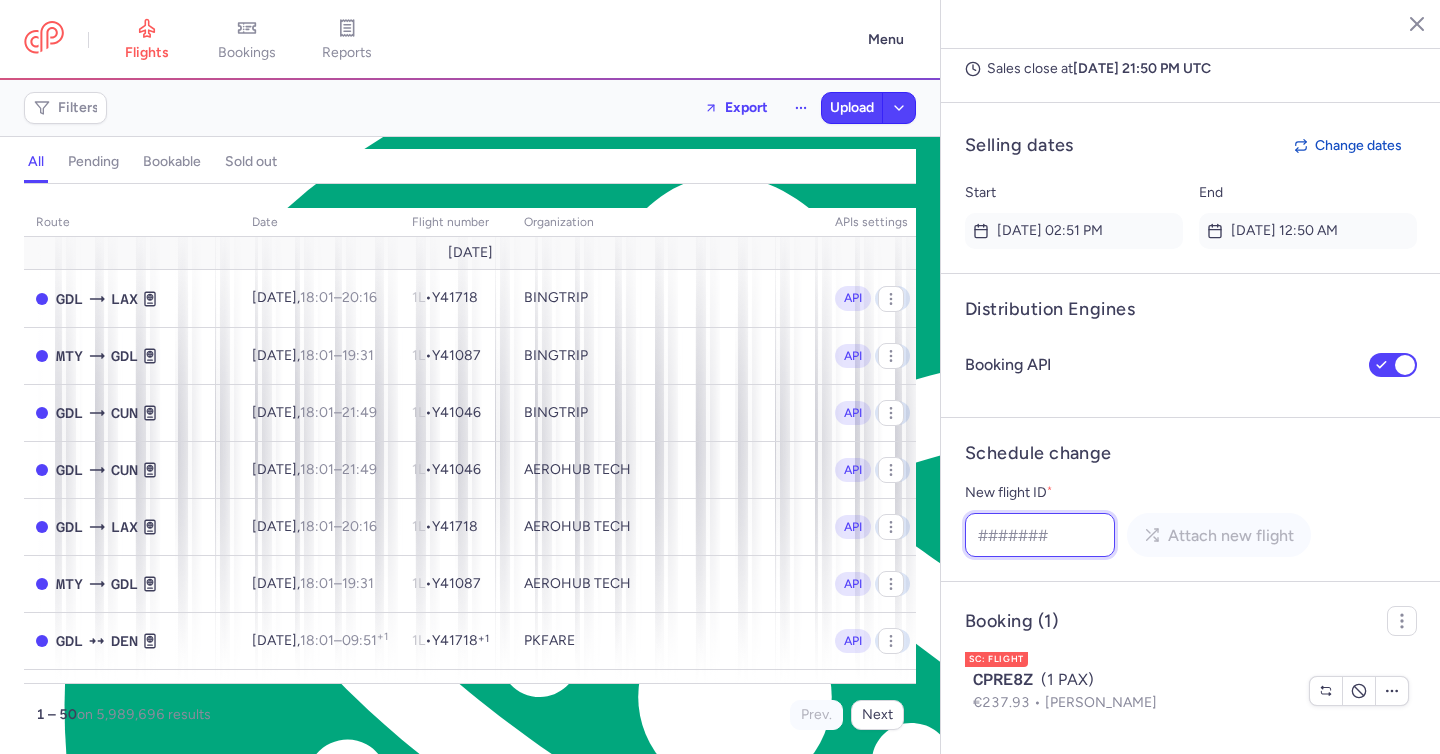 click on "New flight ID  *" at bounding box center (1040, 535) 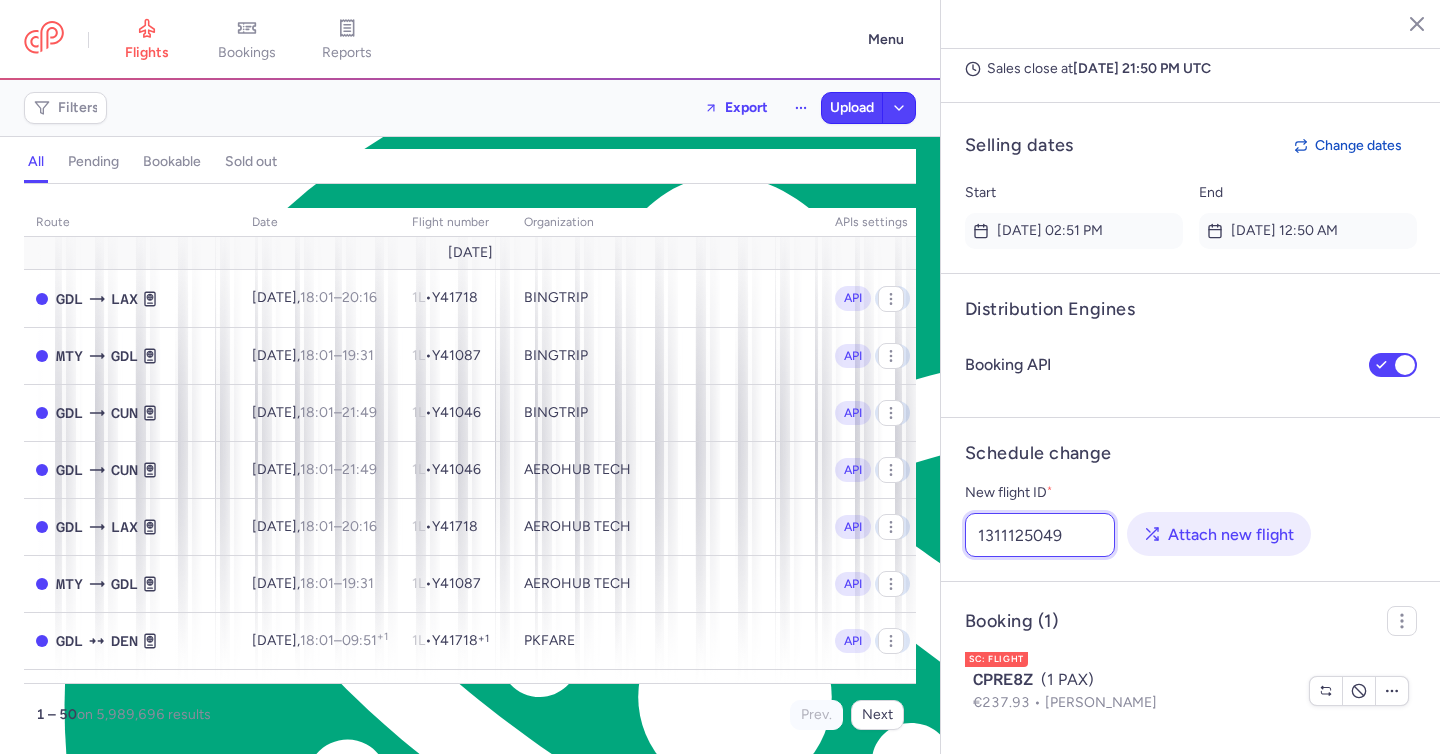 type on "1311125049" 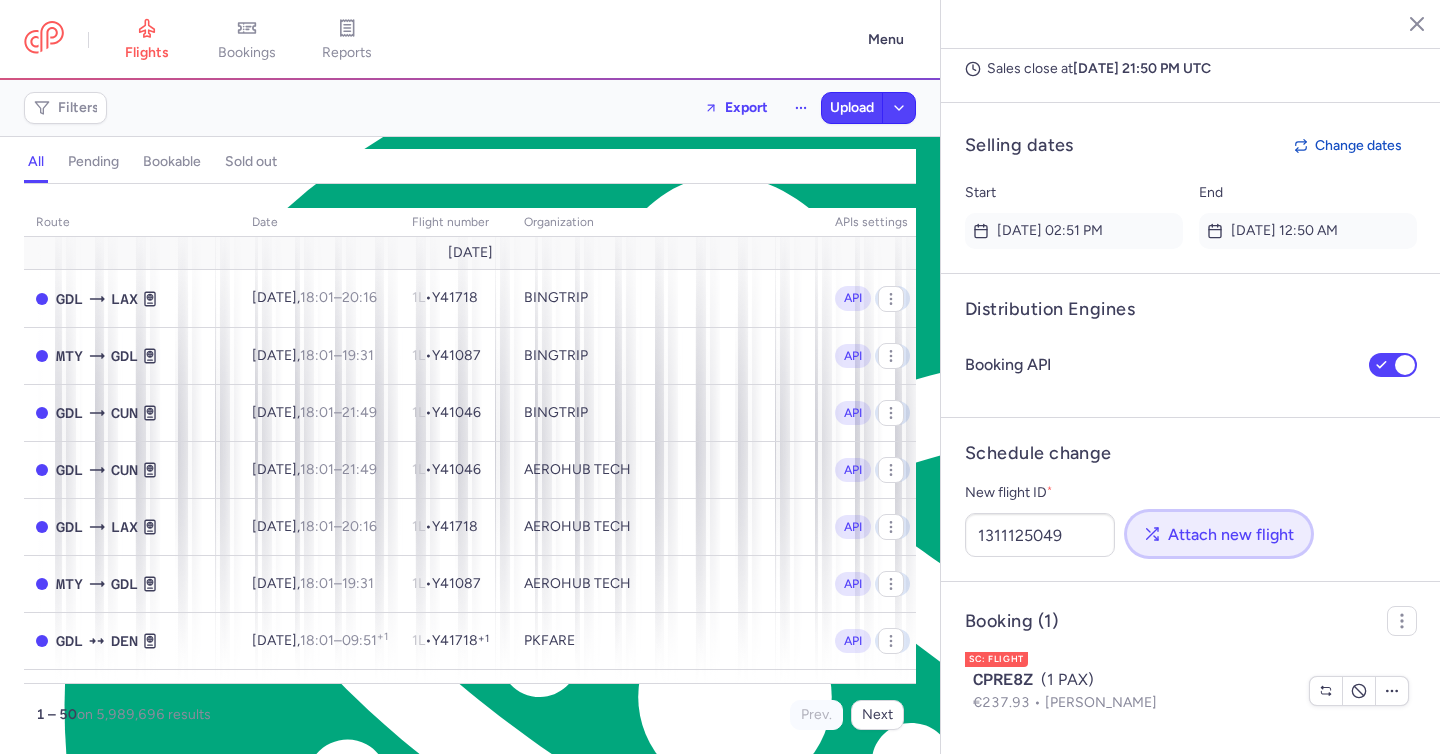 click on "Attach new flight" at bounding box center [1219, 535] 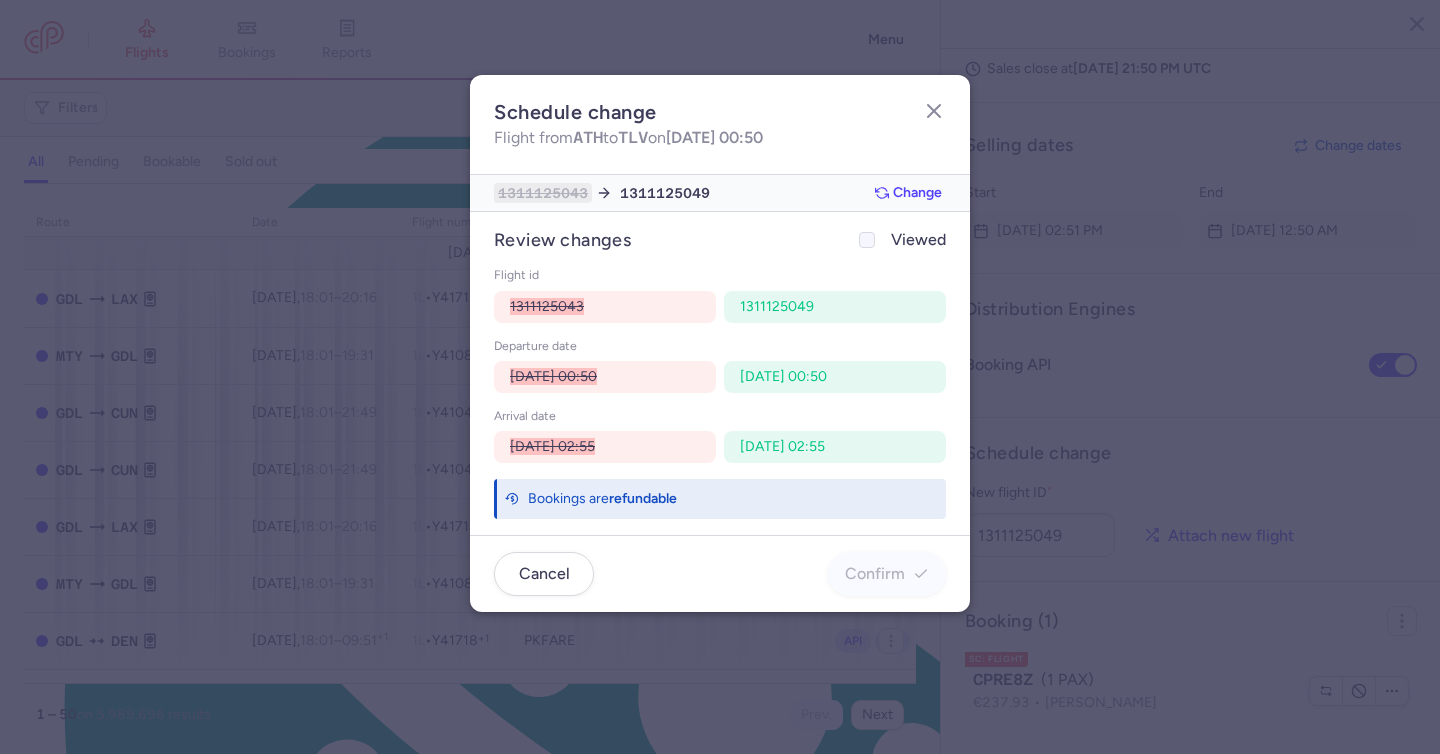 click on "Viewed" at bounding box center (900, 240) 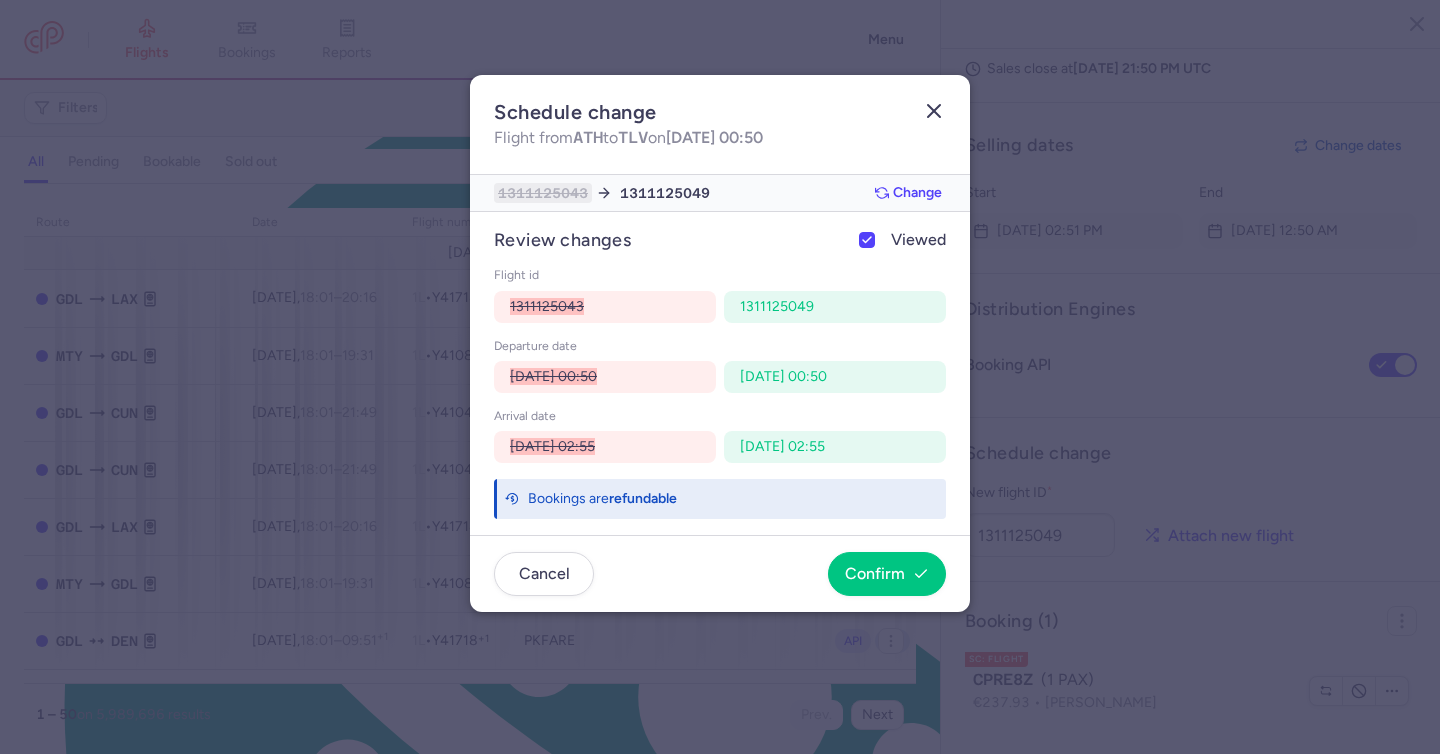 click 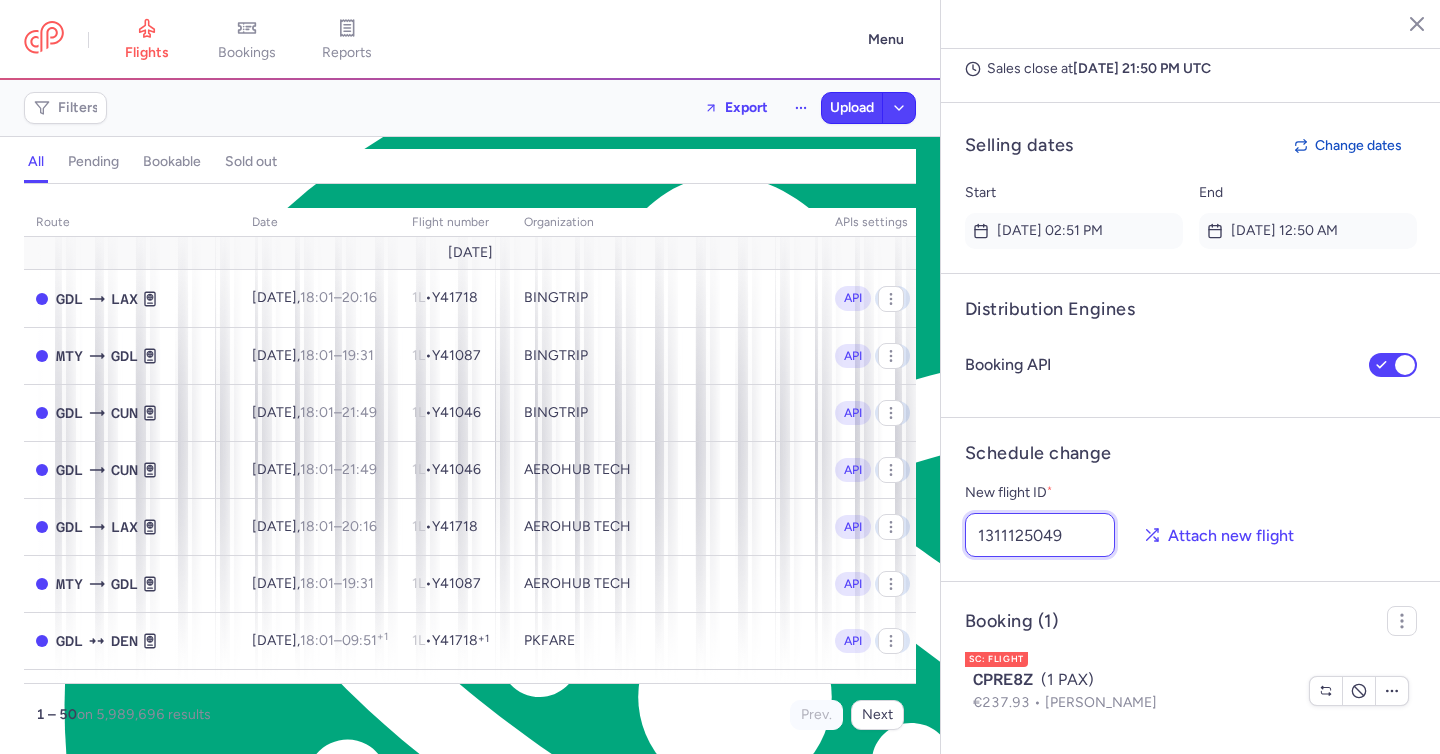 click on "1311125049" at bounding box center (1040, 535) 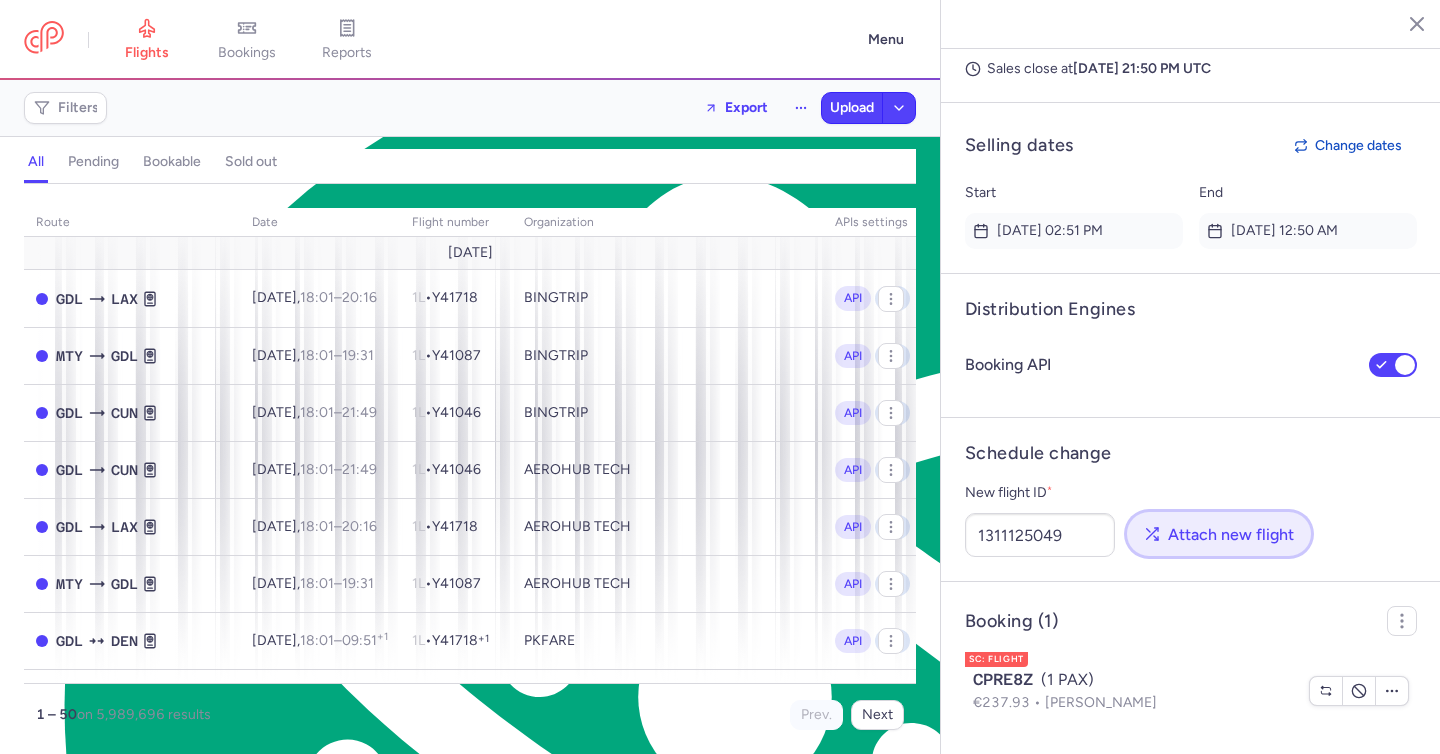 click on "Attach new flight" at bounding box center (1219, 534) 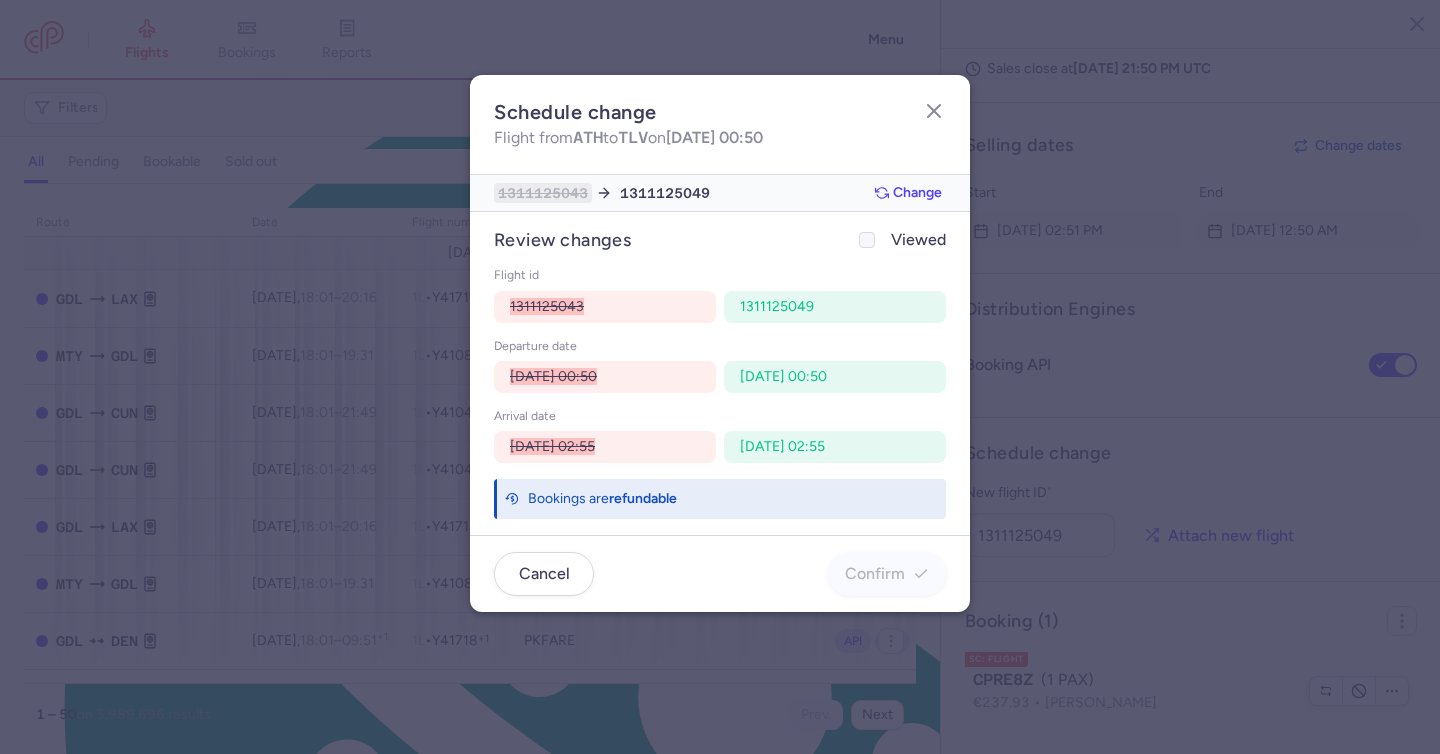 click on "Viewed" at bounding box center (900, 240) 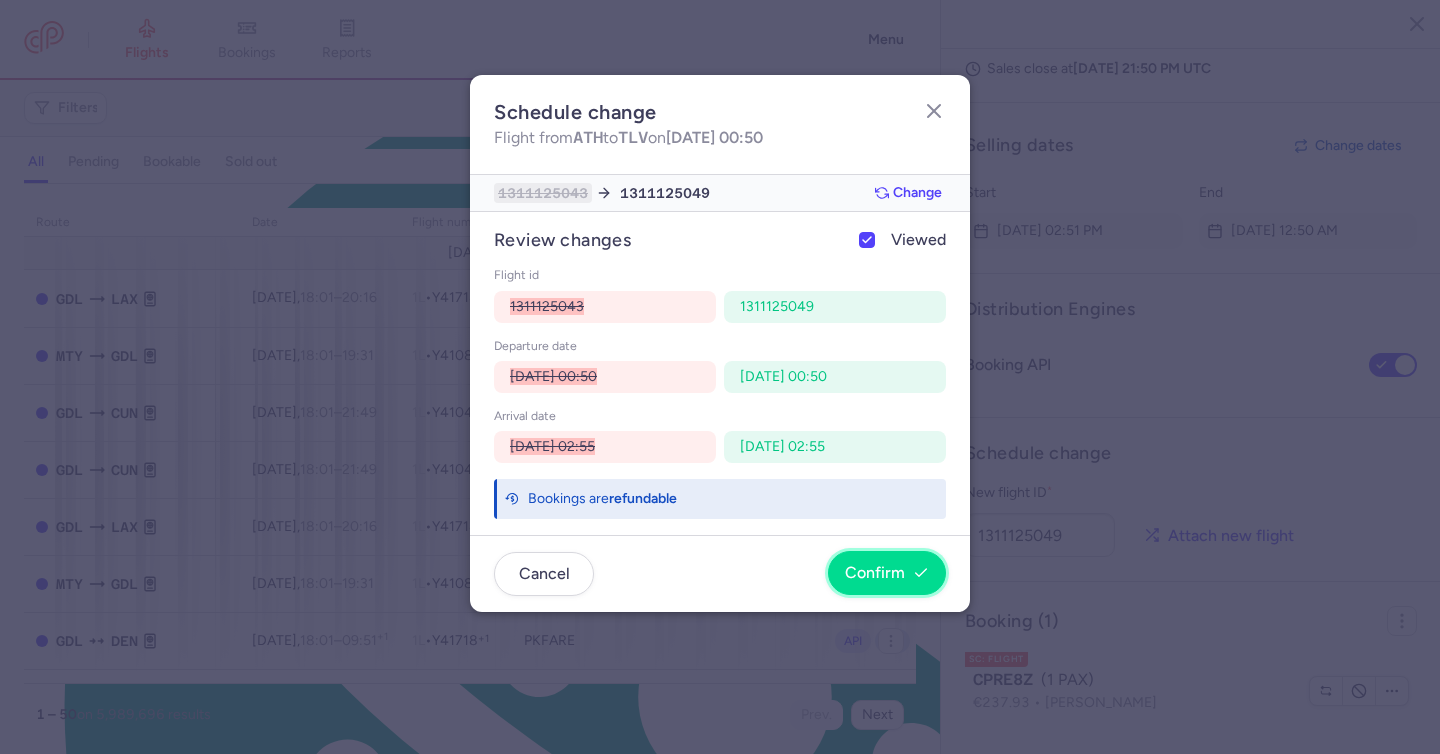 click on "Confirm" at bounding box center (875, 573) 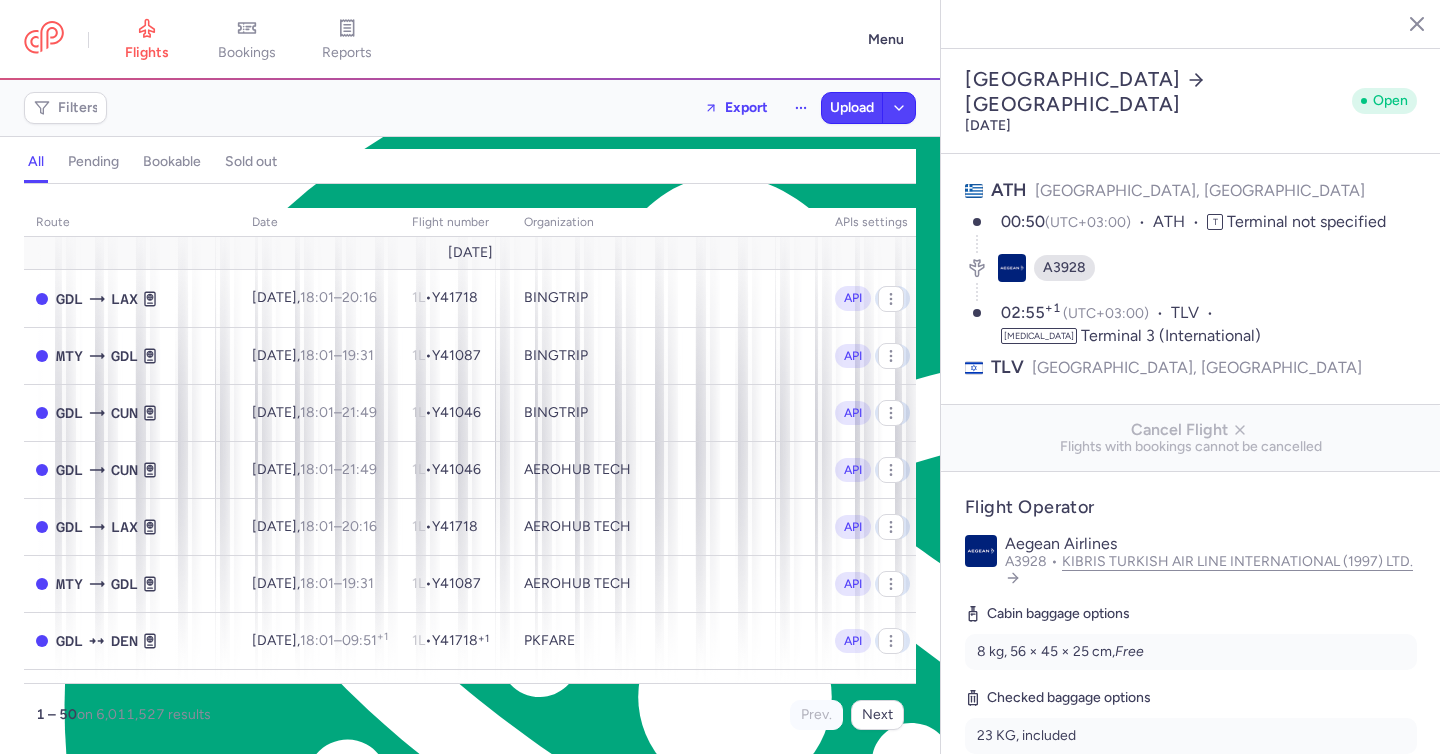 select on "days" 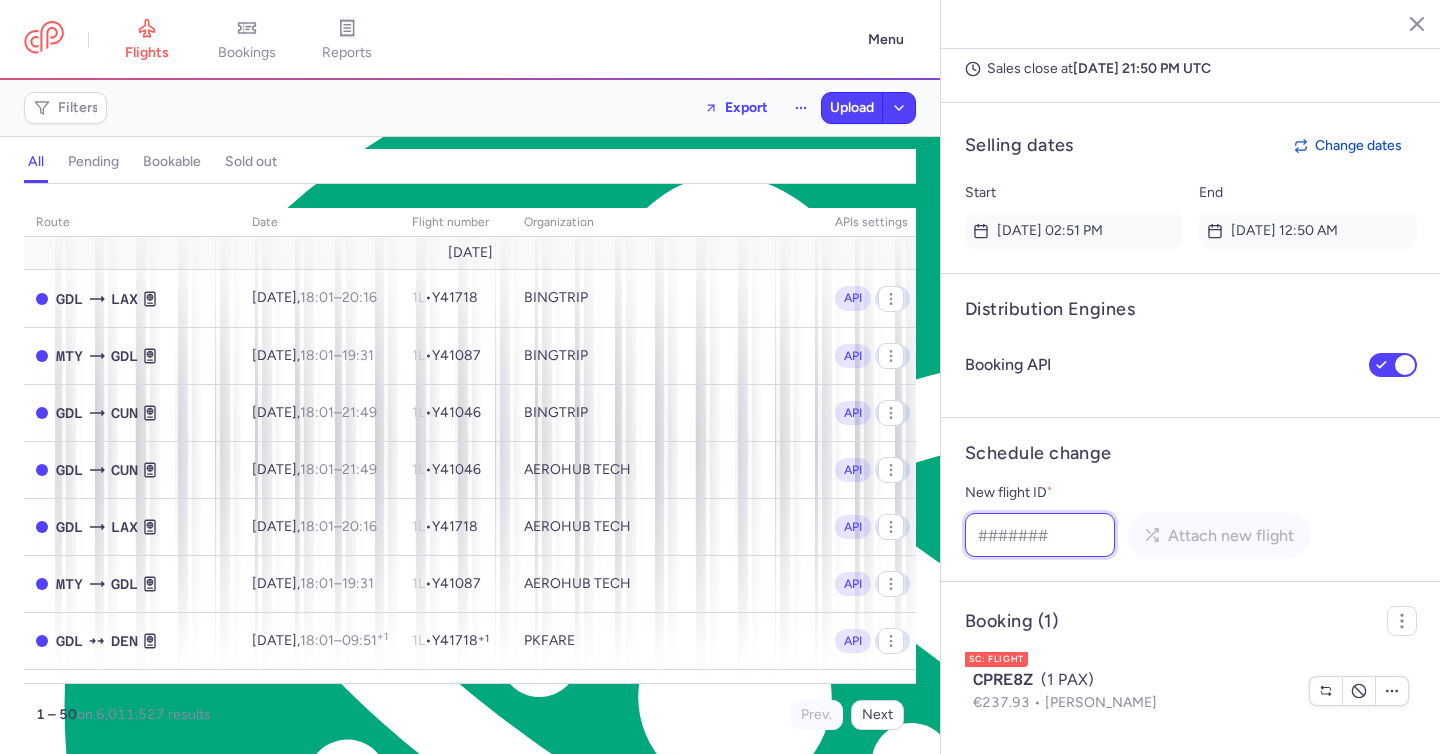 click on "New flight ID  *" at bounding box center [1040, 535] 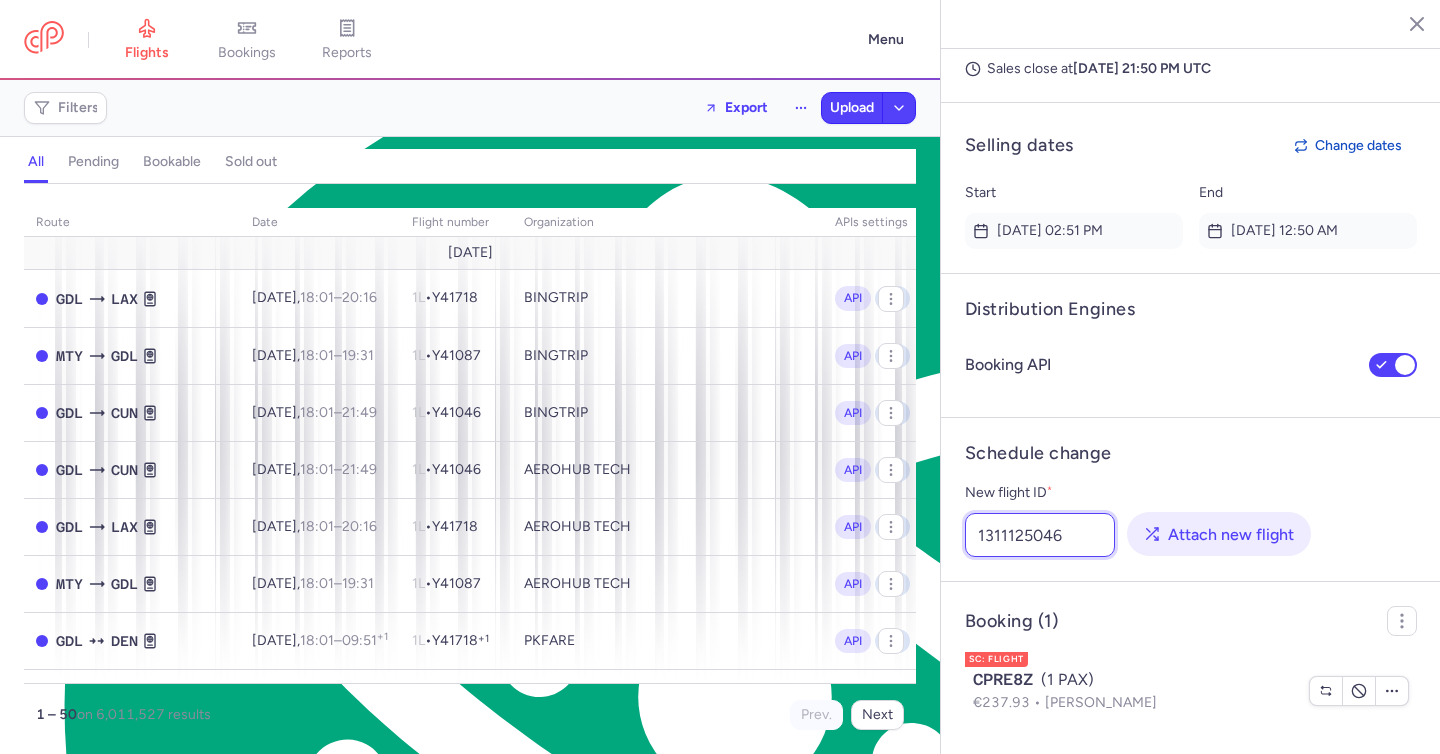 type on "1311125046" 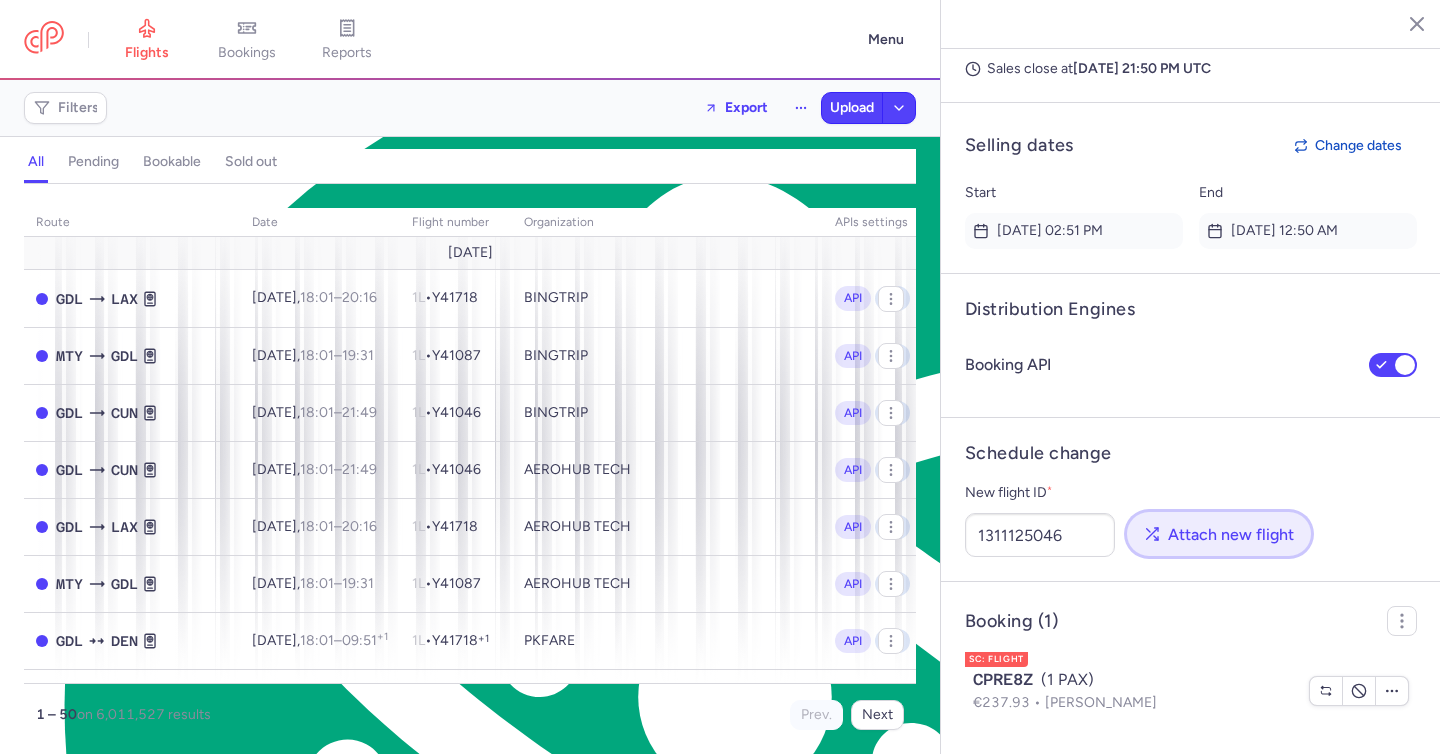 click on "Attach new flight" at bounding box center [1219, 535] 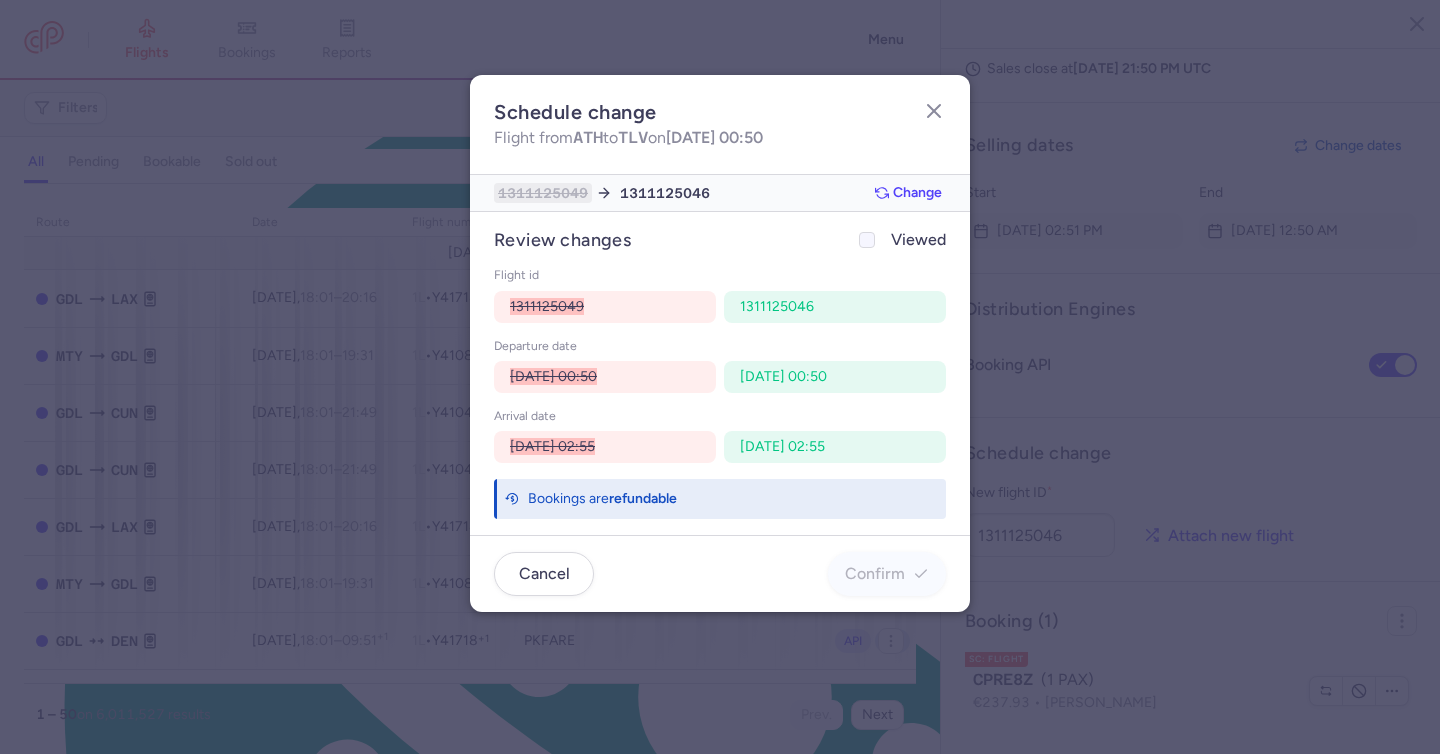 click at bounding box center [867, 240] 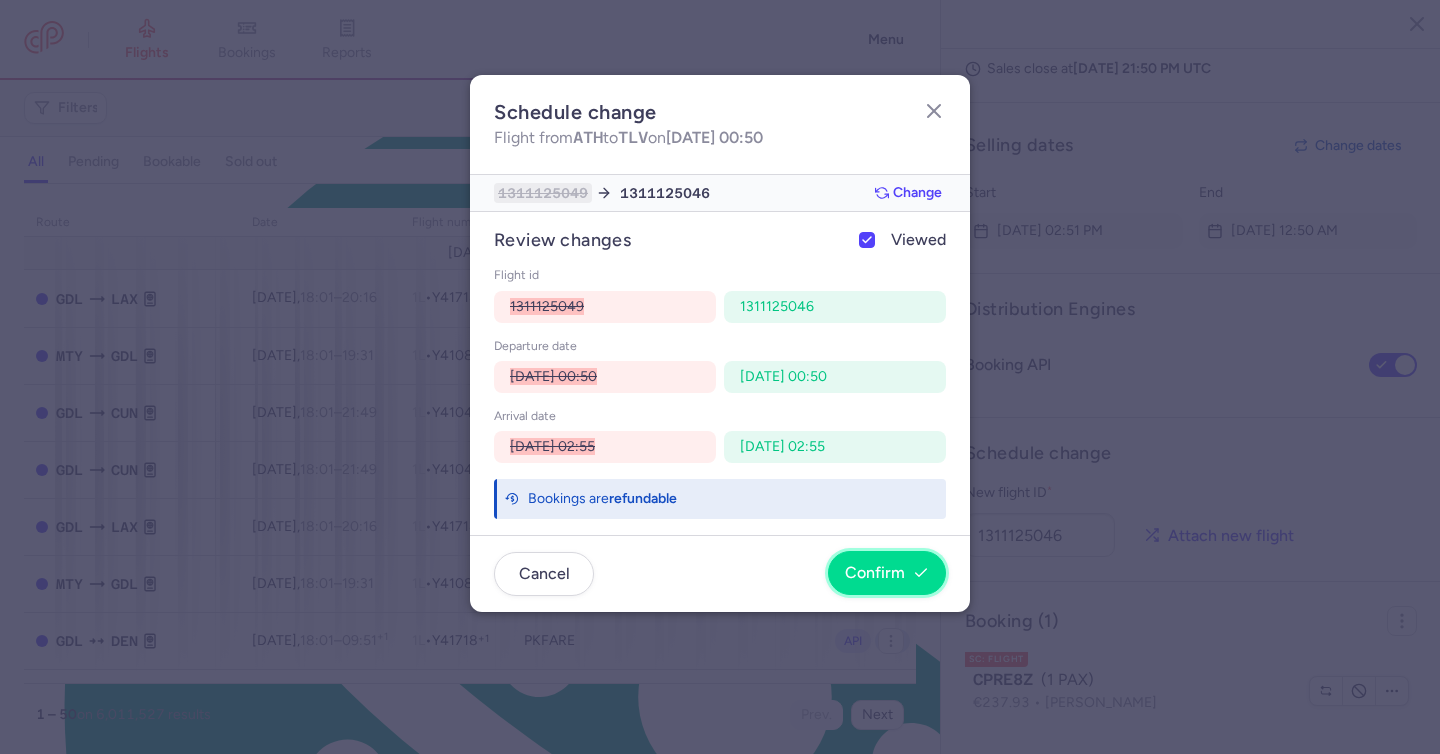 click on "Confirm" at bounding box center [875, 573] 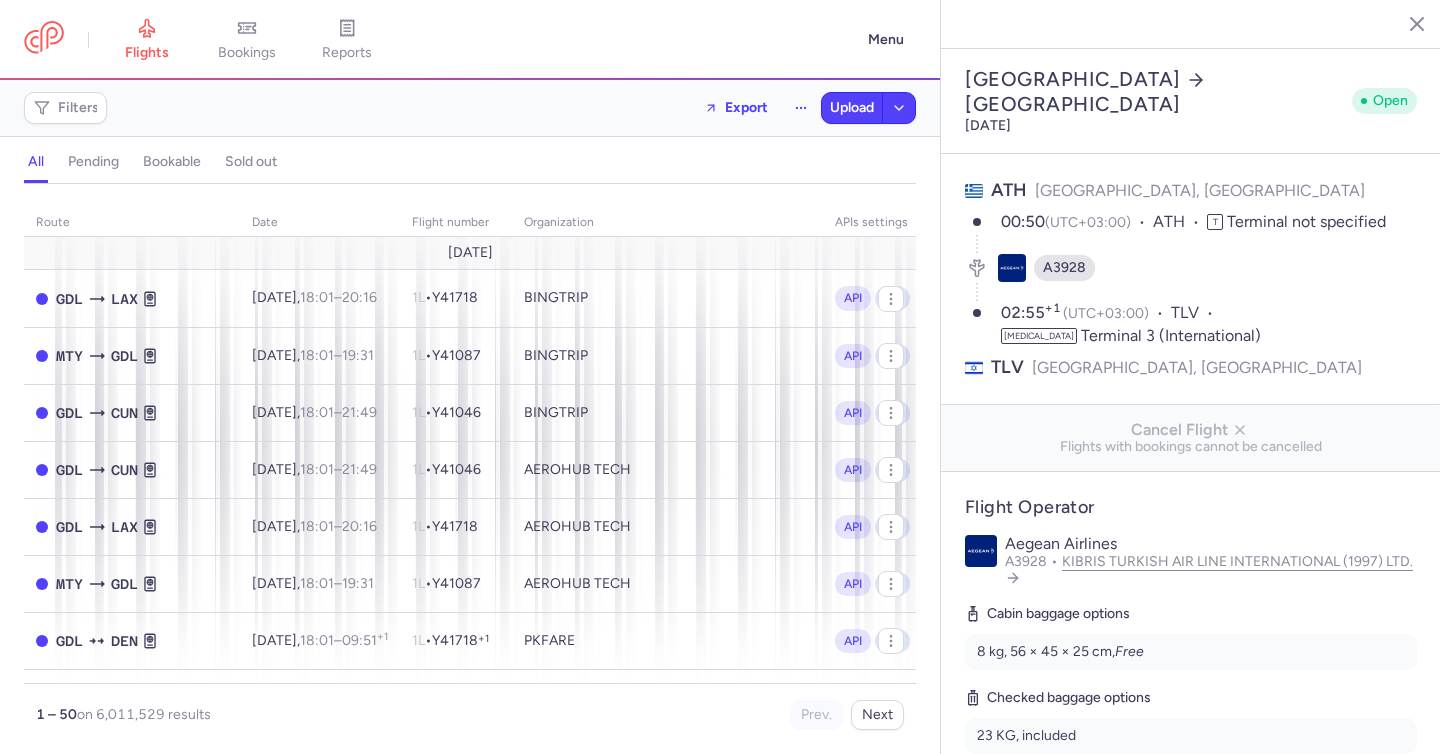 select on "days" 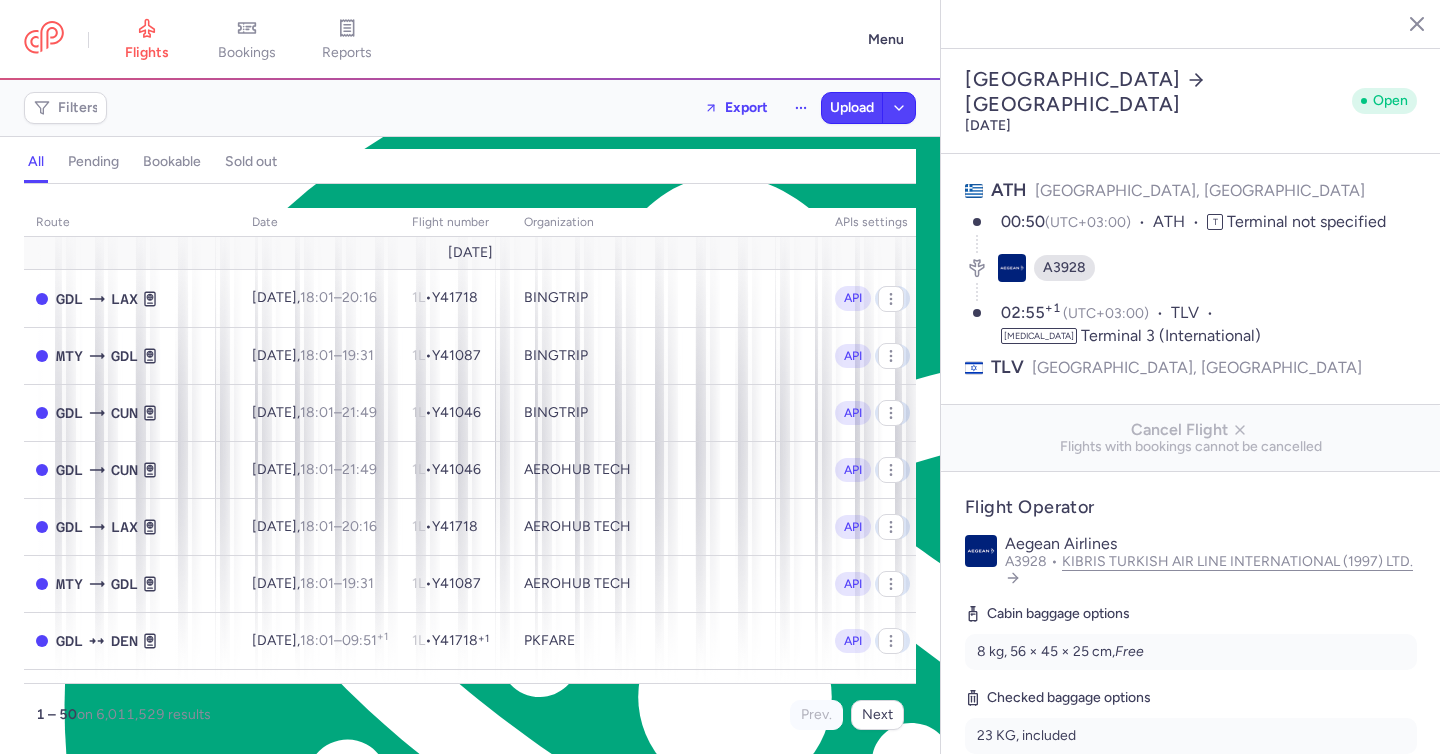 scroll, scrollTop: 159, scrollLeft: 0, axis: vertical 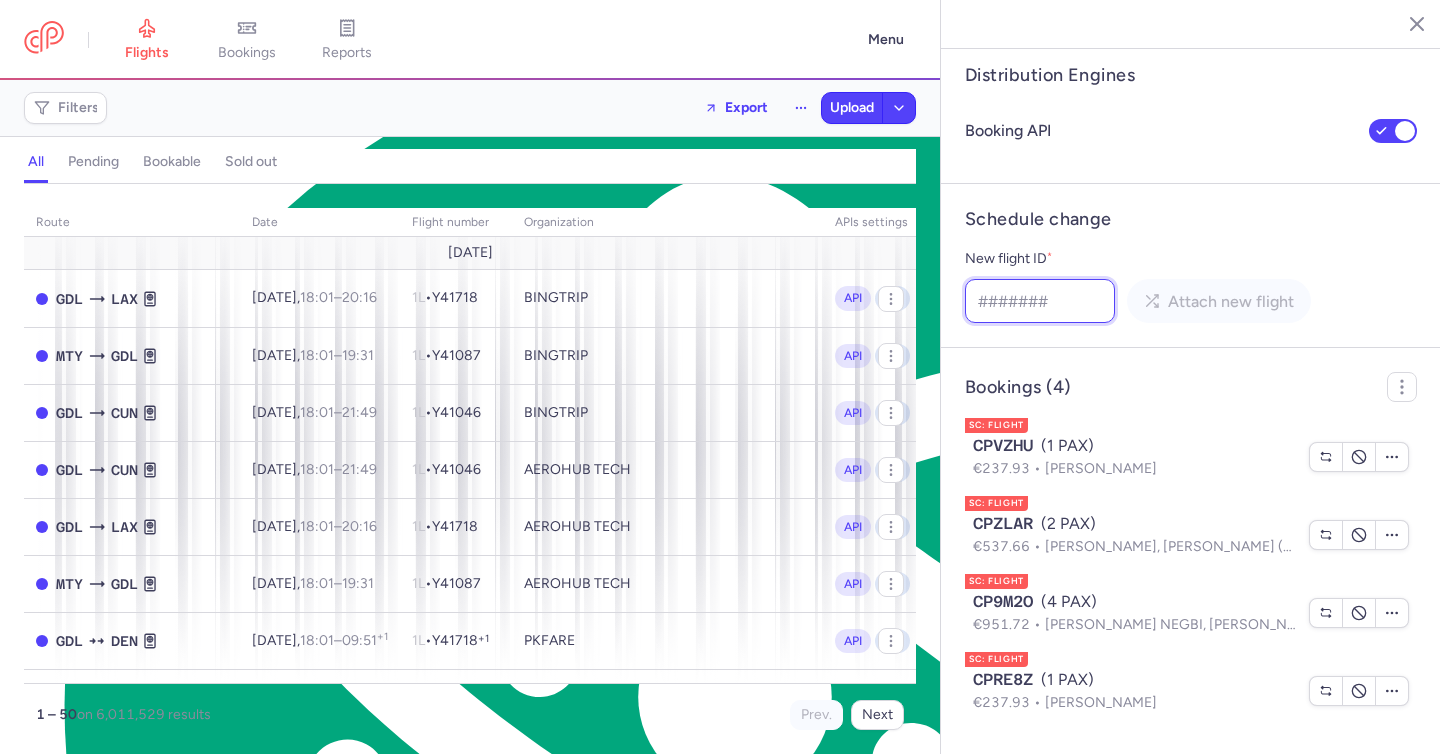 click on "New flight ID  *" at bounding box center (1040, 301) 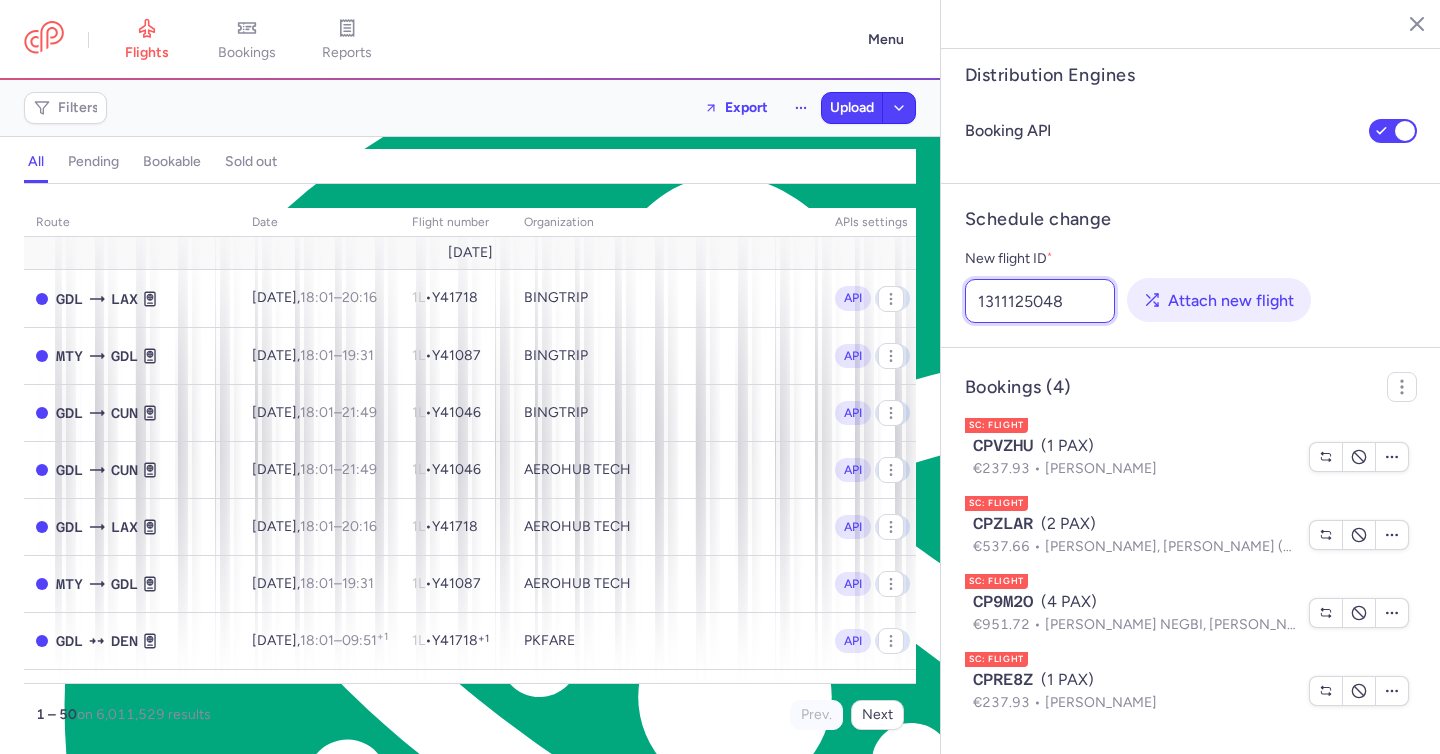 type on "1311125048" 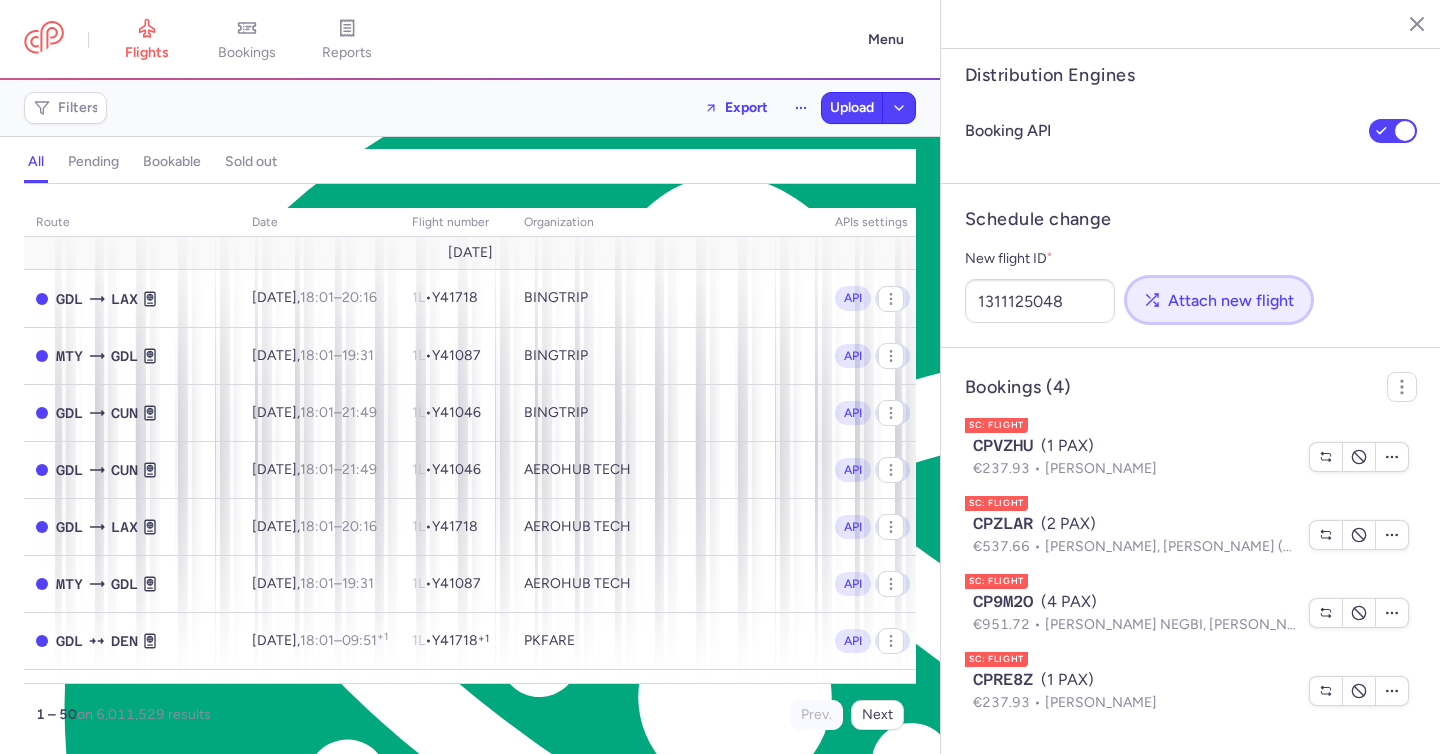 click on "Attach new flight" at bounding box center (1231, 301) 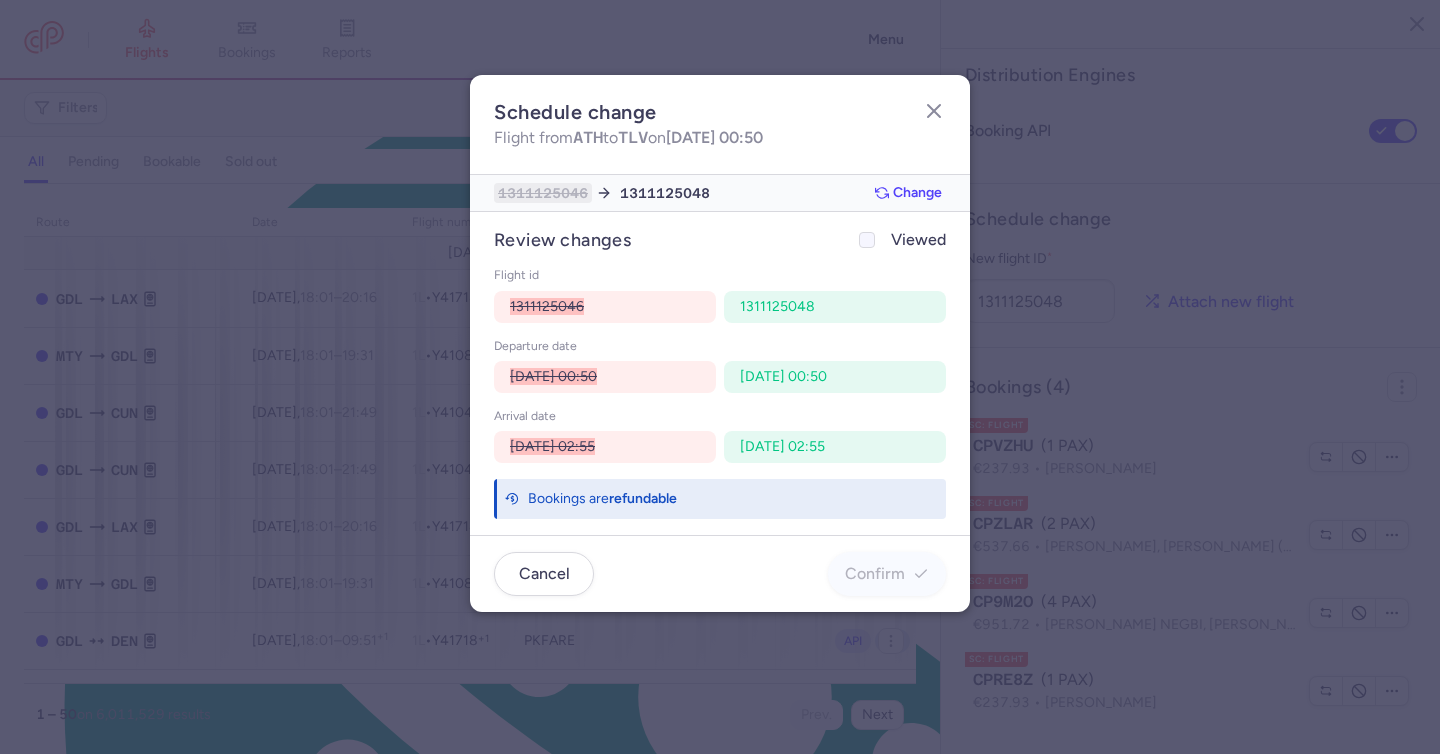 click on "Viewed" at bounding box center (900, 240) 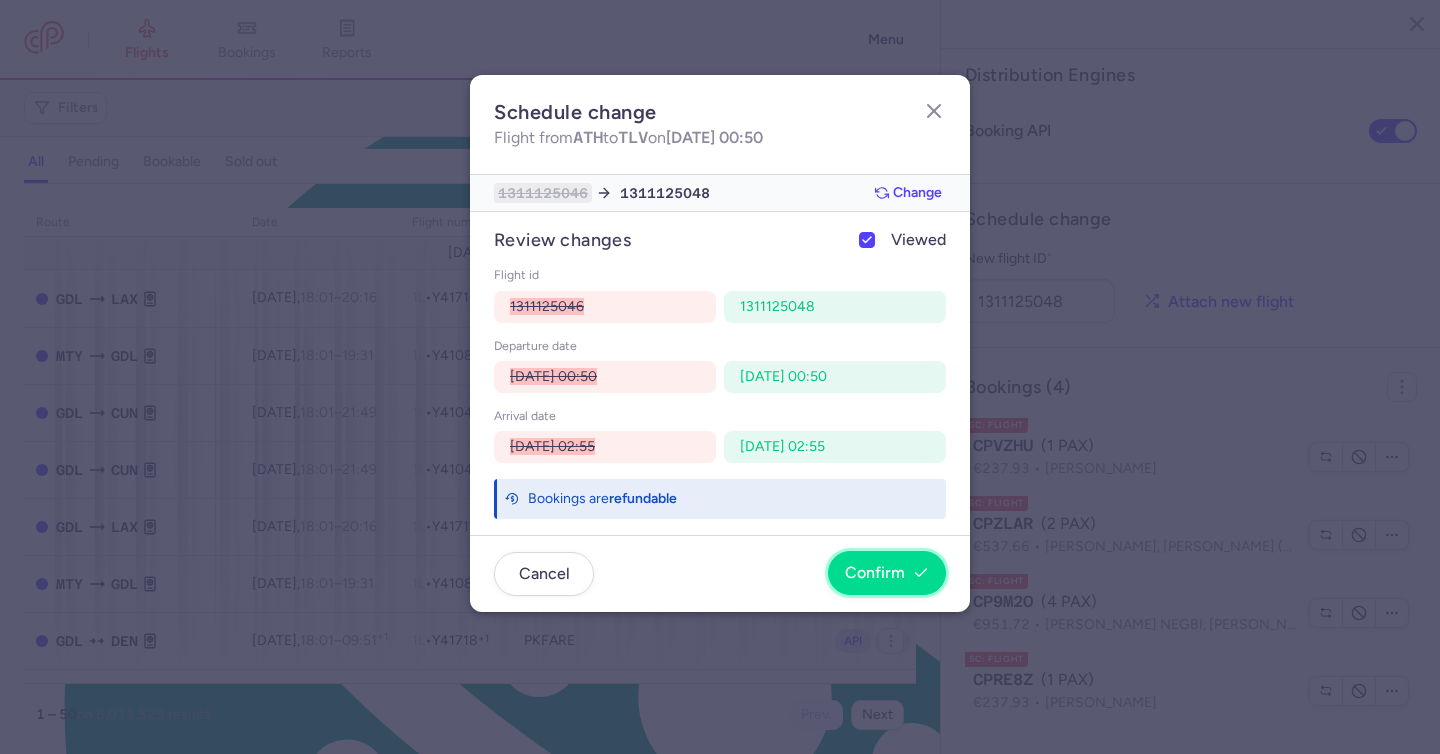 click on "Confirm" at bounding box center (875, 573) 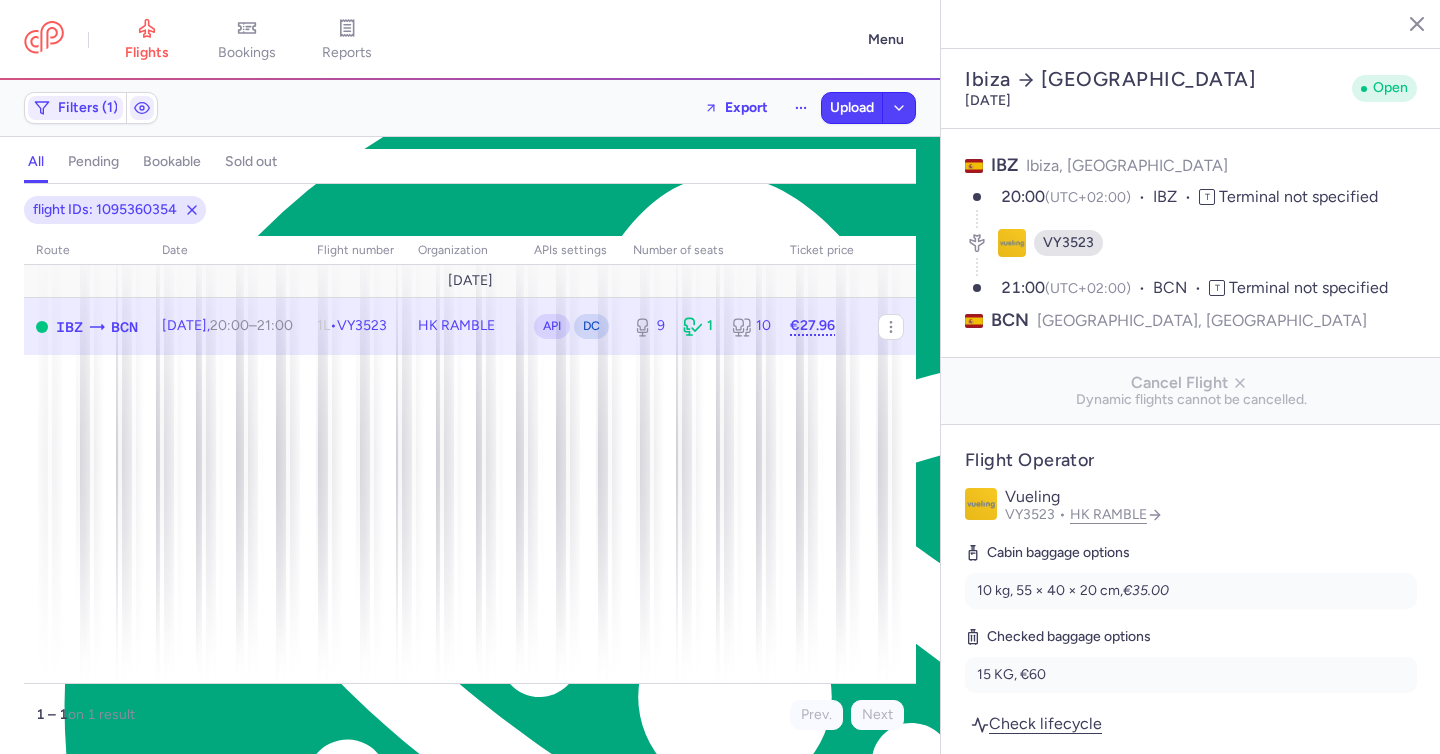 select on "days" 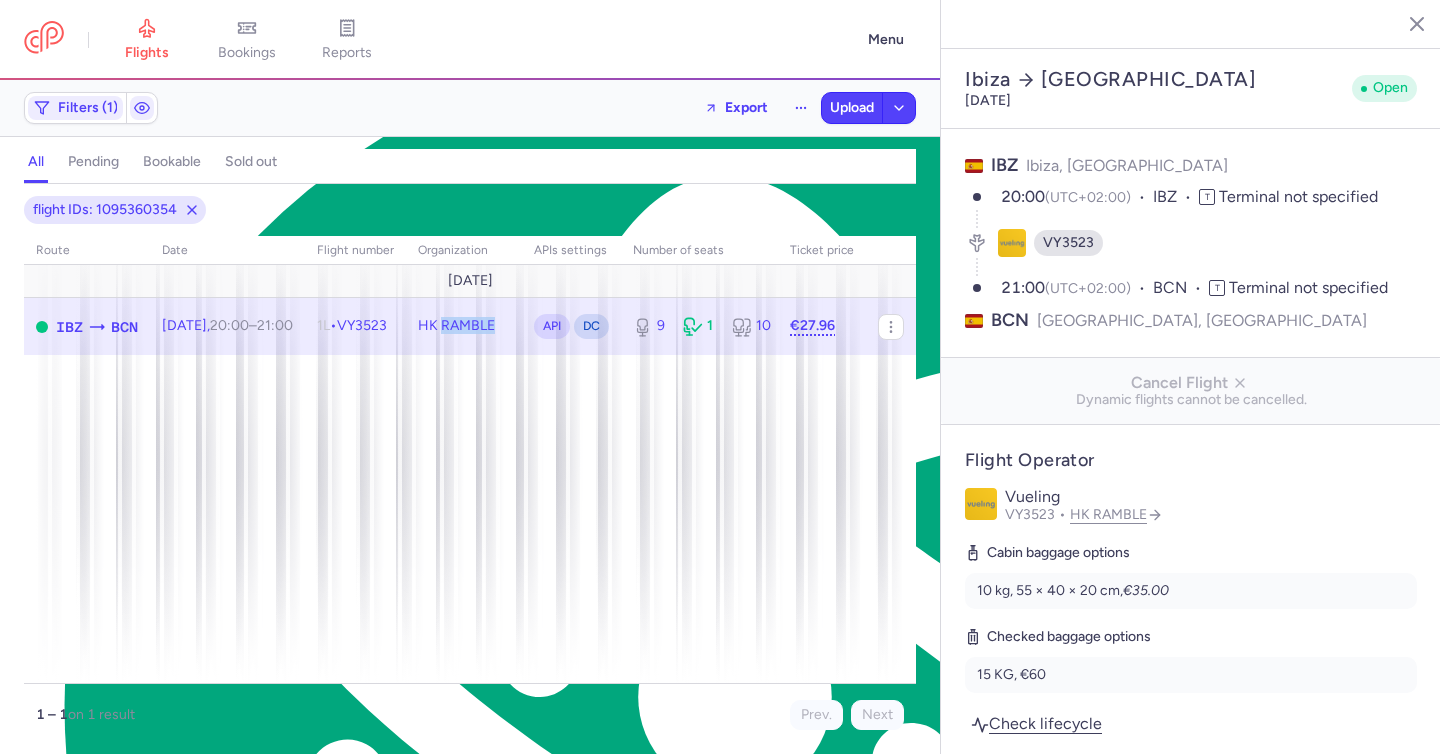 scroll, scrollTop: 0, scrollLeft: 0, axis: both 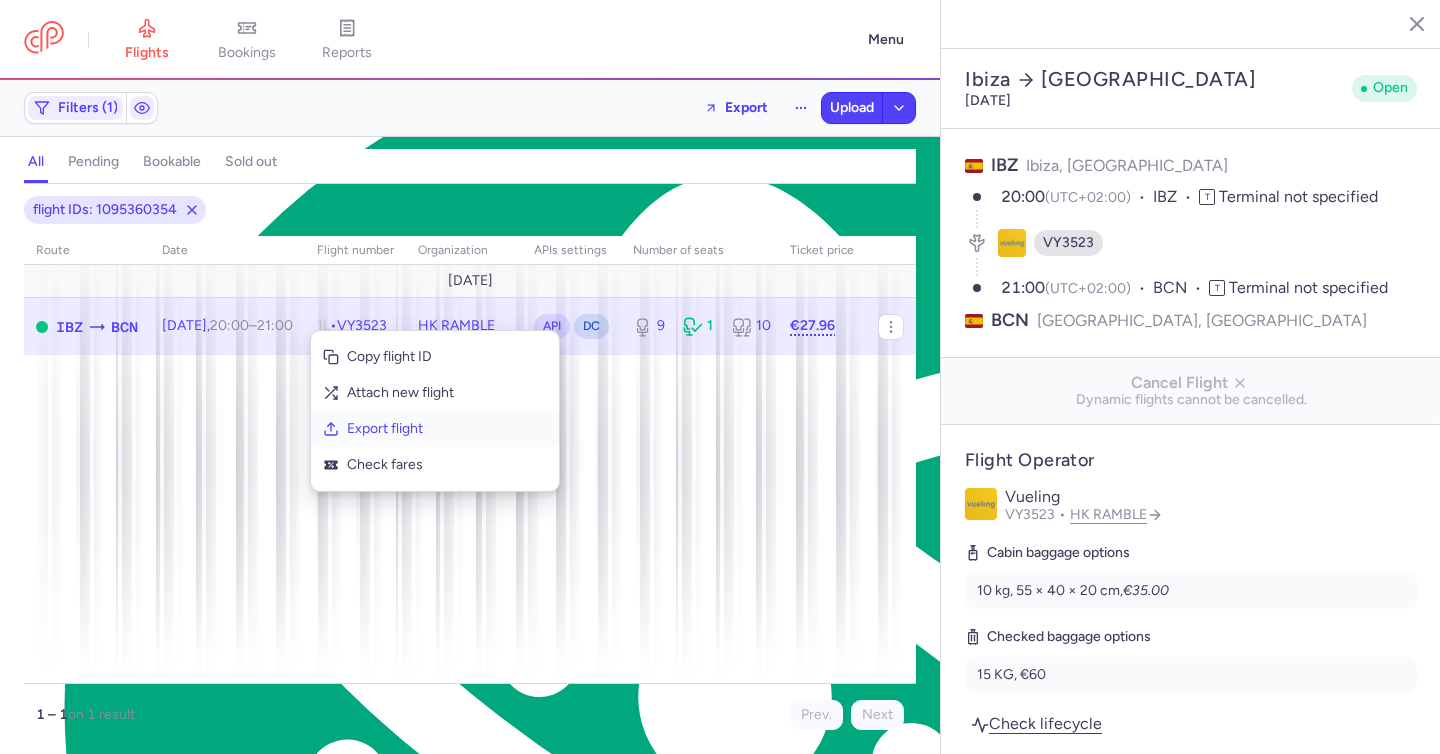 click on "Export flight" at bounding box center [447, 429] 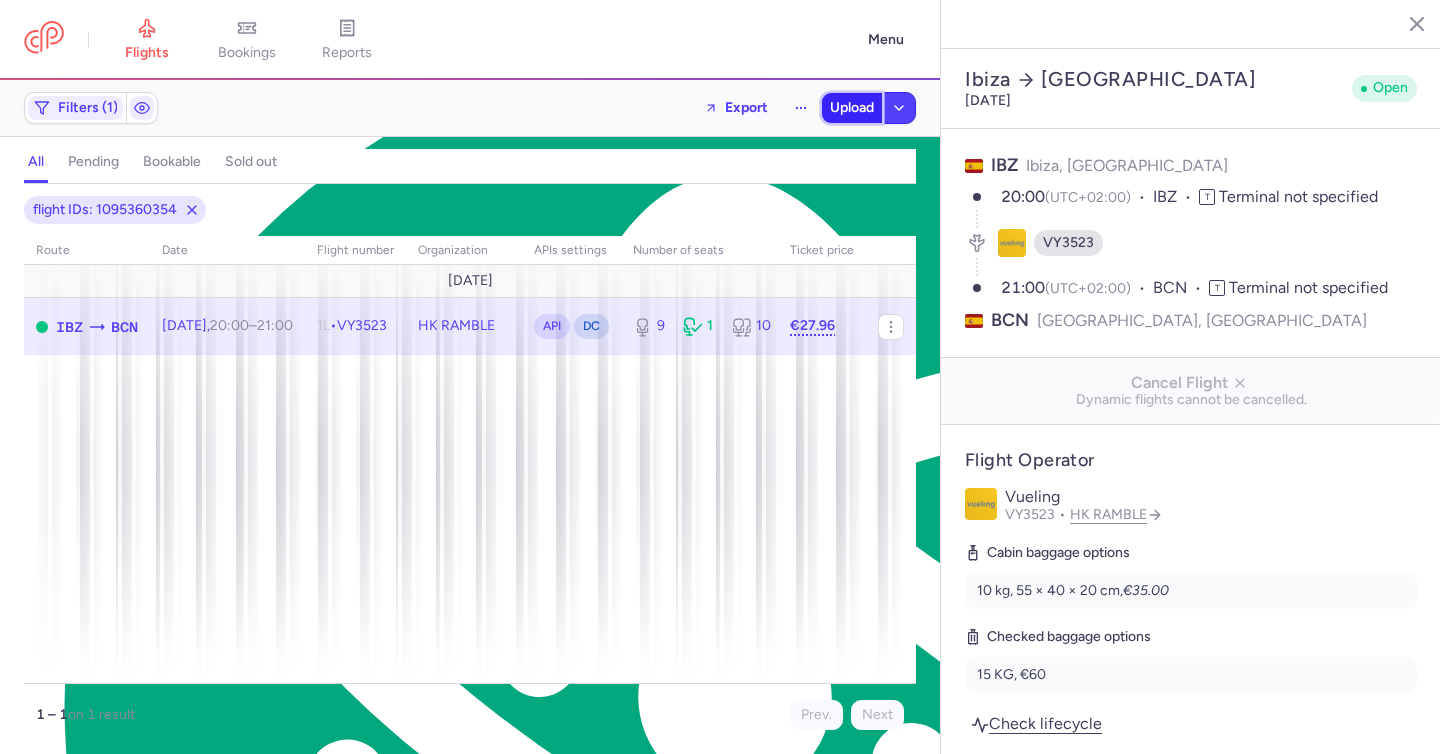 click on "Upload" at bounding box center (852, 108) 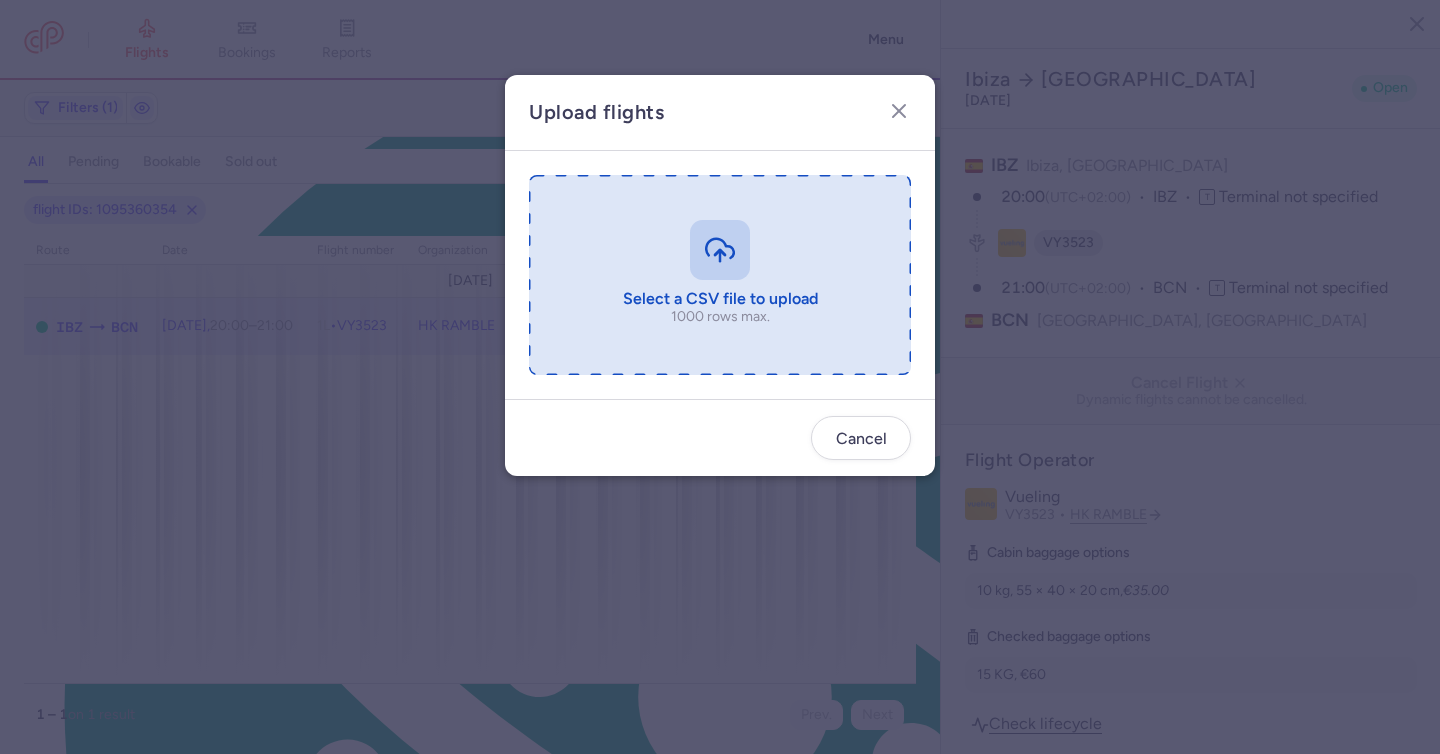 click at bounding box center (720, 275) 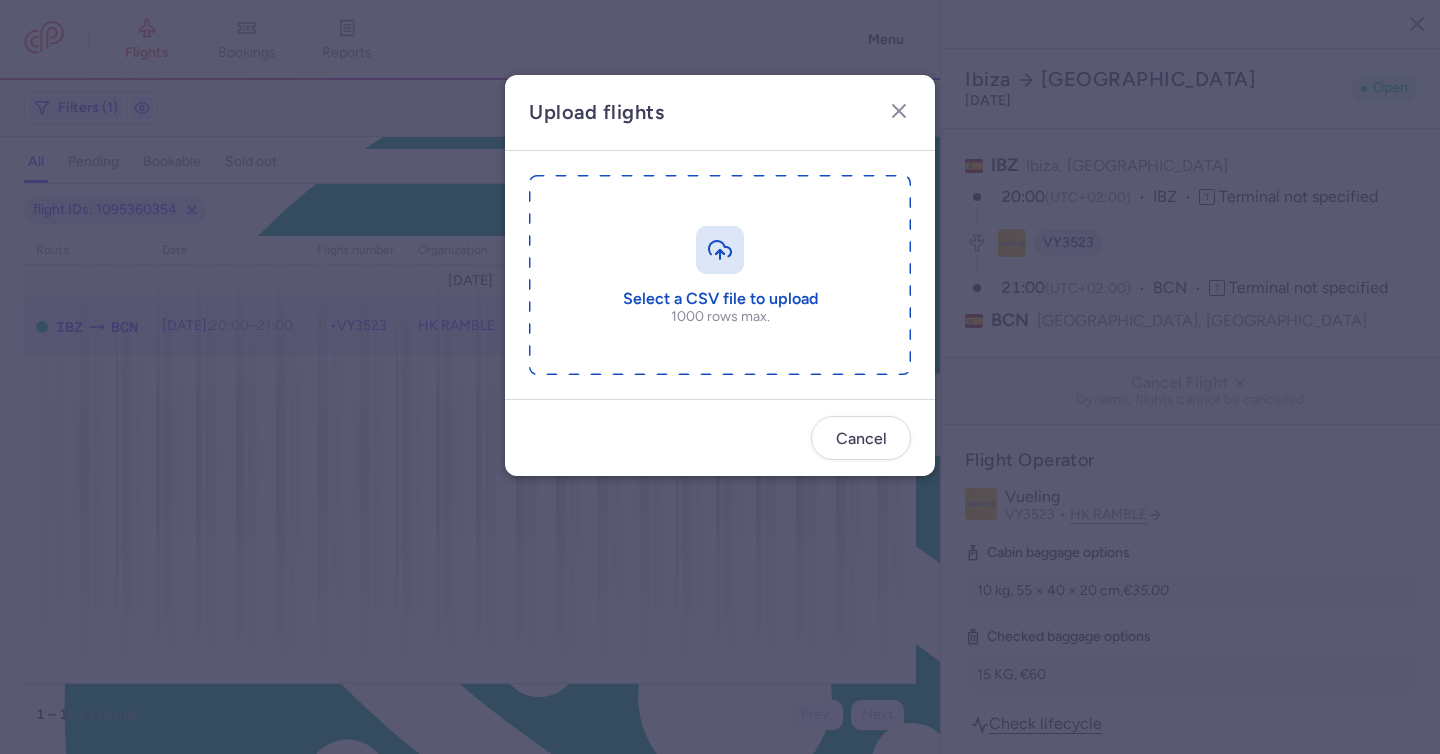 type on "C:\fakepath\export_flight_VY3523_20250714,1202.csv" 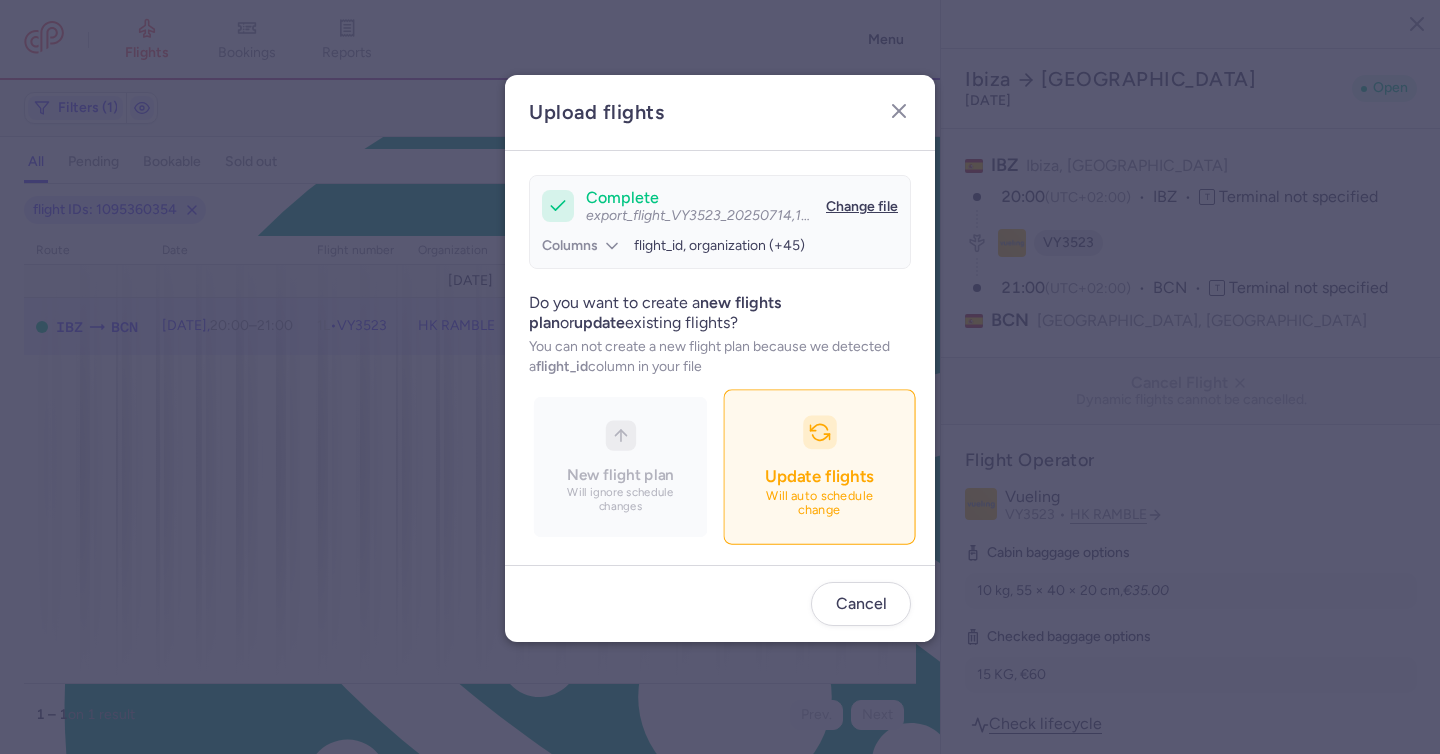 click on "Update flights Will auto schedule change" at bounding box center (819, 467) 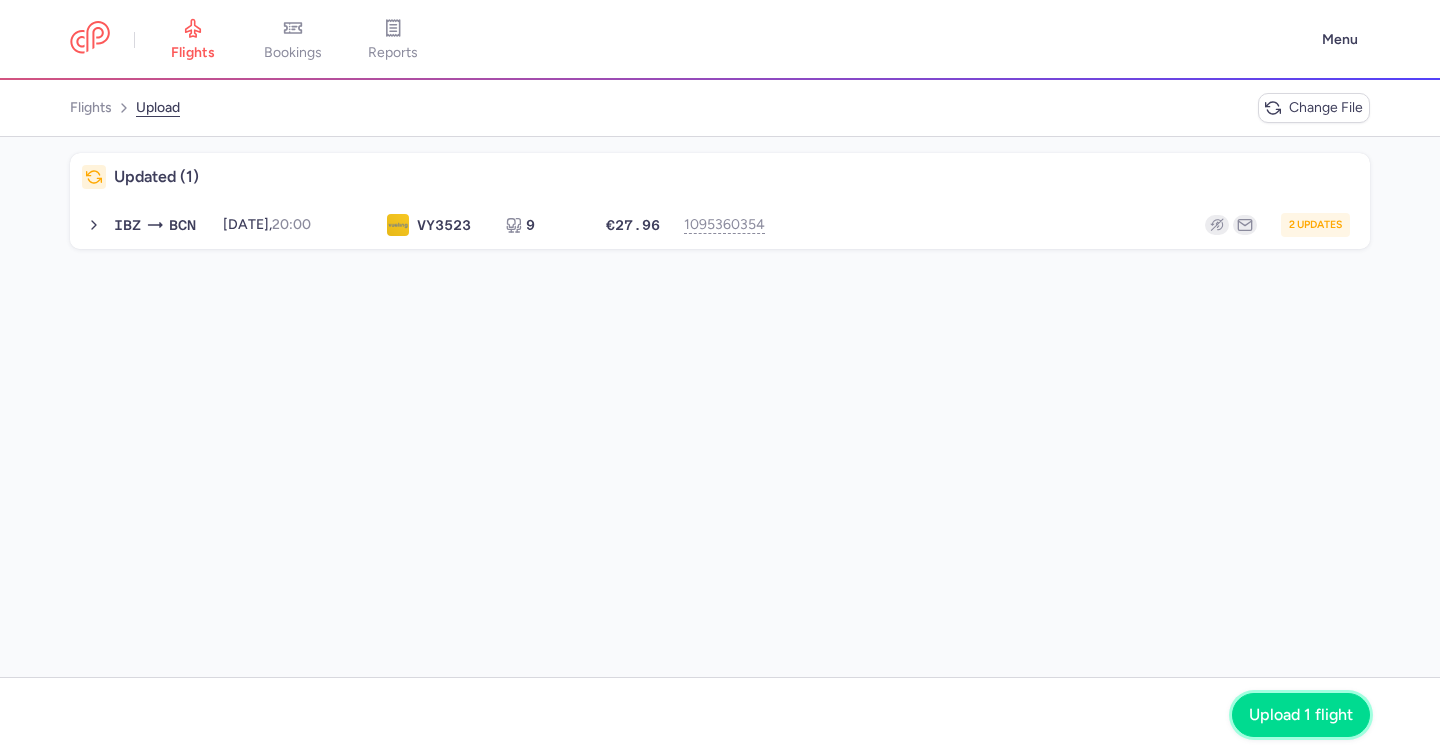 click on "Upload 1 flight" at bounding box center [1301, 715] 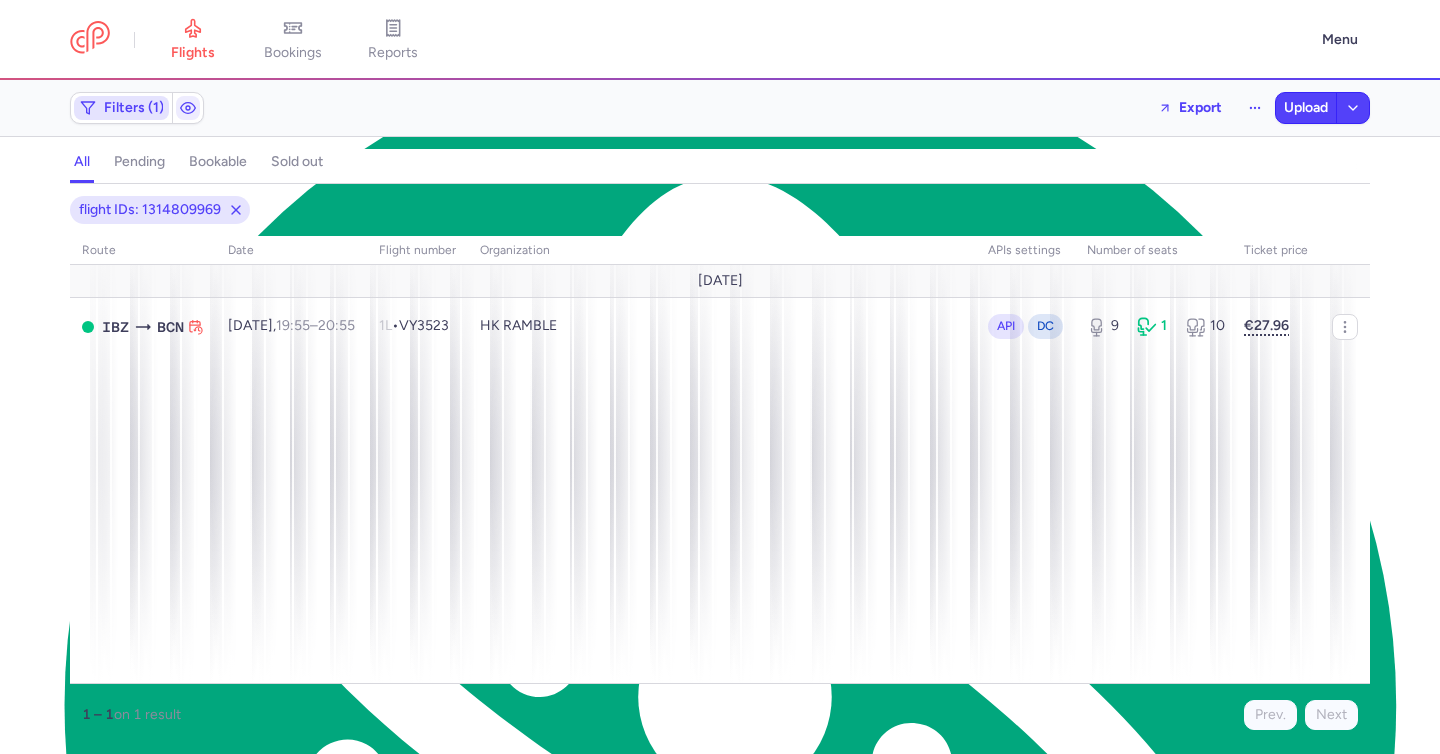 click on "Filters (1)" 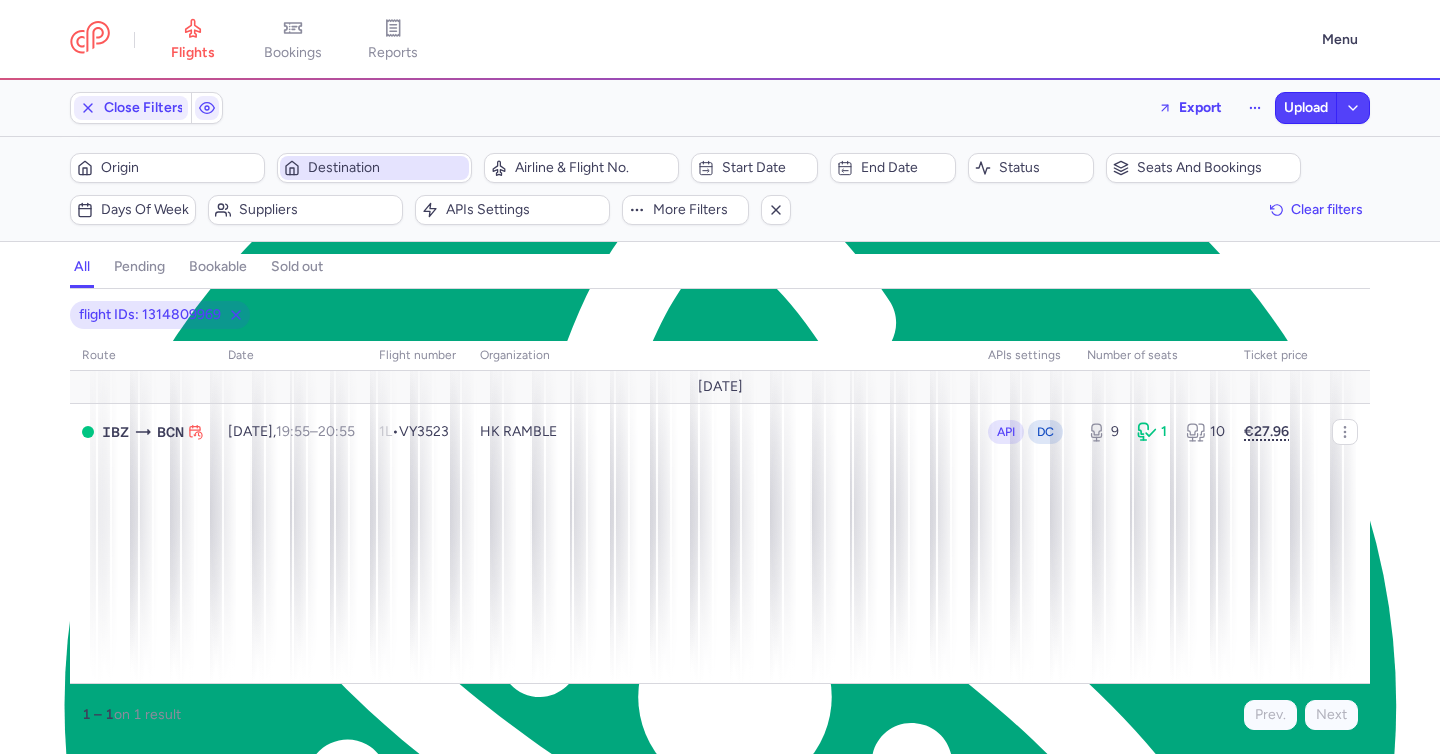 scroll, scrollTop: 0, scrollLeft: 0, axis: both 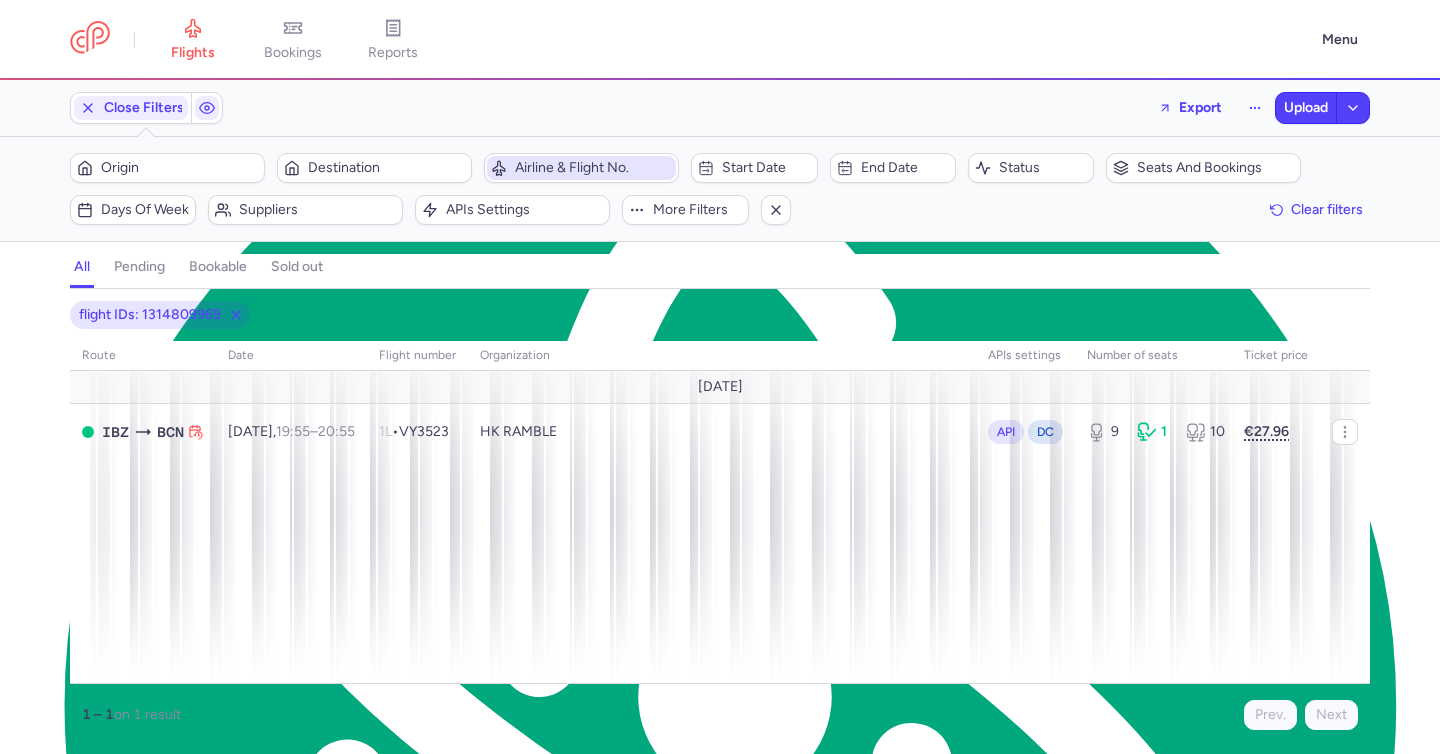 click on "Airline & Flight No." at bounding box center [593, 168] 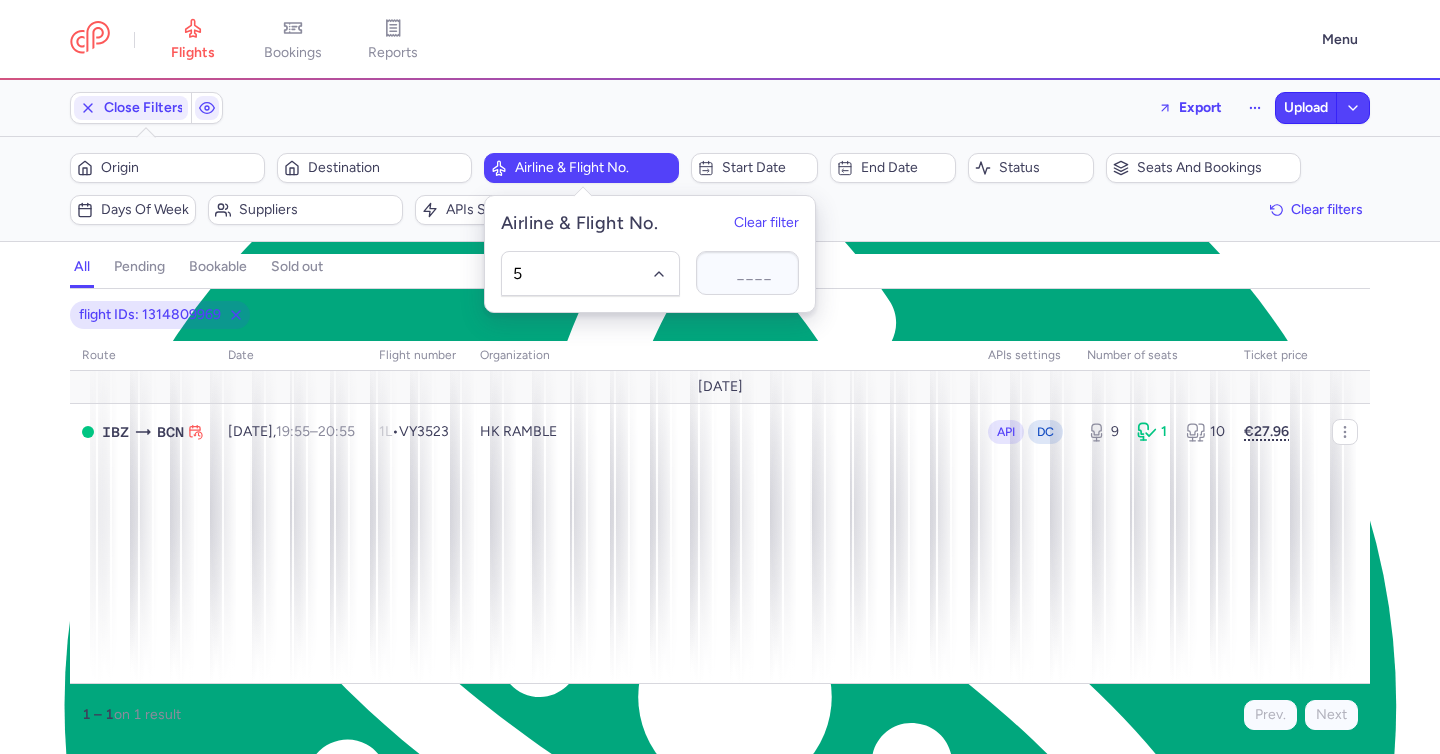 type on "5O" 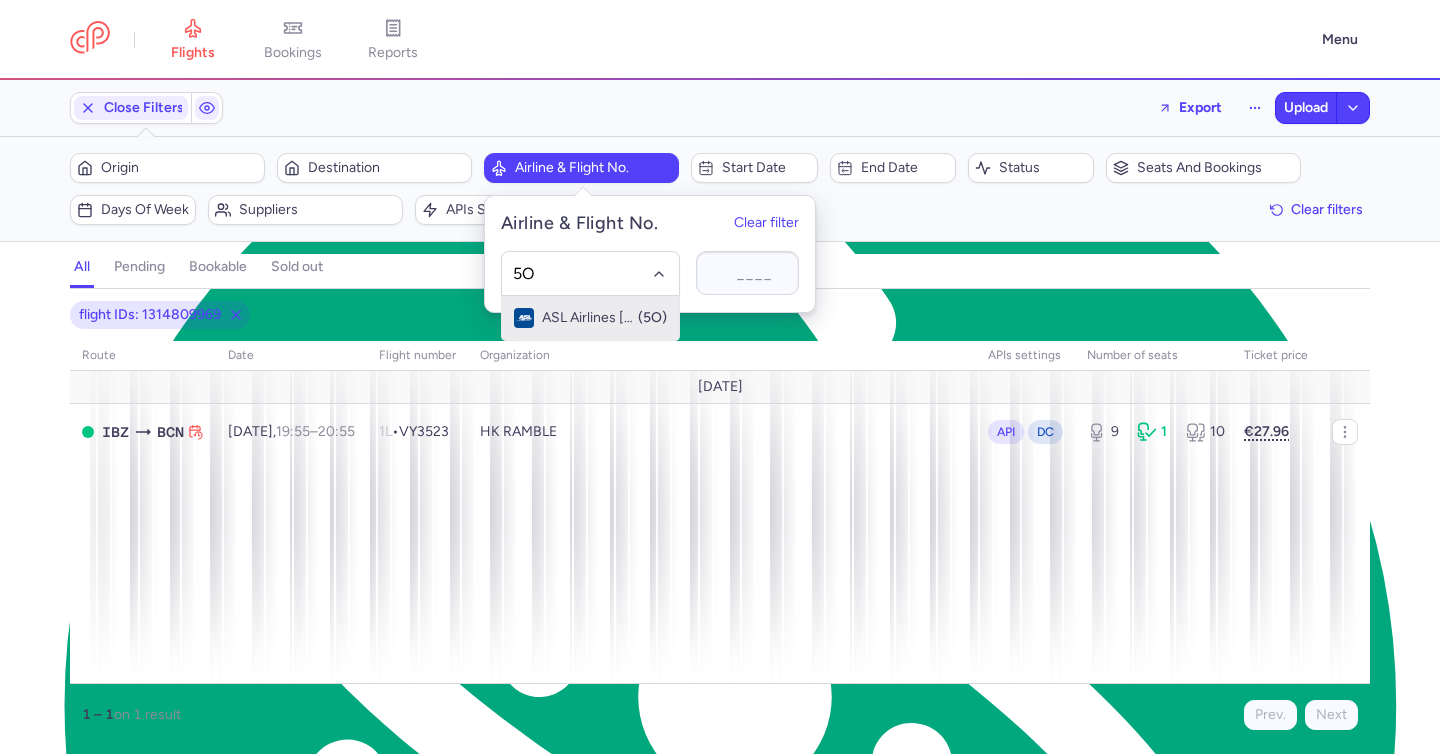 click on "ASL Airlines [GEOGRAPHIC_DATA]" at bounding box center [589, 318] 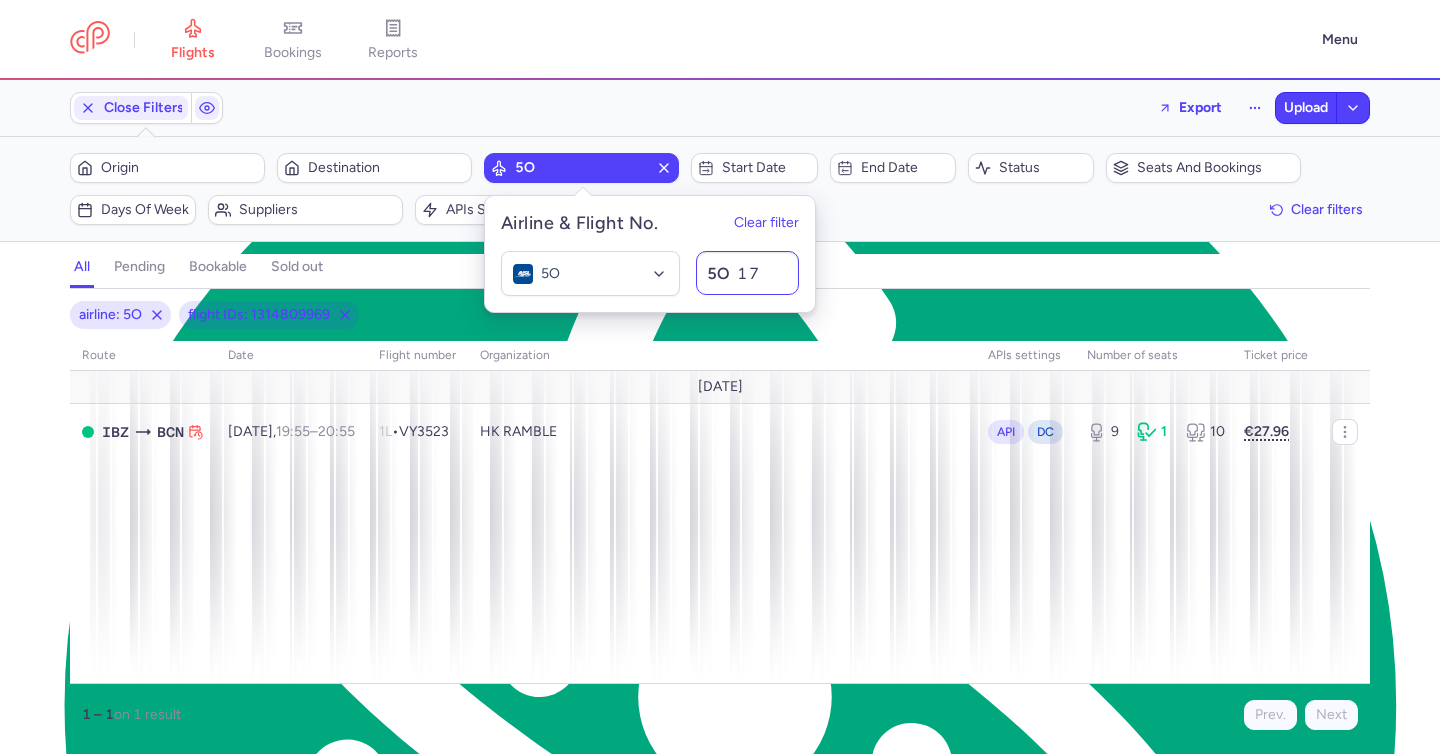type on "172" 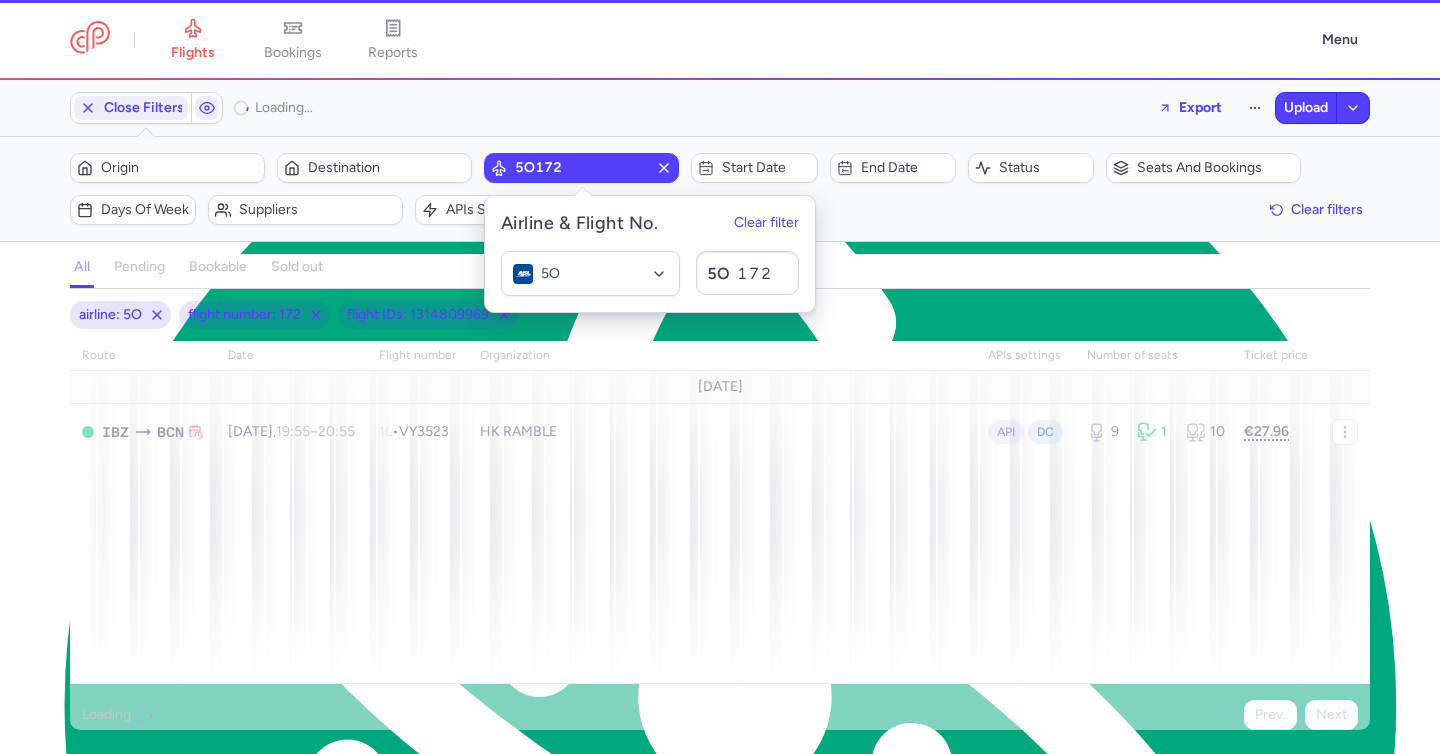 click on "all pending bookable sold out" at bounding box center [720, 271] 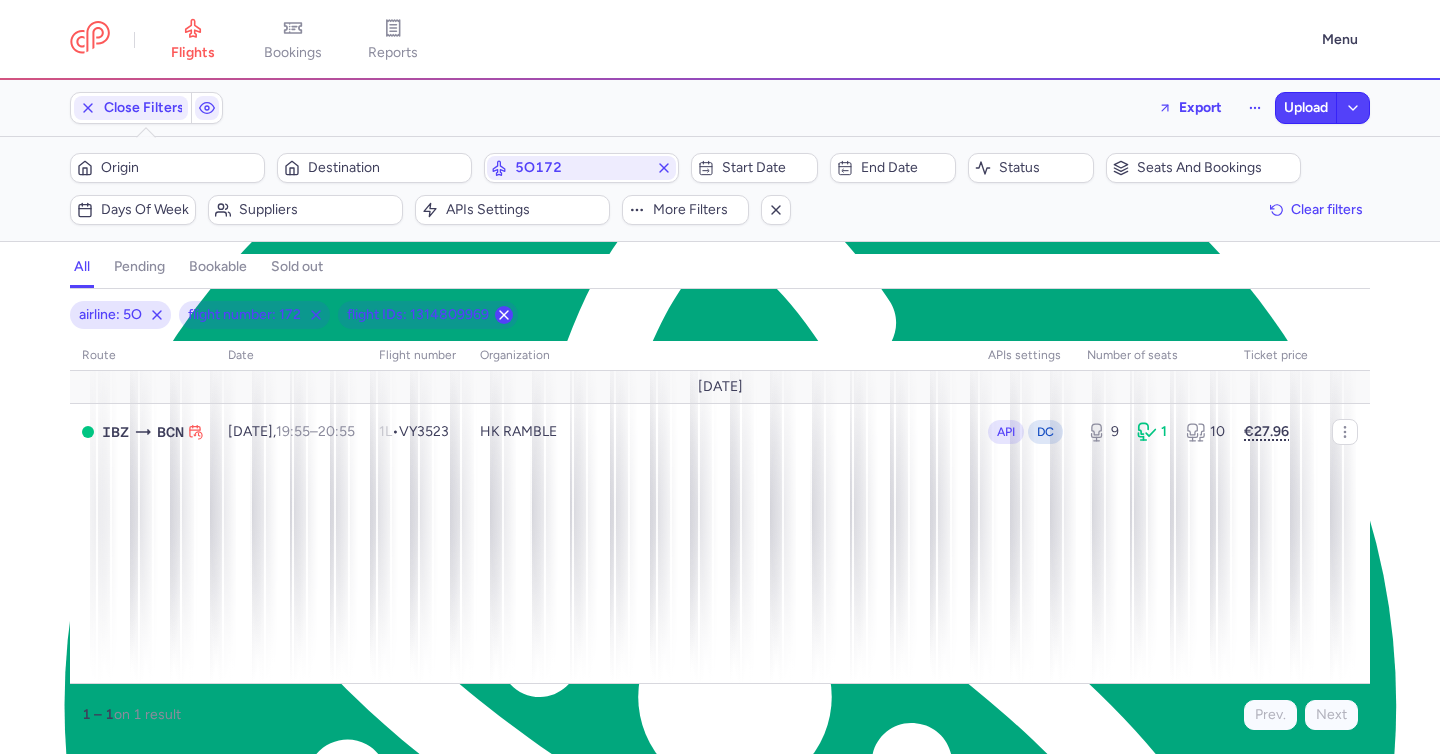 click 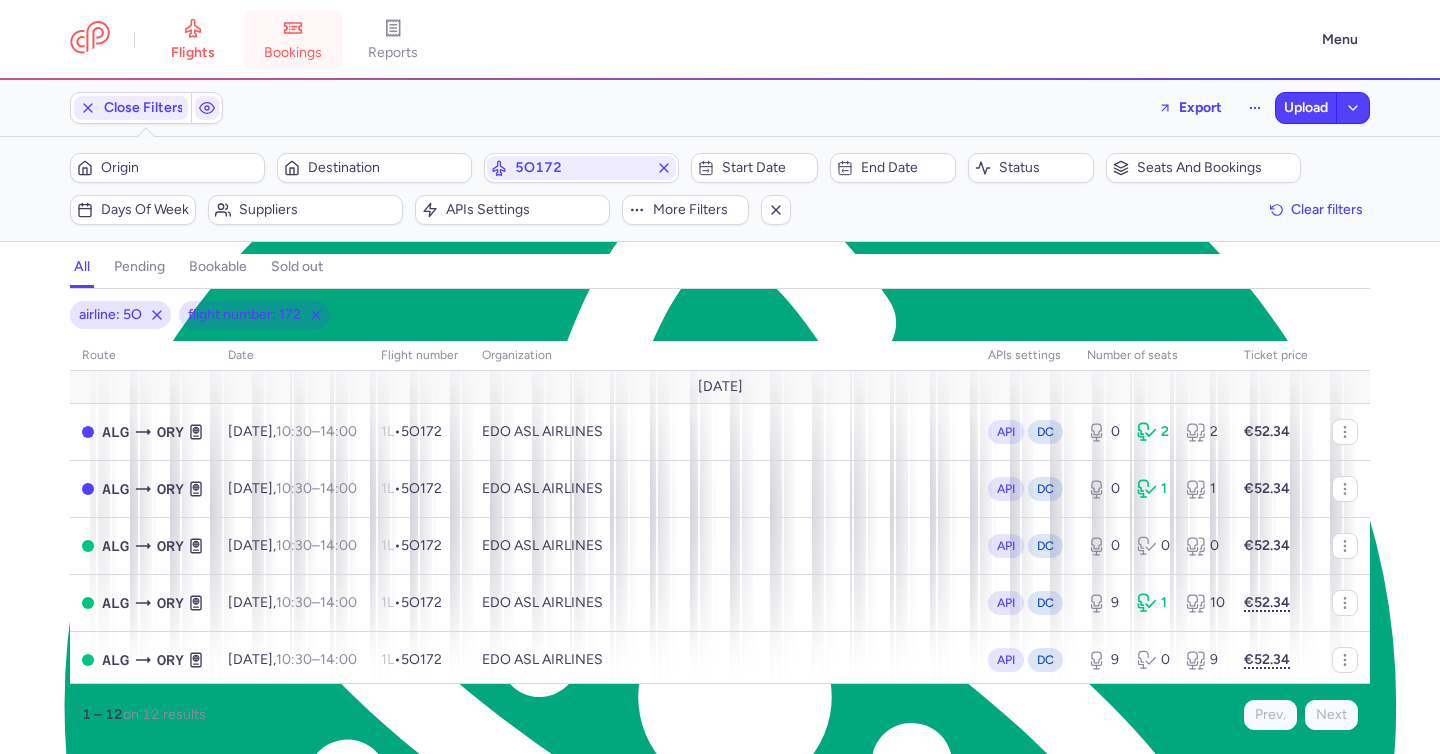 click on "bookings" at bounding box center [293, 53] 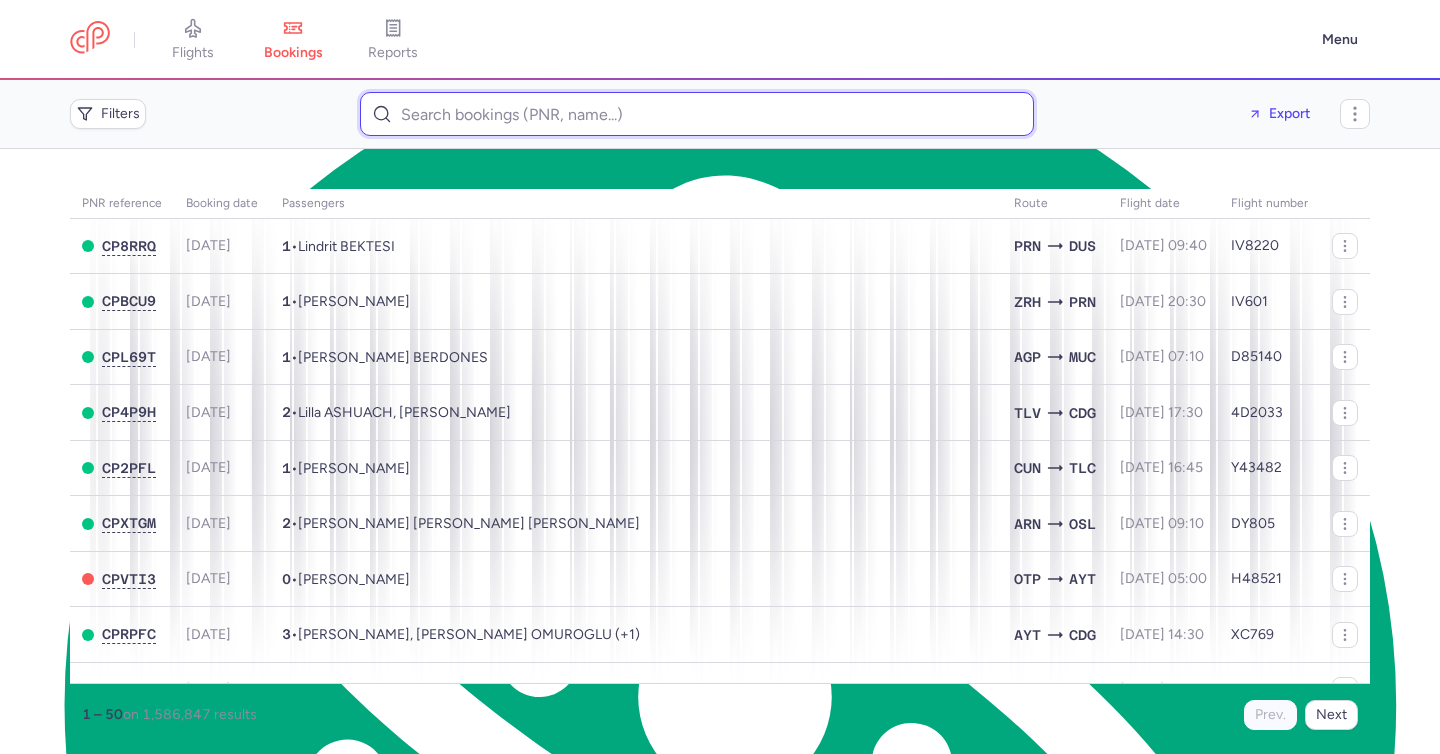 click at bounding box center (697, 114) 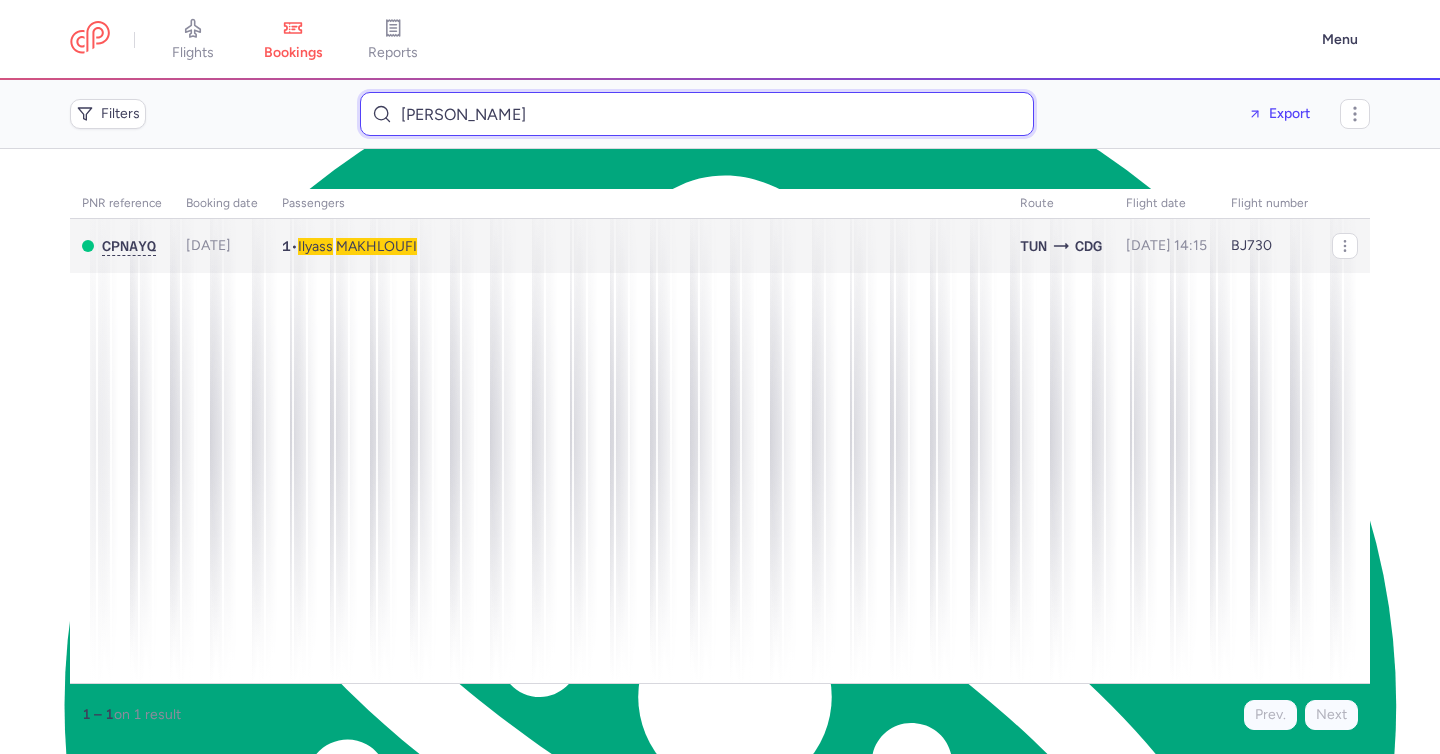 type on "Ilyass Makhloufi" 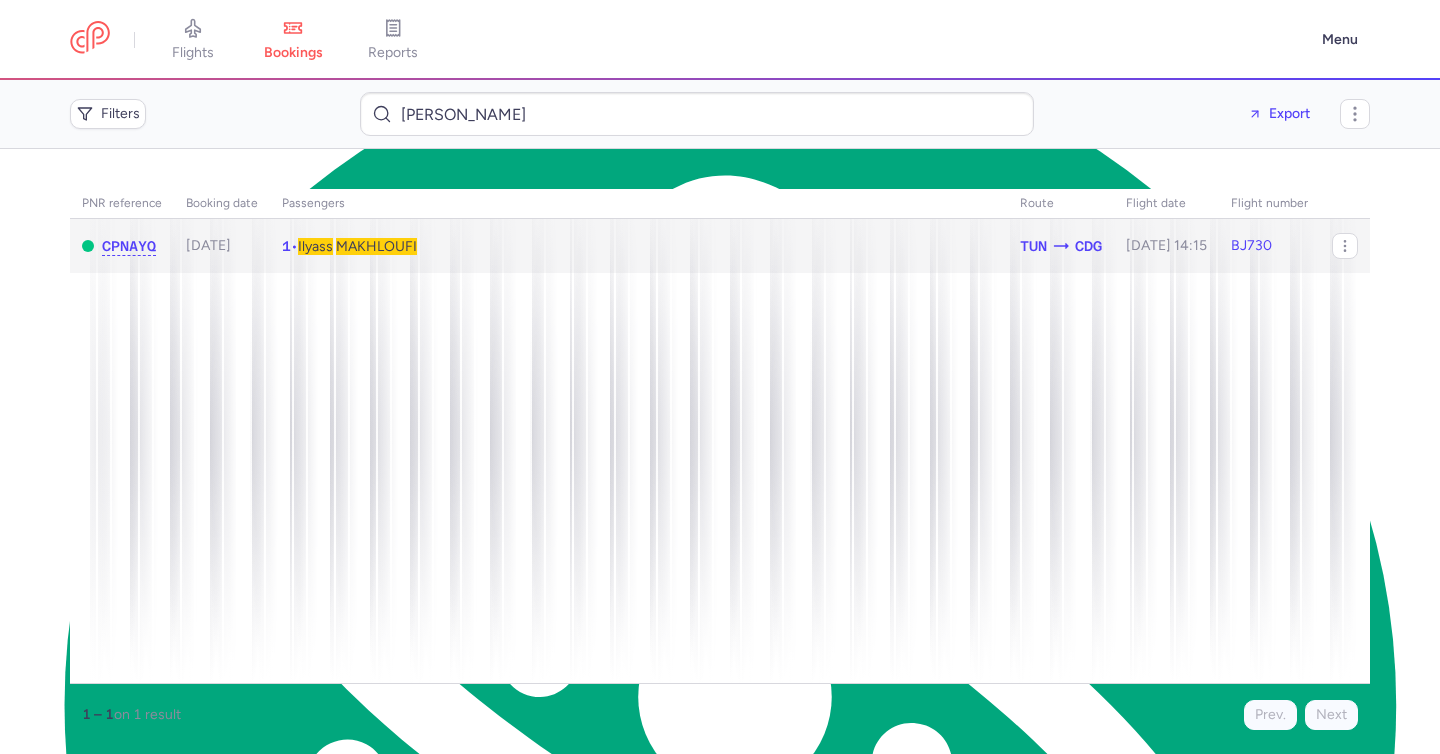 click on "MAKHLOUFI" at bounding box center (376, 246) 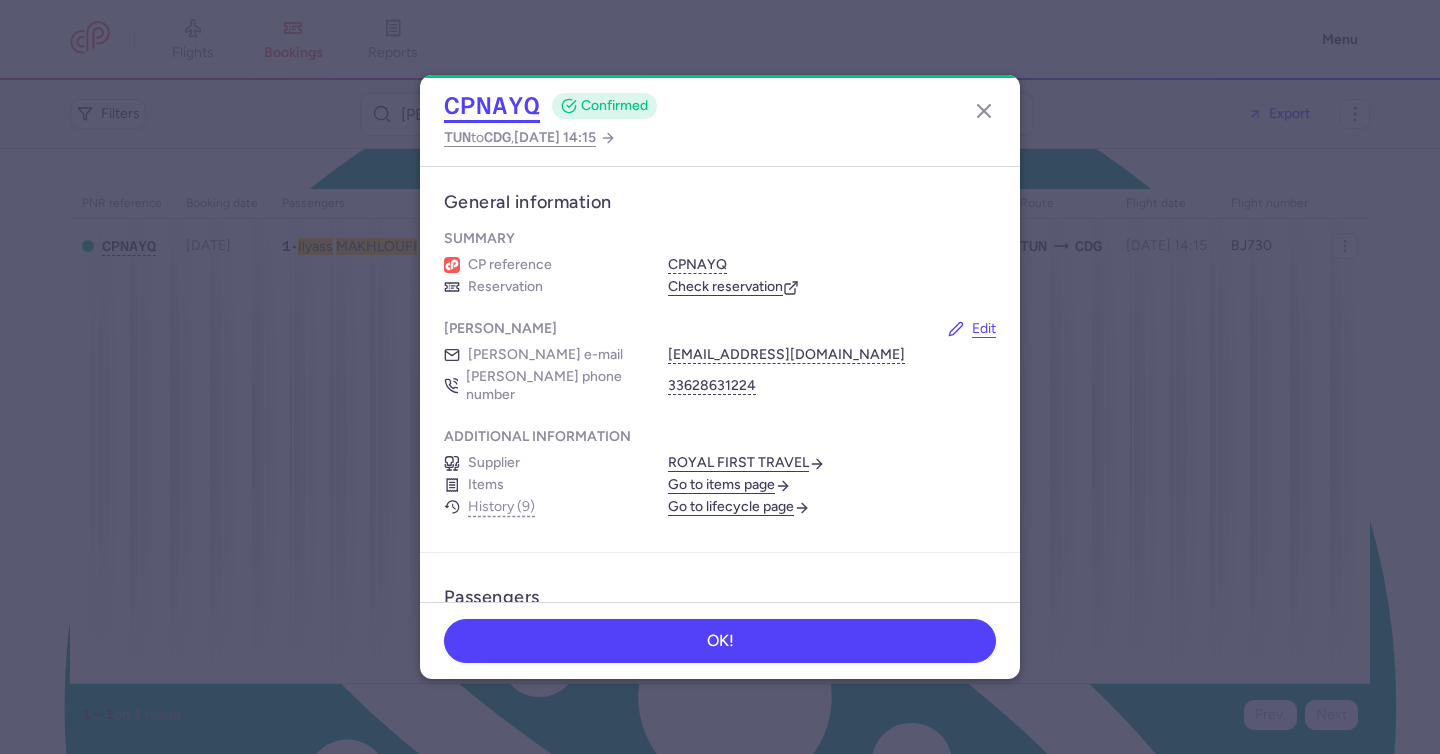 click on "CPNAYQ" 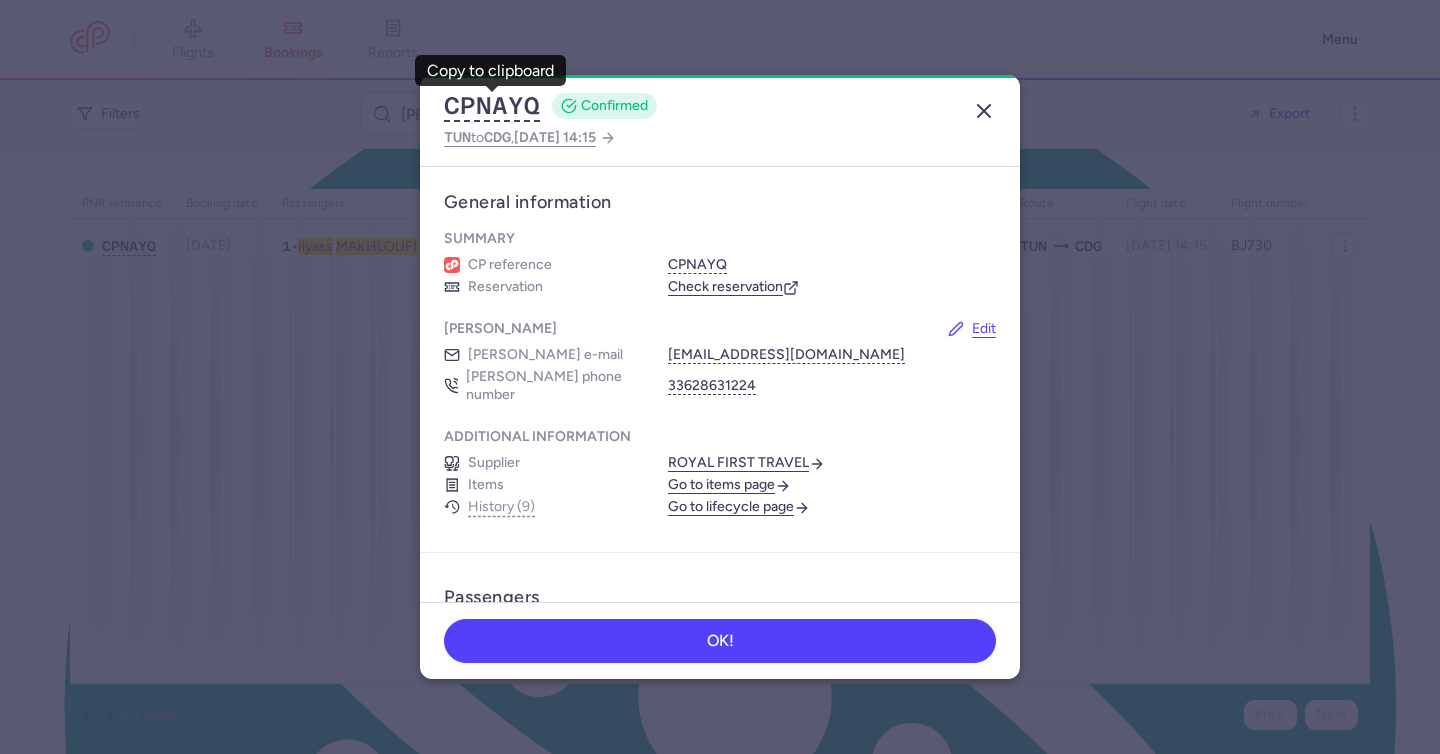 click 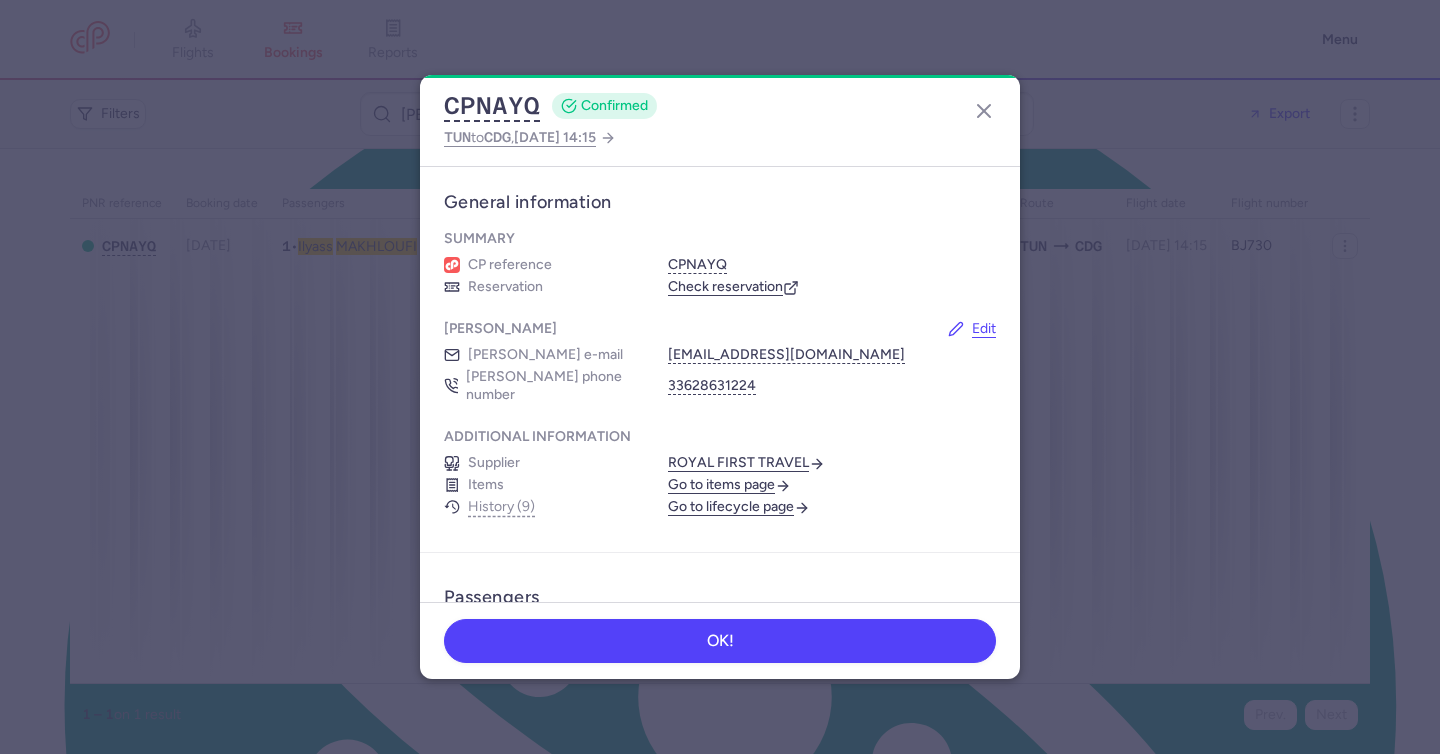 click on "CPNAYQ  CONFIRMED TUN  to  CDG ,  2025 Jul 20, 14:15 General information Summary CP reference CPNAYQ Reservation  Check reservation  Booker  Edit  Booker e-mail ilyassmakhloufi@gmail.com Booker phone number  33628631224 Additional information Supplier ROYAL FIRST TRAVEL  Items  Go to items page   History (9)   Go to lifecycle page  Passengers ilyass MAKHLOUFI  Male • Born 01/07/1990 Ancillaries Checked baggage 1 × 23 kg • Free included Cabin bag 1 × 8 kg, 55 × 35 × 25 cm • Free included Items  Go to items page  Booking 1580586 €58.14 Processed Booking date  09/07/2025 Fare type  One Way Price gap  €0.00 Customer name  eDreams ODIGEO Item ID  1631910  Show transactions Flight changes  Move booking  No flight changes yet Cancel booking Cancel and notify all passengers with optional refund.  Cancel booking  OK!" at bounding box center [720, 376] 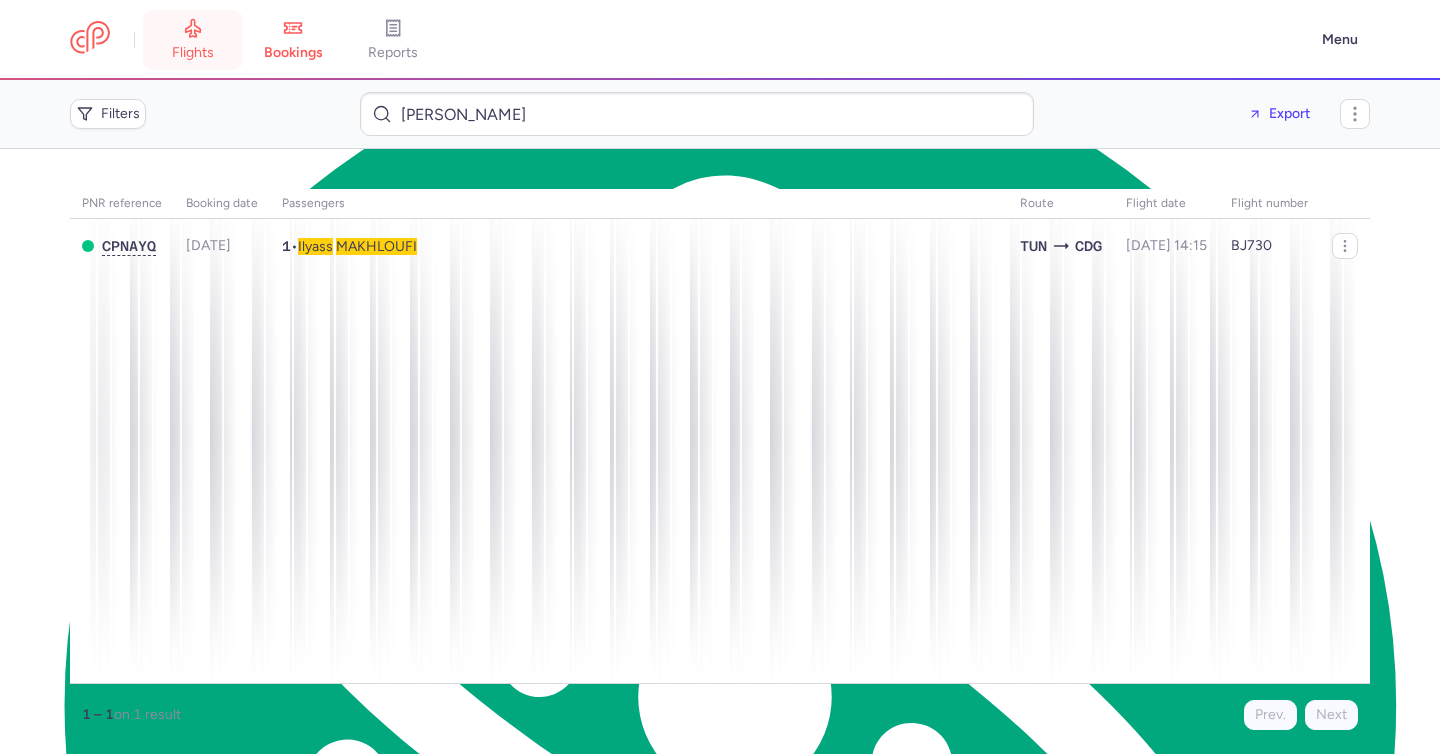 click on "flights" at bounding box center [193, 40] 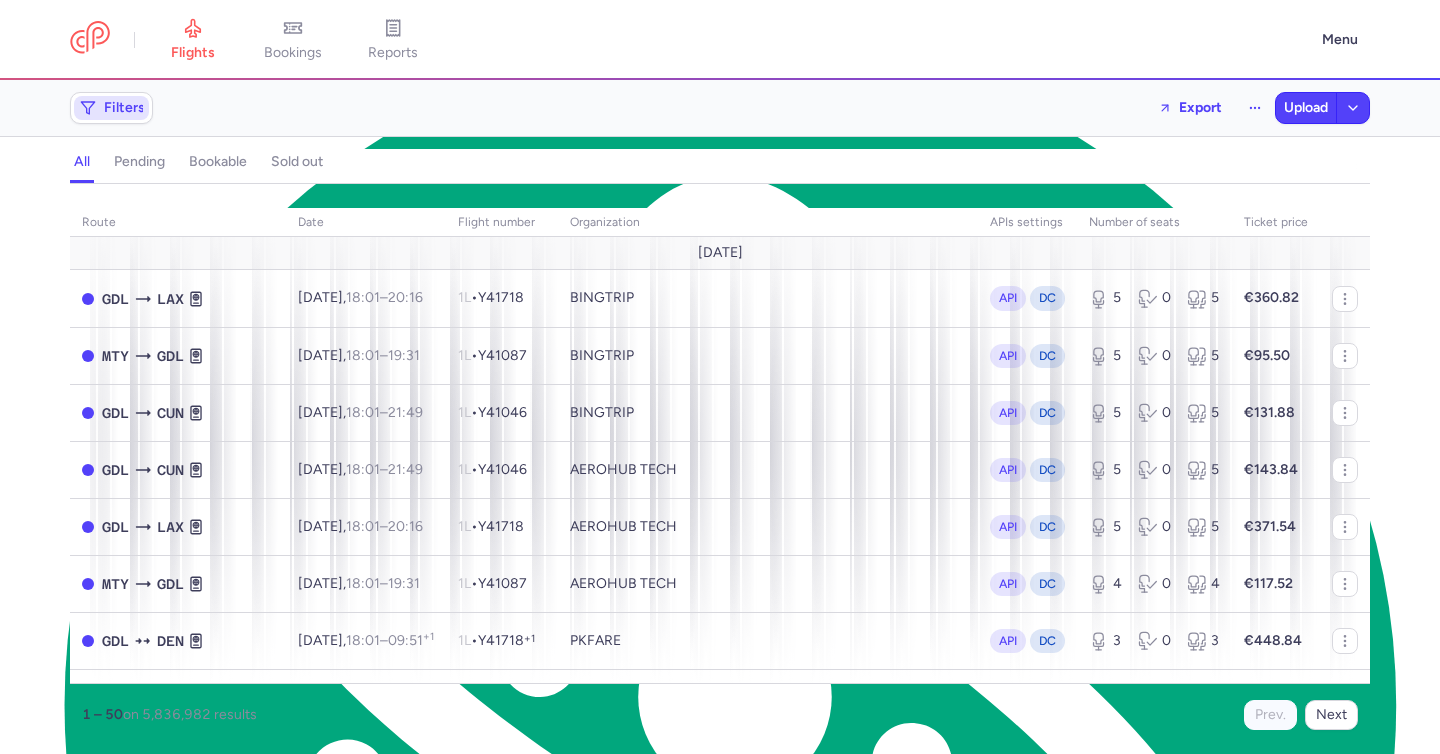 click on "Filters" 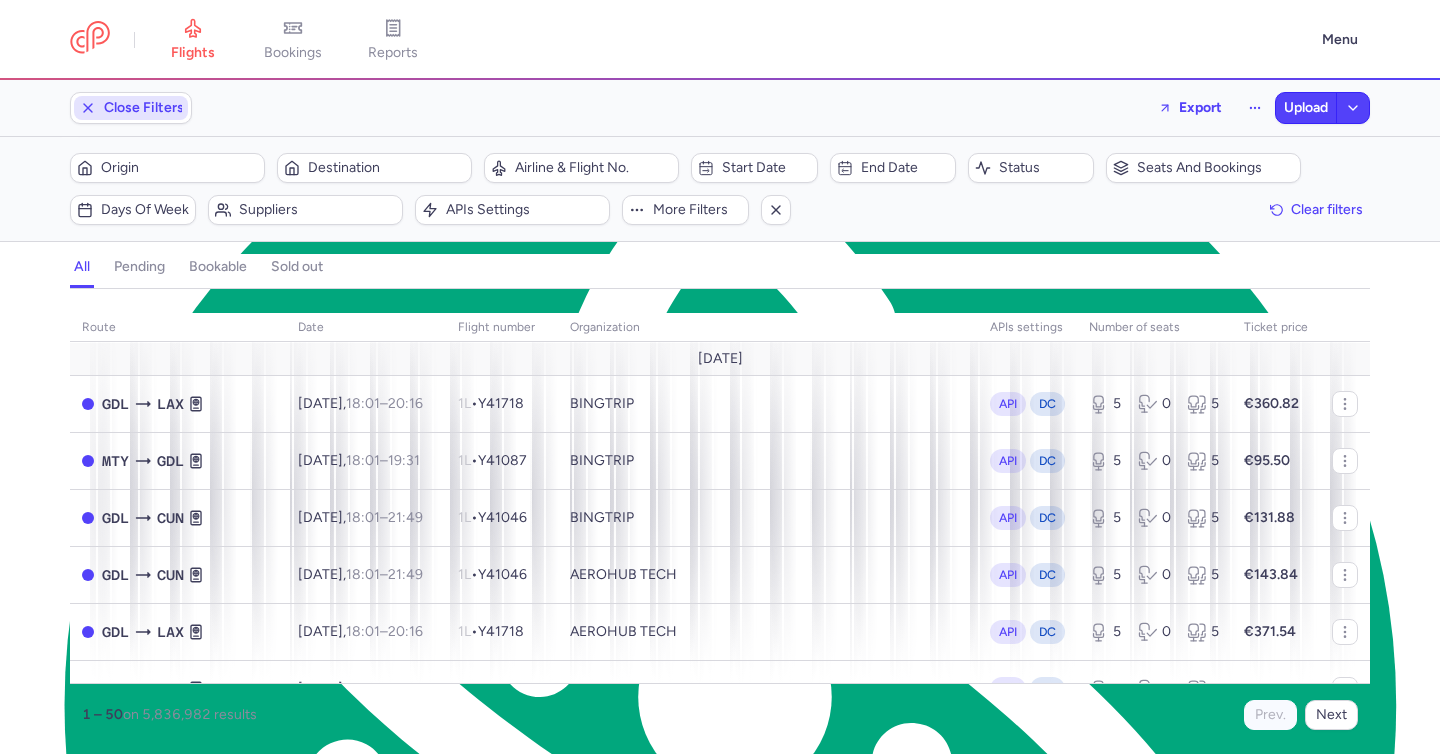 scroll, scrollTop: 0, scrollLeft: 0, axis: both 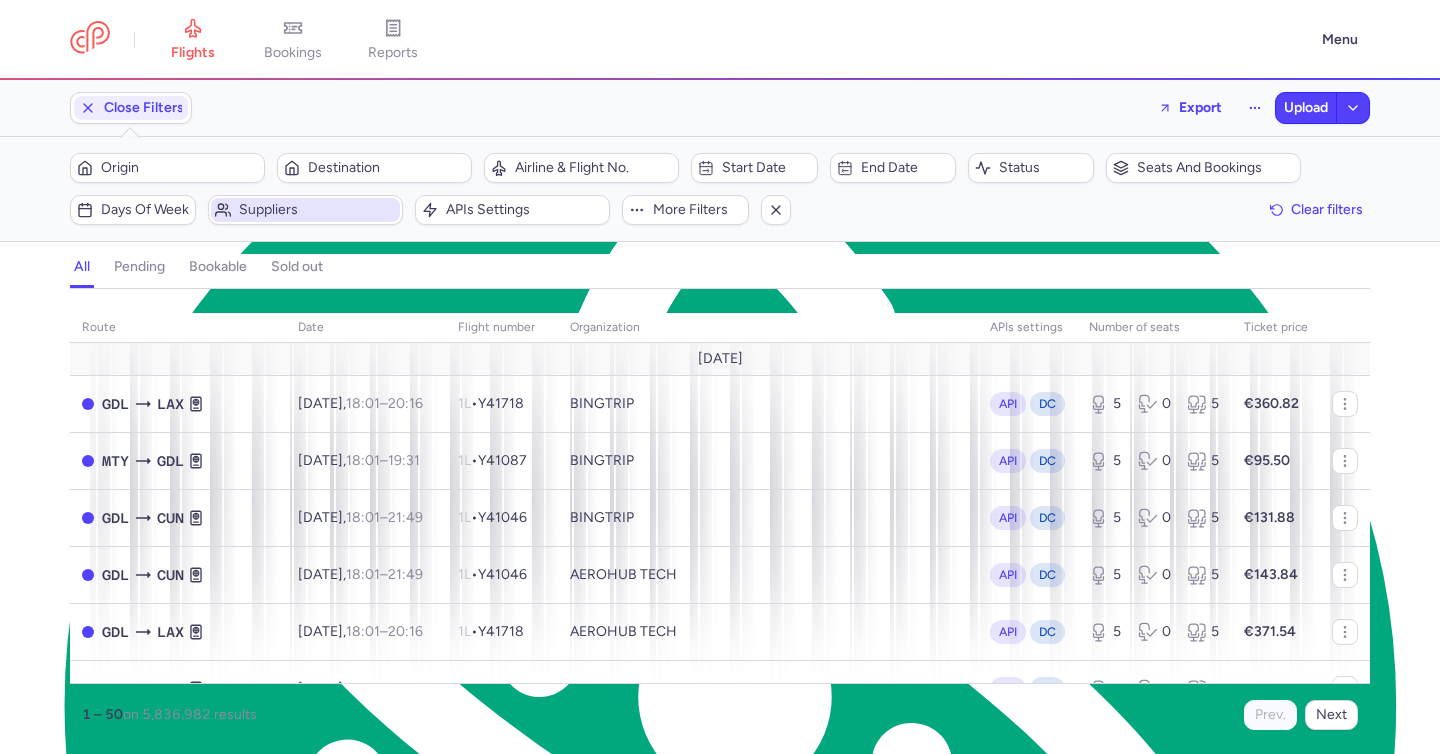 click on "Suppliers" at bounding box center [317, 210] 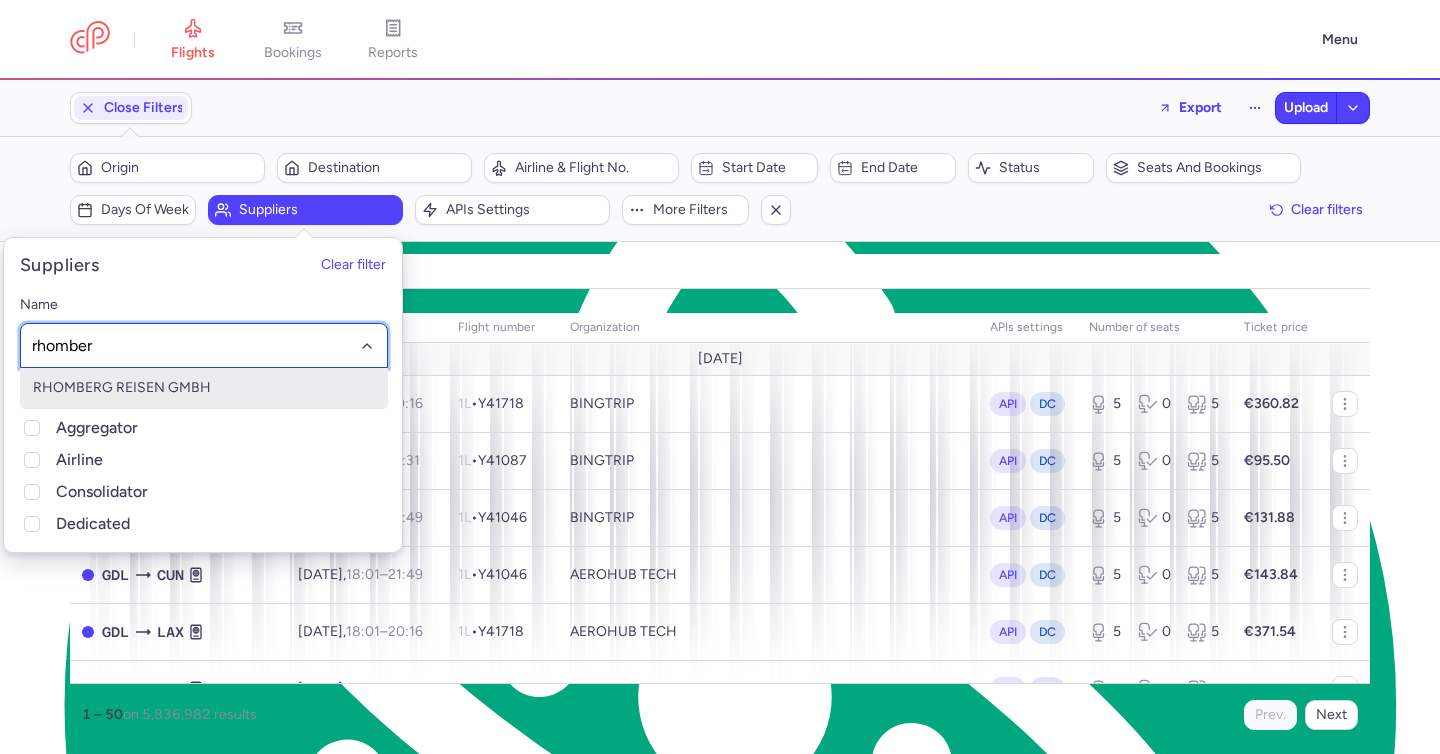 type on "rhomberg" 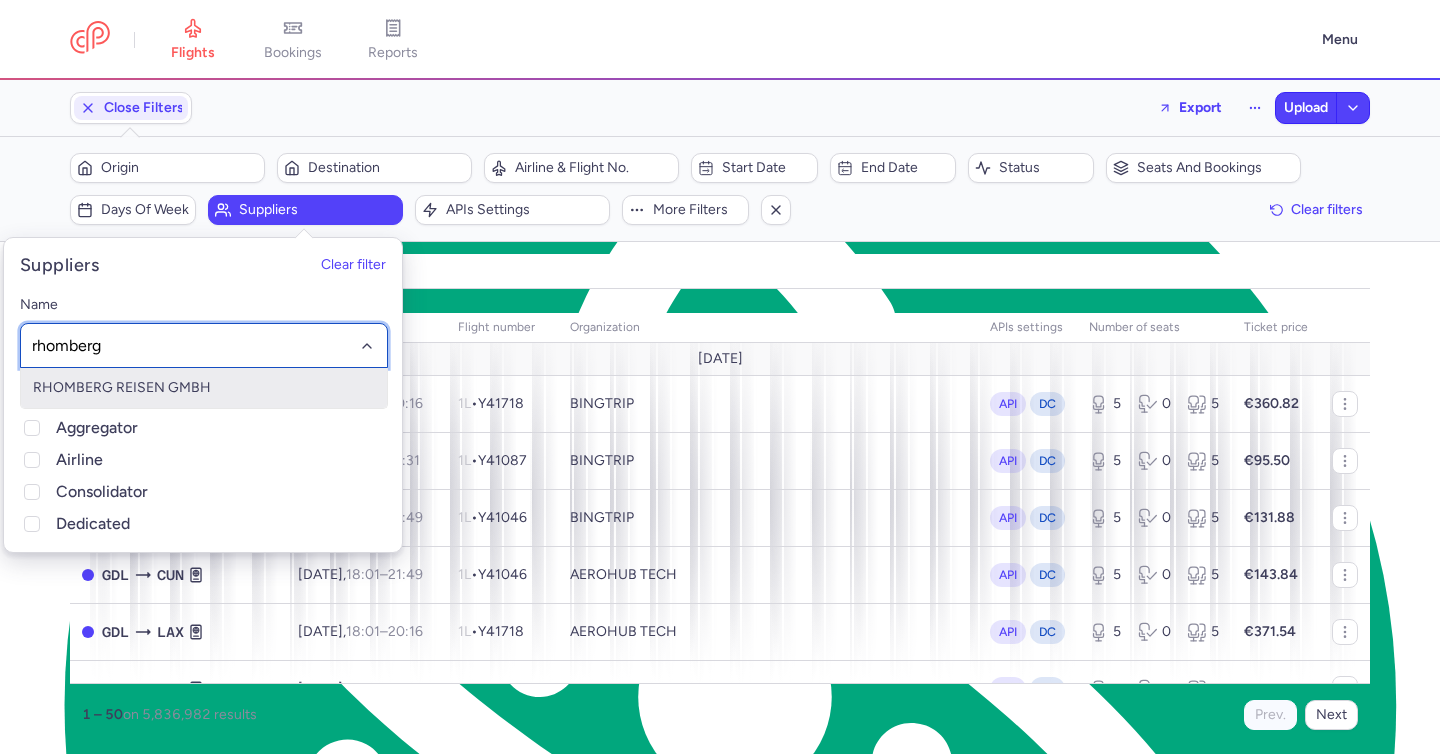 type 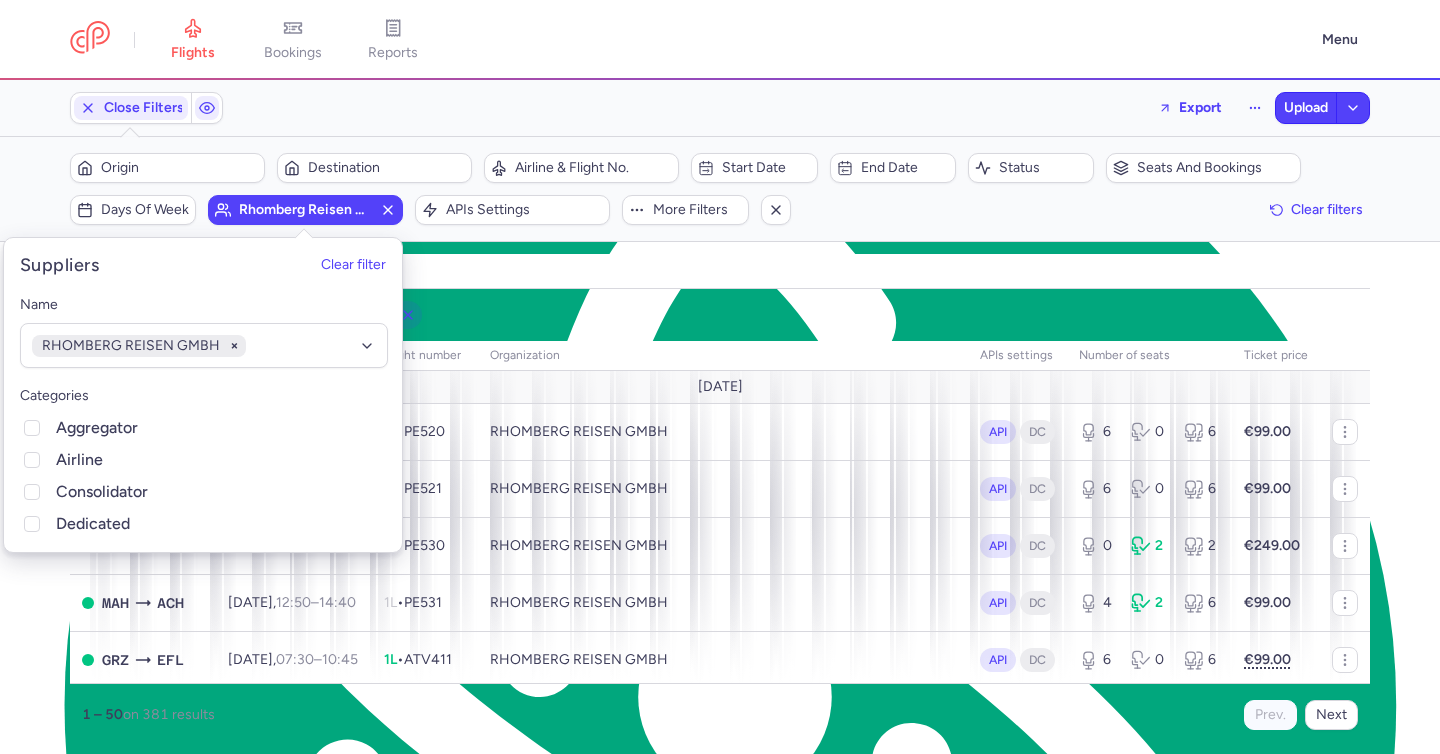 click on "all pending bookable sold out" at bounding box center [720, 271] 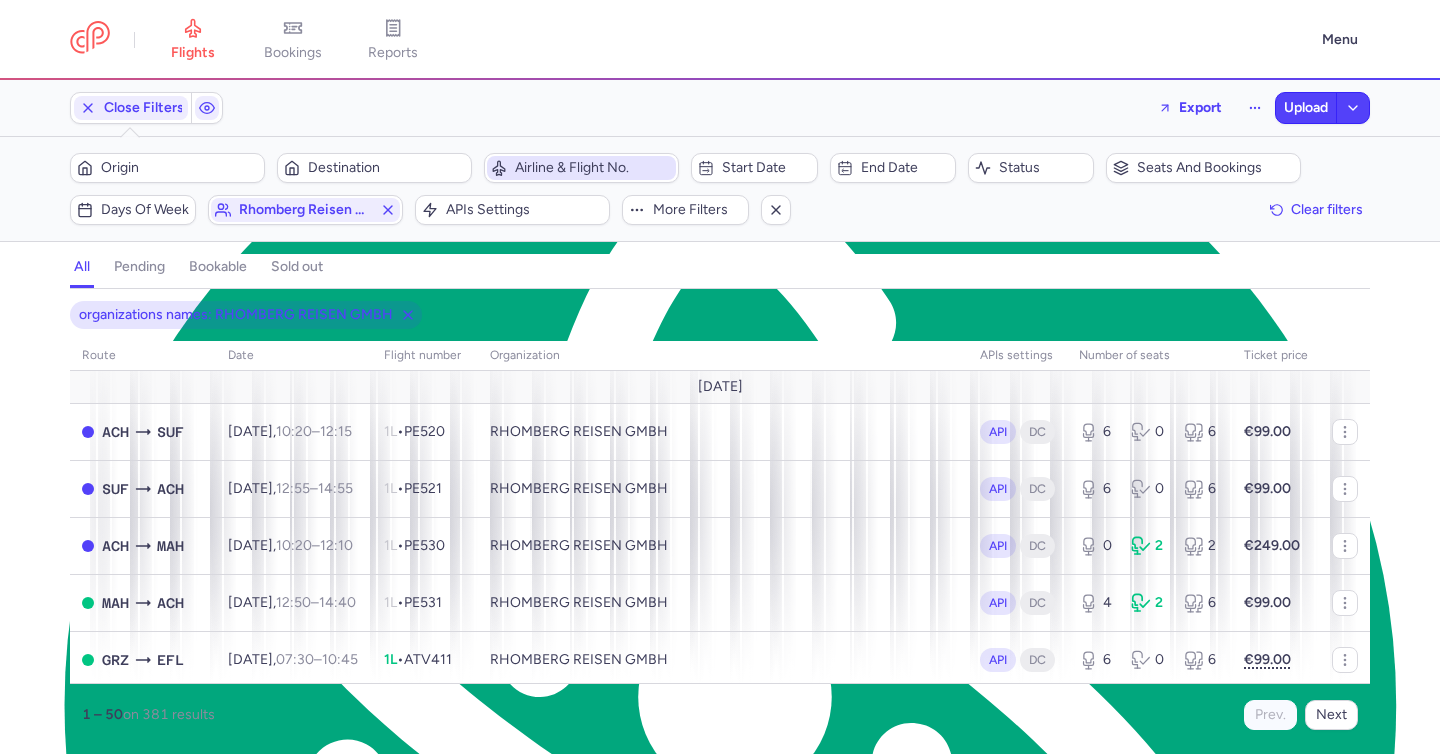 click on "Airline & Flight No." at bounding box center [593, 168] 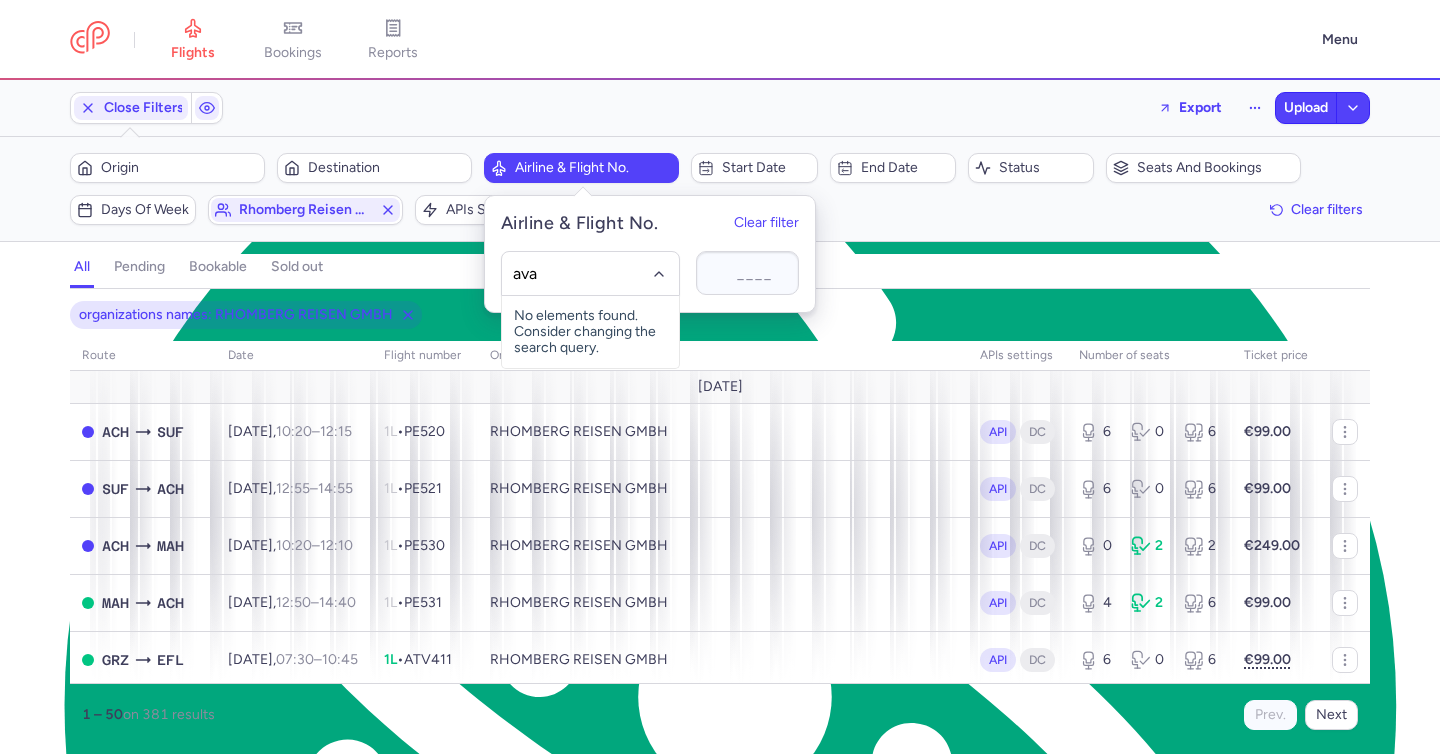 type on "avan" 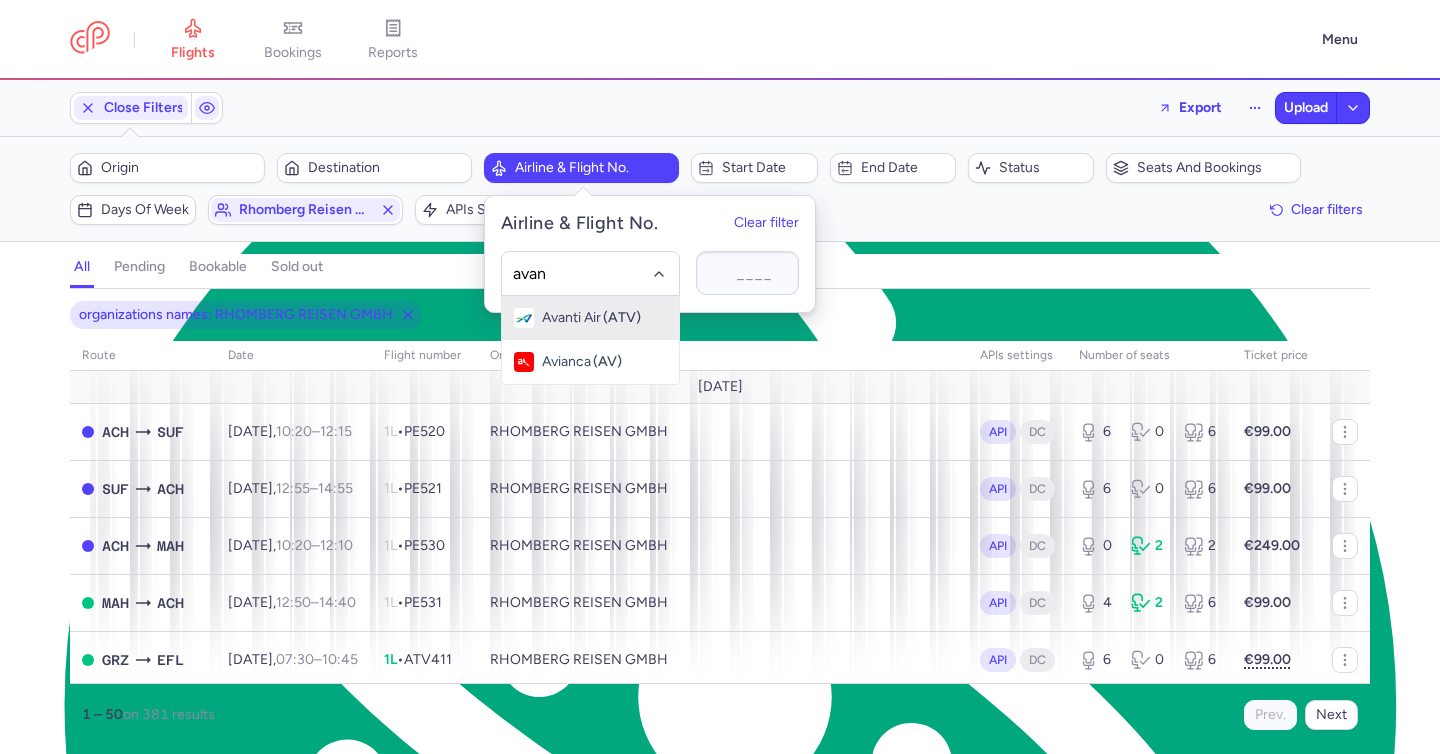 click on "(ATV)" at bounding box center [622, 318] 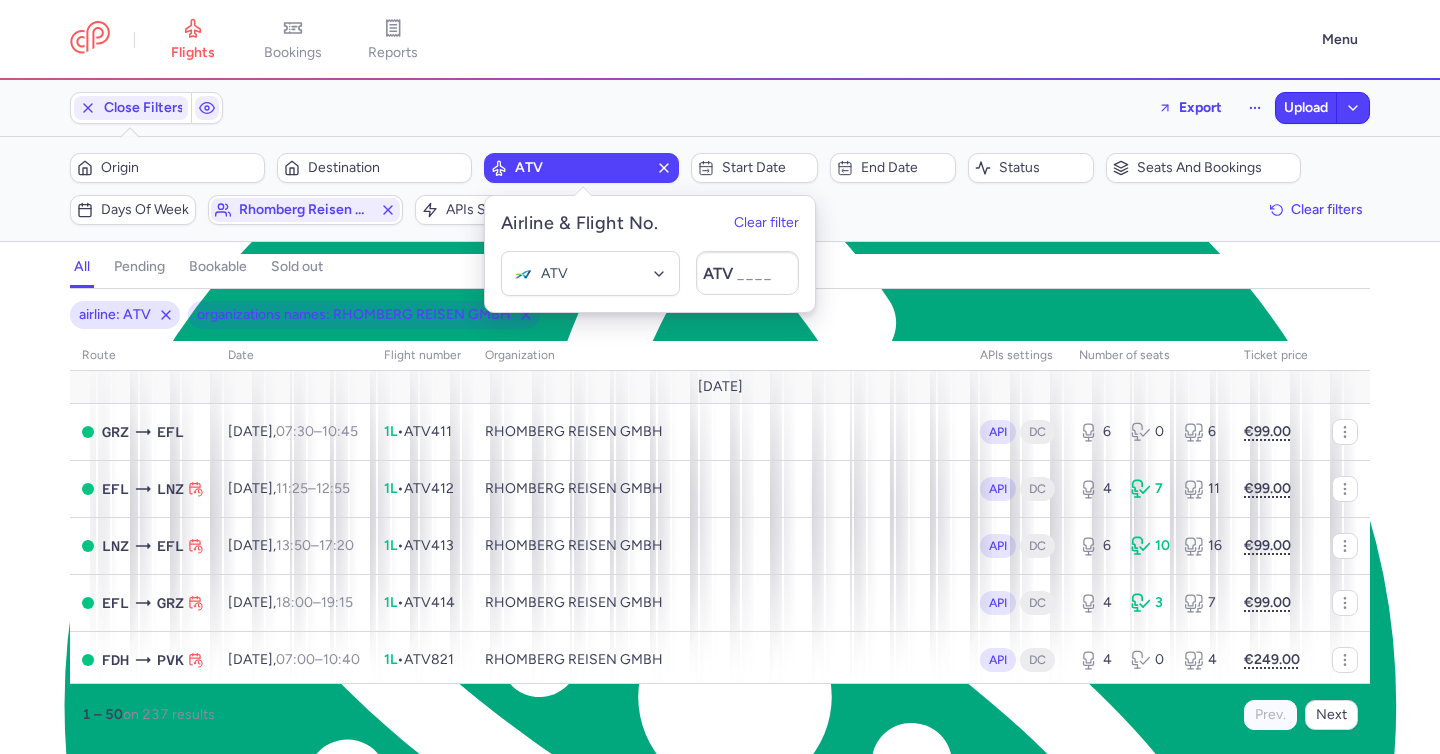 click on "all pending bookable sold out" at bounding box center [720, 271] 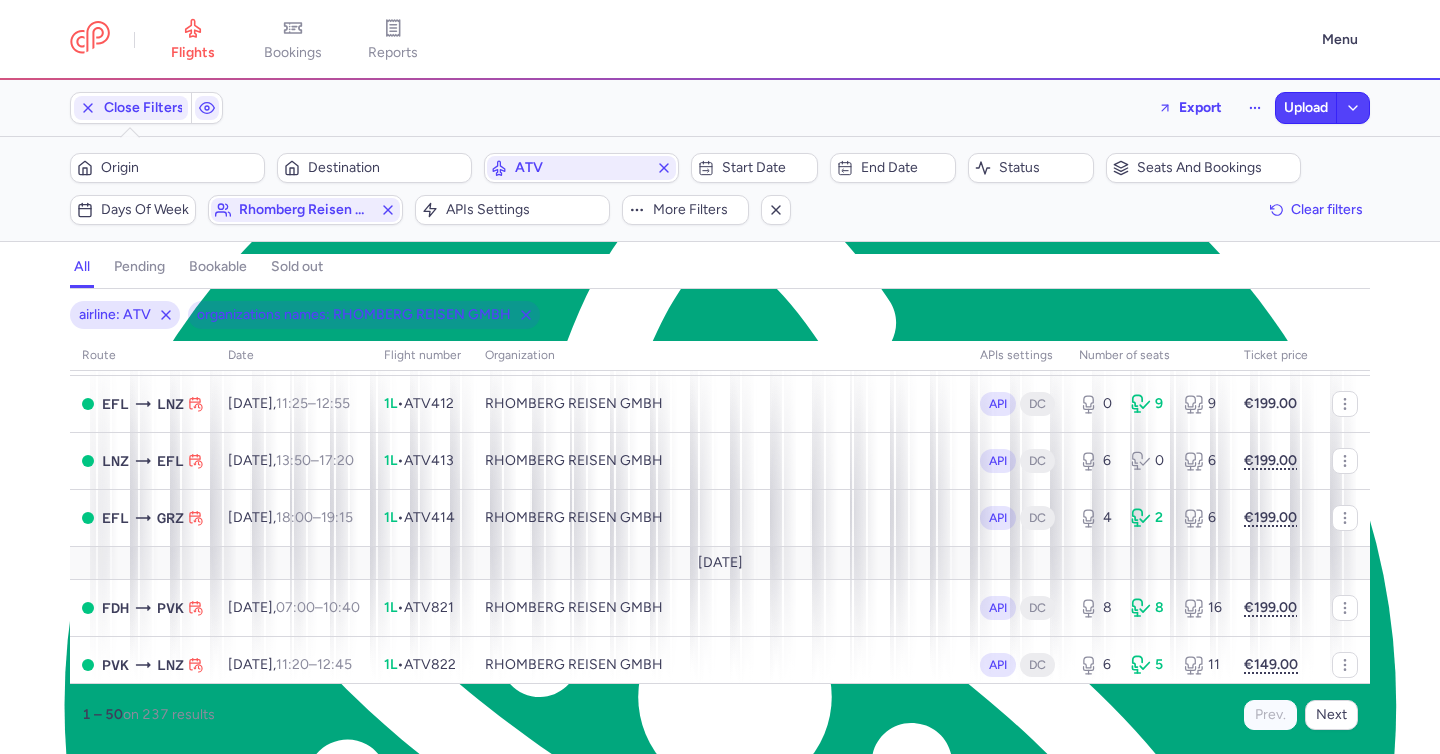 scroll, scrollTop: 2615, scrollLeft: 0, axis: vertical 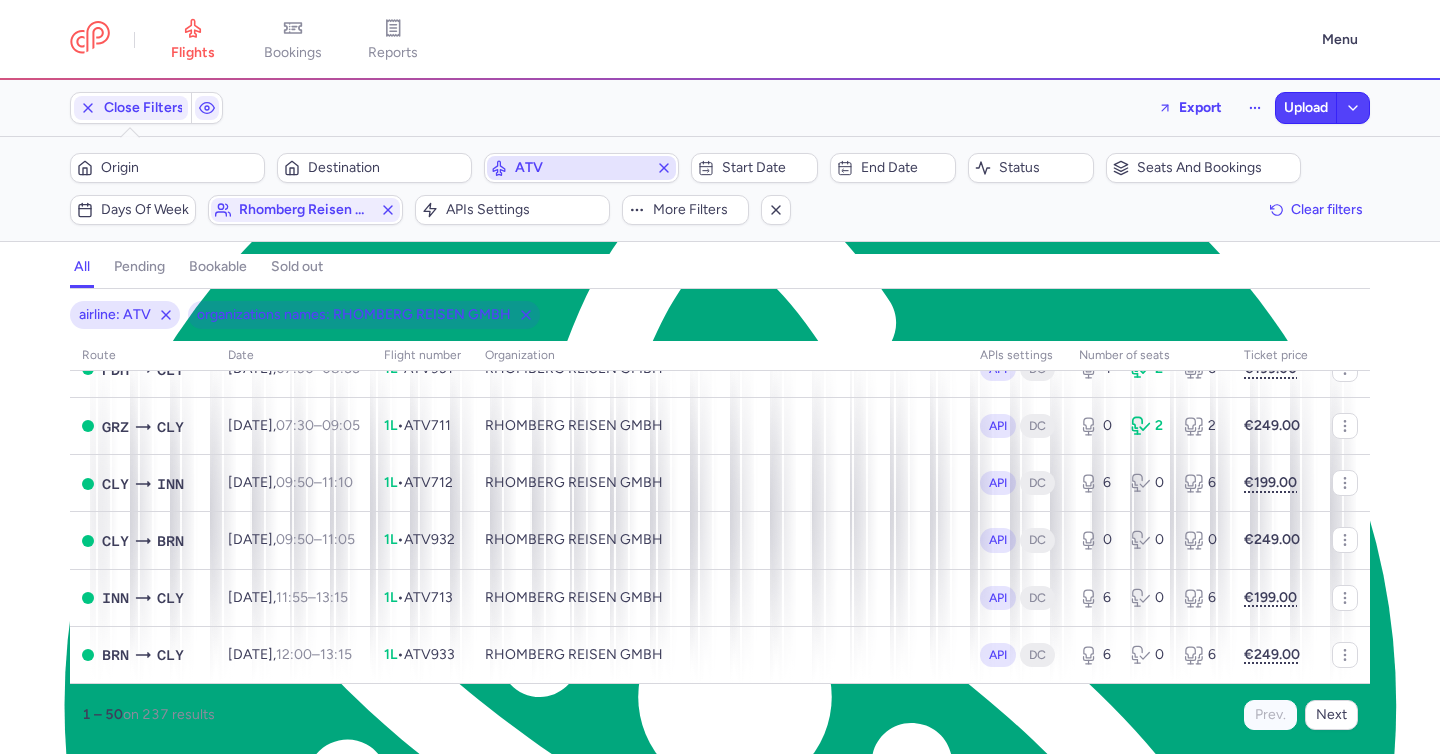 click 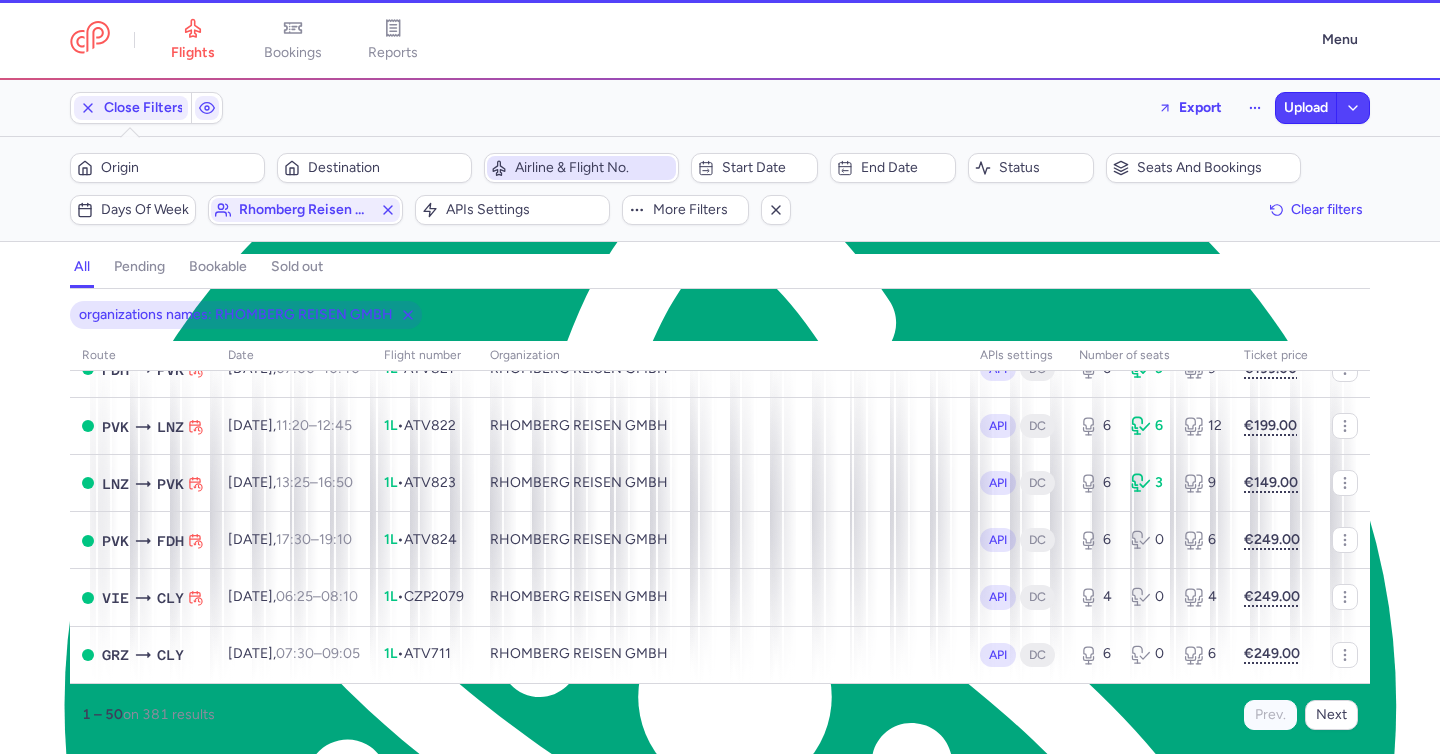 scroll, scrollTop: 2582, scrollLeft: 0, axis: vertical 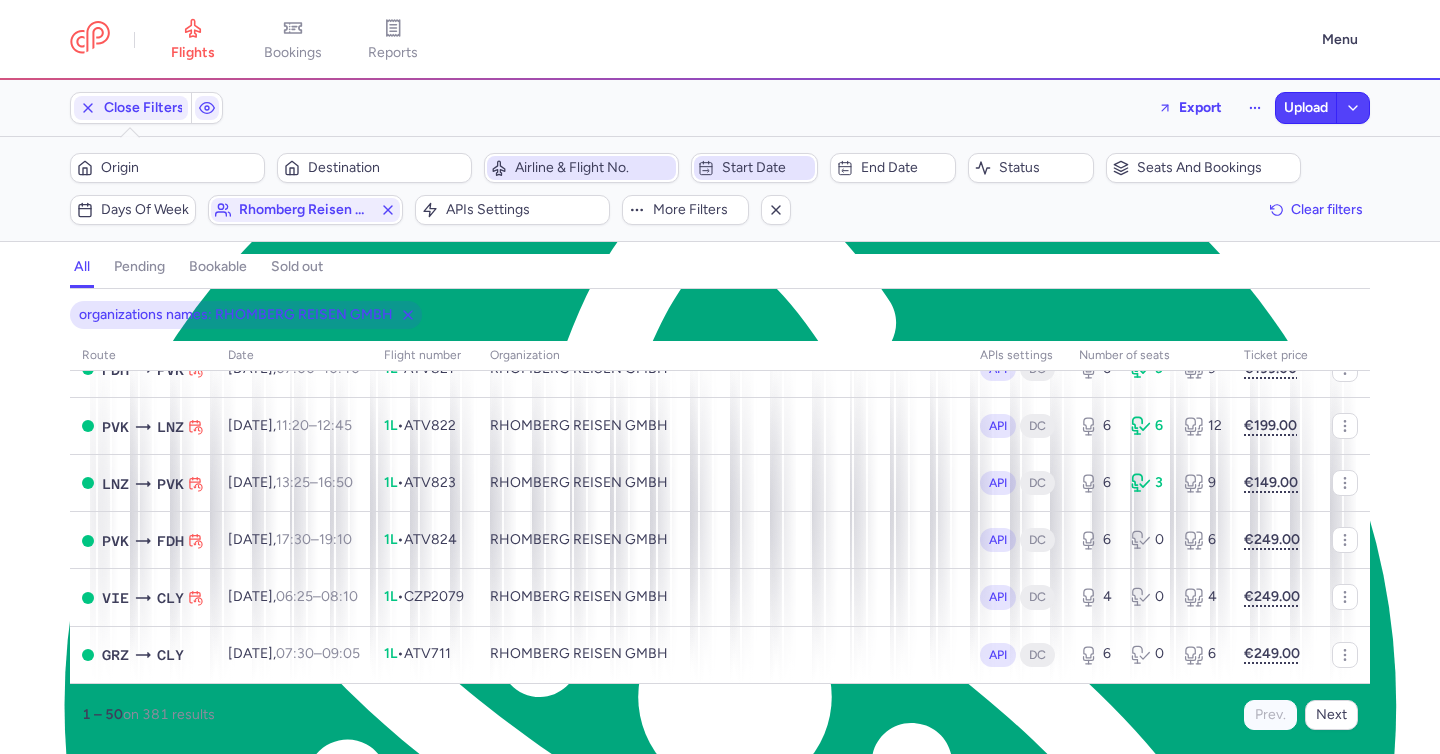 click on "Start date" at bounding box center (766, 168) 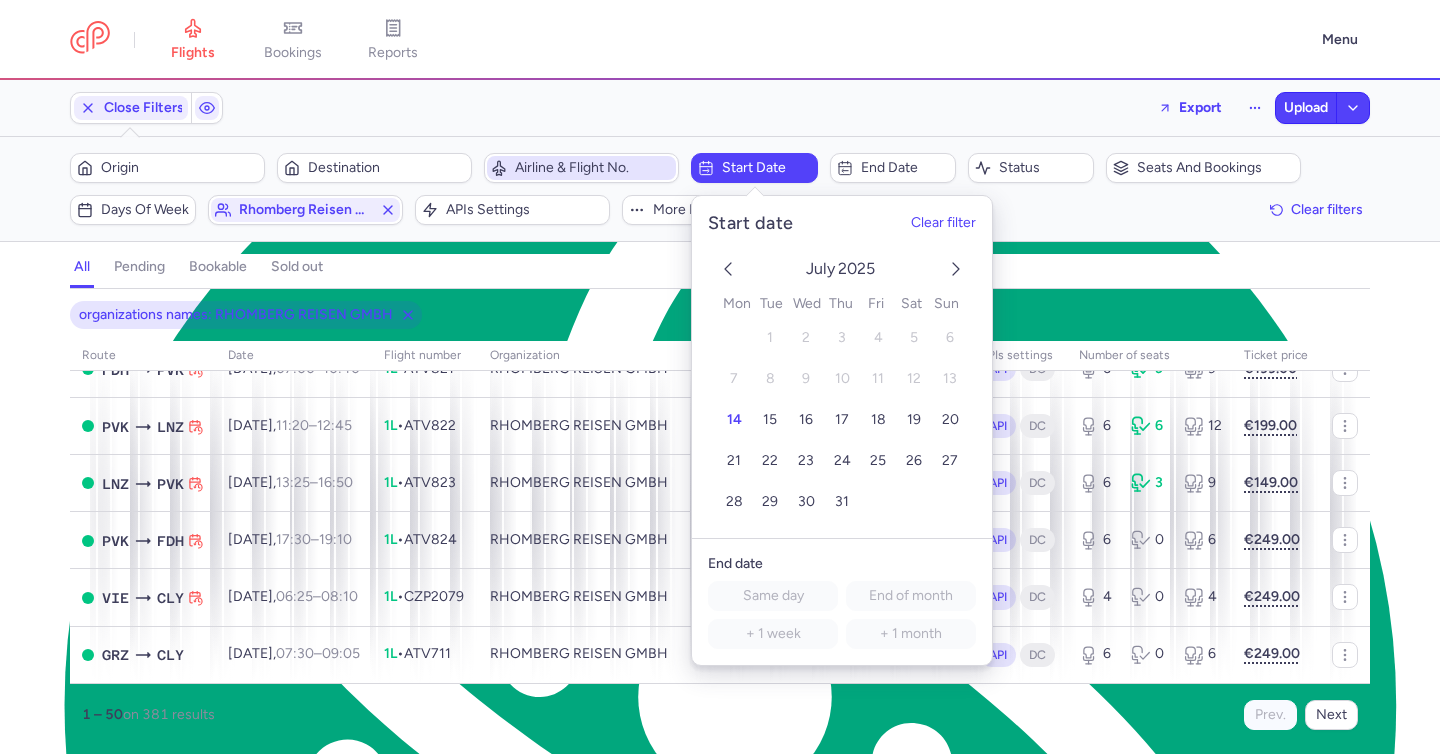 click 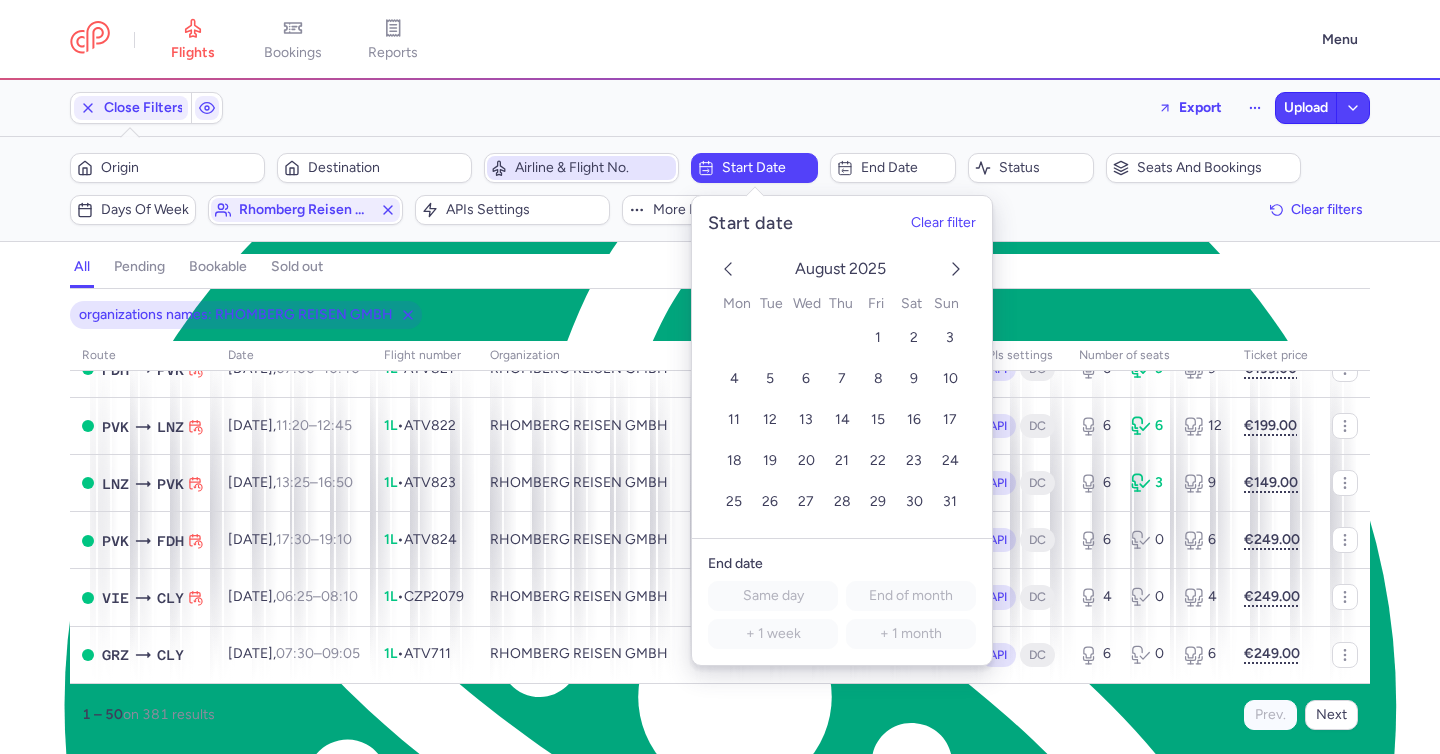 click 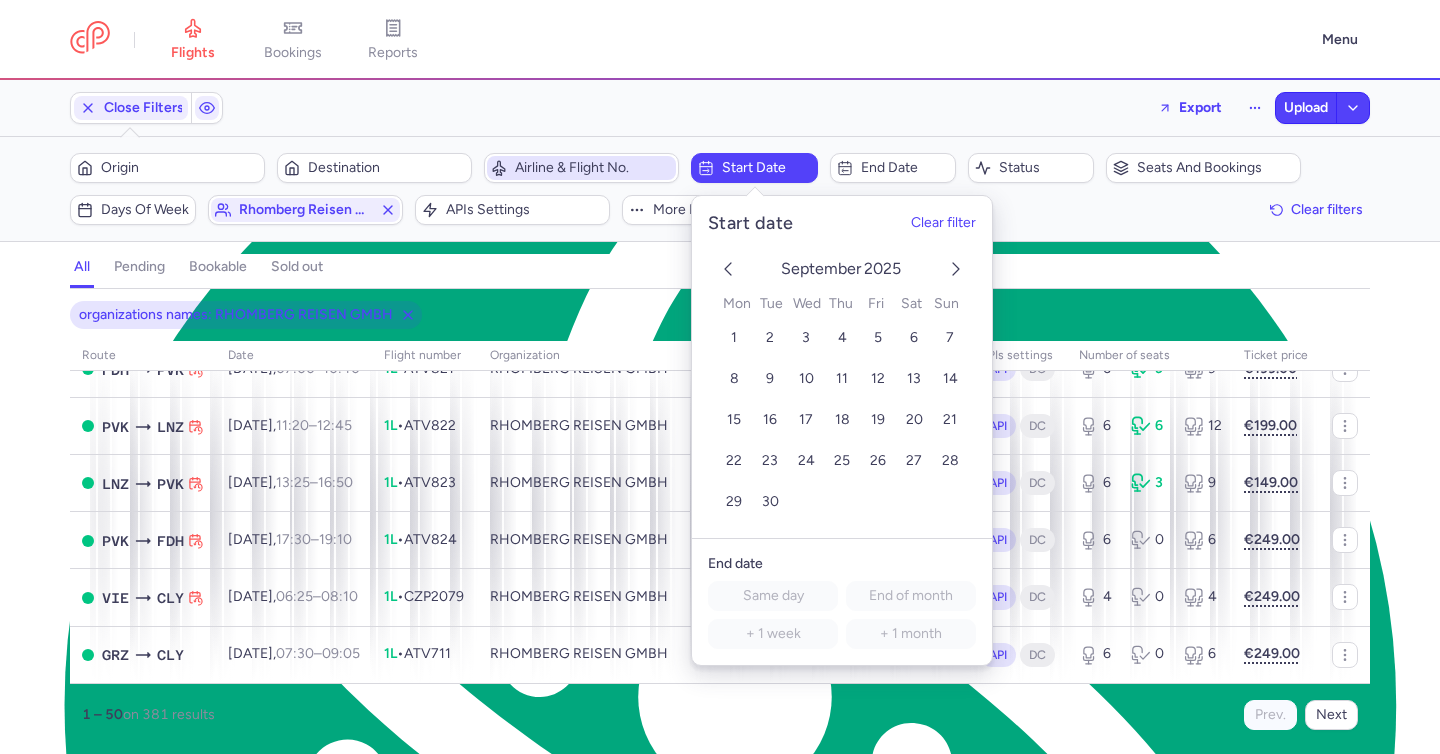click 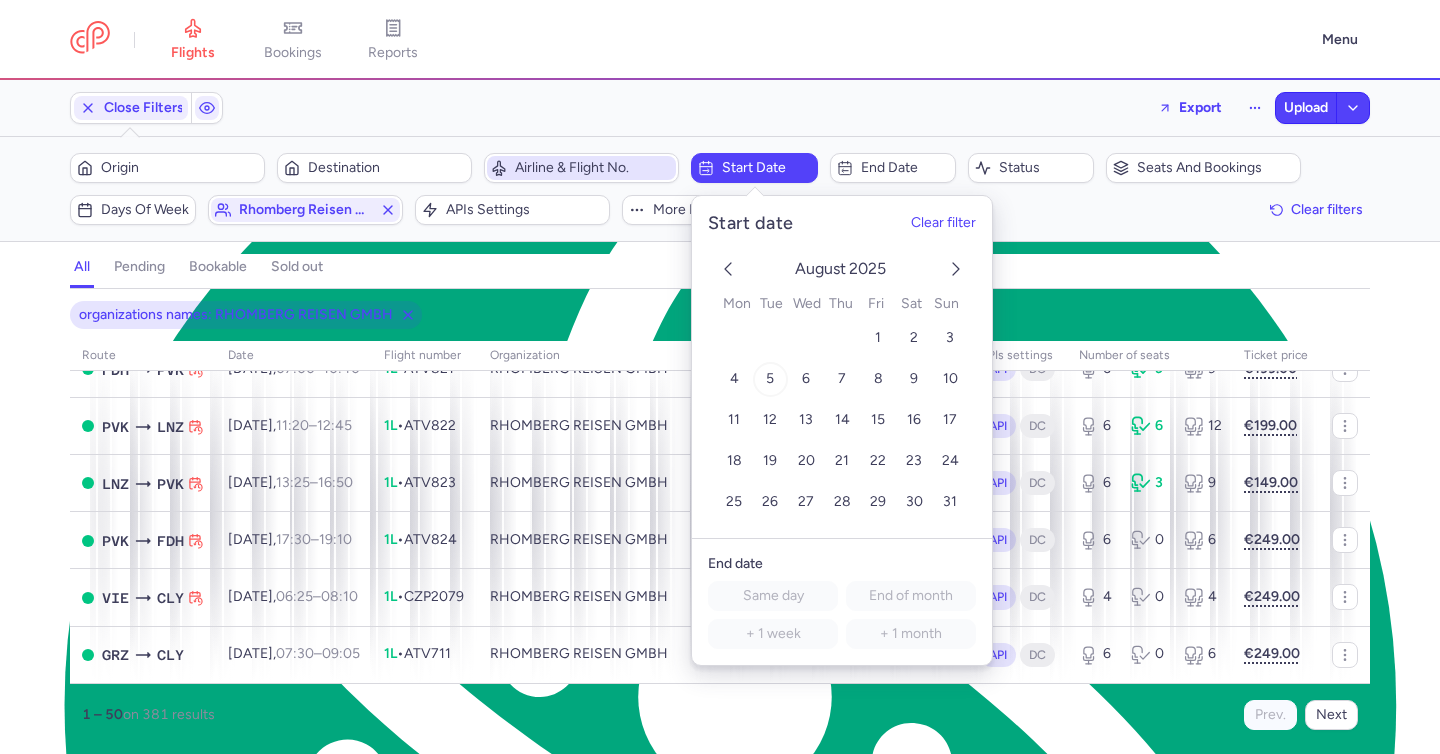 click on "5" at bounding box center [770, 379] 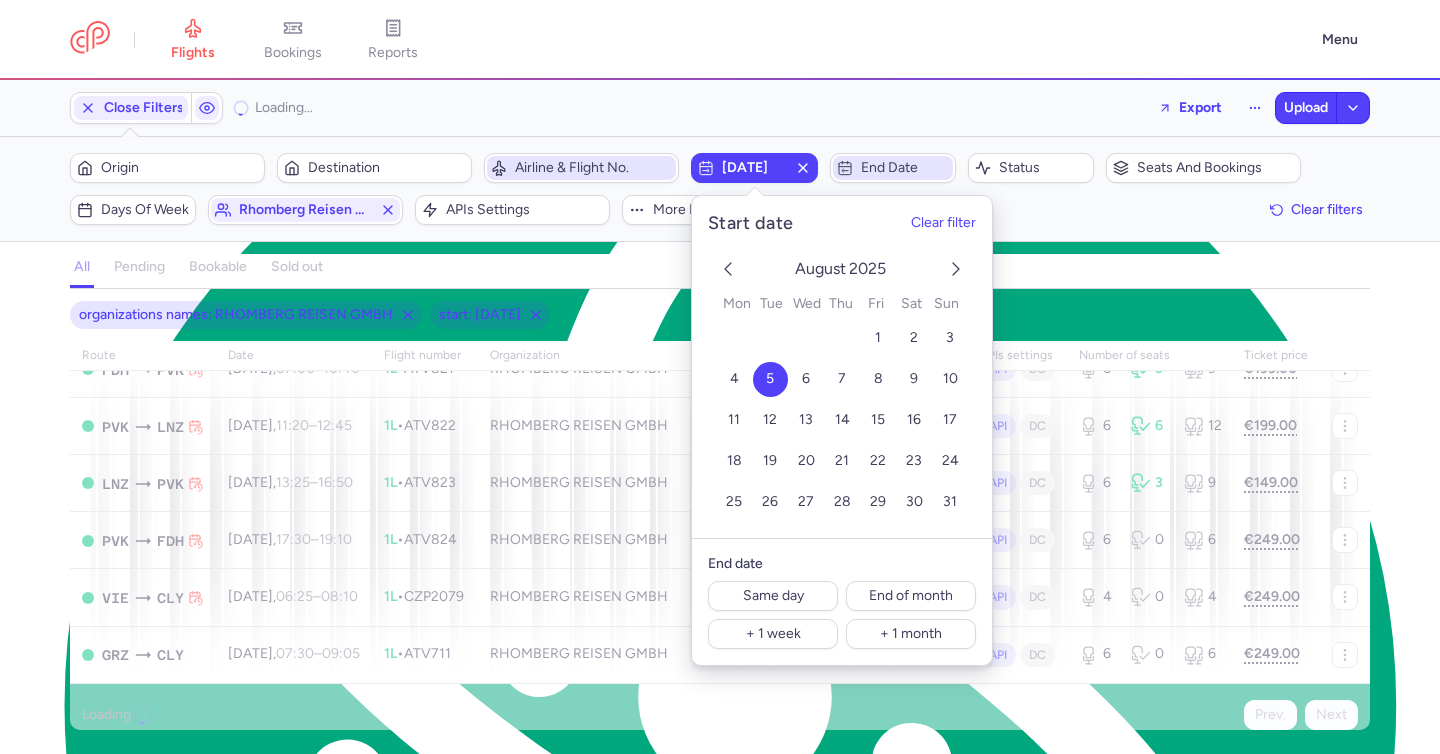 click on "End date" at bounding box center (893, 168) 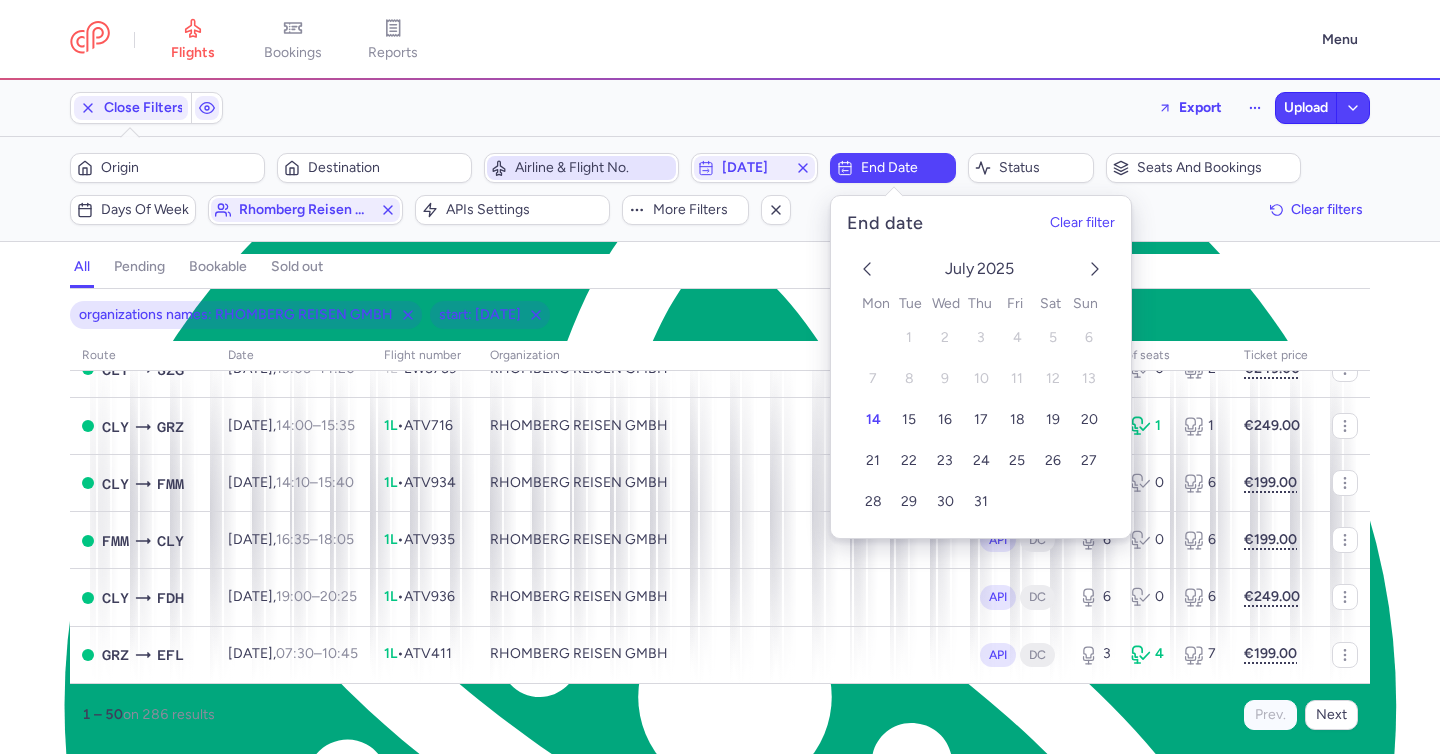 click 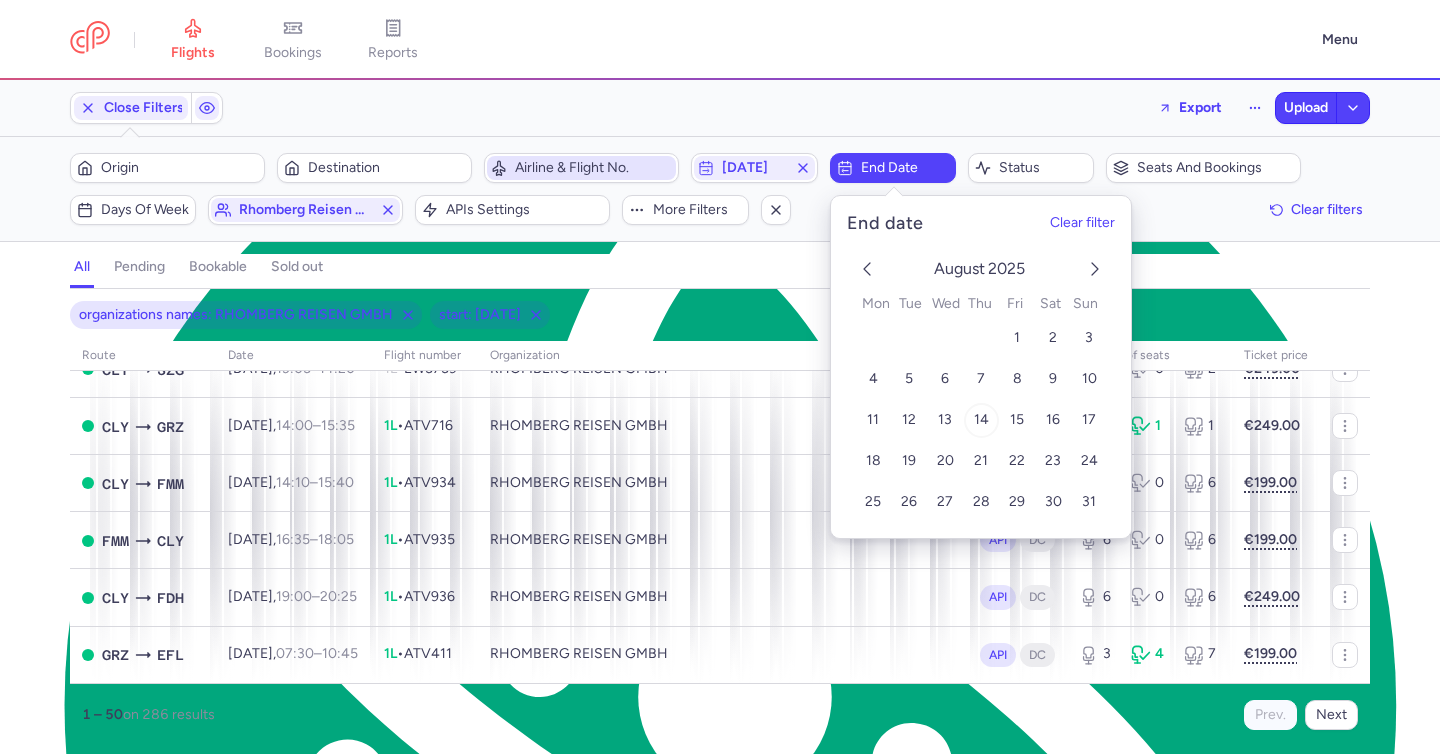 click on "14" at bounding box center [980, 420] 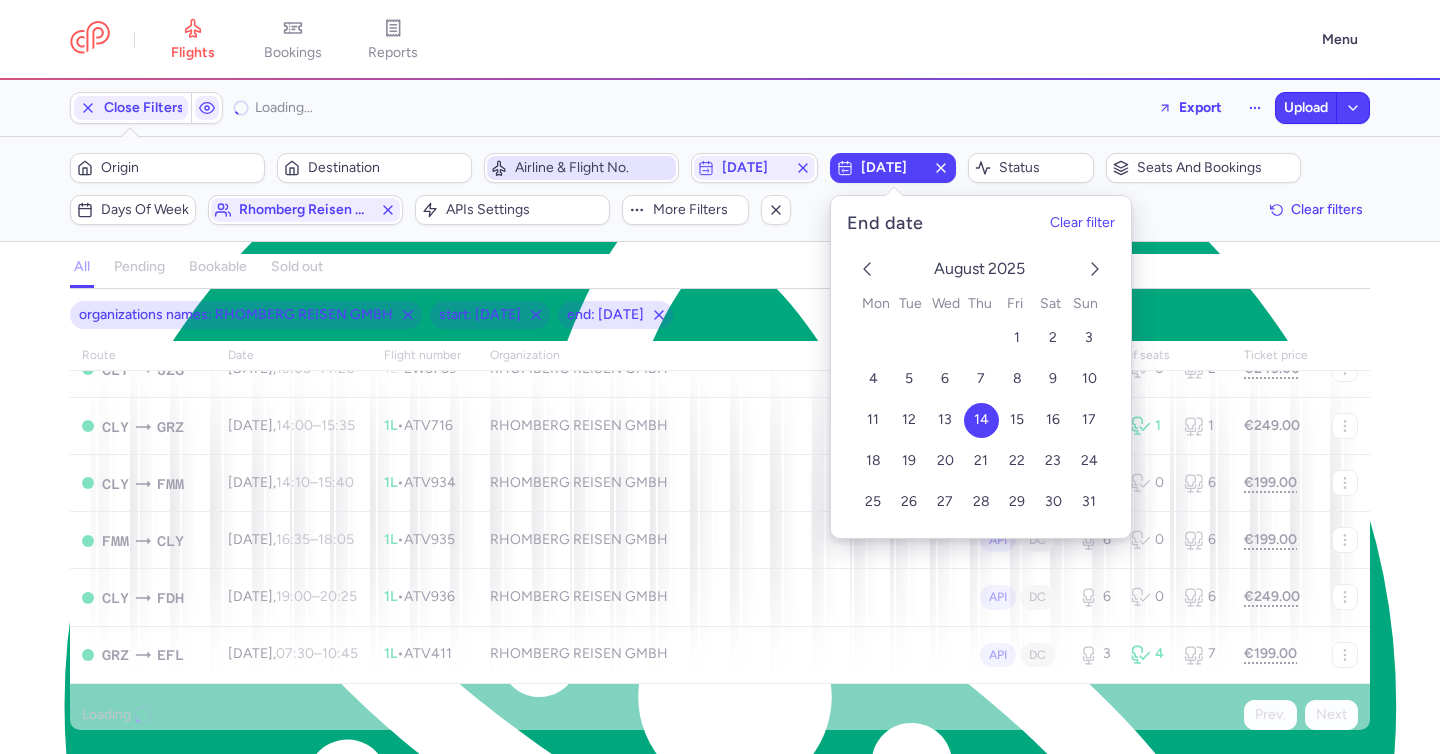 click on "all pending bookable sold out" at bounding box center [720, 271] 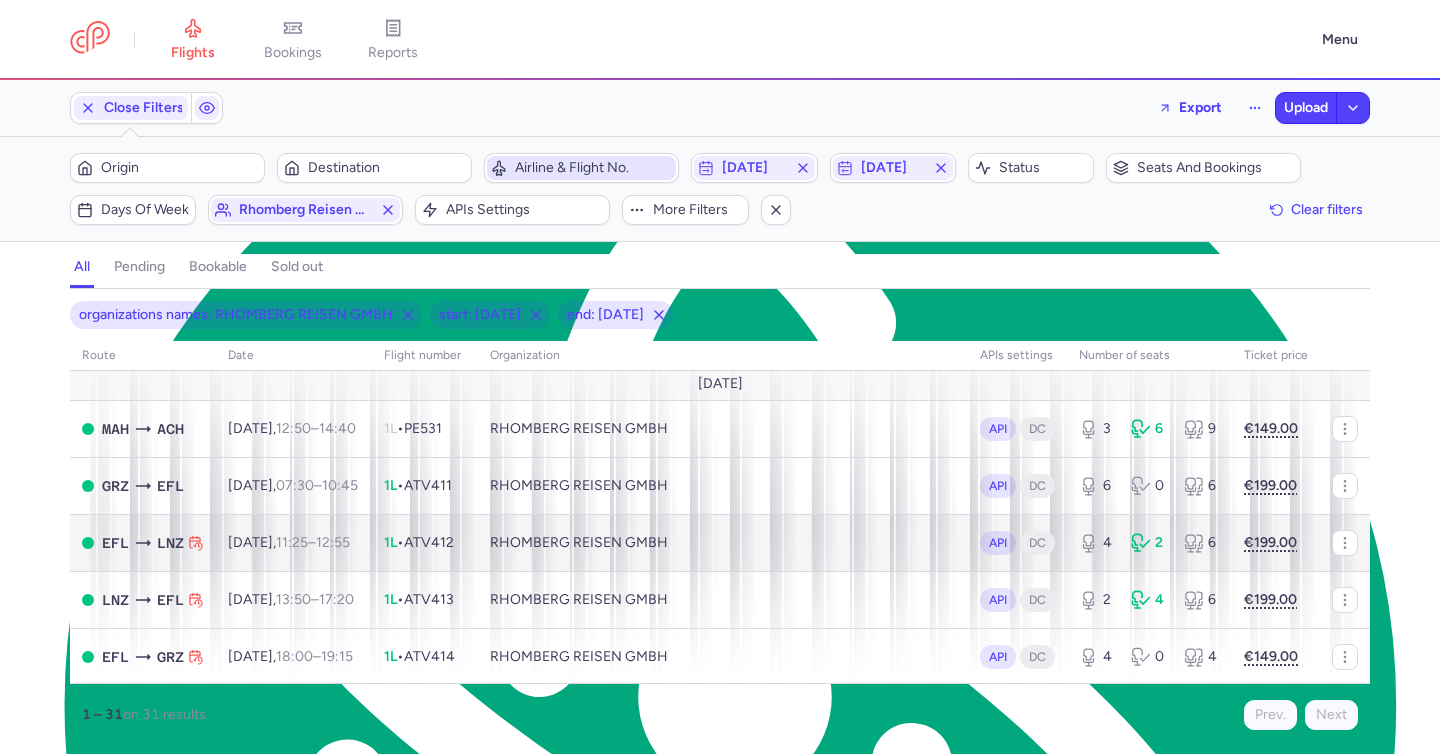 scroll, scrollTop: 0, scrollLeft: 0, axis: both 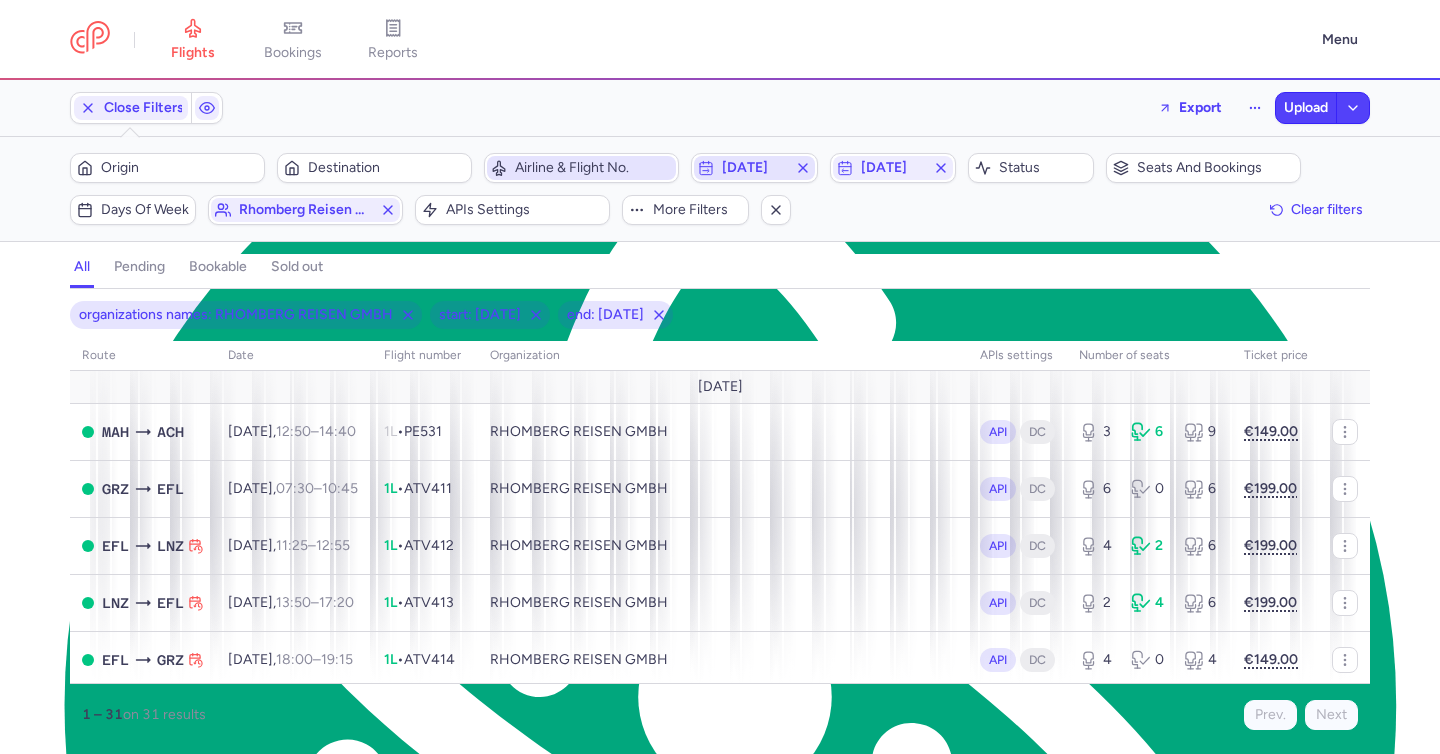 click 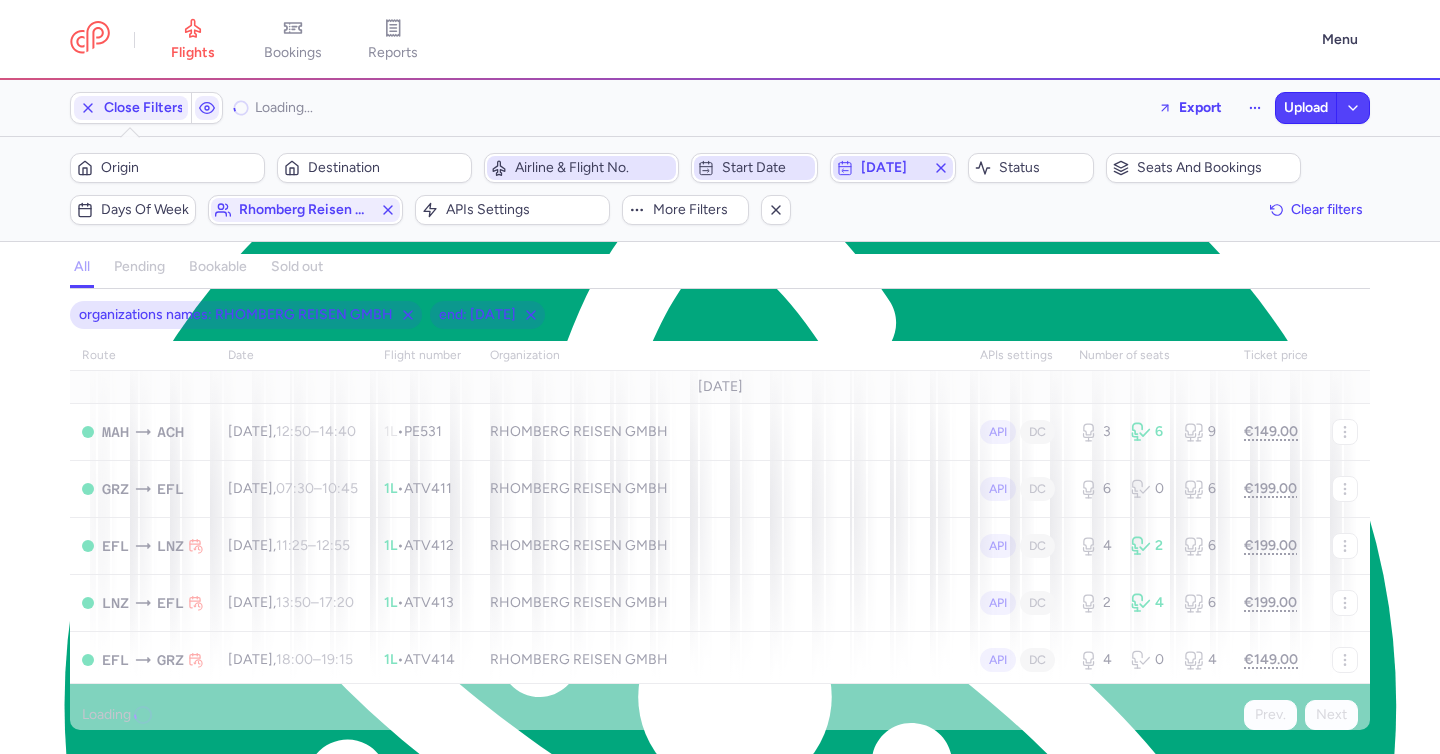 click 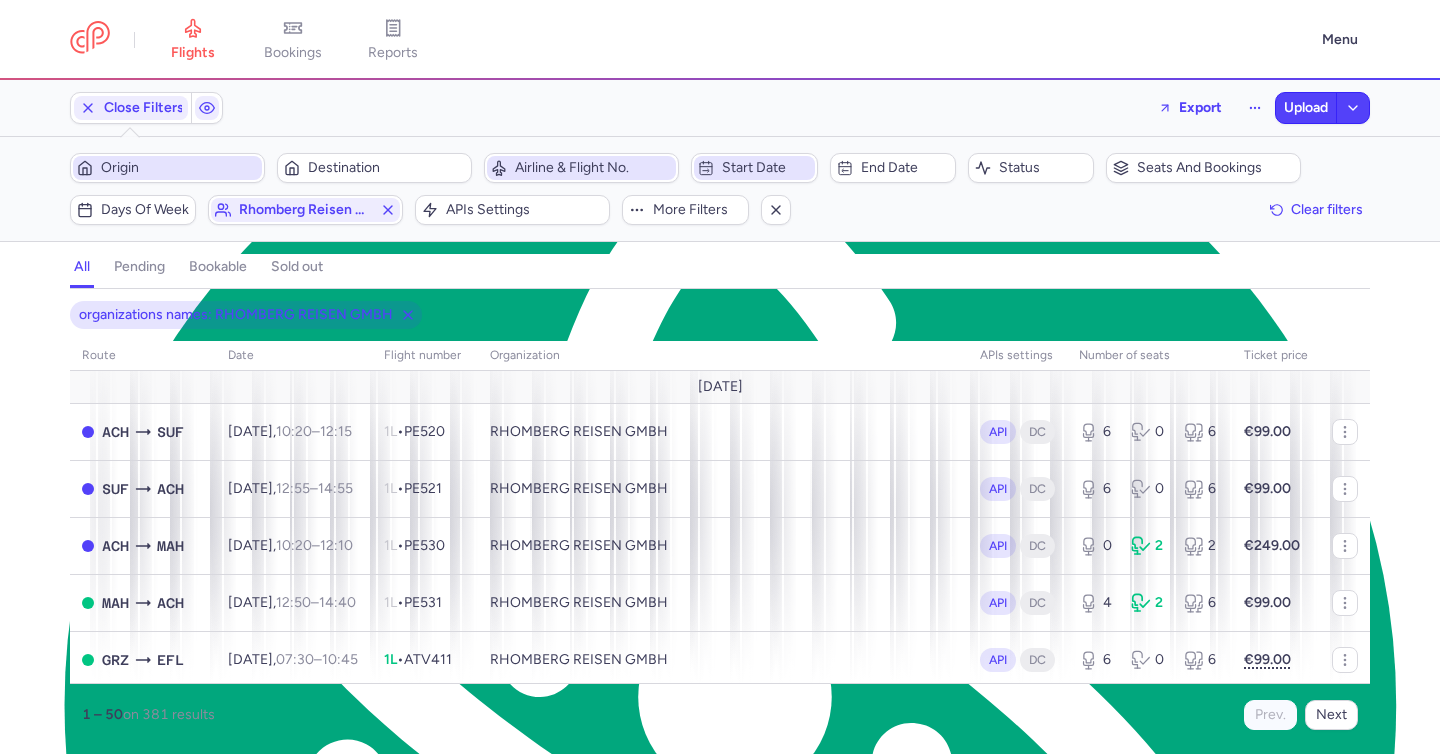 click on "Origin" at bounding box center (179, 168) 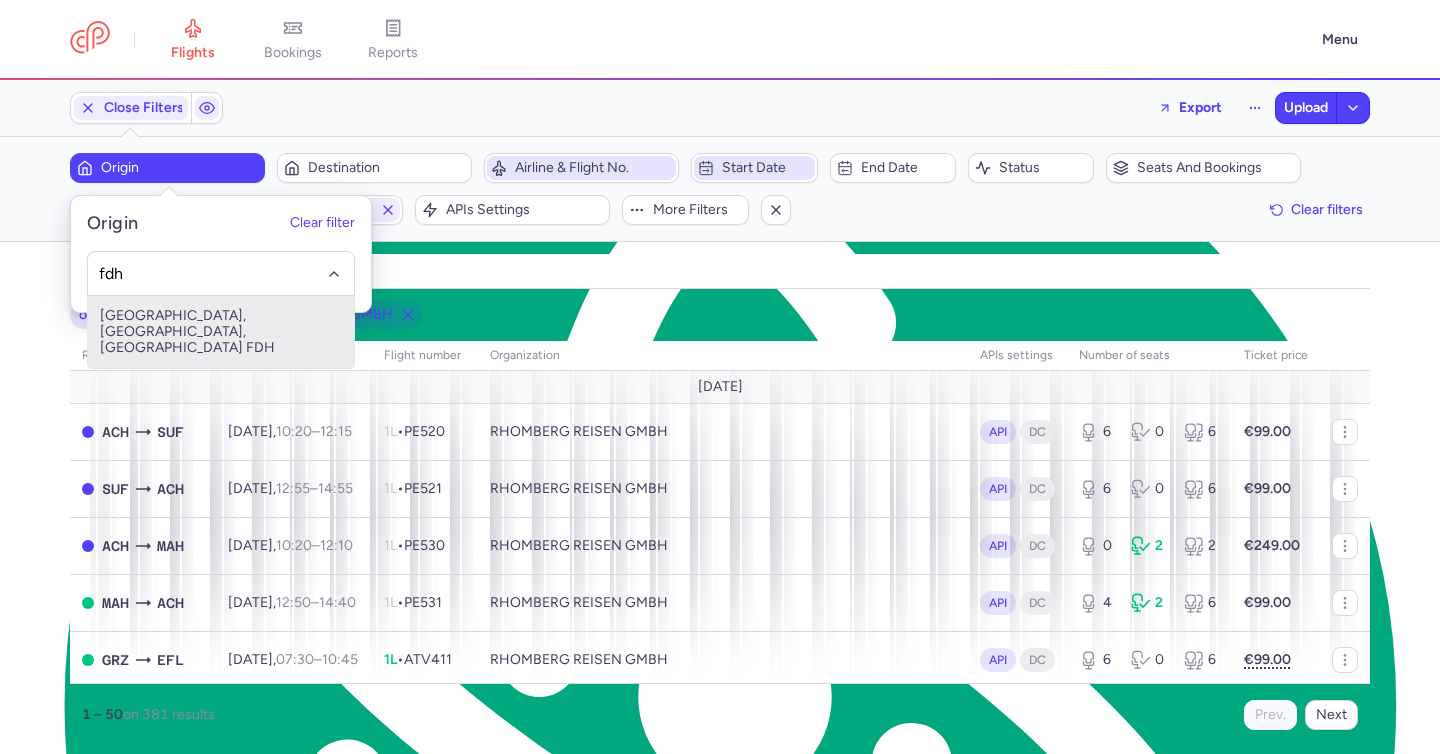 click on "Friedrichshafen, Friedrichshafen, Germany FDH" at bounding box center (221, 332) 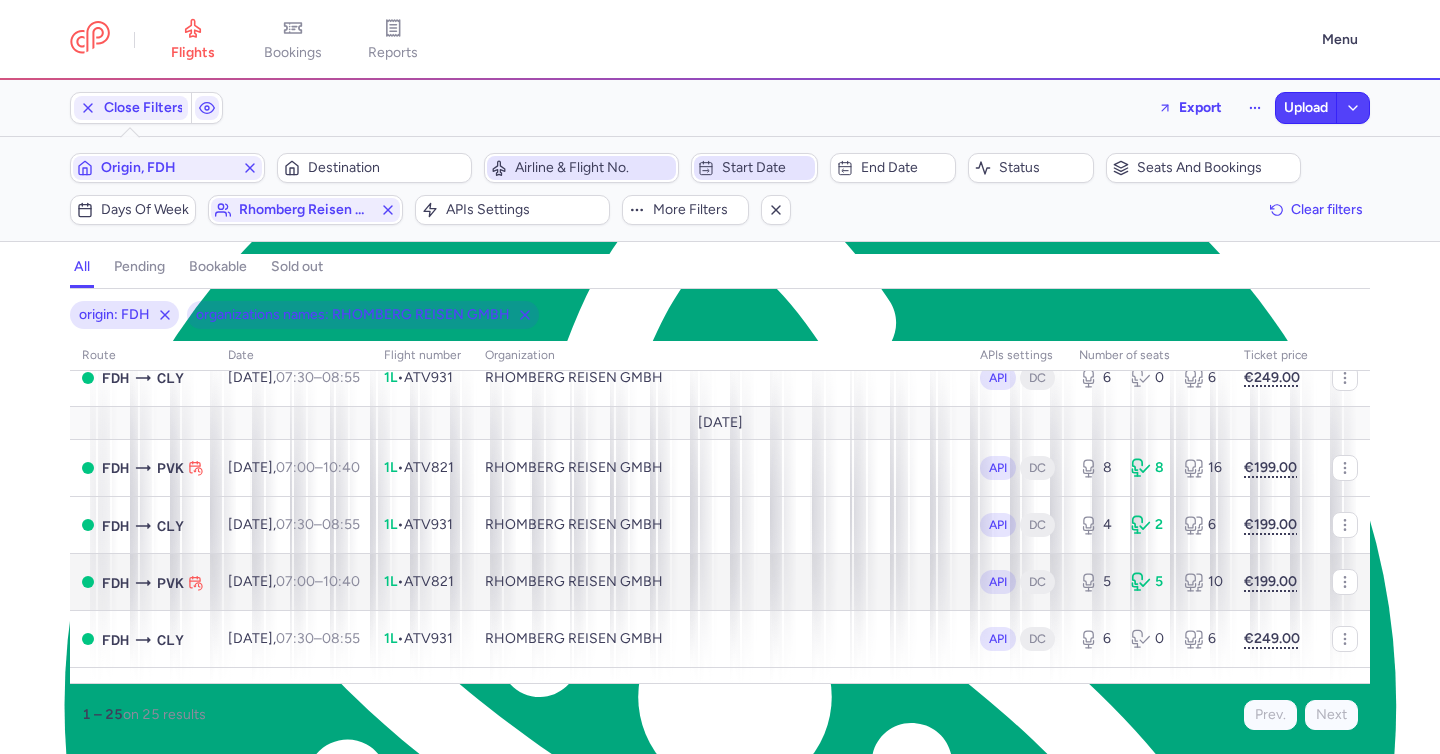 scroll, scrollTop: 237, scrollLeft: 0, axis: vertical 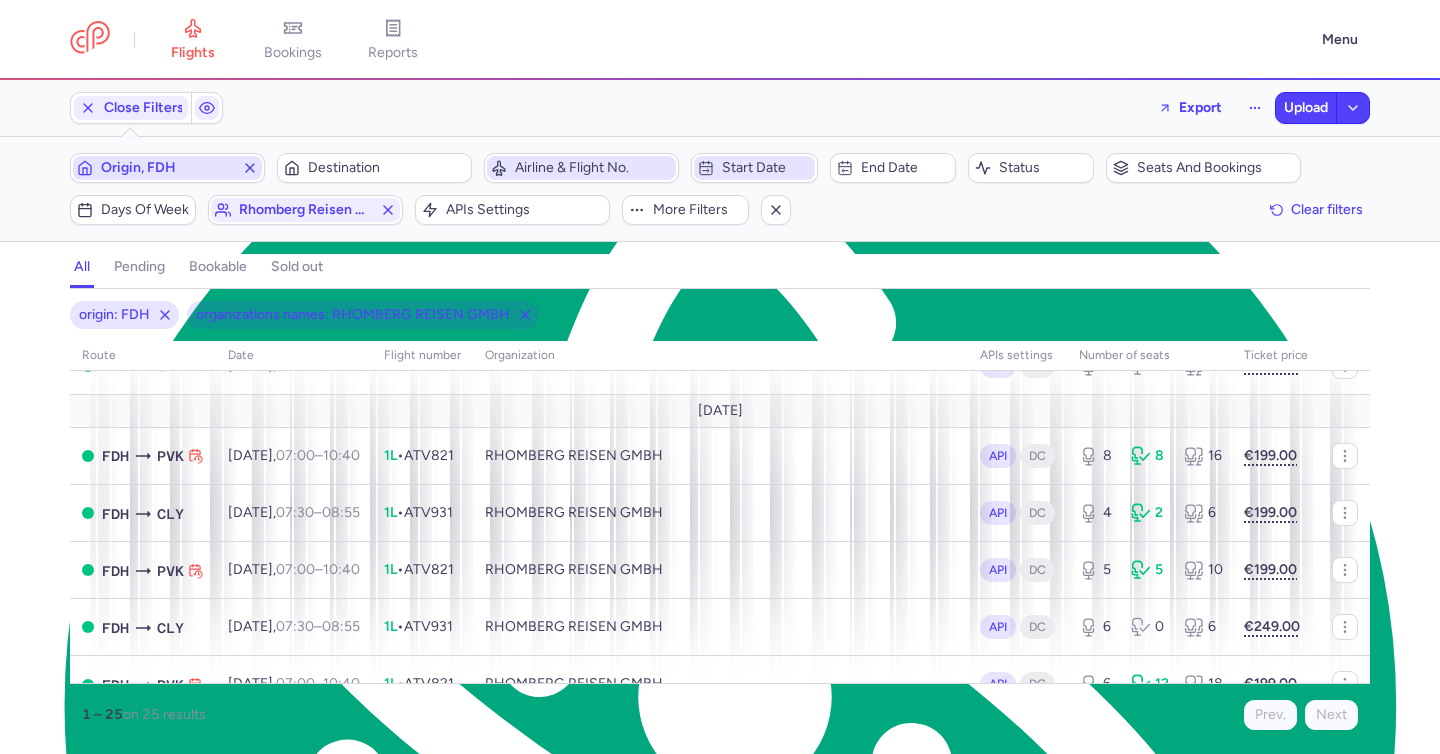 click on "Origin, FDH" at bounding box center (167, 168) 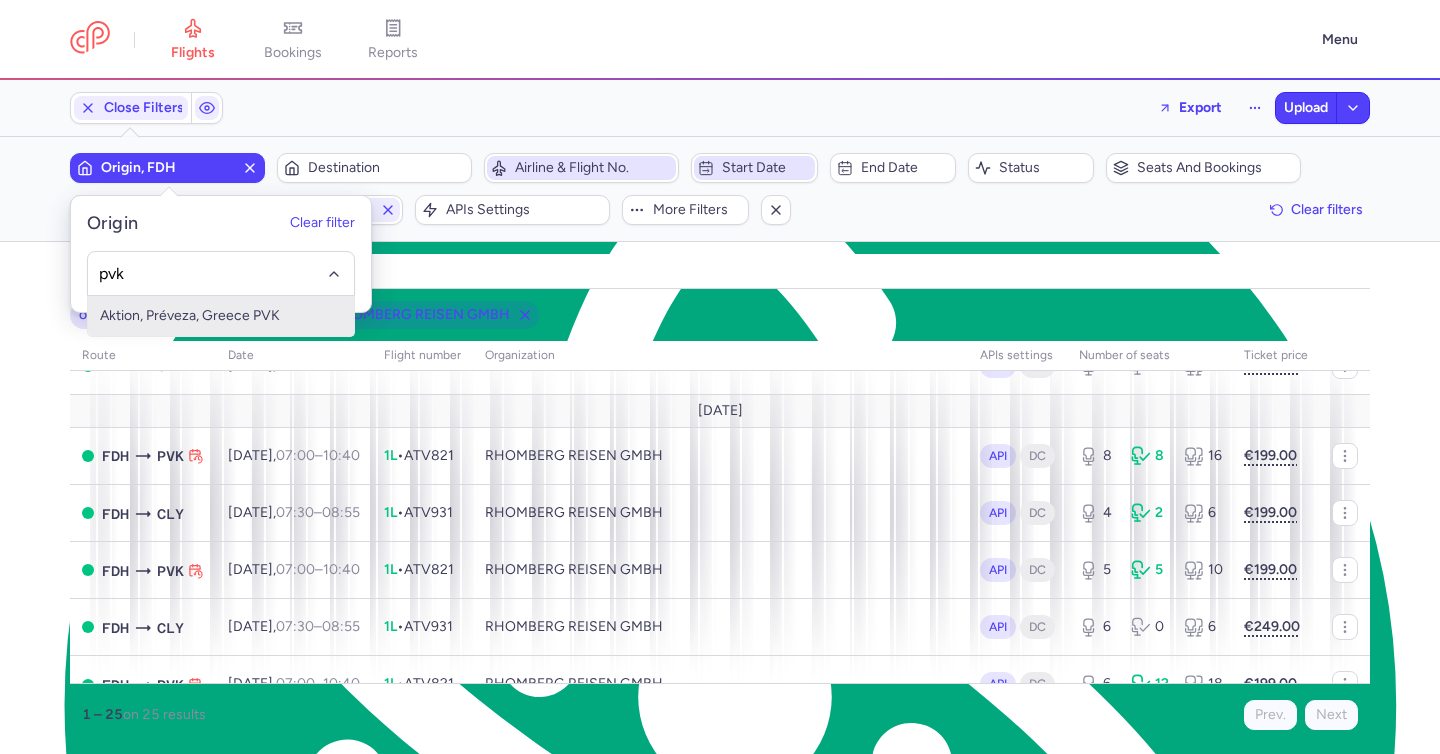 click on "Aktion, Préveza, Greece PVK" at bounding box center [221, 316] 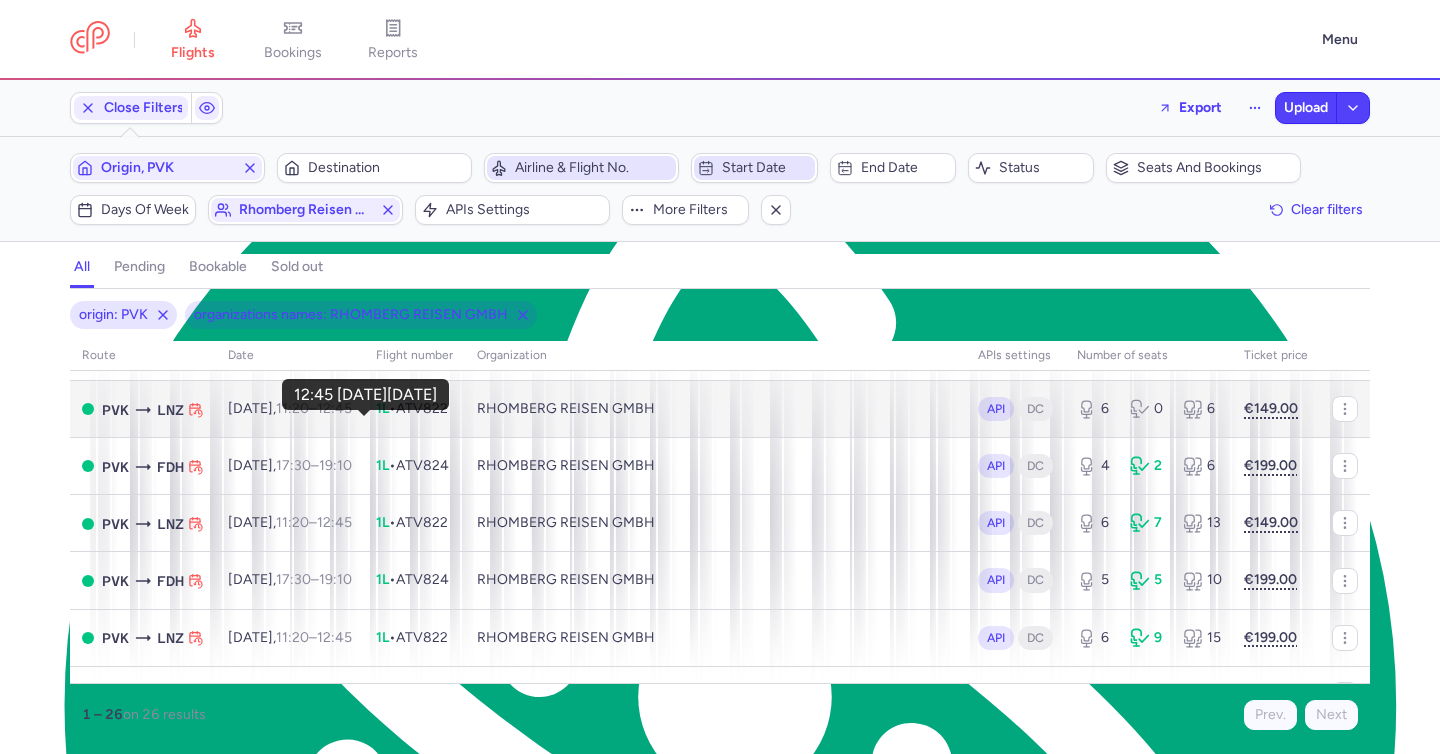 scroll, scrollTop: 398, scrollLeft: 0, axis: vertical 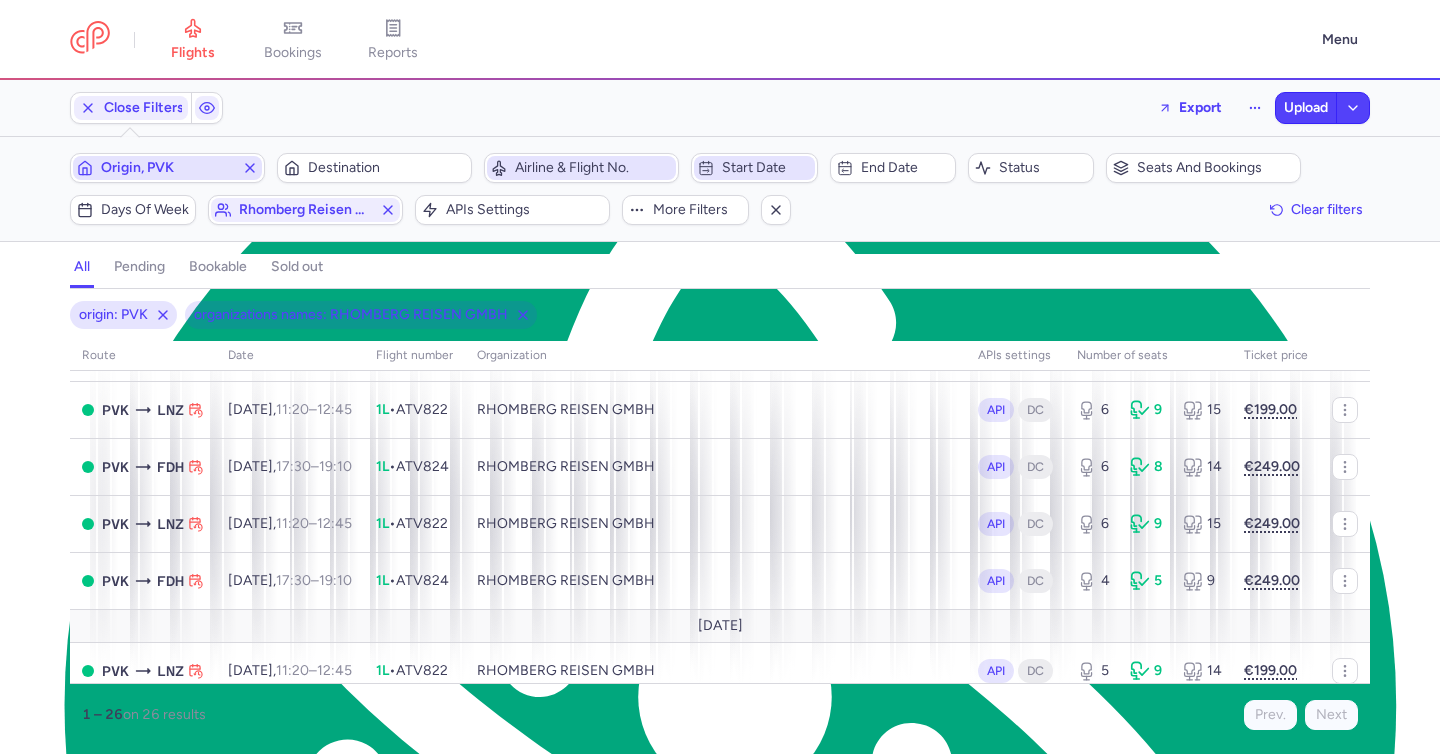 click 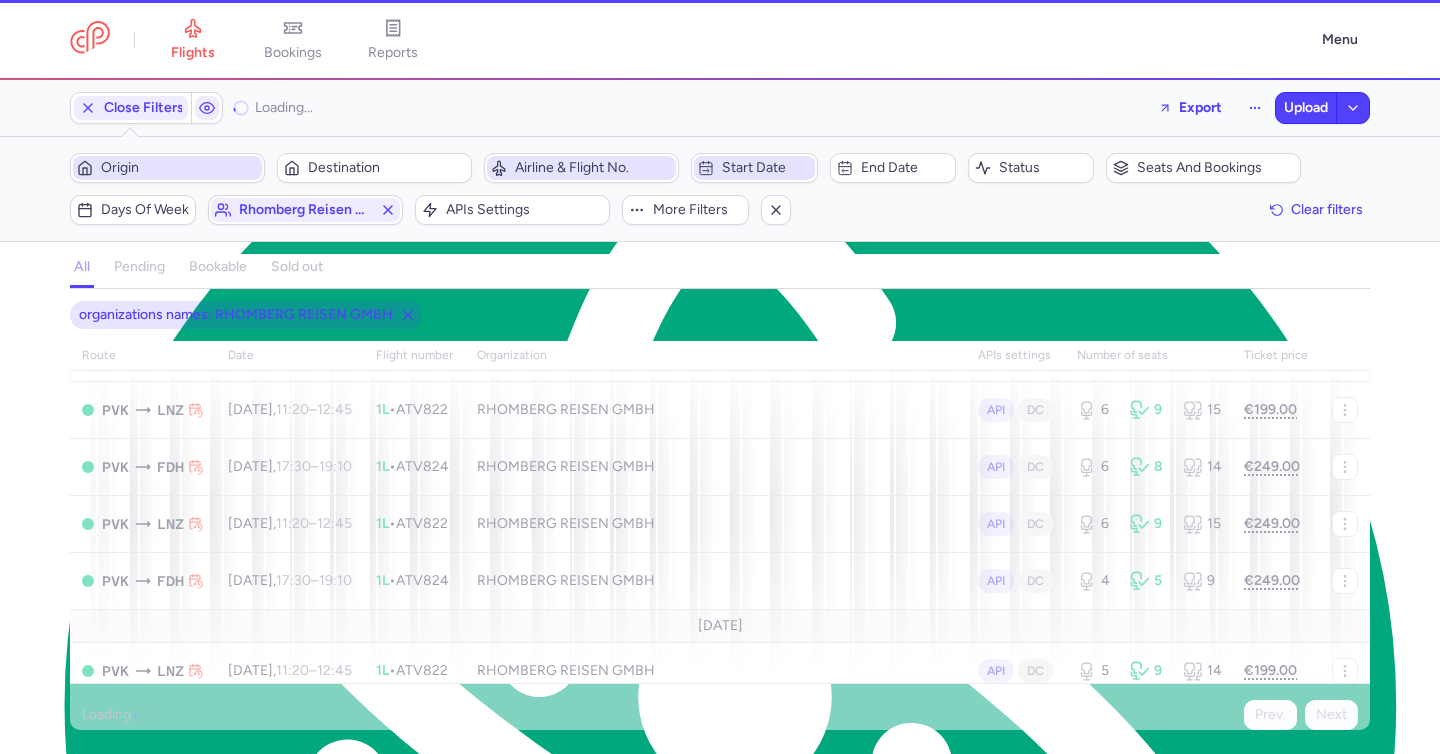 click on "Origin" at bounding box center (179, 168) 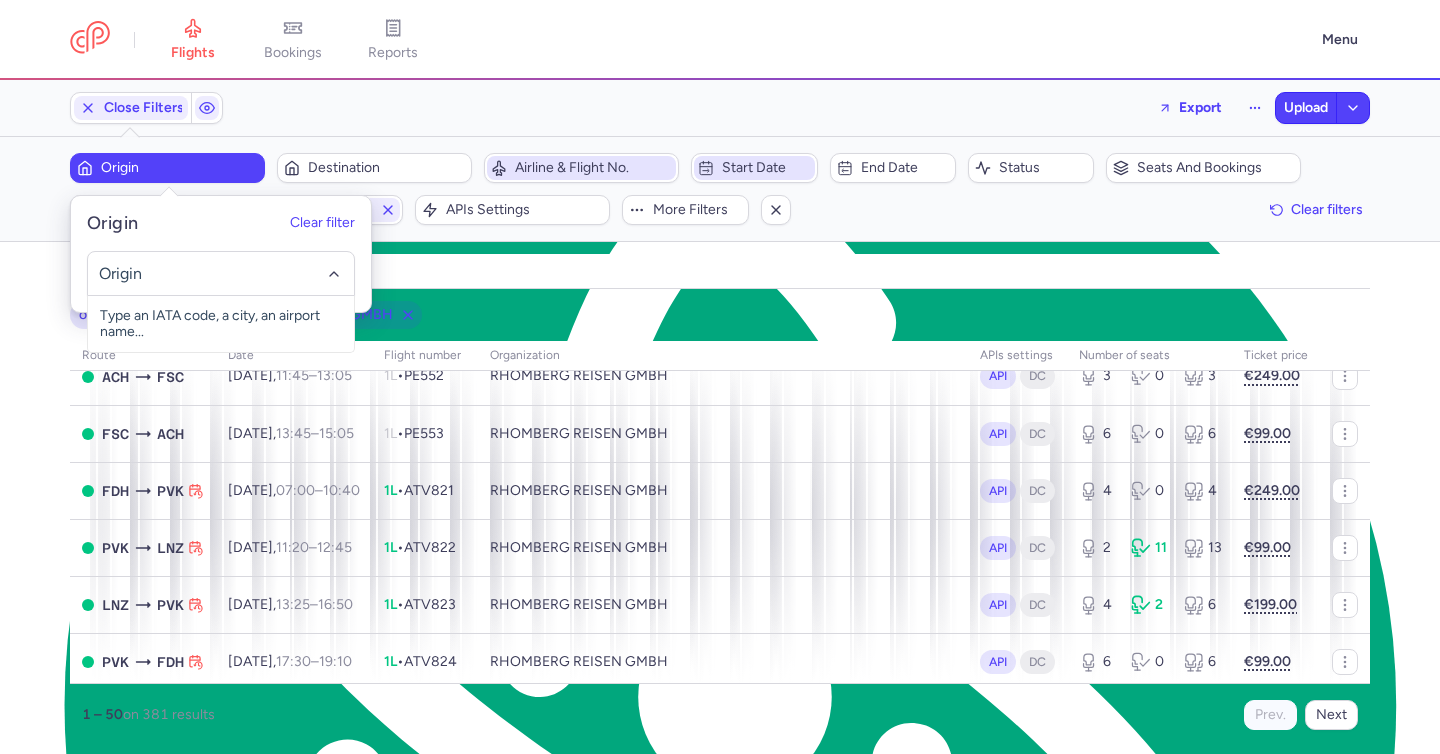 scroll, scrollTop: 650, scrollLeft: 0, axis: vertical 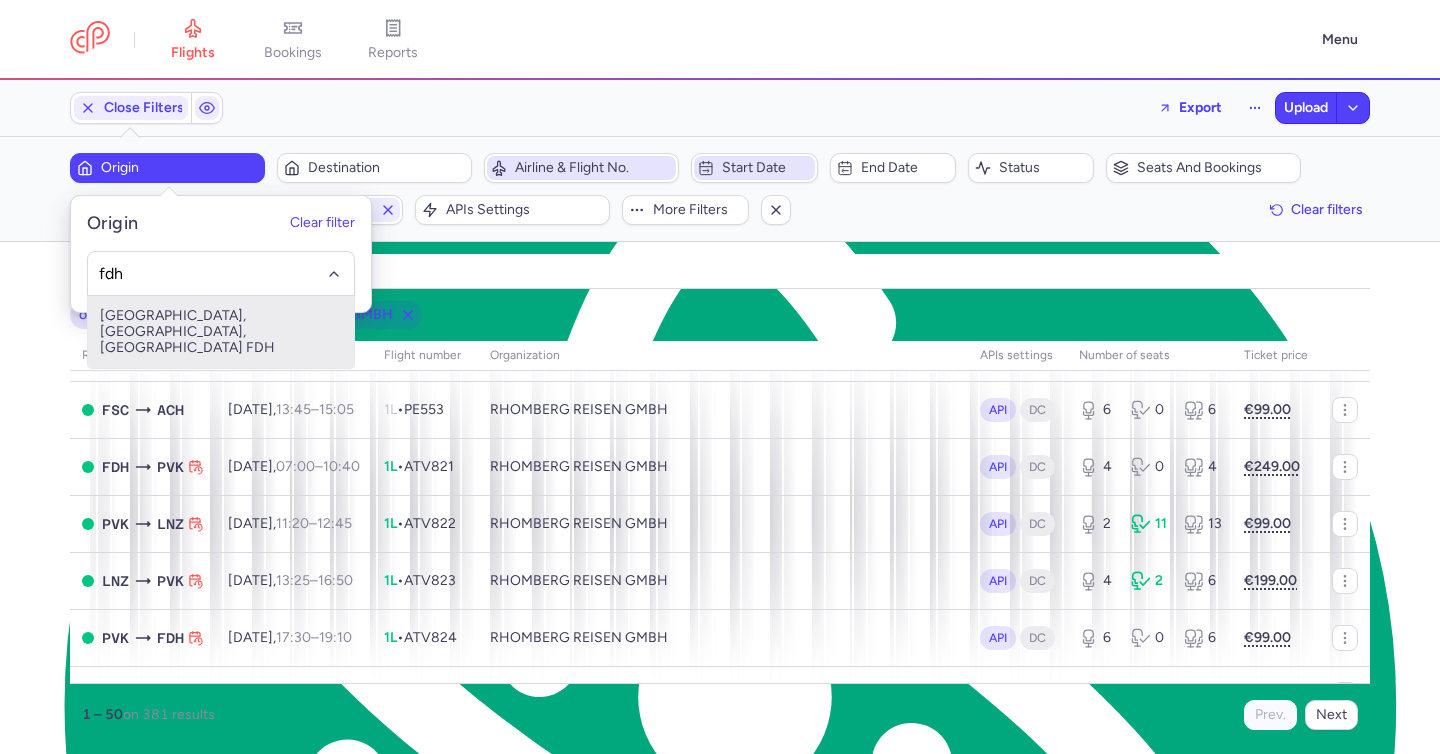 drag, startPoint x: 185, startPoint y: 313, endPoint x: 199, endPoint y: 312, distance: 14.035668 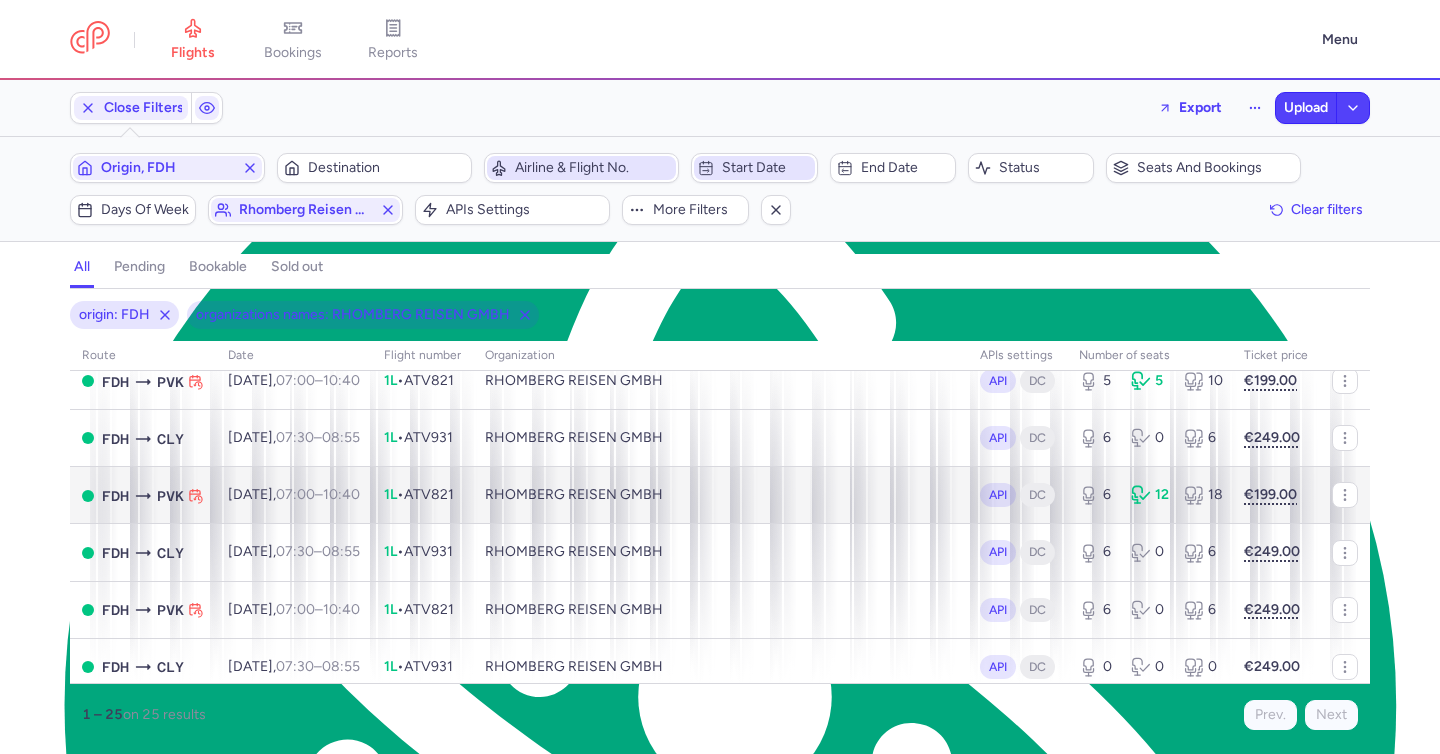scroll, scrollTop: 433, scrollLeft: 0, axis: vertical 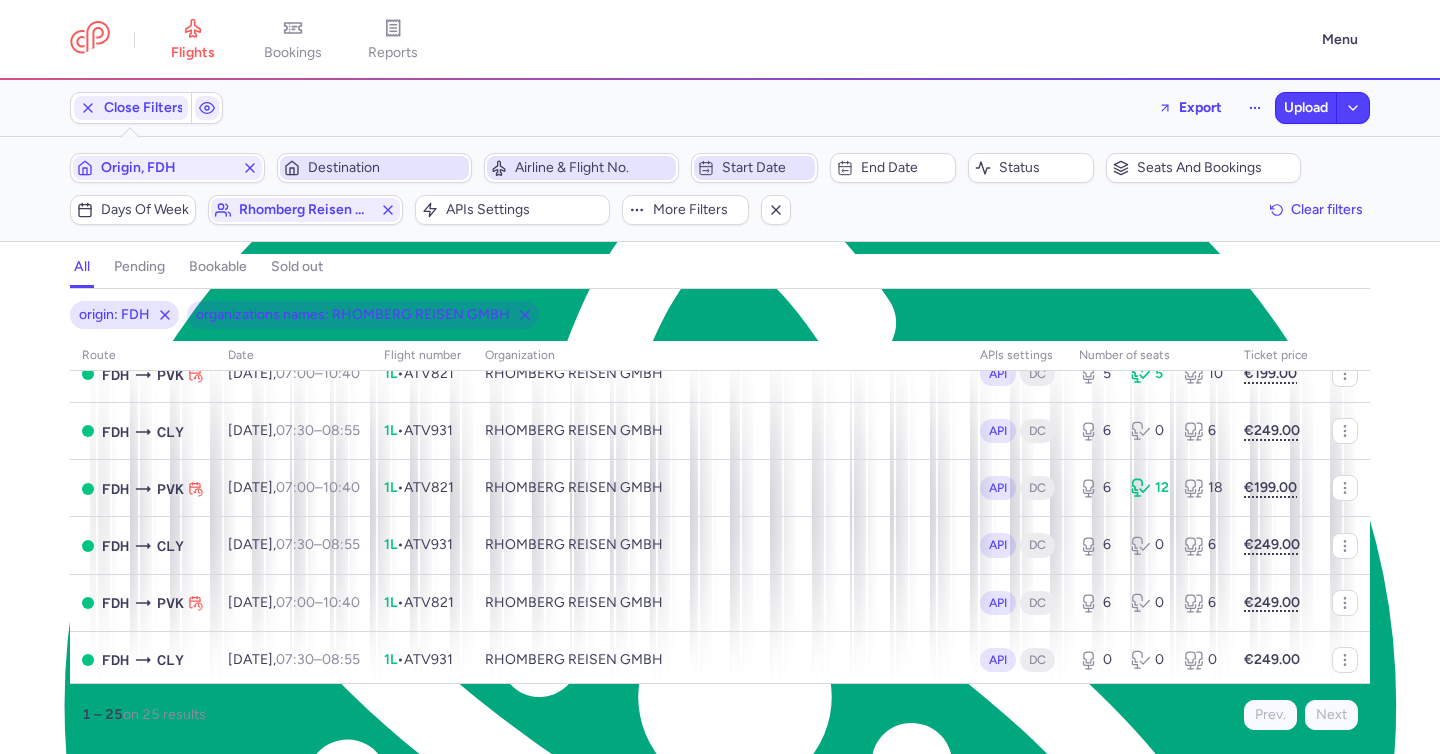 click on "Destination" at bounding box center (386, 168) 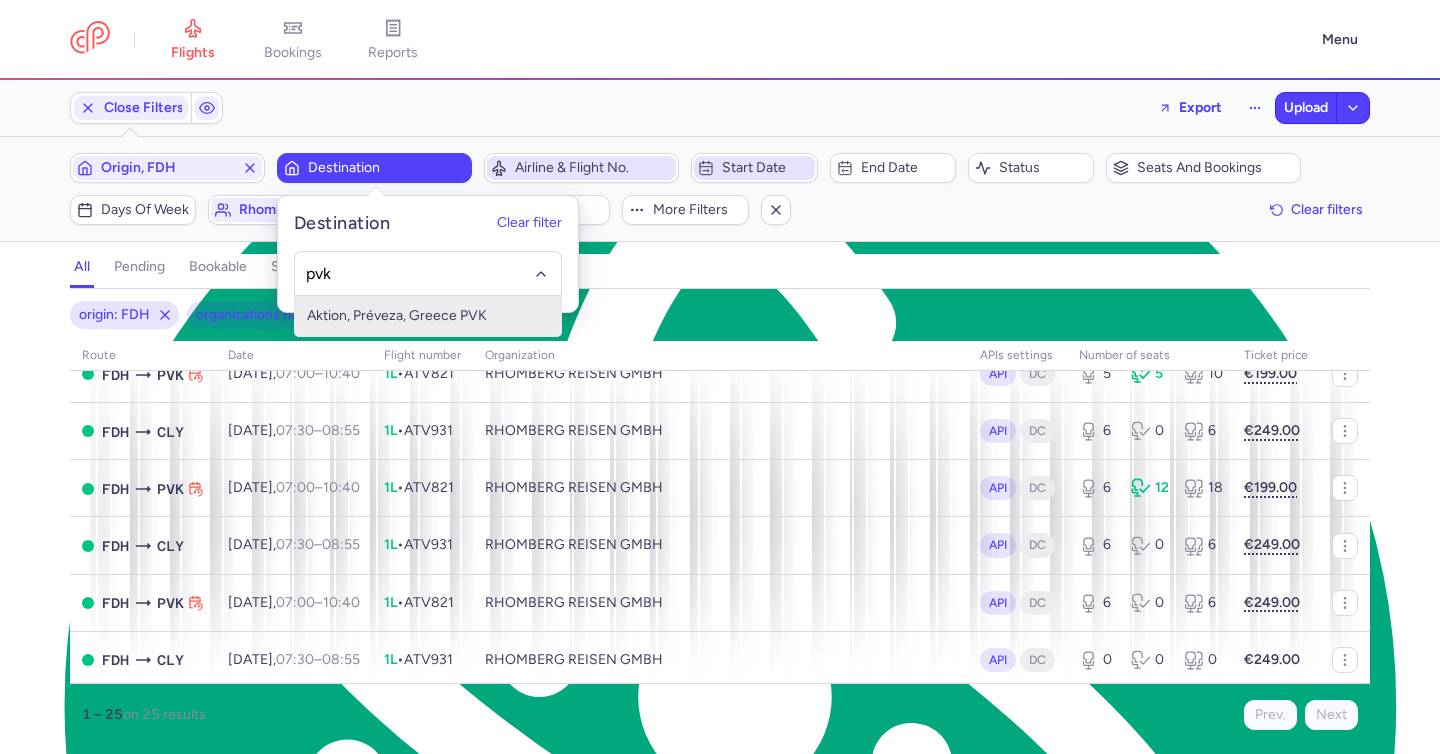 click on "Aktion, Préveza, Greece PVK" at bounding box center [428, 316] 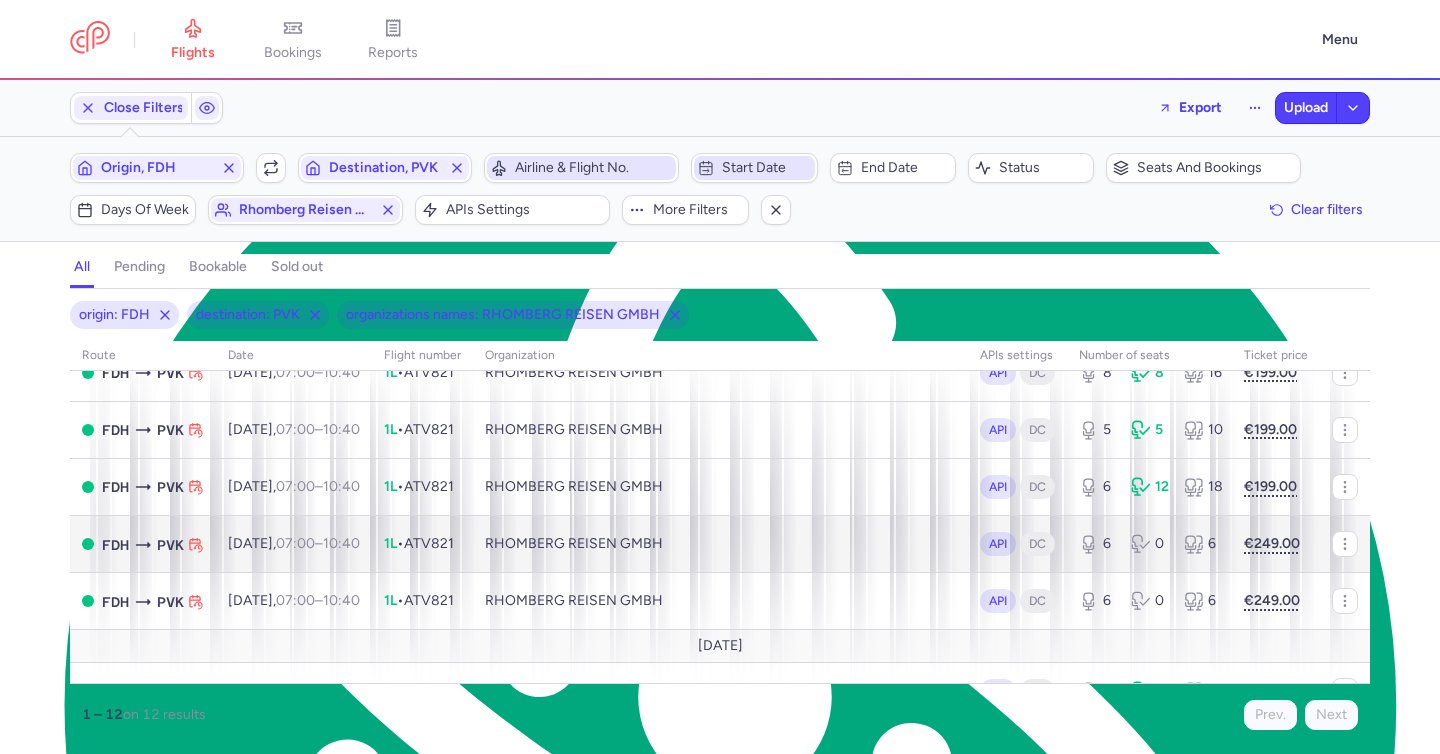 scroll, scrollTop: 205, scrollLeft: 0, axis: vertical 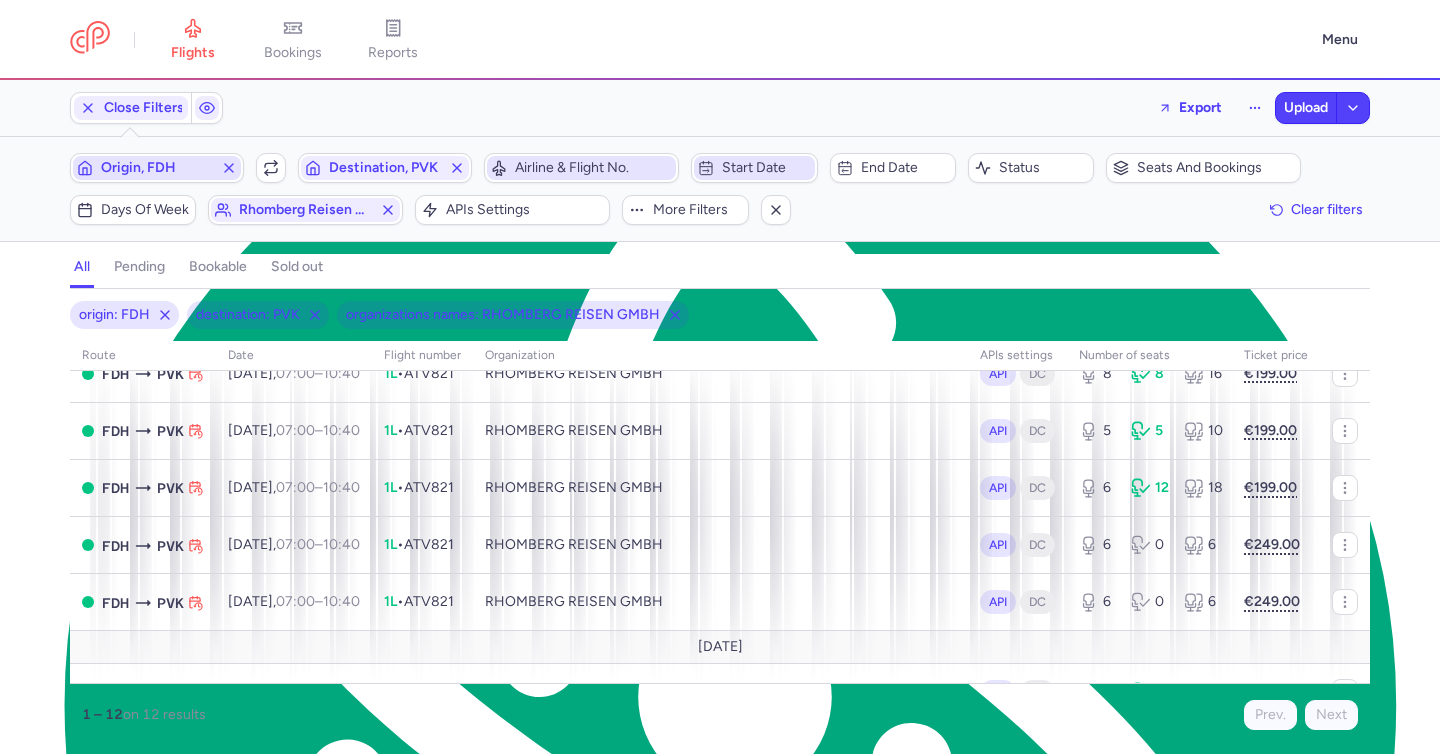 click on "Origin, FDH" at bounding box center (157, 168) 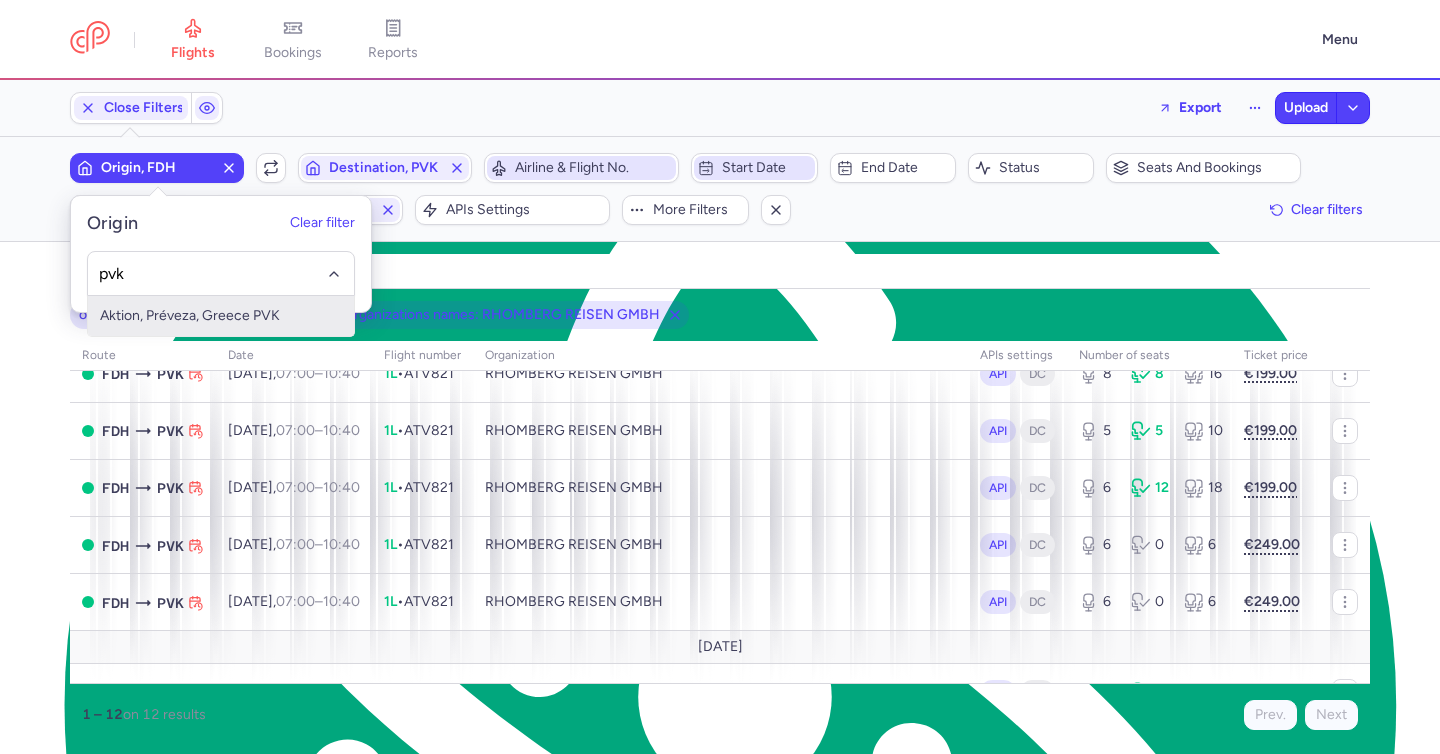 click on "Aktion, Préveza, Greece PVK" at bounding box center [221, 316] 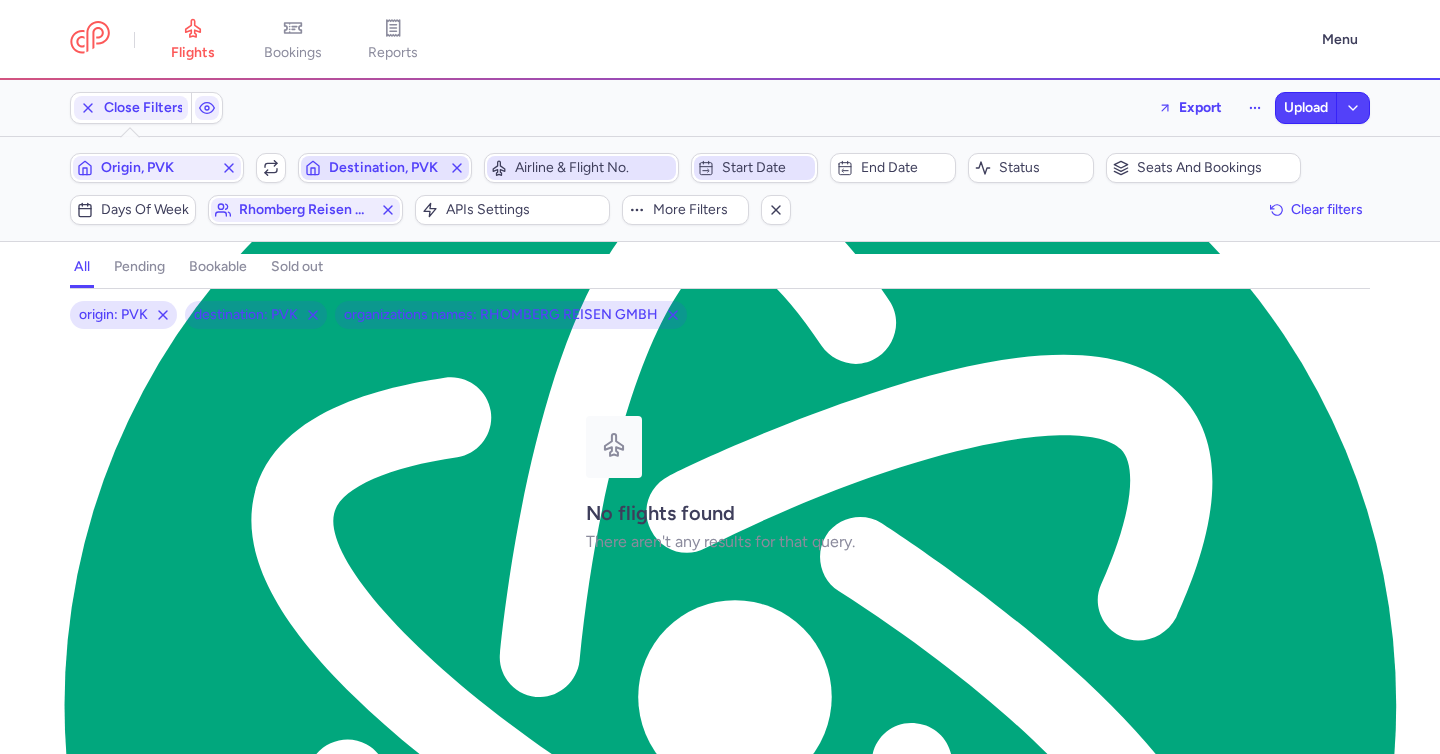 click on "Destination, PVK" at bounding box center (385, 168) 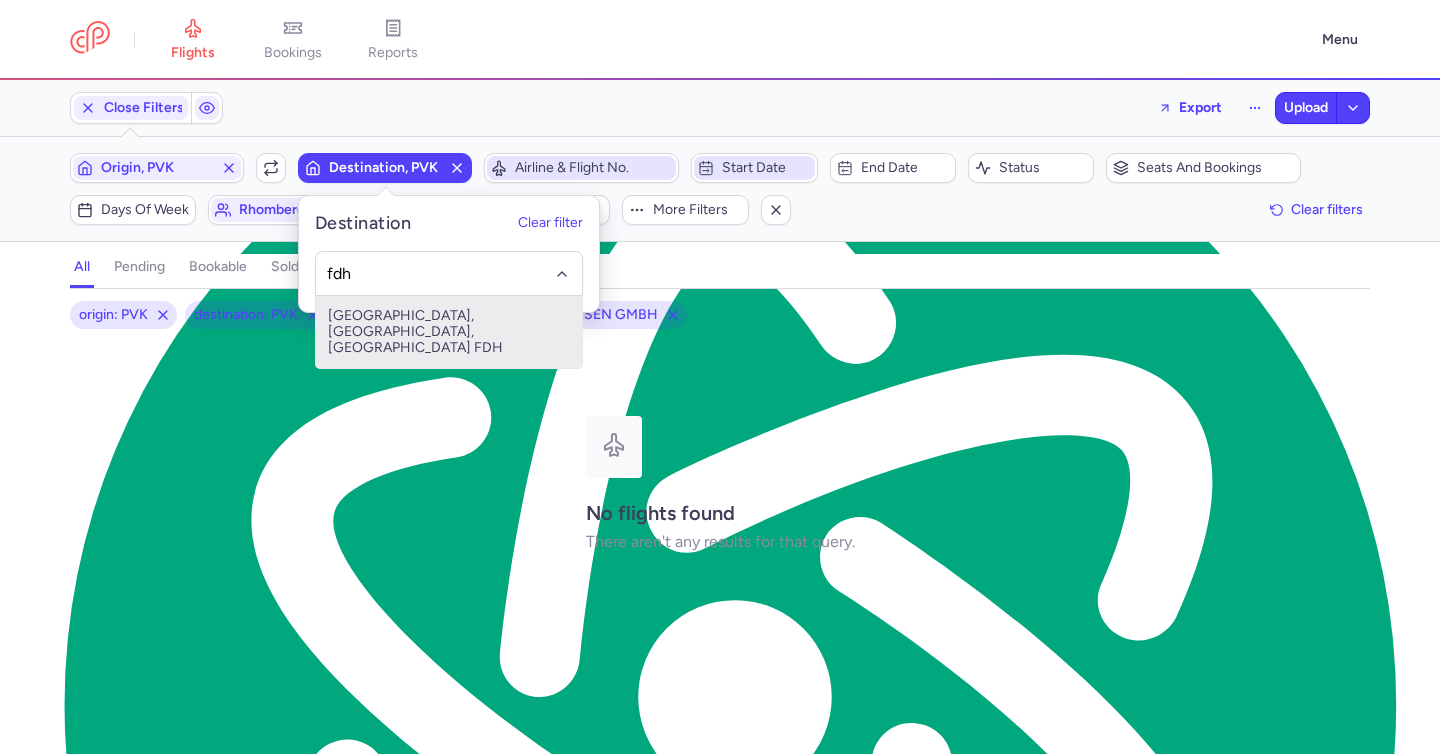 click on "Friedrichshafen, Friedrichshafen, Germany FDH" at bounding box center [449, 332] 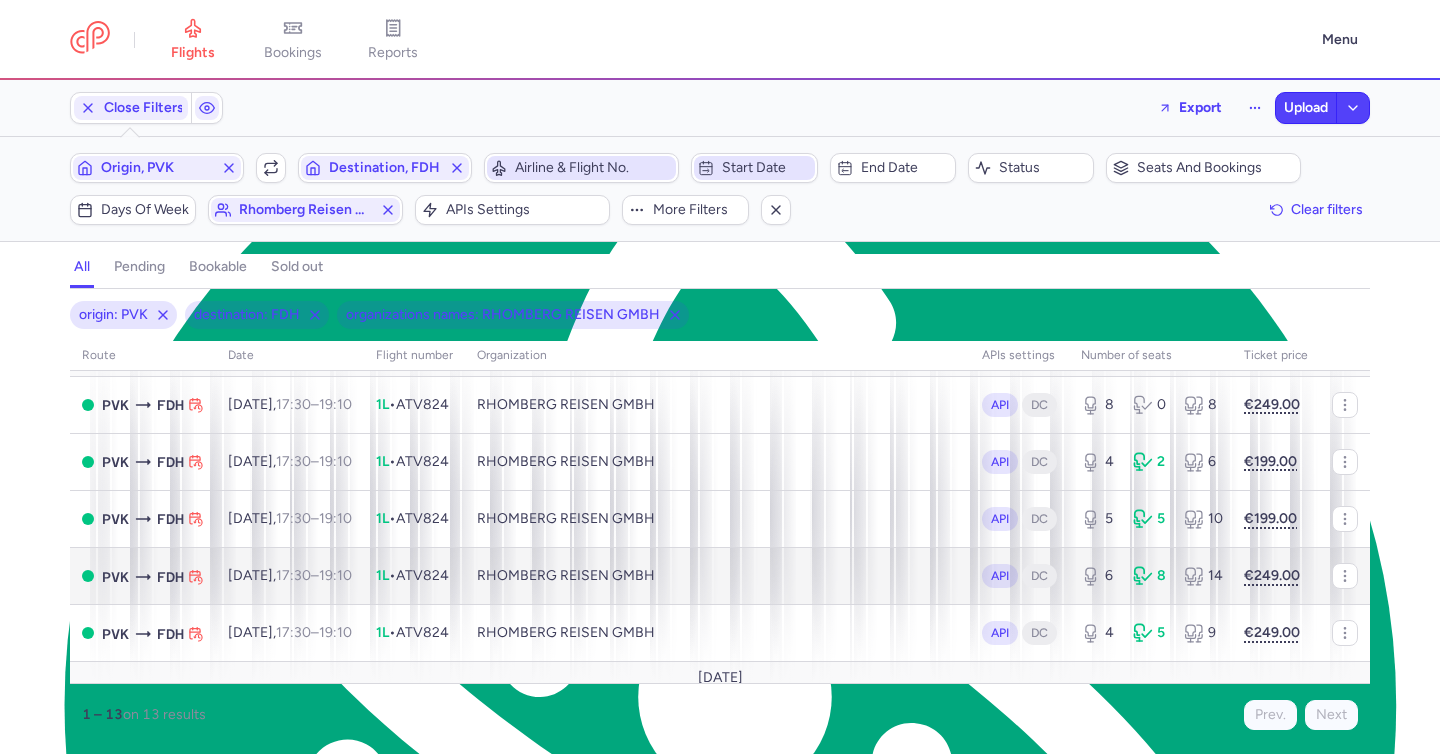 scroll, scrollTop: 174, scrollLeft: 0, axis: vertical 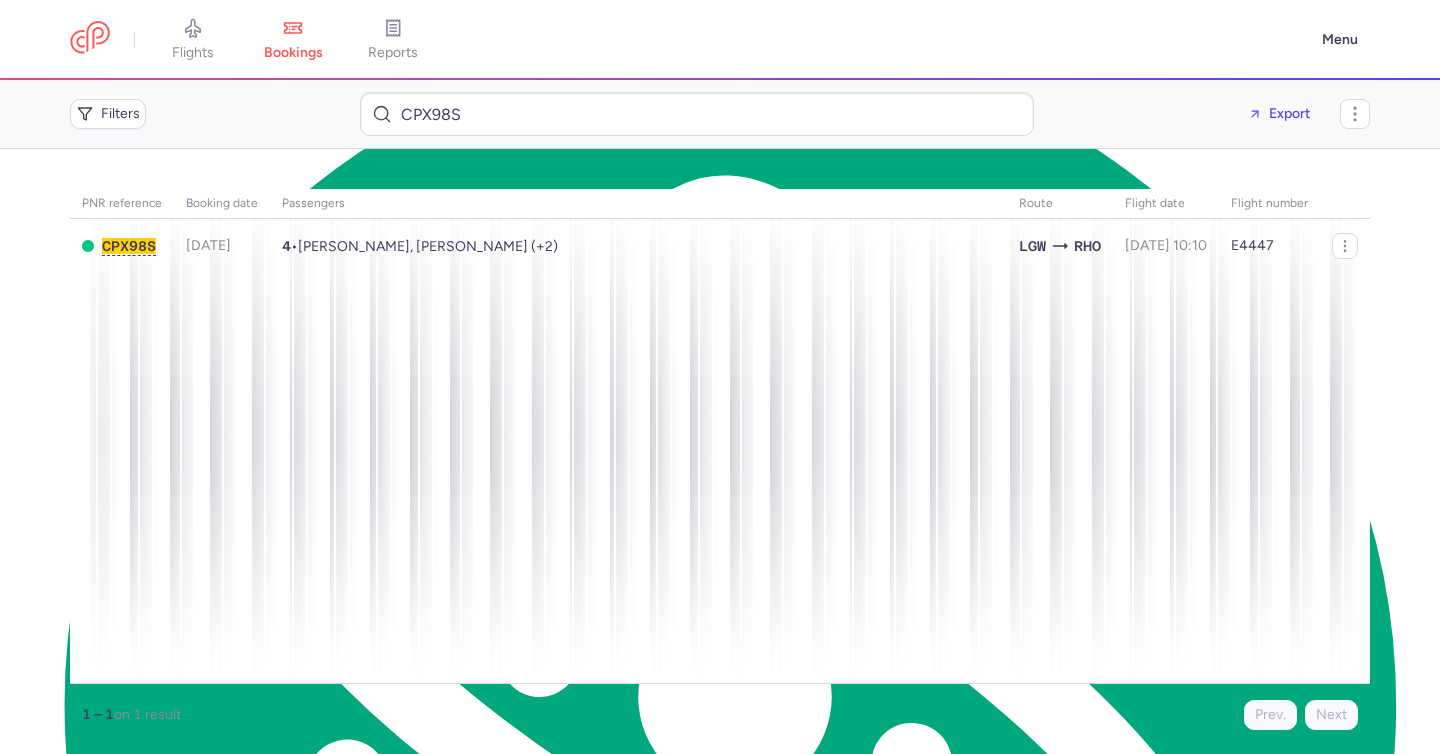 click on "[PERSON_NAME], [PERSON_NAME] (+2)" at bounding box center (428, 246) 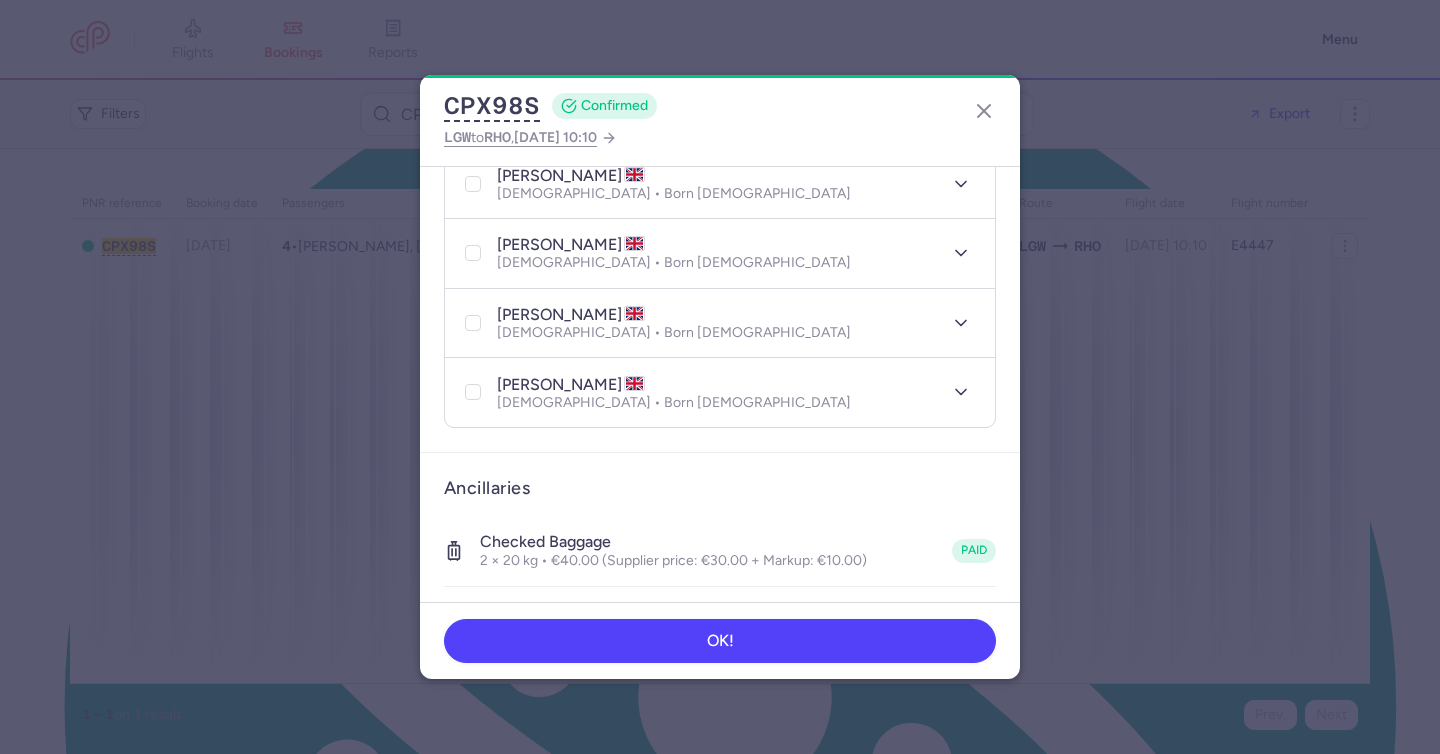 scroll, scrollTop: 769, scrollLeft: 0, axis: vertical 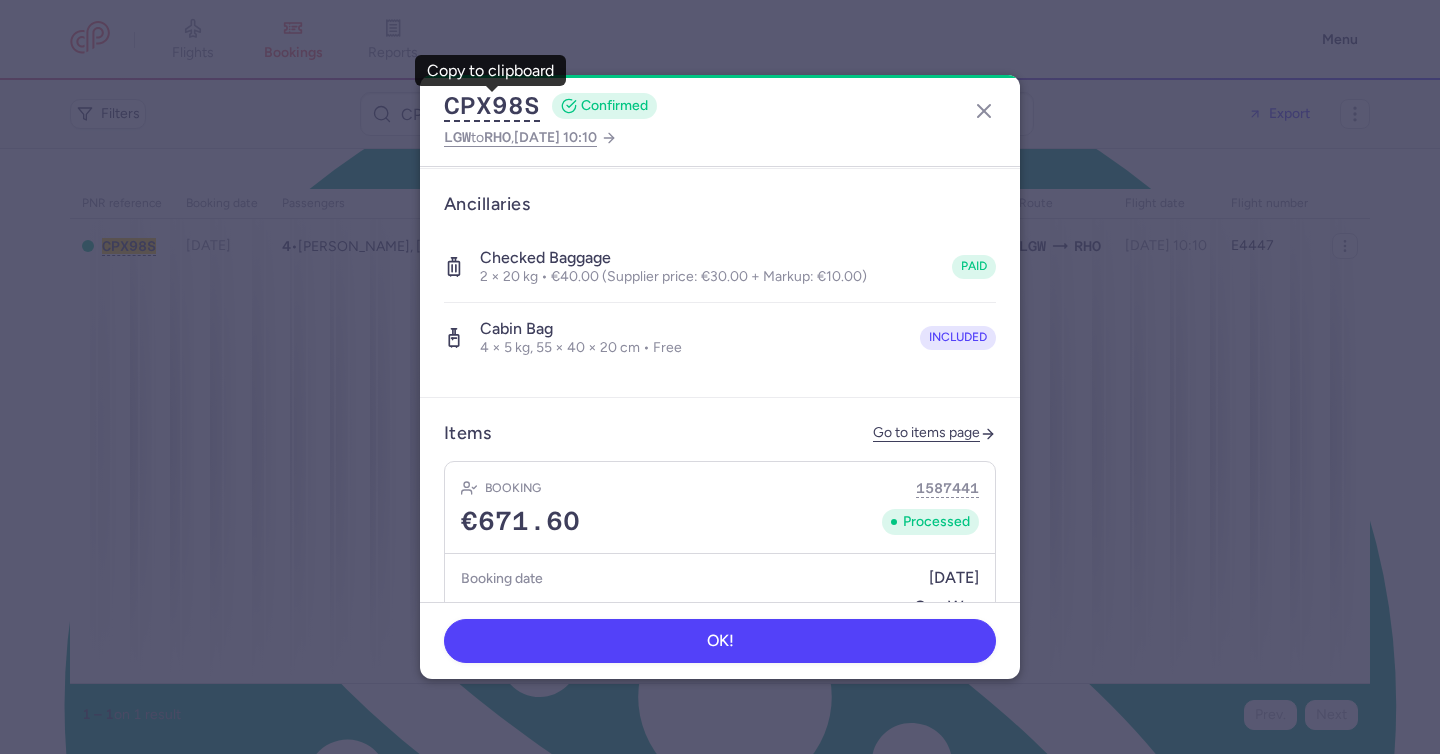 drag, startPoint x: 988, startPoint y: 110, endPoint x: 958, endPoint y: 116, distance: 30.594116 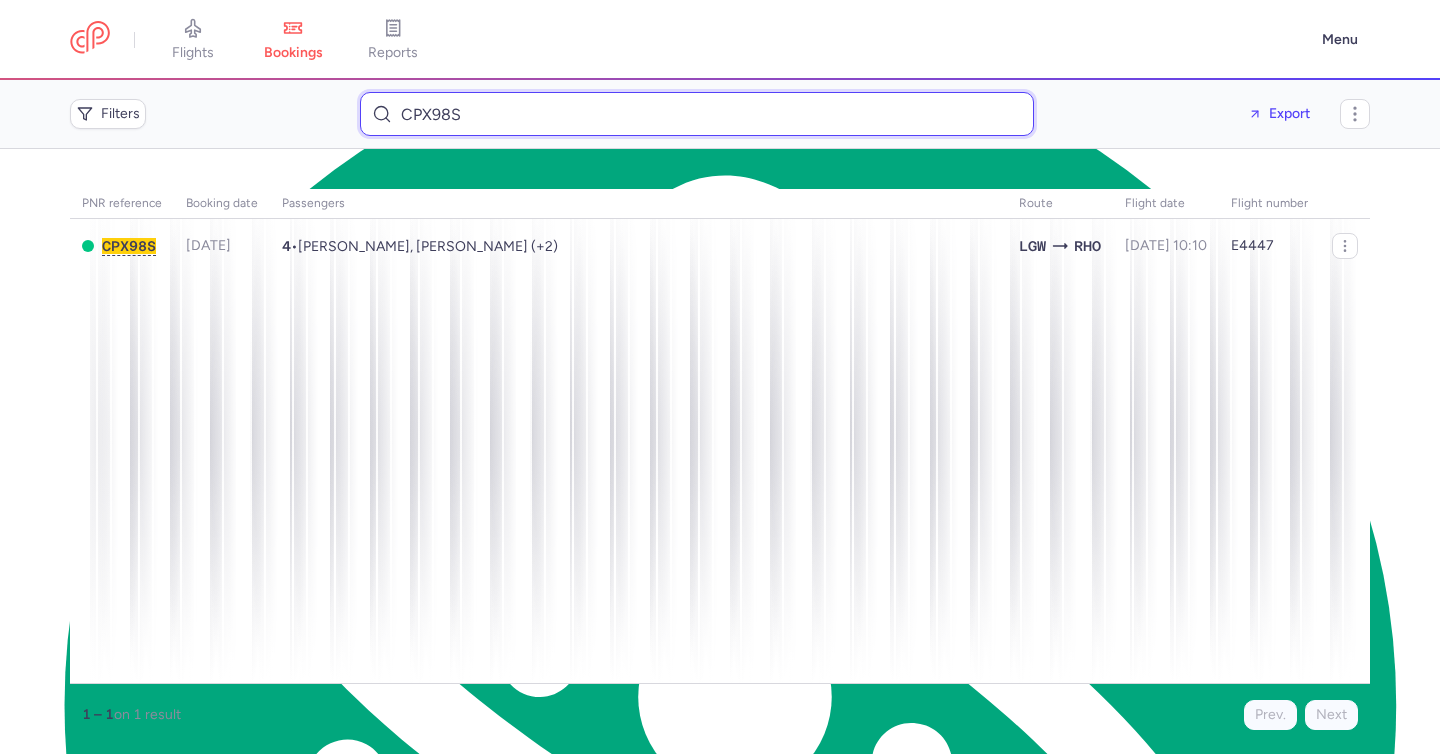 click on "CPX98S" at bounding box center (697, 114) 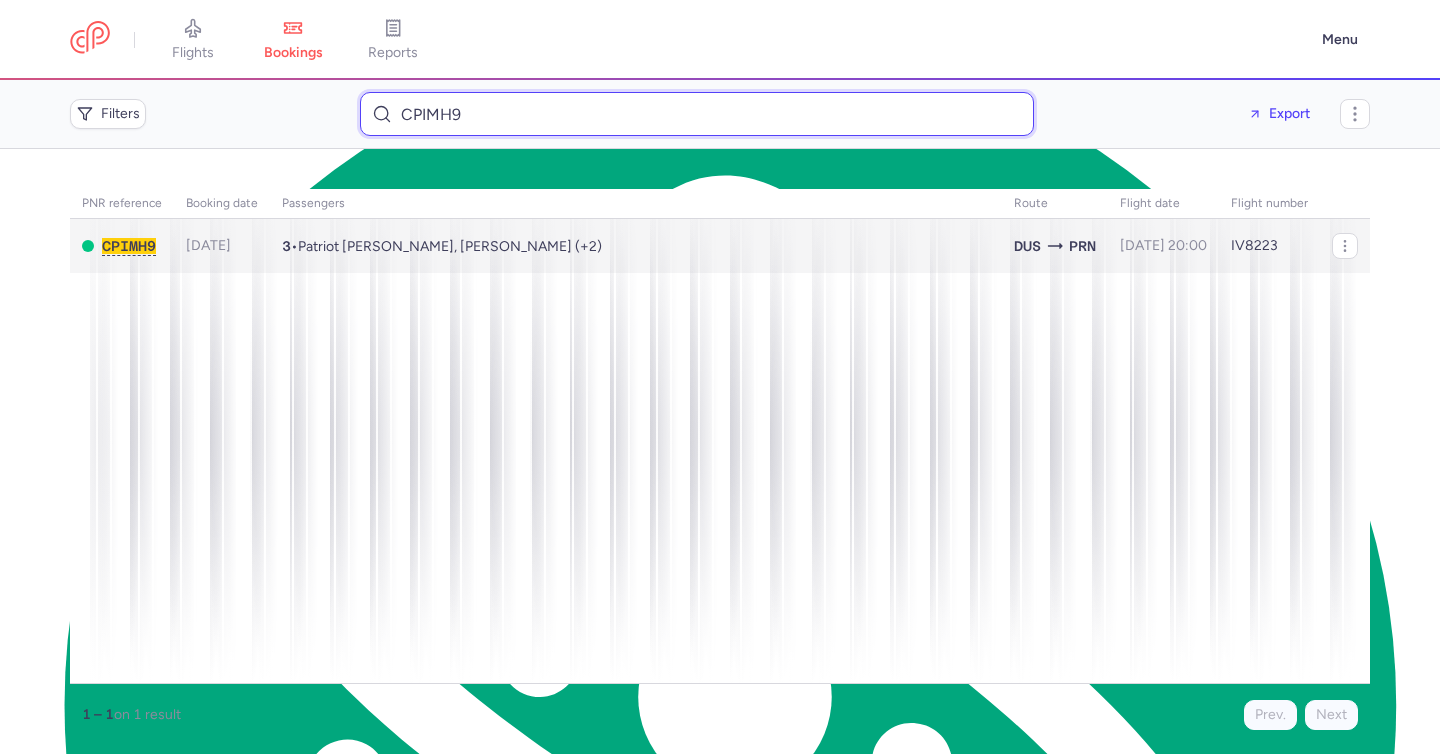 type on "CPIMH9" 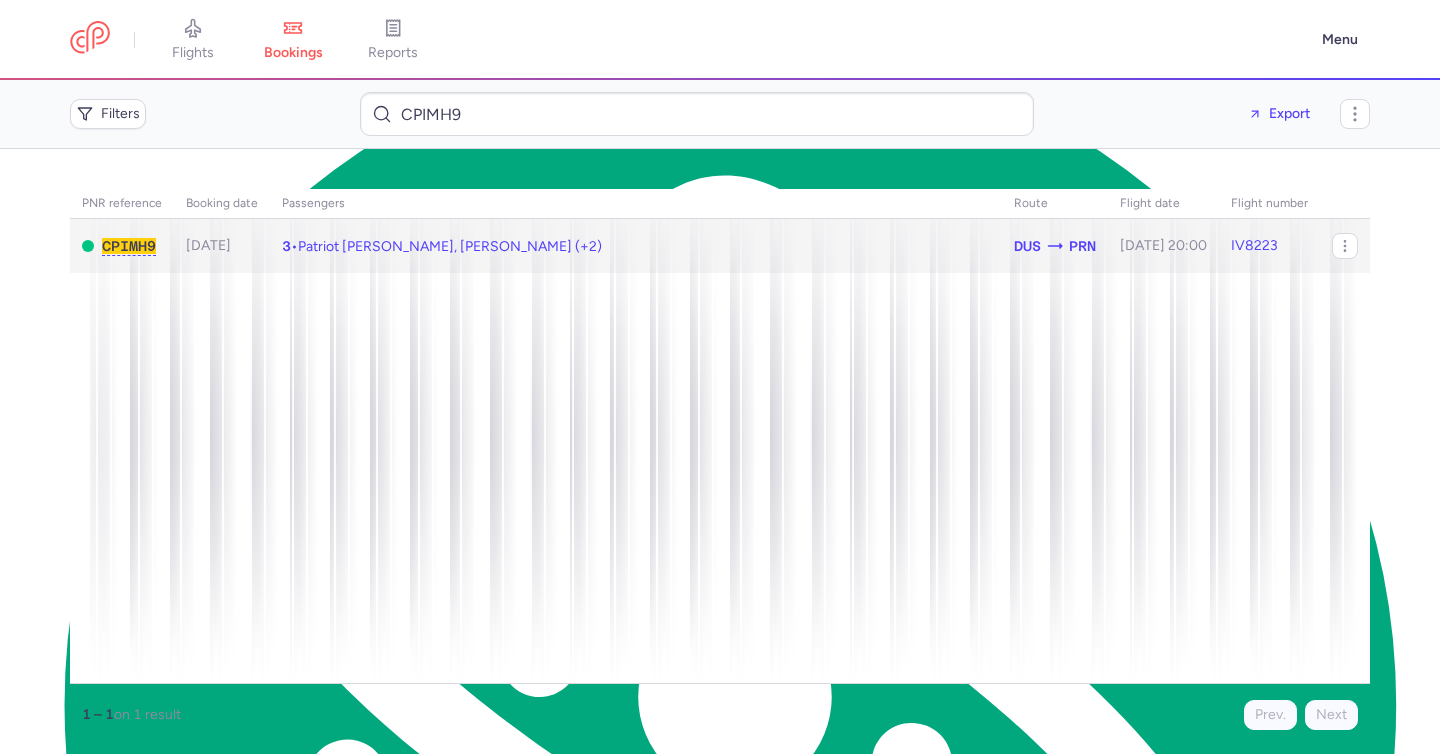 click on "Patriot HULAJ, Triolina HULAJ (+2)" at bounding box center [450, 246] 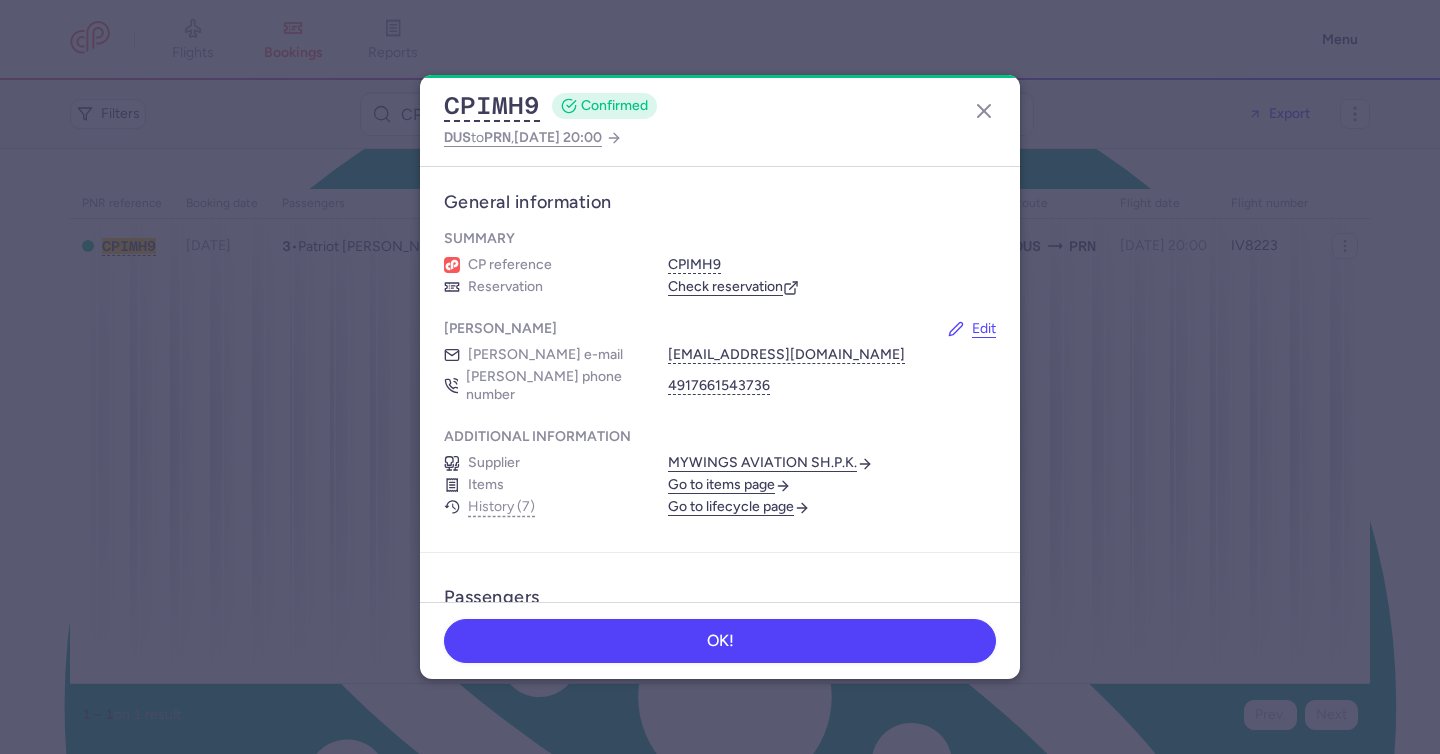 click on "Go to lifecycle page" at bounding box center [739, 507] 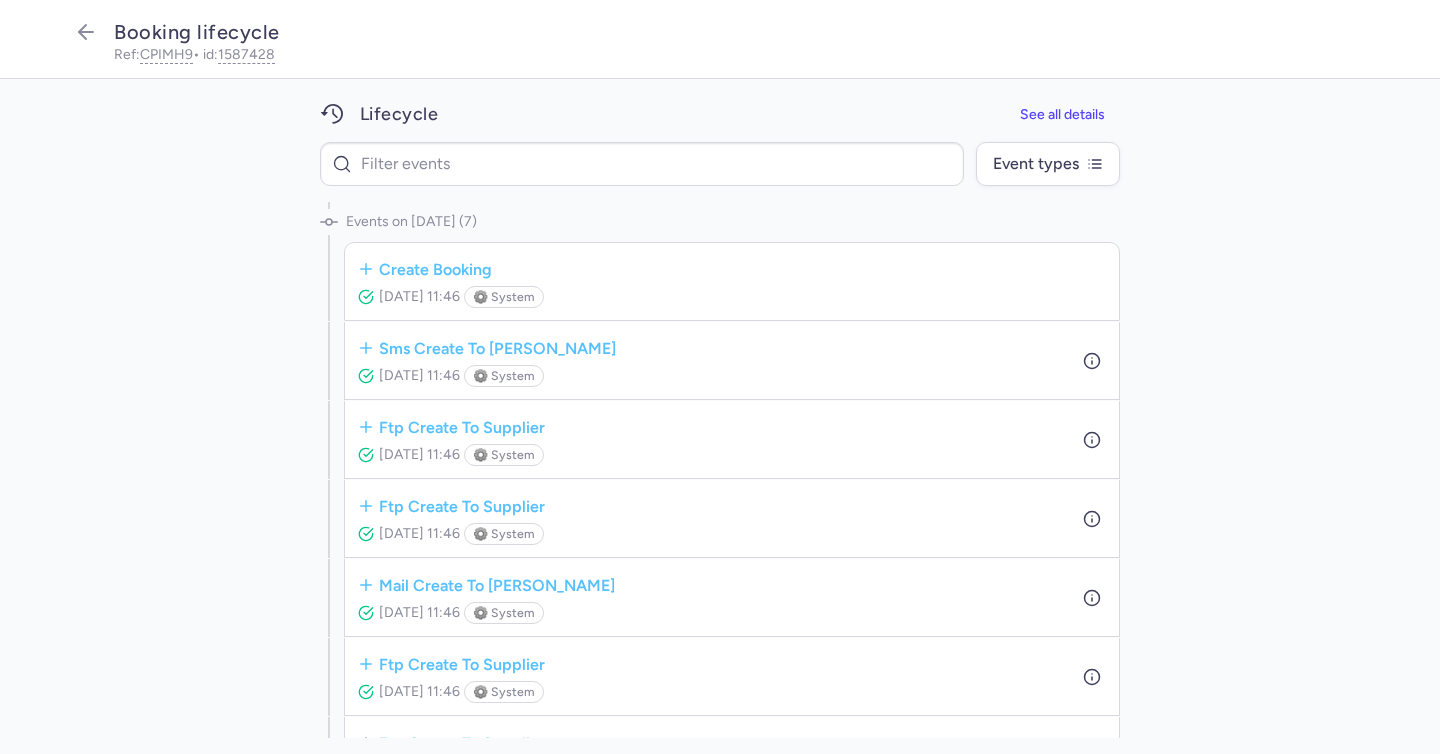 click on "Jul 14, 2025, 11:46" at bounding box center [419, 296] 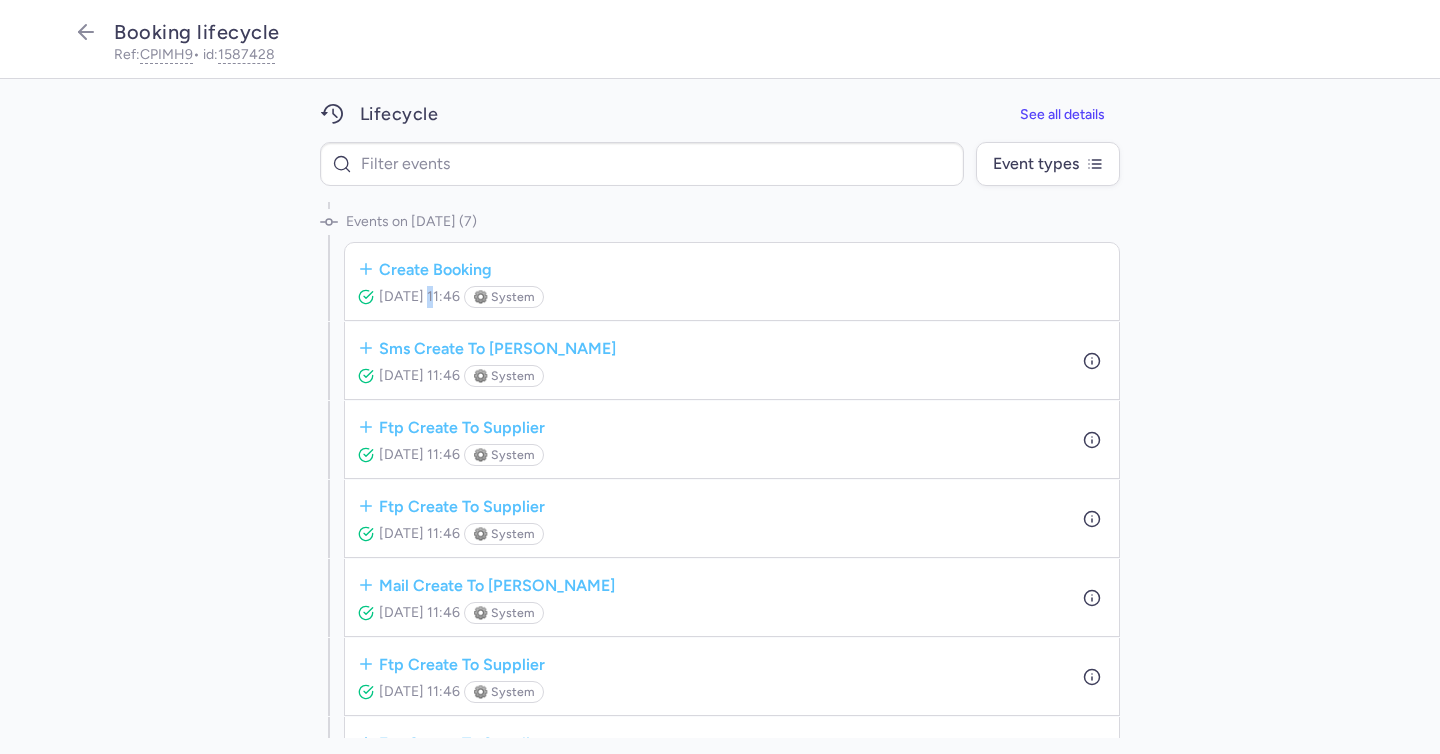 click on "Jul 14, 2025, 11:46" at bounding box center [419, 296] 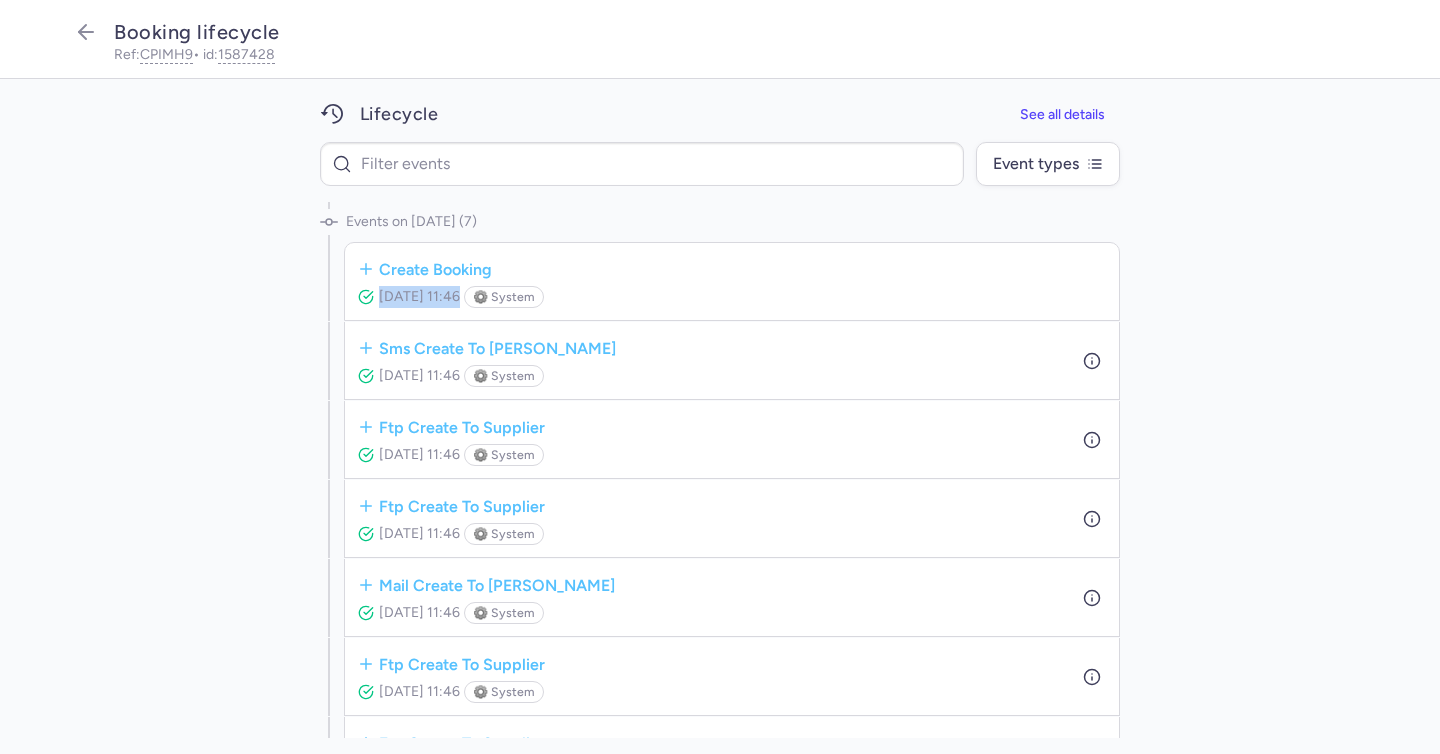 click on "Jul 14, 2025, 11:46" at bounding box center [419, 296] 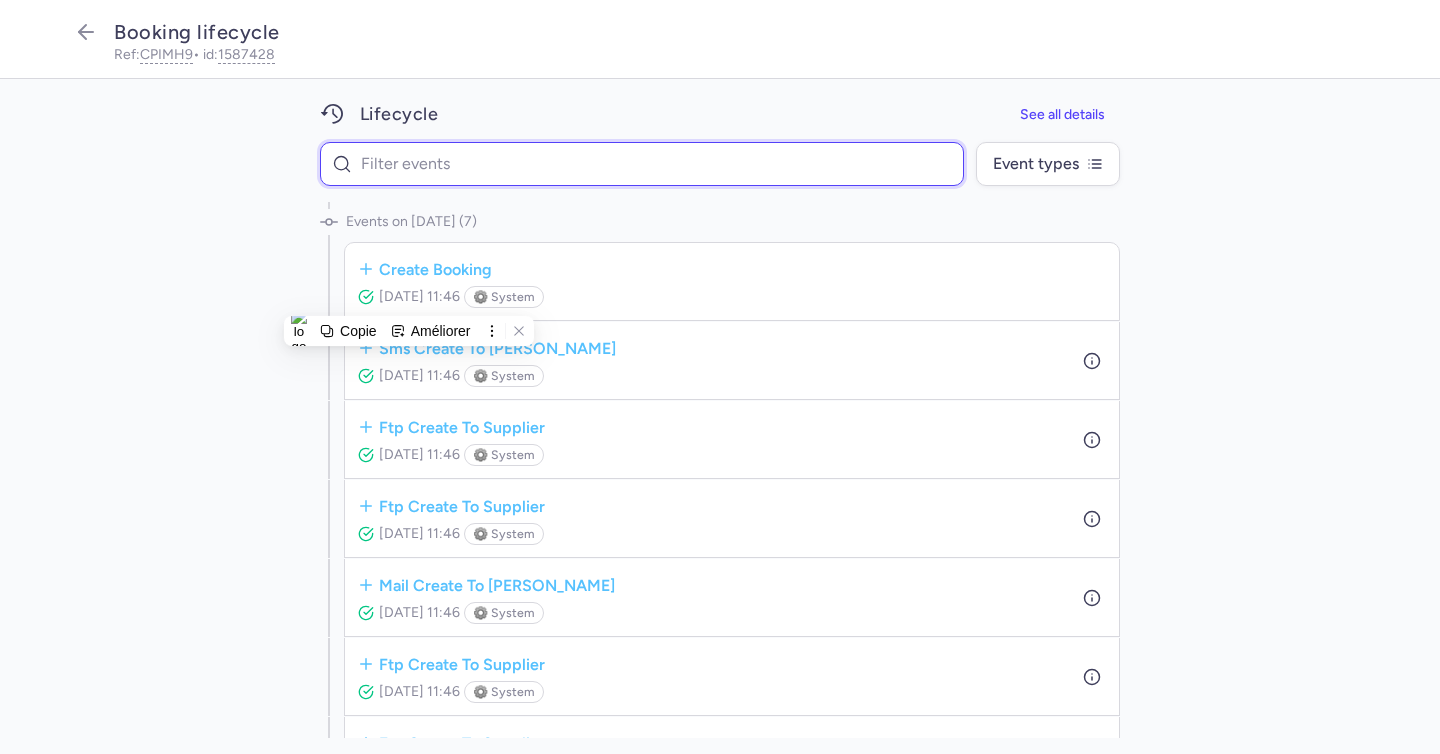 click at bounding box center [642, 164] 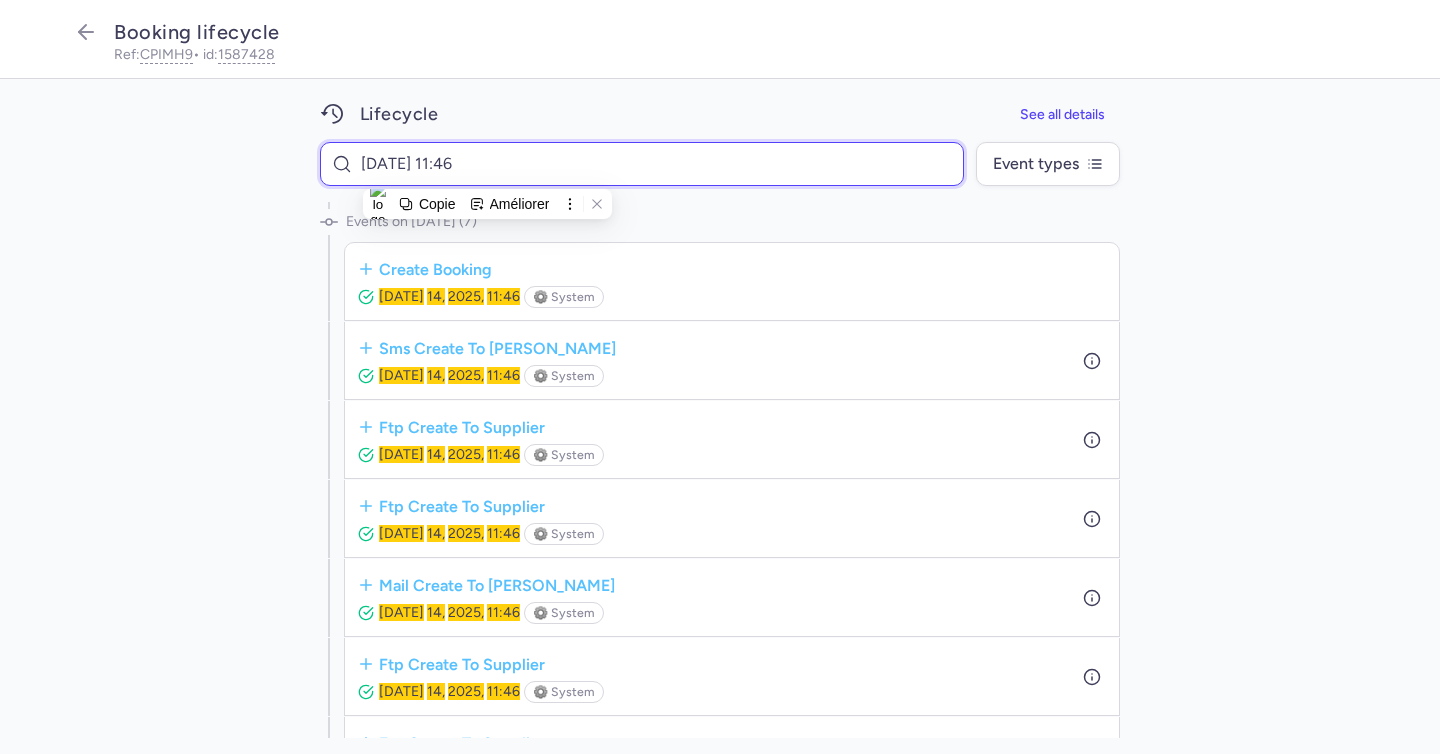 type 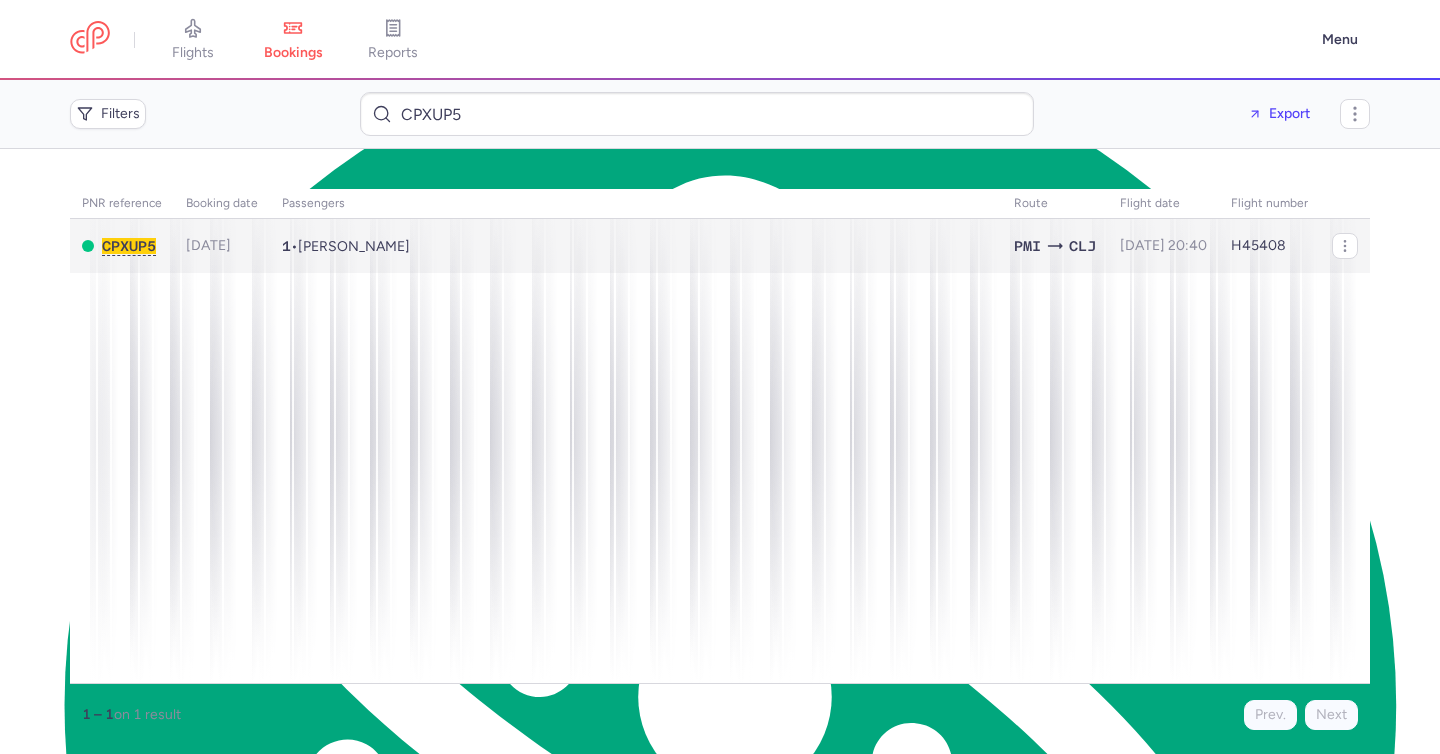 scroll, scrollTop: 0, scrollLeft: 0, axis: both 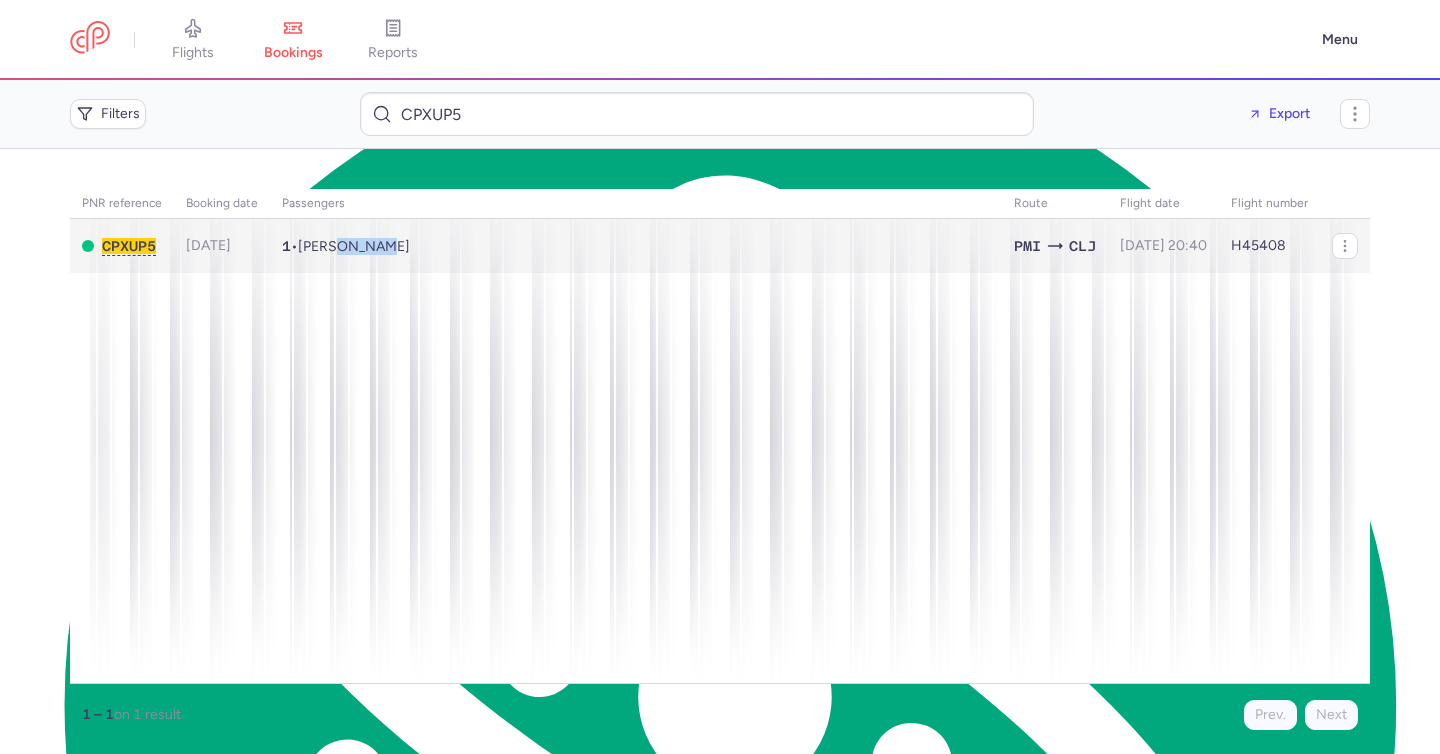 click on "[PERSON_NAME]" at bounding box center [354, 246] 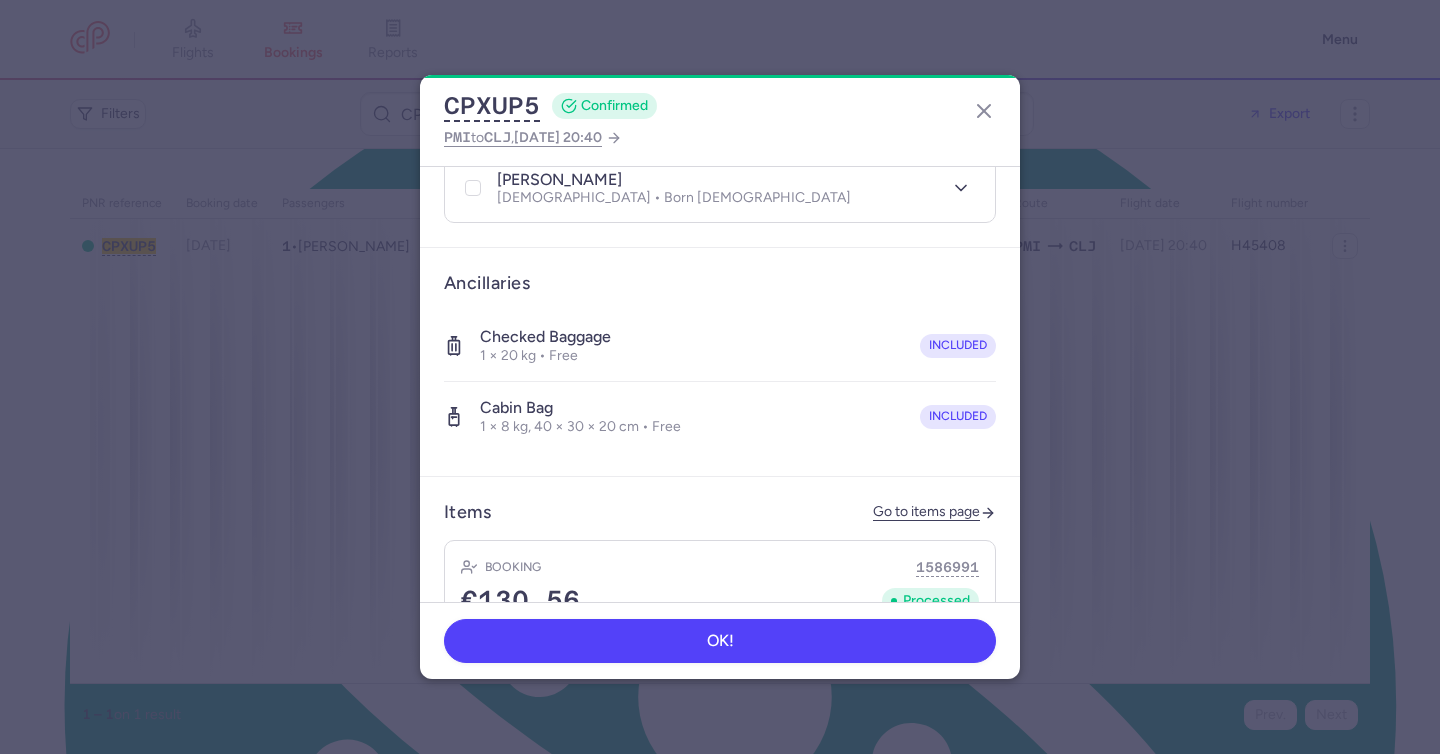 scroll, scrollTop: 848, scrollLeft: 0, axis: vertical 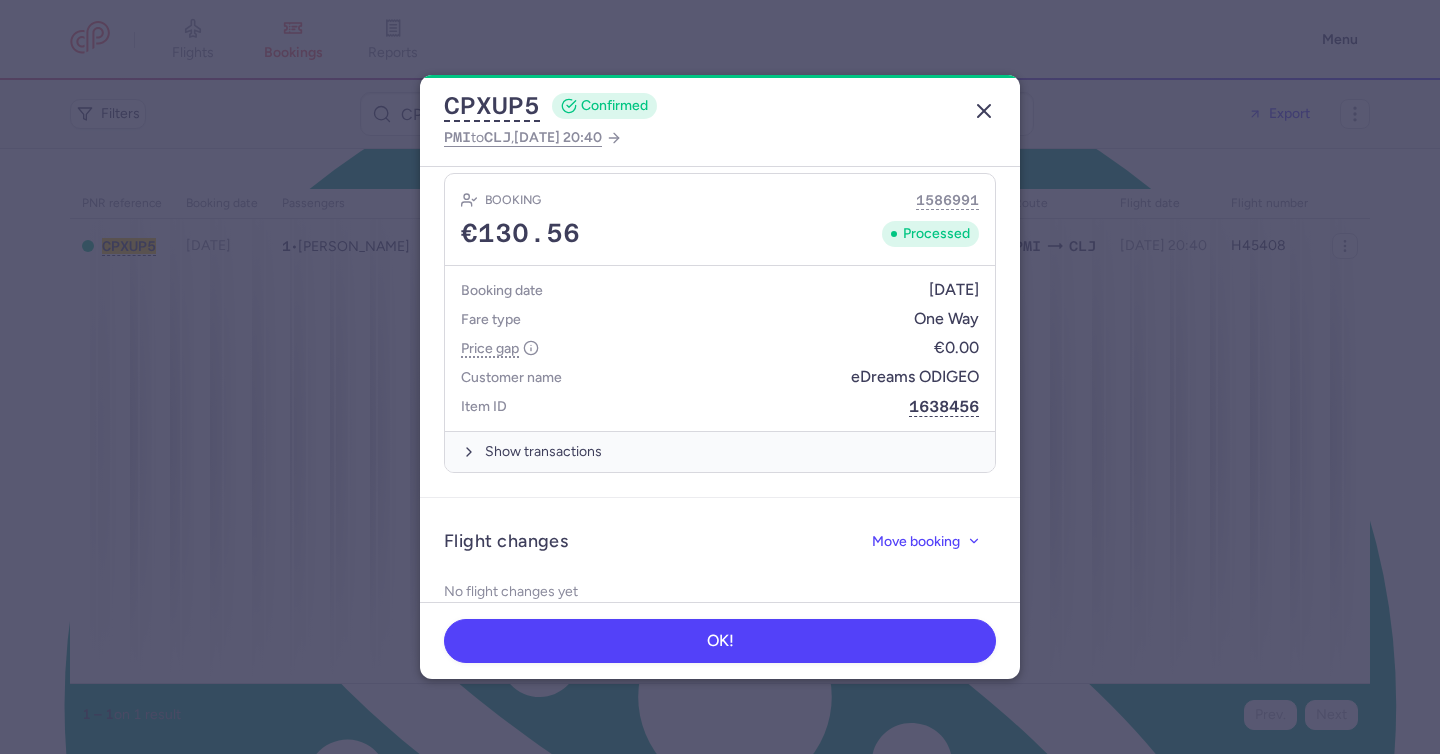 click 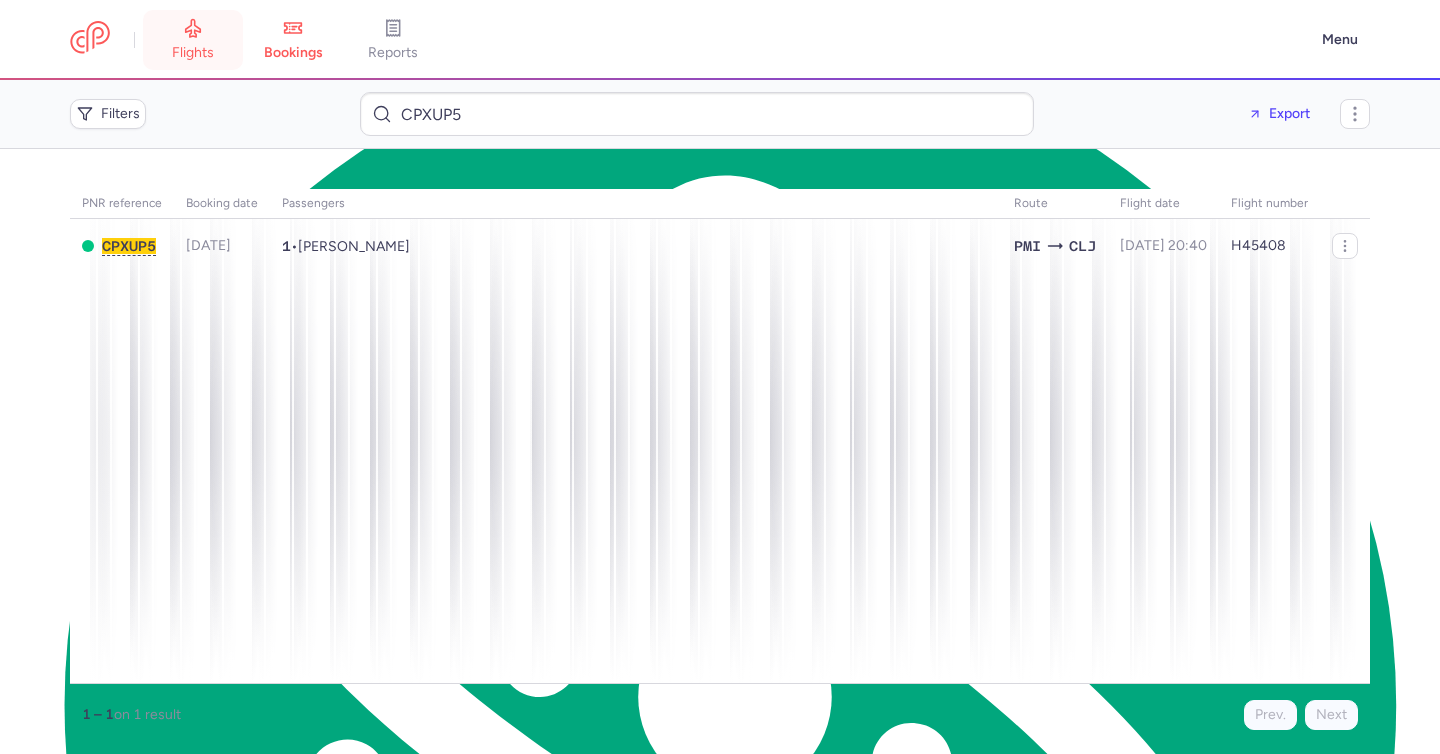 click on "flights" at bounding box center (193, 40) 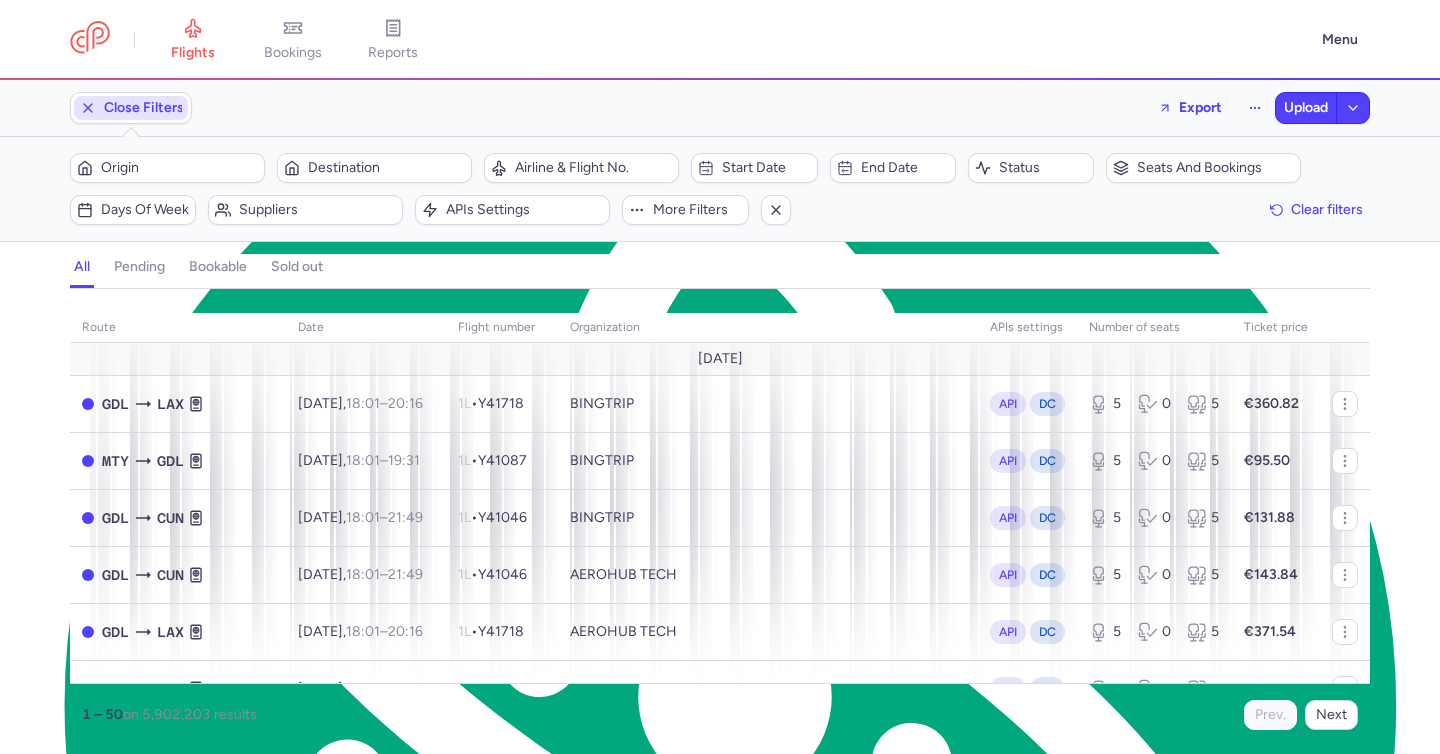 click on "Close Filters" 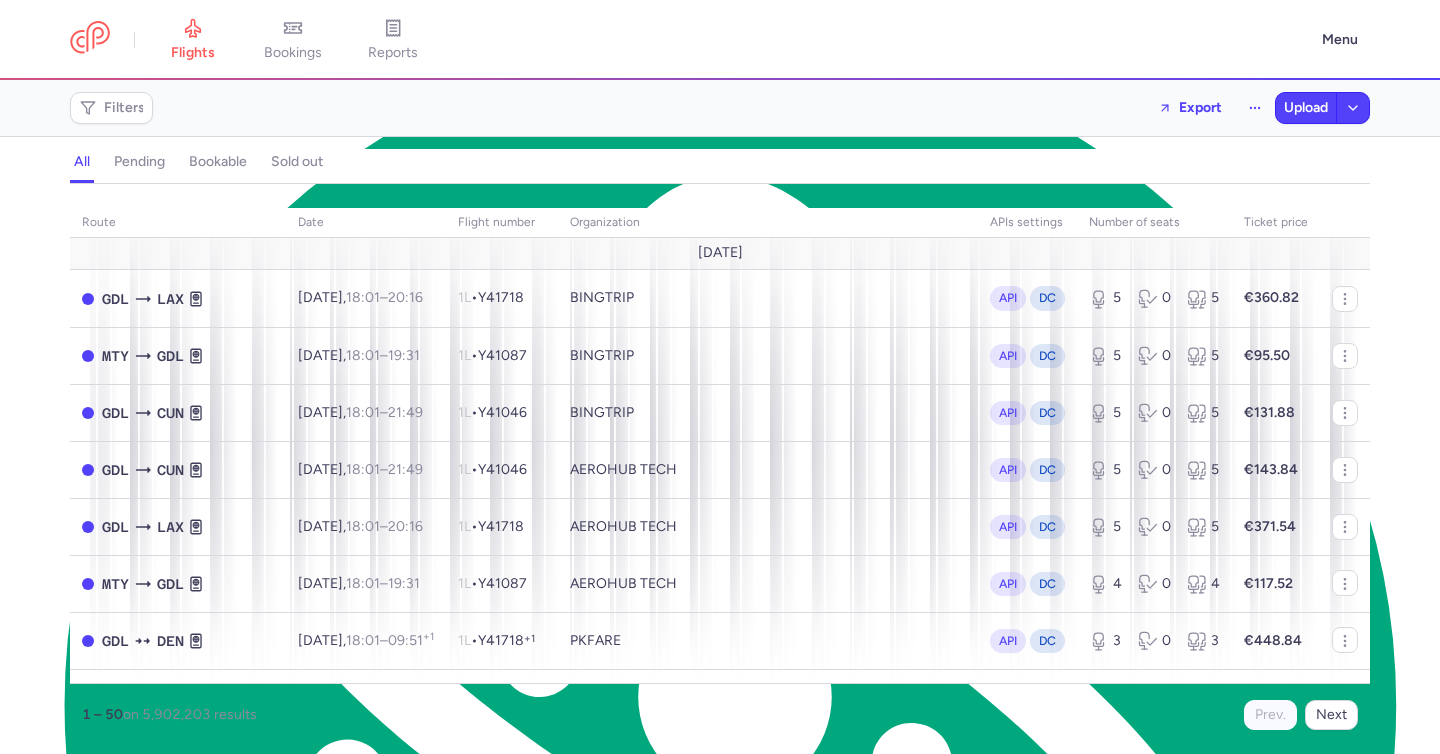 click on "Filters" at bounding box center (111, 108) 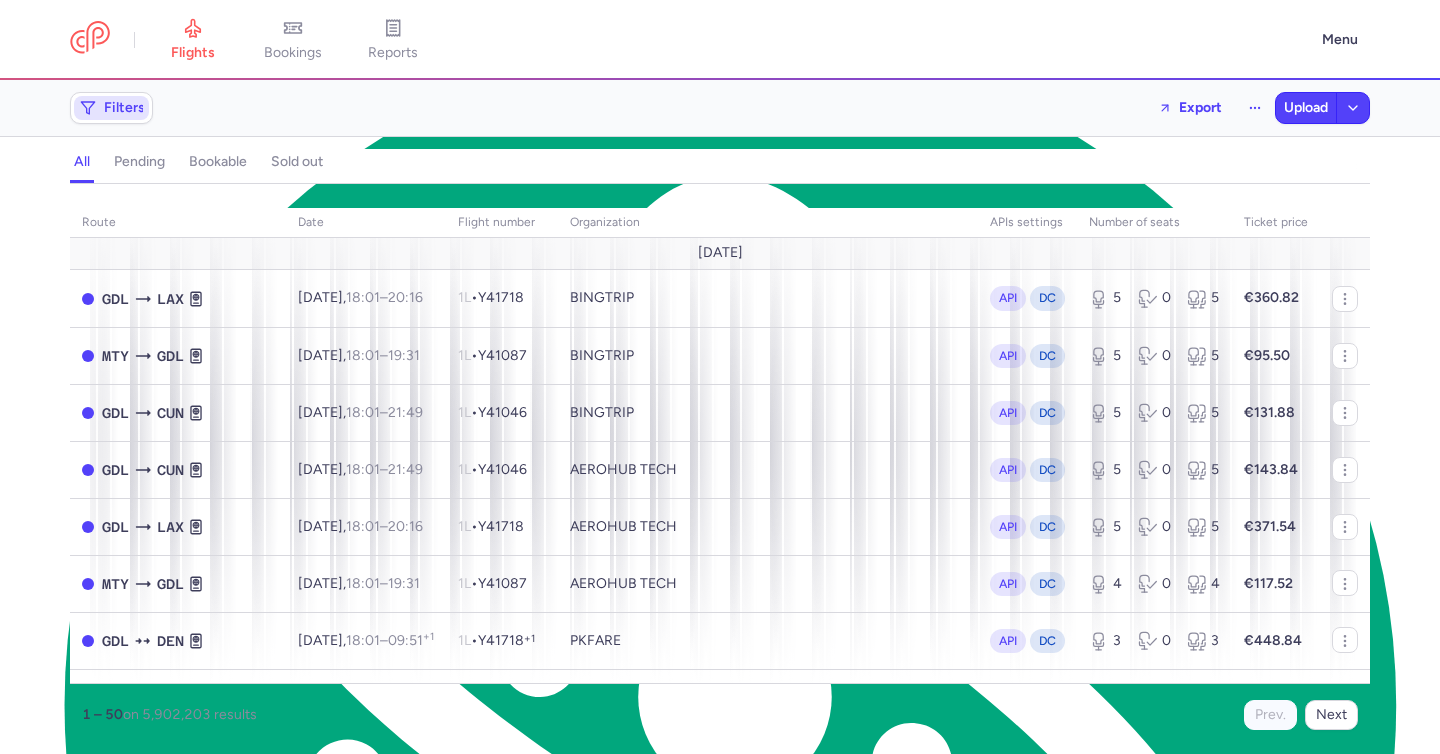 click on "Filters" 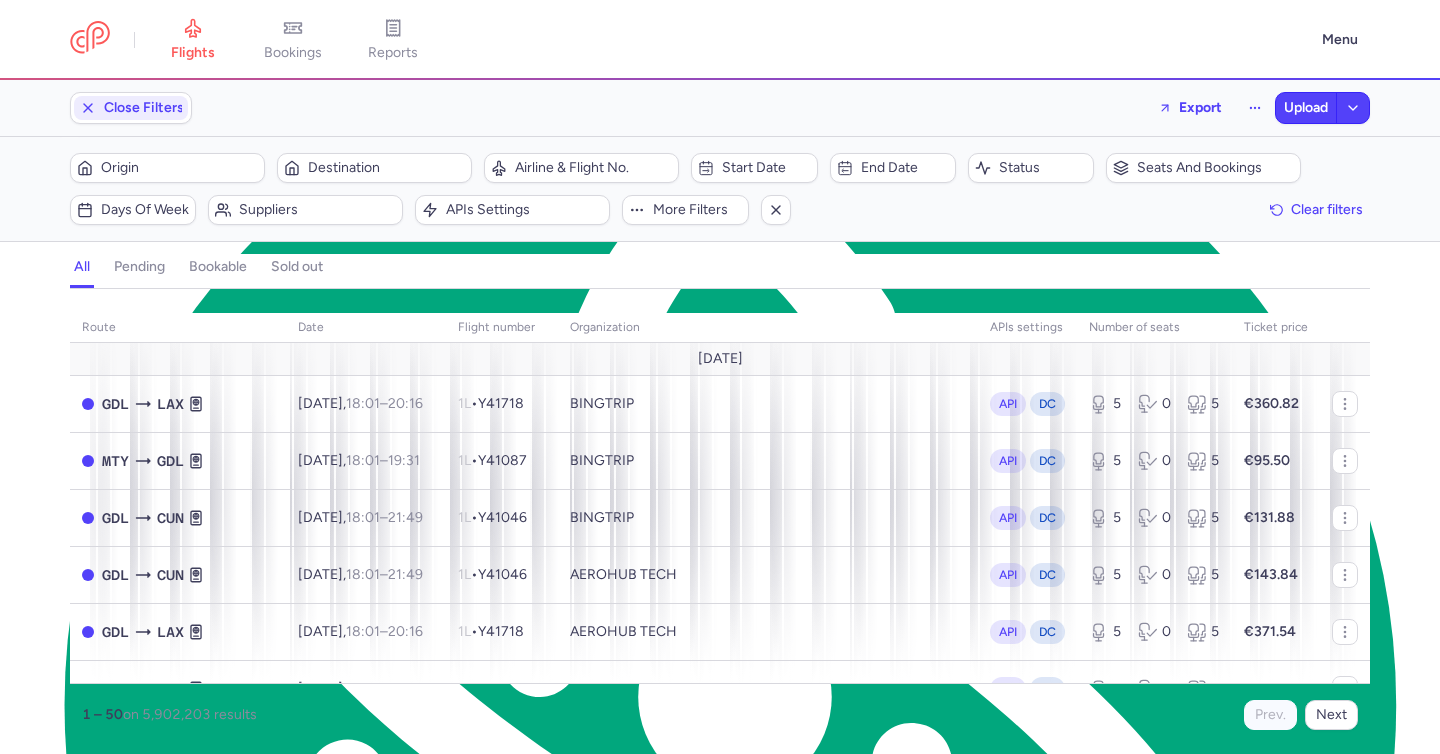 scroll, scrollTop: 0, scrollLeft: 0, axis: both 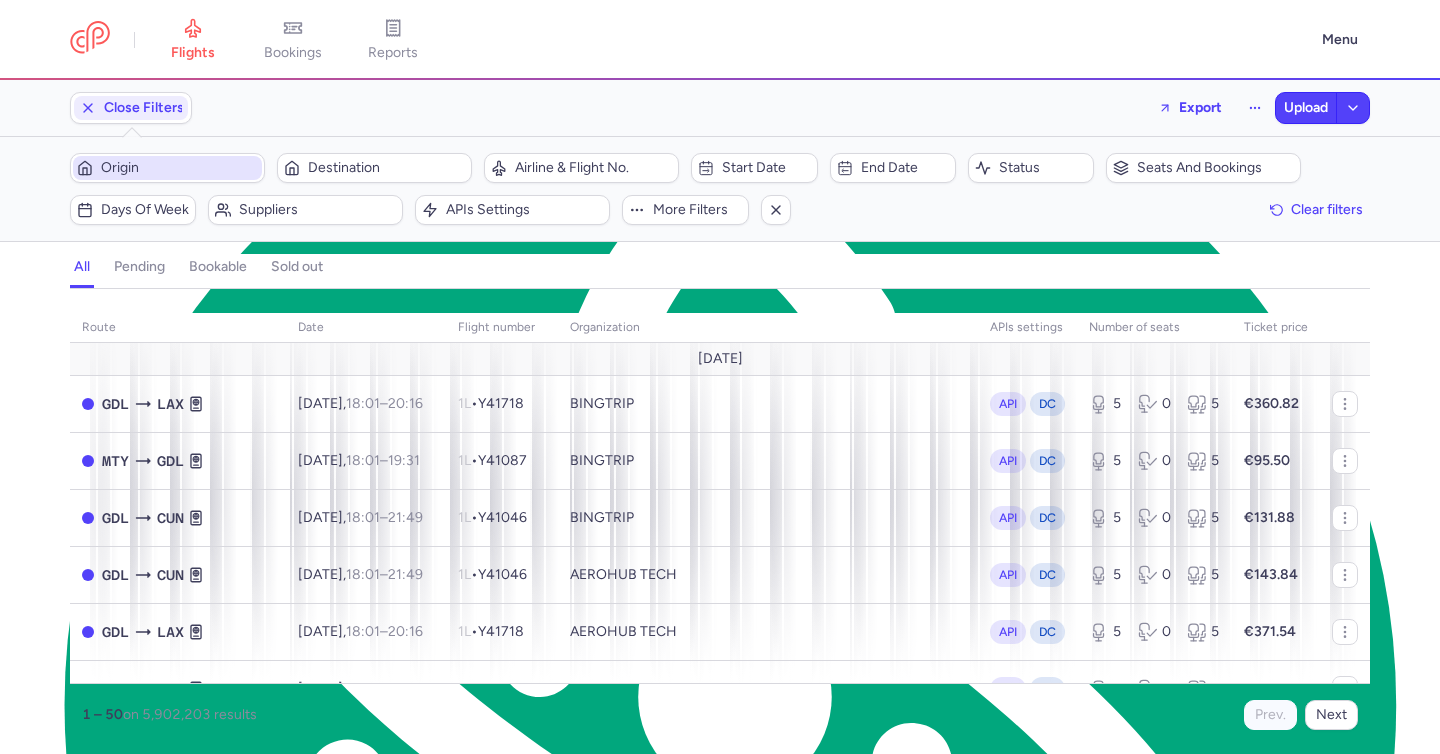 click on "Origin" at bounding box center (179, 168) 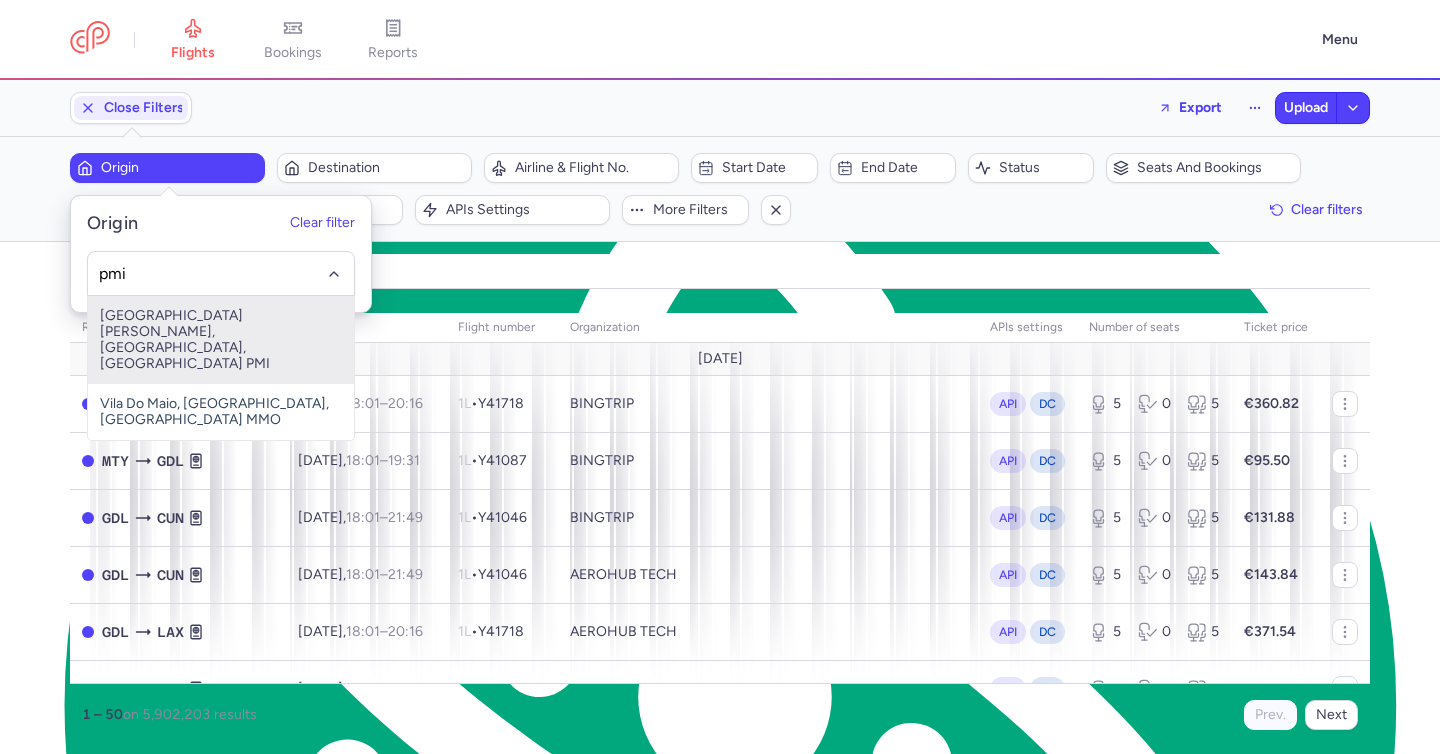 click on "[GEOGRAPHIC_DATA][PERSON_NAME], [GEOGRAPHIC_DATA], [GEOGRAPHIC_DATA] PMI" at bounding box center (221, 340) 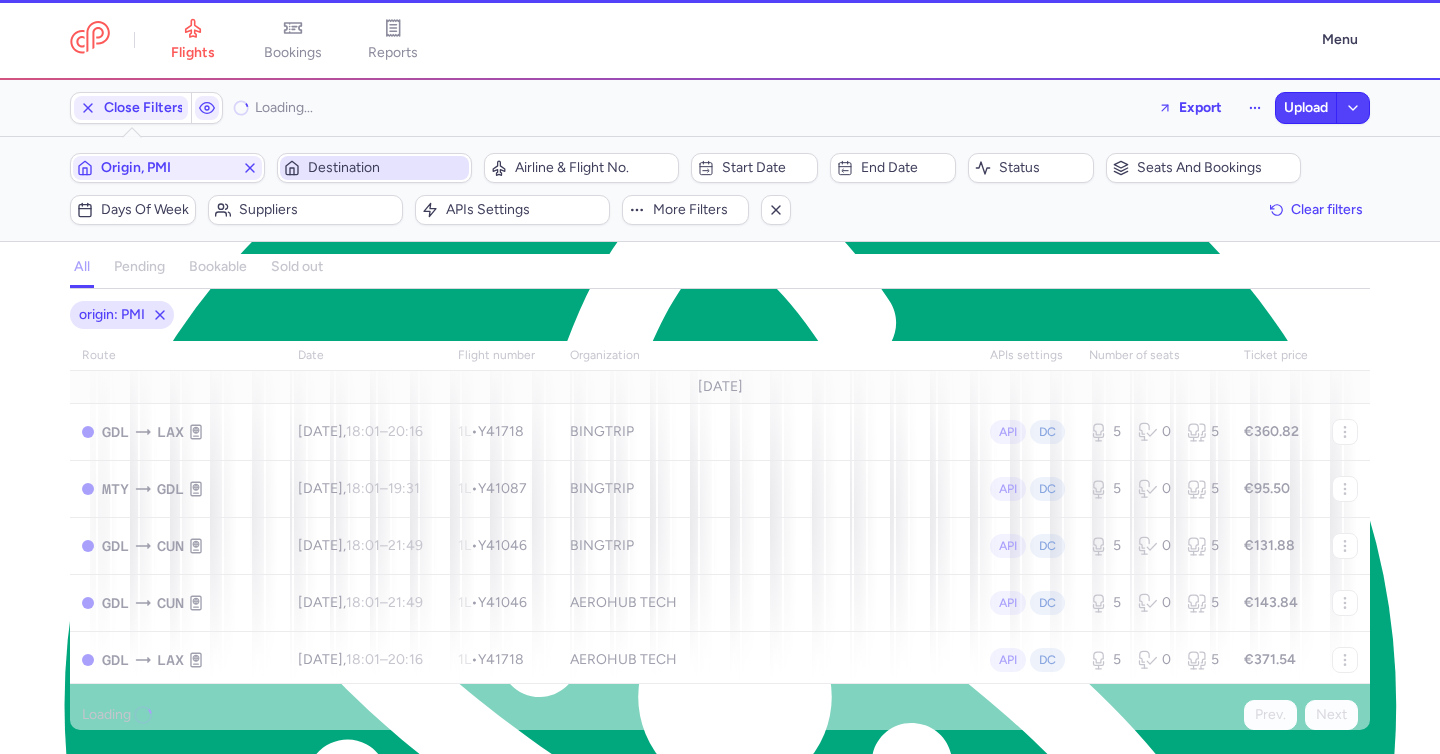 click on "Destination" at bounding box center (386, 168) 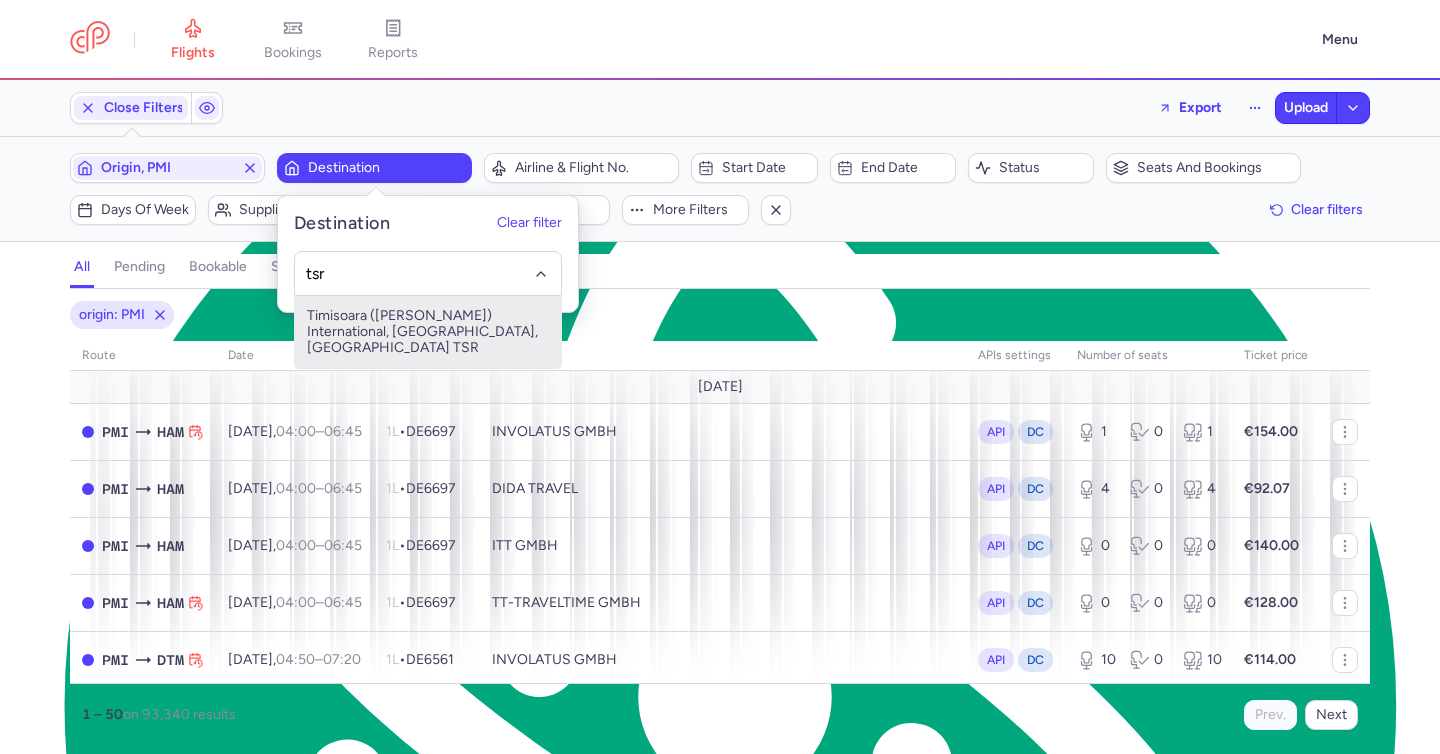 click on "Timisoara (traian Vuia) International, Timişoara, Romania TSR" at bounding box center (428, 332) 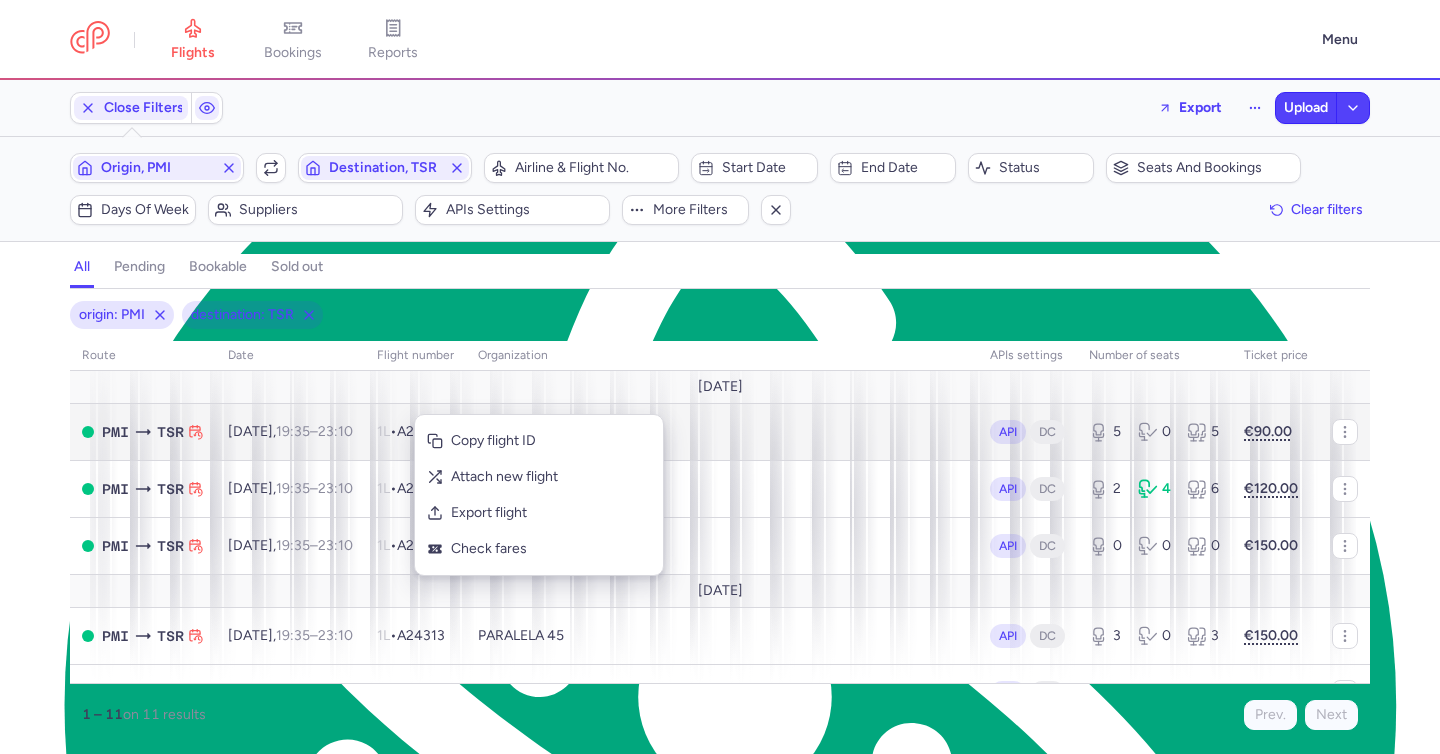 click on "Copy flight ID" at bounding box center [551, 441] 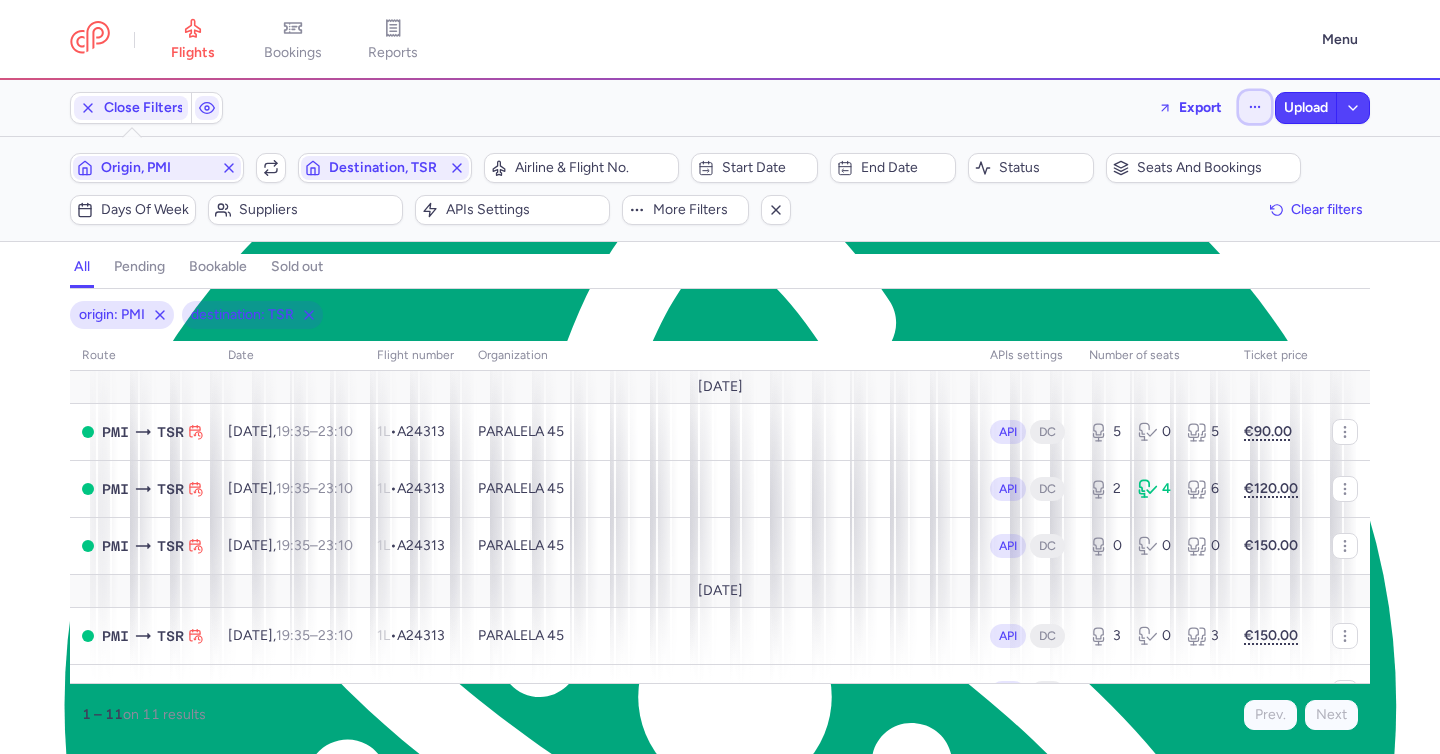 click 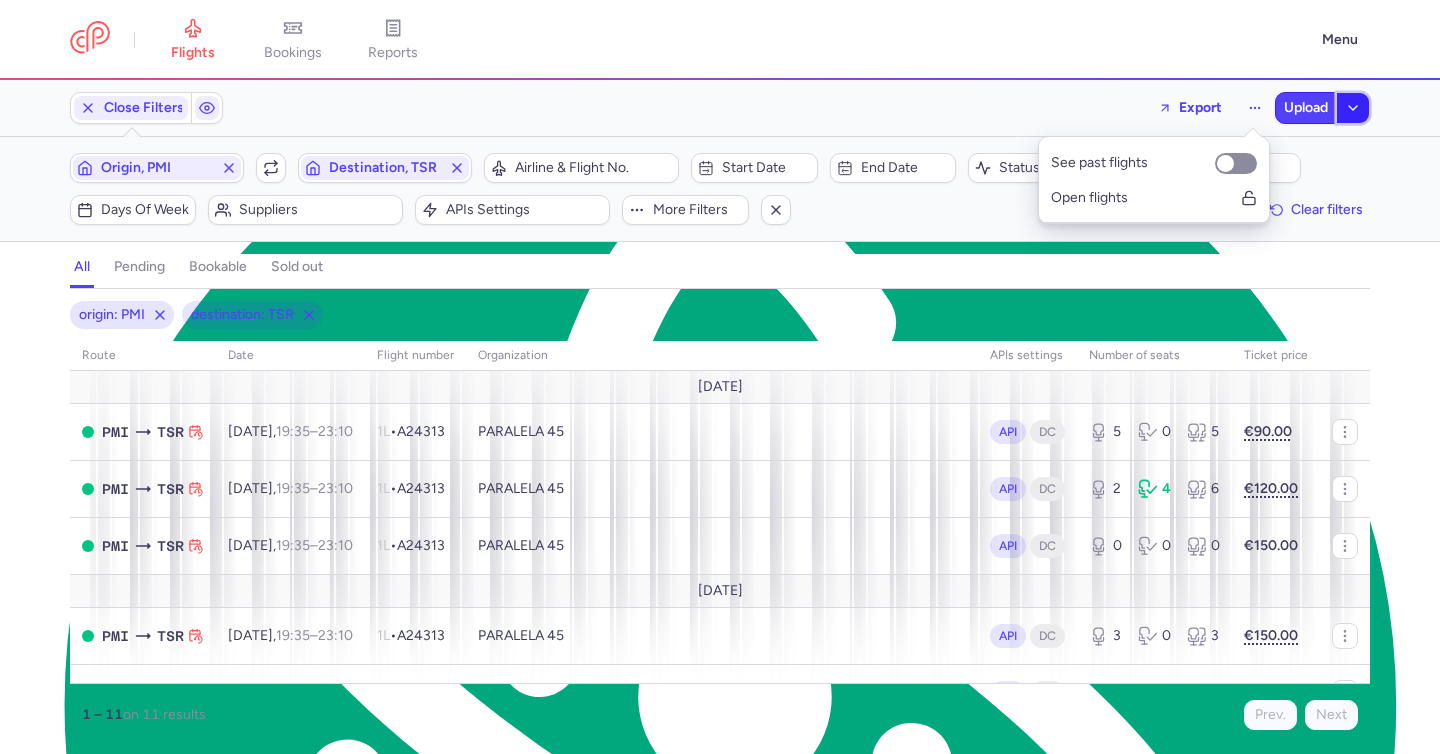 click 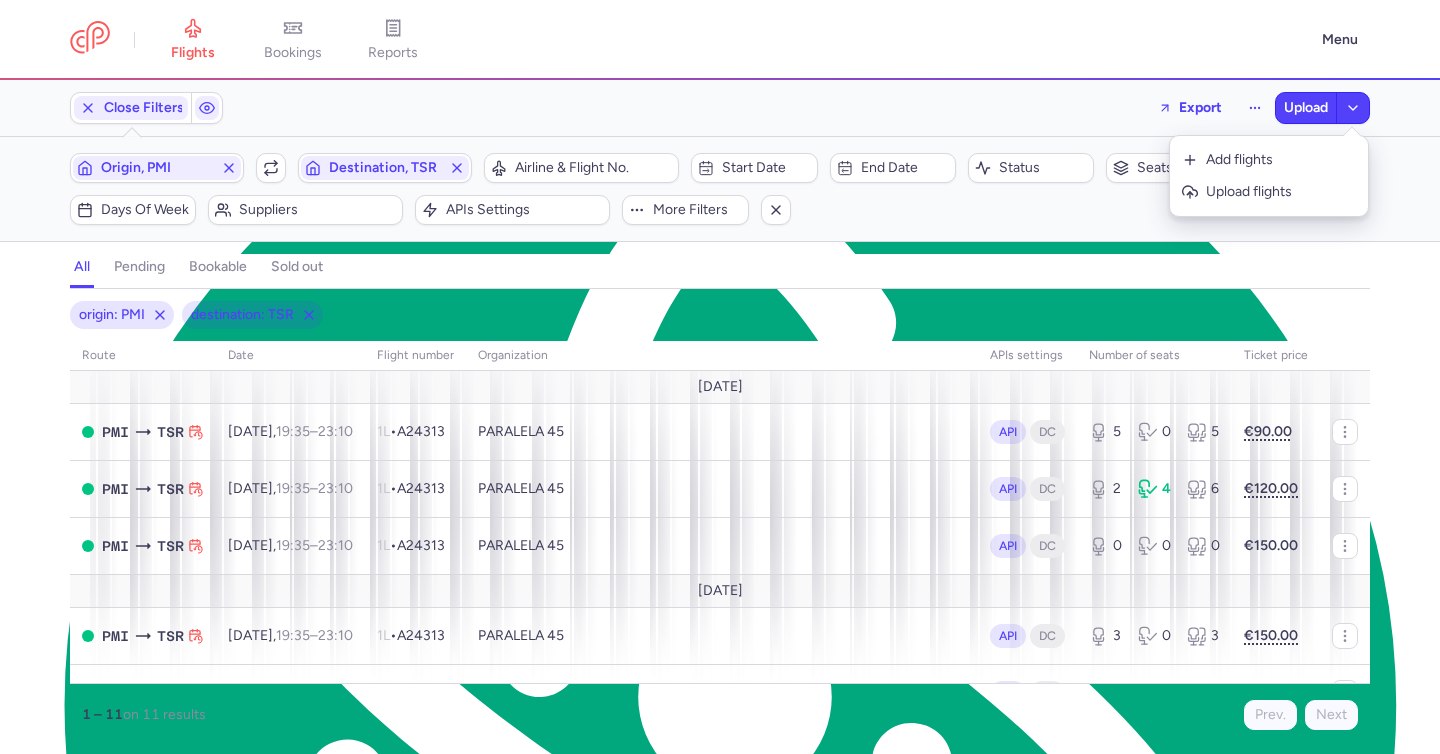 click on "Close Filters  Export  Upload" at bounding box center [720, 108] 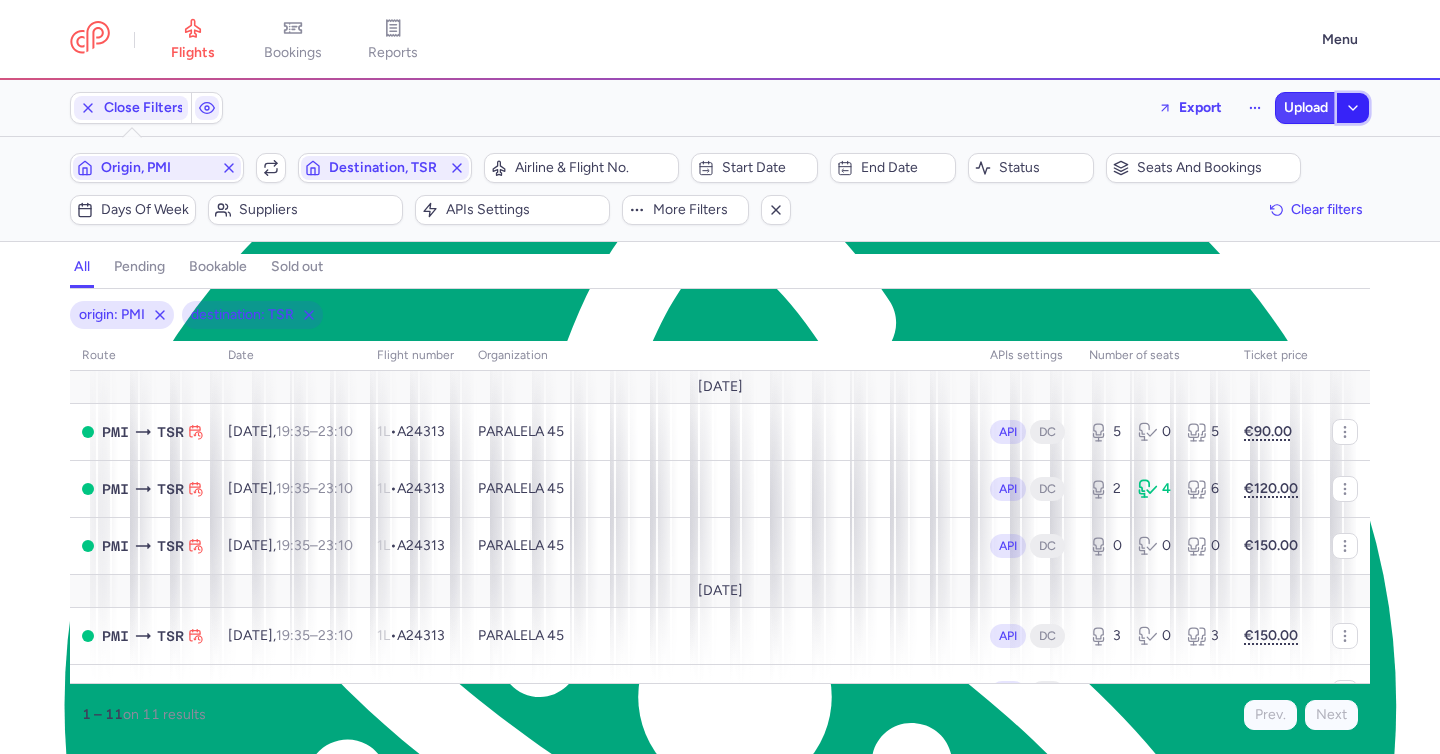click 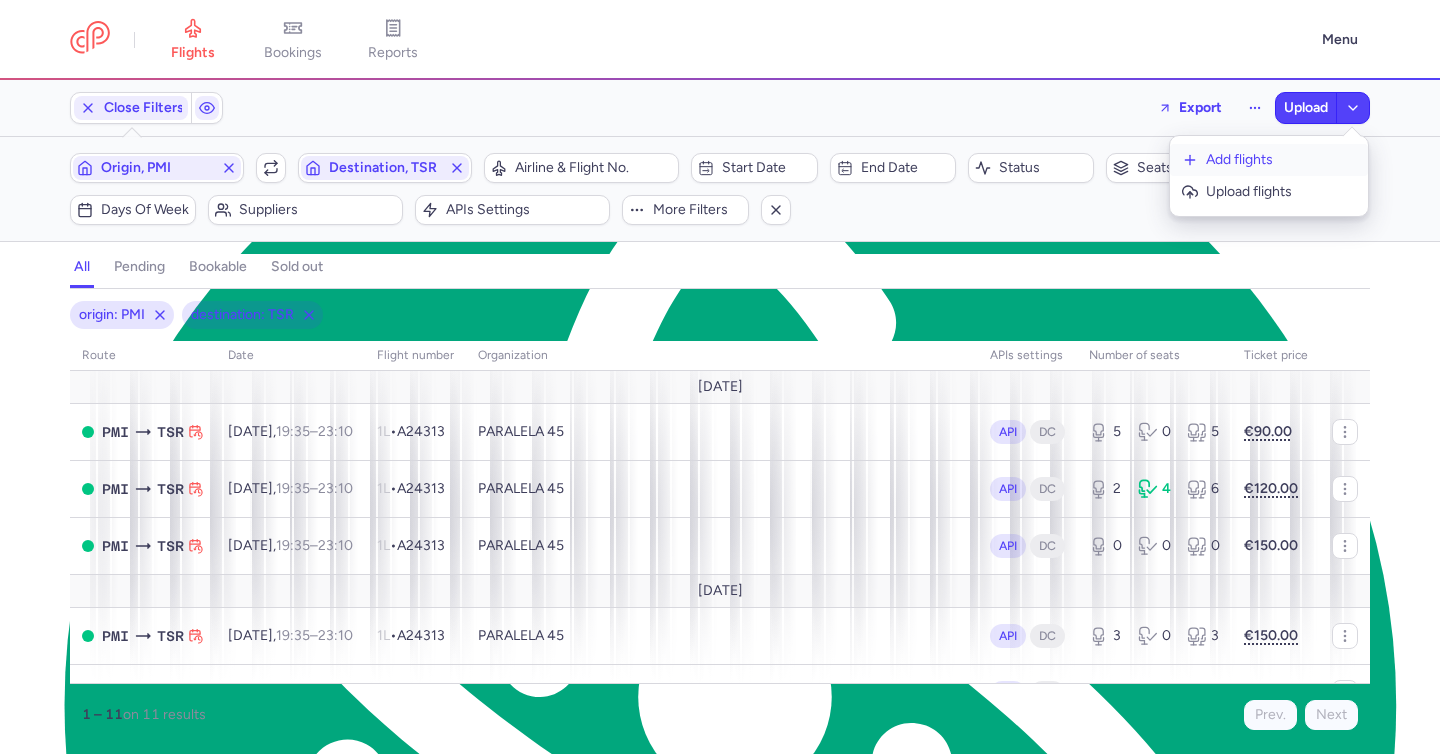 click on "Add flights" at bounding box center [1281, 160] 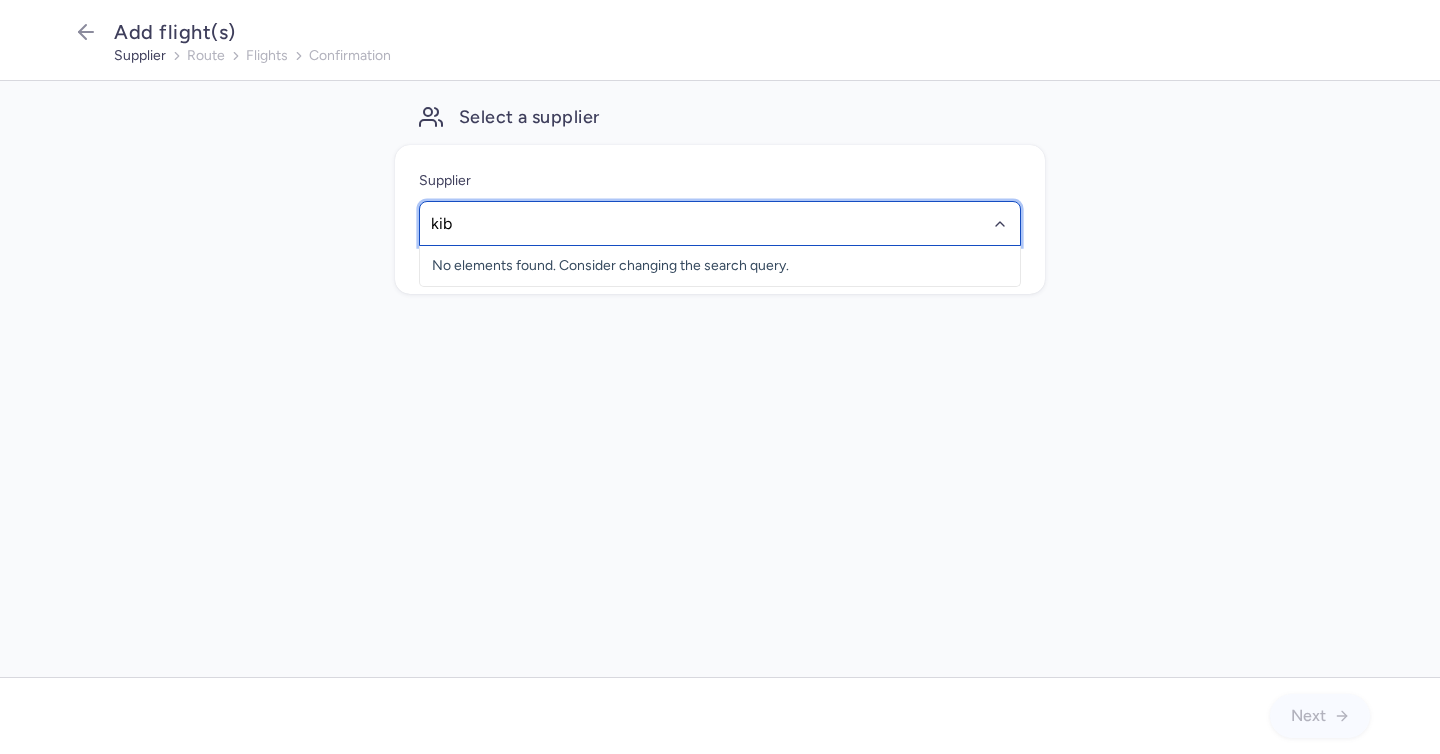type on "kibr" 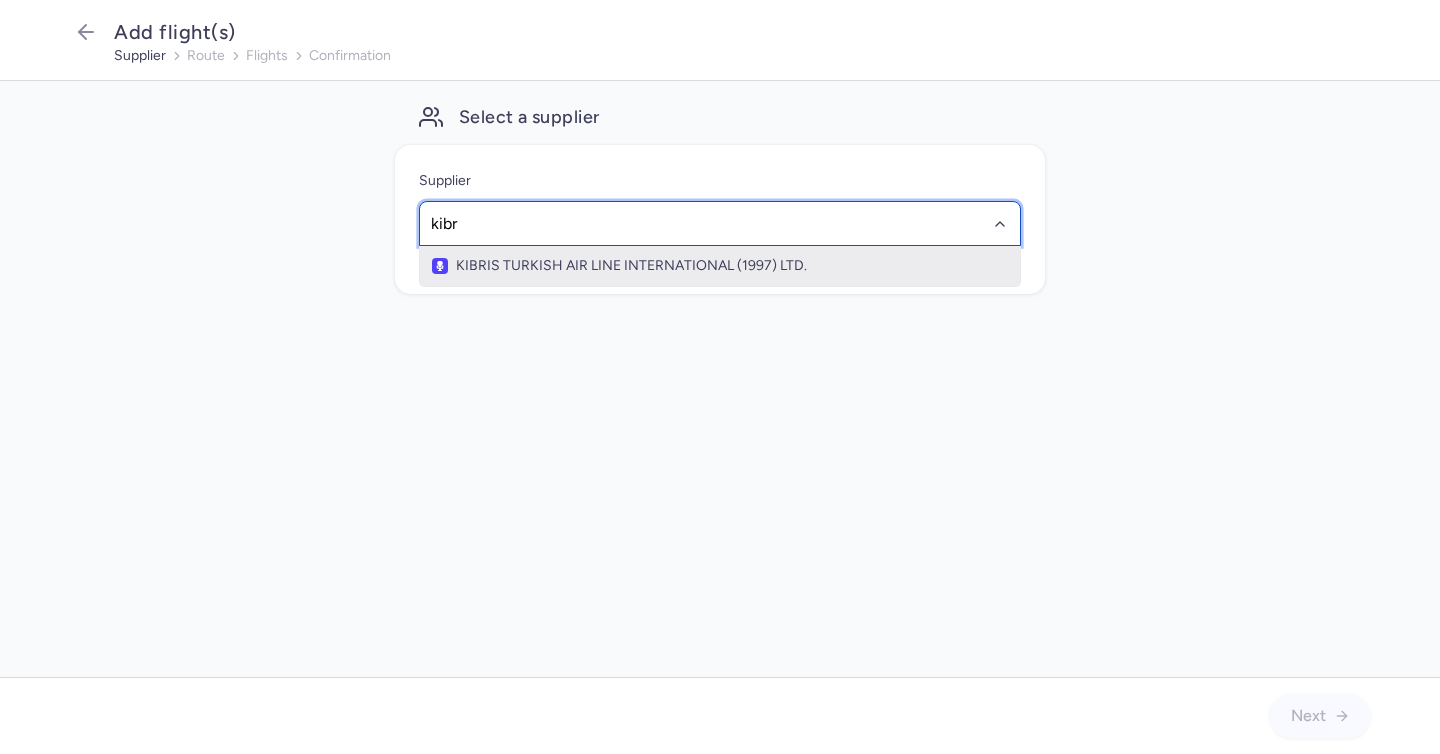 click on "KIBRIS TURKISH AIR LINE INTERNATIONAL (1997) LTD." 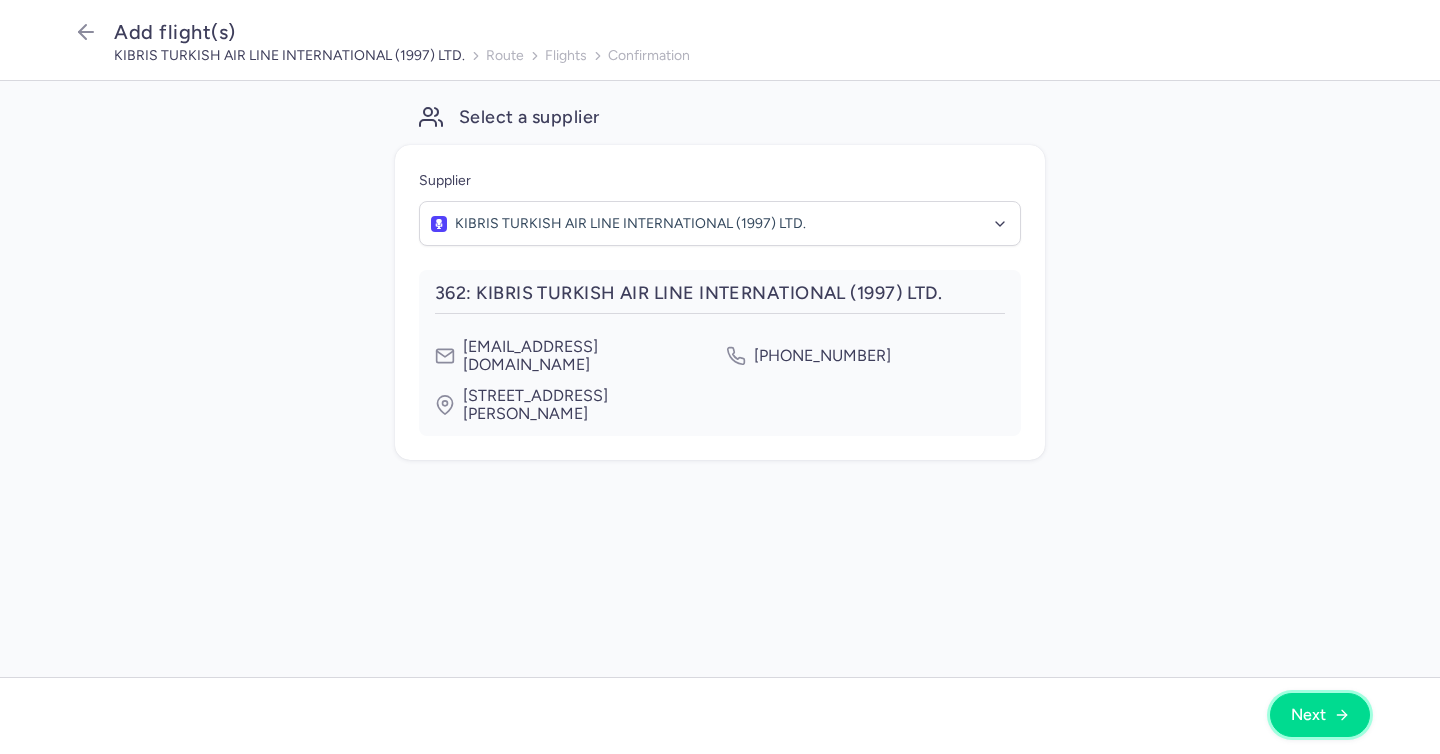 click on "Next" at bounding box center [1320, 715] 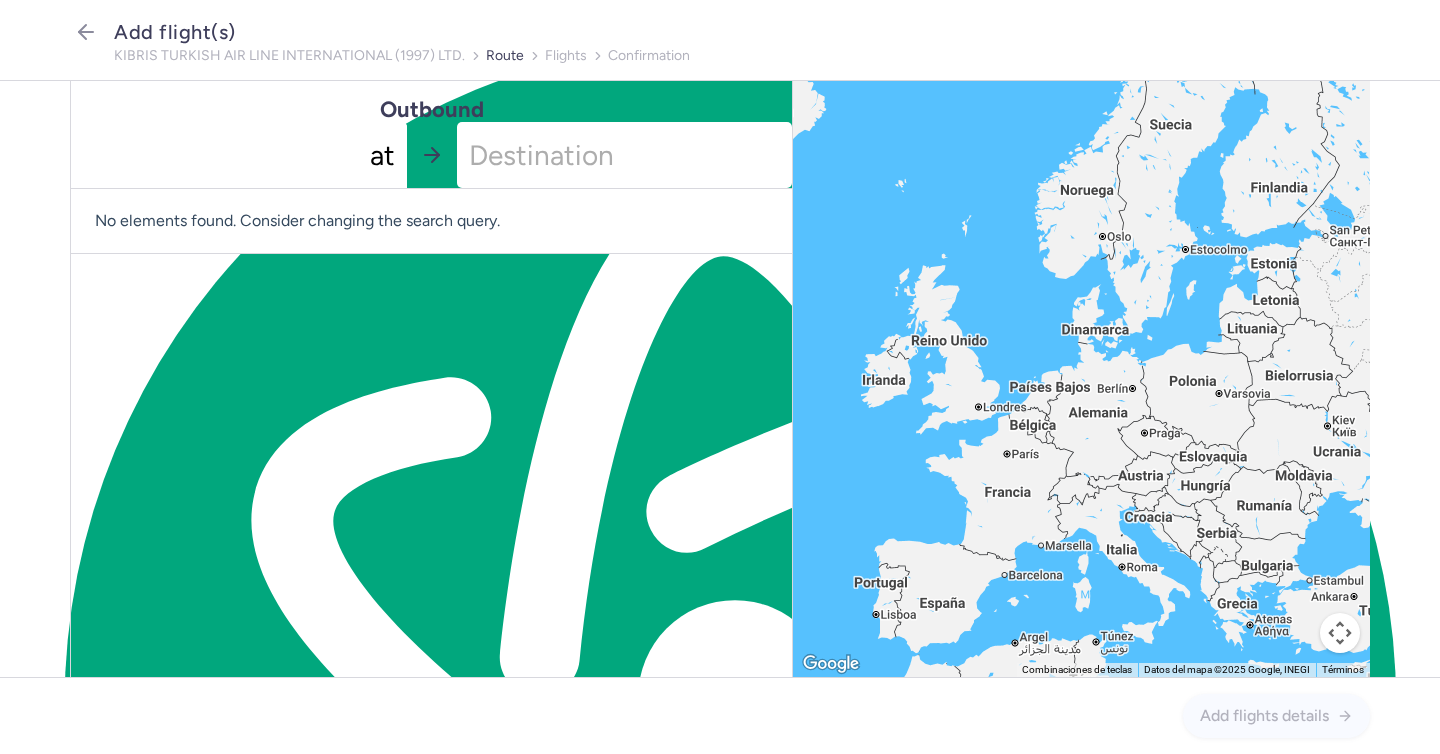type on "ath" 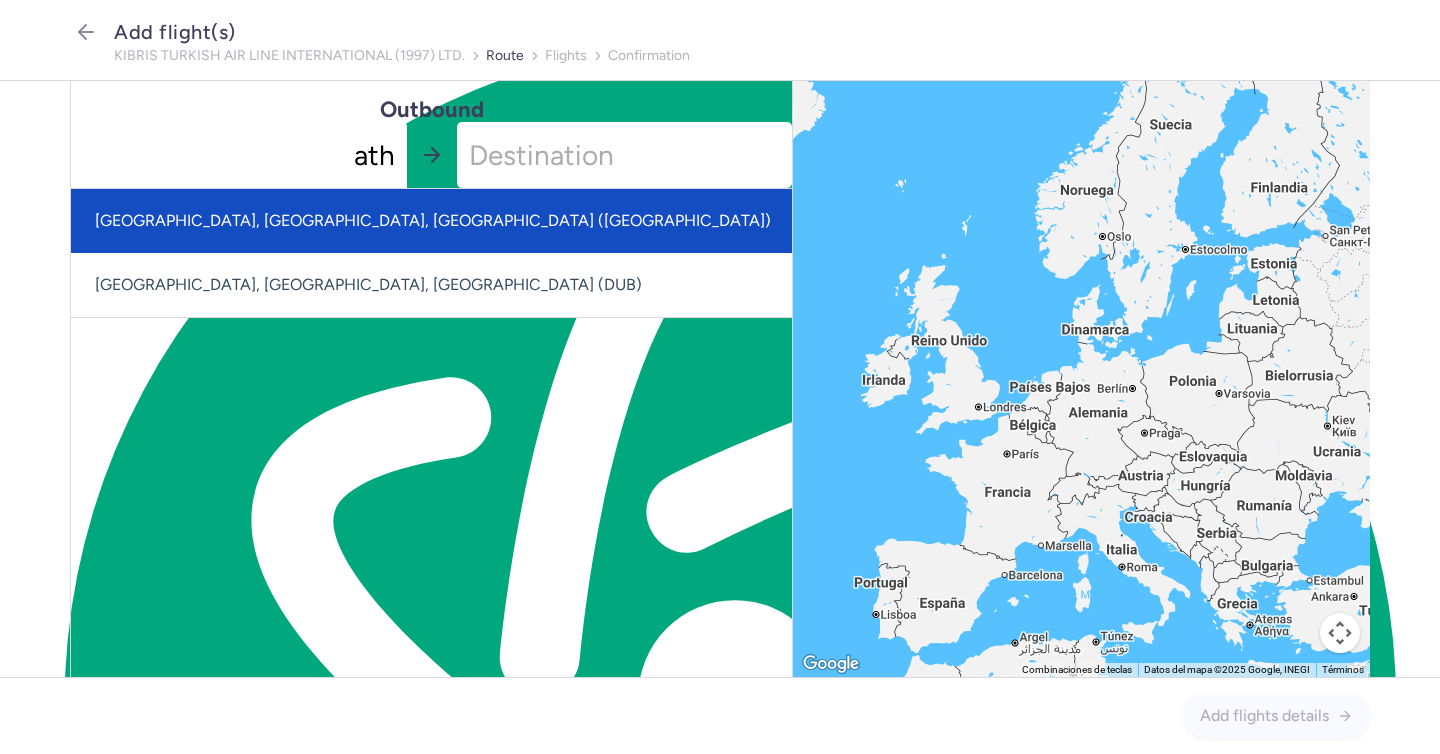 click on "Athens International Airport, Athens, Greece (ATH)" 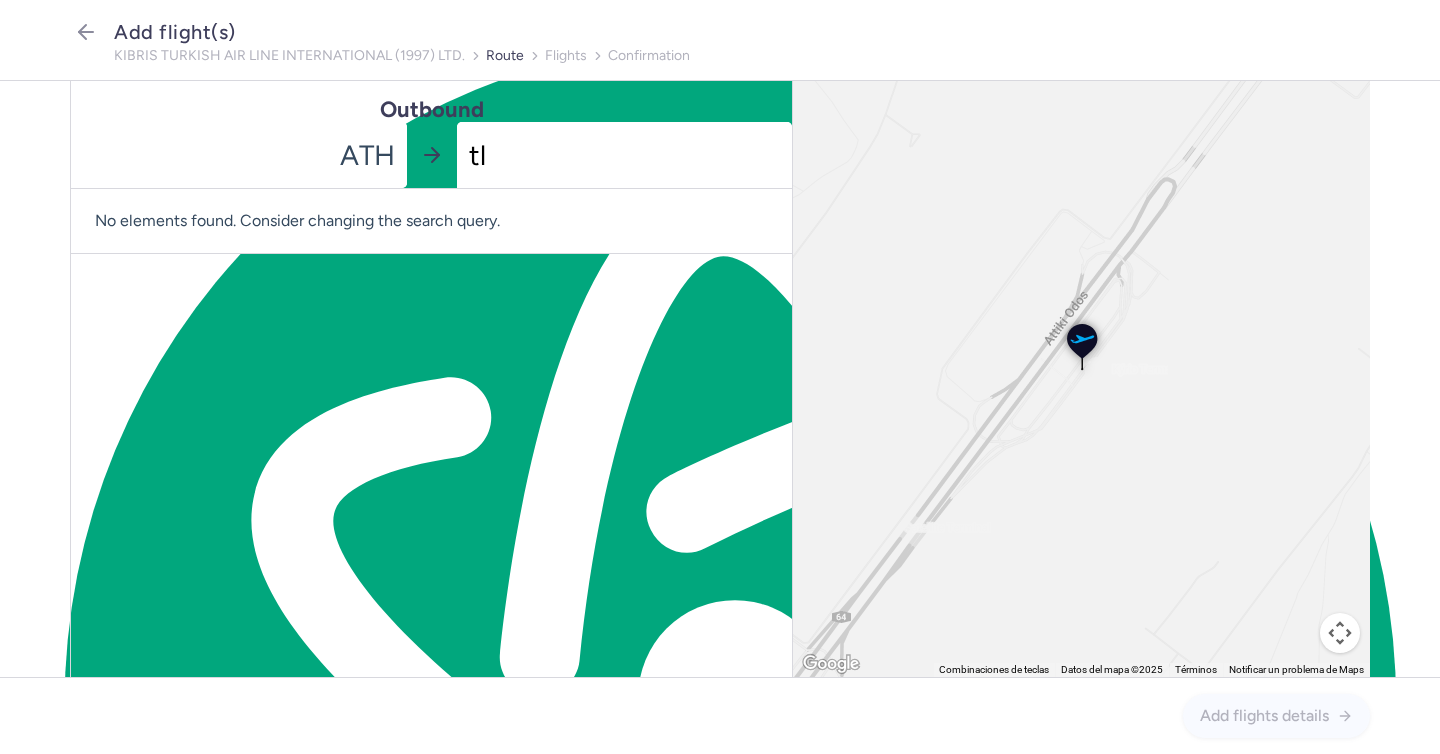 type on "tlv" 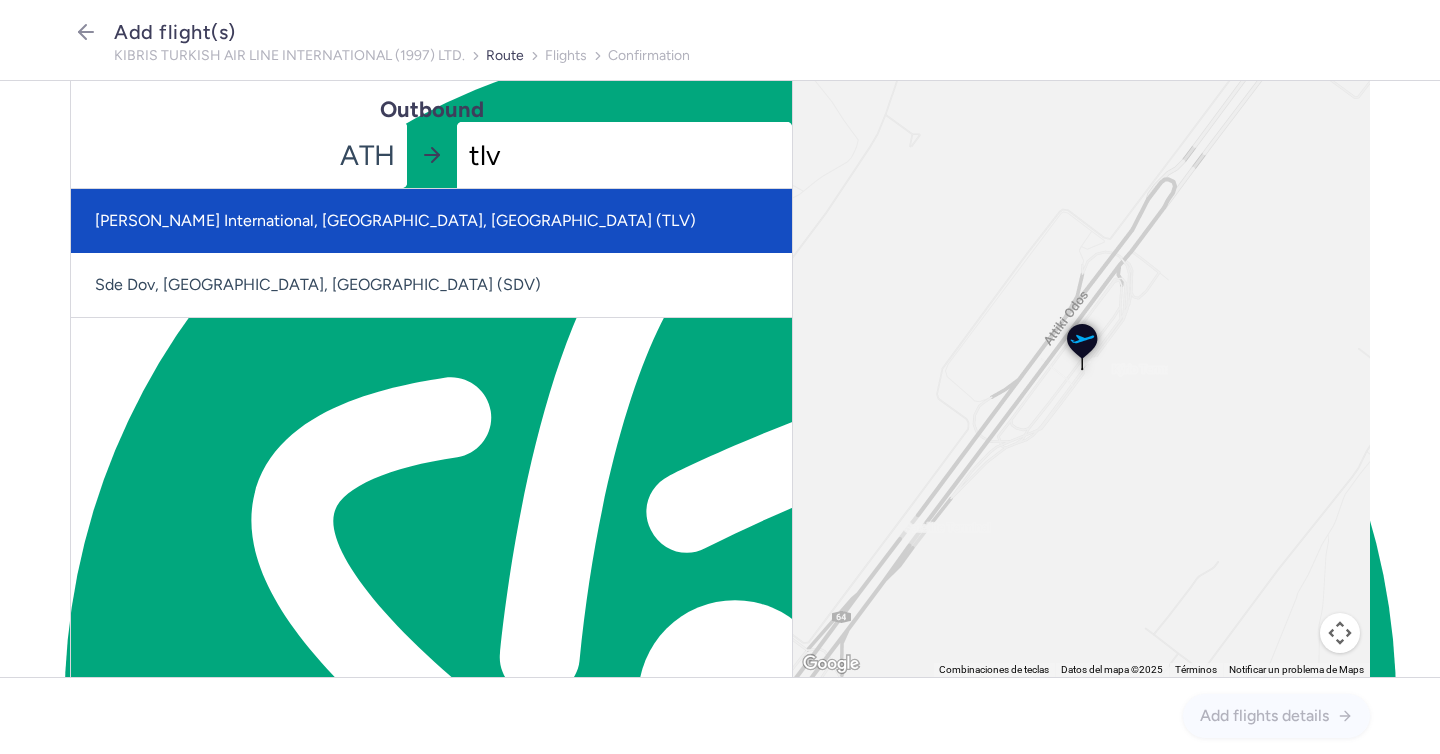 click on "Ben Gurion International, Tel Aviv, Israel (TLV)" at bounding box center (431, 221) 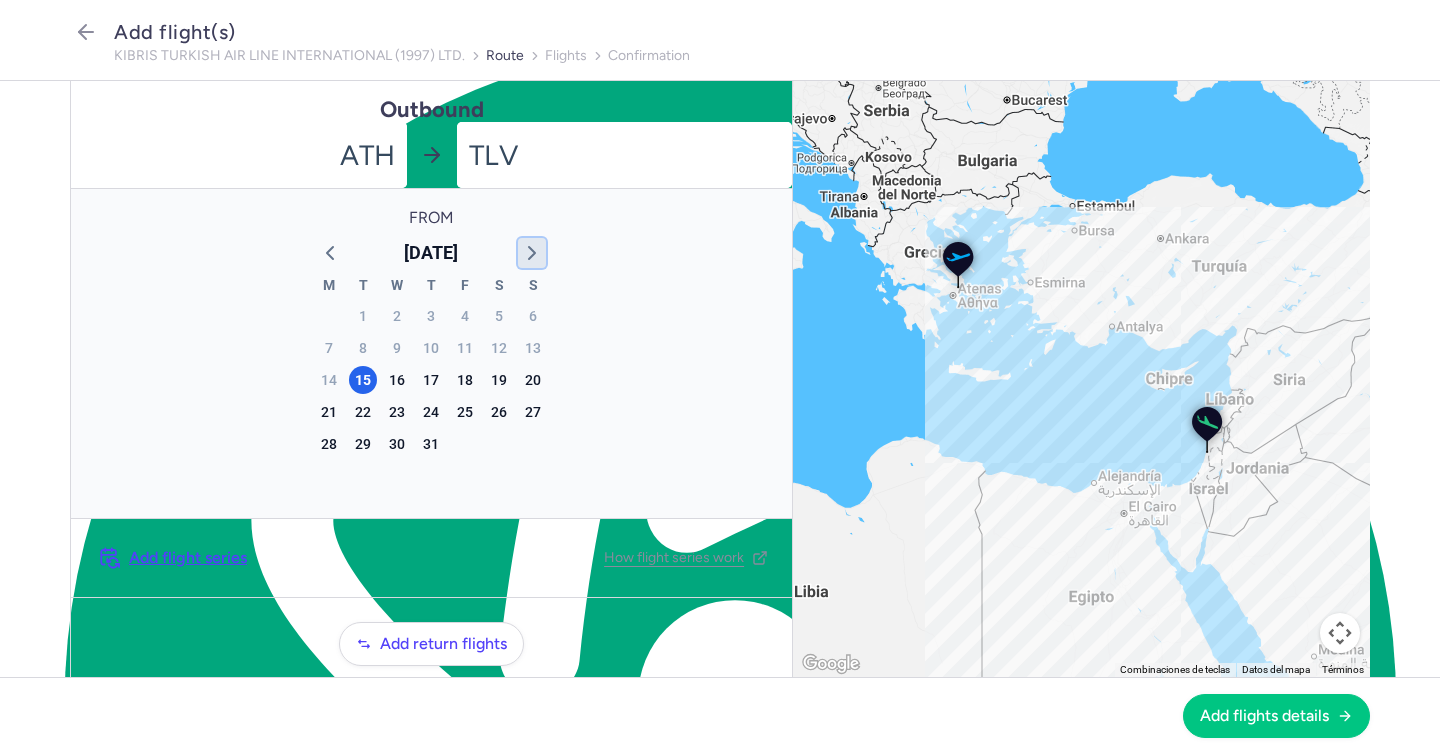 click 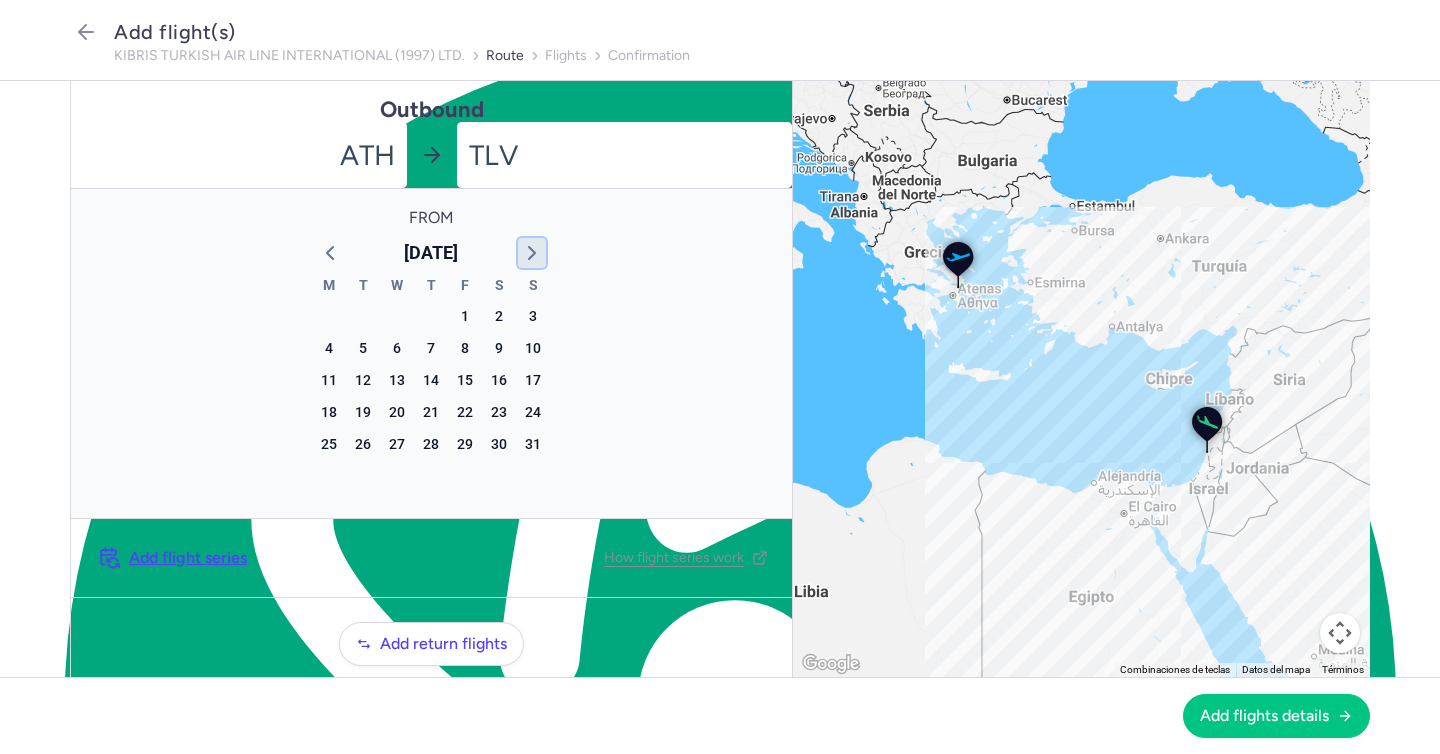 click 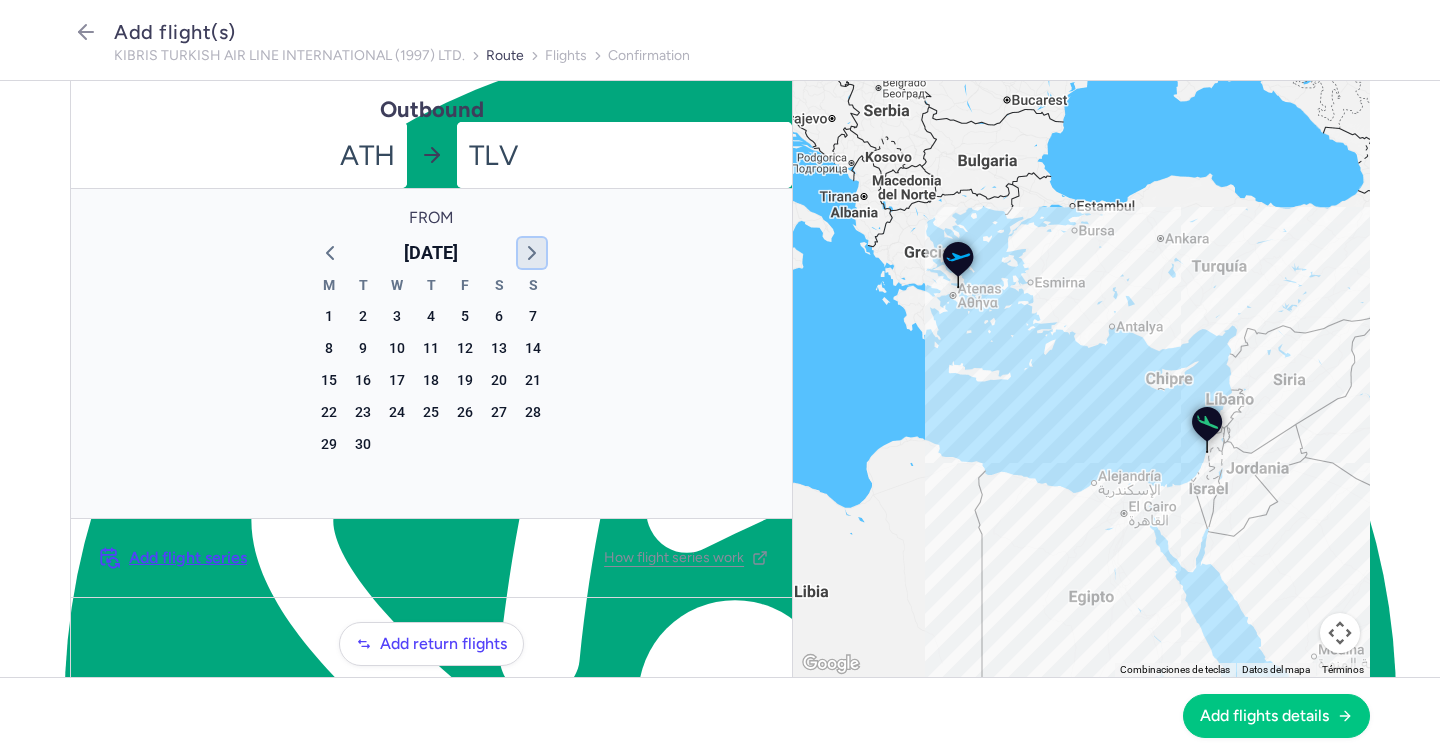 click 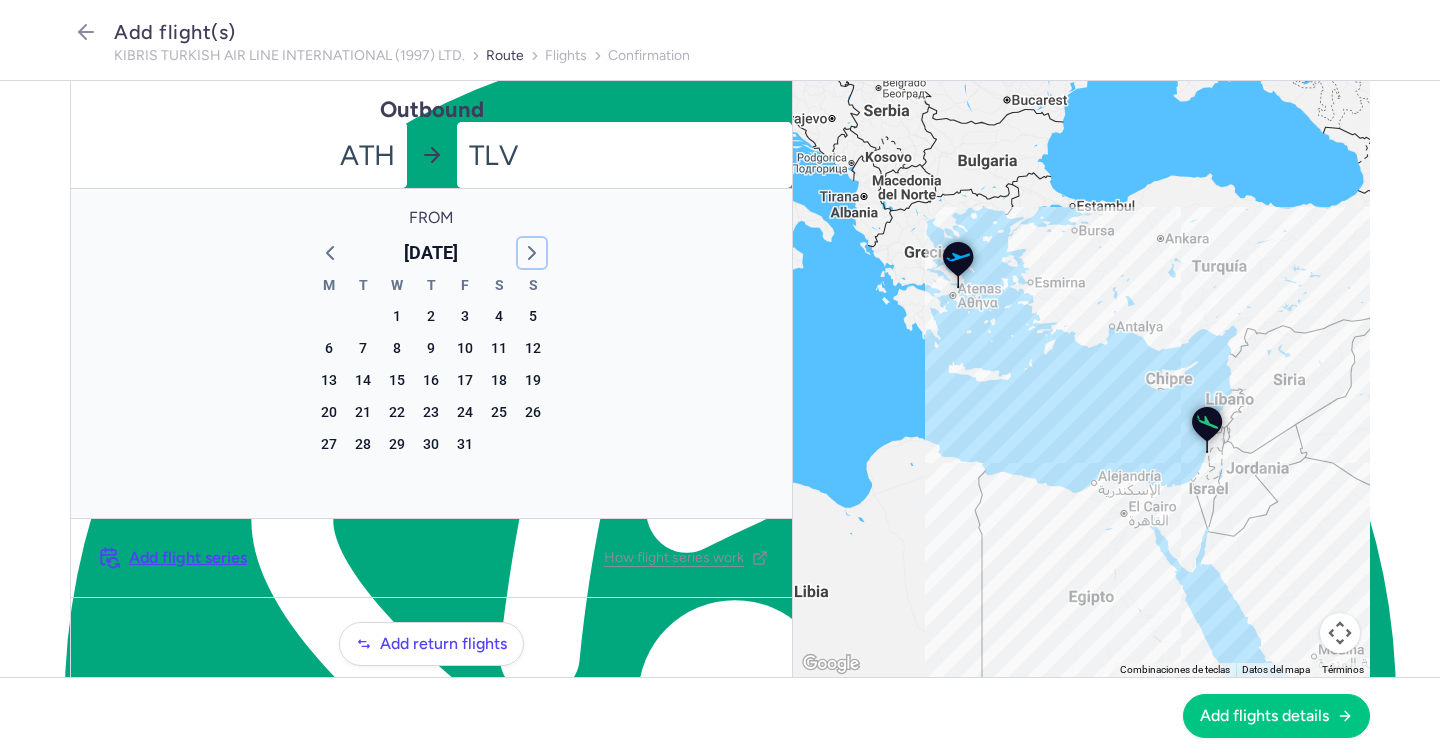 type 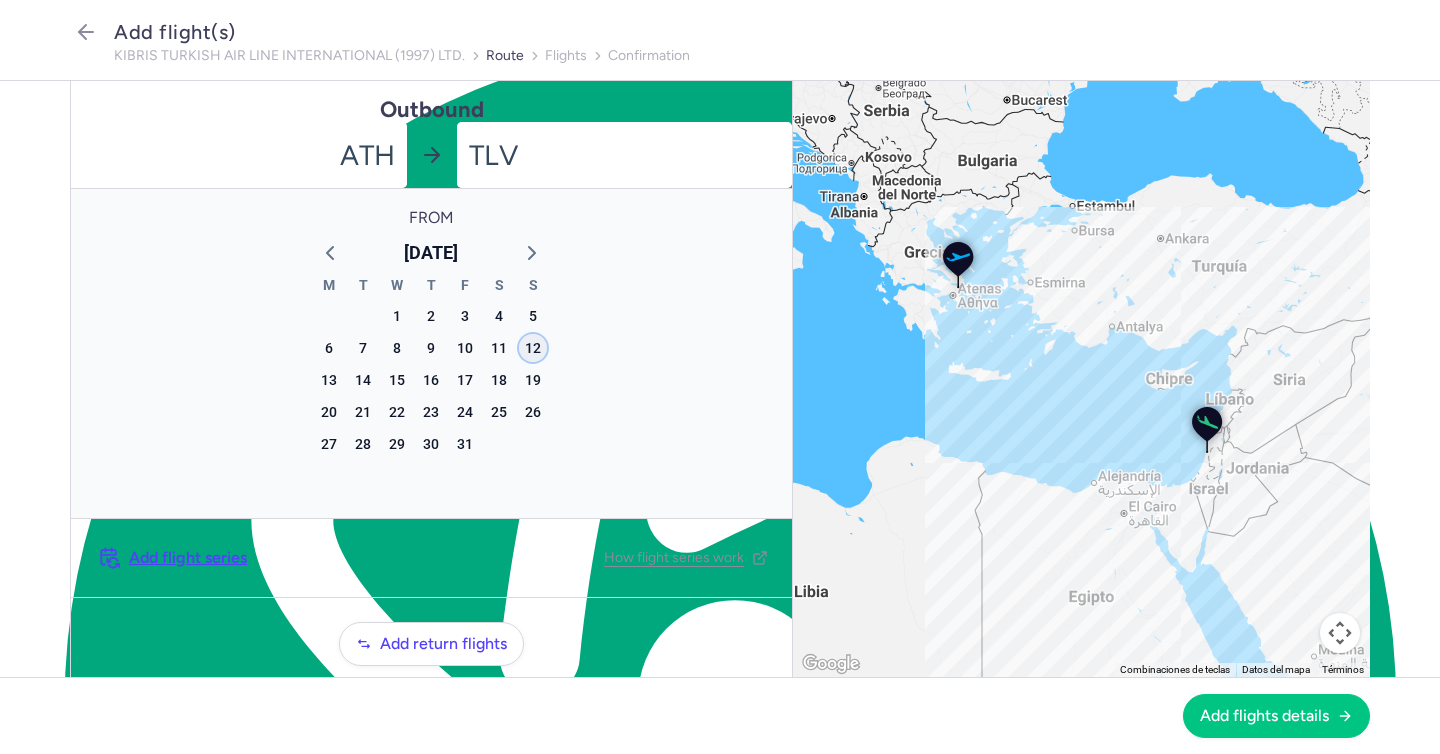click on "12" 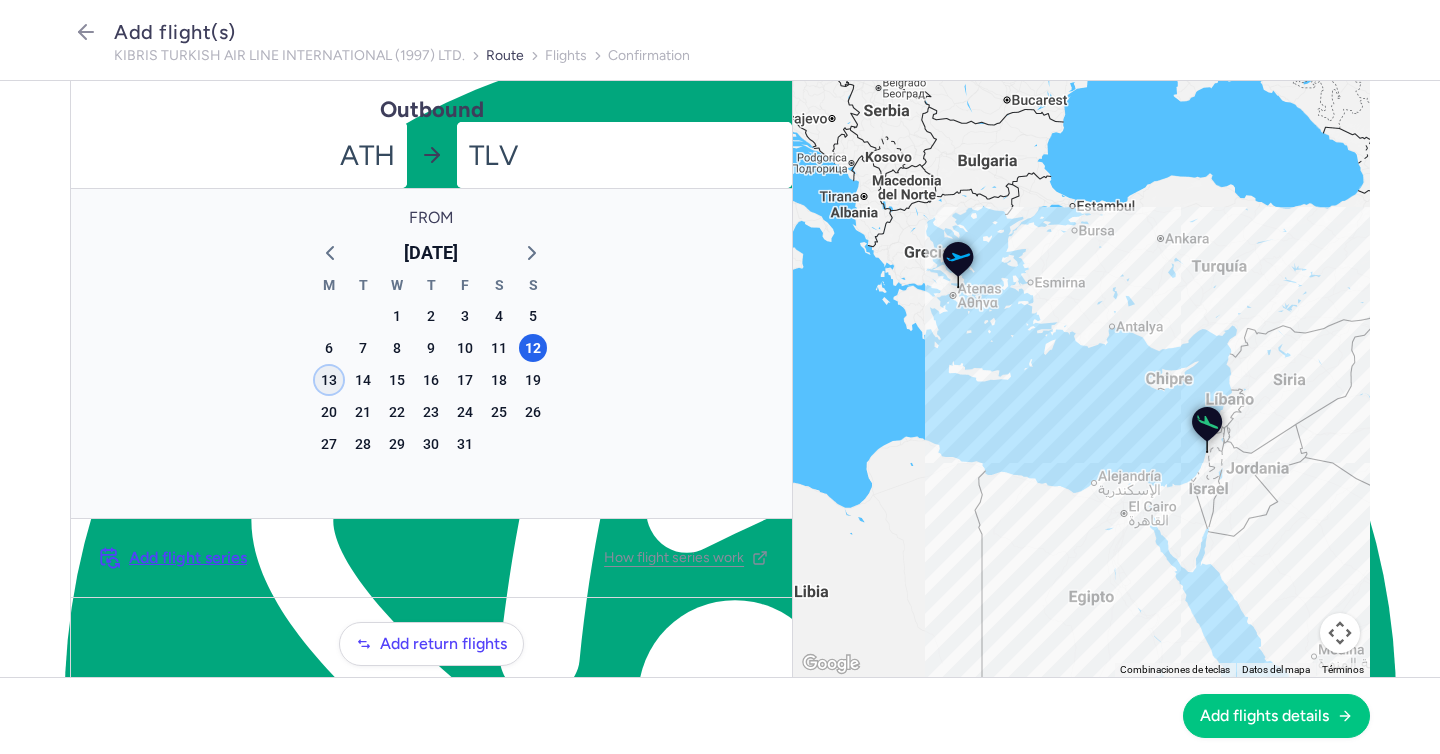 click on "13" 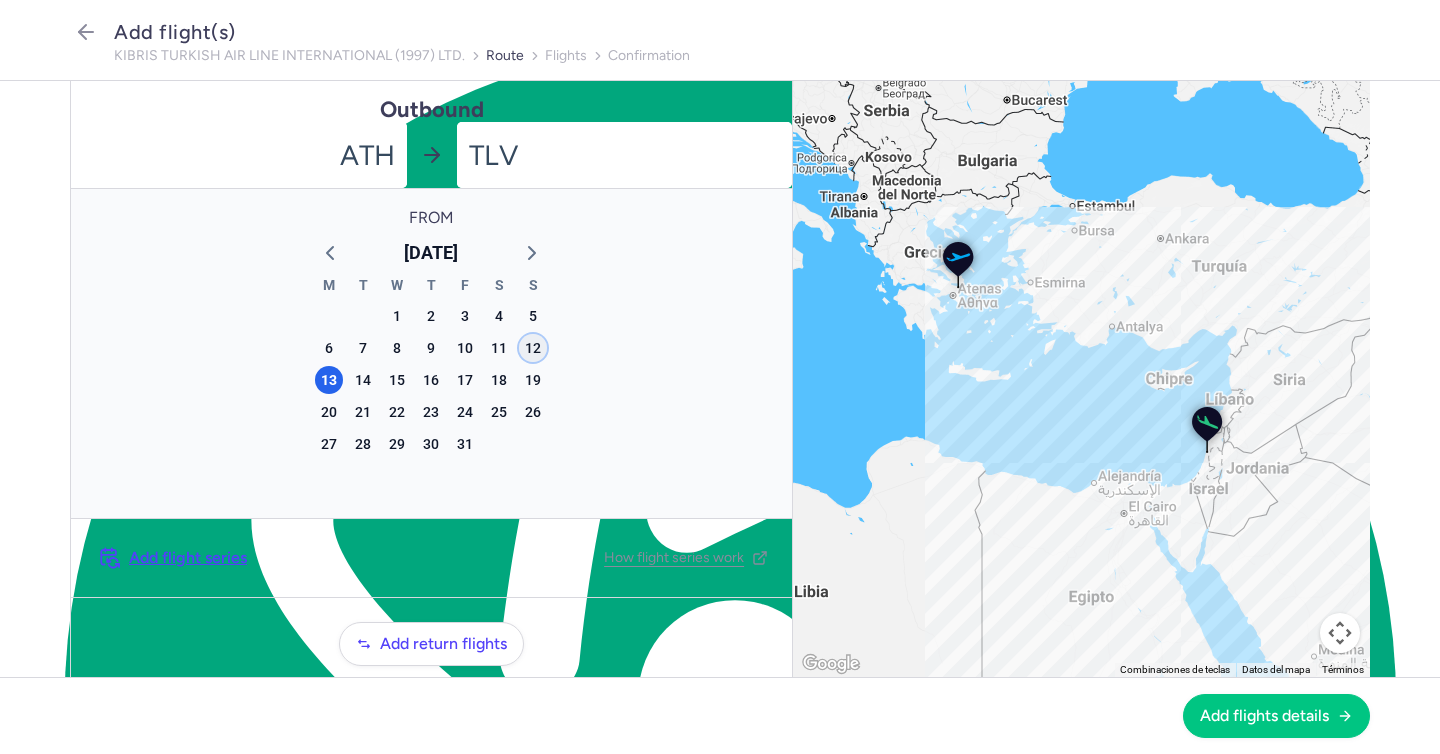 click on "12" 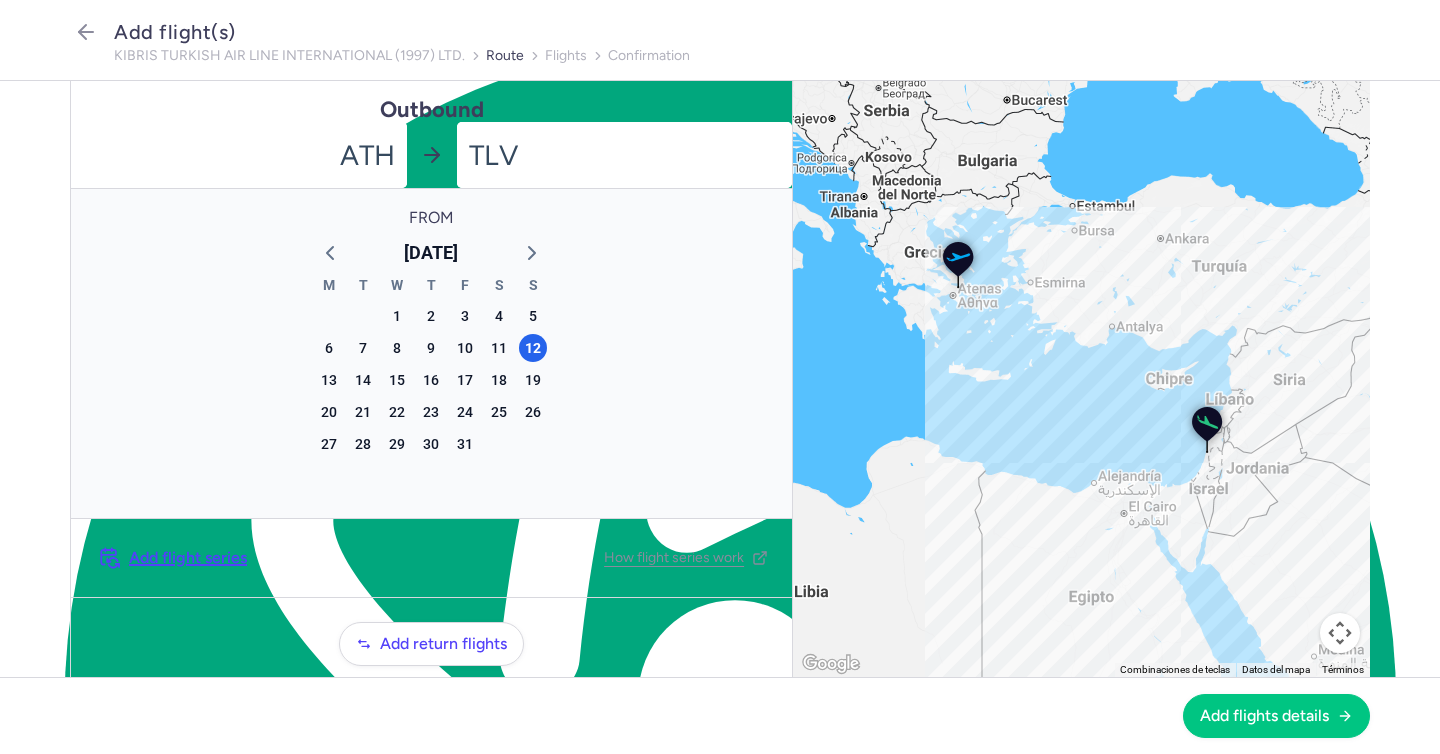 click on "Add flight series" at bounding box center [188, 558] 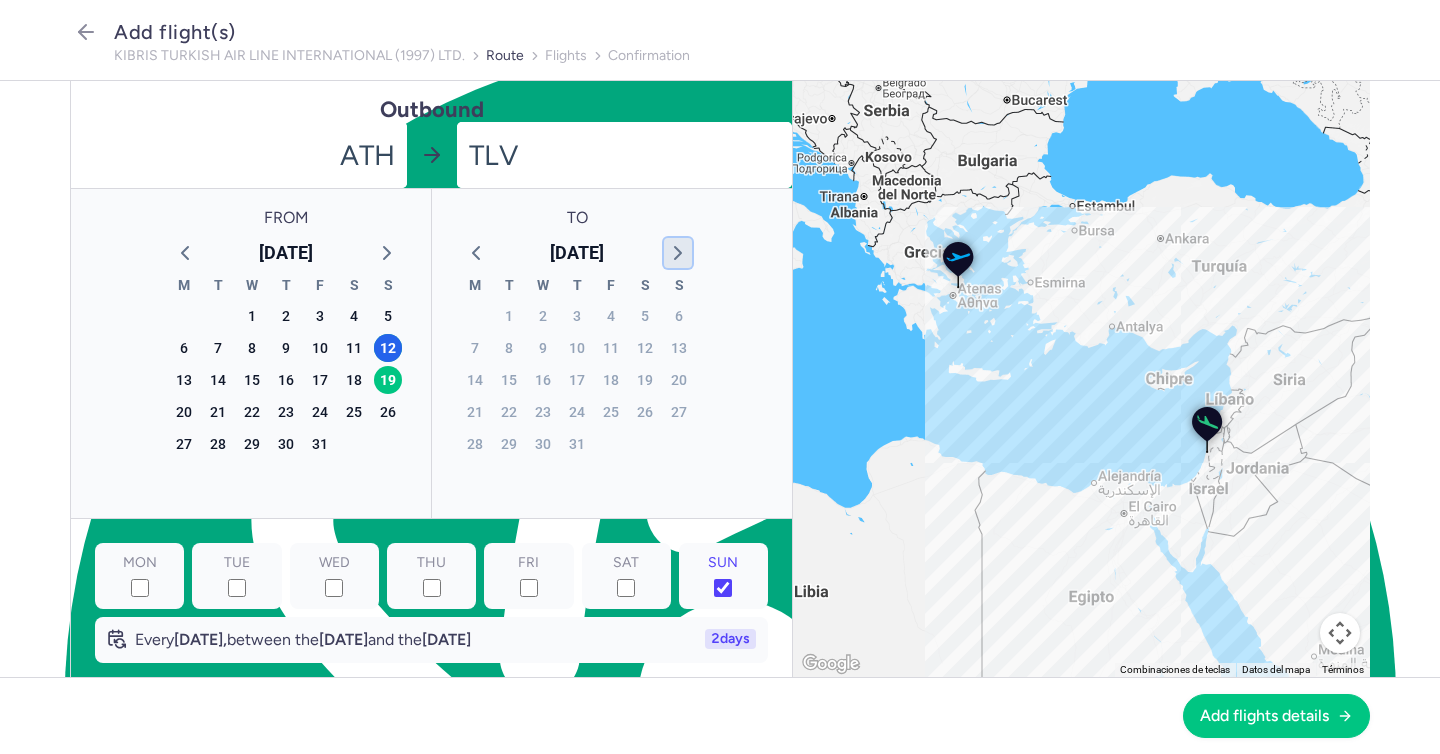 click 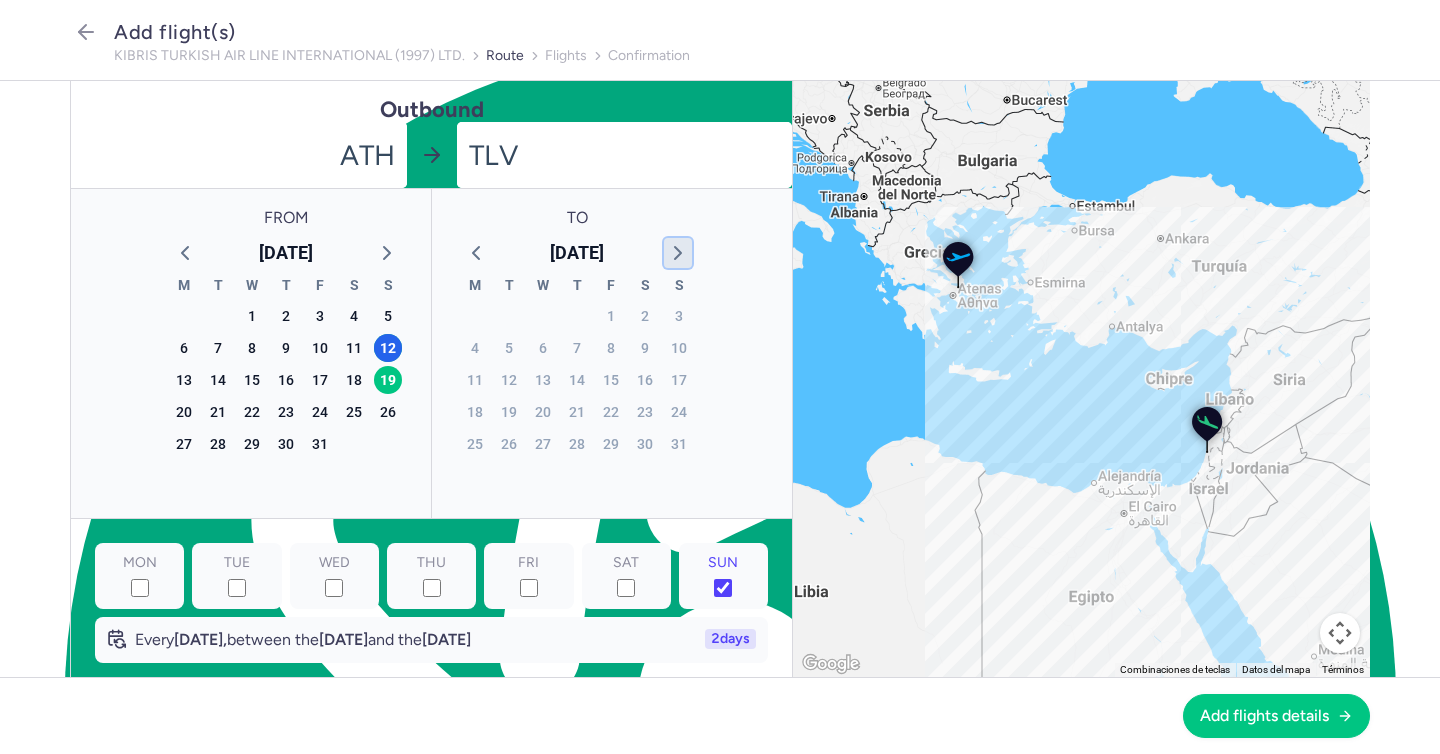 click 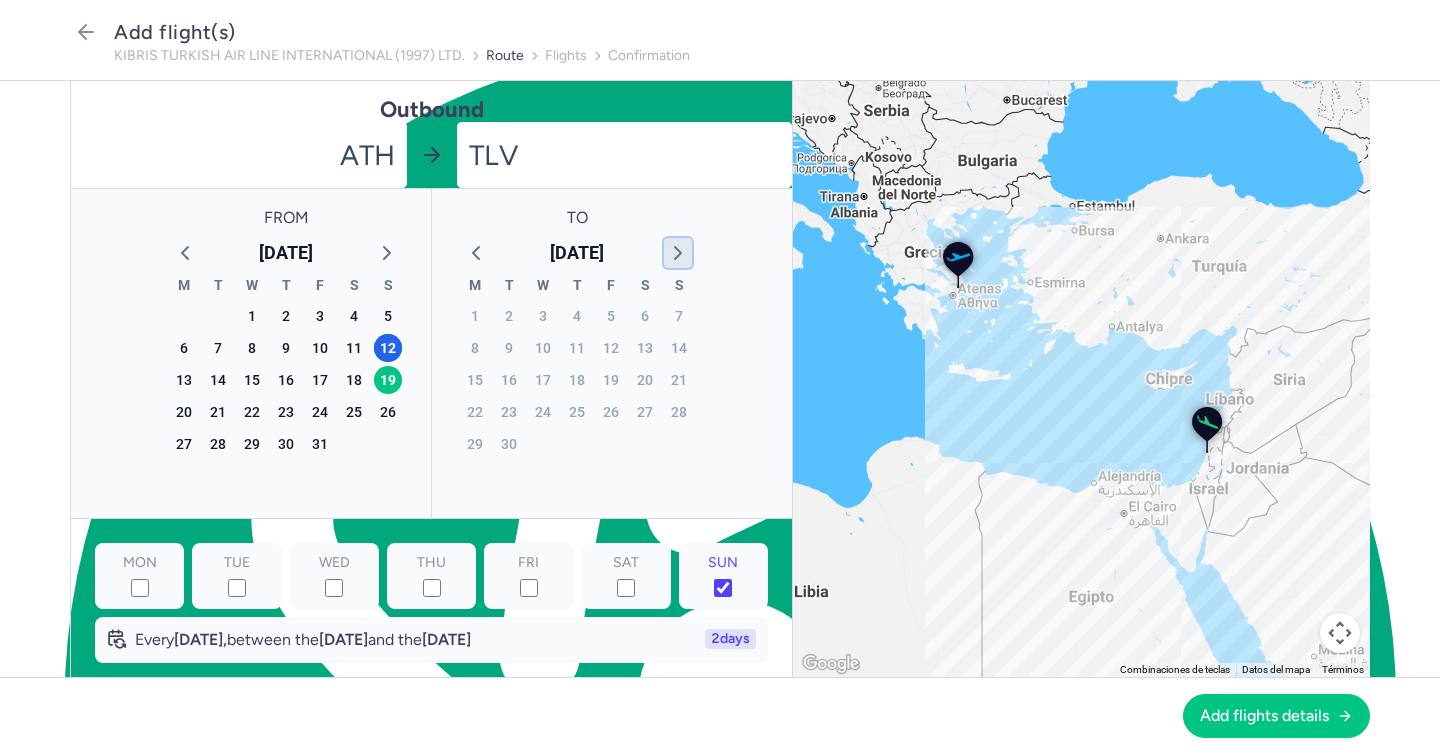 click 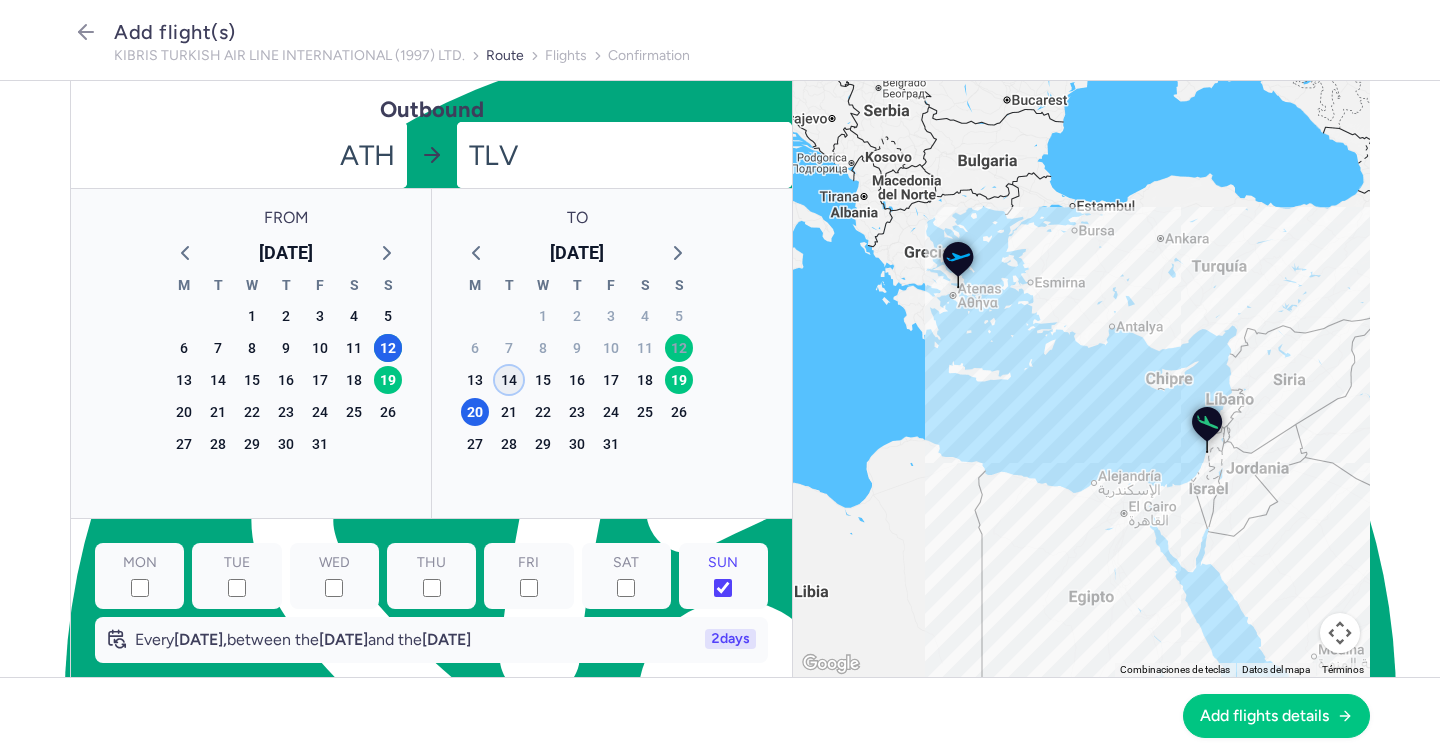 click on "14" 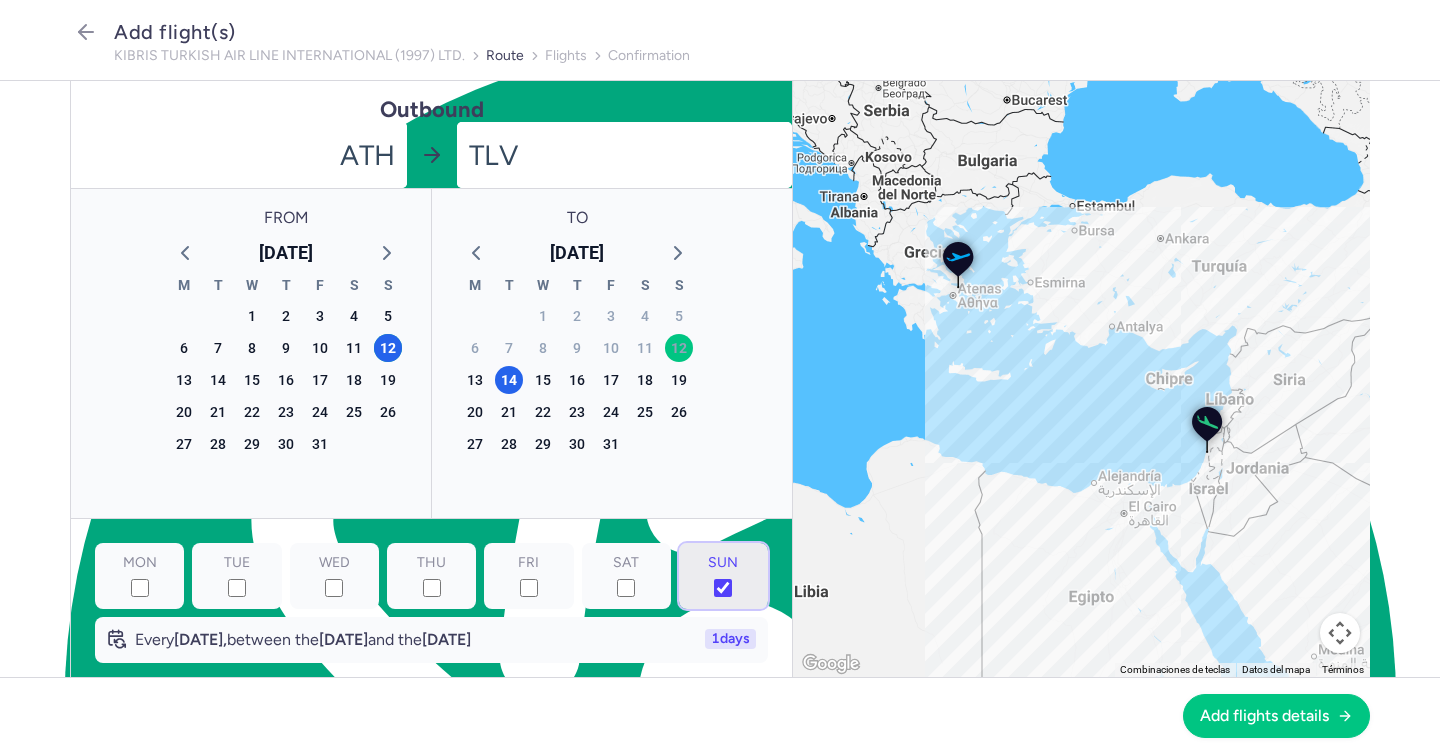 click on "SUN" at bounding box center [723, 588] 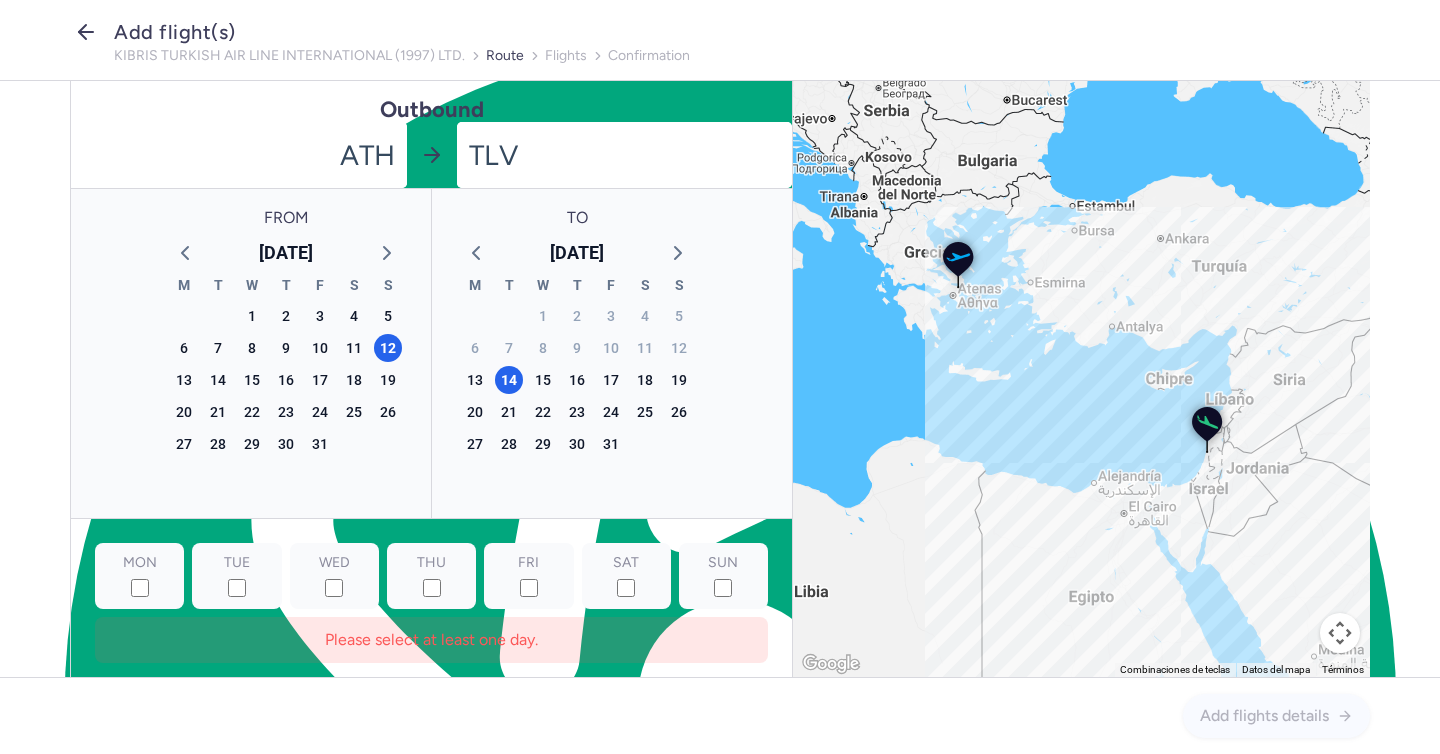 click 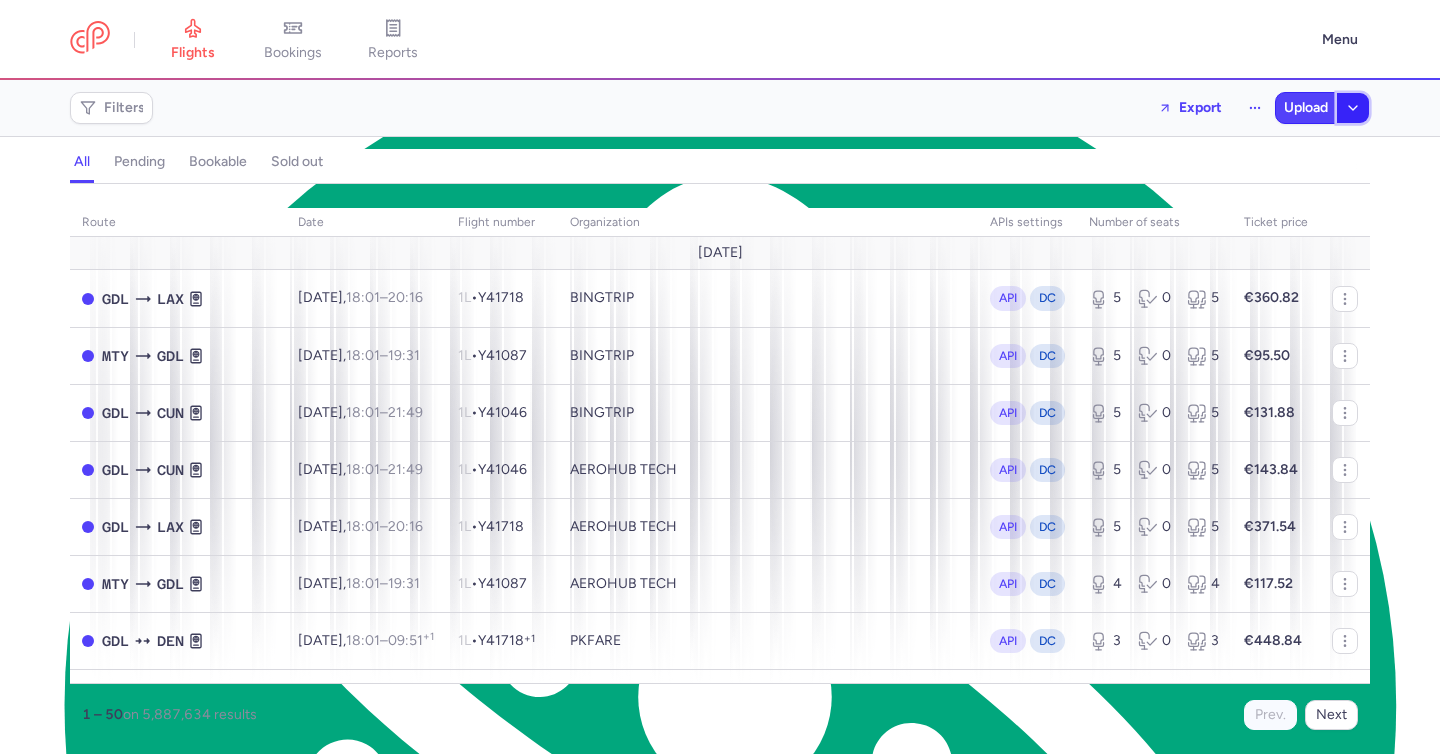 click 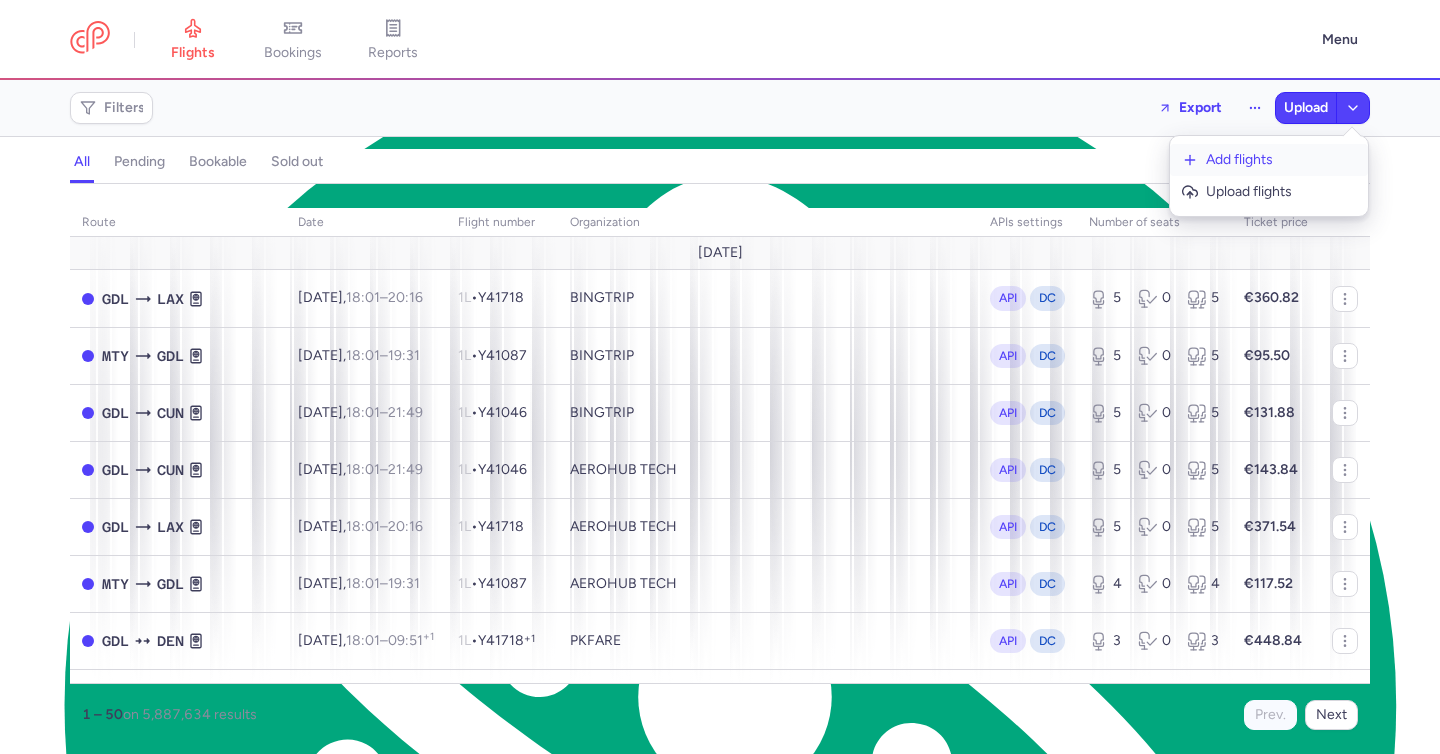 click on "Add flights" at bounding box center (1281, 160) 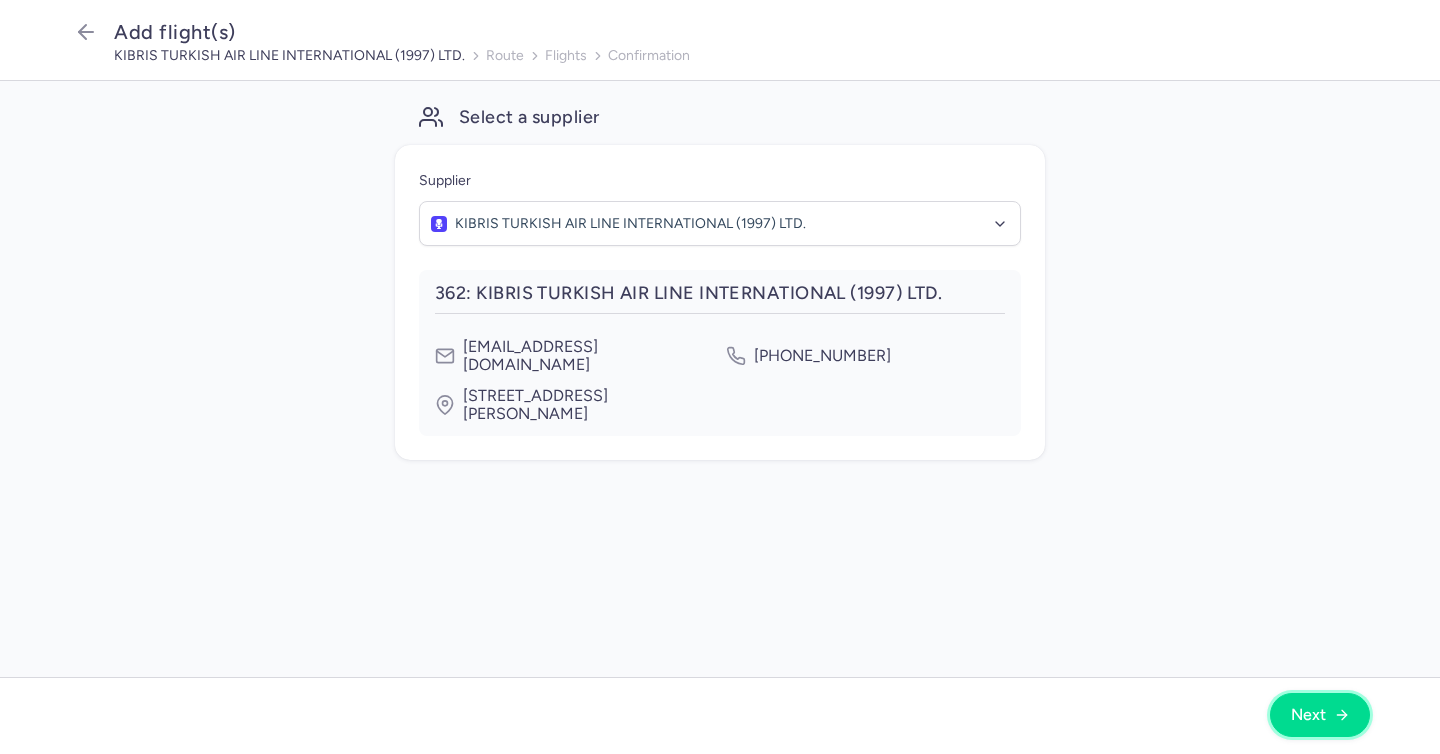 click on "Next" at bounding box center (1320, 715) 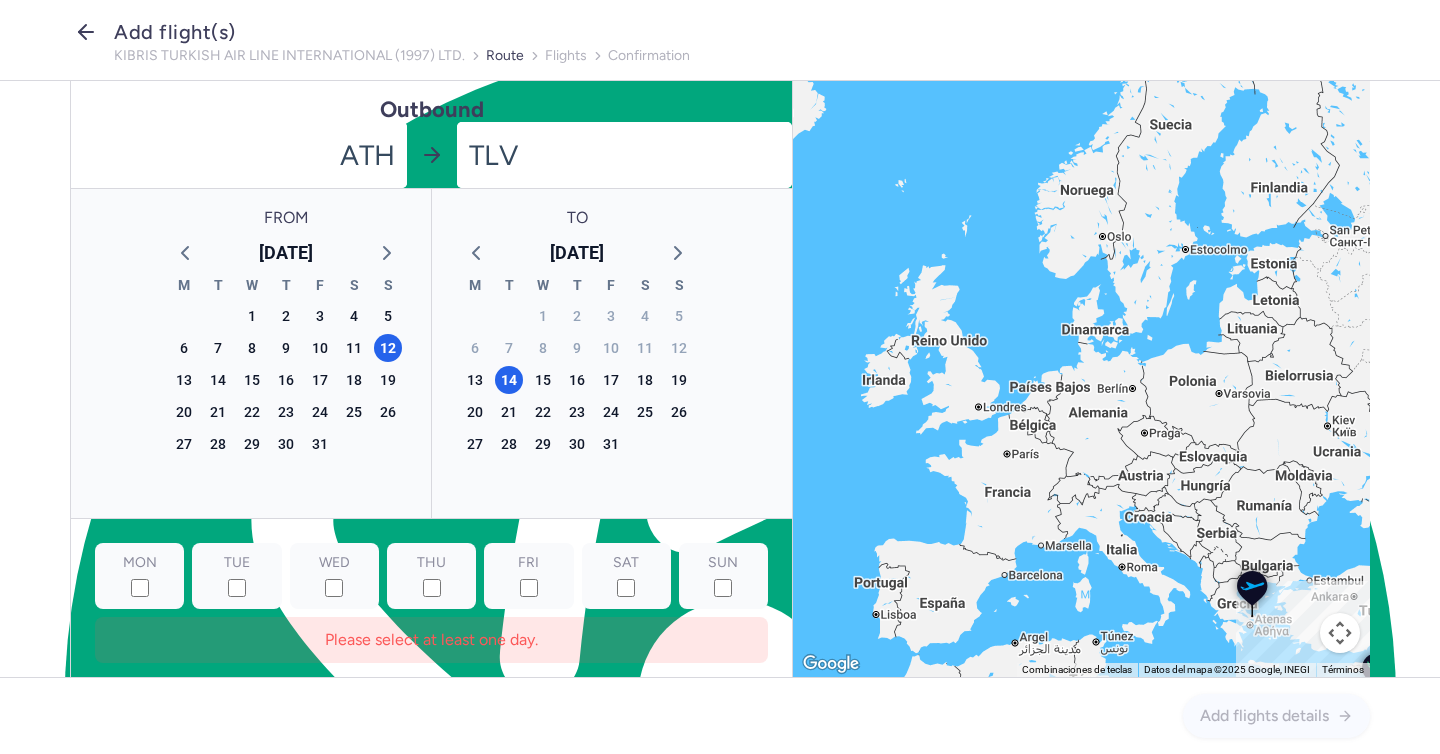 click 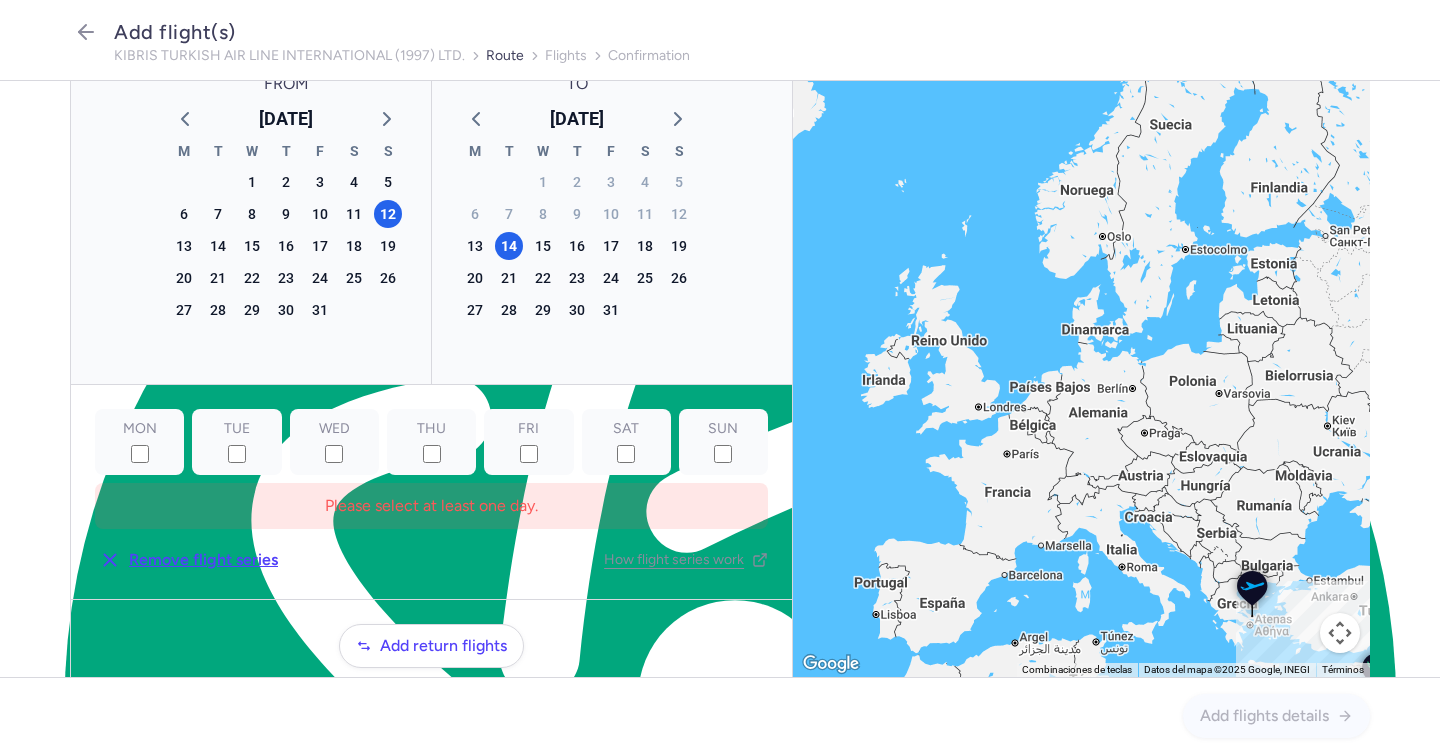 scroll, scrollTop: 204, scrollLeft: 0, axis: vertical 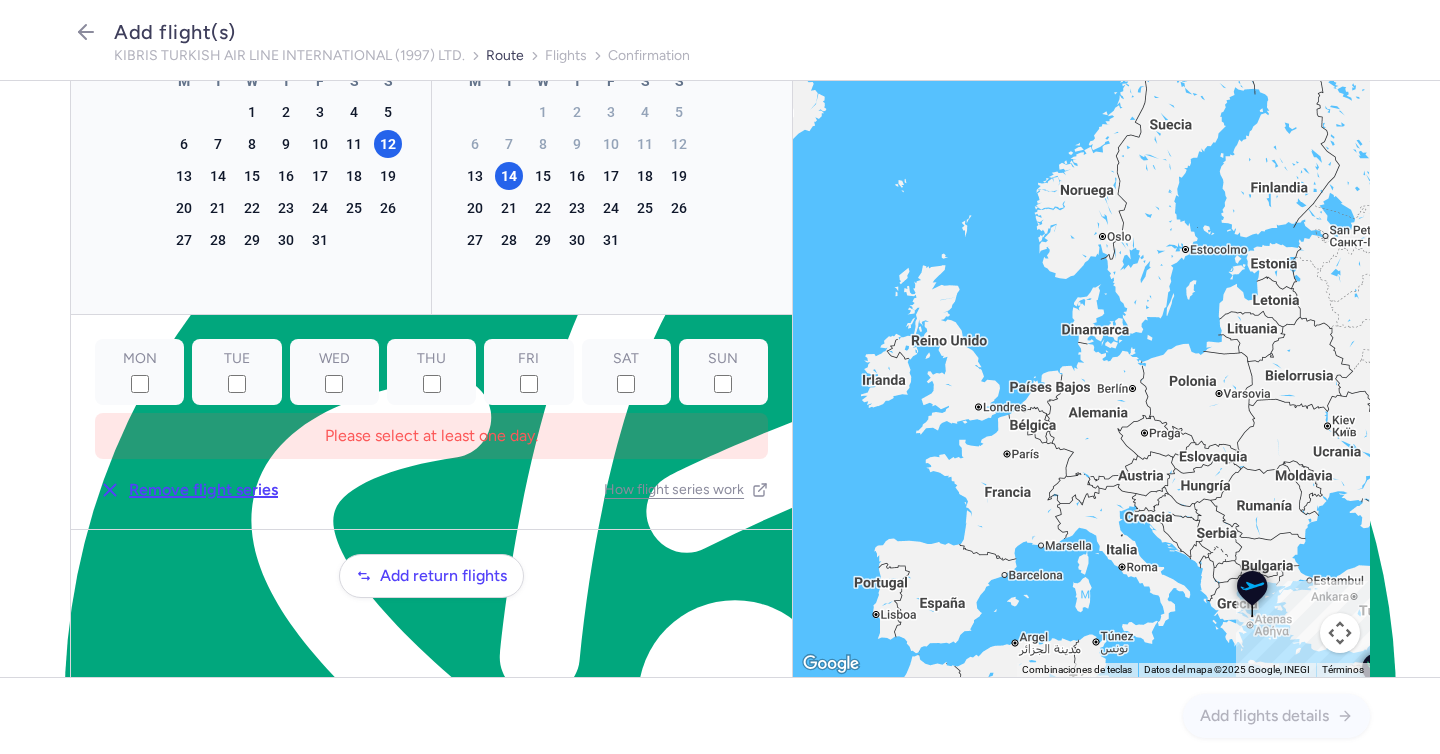 click on "Remove flight series" at bounding box center (203, 490) 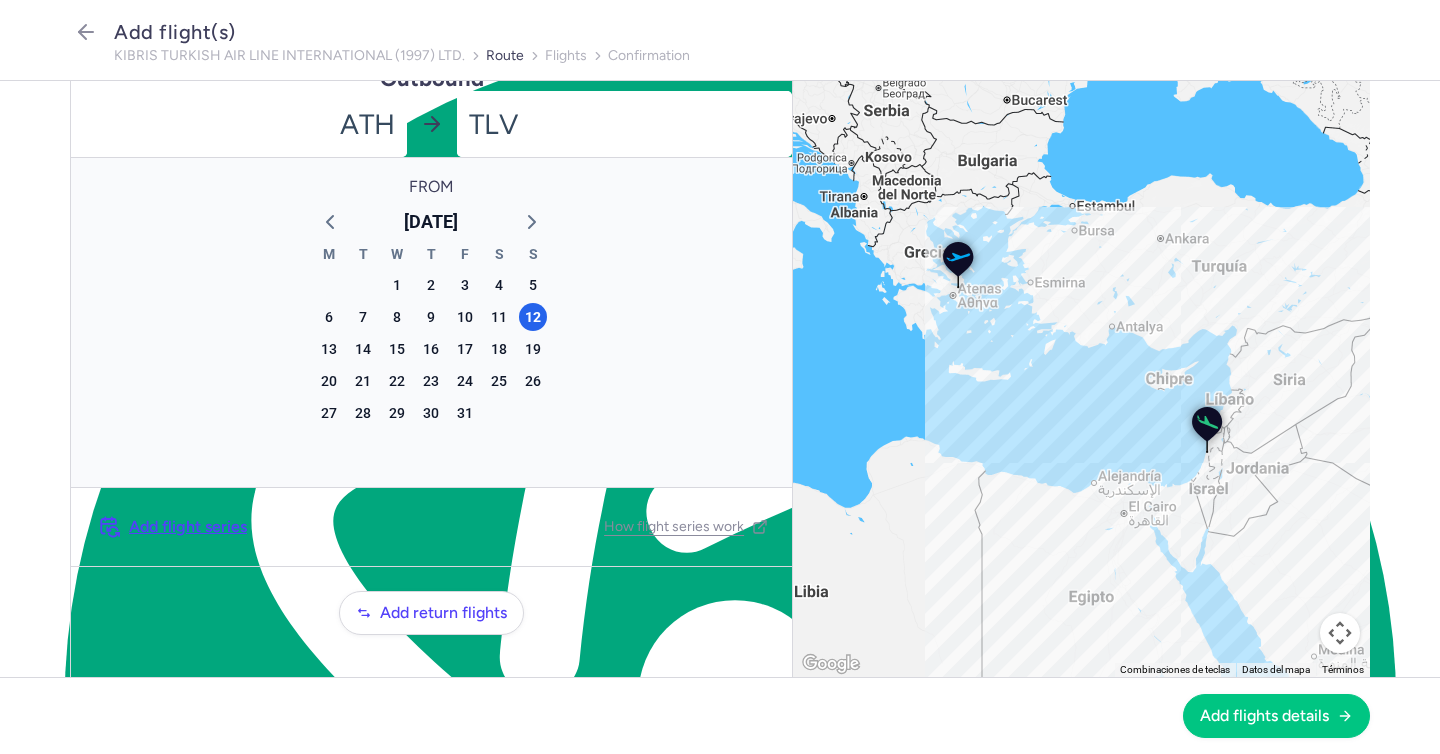 scroll, scrollTop: 26, scrollLeft: 0, axis: vertical 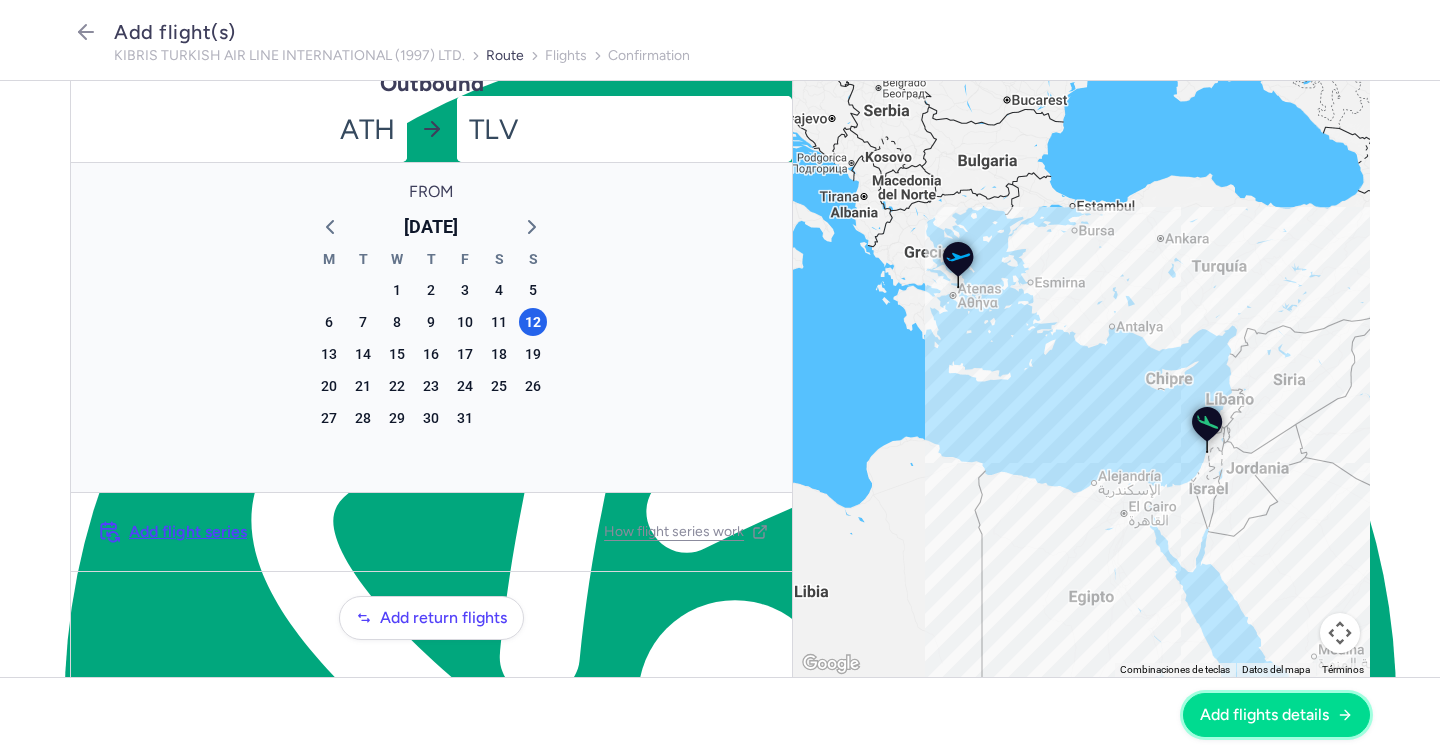 click on "Add flights details" at bounding box center (1264, 715) 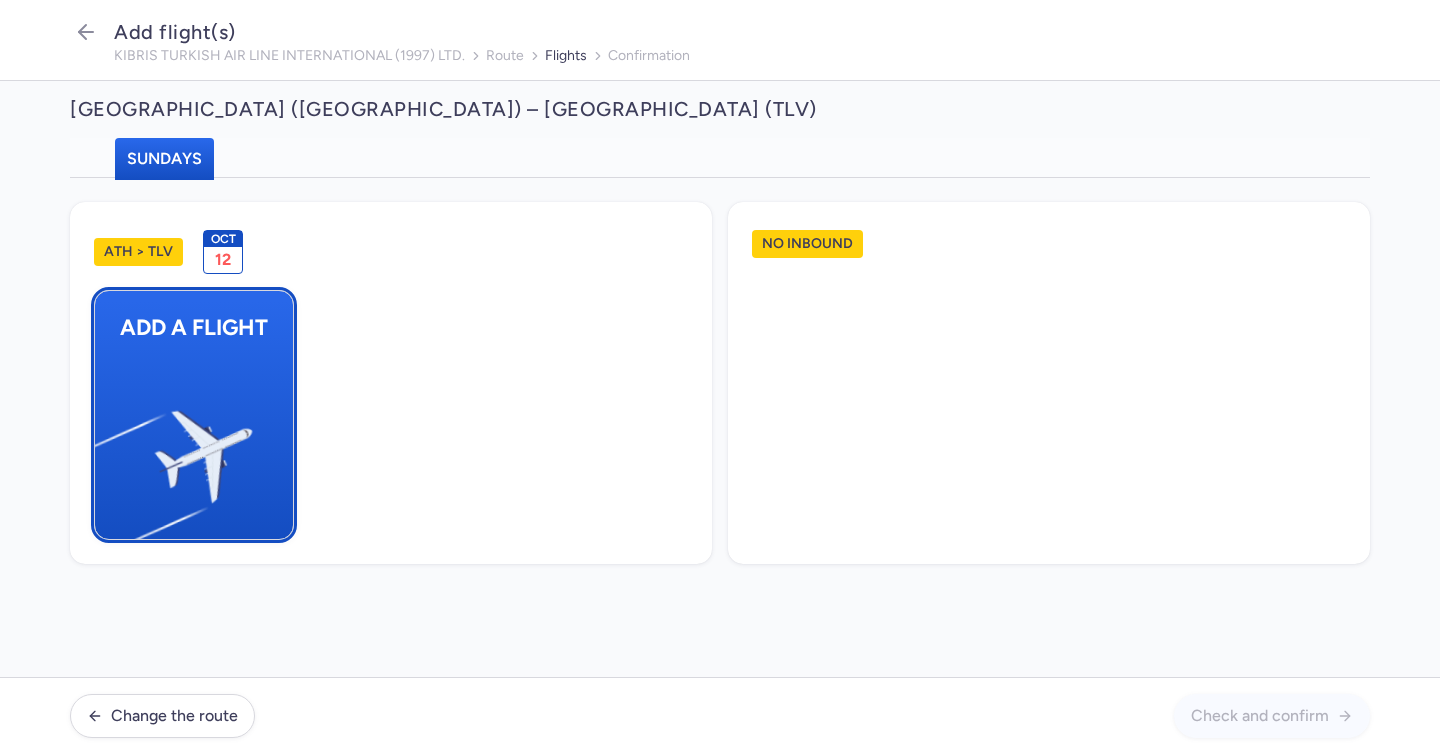 click on "Add a flight" at bounding box center [194, 415] 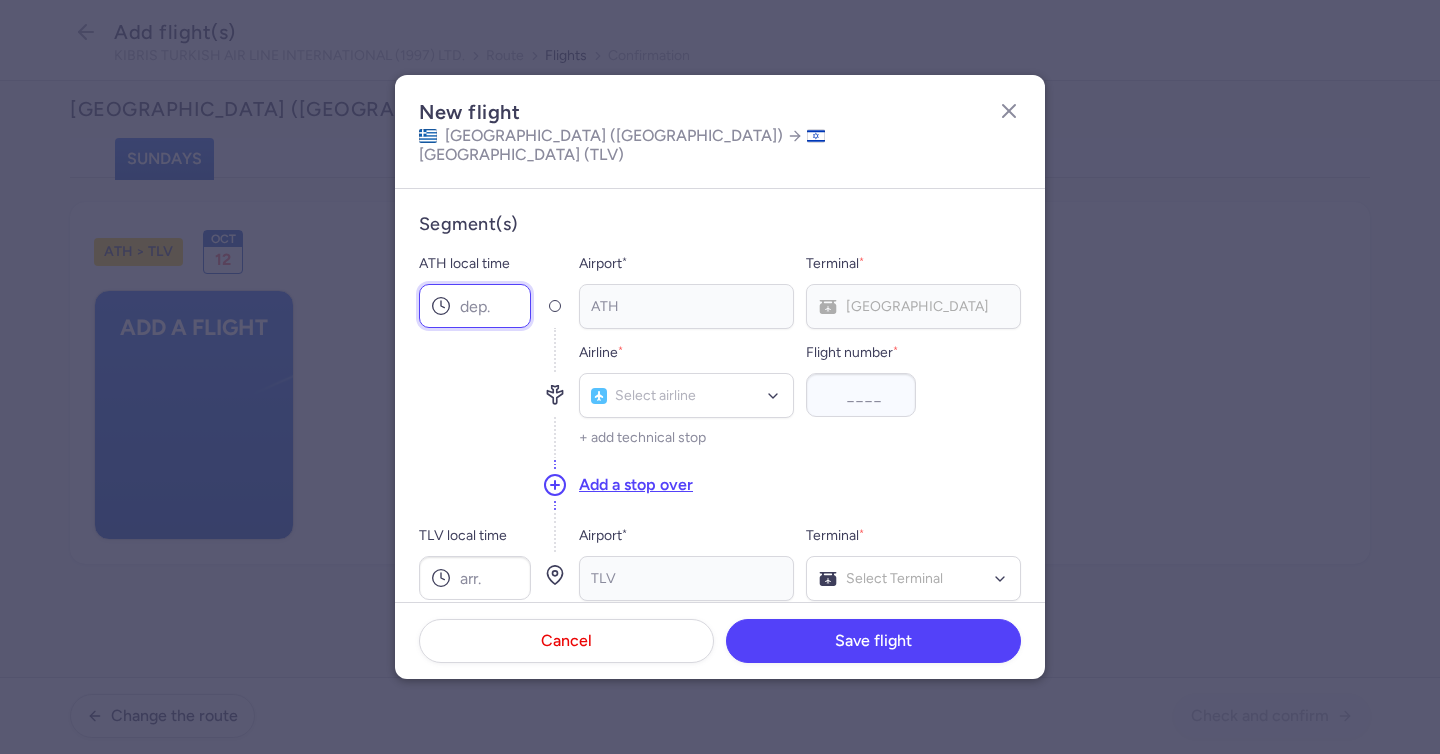 click on "ATH local time" at bounding box center [475, 306] 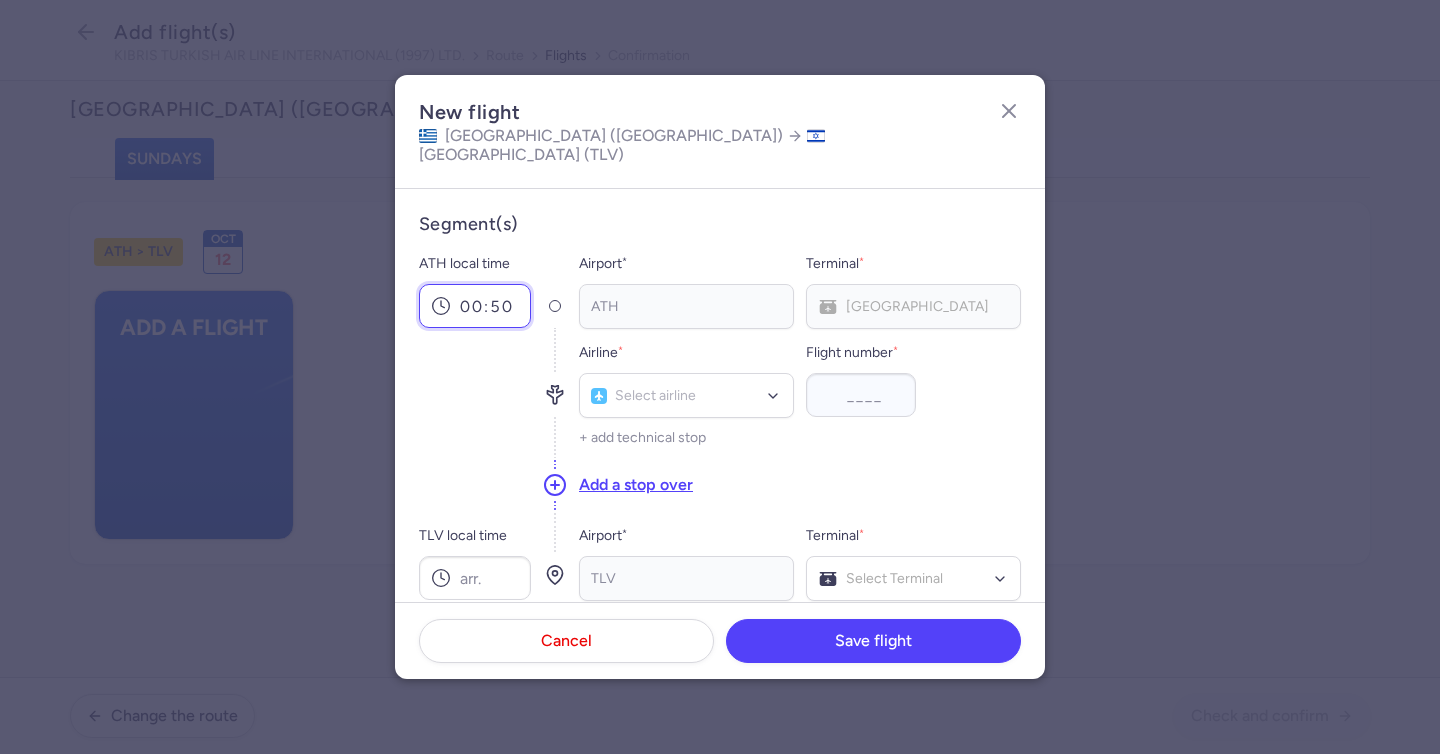 type on "00:50" 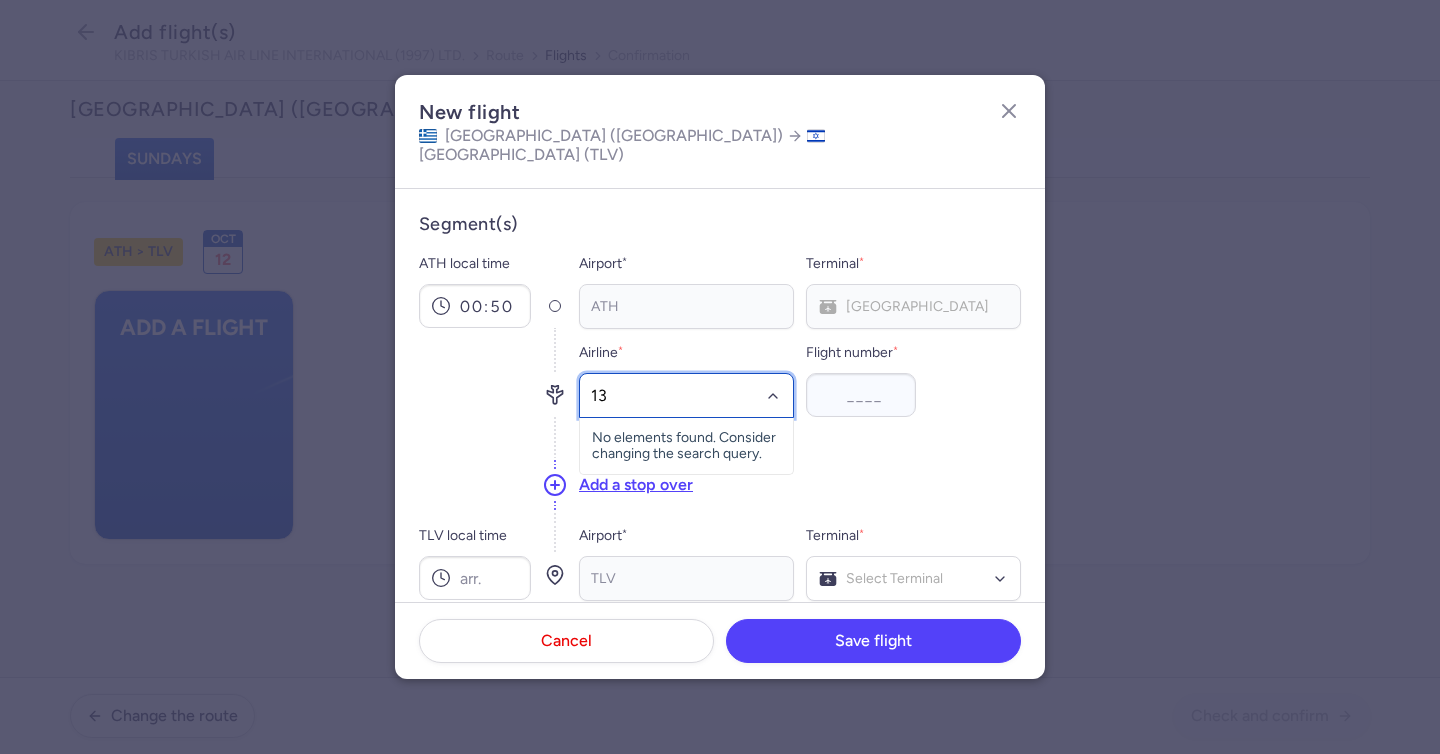 type on "1" 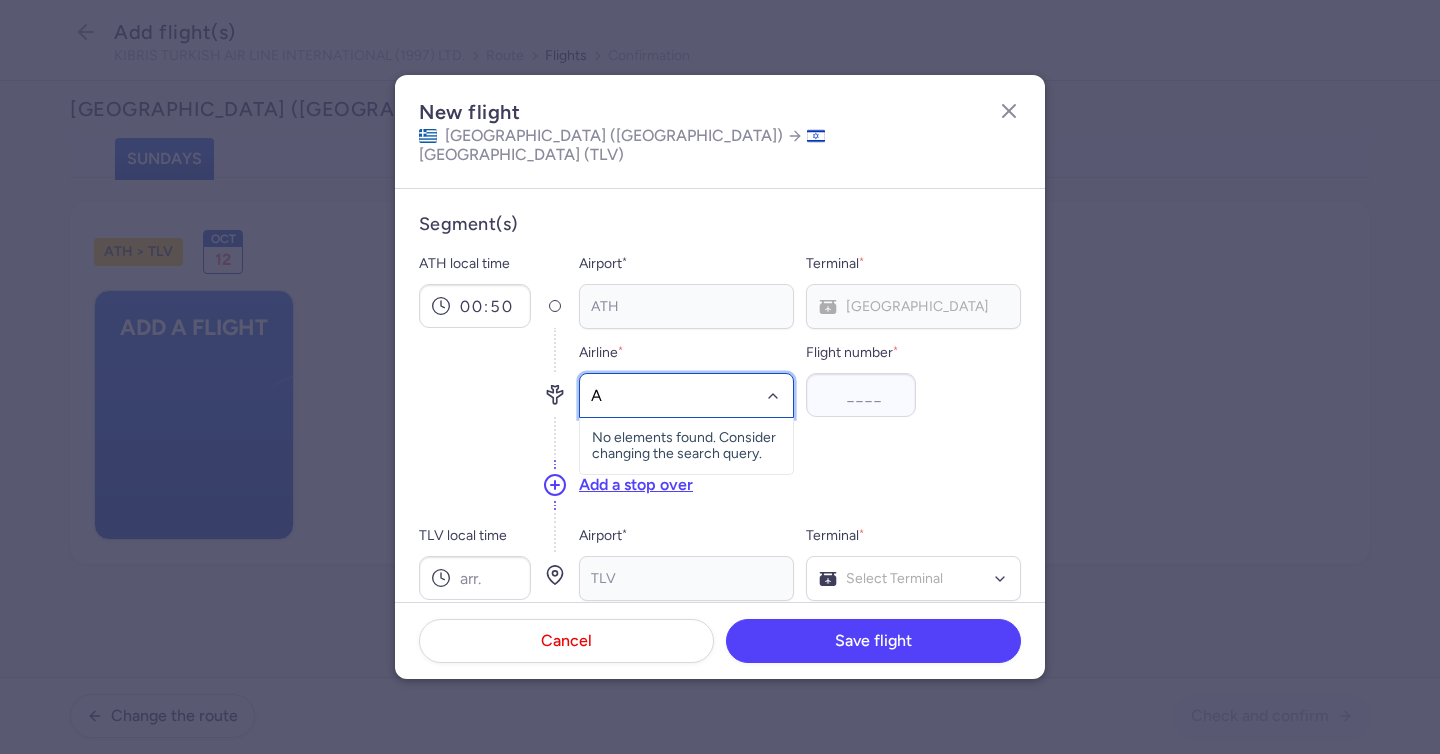 type on "A3" 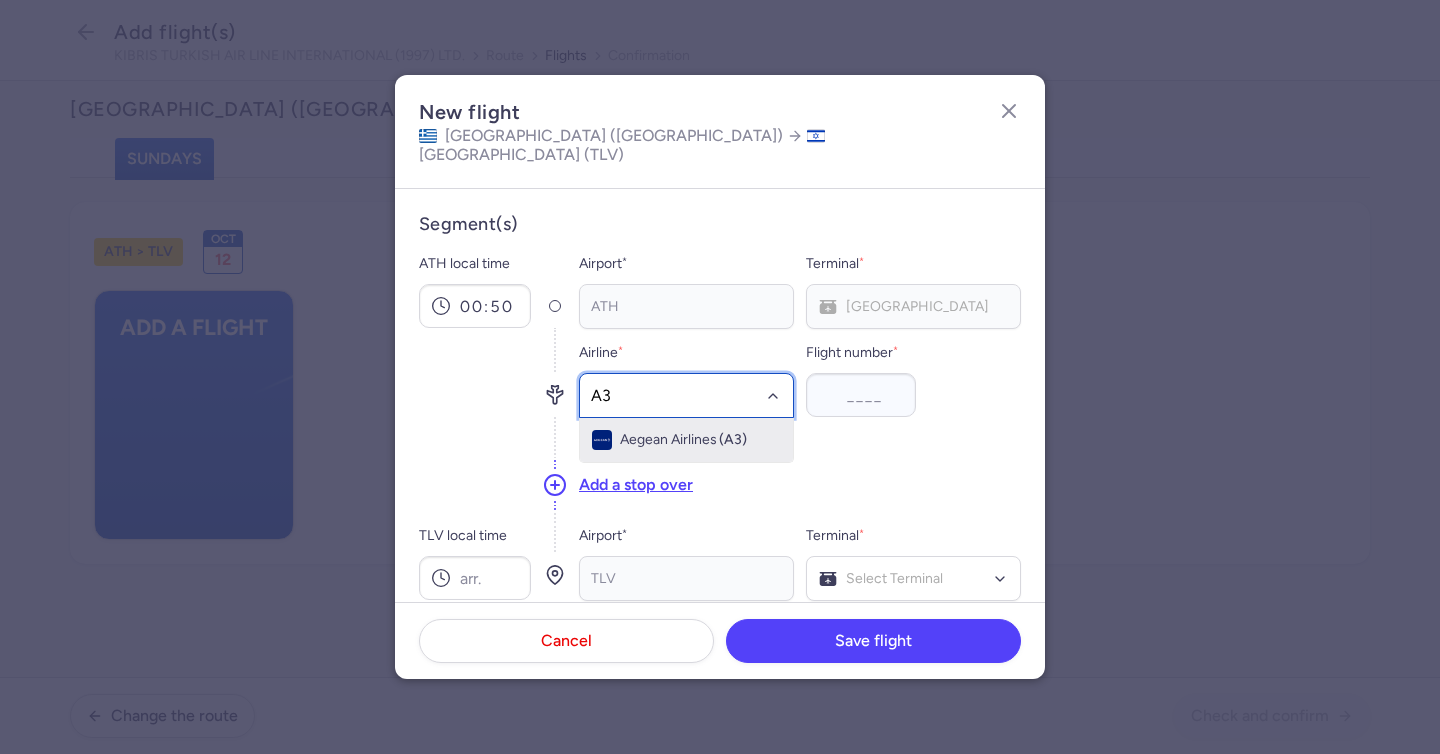 click on "Aegean Airlines" at bounding box center [668, 440] 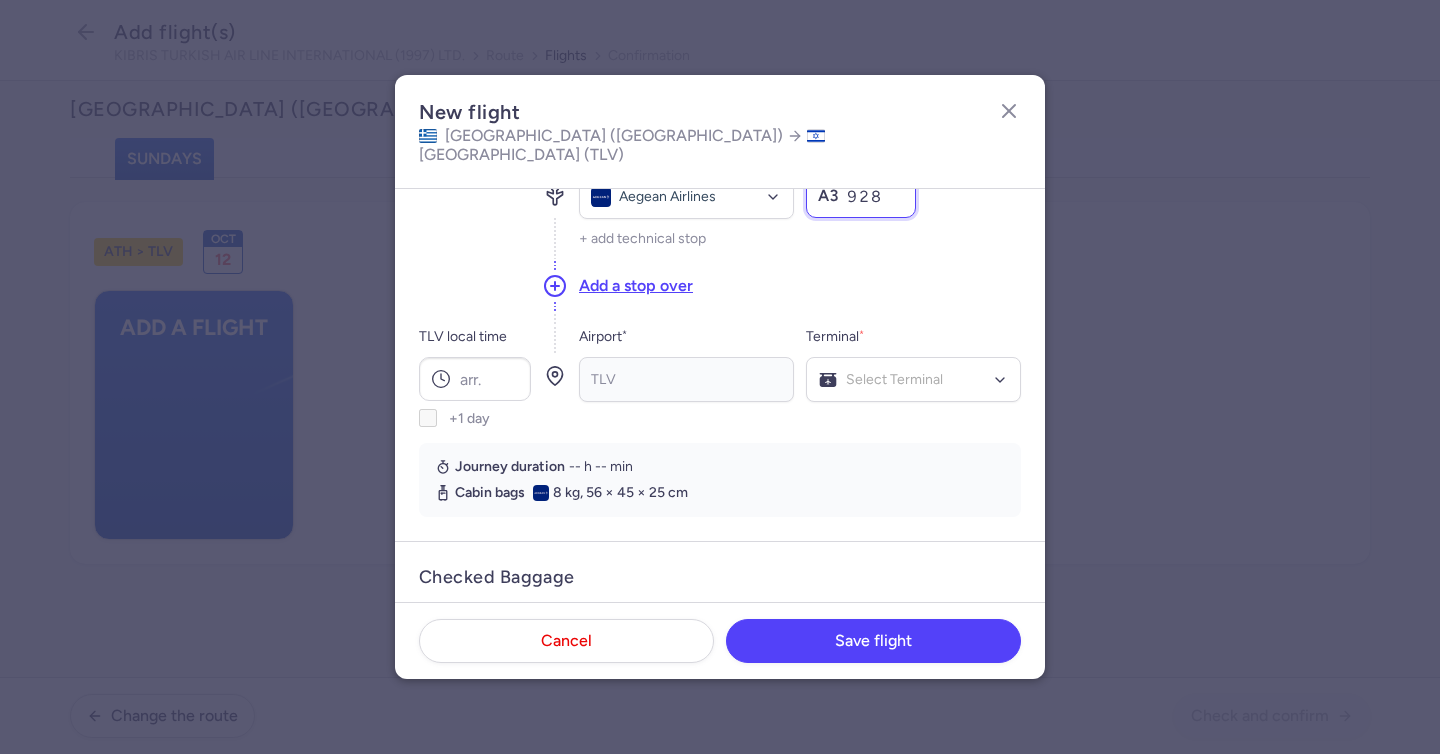 scroll, scrollTop: 200, scrollLeft: 0, axis: vertical 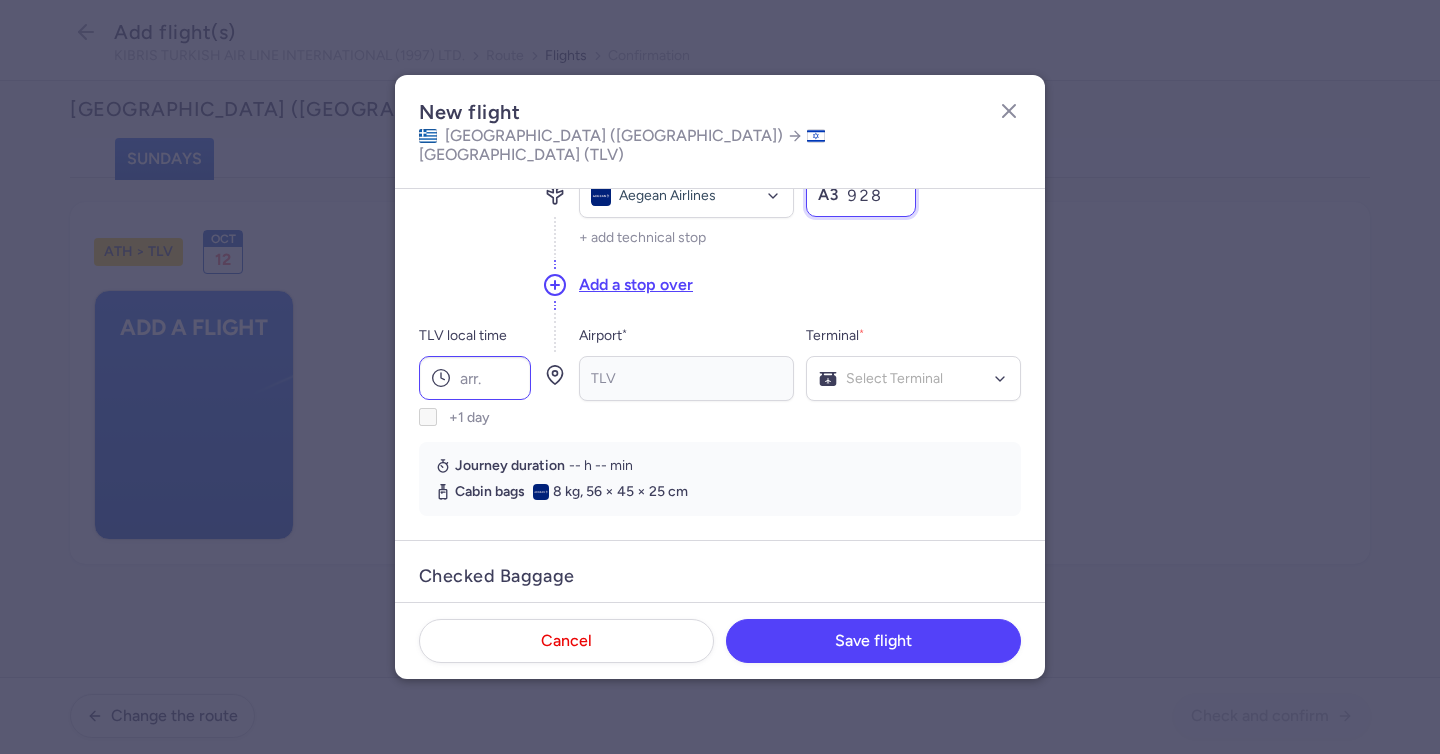 type on "928" 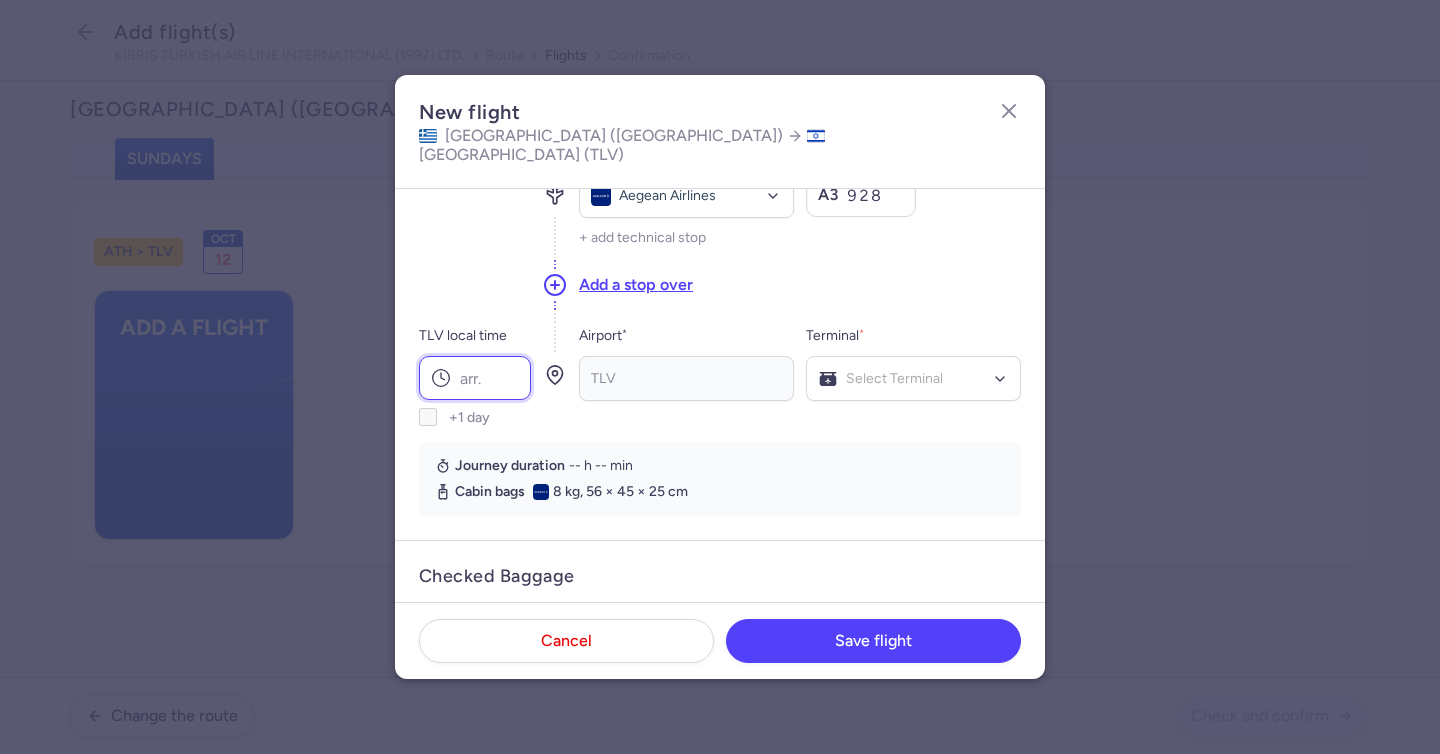 click on "TLV local time" at bounding box center [475, 378] 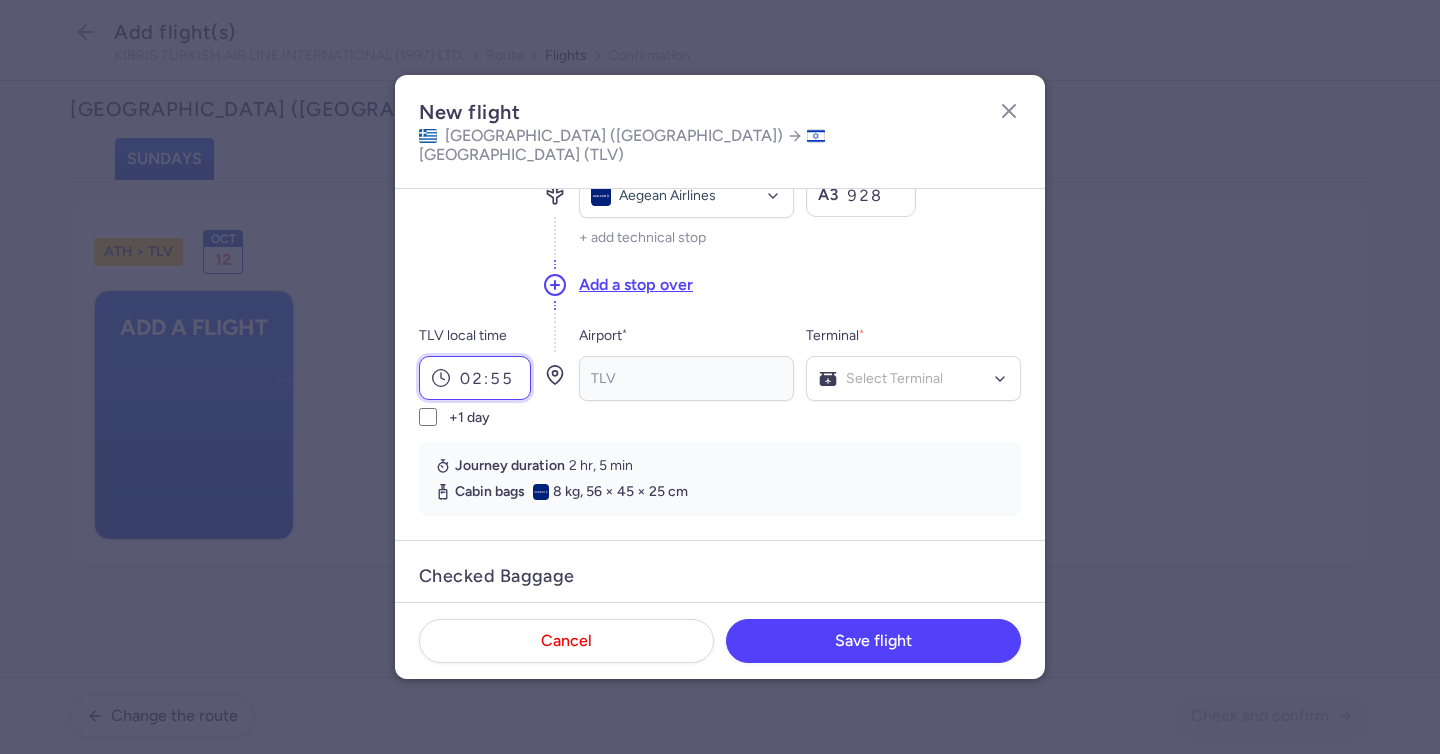 type on "02:55" 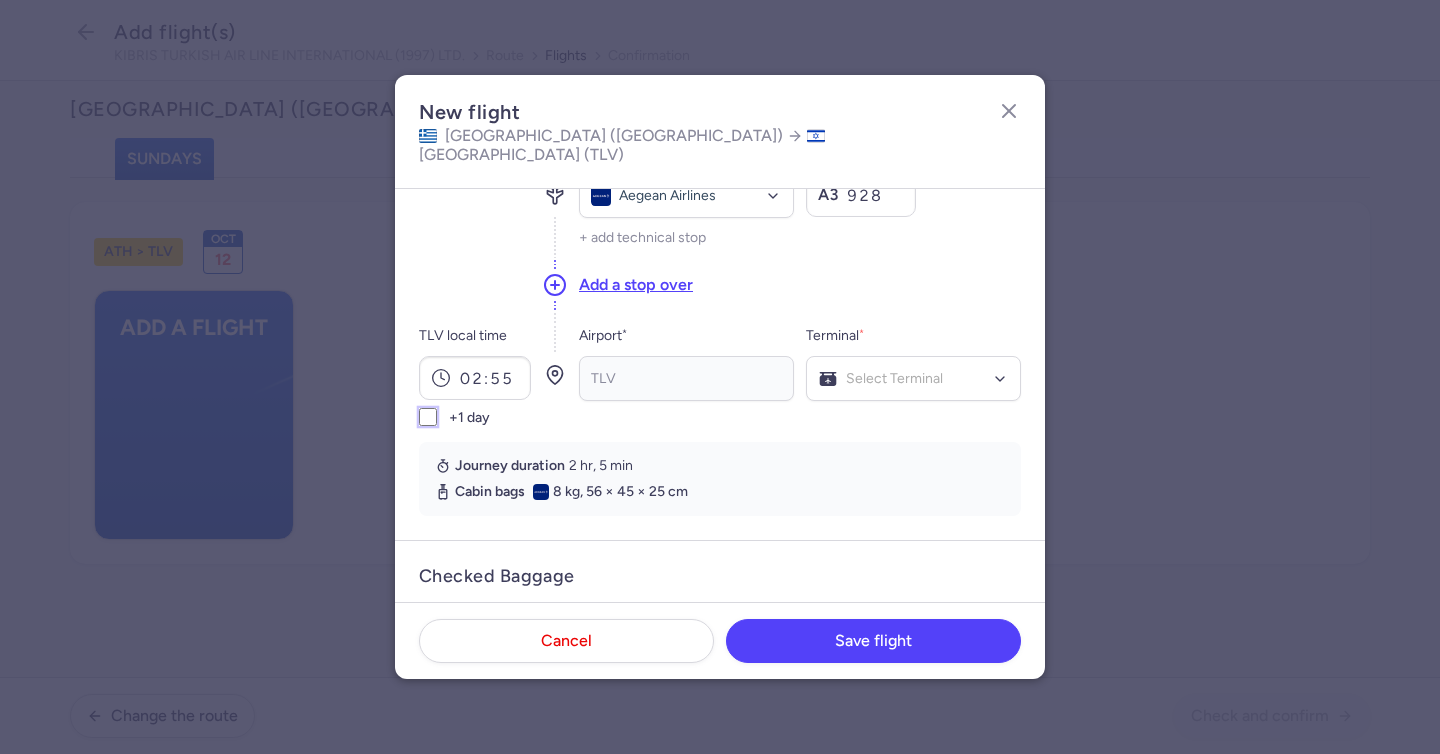 click on "+1 day" at bounding box center (428, 417) 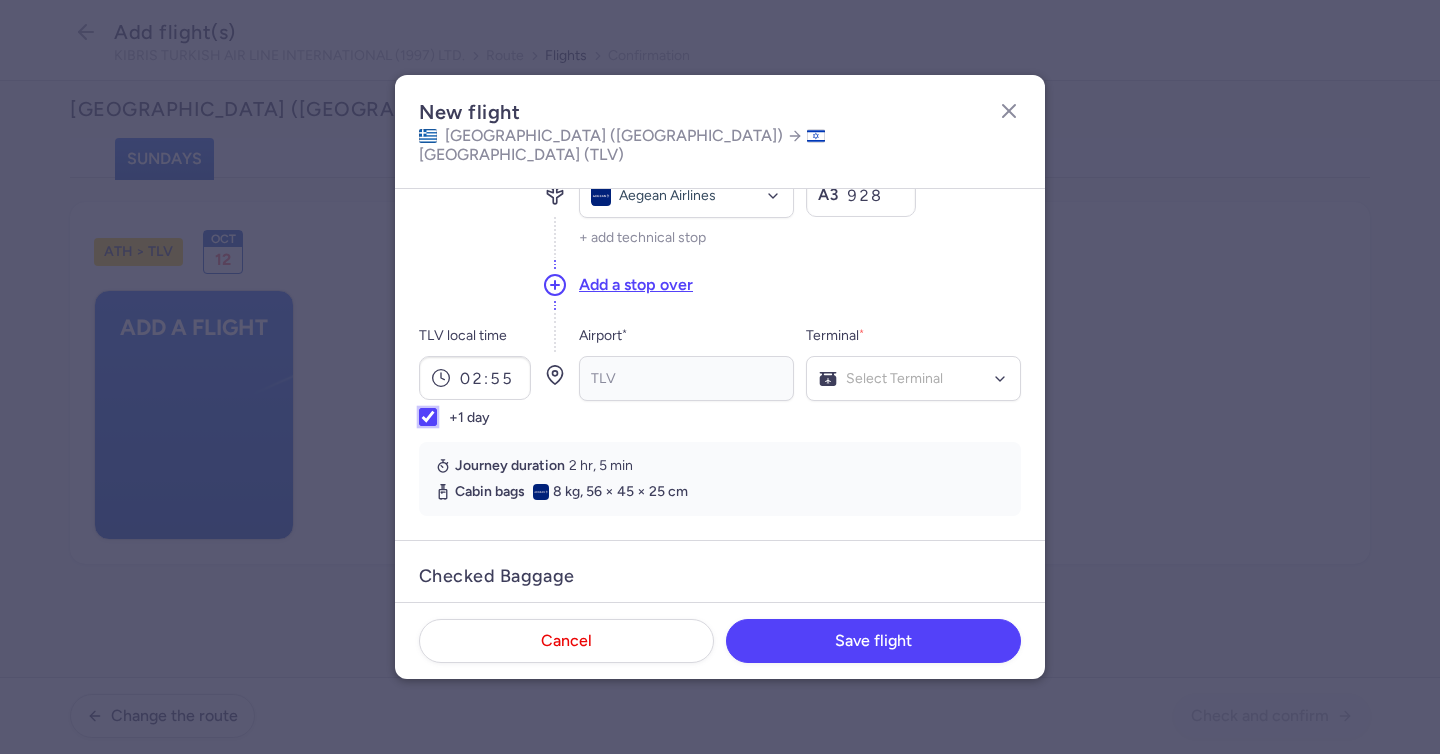 checkbox on "true" 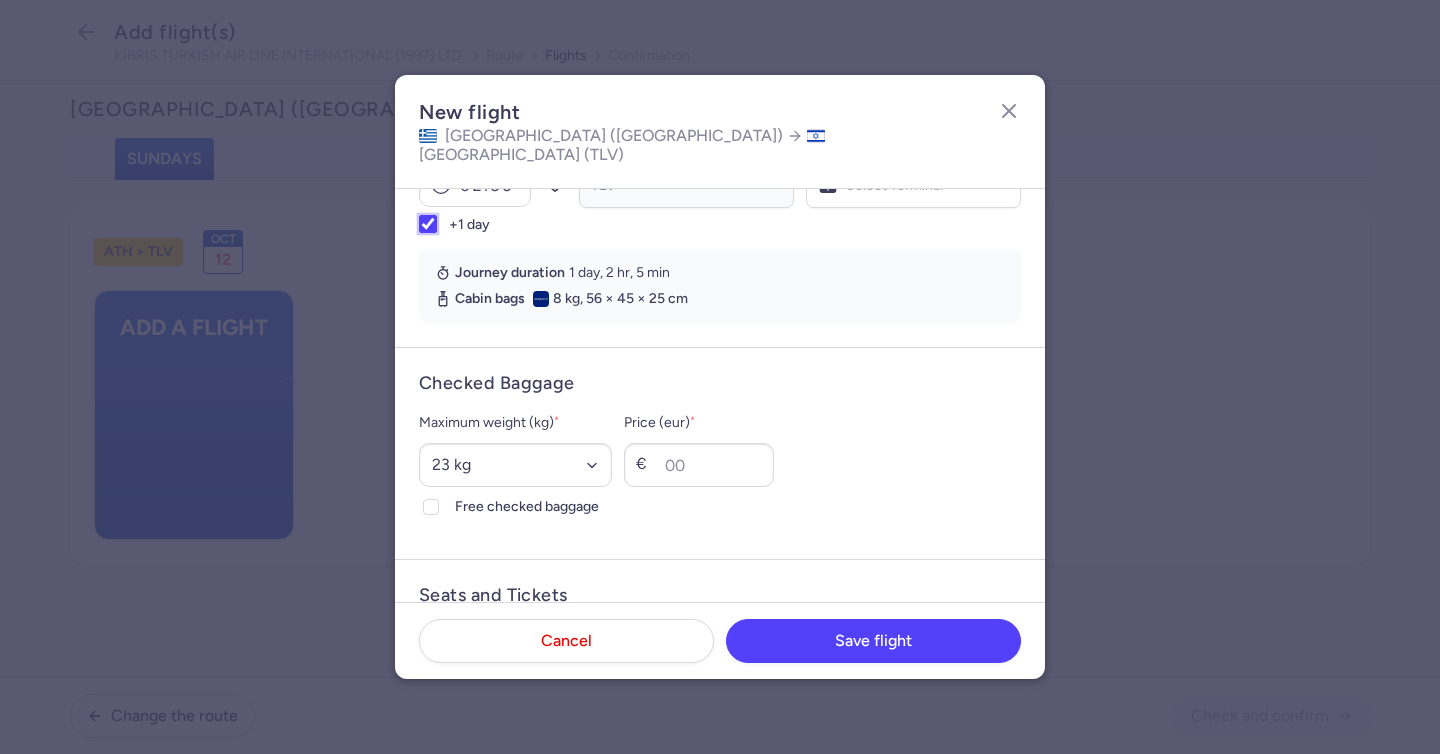 scroll, scrollTop: 395, scrollLeft: 0, axis: vertical 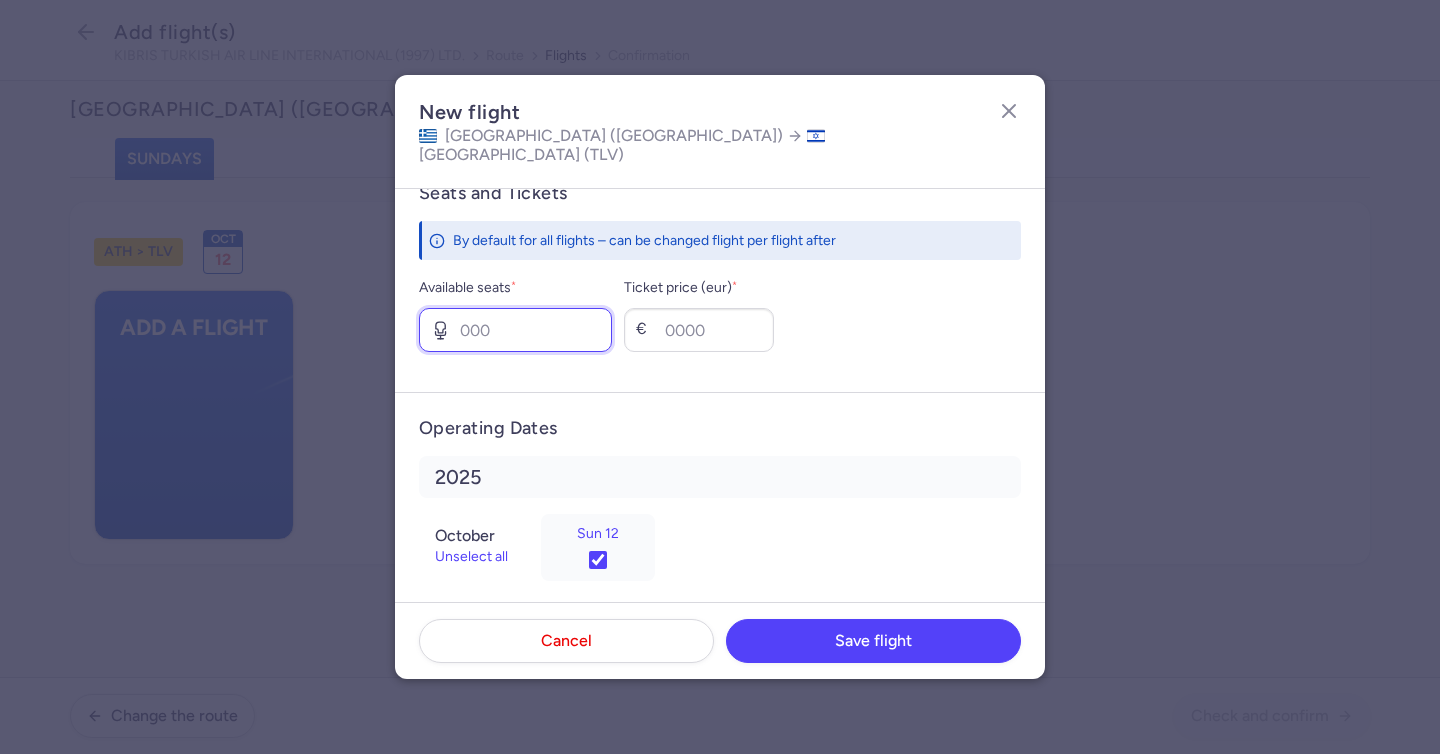 click on "Available seats  *" at bounding box center [515, 330] 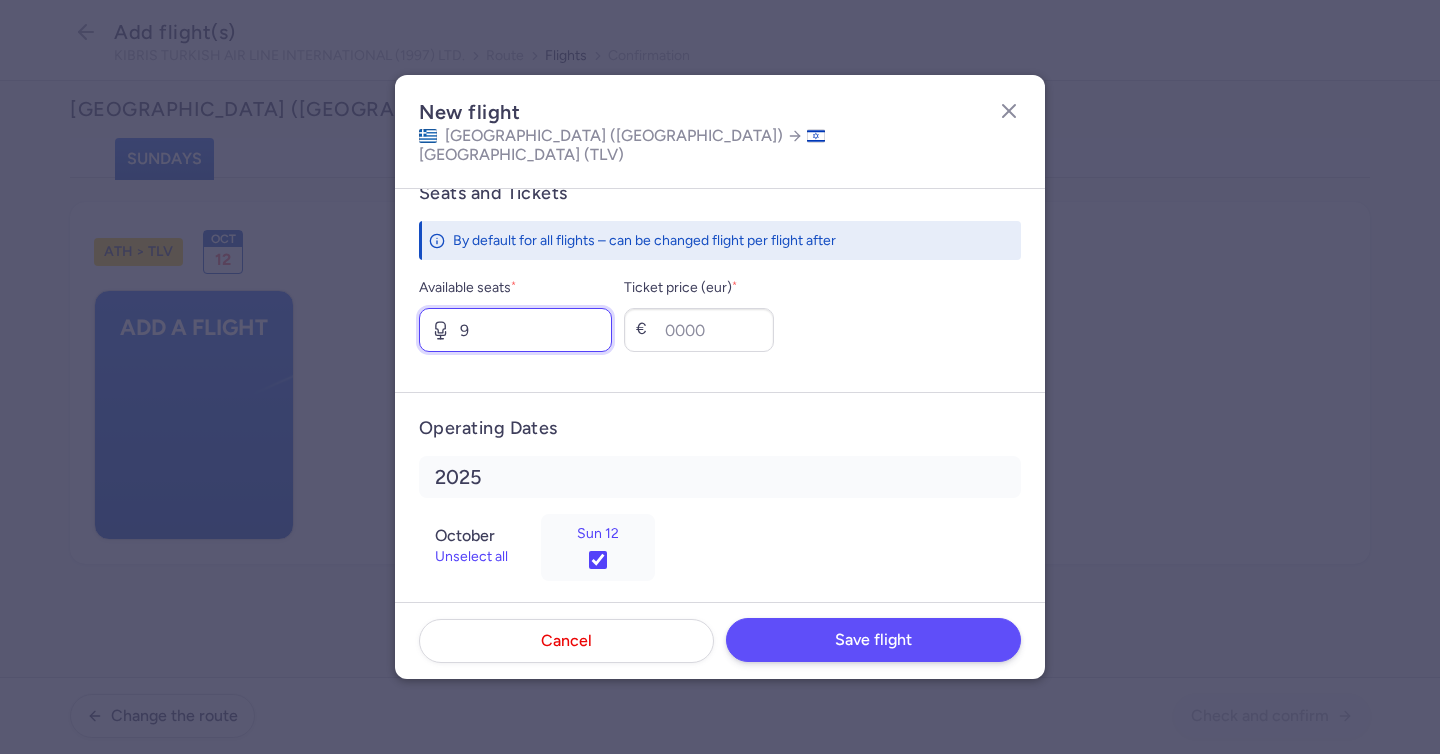 type on "9" 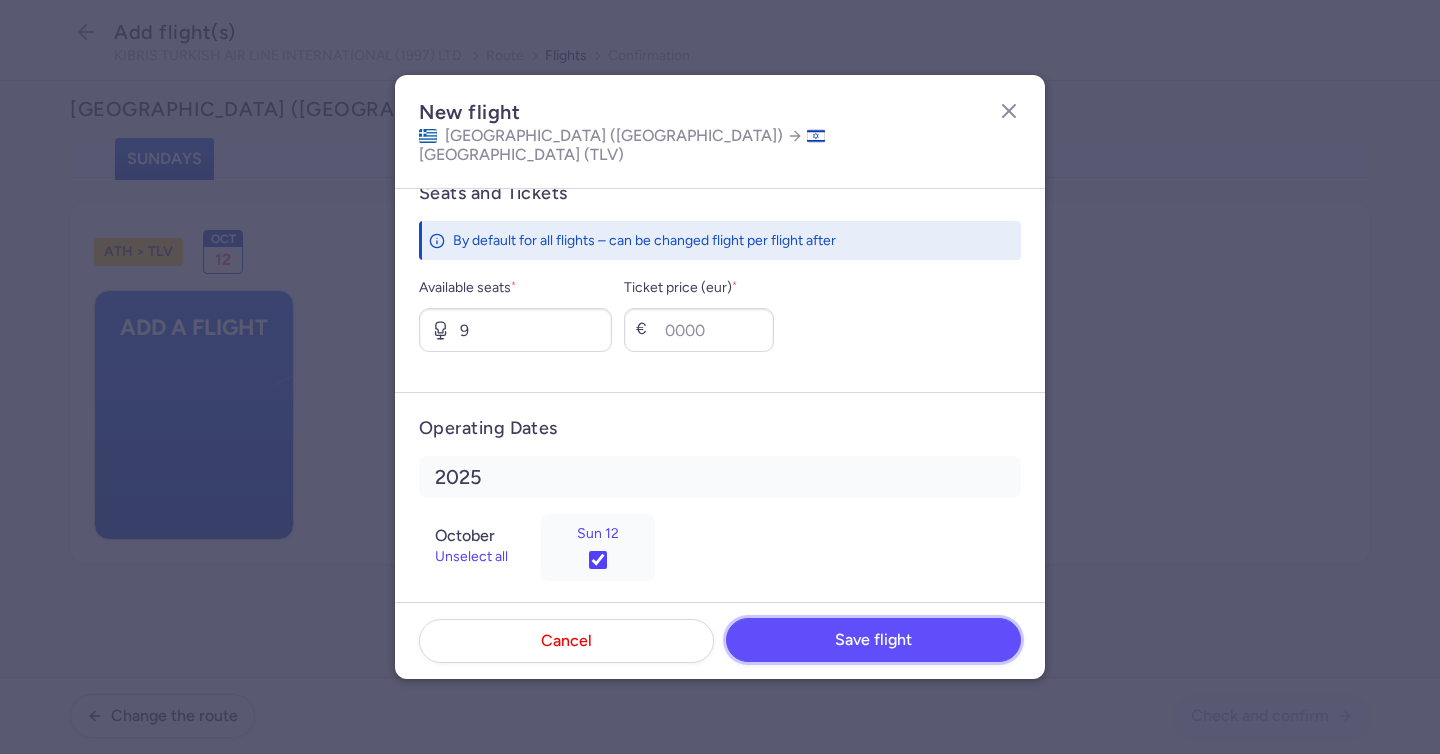 click on "Save flight" at bounding box center (873, 640) 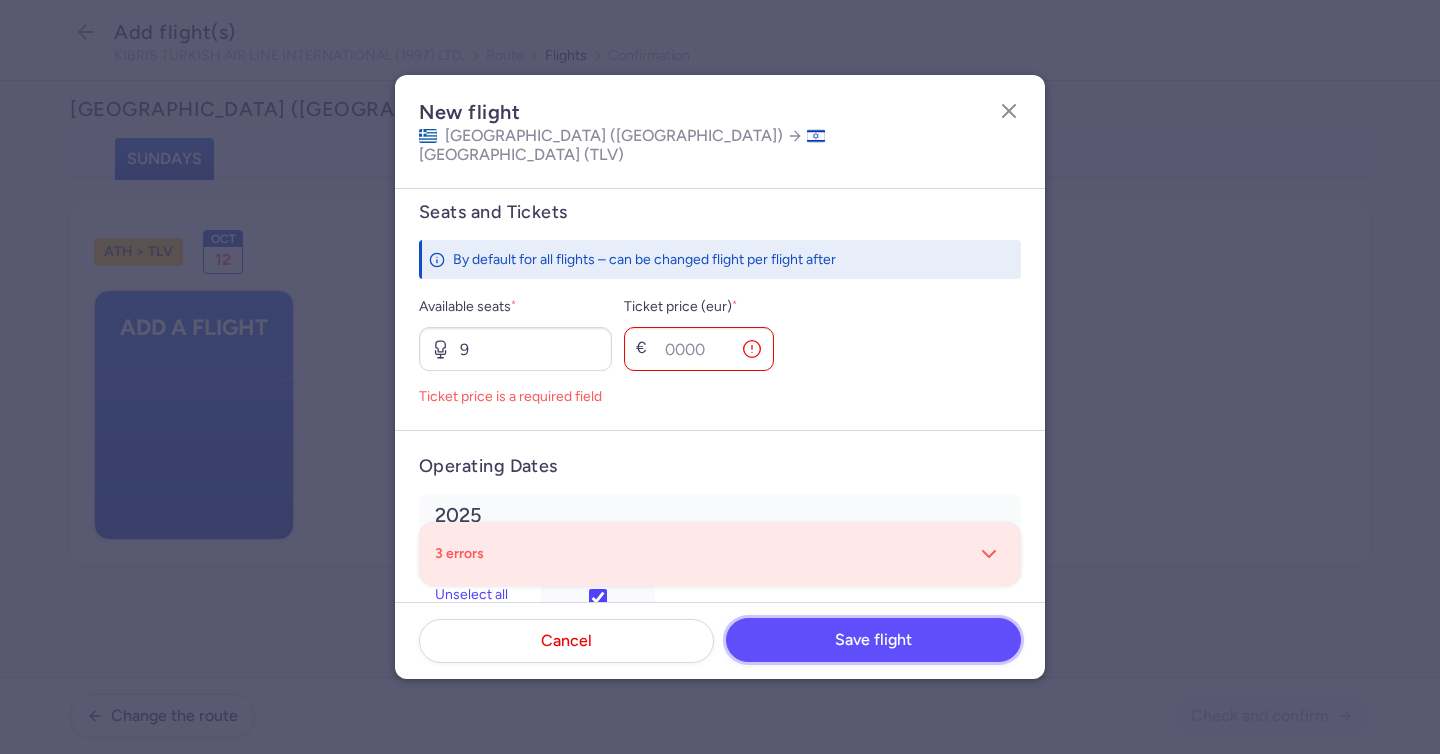 scroll, scrollTop: 814, scrollLeft: 0, axis: vertical 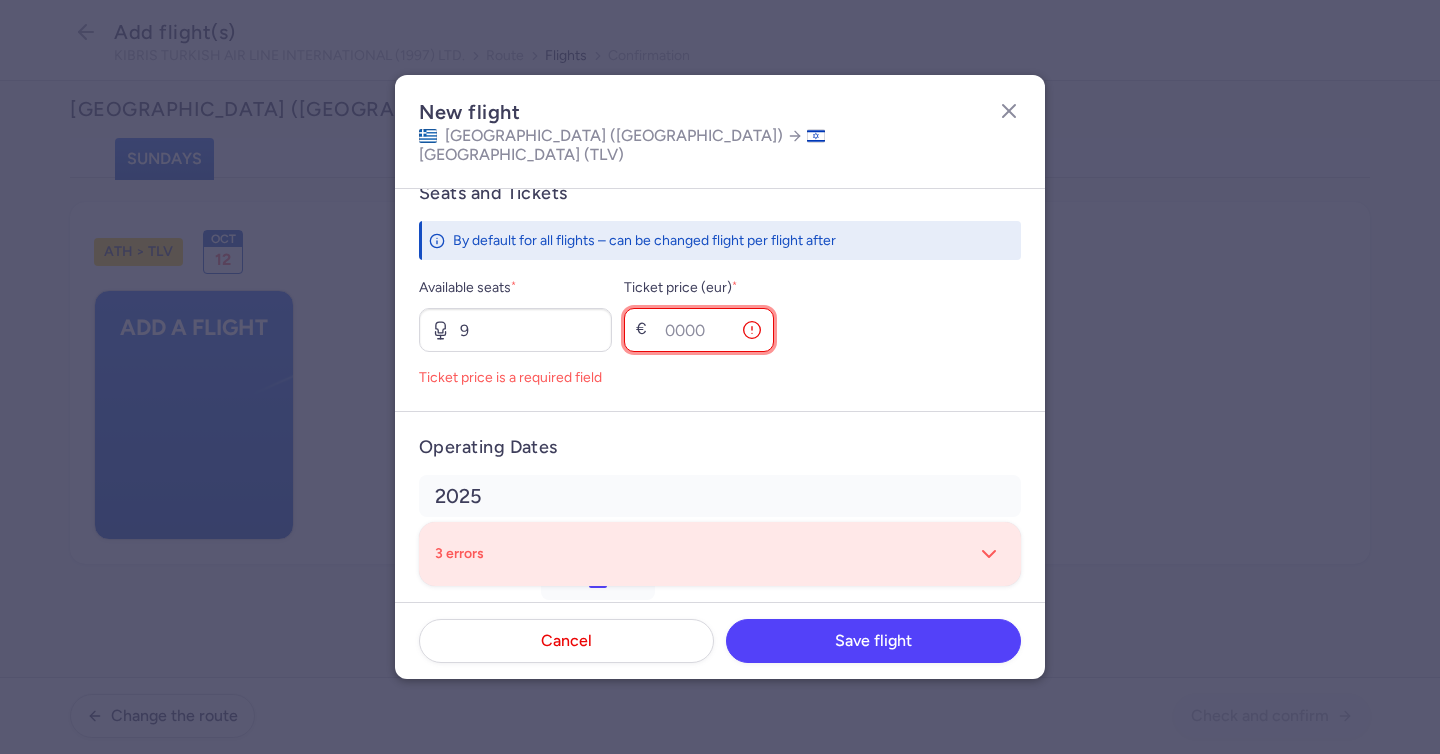 click on "Ticket price (eur)  *" at bounding box center (699, 330) 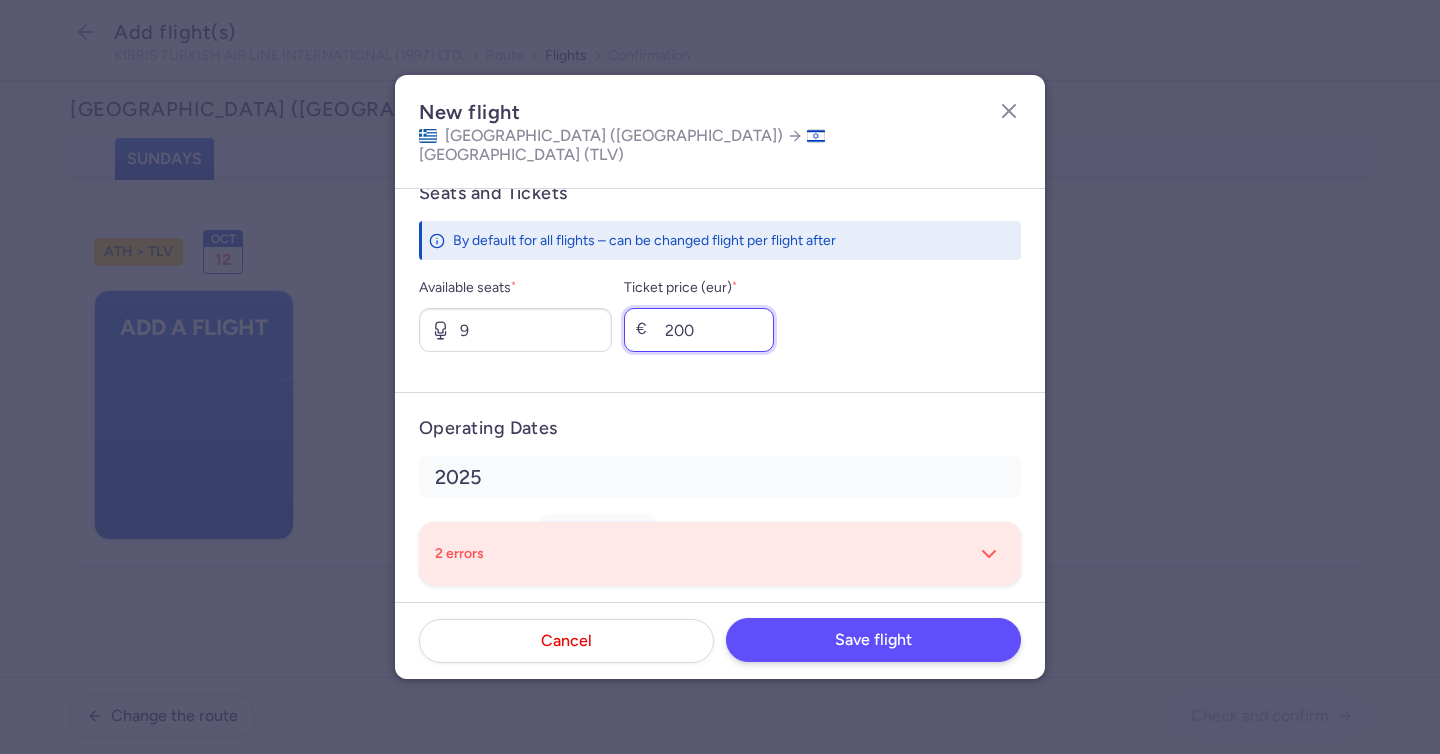 type on "200" 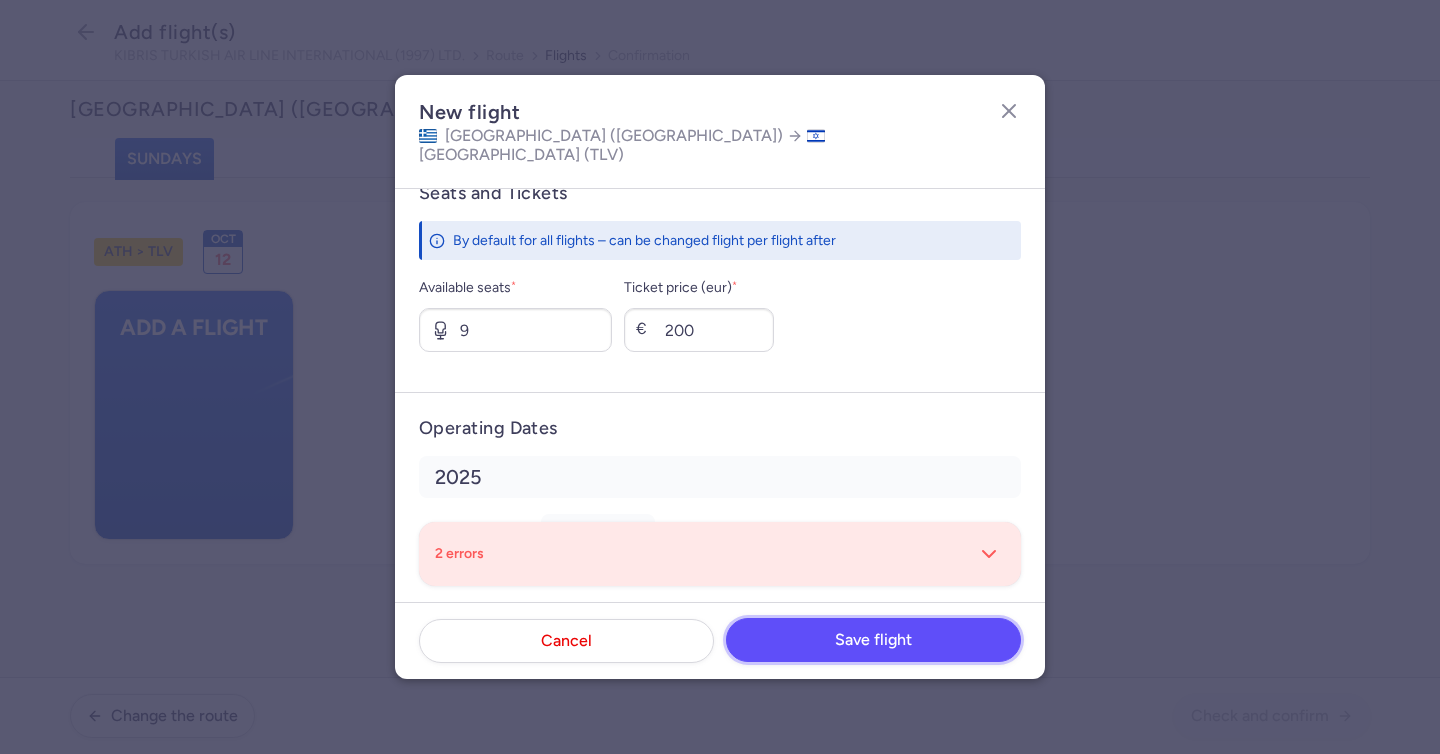 click on "Save flight" at bounding box center (873, 640) 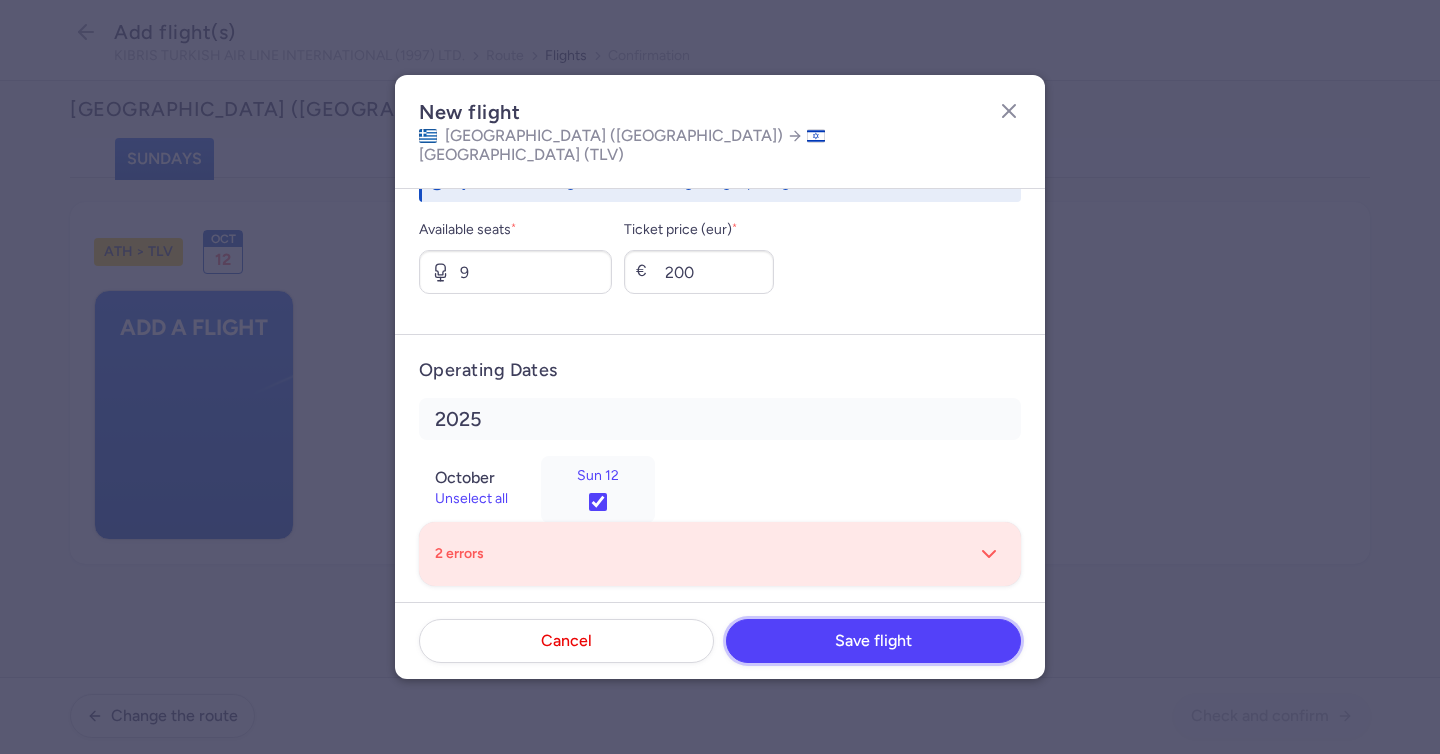 scroll, scrollTop: 878, scrollLeft: 0, axis: vertical 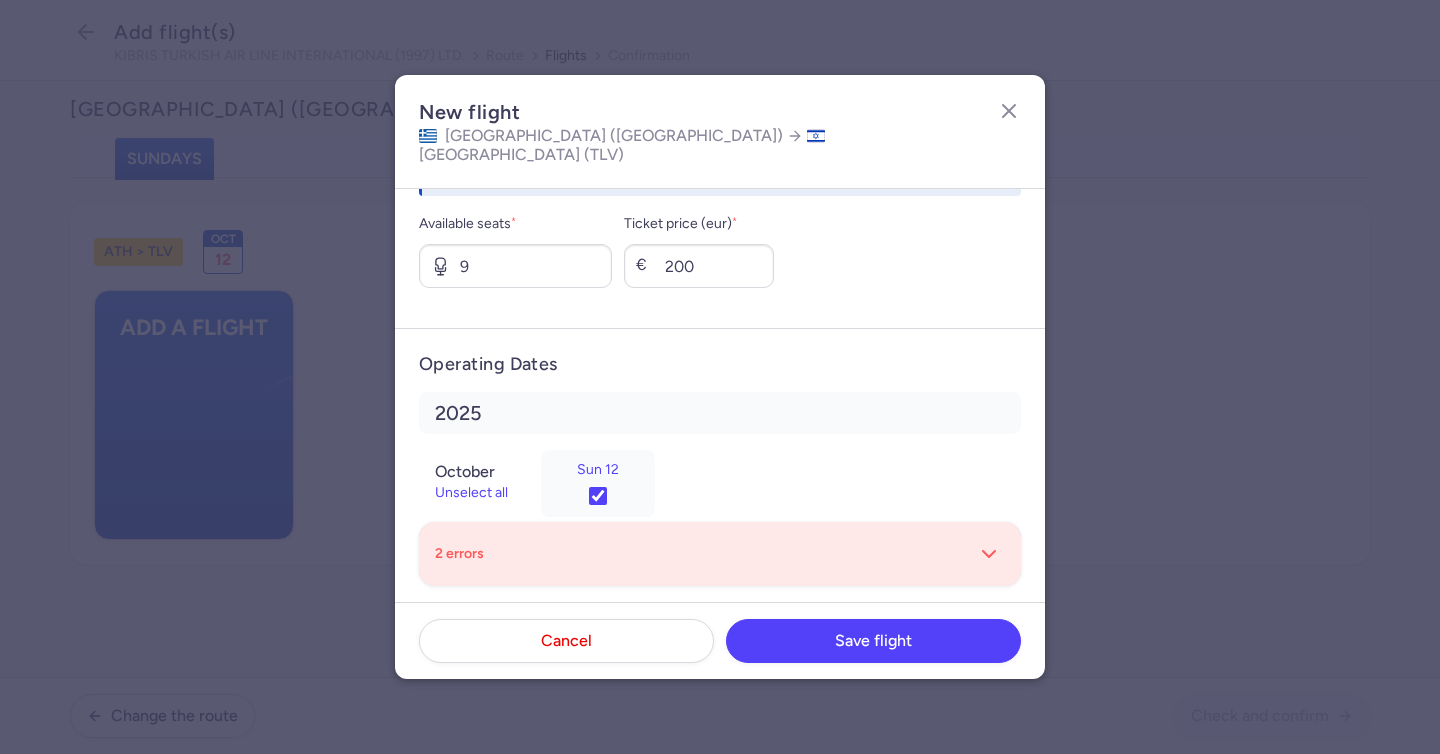 click on "2 errors" at bounding box center (720, 554) 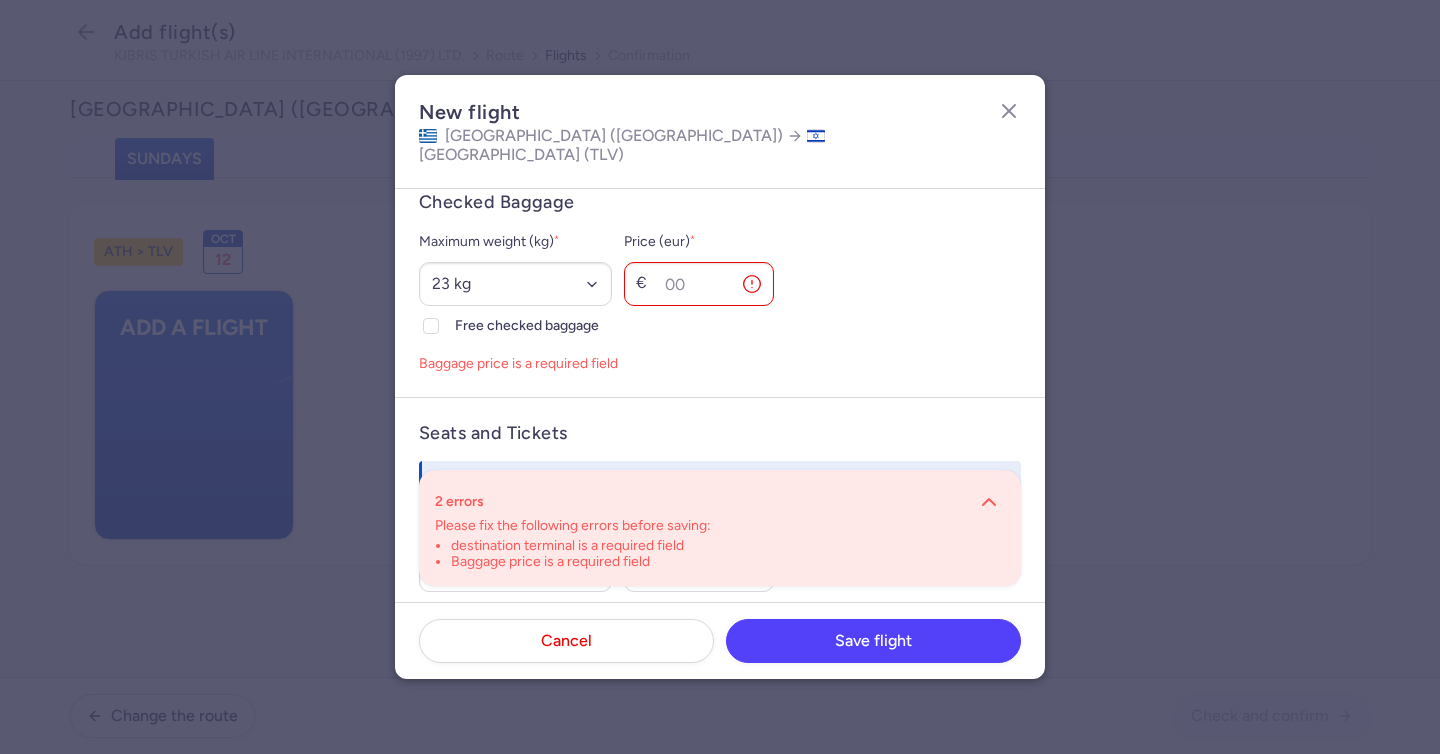 scroll, scrollTop: 559, scrollLeft: 0, axis: vertical 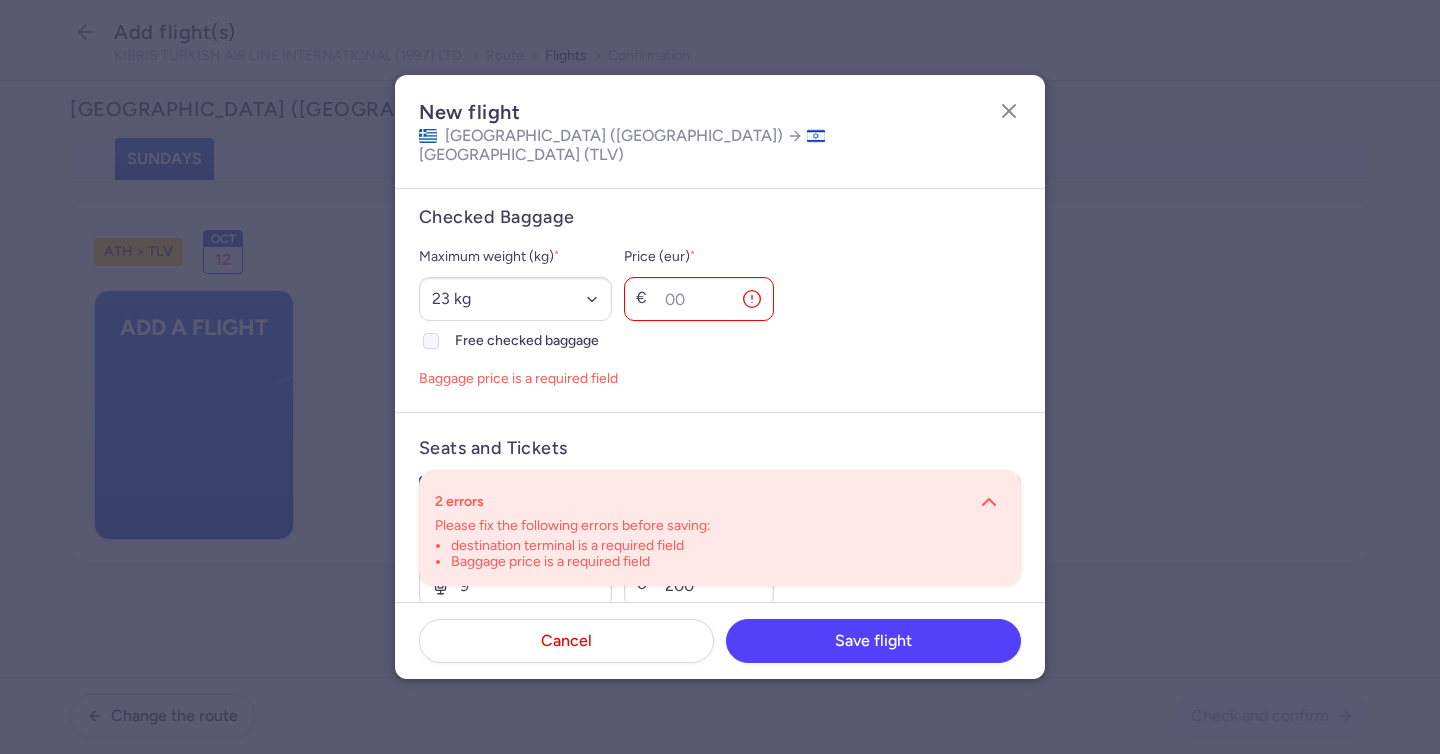 click on "Free checked baggage" 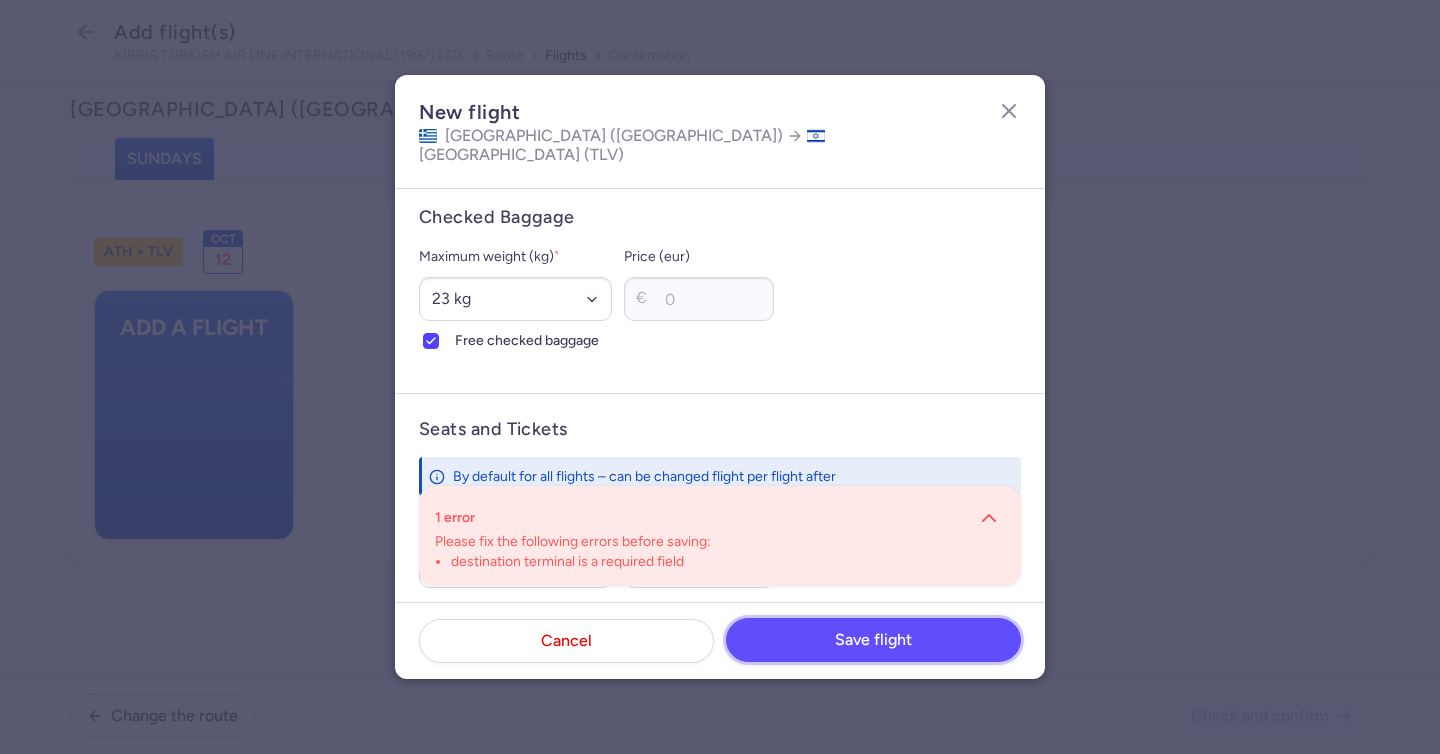 click on "Save flight" at bounding box center [873, 640] 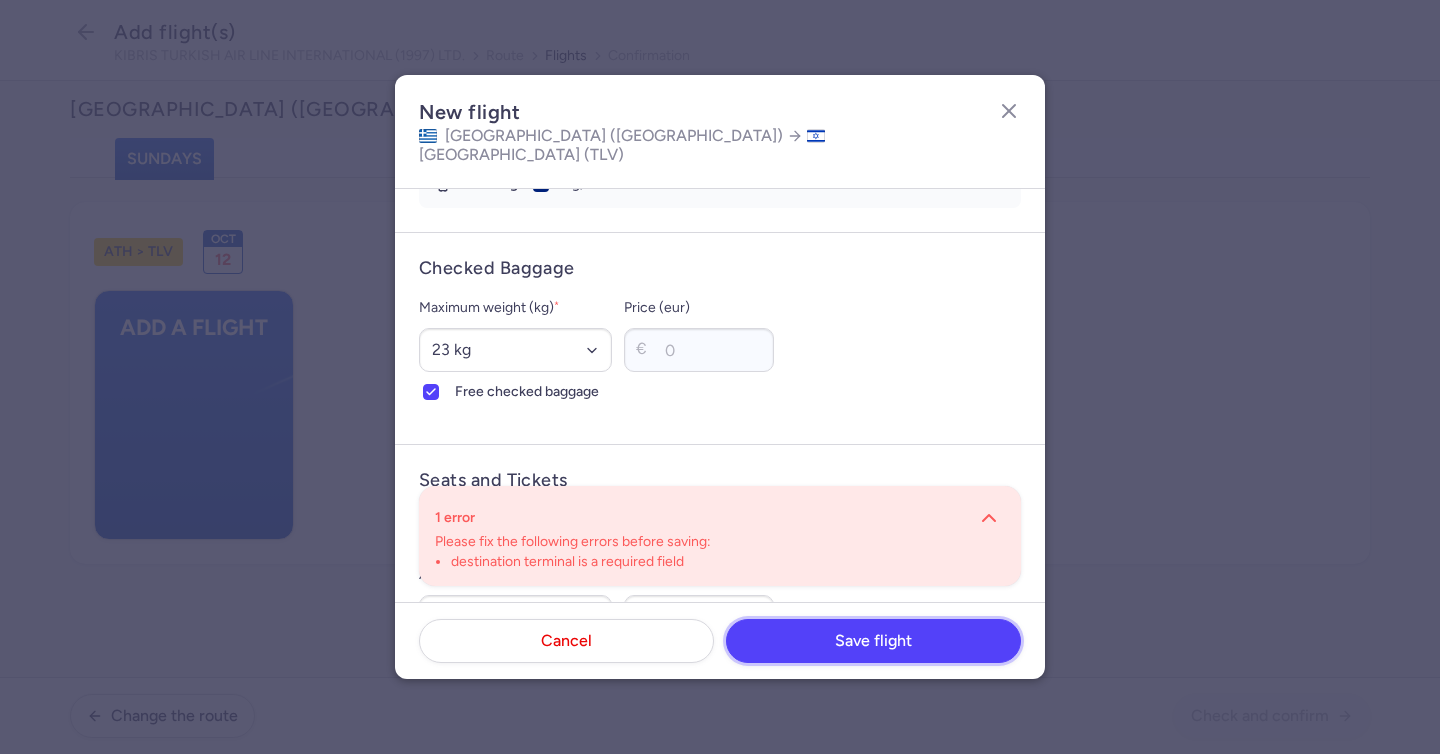 scroll, scrollTop: 225, scrollLeft: 0, axis: vertical 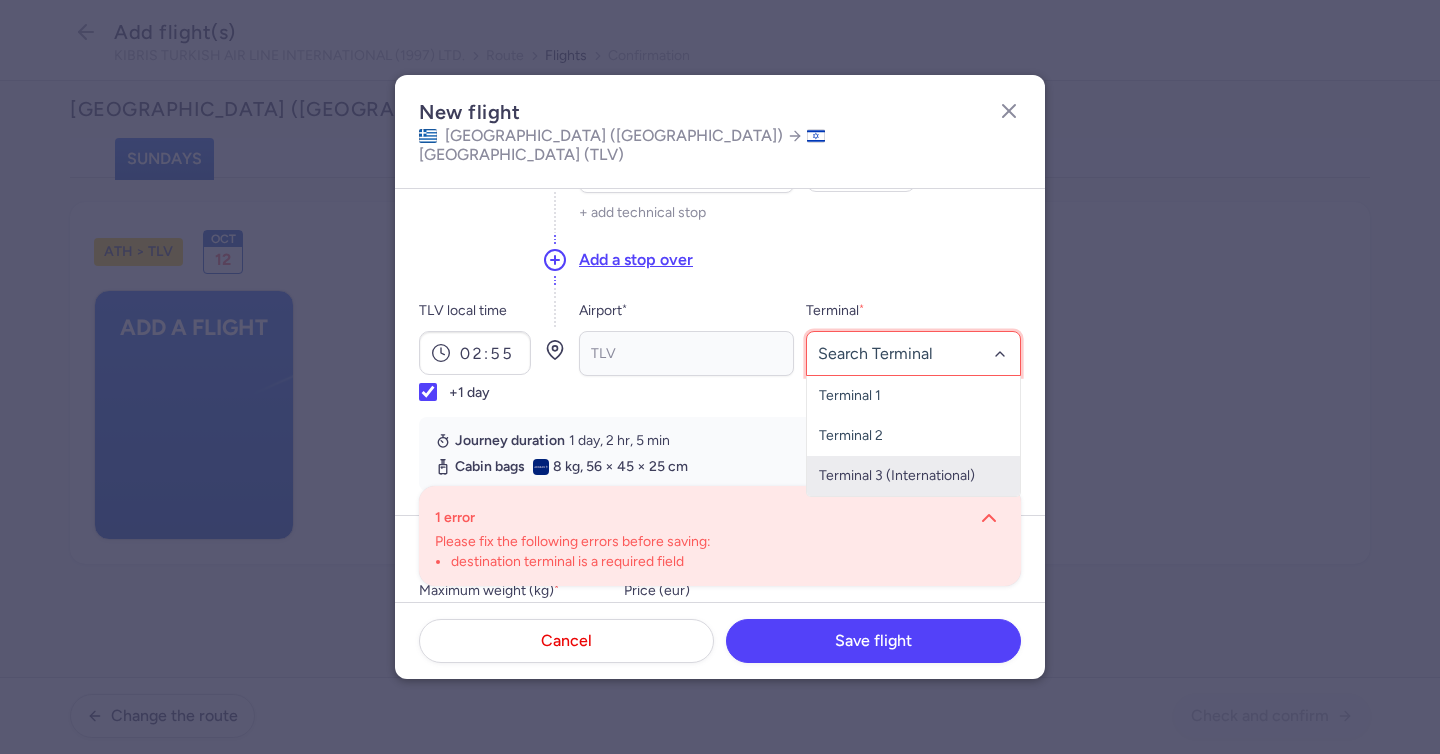 click on "Terminal 3 (International)" 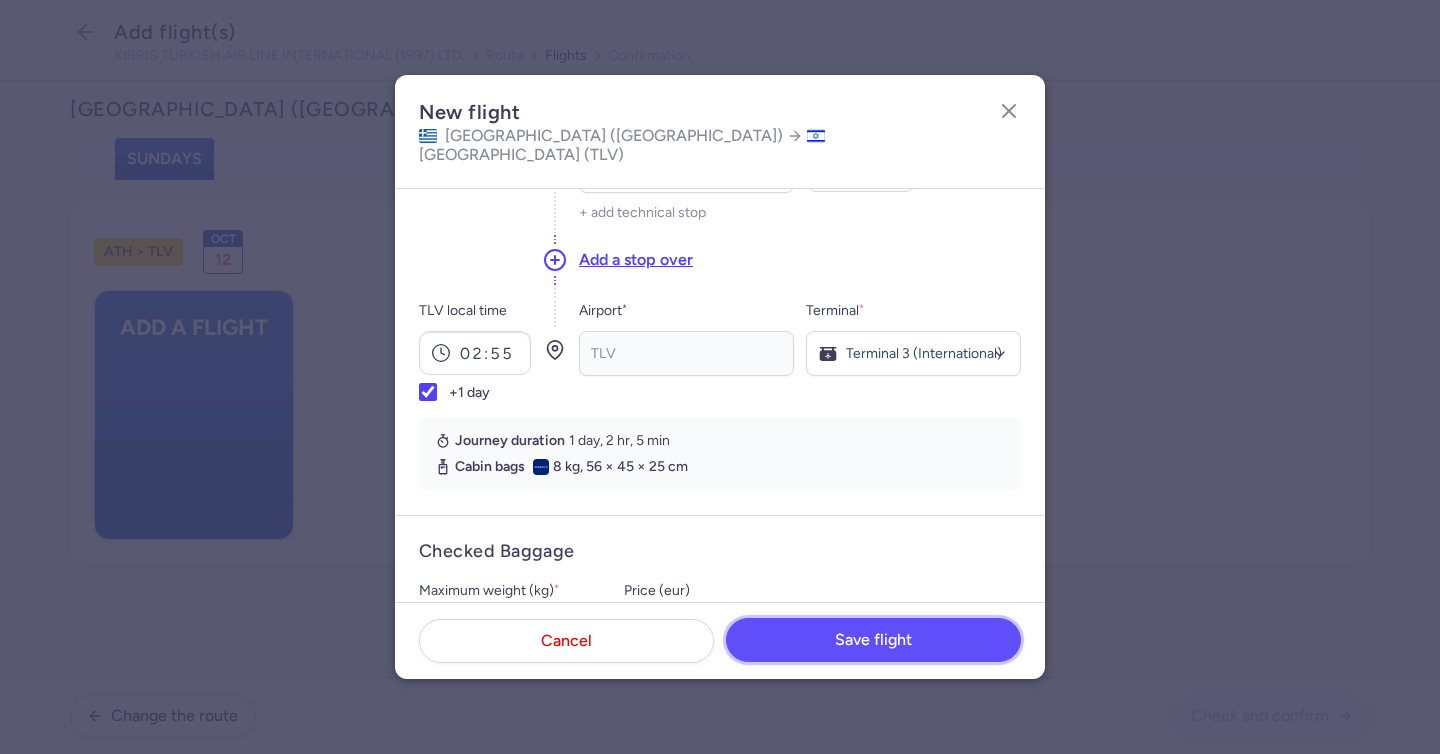 click on "Save flight" at bounding box center [873, 640] 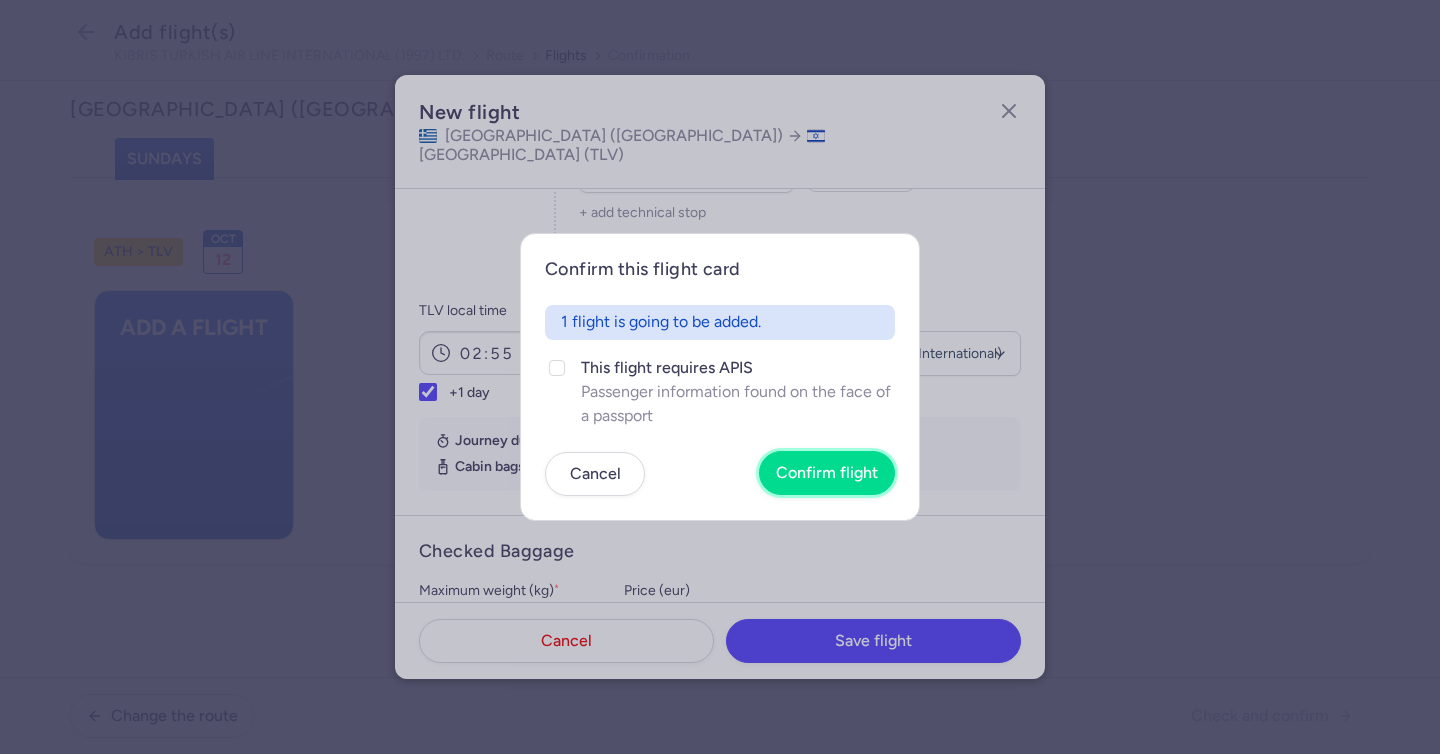 click on "Confirm flight" at bounding box center (827, 473) 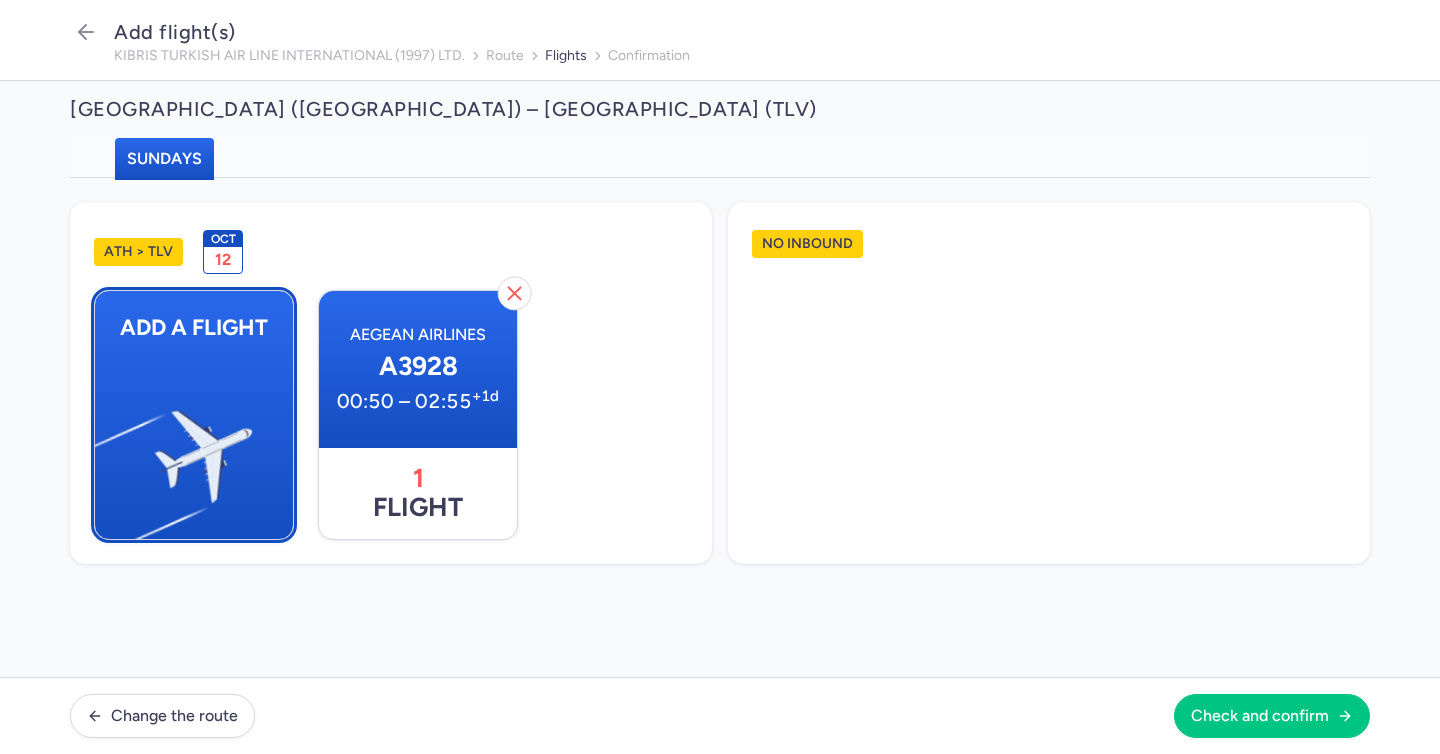 click at bounding box center [105, 448] 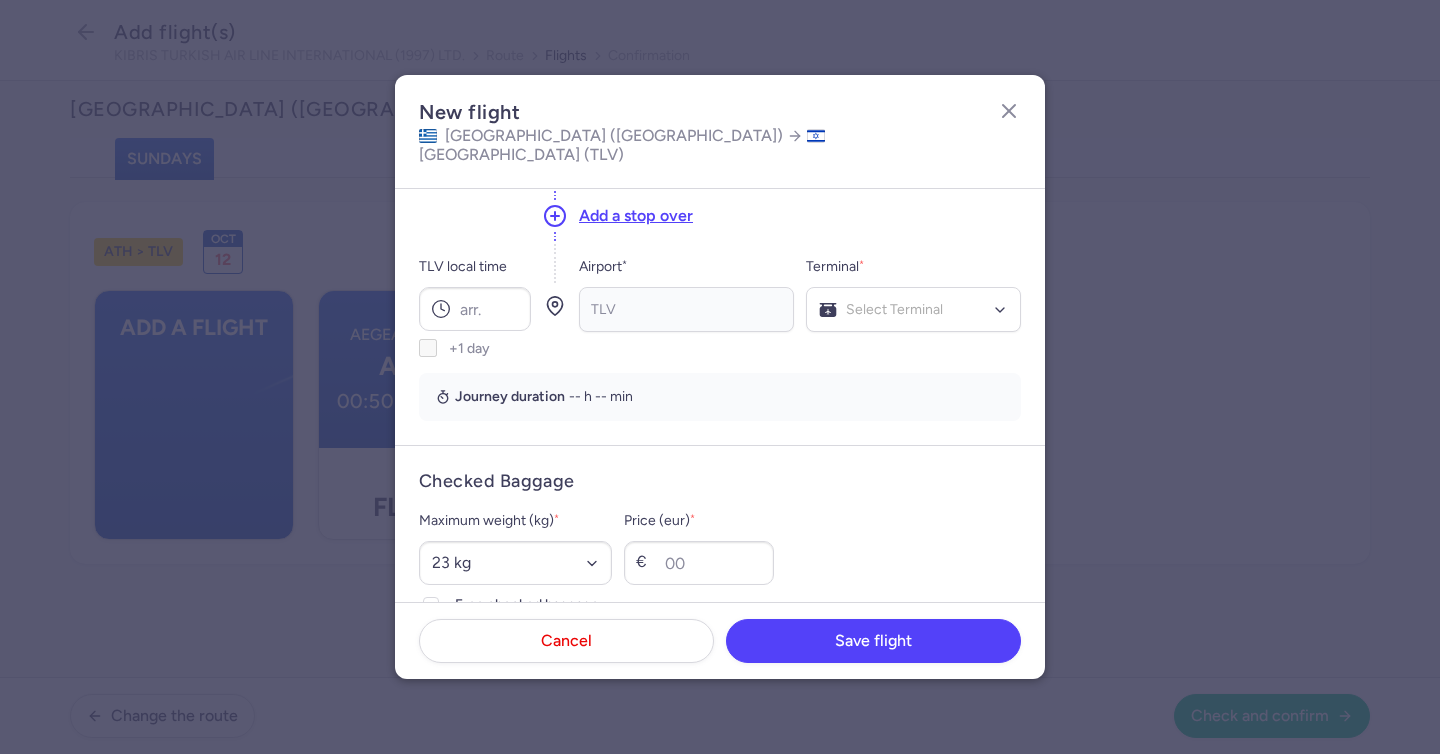 scroll, scrollTop: 0, scrollLeft: 0, axis: both 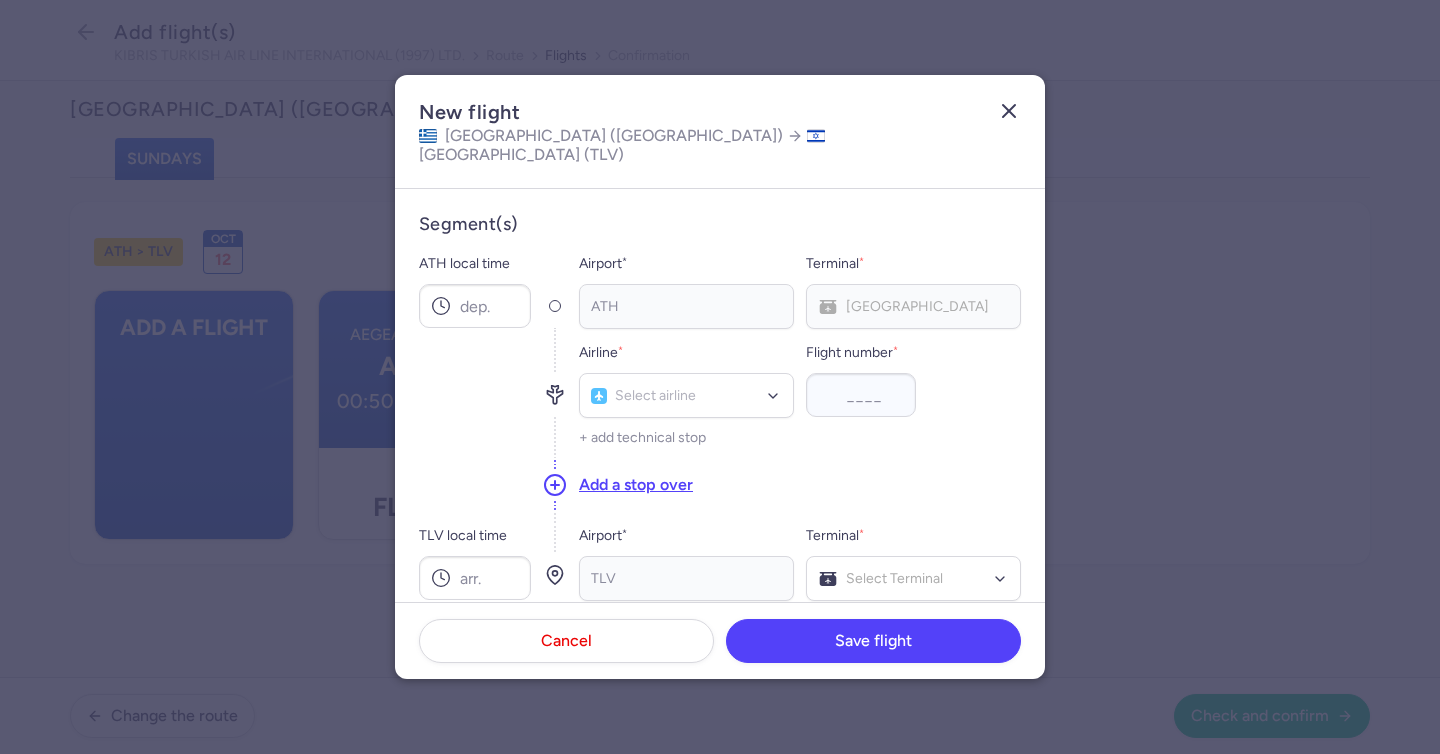 click 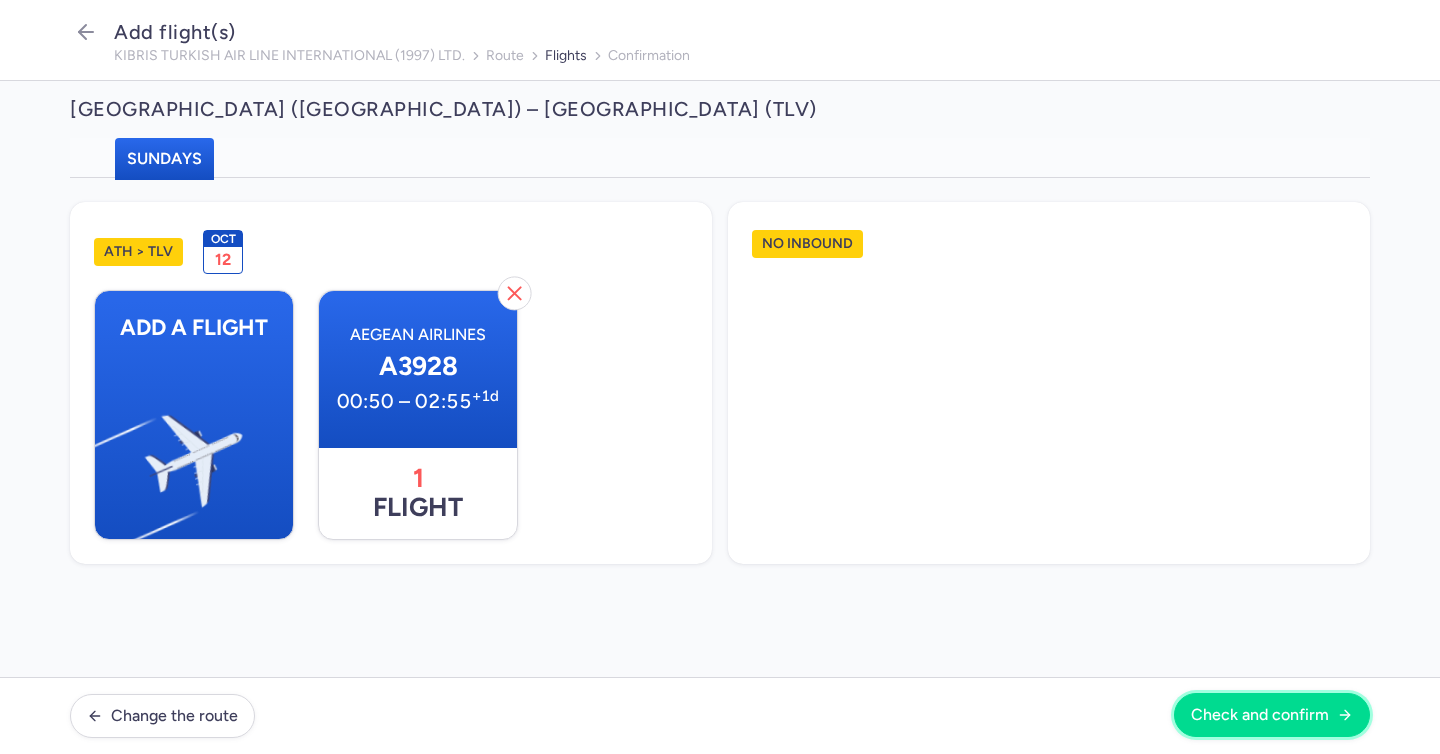 click on "Check and confirm" at bounding box center (1260, 715) 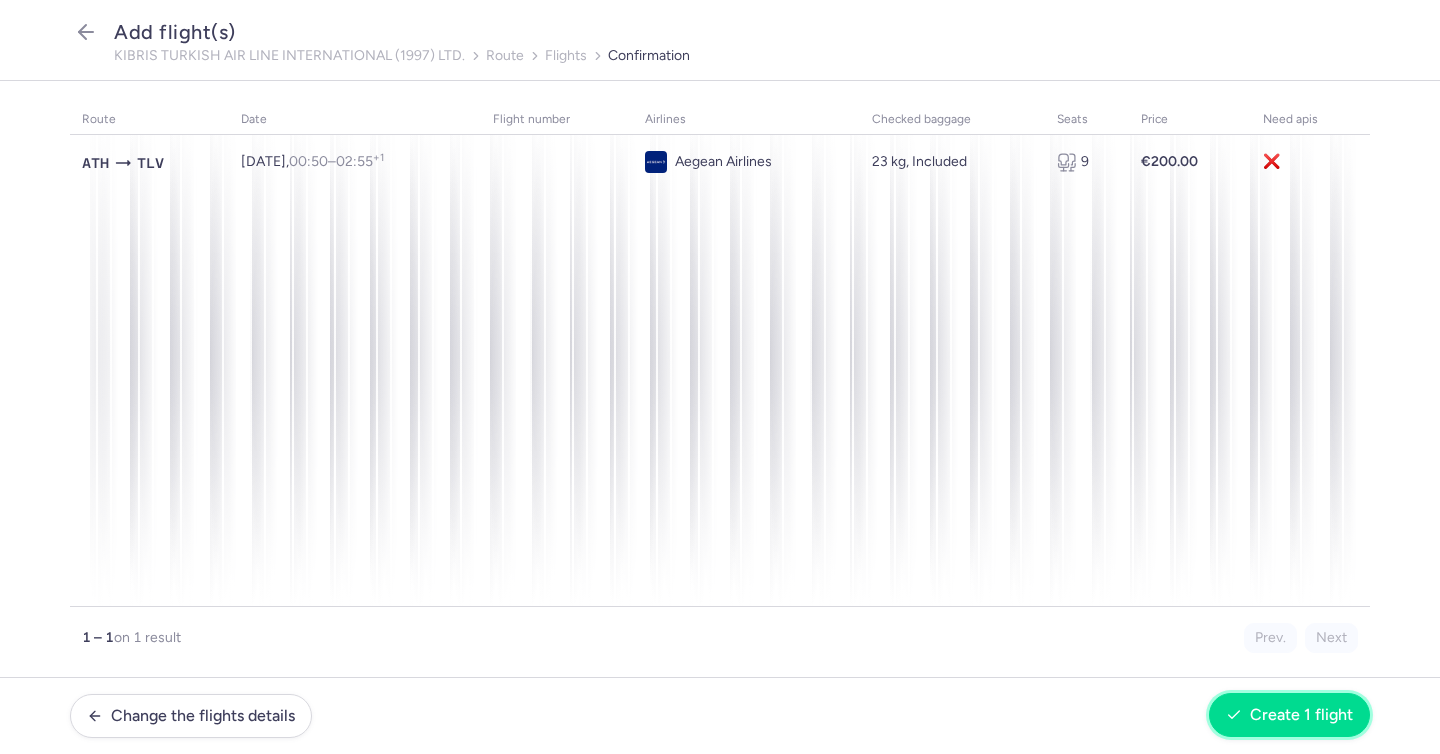 click on "Create 1 flight" at bounding box center (1301, 715) 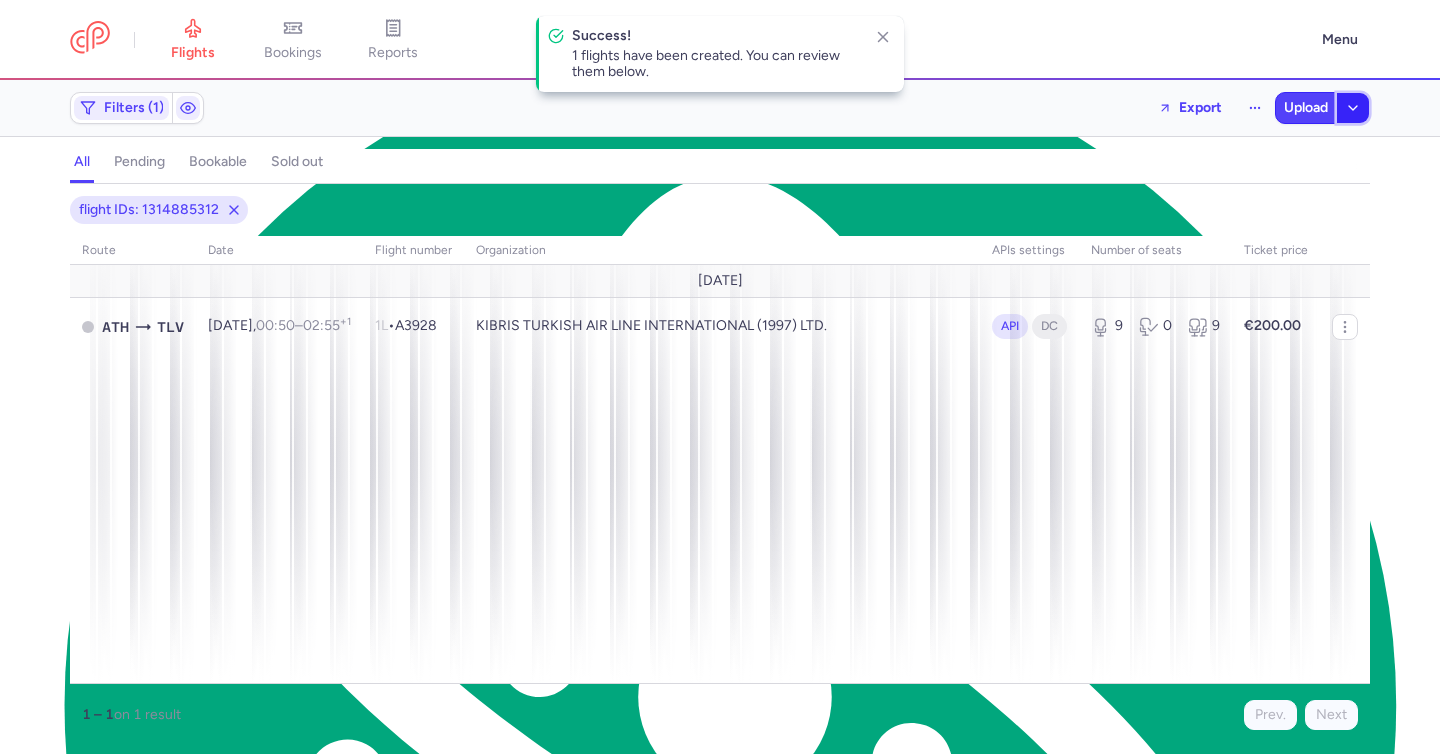 click 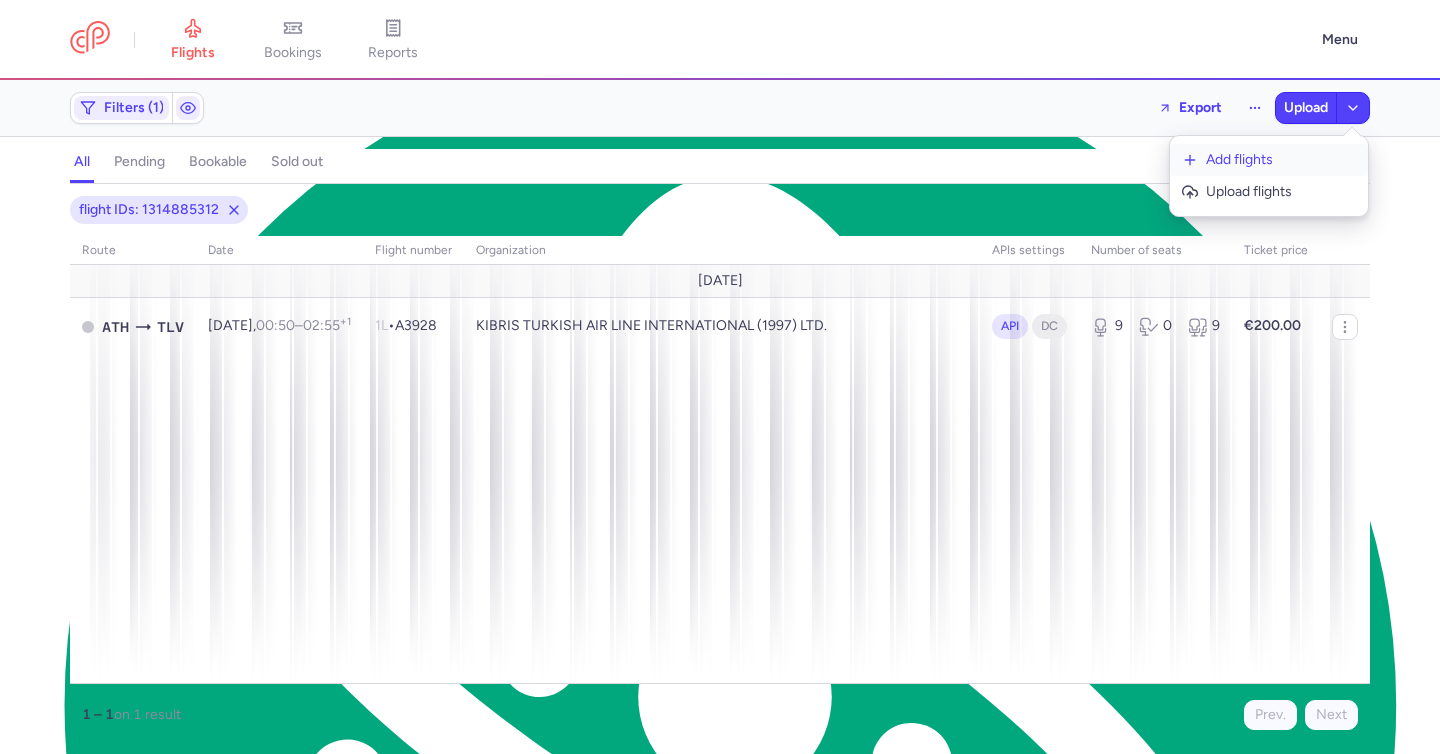 click on "Add flights" at bounding box center (1281, 160) 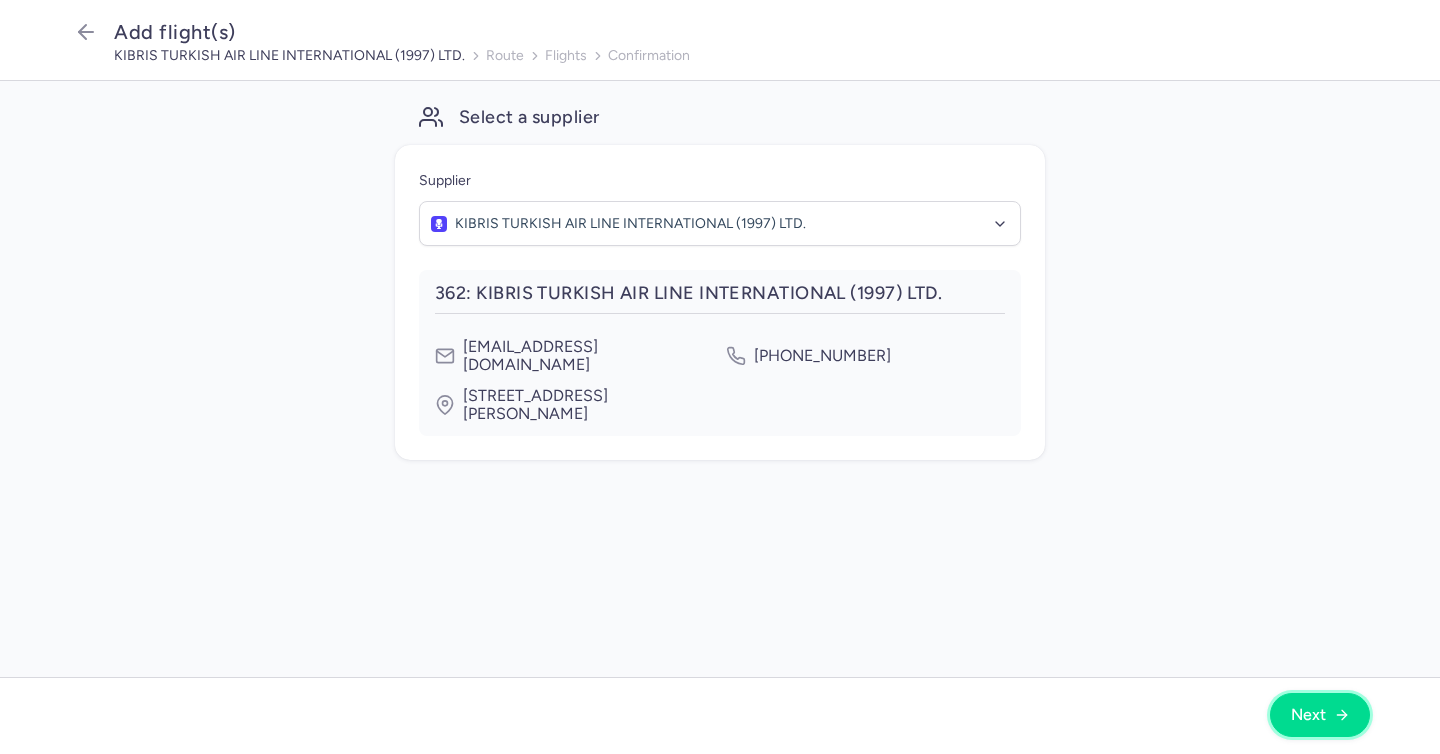 click on "Next" at bounding box center (1308, 715) 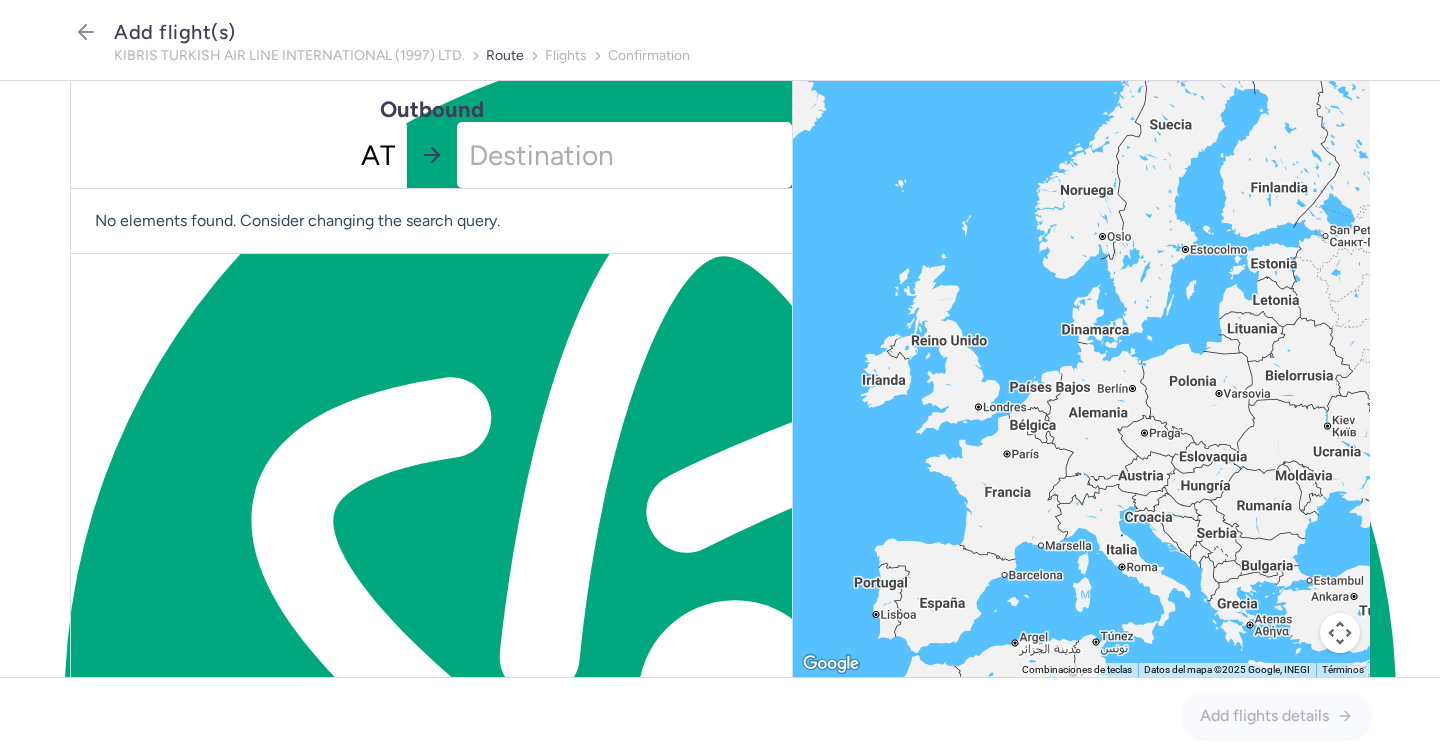 type on "ATH" 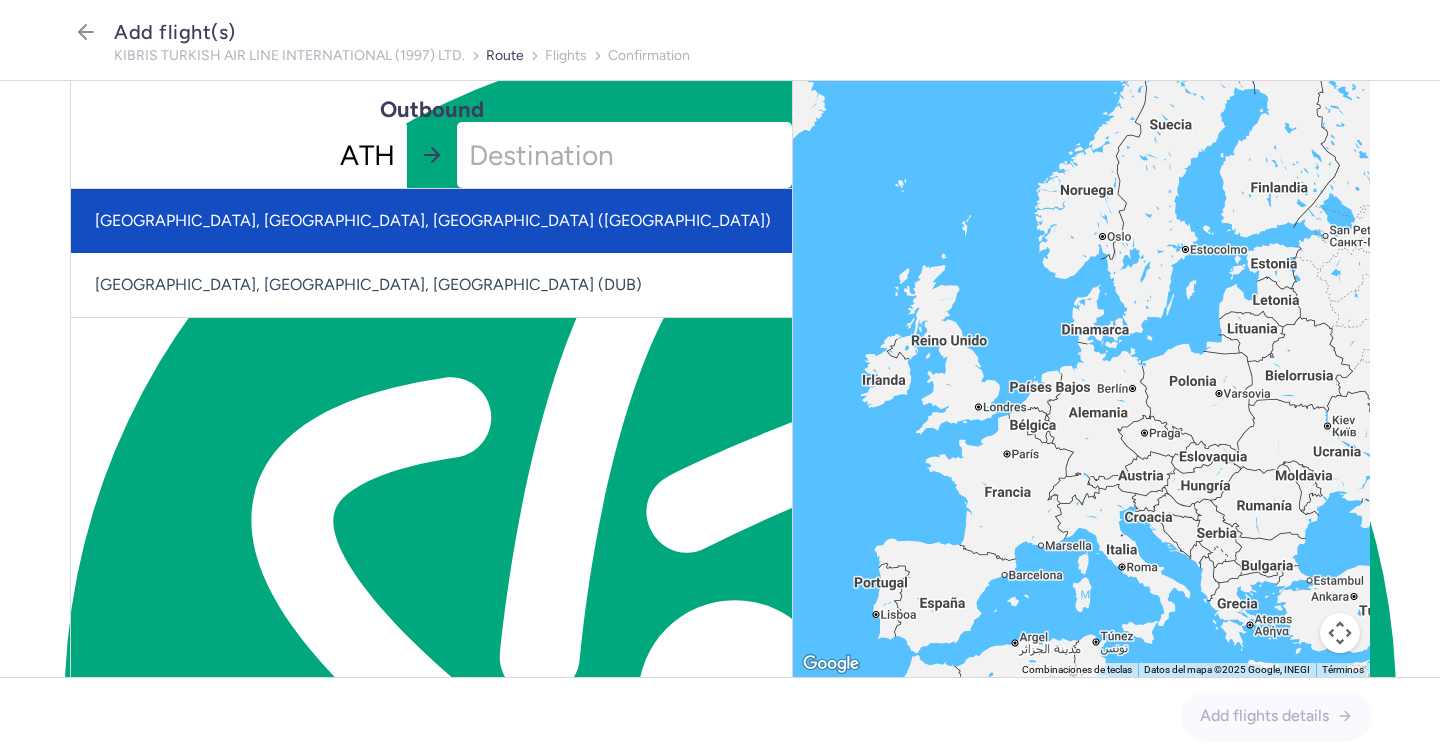 drag, startPoint x: 449, startPoint y: 218, endPoint x: 496, endPoint y: 206, distance: 48.507732 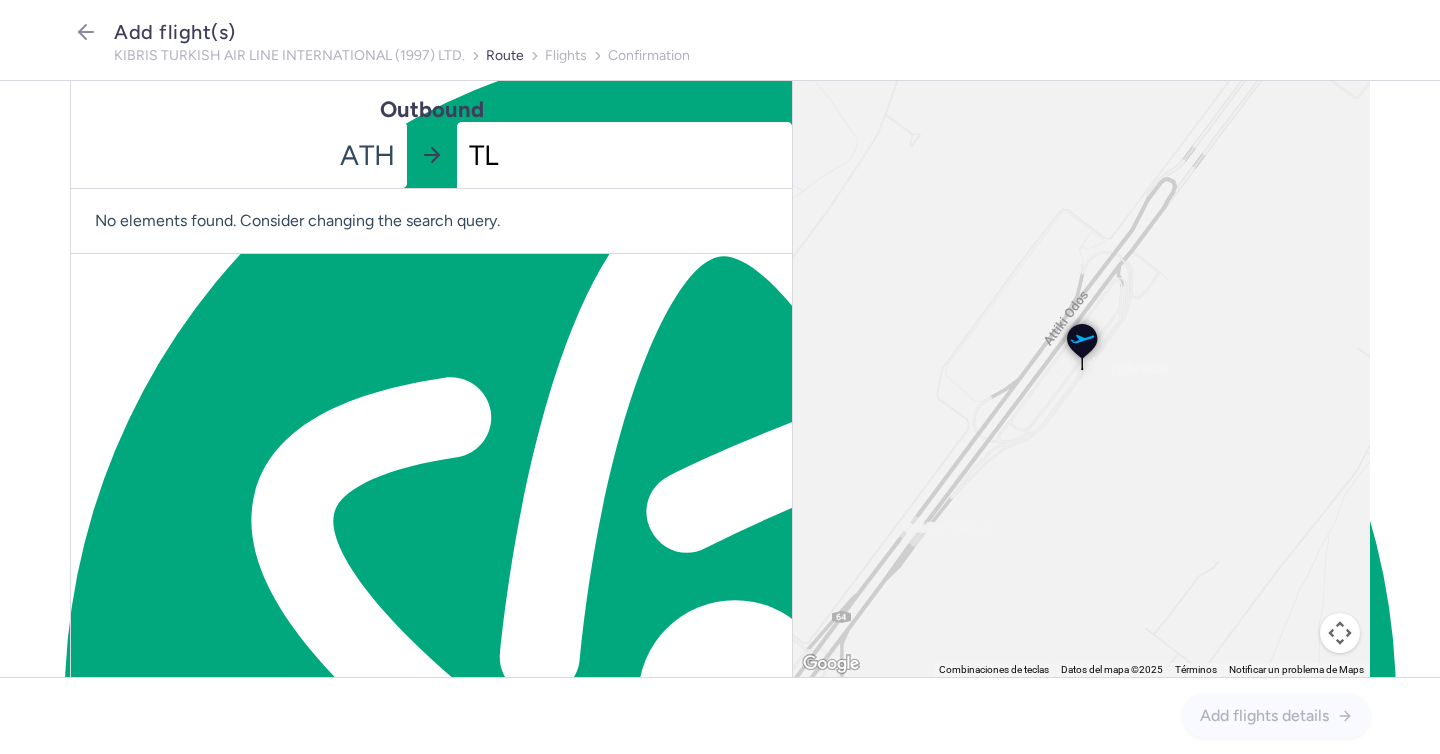 type on "TLV" 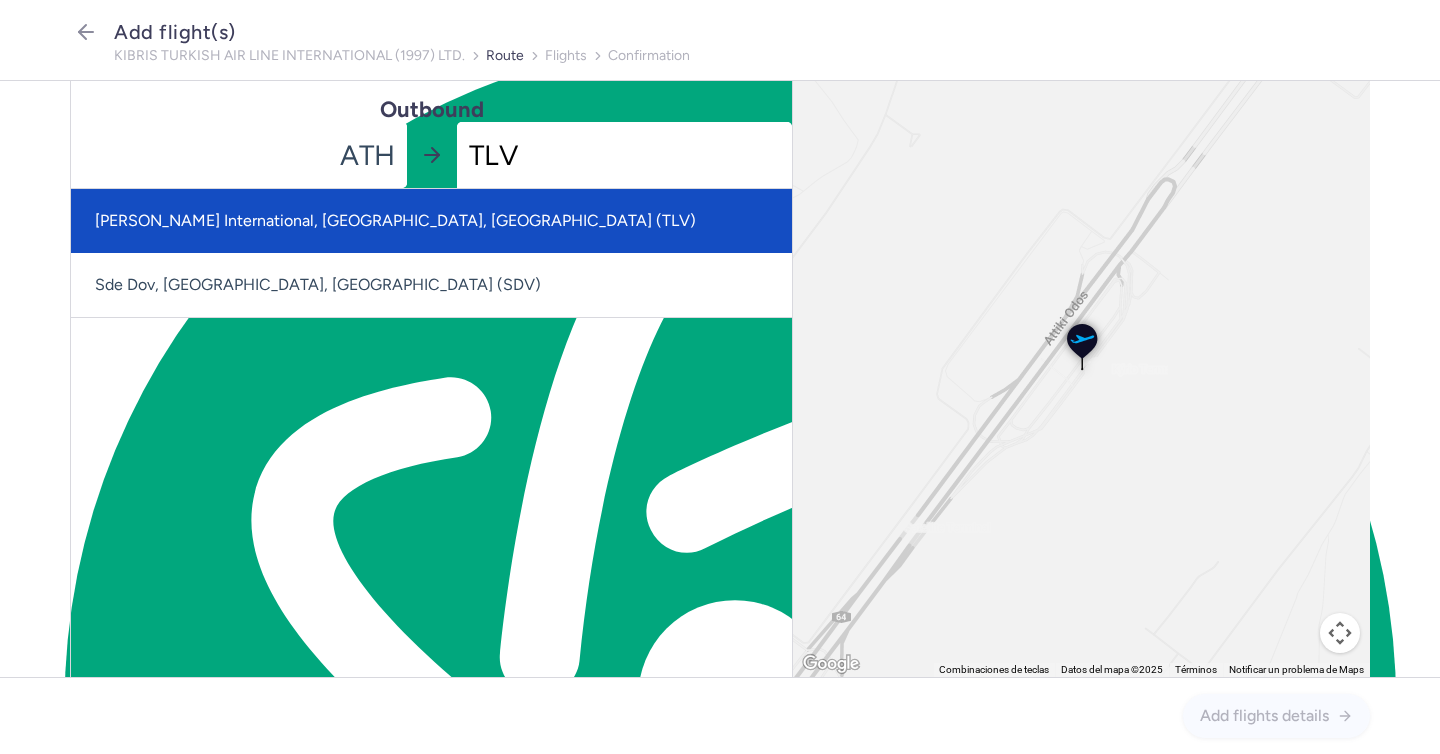 click on "Ben Gurion International, Tel Aviv, Israel (TLV)" at bounding box center [431, 221] 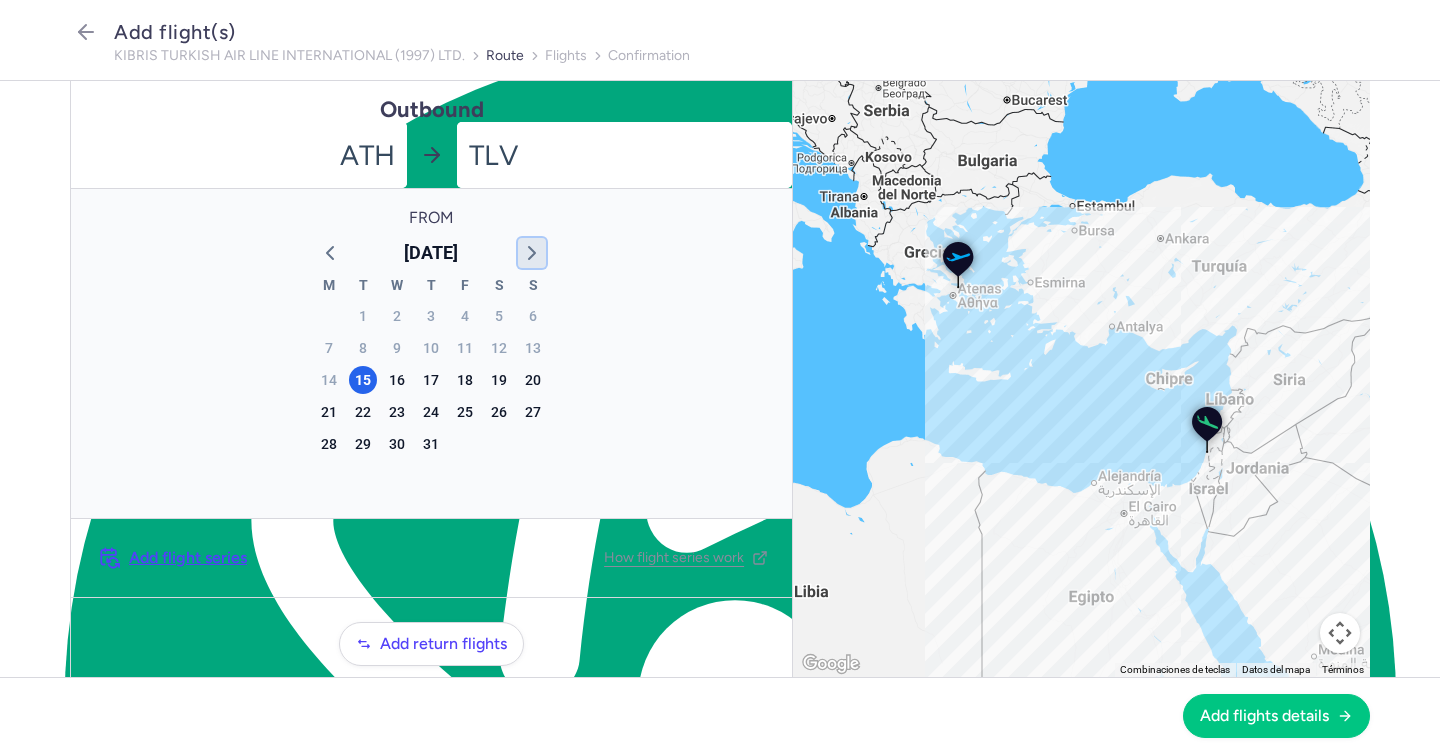 click 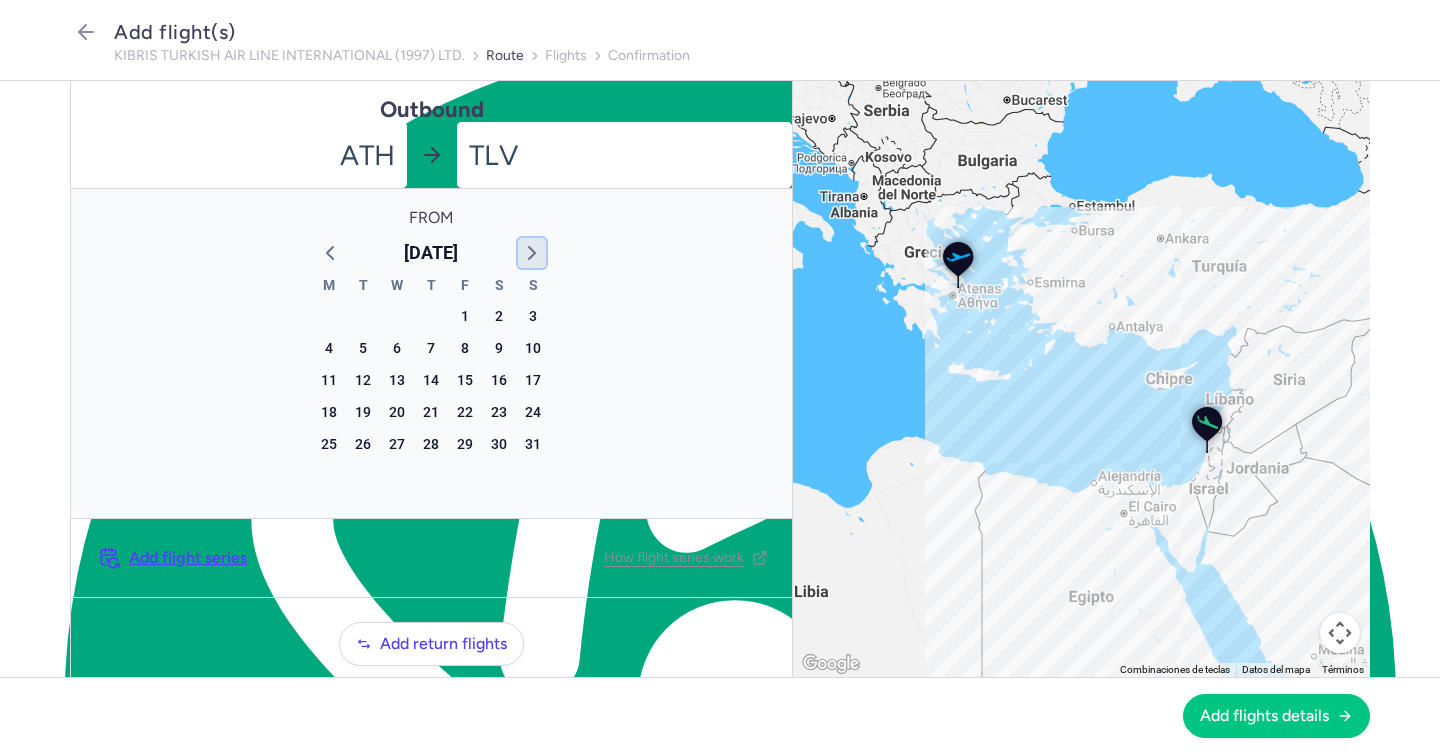 click 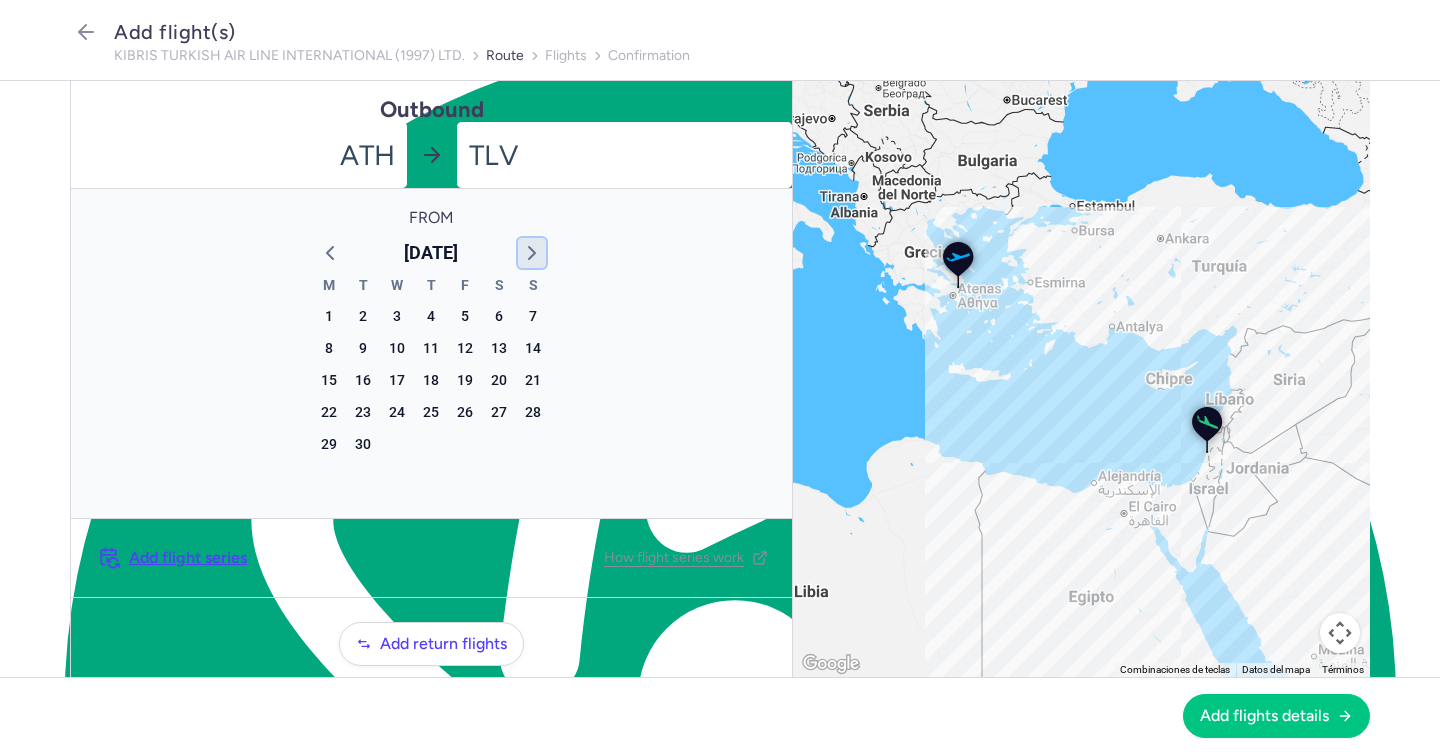 click 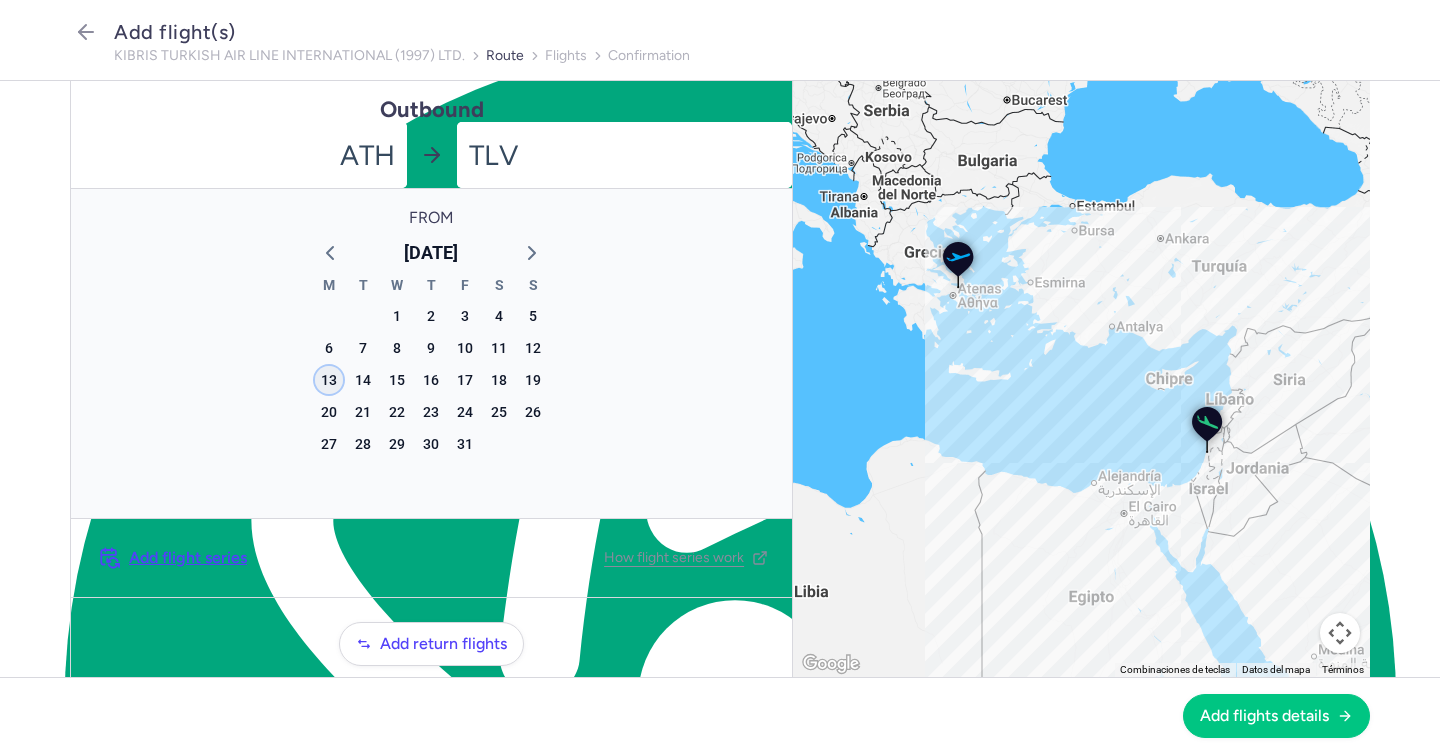 click on "13" 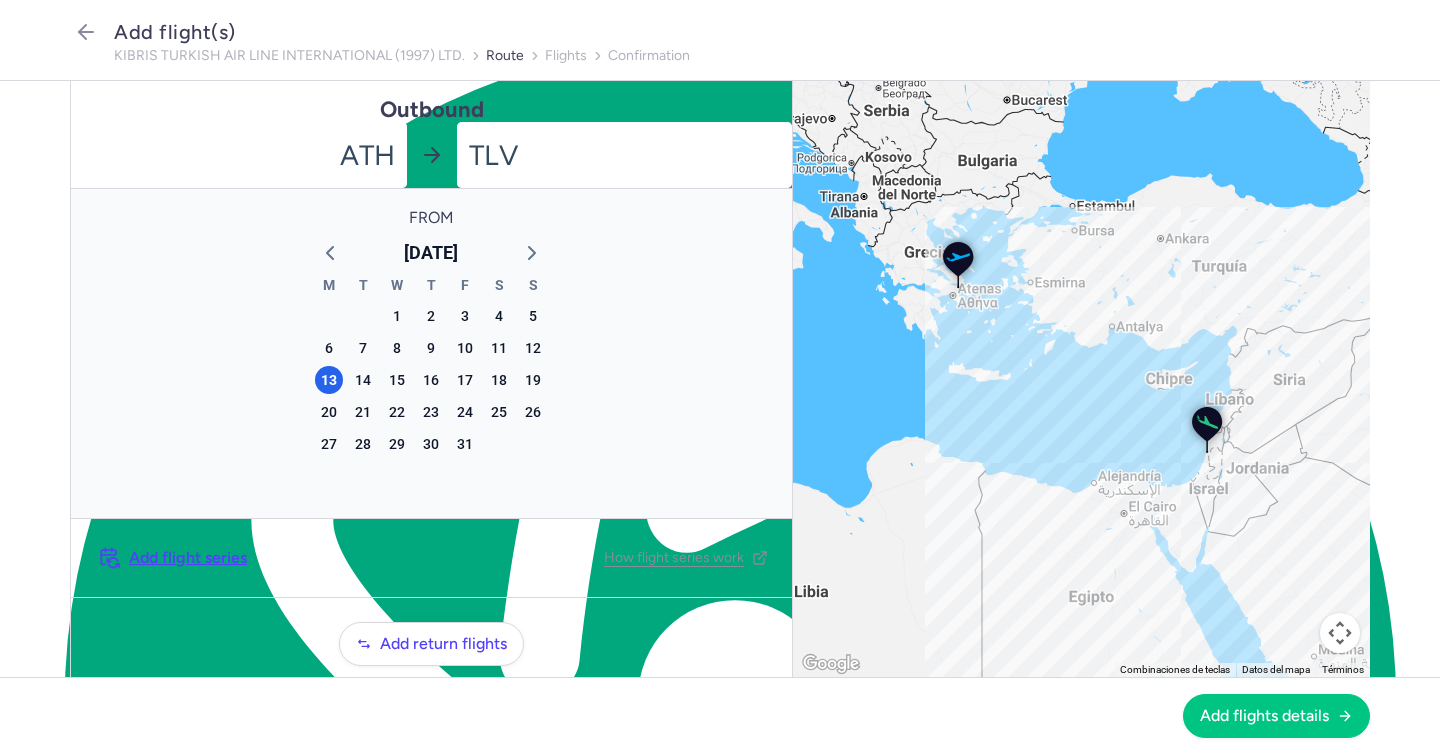 type 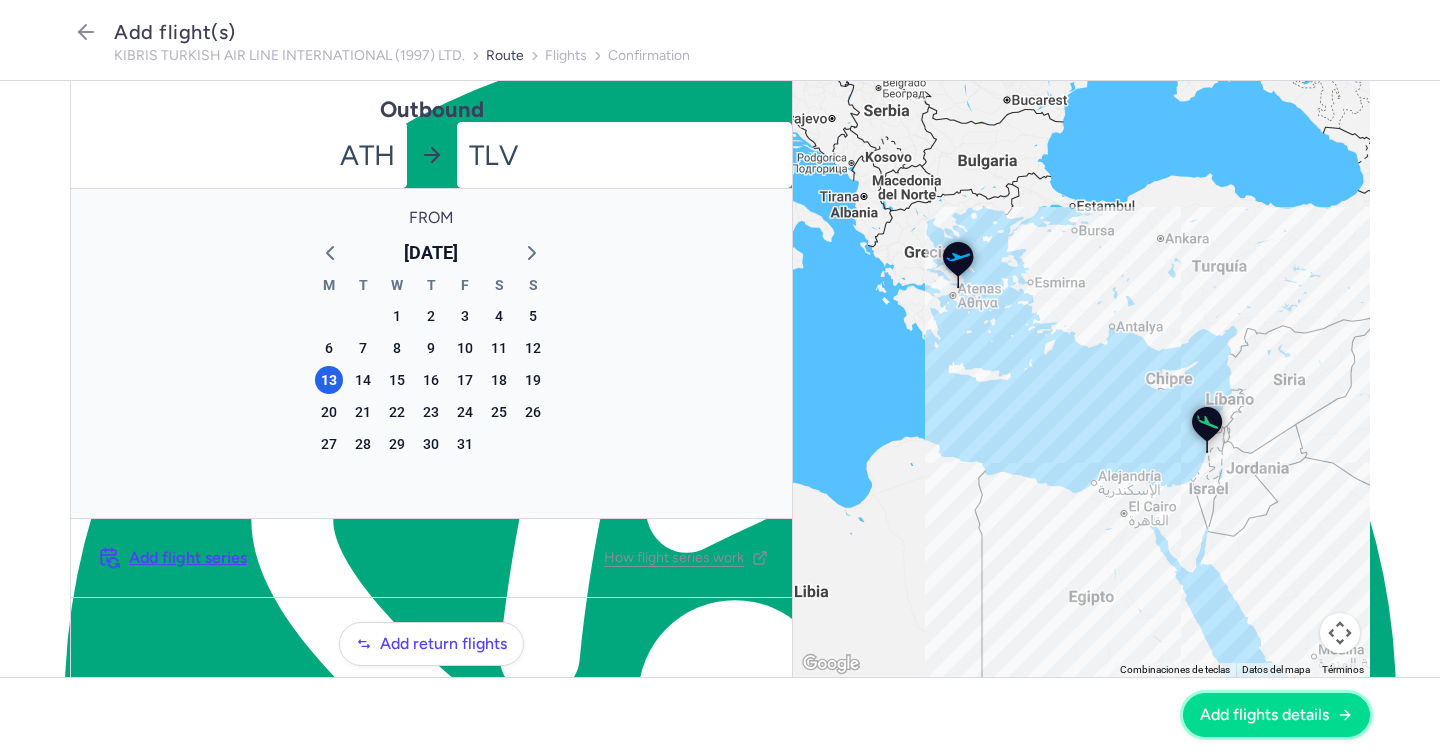 click on "Add flights details" at bounding box center [1264, 715] 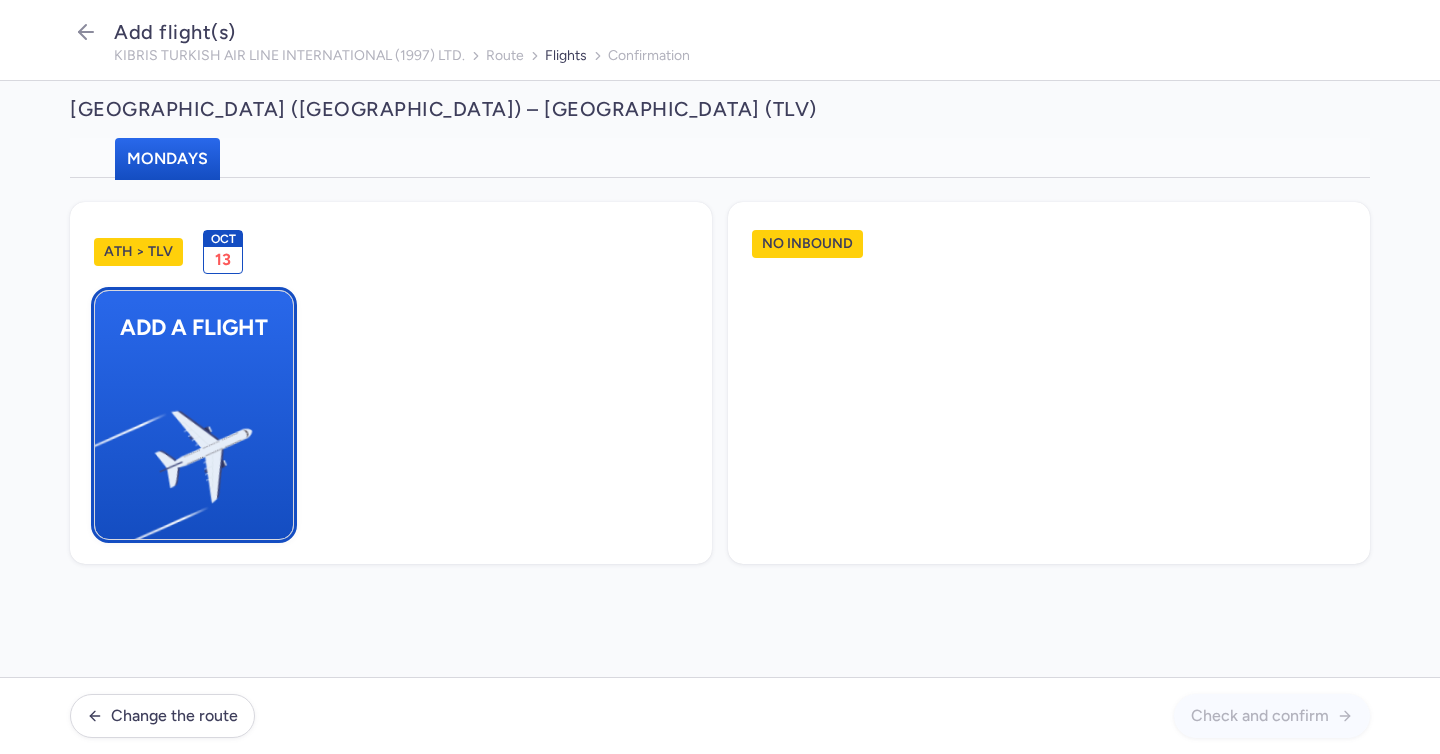 click at bounding box center [105, 448] 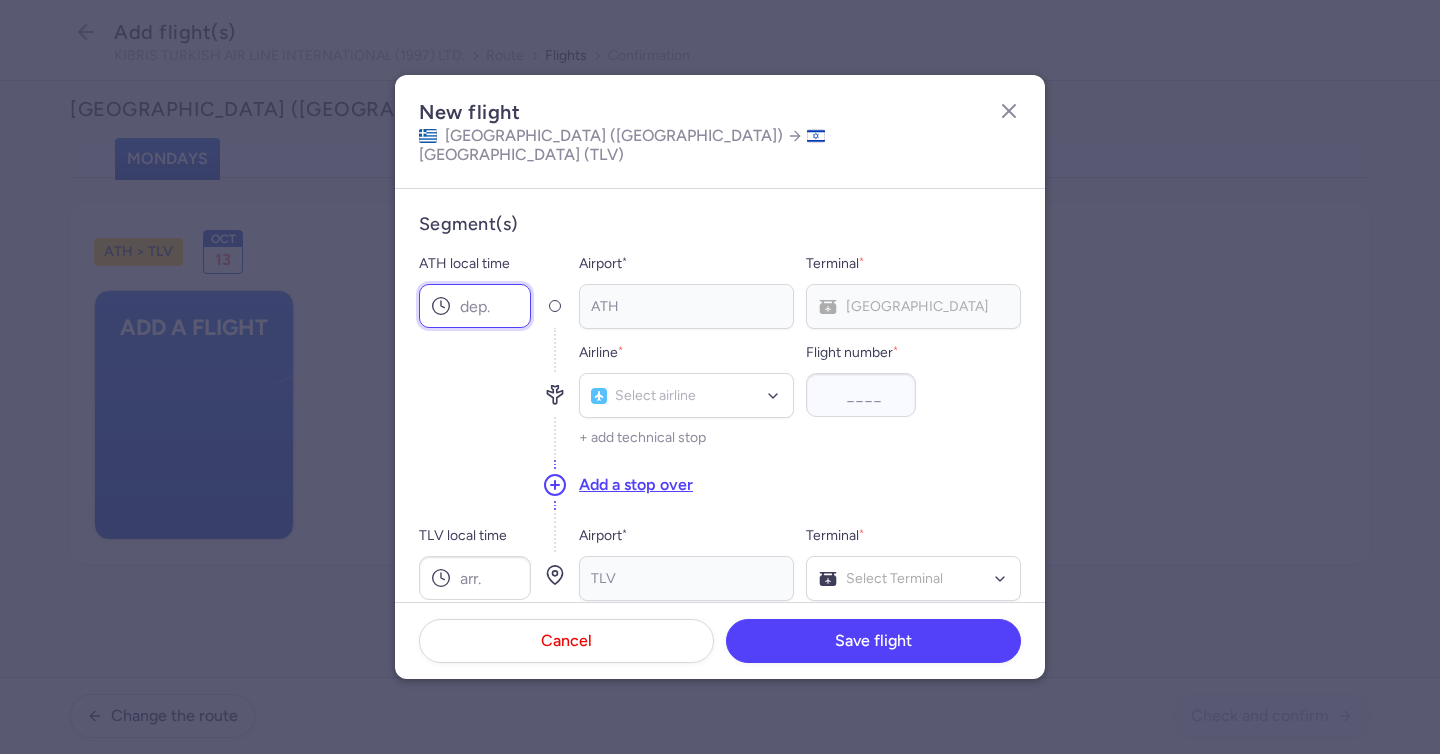 click on "ATH local time" at bounding box center [475, 306] 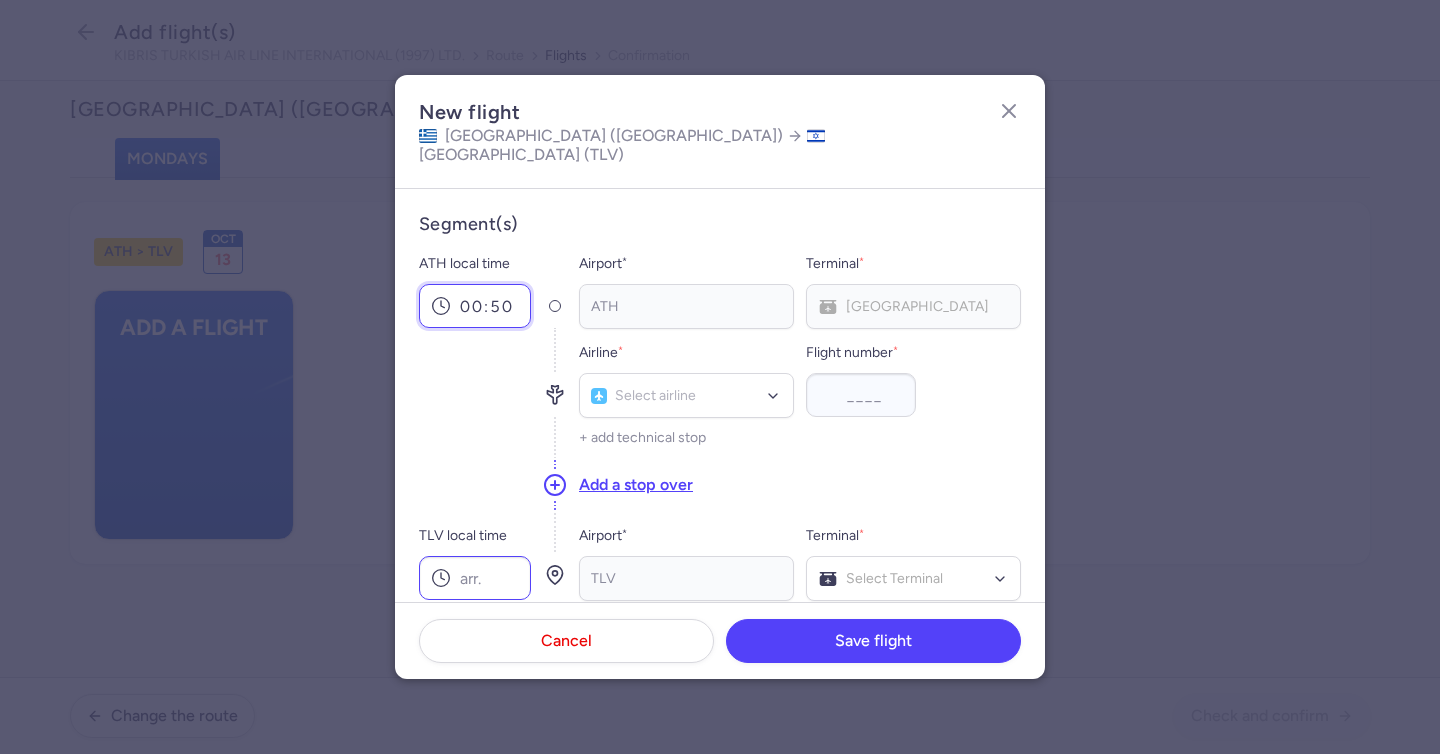 type on "00:50" 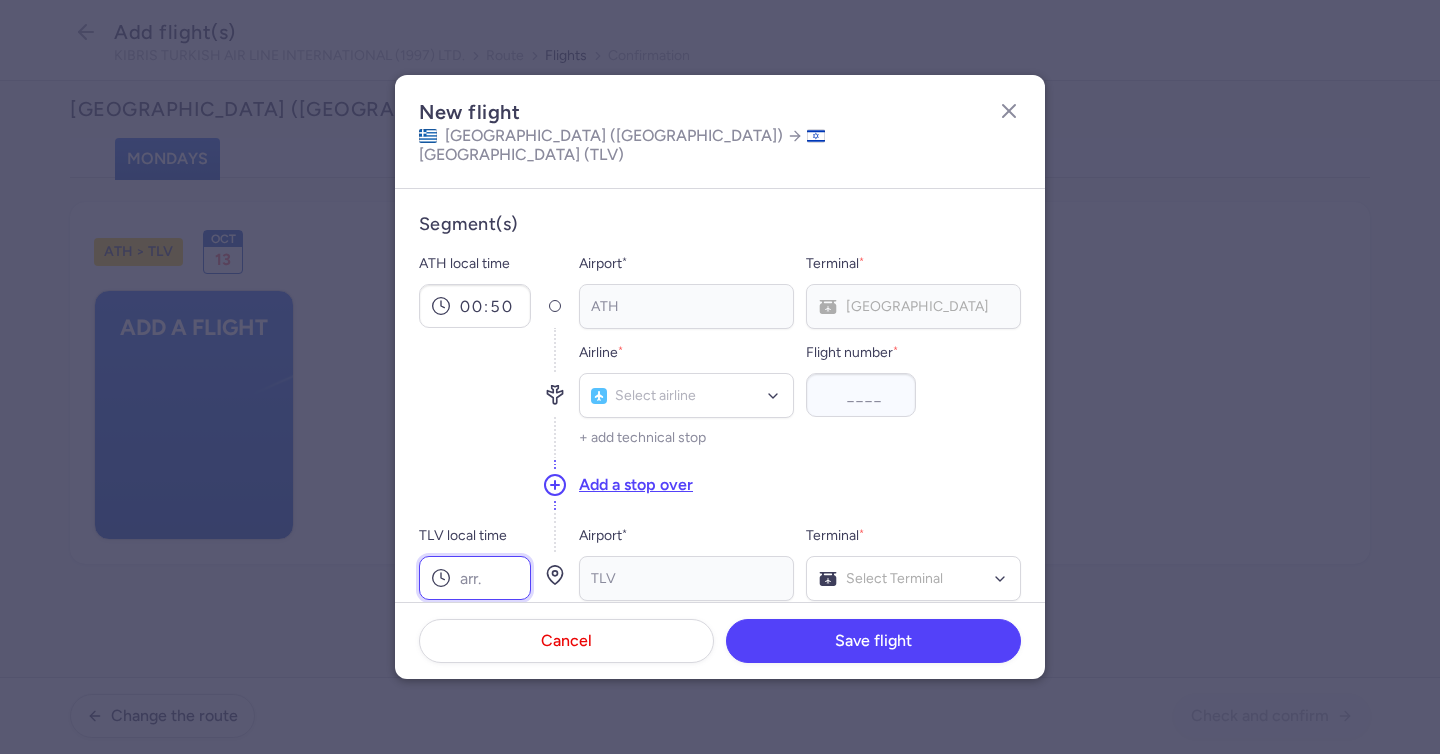click on "TLV local time" at bounding box center (475, 578) 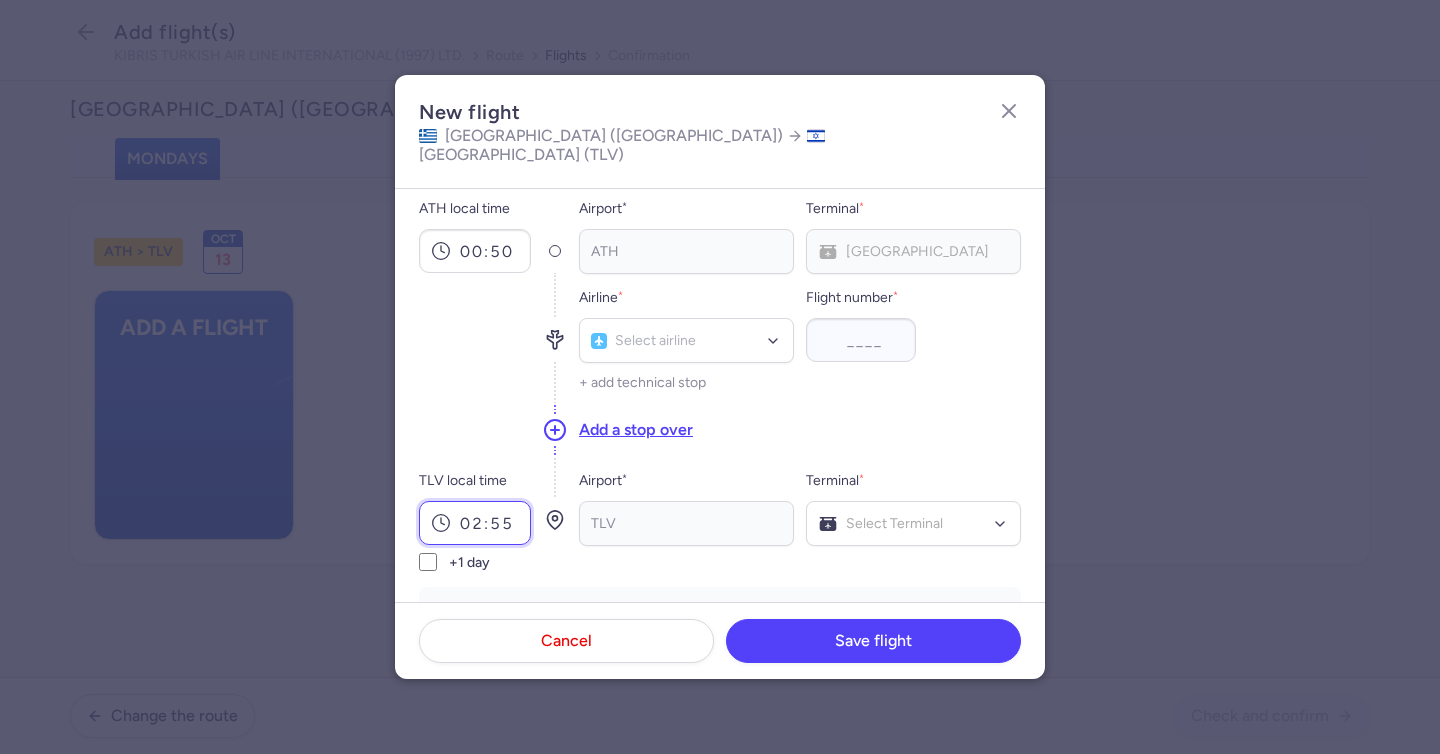 scroll, scrollTop: 82, scrollLeft: 0, axis: vertical 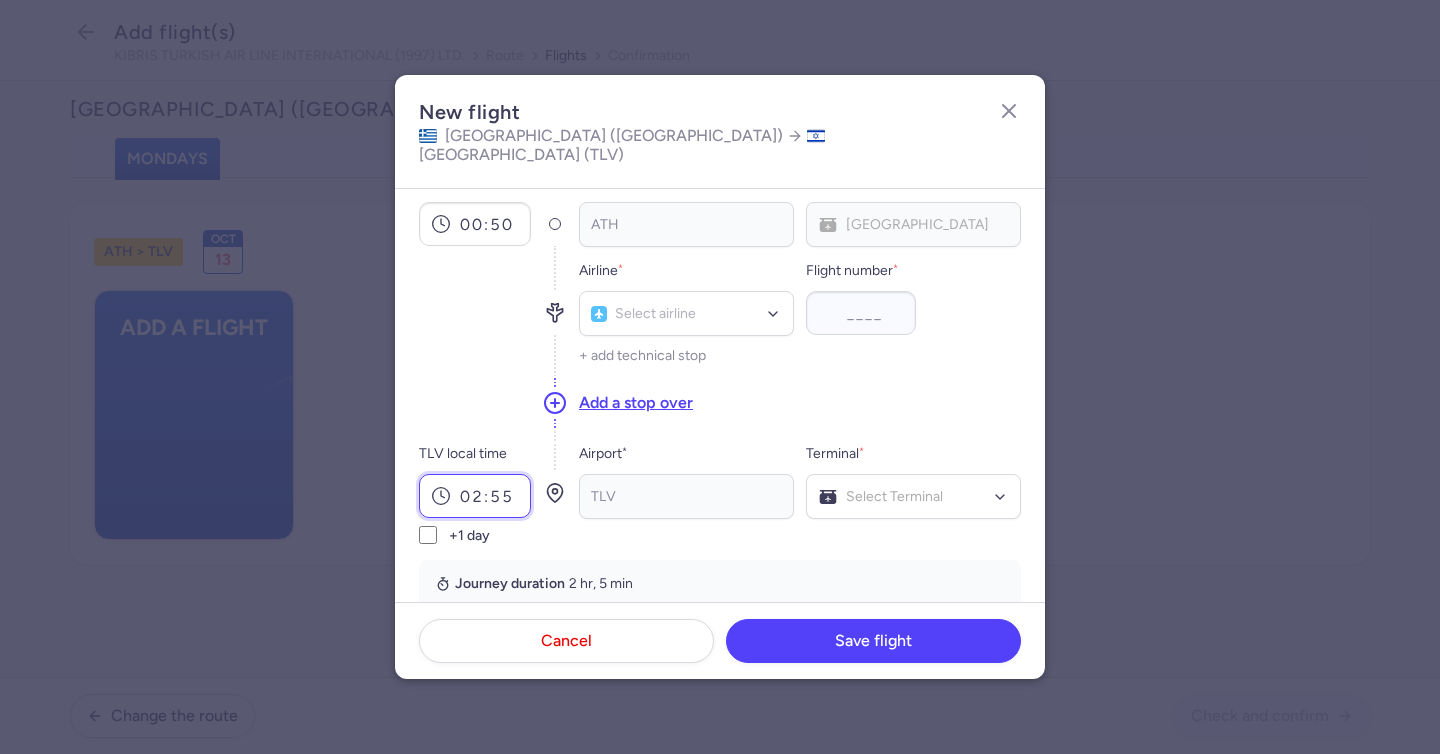 type on "02:55" 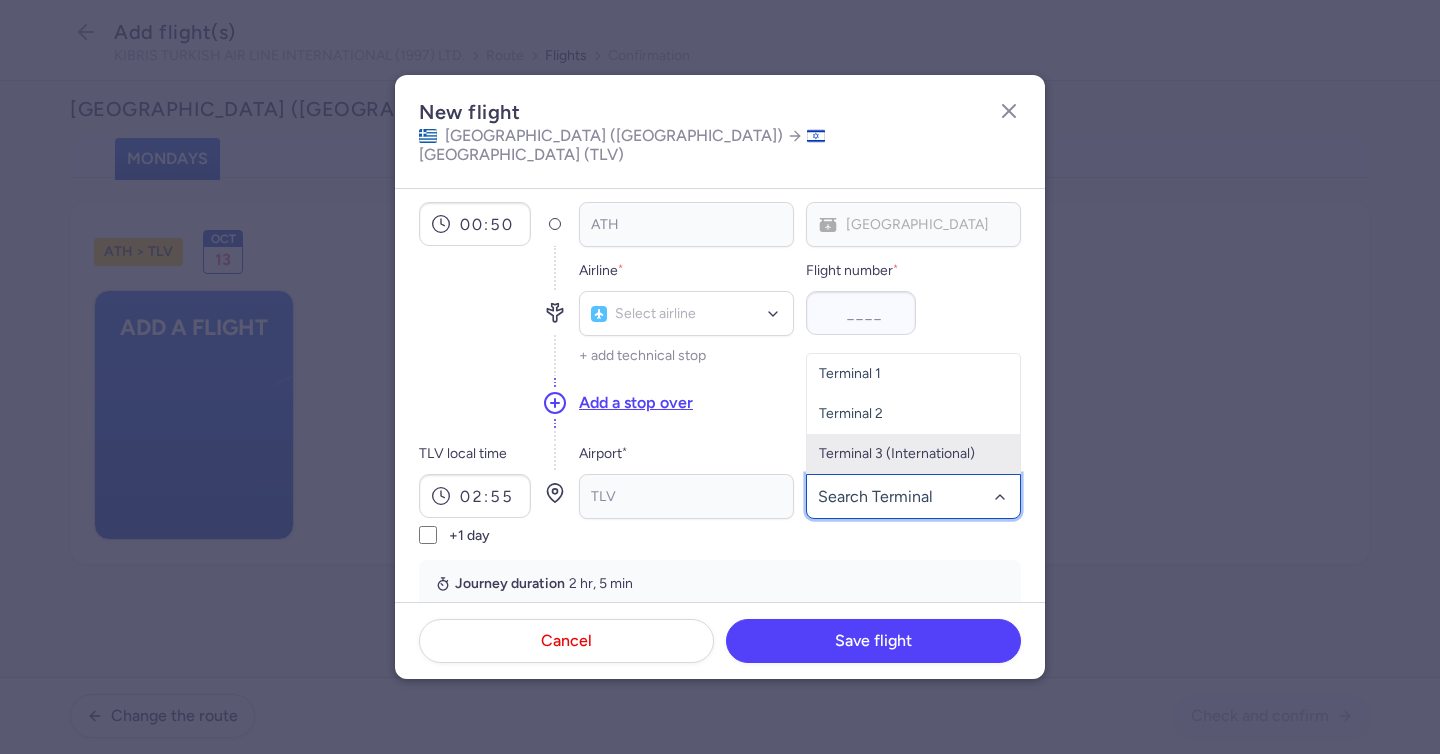 click on "Terminal 3 (International)" 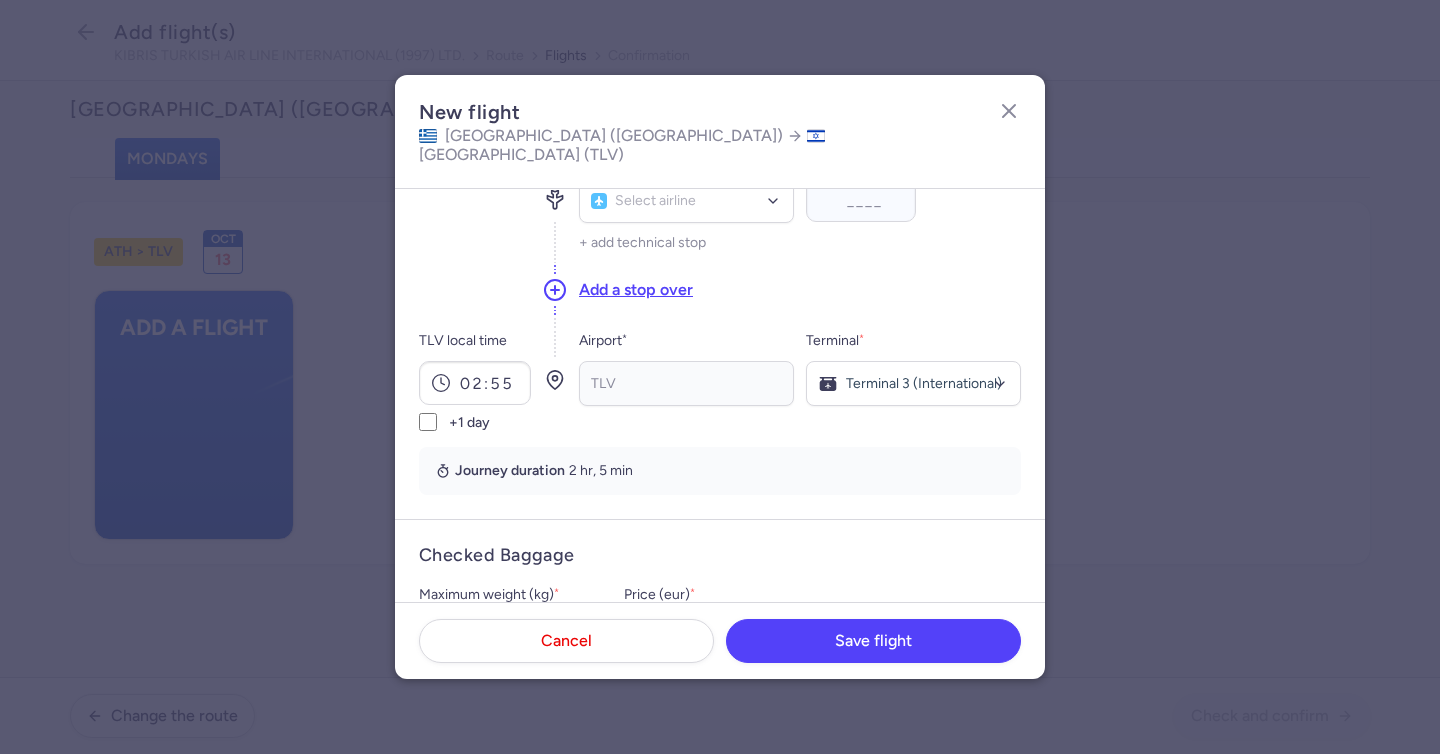scroll, scrollTop: 206, scrollLeft: 0, axis: vertical 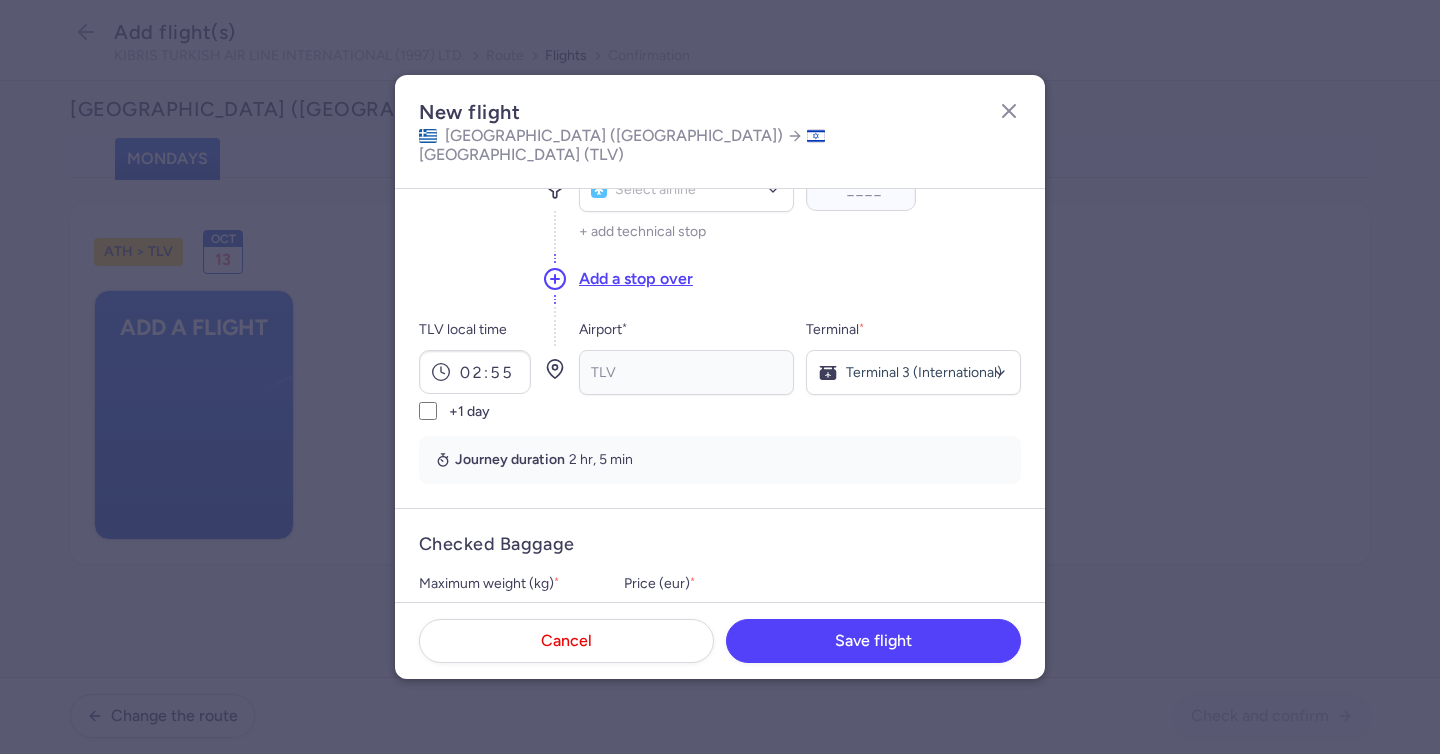 click on "+1 day" at bounding box center (469, 412) 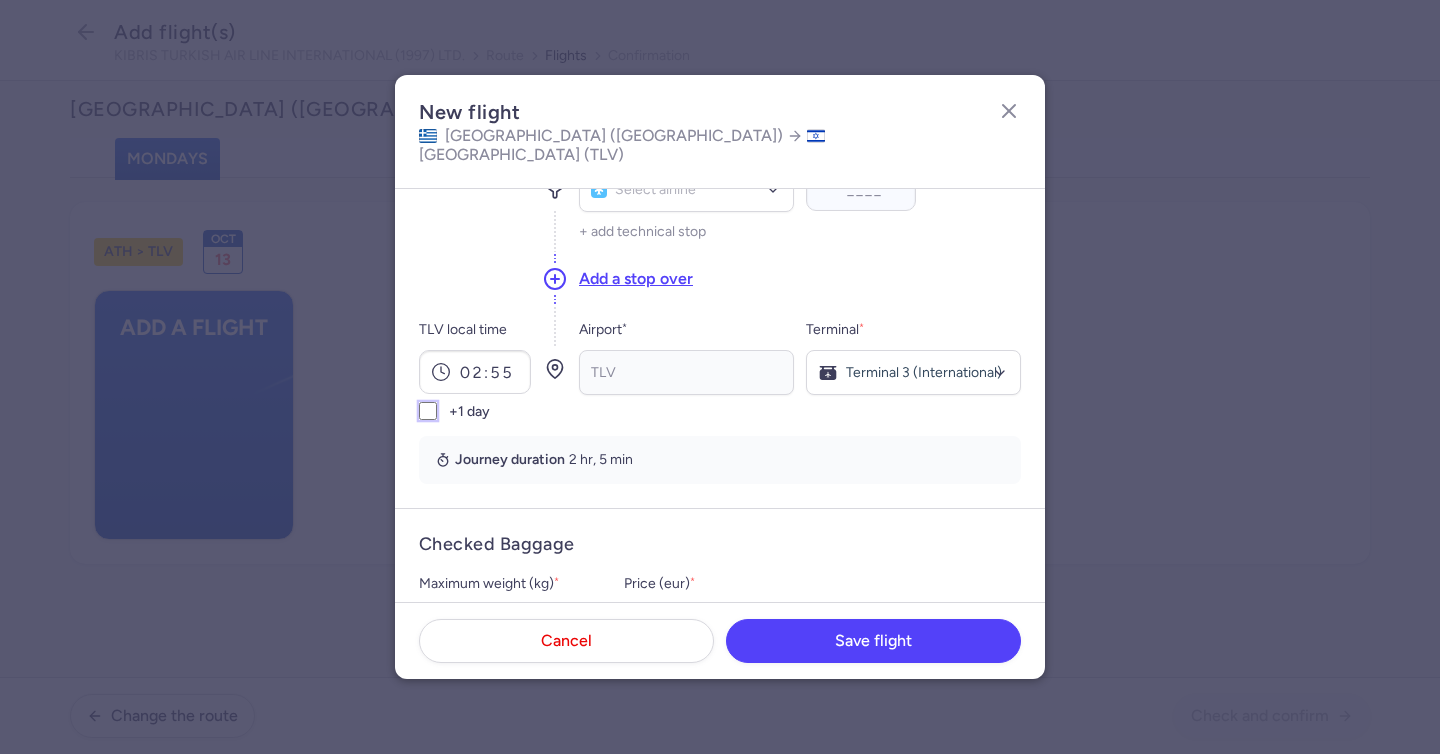click on "+1 day" at bounding box center (428, 411) 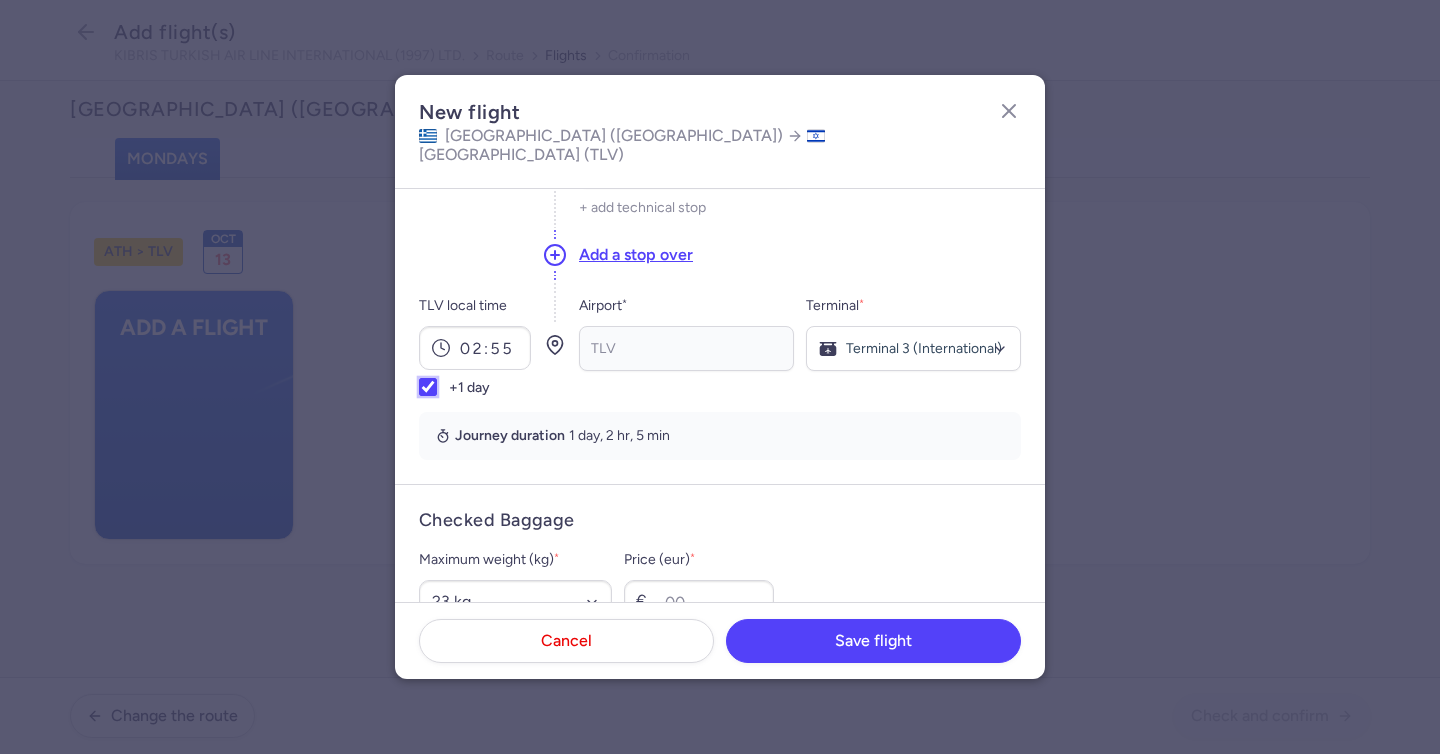 scroll, scrollTop: 232, scrollLeft: 0, axis: vertical 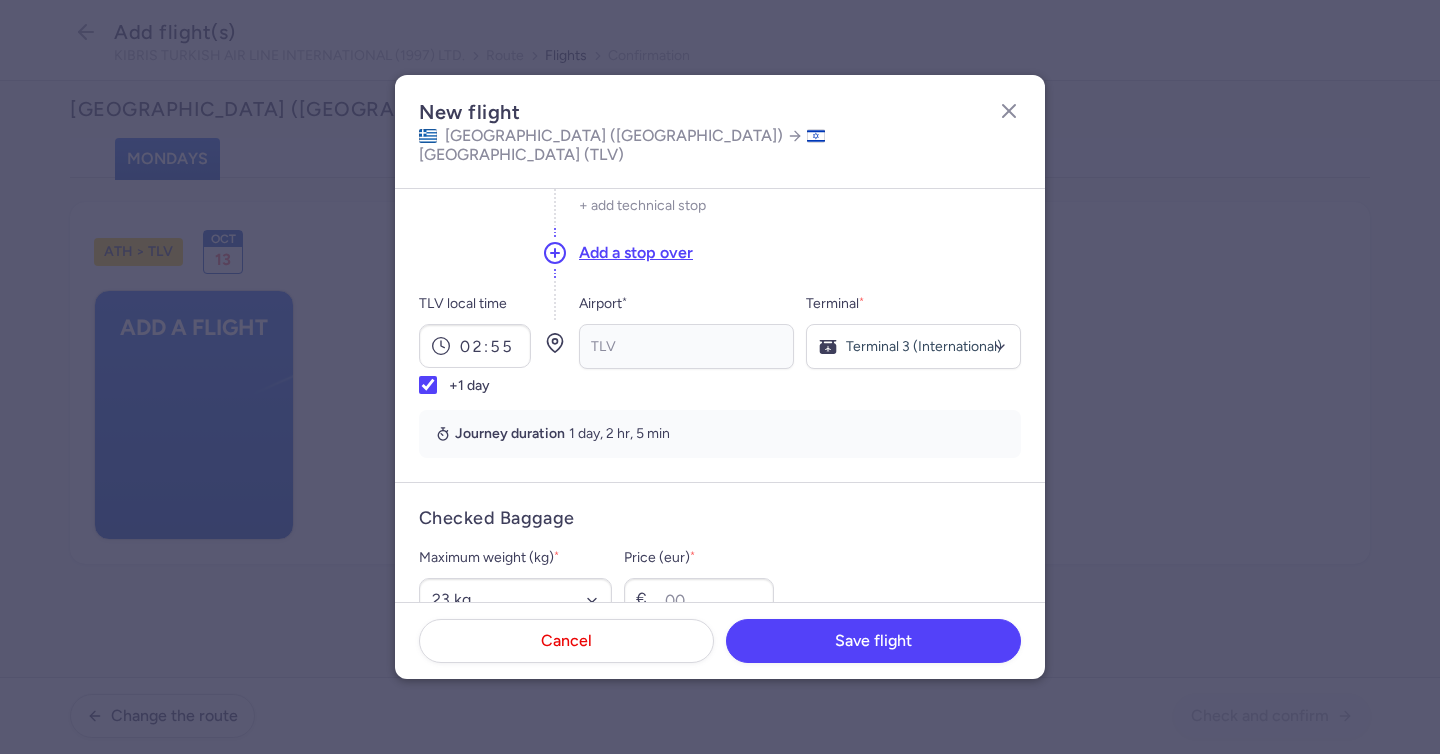 click on "+1 day" at bounding box center [469, 386] 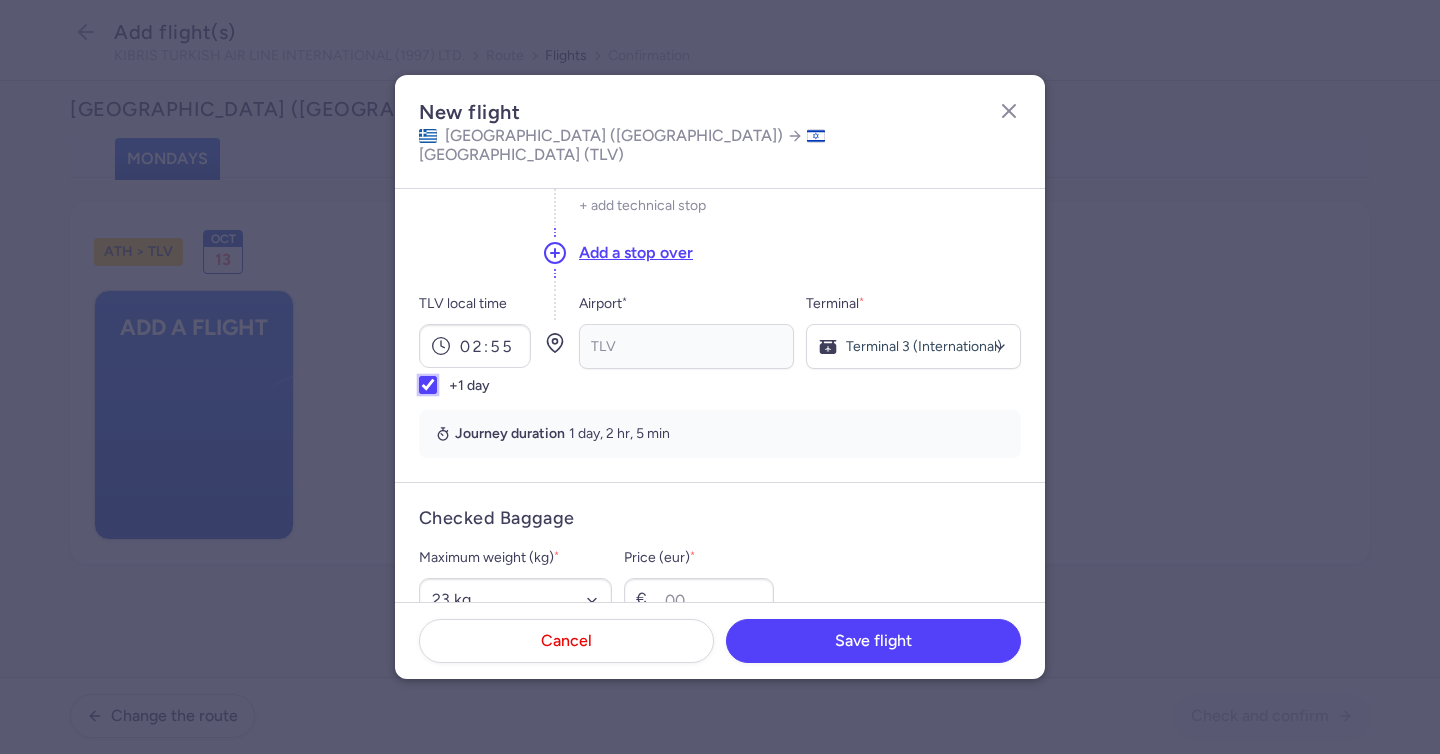 click on "+1 day" at bounding box center [428, 385] 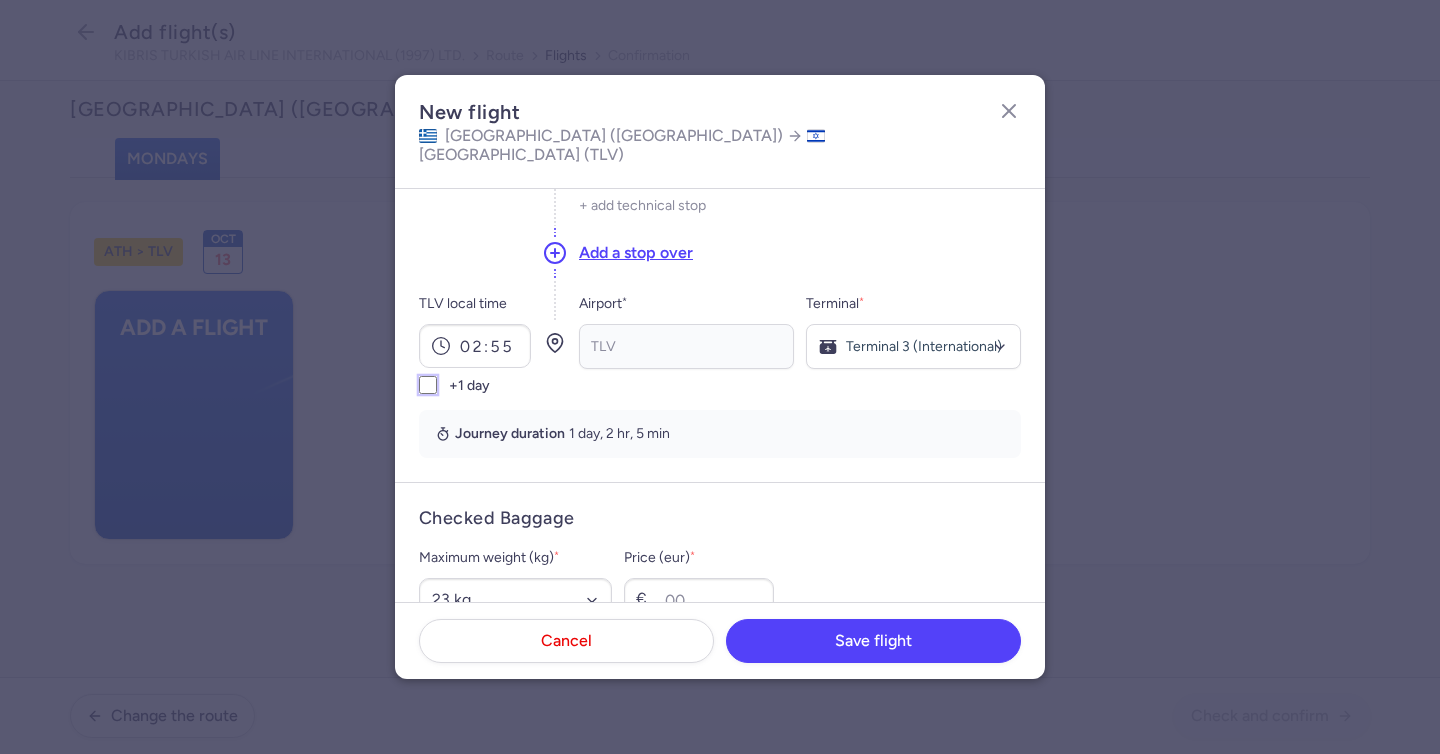 checkbox on "false" 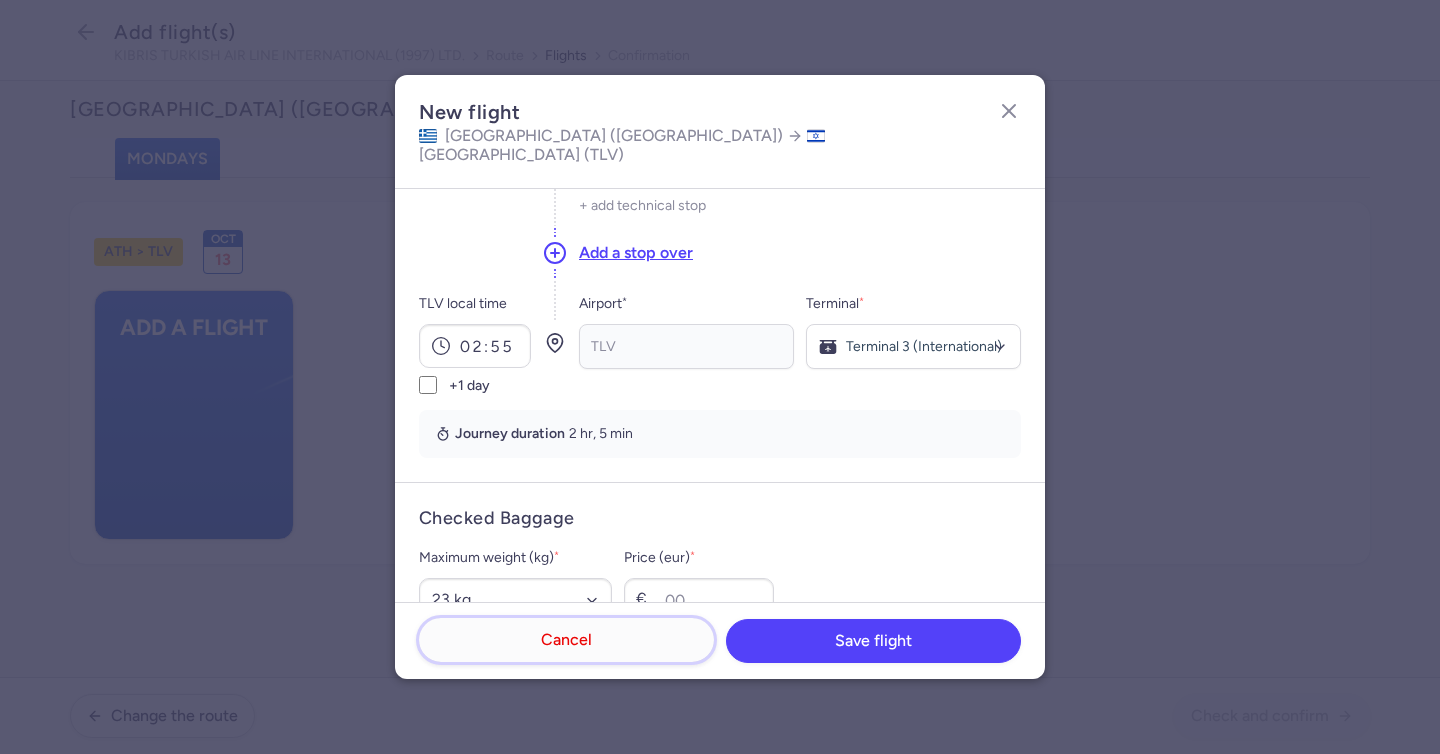 click on "Cancel" at bounding box center (566, 640) 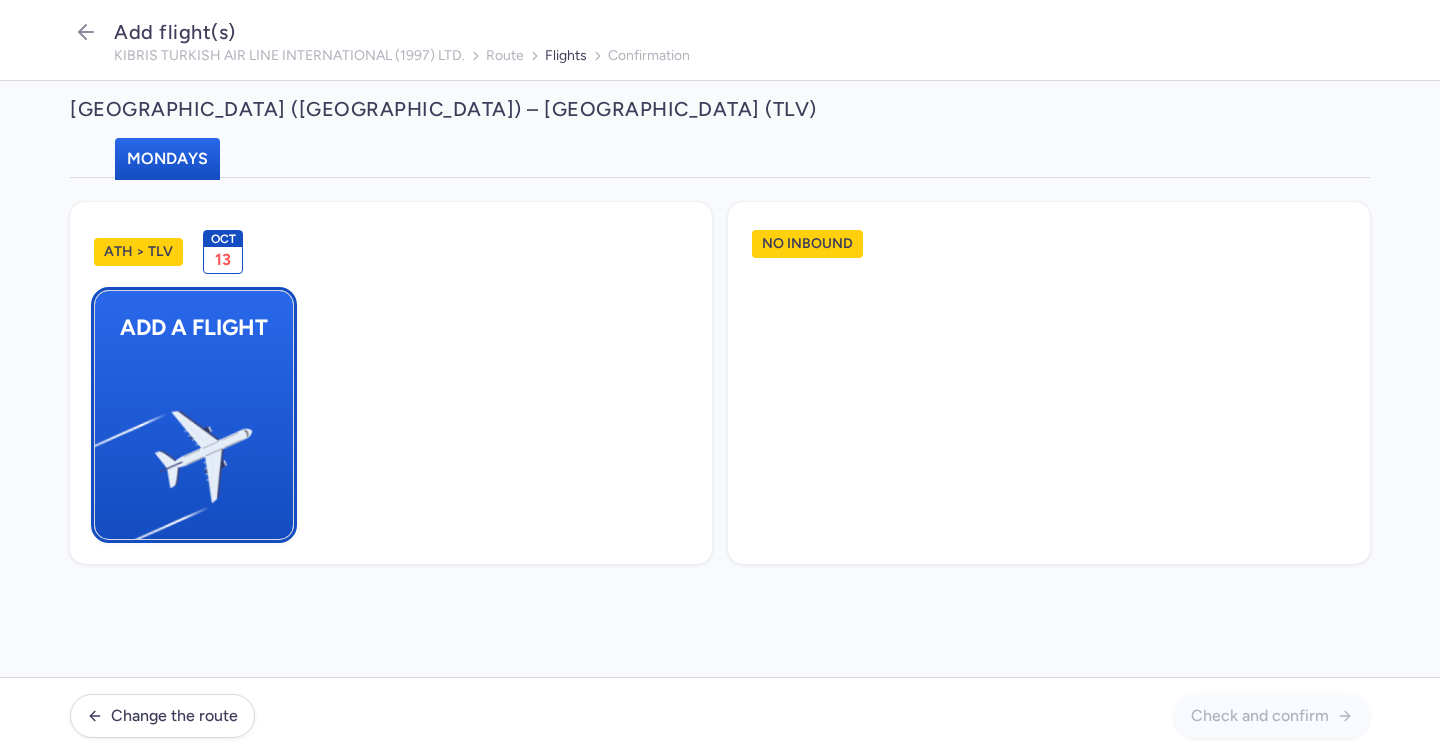 click at bounding box center [105, 448] 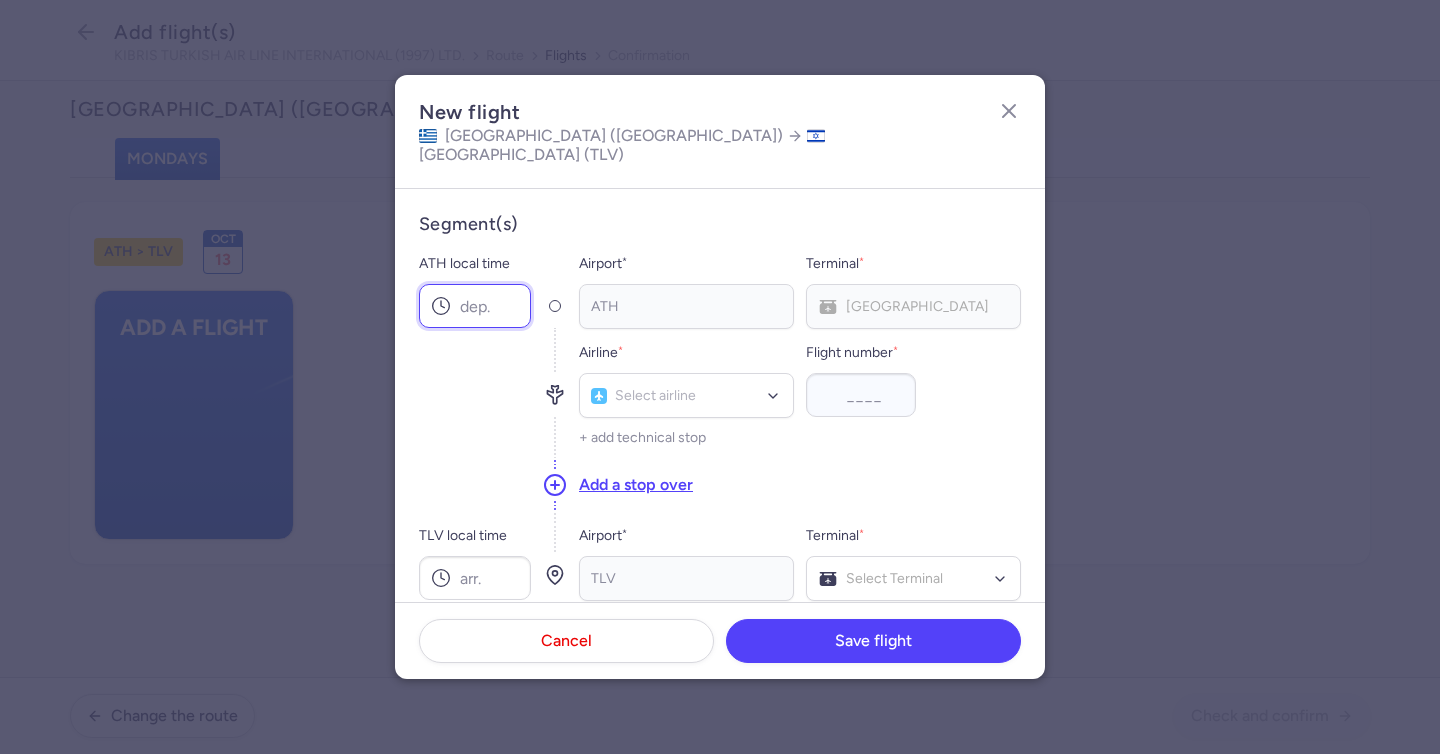 click on "ATH local time" at bounding box center (475, 306) 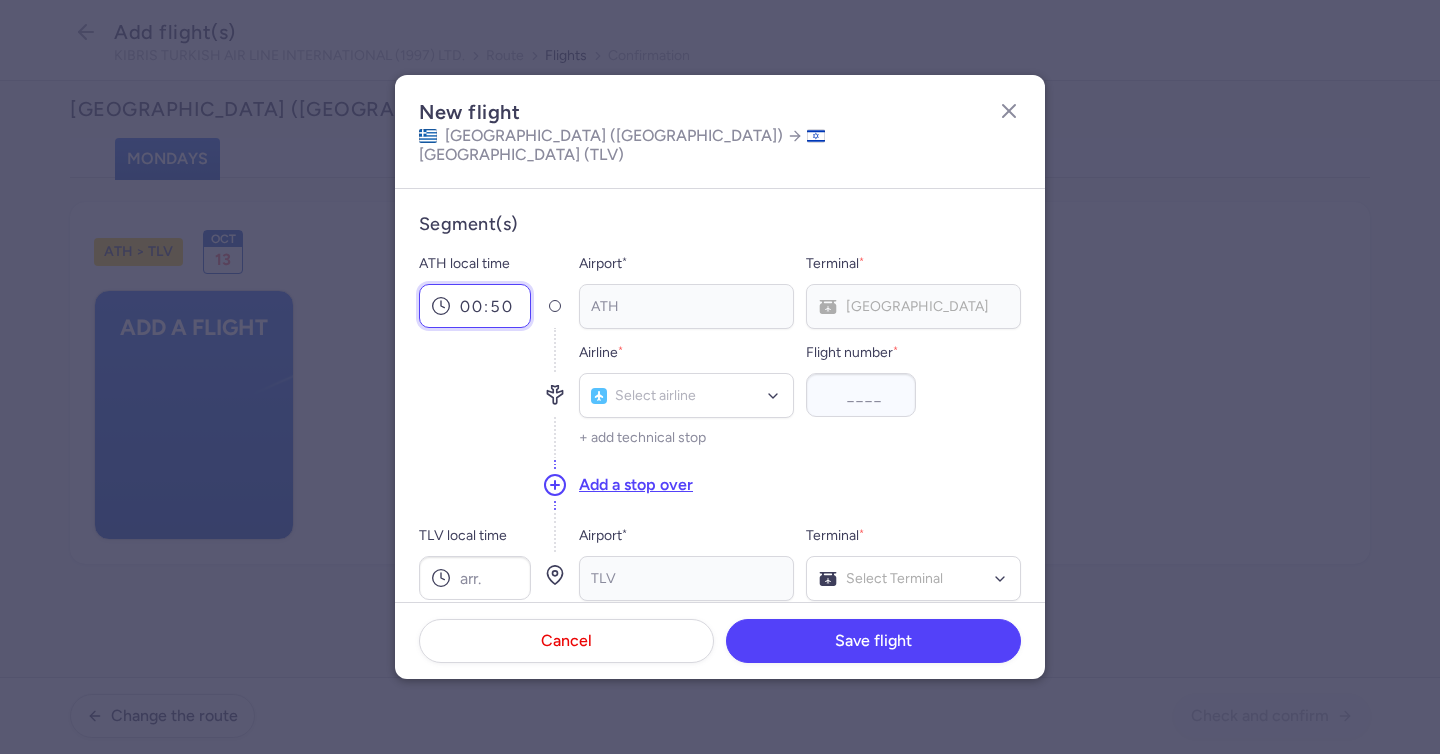 type on "00:50" 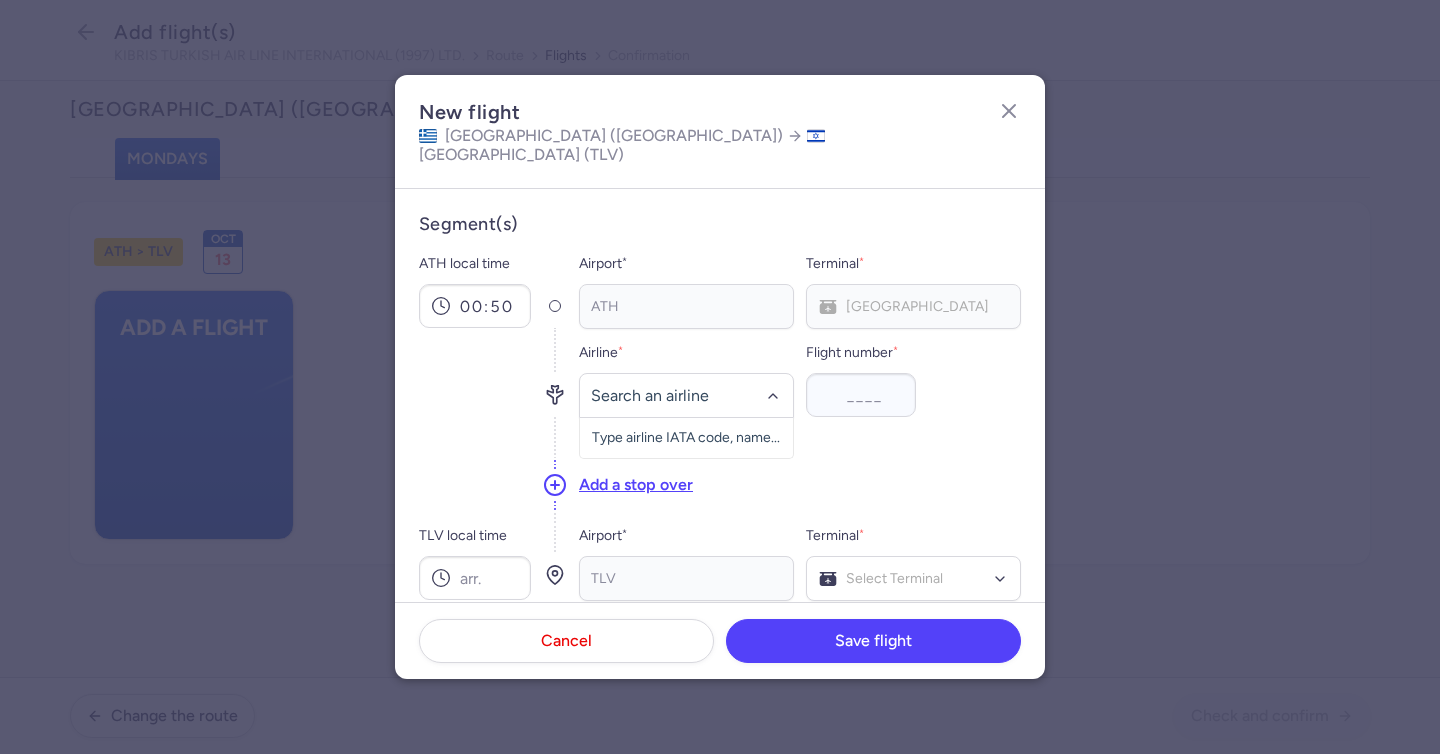 type 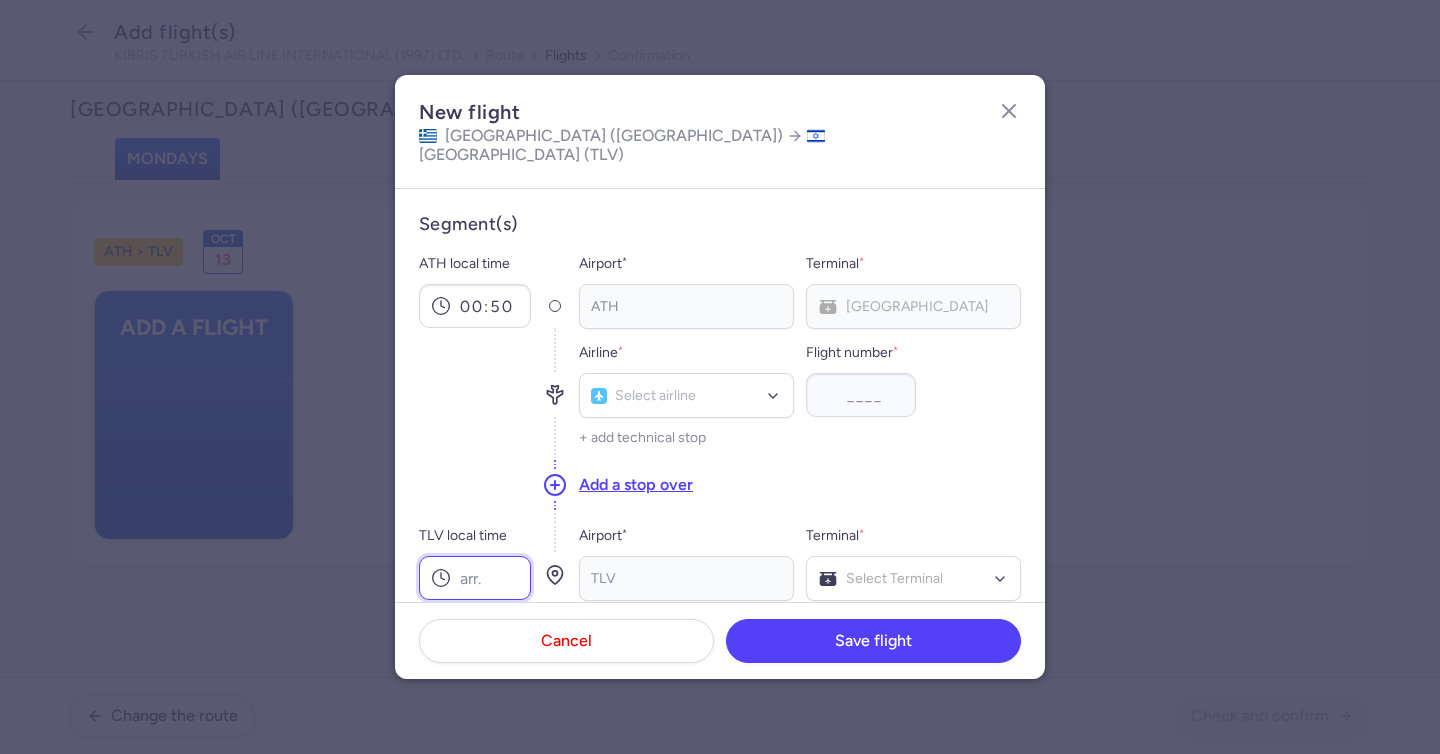 click on "TLV local time" at bounding box center [475, 578] 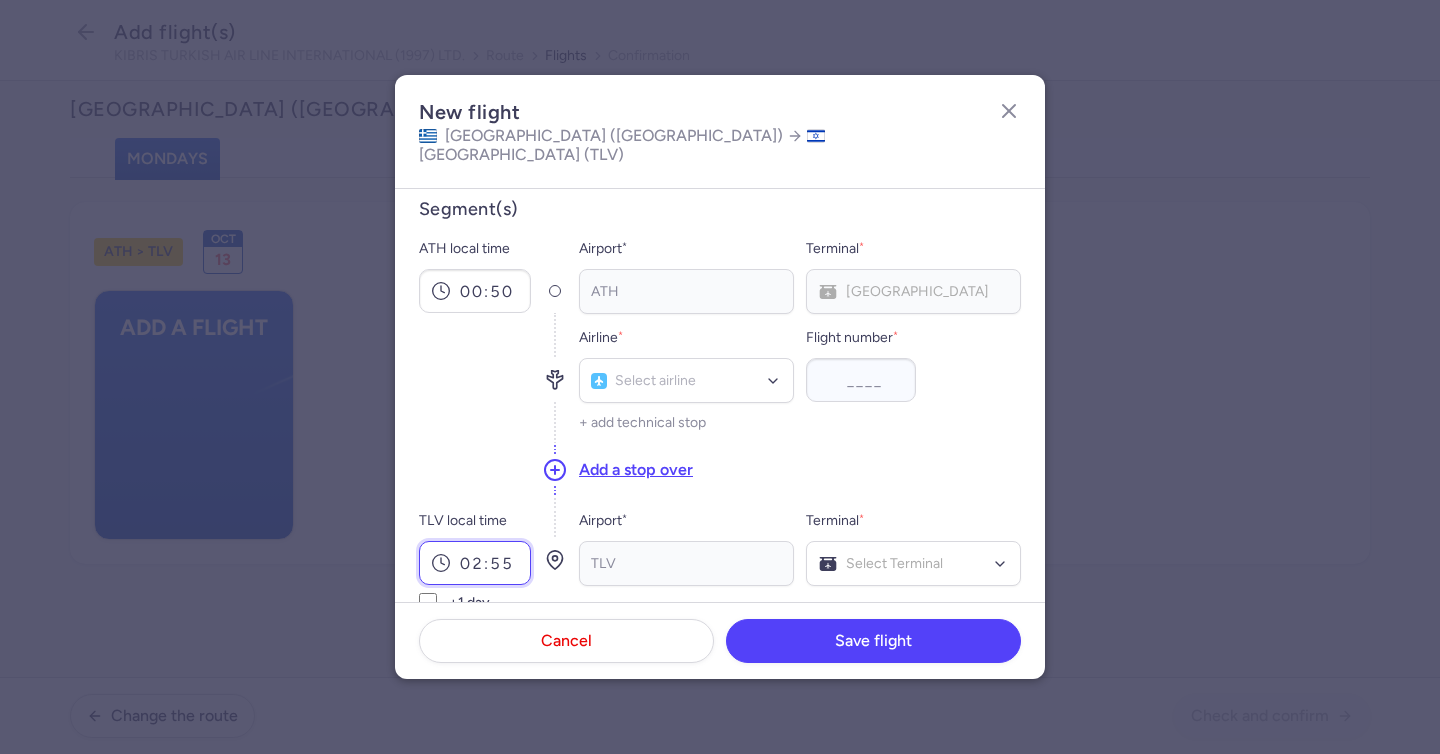 scroll, scrollTop: 31, scrollLeft: 0, axis: vertical 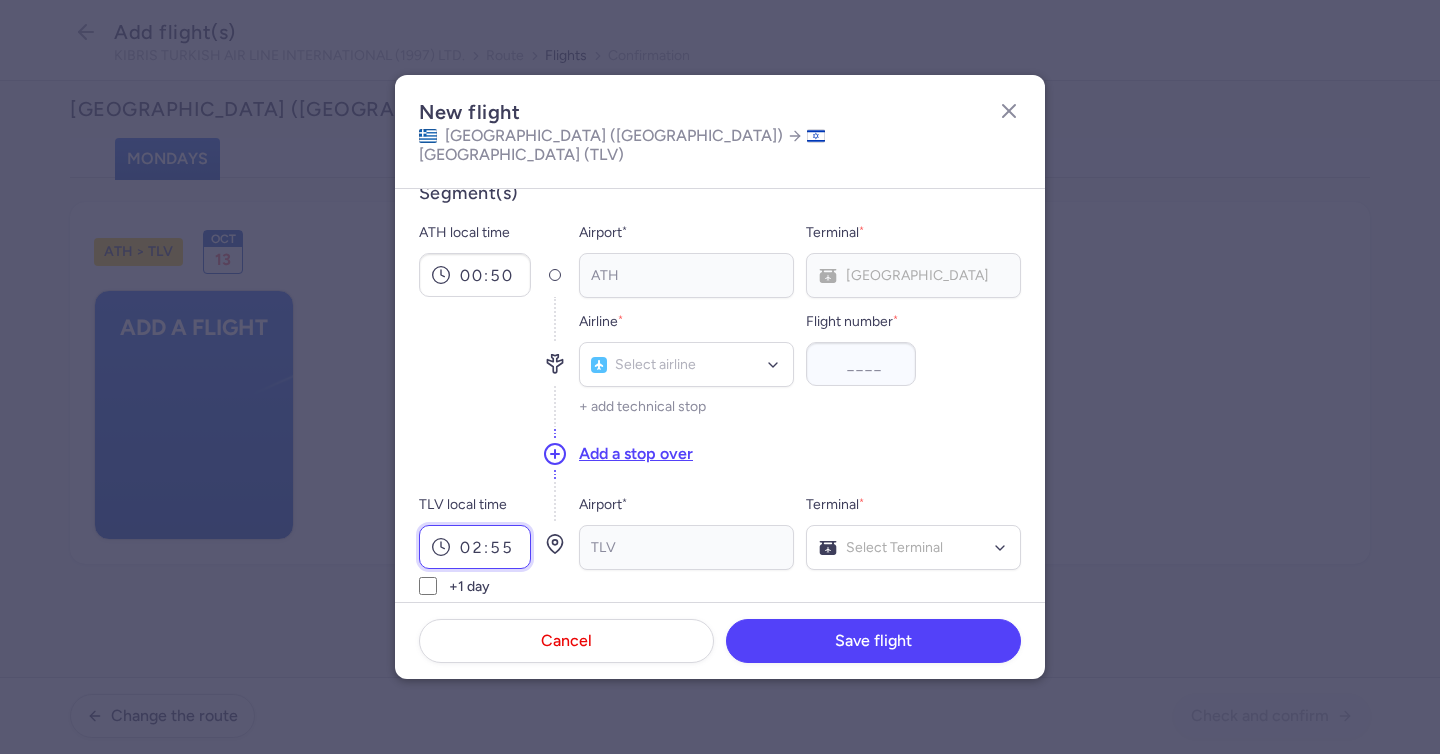 type on "02:55" 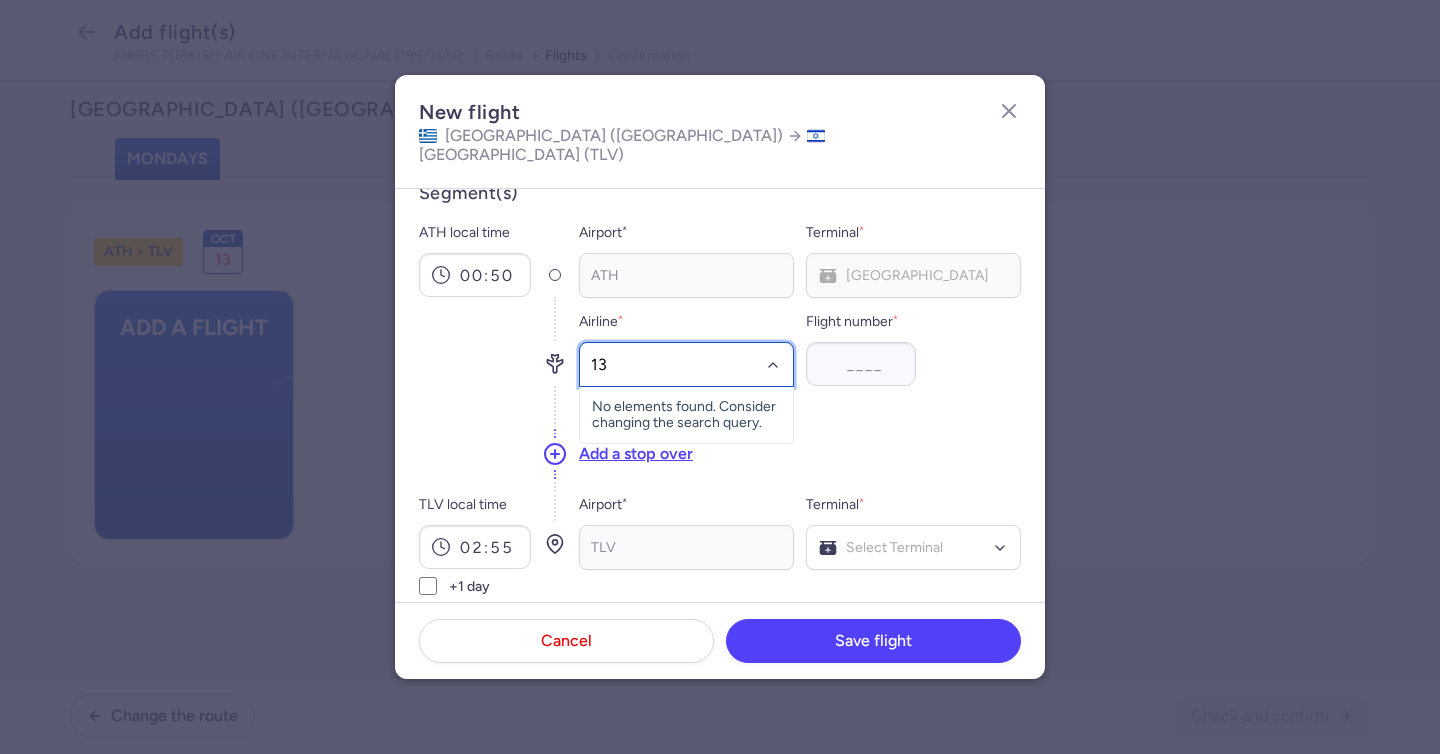 type on "1" 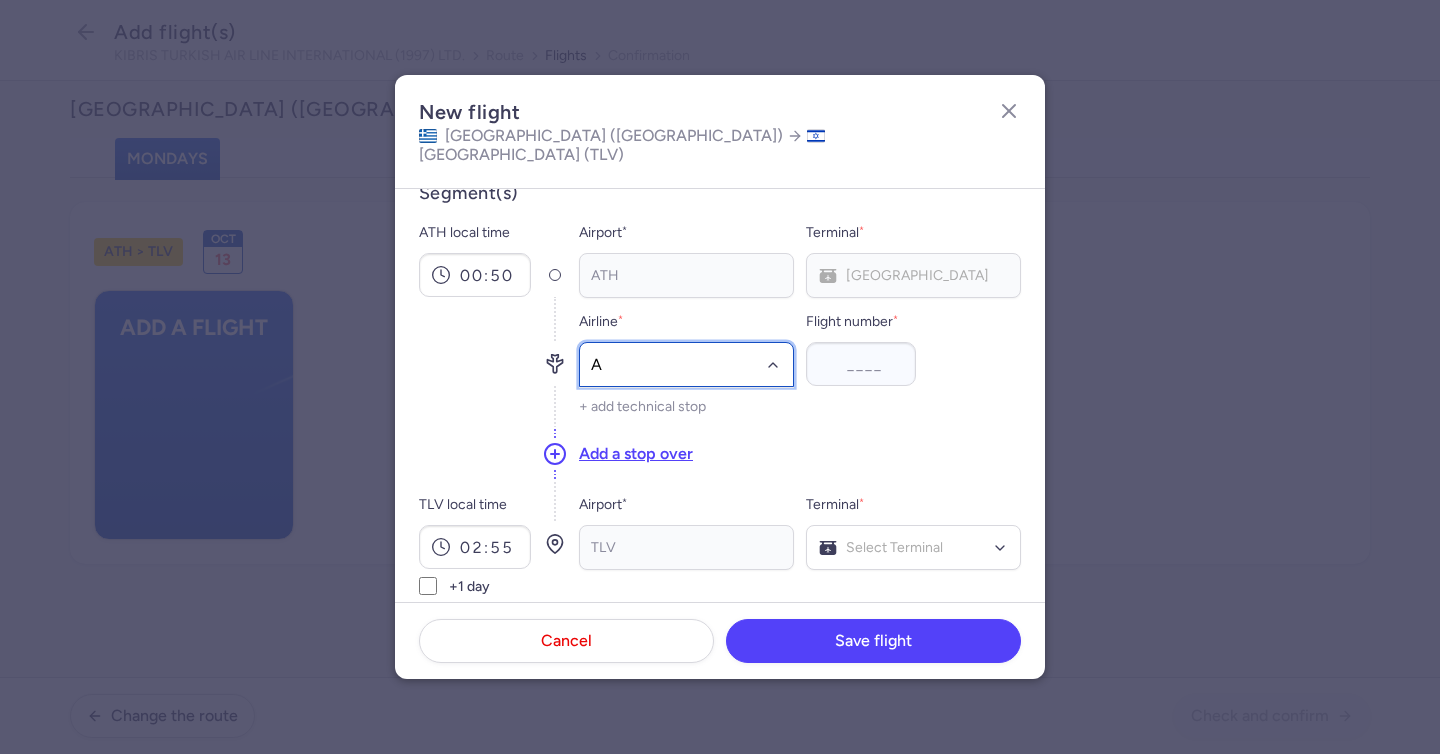 type on "A3" 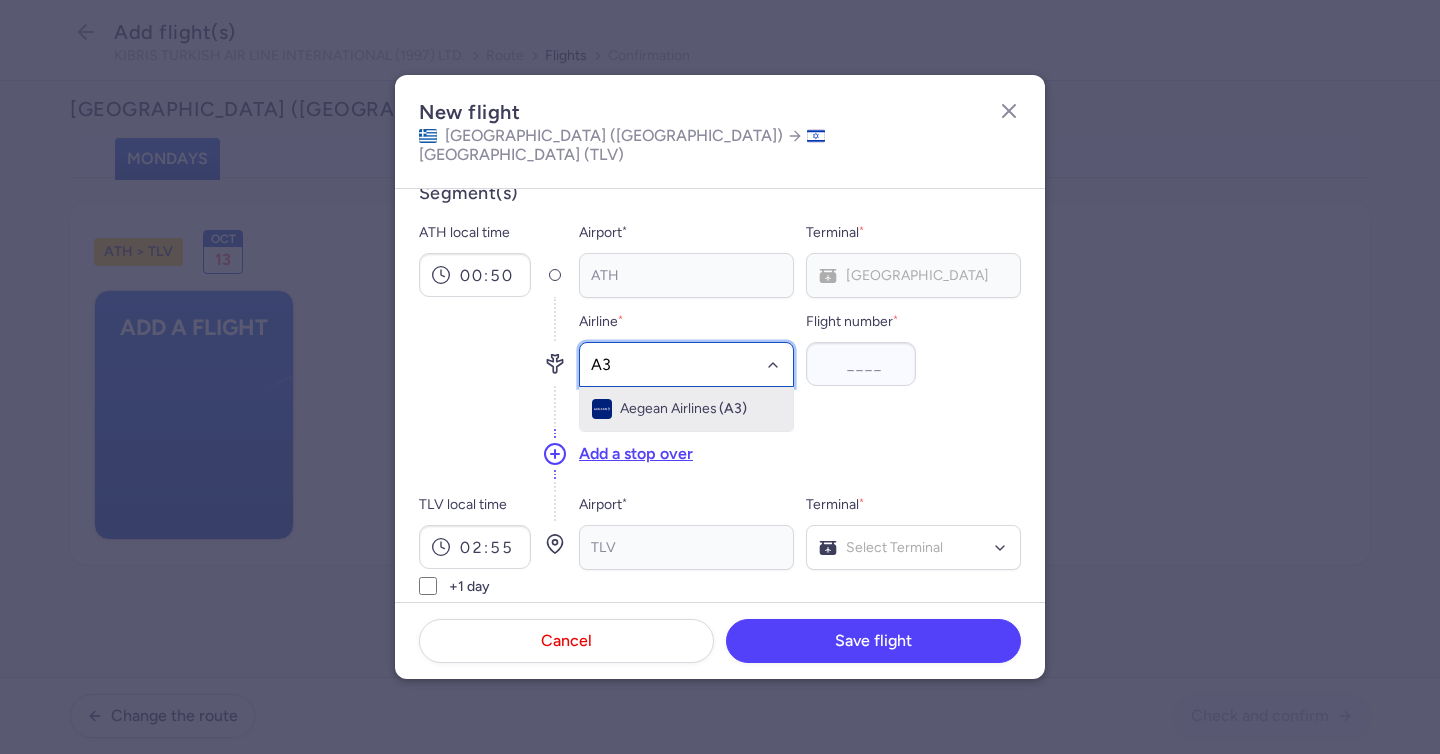 click on "Aegean Airlines" at bounding box center [668, 409] 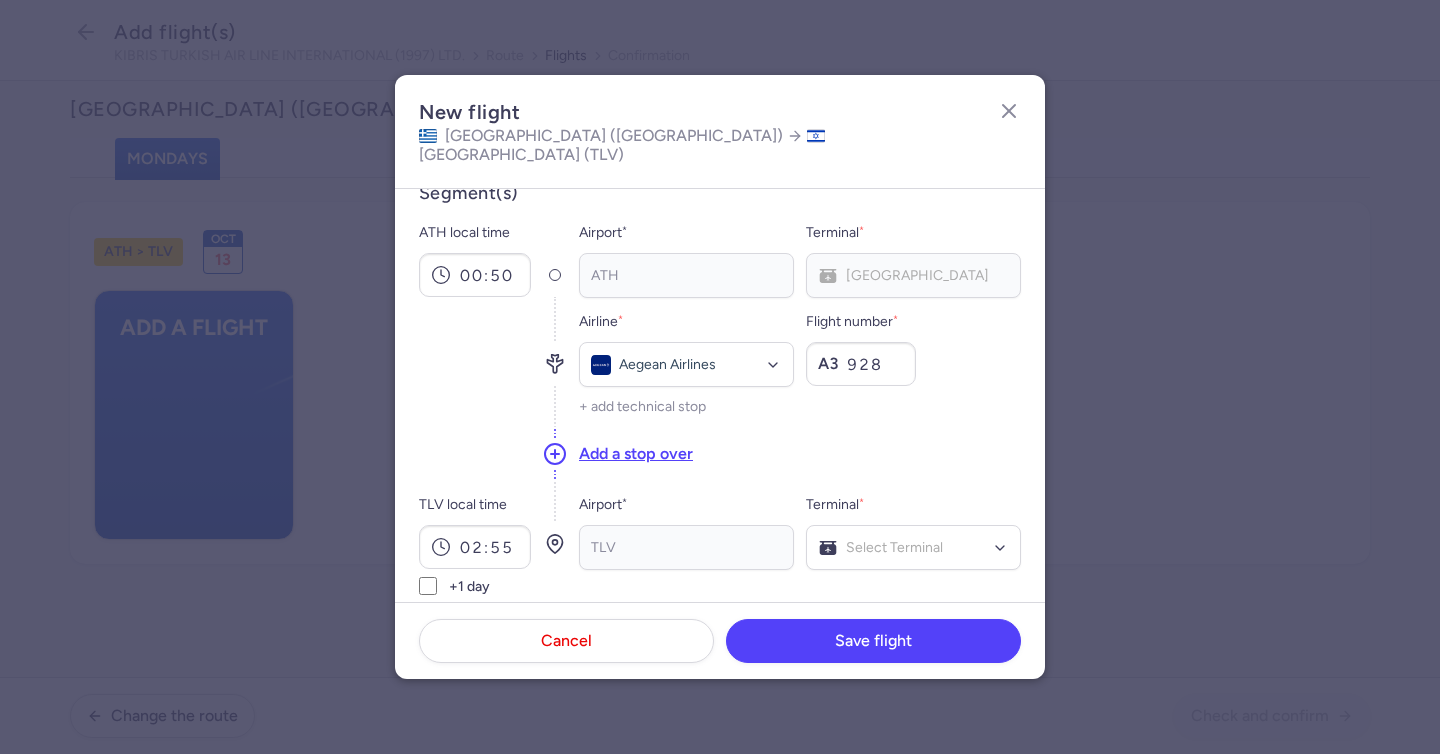 type on "928" 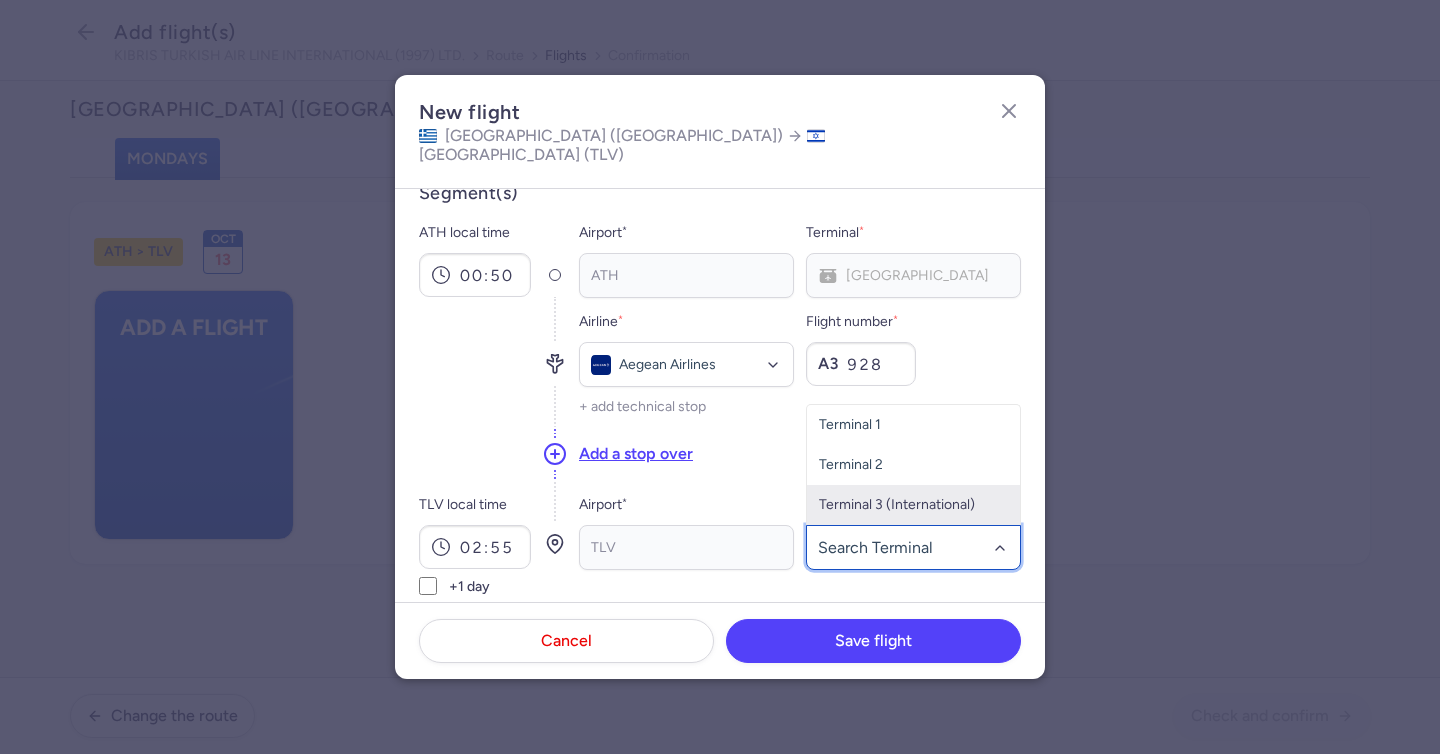 click on "Terminal 3 (International)" 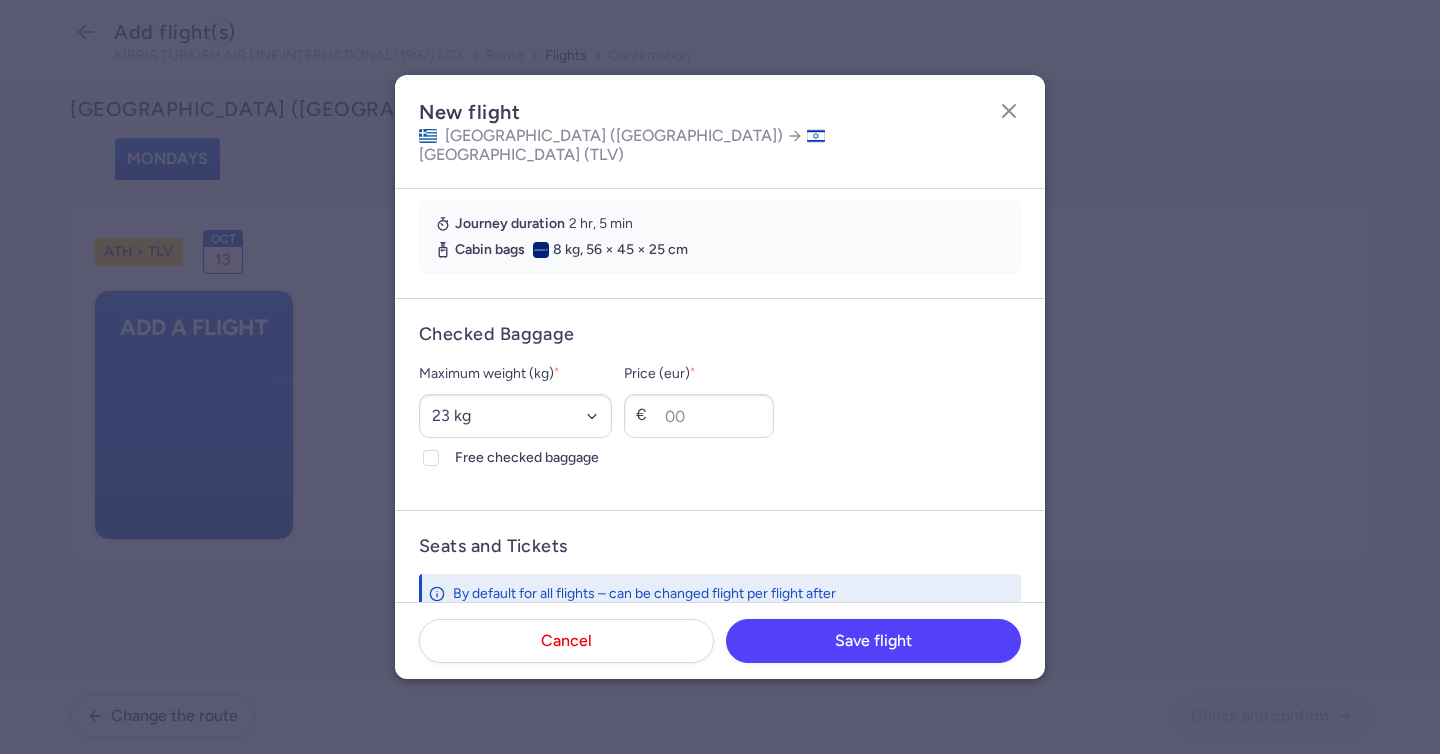 scroll, scrollTop: 533, scrollLeft: 0, axis: vertical 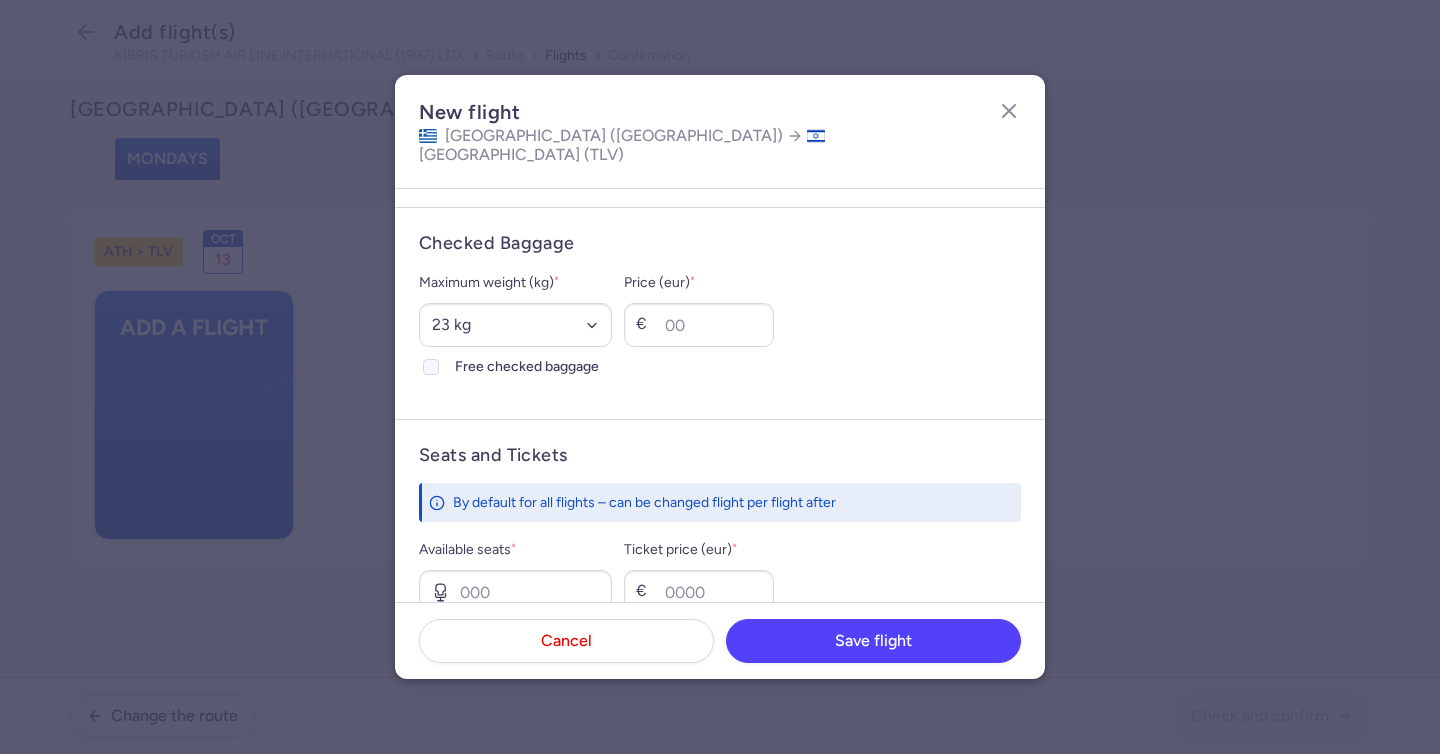 click on "Free checked baggage" 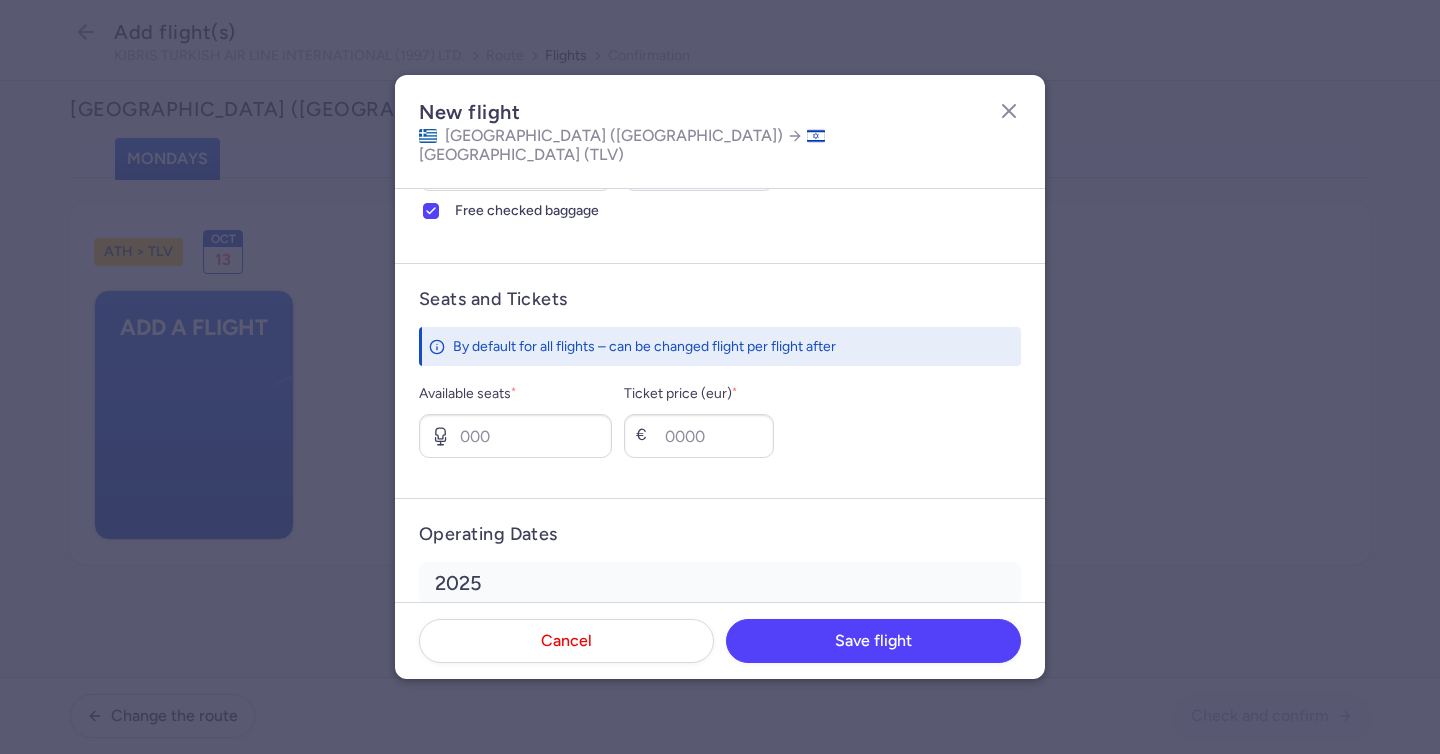 scroll, scrollTop: 690, scrollLeft: 0, axis: vertical 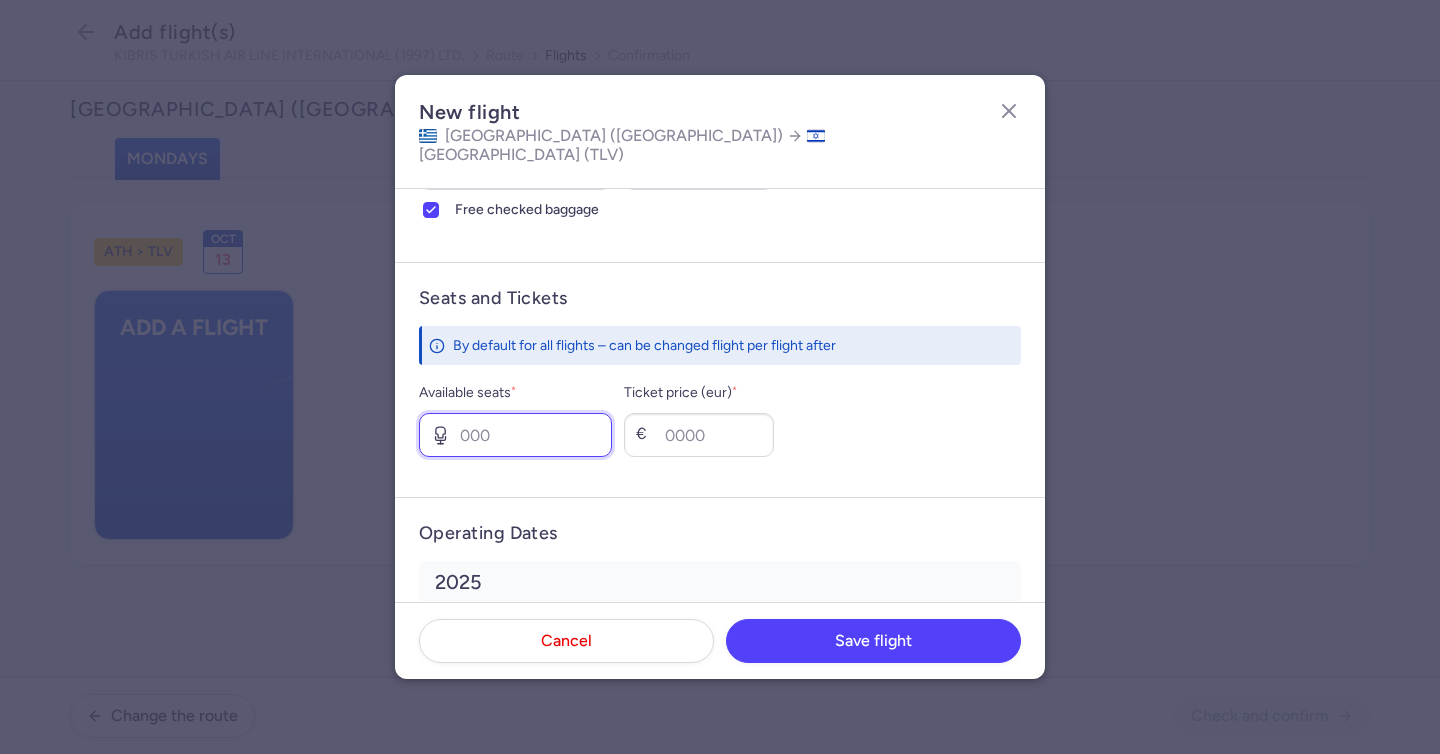 click on "Available seats  *" at bounding box center (515, 435) 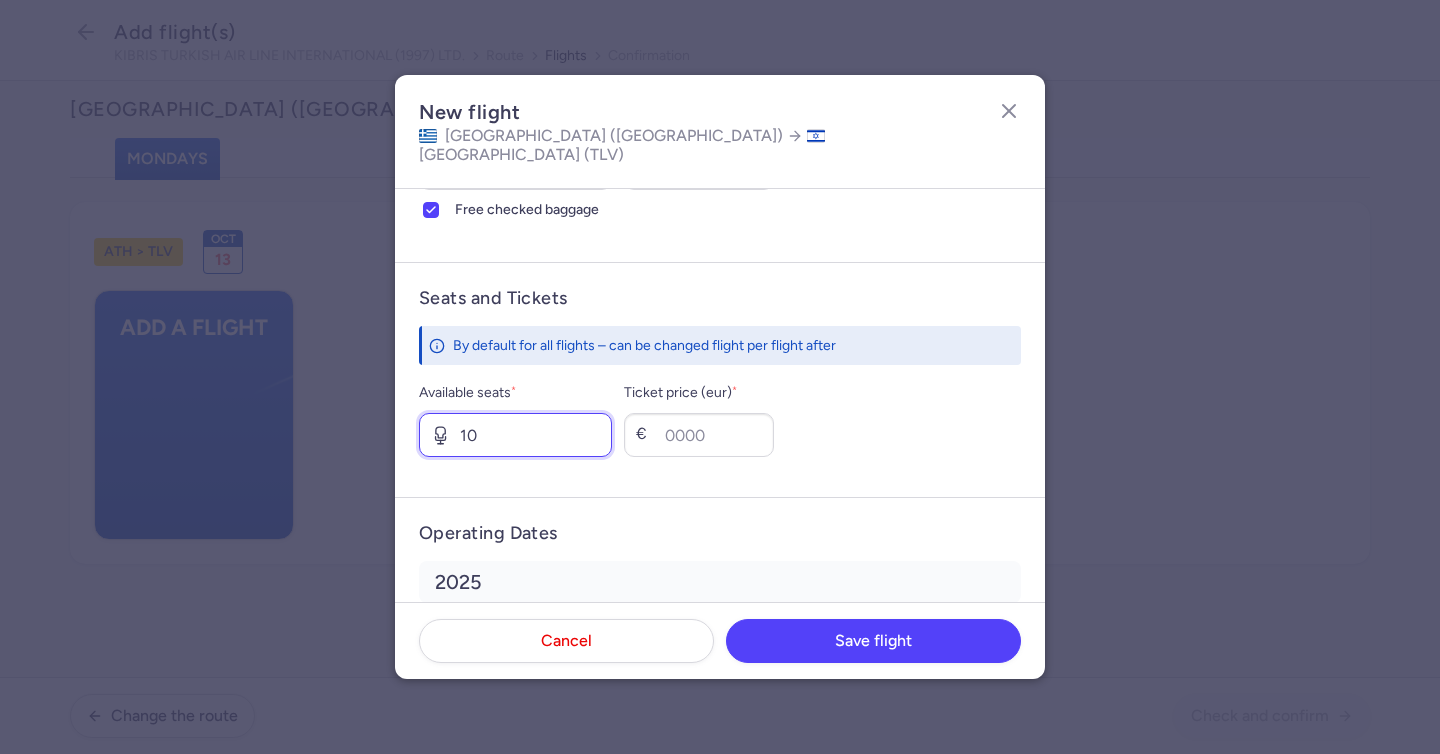 type on "10" 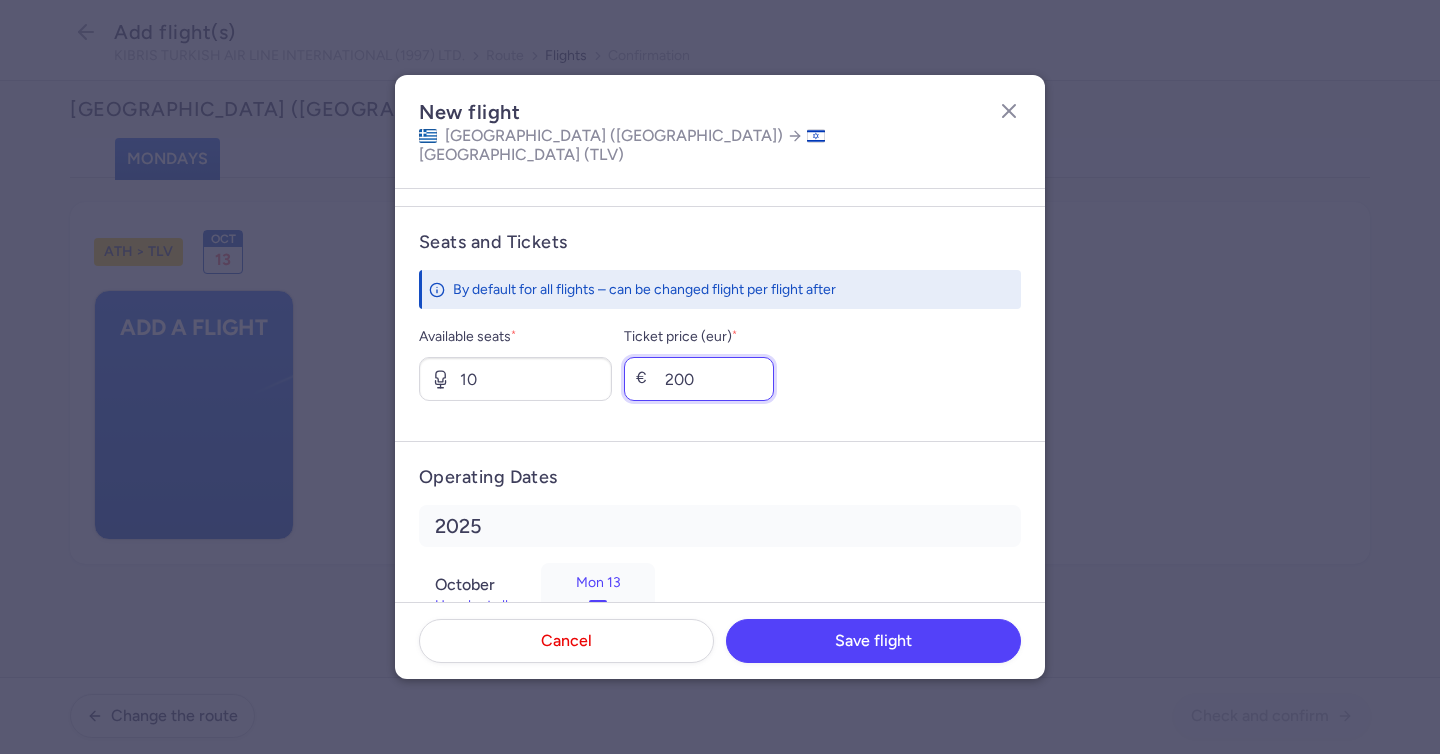 scroll, scrollTop: 795, scrollLeft: 0, axis: vertical 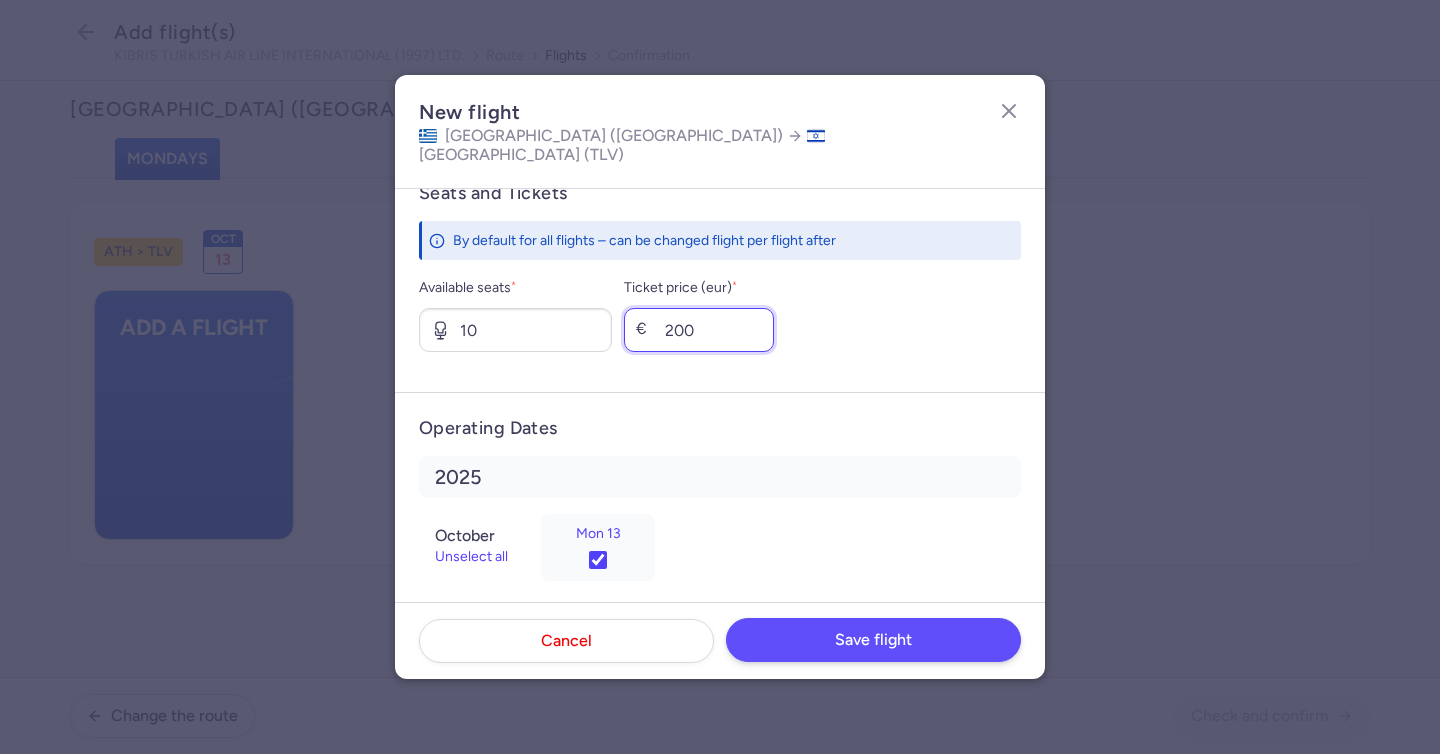 type on "200" 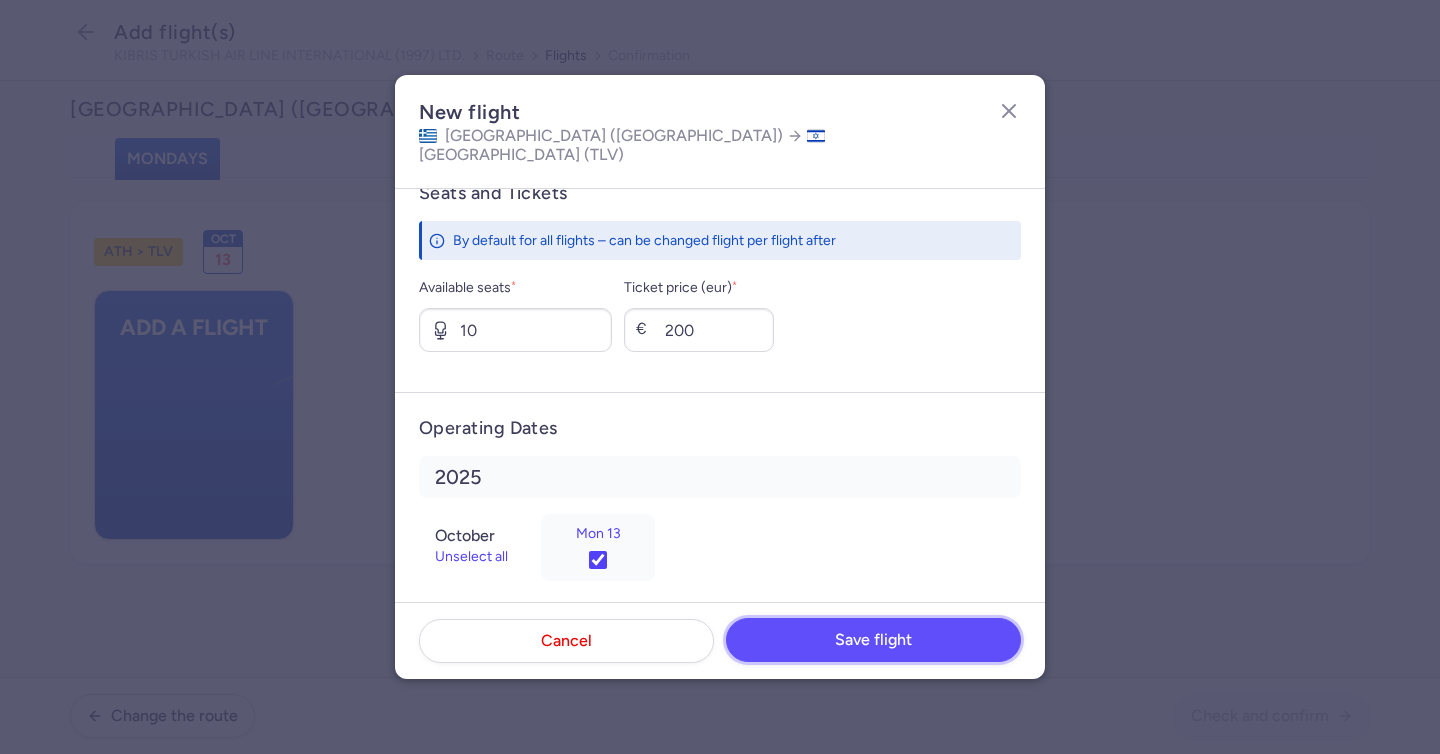 click on "Save flight" at bounding box center [873, 640] 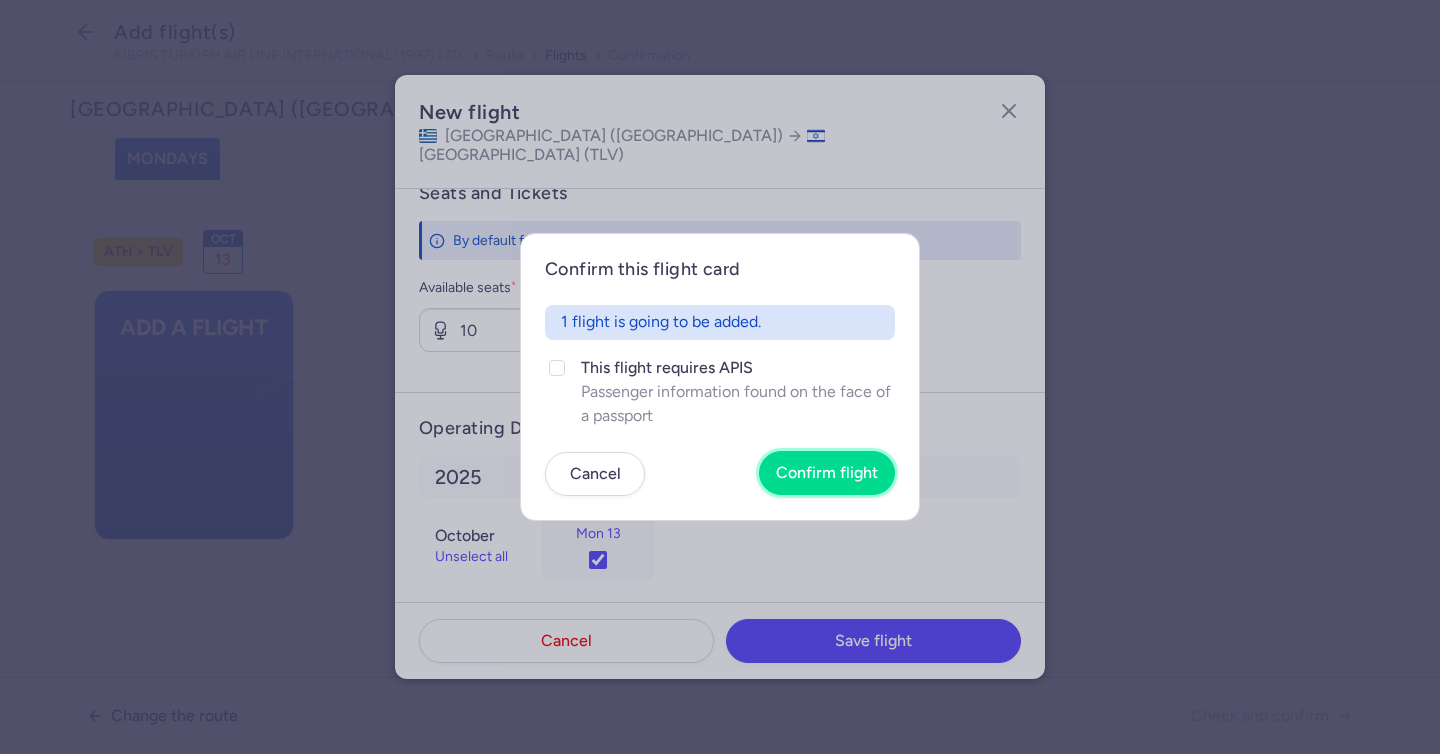 click on "Confirm flight" at bounding box center (827, 473) 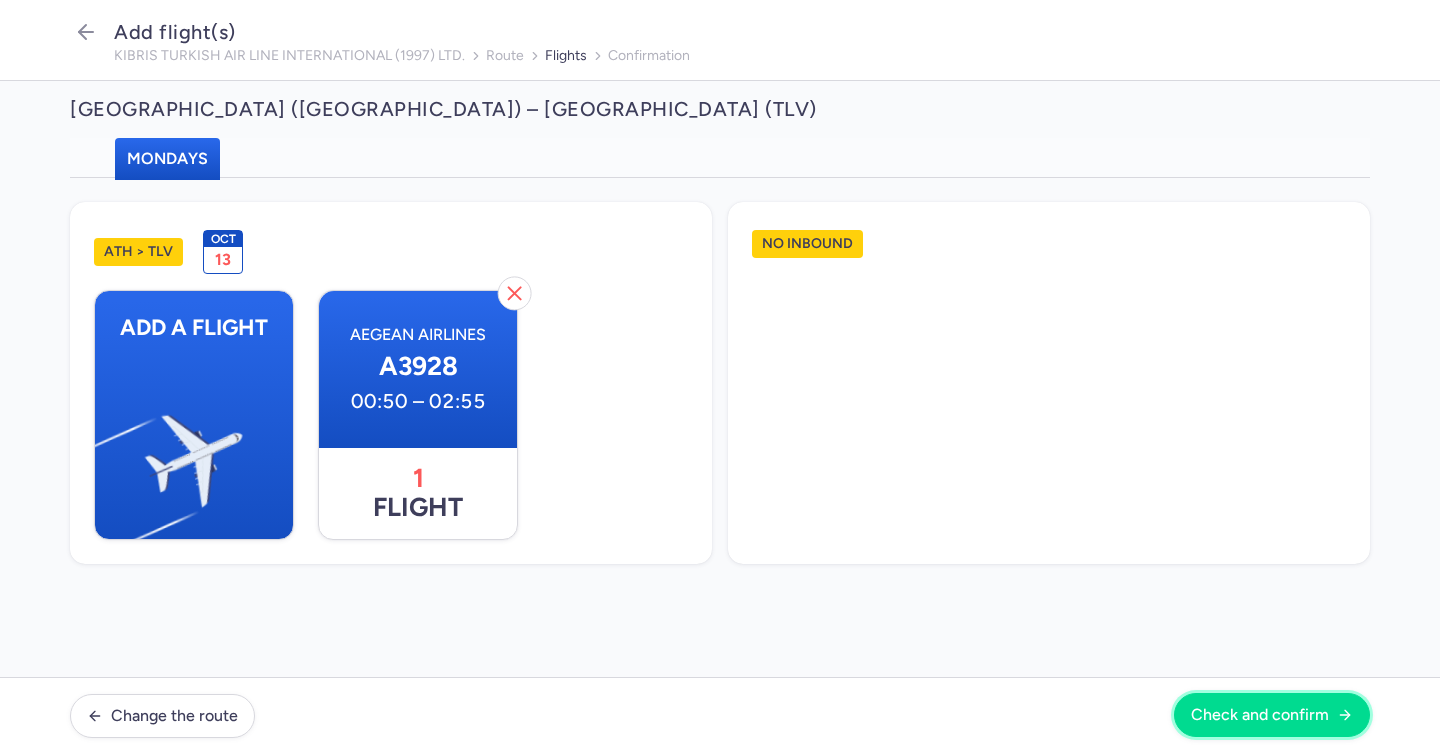 click on "Check and confirm" at bounding box center [1272, 715] 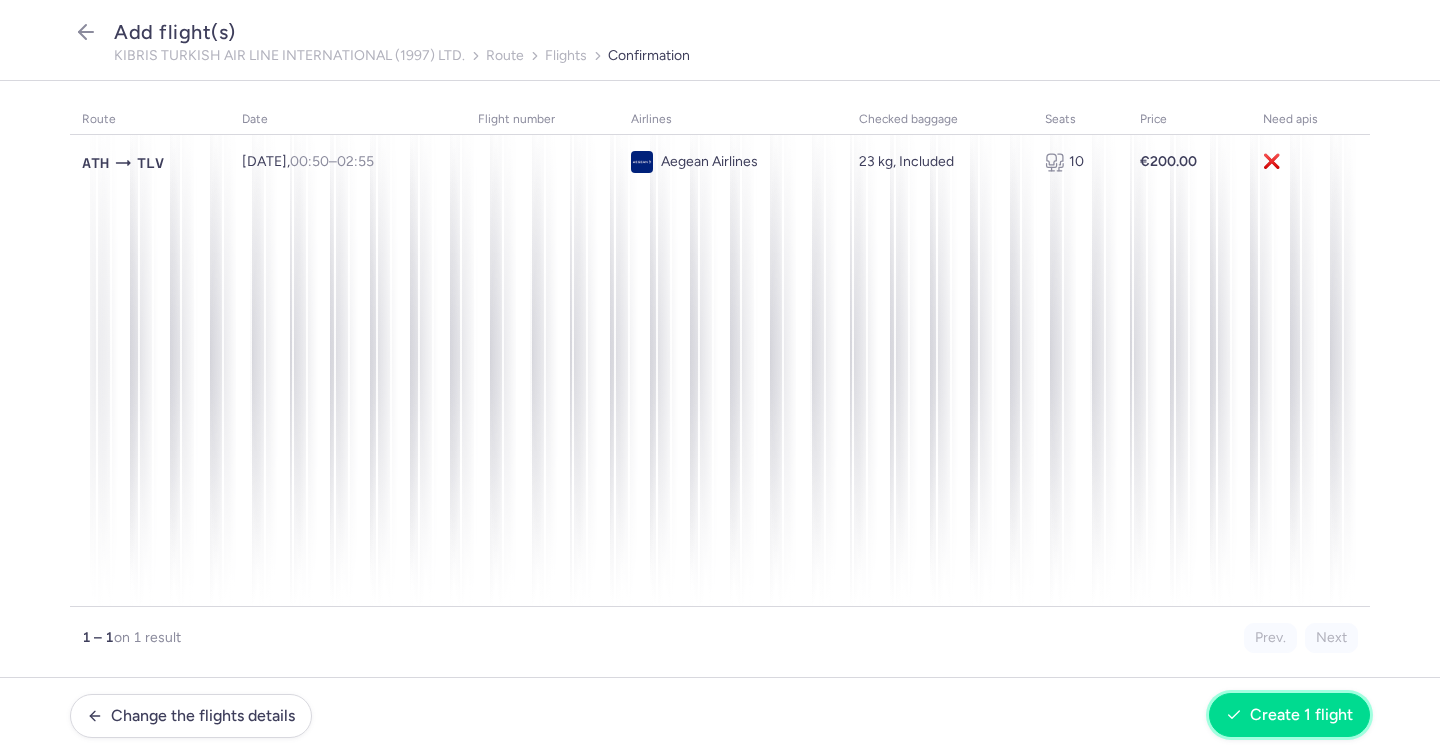 click on "Create 1 flight" at bounding box center [1301, 715] 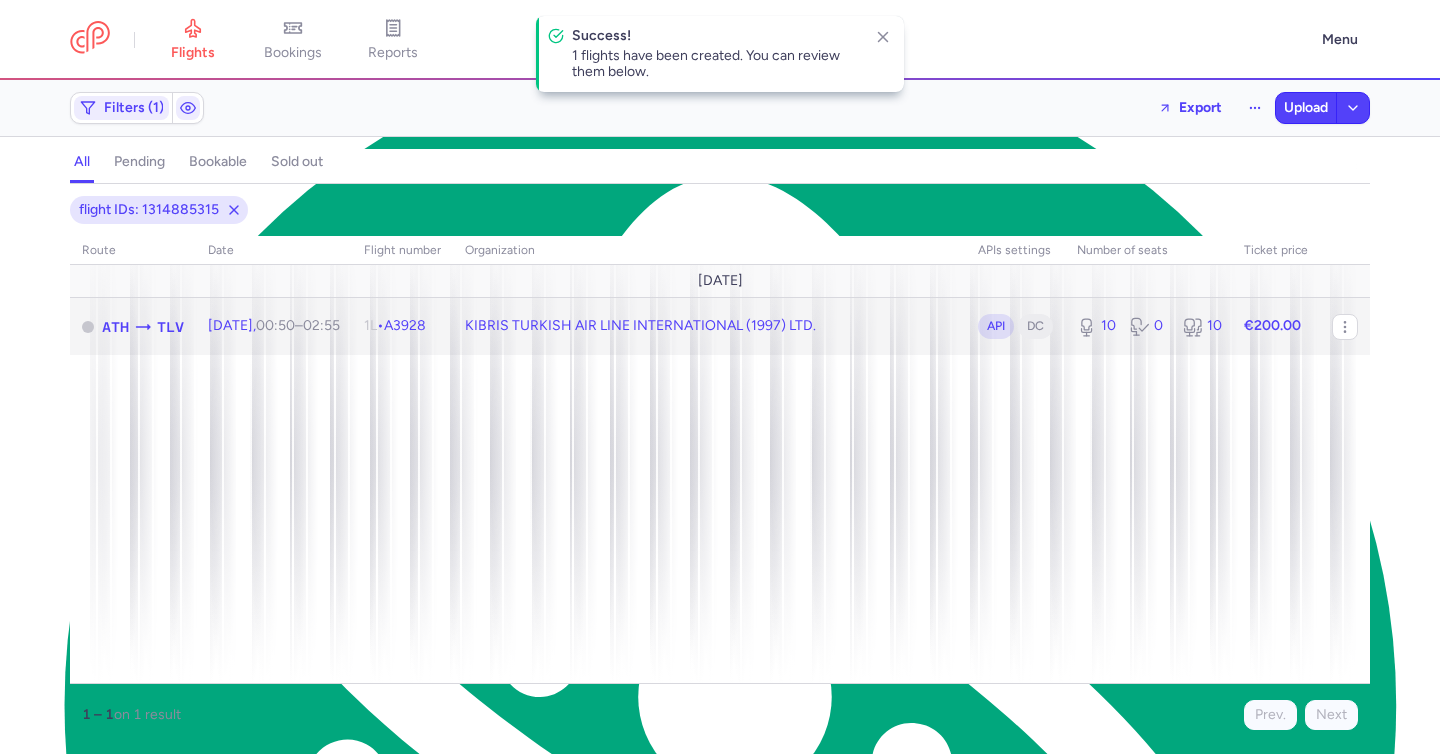 click on "1L  •   A3928" 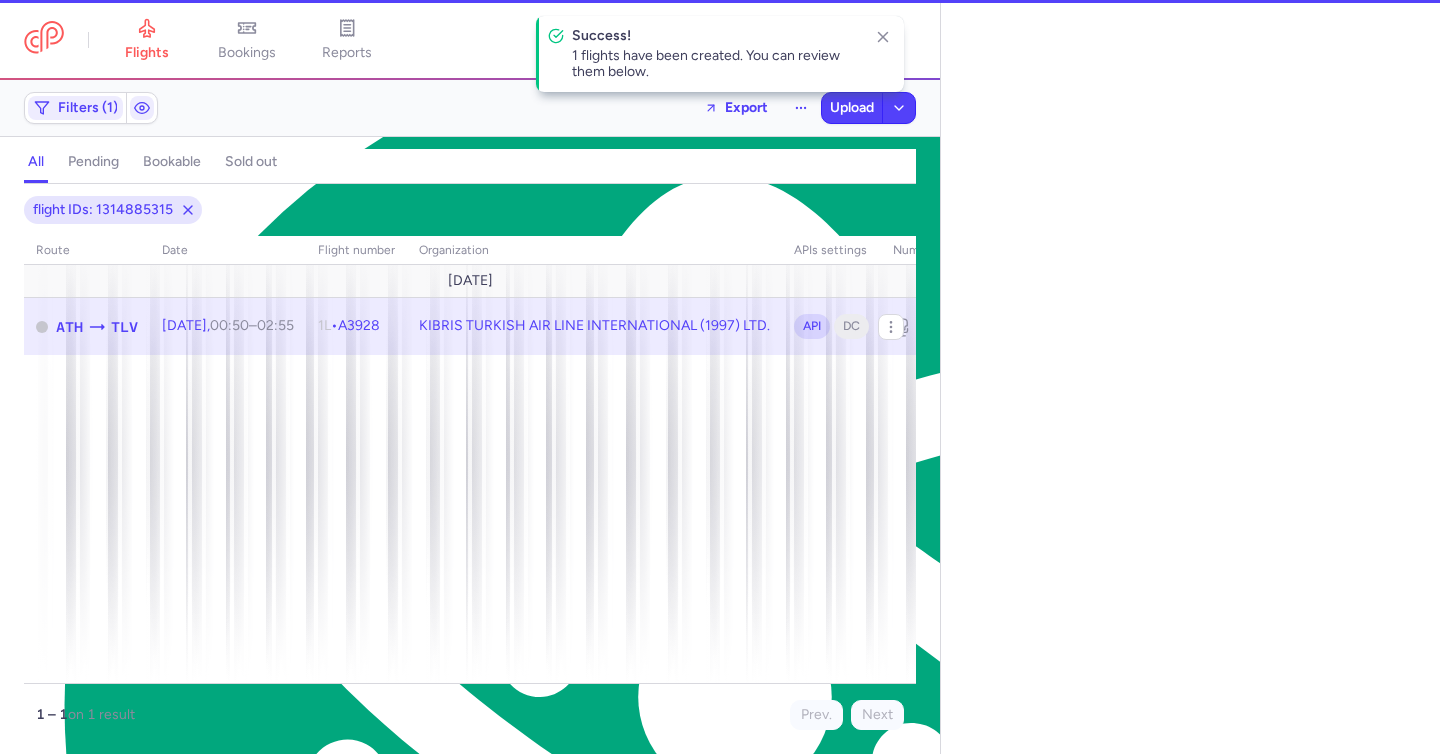 select on "days" 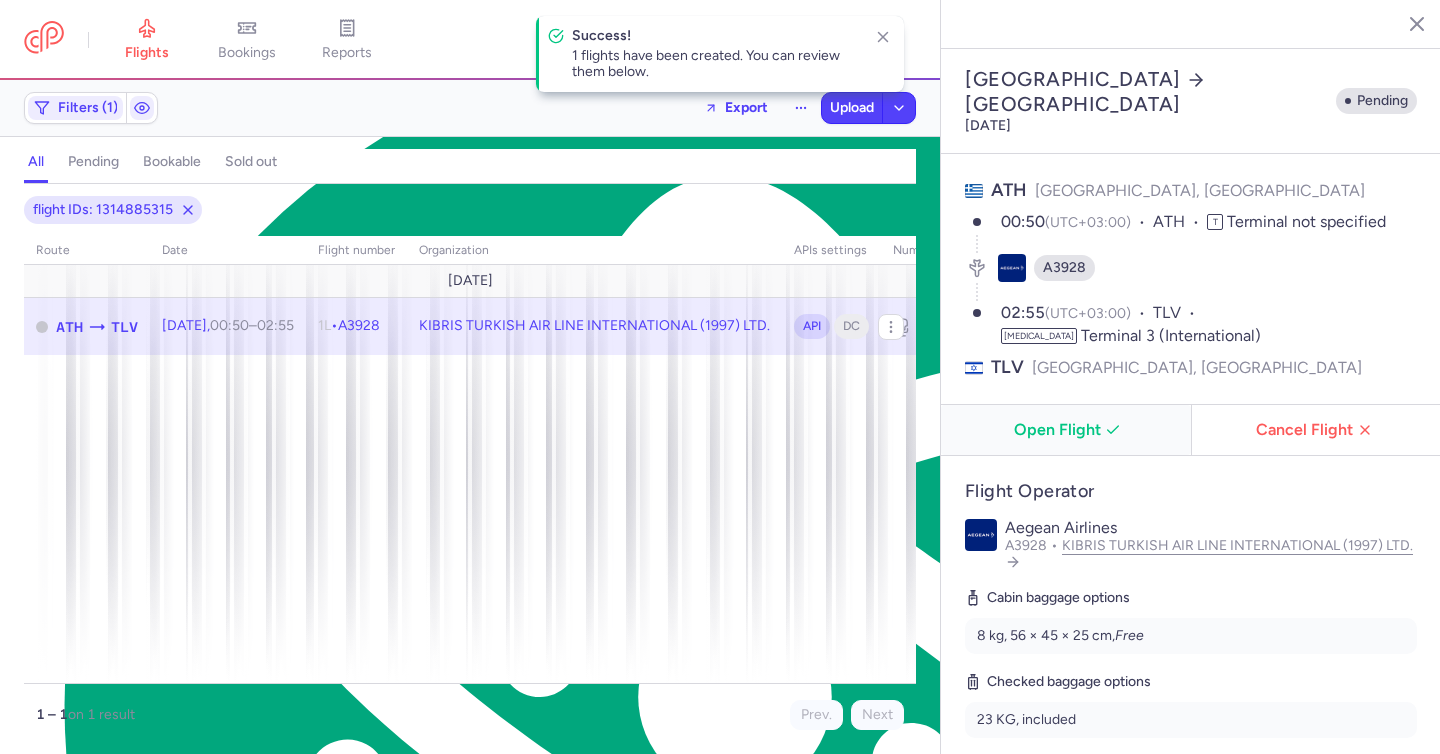 click on "Open Flight" at bounding box center [1070, 430] 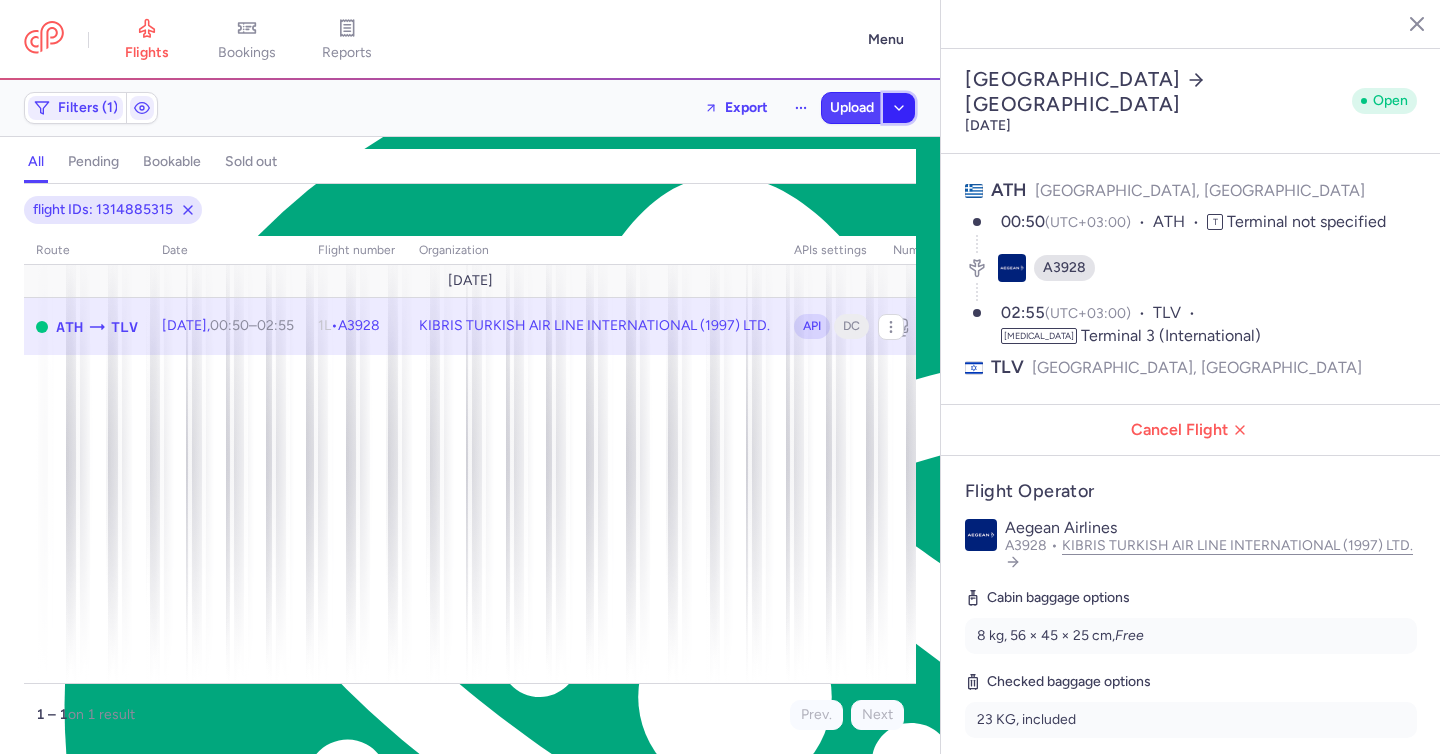 click 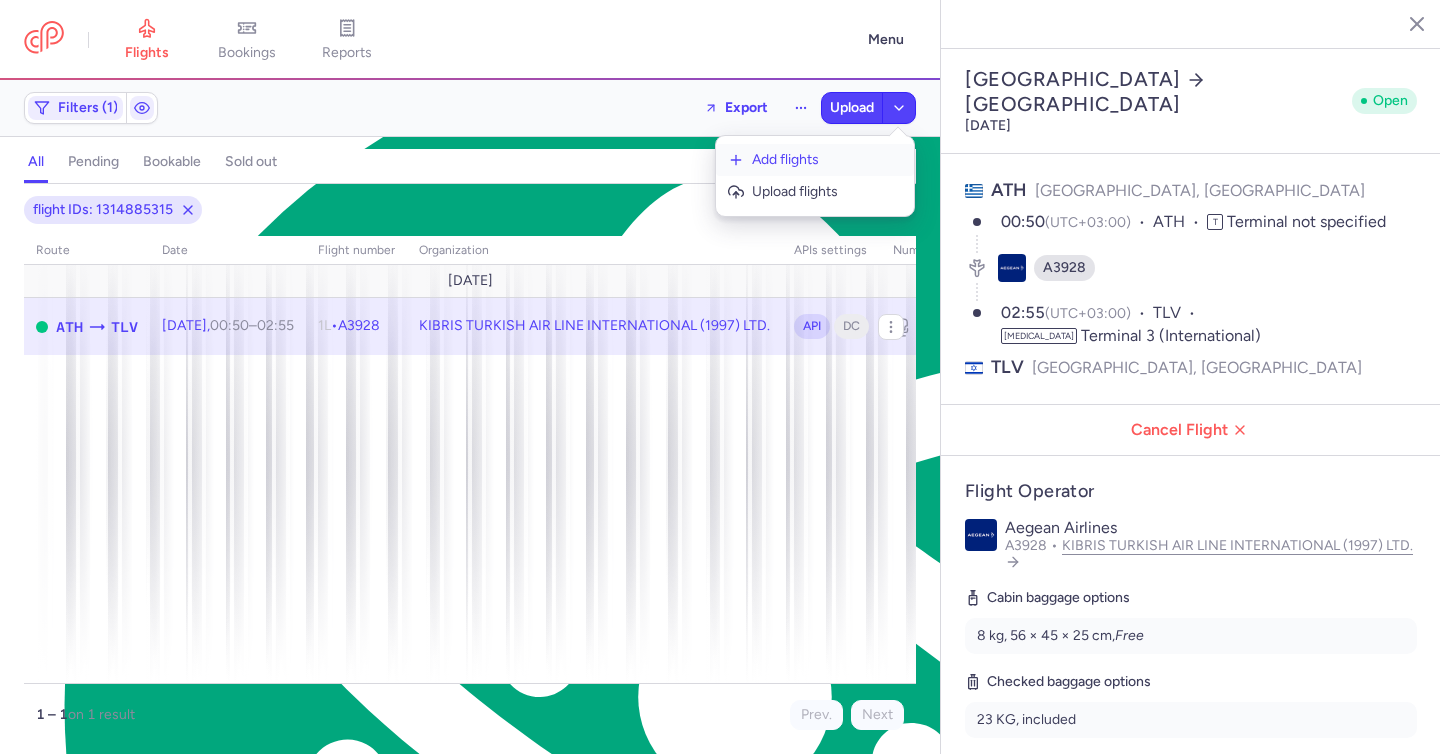 click on "Add flights" at bounding box center (827, 160) 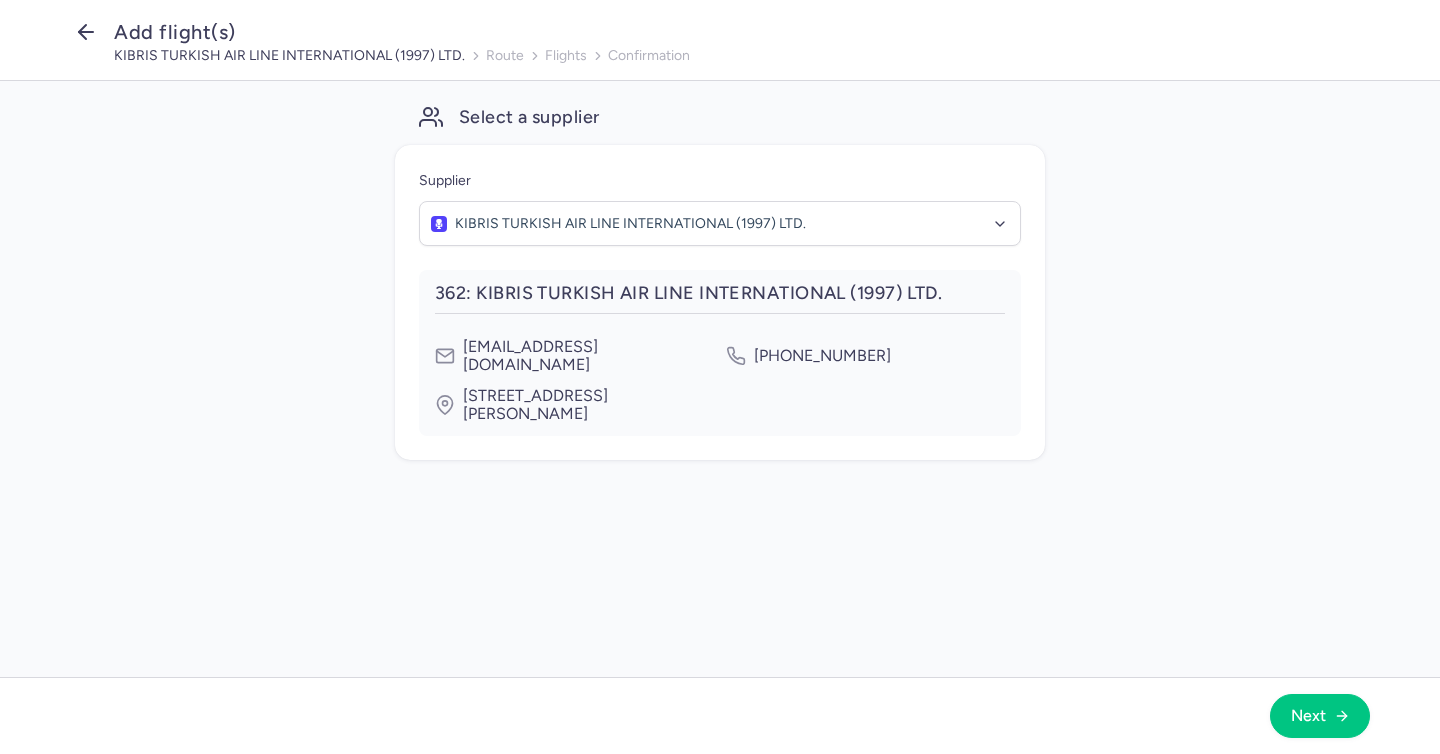 click 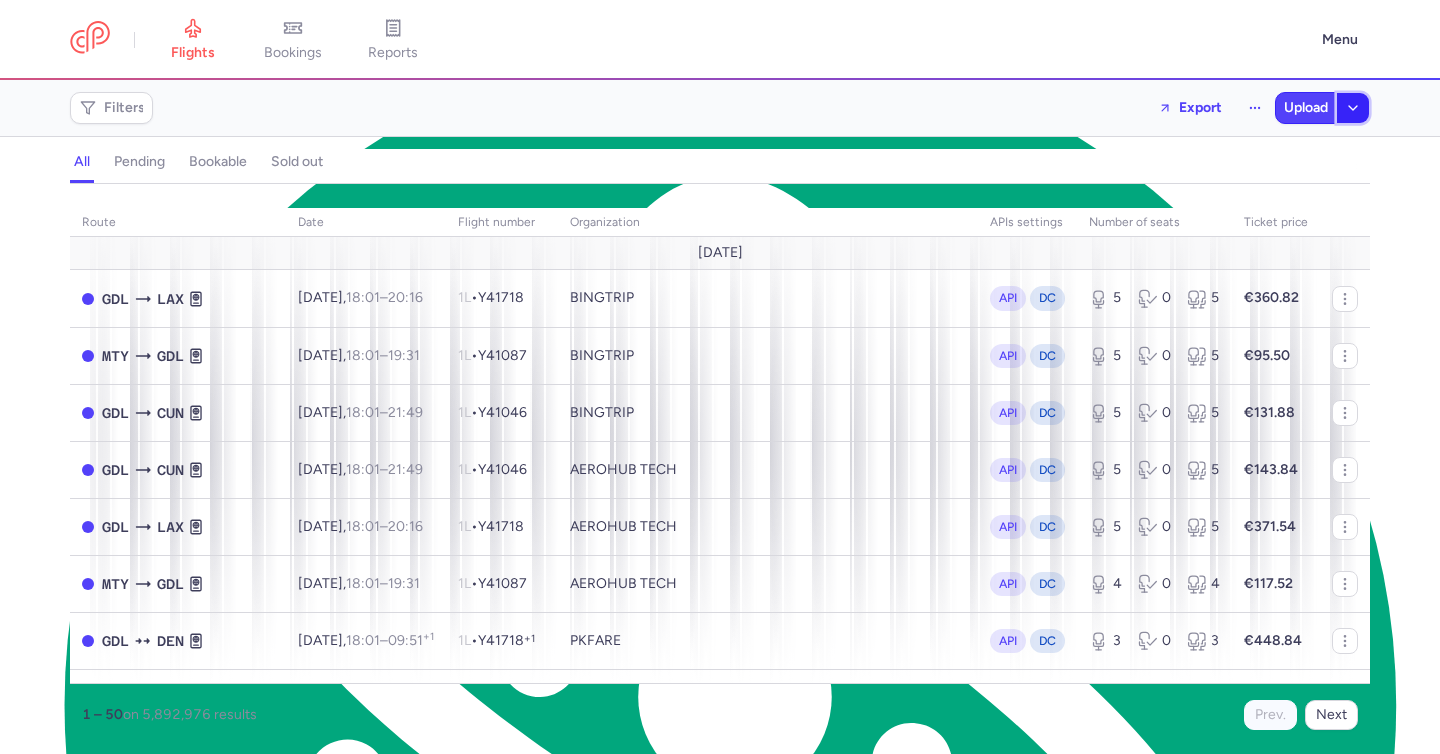 click 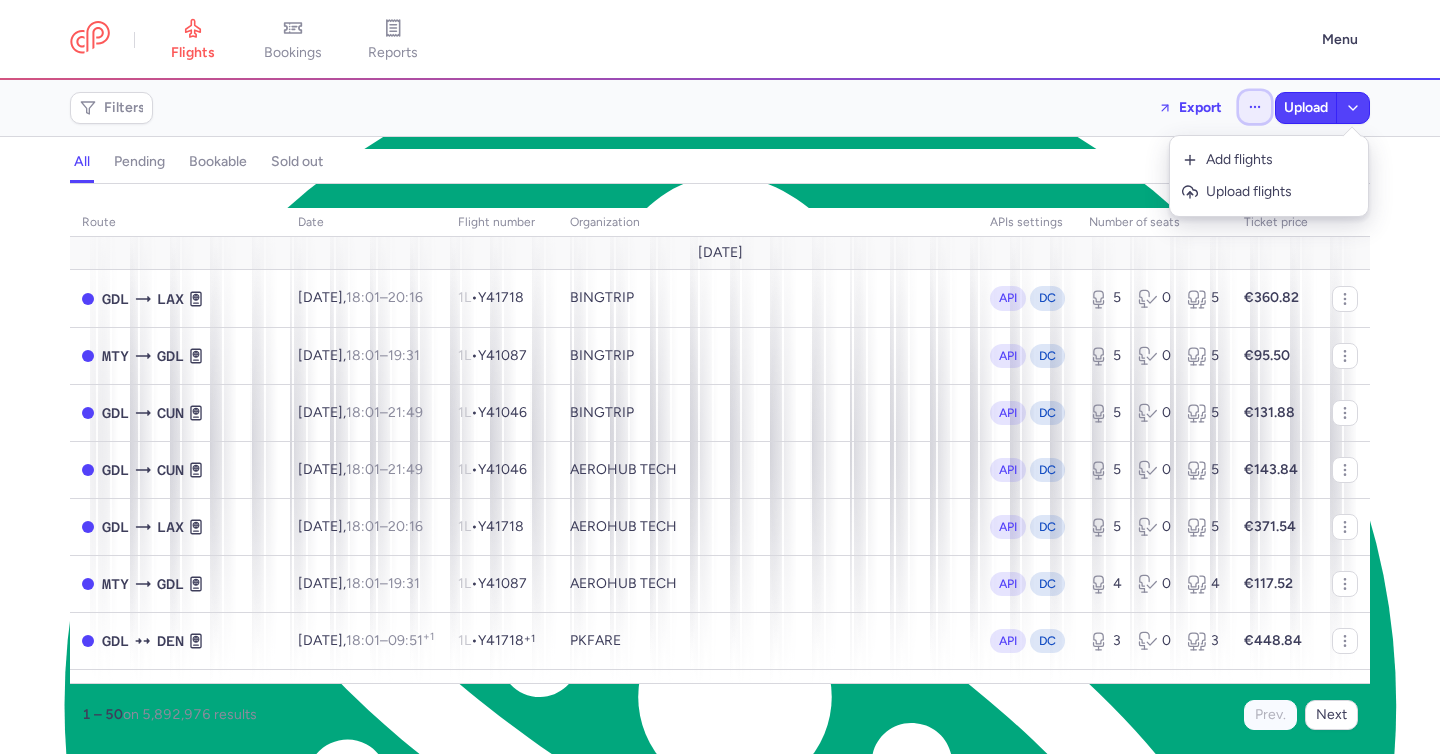 click 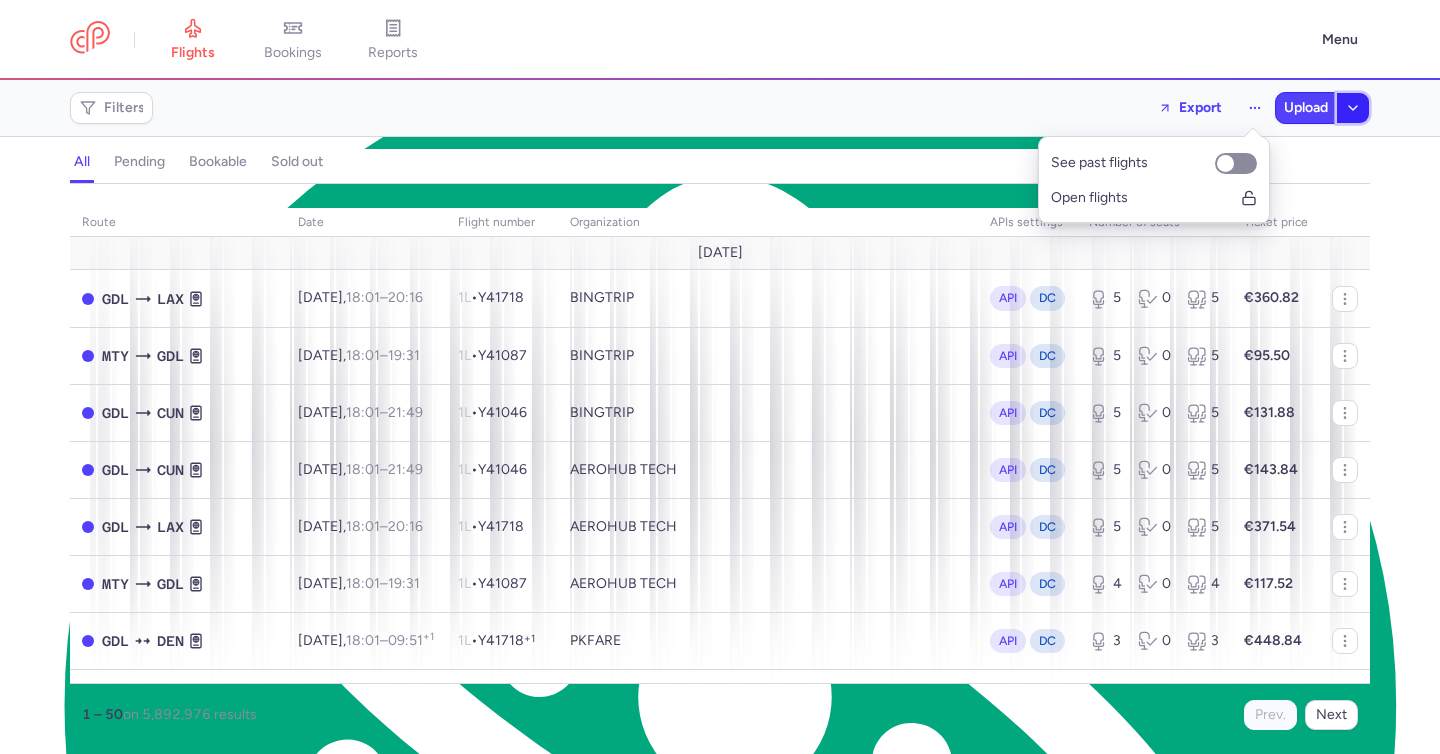 click 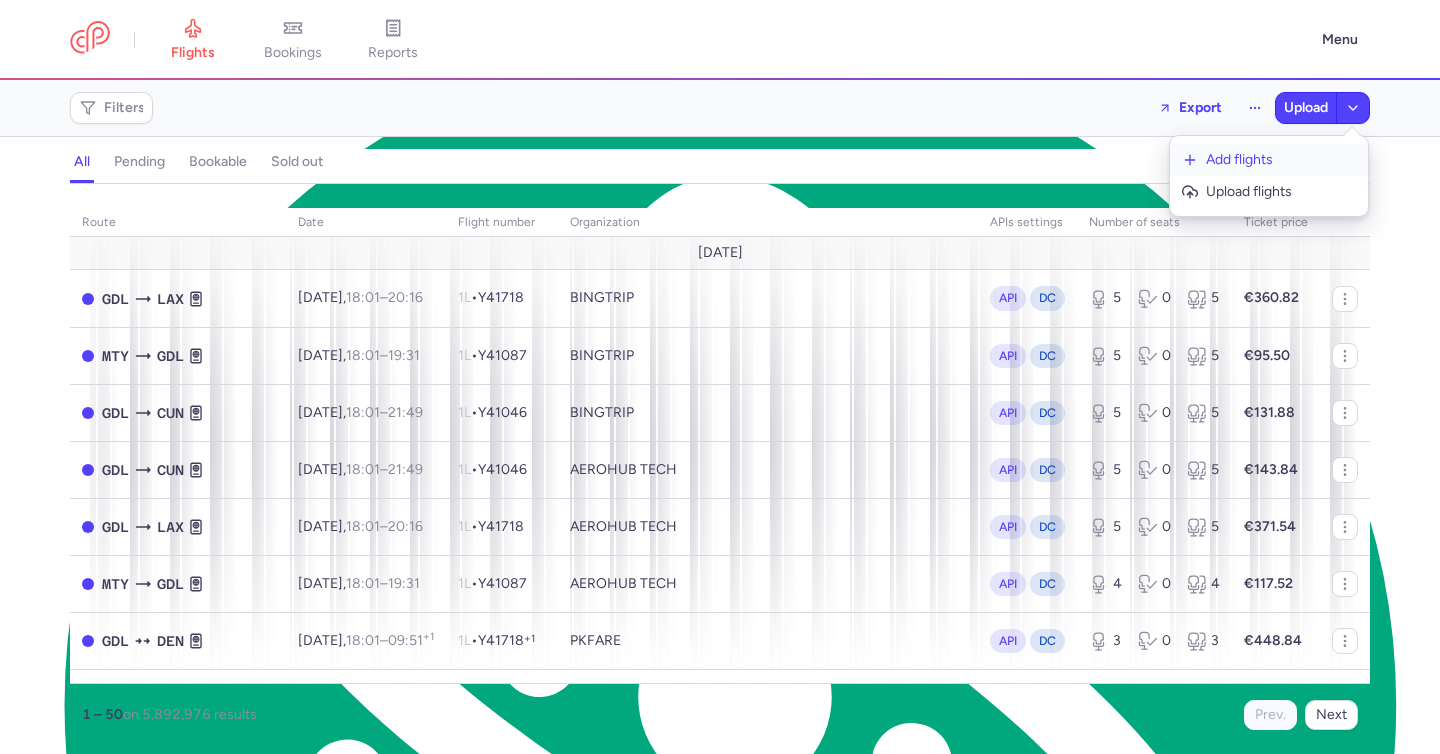 click on "Add flights" at bounding box center [1281, 160] 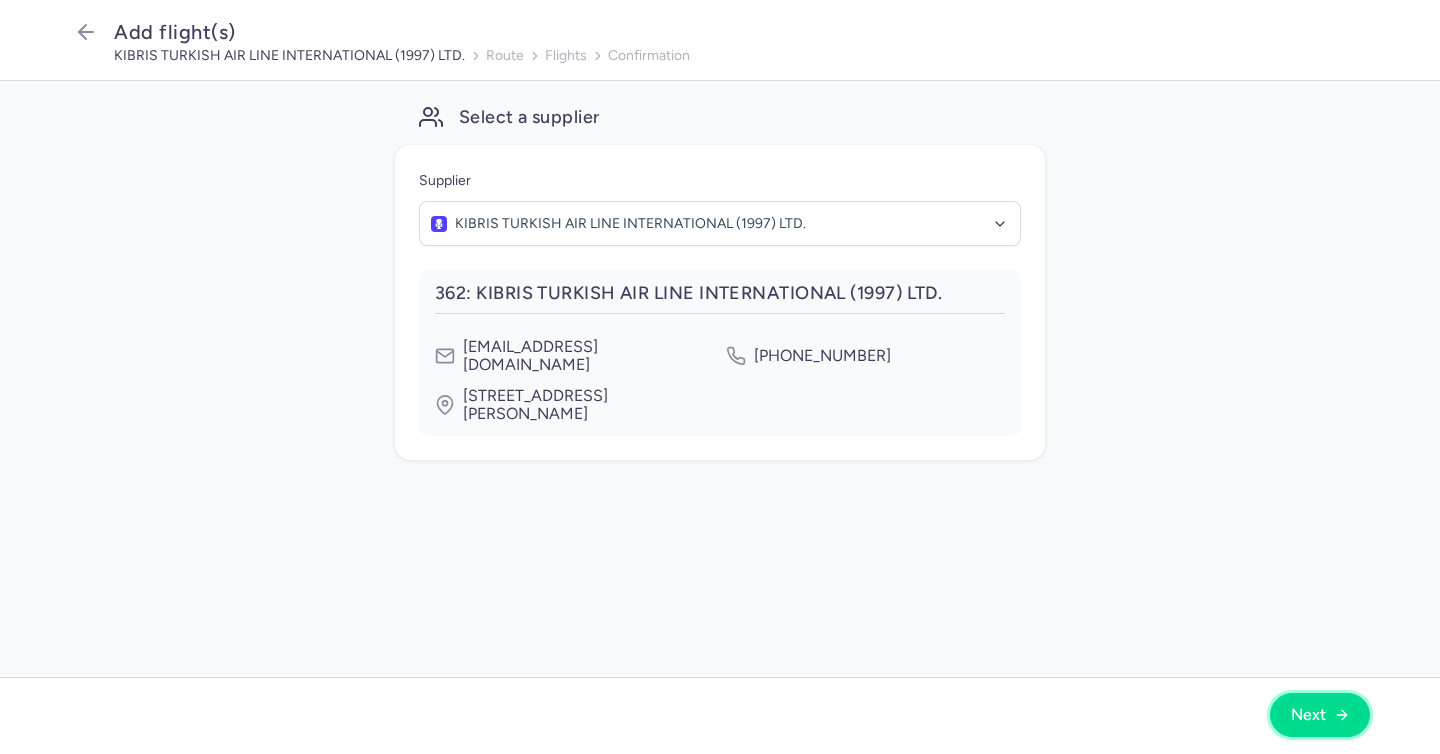 click on "Next" at bounding box center [1320, 715] 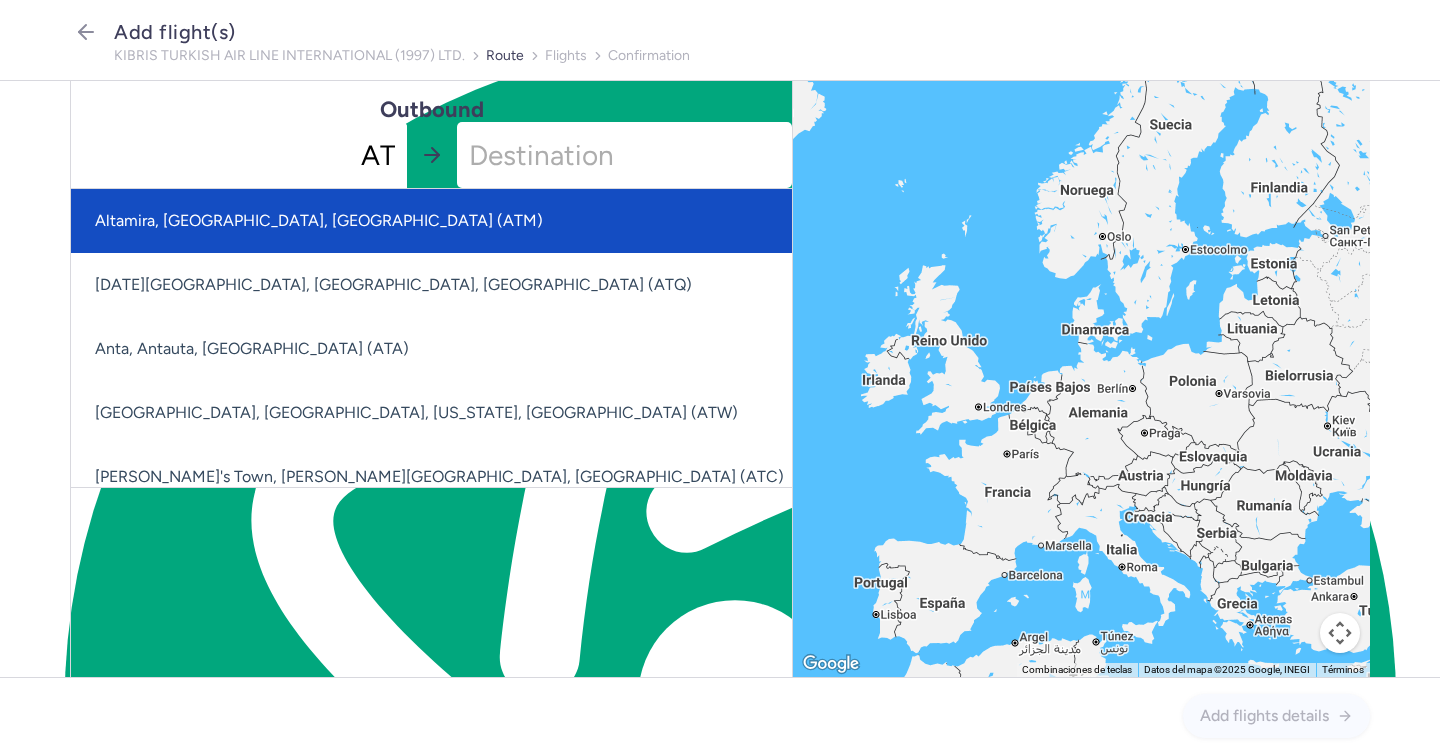 type on "ATH" 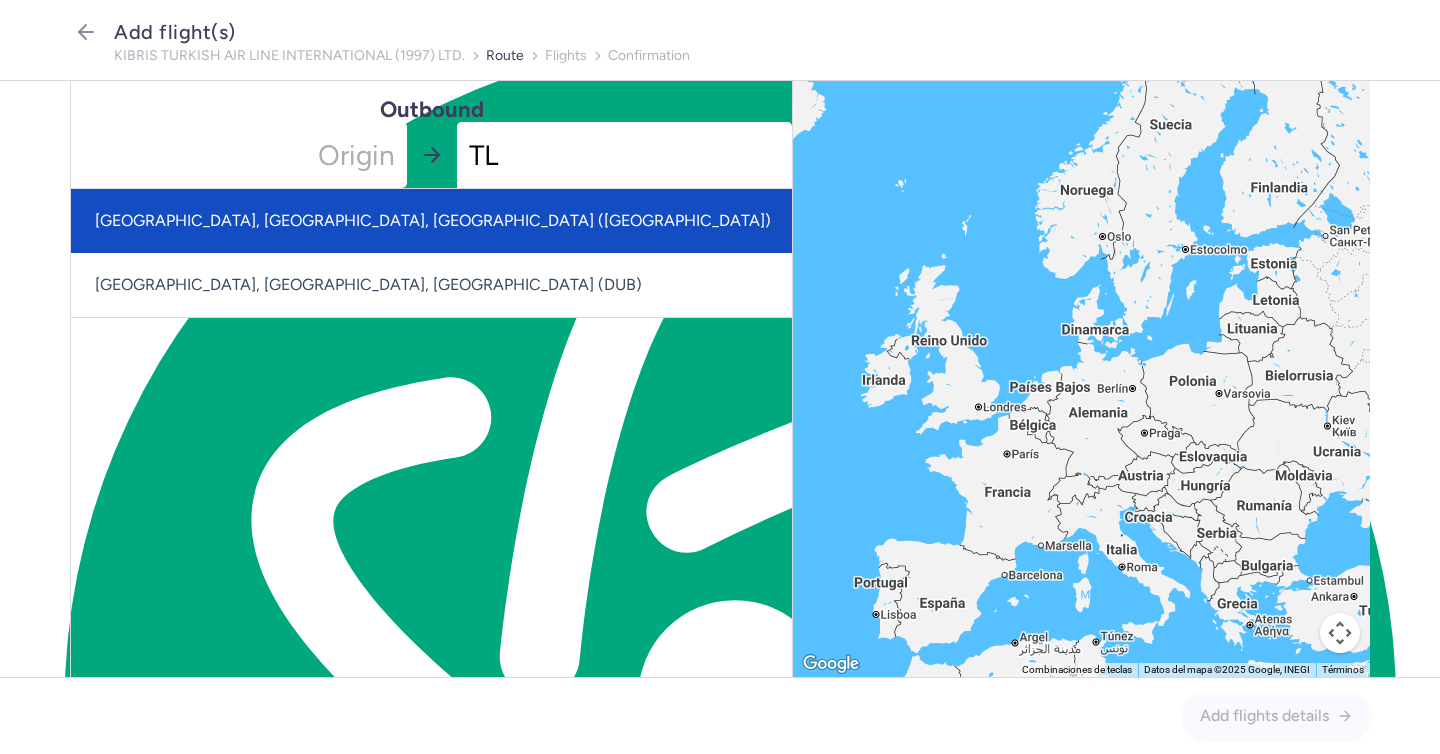 type on "TLV" 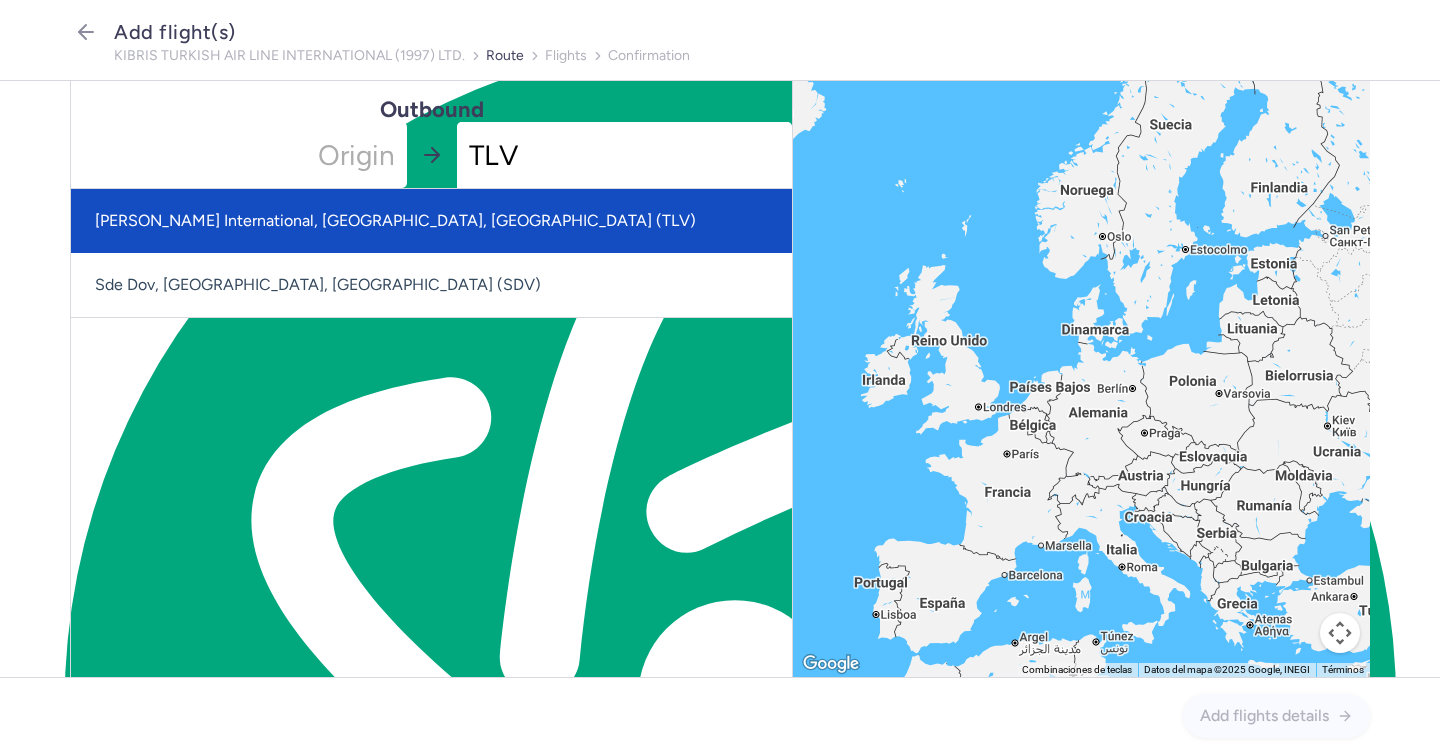 click on "Ben Gurion International, Tel Aviv, Israel (TLV)" at bounding box center (431, 221) 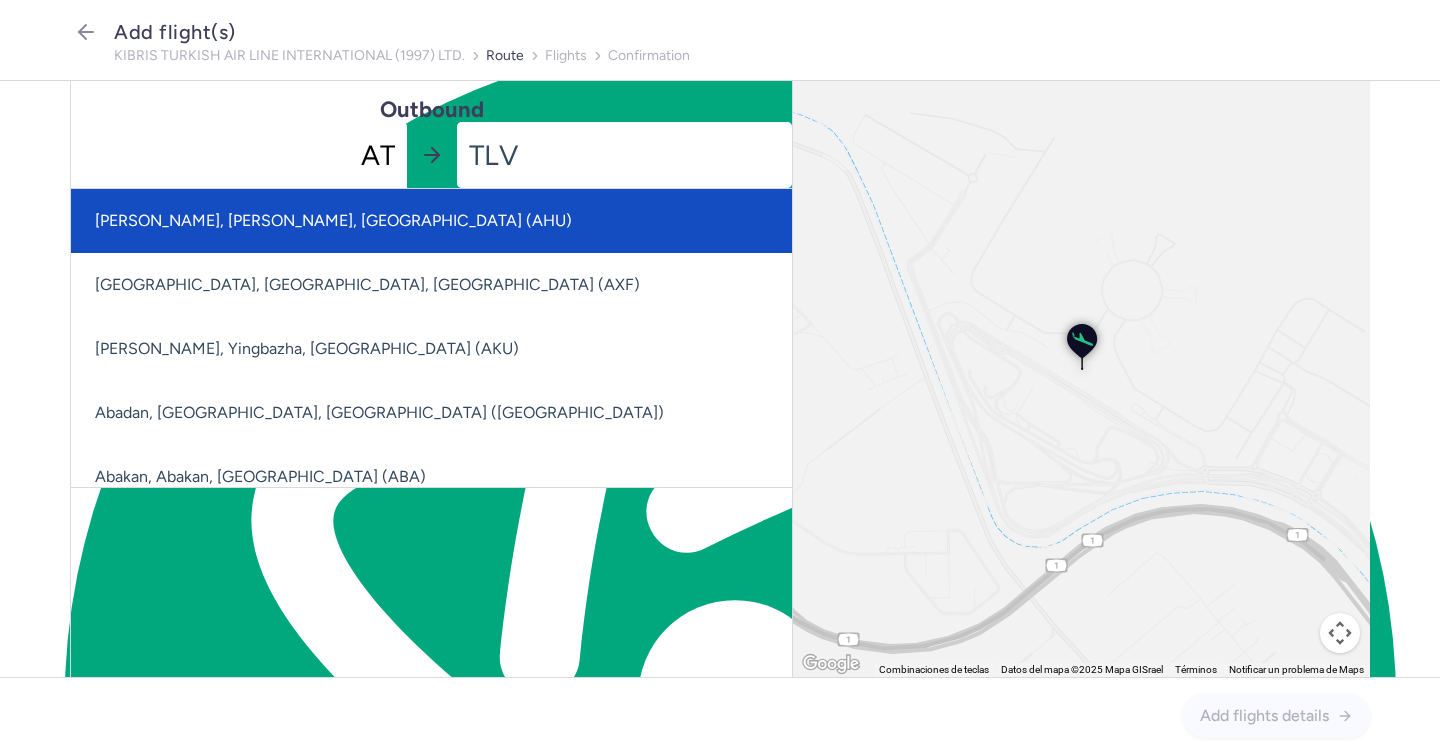 type on "ATH" 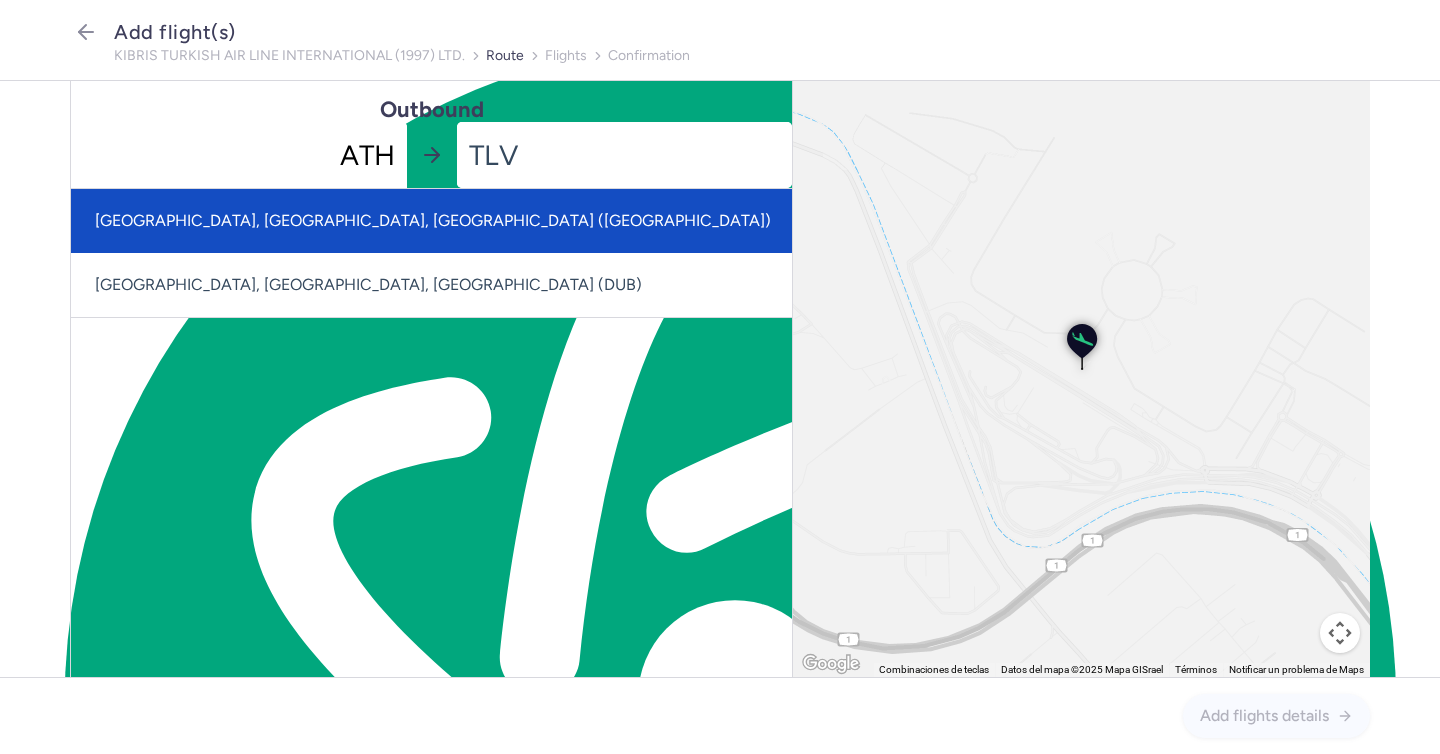 click on "Athens International Airport, Athens, Greece (ATH)" 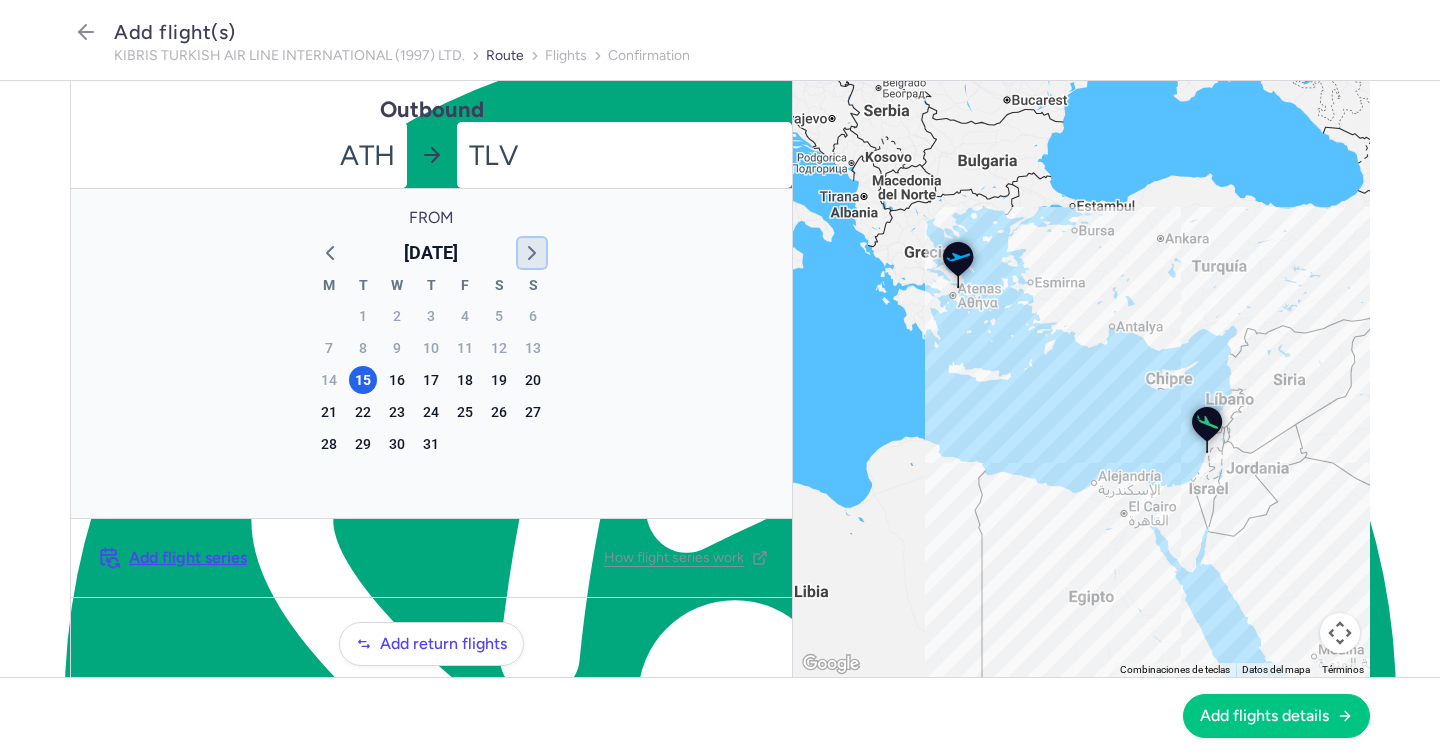 click 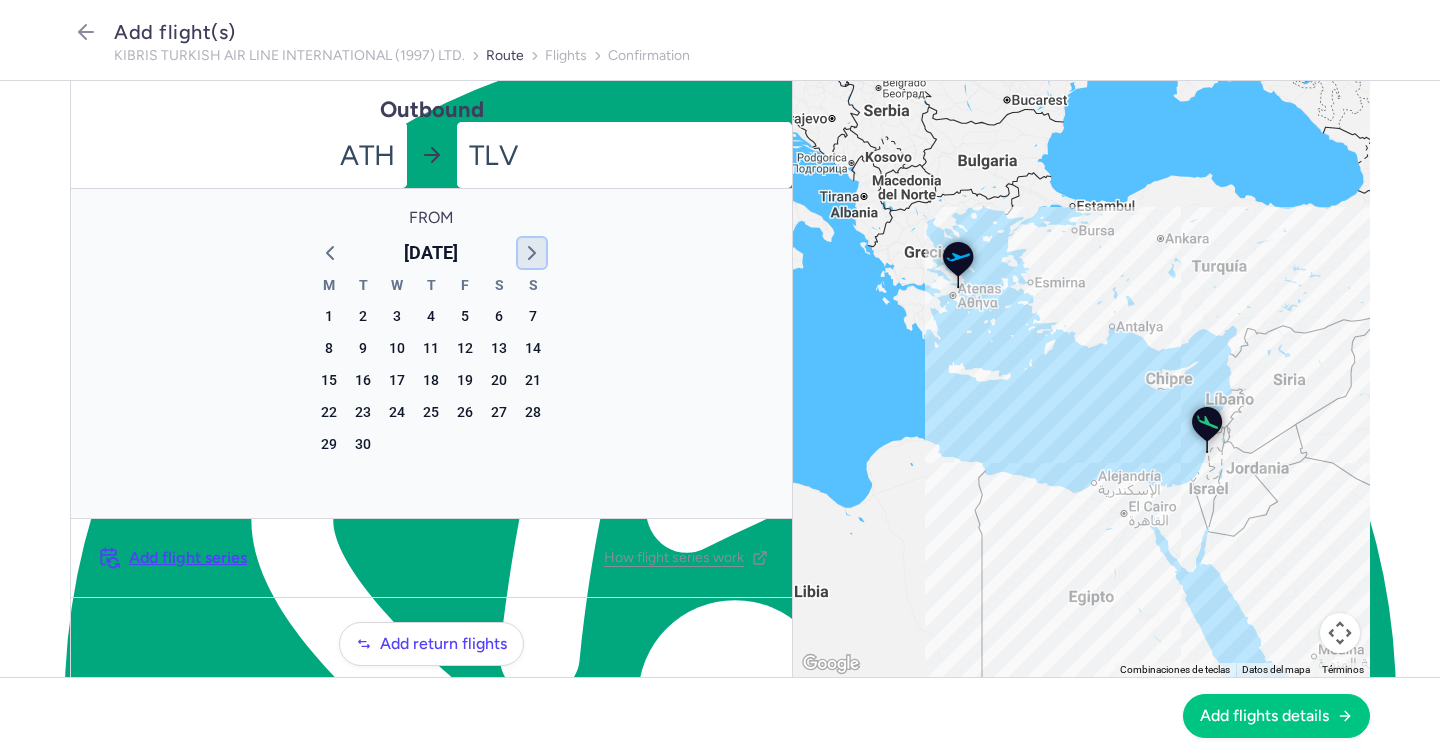 click 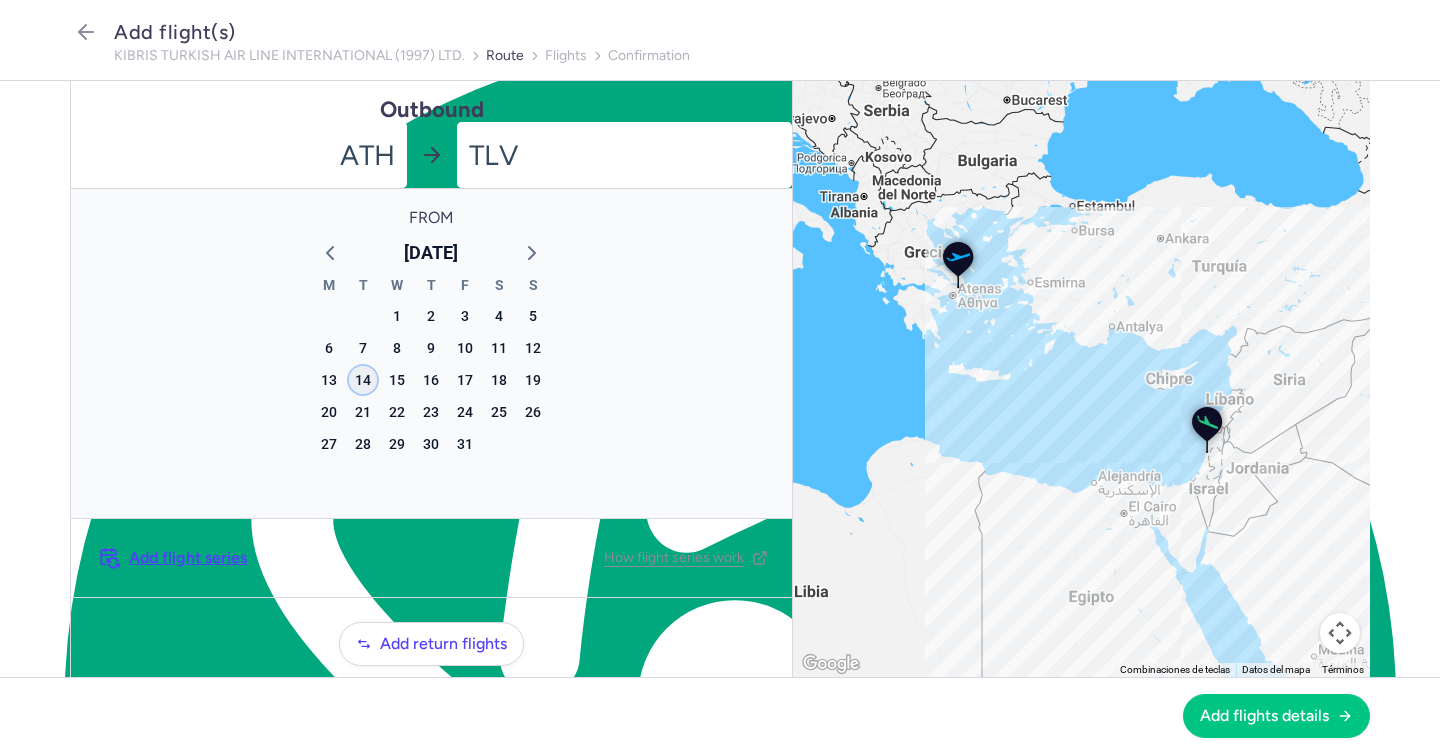 click on "14" 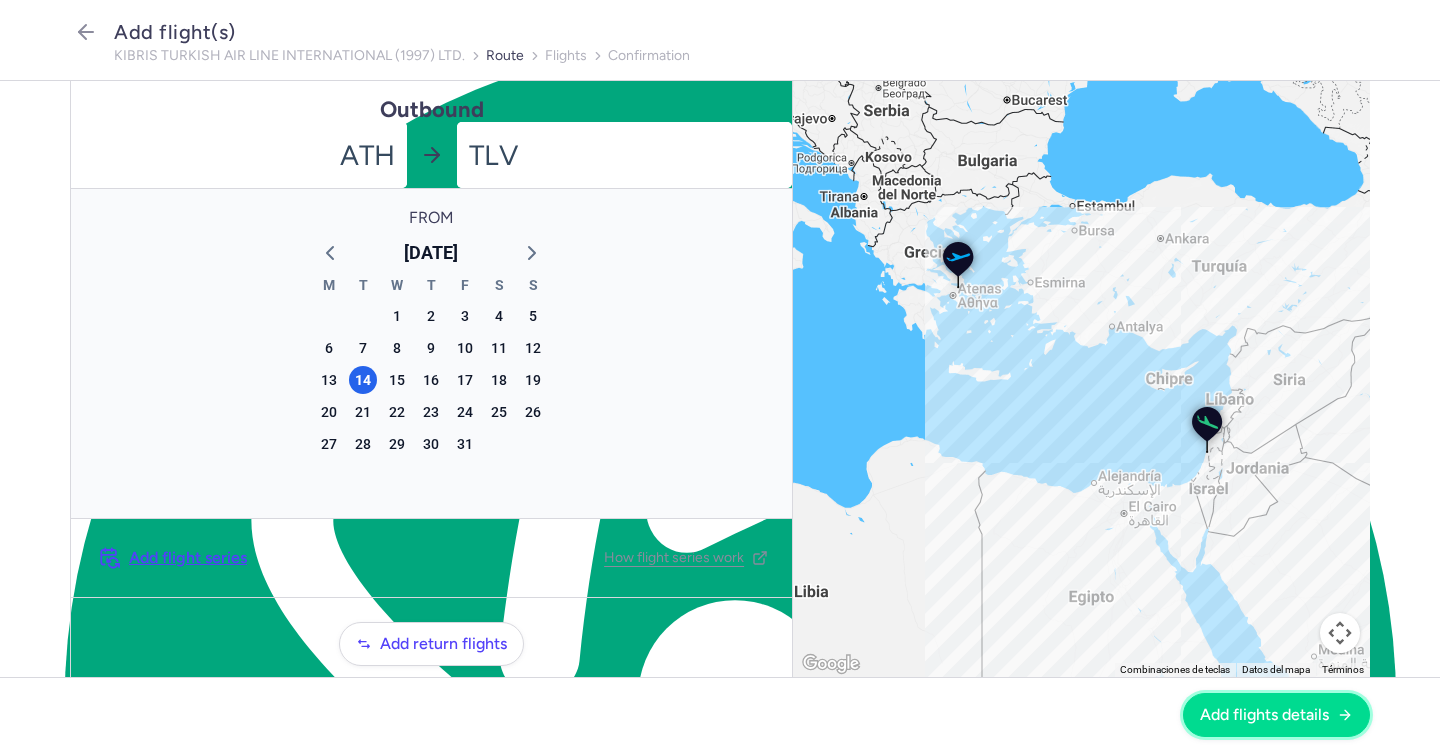 click on "Add flights details" at bounding box center (1264, 715) 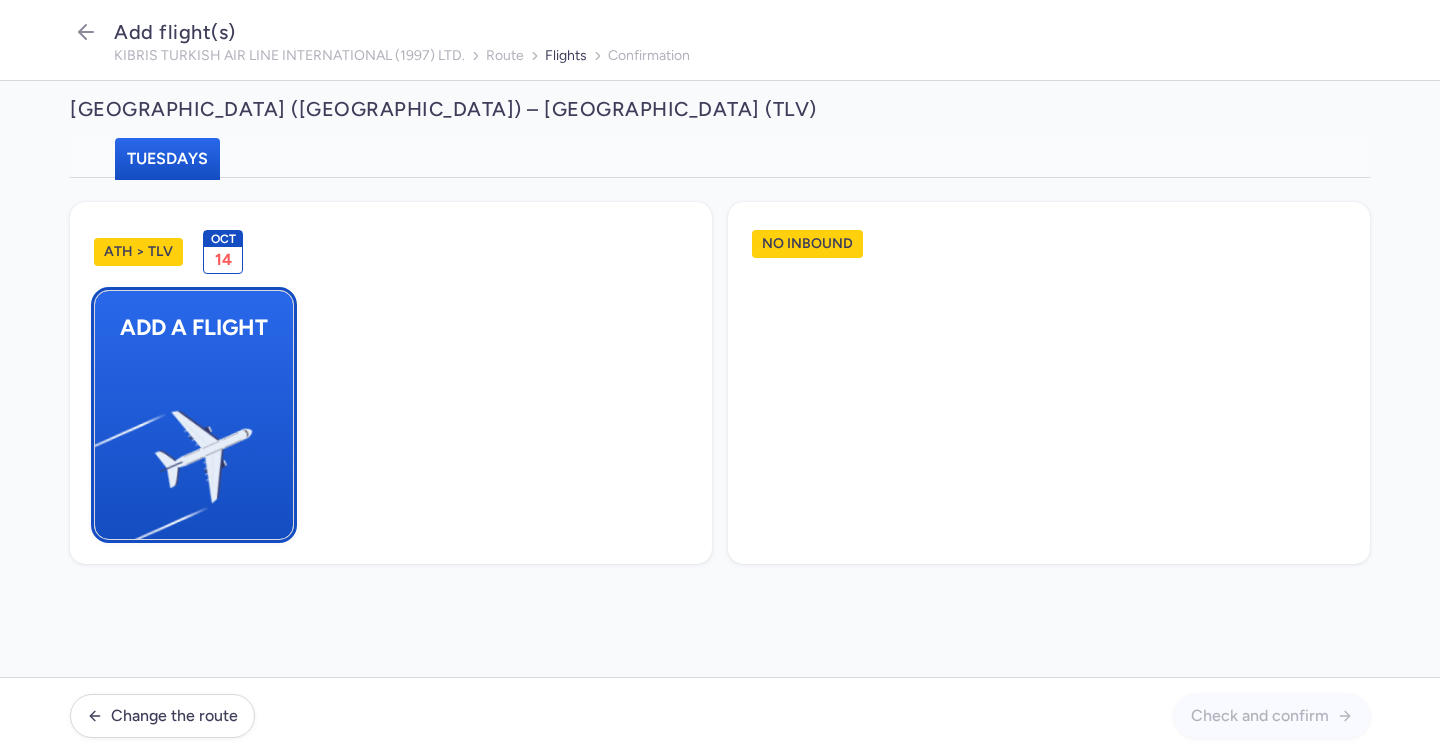 click at bounding box center (105, 448) 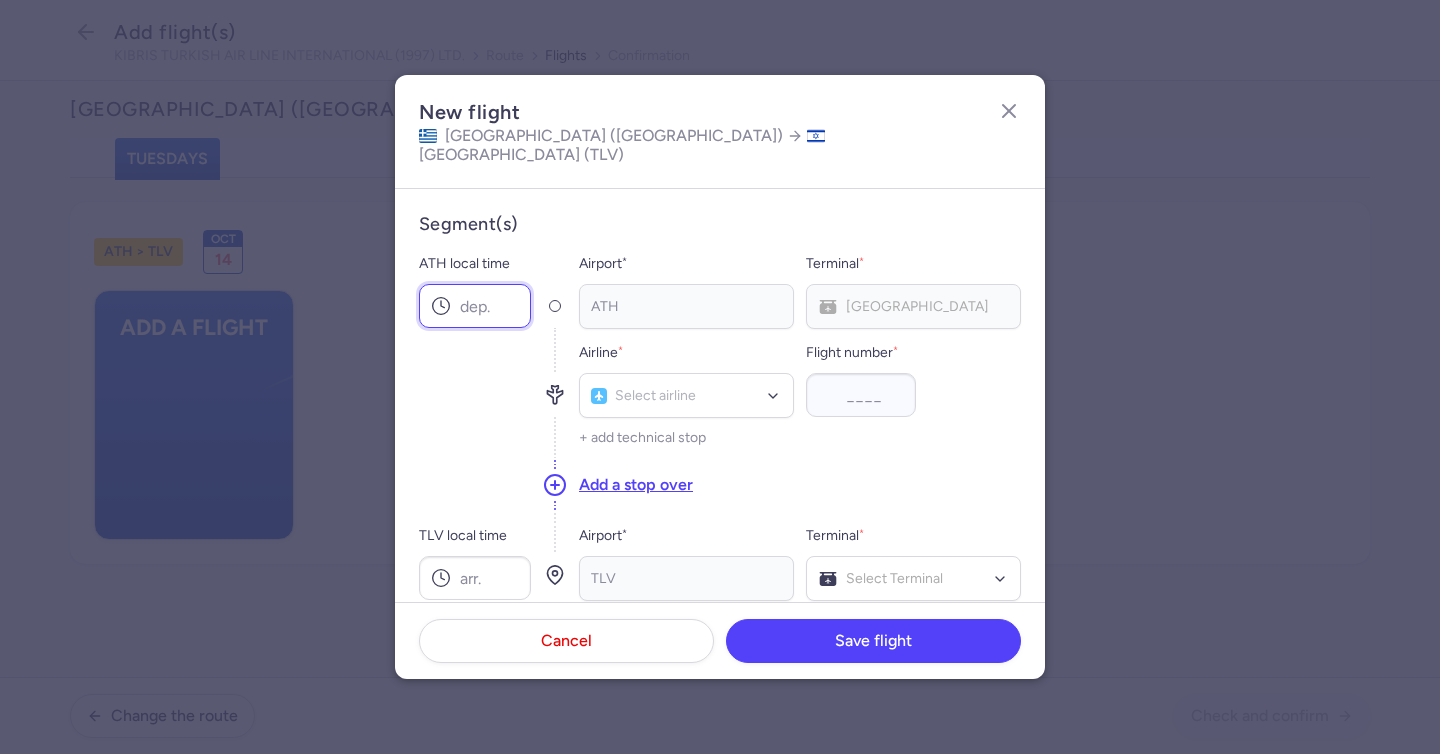 click on "ATH local time" at bounding box center [475, 306] 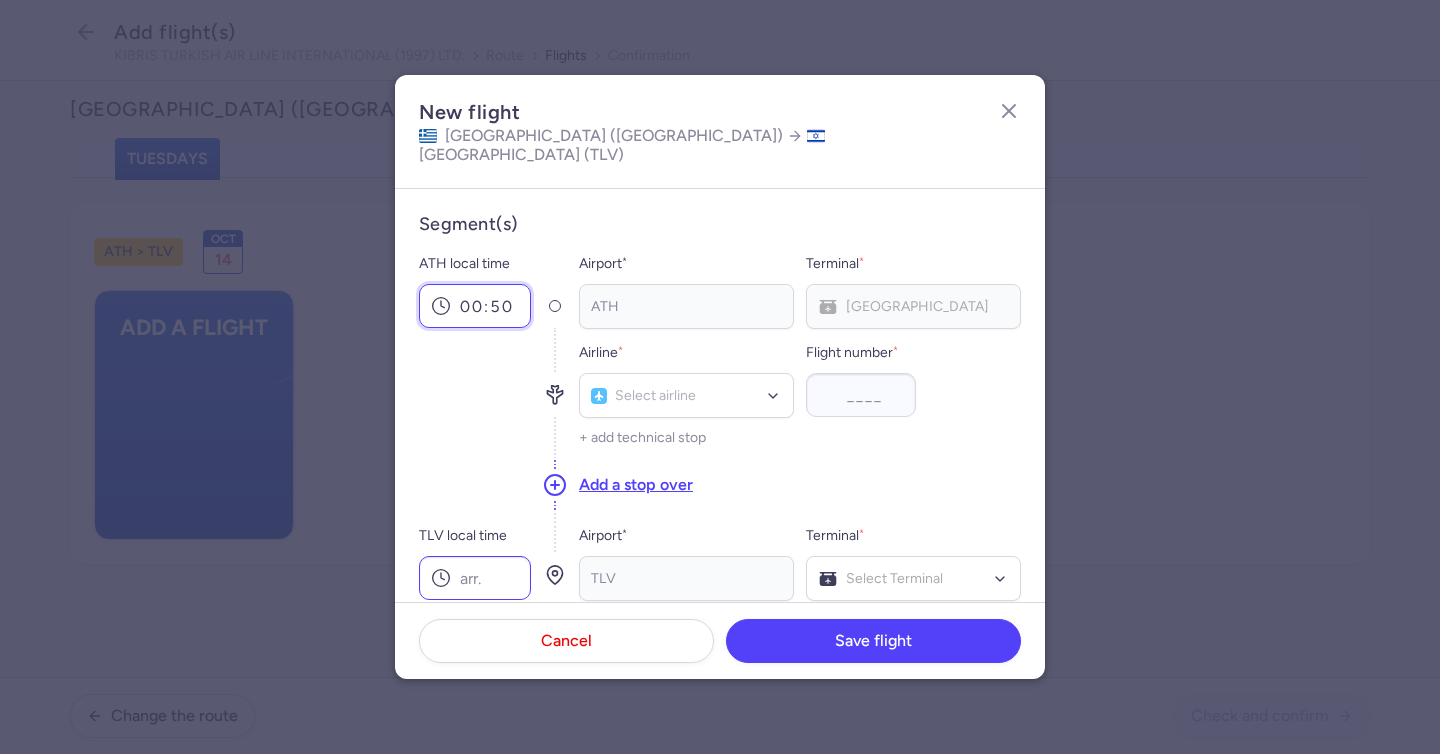 type on "00:50" 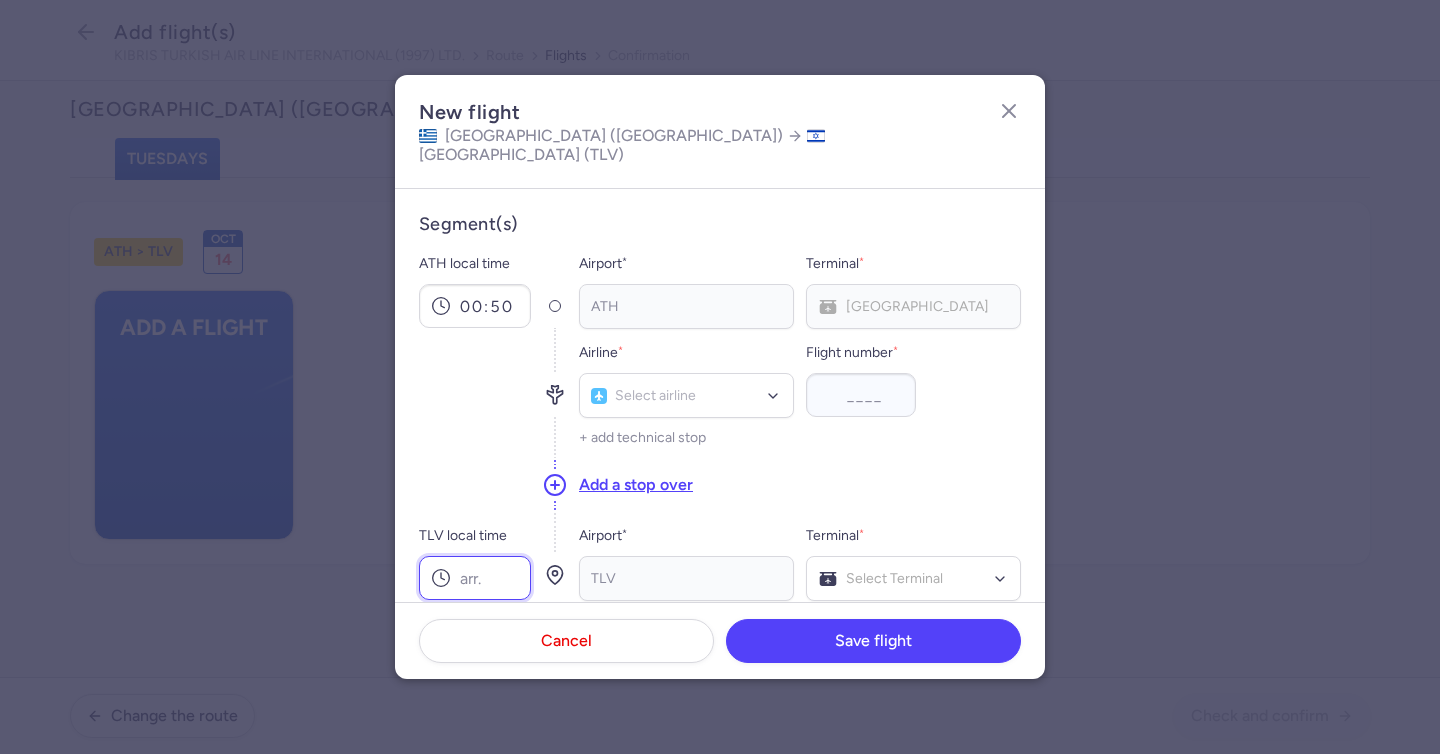 click on "TLV local time" at bounding box center [475, 578] 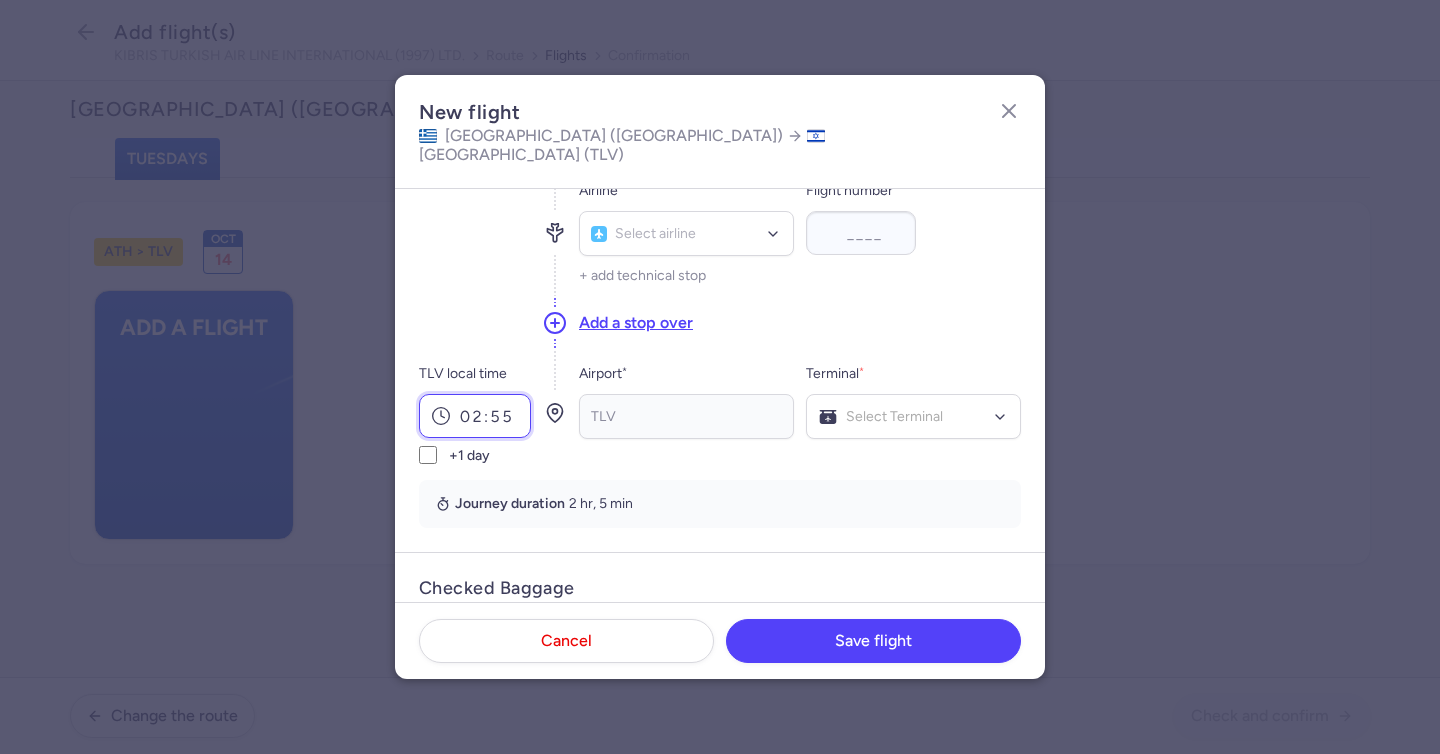 scroll, scrollTop: 231, scrollLeft: 0, axis: vertical 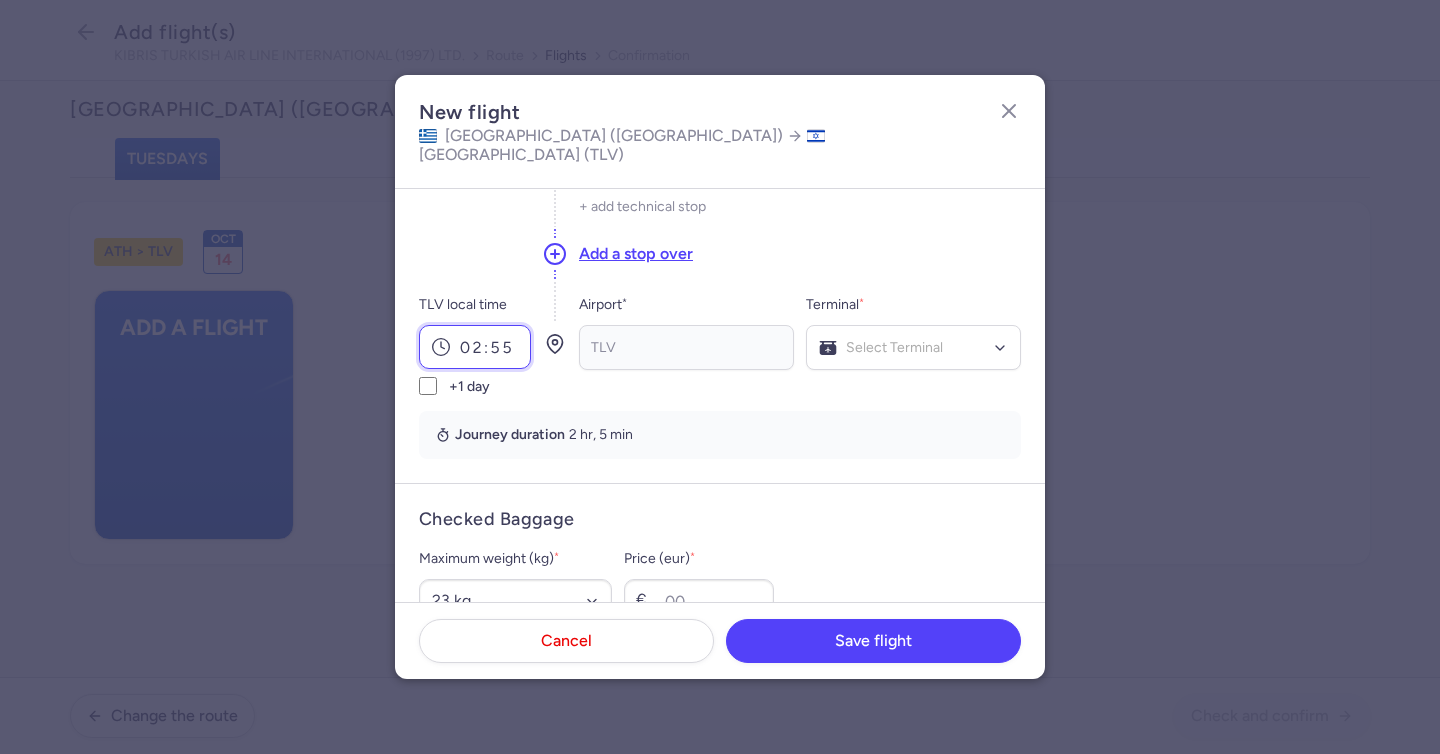 type on "02:55" 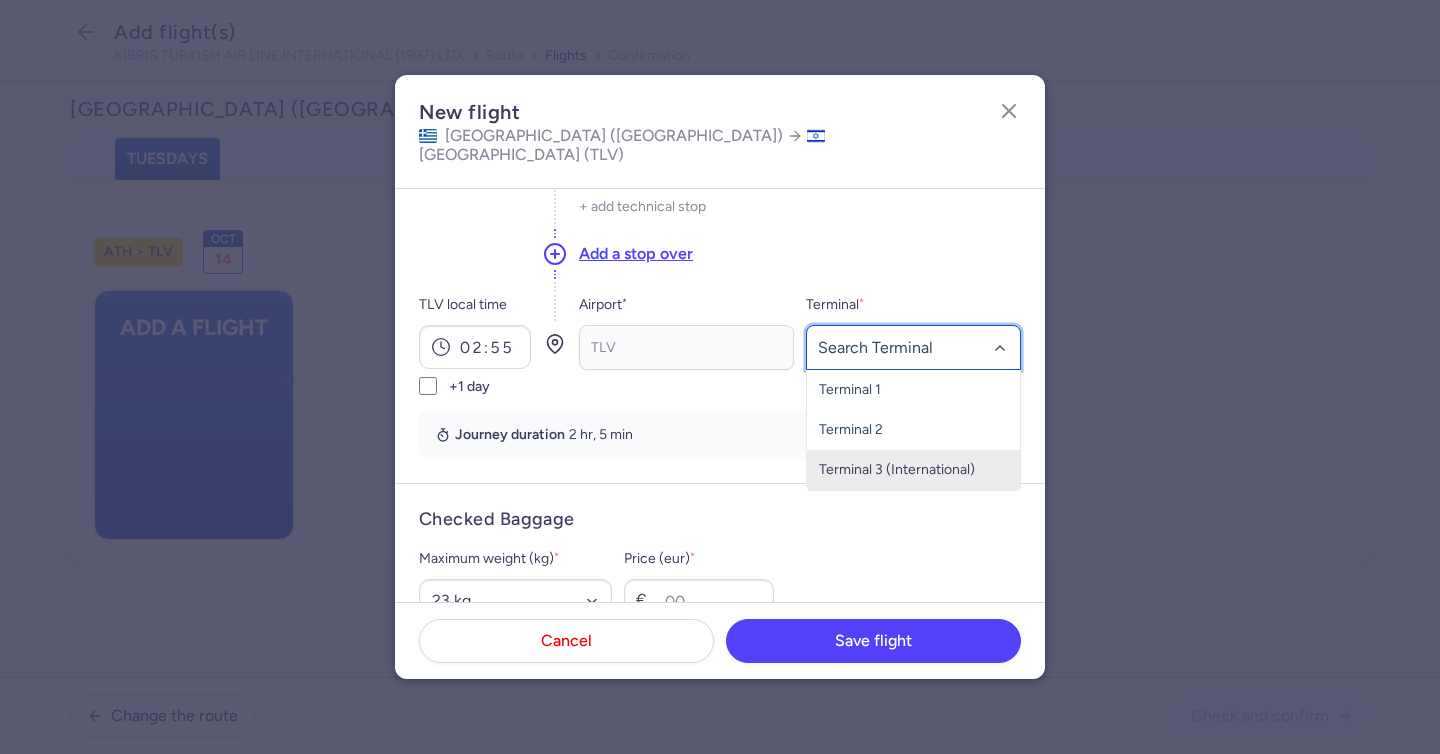 click on "Terminal 3 (International)" 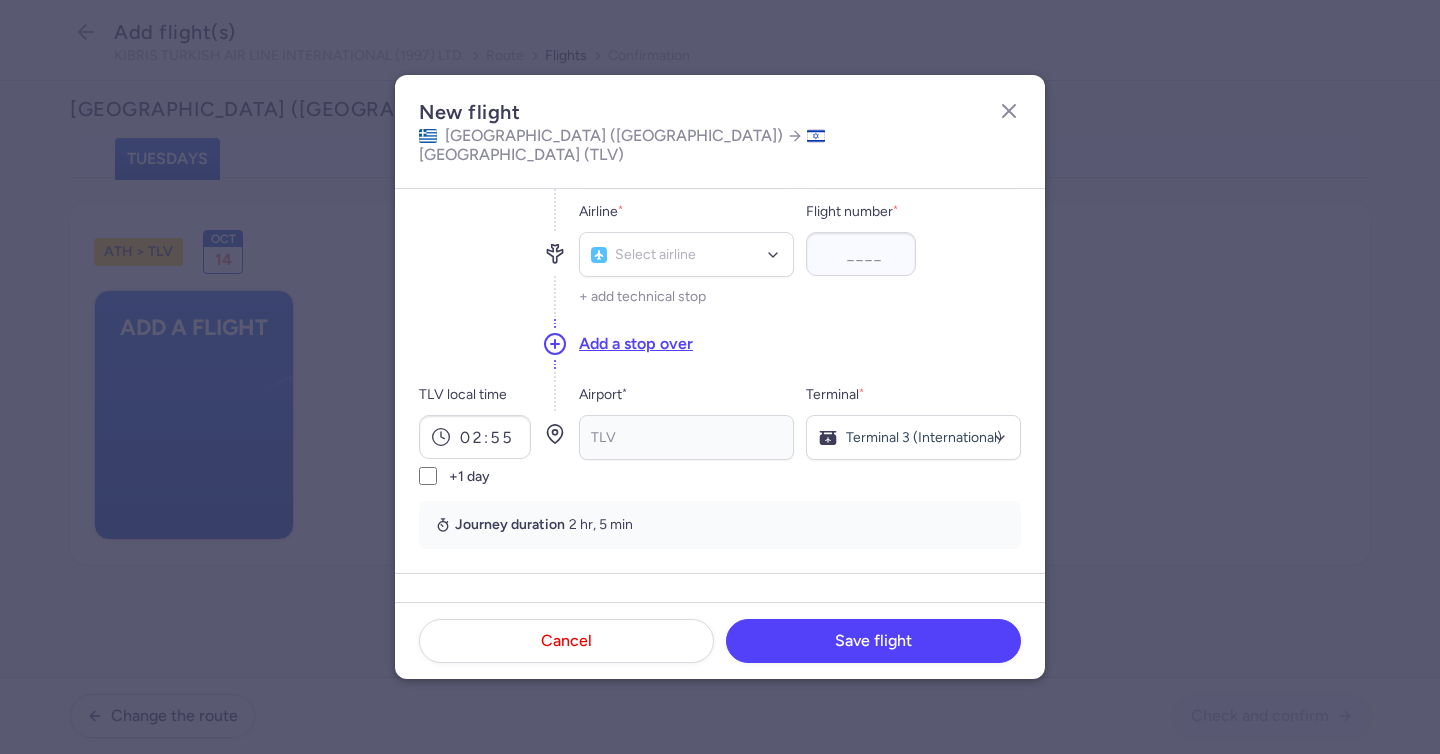 scroll, scrollTop: 126, scrollLeft: 0, axis: vertical 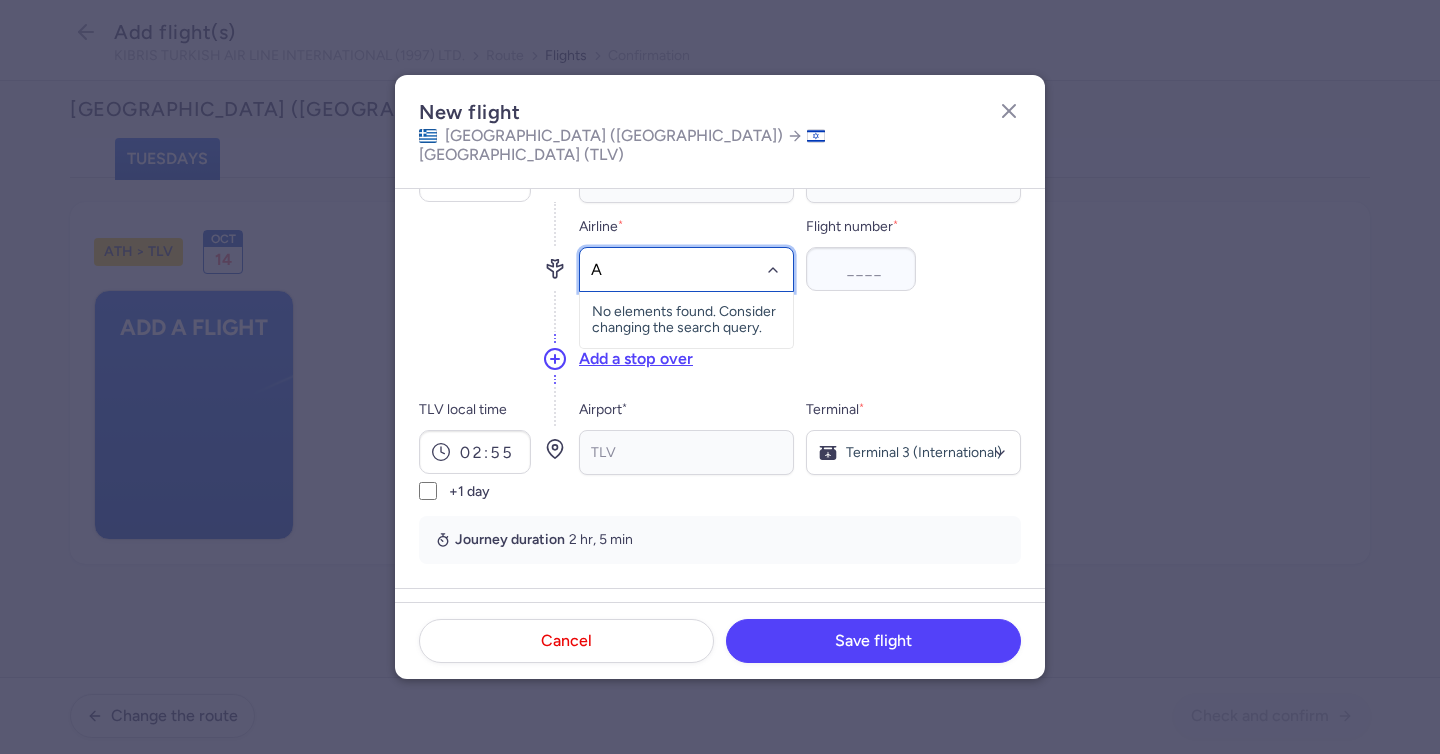 type on "A3" 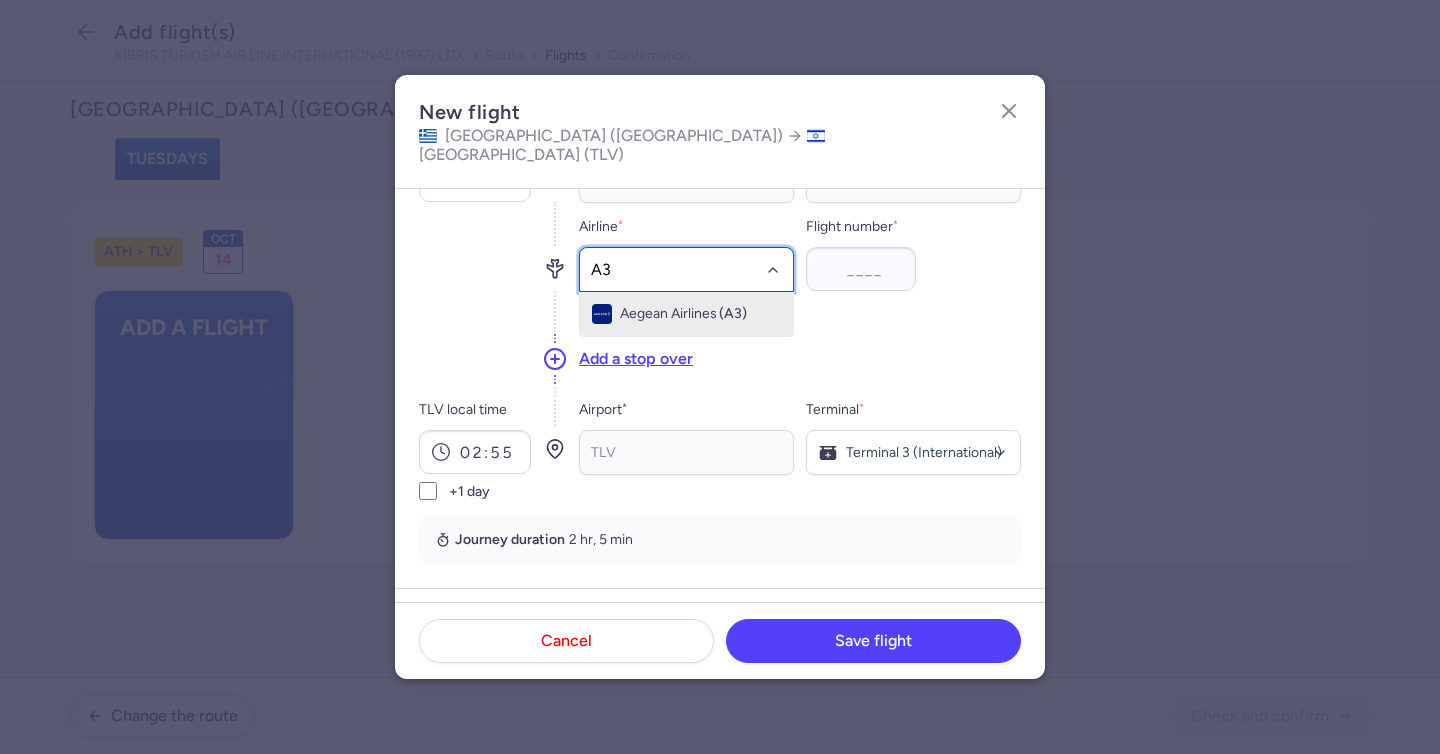 click on "Aegean Airlines" at bounding box center (668, 314) 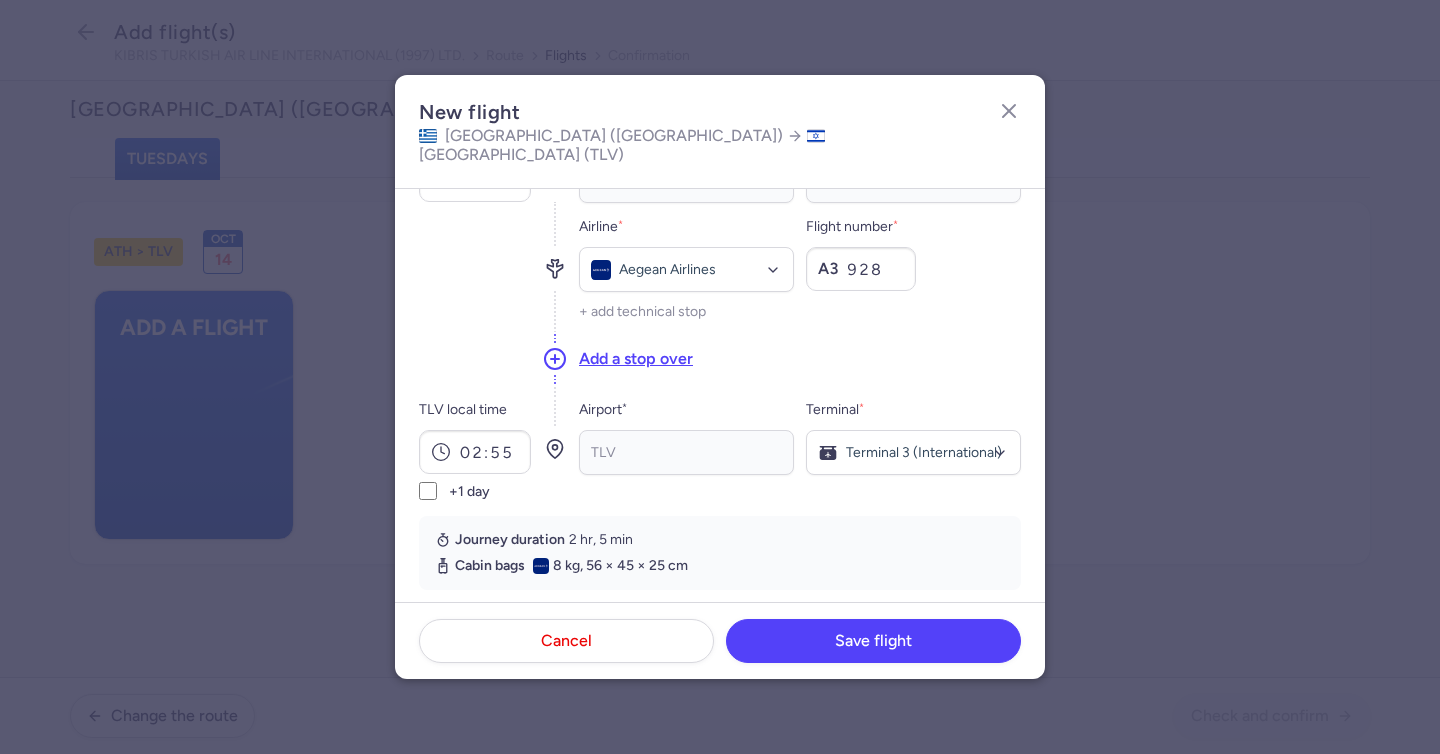 type on "928" 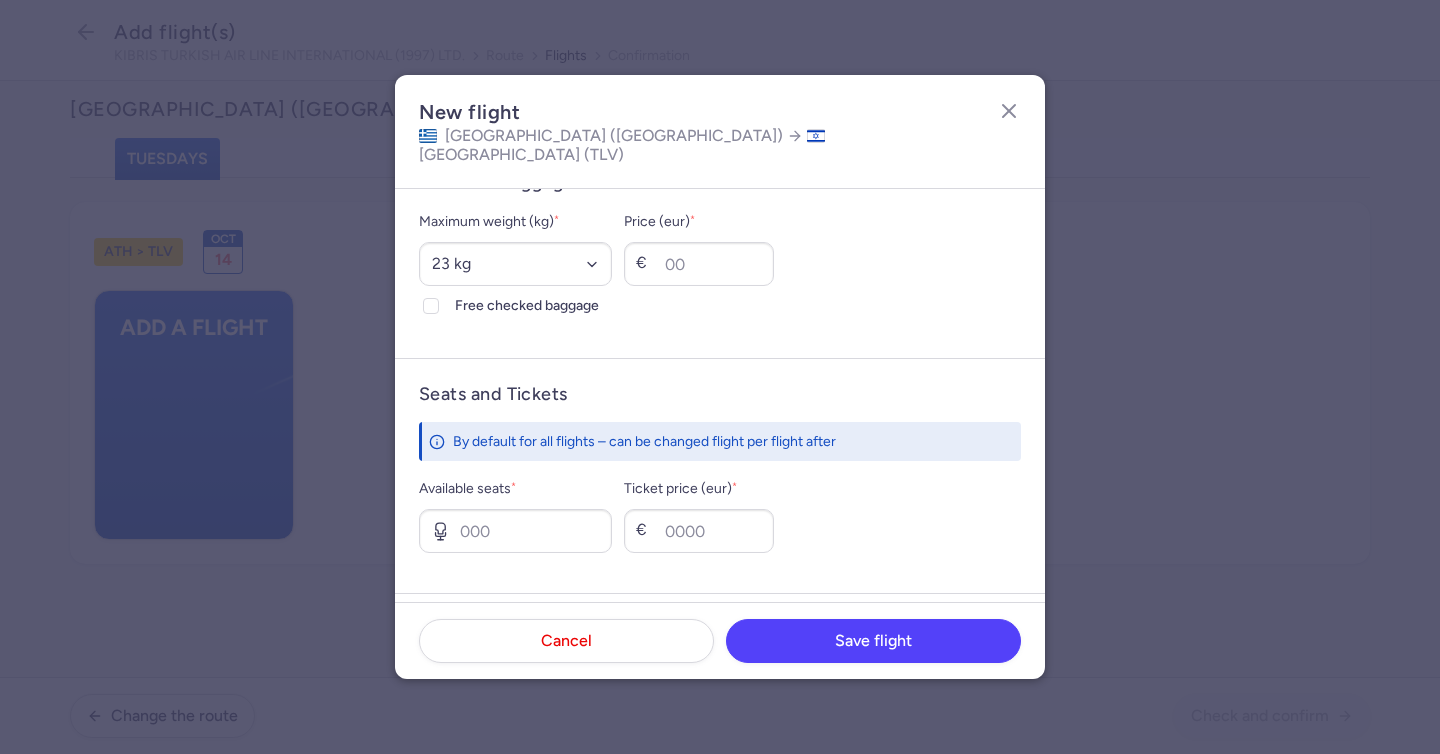 scroll, scrollTop: 591, scrollLeft: 0, axis: vertical 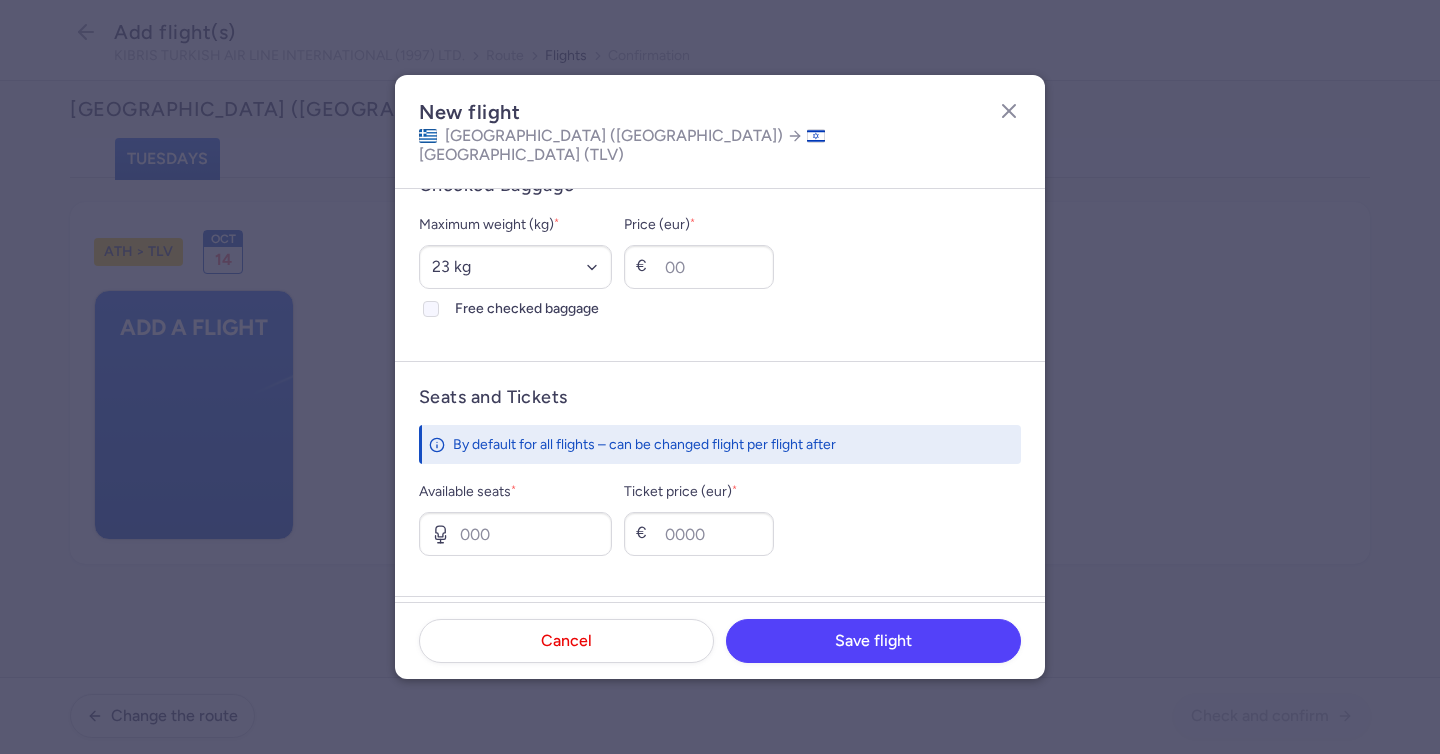 click on "Free checked baggage" 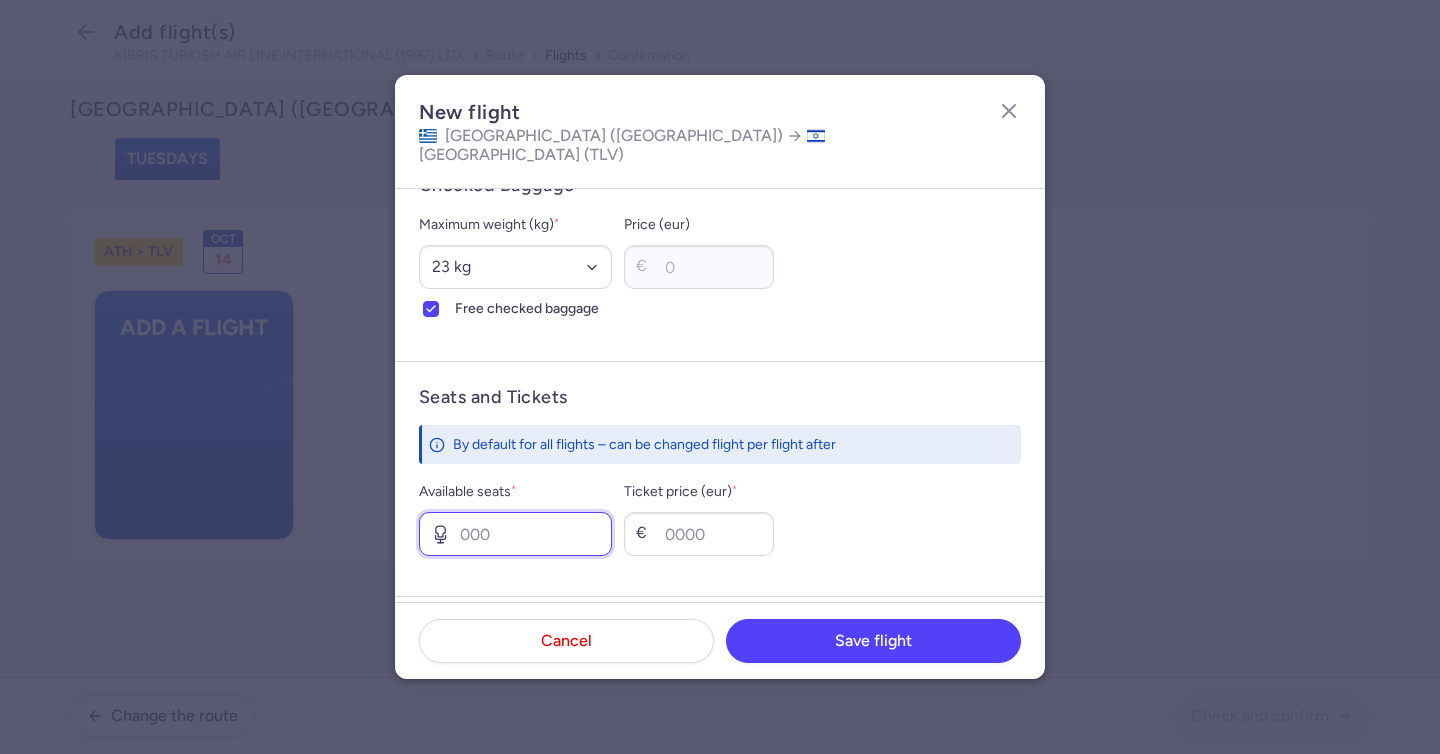 click on "Available seats  *" at bounding box center [515, 534] 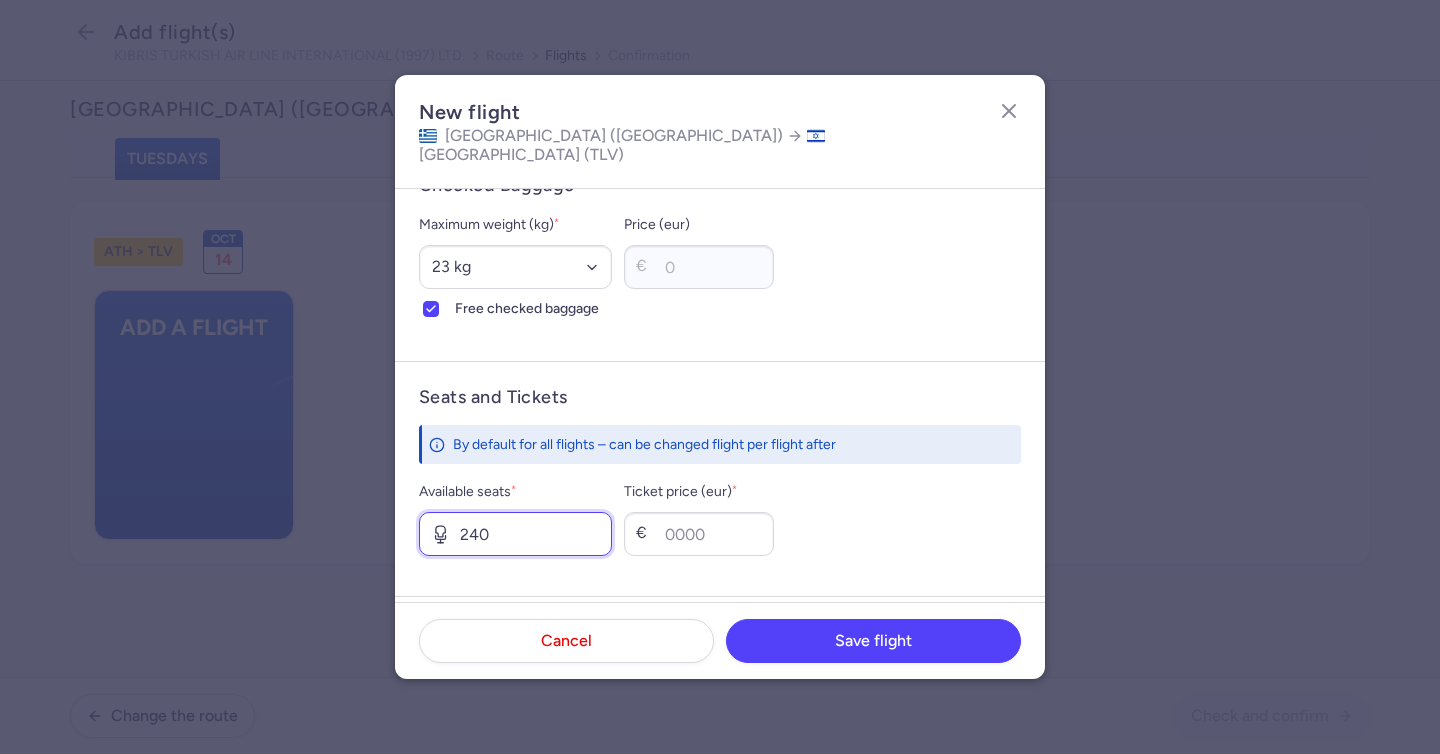 type on "240" 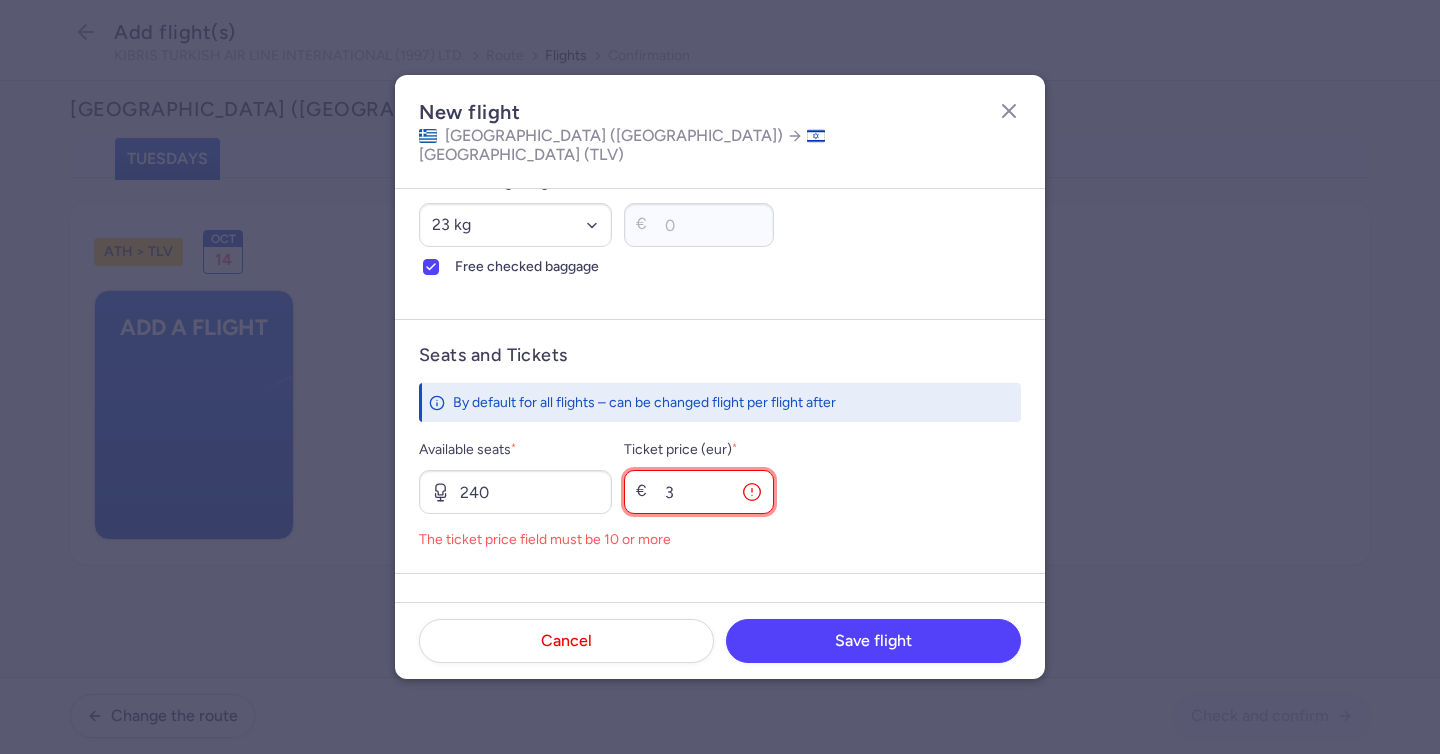 scroll, scrollTop: 736, scrollLeft: 0, axis: vertical 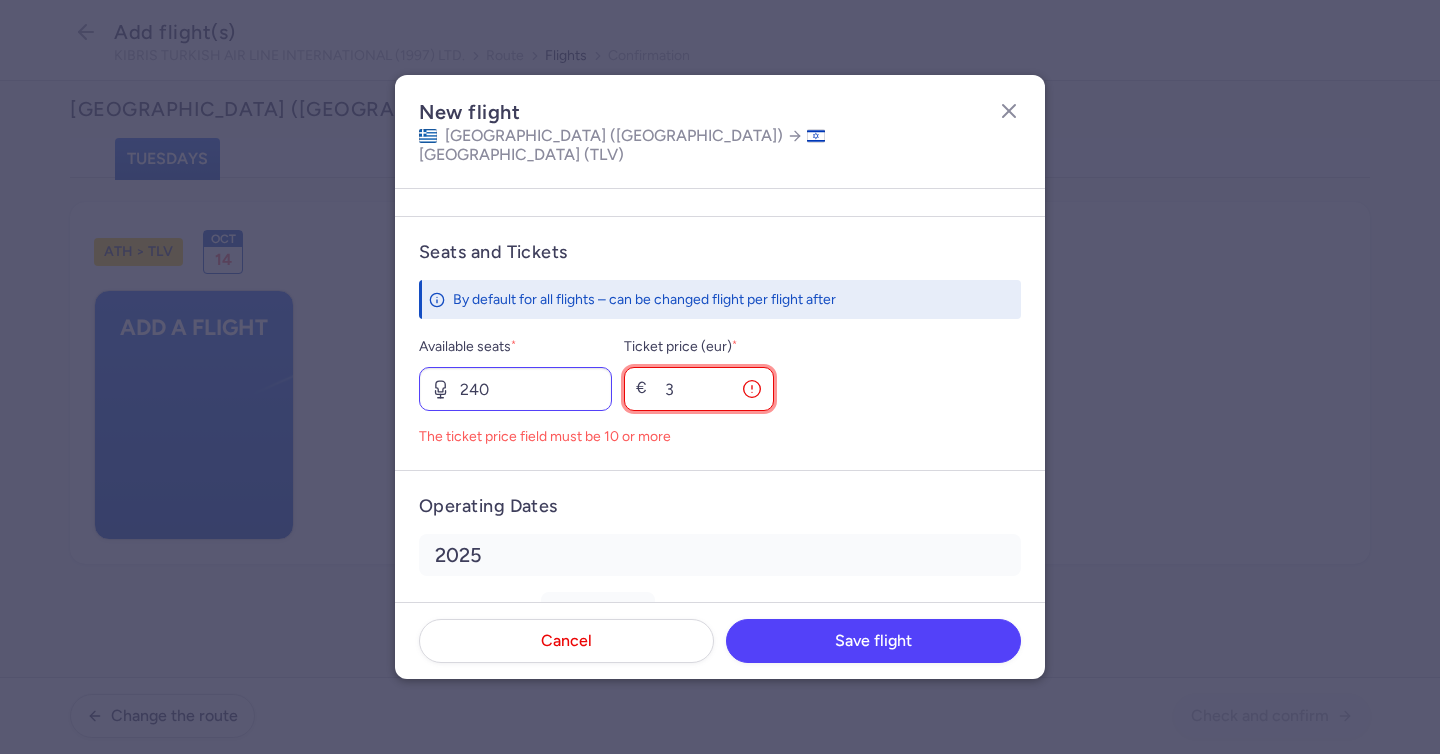 type on "3" 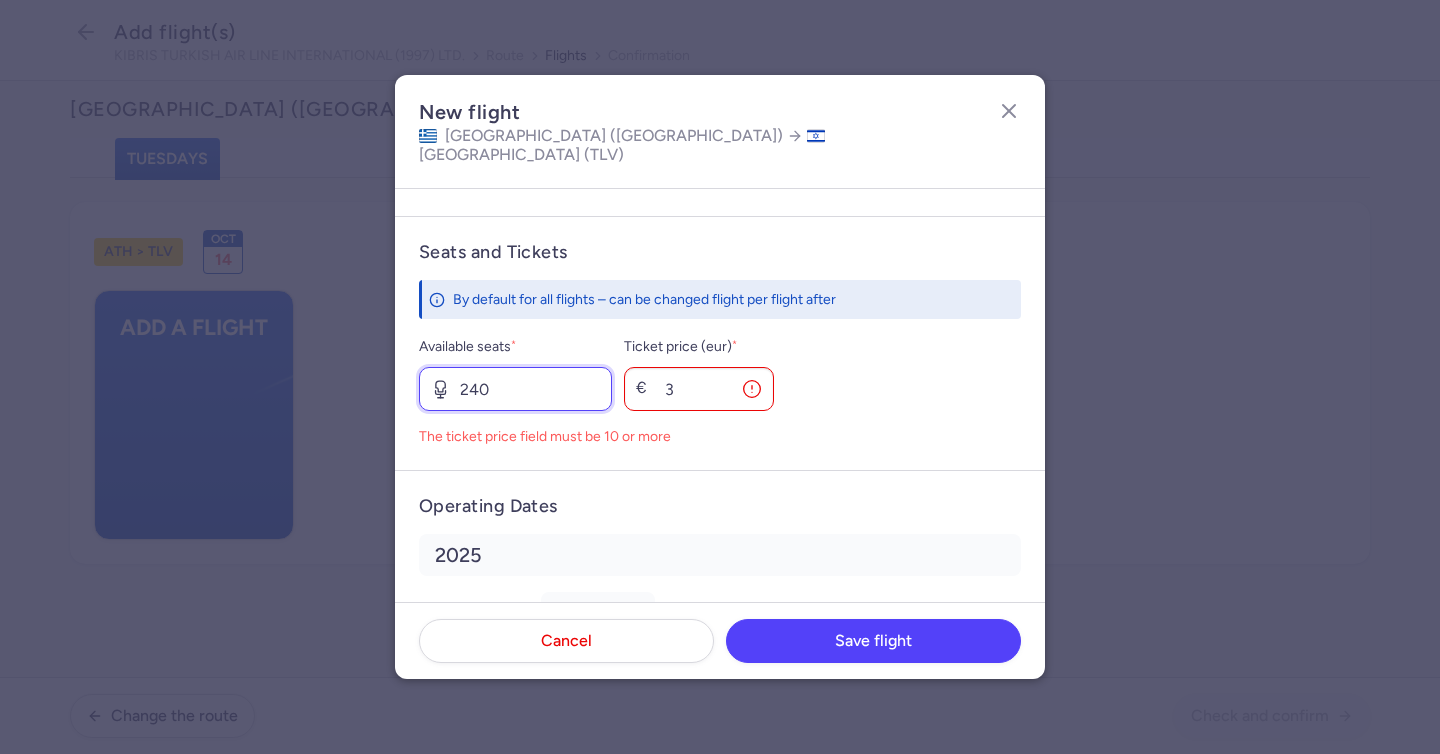 type on "0" 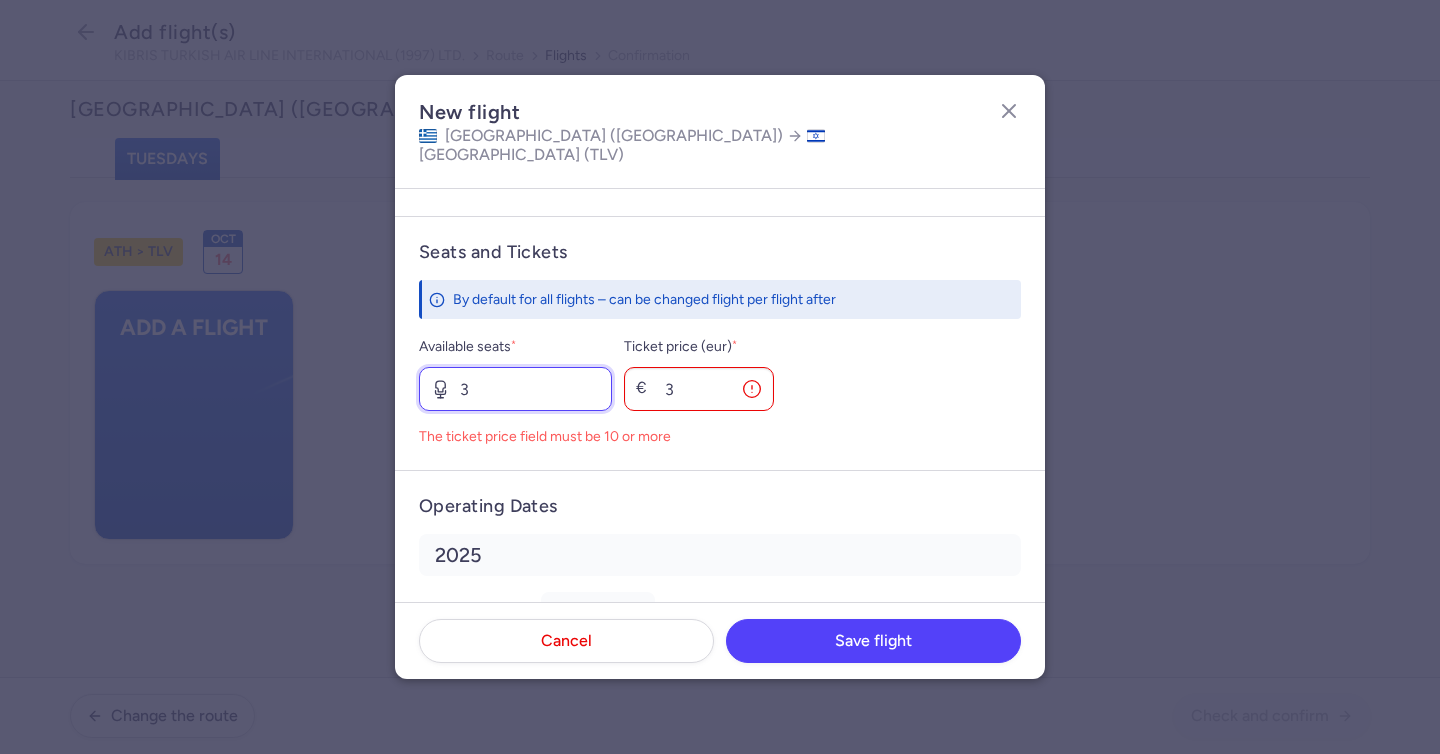 type on "3" 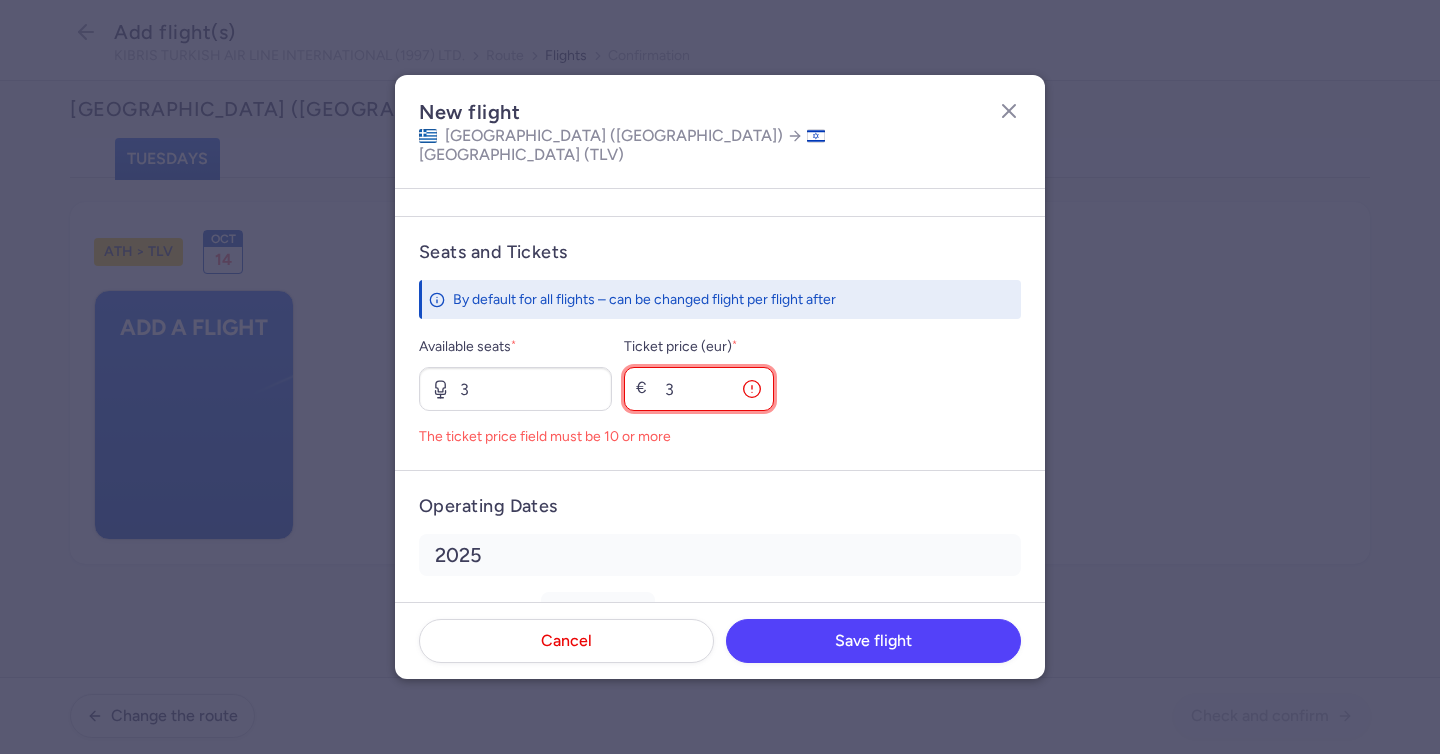 drag, startPoint x: 724, startPoint y: 381, endPoint x: 691, endPoint y: 375, distance: 33.54102 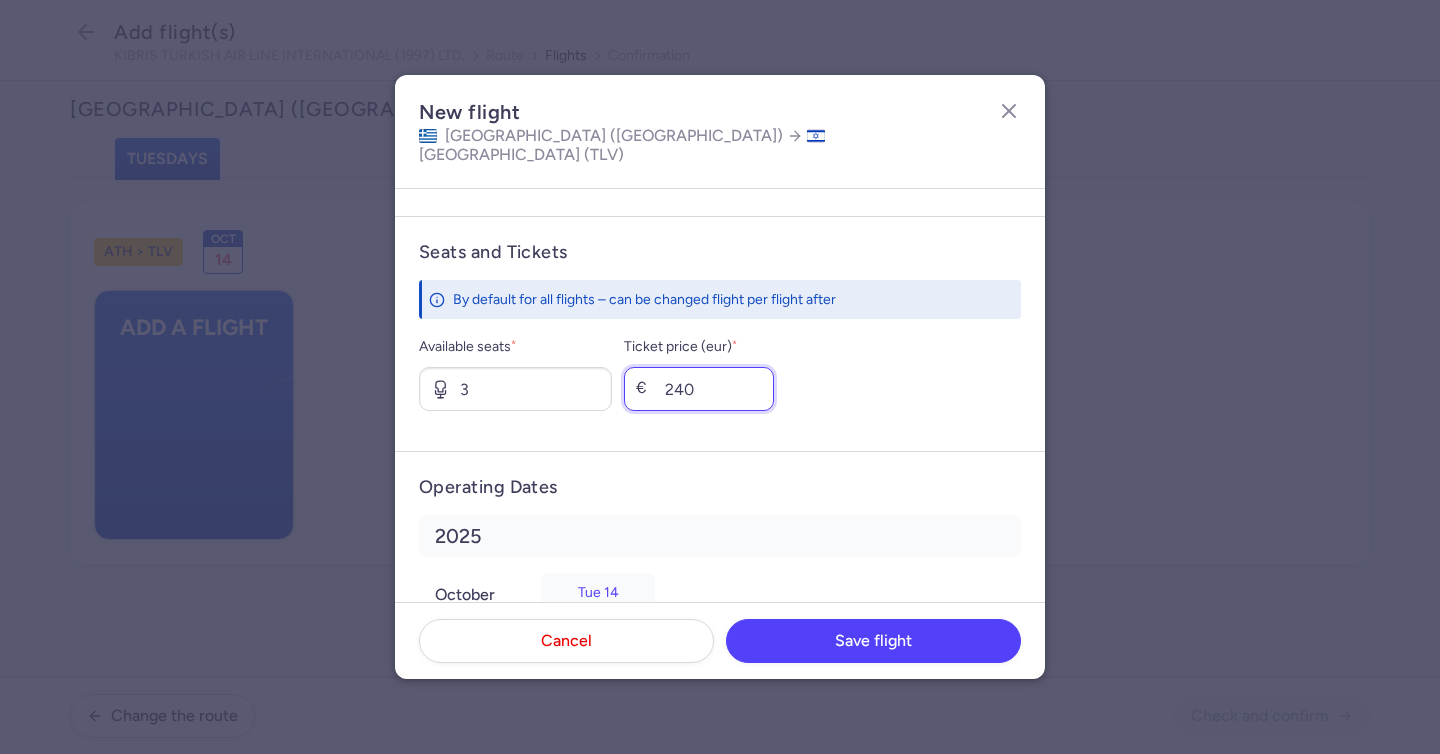drag, startPoint x: 748, startPoint y: 365, endPoint x: 676, endPoint y: 359, distance: 72.249565 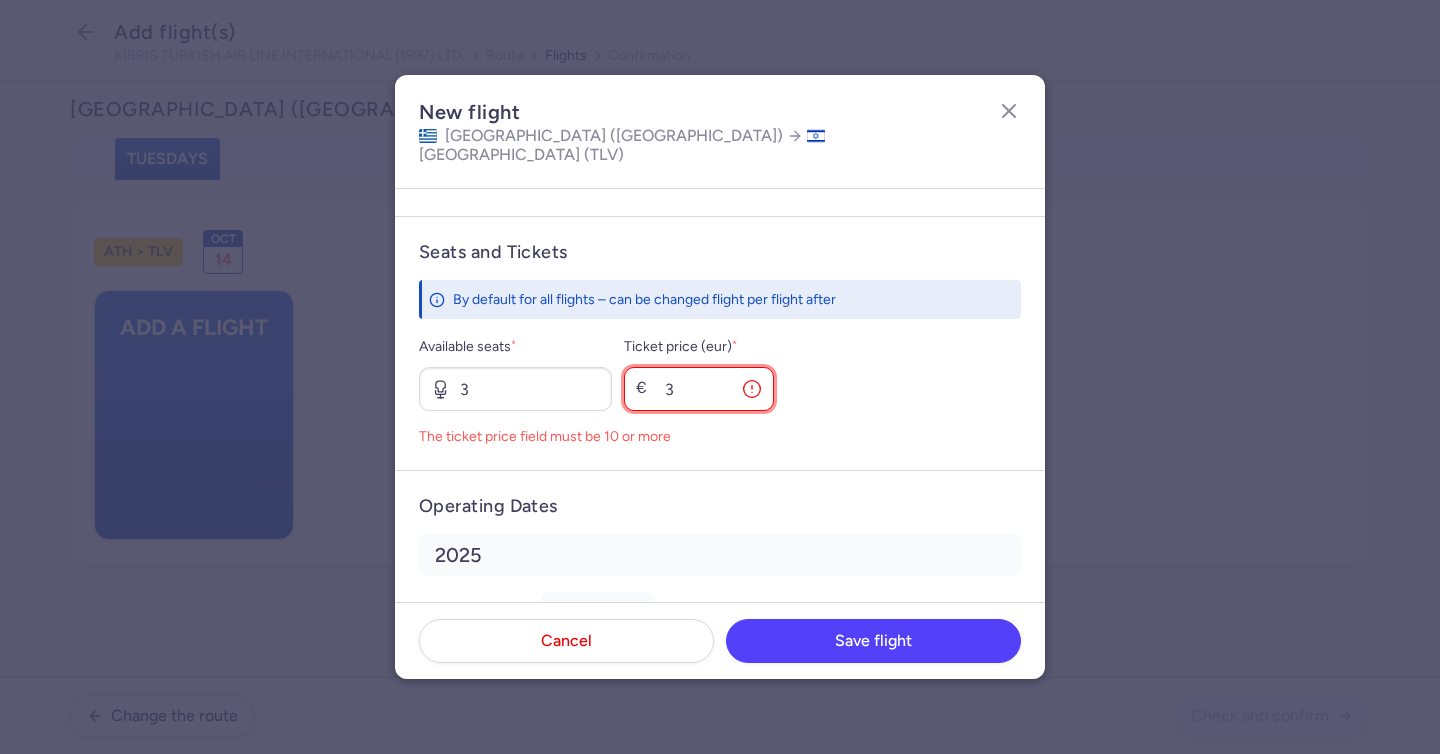 click on "€ 3" at bounding box center (699, 389) 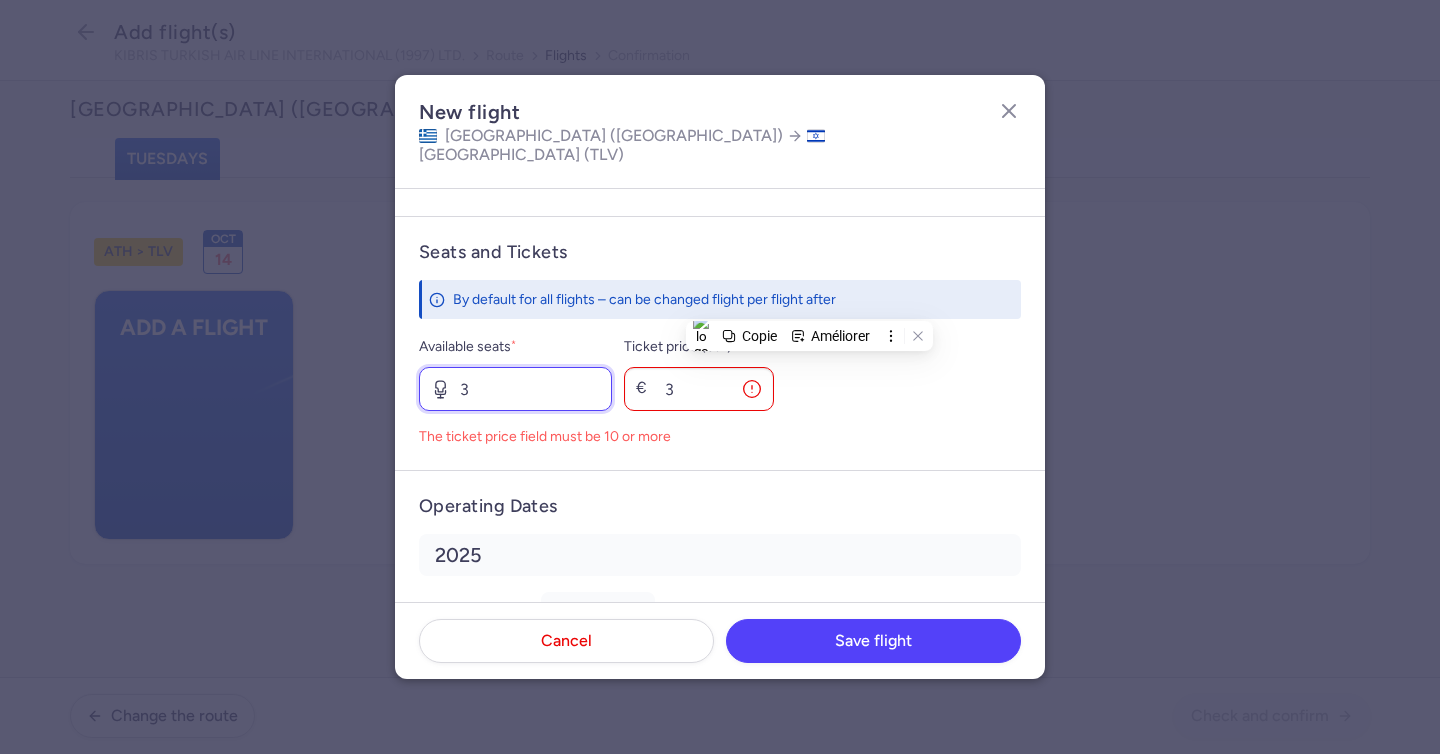 drag, startPoint x: 466, startPoint y: 365, endPoint x: 441, endPoint y: 363, distance: 25.079872 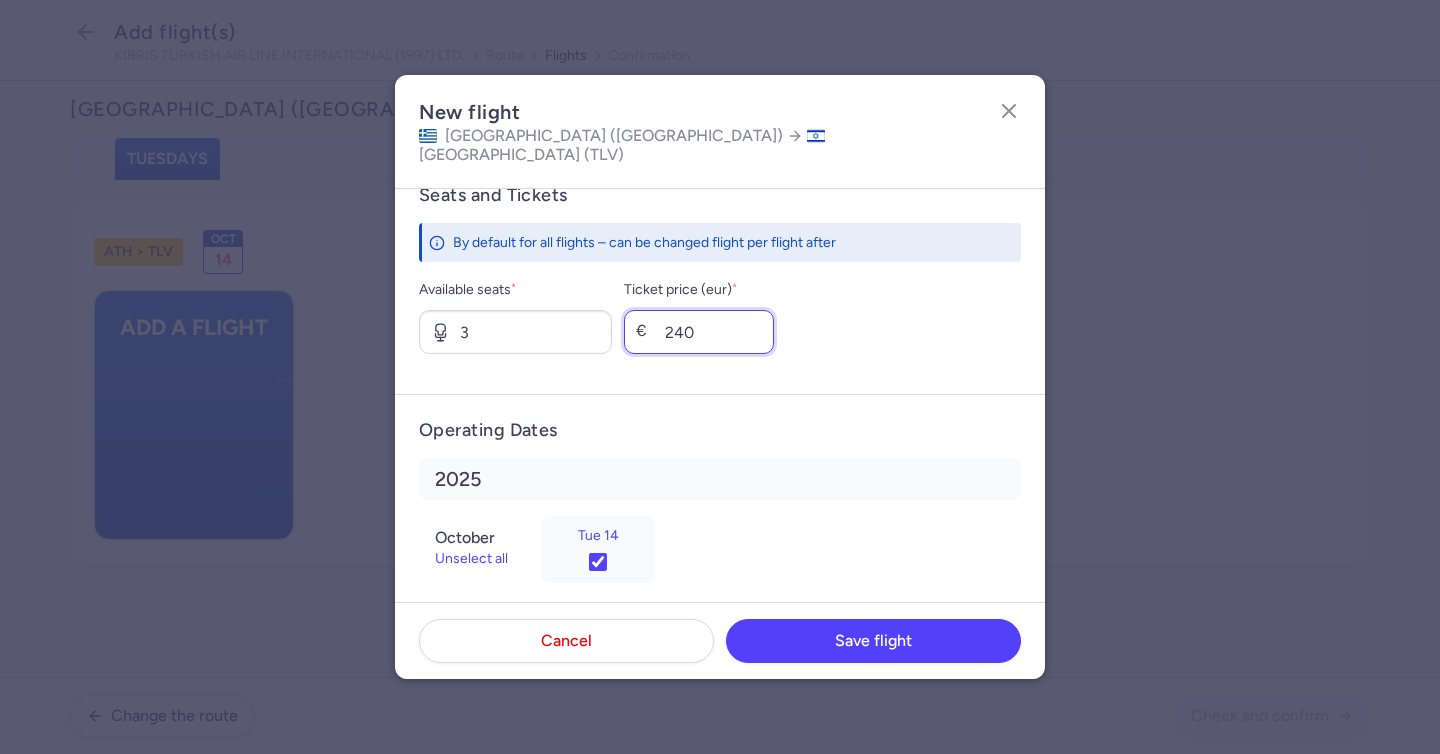 scroll, scrollTop: 795, scrollLeft: 0, axis: vertical 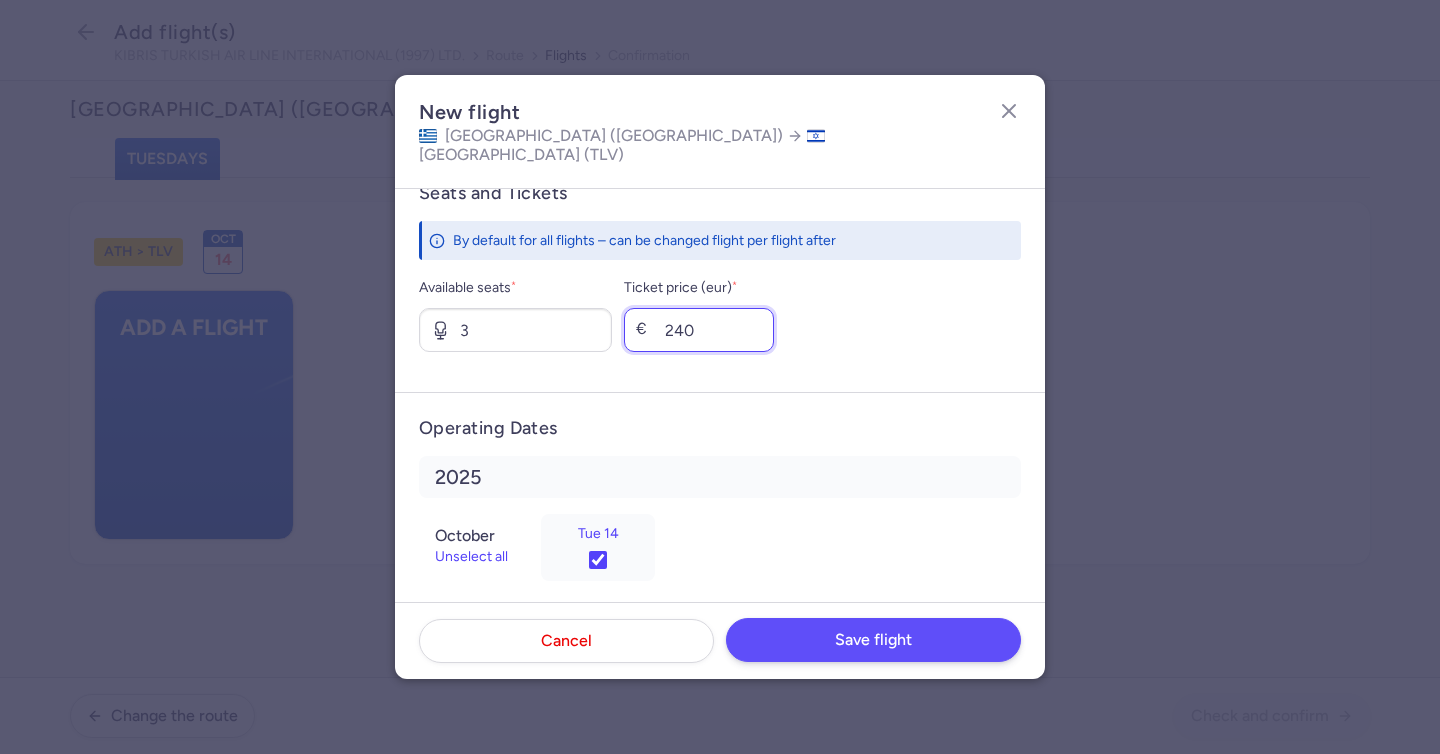 type on "240" 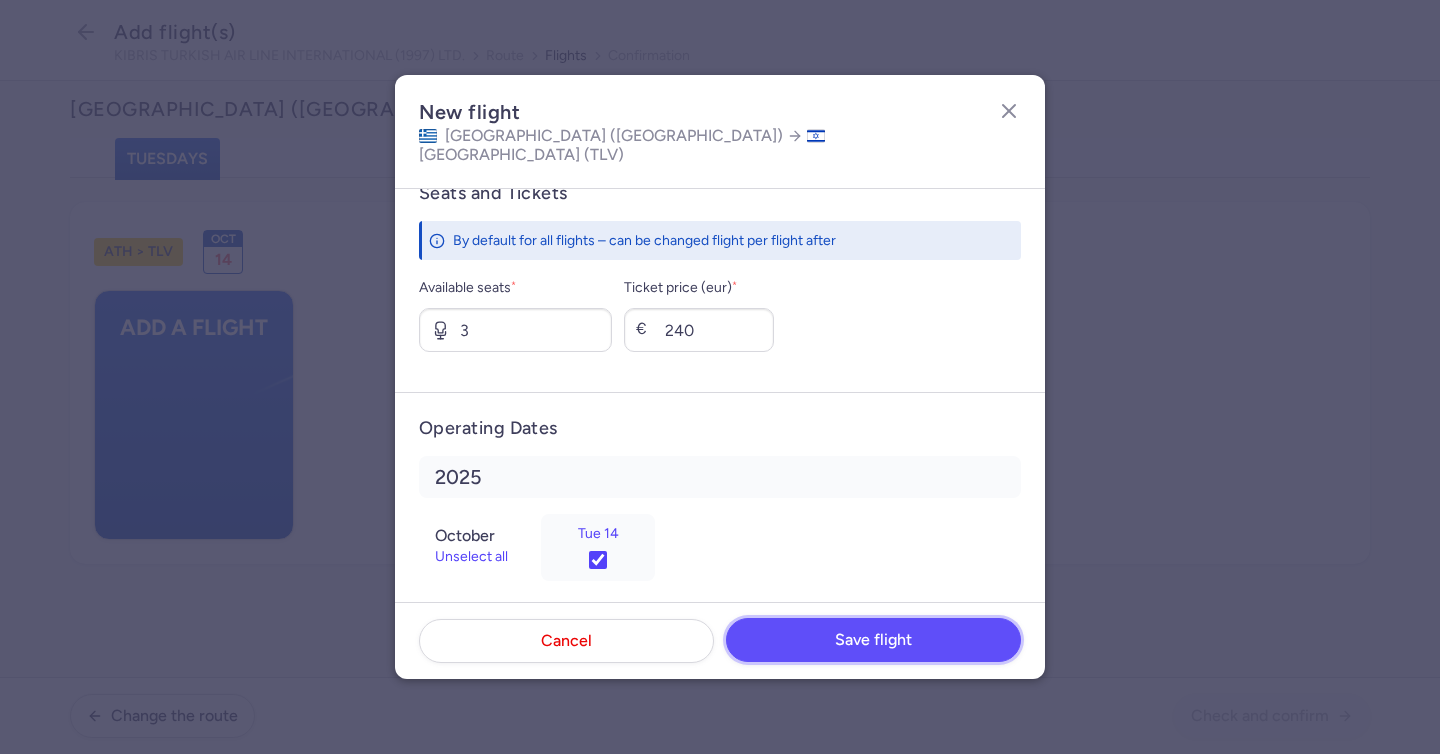 click on "Save flight" at bounding box center (873, 640) 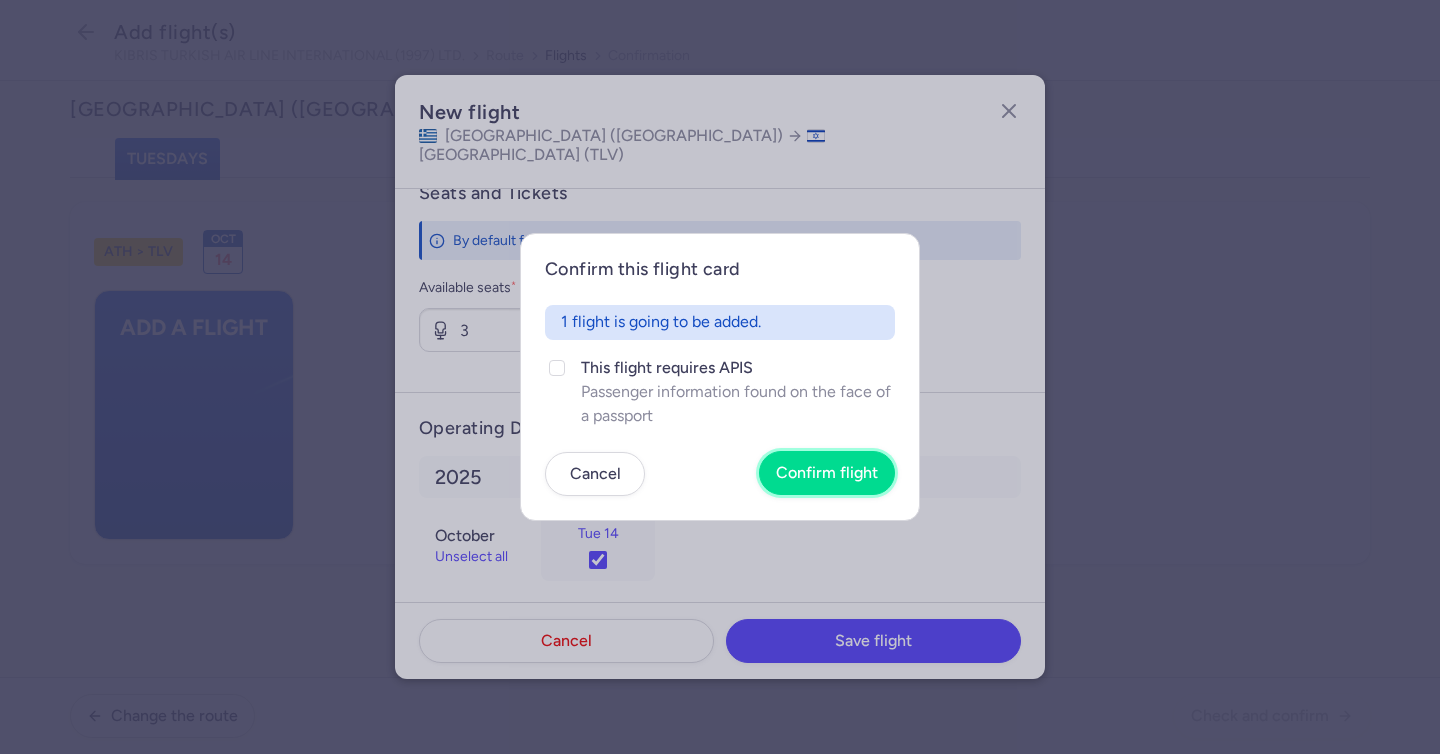 click on "Confirm flight" at bounding box center (827, 473) 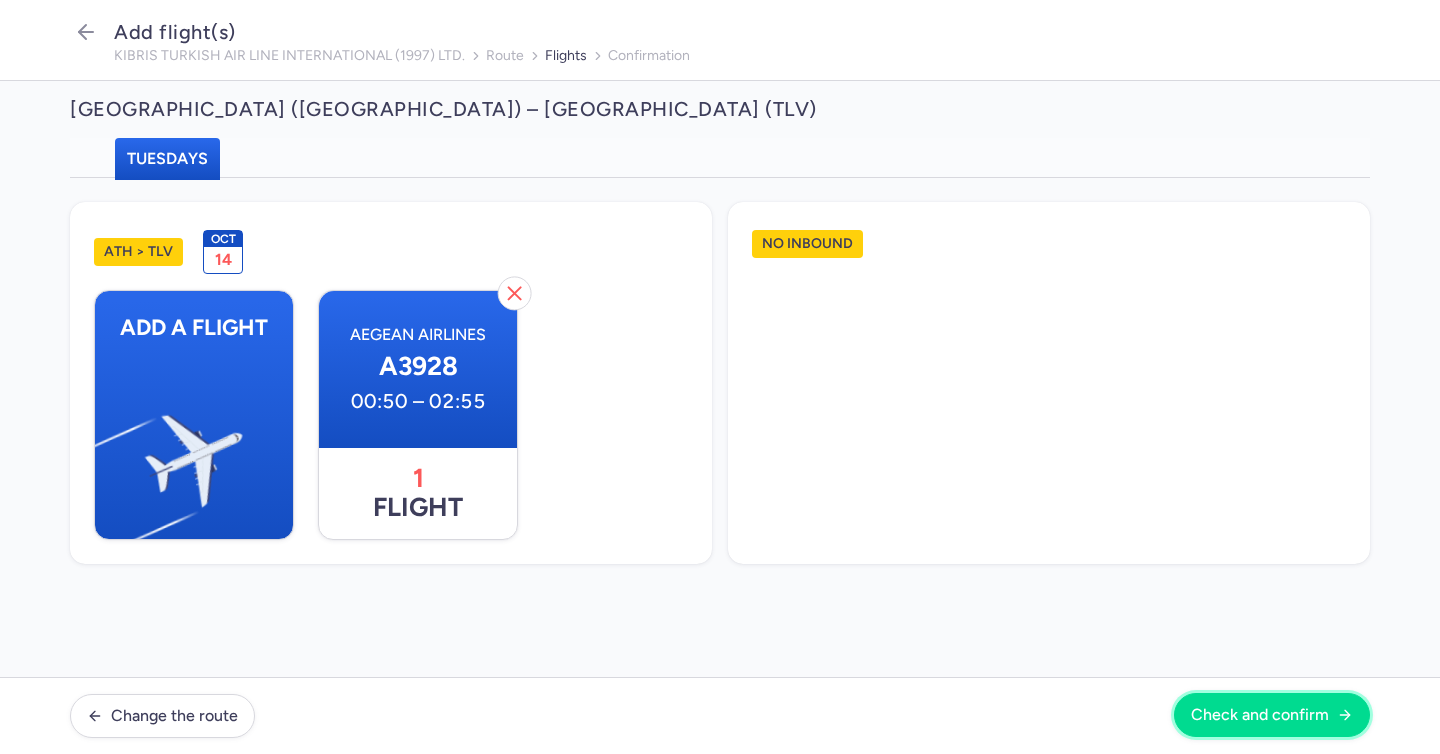 click on "Check and confirm" at bounding box center (1272, 715) 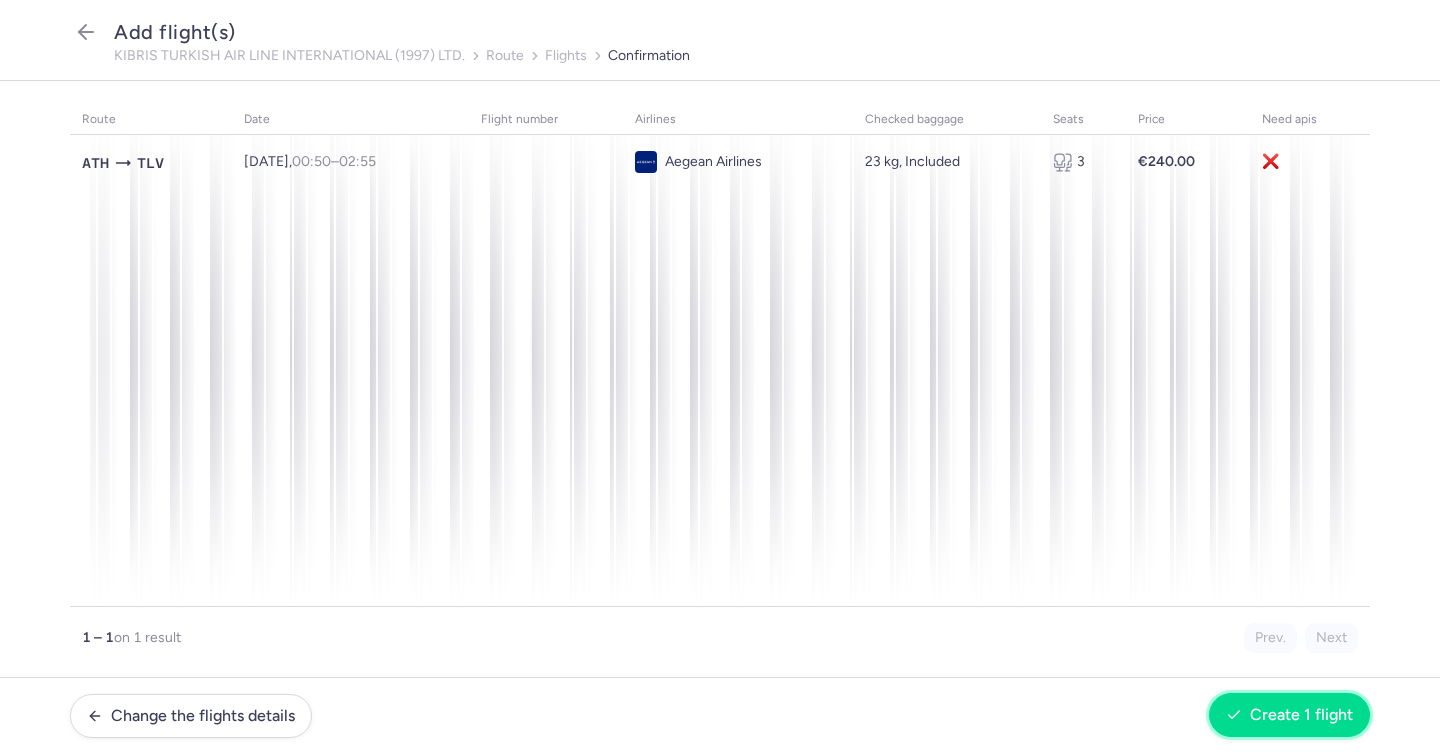 click on "Create 1 flight" at bounding box center (1301, 715) 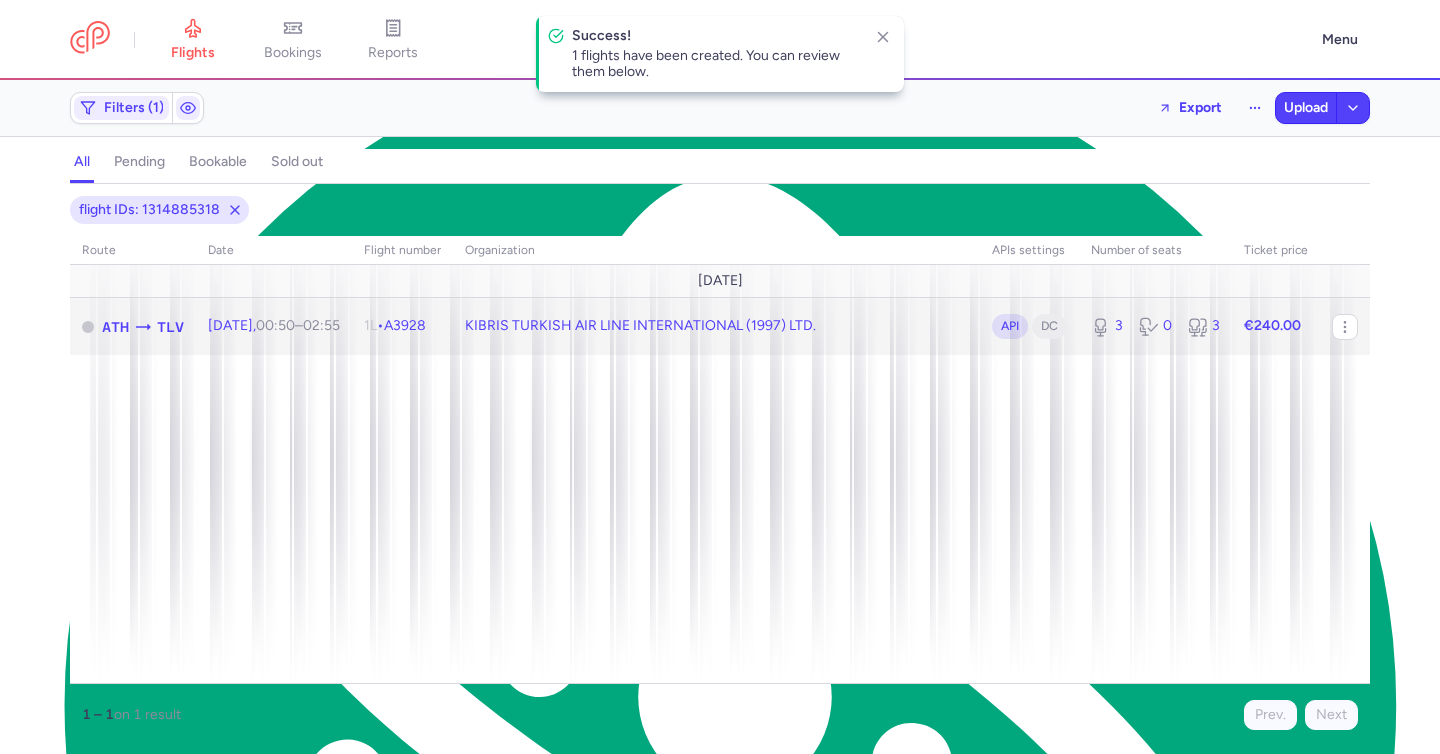click 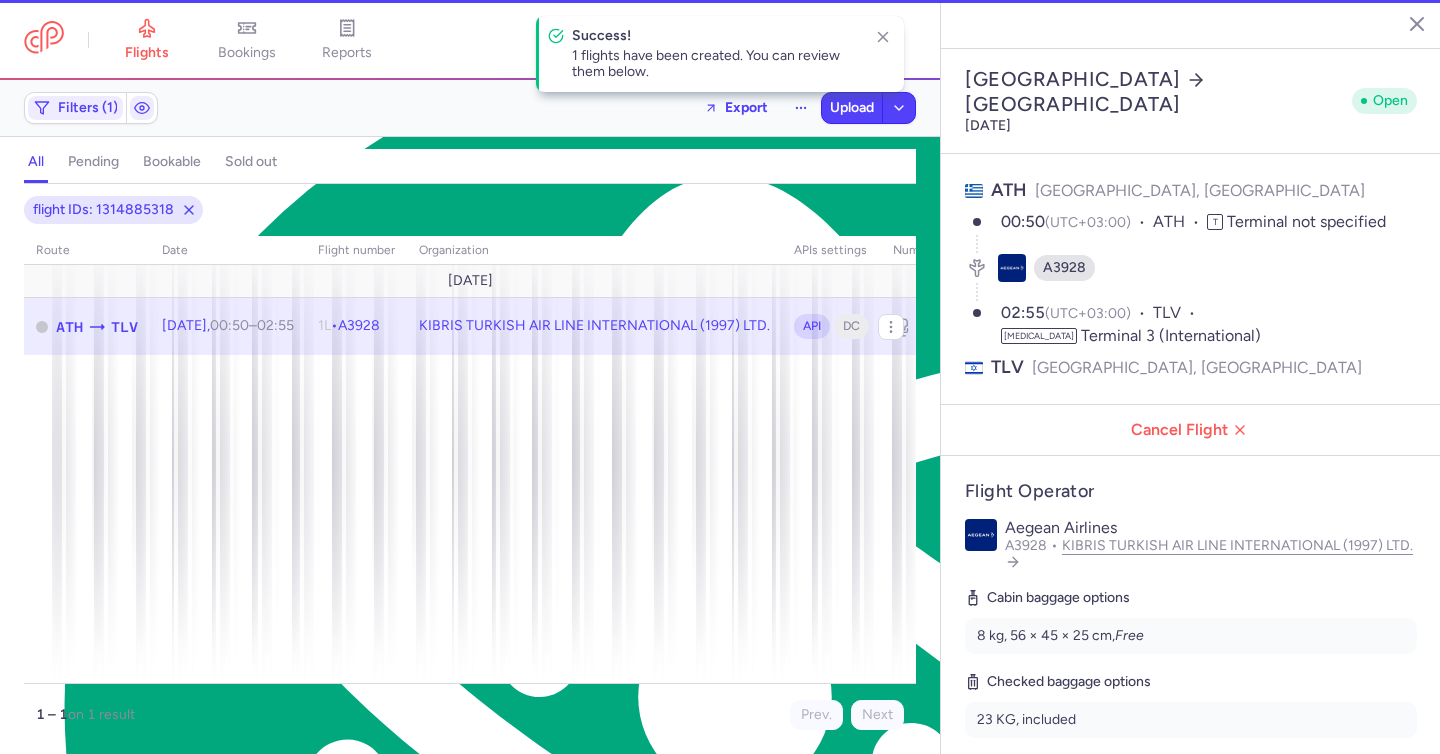 type on "3" 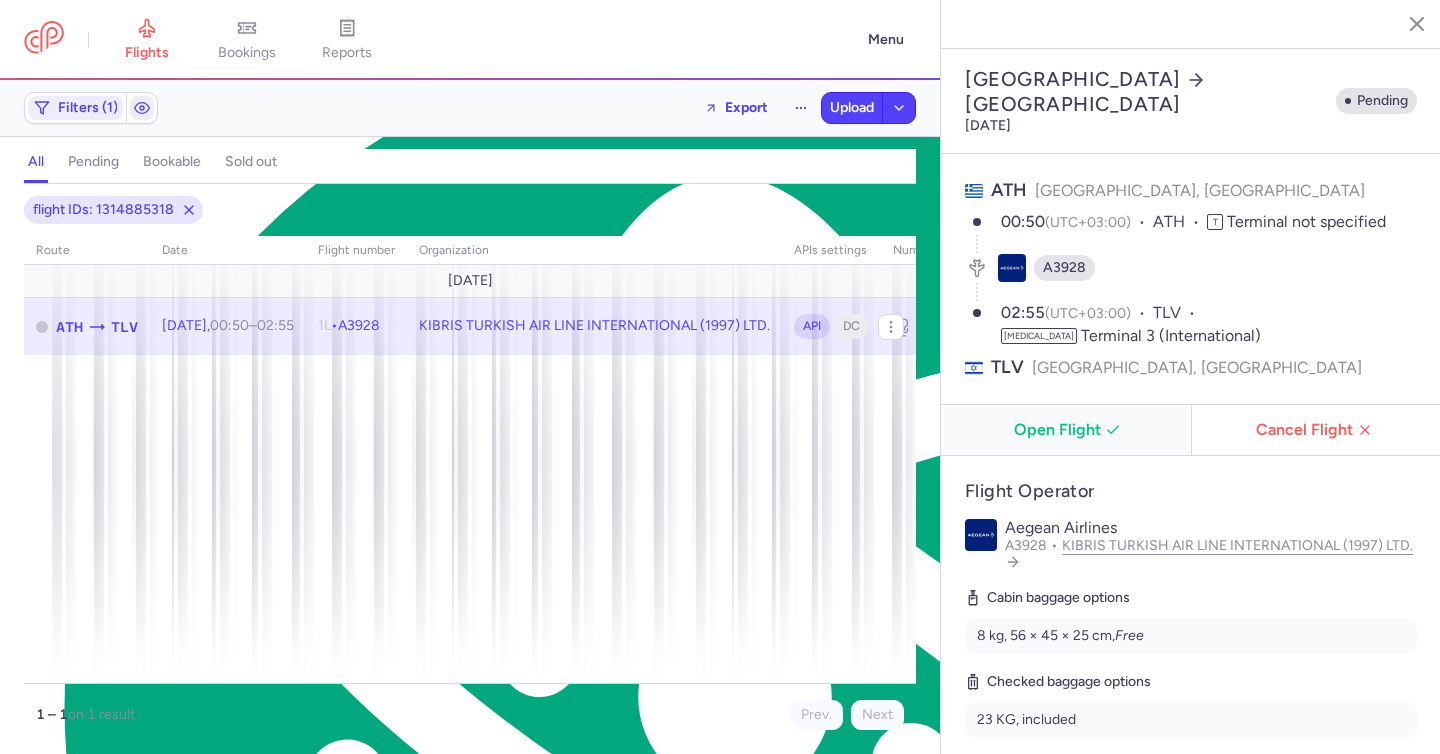 click on "Open Flight" 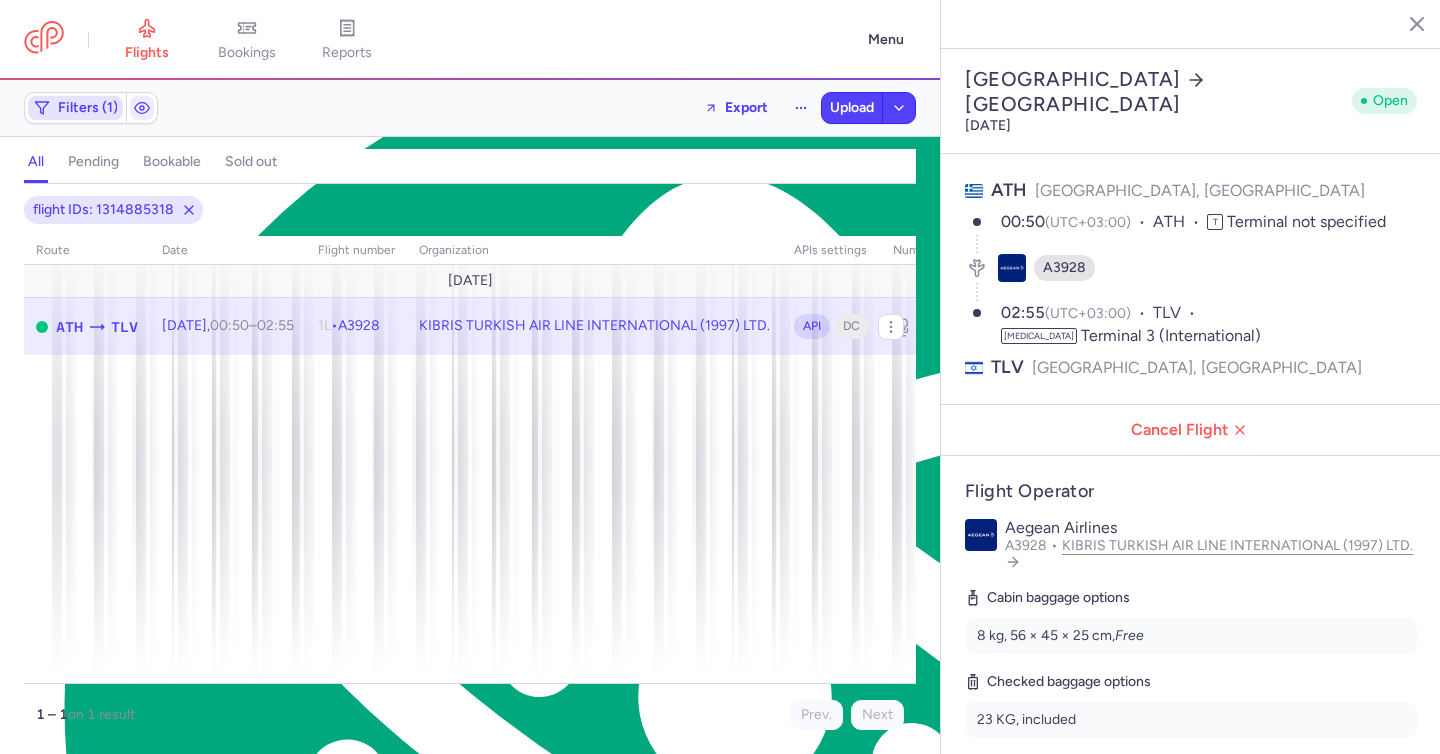 click on "Filters (1)" 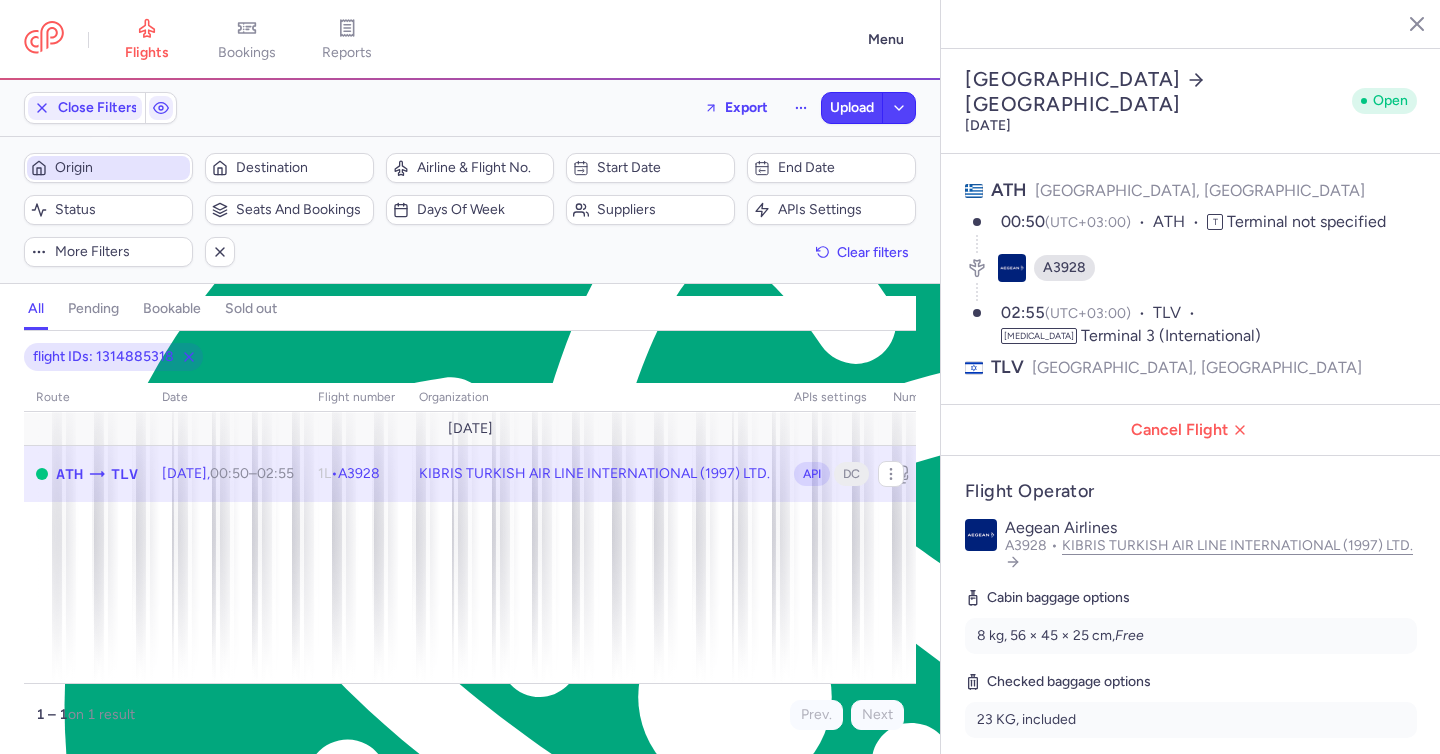 scroll, scrollTop: 0, scrollLeft: 0, axis: both 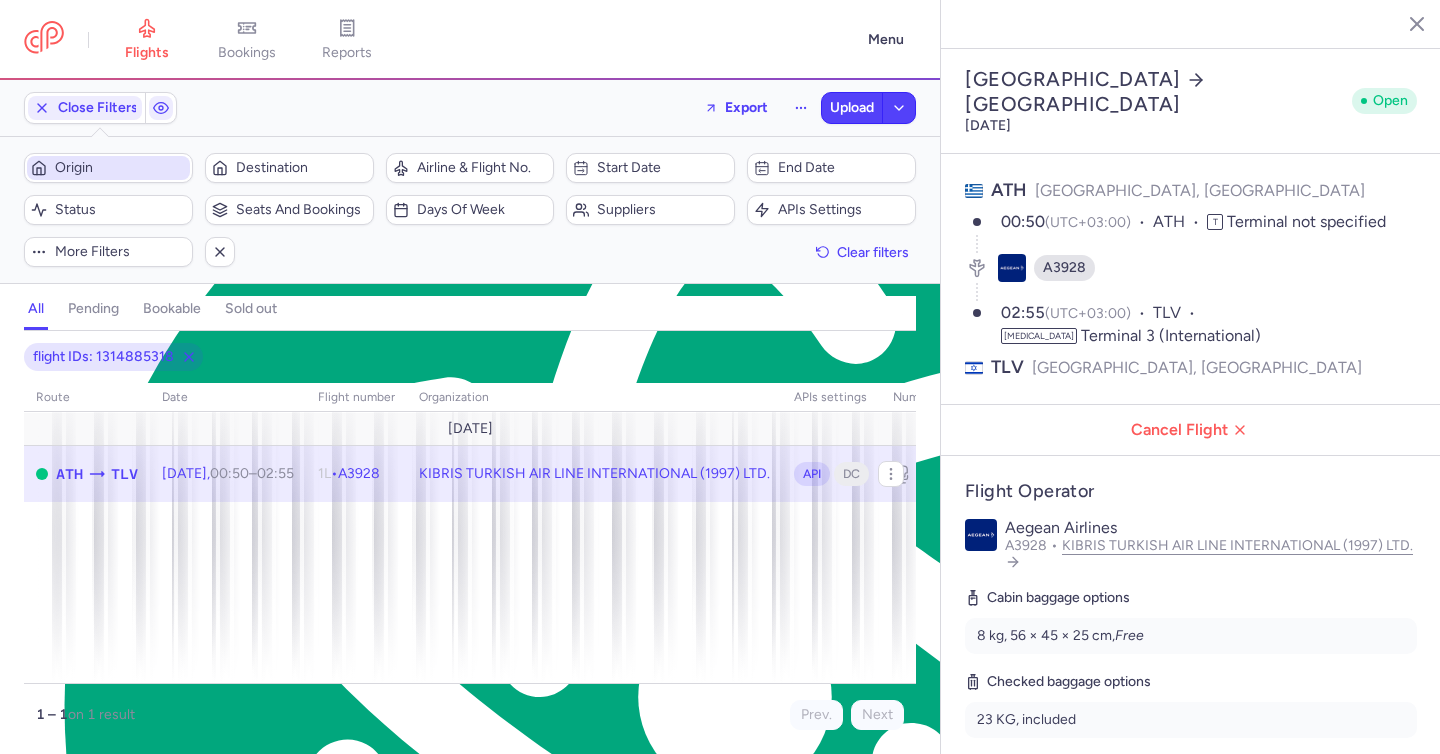 click on "Origin" at bounding box center (120, 168) 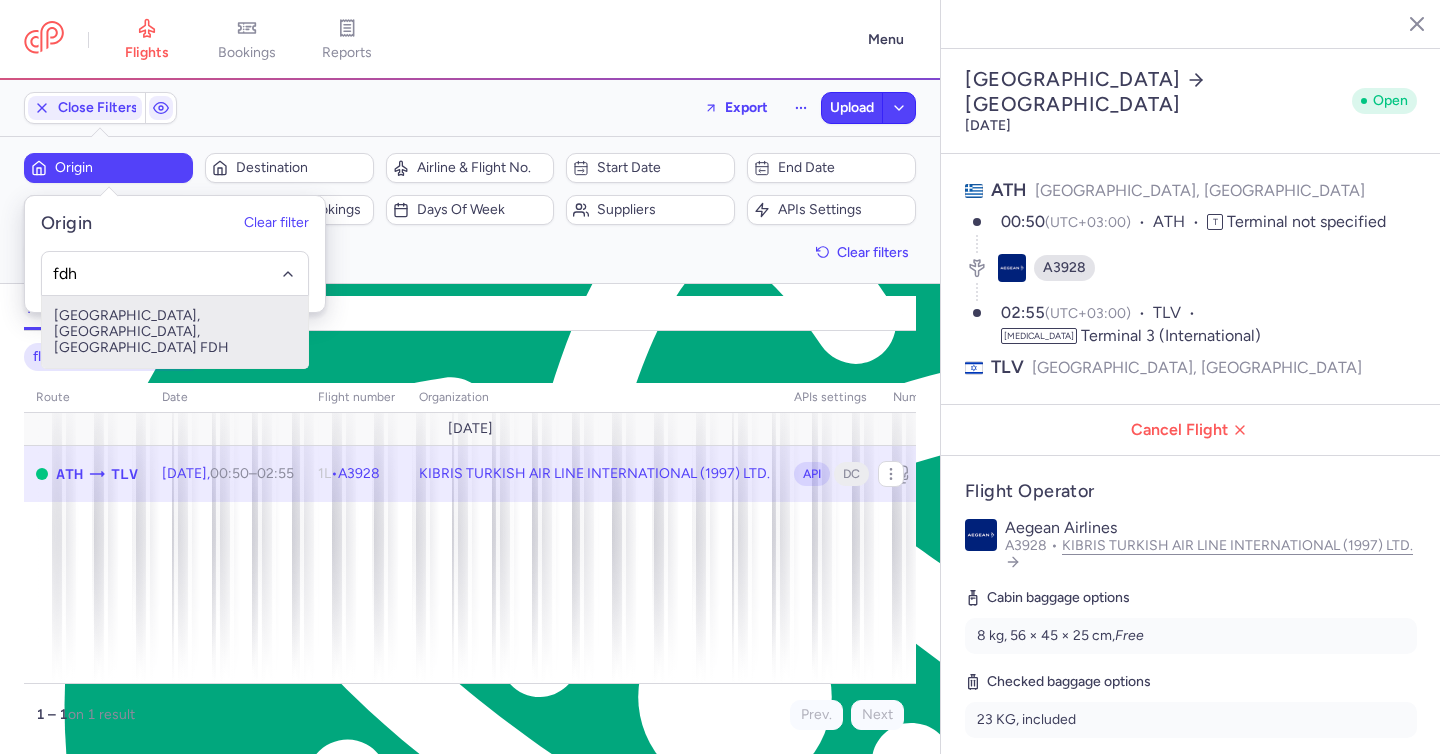 drag, startPoint x: 178, startPoint y: 307, endPoint x: 198, endPoint y: 291, distance: 25.612497 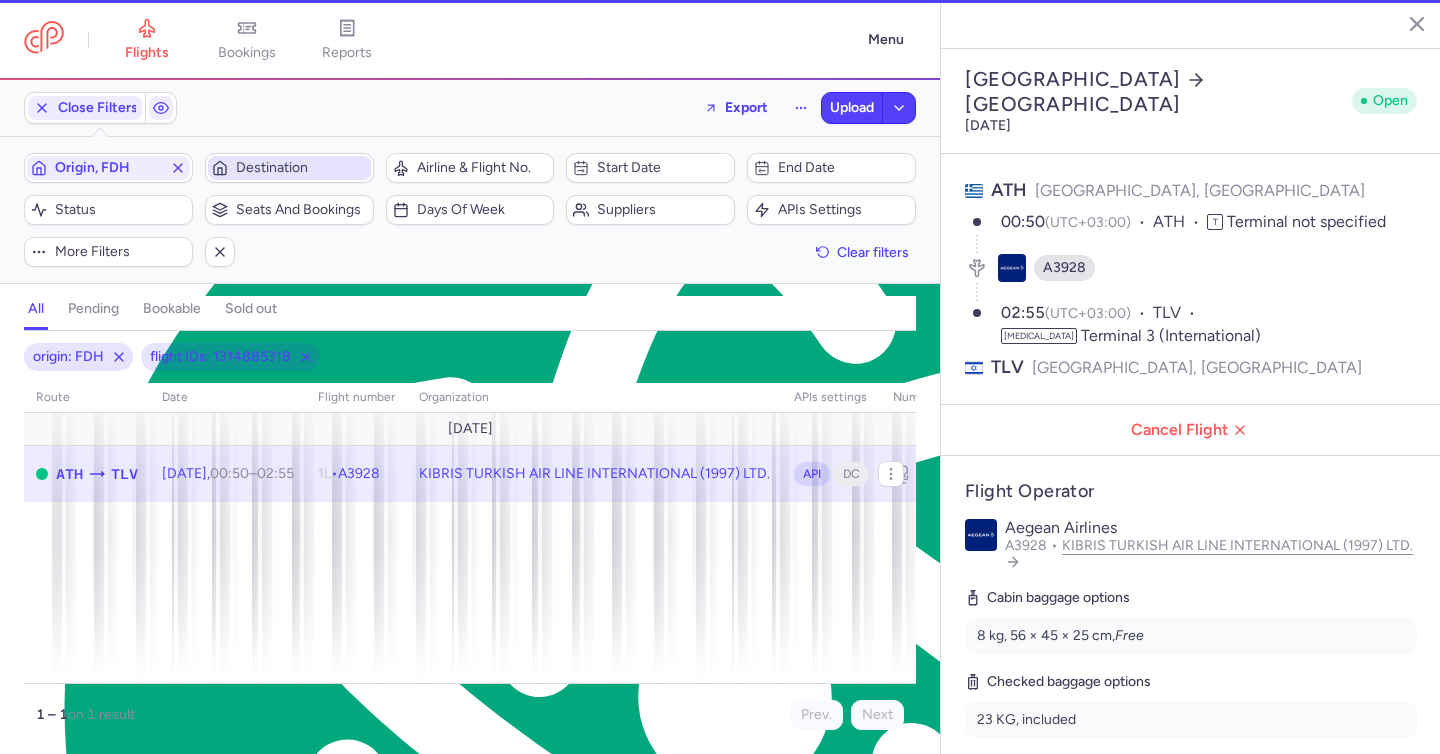 click on "Destination" at bounding box center [289, 168] 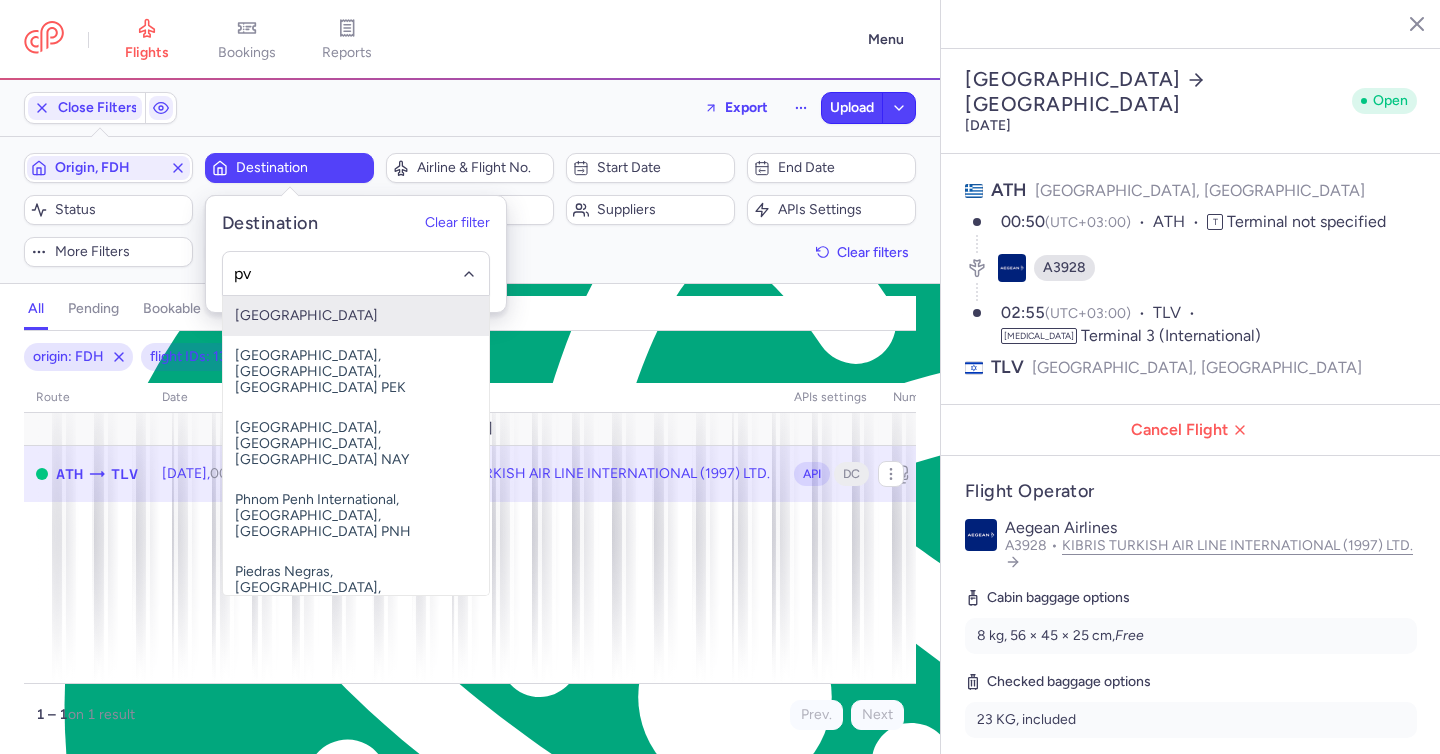 type on "pvk" 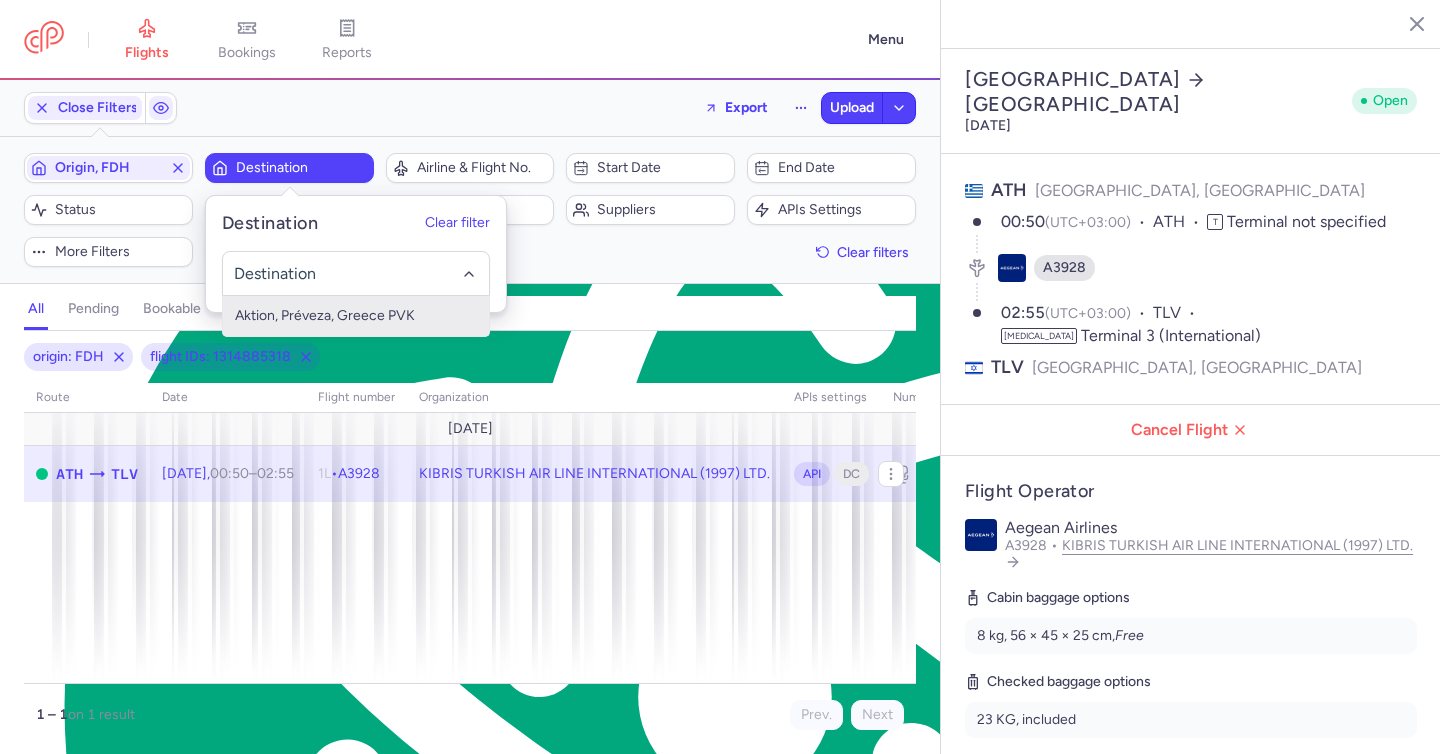 click on "all pending bookable sold out" at bounding box center [470, 313] 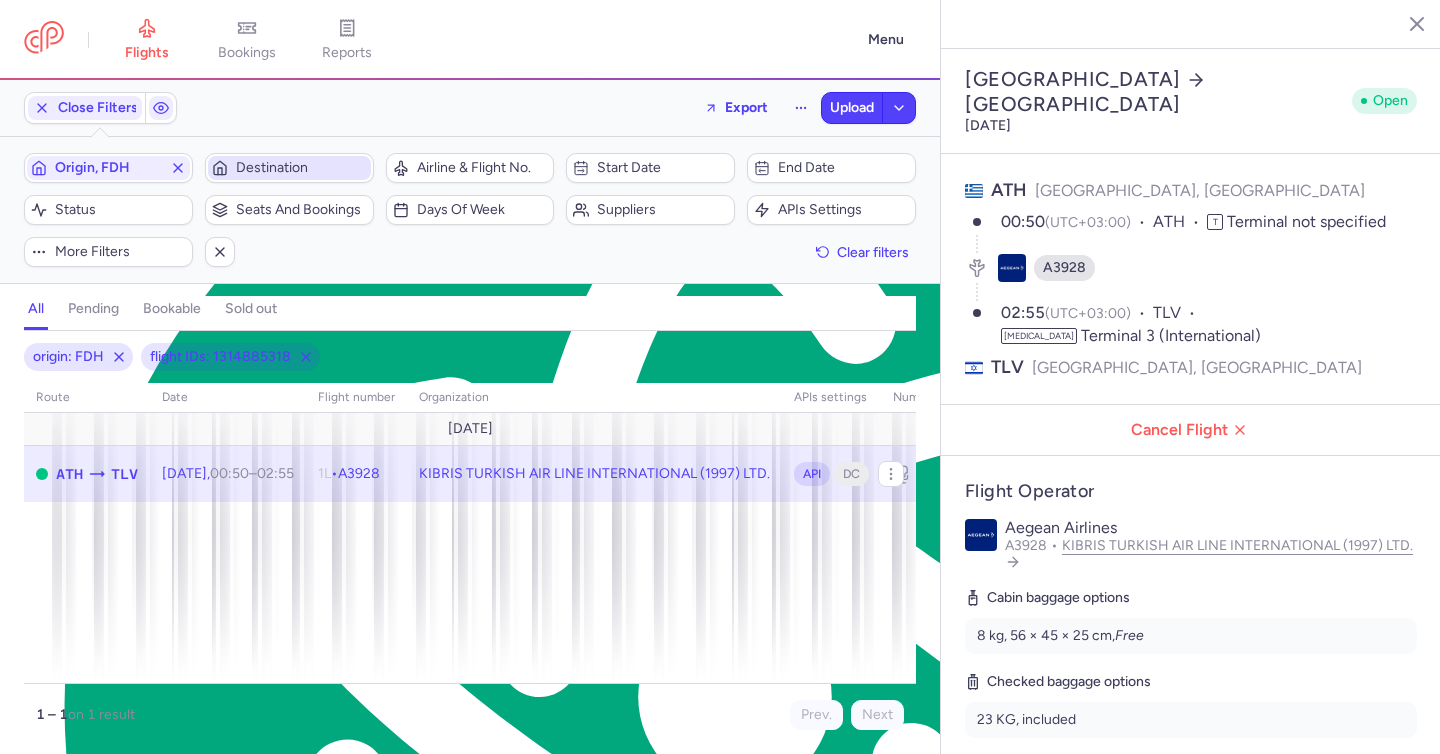 click on "Destination" at bounding box center [301, 168] 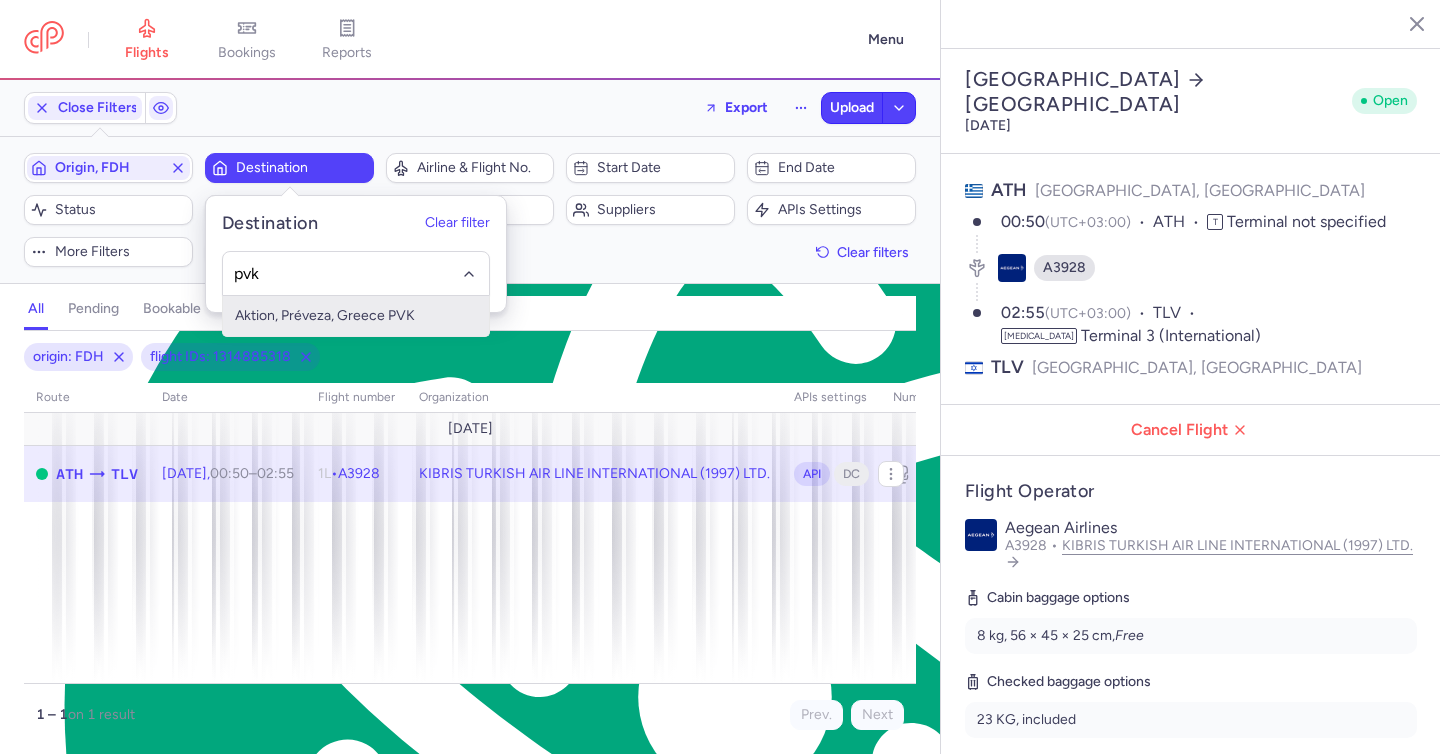 click on "Aktion, Préveza, Greece PVK" at bounding box center (356, 316) 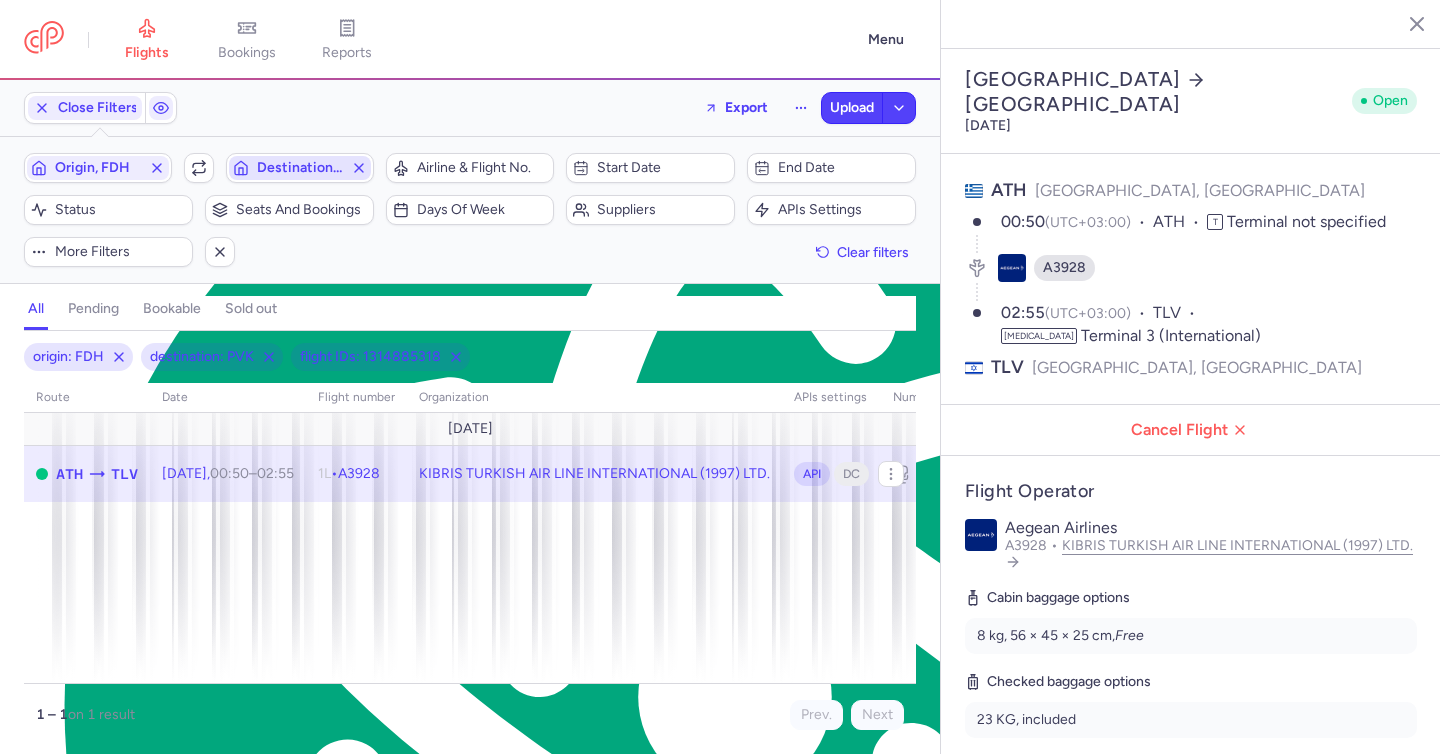 type 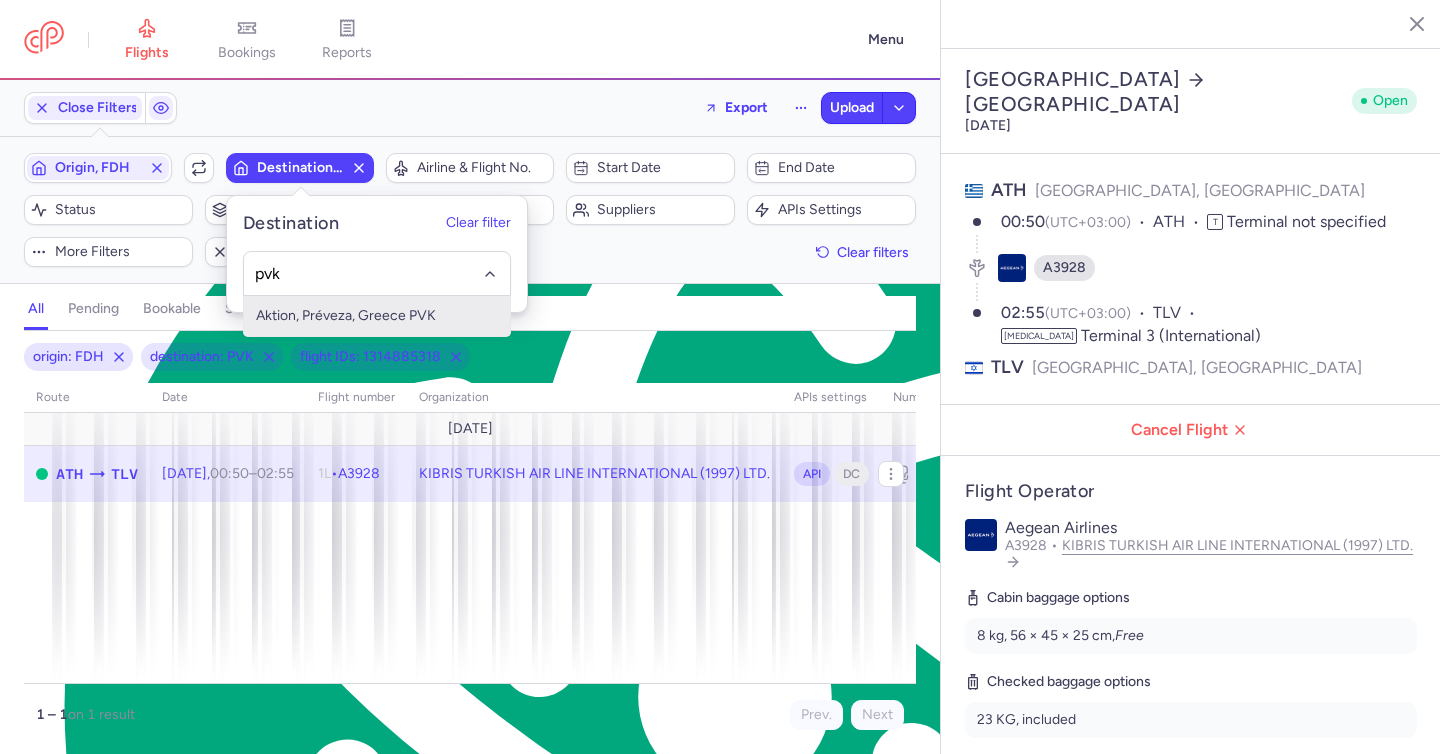 click on "Aktion, Préveza, Greece PVK" at bounding box center [377, 316] 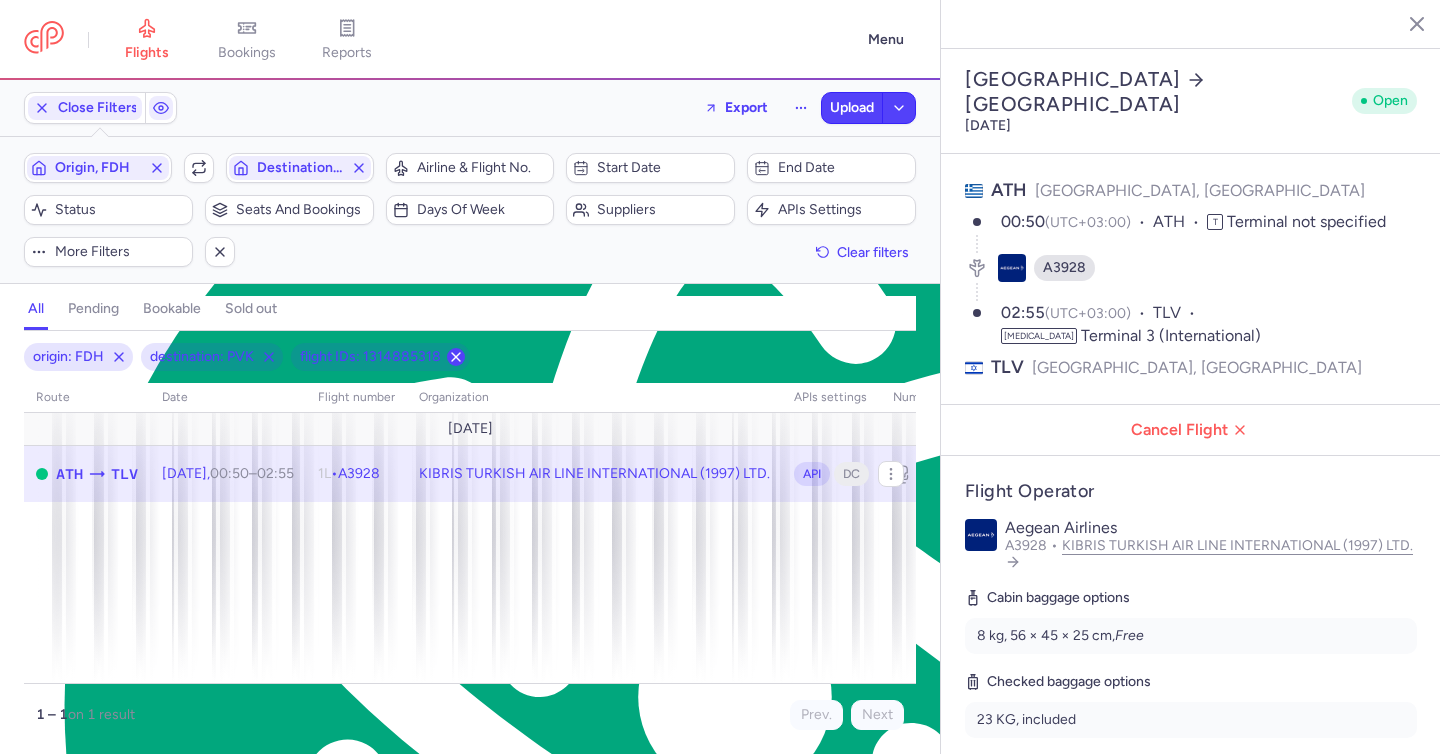 click 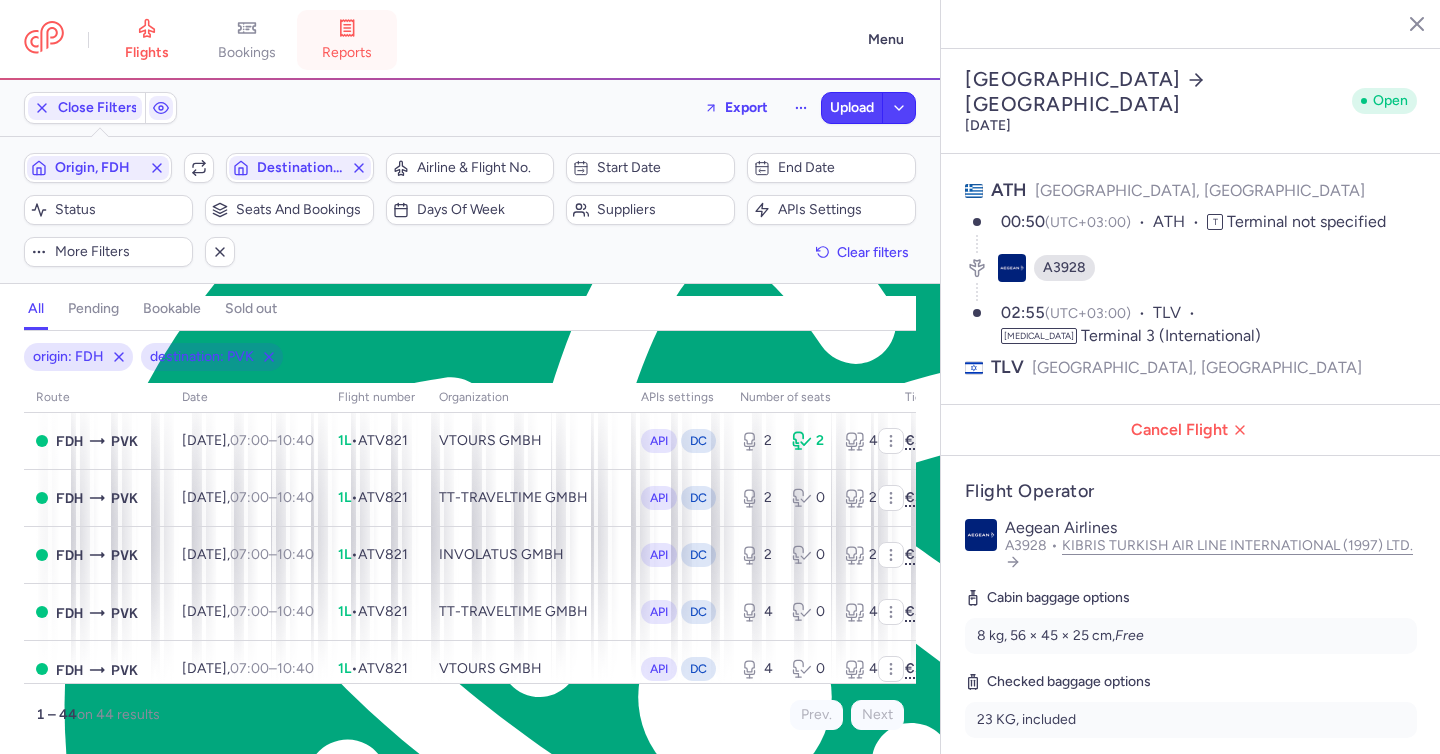 scroll, scrollTop: 809, scrollLeft: 0, axis: vertical 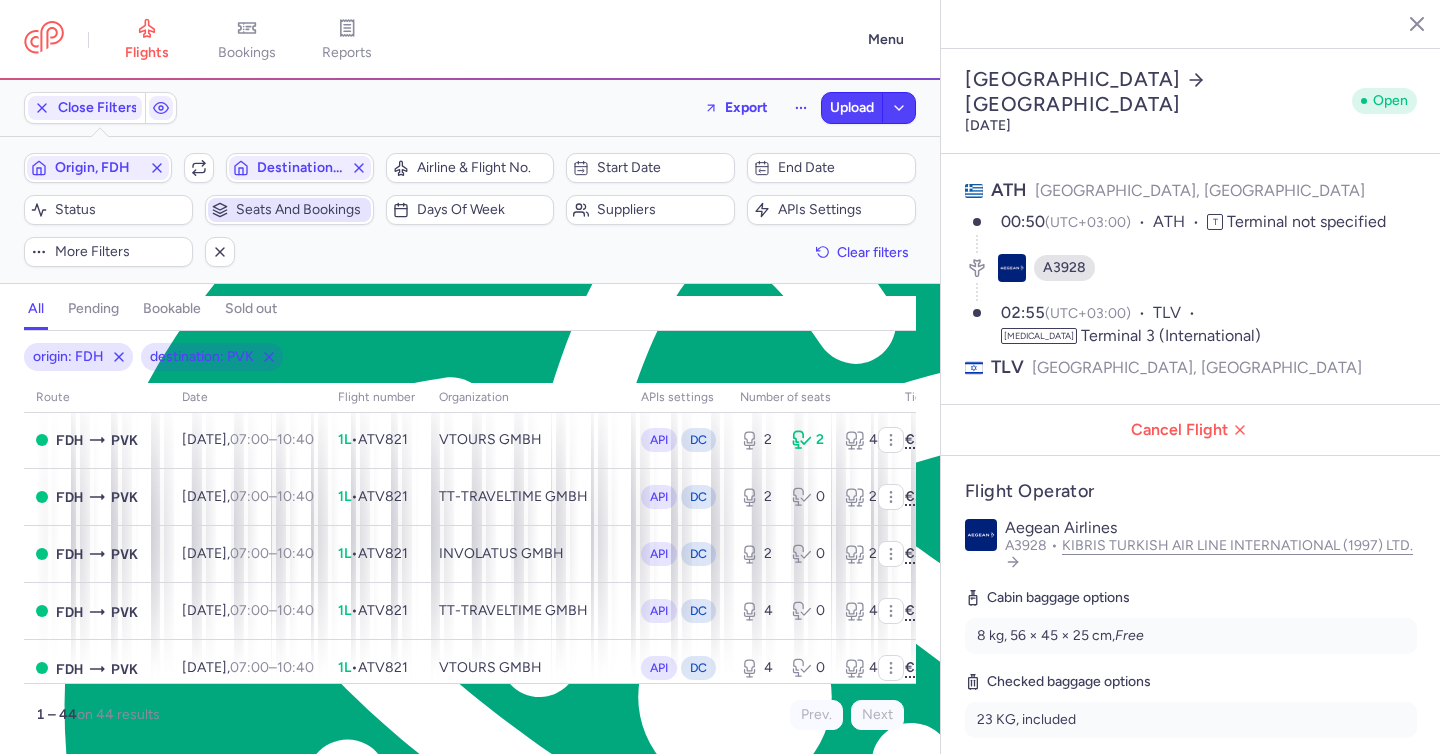 click on "Seats and bookings" at bounding box center [289, 210] 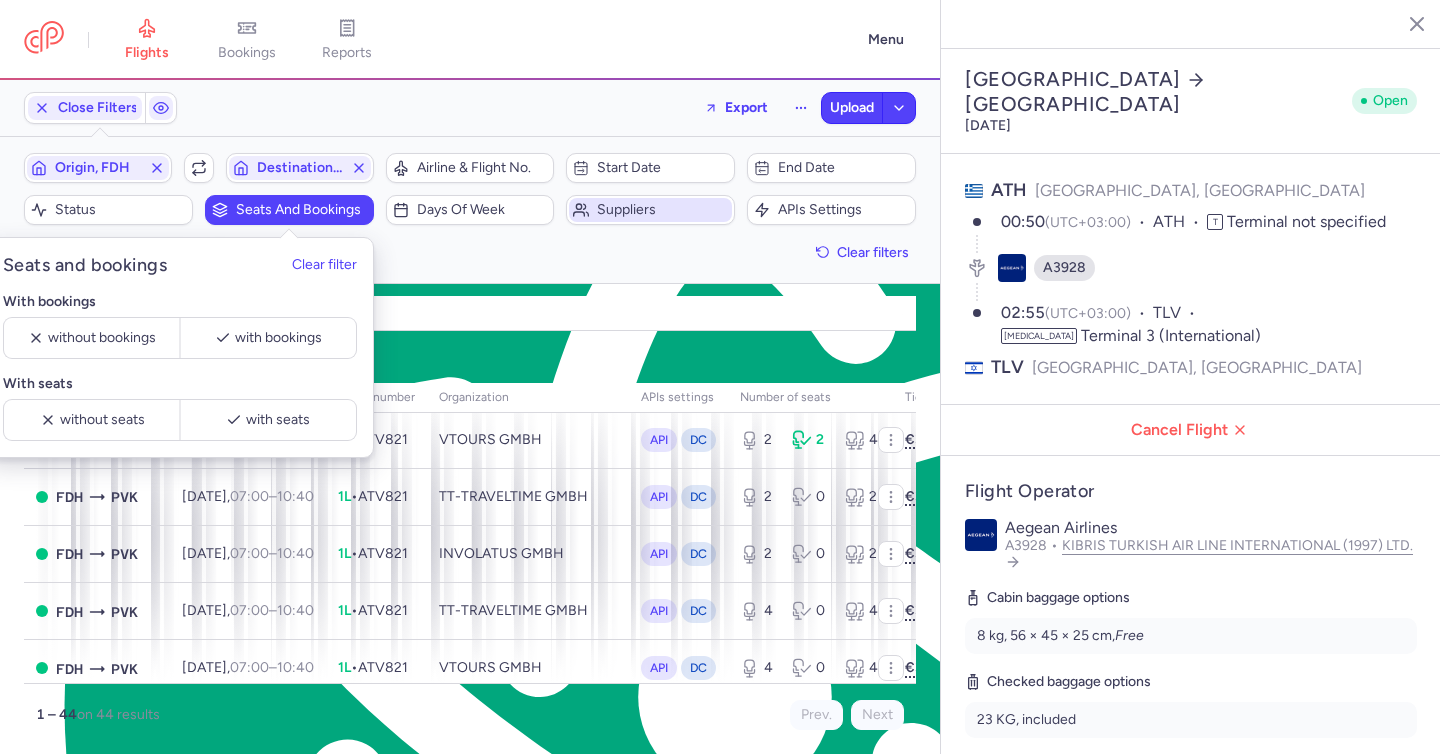 click on "Suppliers" at bounding box center [662, 210] 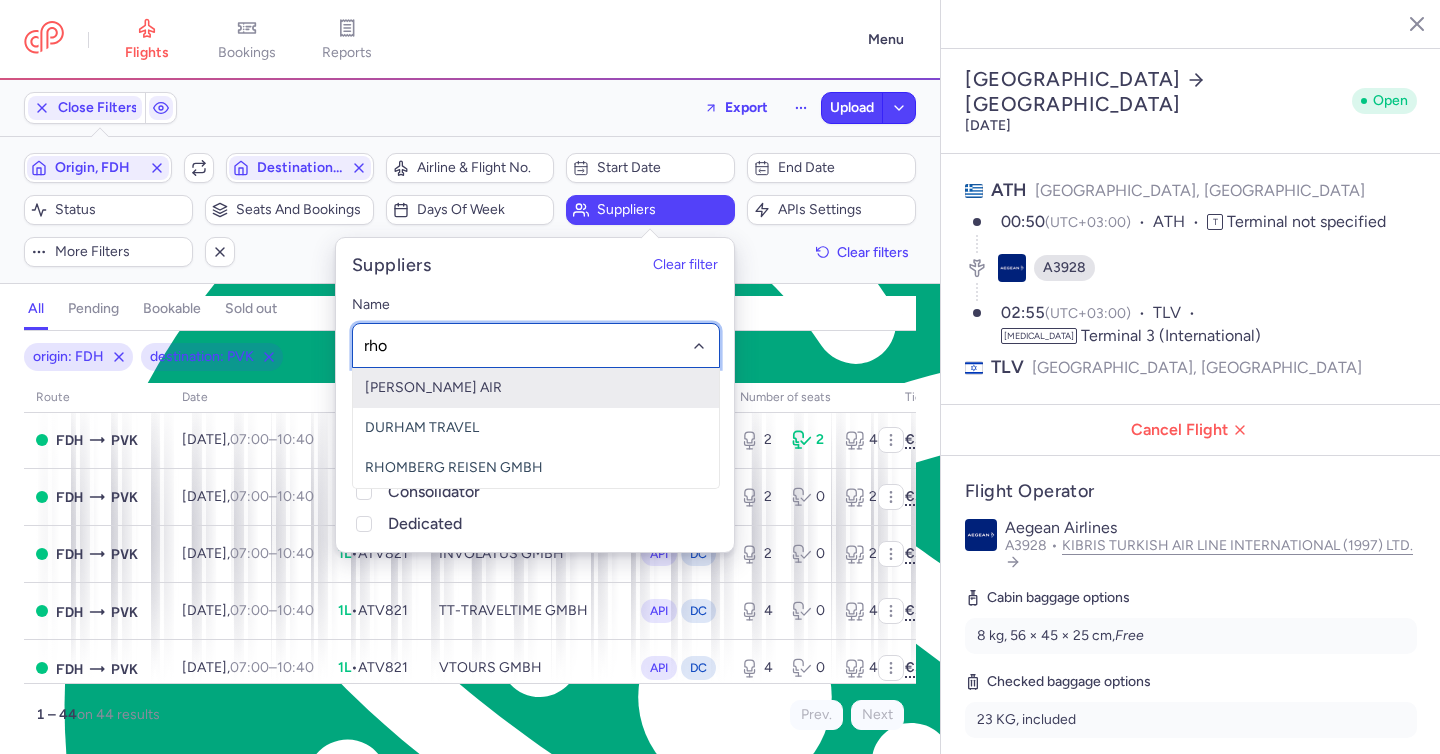 type on "rhom" 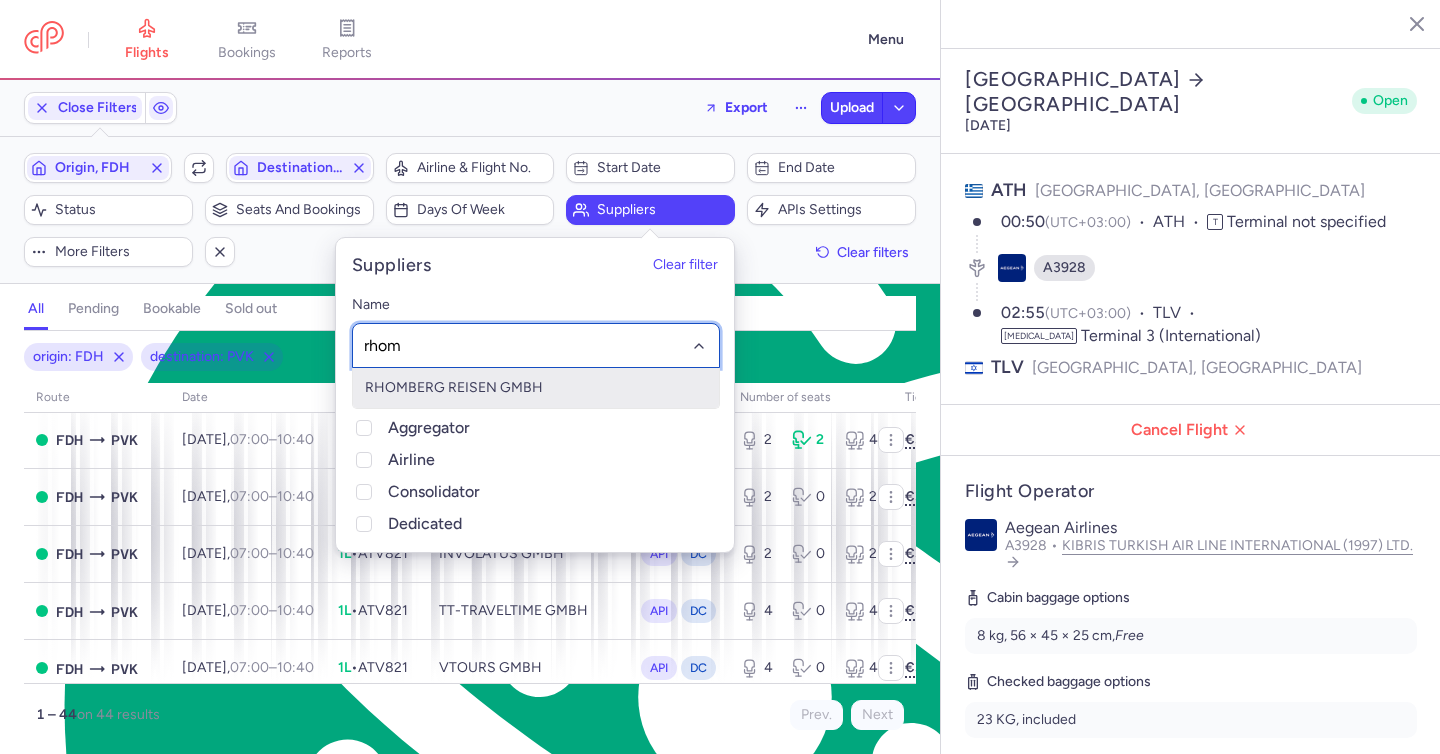click on "RHOMBERG REISEN GMBH" 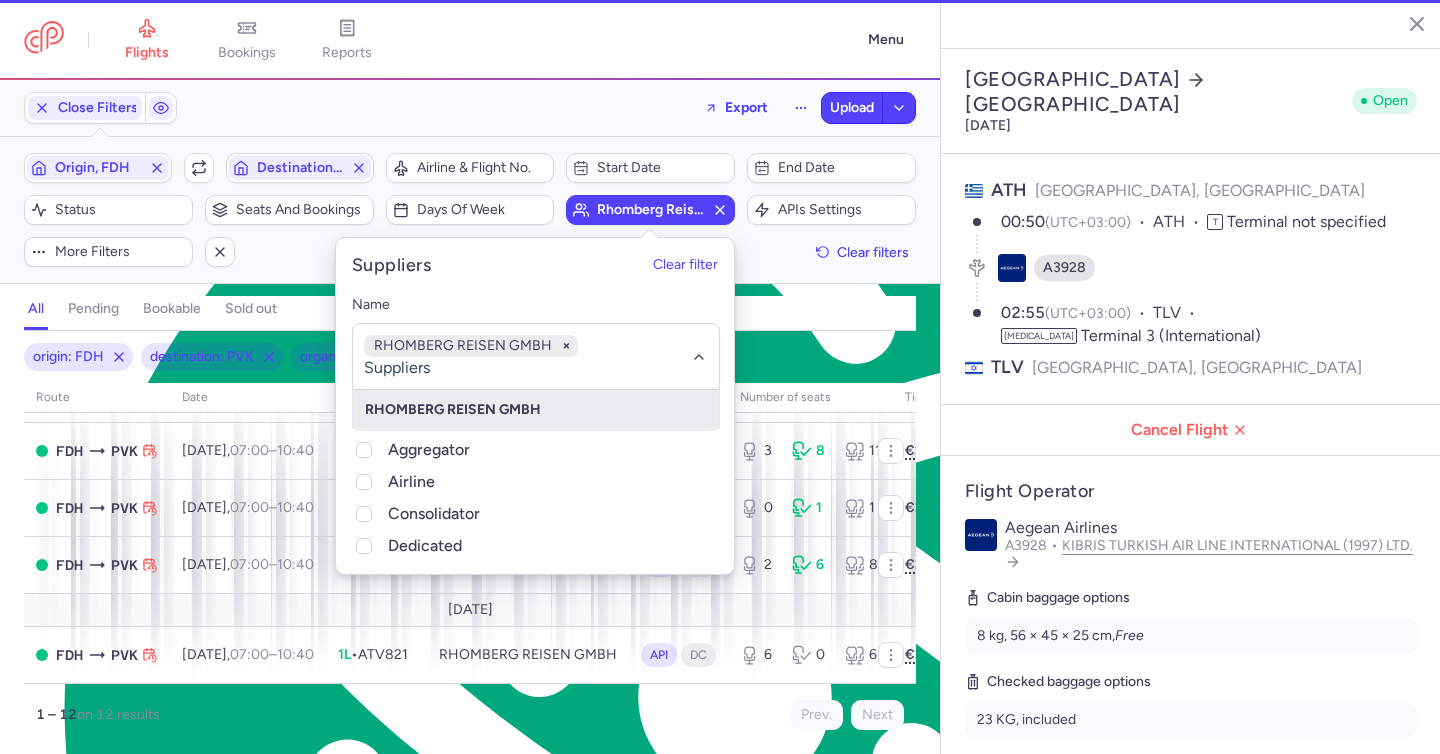 scroll, scrollTop: 563, scrollLeft: 0, axis: vertical 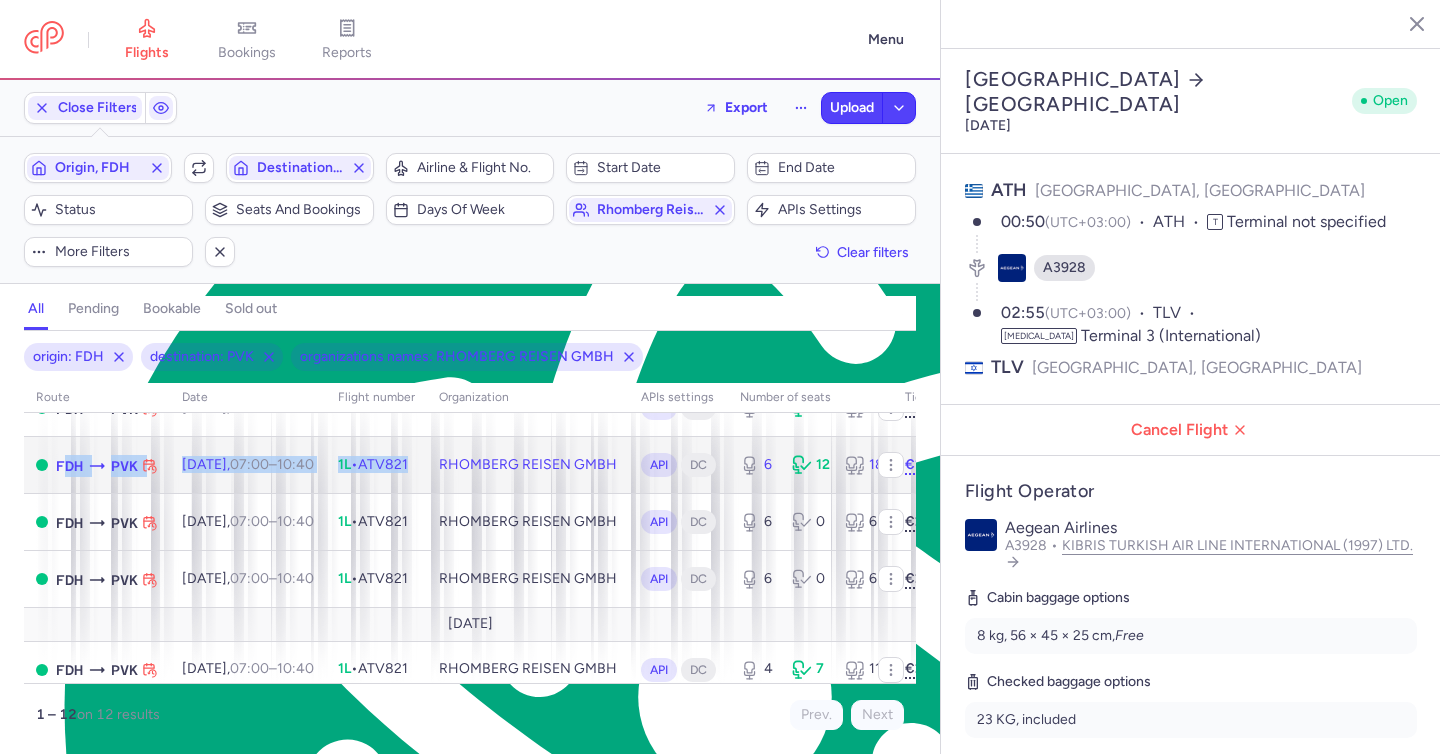 drag, startPoint x: 414, startPoint y: 475, endPoint x: 50, endPoint y: 474, distance: 364.00137 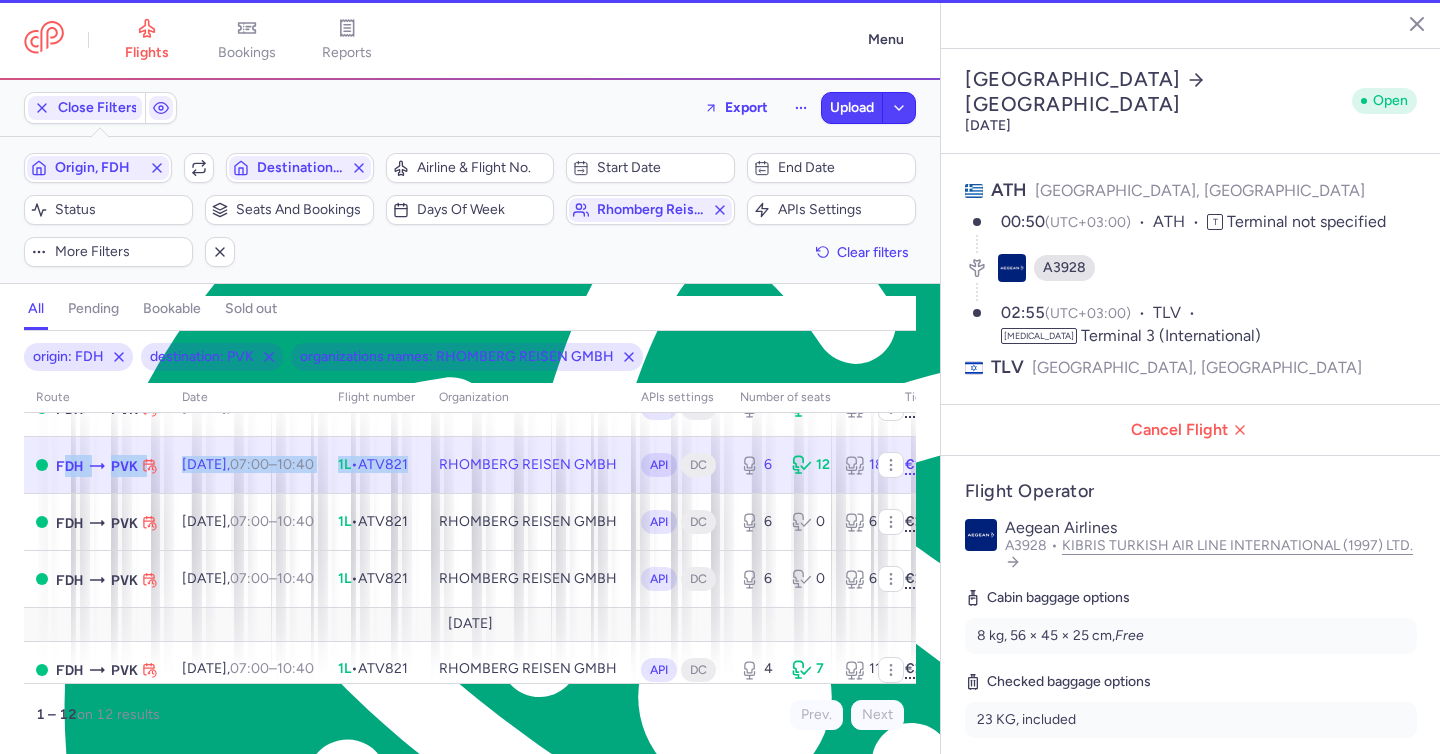 type on "6" 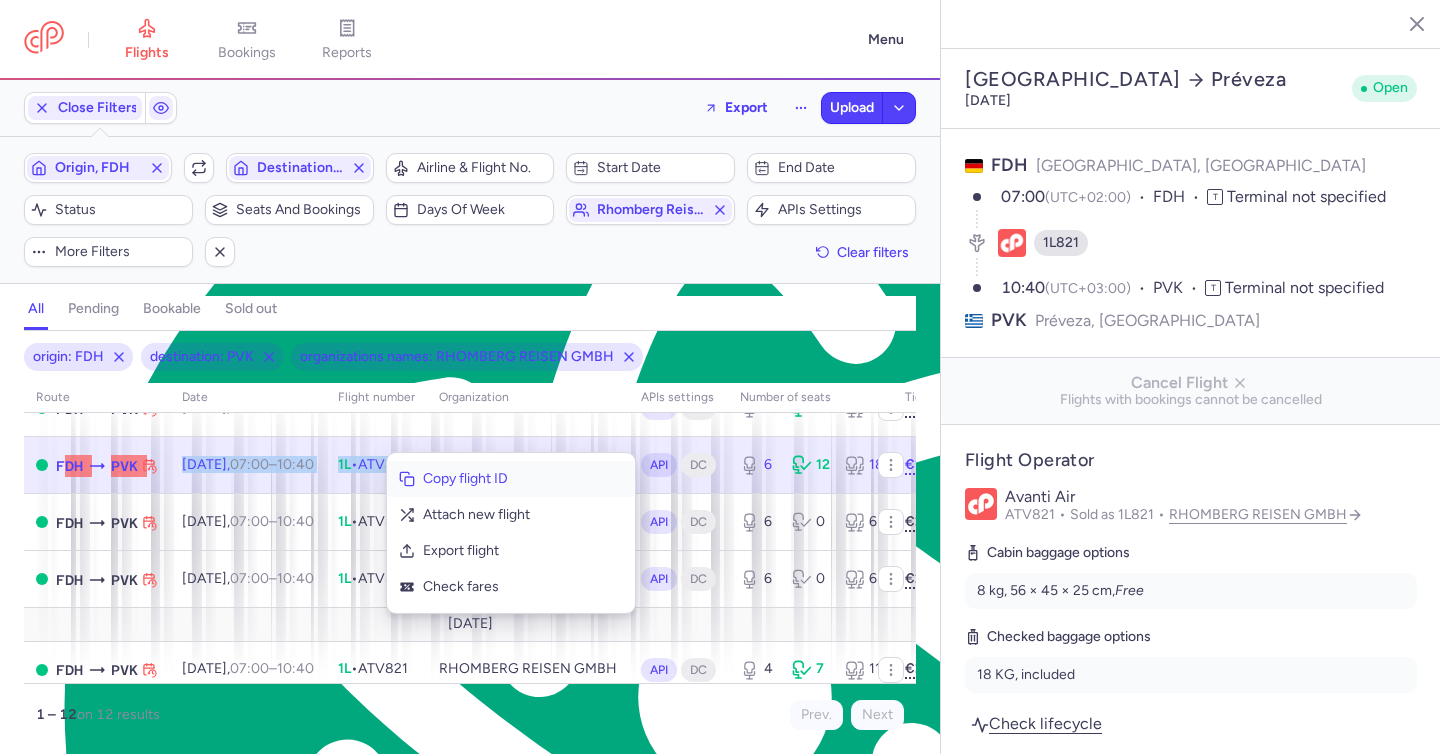 click on "Copy flight ID" at bounding box center [523, 479] 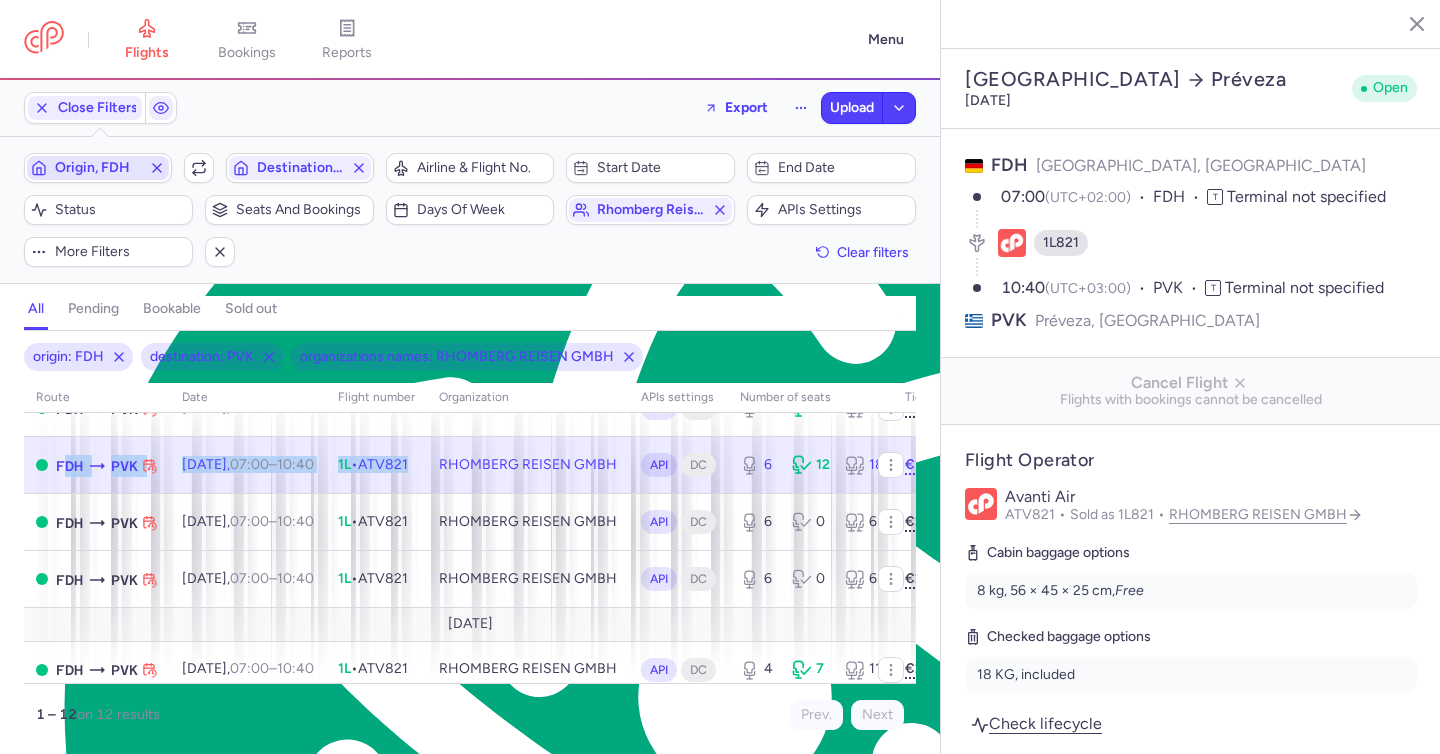 click on "Origin, FDH" at bounding box center [98, 168] 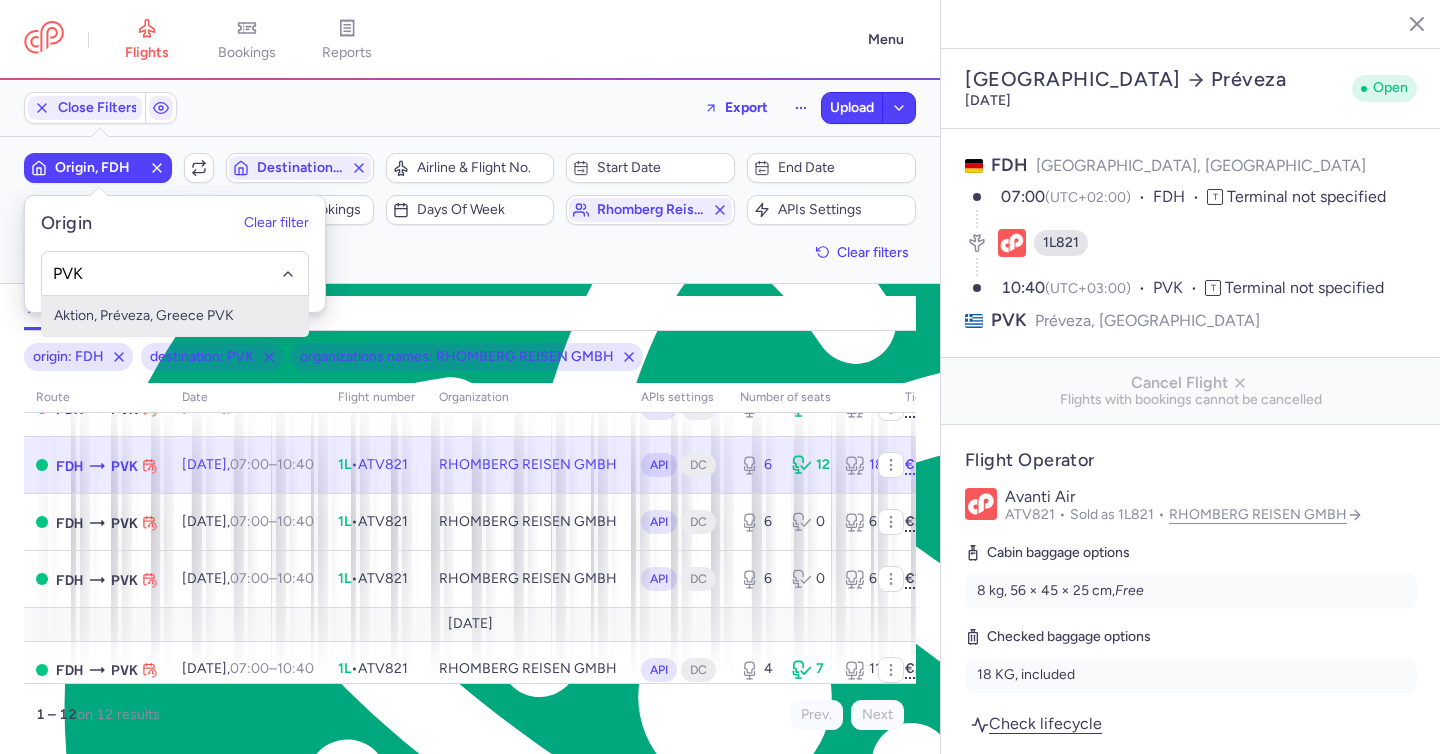 click on "Aktion, Préveza, Greece PVK" at bounding box center (175, 316) 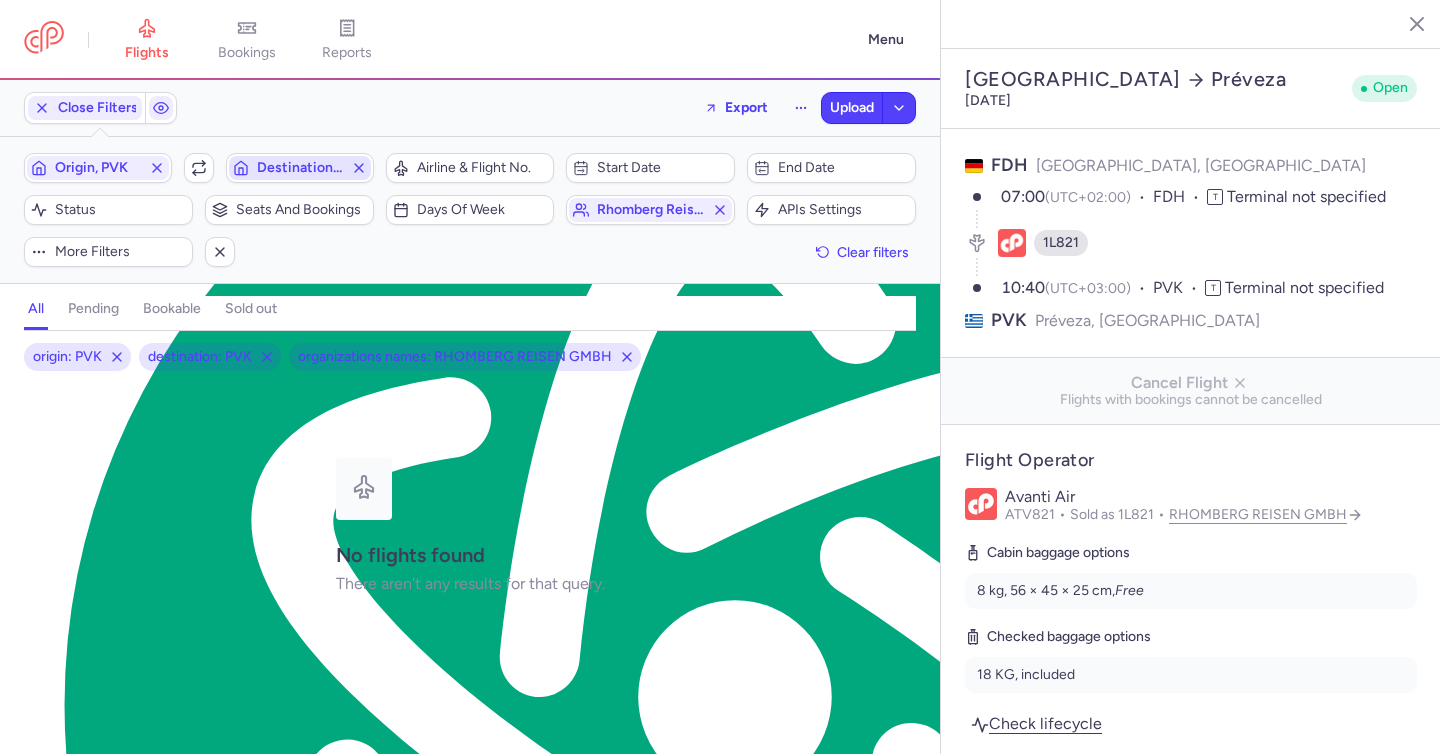 click on "Destination, PVK" at bounding box center (300, 168) 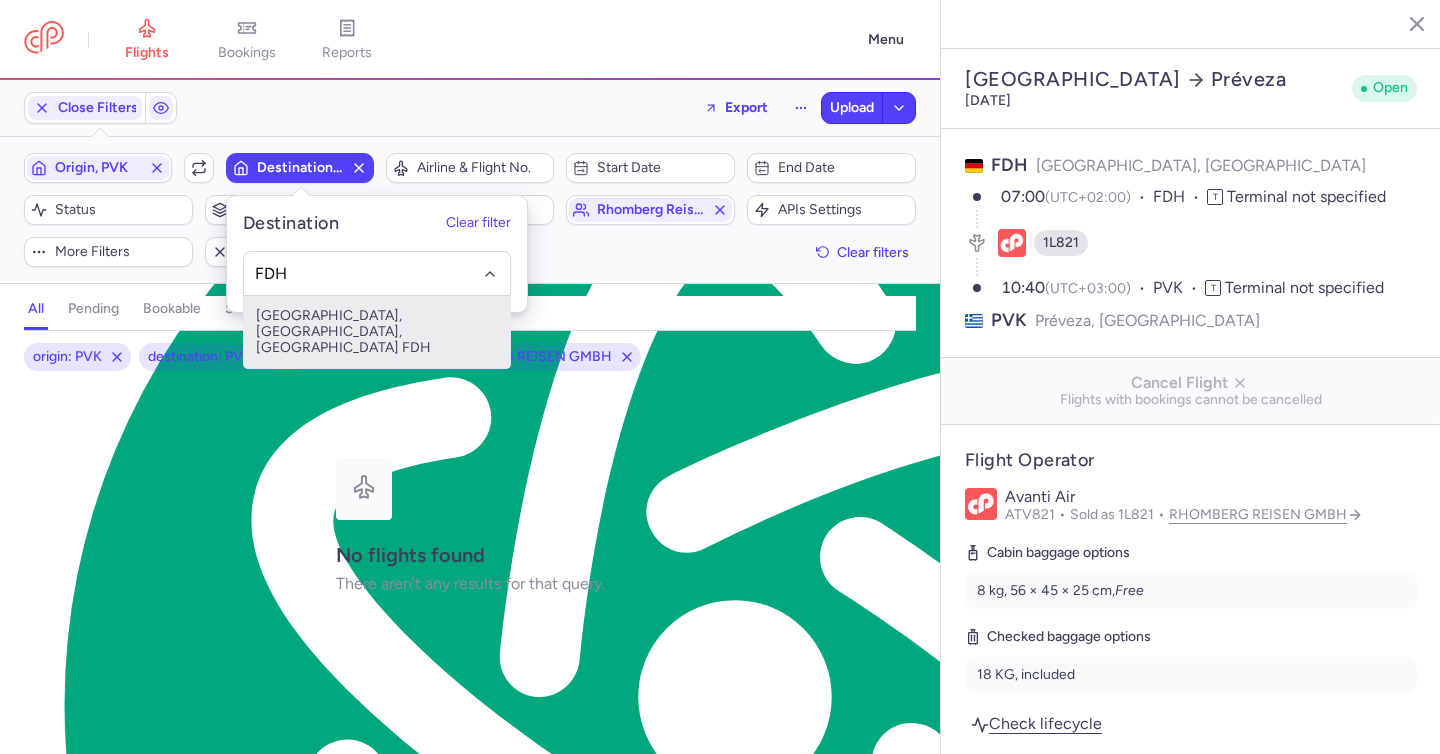 click on "Friedrichshafen, Friedrichshafen, Germany FDH" at bounding box center [377, 332] 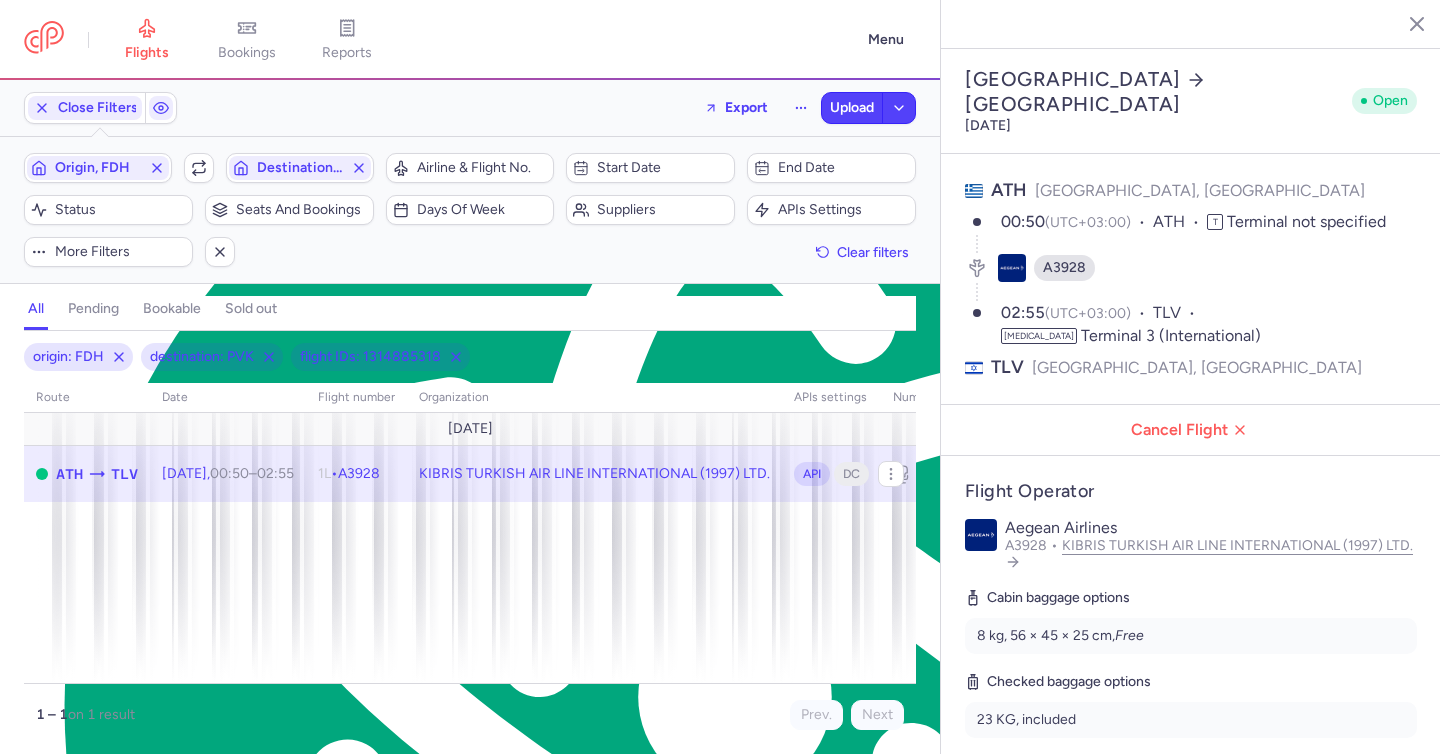 click on "KIBRIS TURKISH AIR LINE INTERNATIONAL (1997) LTD." 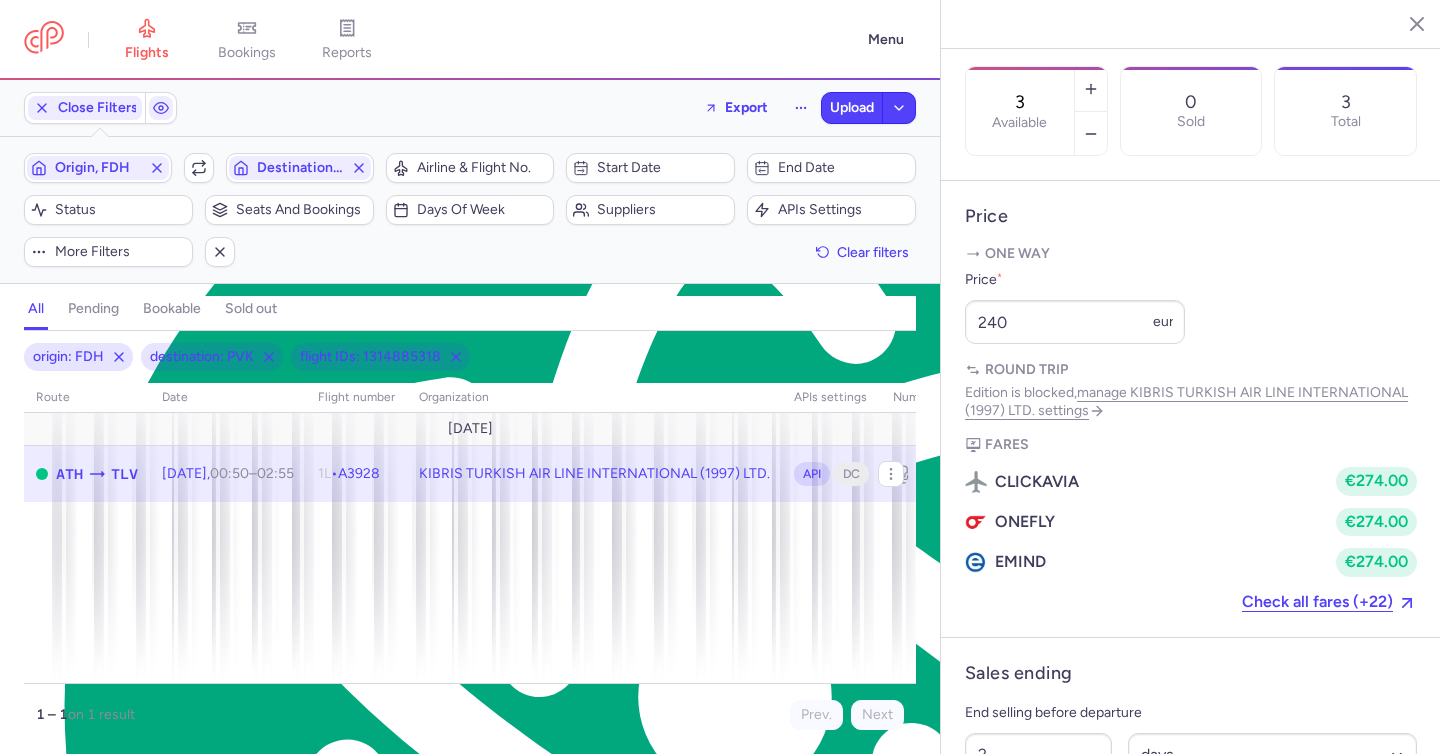 scroll, scrollTop: 789, scrollLeft: 0, axis: vertical 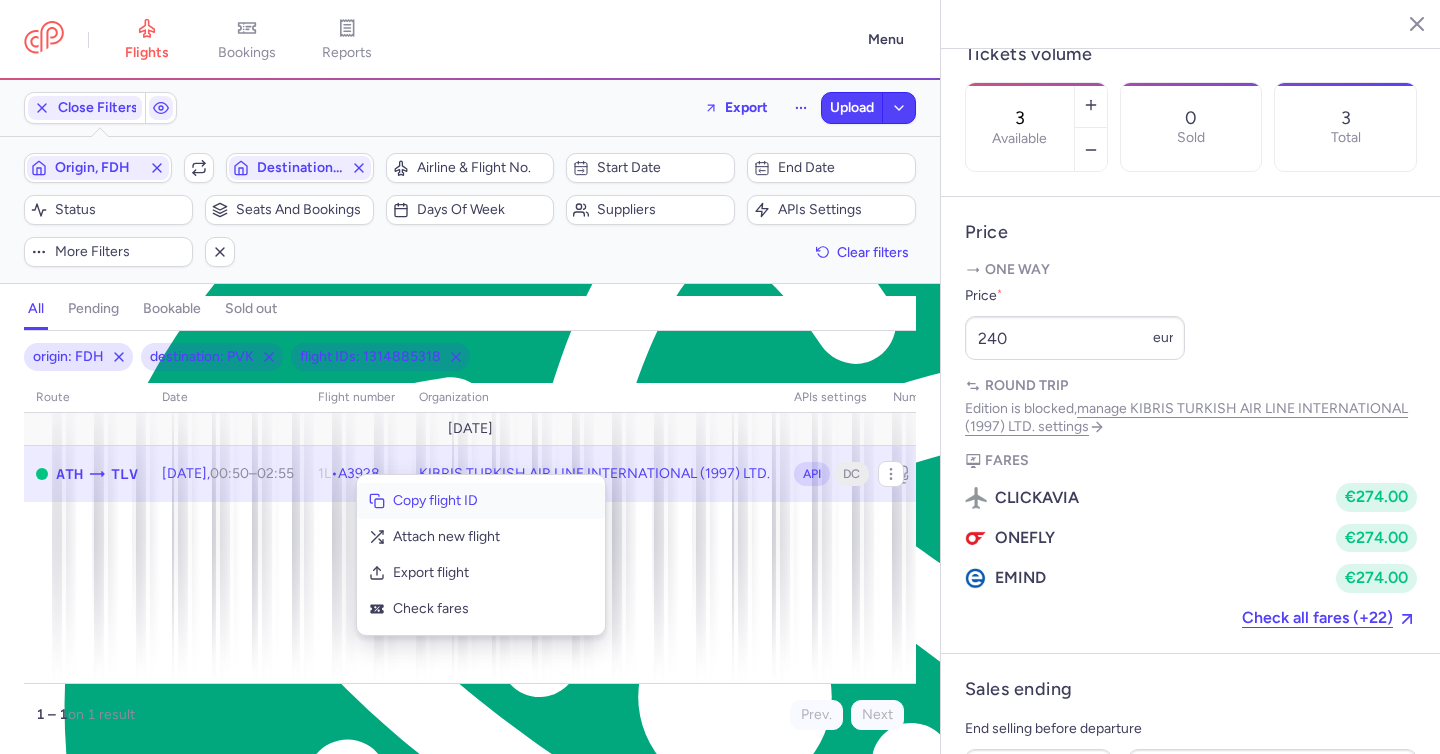 drag, startPoint x: 393, startPoint y: 494, endPoint x: 437, endPoint y: 523, distance: 52.69725 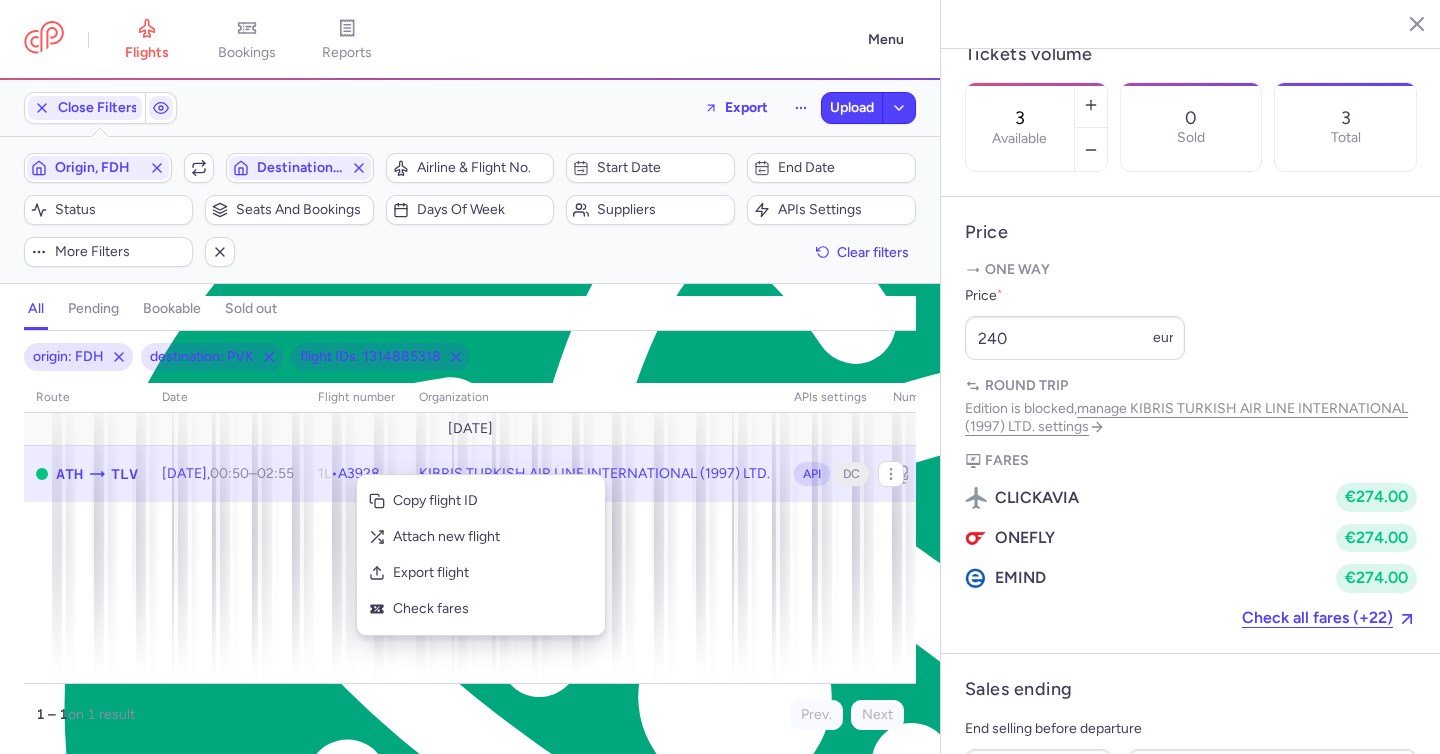 click on "Copy flight ID" at bounding box center (493, 501) 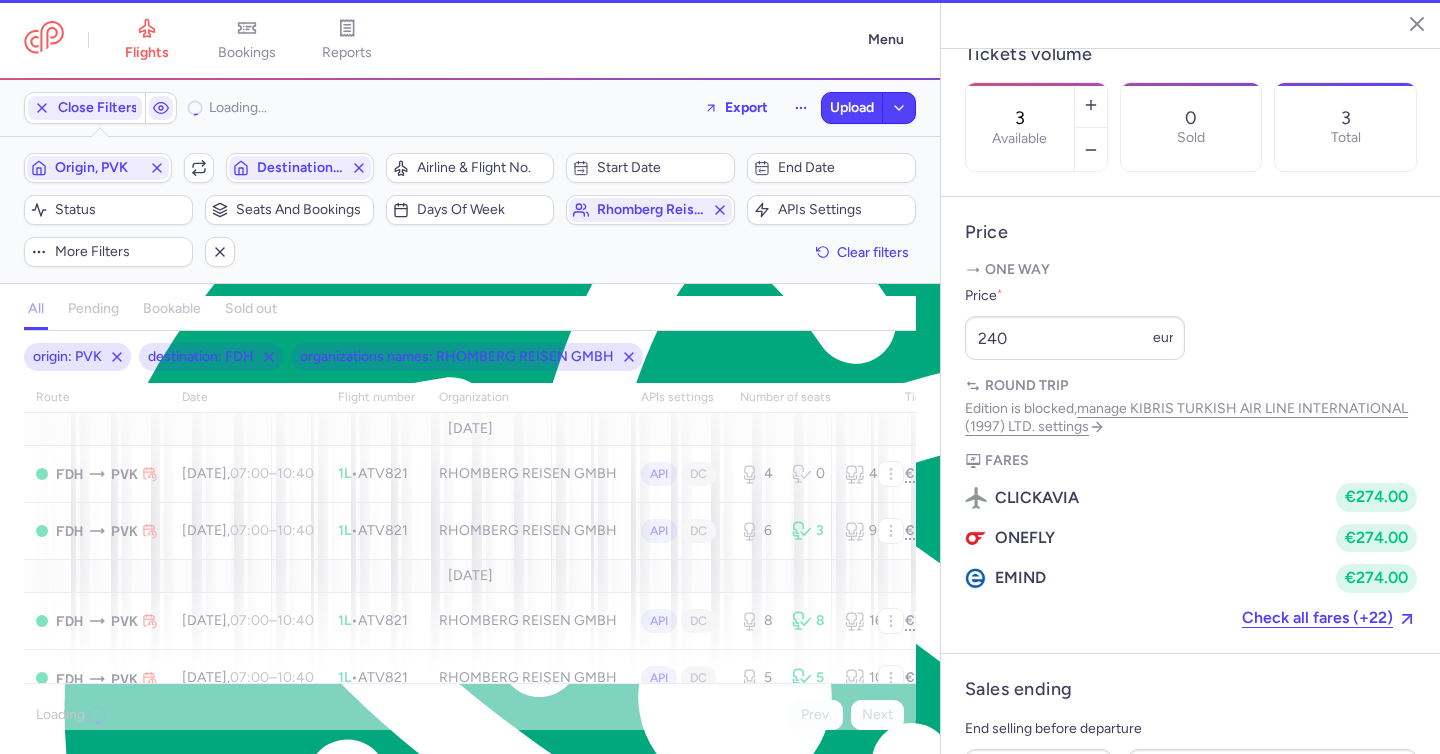 type on "6" 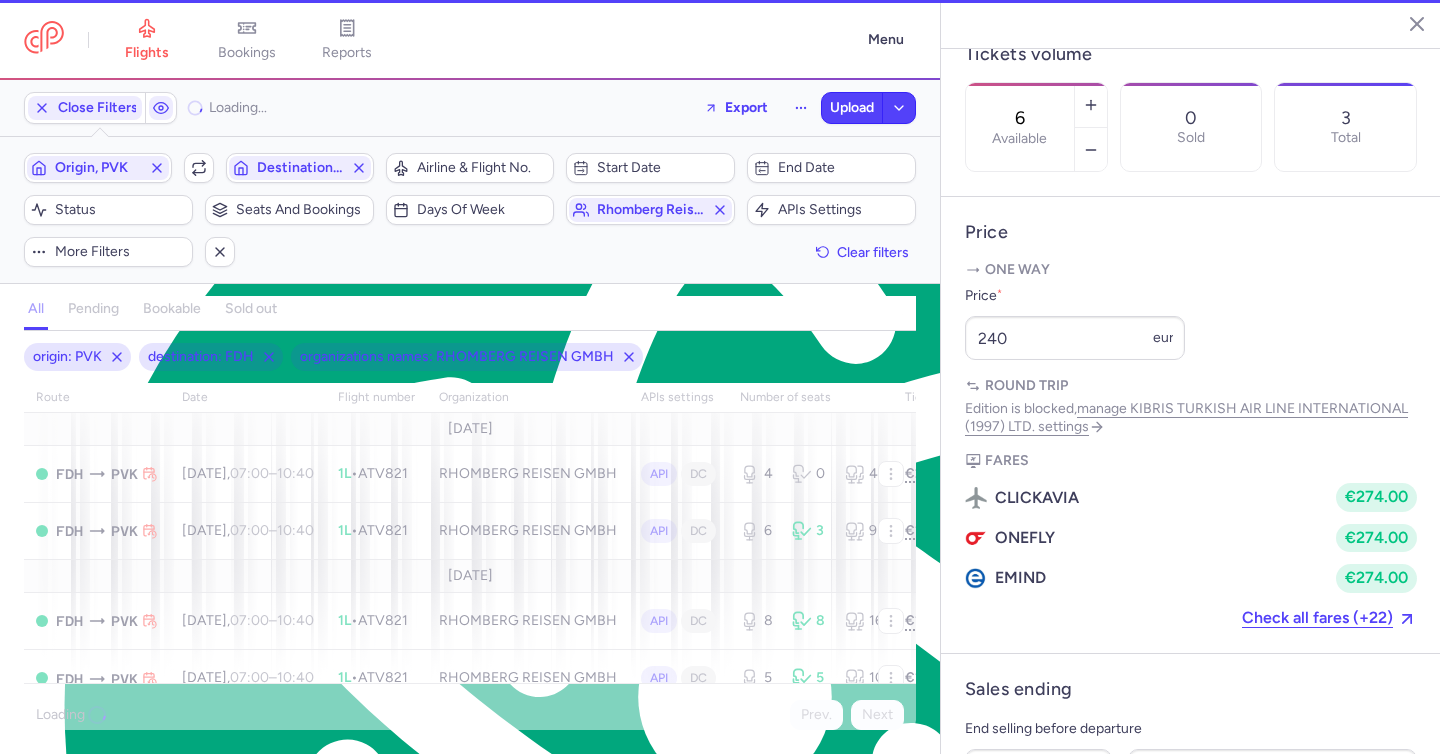 scroll, scrollTop: 767, scrollLeft: 0, axis: vertical 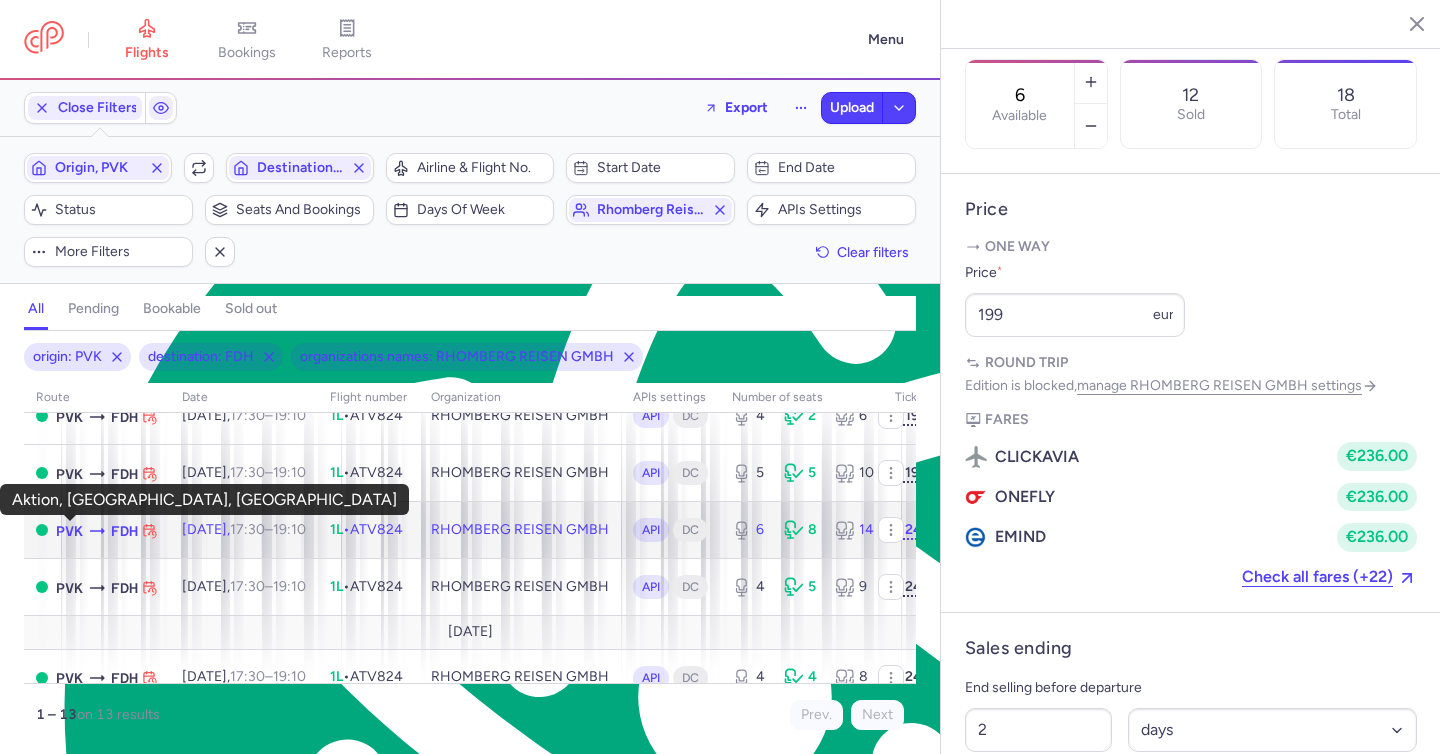 drag, startPoint x: 403, startPoint y: 535, endPoint x: 59, endPoint y: 536, distance: 344.00146 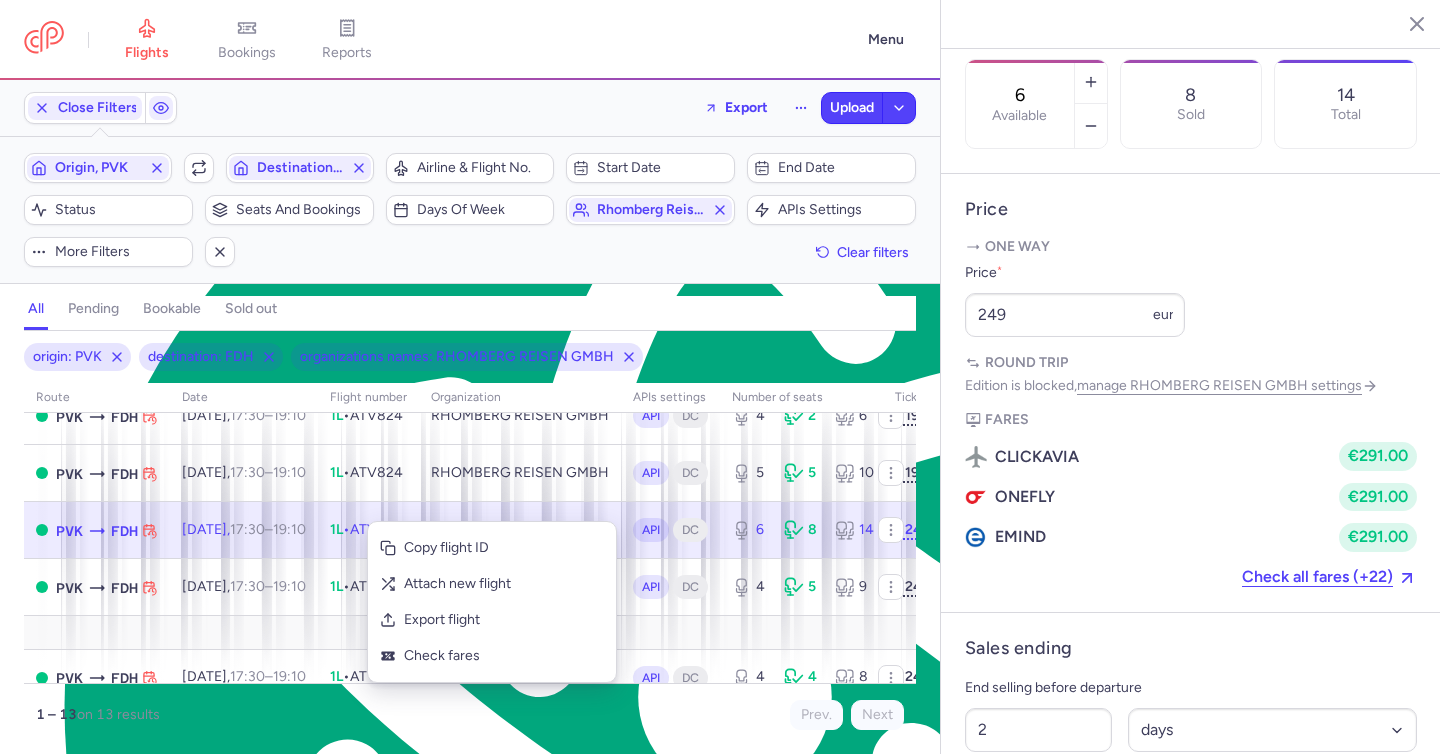 click on "Copy flight ID" at bounding box center [504, 548] 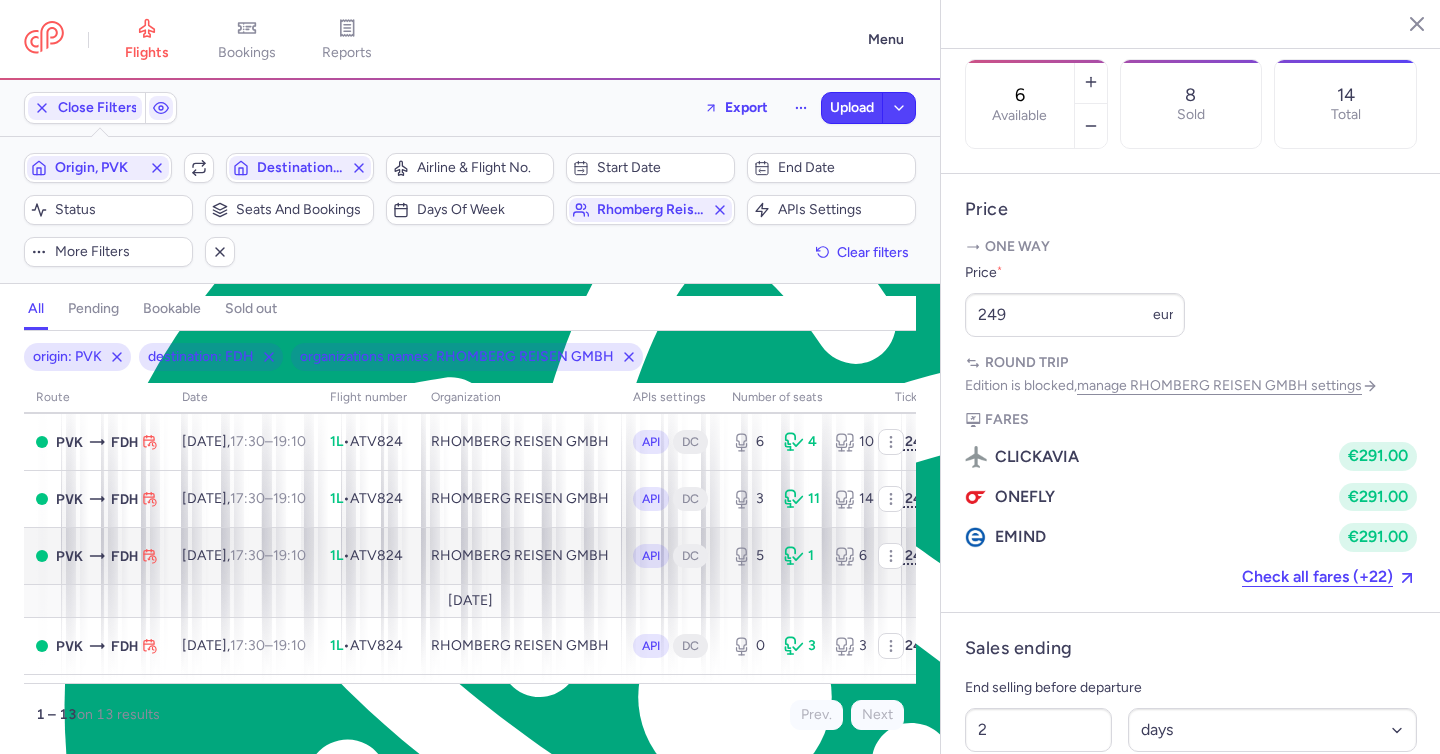 scroll, scrollTop: 620, scrollLeft: 0, axis: vertical 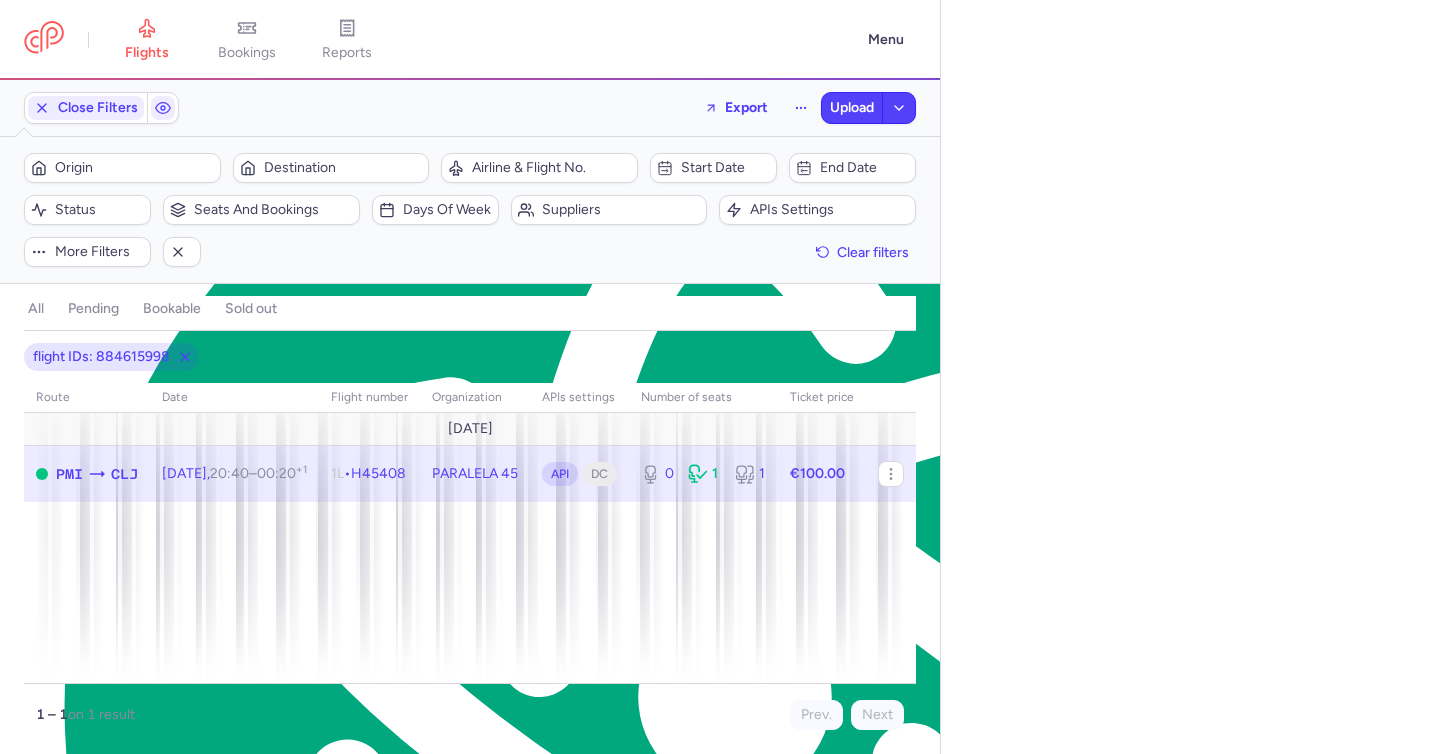 select on "days" 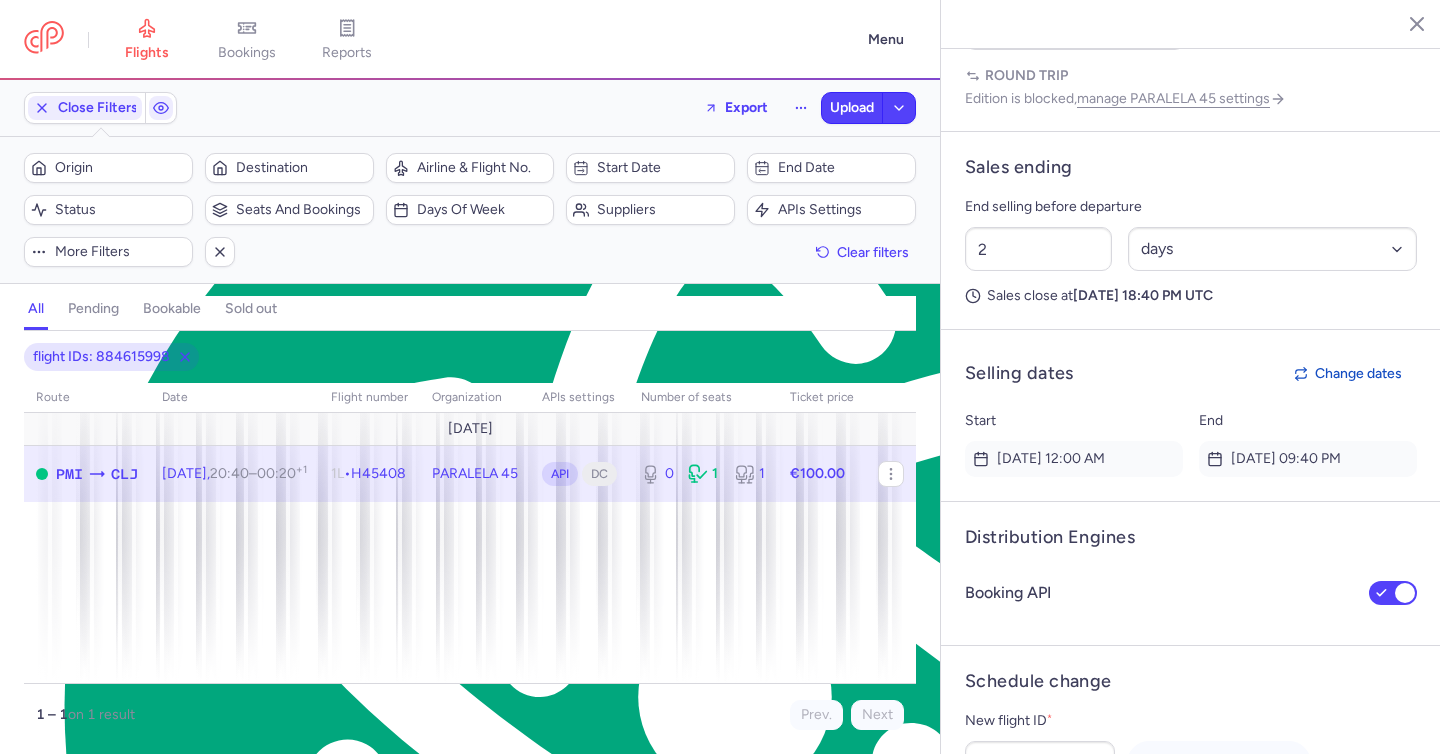 scroll, scrollTop: 1336, scrollLeft: 0, axis: vertical 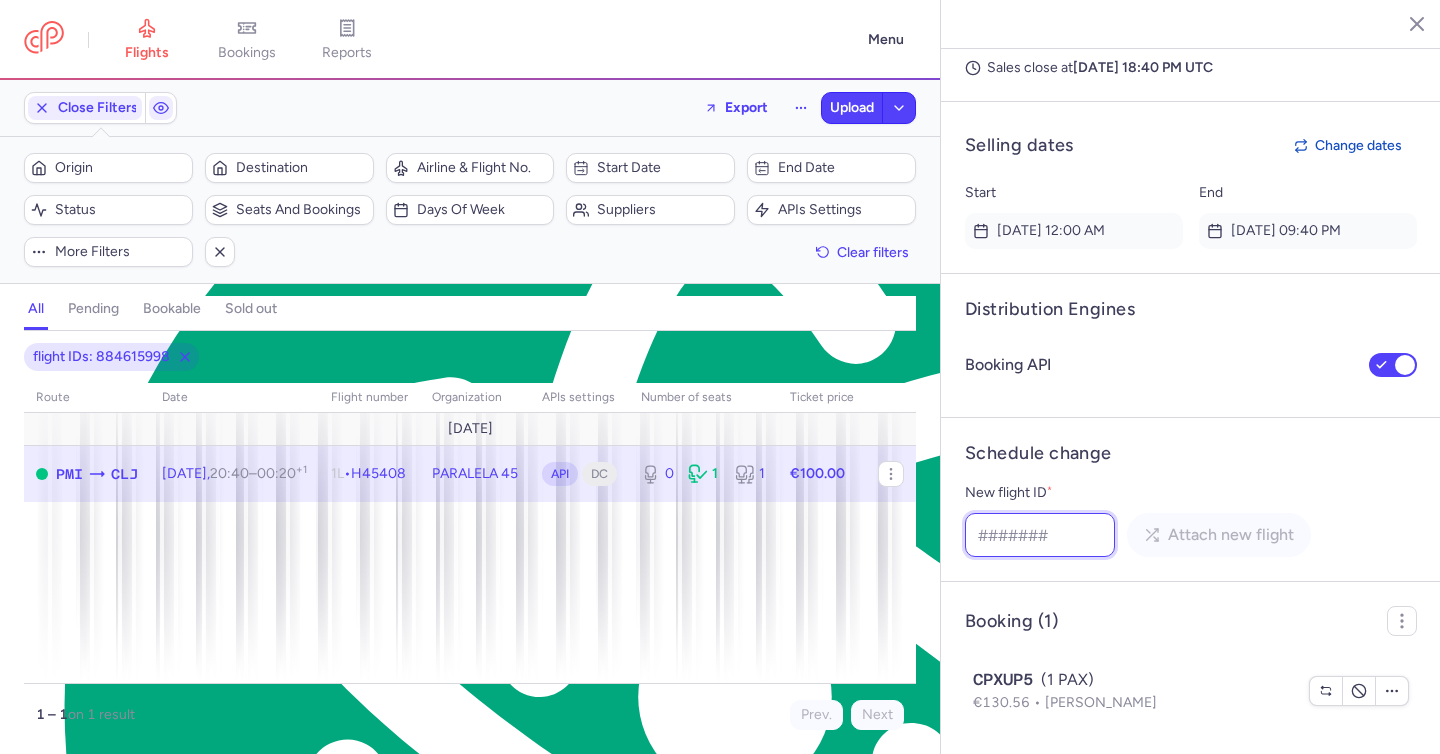 click on "New flight ID  *" at bounding box center (1040, 535) 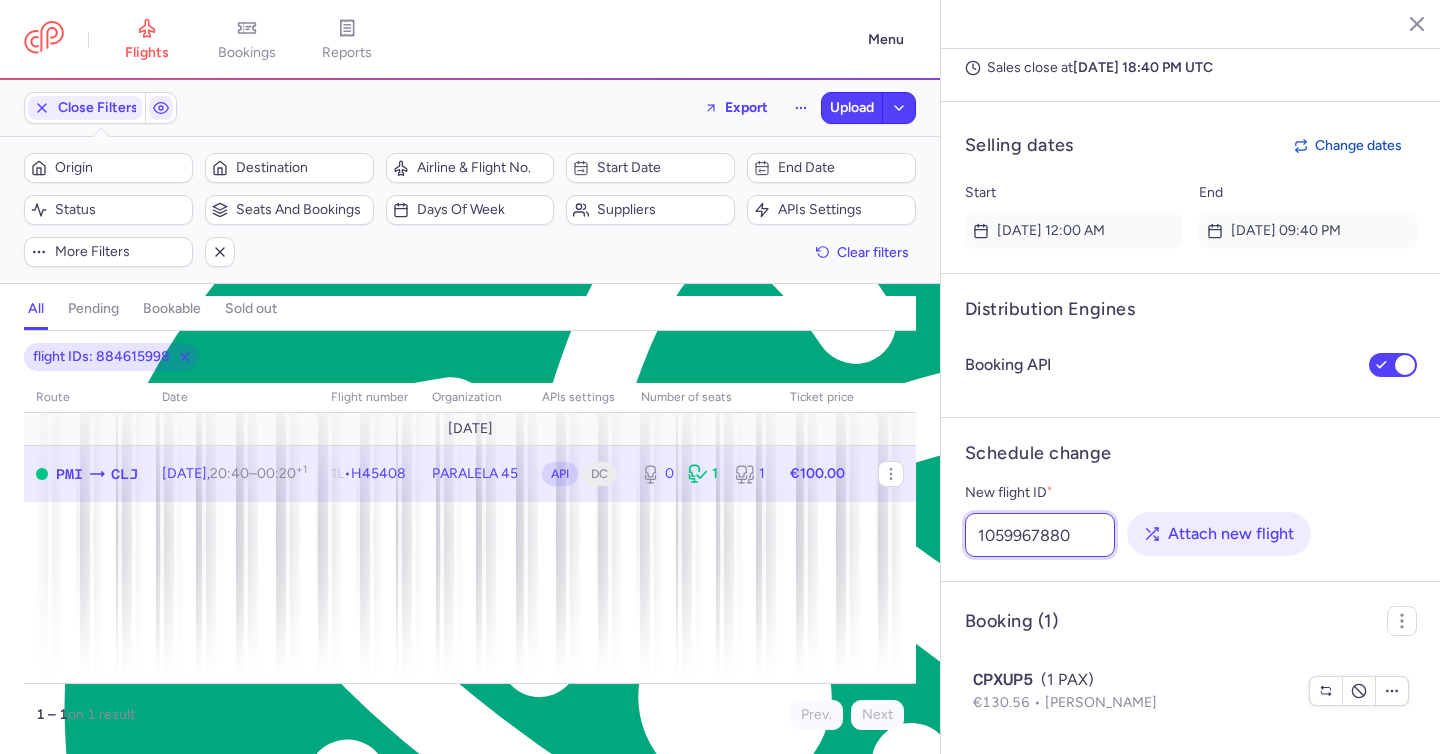 type on "1059967880" 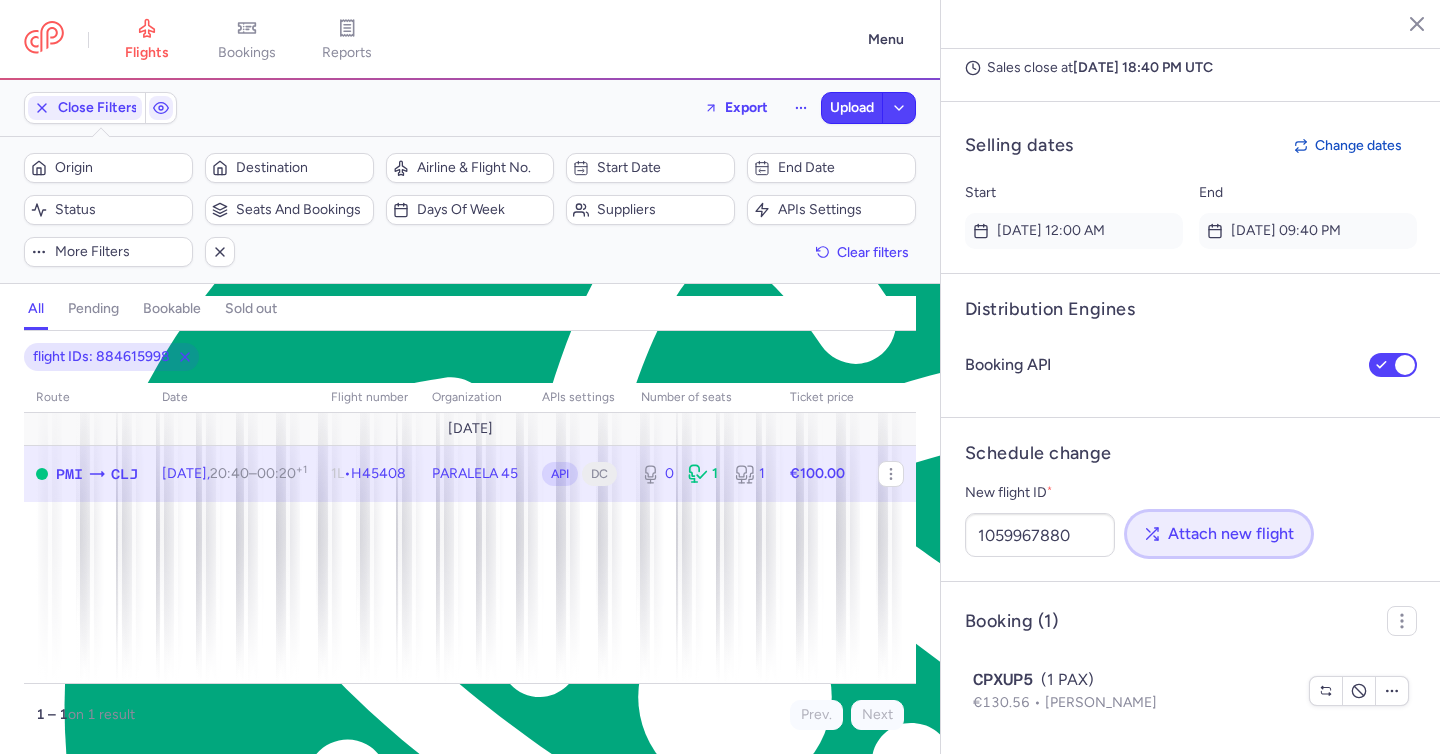 click on "Attach new flight" at bounding box center [1219, 534] 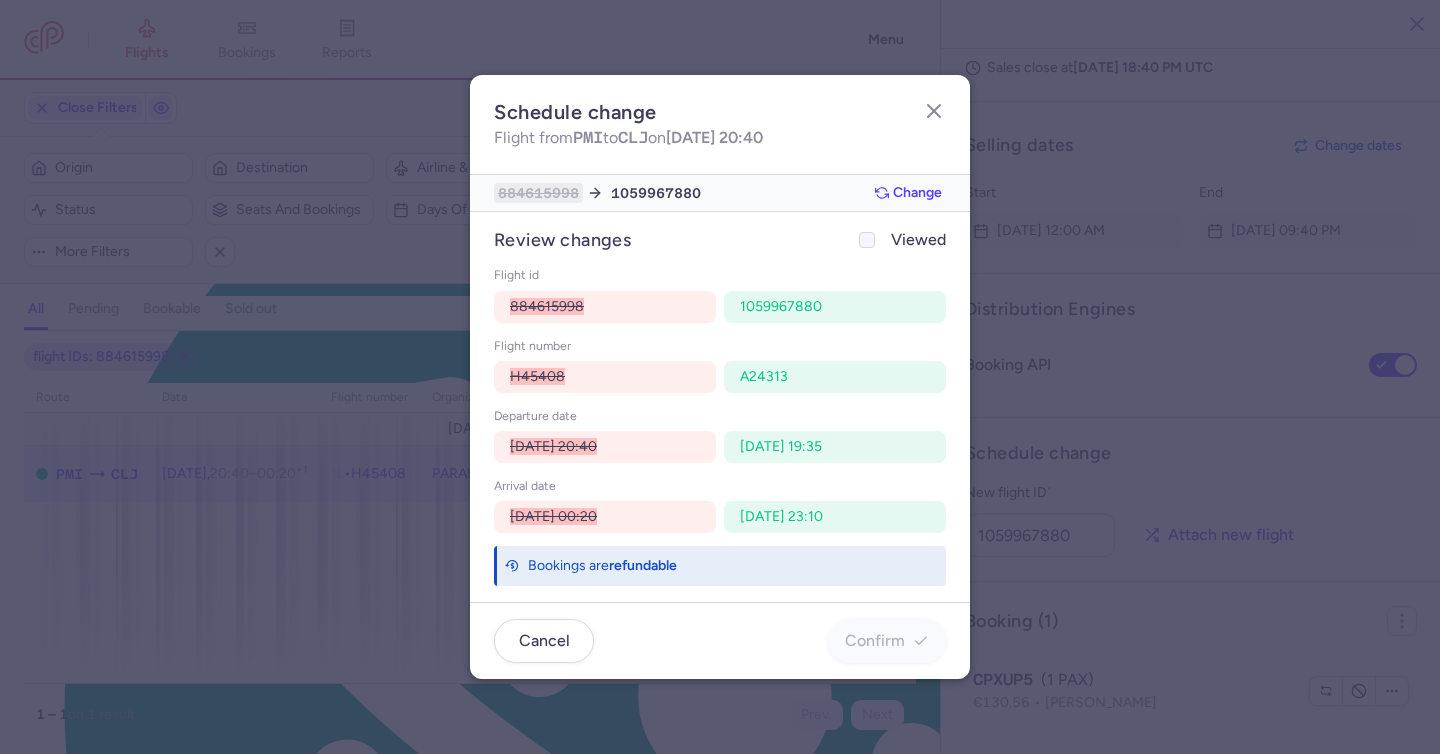 click on "Viewed" 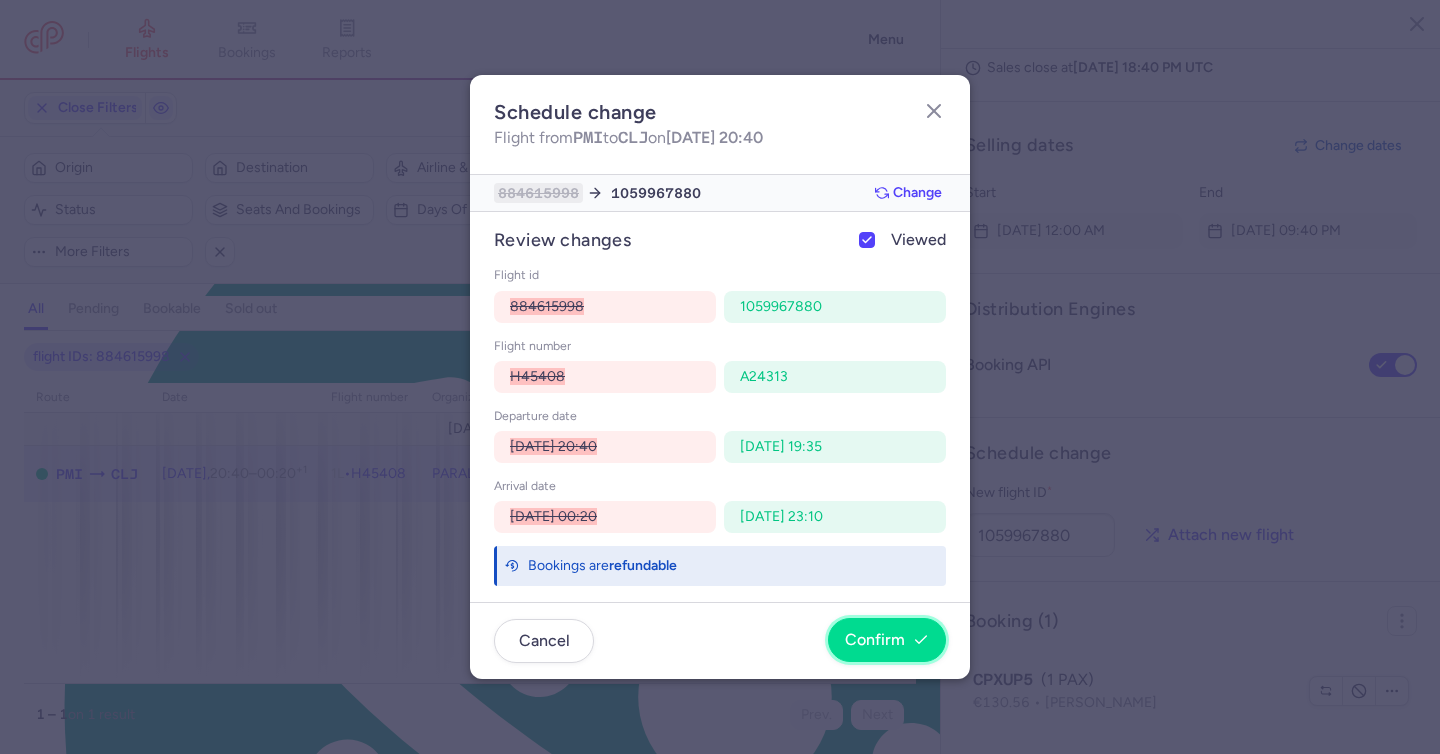 click on "Confirm" at bounding box center (875, 640) 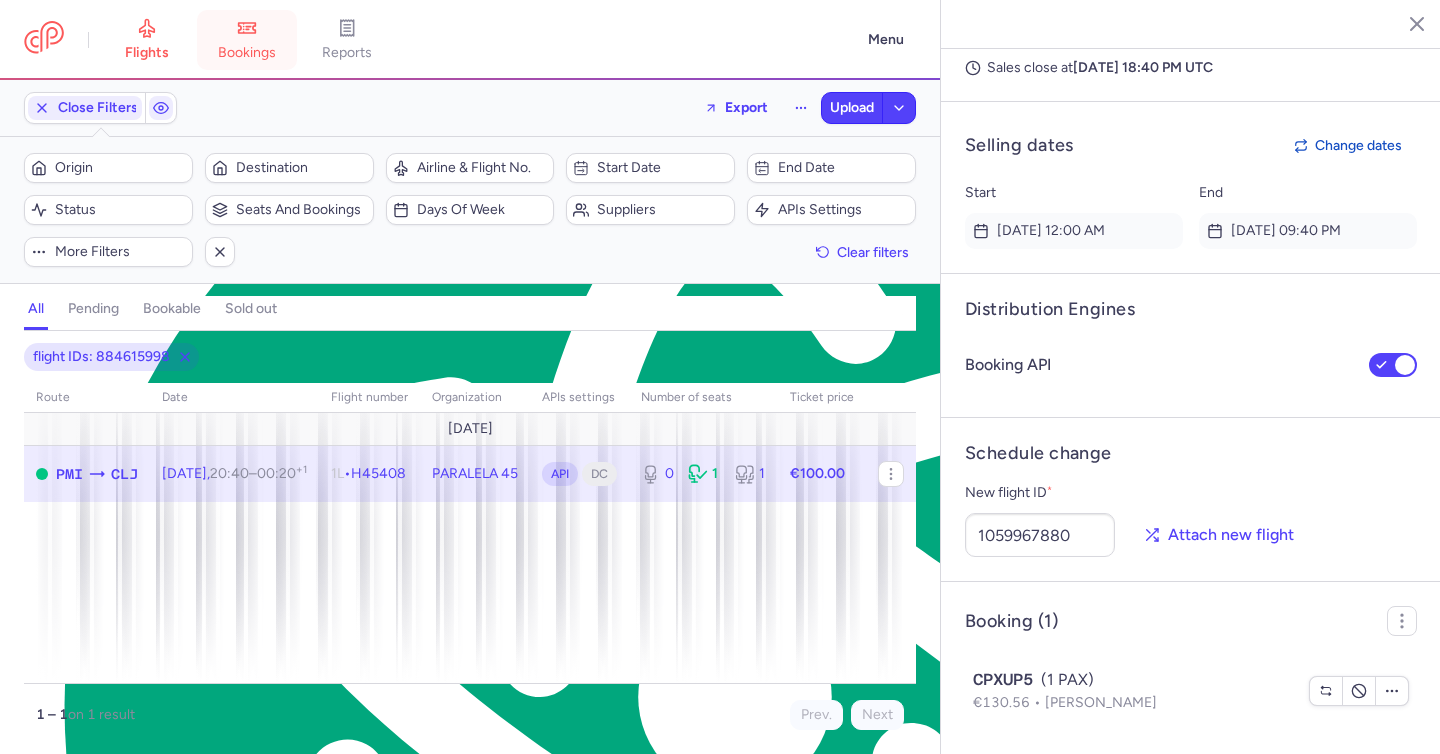 click on "bookings" at bounding box center [247, 53] 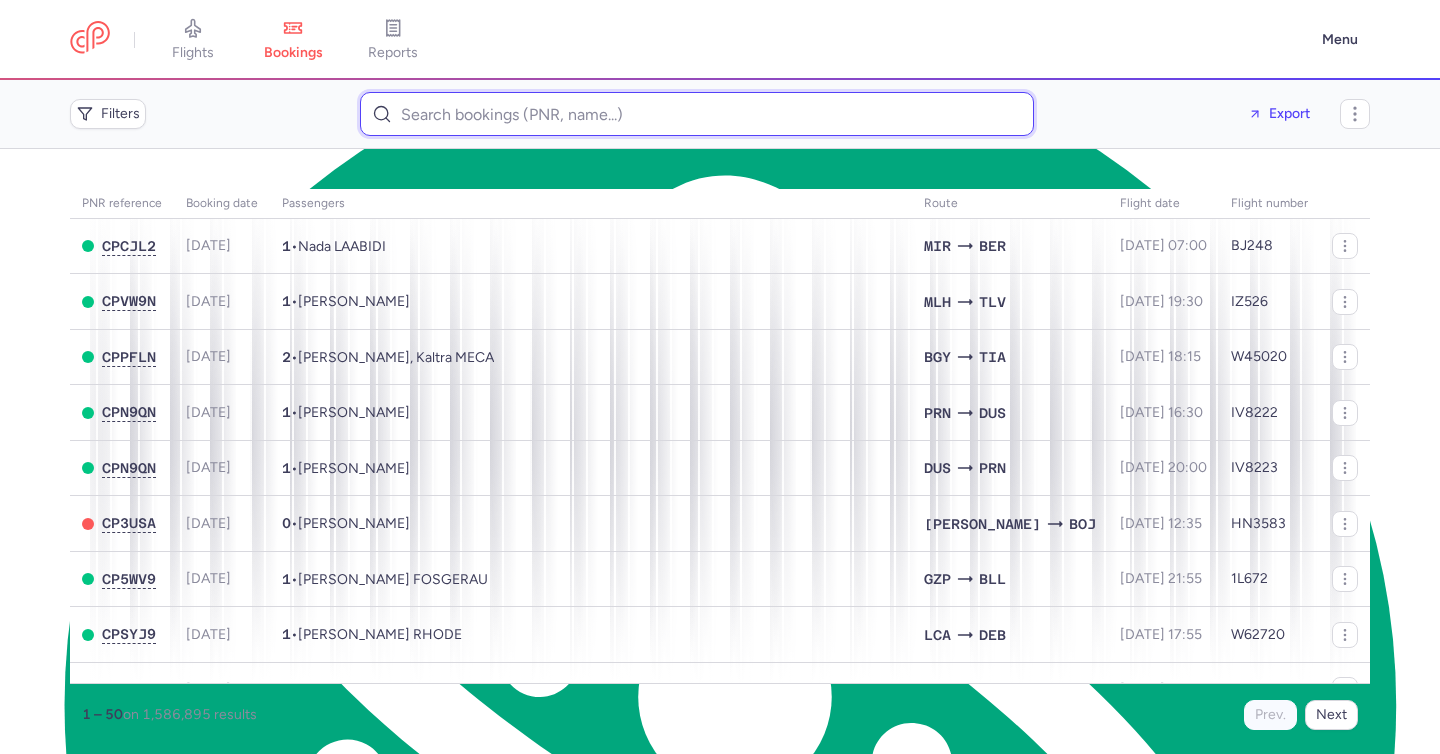 click 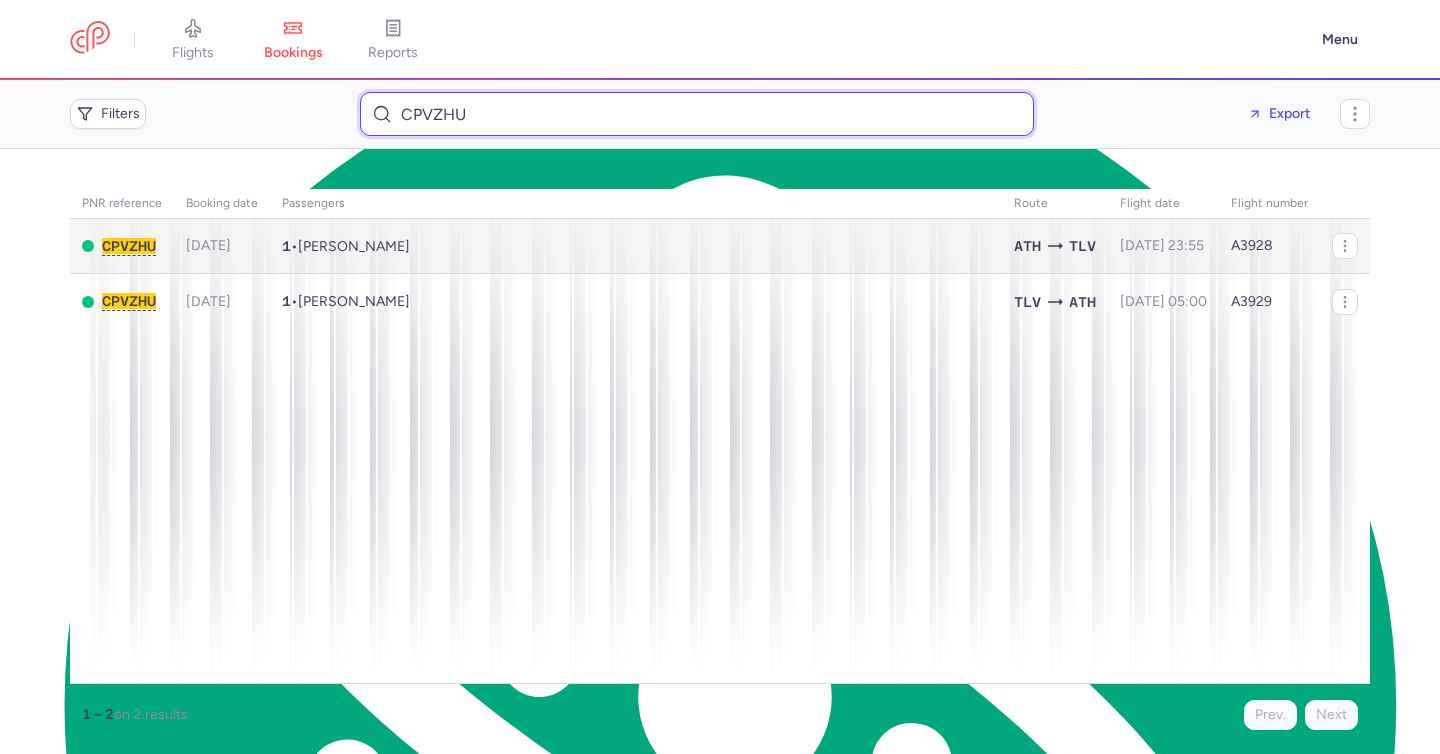 type on "CPVZHU" 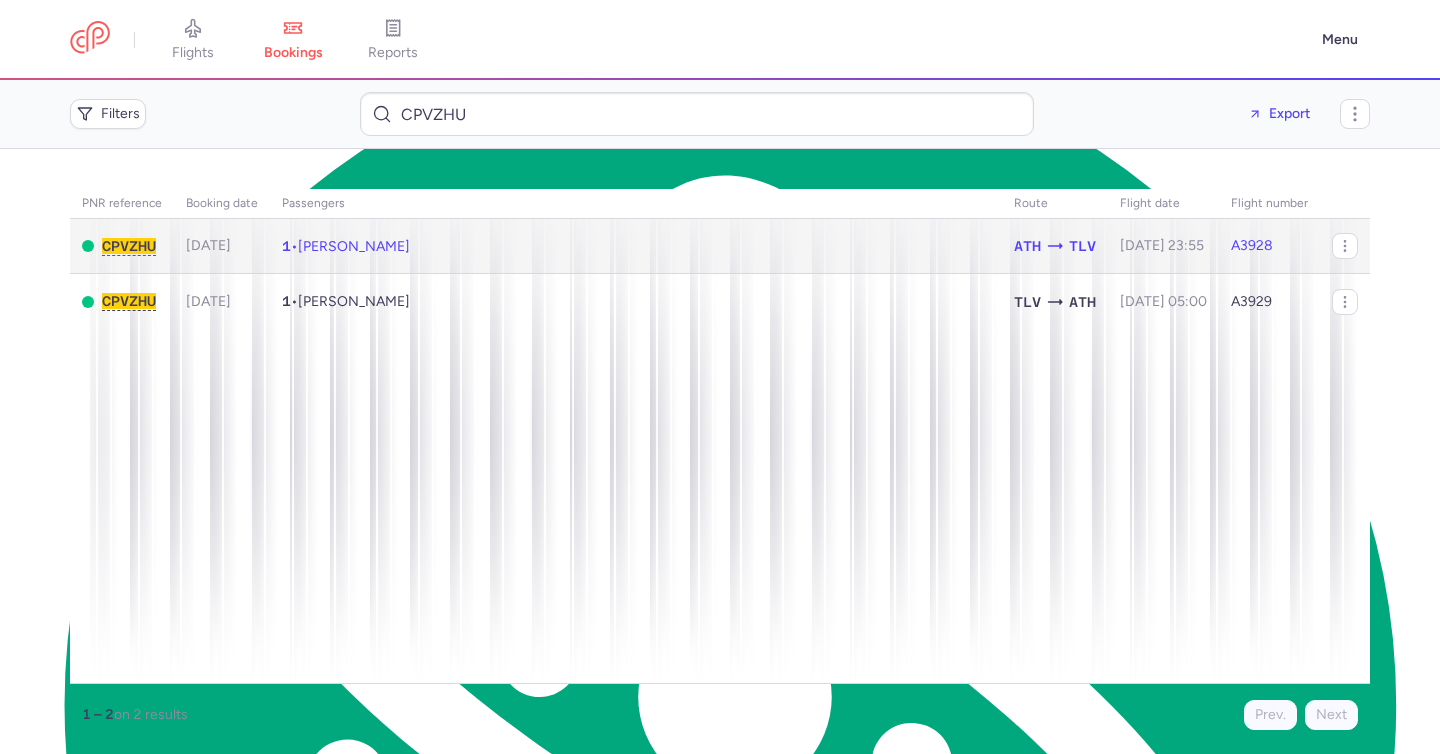 click on "[PERSON_NAME]" 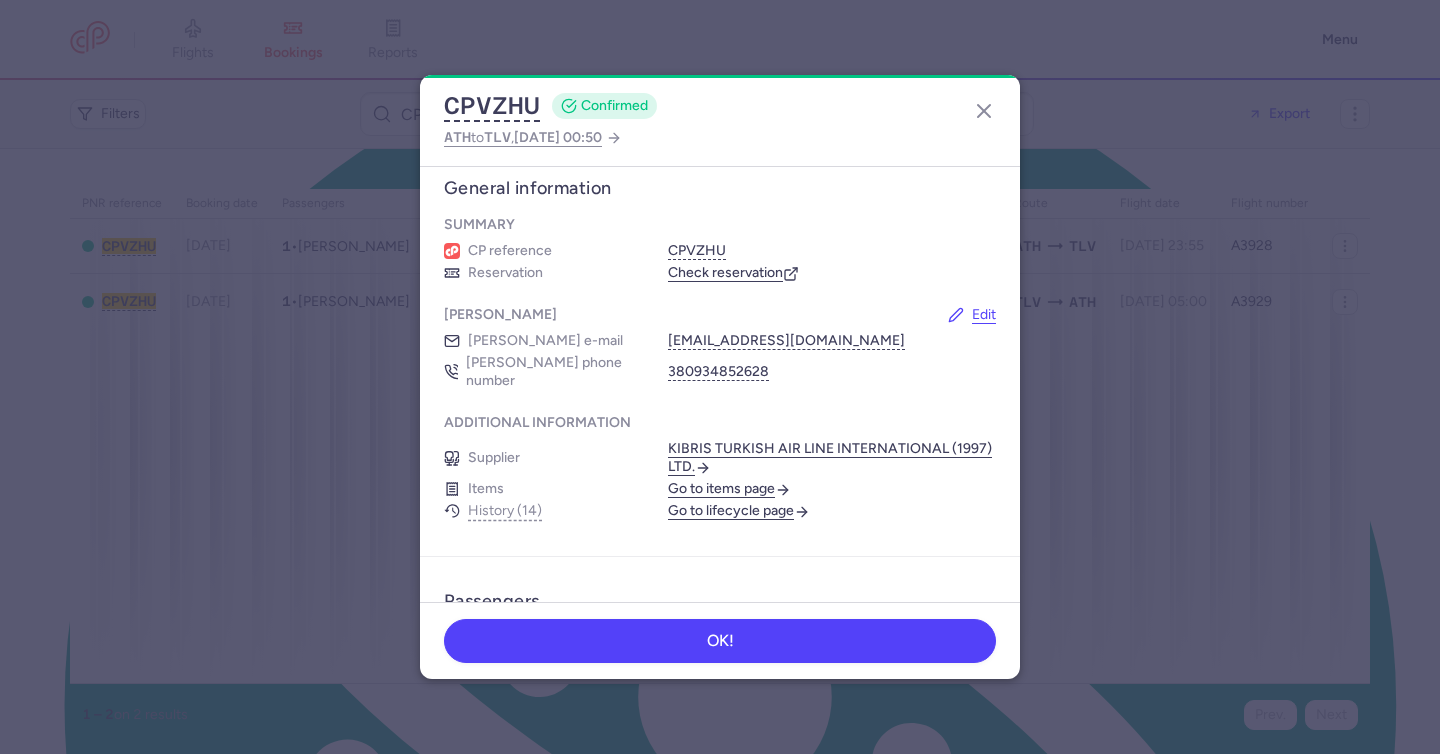 scroll, scrollTop: 307, scrollLeft: 0, axis: vertical 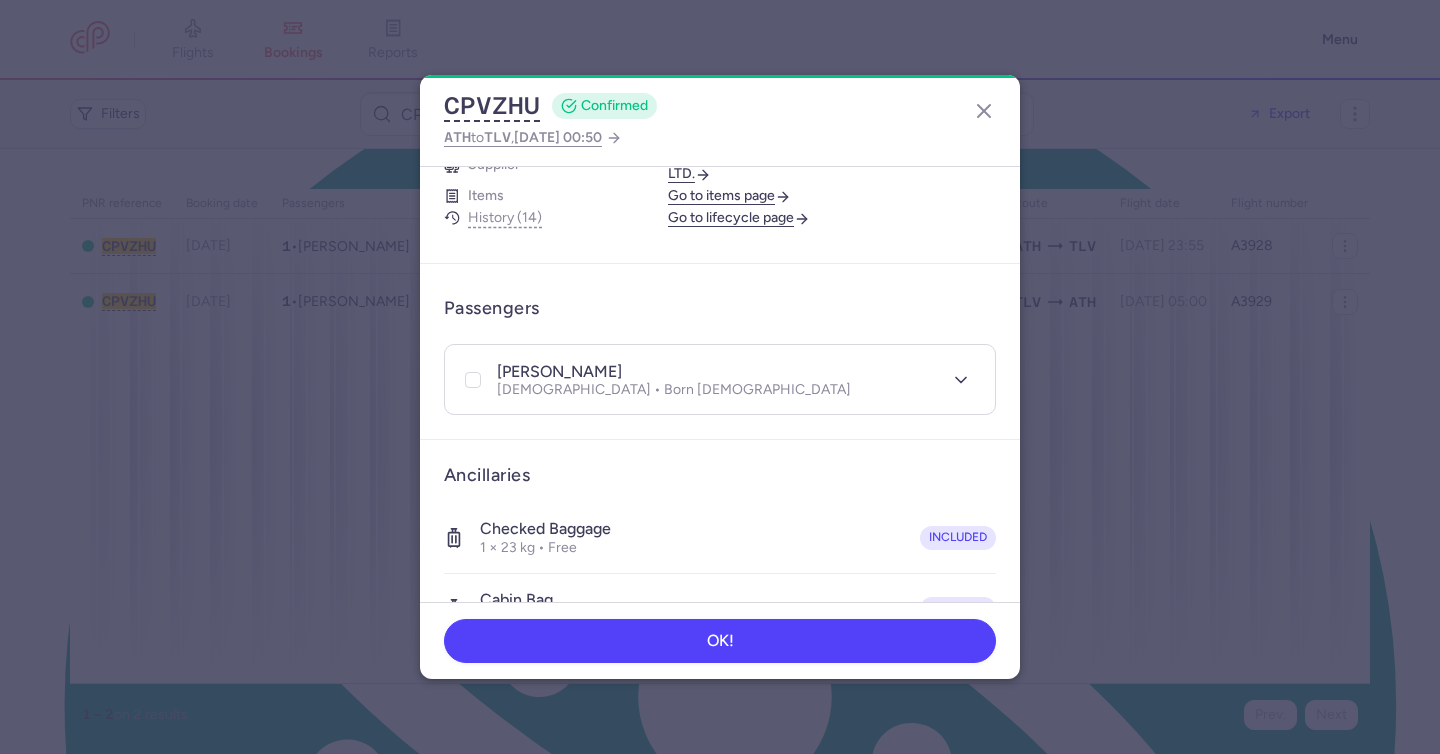 click on "Go to lifecycle page" 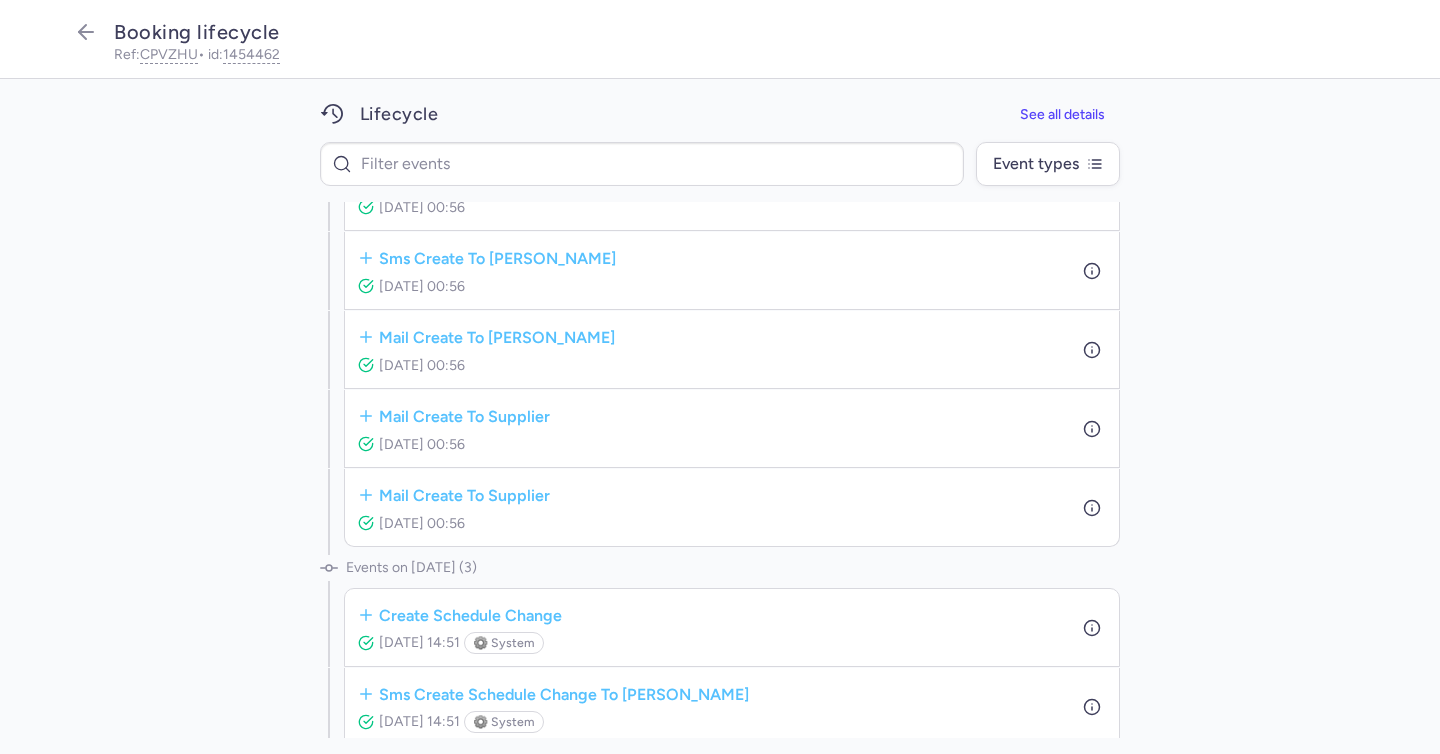 scroll, scrollTop: 0, scrollLeft: 0, axis: both 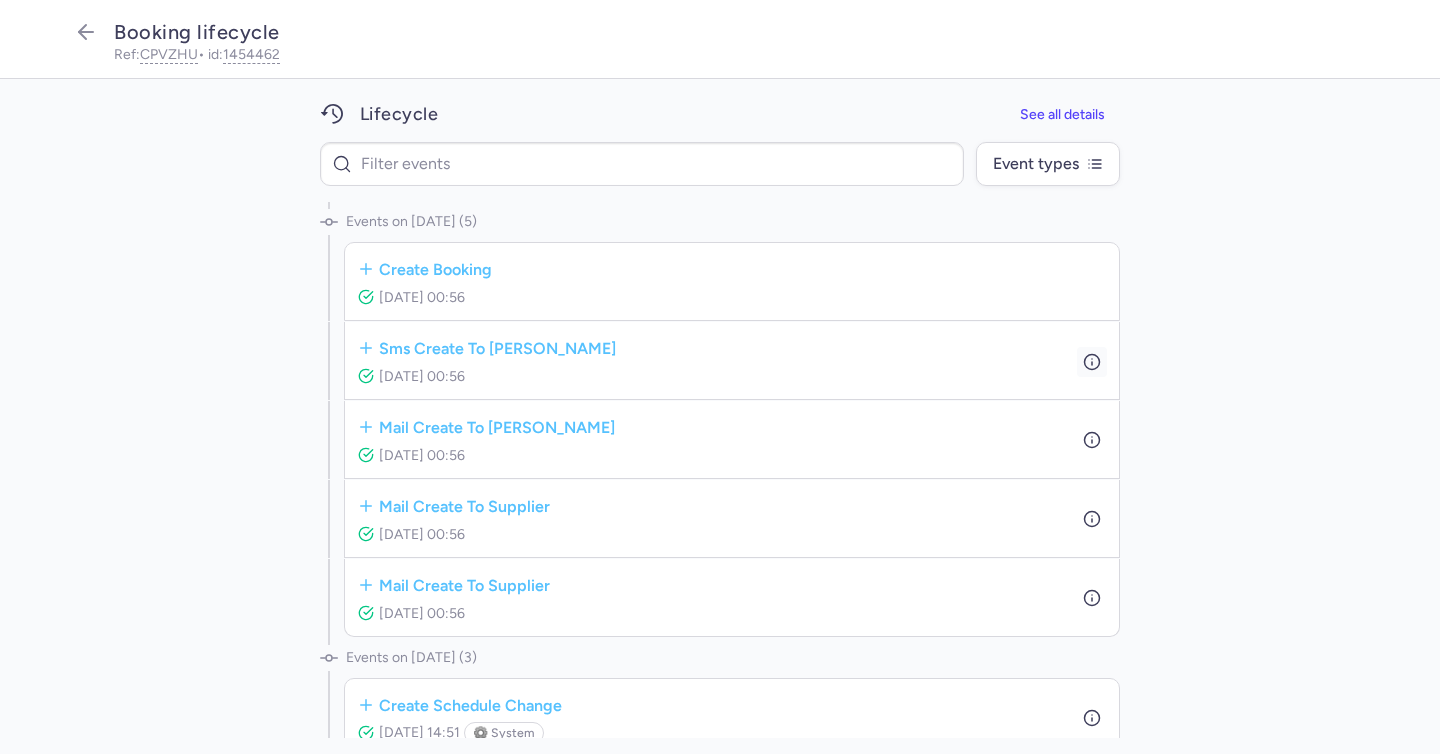 click 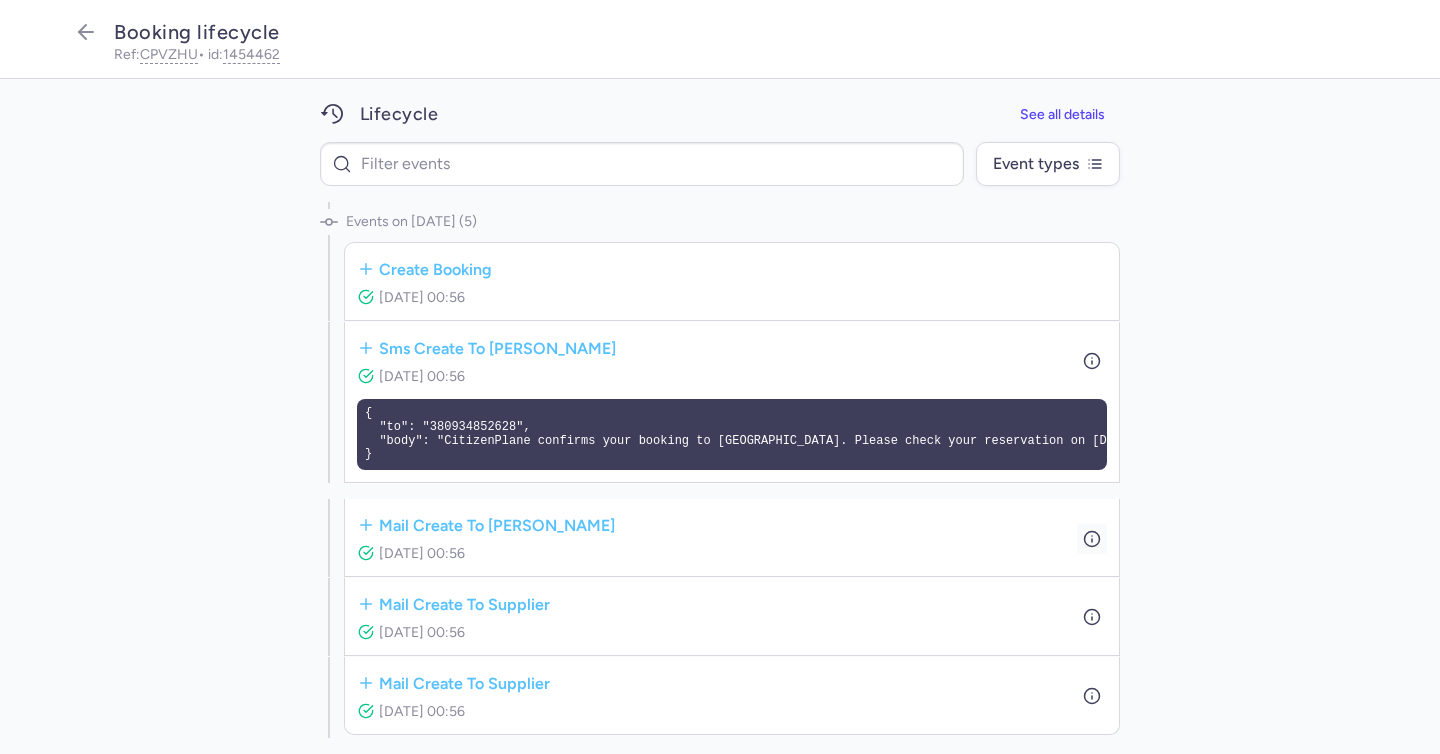 click 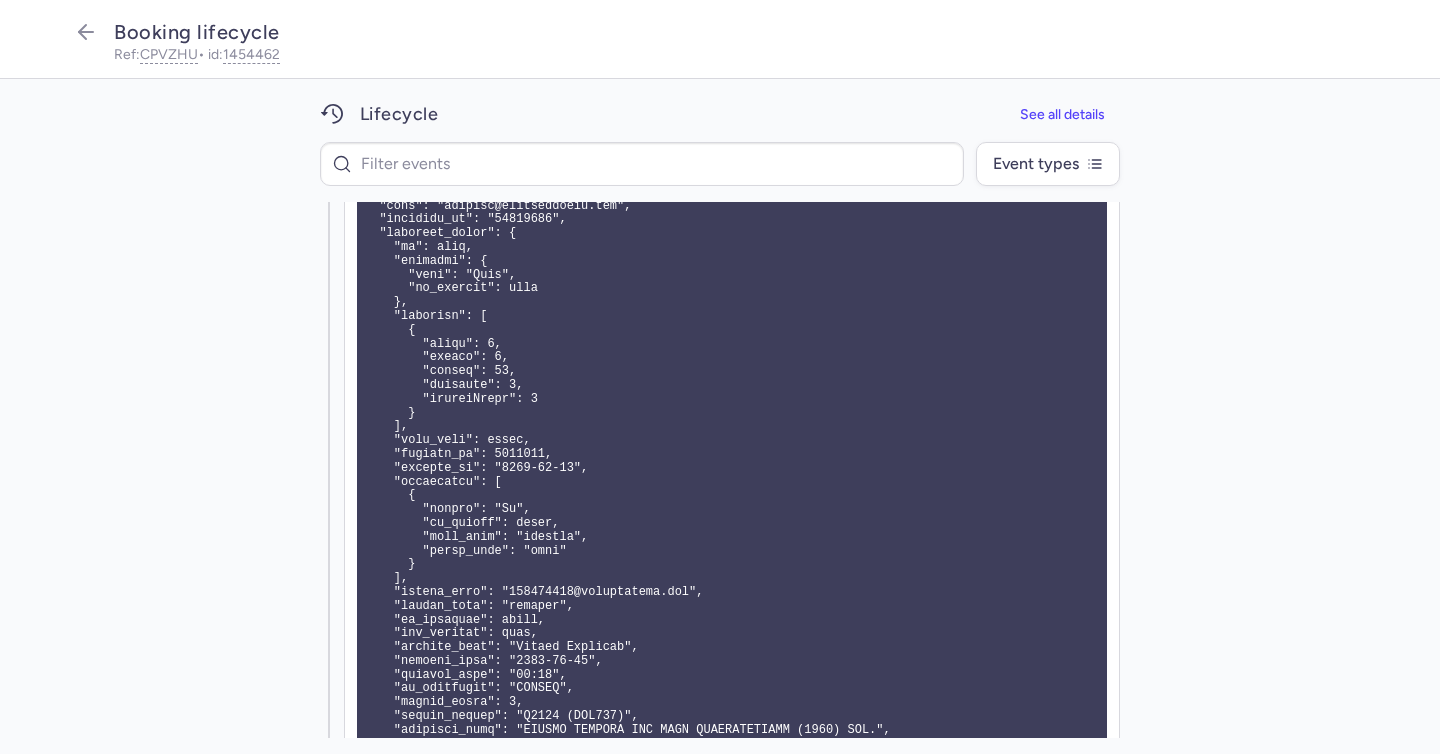 scroll, scrollTop: 633, scrollLeft: 0, axis: vertical 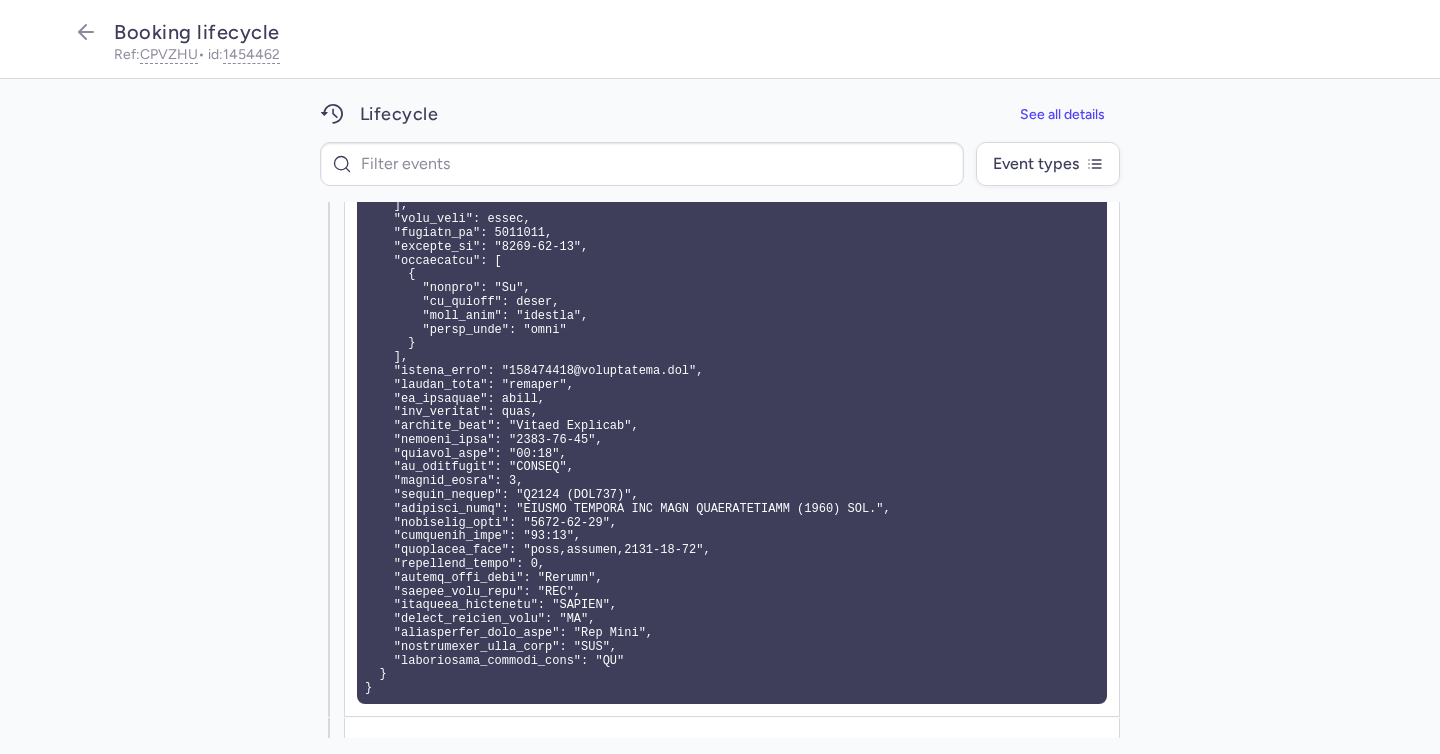 type 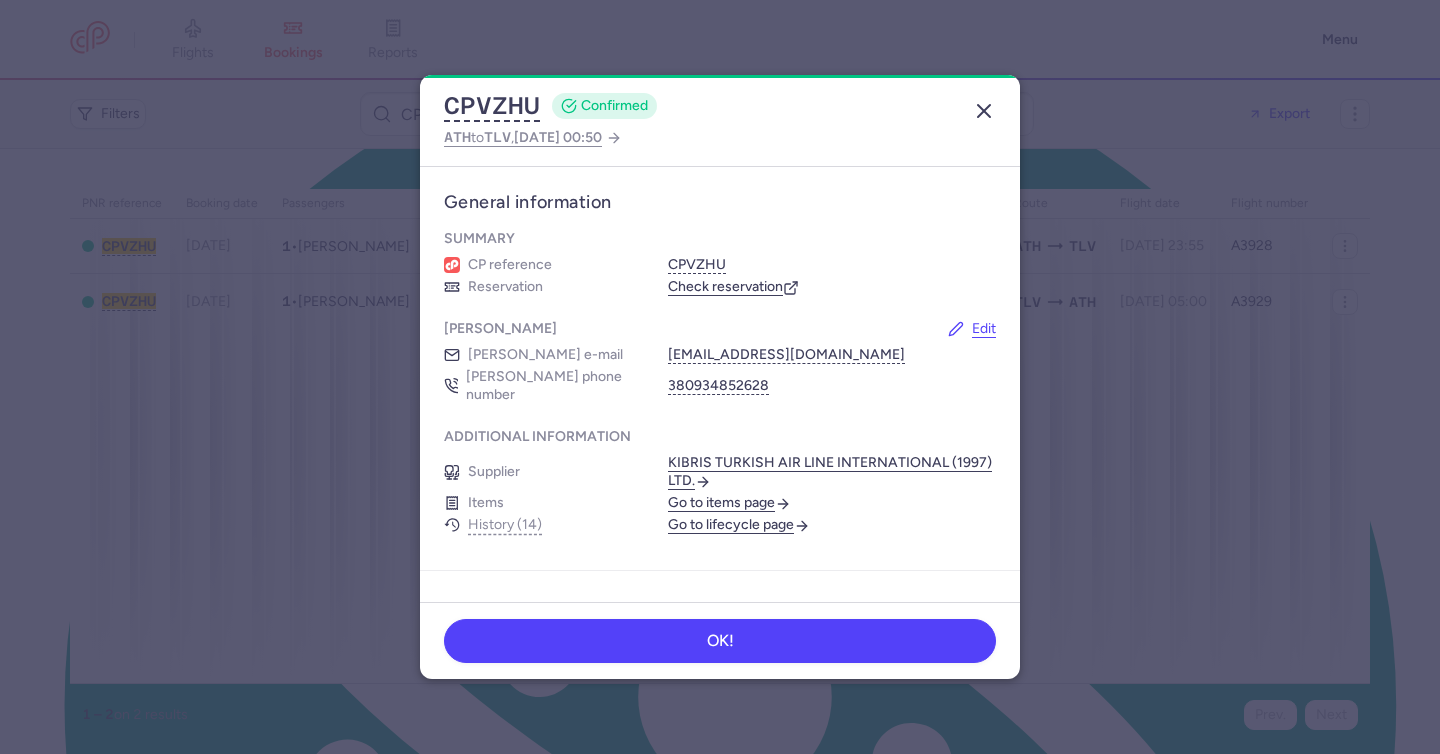 click 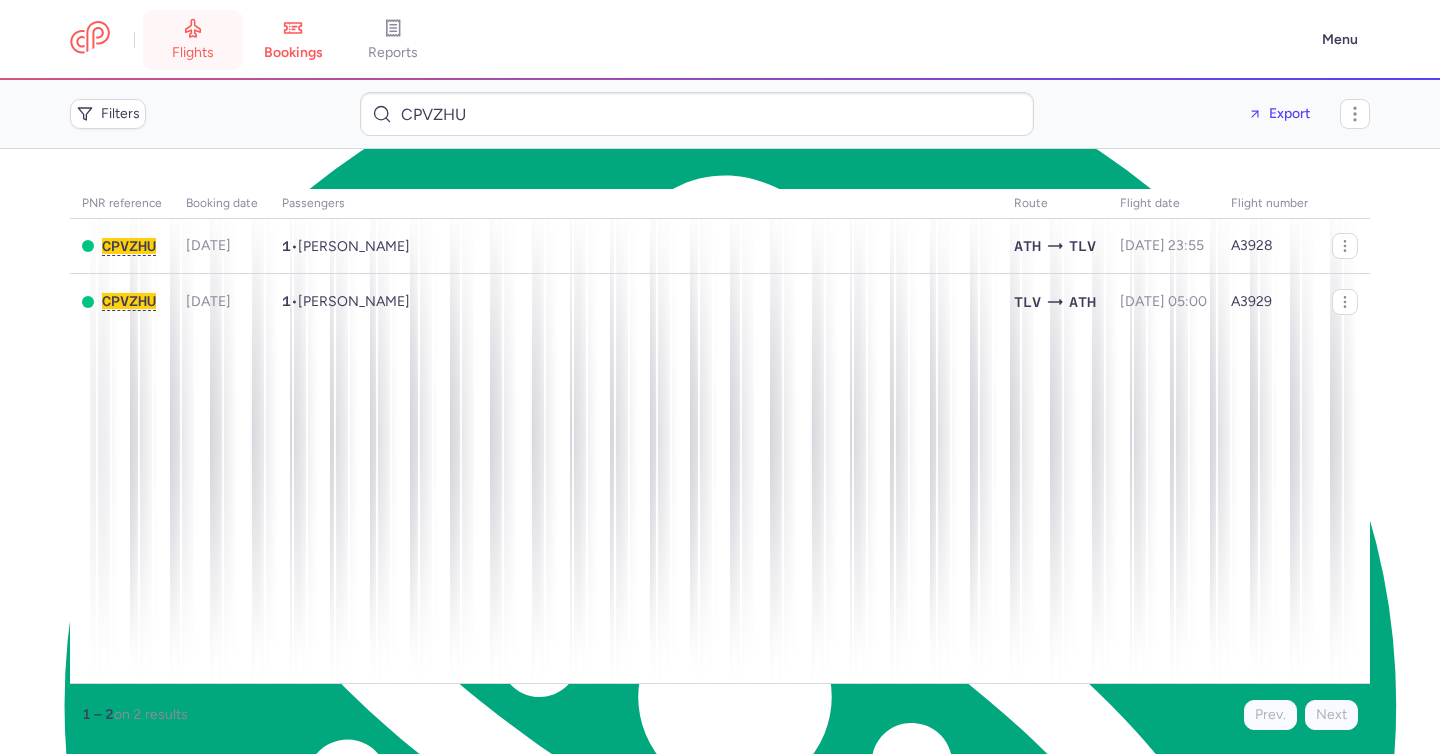 click on "flights" 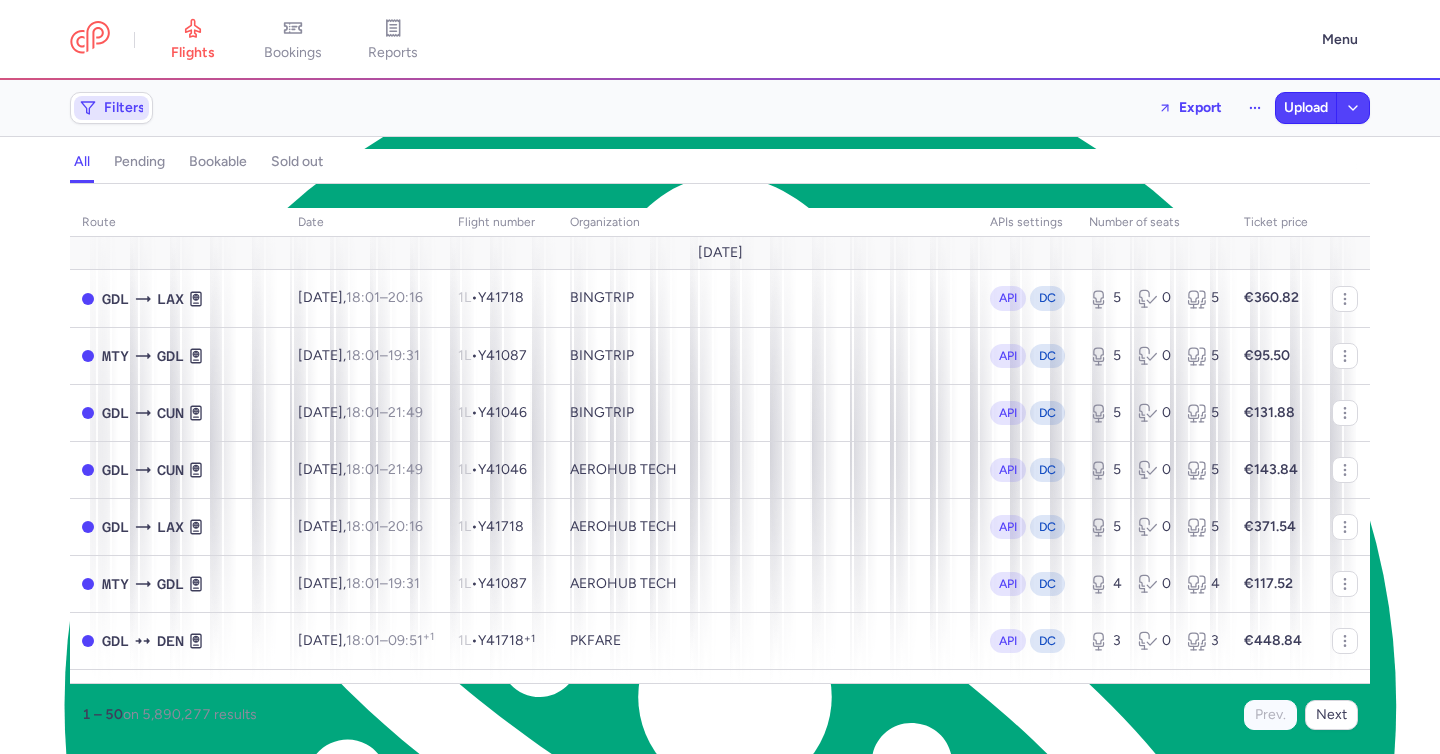 click on "Filters" 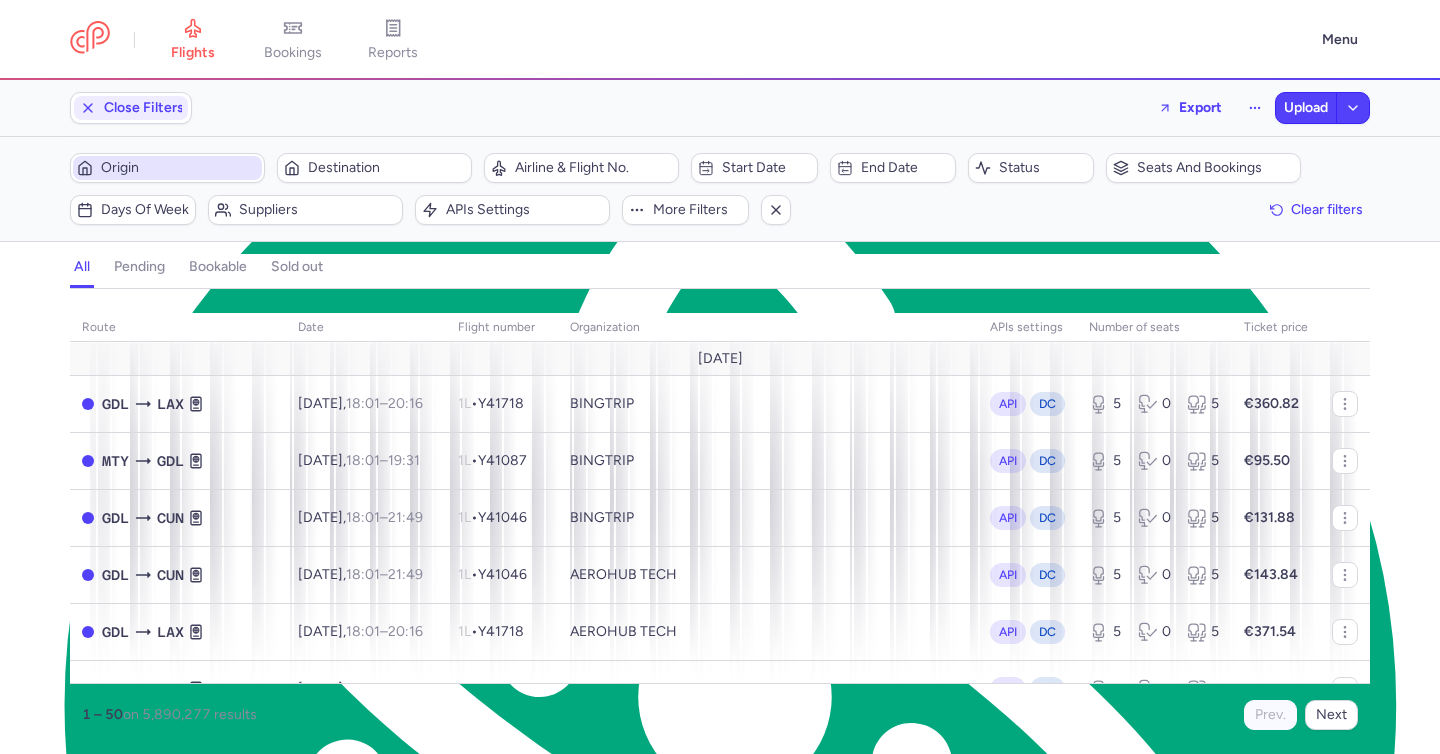 scroll, scrollTop: 0, scrollLeft: 0, axis: both 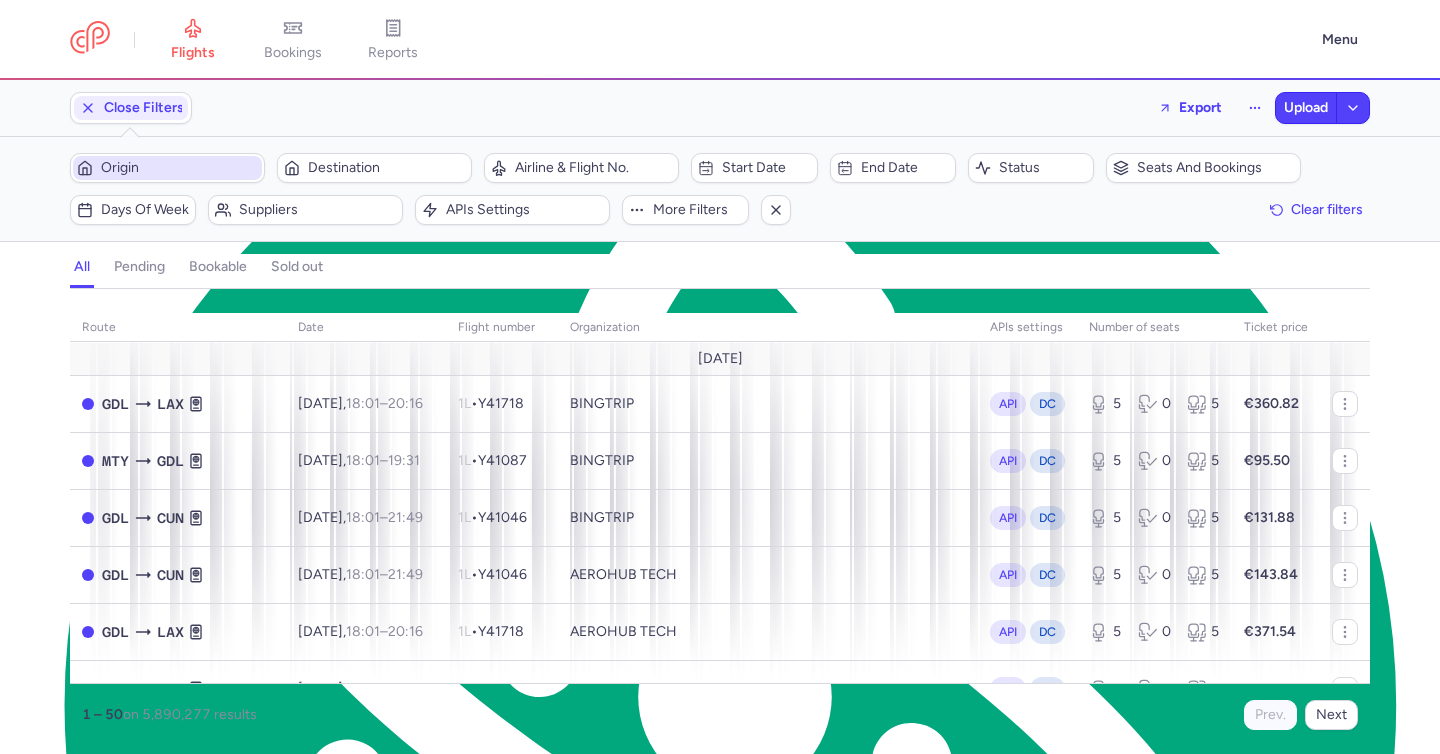 click on "Origin" 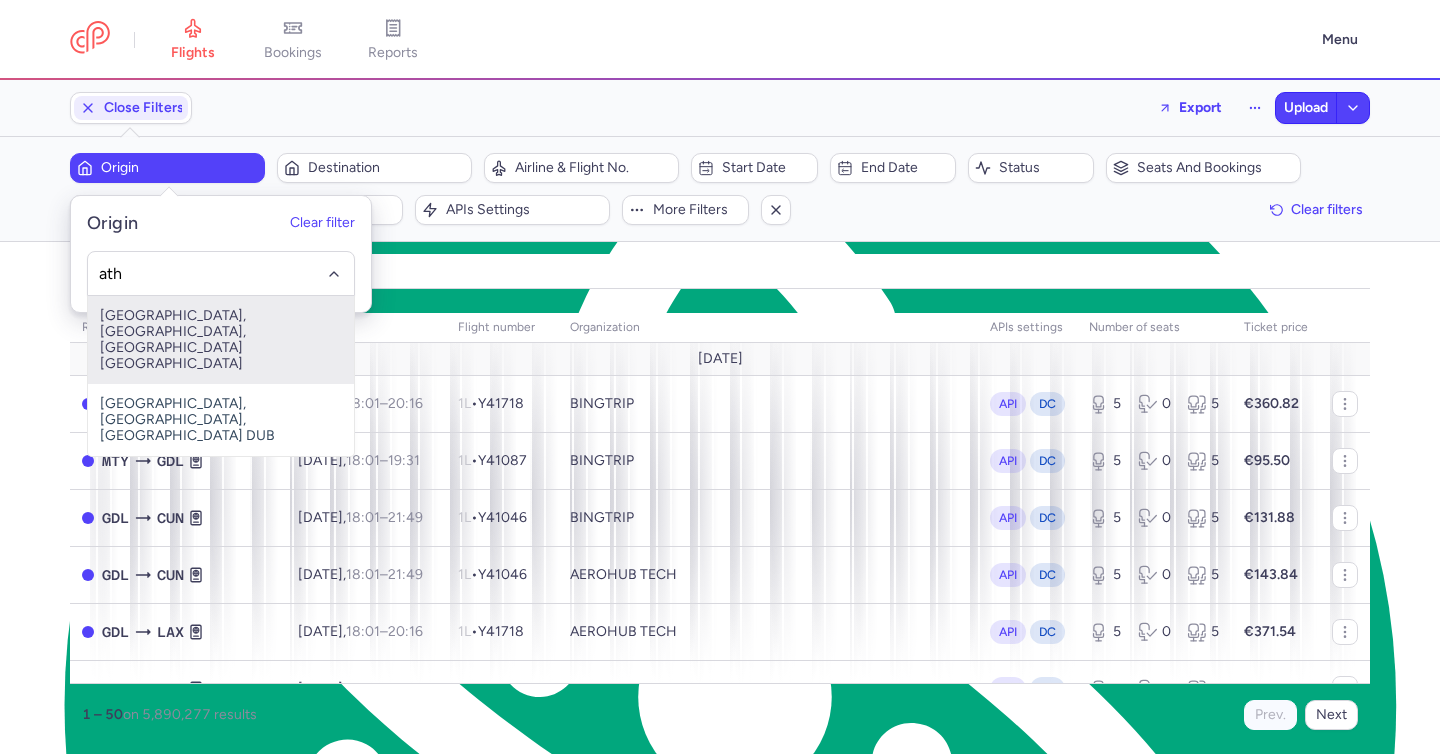click on "[GEOGRAPHIC_DATA], [GEOGRAPHIC_DATA], [GEOGRAPHIC_DATA] [GEOGRAPHIC_DATA]" 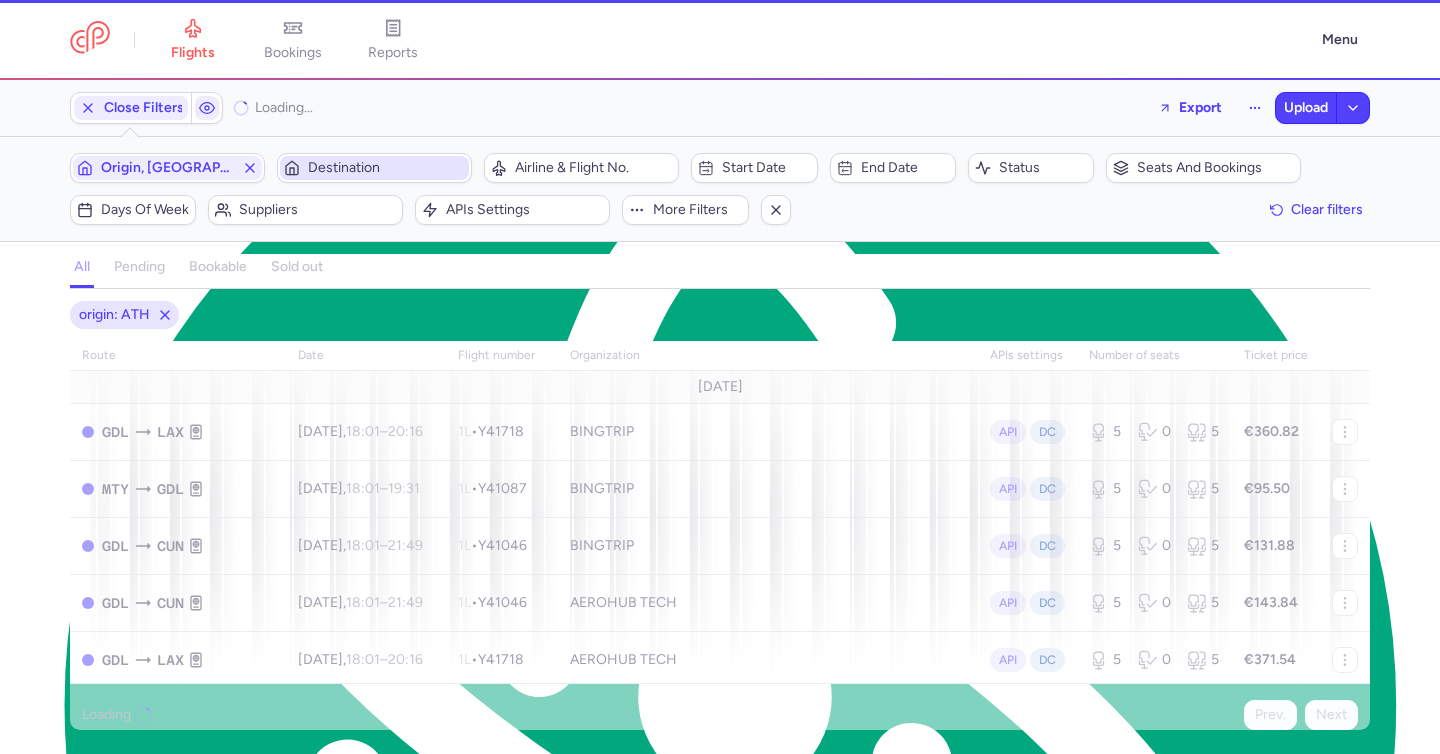 click on "Destination" 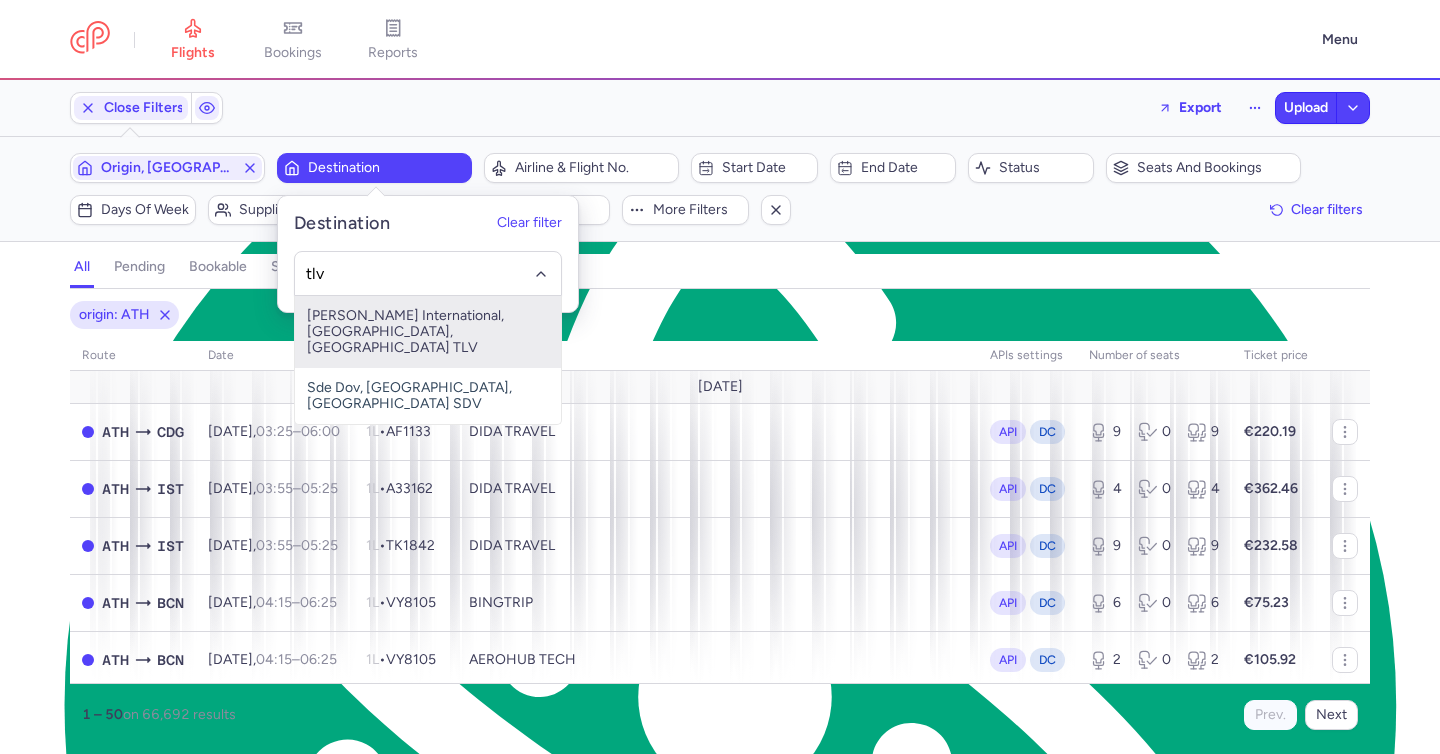 click on "[PERSON_NAME] International, [GEOGRAPHIC_DATA], [GEOGRAPHIC_DATA] TLV" 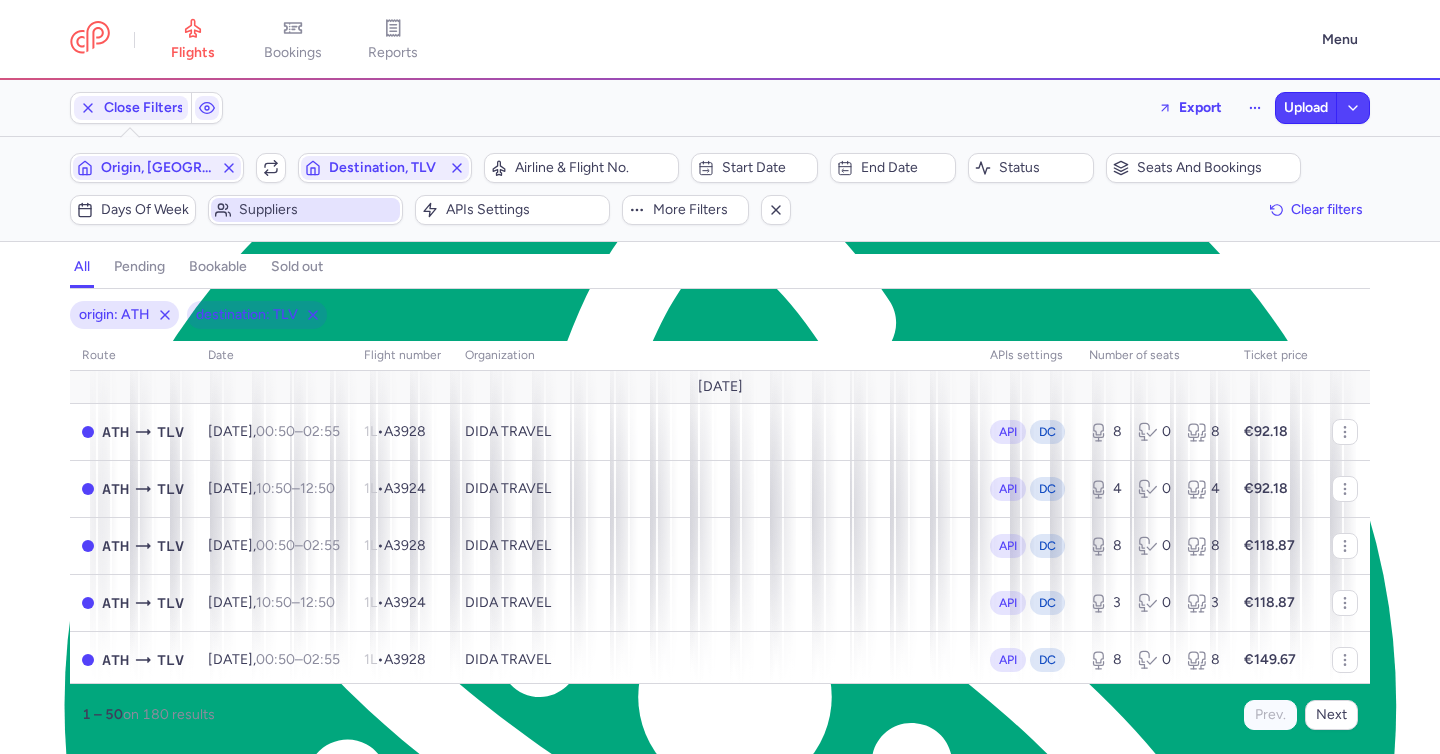 click on "Suppliers" 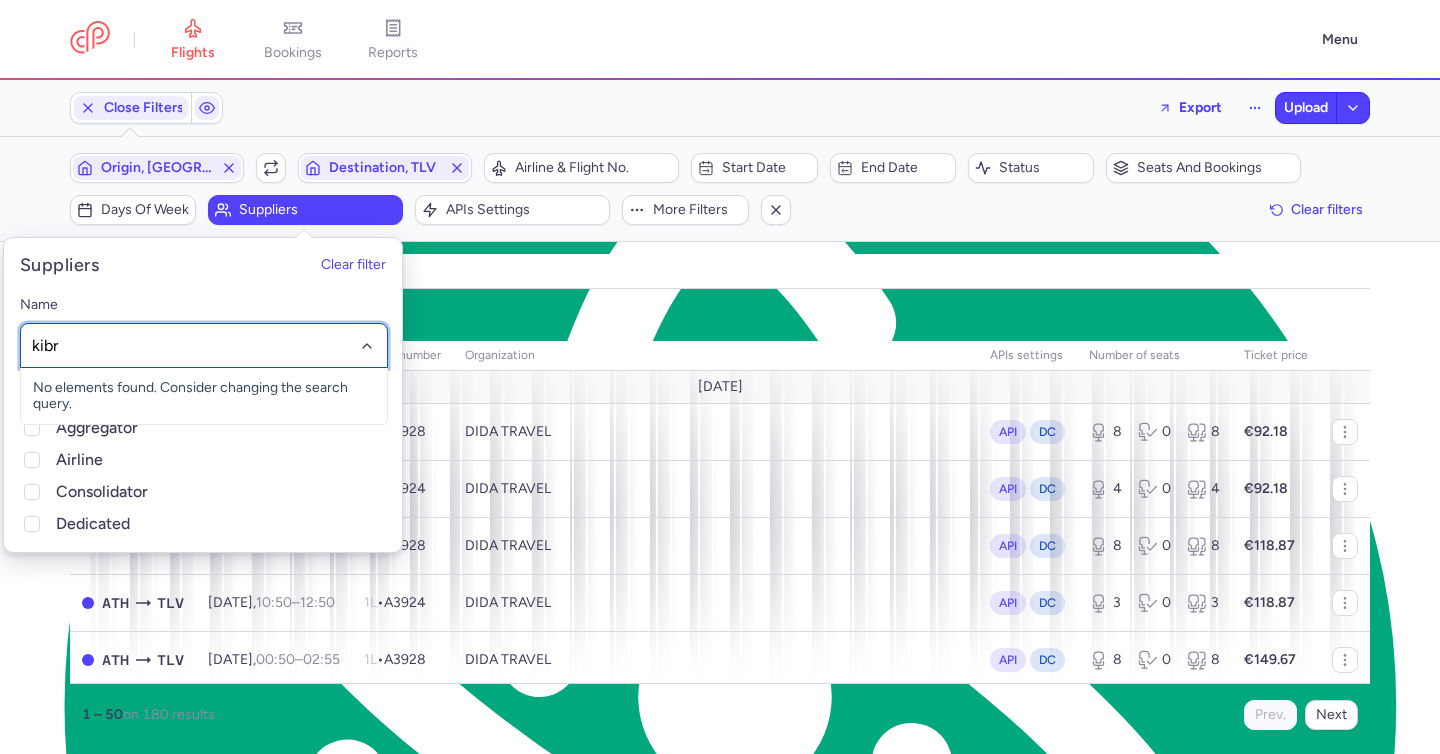 type on "kibri" 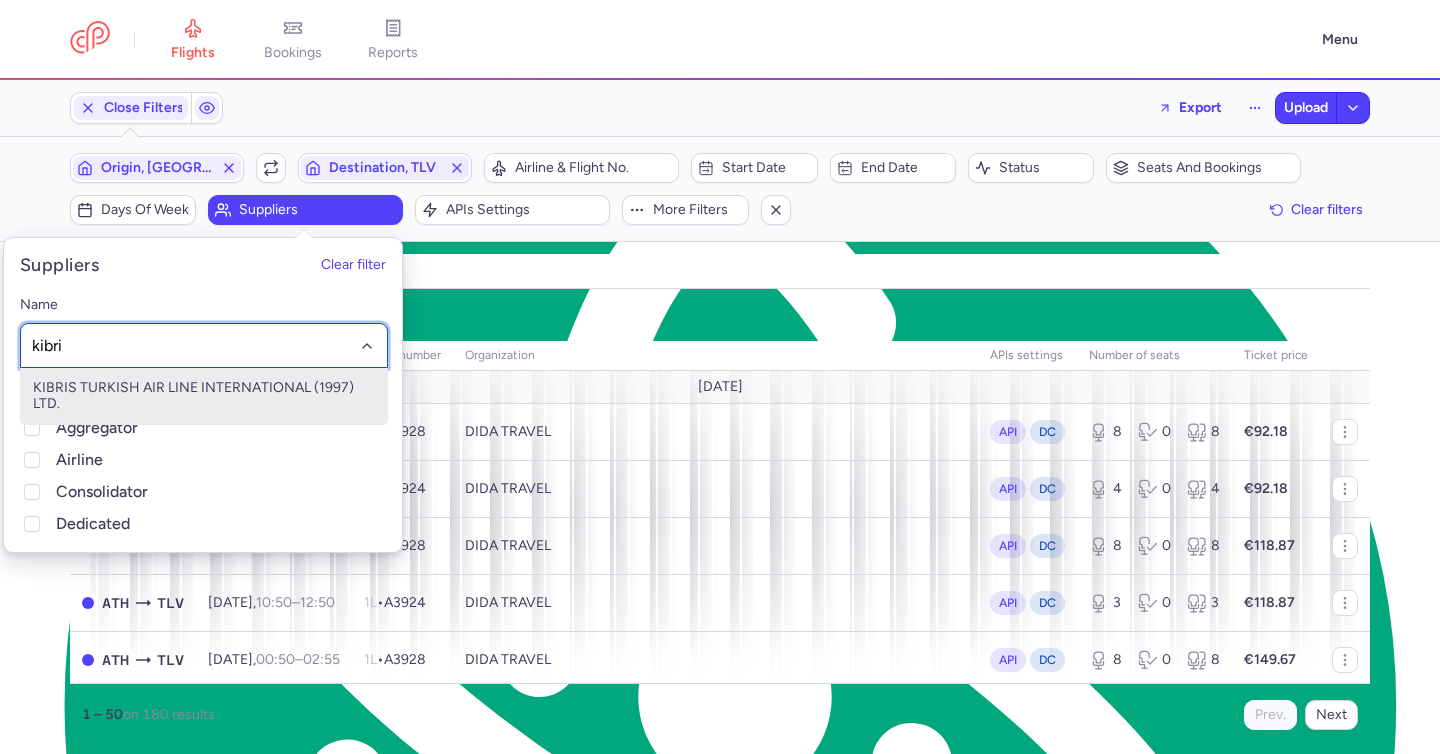 click on "KIBRIS TURKISH AIR LINE INTERNATIONAL (1997) LTD." 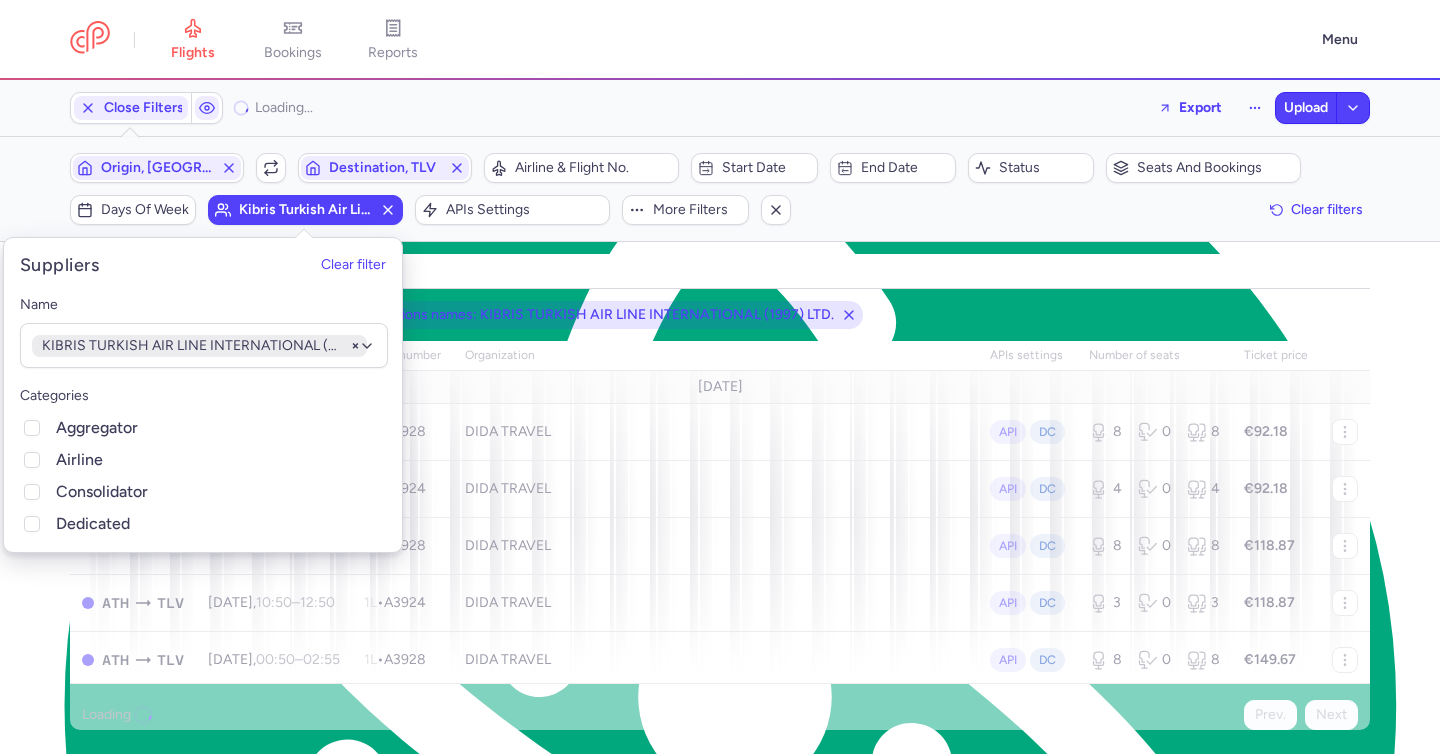 click on "all pending bookable sold out" 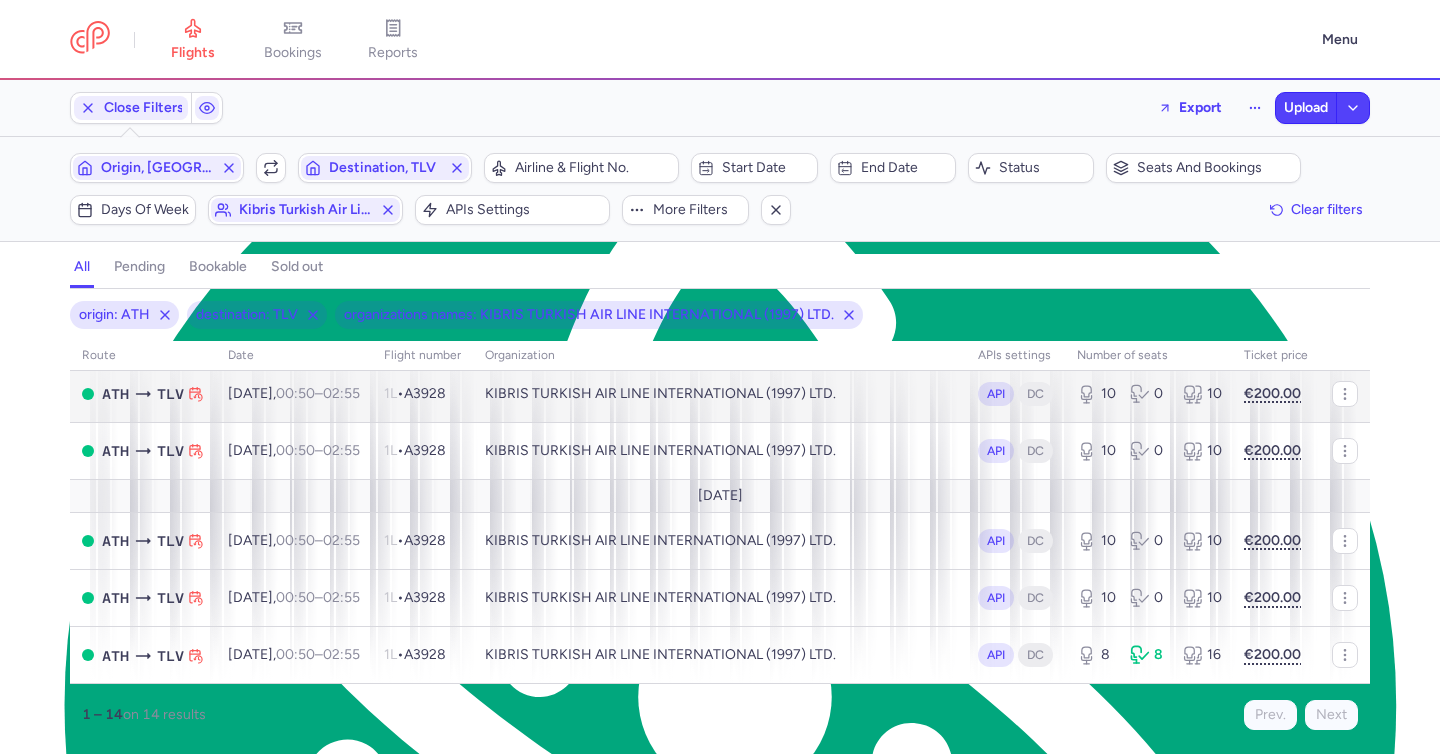scroll, scrollTop: 96, scrollLeft: 0, axis: vertical 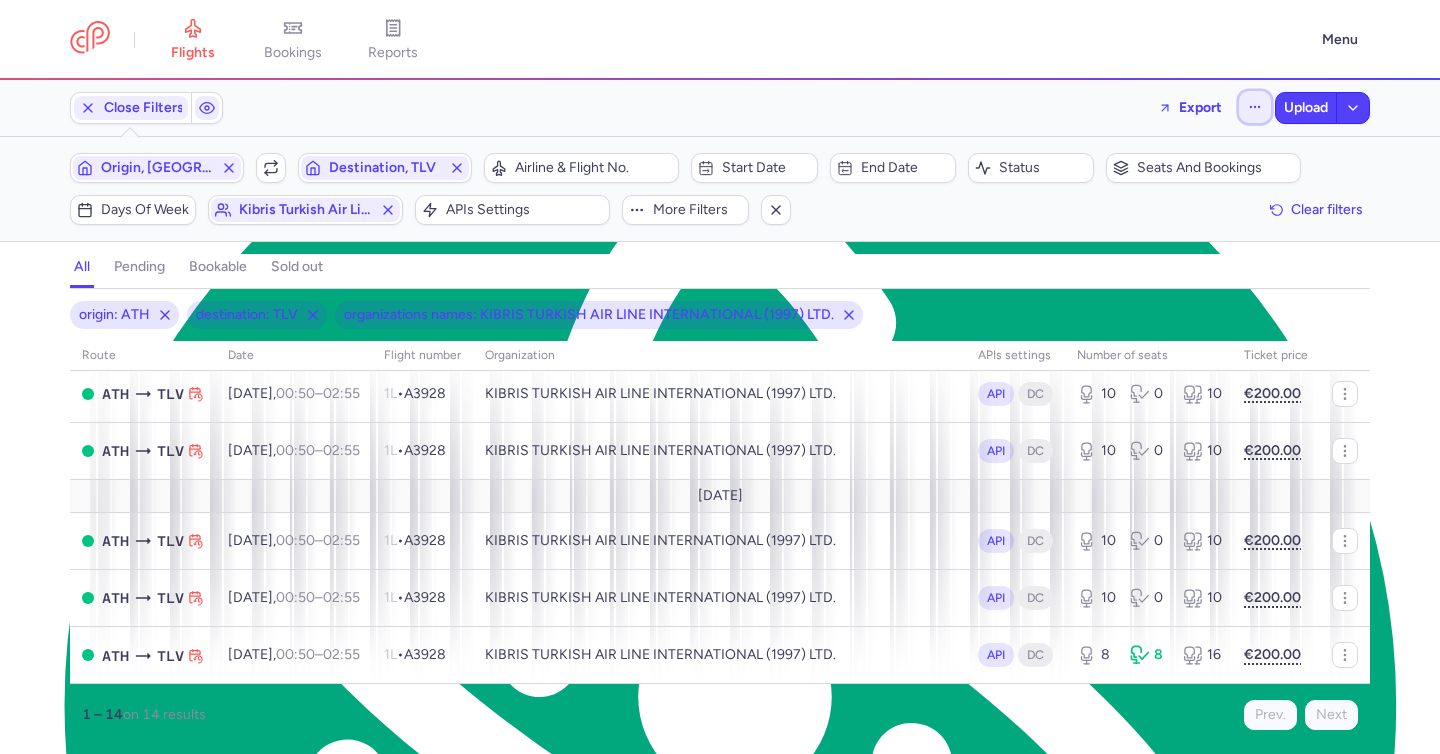 click 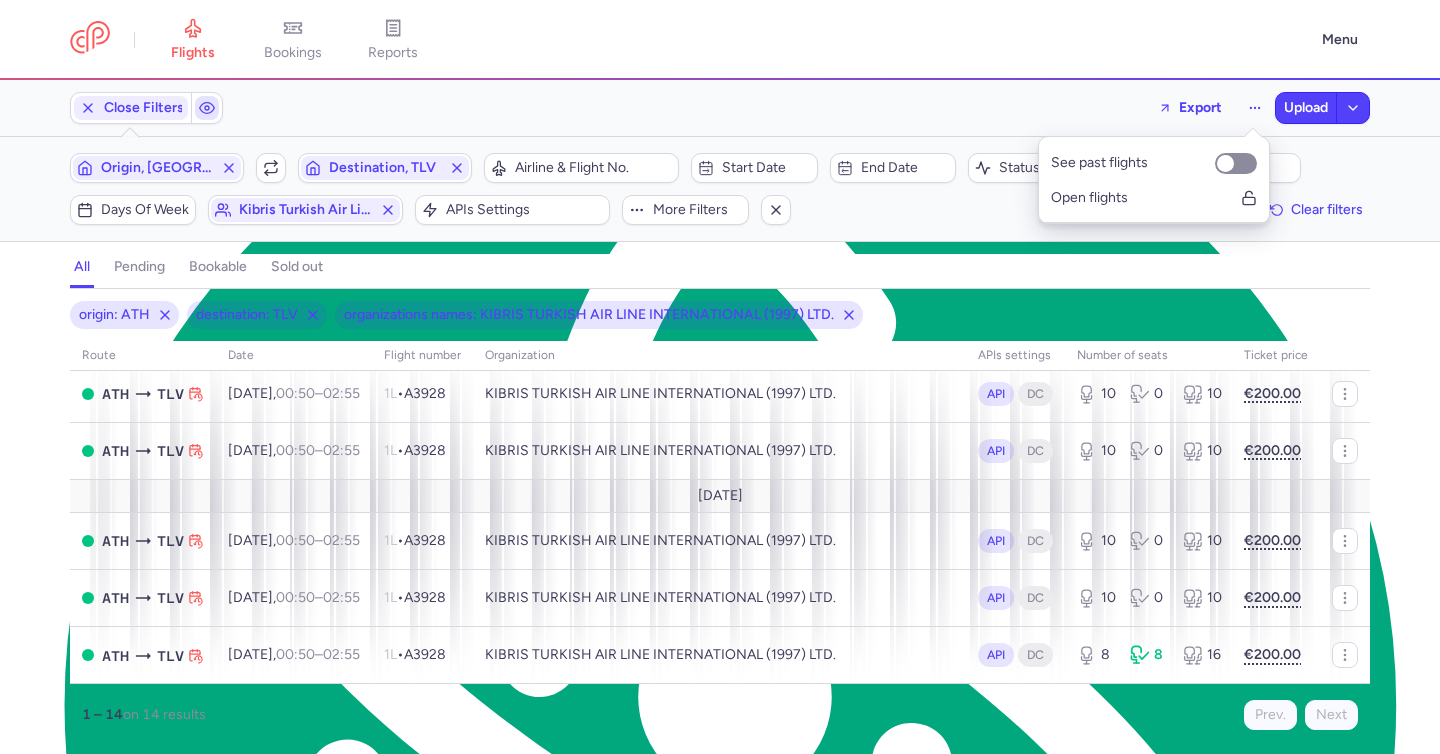 drag, startPoint x: 275, startPoint y: 105, endPoint x: 216, endPoint y: 103, distance: 59.03389 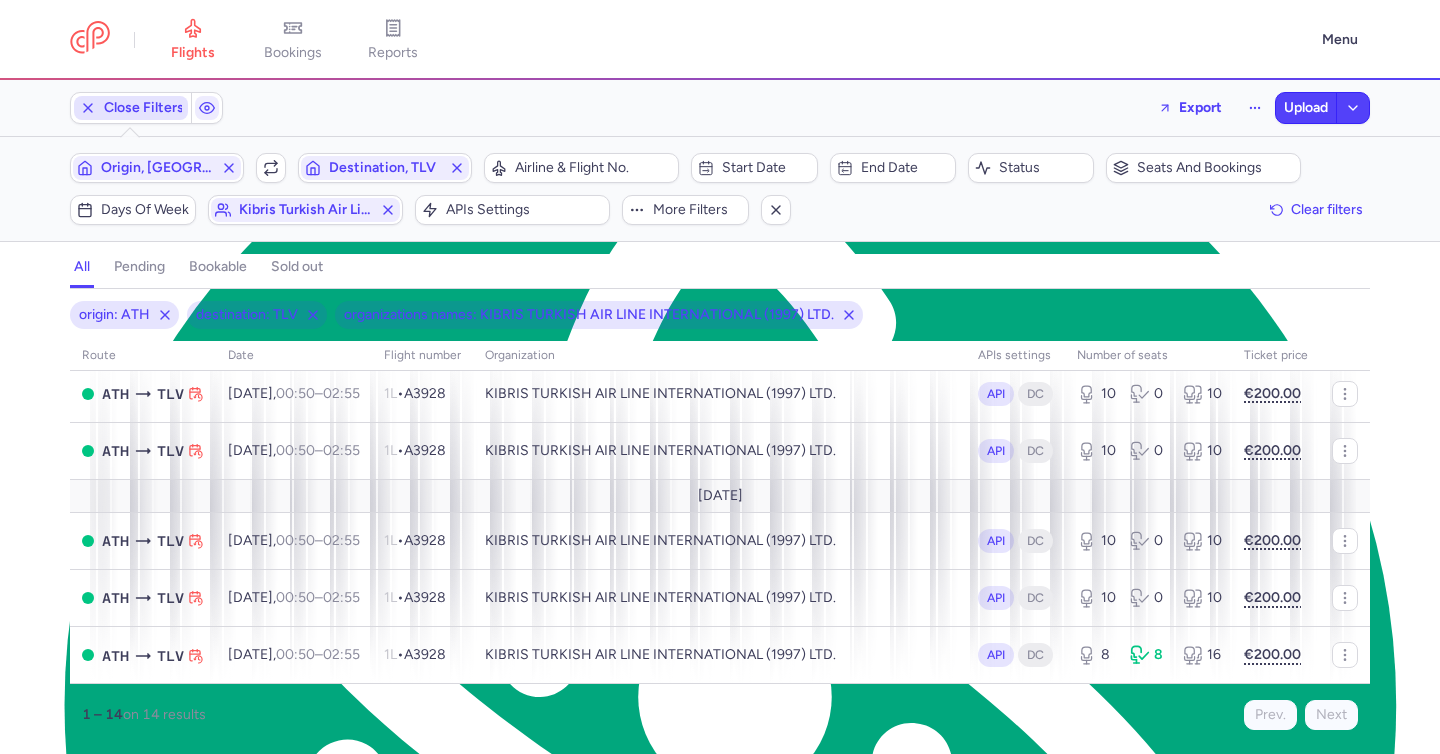click on "Close Filters" 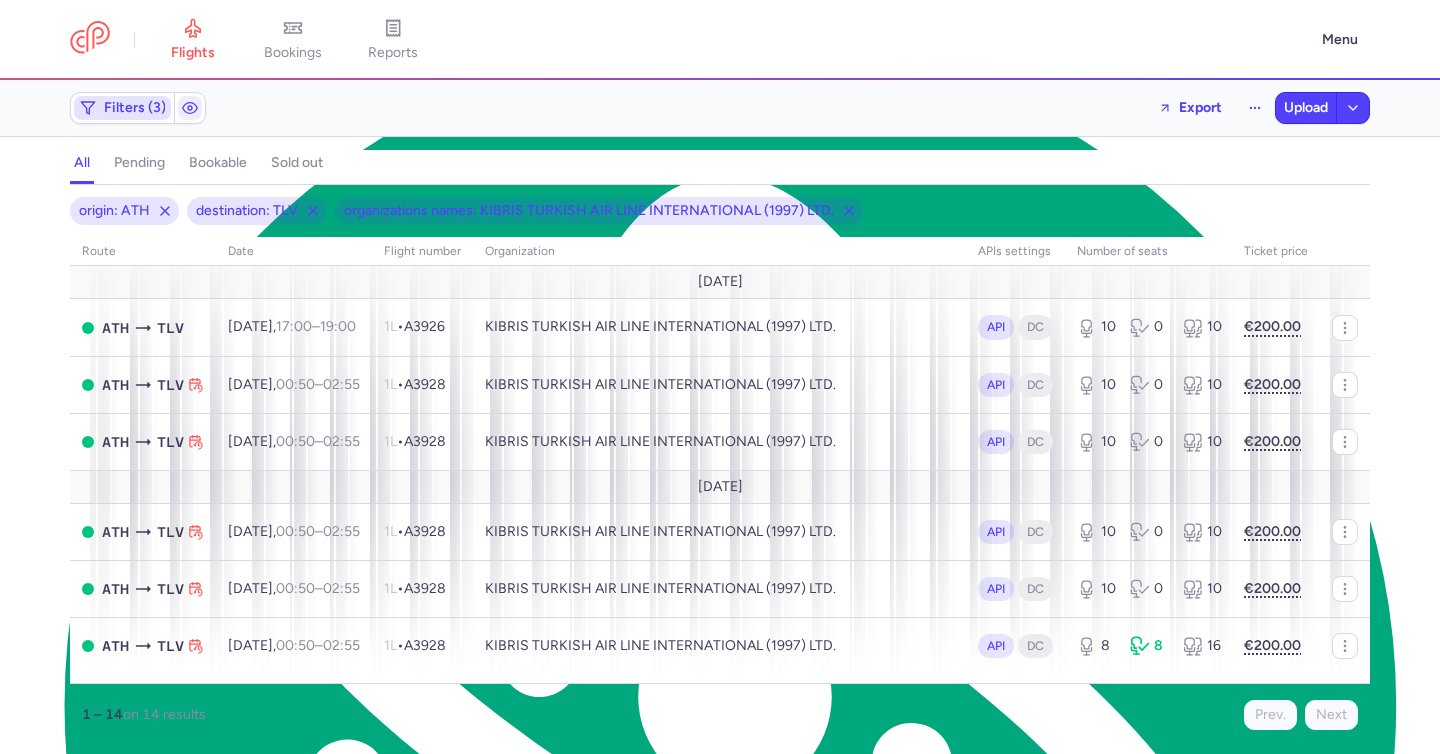 scroll, scrollTop: 0, scrollLeft: 0, axis: both 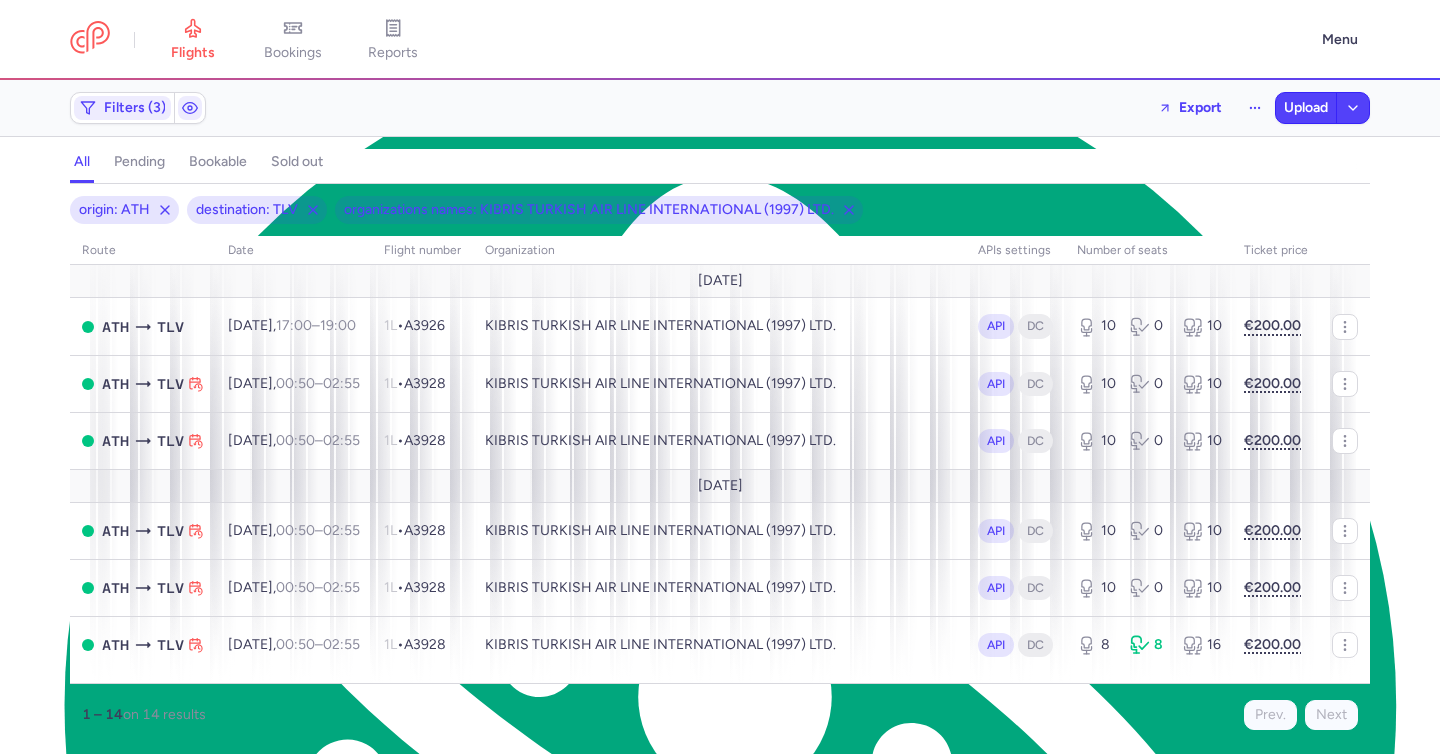 click on "pending" 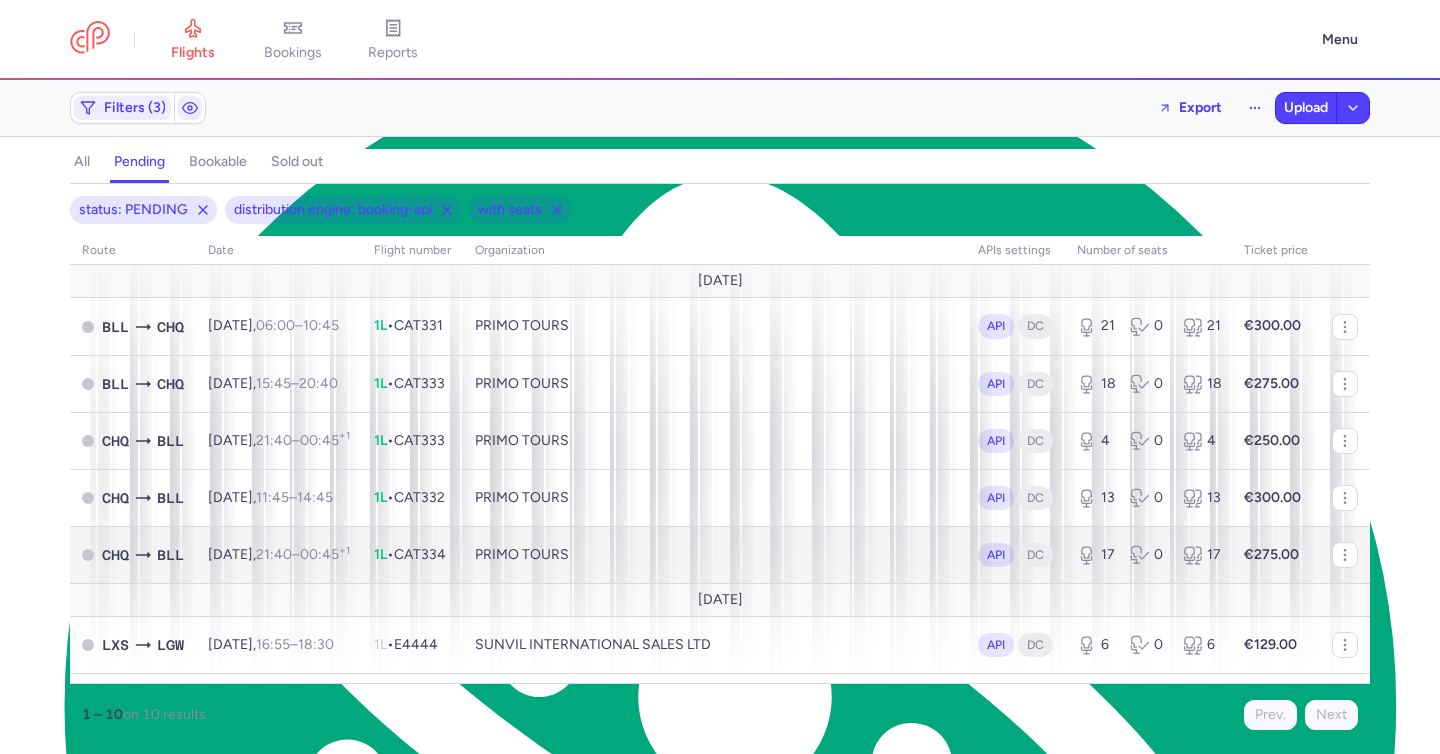 scroll, scrollTop: 253, scrollLeft: 0, axis: vertical 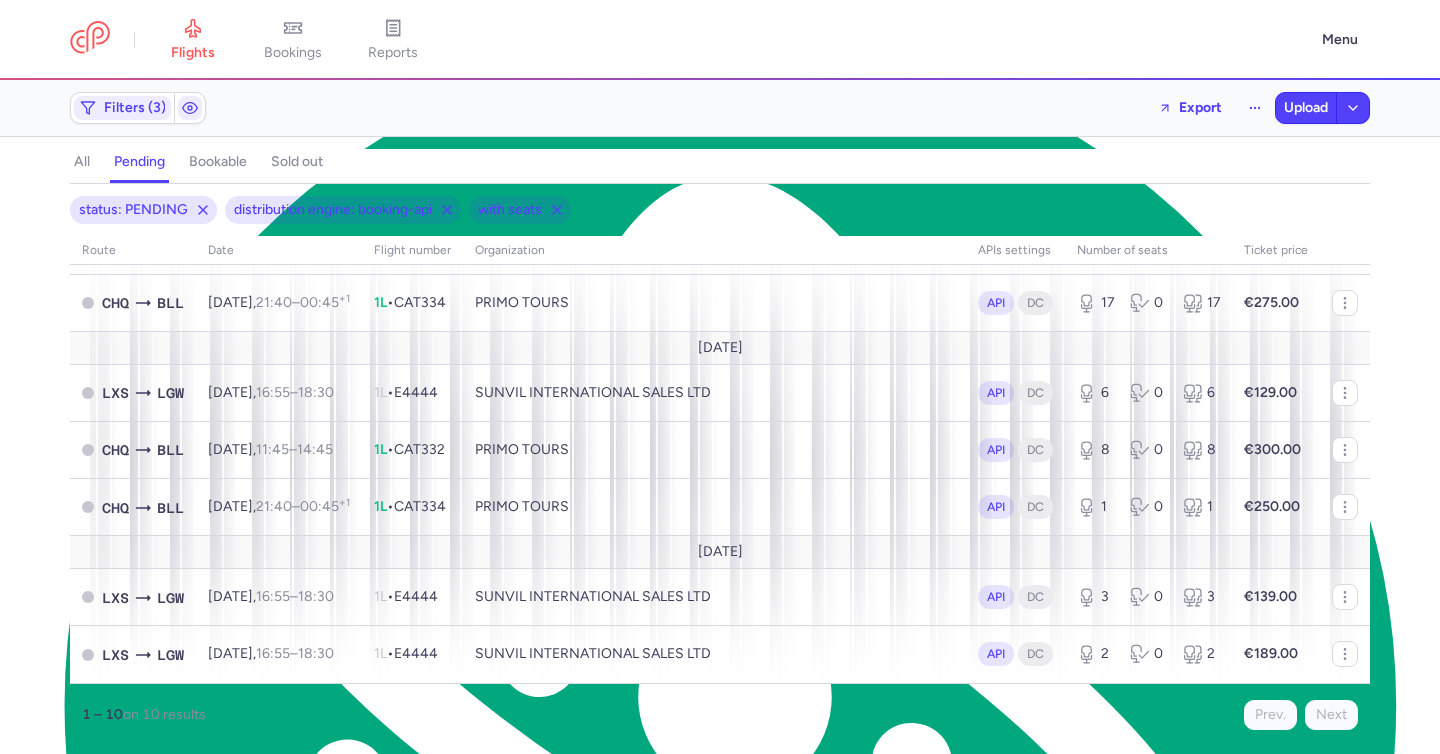click on "all" 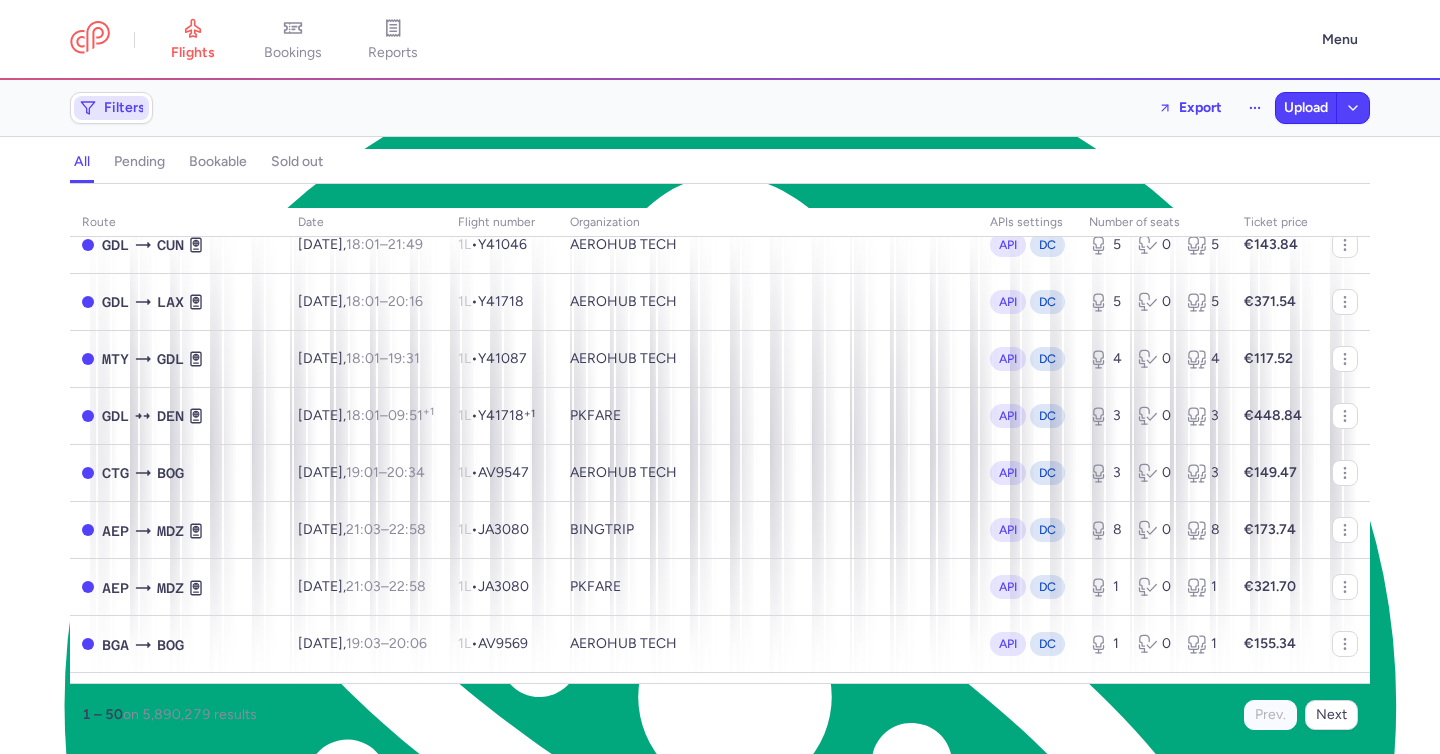 scroll, scrollTop: 253, scrollLeft: 0, axis: vertical 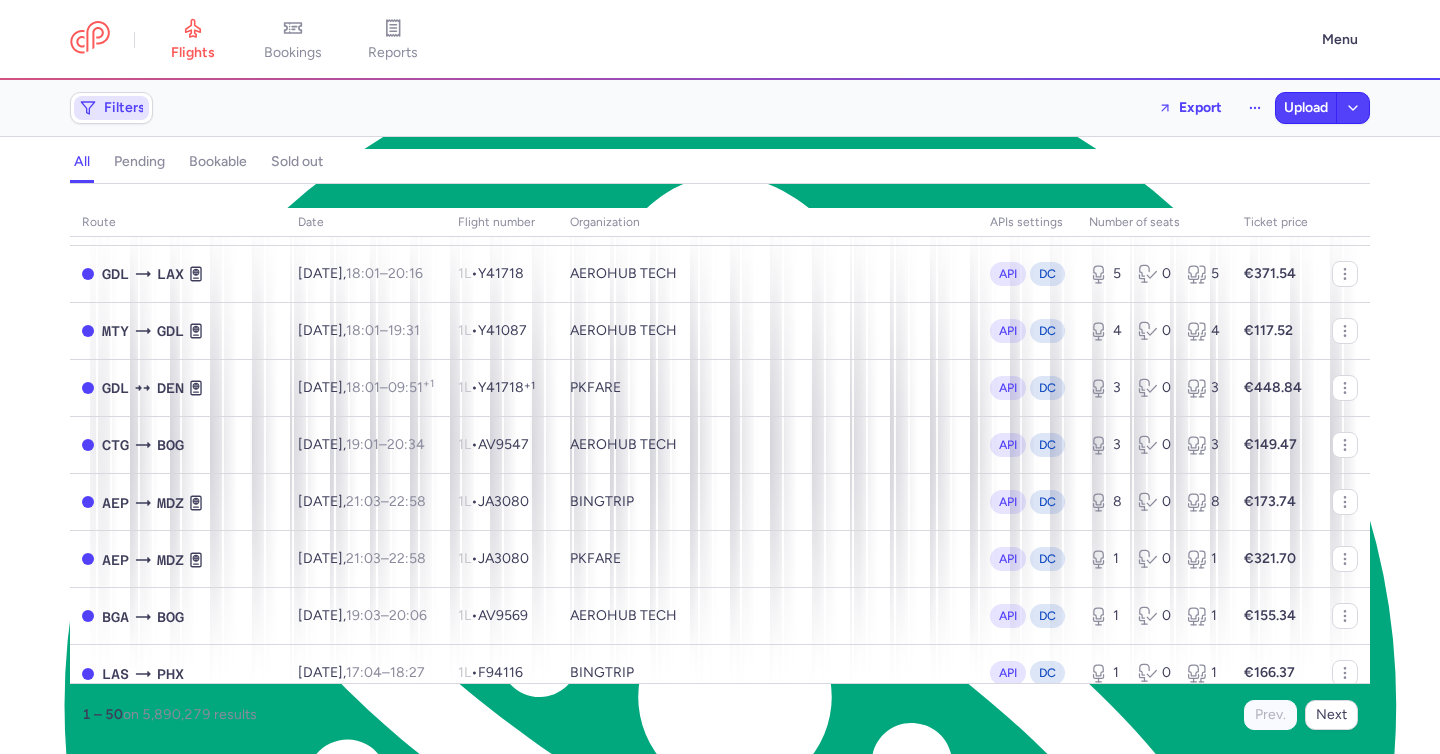 click on "Filters" 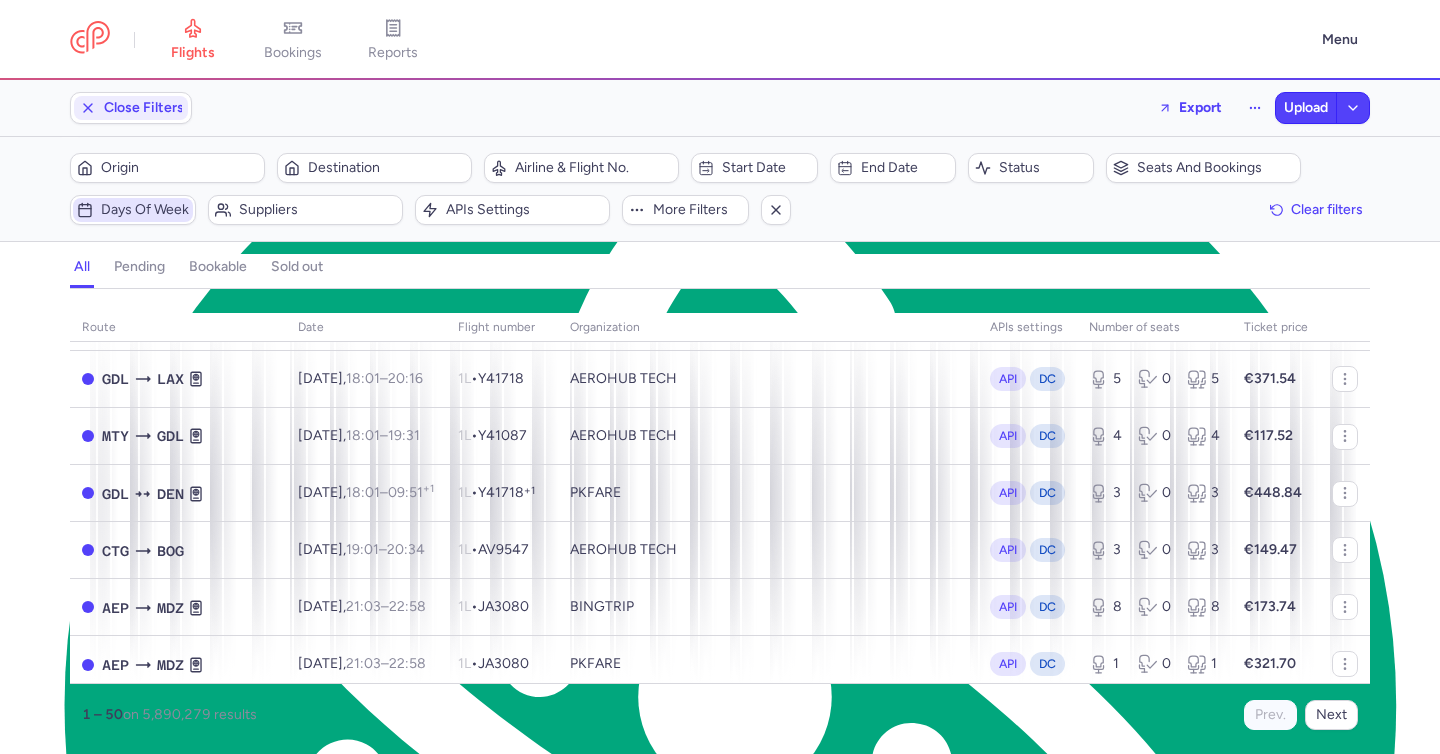 scroll, scrollTop: 0, scrollLeft: 0, axis: both 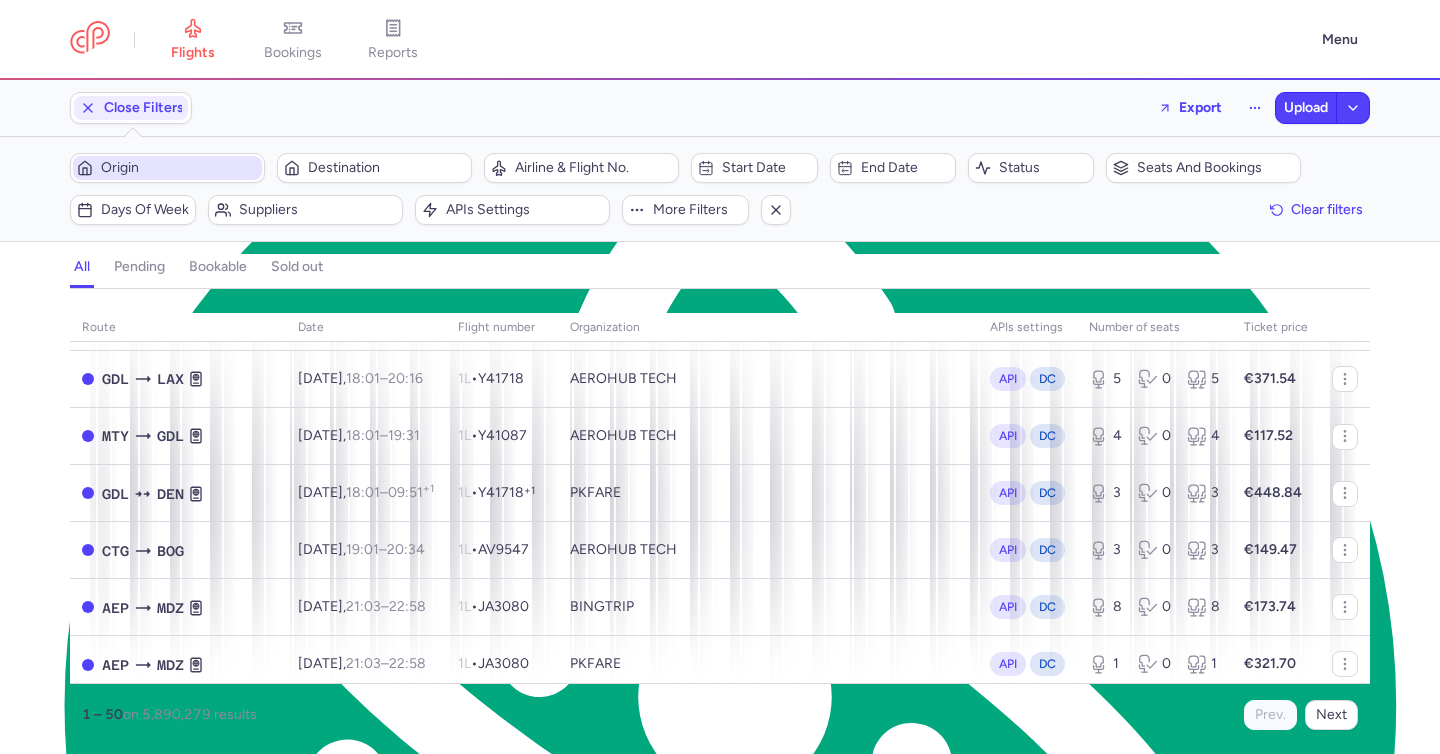 click on "Origin" 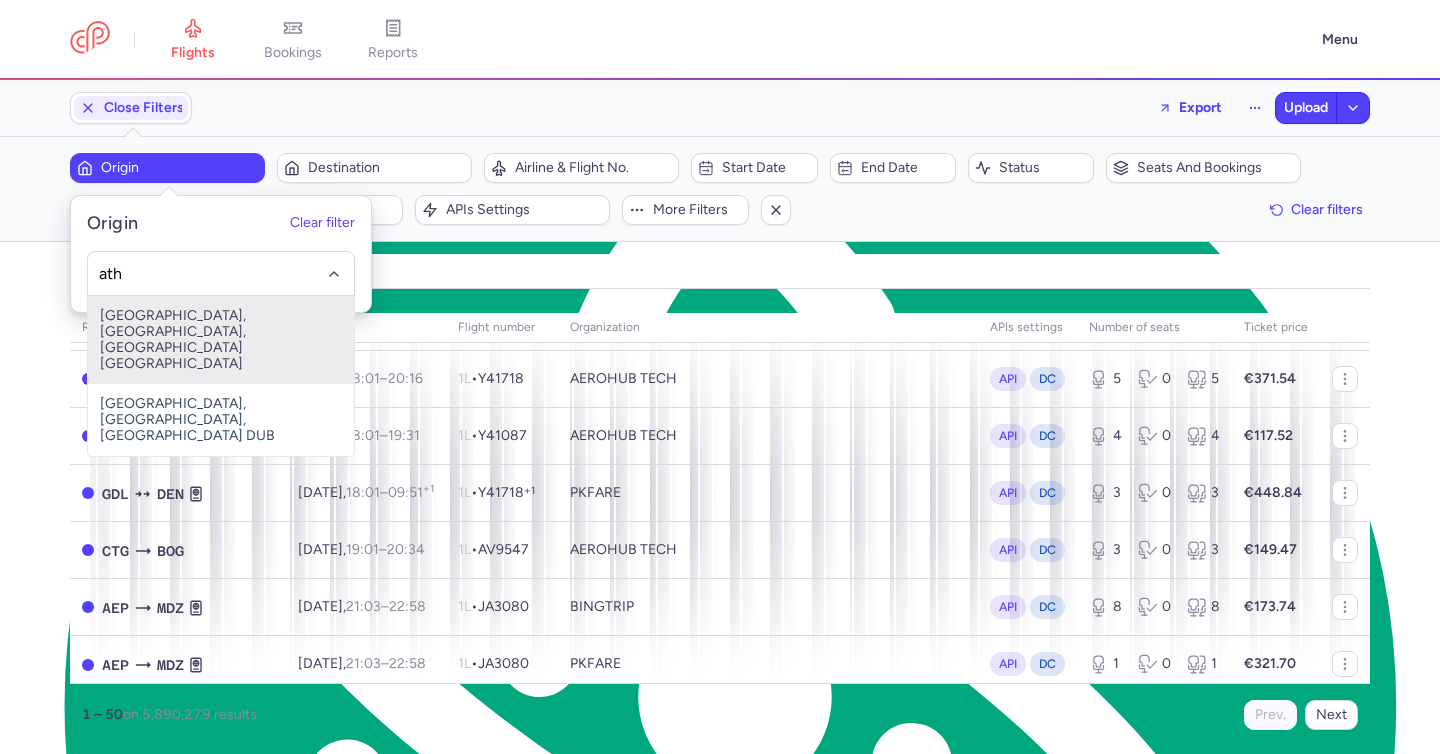 click on "[GEOGRAPHIC_DATA], [GEOGRAPHIC_DATA], [GEOGRAPHIC_DATA] [GEOGRAPHIC_DATA]" 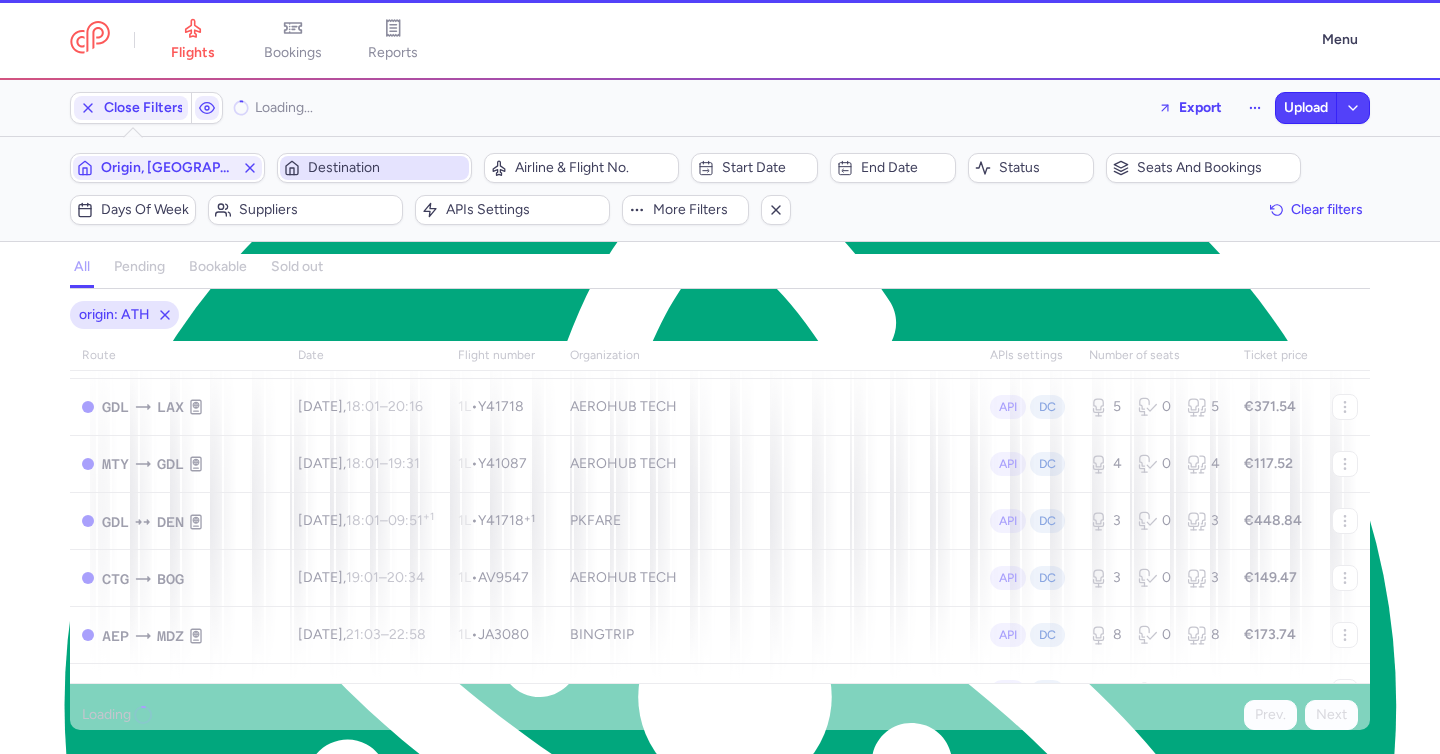 click on "Destination" 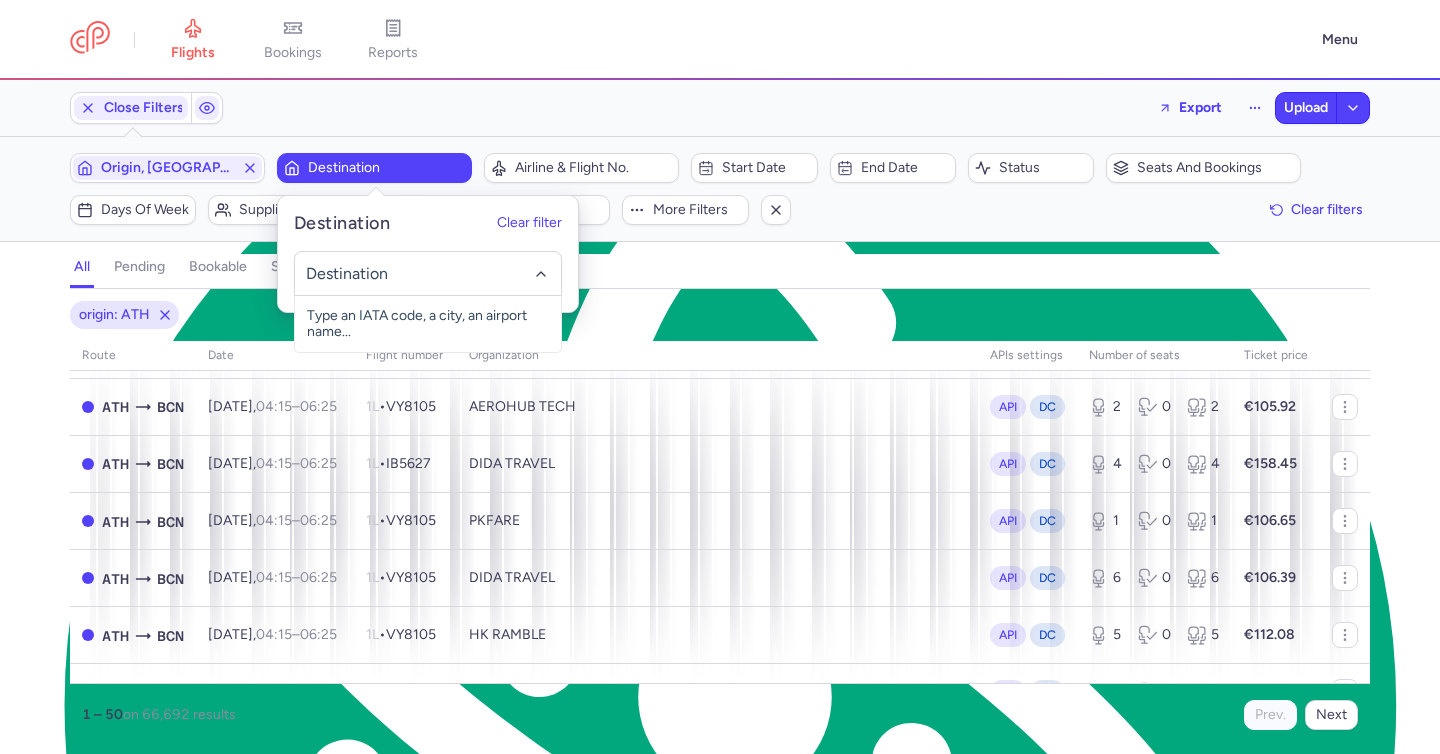 type on "a" 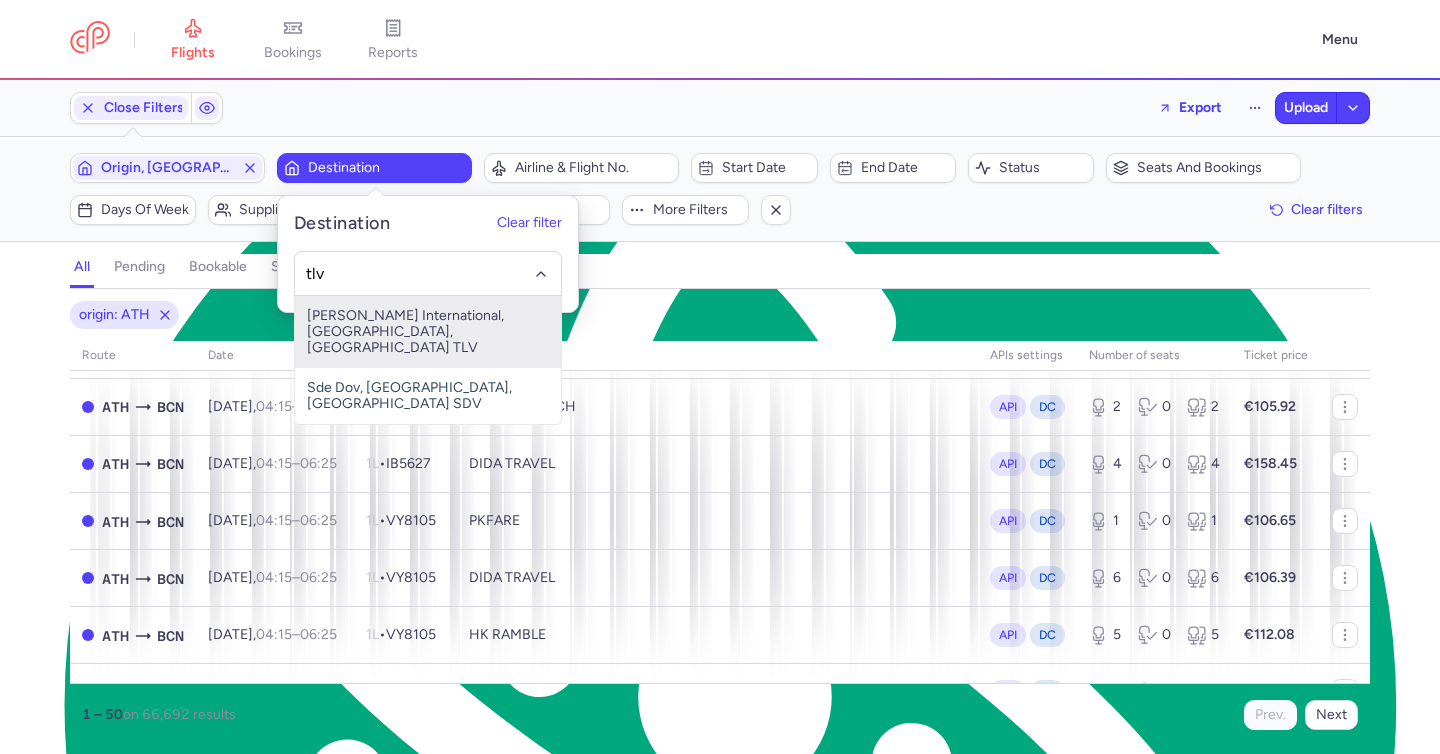 drag, startPoint x: 374, startPoint y: 319, endPoint x: 338, endPoint y: 308, distance: 37.64306 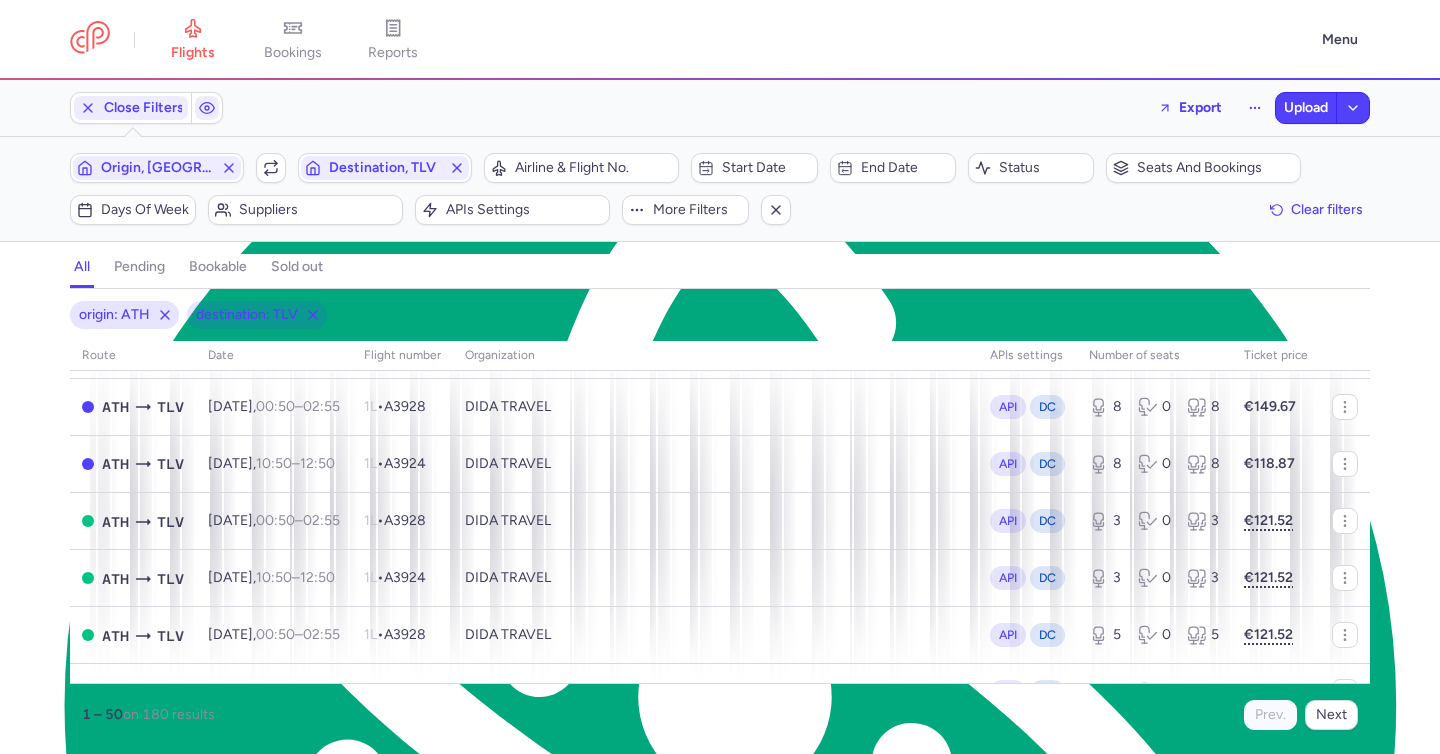 click on "pending" 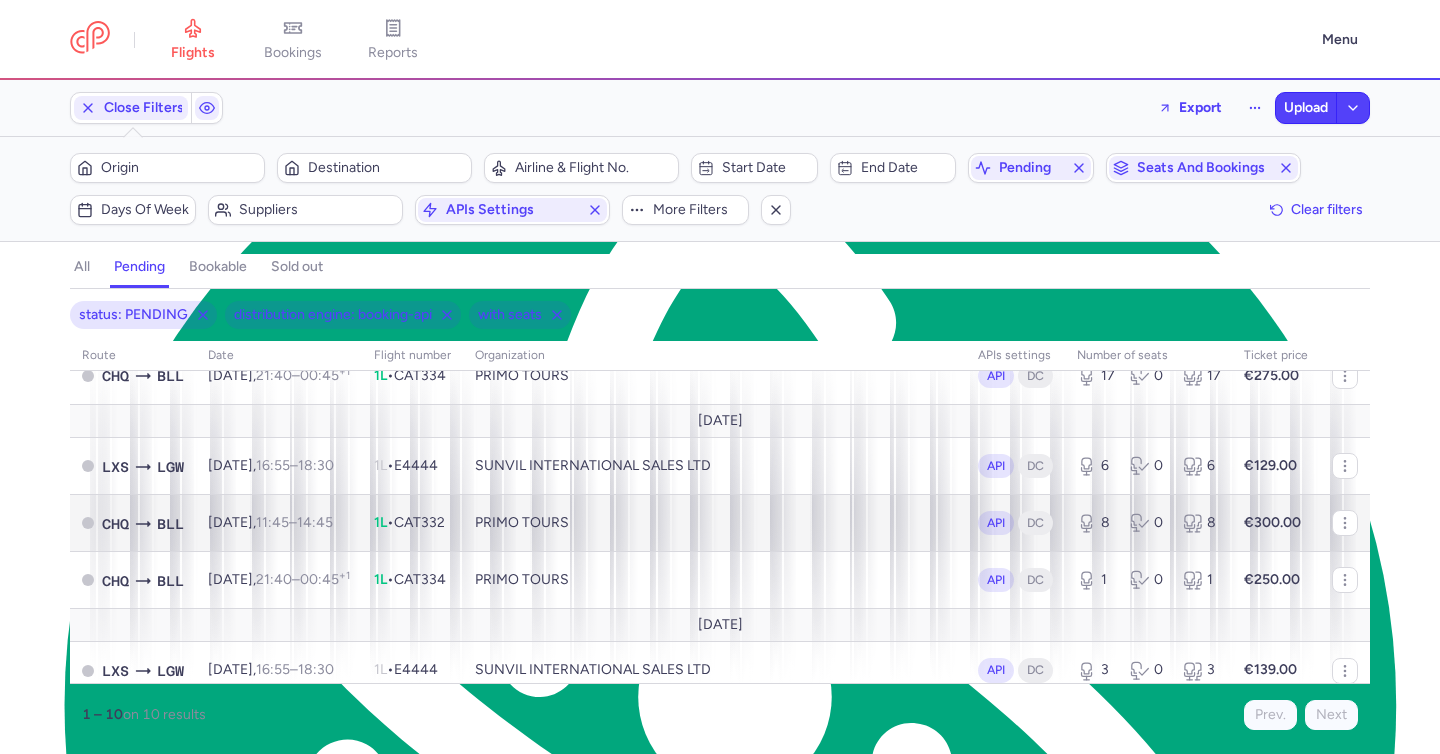 scroll, scrollTop: 358, scrollLeft: 0, axis: vertical 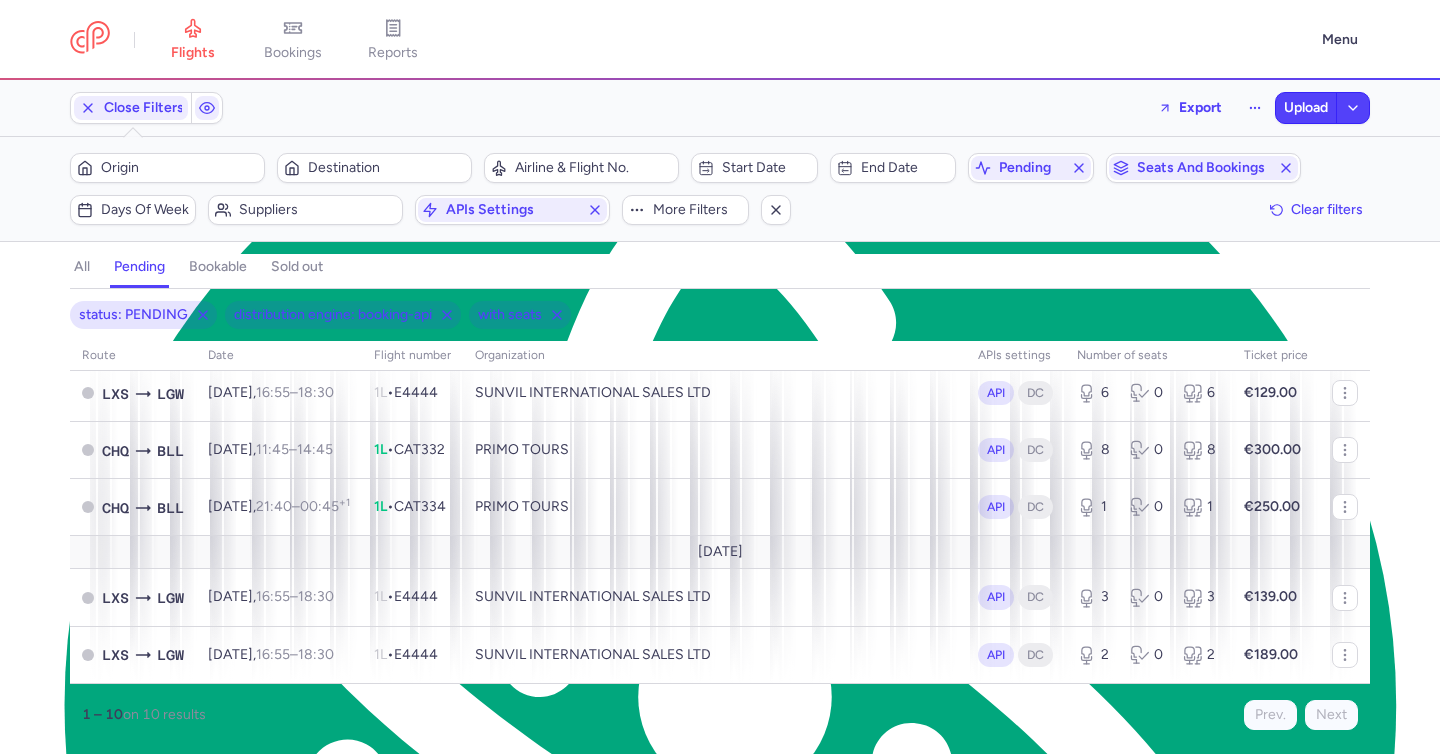 click on "all" 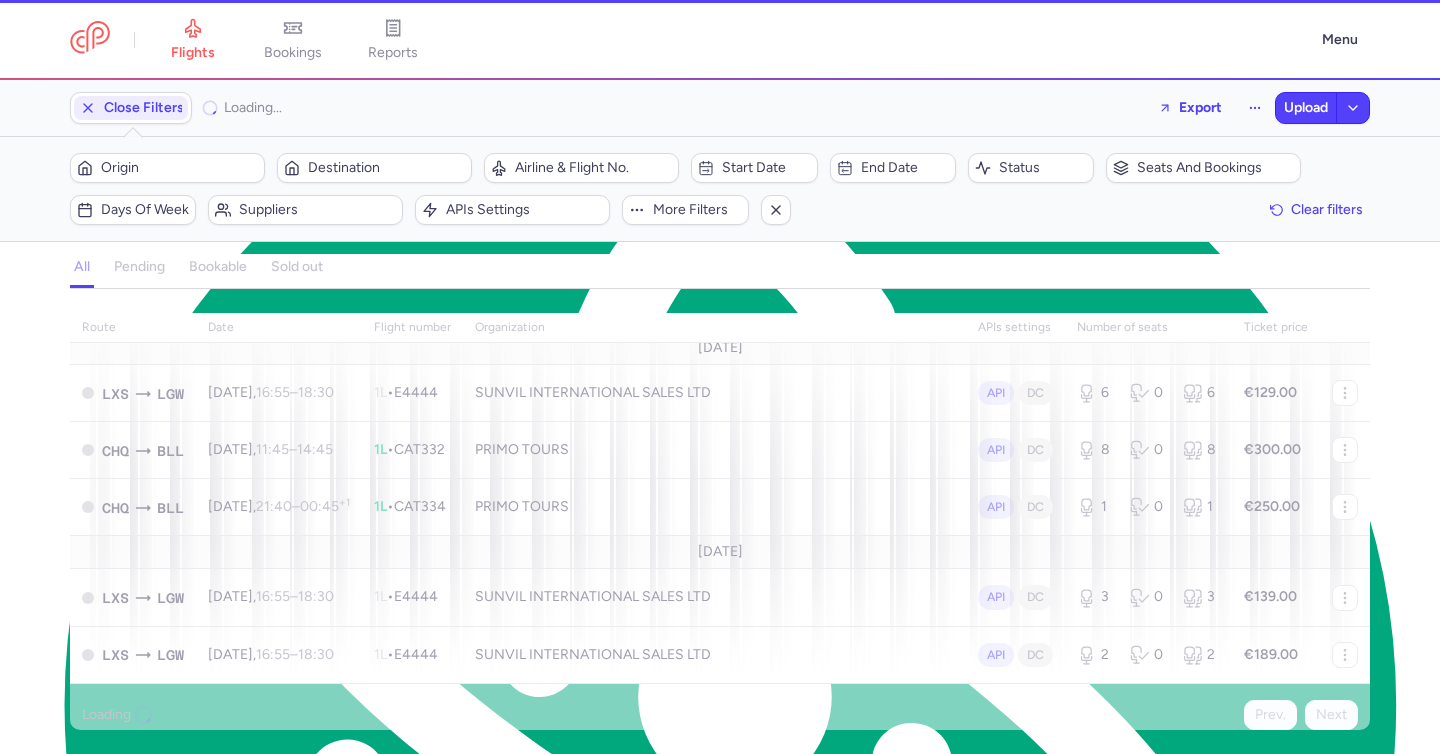scroll, scrollTop: 330, scrollLeft: 0, axis: vertical 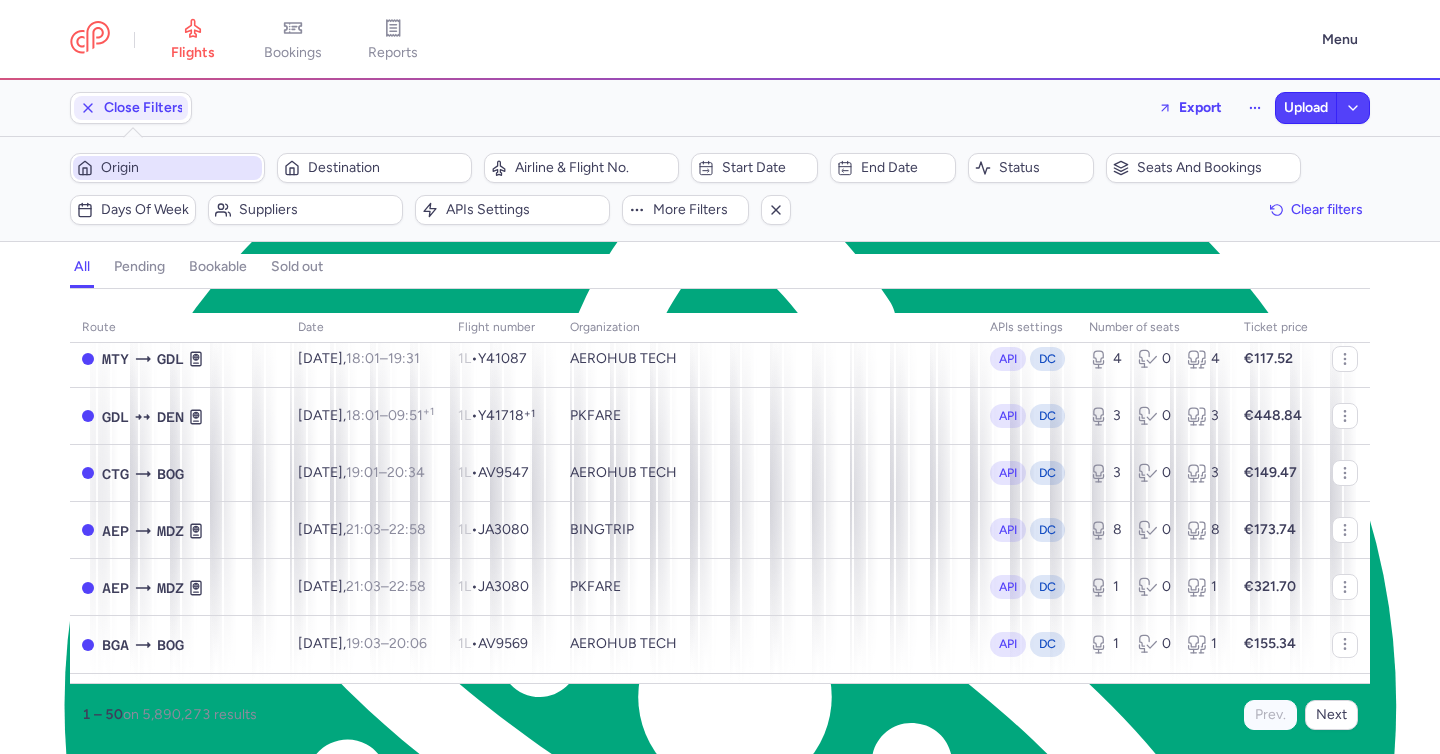 click on "Origin" 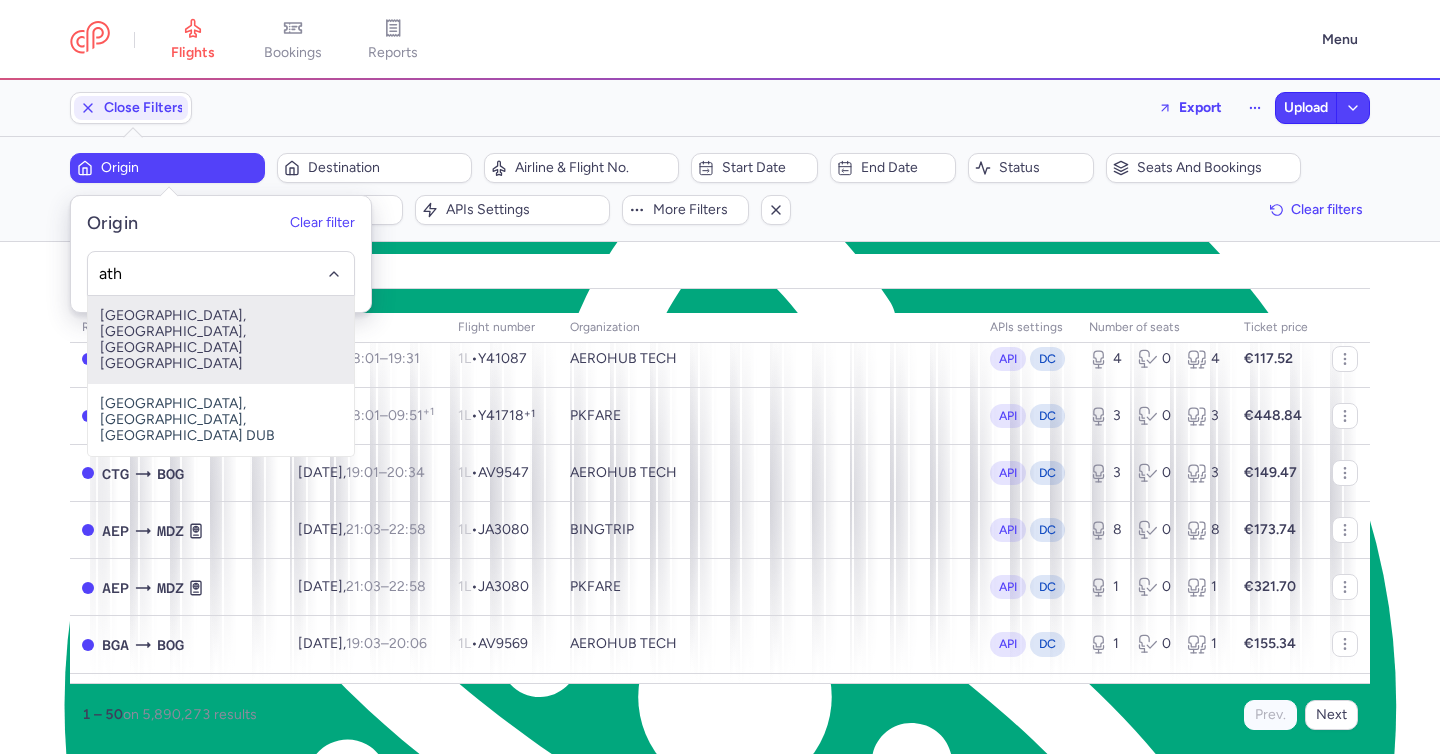 click on "[GEOGRAPHIC_DATA], [GEOGRAPHIC_DATA], [GEOGRAPHIC_DATA] [GEOGRAPHIC_DATA]" 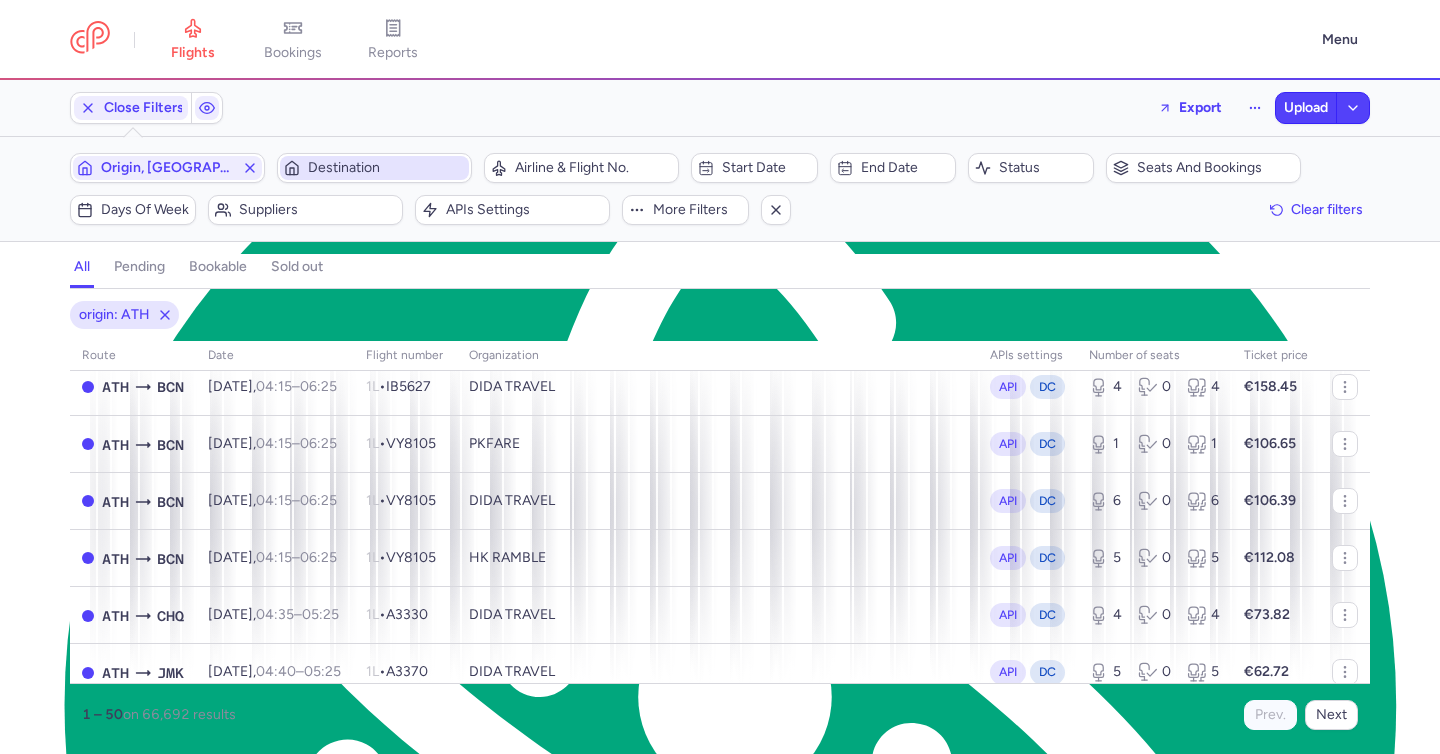 click on "Destination" 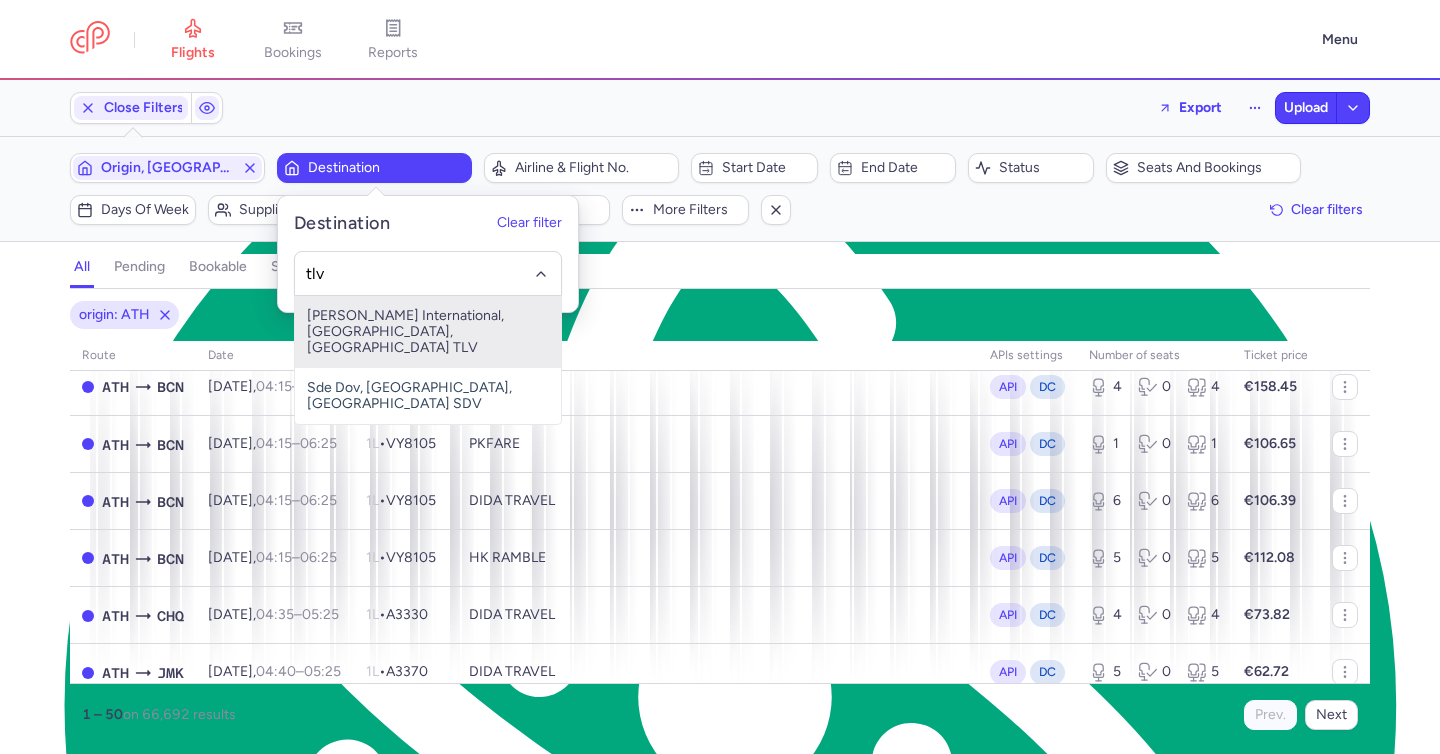 click on "[PERSON_NAME] International, [GEOGRAPHIC_DATA], [GEOGRAPHIC_DATA] TLV" 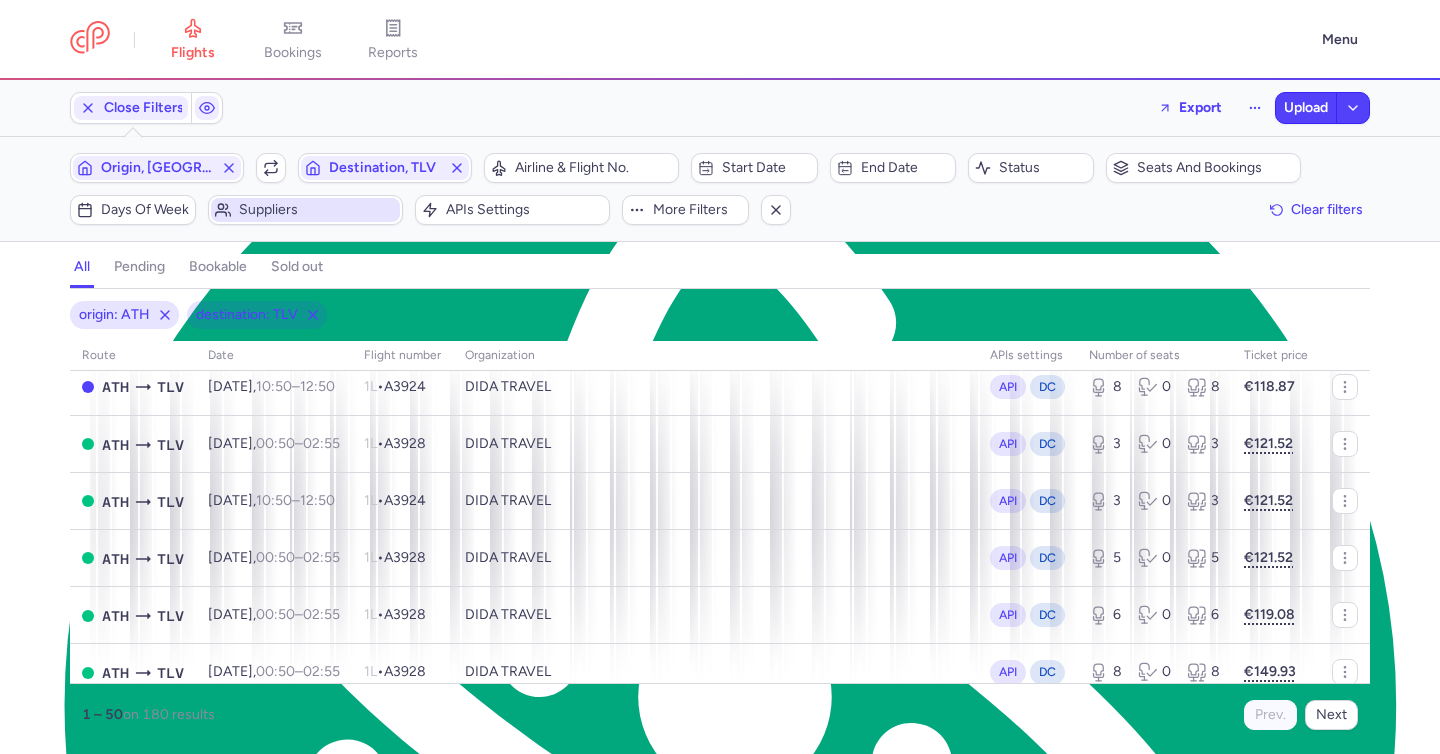 click on "Suppliers" 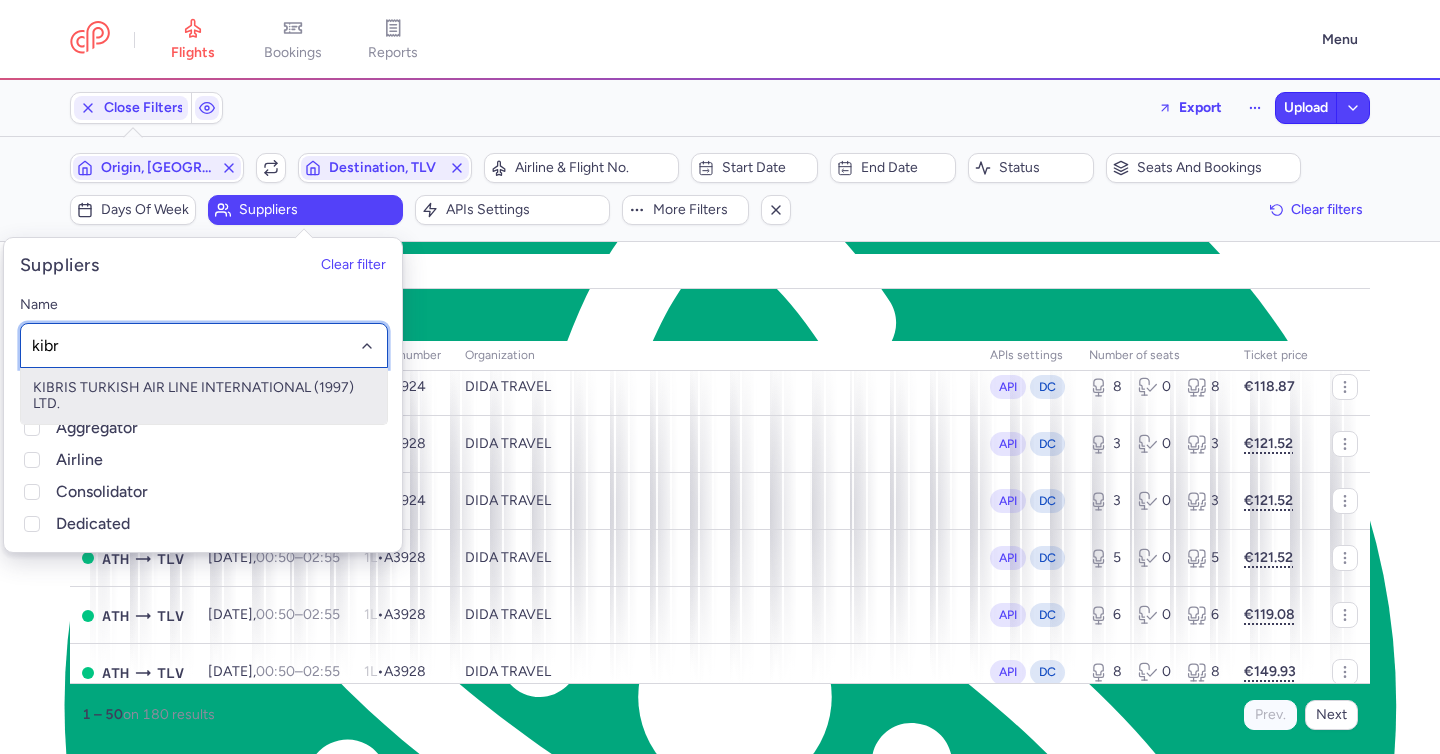 type on "kibr" 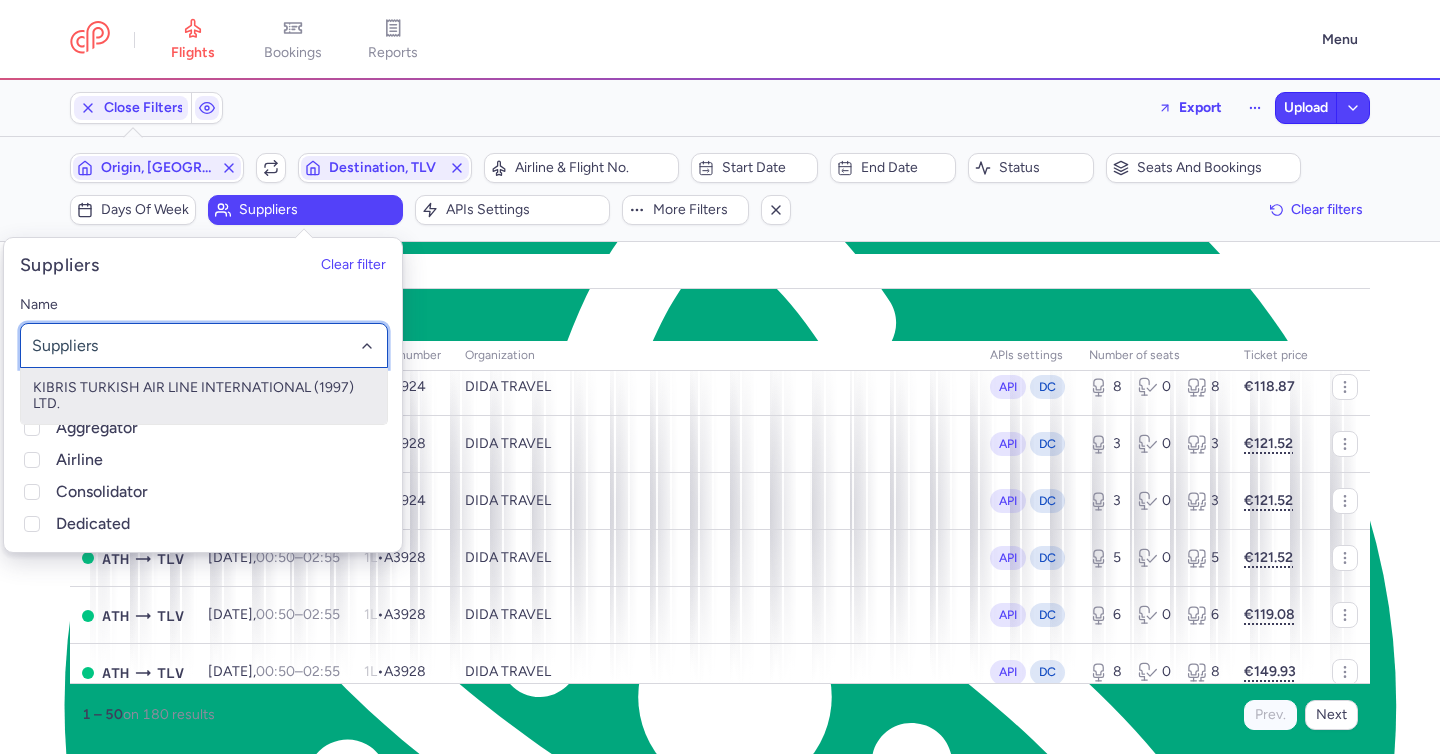 click 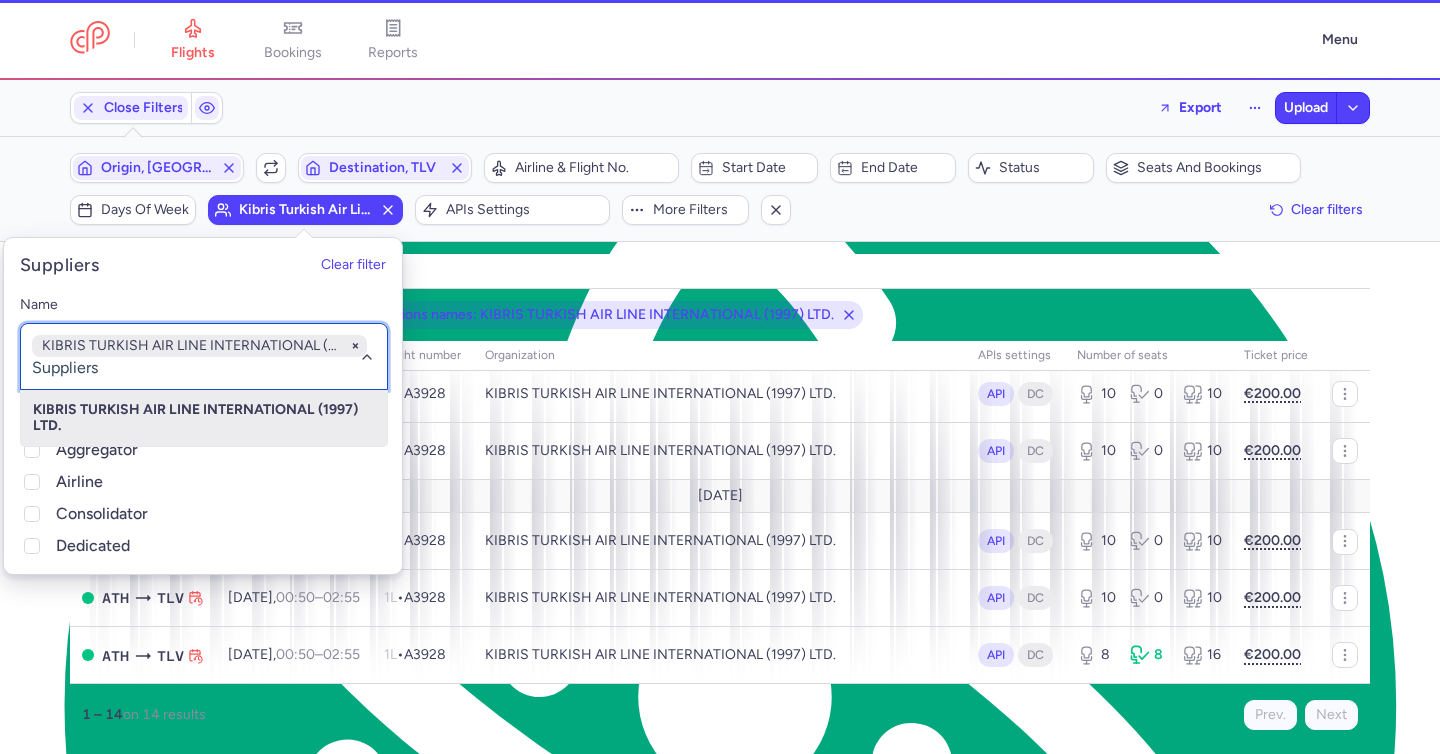 scroll, scrollTop: 96, scrollLeft: 0, axis: vertical 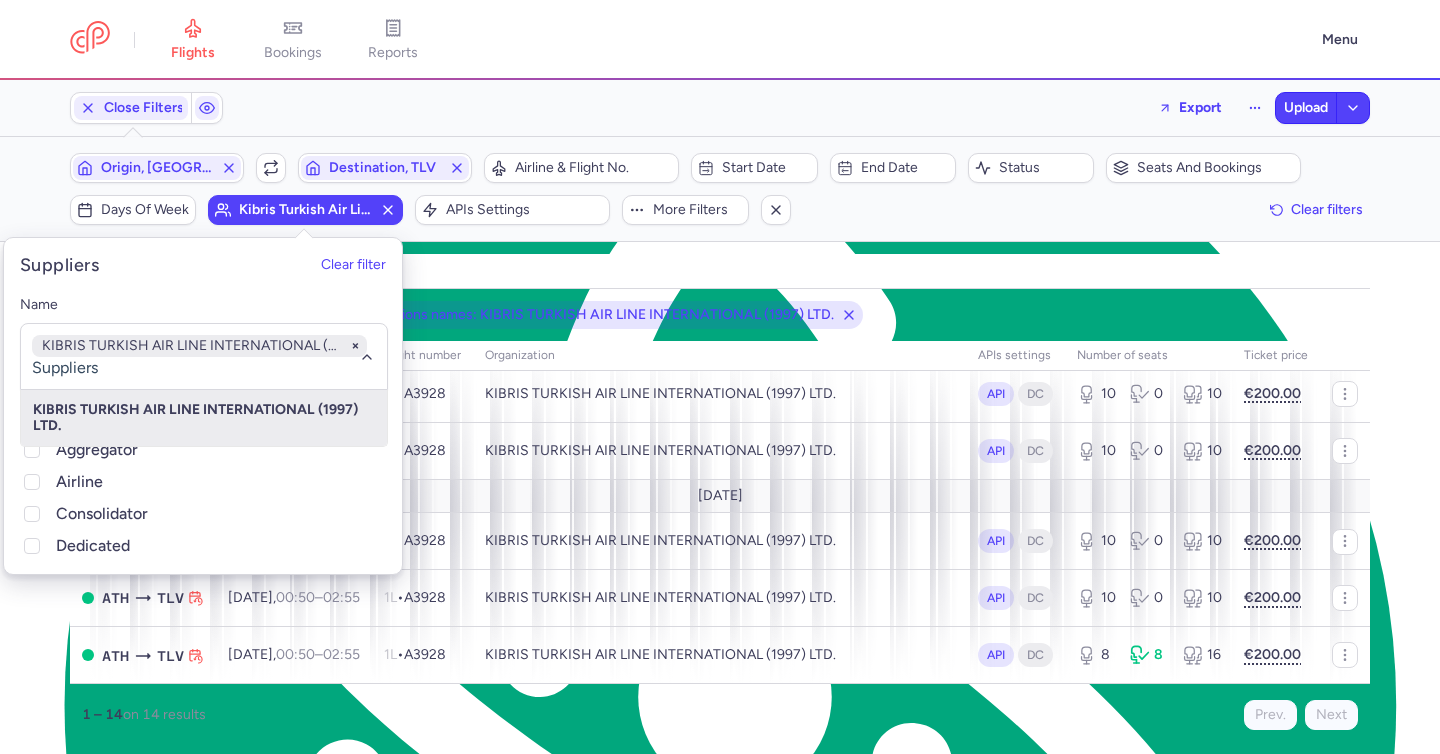 click on "all pending bookable sold out" 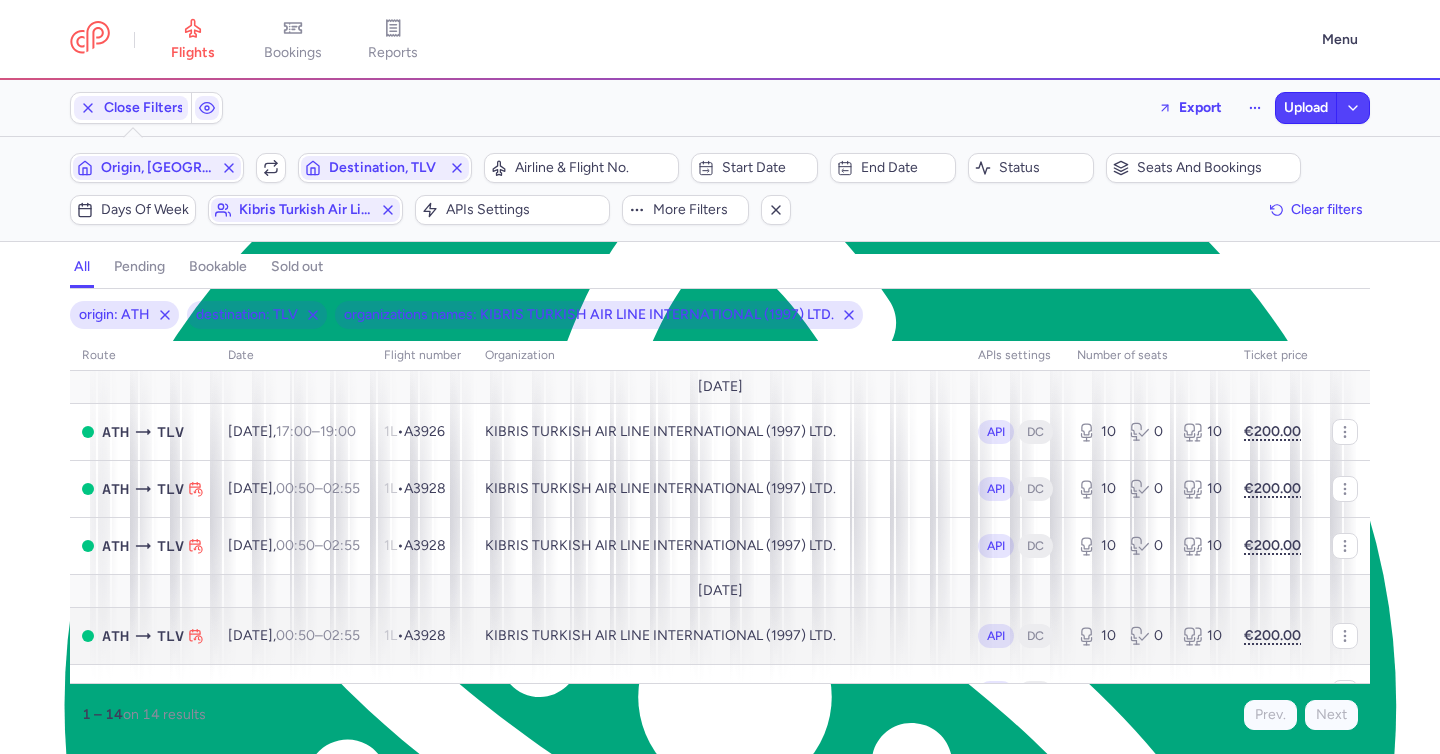 scroll, scrollTop: 96, scrollLeft: 0, axis: vertical 